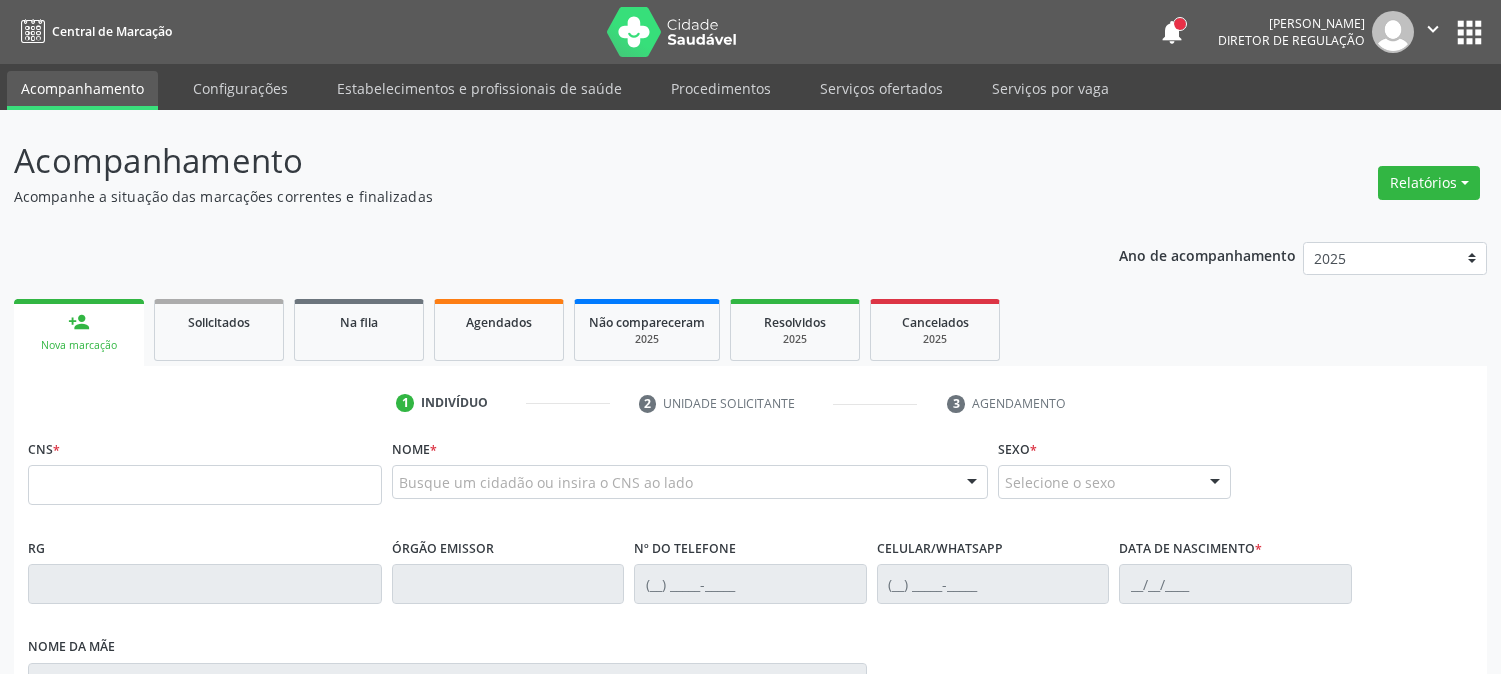 scroll, scrollTop: 0, scrollLeft: 0, axis: both 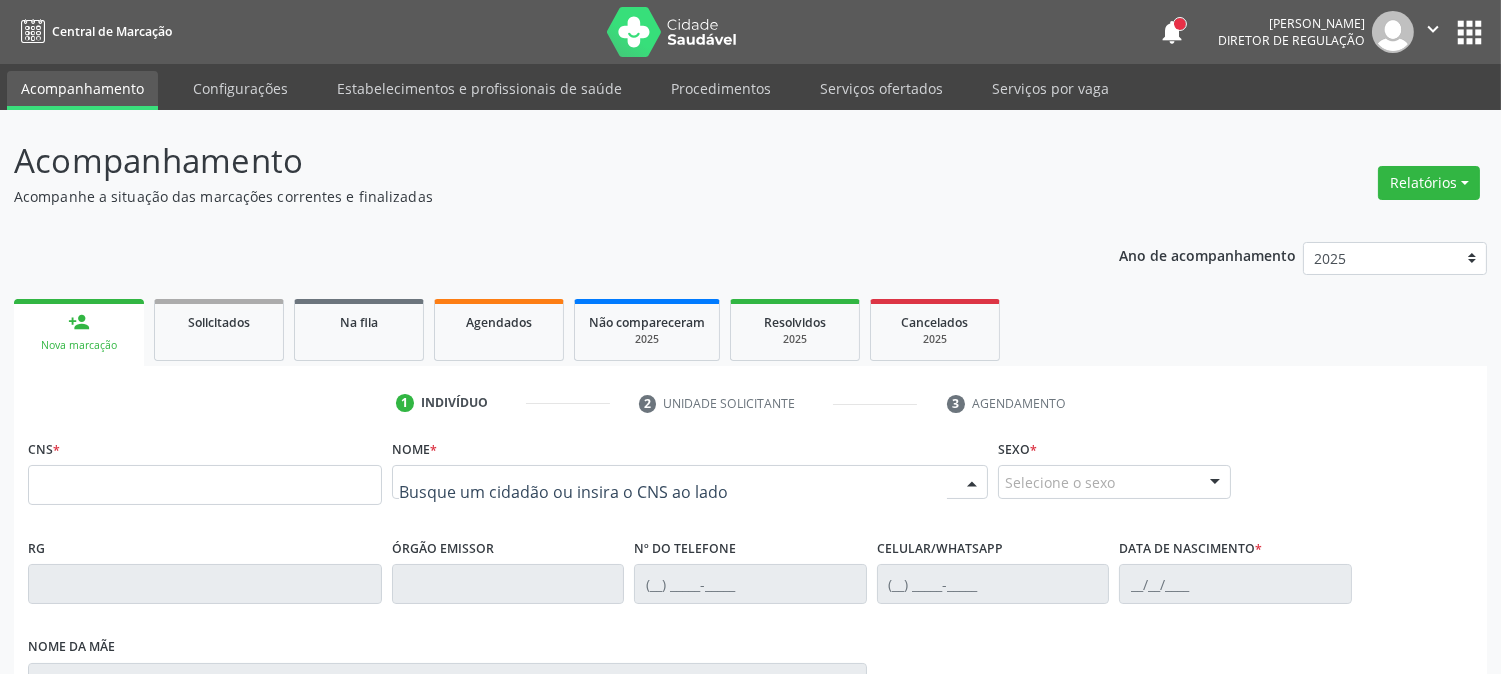 drag, startPoint x: 476, startPoint y: 478, endPoint x: 468, endPoint y: 461, distance: 18.788294 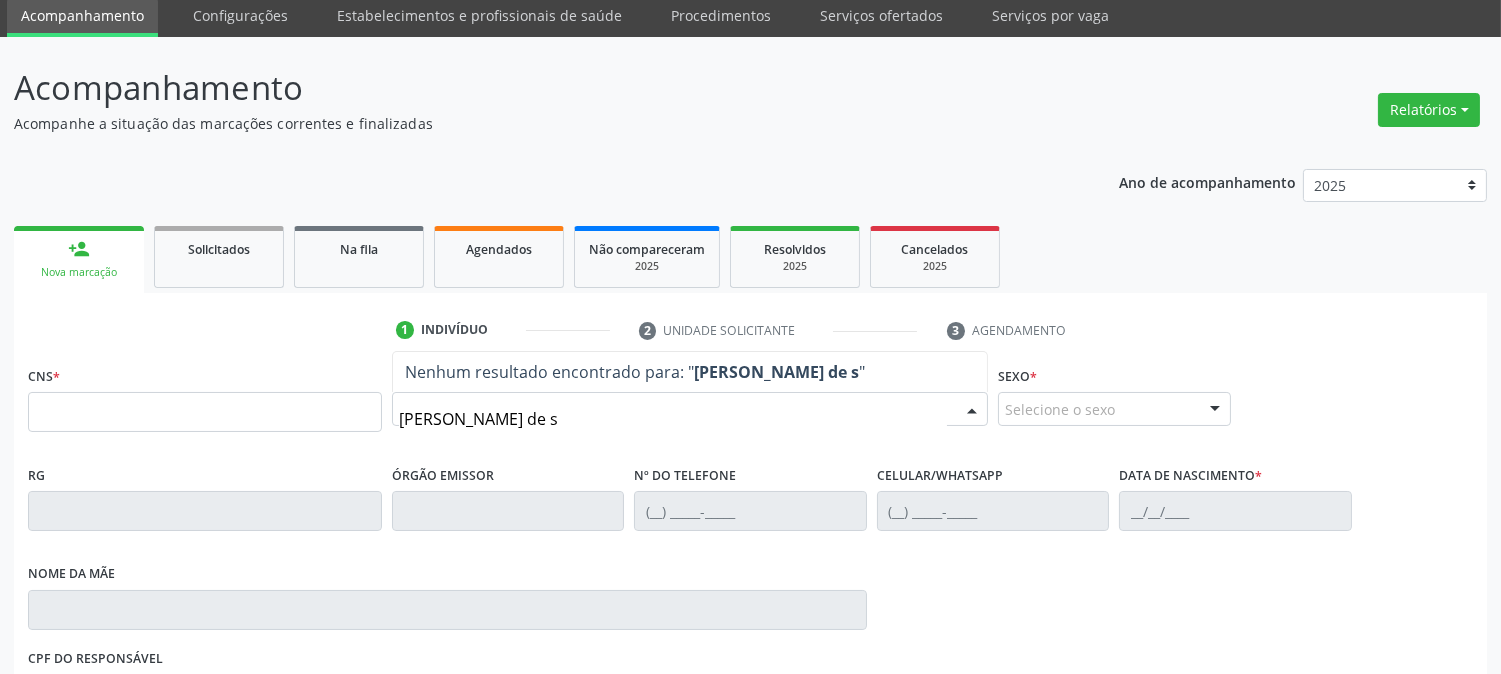 scroll, scrollTop: 111, scrollLeft: 0, axis: vertical 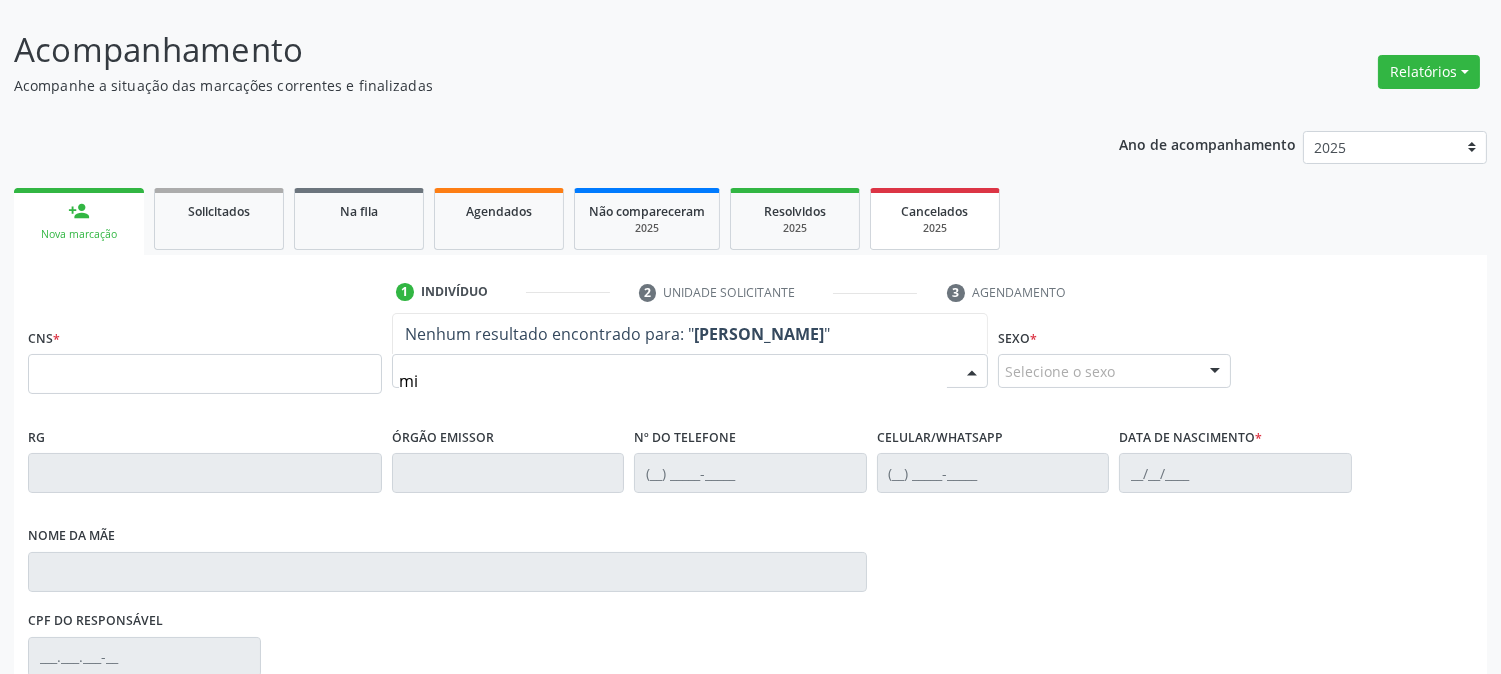 type on "m" 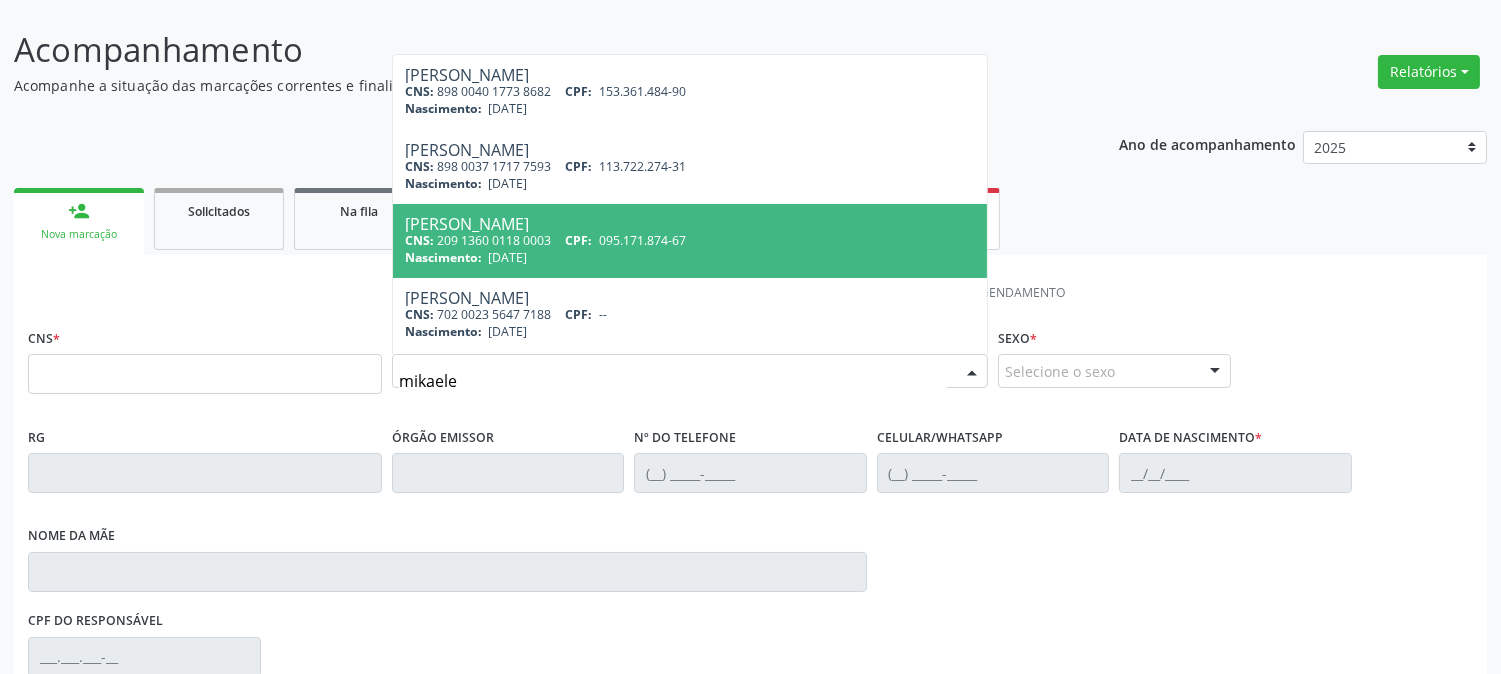 type on "mikaele a" 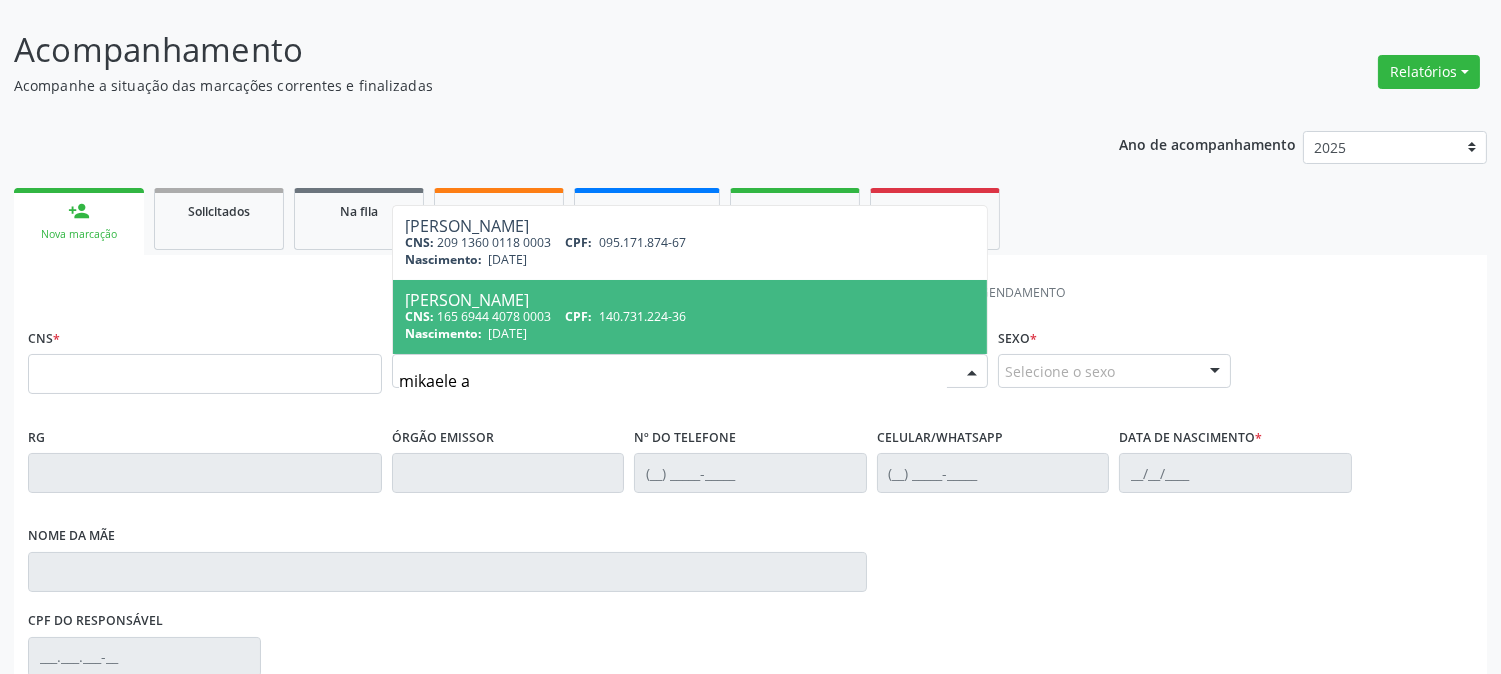 click on "Nascimento:
27/06/1999" at bounding box center [690, 333] 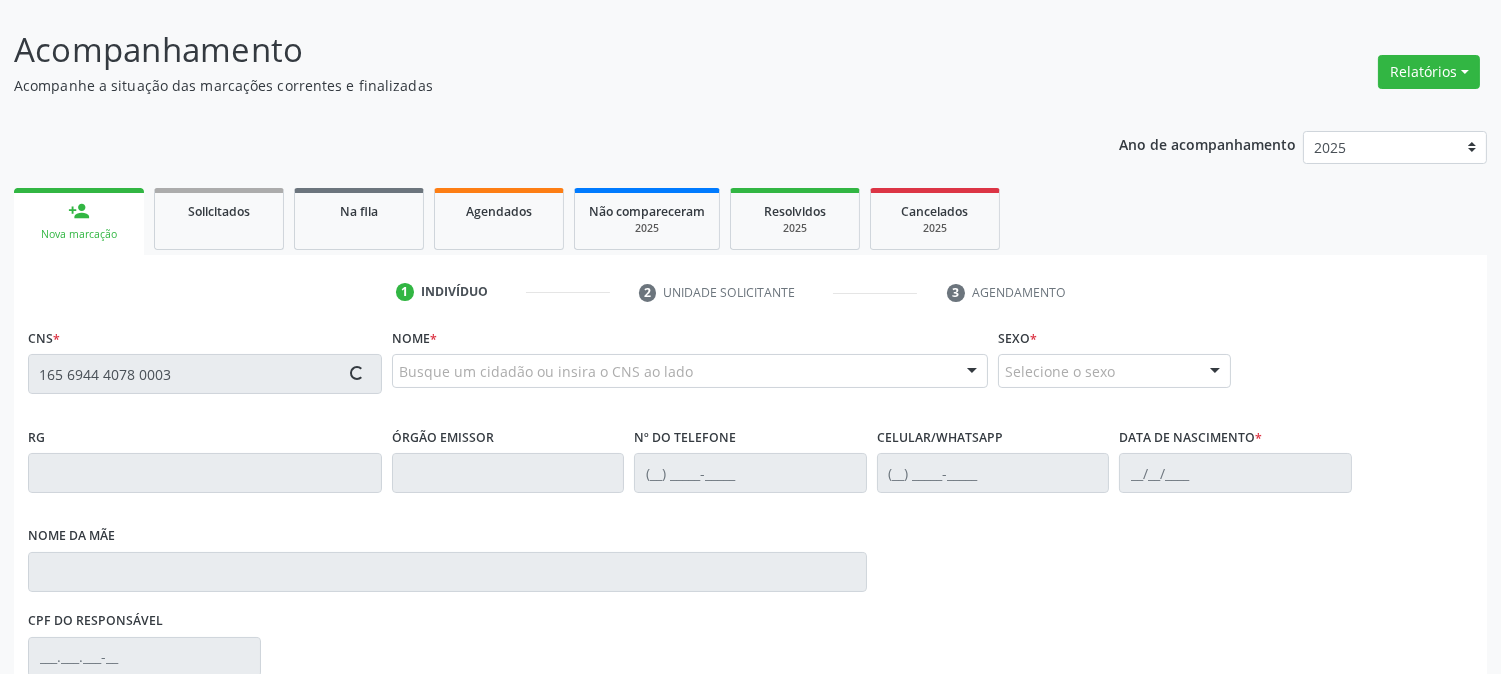 type on "165 6944 4078 0003" 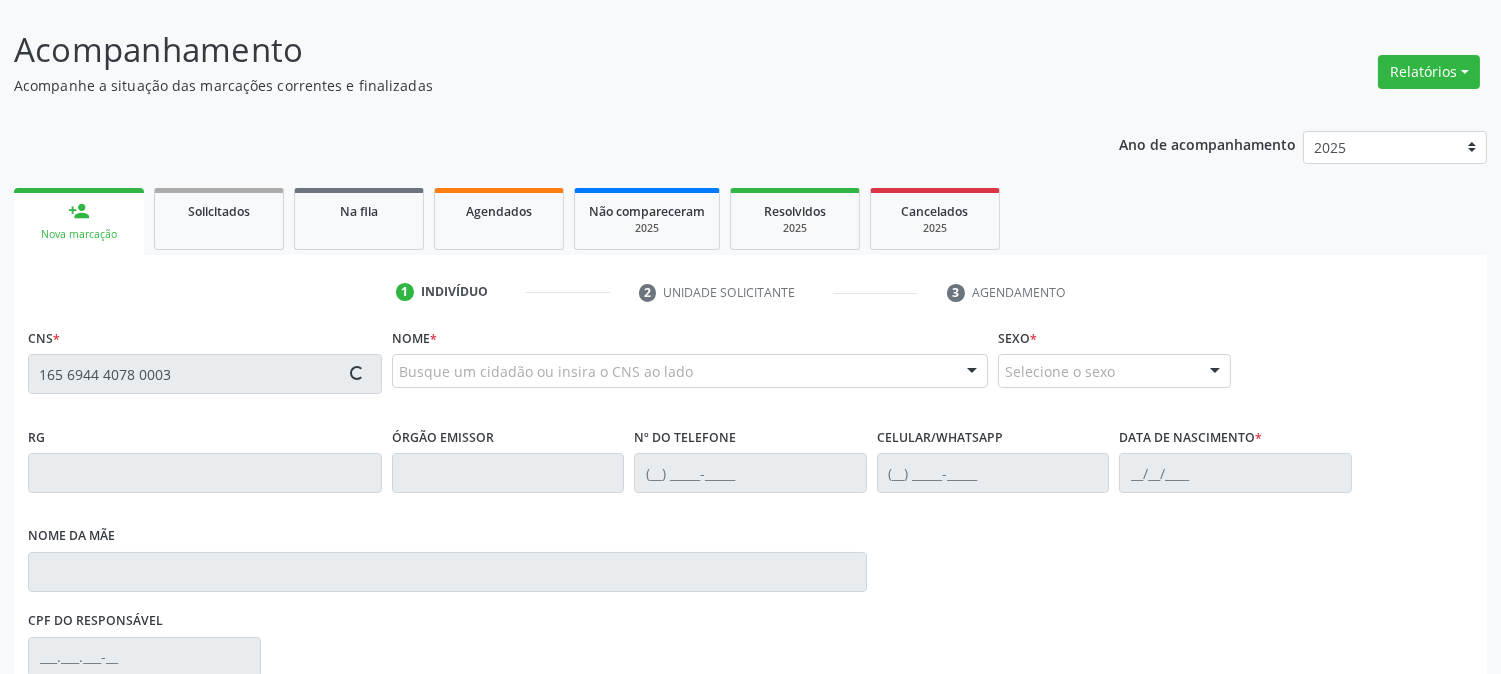 type 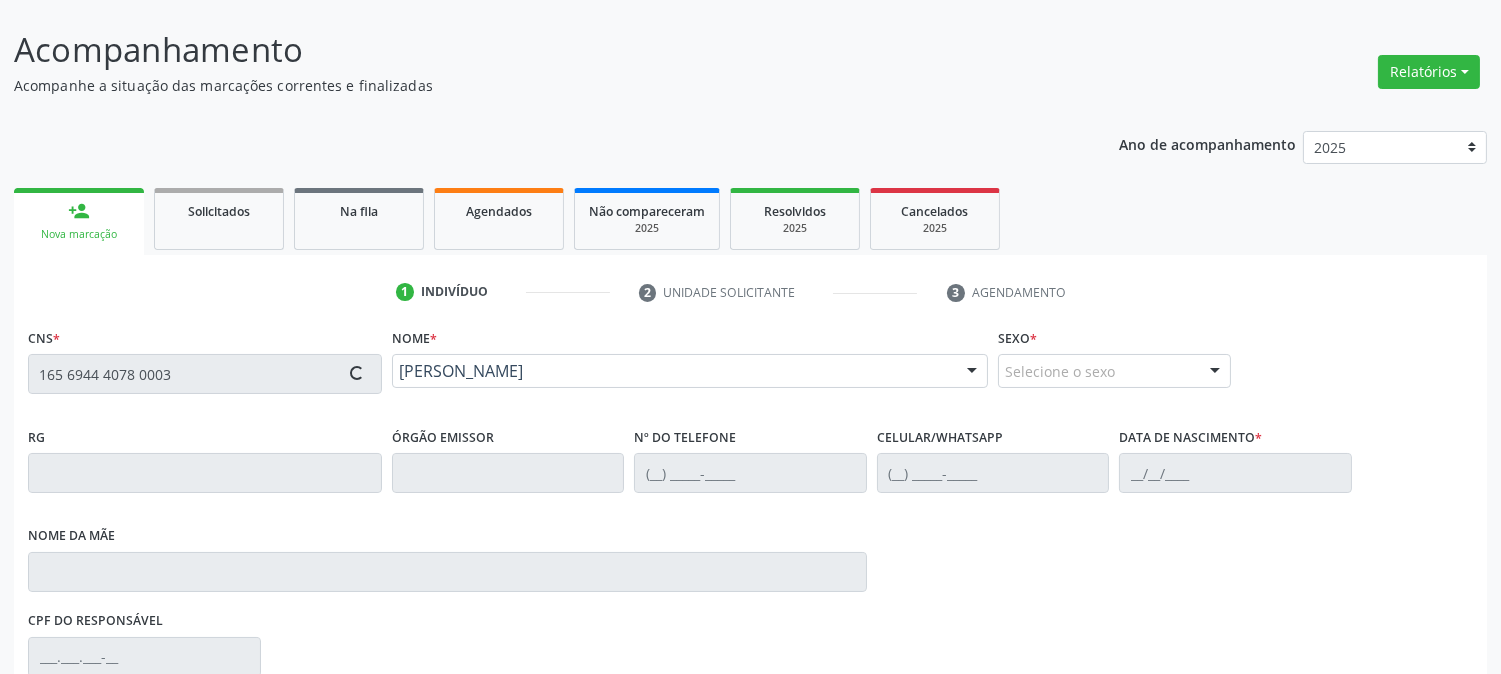 type on "(87) 99139-4411" 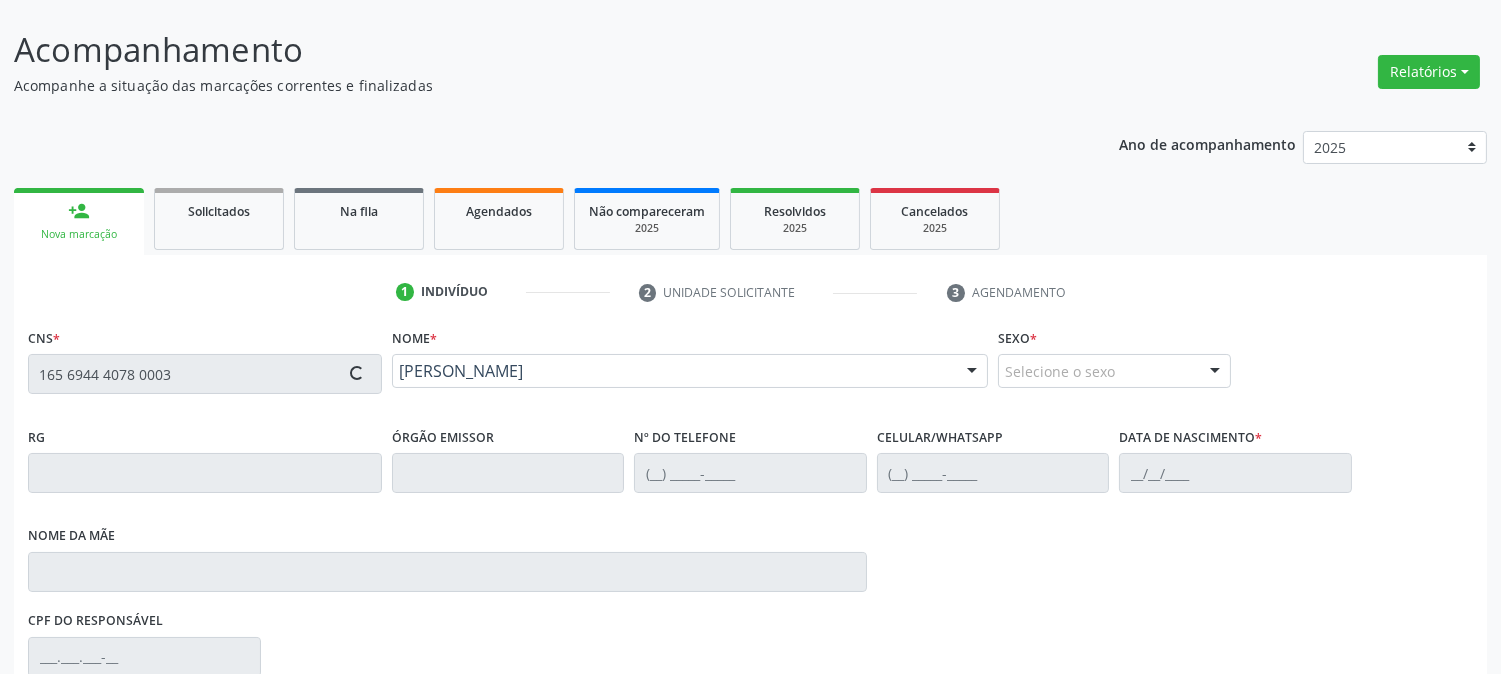 type on "(87) 99139-4411" 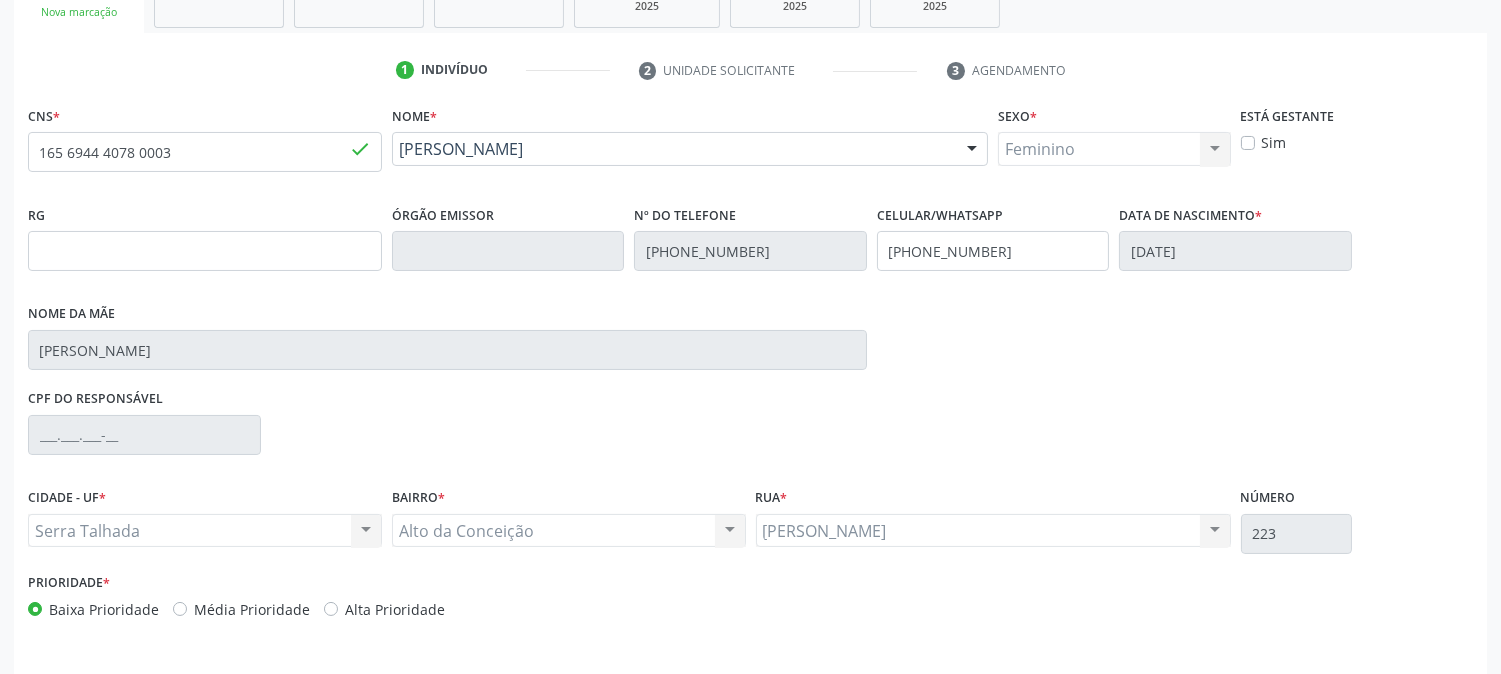 scroll, scrollTop: 395, scrollLeft: 0, axis: vertical 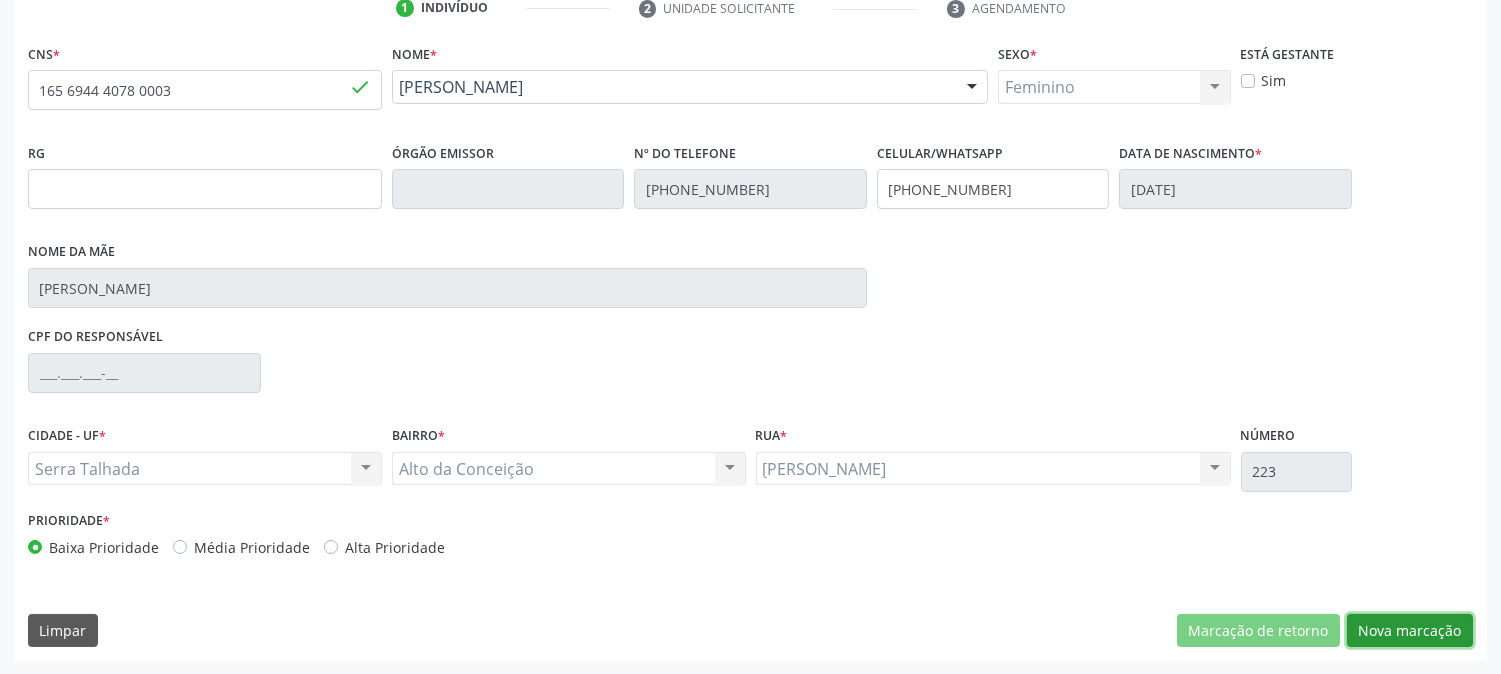 click on "Nova marcação" at bounding box center [1410, 631] 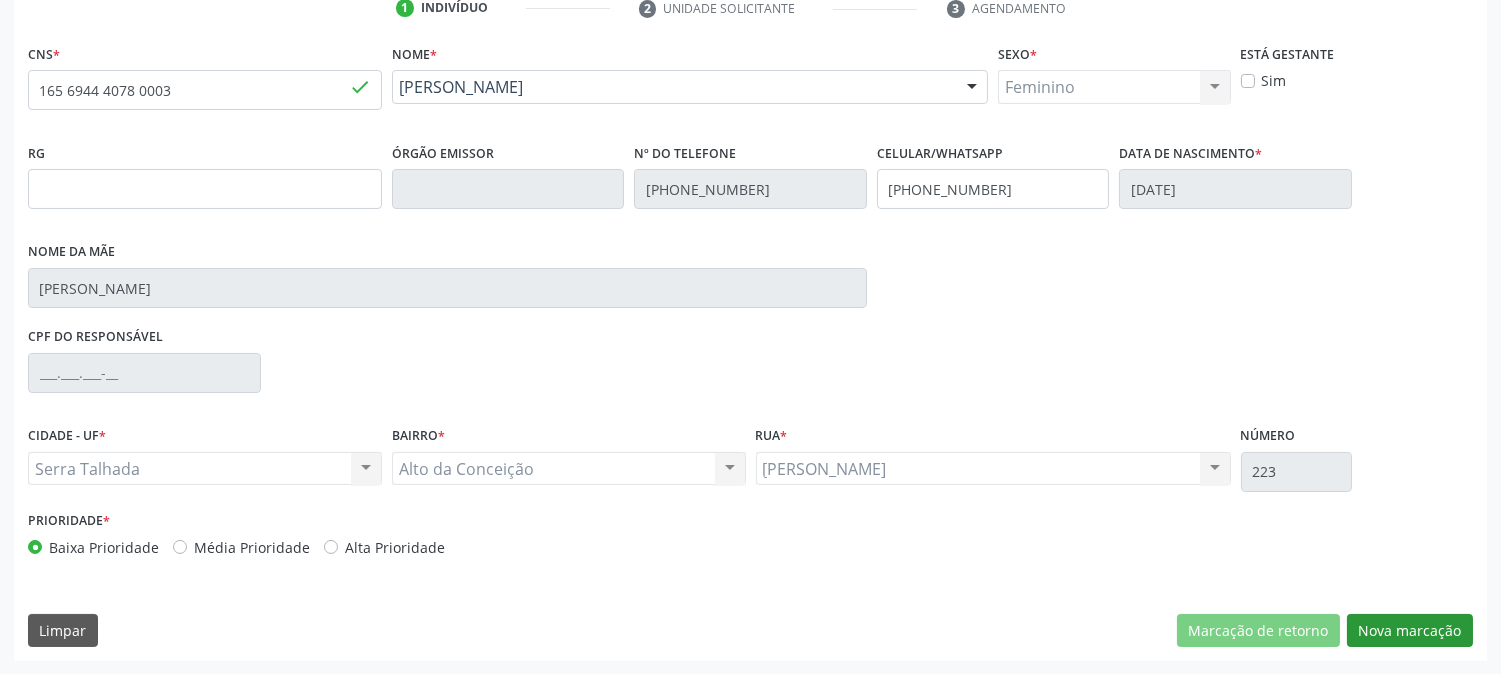 scroll, scrollTop: 231, scrollLeft: 0, axis: vertical 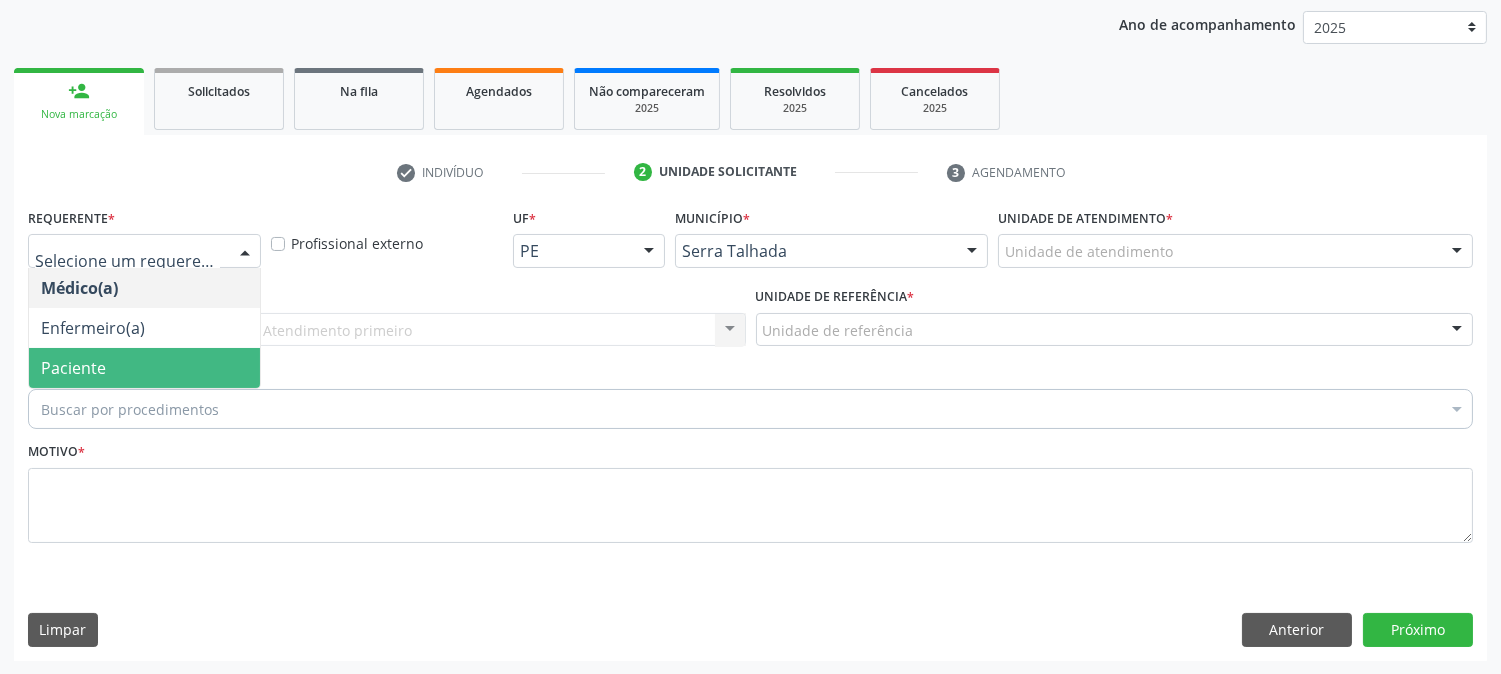 click on "Paciente" at bounding box center (73, 368) 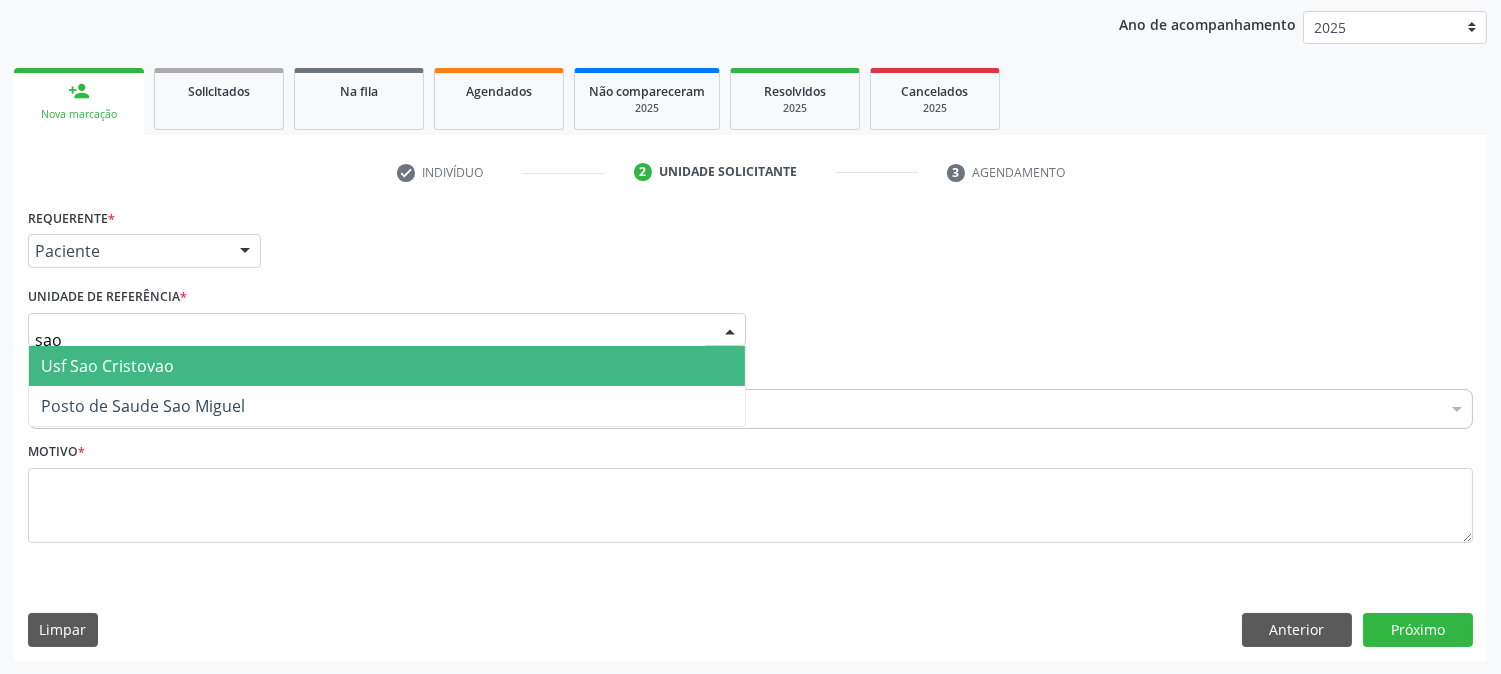 type on "sao c" 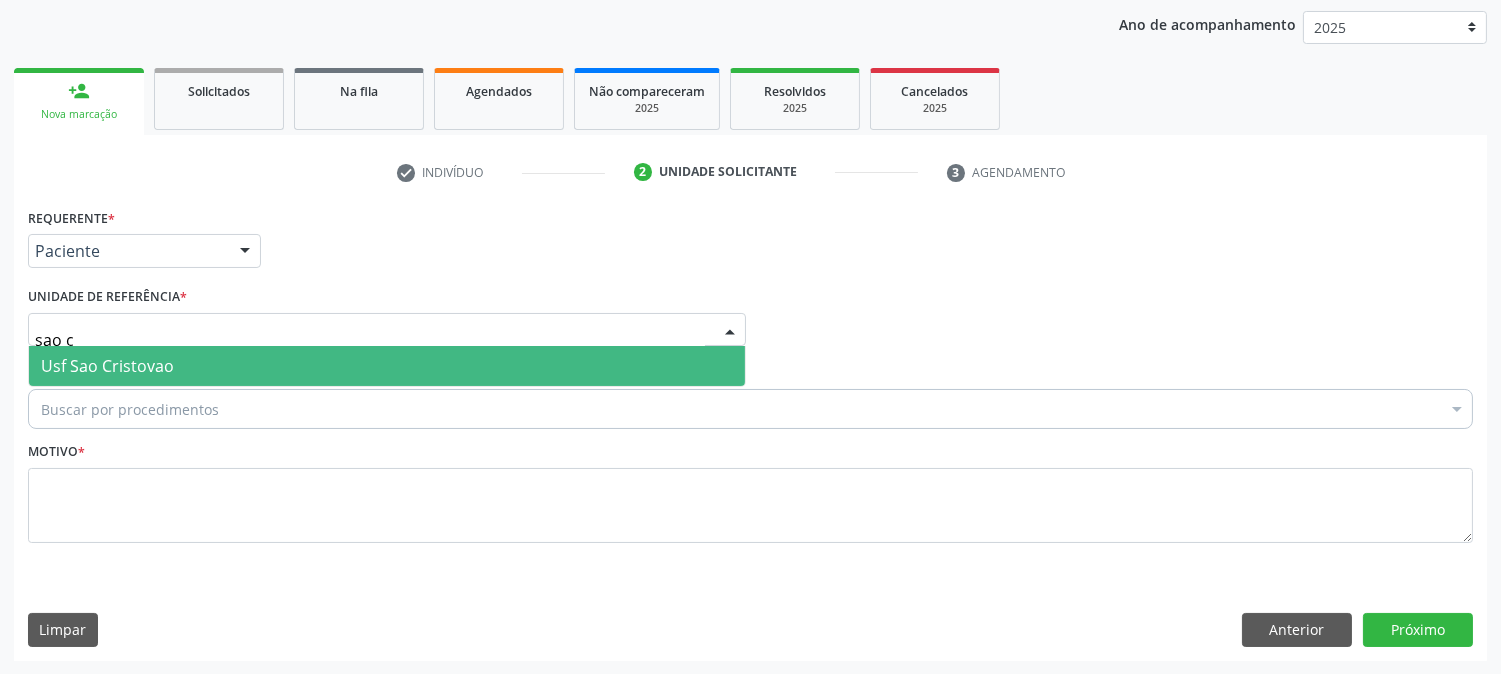 click on "Usf Sao Cristovao" at bounding box center (107, 366) 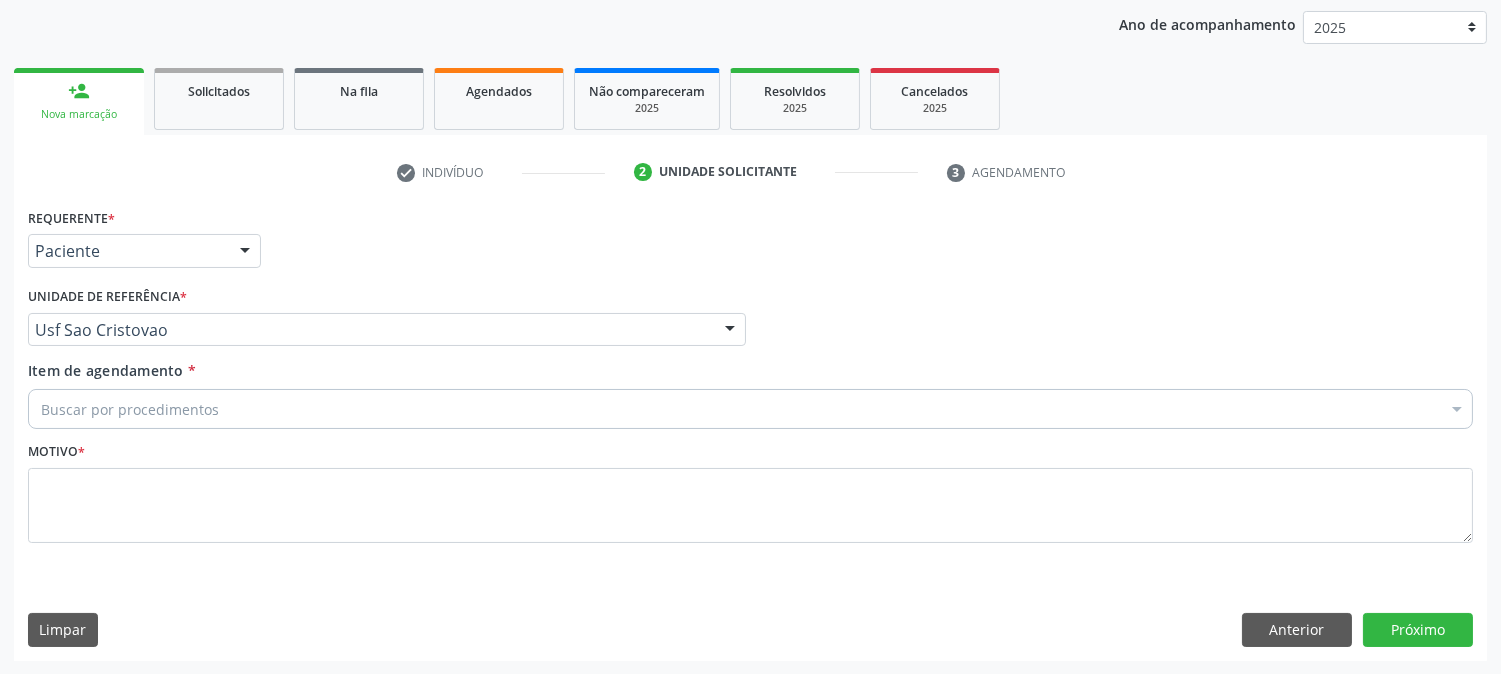 click on "Buscar por procedimentos" at bounding box center (750, 409) 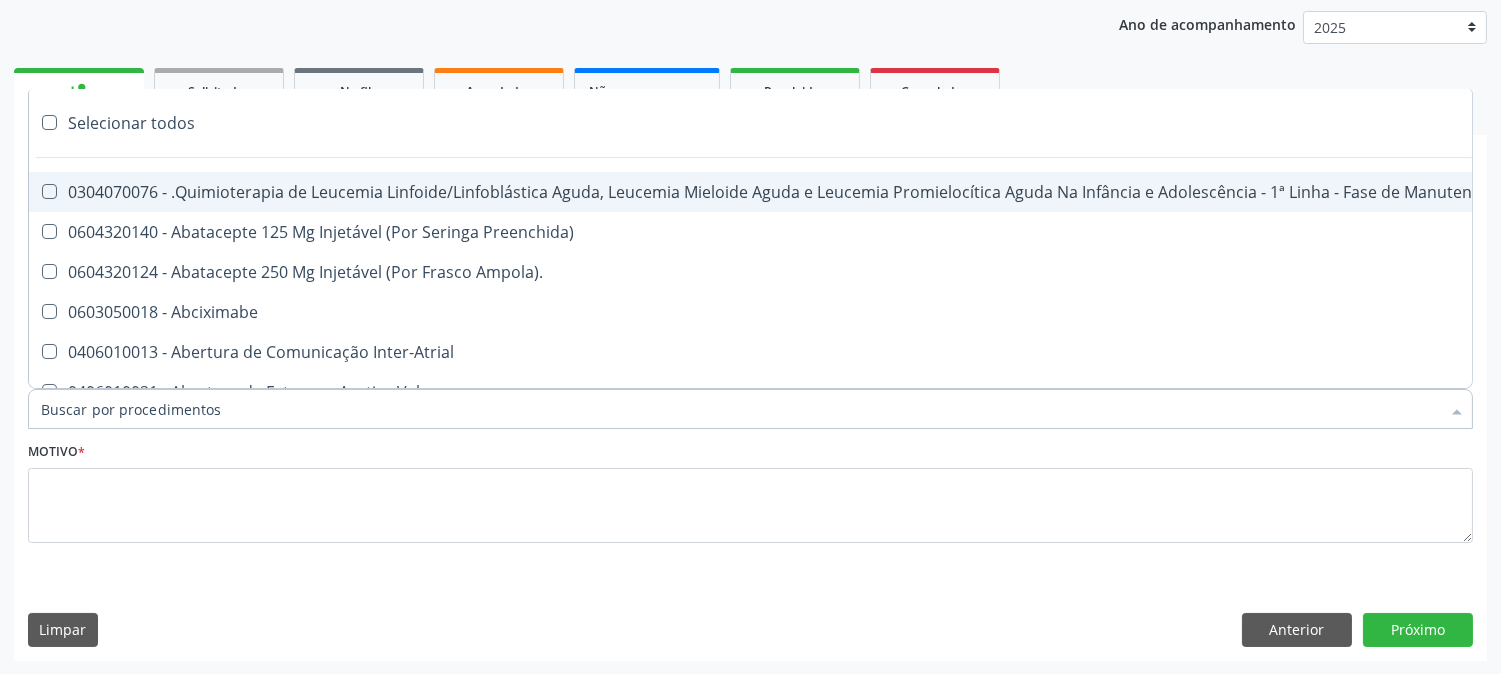 click on "Item de agendamento
*" at bounding box center [740, 409] 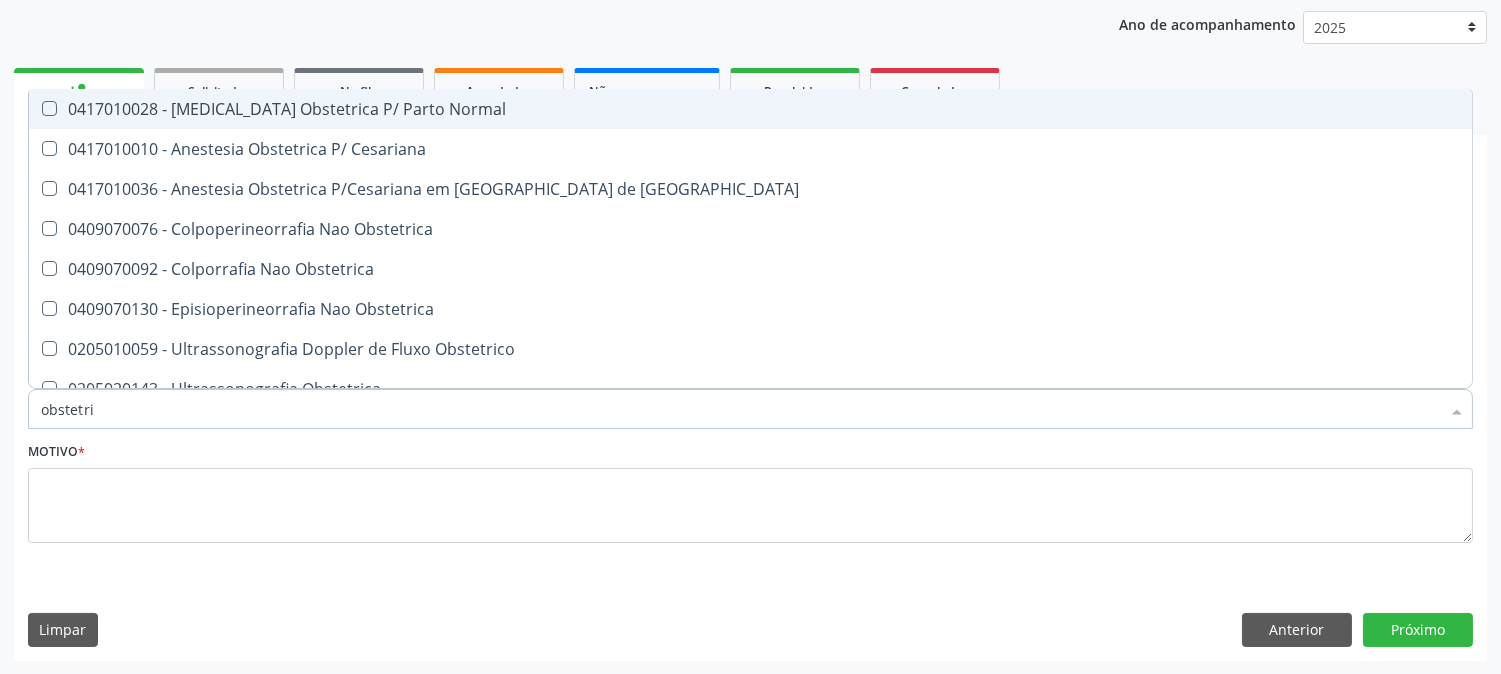 type on "obstetric" 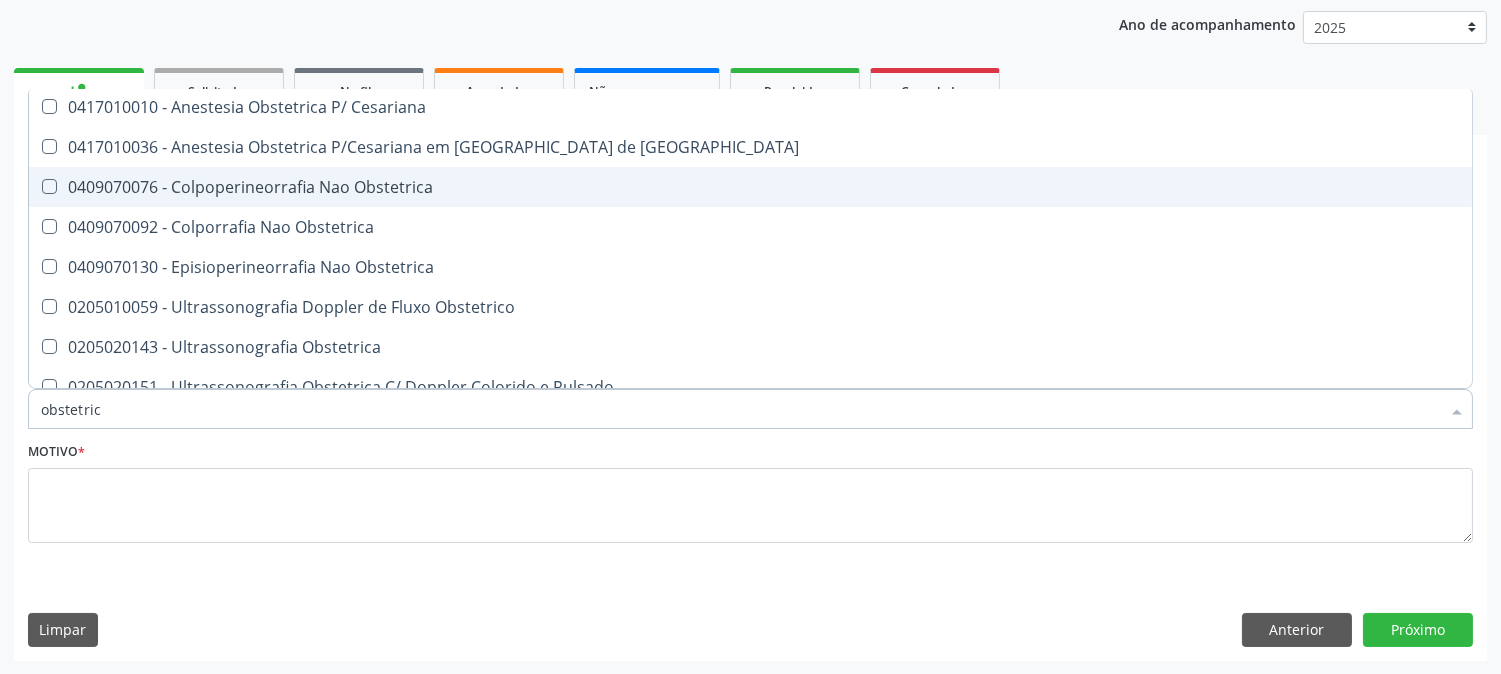 scroll, scrollTop: 61, scrollLeft: 0, axis: vertical 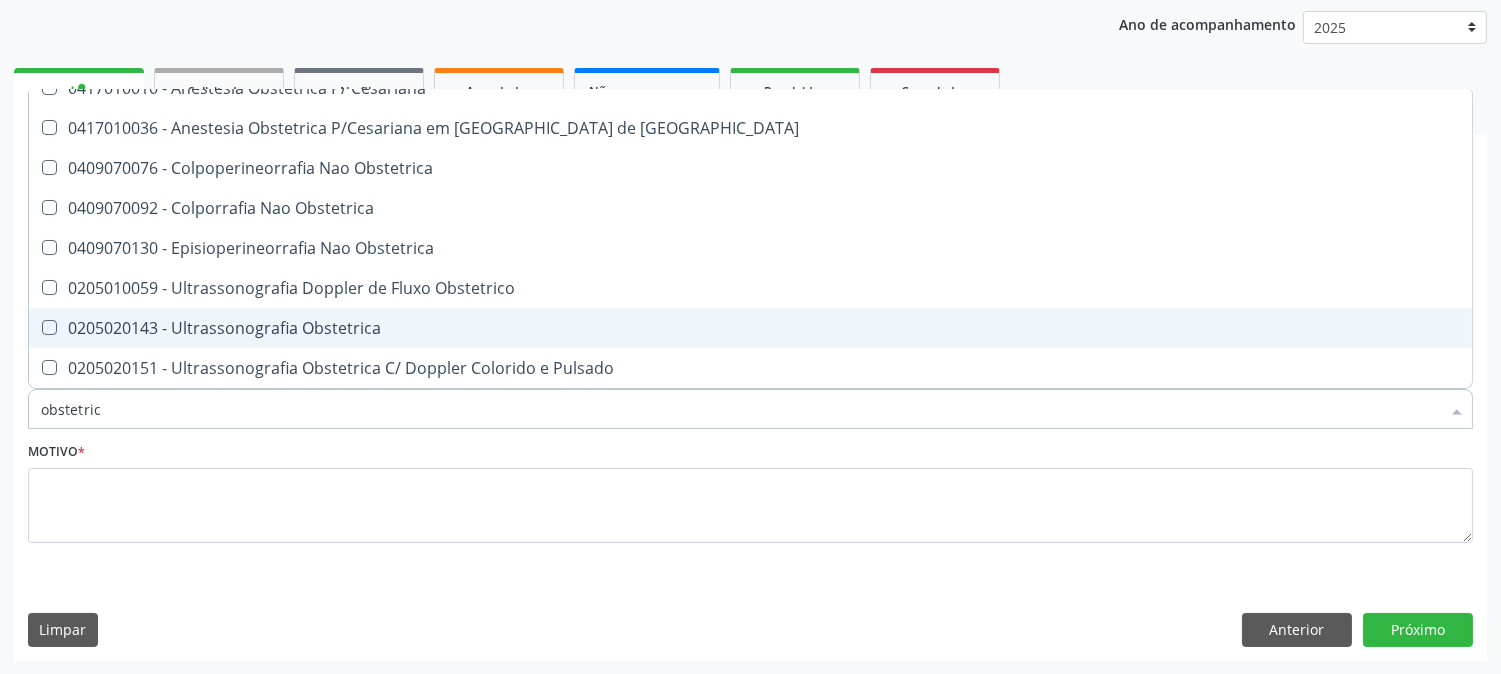 click on "0205020143 - Ultrassonografia Obstetrica" at bounding box center (750, 328) 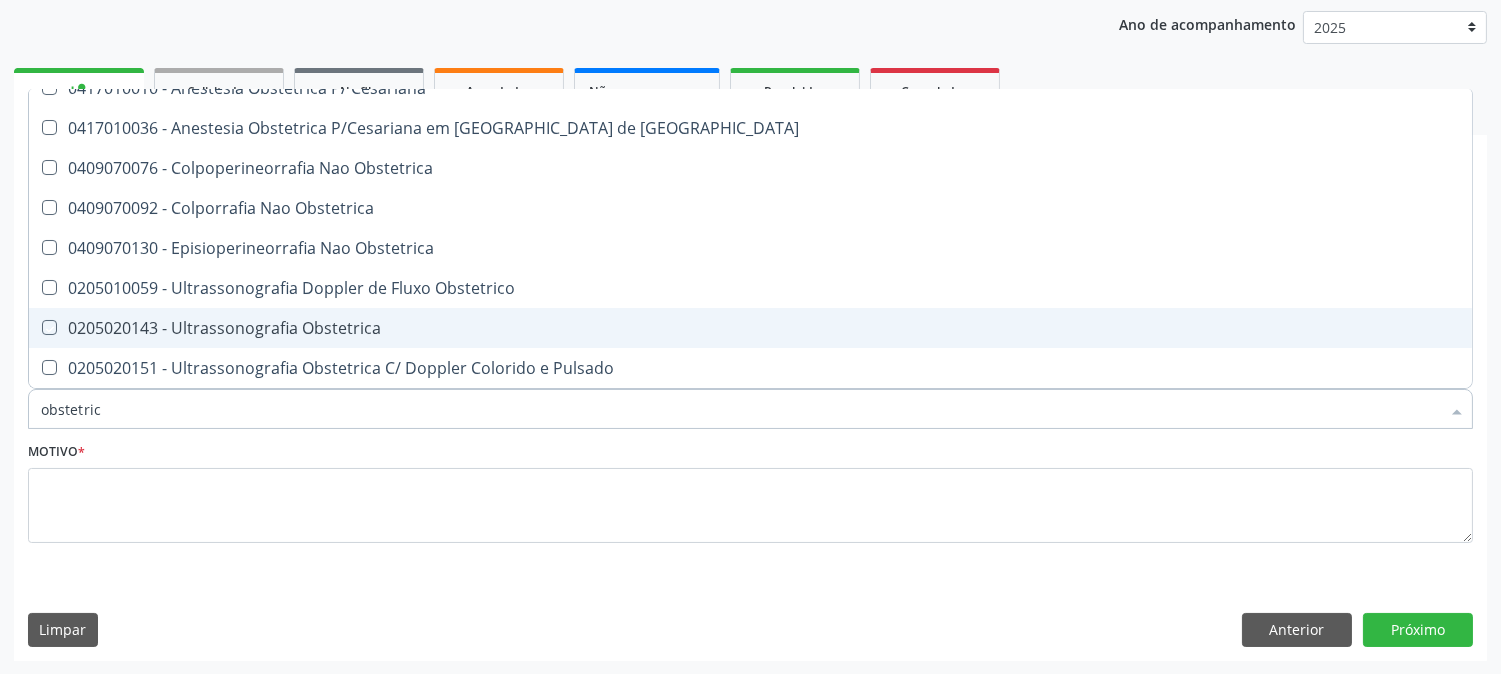checkbox on "true" 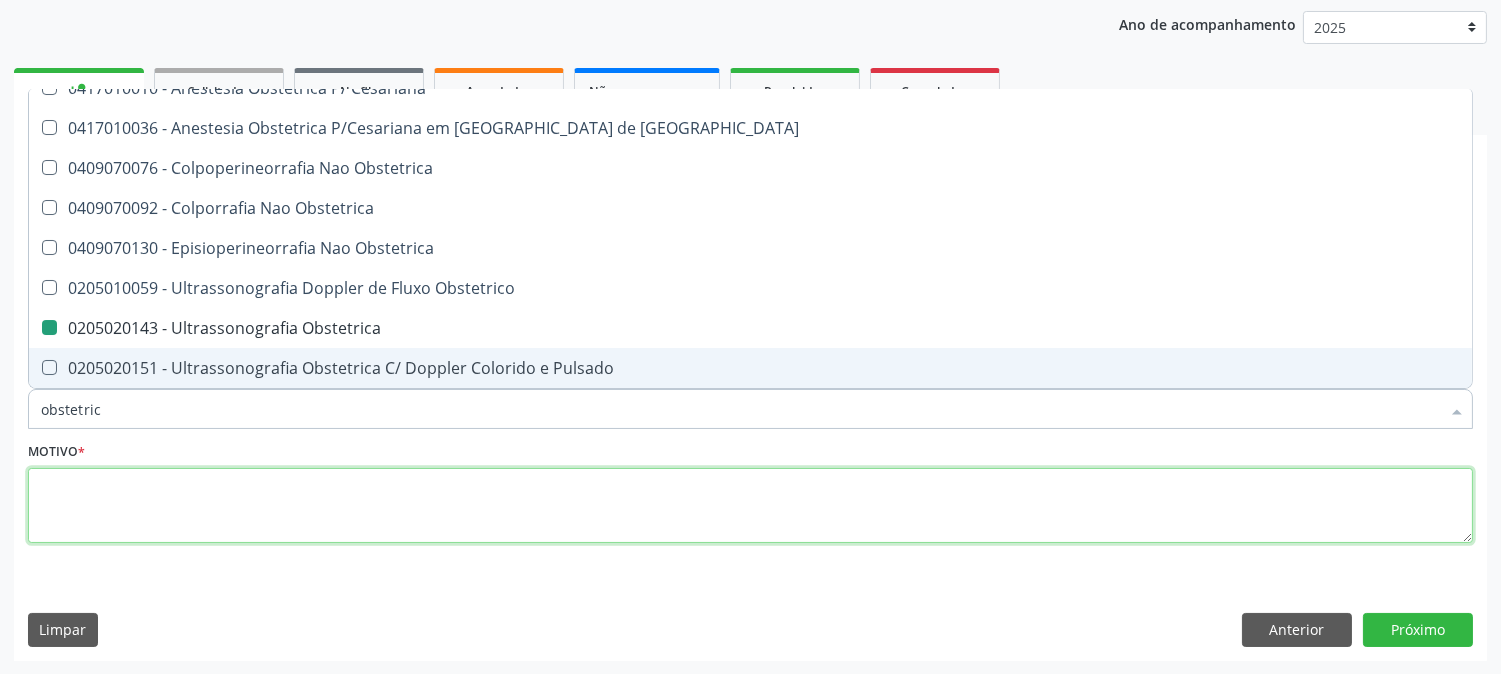 click at bounding box center (750, 506) 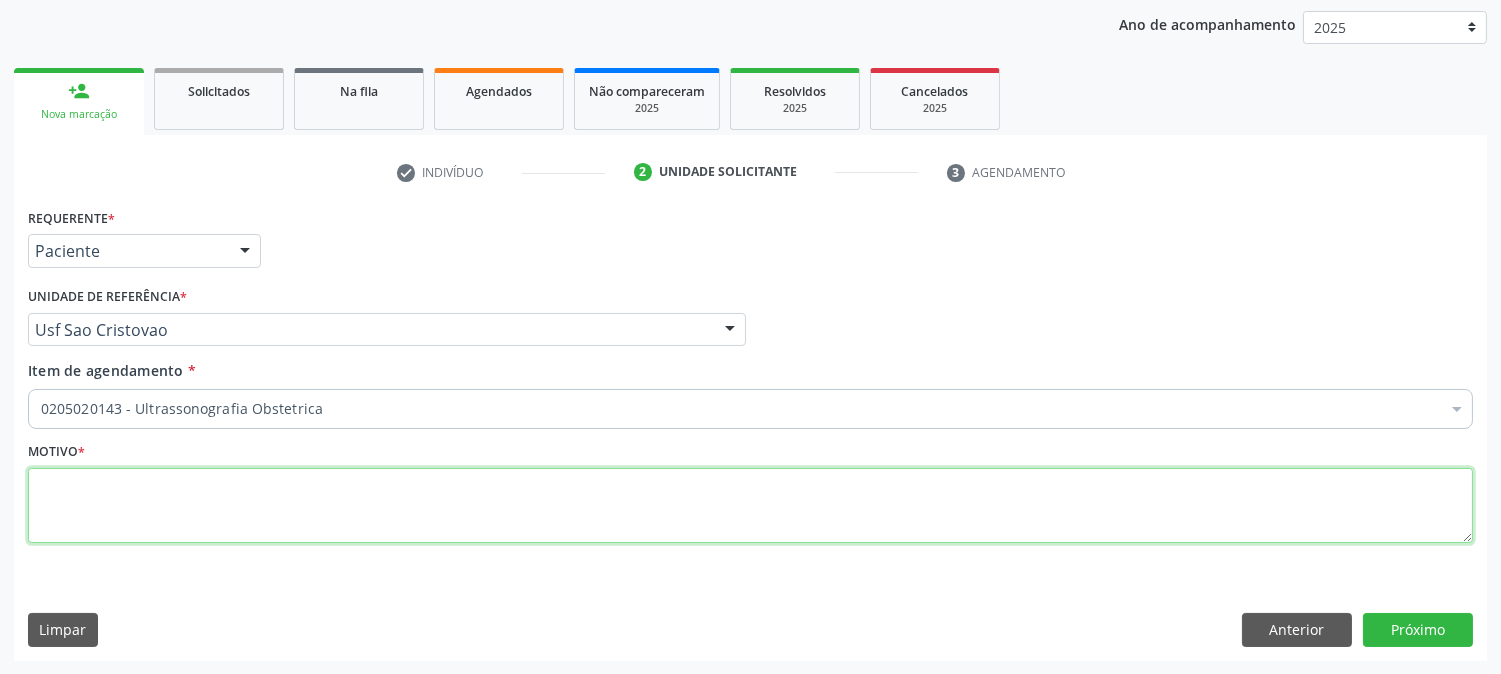 checkbox on "true" 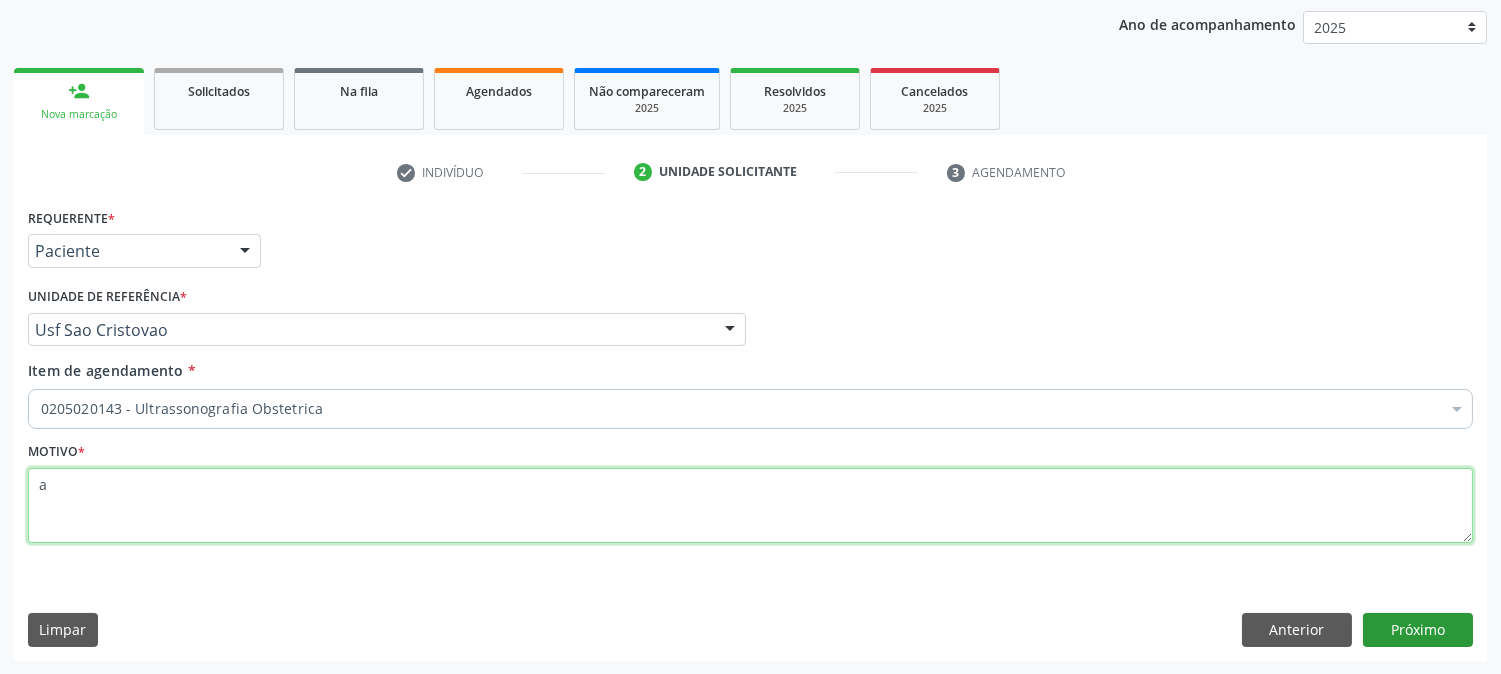 type on "a" 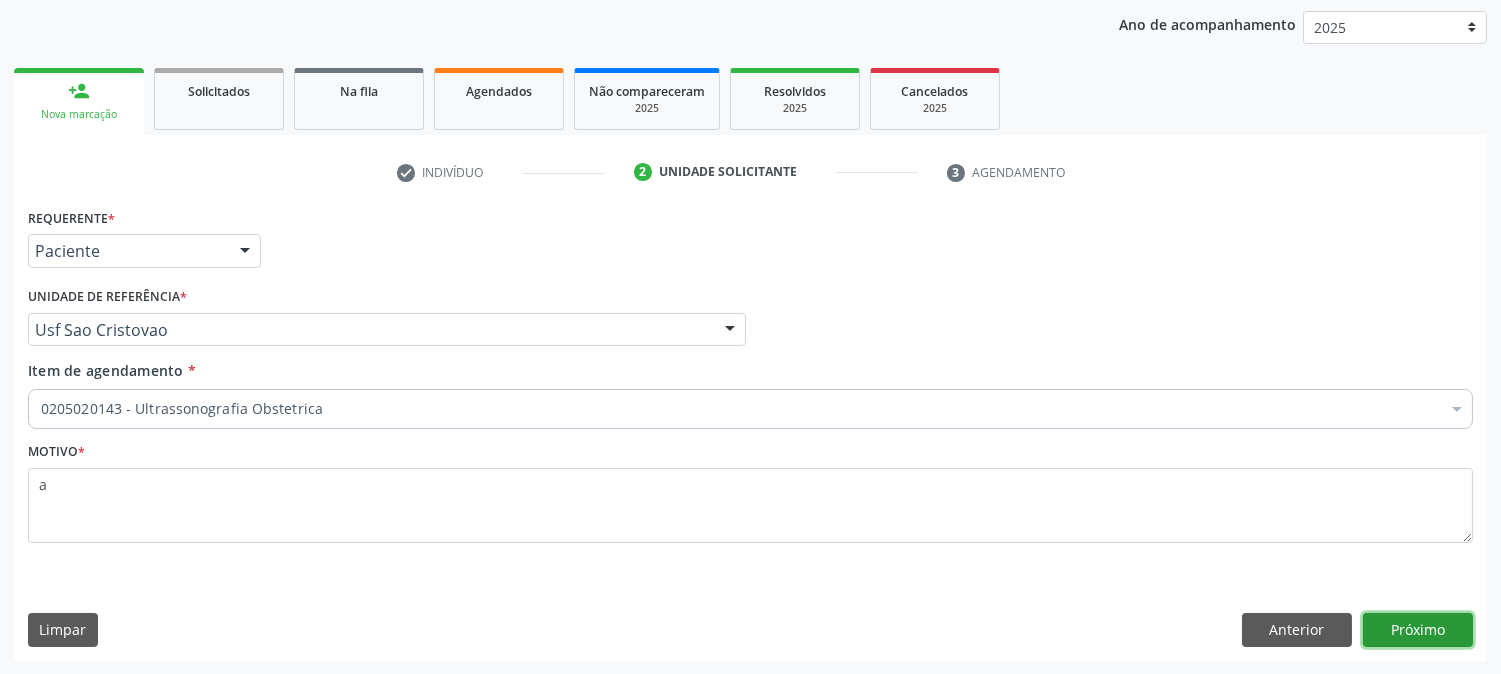click on "Próximo" at bounding box center (1418, 630) 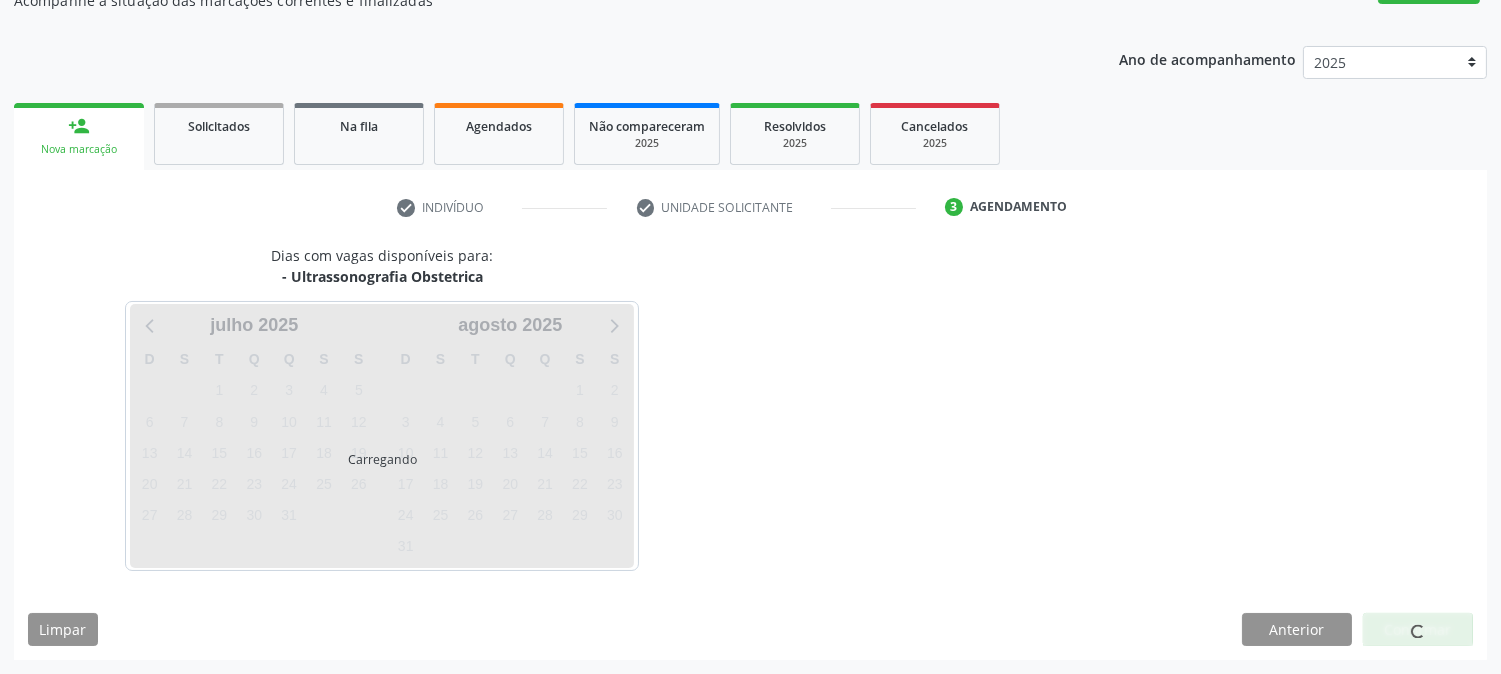 scroll, scrollTop: 195, scrollLeft: 0, axis: vertical 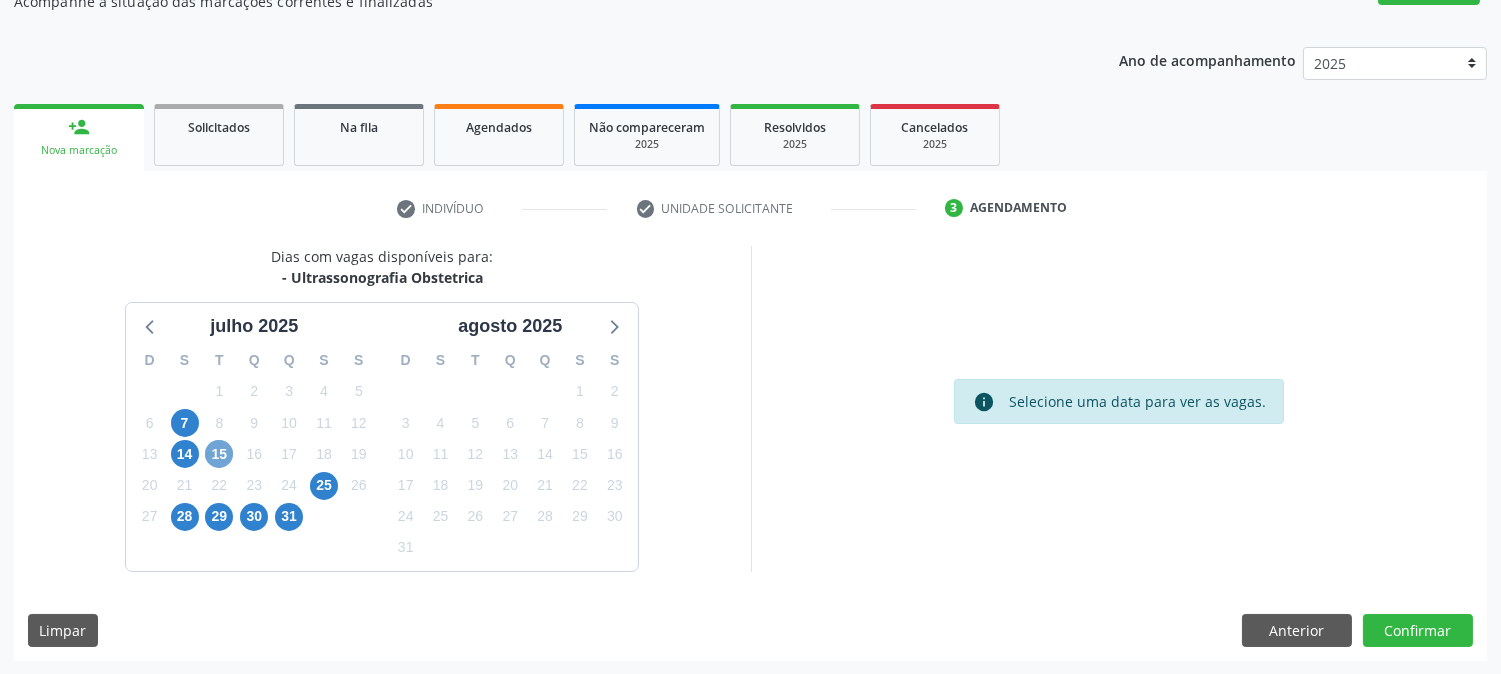 click on "15" at bounding box center [219, 454] 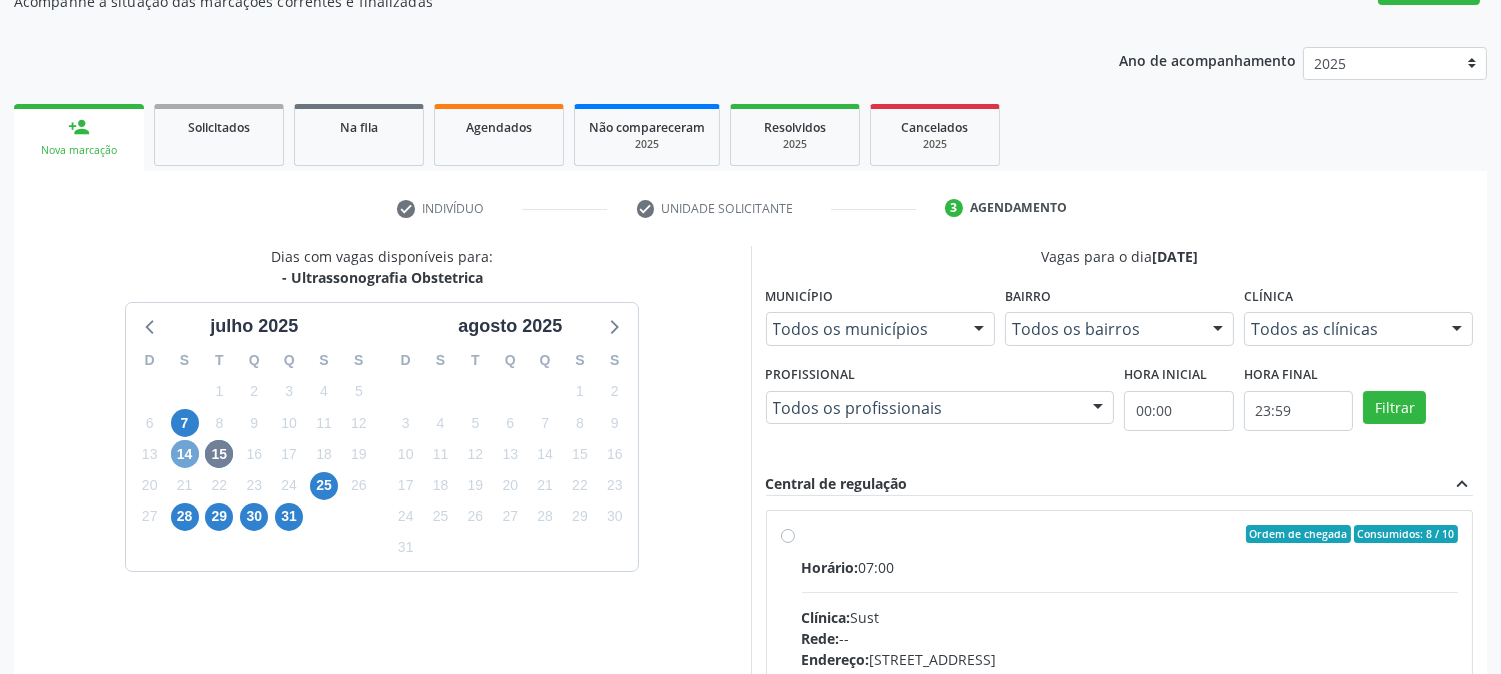click on "14" at bounding box center [185, 454] 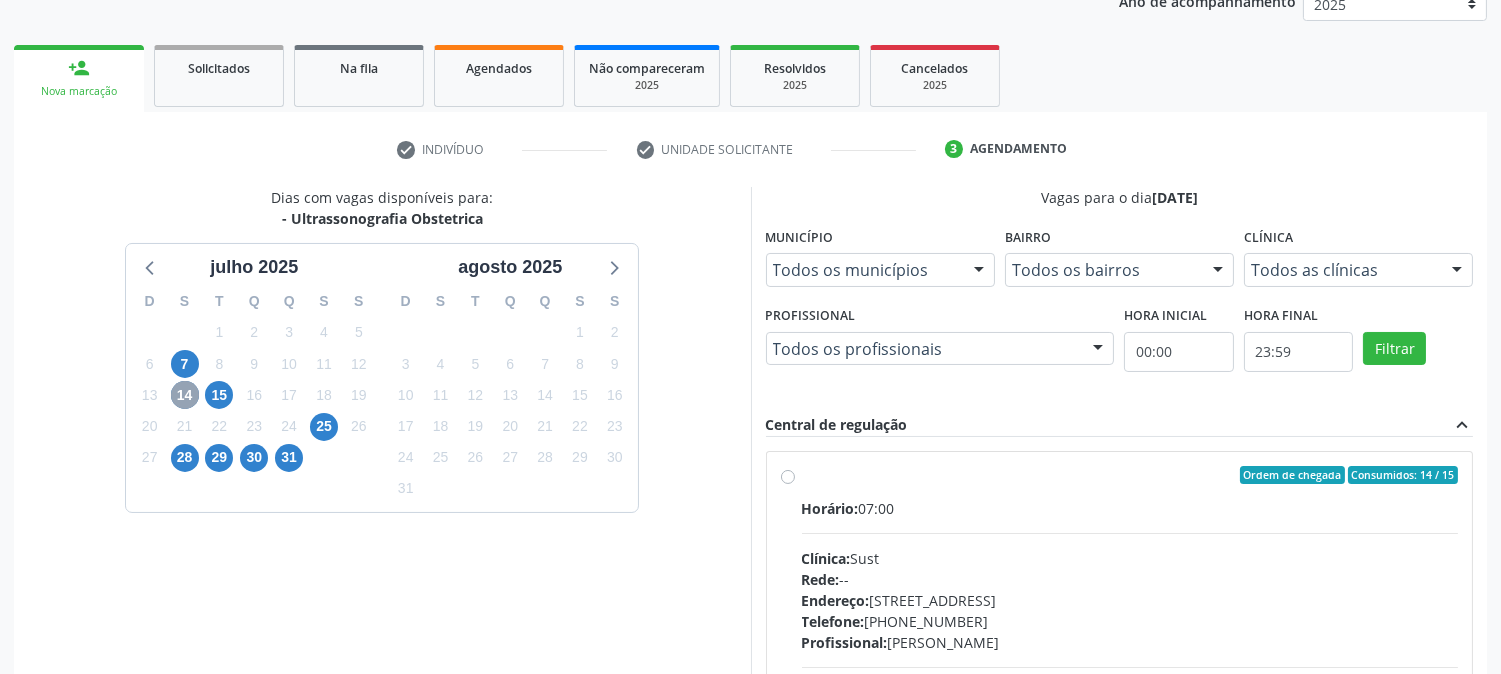 scroll, scrollTop: 417, scrollLeft: 0, axis: vertical 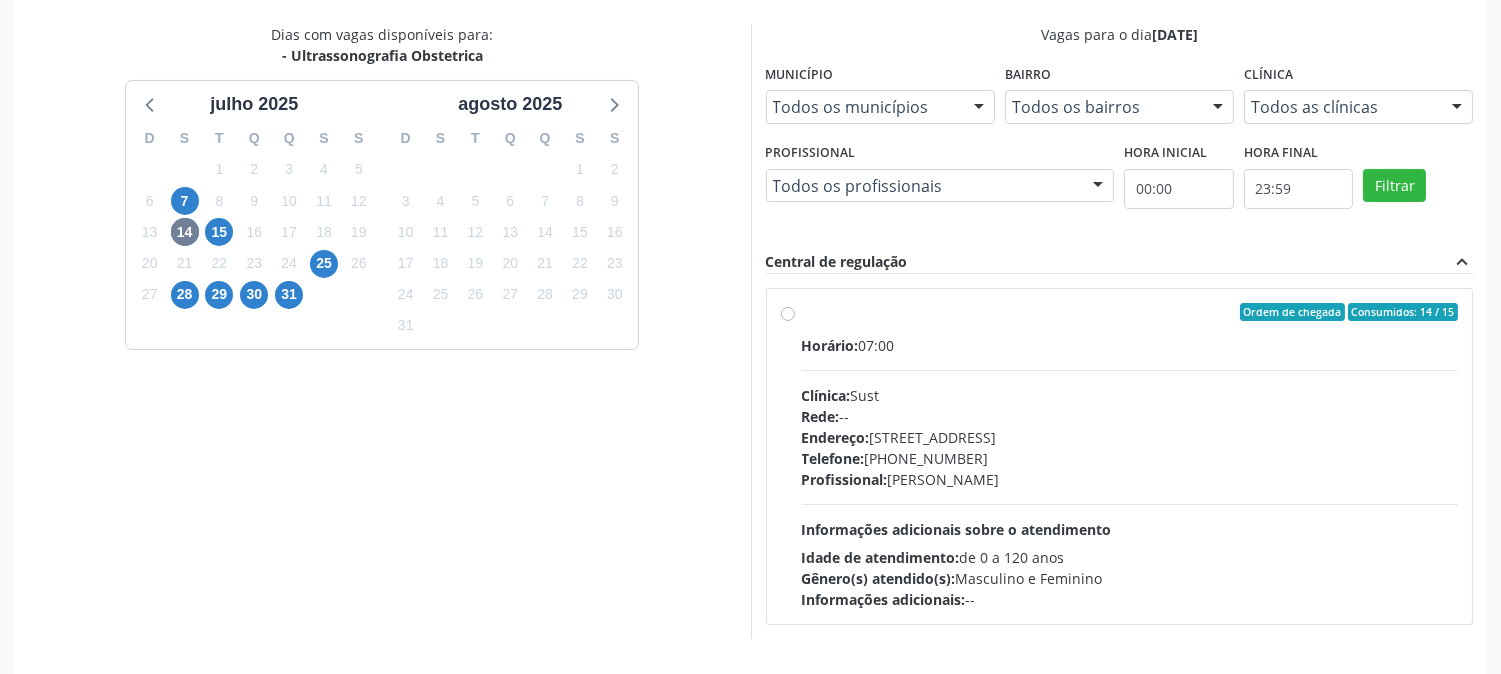 click on "Horário:   07:00" at bounding box center (1130, 345) 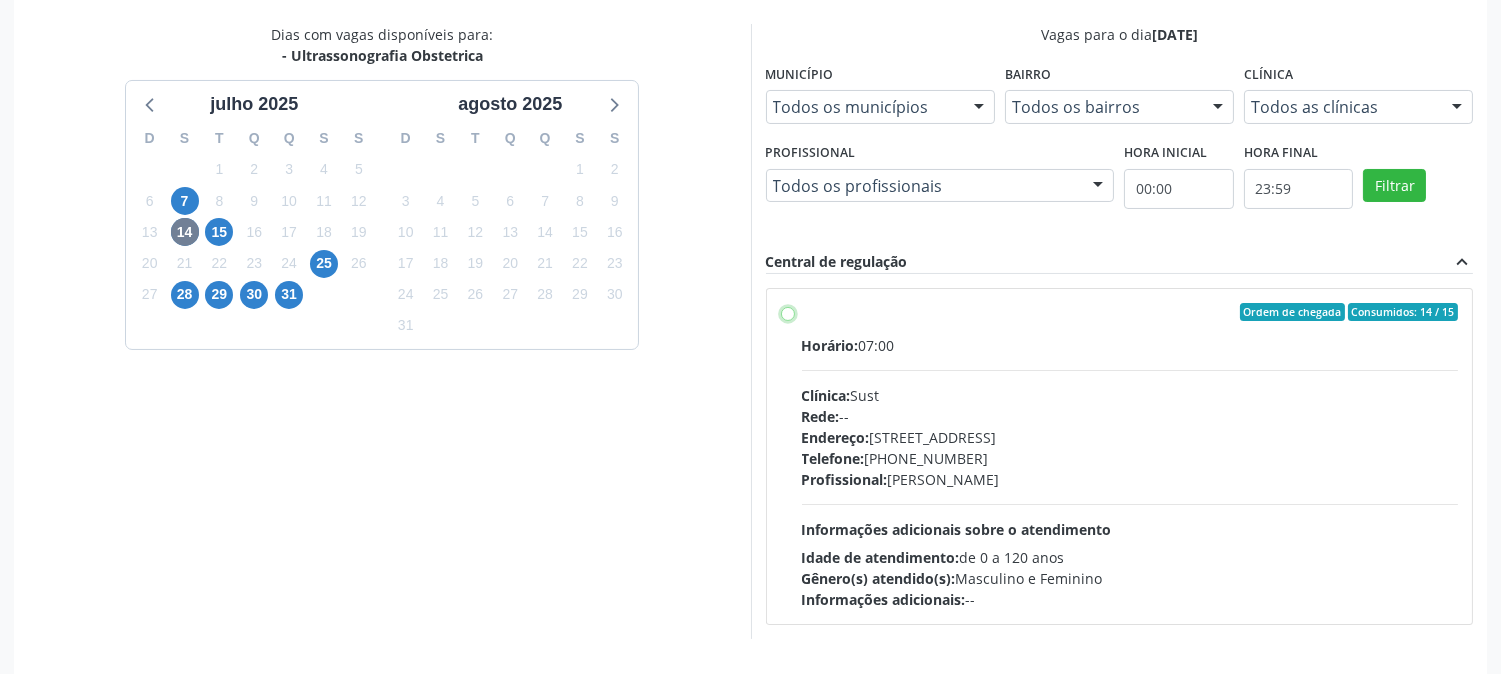 click on "Ordem de chegada
Consumidos: 14 / 15
Horário:   07:00
Clínica:  Sust
Rede:
--
Endereço:   nº 730, N S Penha, Serra Talhada - PE
Telefone:   (87) 38311707
Profissional:
Severino Tadeu de Menezes Lima
Informações adicionais sobre o atendimento
Idade de atendimento:
de 0 a 120 anos
Gênero(s) atendido(s):
Masculino e Feminino
Informações adicionais:
--" at bounding box center (788, 312) 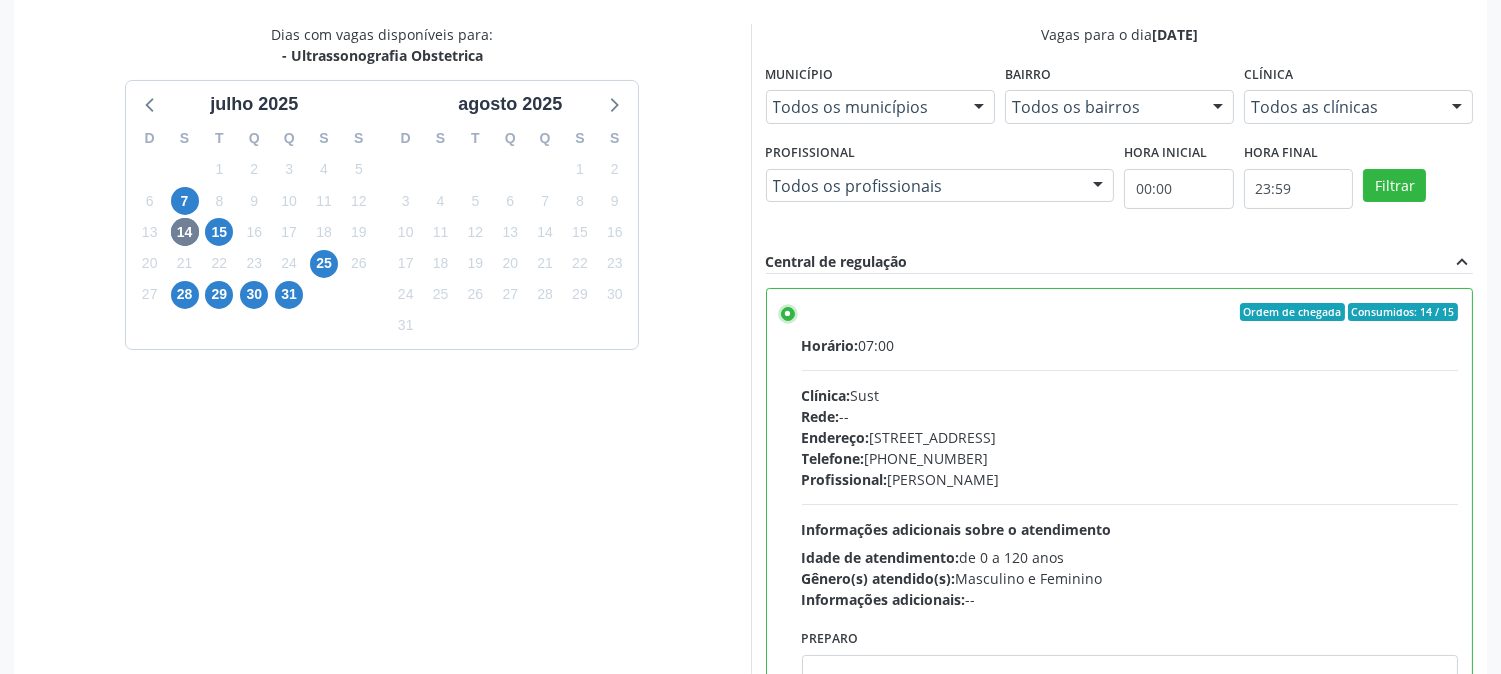 scroll, scrollTop: 520, scrollLeft: 0, axis: vertical 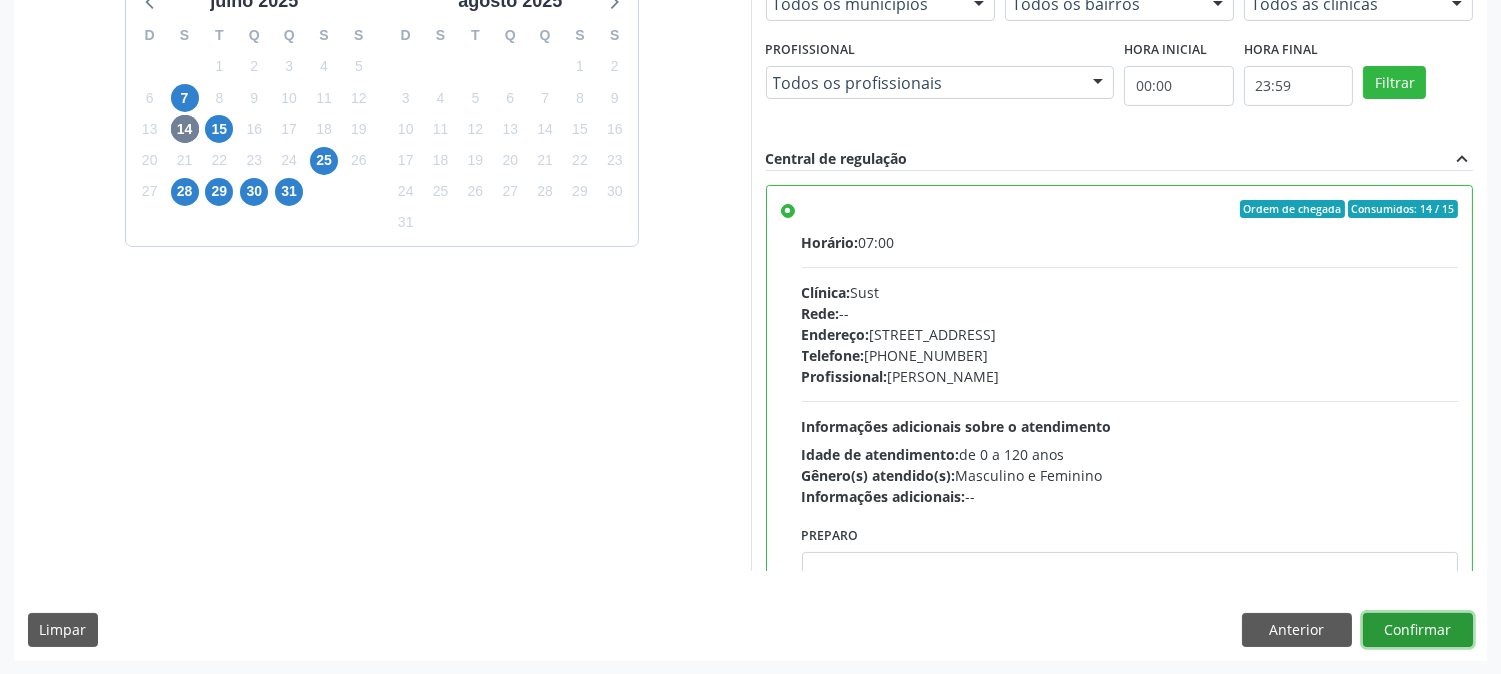 click on "Confirmar" at bounding box center [1418, 630] 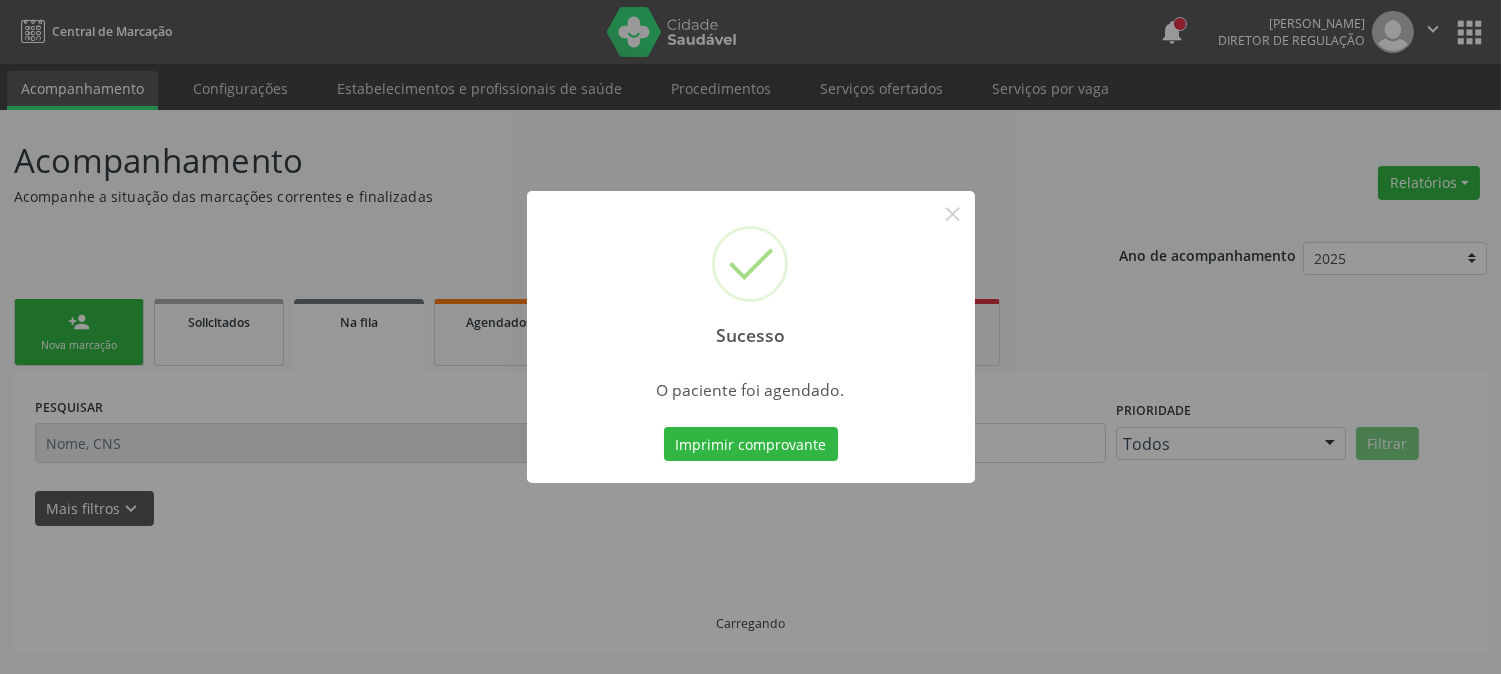 scroll, scrollTop: 0, scrollLeft: 0, axis: both 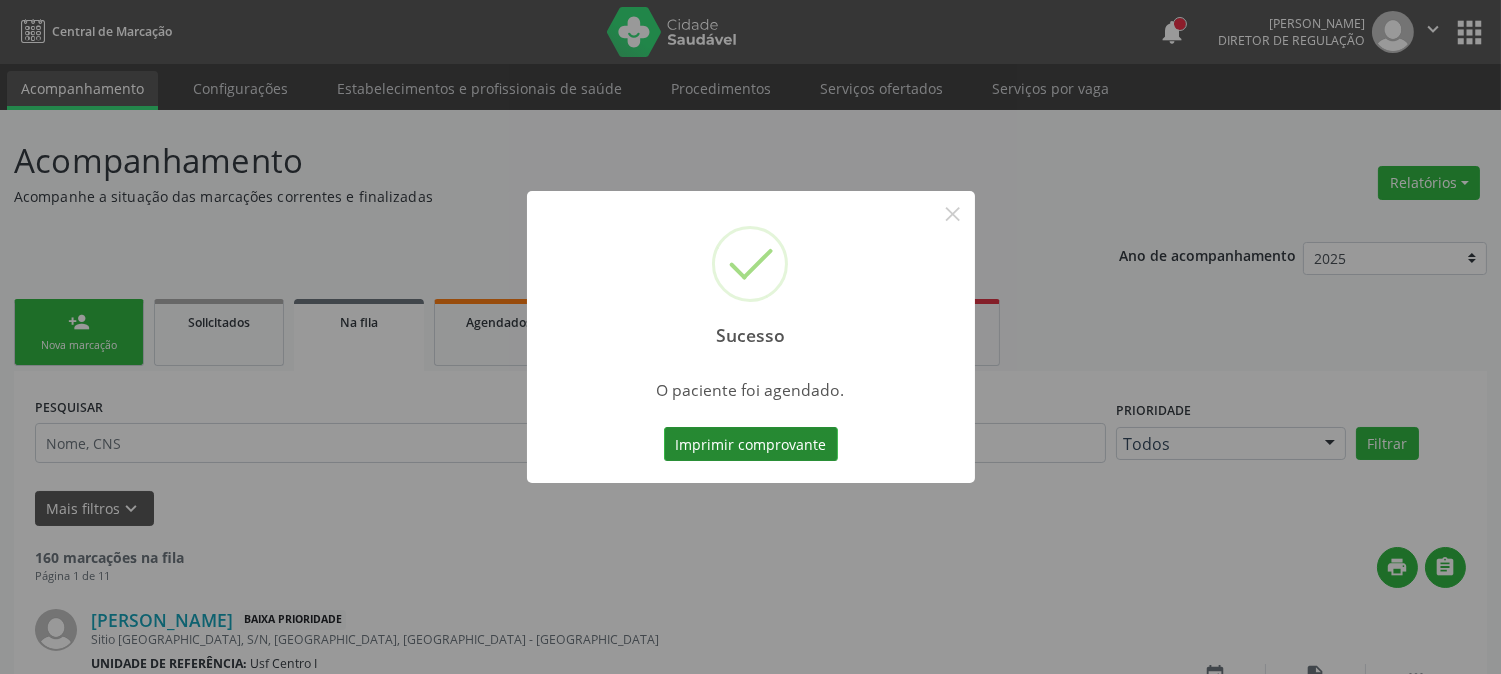 click on "Imprimir comprovante" at bounding box center [751, 444] 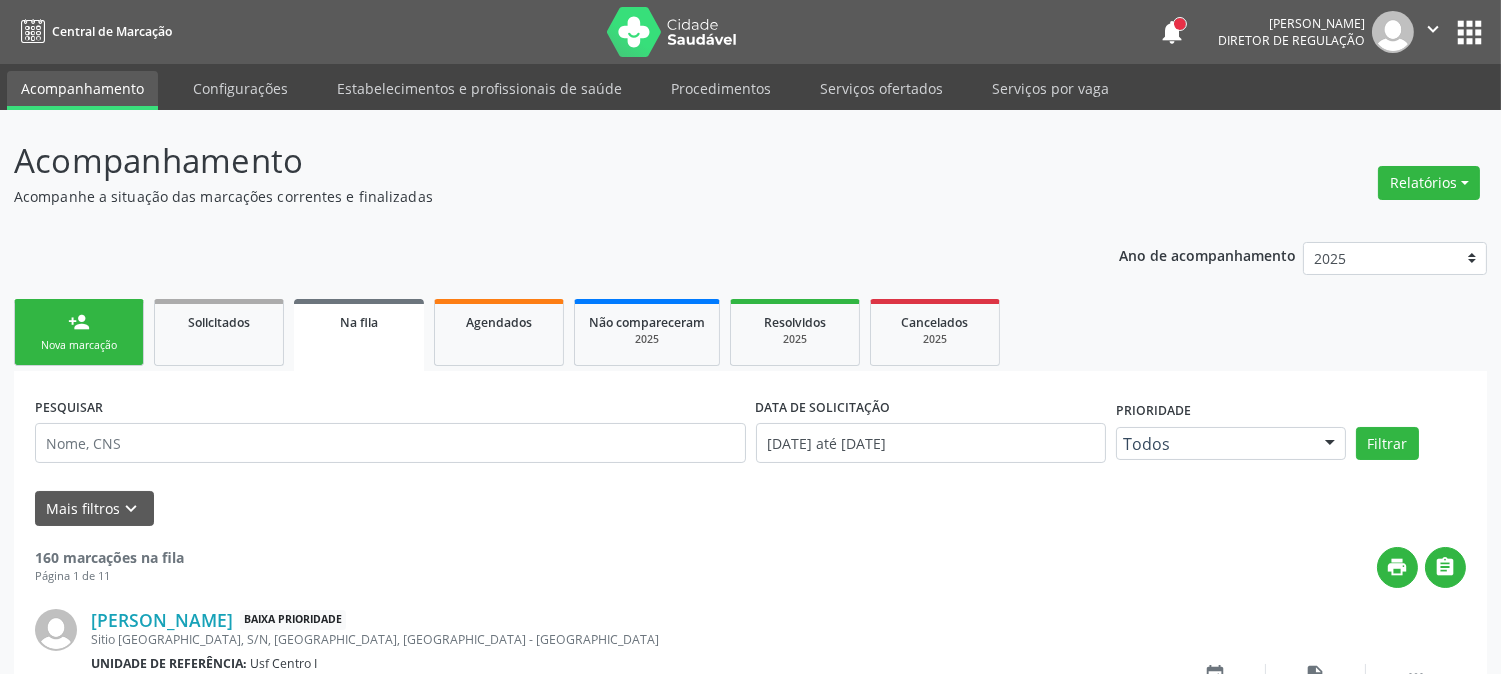 click on "person_add
Nova marcação" at bounding box center (79, 332) 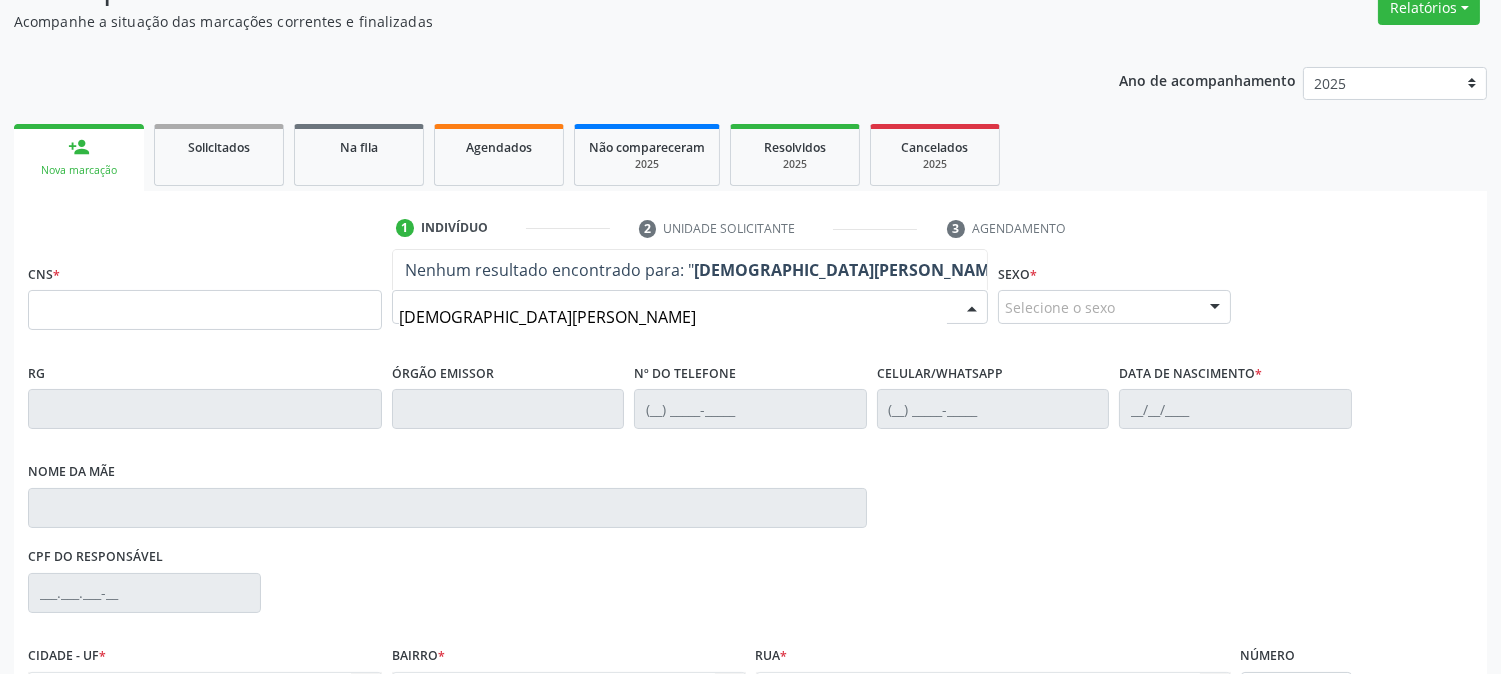 scroll, scrollTop: 222, scrollLeft: 0, axis: vertical 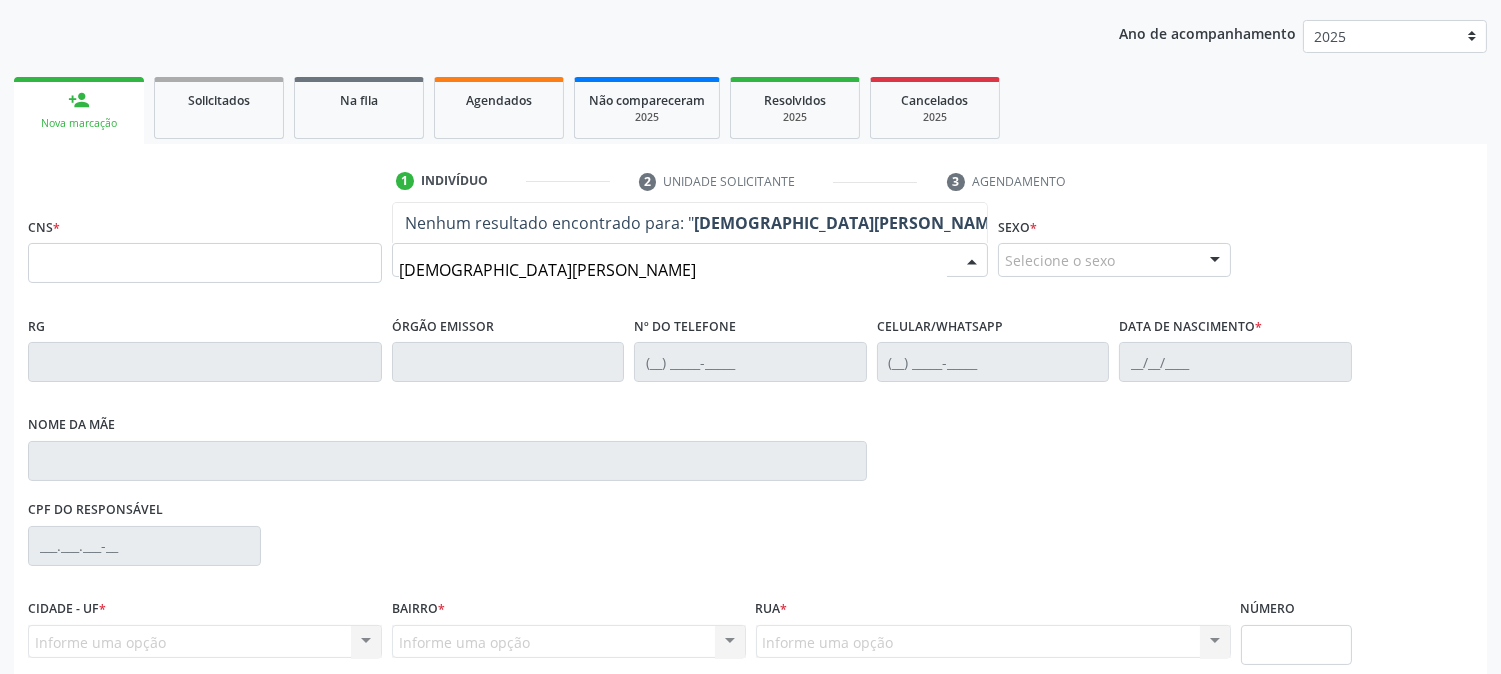 type on "cristiane gomes" 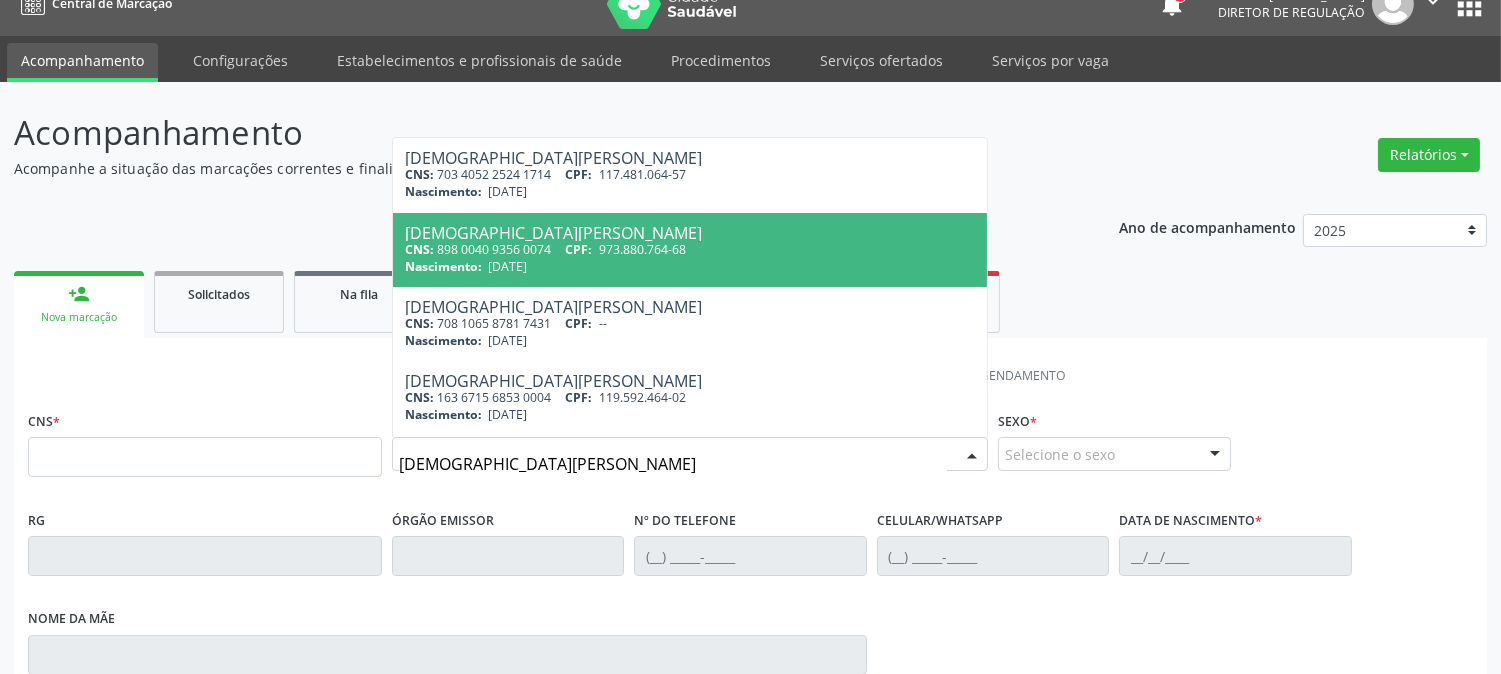 scroll, scrollTop: 0, scrollLeft: 0, axis: both 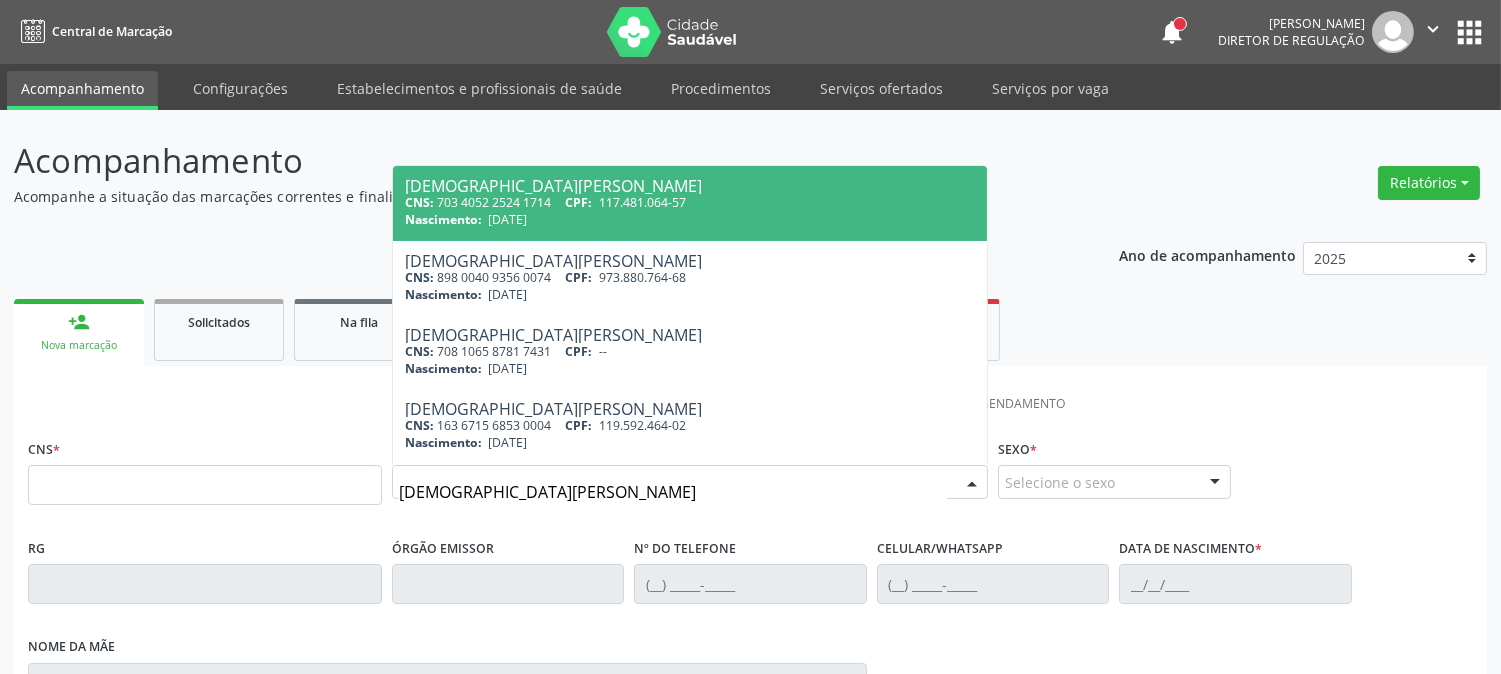 click on "117.481.064-57" at bounding box center [642, 202] 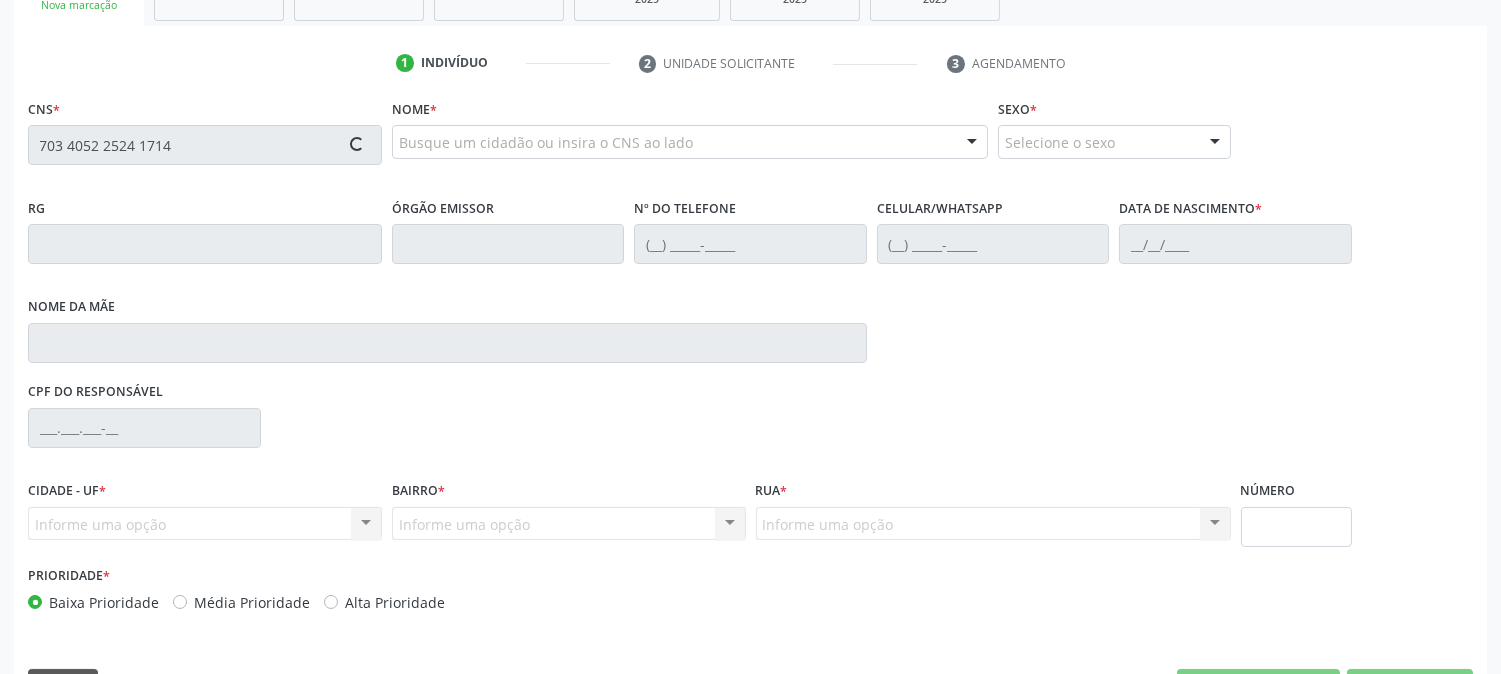 scroll, scrollTop: 395, scrollLeft: 0, axis: vertical 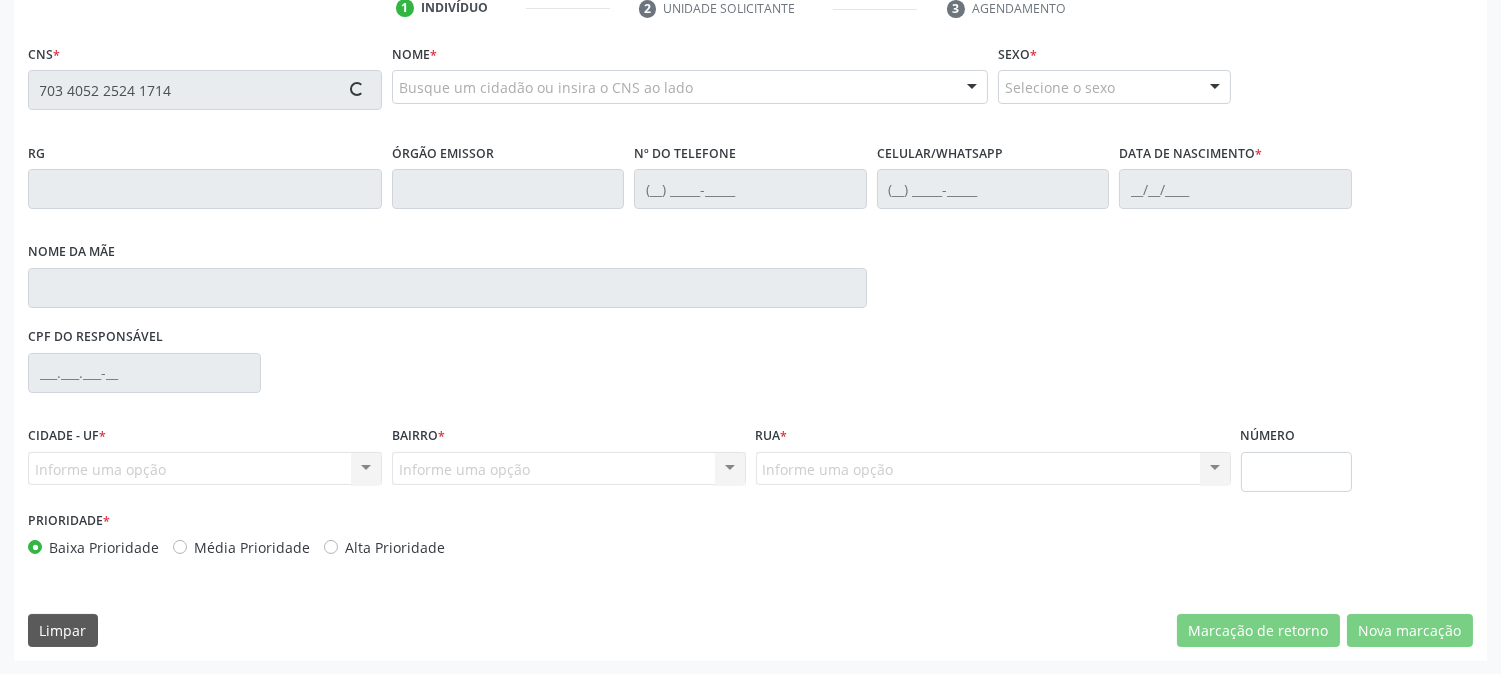 type on "703 4052 2524 1714" 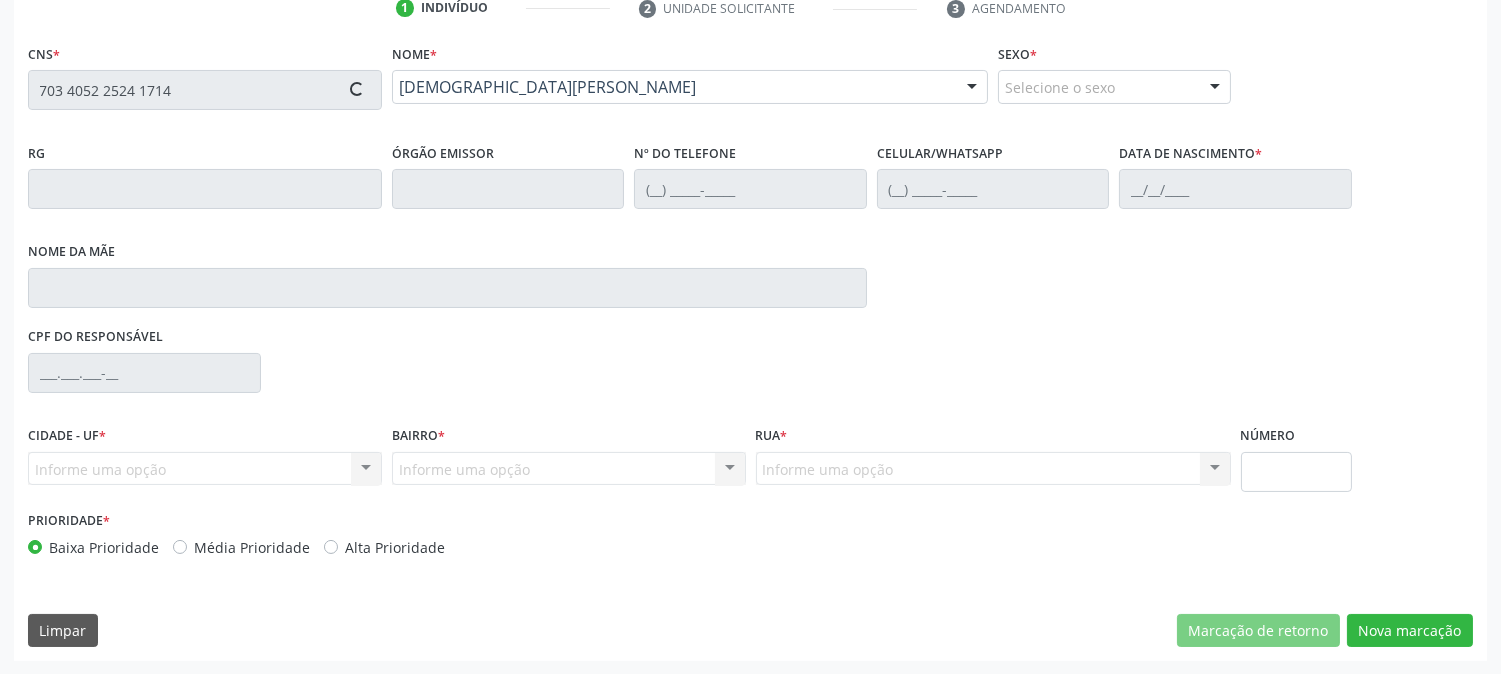 type on "(87) 99911-3460" 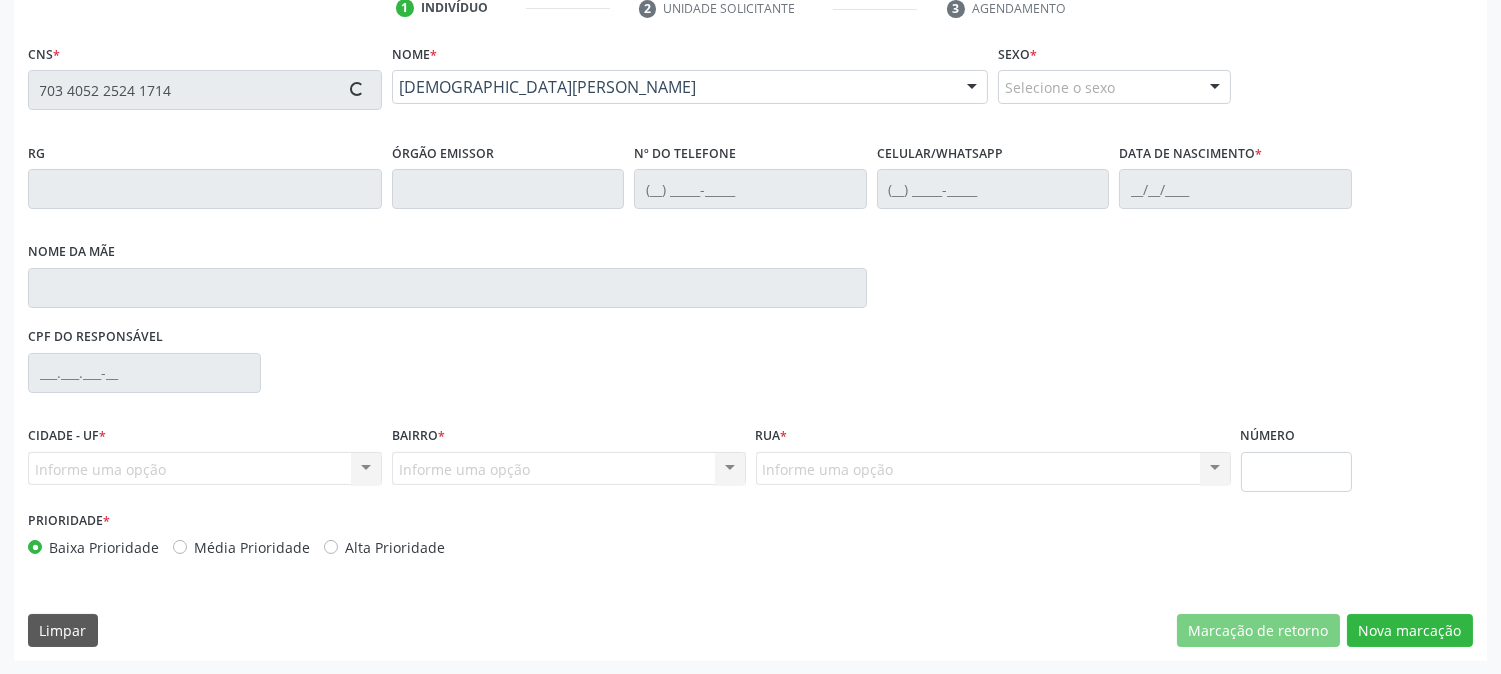type on "(87) 99911-3460" 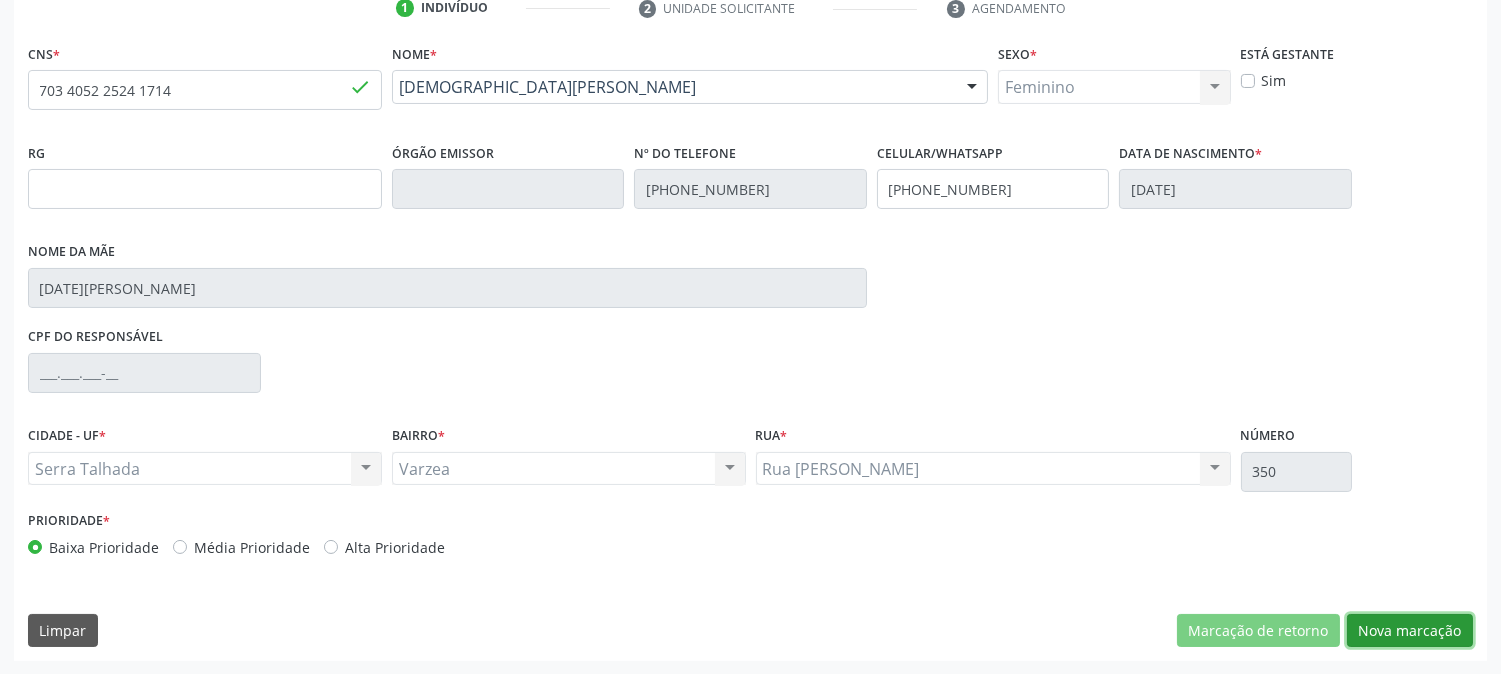 click on "Nova marcação" at bounding box center (1410, 631) 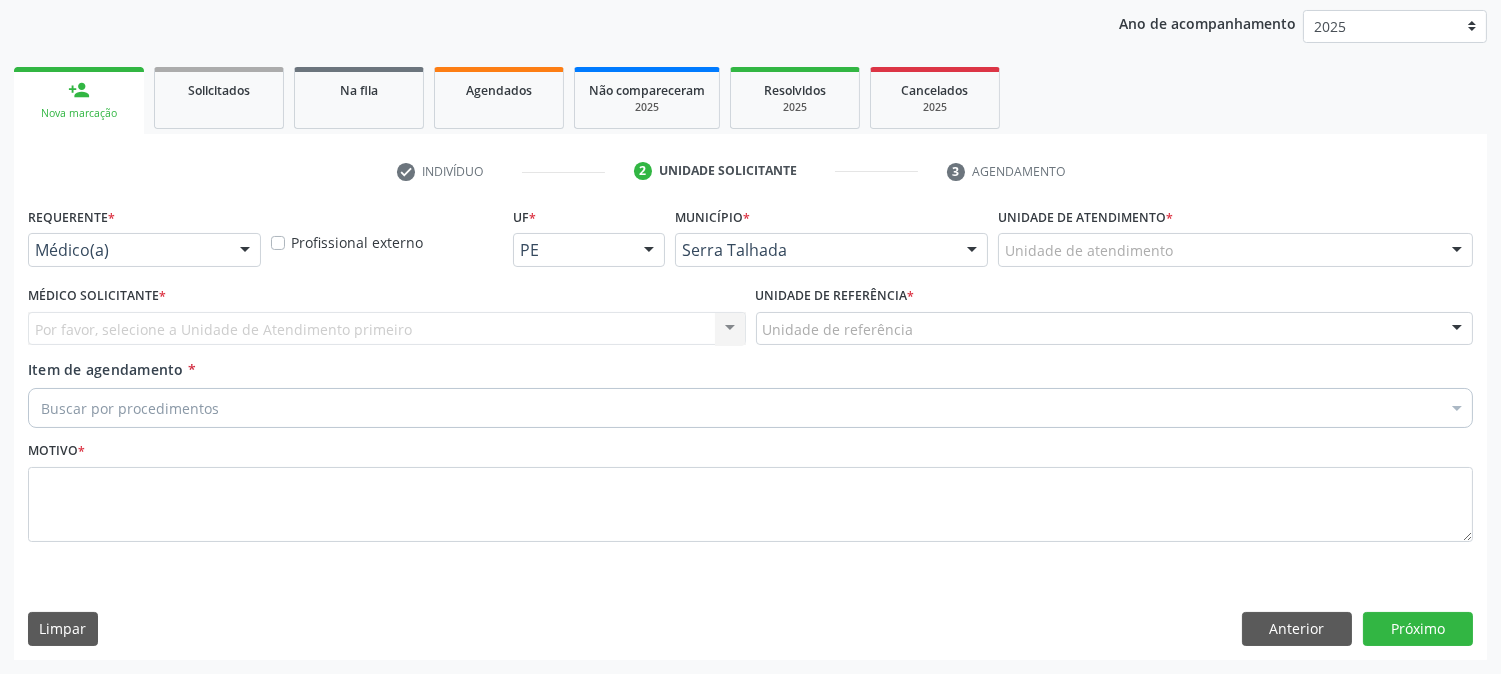 scroll, scrollTop: 231, scrollLeft: 0, axis: vertical 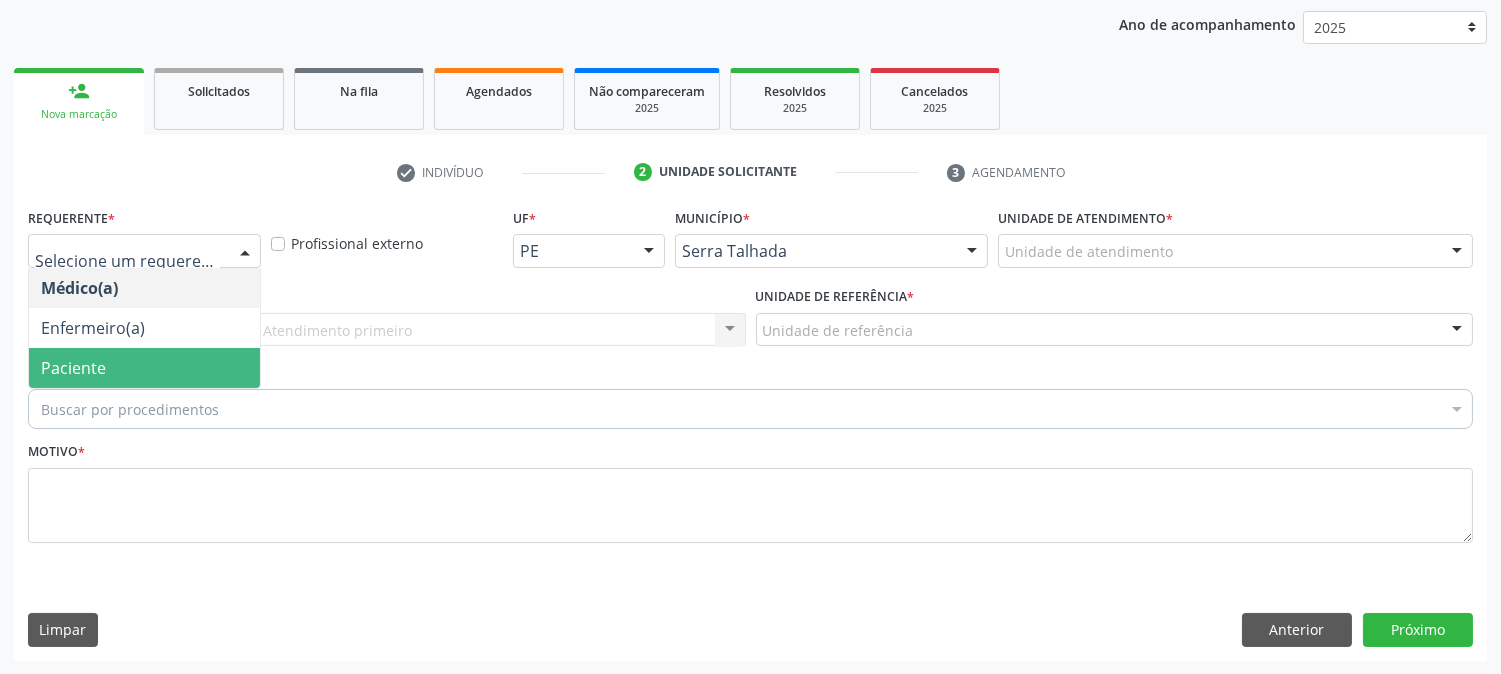 click on "Paciente" at bounding box center [144, 368] 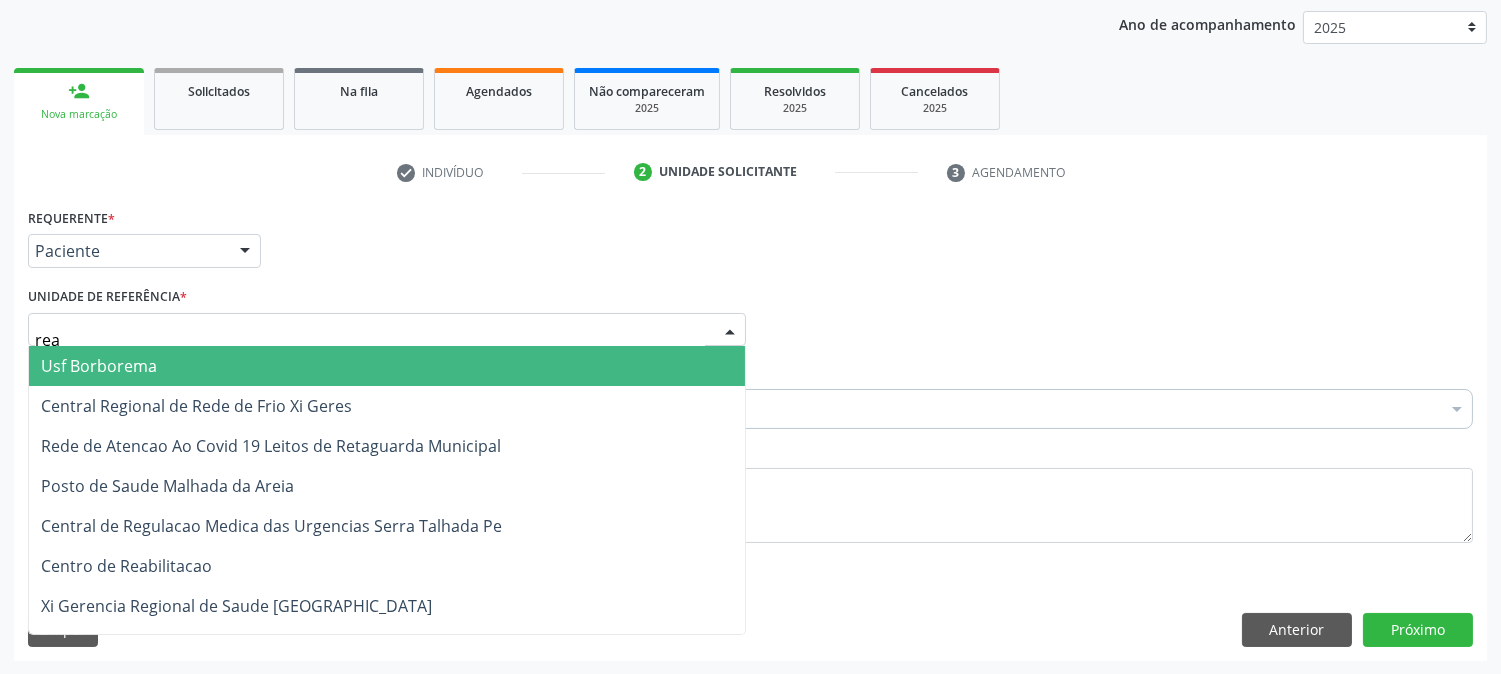 type on "reab" 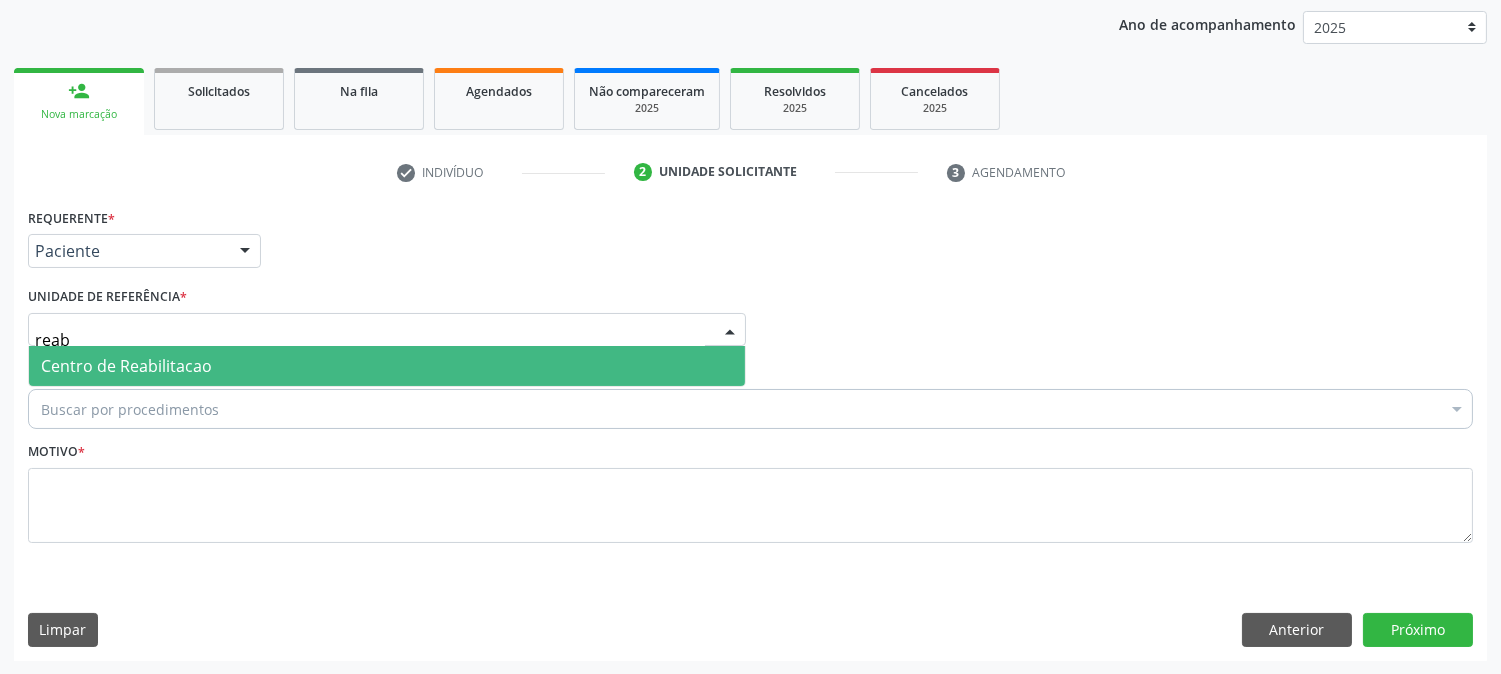 click on "Centro de Reabilitacao" at bounding box center [126, 366] 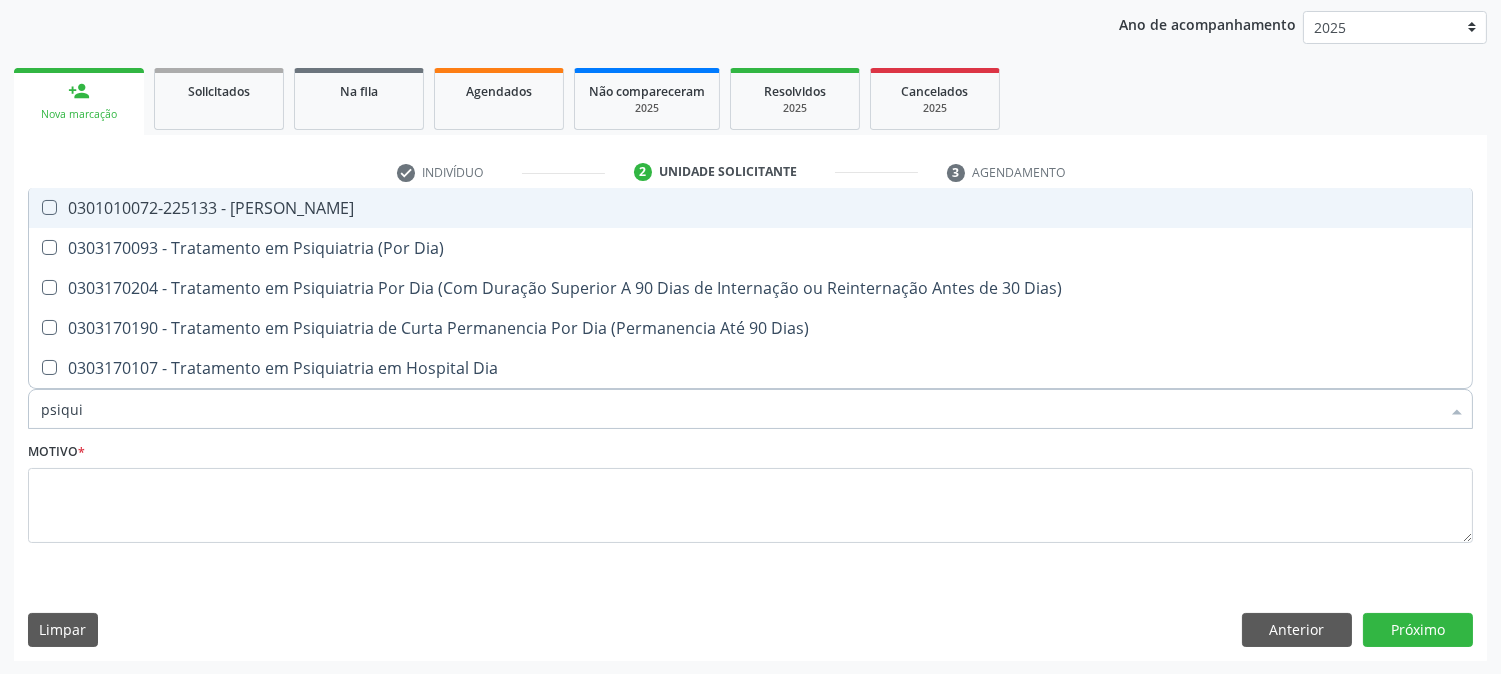 type on "psiquia" 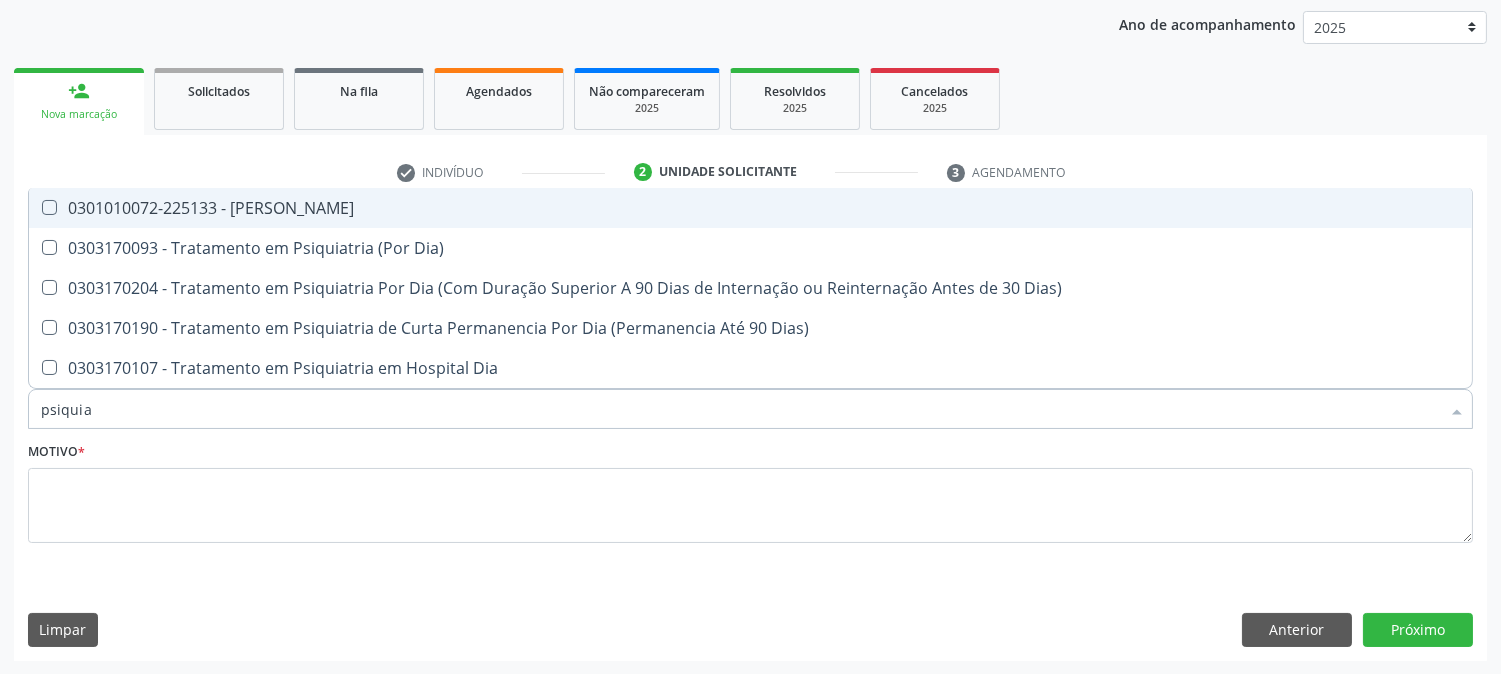 click on "0301010072-225133 - [PERSON_NAME]" at bounding box center (750, 208) 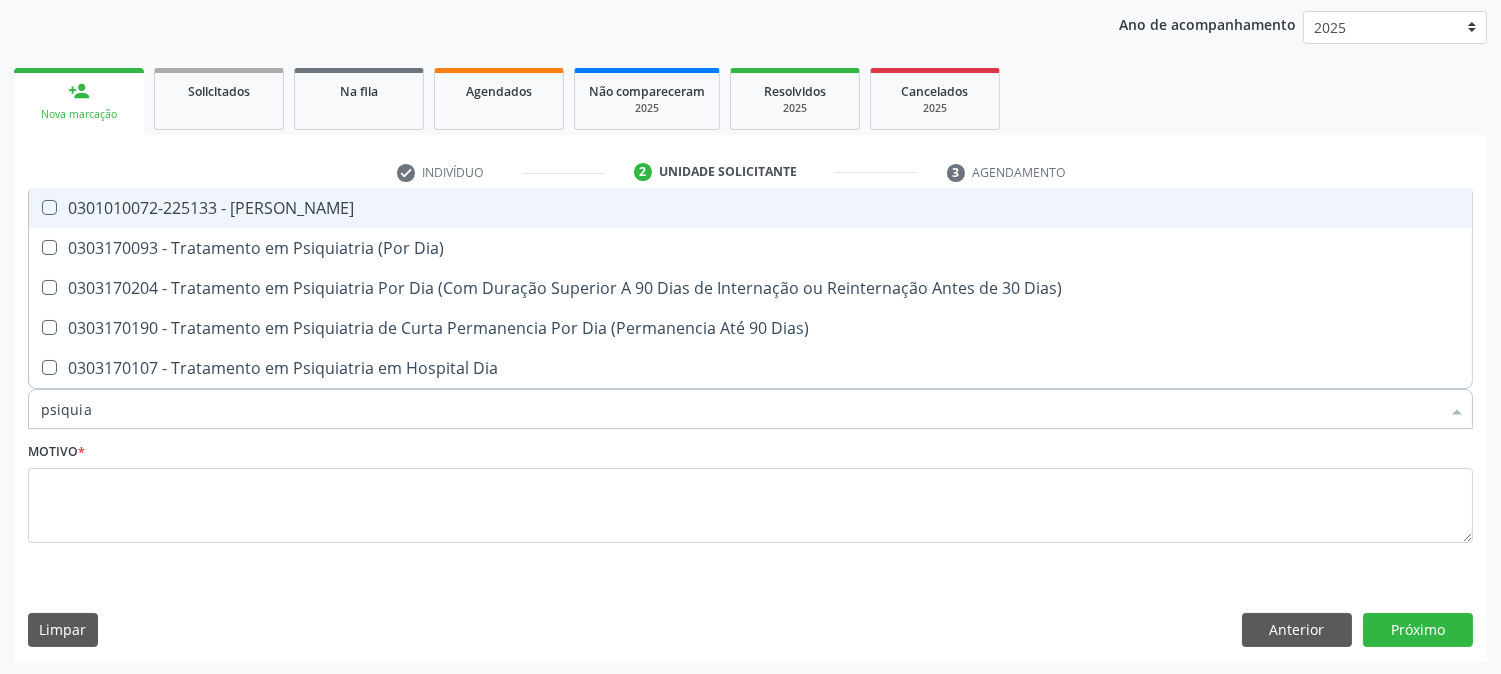checkbox on "true" 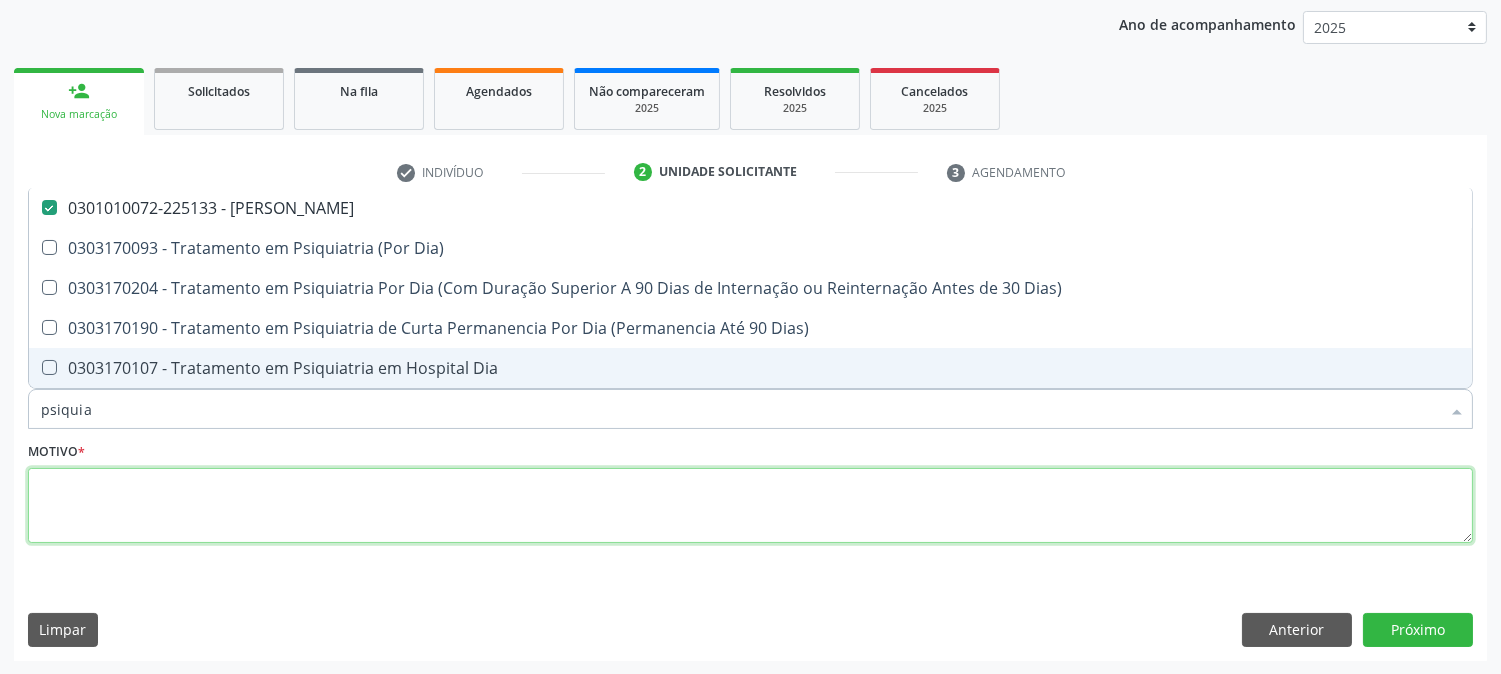 click at bounding box center (750, 506) 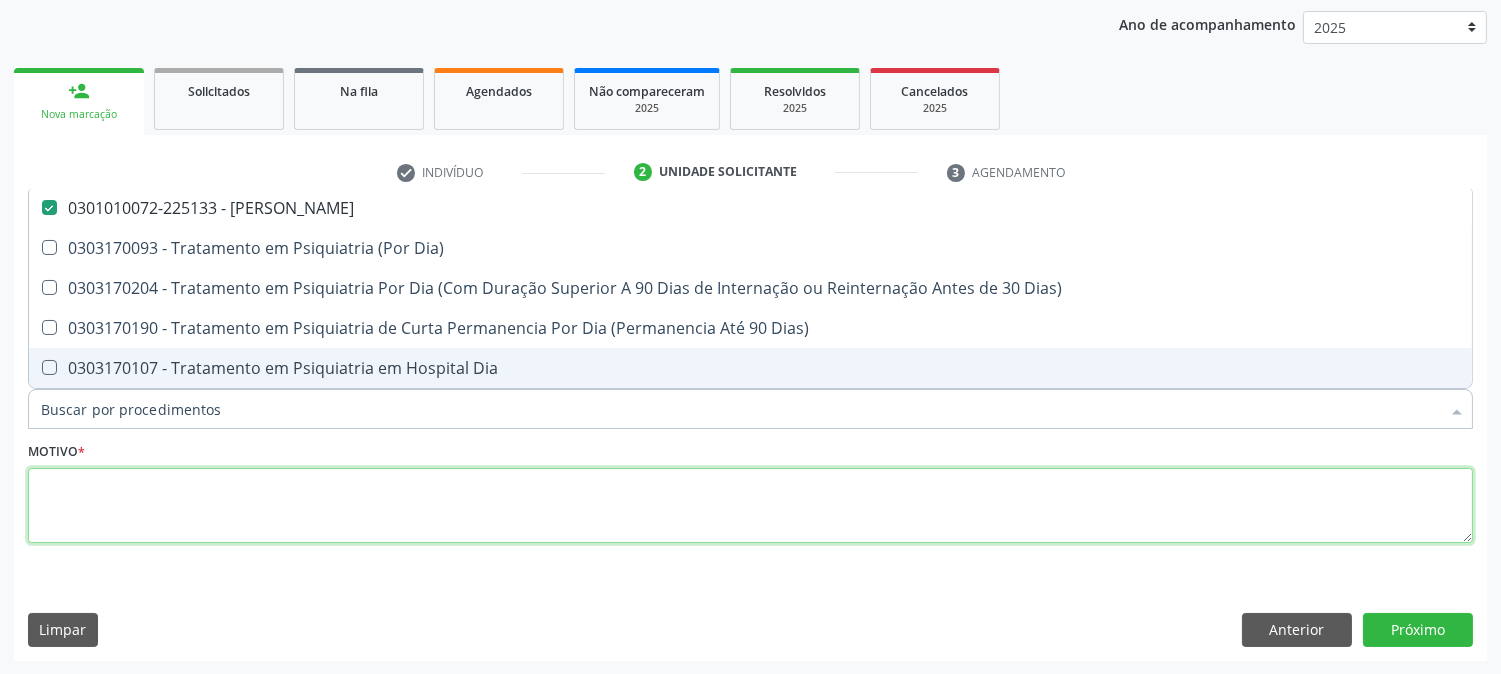 checkbox on "true" 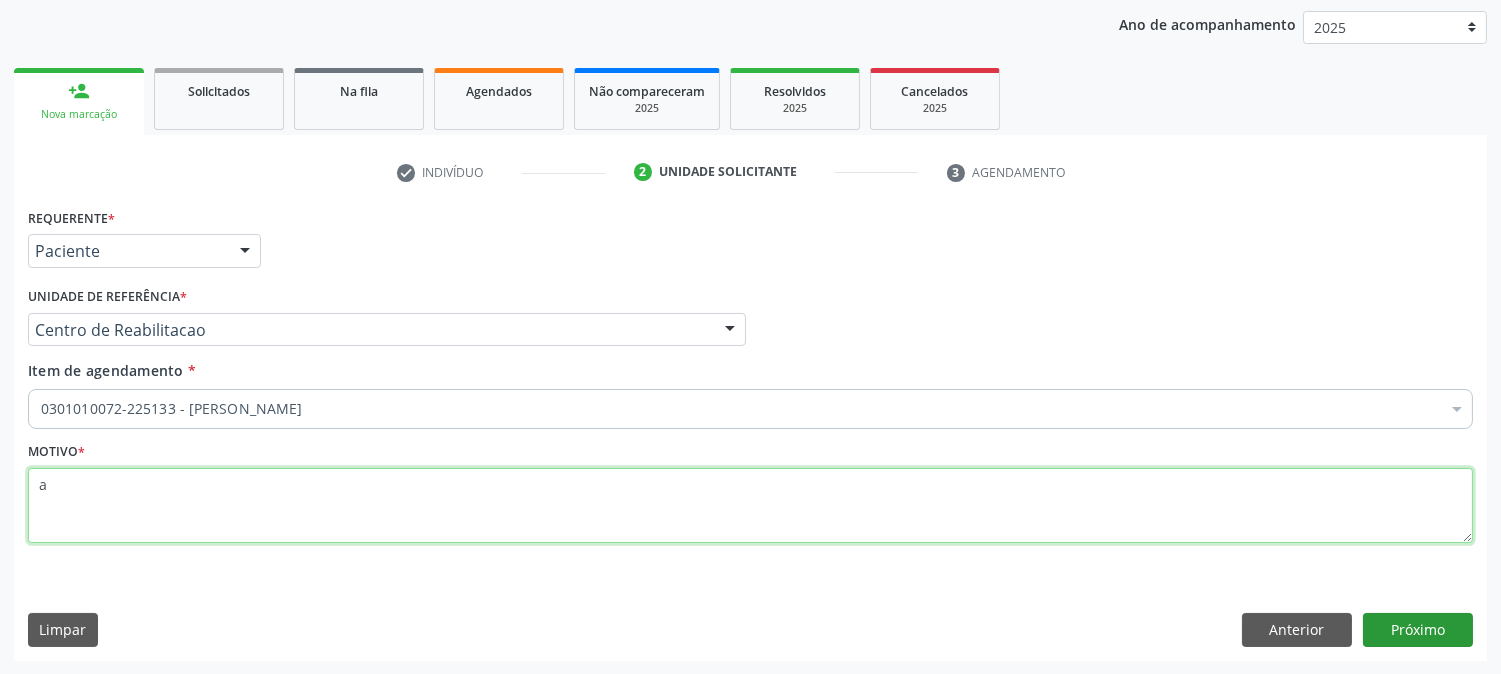 type on "a" 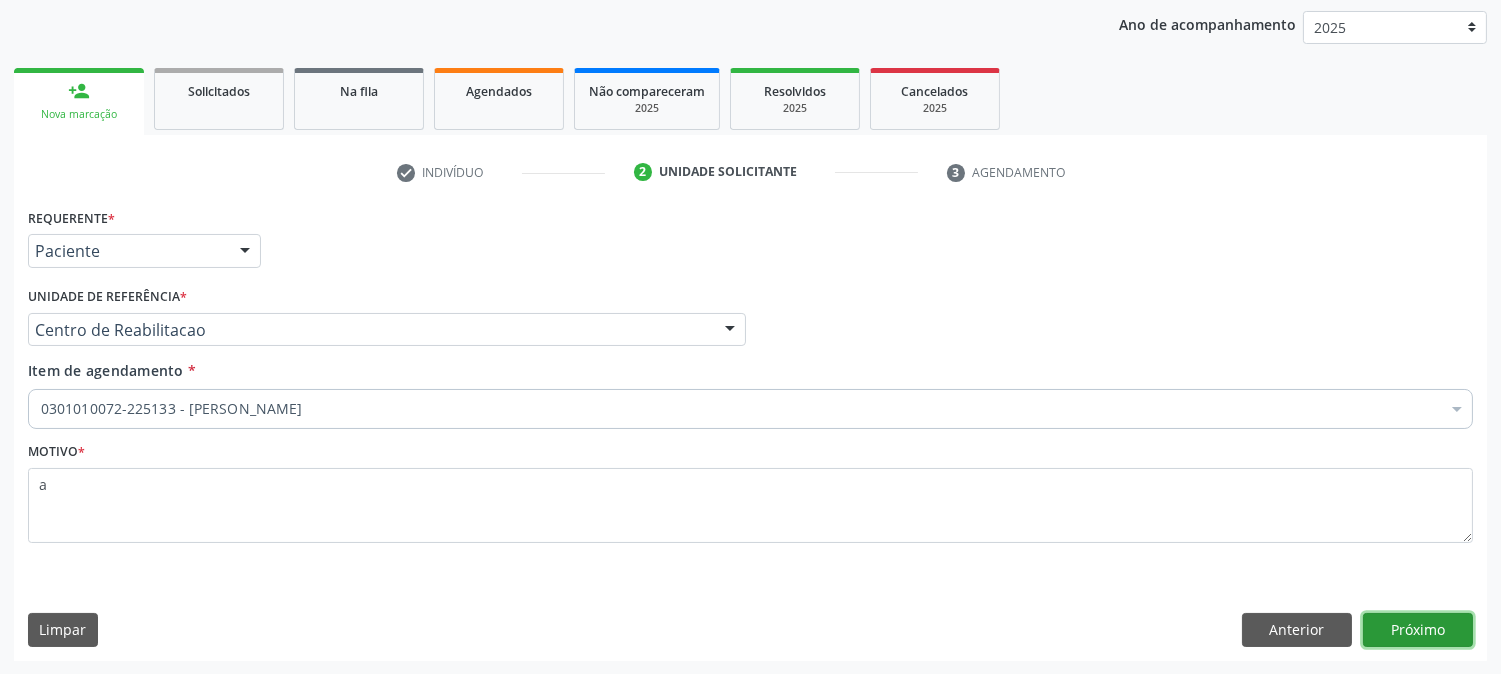 click on "Próximo" at bounding box center [1418, 630] 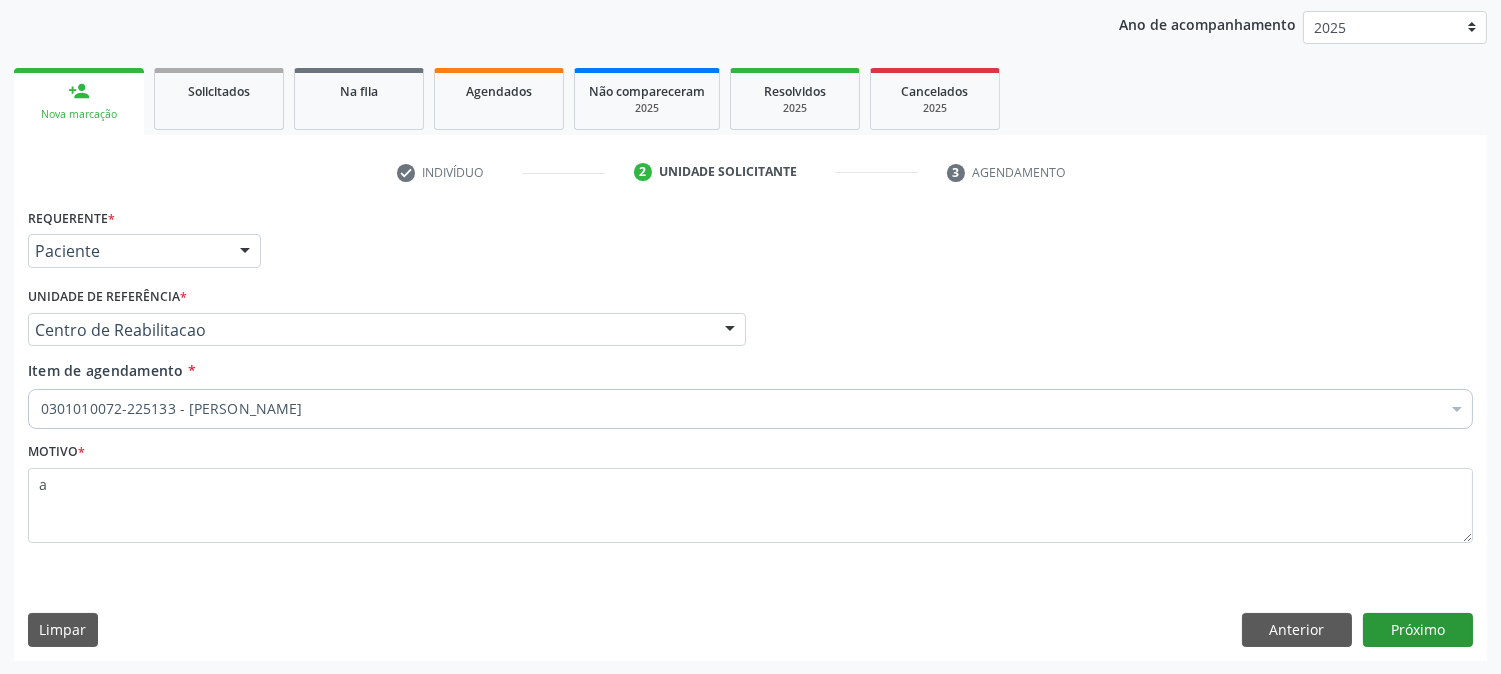 scroll, scrollTop: 195, scrollLeft: 0, axis: vertical 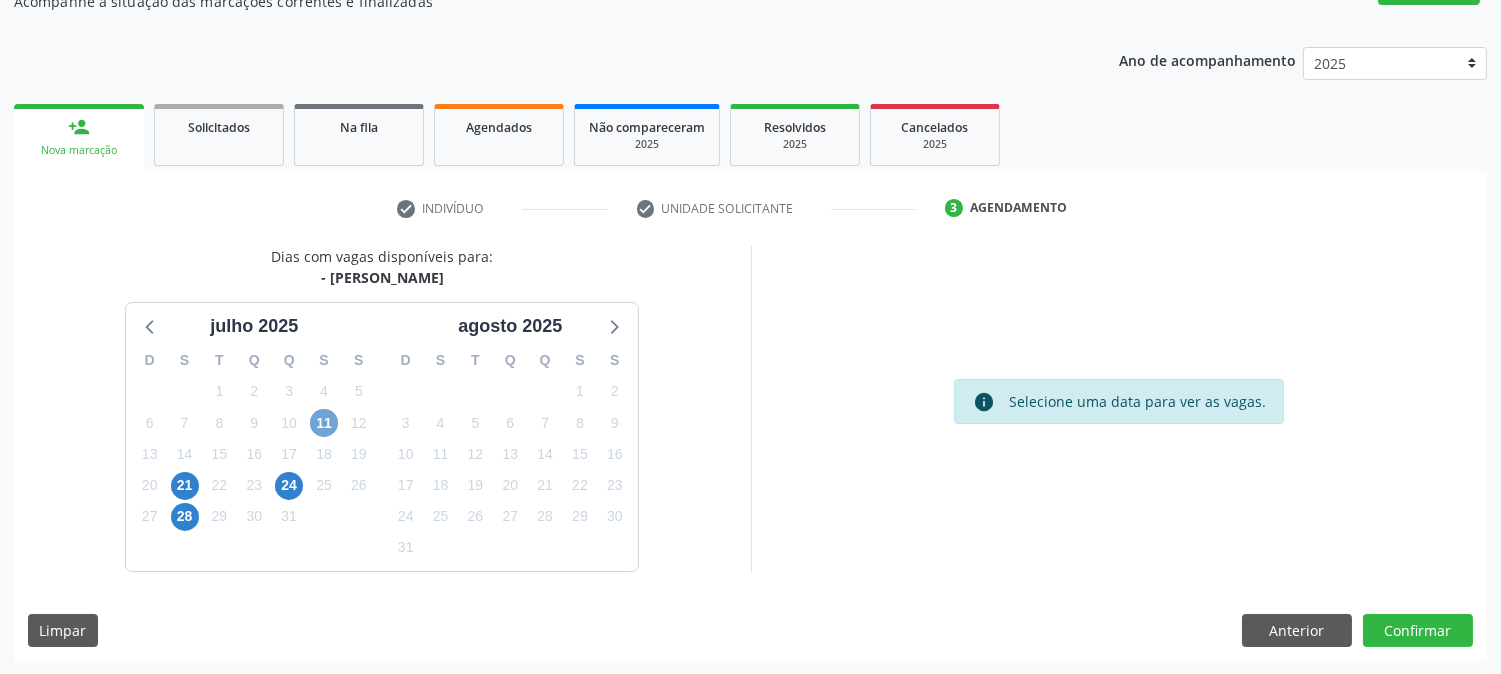 click on "11" at bounding box center [324, 423] 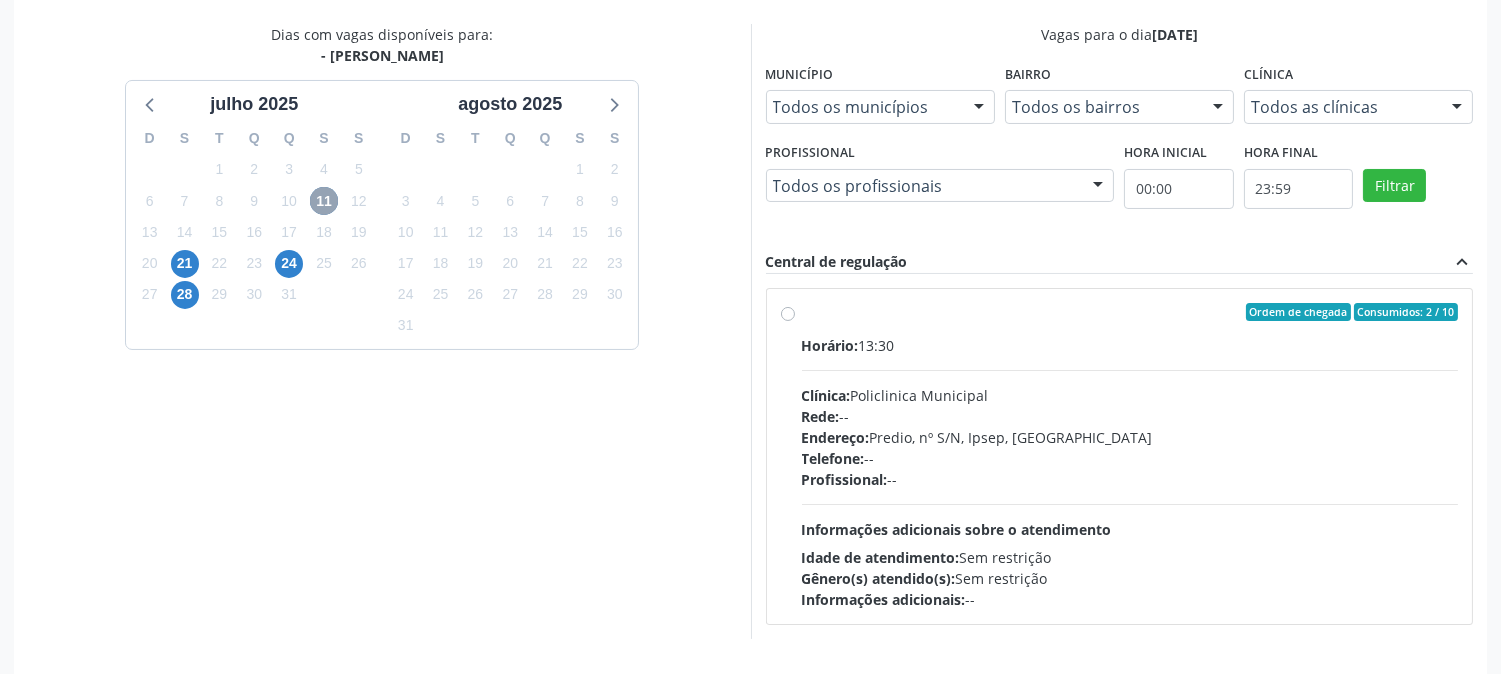 scroll, scrollTop: 484, scrollLeft: 0, axis: vertical 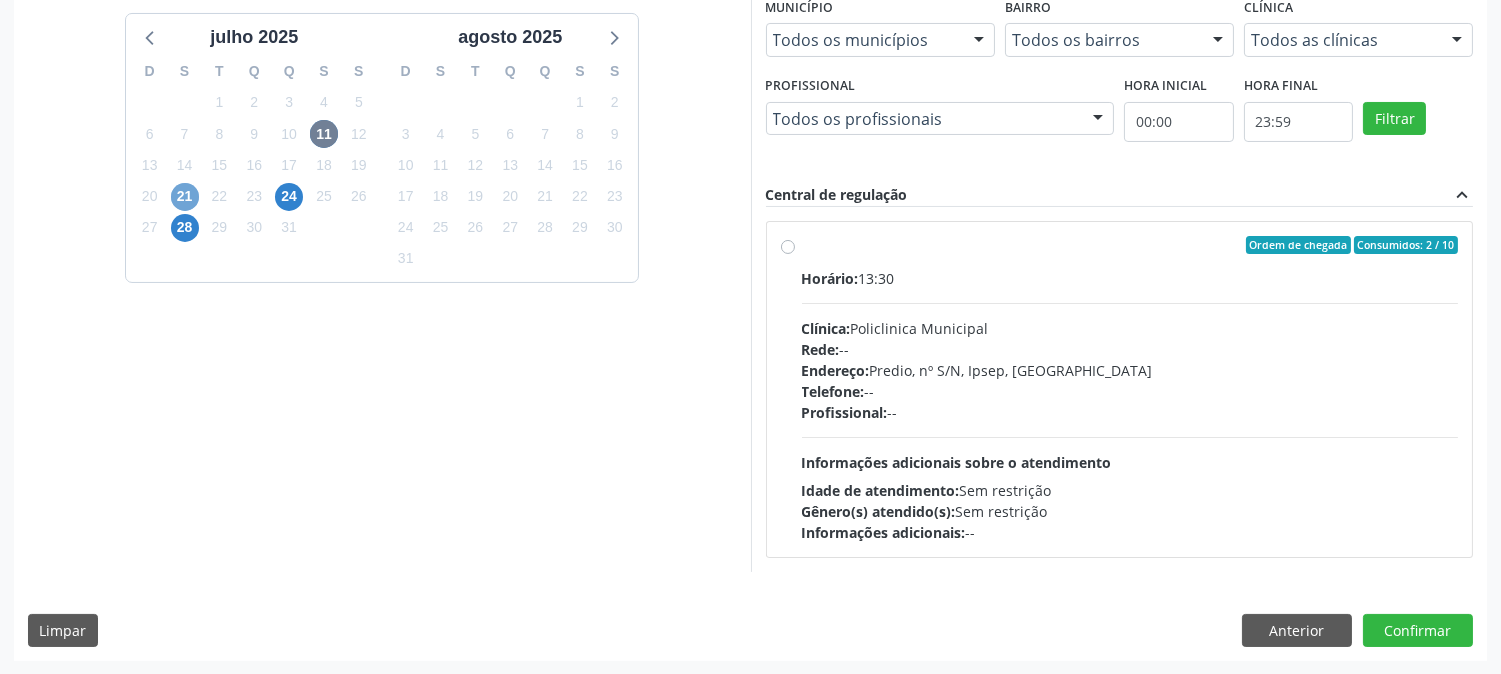 click on "21" at bounding box center [185, 197] 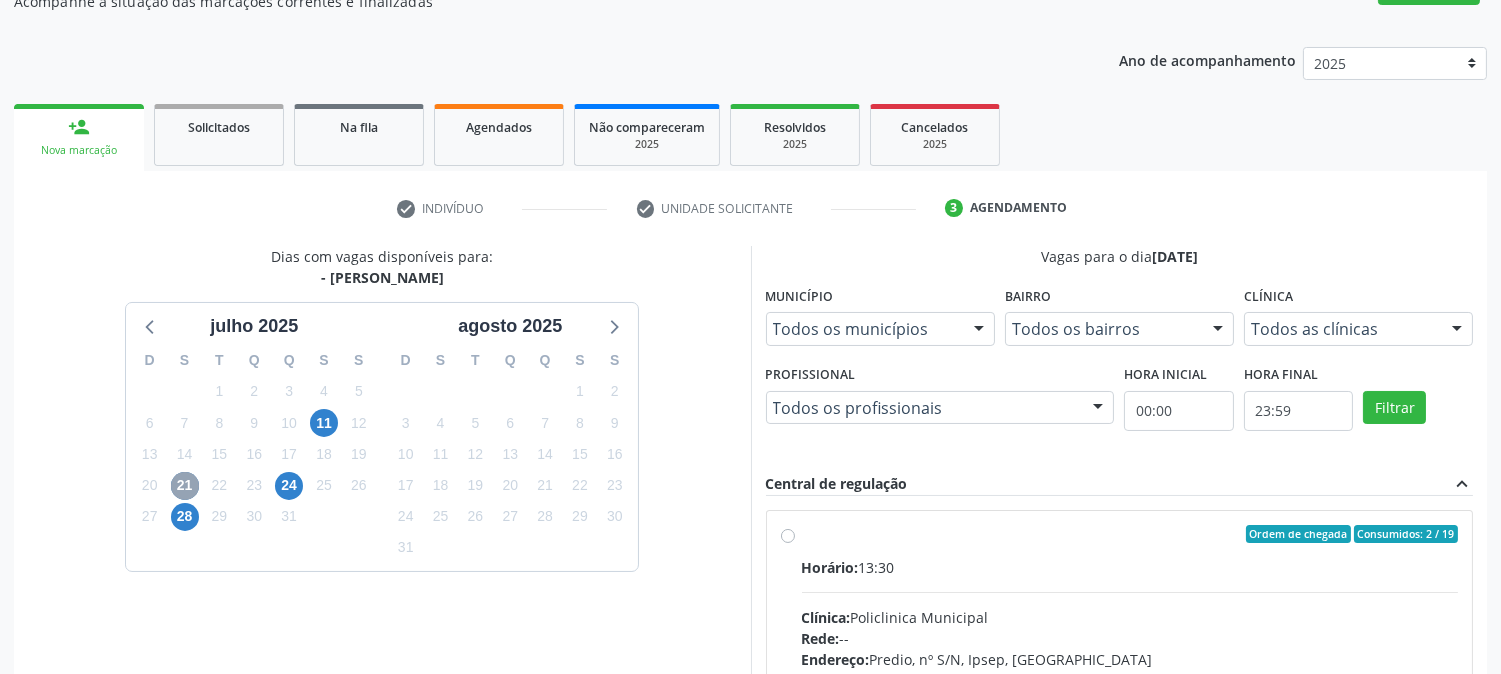scroll, scrollTop: 484, scrollLeft: 0, axis: vertical 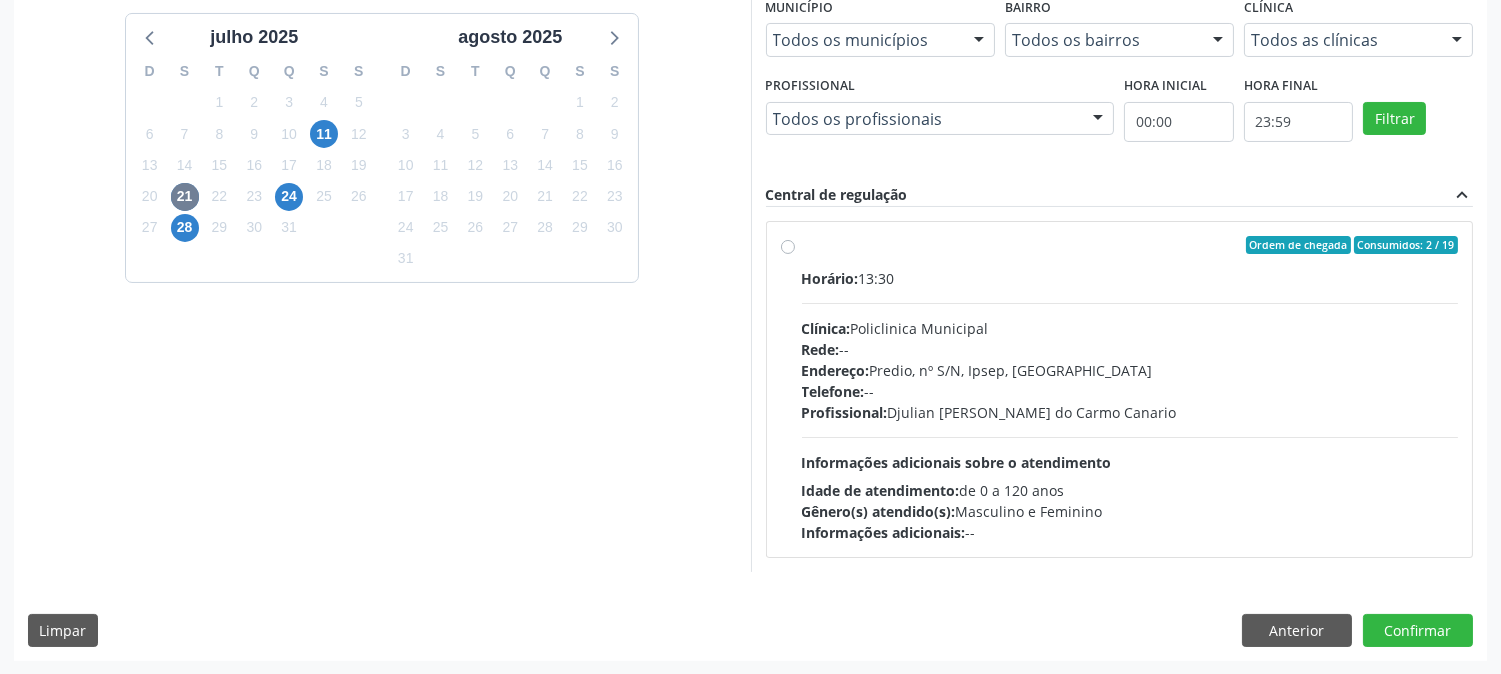 click on "Horário:   13:30
Clínica:  Policlinica Municipal
Rede:
--
Endereço:   Predio, nº S/N, Ipsep, Serra Talhada - PE
Telefone:   --
Profissional:
Djulian Diego Ribeiro do Carmo Canario
Informações adicionais sobre o atendimento
Idade de atendimento:
de 0 a 120 anos
Gênero(s) atendido(s):
Masculino e Feminino
Informações adicionais:
--" at bounding box center [1130, 405] 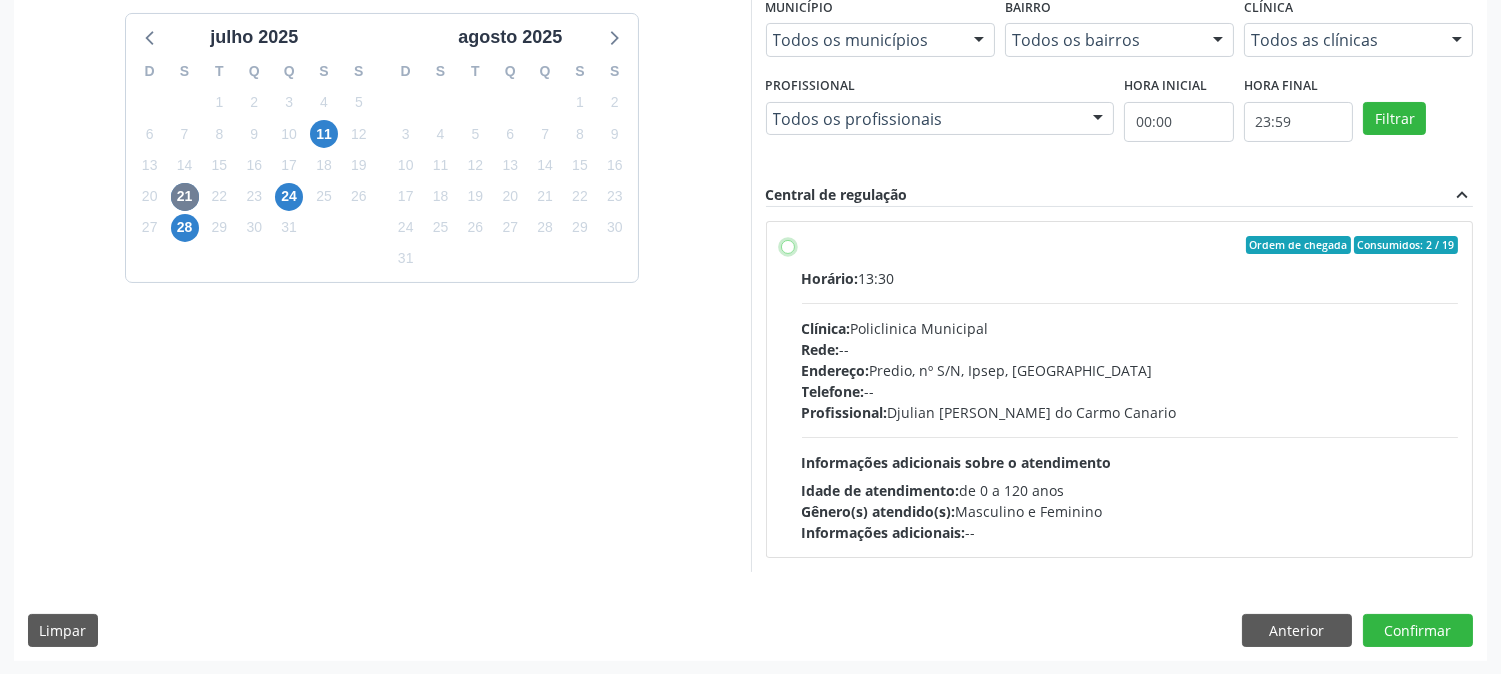 click on "Ordem de chegada
Consumidos: 2 / 19
Horário:   13:30
Clínica:  Policlinica Municipal
Rede:
--
Endereço:   Predio, nº S/N, Ipsep, Serra Talhada - PE
Telefone:   --
Profissional:
Djulian Diego Ribeiro do Carmo Canario
Informações adicionais sobre o atendimento
Idade de atendimento:
de 0 a 120 anos
Gênero(s) atendido(s):
Masculino e Feminino
Informações adicionais:
--" at bounding box center (788, 245) 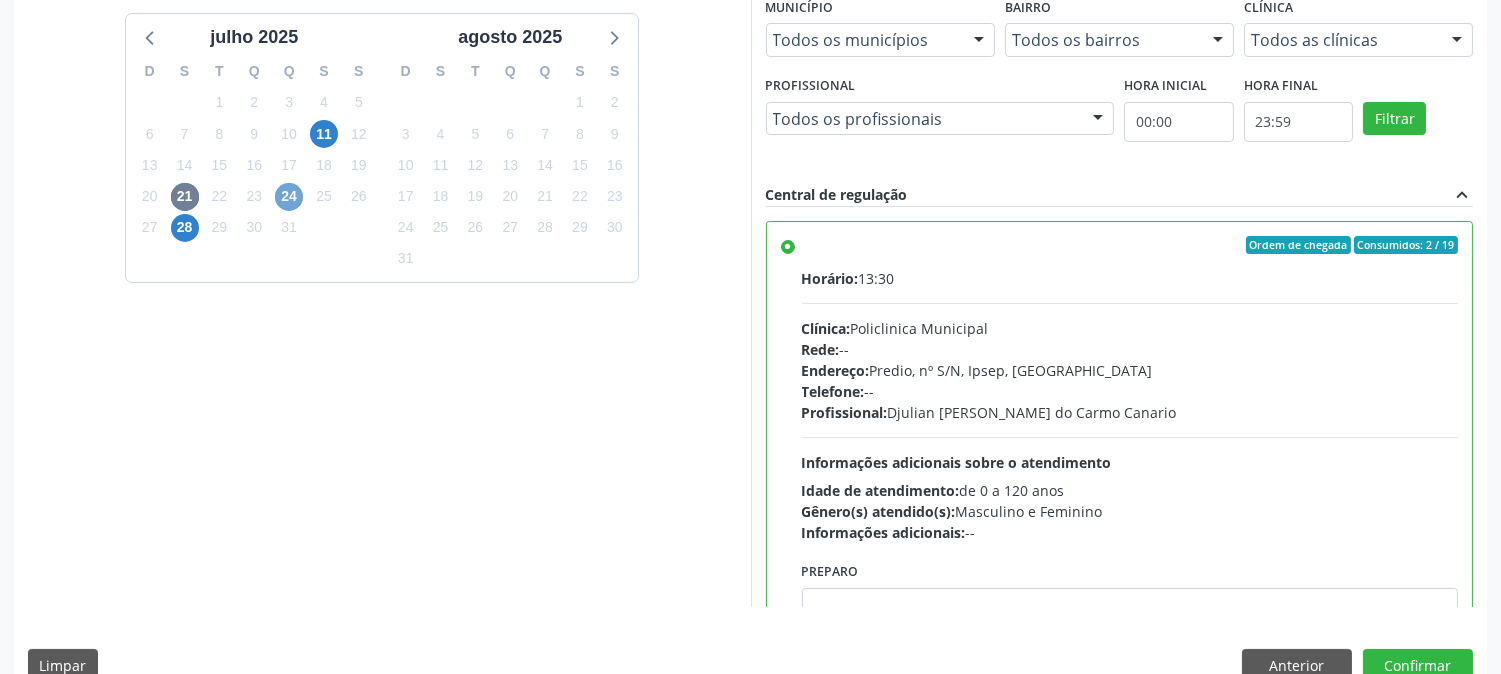 click on "24" at bounding box center [289, 197] 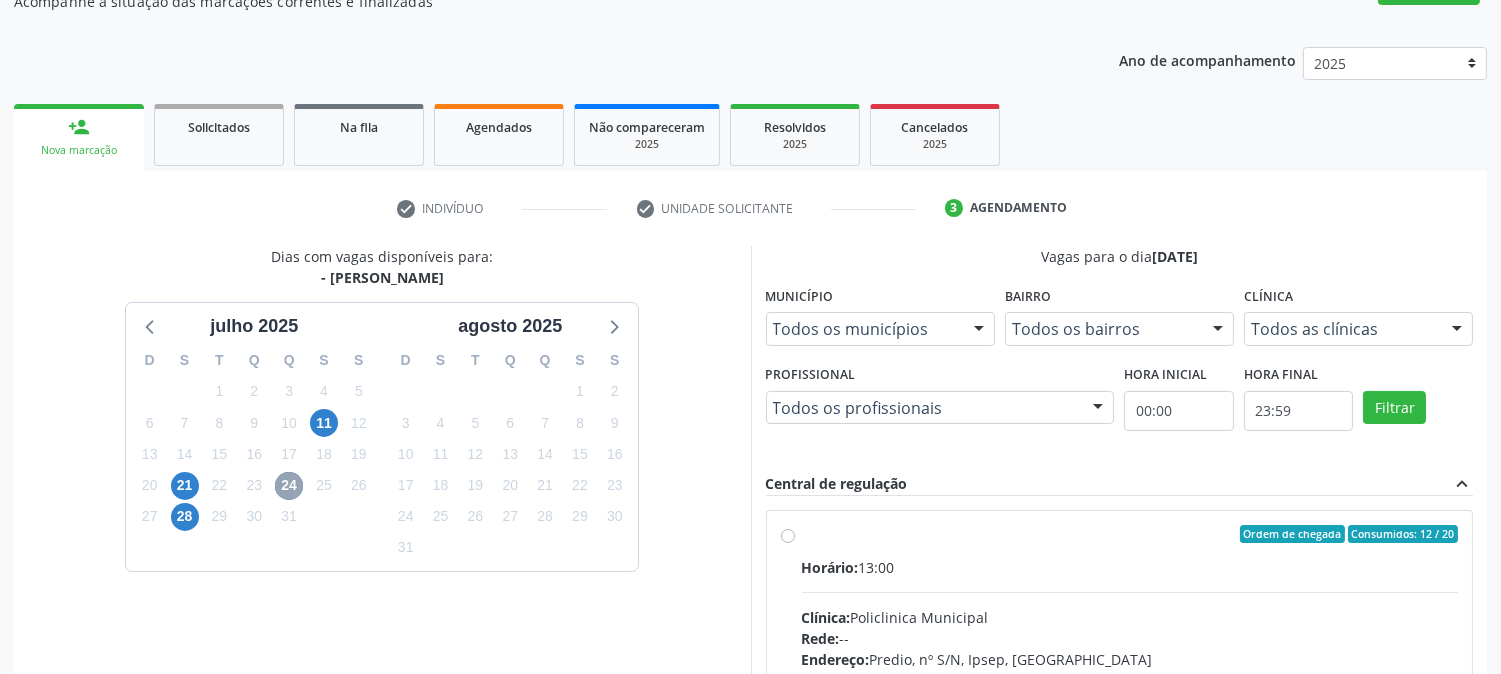 scroll, scrollTop: 484, scrollLeft: 0, axis: vertical 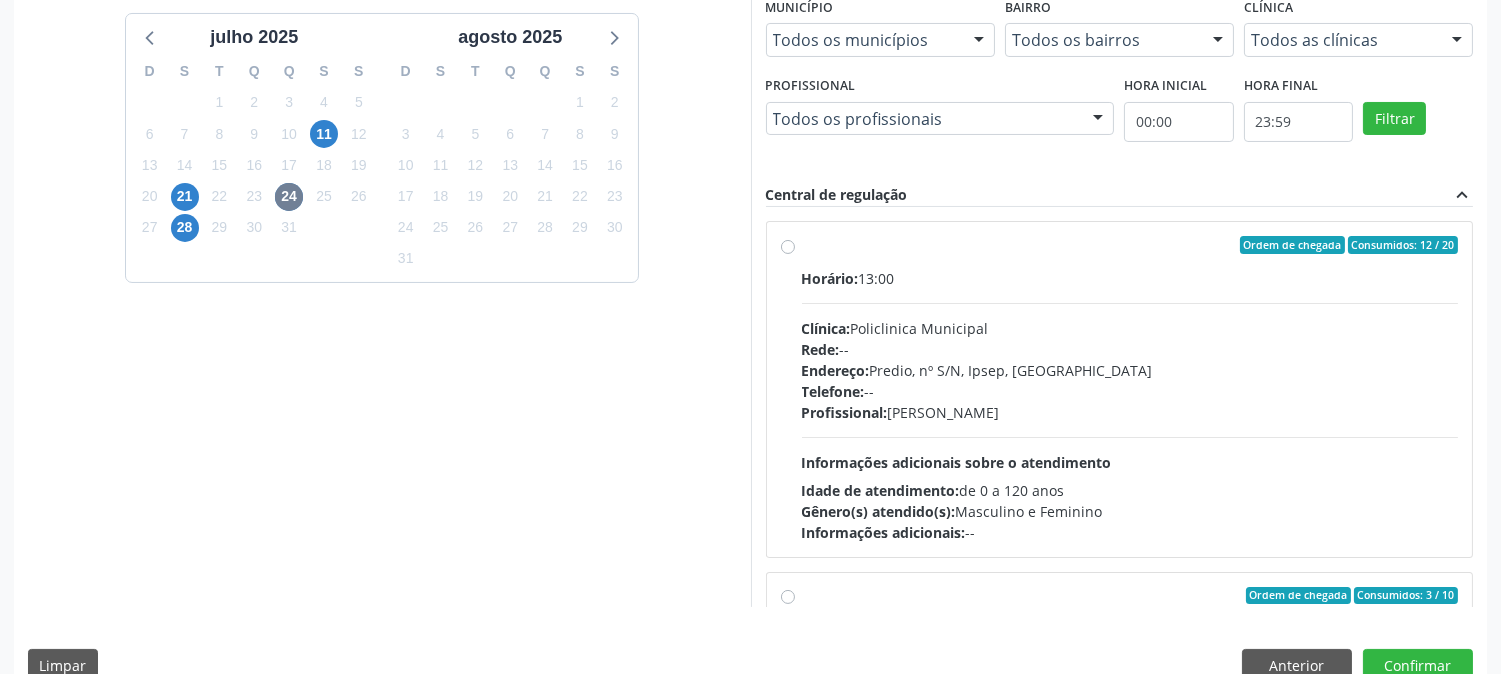 click on "Endereço:" at bounding box center (836, 370) 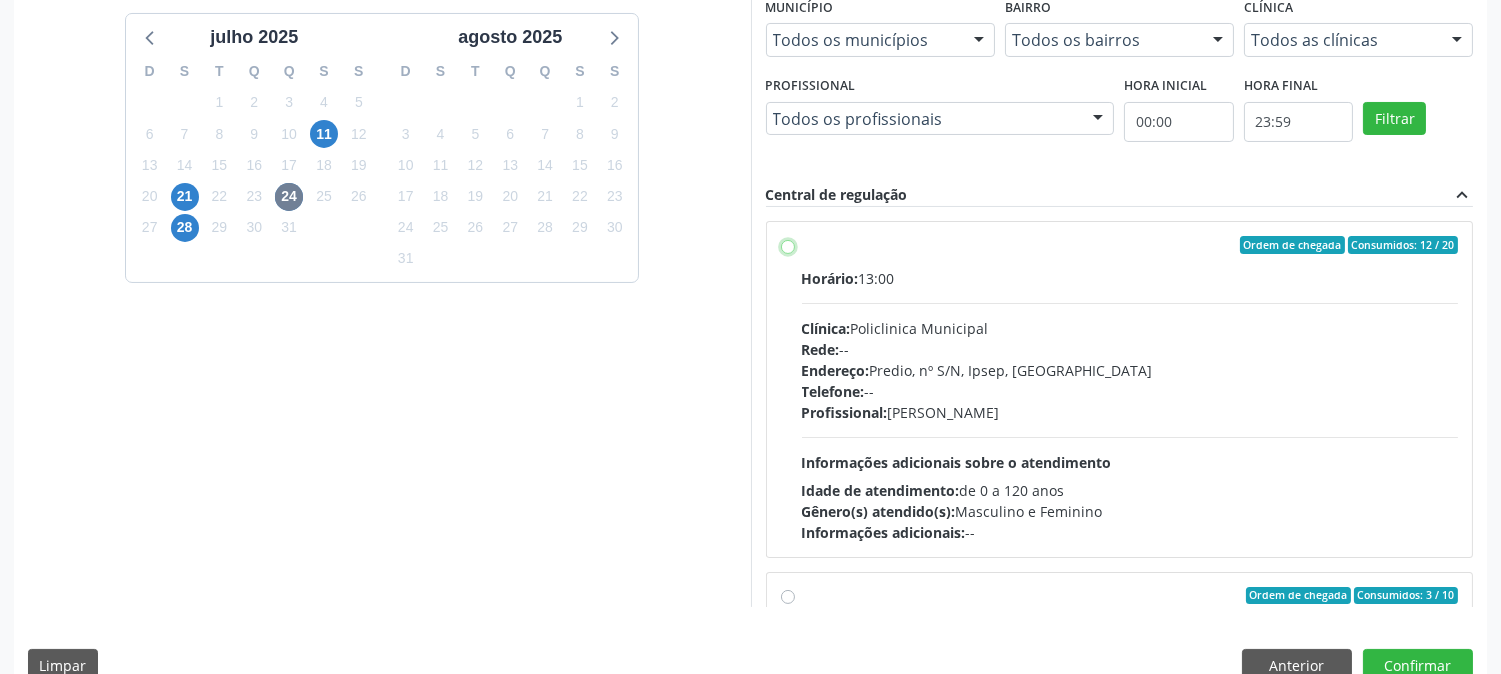 click on "Ordem de chegada
Consumidos: 12 / 20
Horário:   13:00
Clínica:  Policlinica Municipal
Rede:
--
Endereço:   Predio, nº S/N, Ipsep, Serra Talhada - PE
Telefone:   --
Profissional:
Maria Augusta Soares Sobreira Machado
Informações adicionais sobre o atendimento
Idade de atendimento:
de 0 a 120 anos
Gênero(s) atendido(s):
Masculino e Feminino
Informações adicionais:
--" at bounding box center (788, 245) 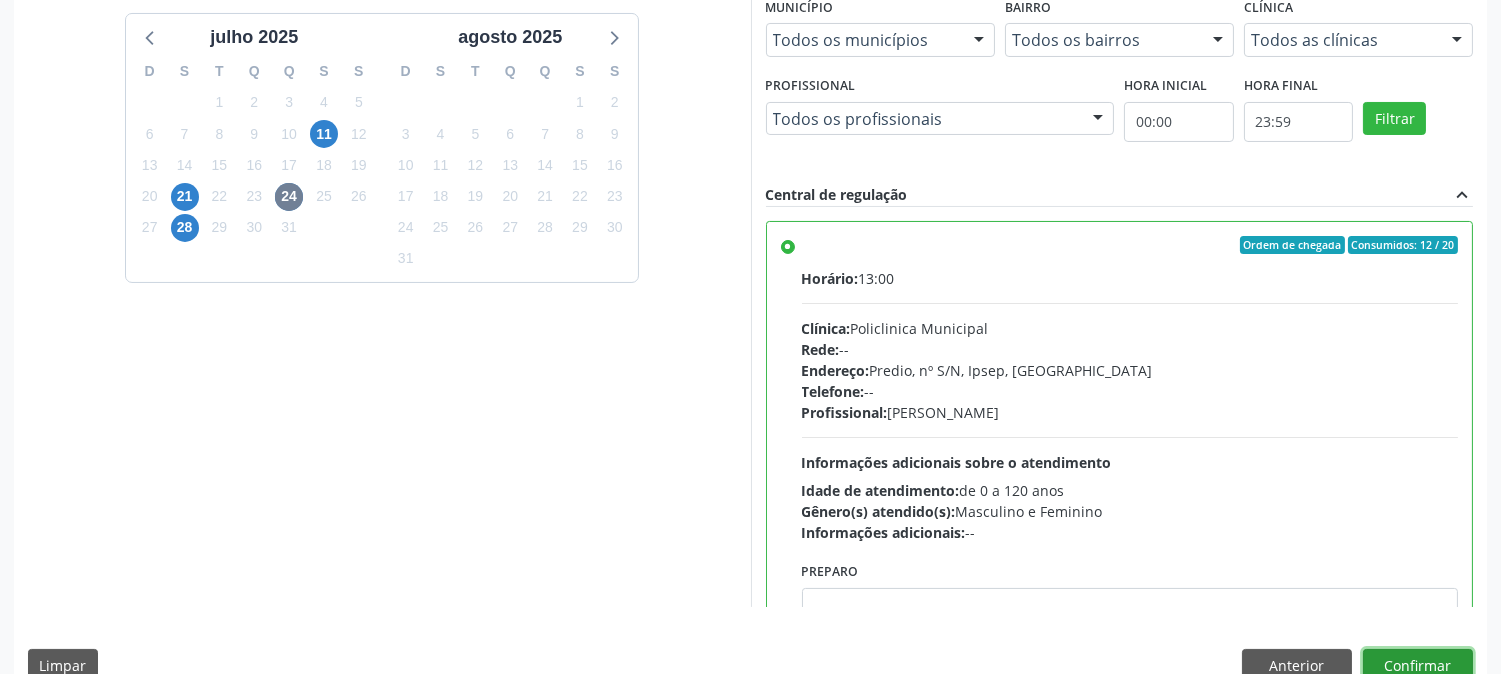 click on "Confirmar" at bounding box center (1418, 666) 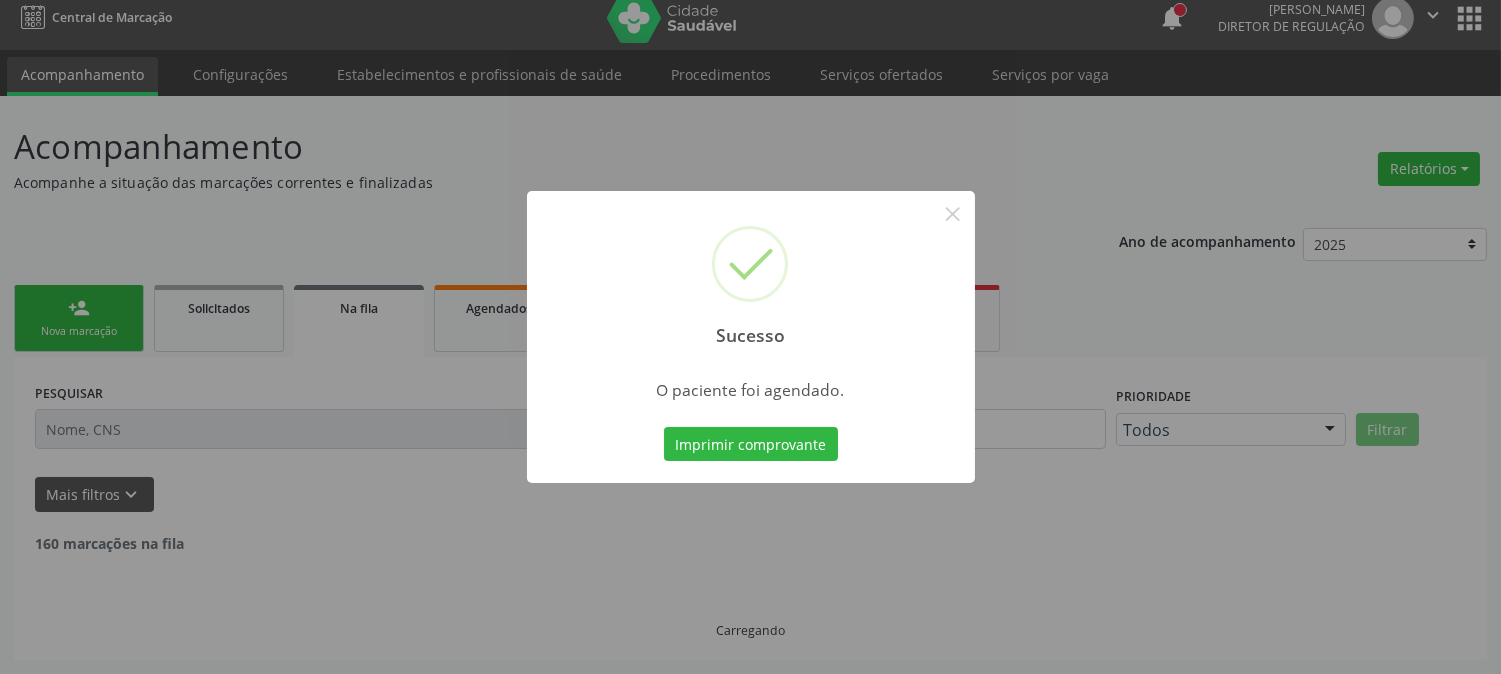 scroll, scrollTop: 0, scrollLeft: 0, axis: both 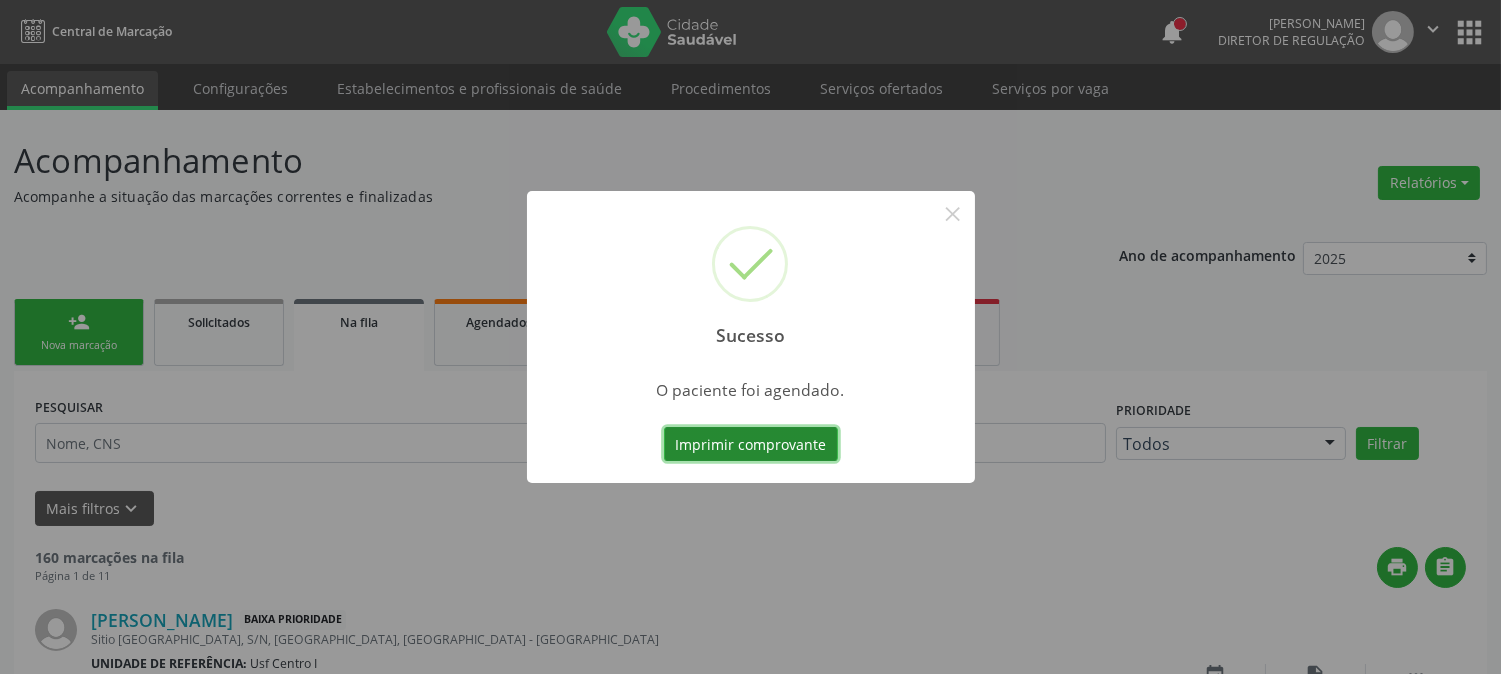 click on "Imprimir comprovante" at bounding box center (751, 444) 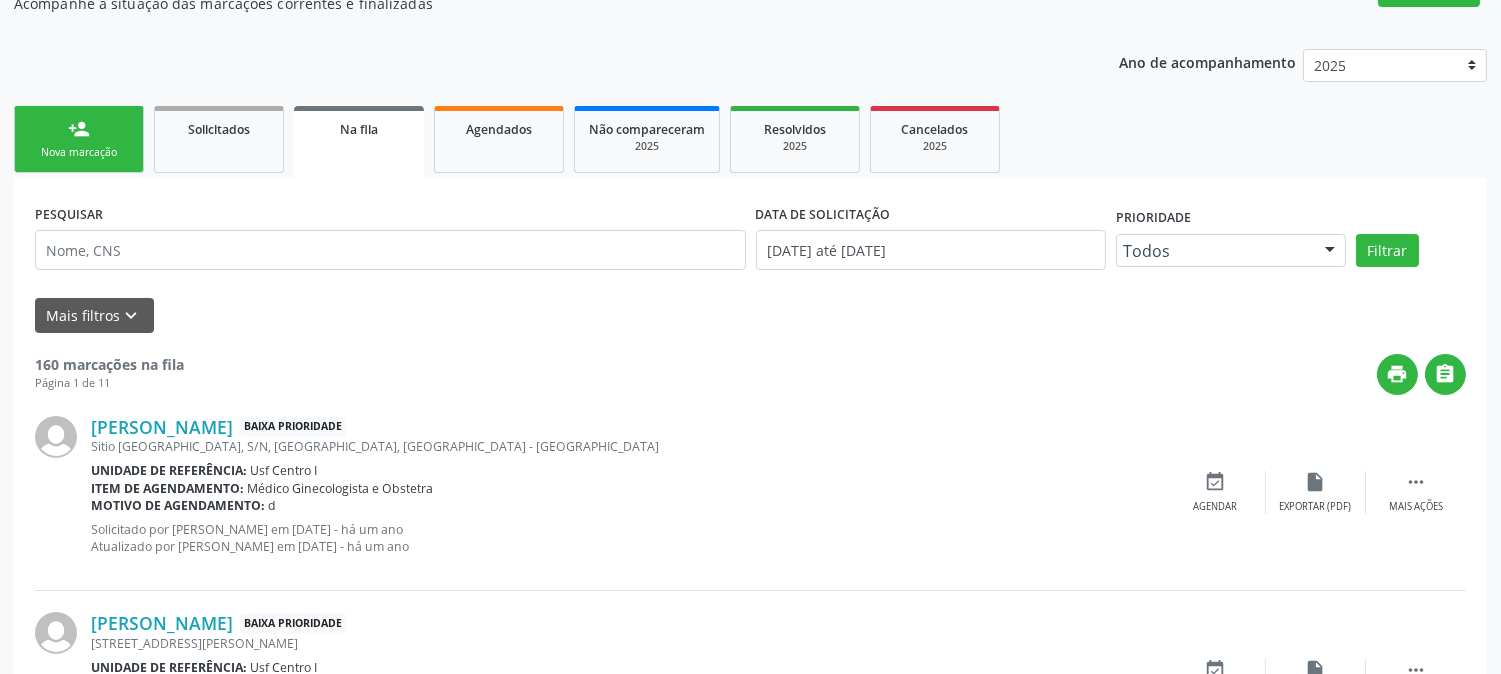 scroll, scrollTop: 222, scrollLeft: 0, axis: vertical 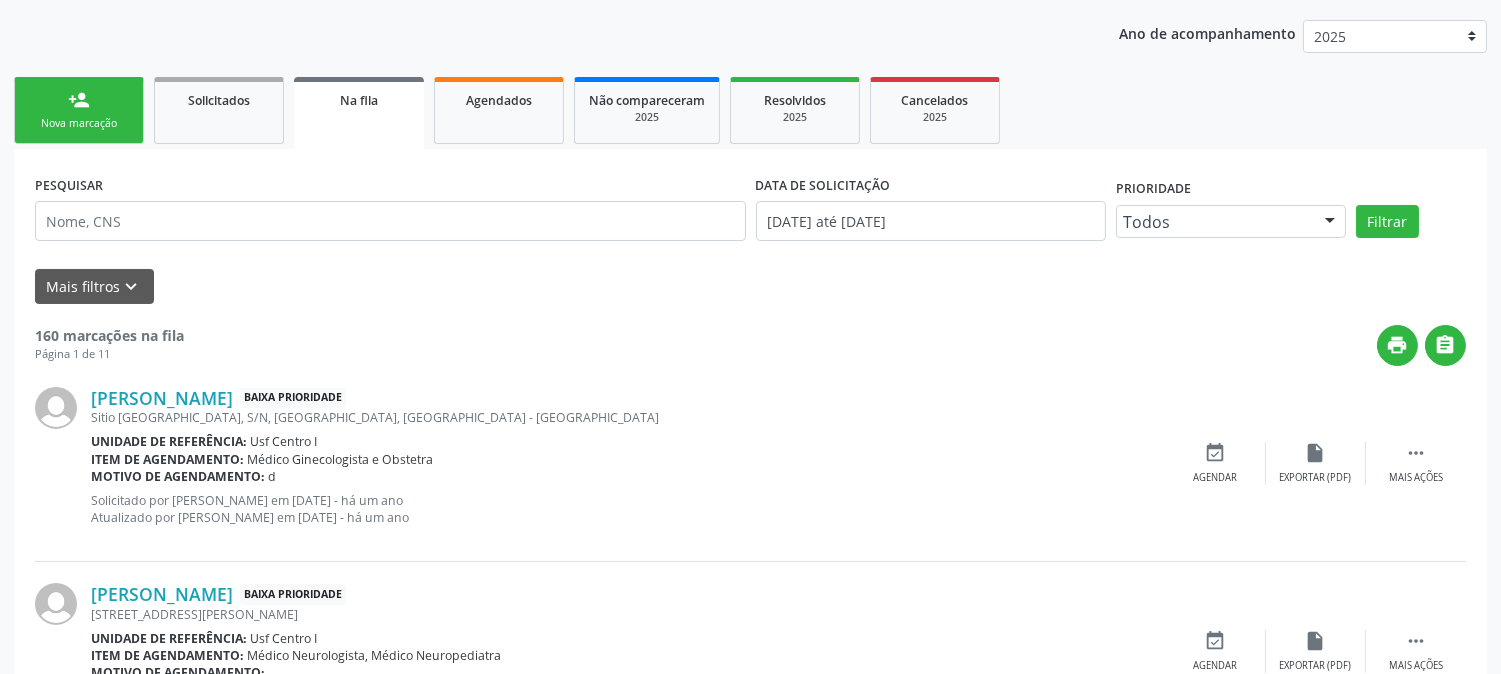 click on "person_add
Nova marcação" at bounding box center [79, 110] 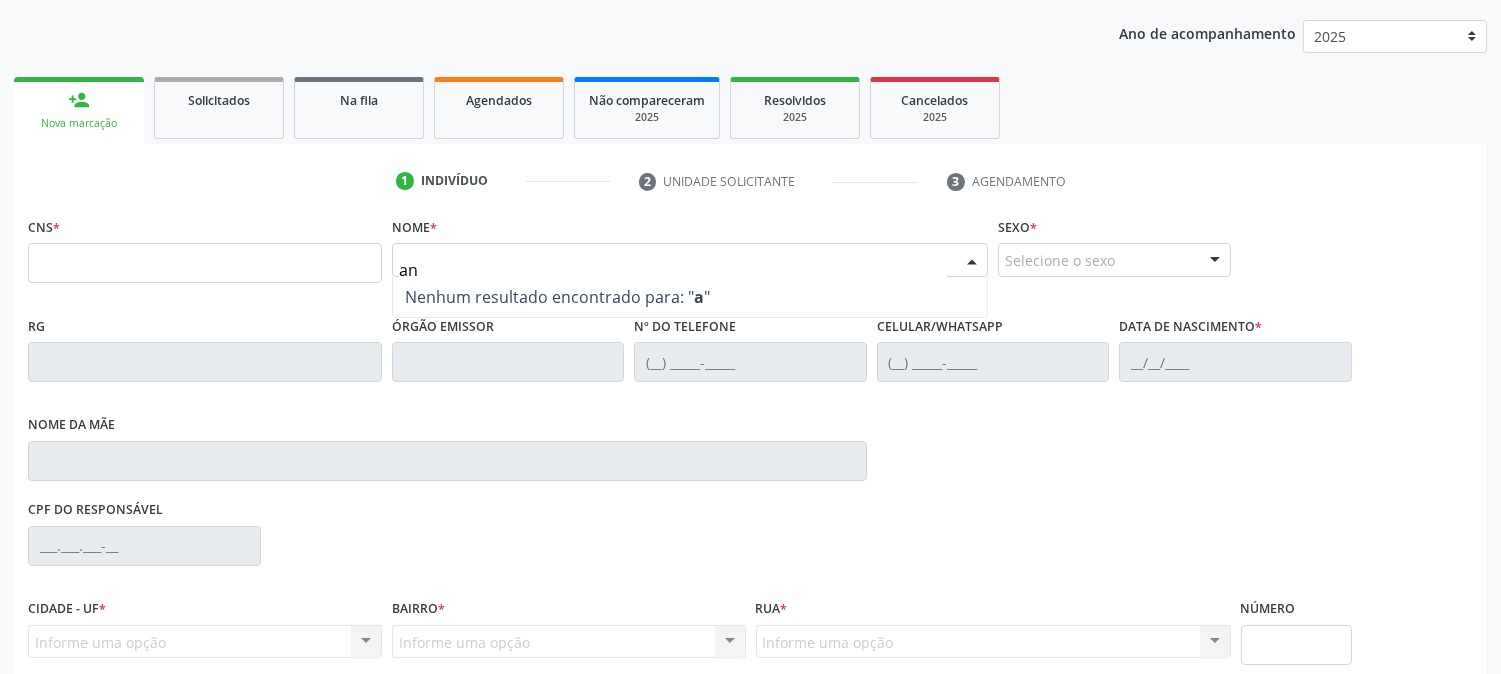 type on "ana" 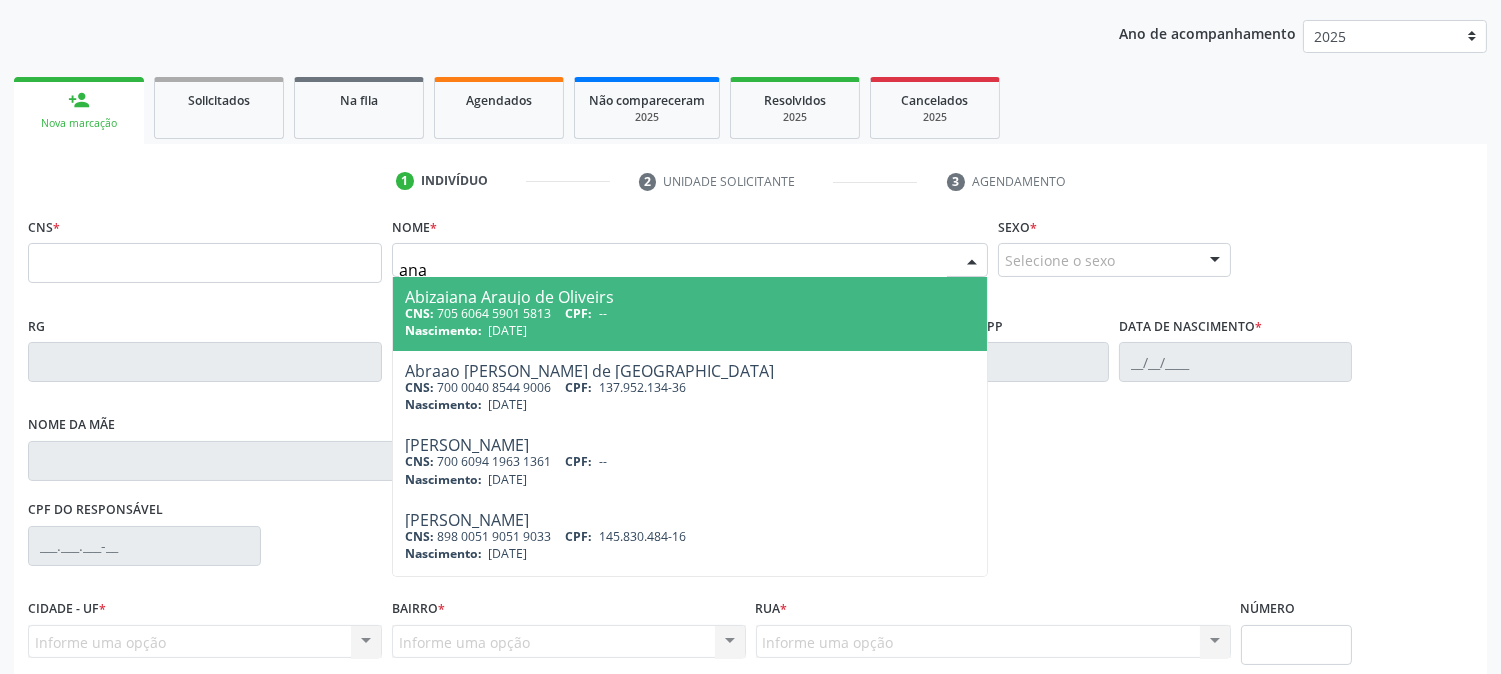 click on "CNS:
705 6064 5901 5813
CPF:    --" at bounding box center [690, 313] 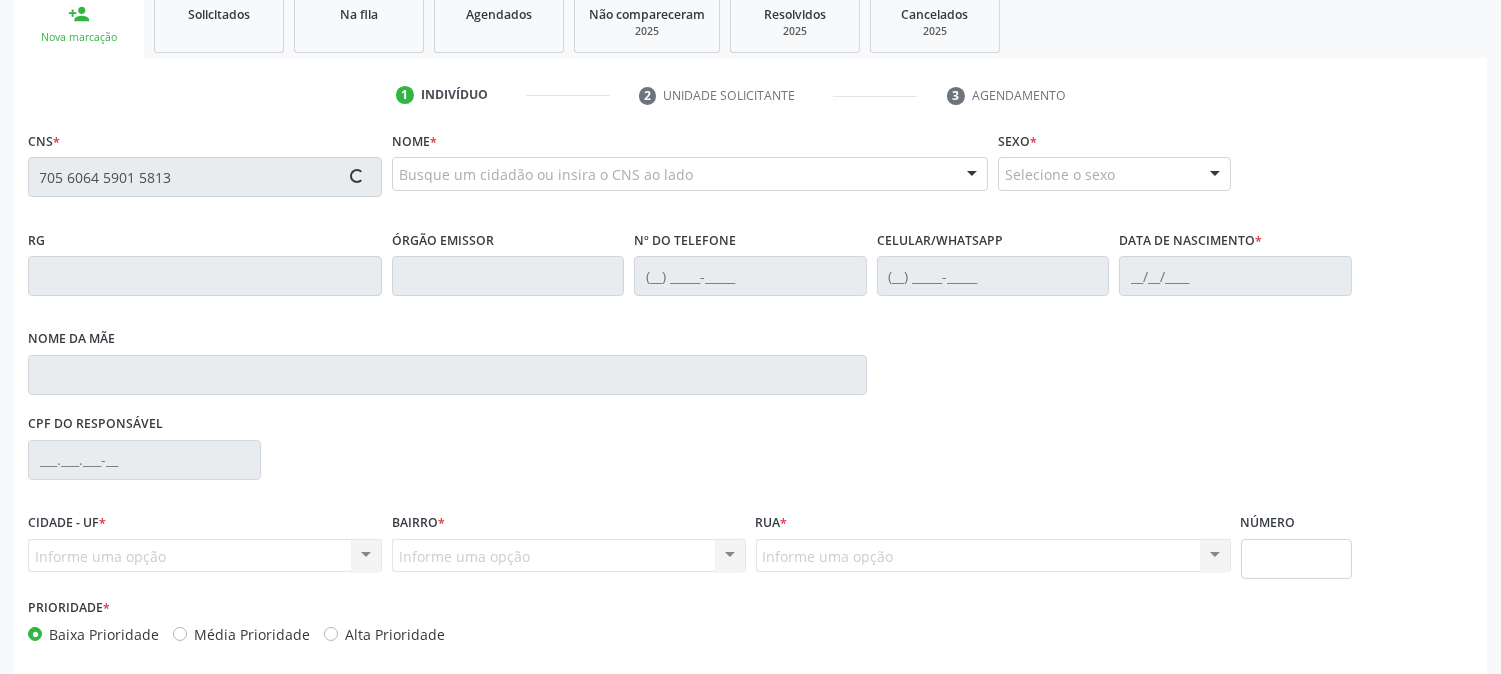scroll, scrollTop: 395, scrollLeft: 0, axis: vertical 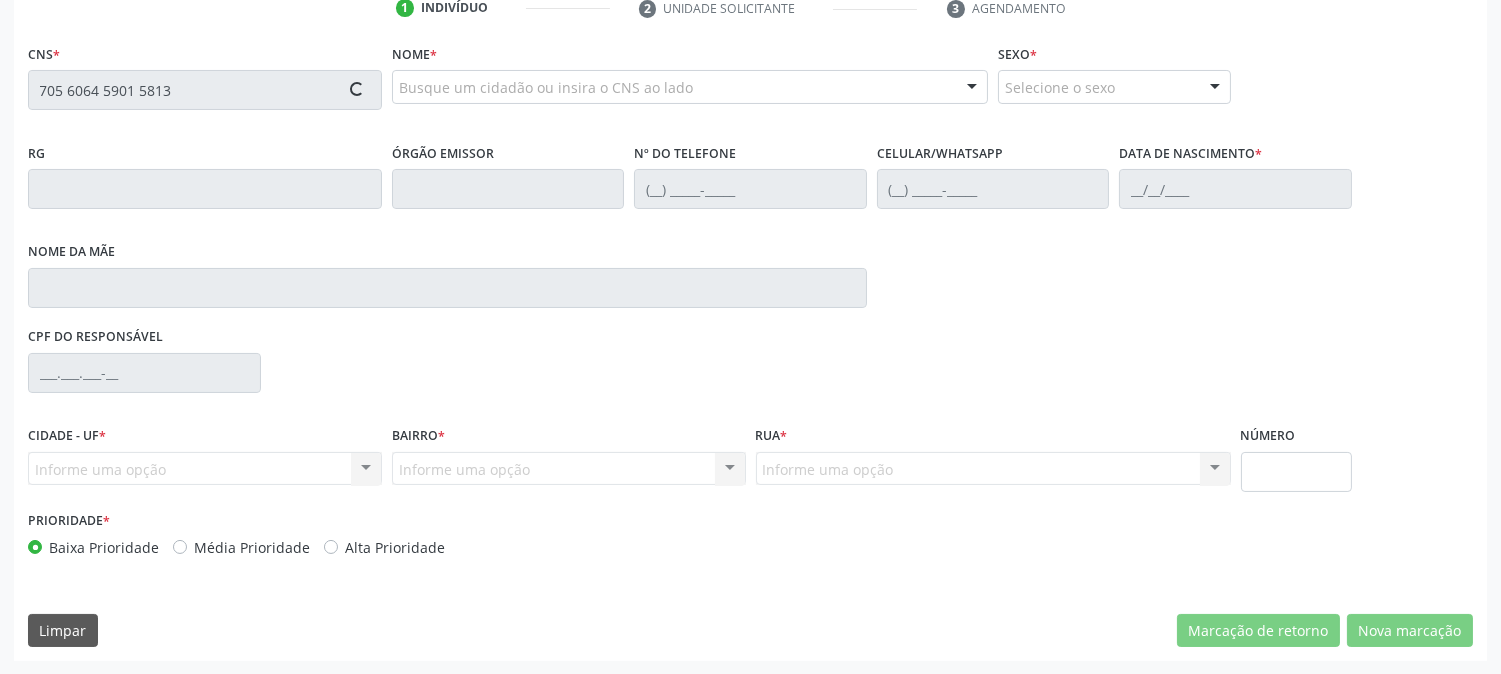 type on "705 6064 5901 5813" 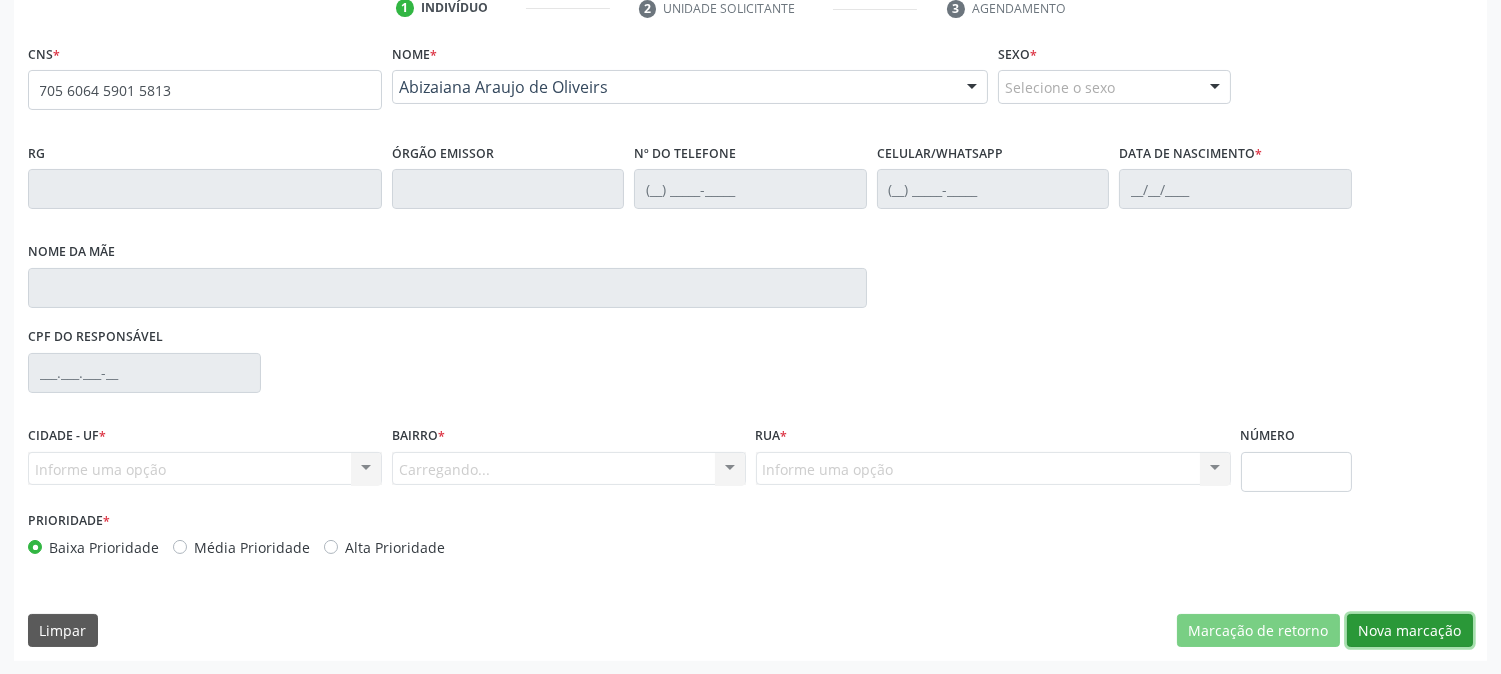 click on "Nova marcação" at bounding box center (1410, 631) 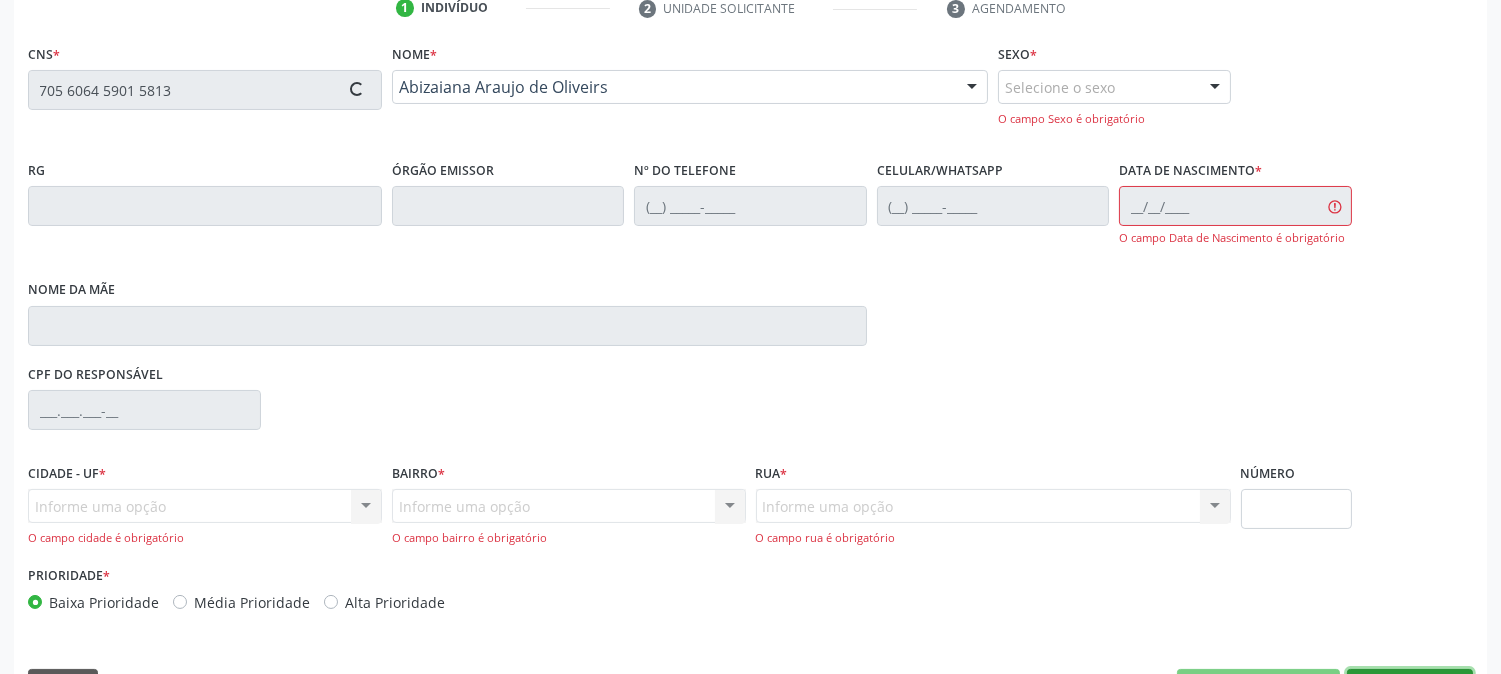 type on "(84) 98126-5207" 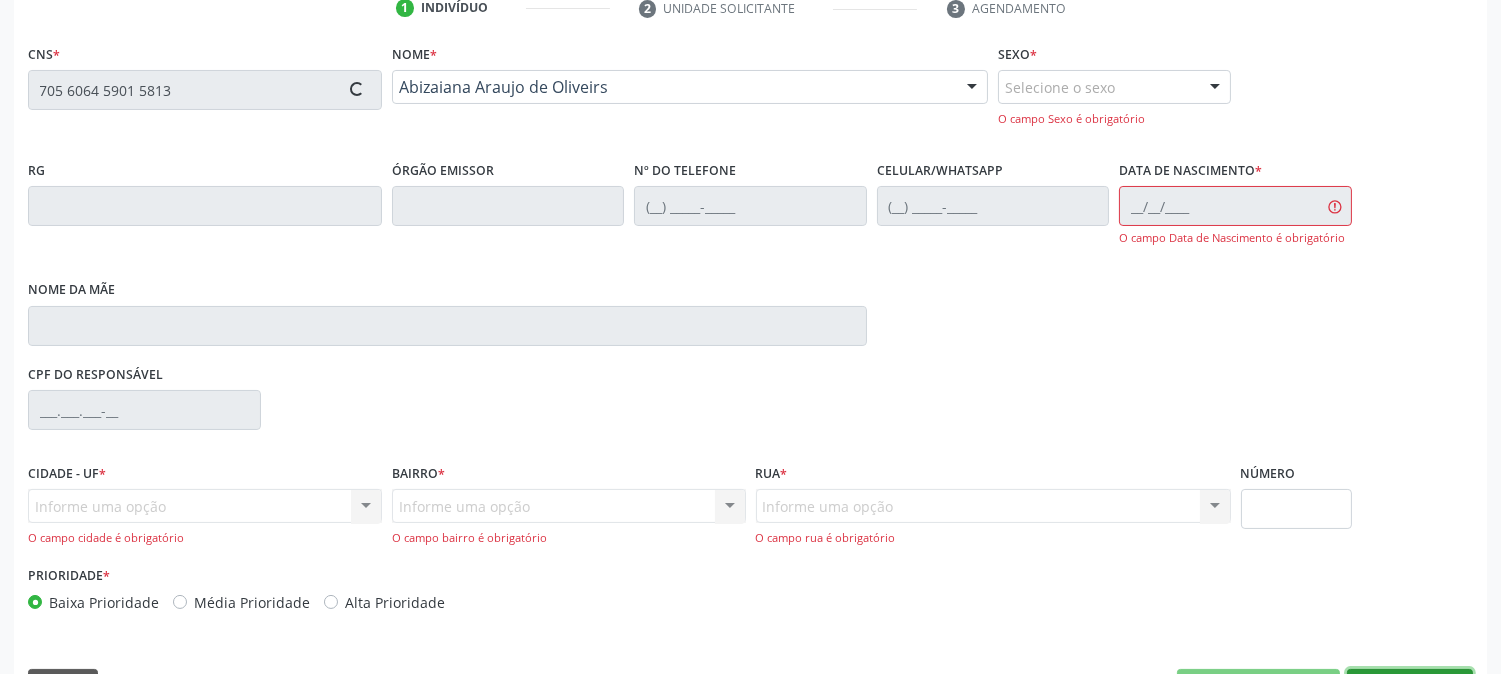 type on "09/02/1996" 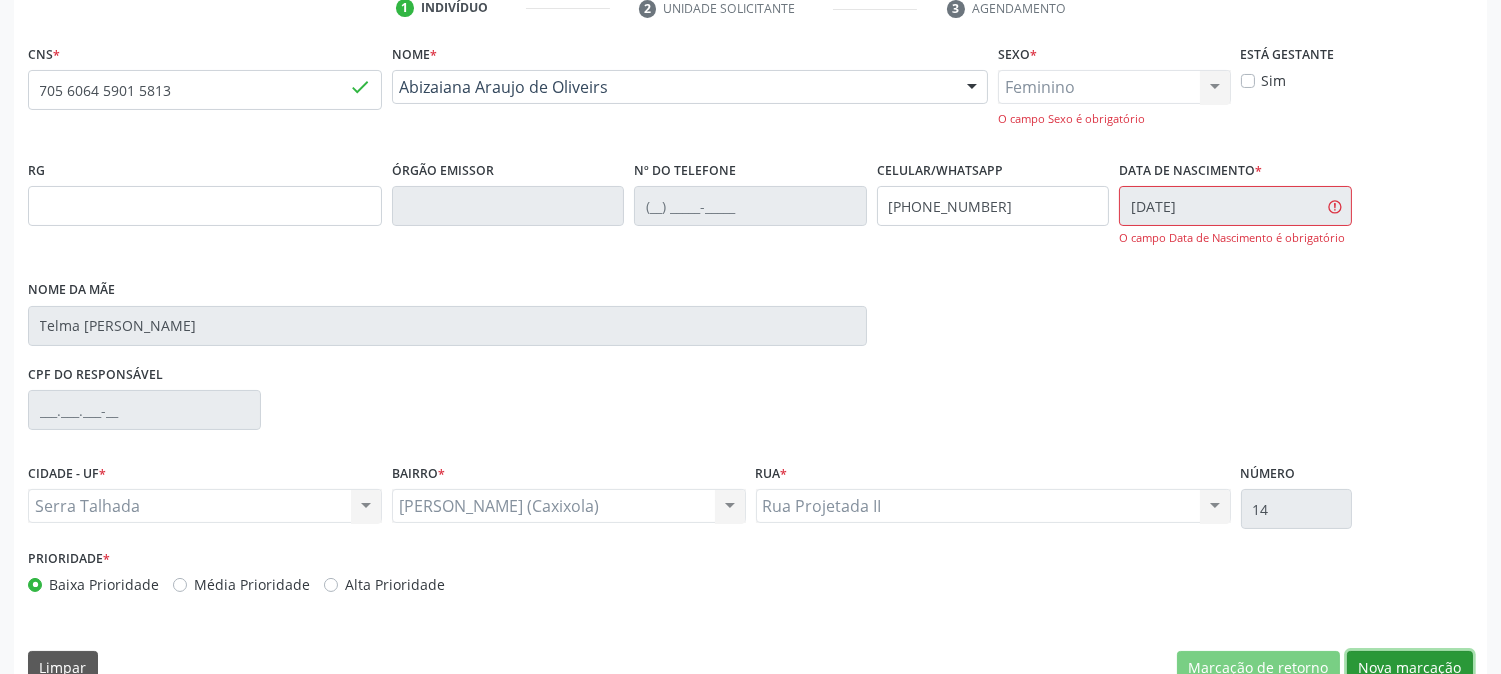 click on "Nova marcação" at bounding box center [1410, 668] 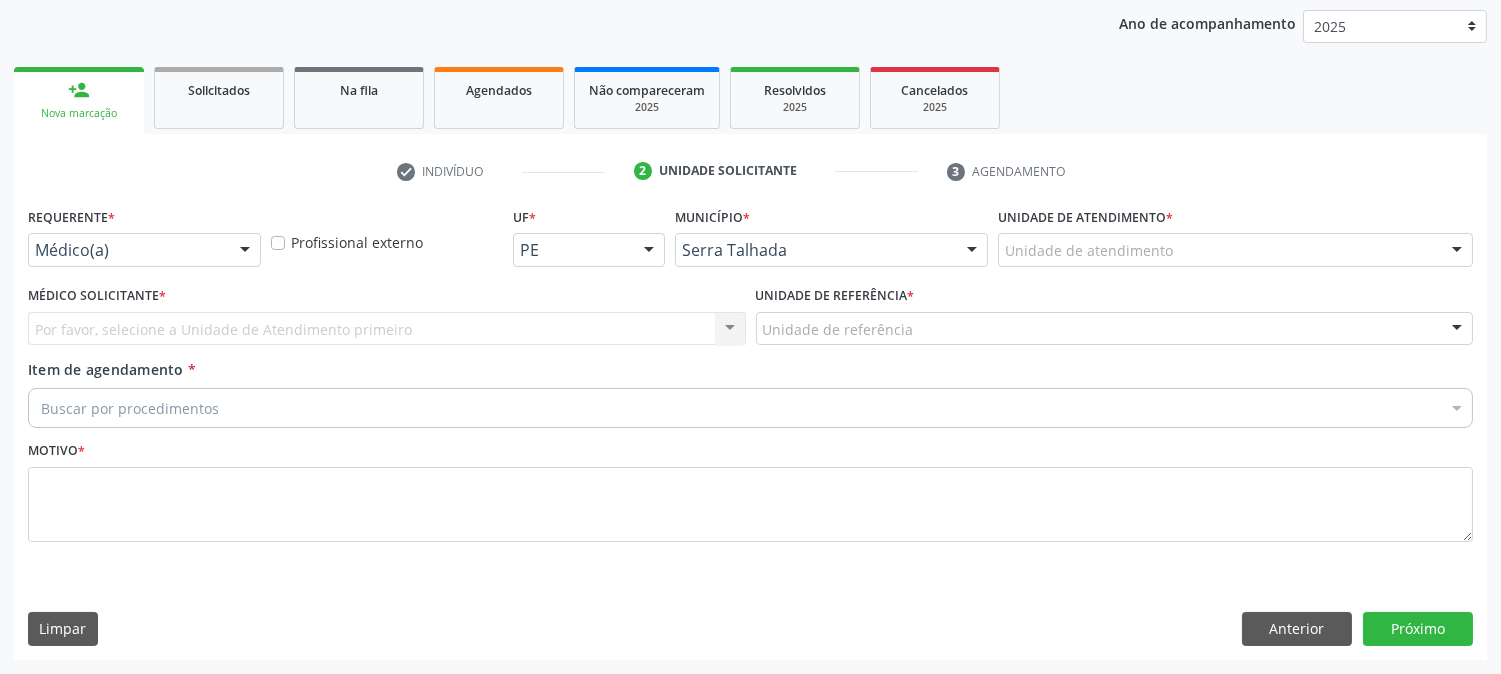 scroll, scrollTop: 231, scrollLeft: 0, axis: vertical 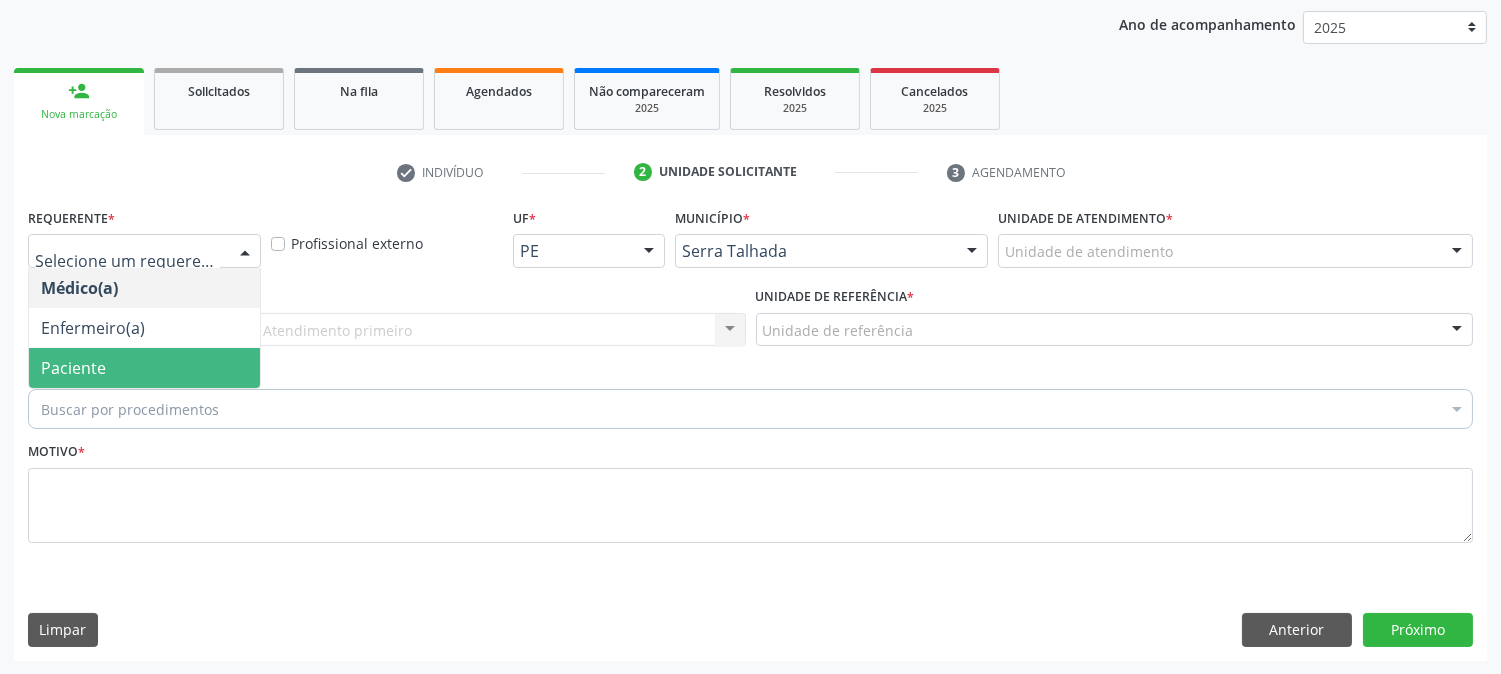 click on "Paciente" at bounding box center (144, 368) 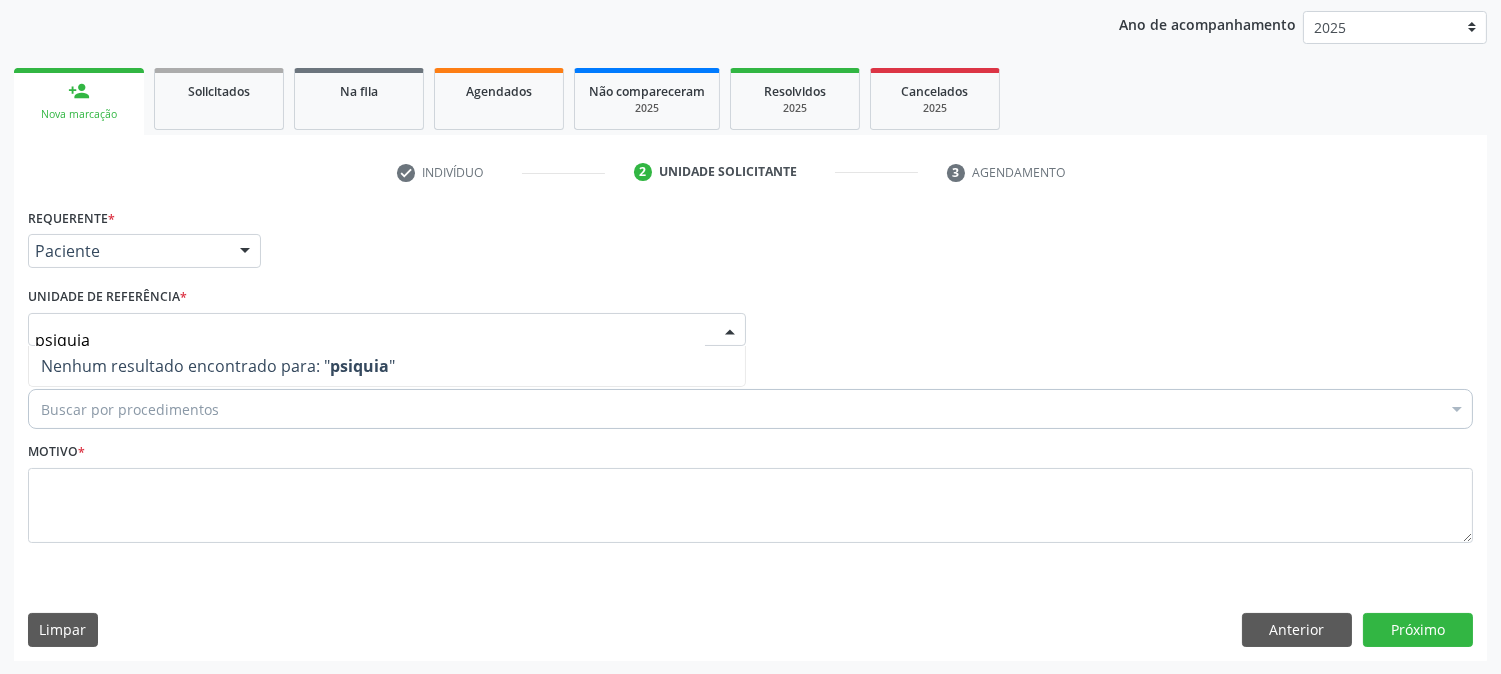 type on "psiquia" 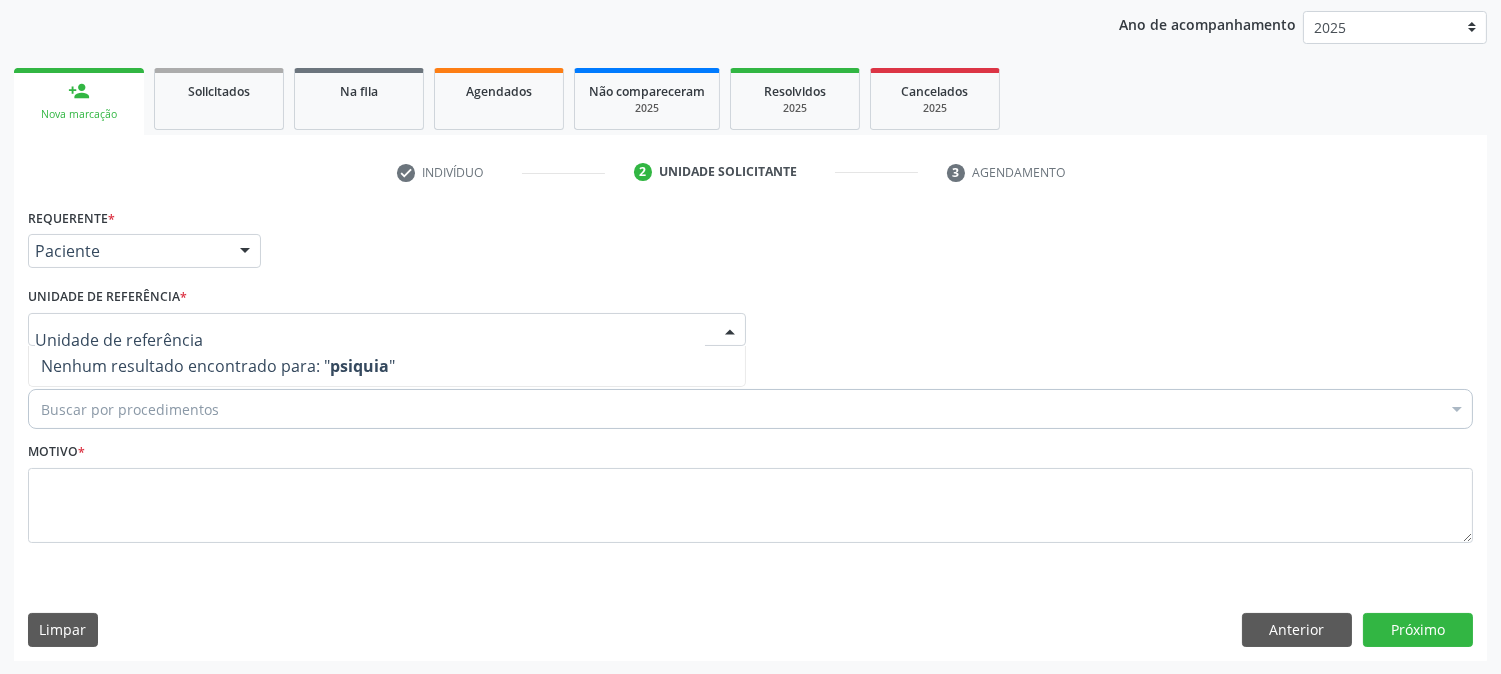 click on "Médico Solicitante
Por favor, selecione a Unidade de Atendimento primeiro
Nenhum resultado encontrado para: "   "
Não há nenhuma opção para ser exibida.
Unidade de referência
*
Nenhum resultado encontrado para: " psiquia  "
Não há nenhuma opção para ser exibida." at bounding box center (750, 321) 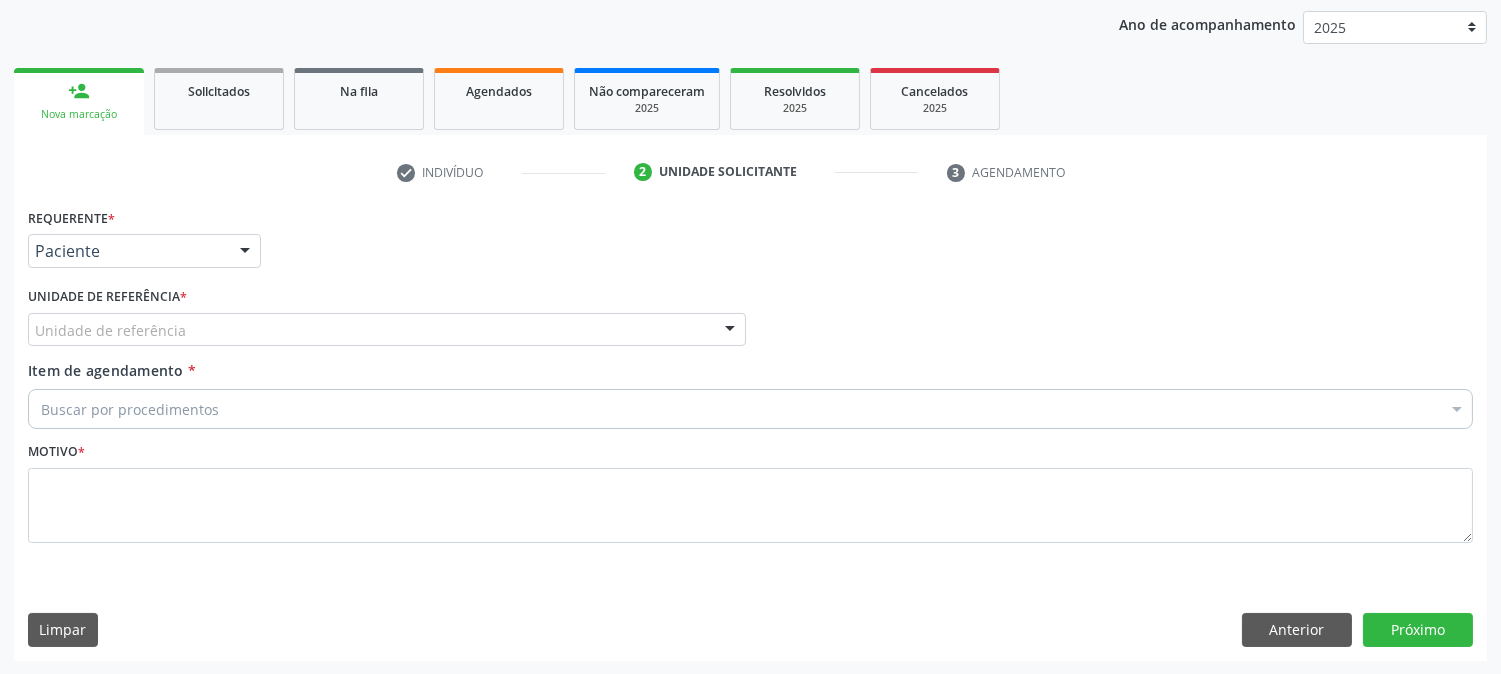 click on "Unidade de referência" at bounding box center (387, 330) 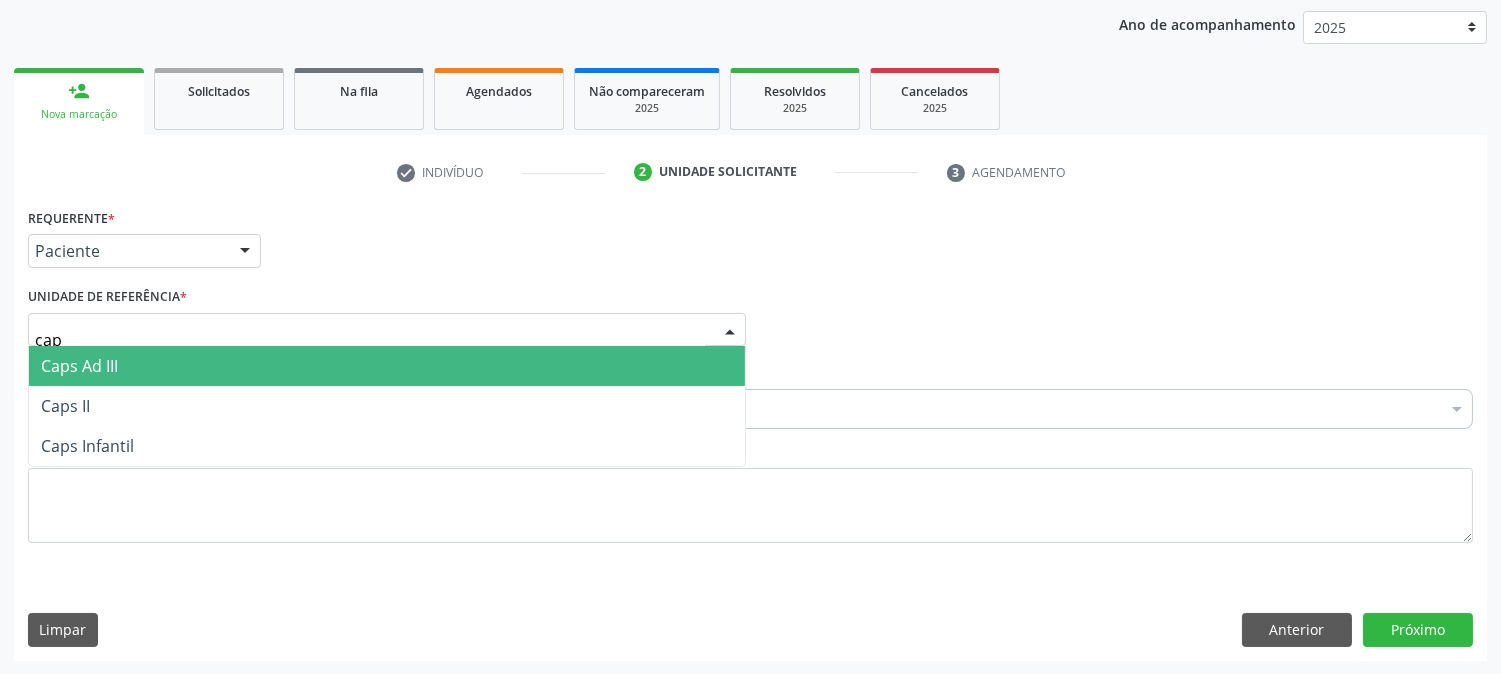 type on "caps" 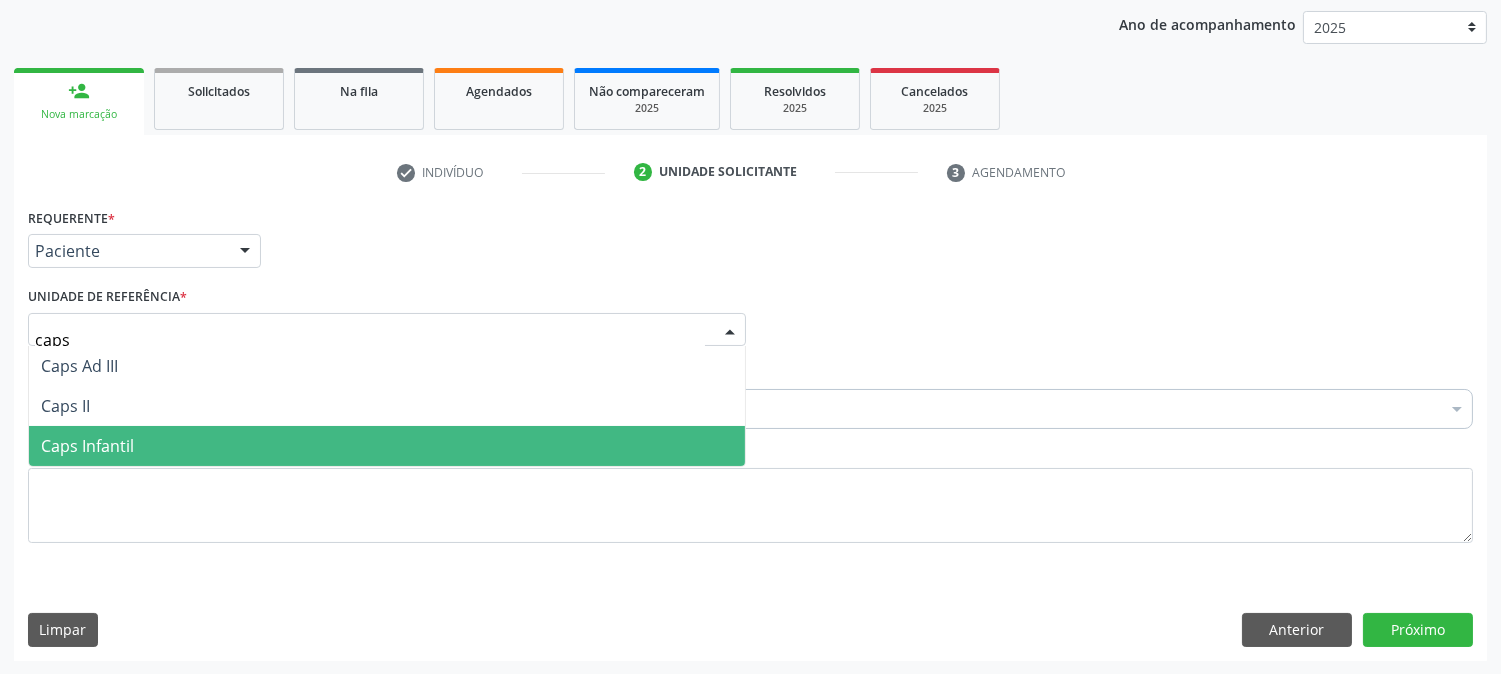 click on "Caps Infantil" at bounding box center (87, 446) 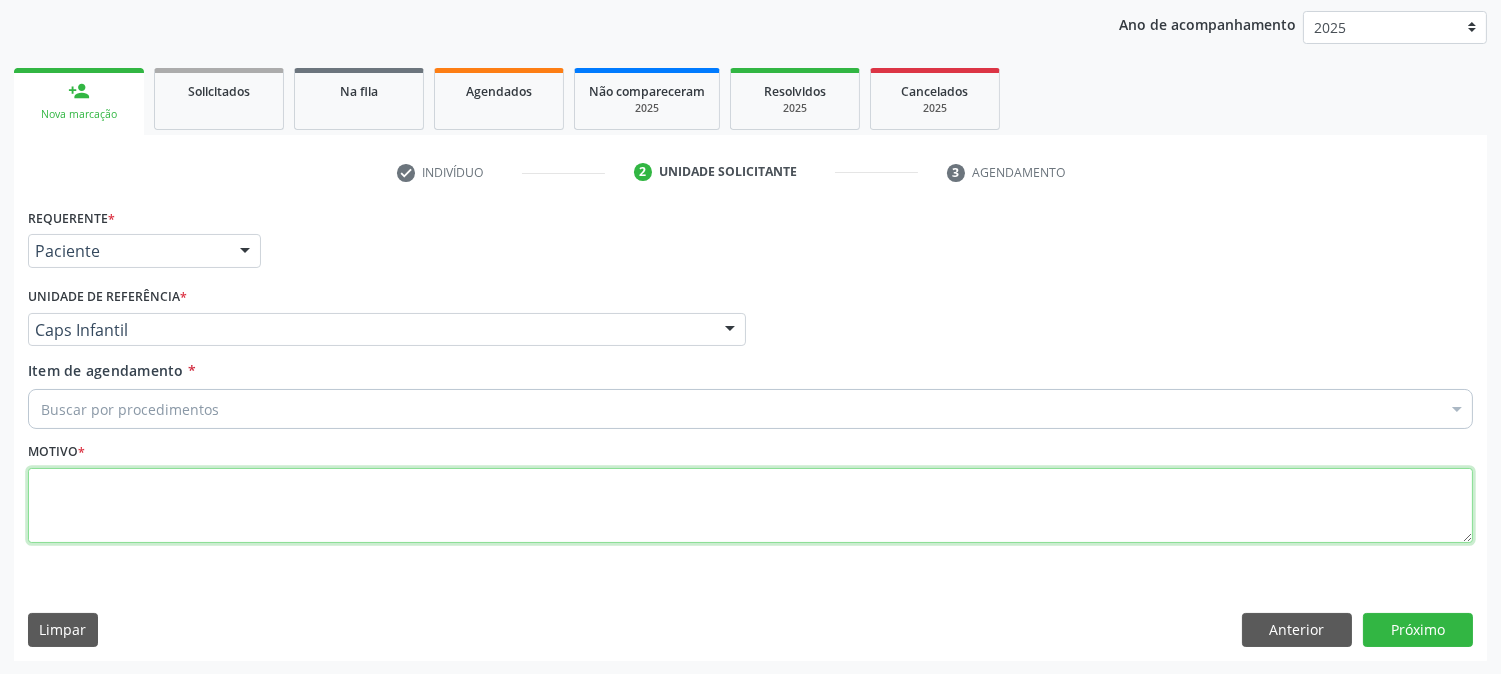 click at bounding box center (750, 506) 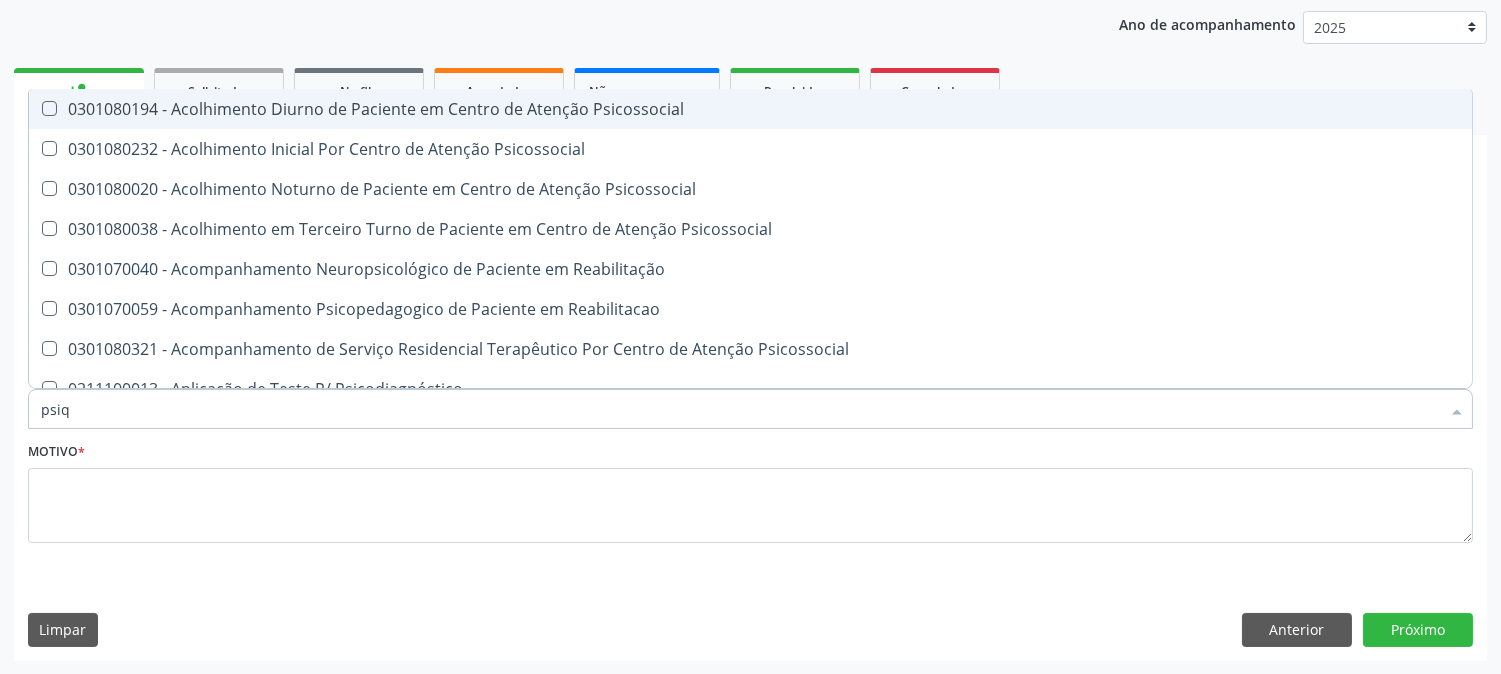 type on "psiqu" 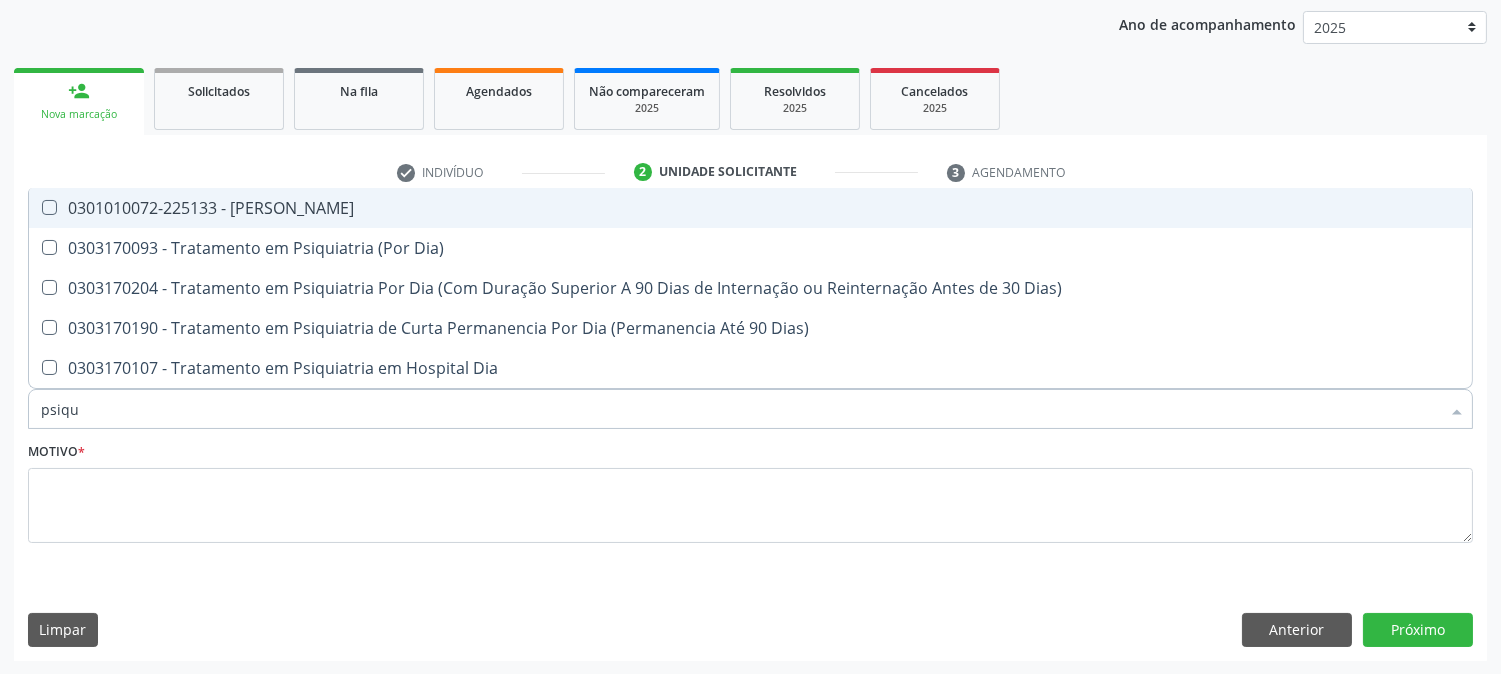 click on "0301010072-225133 - [PERSON_NAME]" at bounding box center (750, 208) 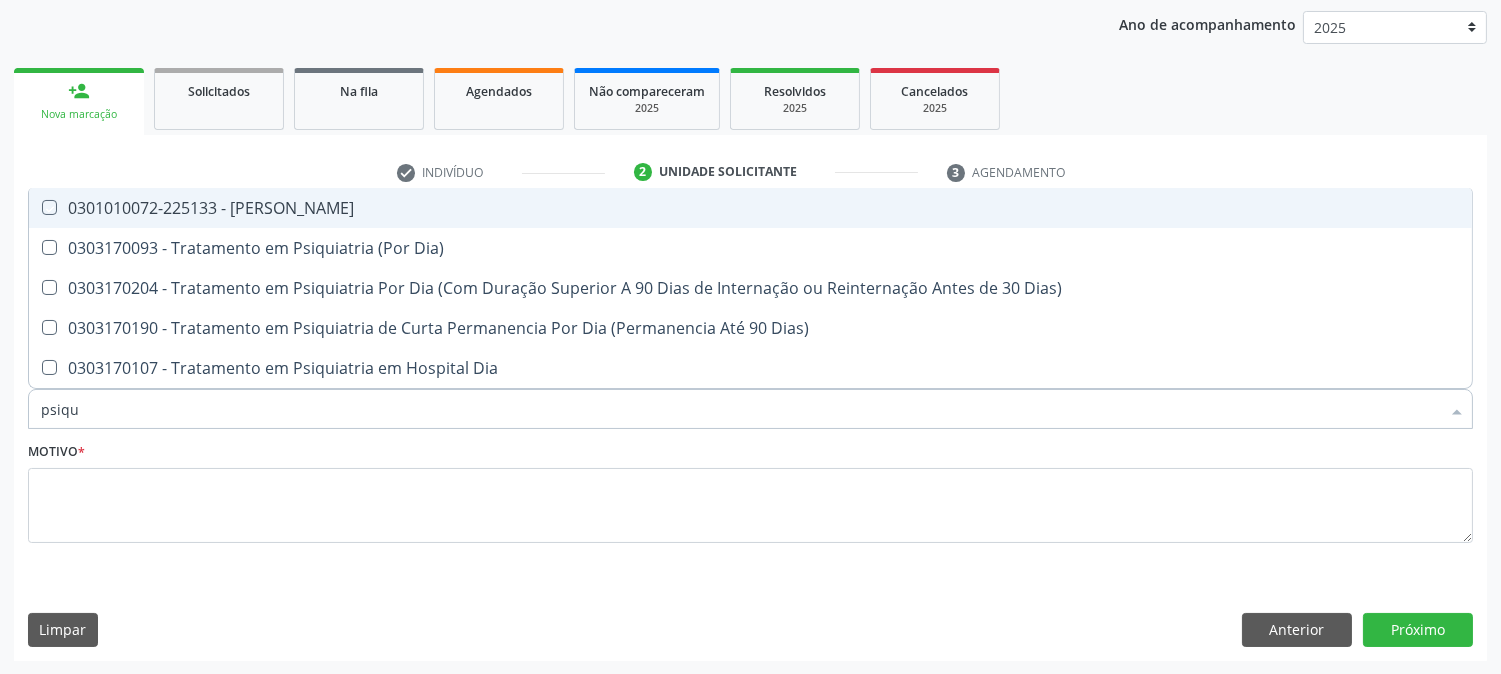 checkbox on "true" 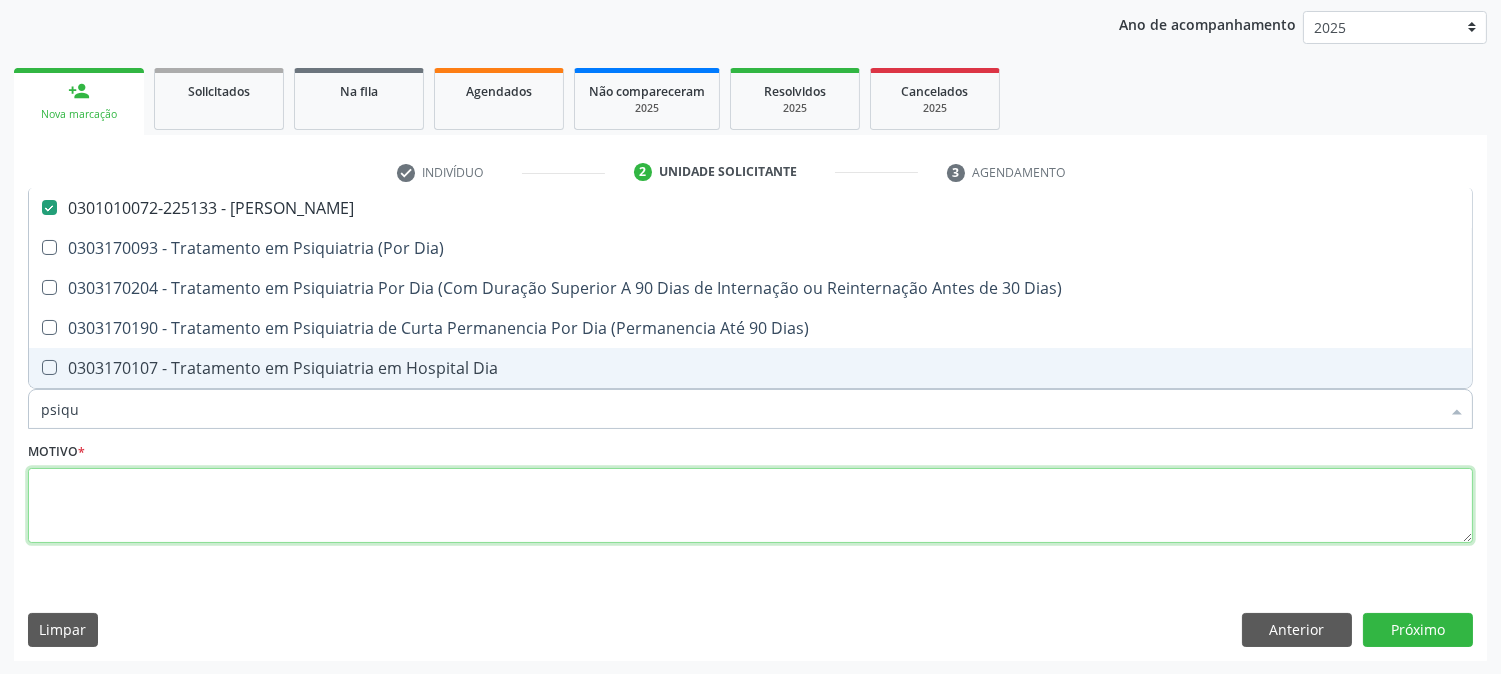 click at bounding box center [750, 506] 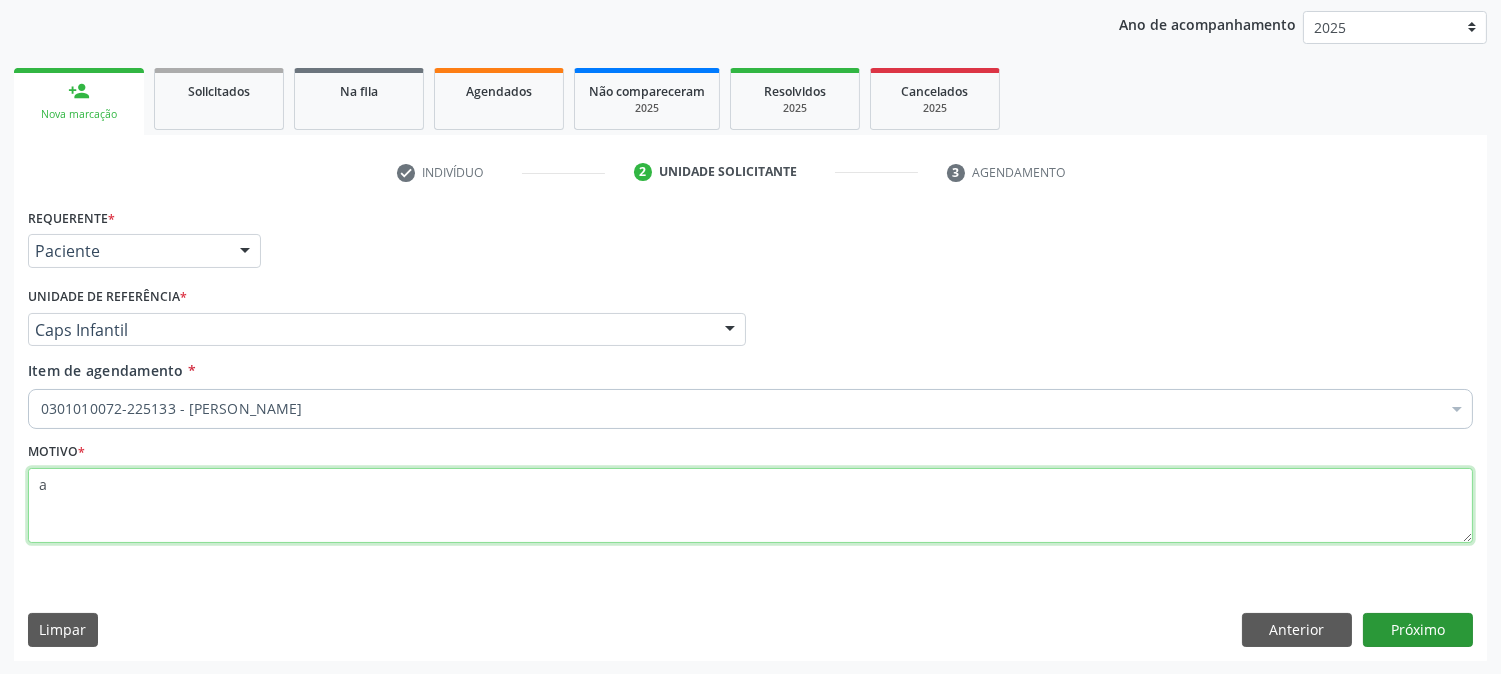 type on "a" 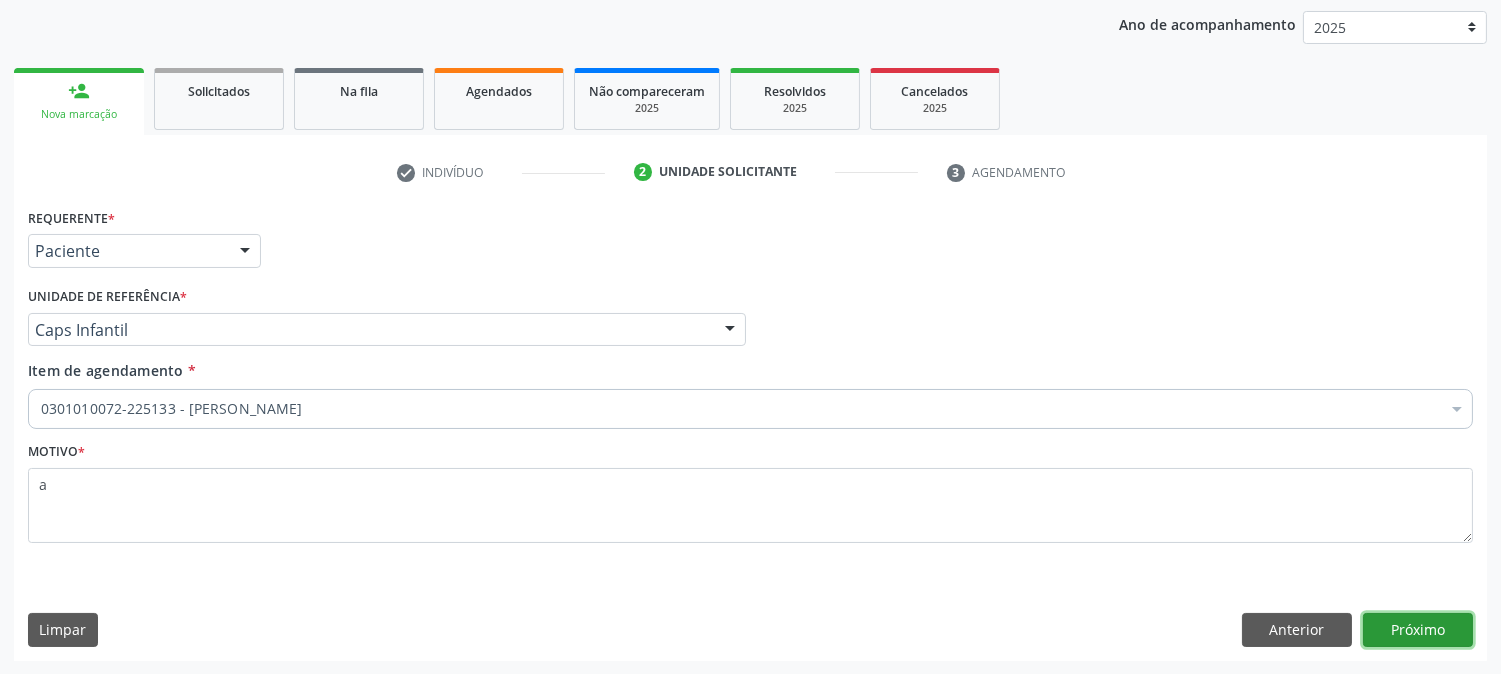 click on "Próximo" at bounding box center (1418, 630) 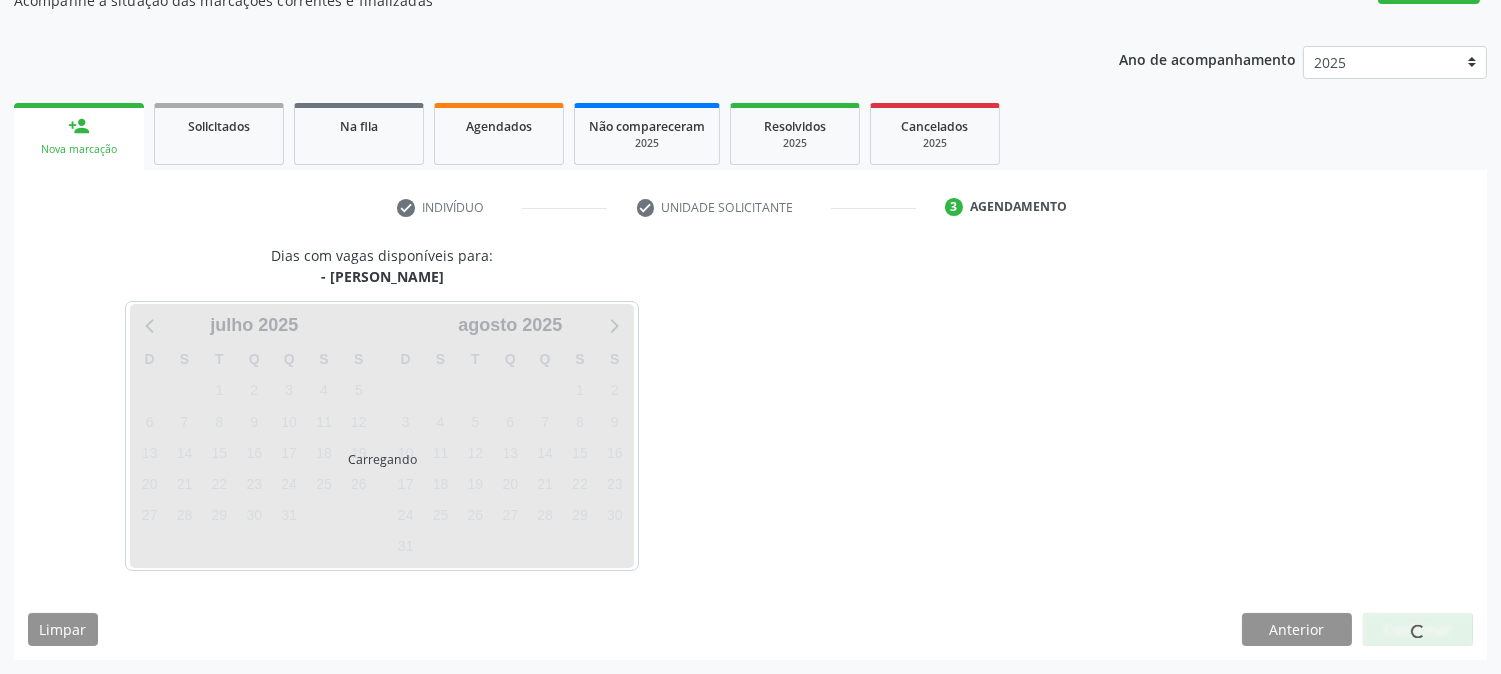 scroll, scrollTop: 195, scrollLeft: 0, axis: vertical 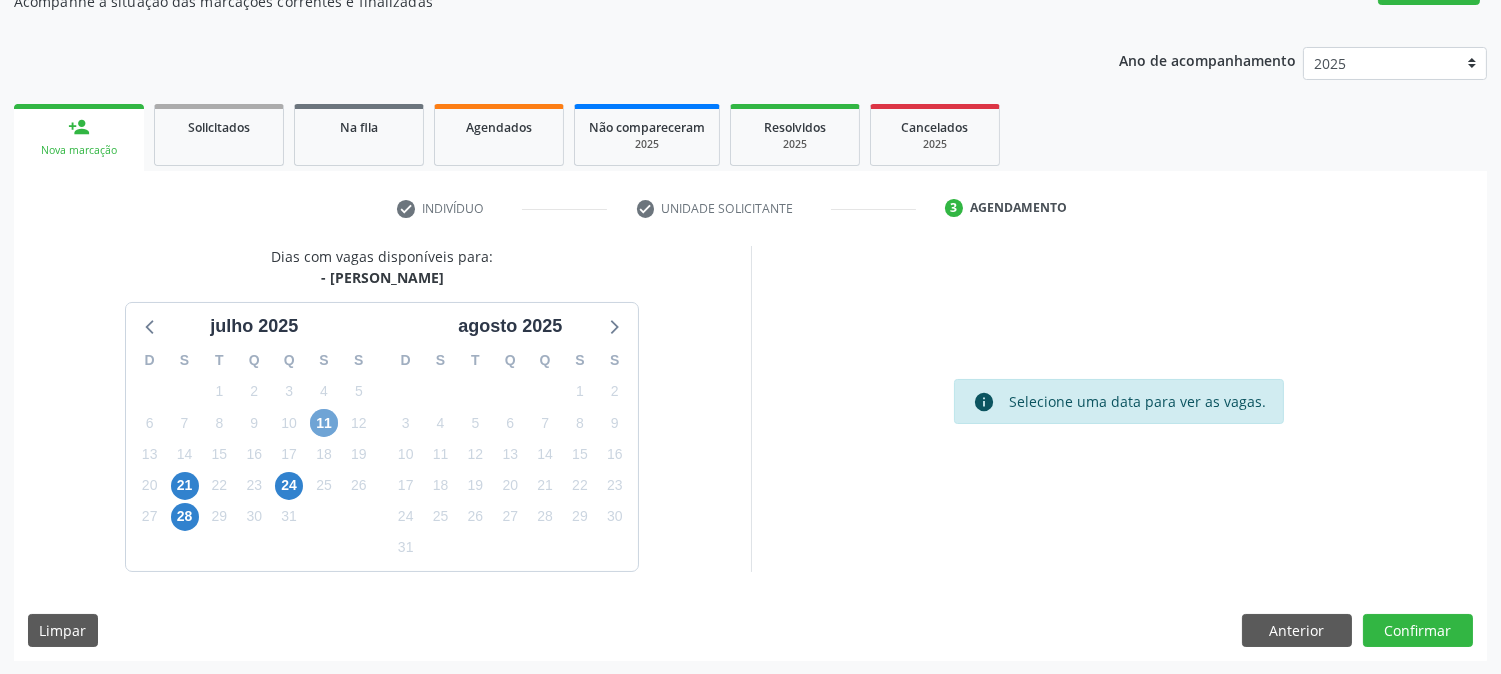 click on "11" at bounding box center [324, 423] 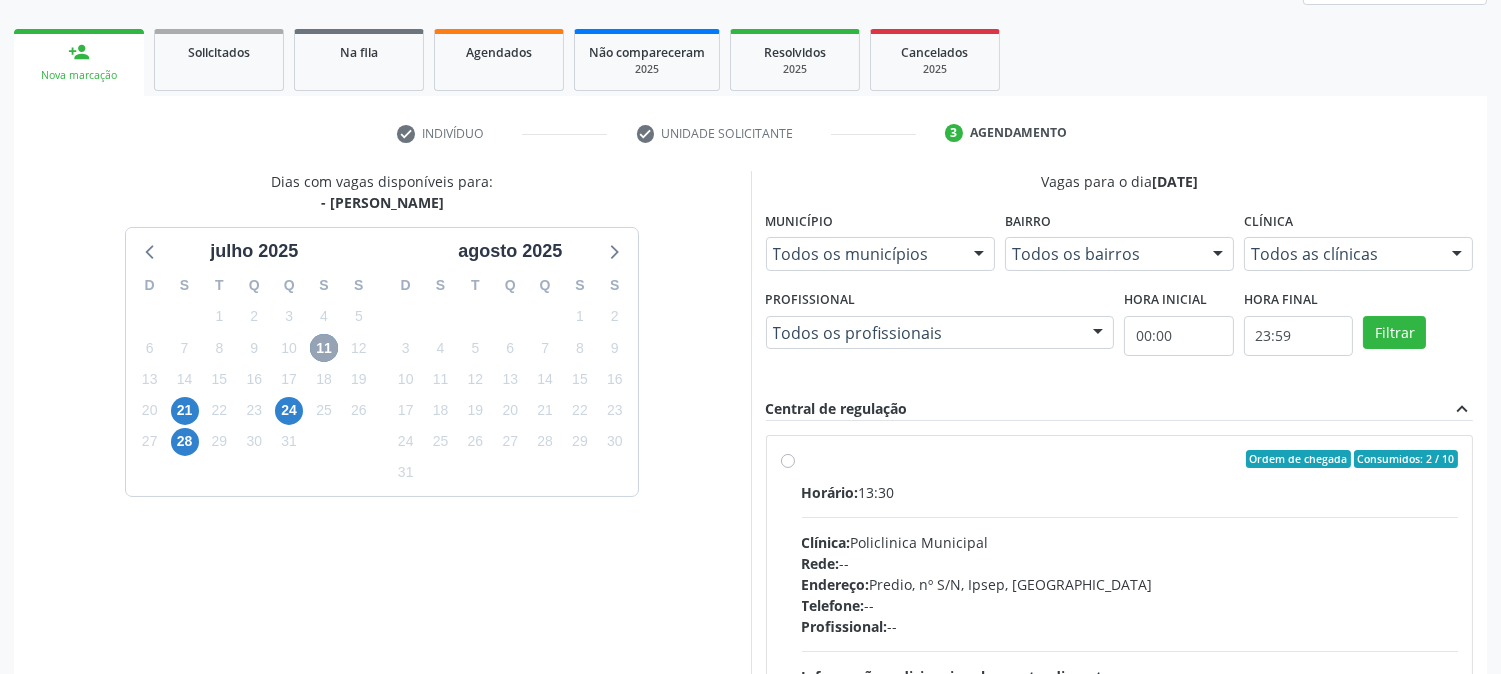 scroll, scrollTop: 484, scrollLeft: 0, axis: vertical 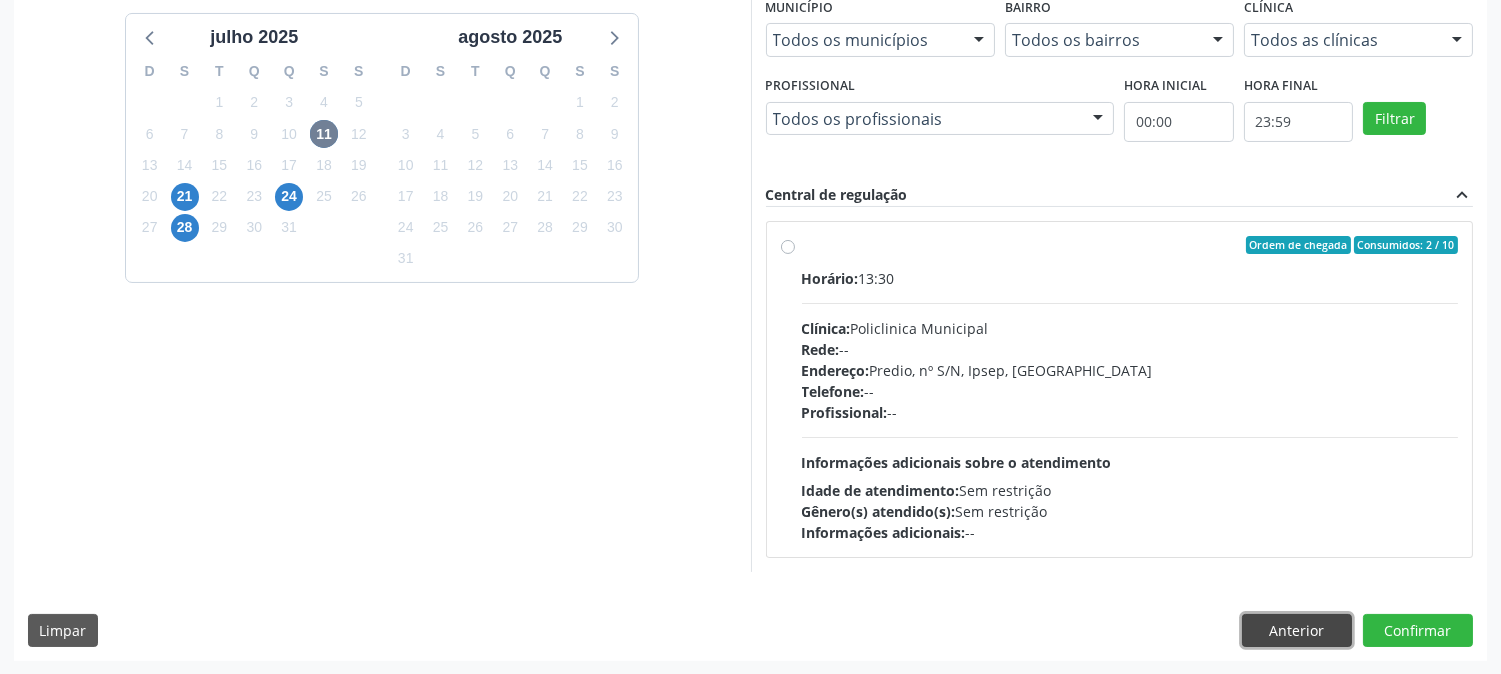 click on "Anterior" at bounding box center (1297, 631) 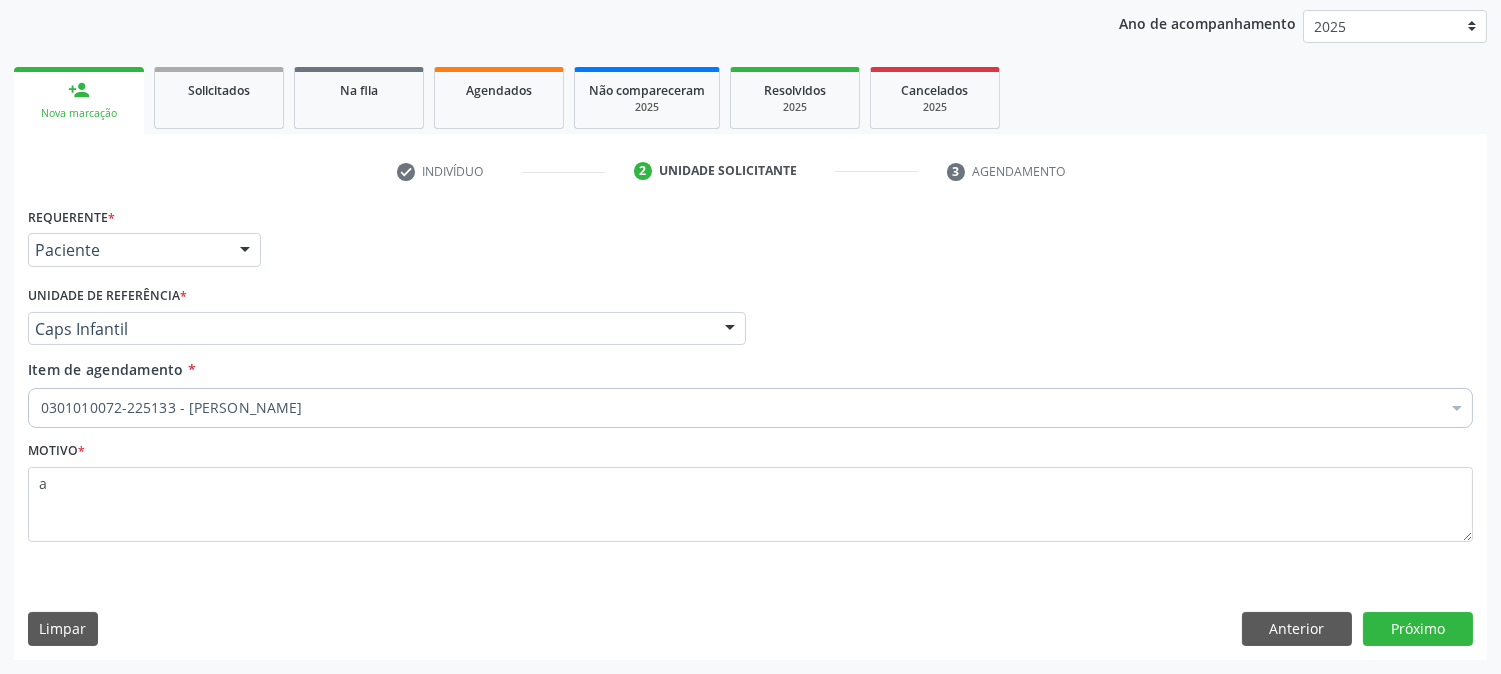 scroll, scrollTop: 231, scrollLeft: 0, axis: vertical 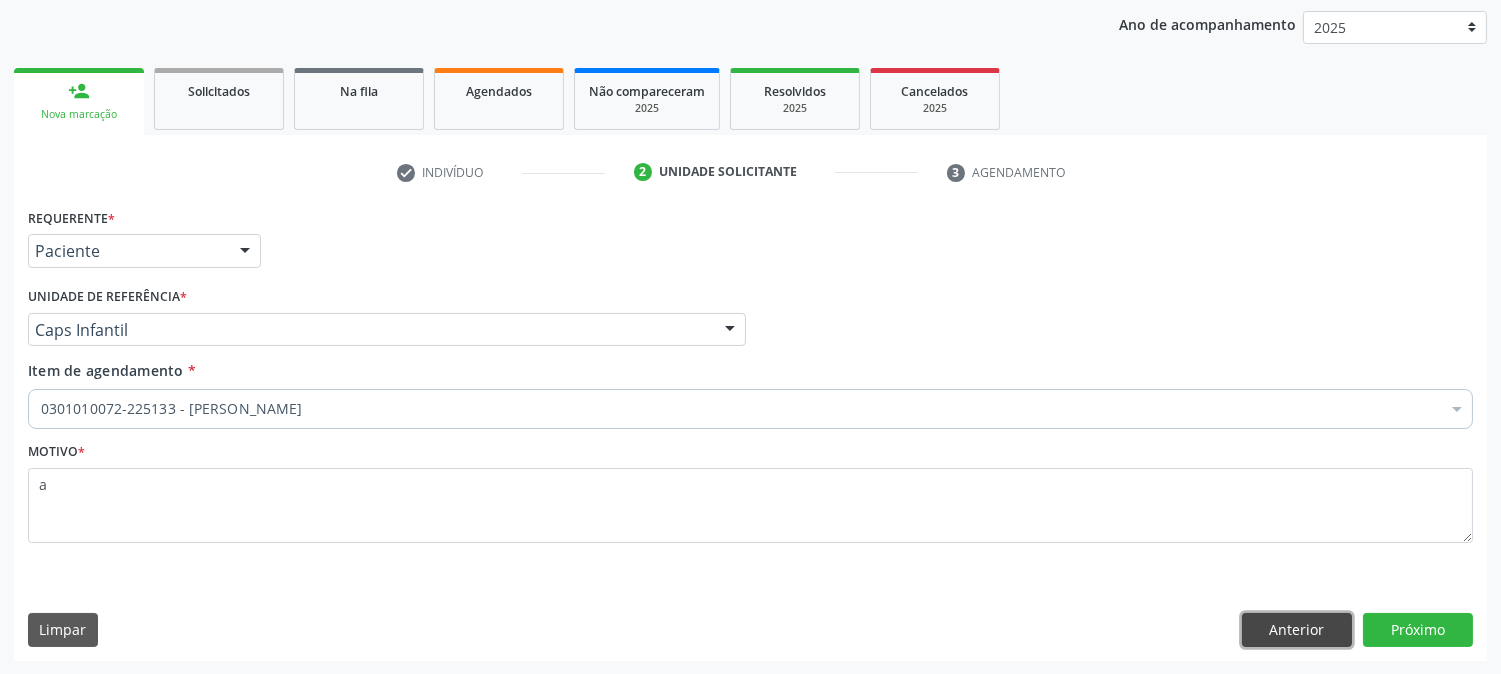 click on "Anterior" at bounding box center (1297, 630) 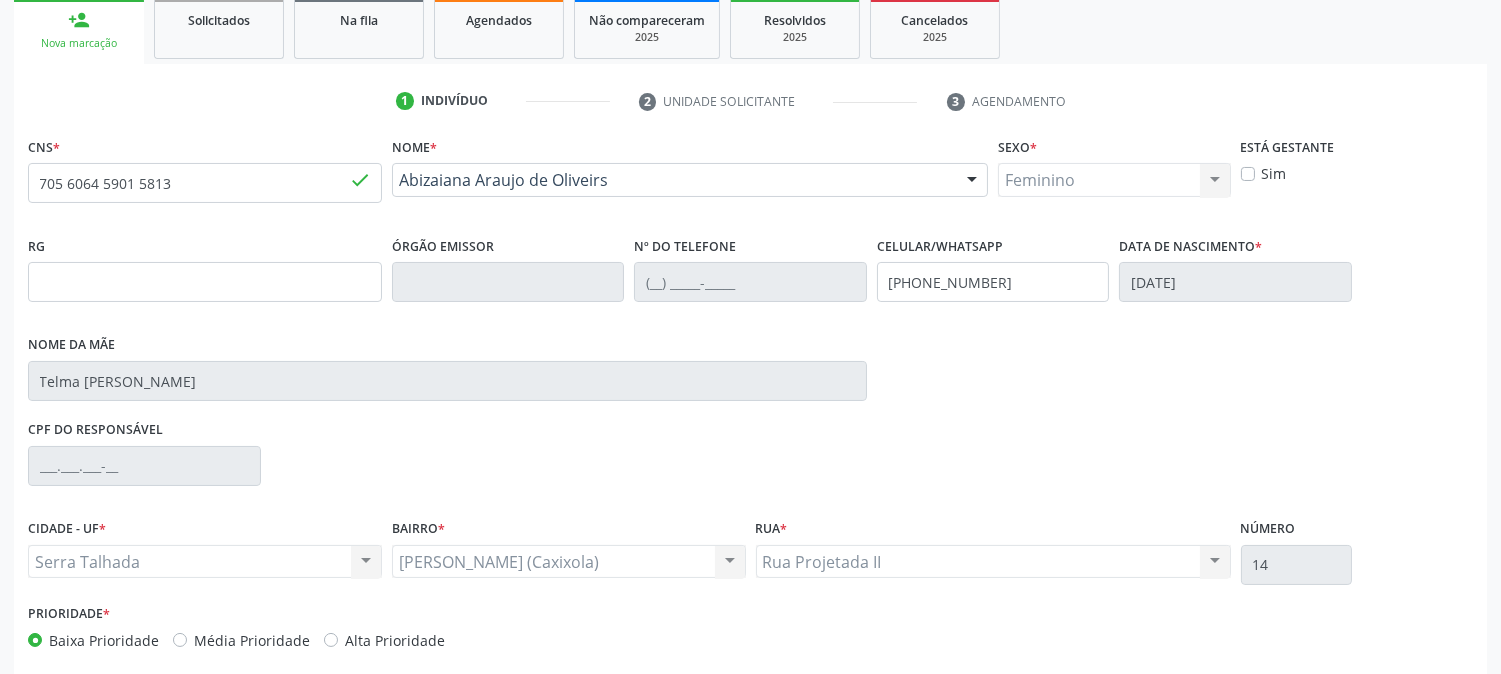 scroll, scrollTop: 395, scrollLeft: 0, axis: vertical 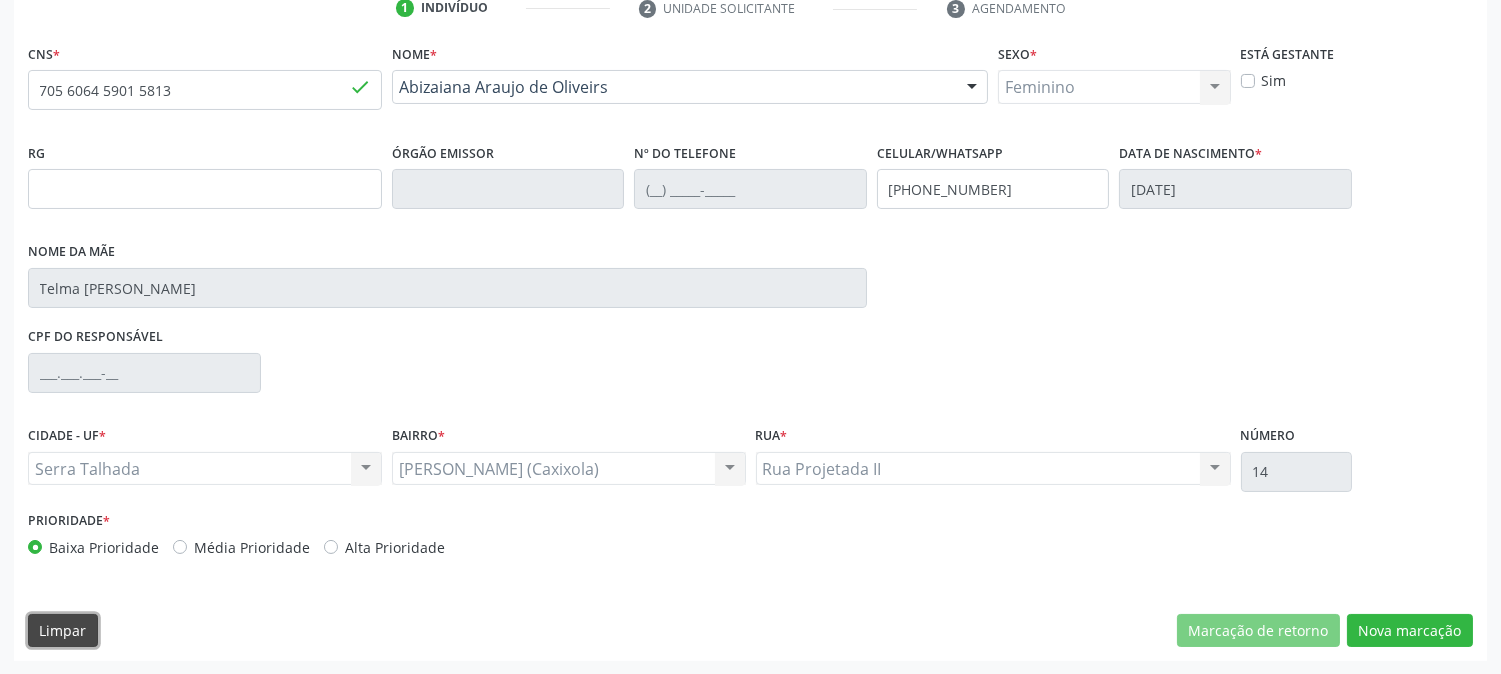 click on "Limpar" at bounding box center (63, 631) 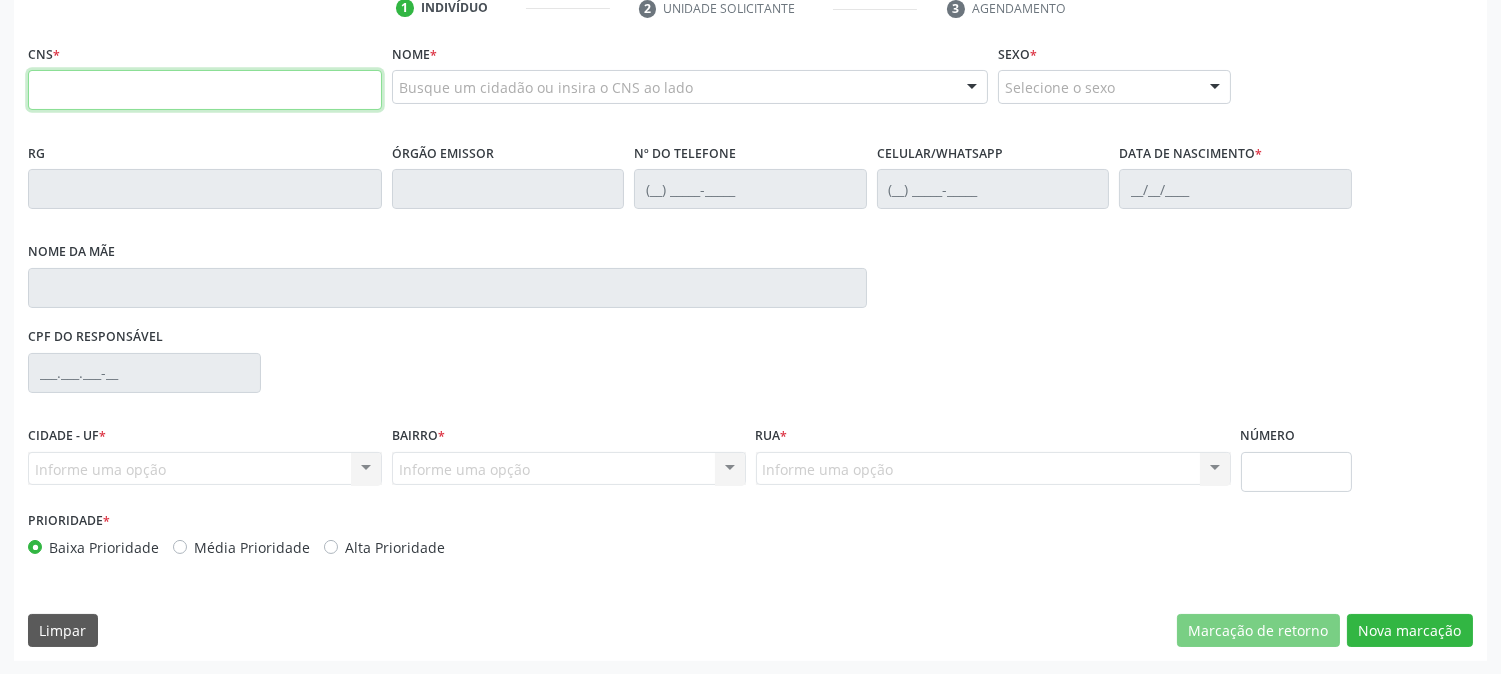 click at bounding box center [205, 90] 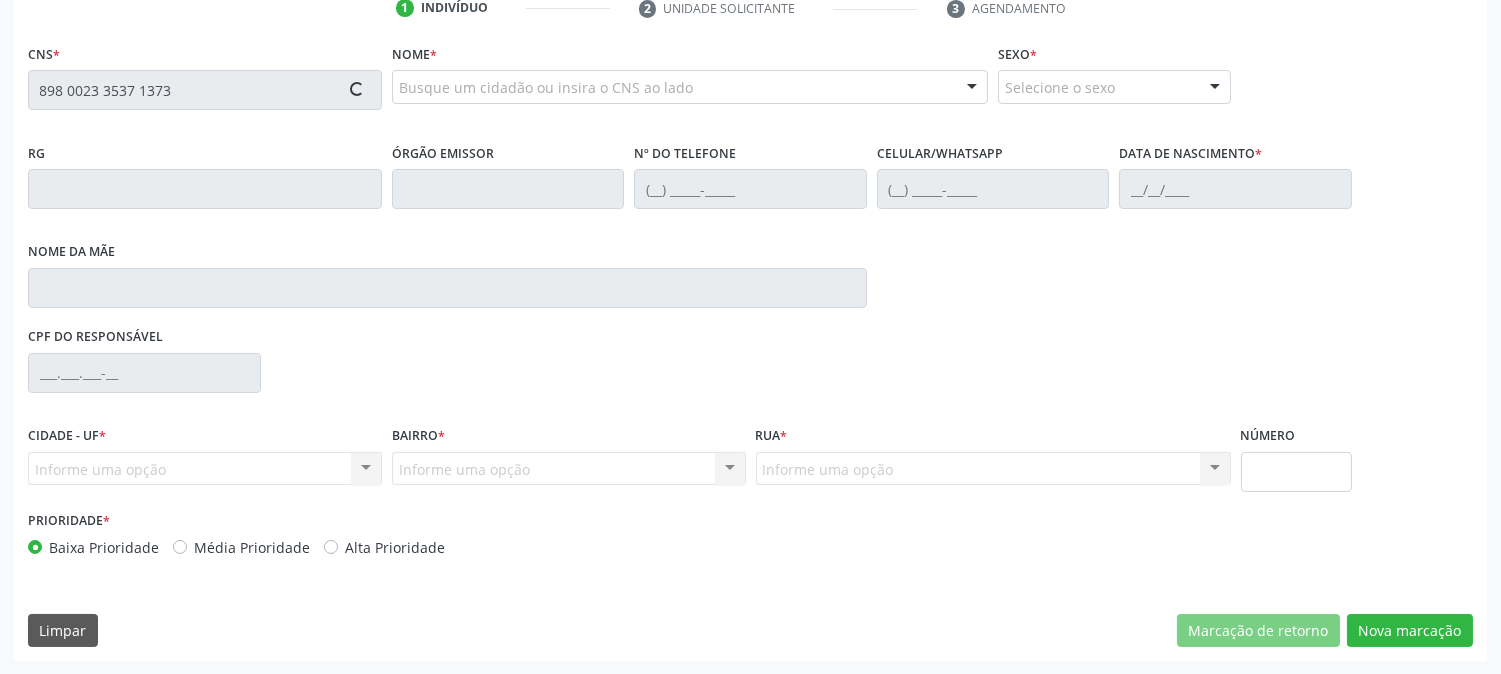 type on "898 0023 3537 1373" 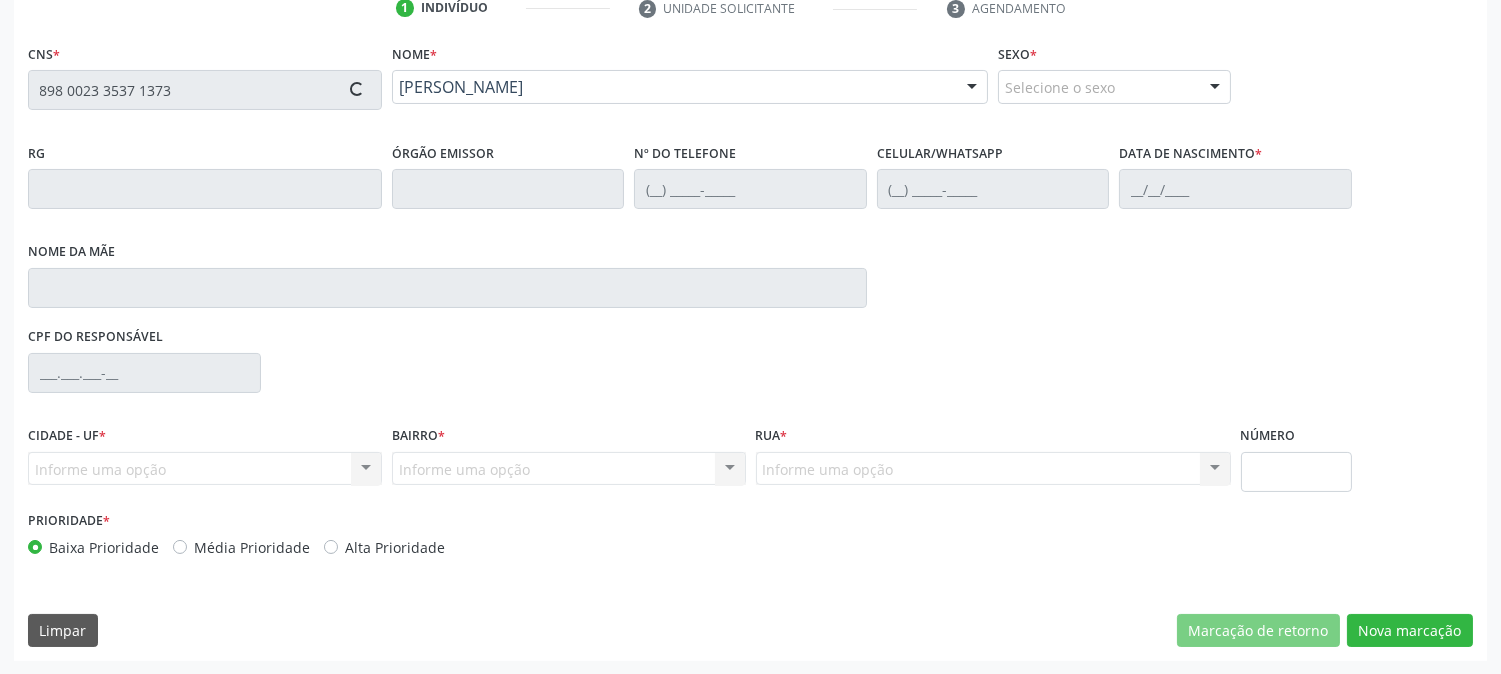 type on "(87) 9916-0095" 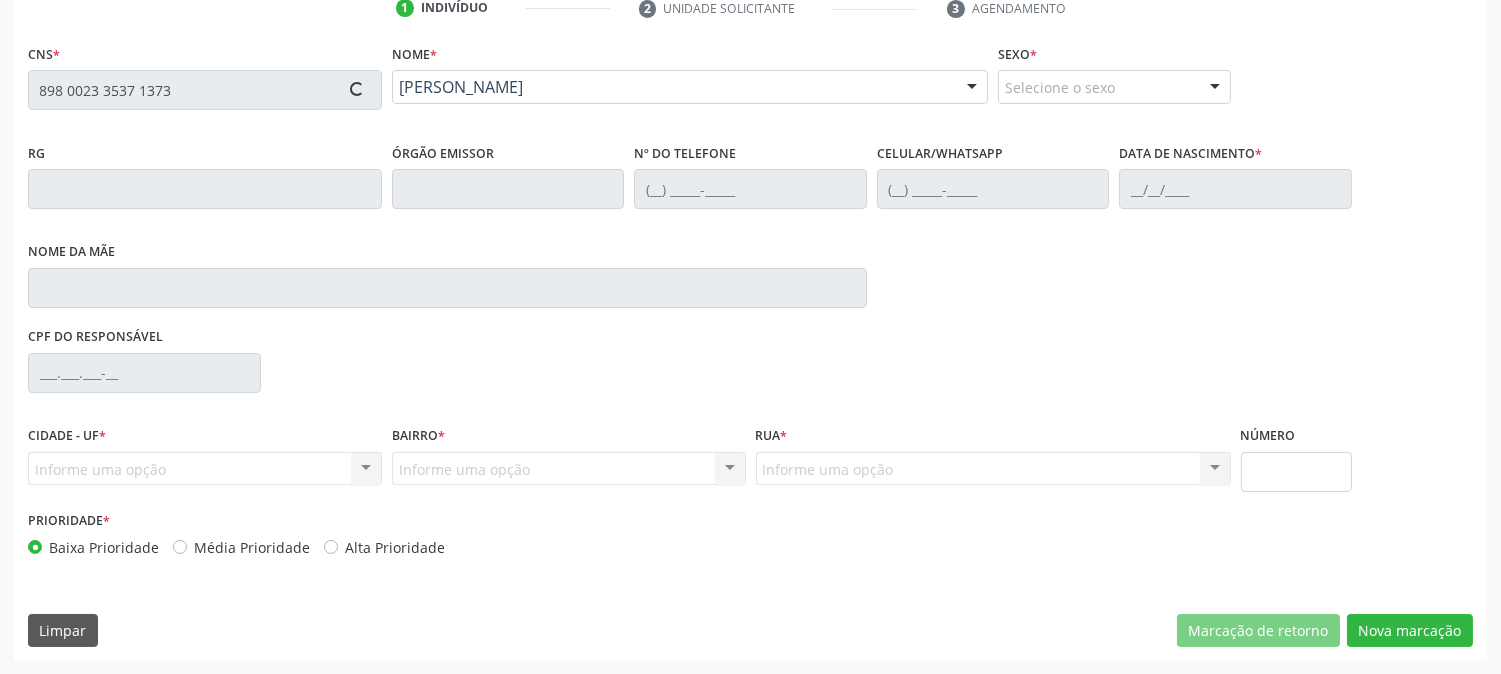 type on "20/09/2007" 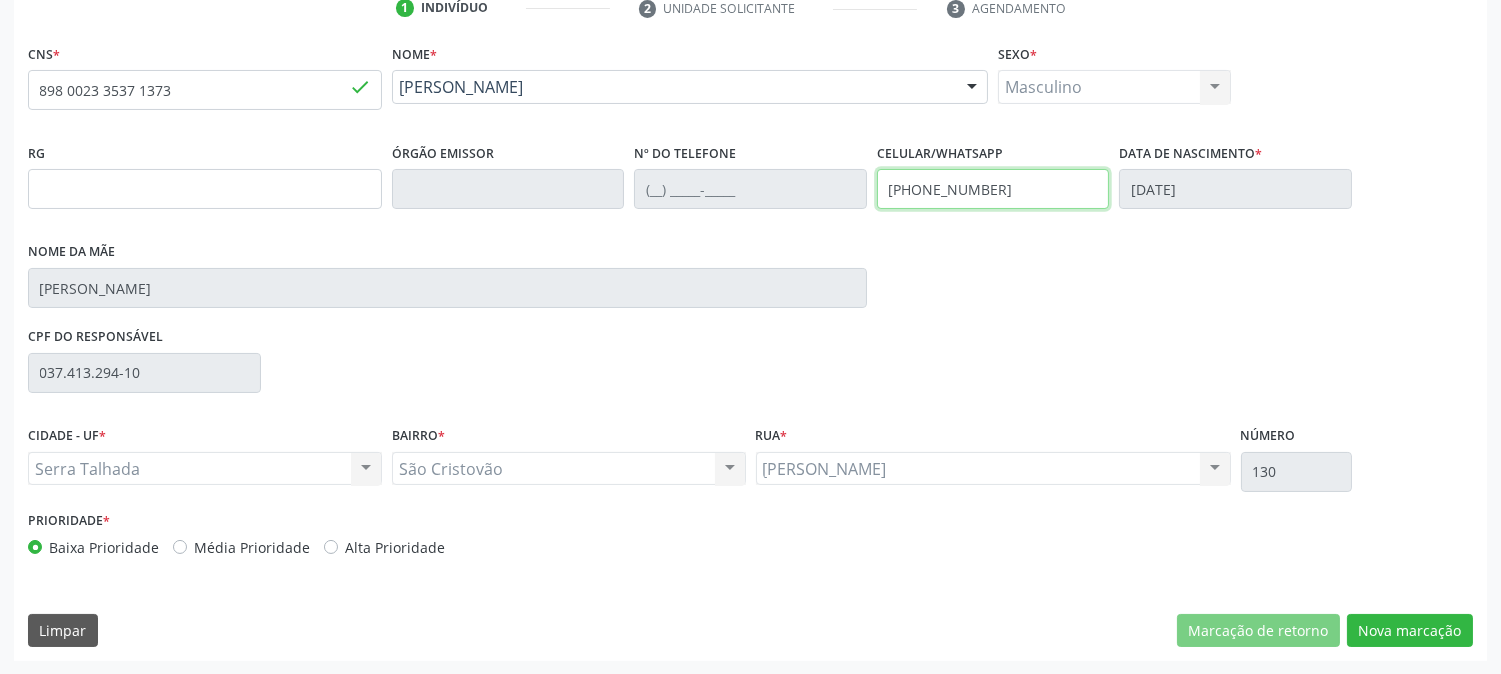 click on "(87) 9916-0095" at bounding box center [993, 189] 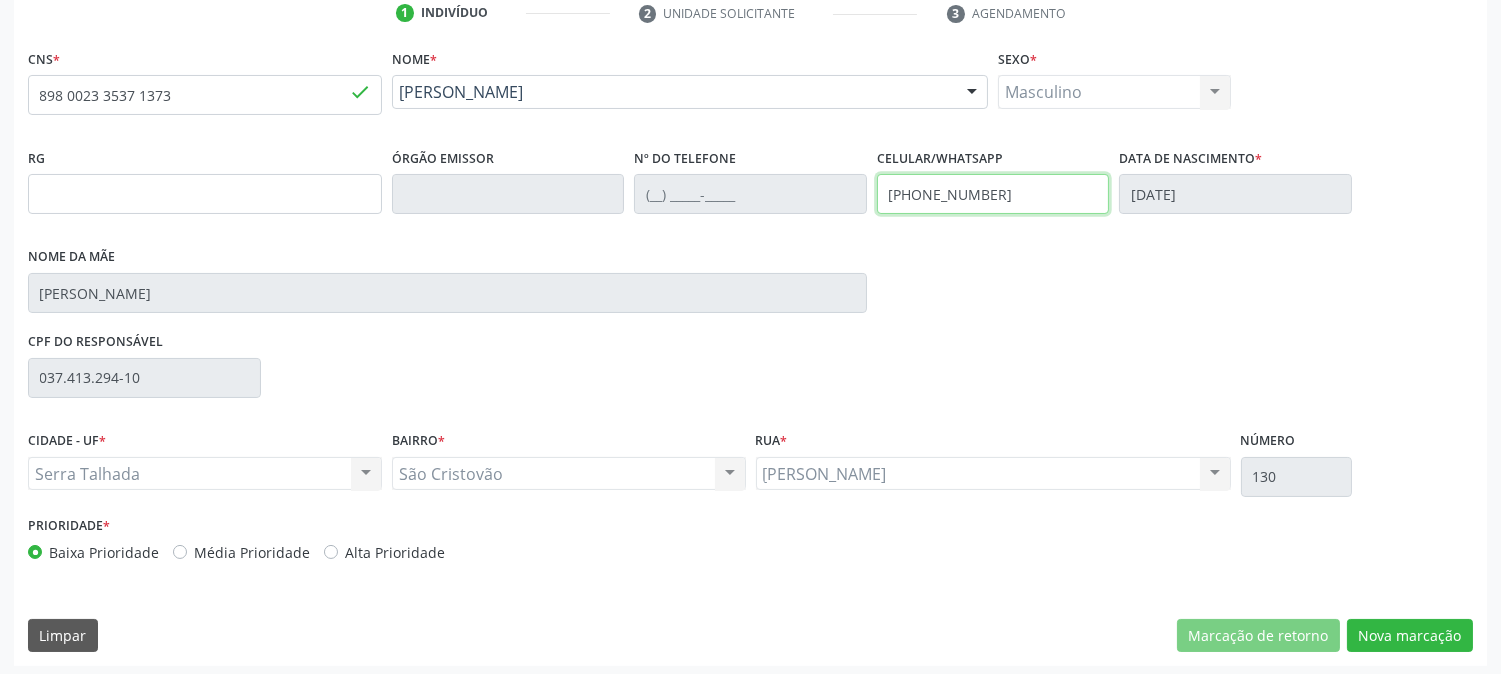 scroll, scrollTop: 395, scrollLeft: 0, axis: vertical 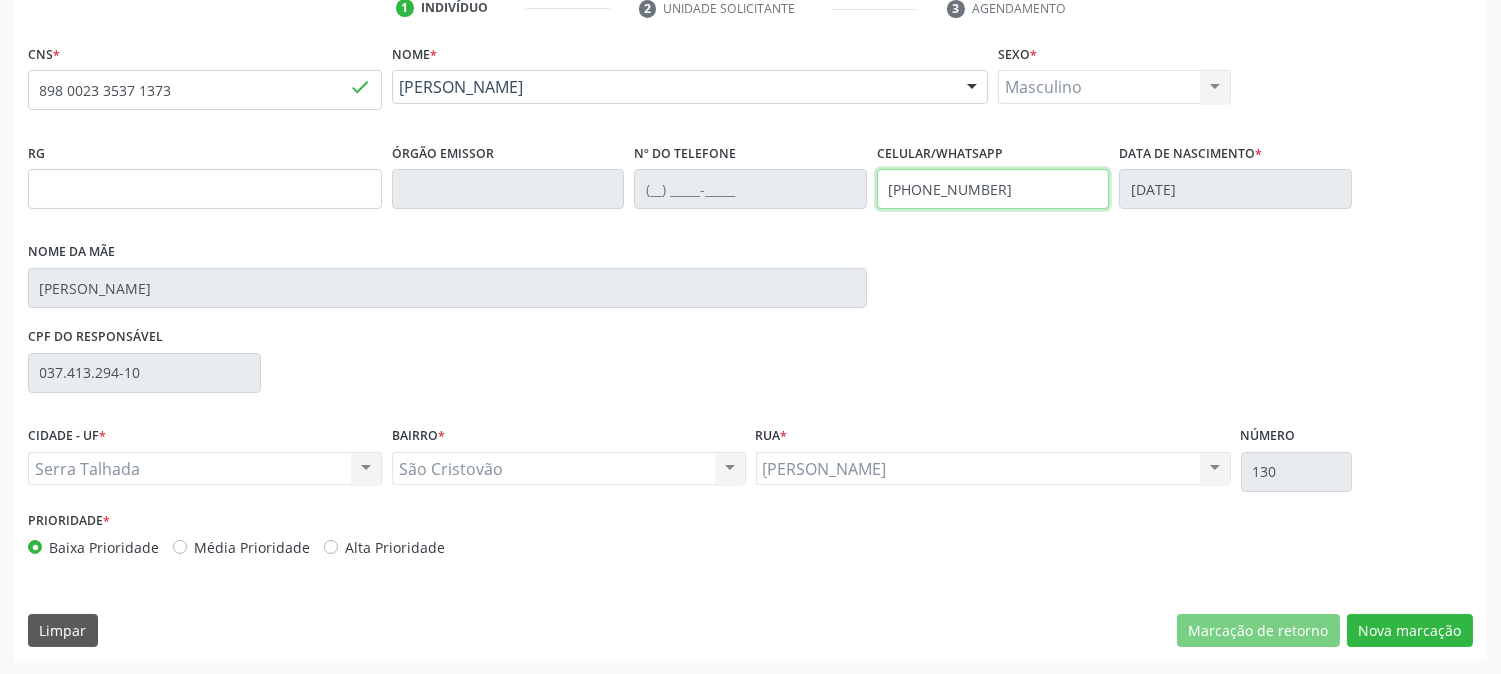 type on "(87) 99973-4570" 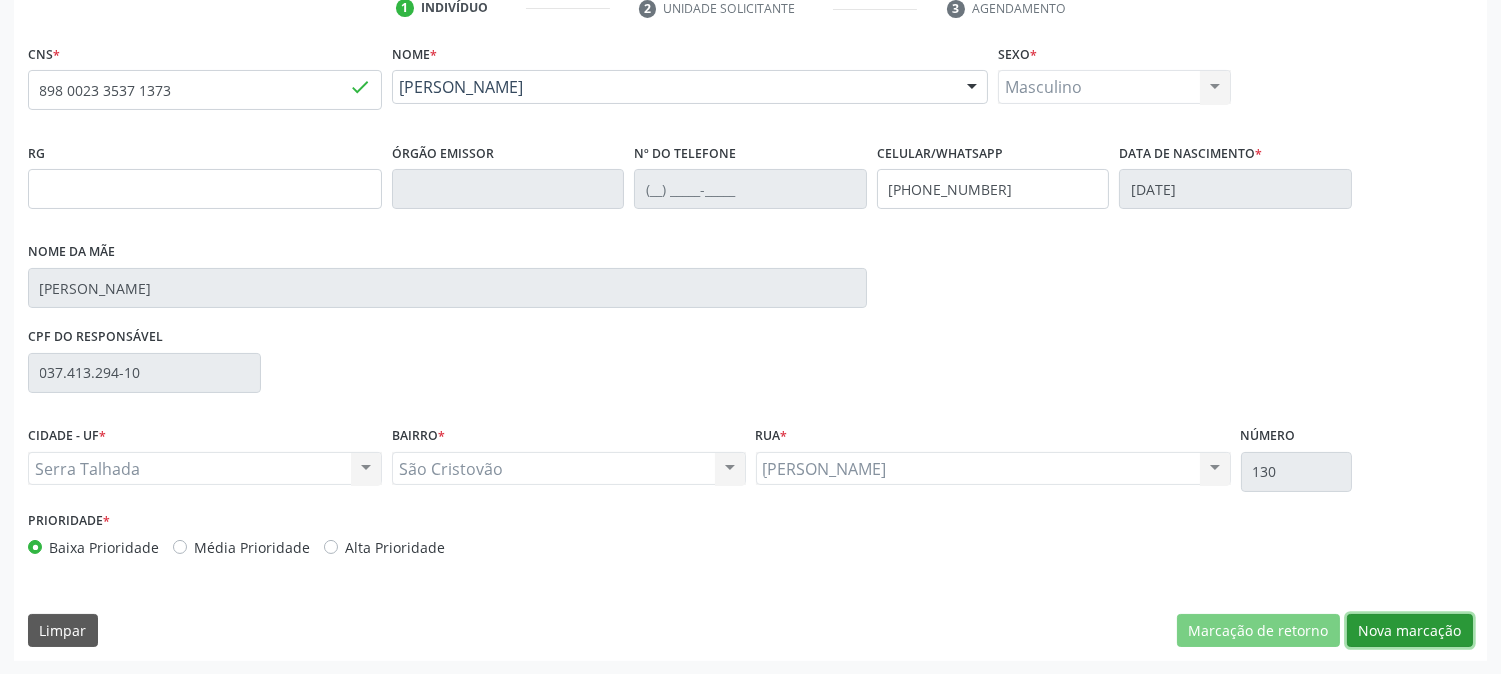 click on "Nova marcação" at bounding box center [1410, 631] 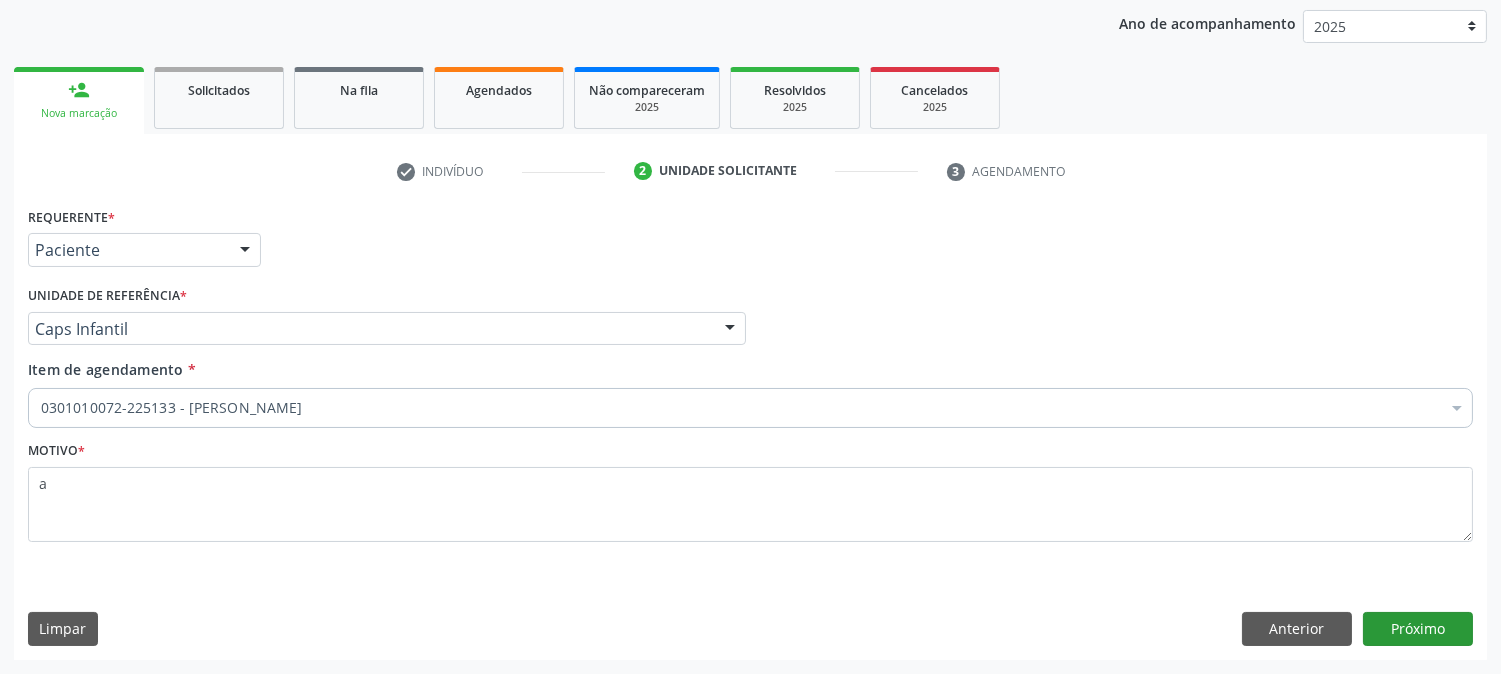 scroll, scrollTop: 231, scrollLeft: 0, axis: vertical 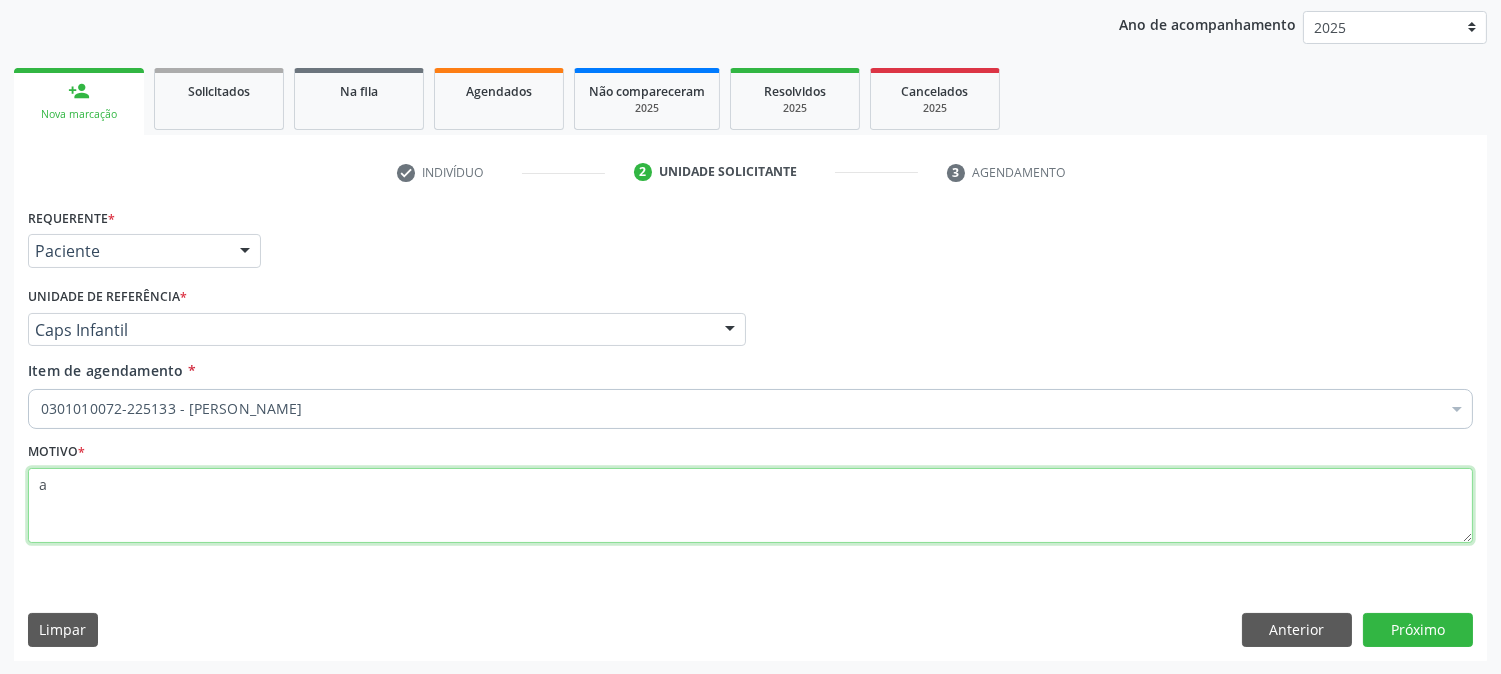 click on "a" at bounding box center [750, 506] 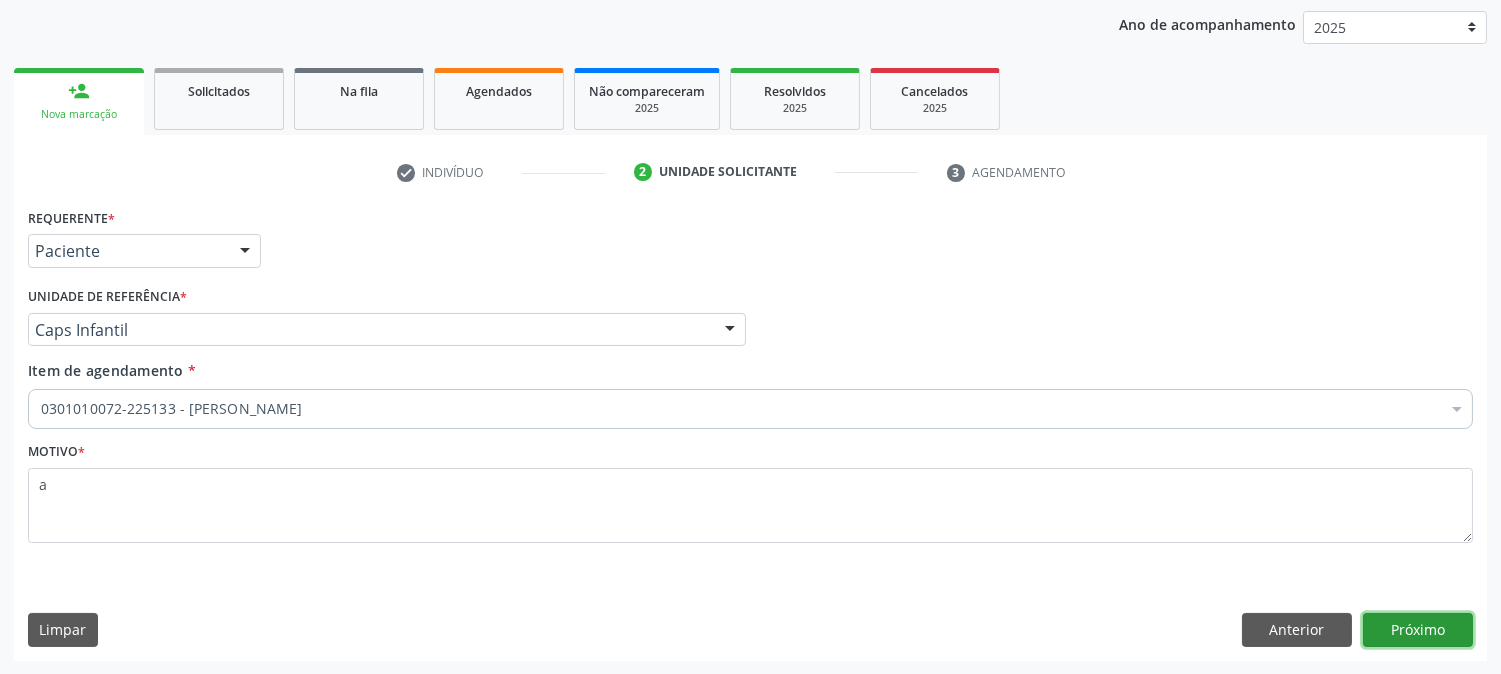 click on "Próximo" at bounding box center (1418, 630) 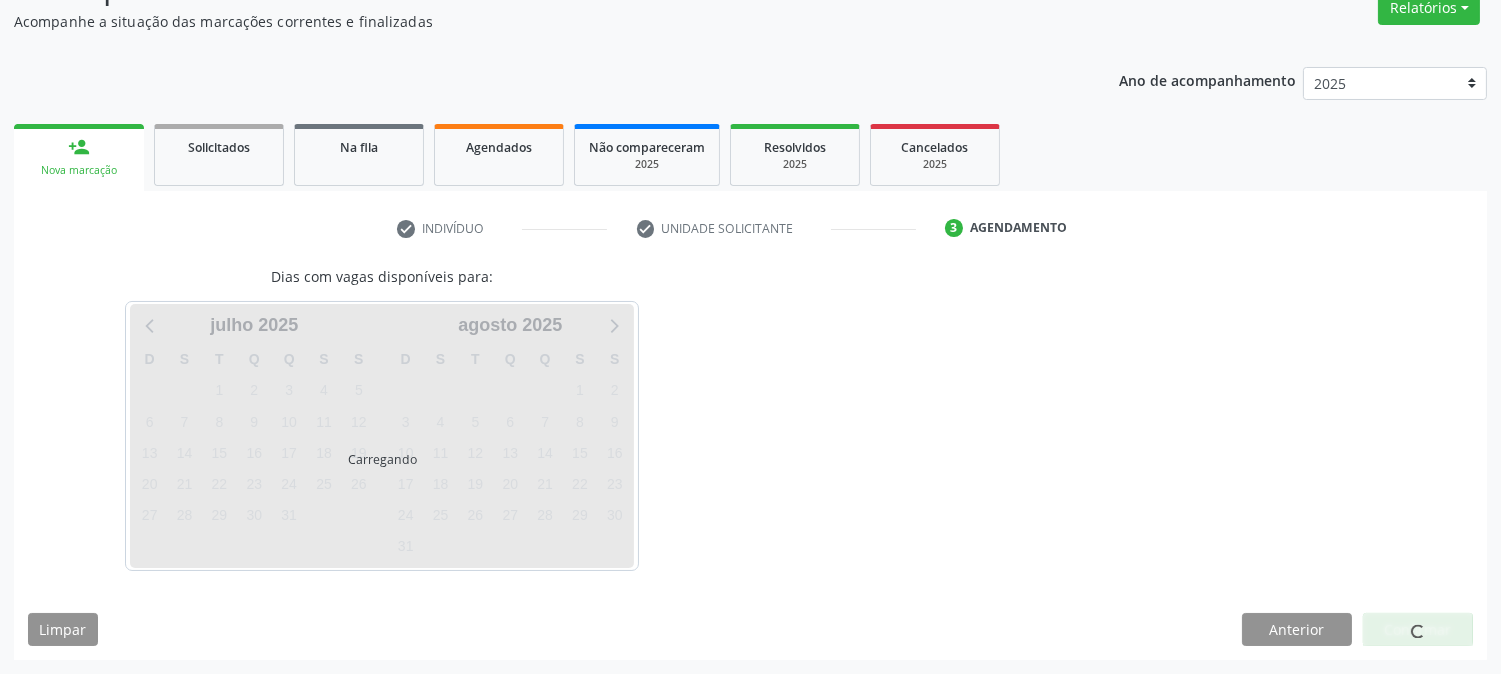 scroll, scrollTop: 174, scrollLeft: 0, axis: vertical 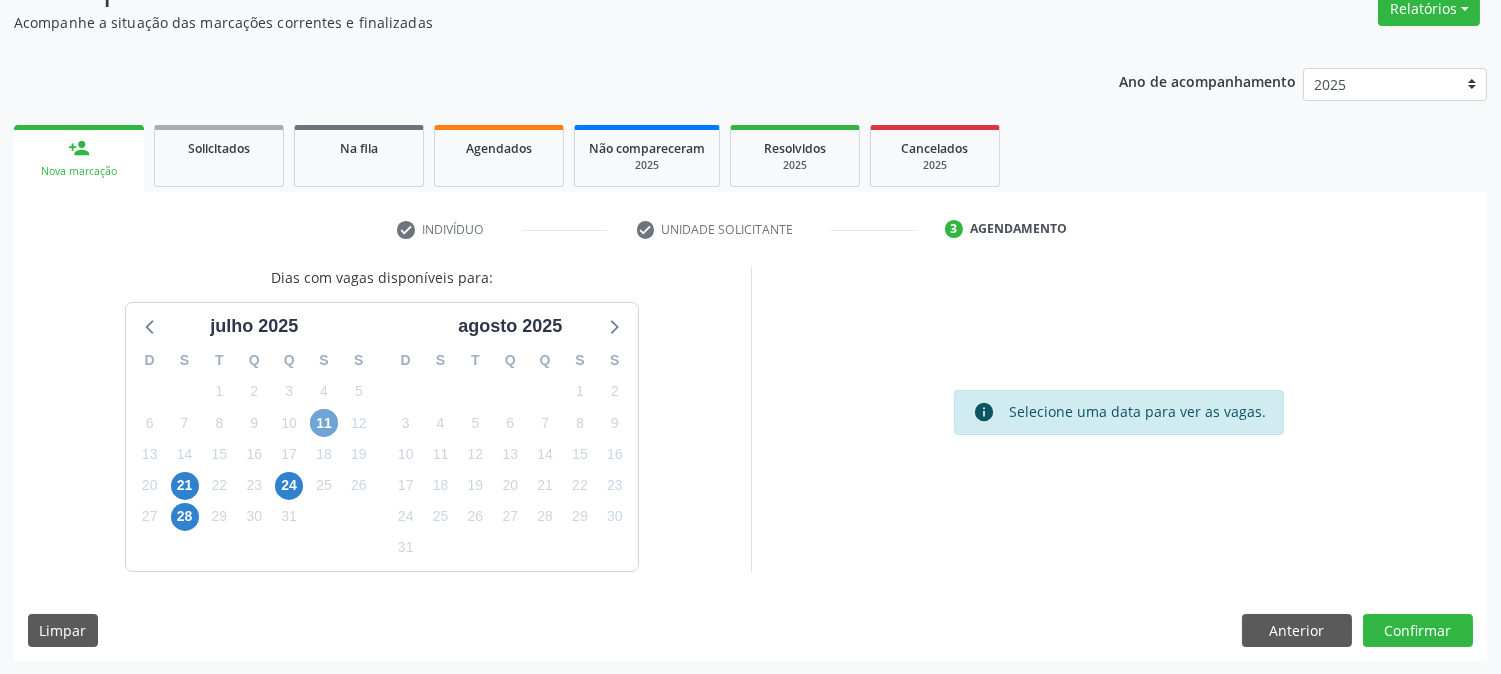 click on "11" at bounding box center [324, 423] 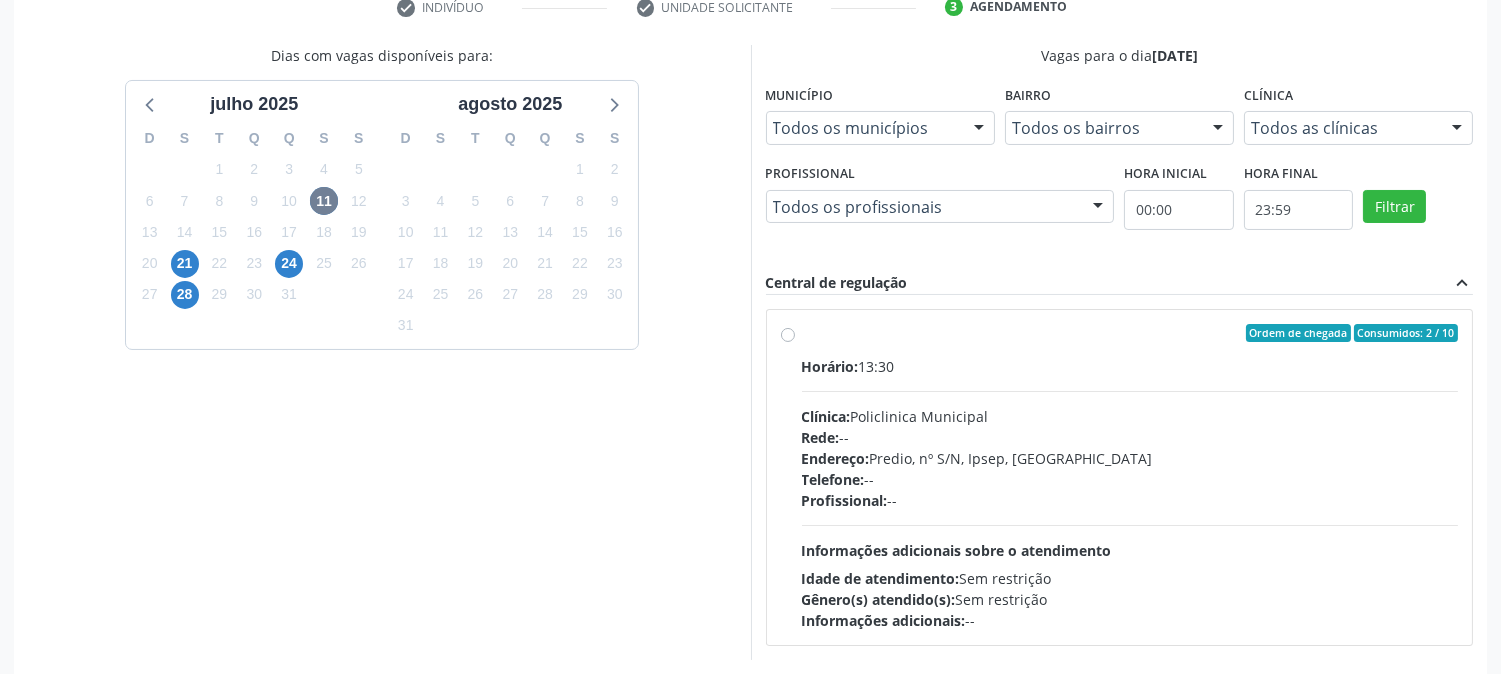 click on "Horário:   13:30" at bounding box center [1130, 366] 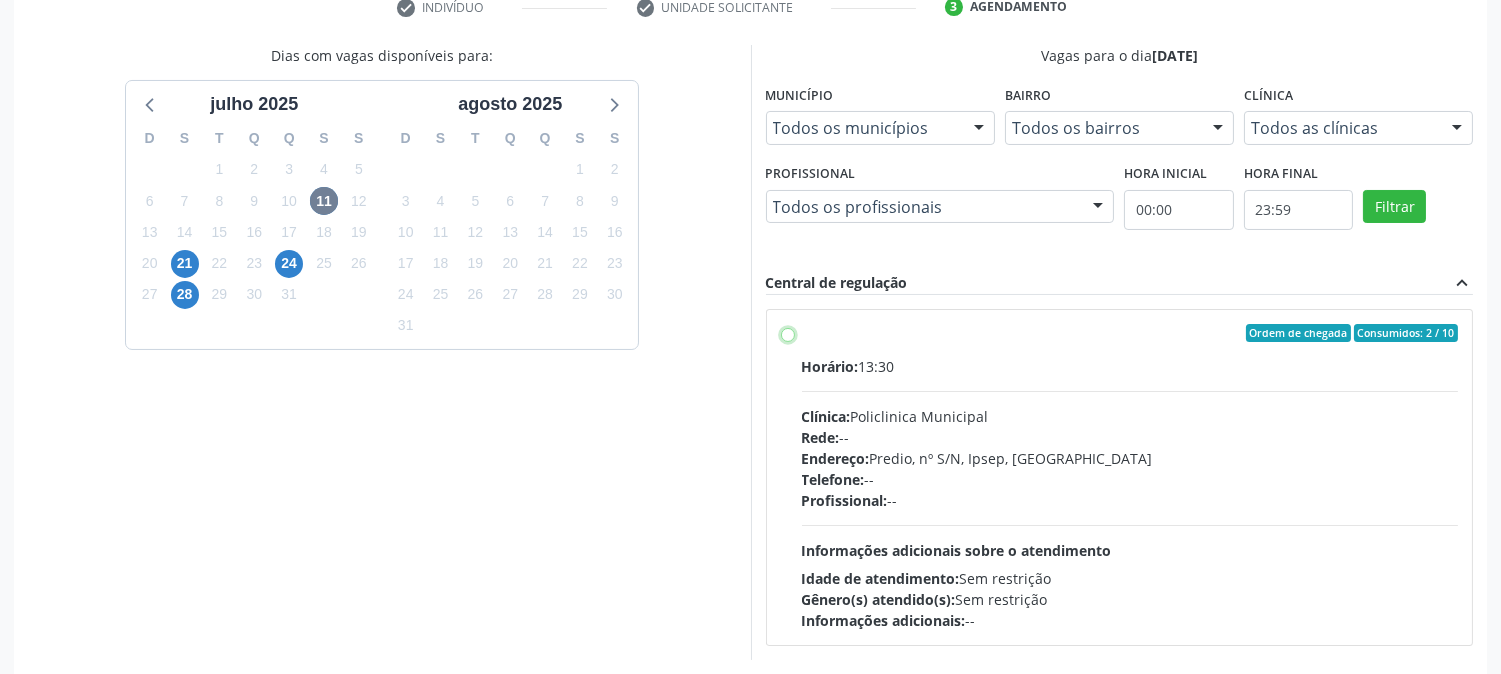 click on "Ordem de chegada
Consumidos: 2 / 10
Horário:   13:30
Clínica:  Policlinica Municipal
Rede:
--
Endereço:   Predio, nº S/N, Ipsep, Serra Talhada - PE
Telefone:   --
Profissional:
--
Informações adicionais sobre o atendimento
Idade de atendimento:
Sem restrição
Gênero(s) atendido(s):
Sem restrição
Informações adicionais:
--" at bounding box center [788, 333] 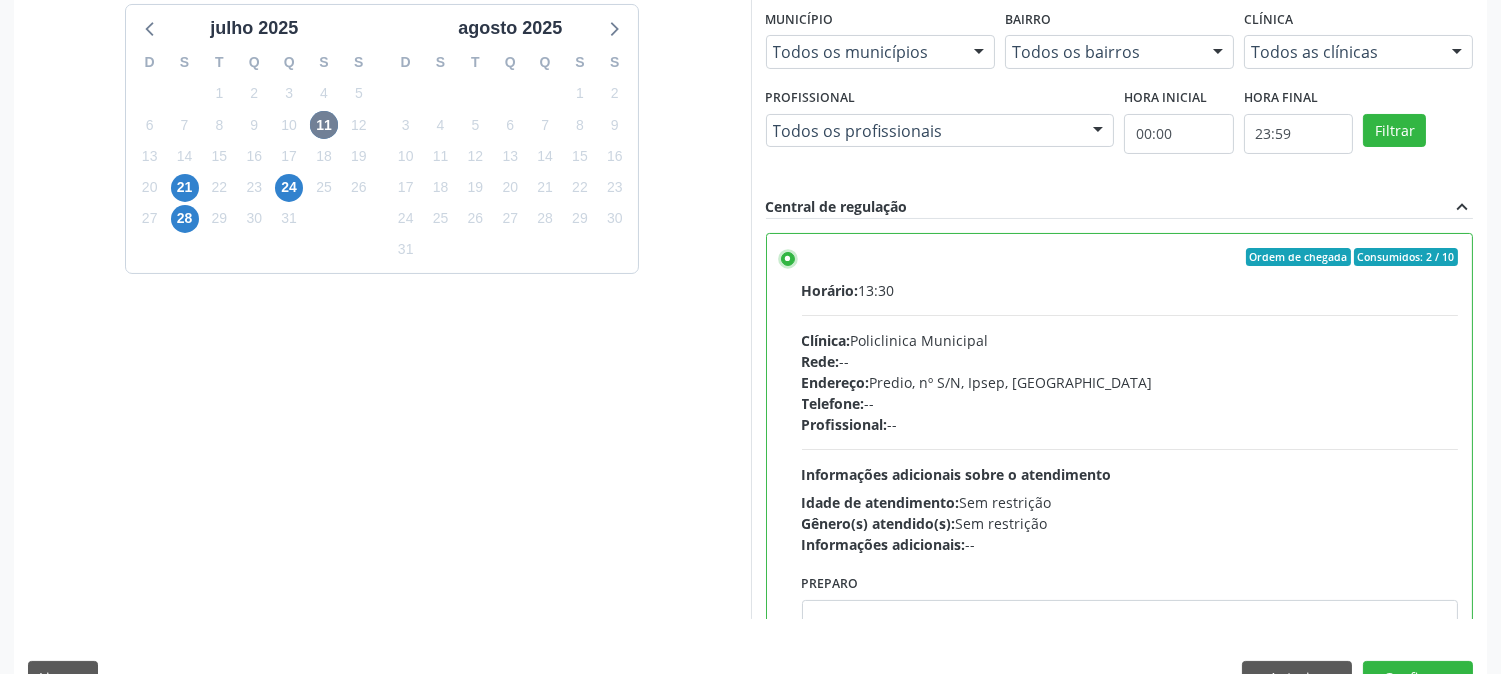 scroll, scrollTop: 520, scrollLeft: 0, axis: vertical 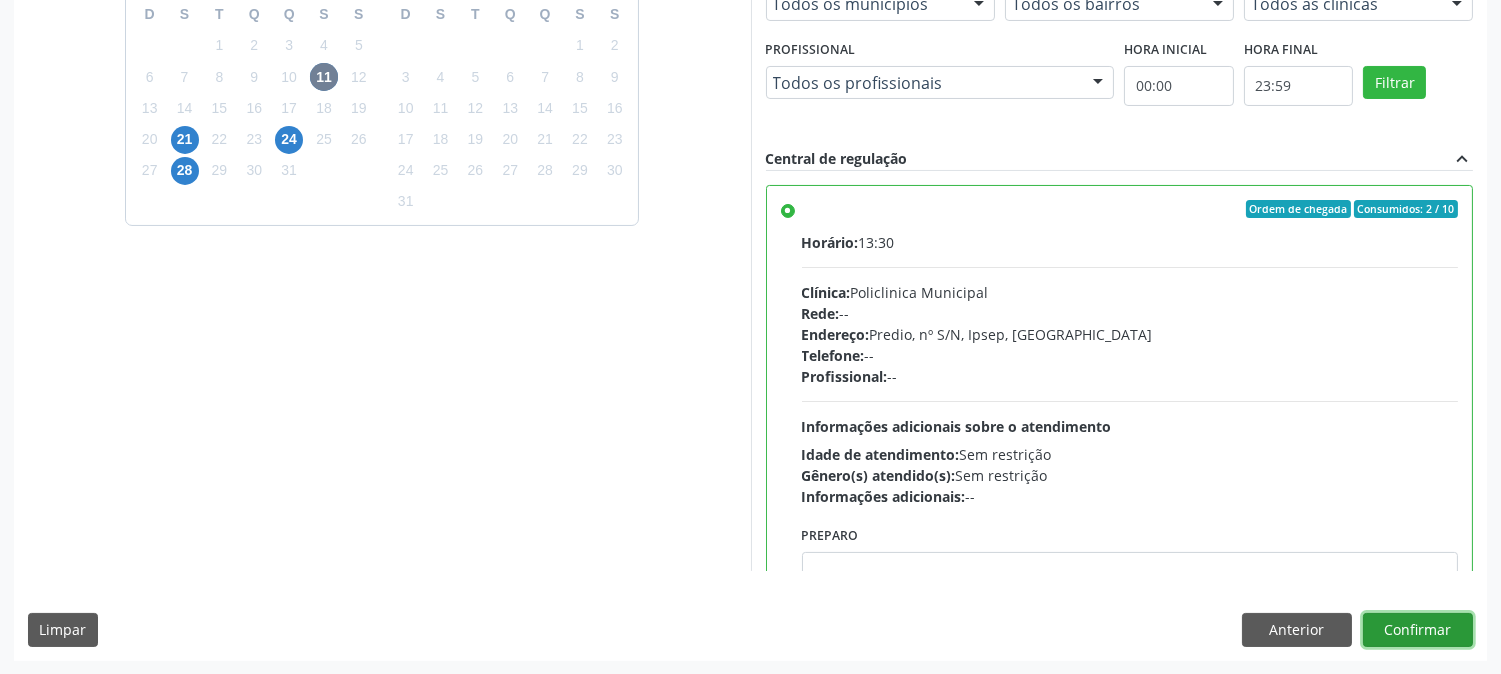 click on "Confirmar" at bounding box center [1418, 630] 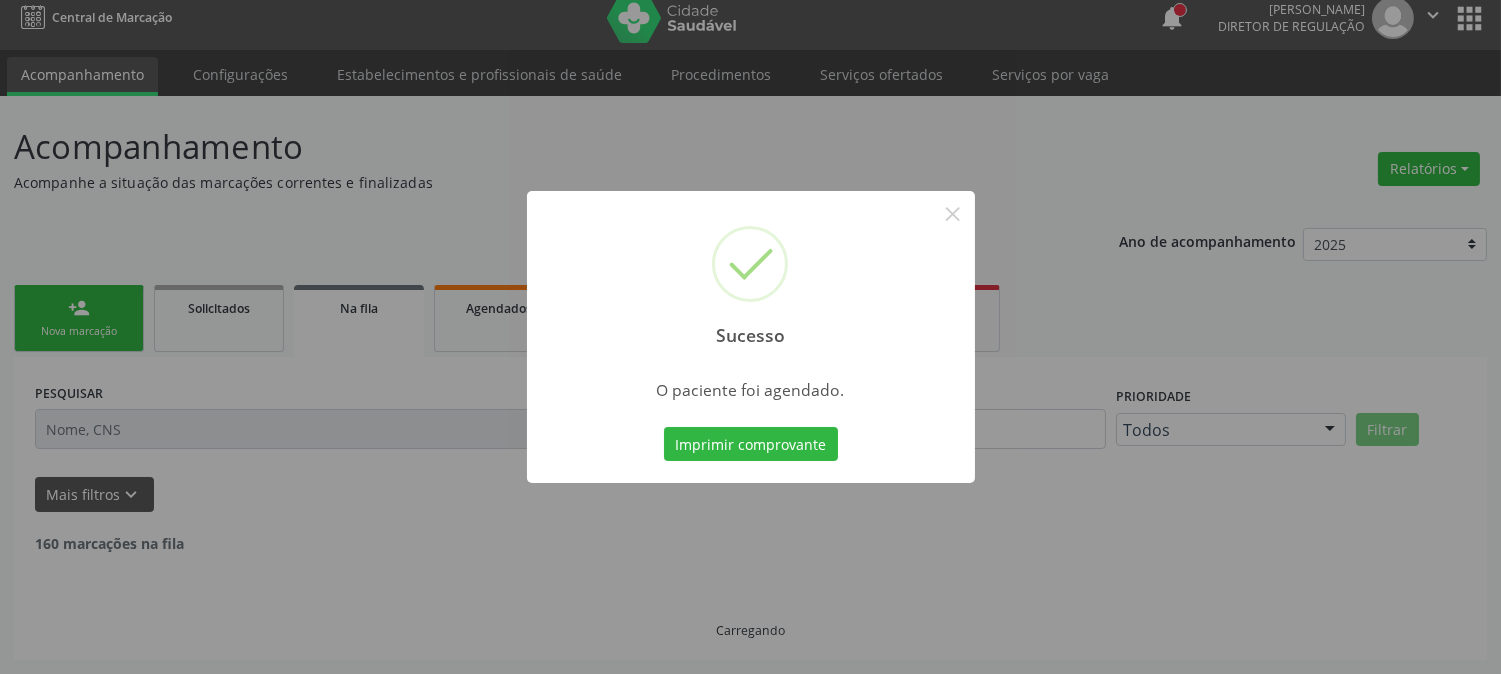 scroll, scrollTop: 0, scrollLeft: 0, axis: both 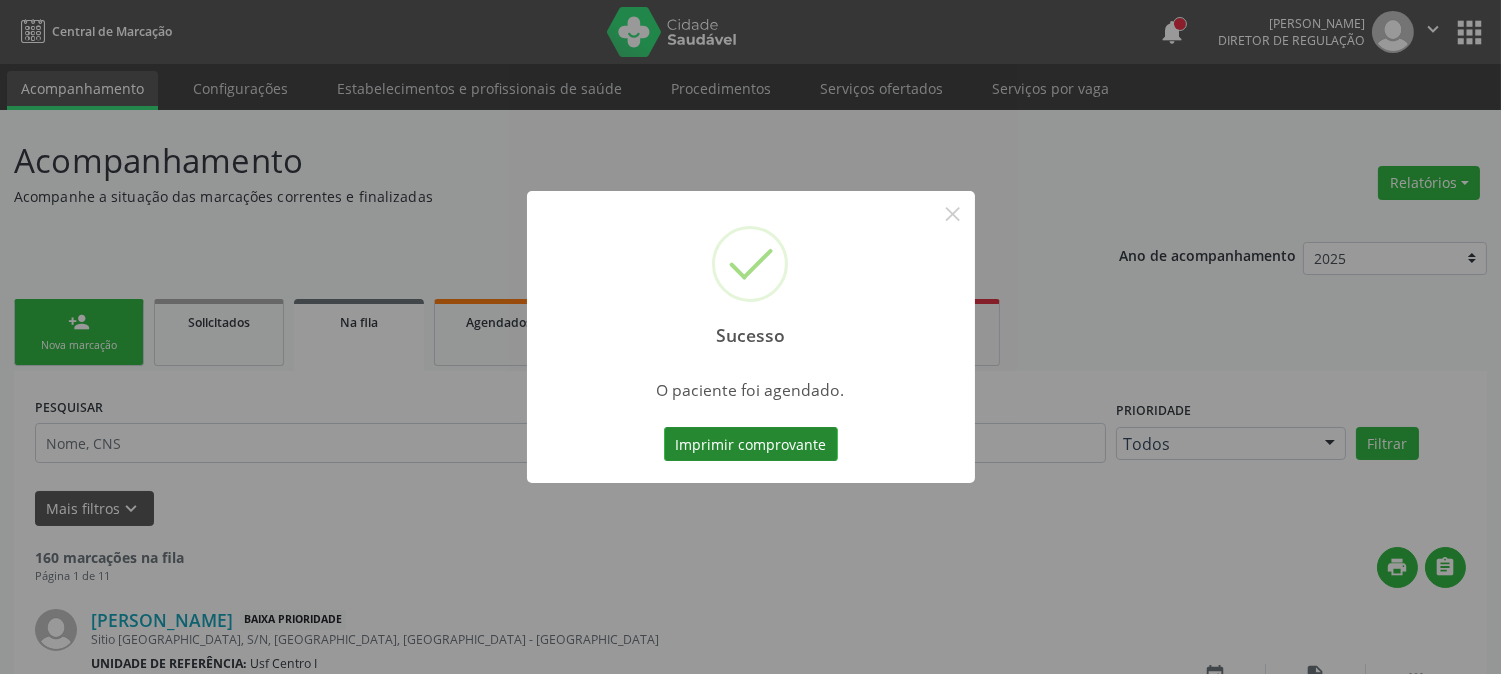 click on "Imprimir comprovante" at bounding box center (751, 444) 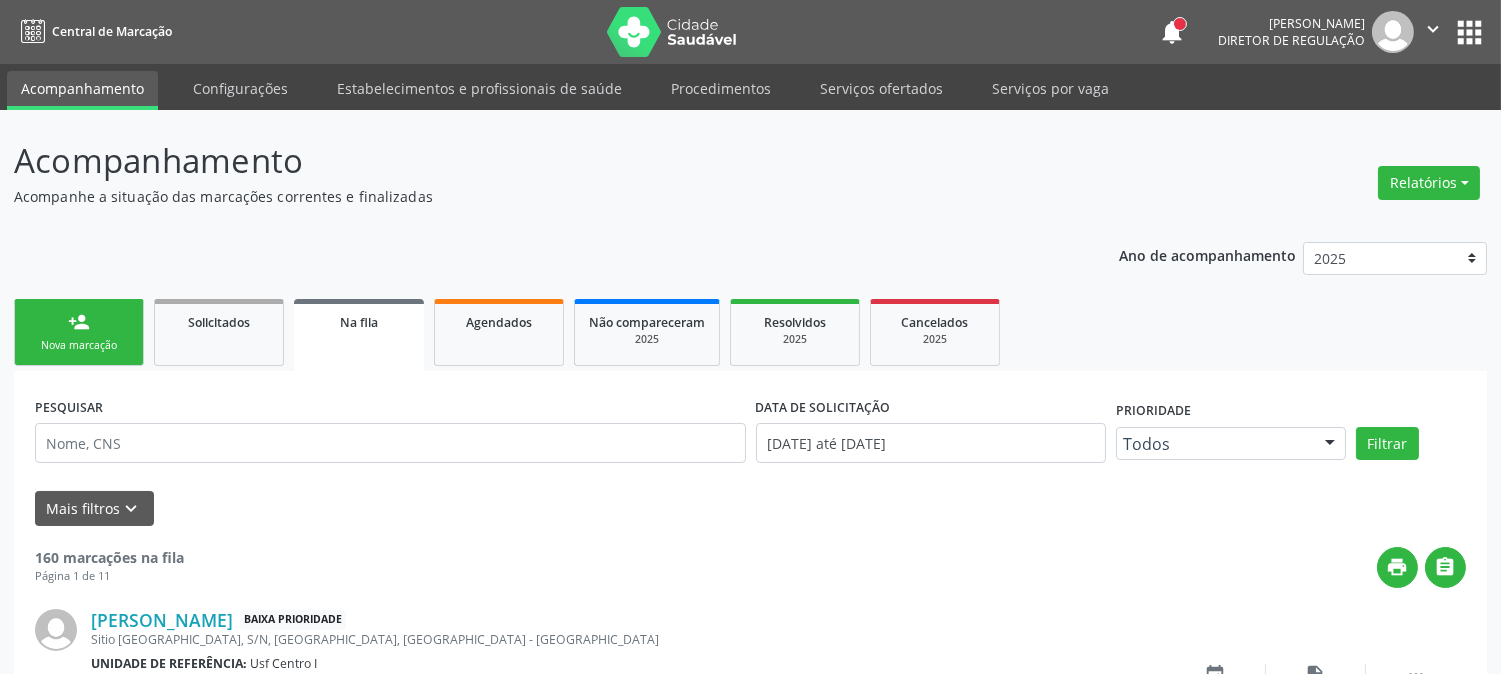 click on "person_add
Nova marcação" at bounding box center [79, 332] 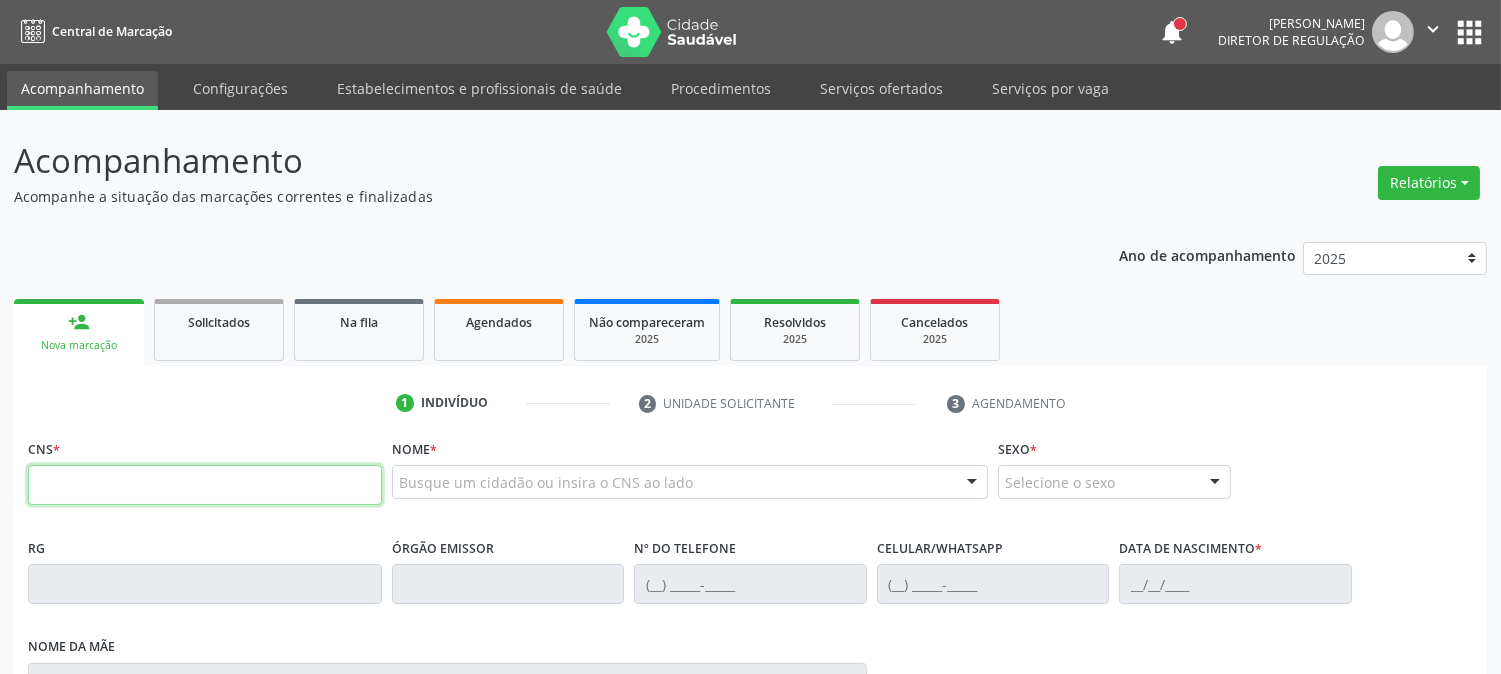 click at bounding box center [205, 485] 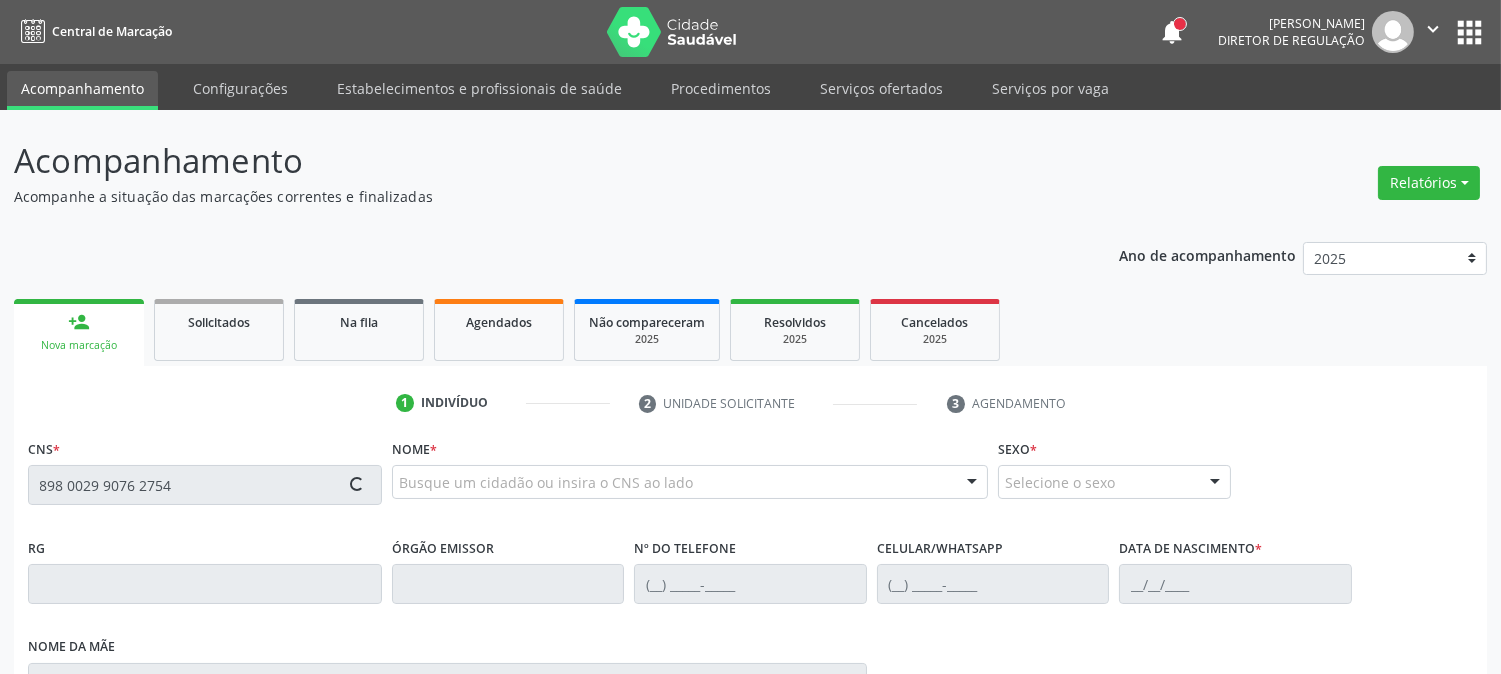 type on "898 0029 9076 2754" 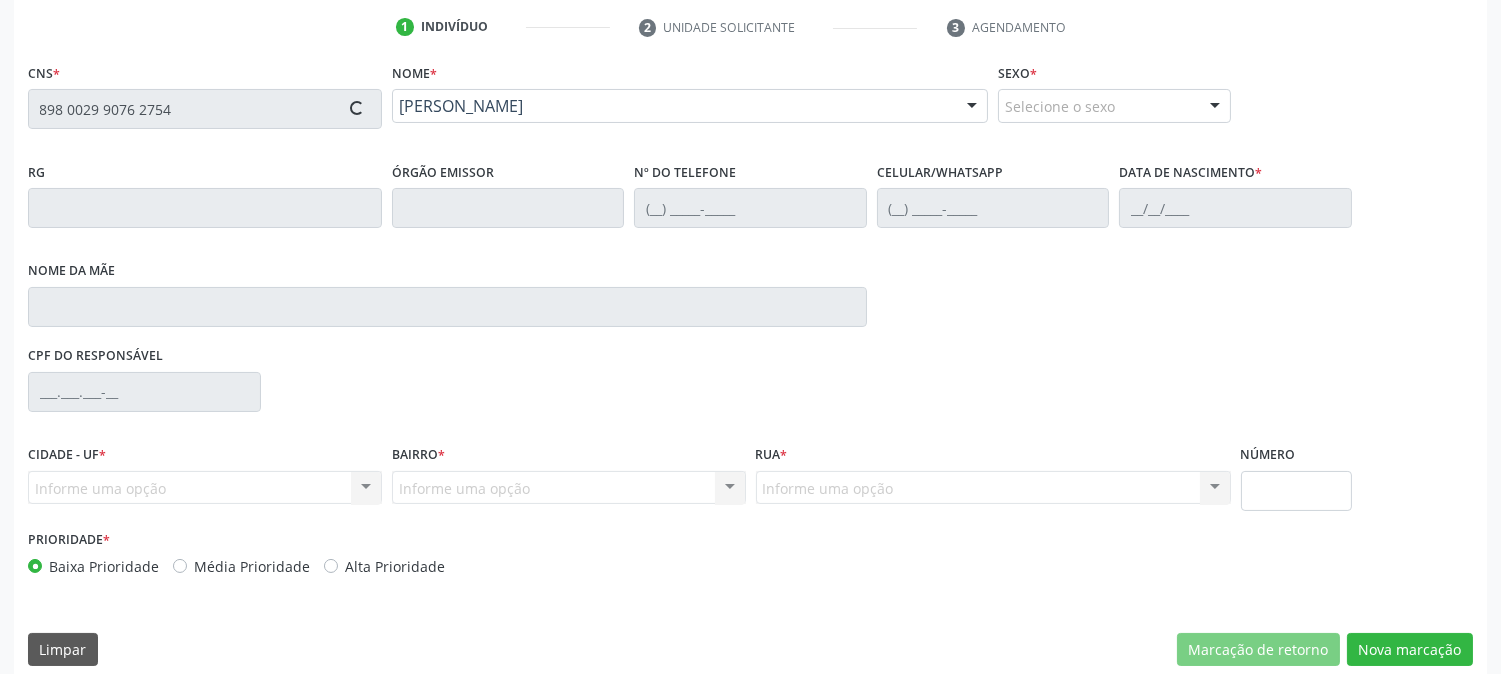 scroll, scrollTop: 395, scrollLeft: 0, axis: vertical 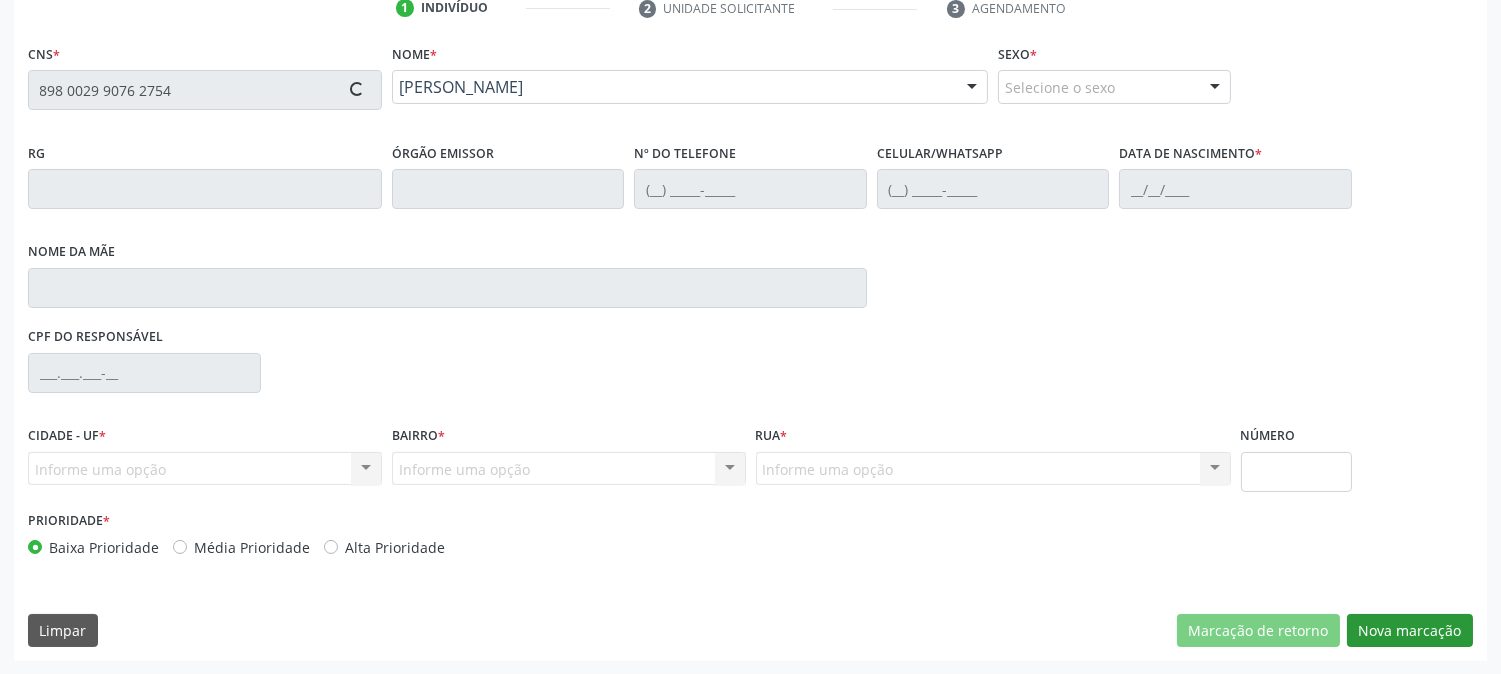 type on "[PHONE_NUMBER]" 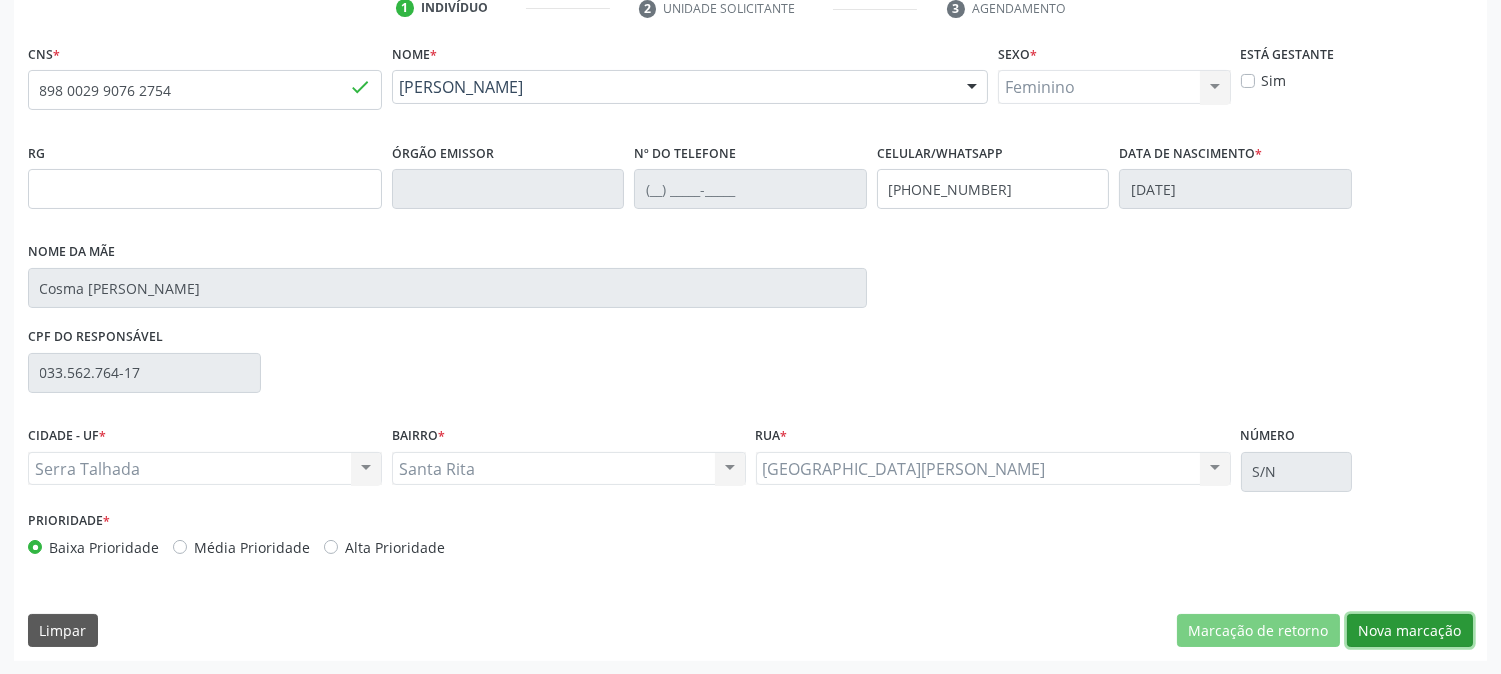 click on "Nova marcação" at bounding box center (1410, 631) 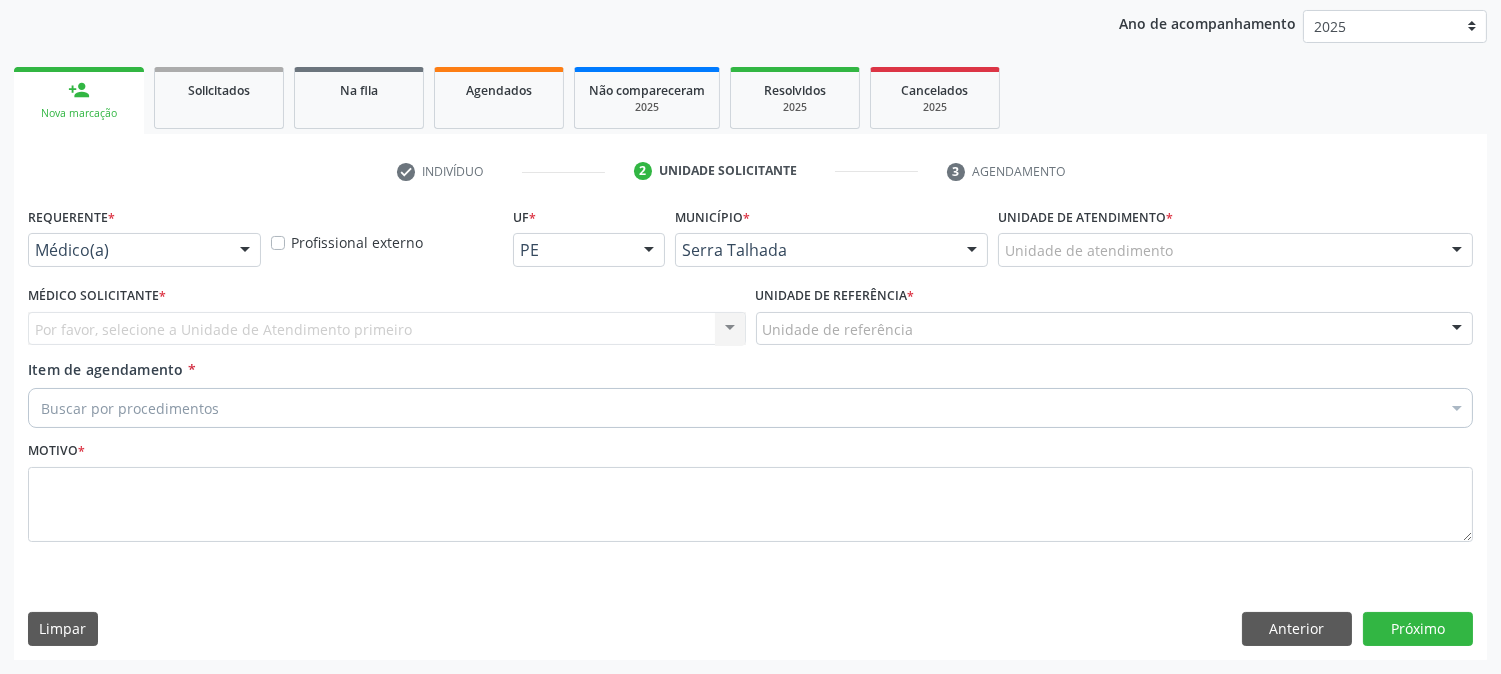 scroll, scrollTop: 231, scrollLeft: 0, axis: vertical 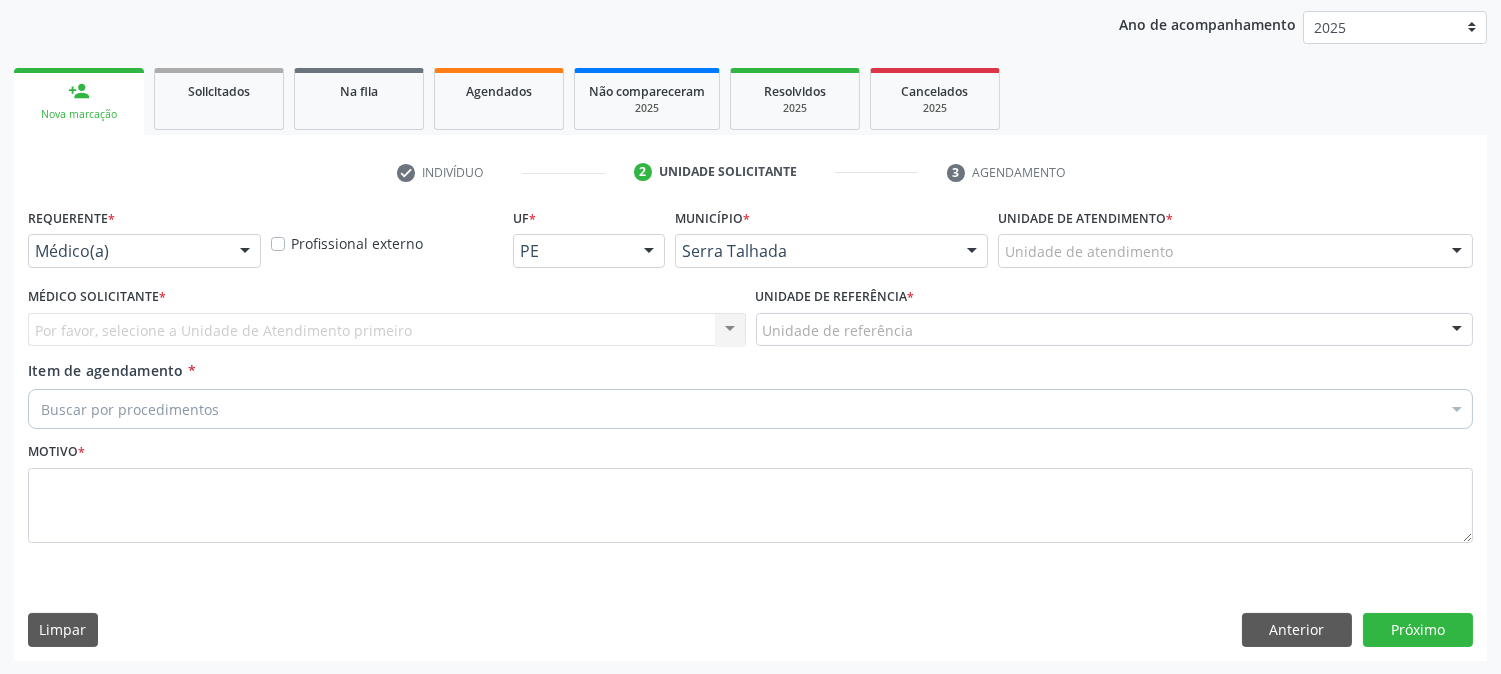 click on "Requerente
*
Médico(a)         Médico(a)   Enfermeiro(a)   Paciente
Nenhum resultado encontrado para: "   "
Não há nenhuma opção para ser exibida.
Profissional externo
UF
*
PE         PE
Nenhum resultado encontrado para: "   "
Não há nenhuma opção para ser exibida.
Município
*
Serra Talhada         Serra Talhada
Nenhum resultado encontrado para: "   "
Não há nenhuma opção para ser exibida.
Unidade de atendimento
*
Unidade de atendimento
3 Grupamento de Bombeiros   Abfisio   Abimael Lira Atelie Dental   Academia da Cidade Bom Jesus de Serra Talhada   Academia da Cidade Caxixola   Academia da Cidade Cohab I   Academia da Cidade Estacao do Forro   Academia da Cidade Vila Bela   Academia da Cidade de Serra Talhada   Academia da Cidade do Mutirao         Amor Saude" at bounding box center (750, 431) 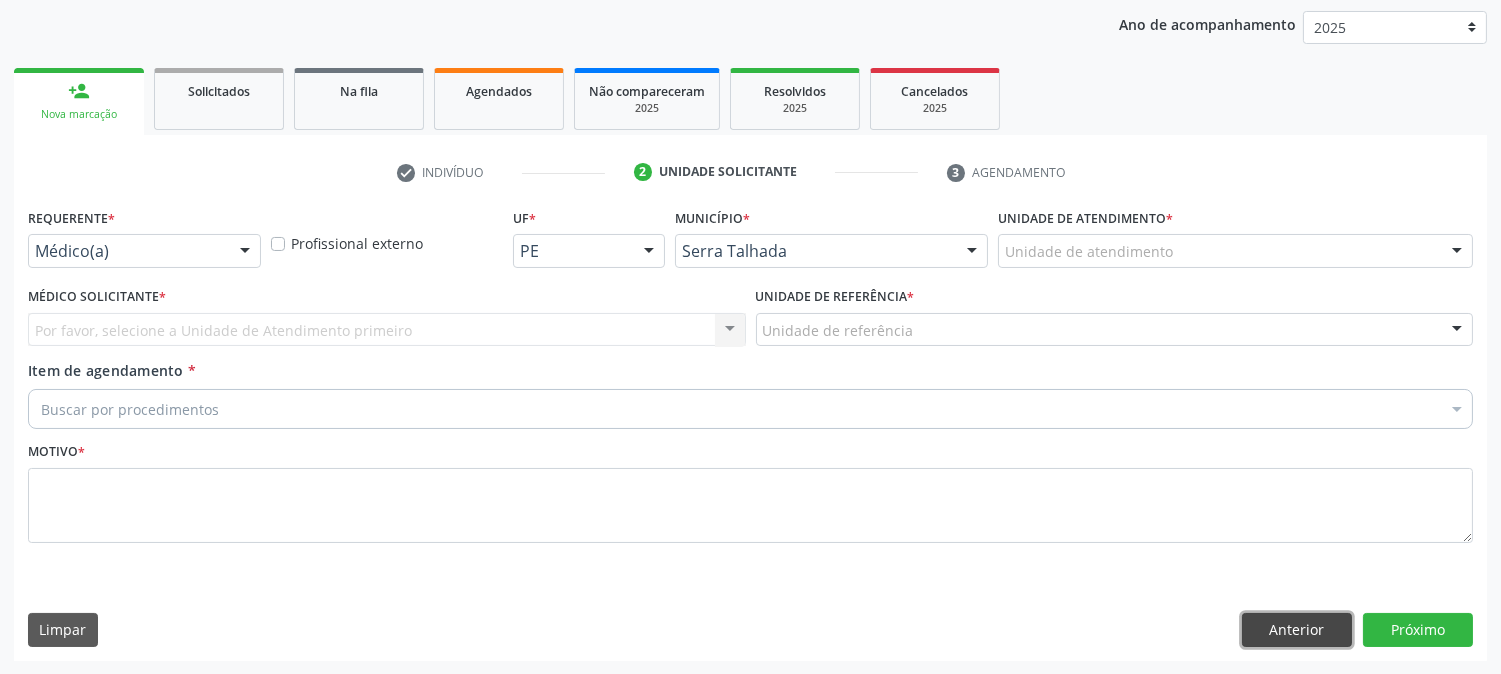 click on "Anterior" at bounding box center (1297, 630) 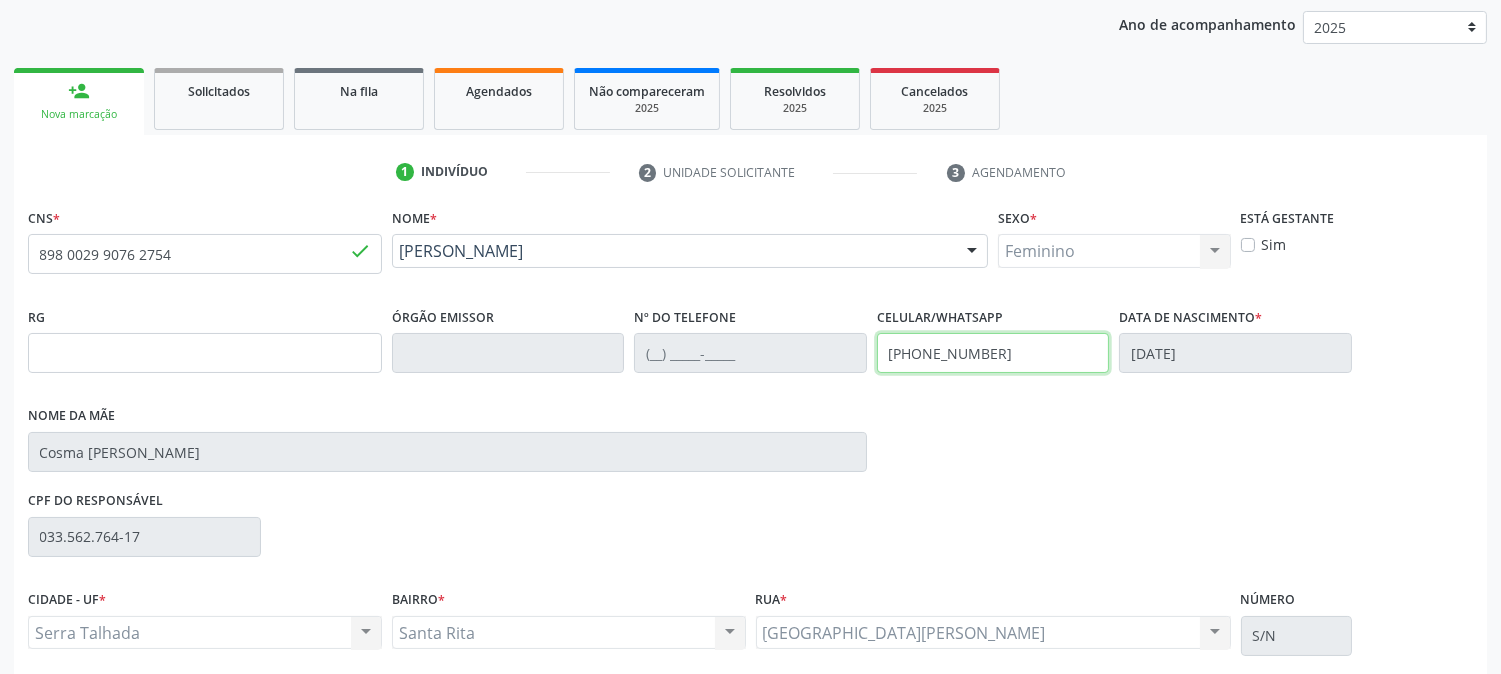 click on "[PHONE_NUMBER]" at bounding box center [993, 353] 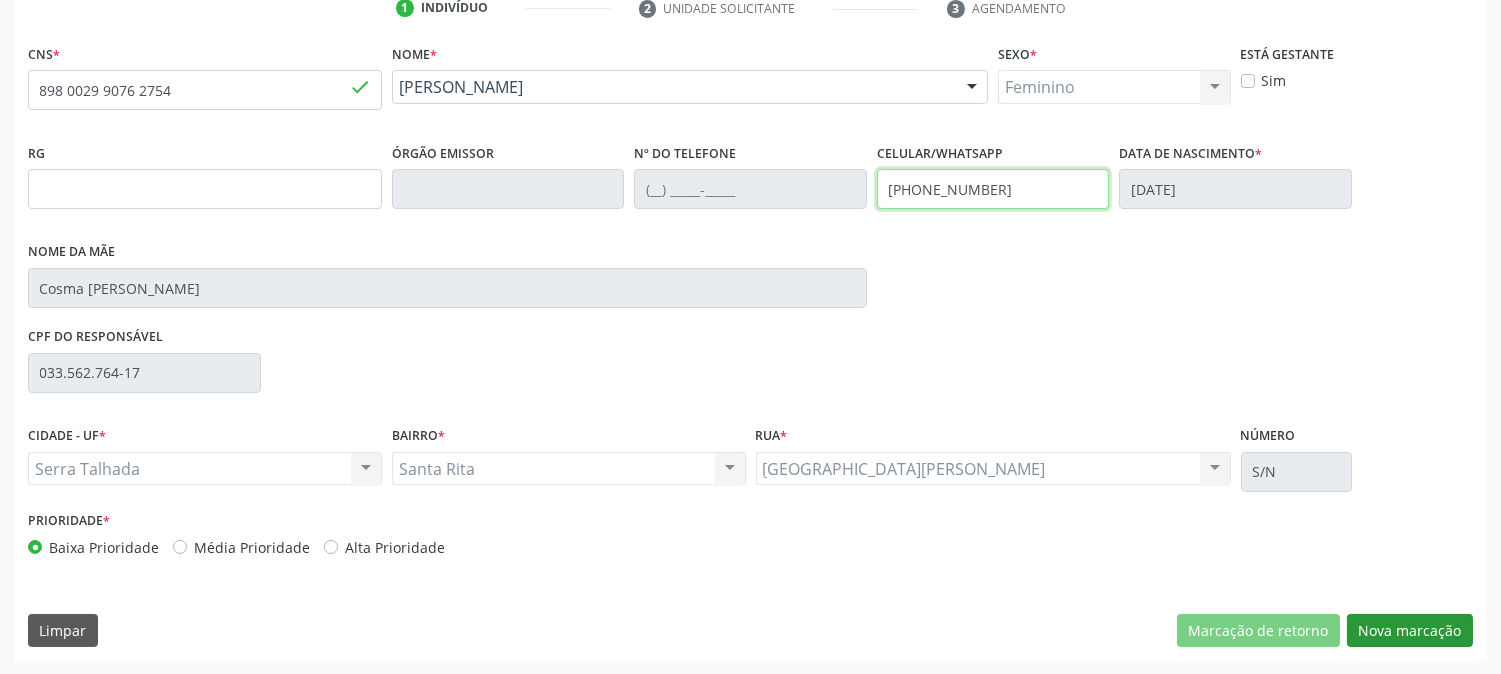 type on "(87) 98157-9501" 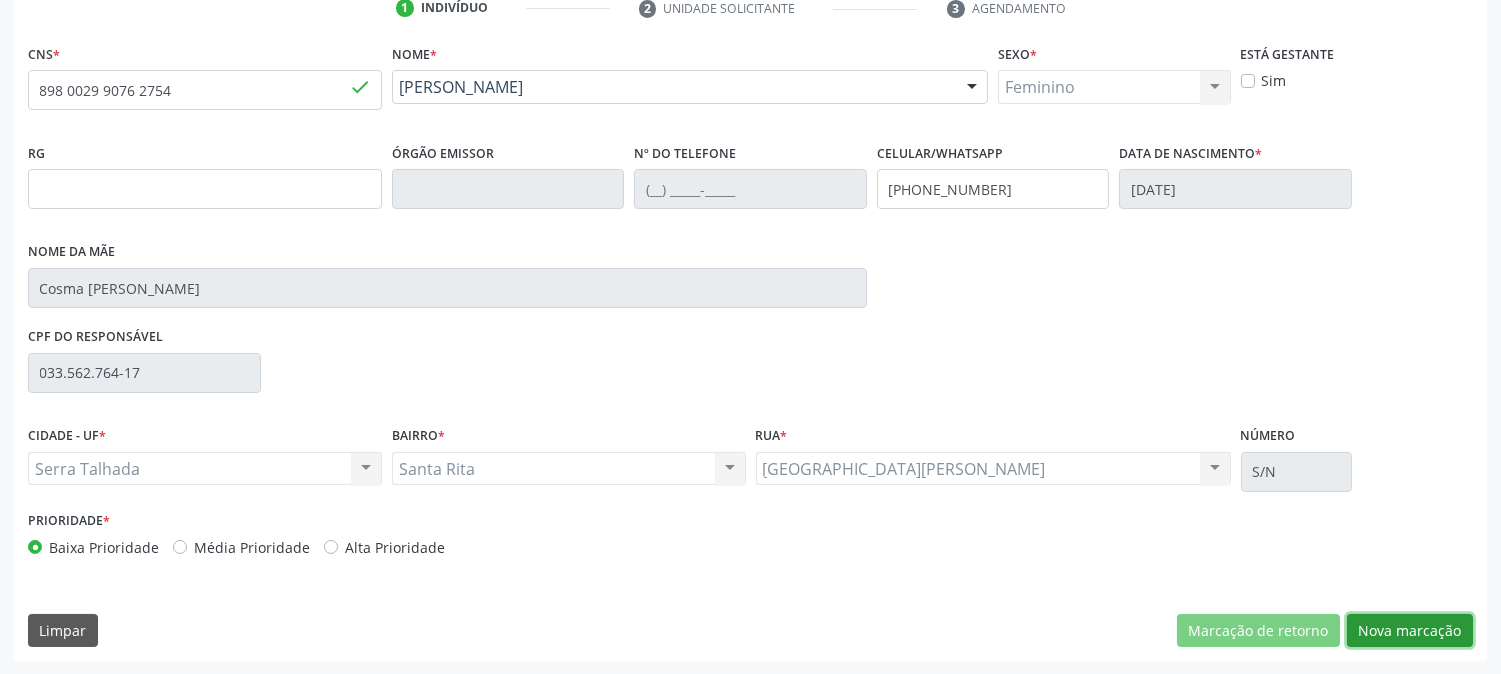 click on "Nova marcação" at bounding box center [1410, 631] 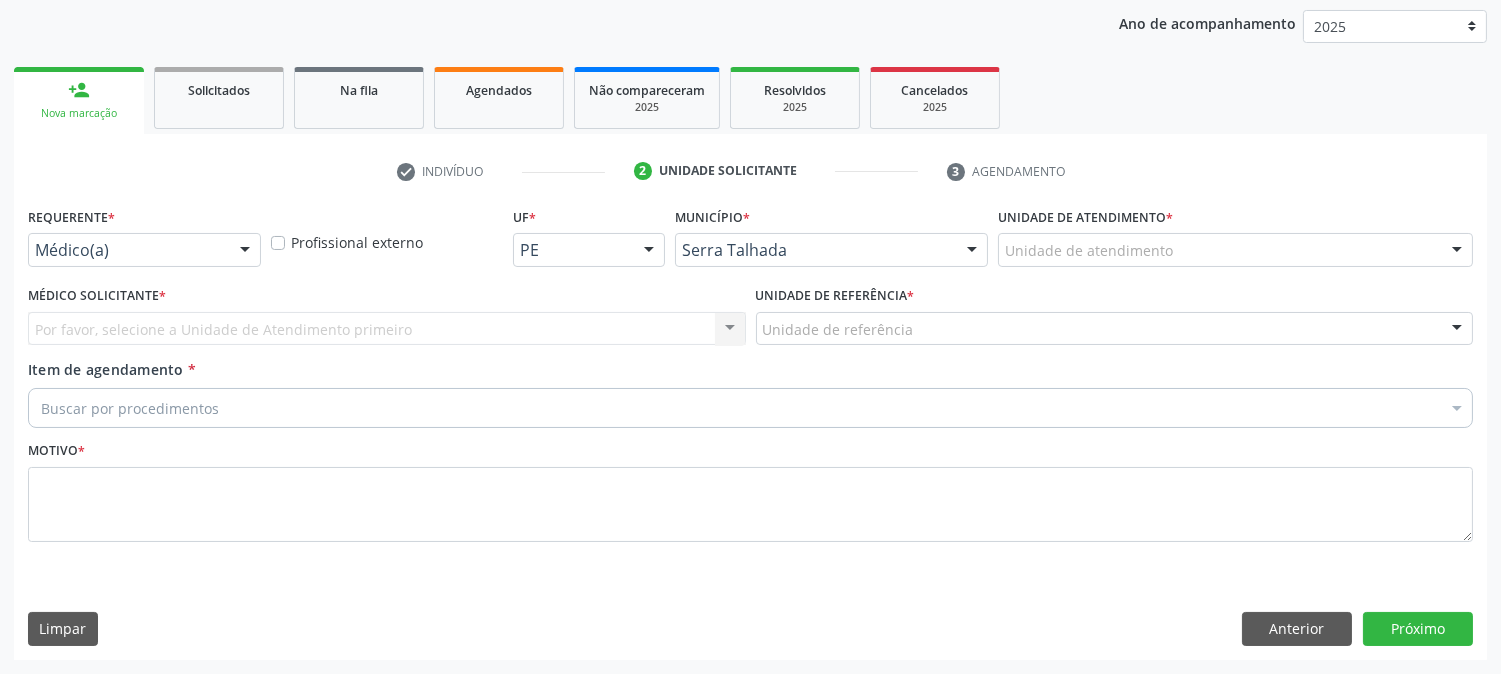 scroll, scrollTop: 231, scrollLeft: 0, axis: vertical 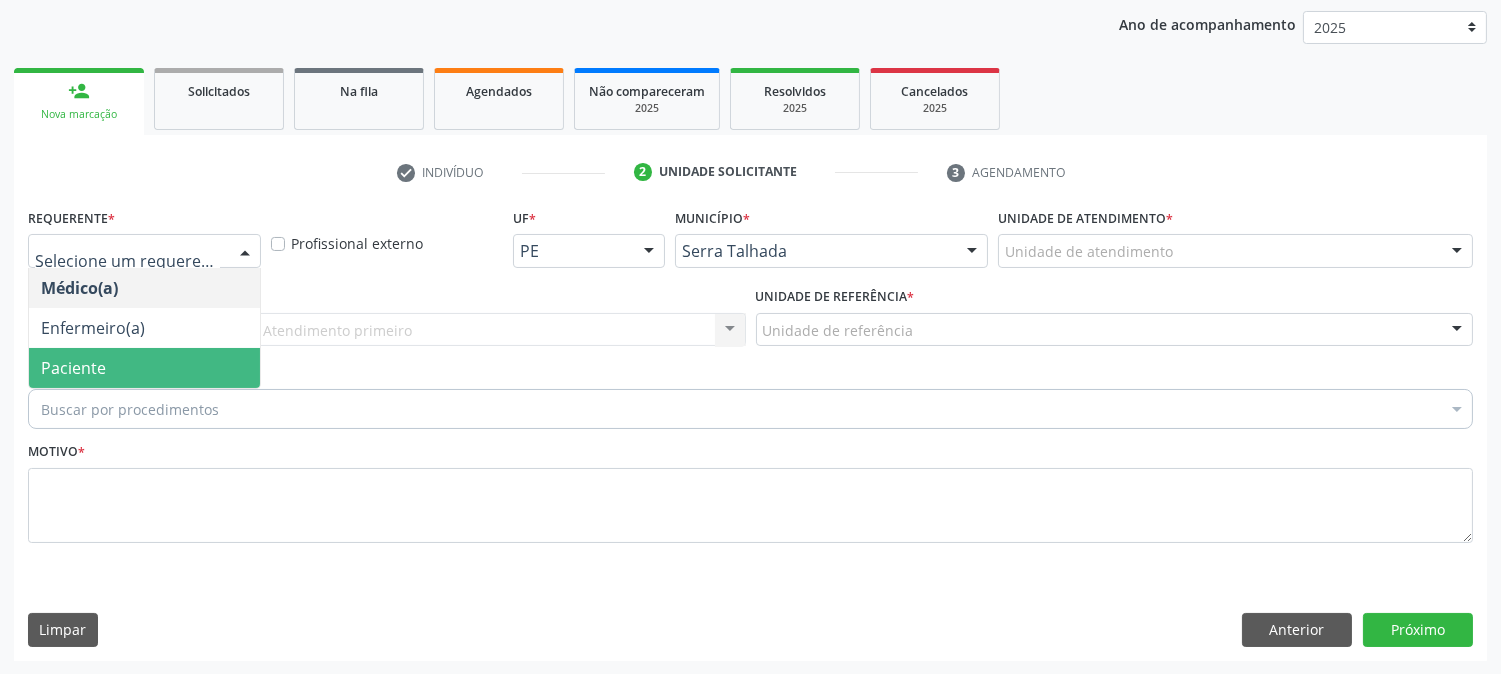 click on "Paciente" at bounding box center [144, 368] 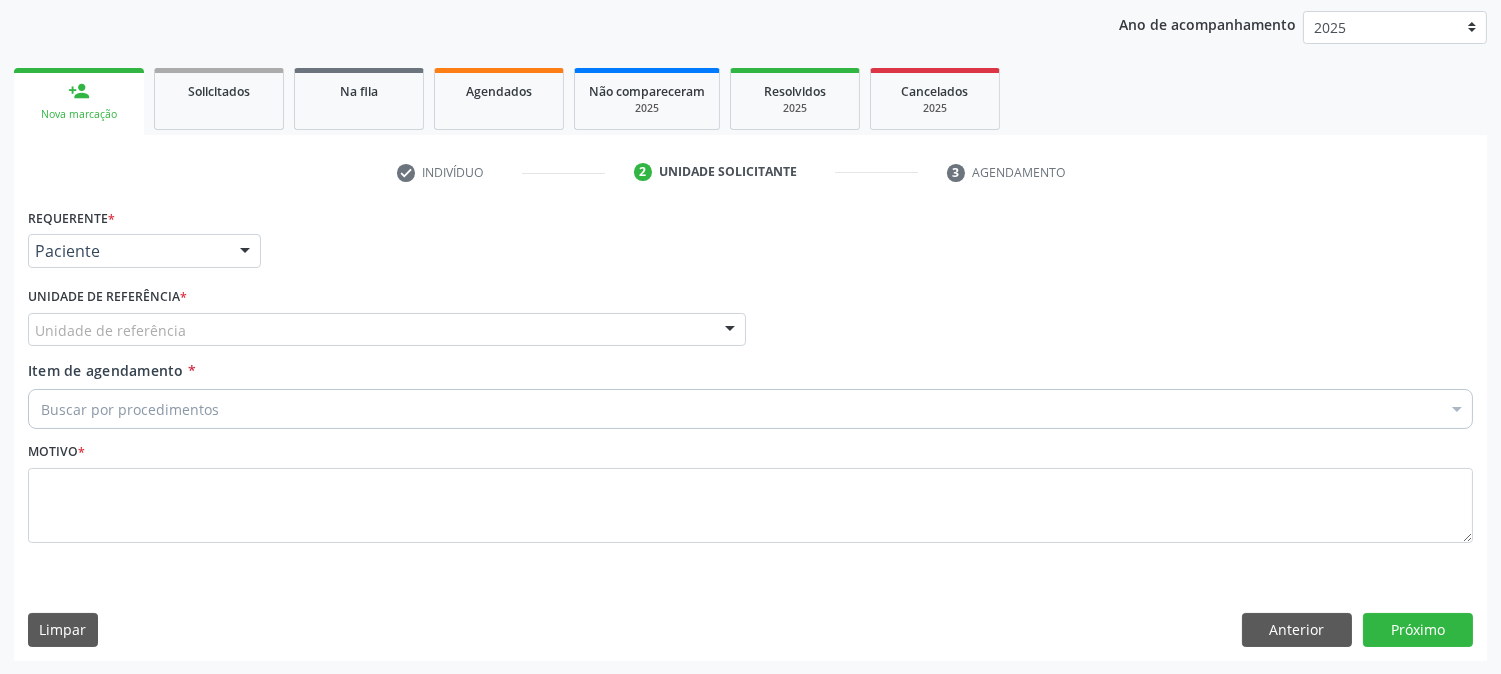 click on "Unidade de referência
Usf do Mutirao   Usf Cohab   Usf Caicarinha da Penha Tauapiranga   Posto de Saude Bernardo Vieira   Usf Borborema   Usf Bom Jesus I   Usf Ipsep   Usf Sao Cristovao   Usf Santa Rita Bernardo Vieira   Usf Cagep   Usf Caxixola   Usf Bom Jesus II   Usf Malhada Cortada   Usf Alto da Conceicao   Usf Varzea Aabb   Usf Ipsep II   Usf Cohab II   Usf Varzinha   Usf Ipa Faz Nova   Usf Centro I   Usf Vila Bela   Usf Centro II   Usf Luanda Jardim   Usf Ipsep III   Posto de Saude Logradouro   Posto de Saude Poco da Cerca   Posto de Saude de Juazeirinho   Central Regional de Rede de Frio Xi Geres   Hospital Eduardo Campos   Rede de Atencao Ao Covid 19 Leitos de Retaguarda Municipal   Posto de Saude Malhada da Areia   Posto de Saude Malhada do Jua   Vigilancia Epidemiologica   Central de Regulacao Medica das Urgencias Serra Talhada Pe   Usb Base Samu Serra Talhada   Usa Base Samu Serra Talhada   3 Grupamento de Bombeiros   Hospital Professor Agamenon Magalhaes" at bounding box center [387, 330] 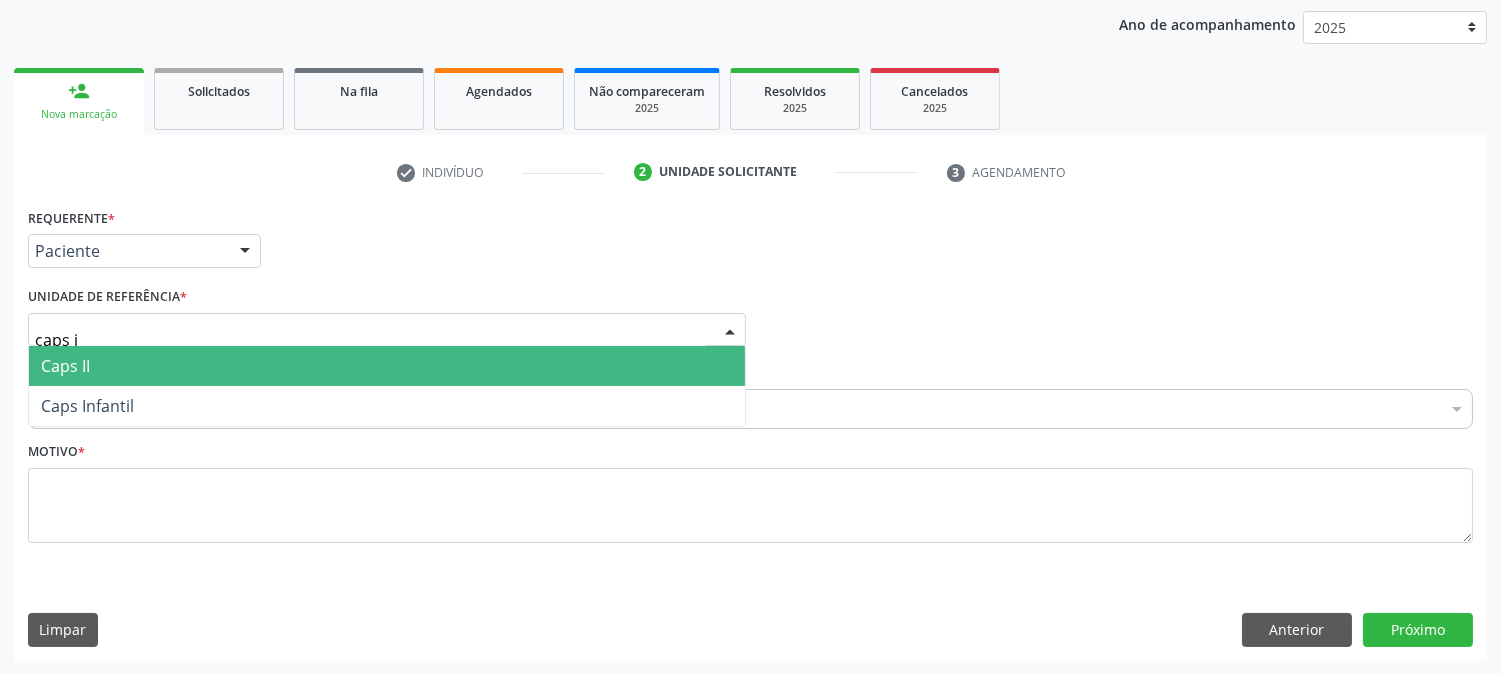 type on "caps" 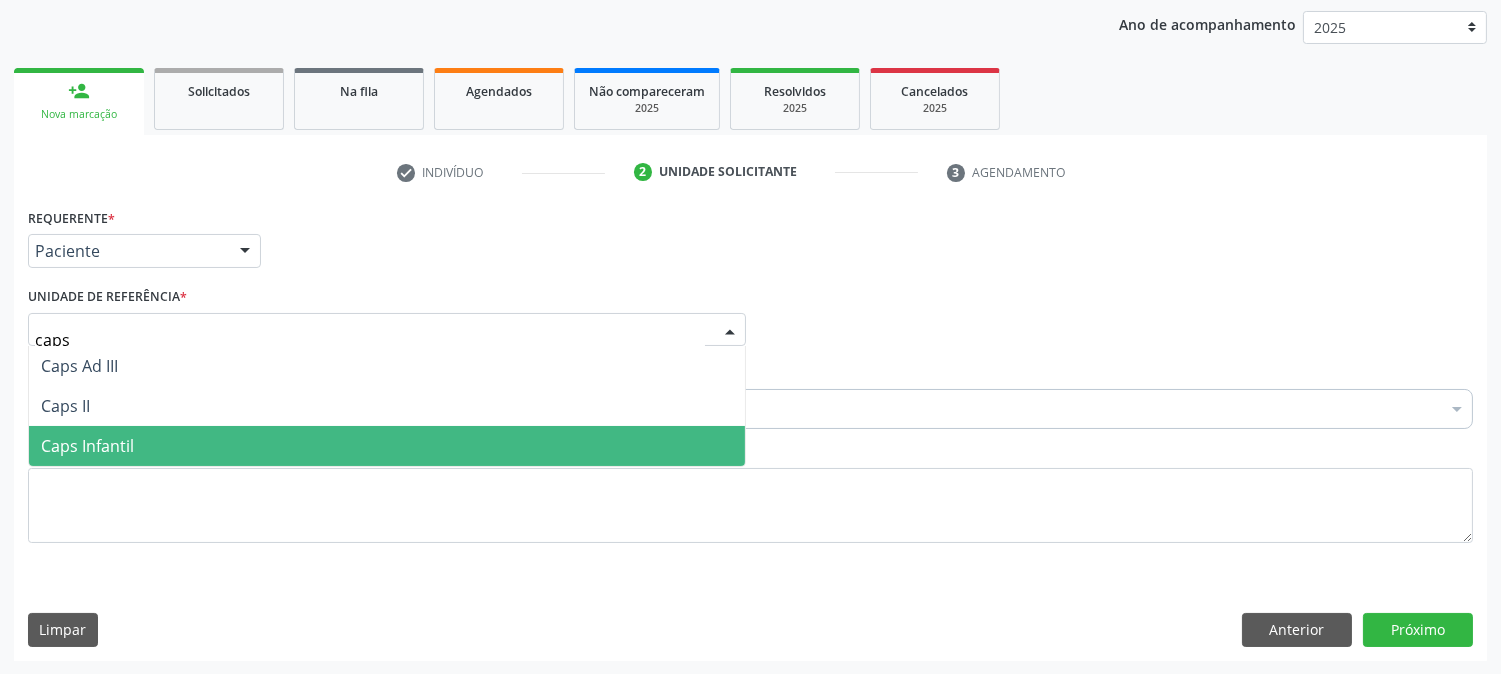 click on "Caps Infantil" at bounding box center (387, 446) 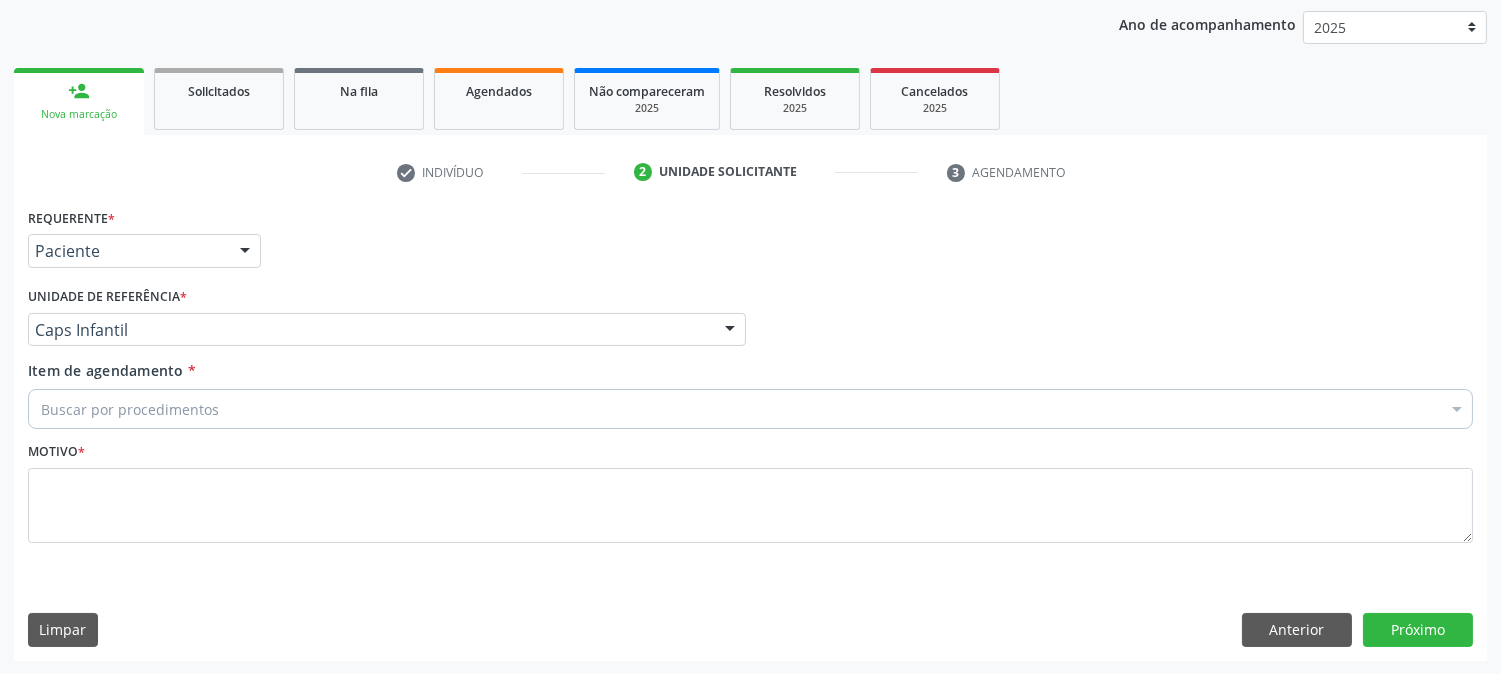 click on "Buscar por procedimentos" at bounding box center [750, 409] 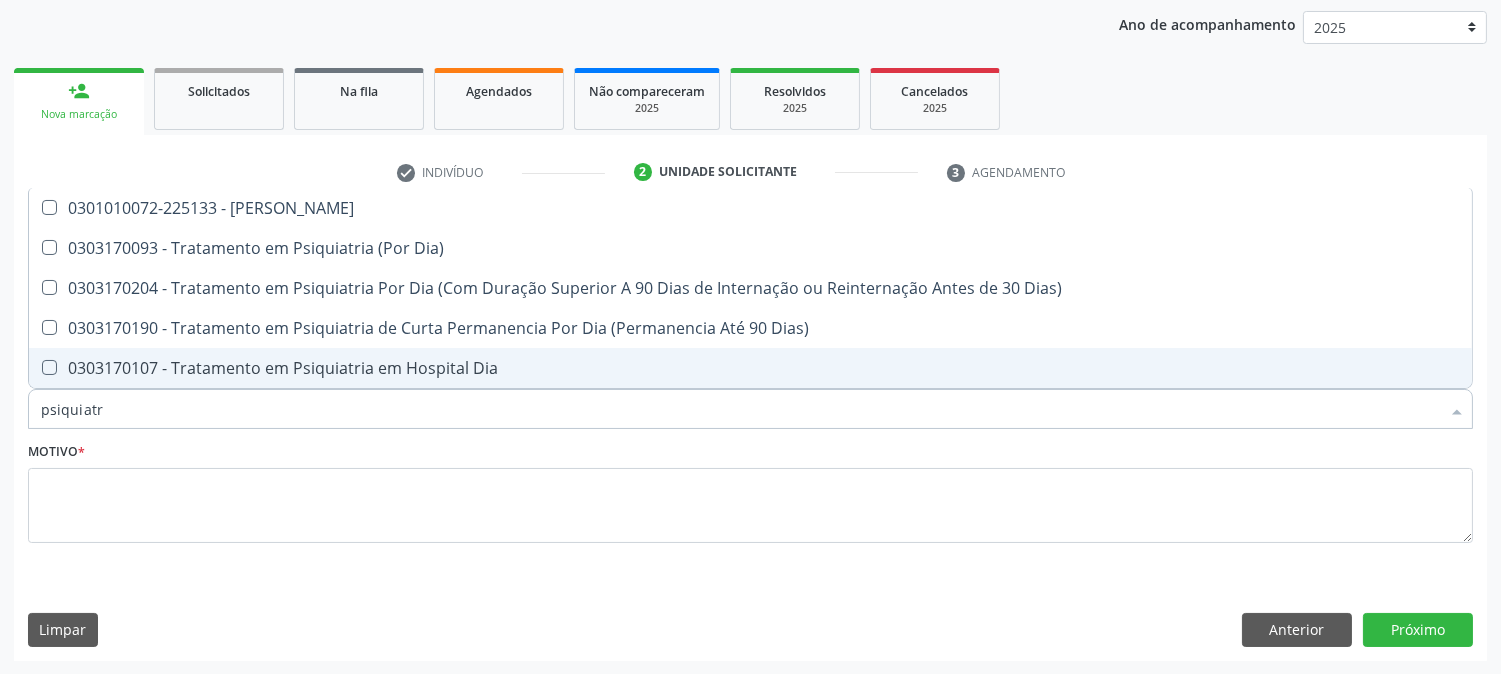 type on "psiquiatra" 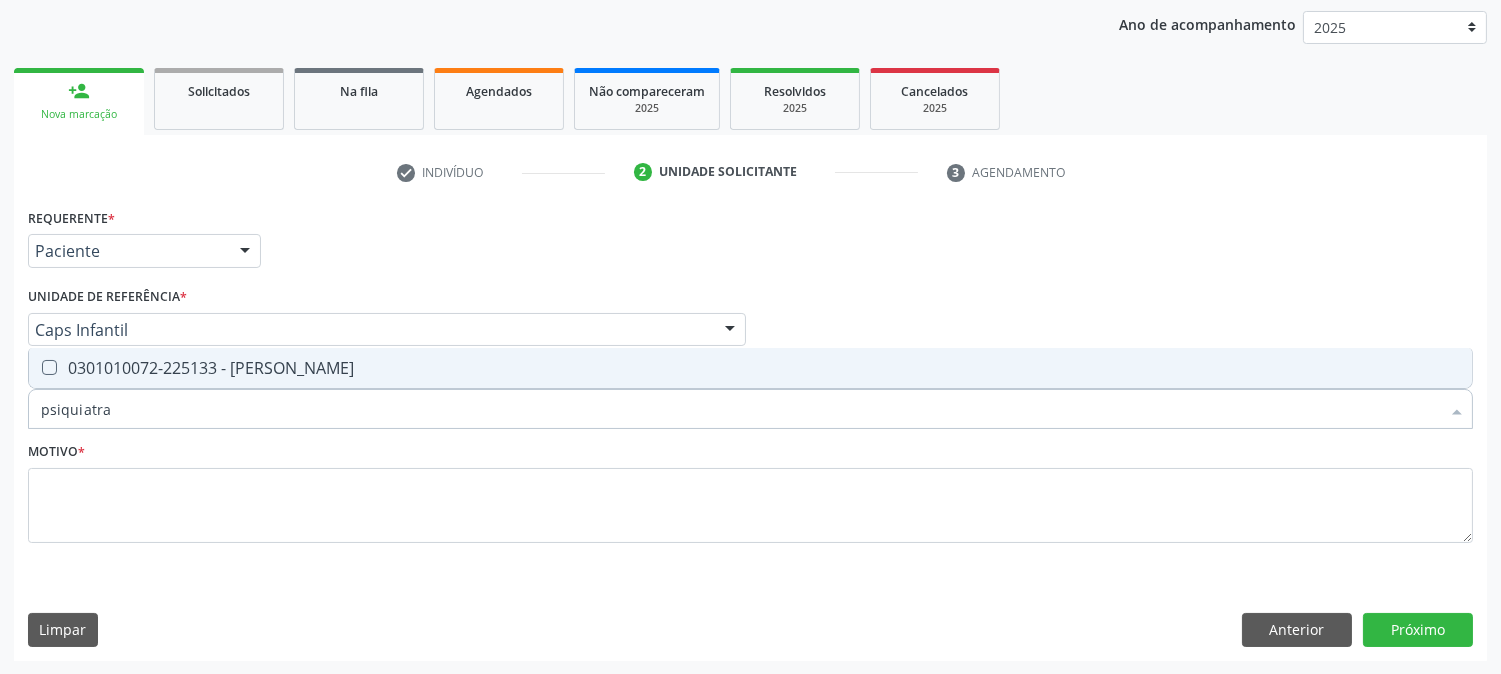 click on "0301010072-225133 - [PERSON_NAME]" at bounding box center [750, 368] 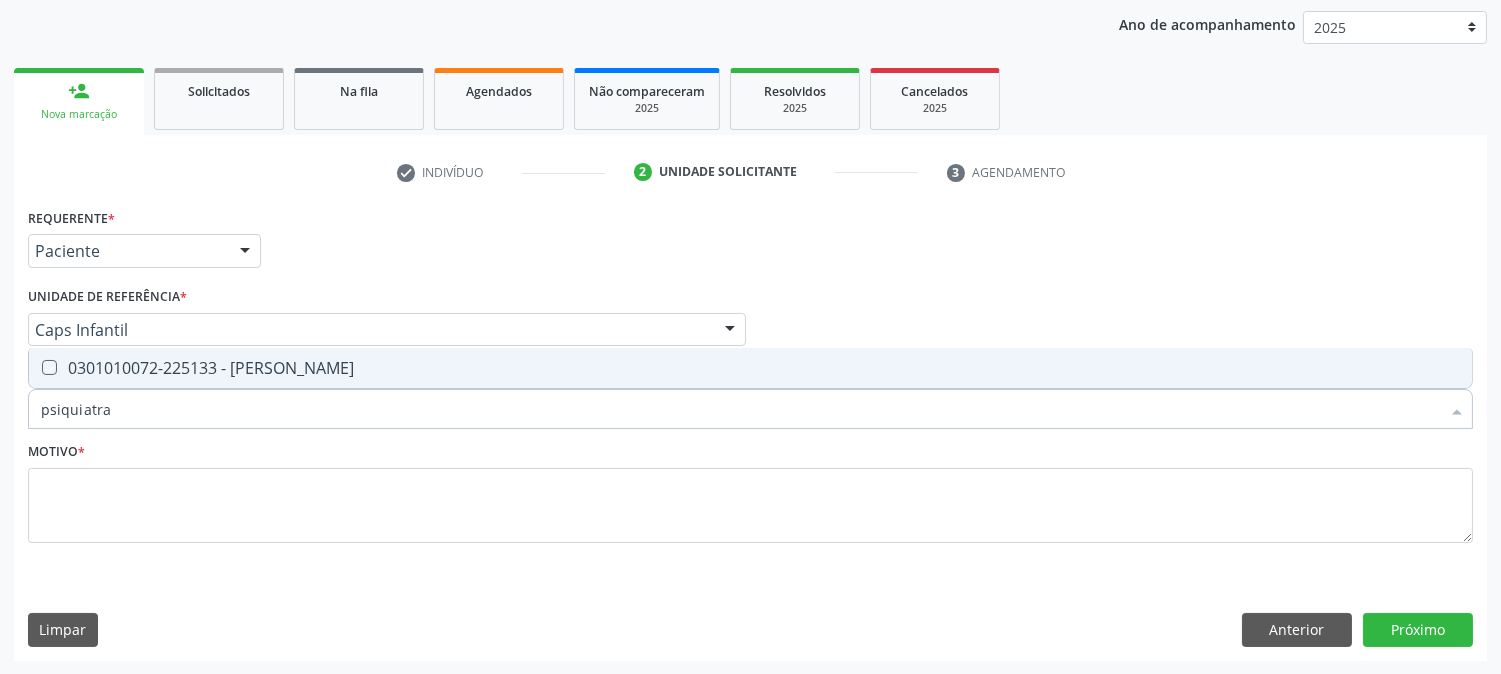checkbox on "true" 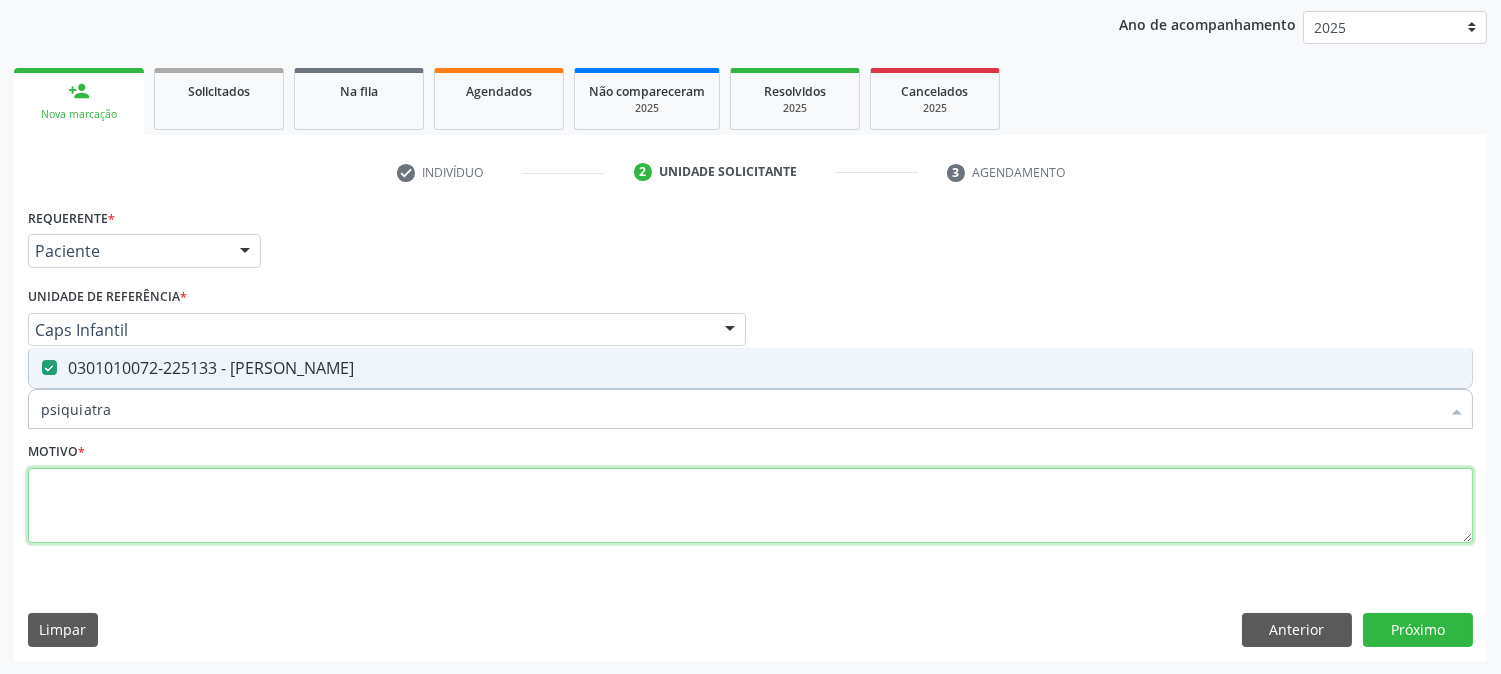 click at bounding box center (750, 506) 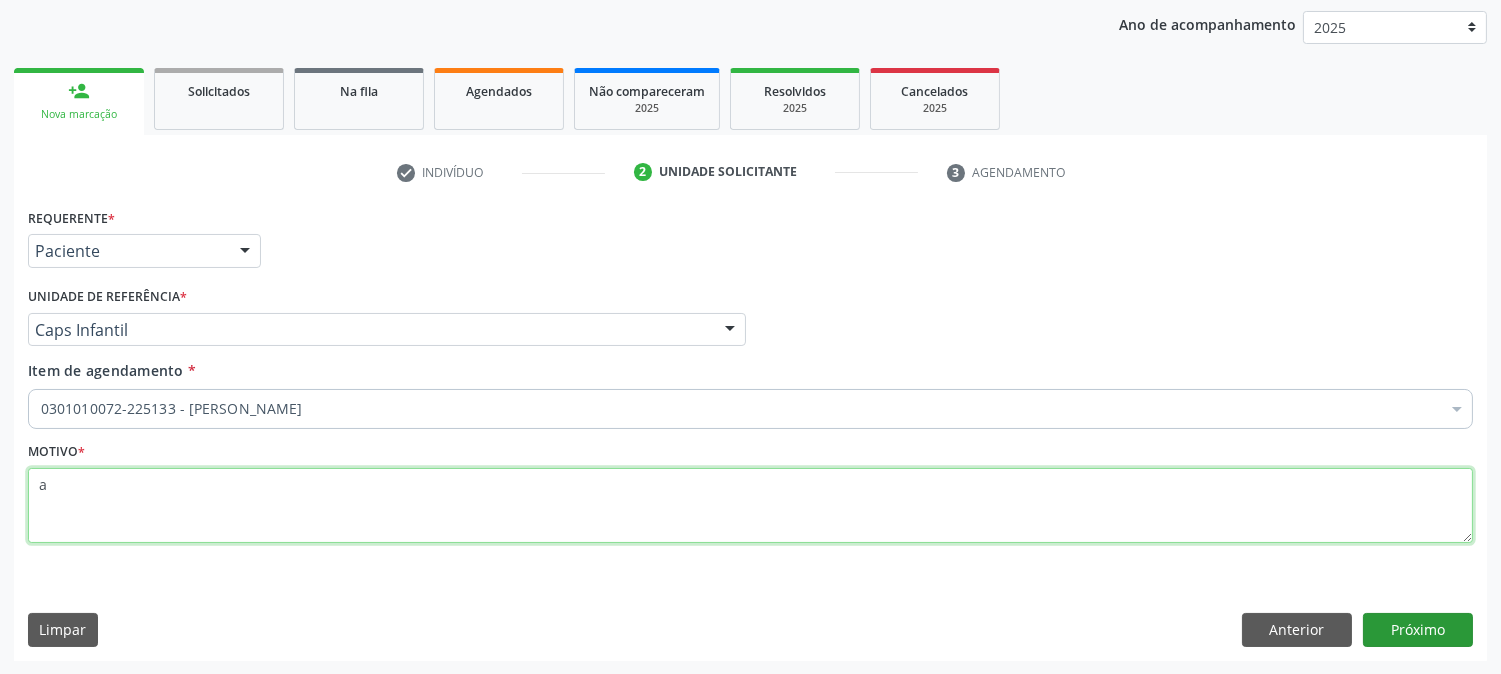 type on "a" 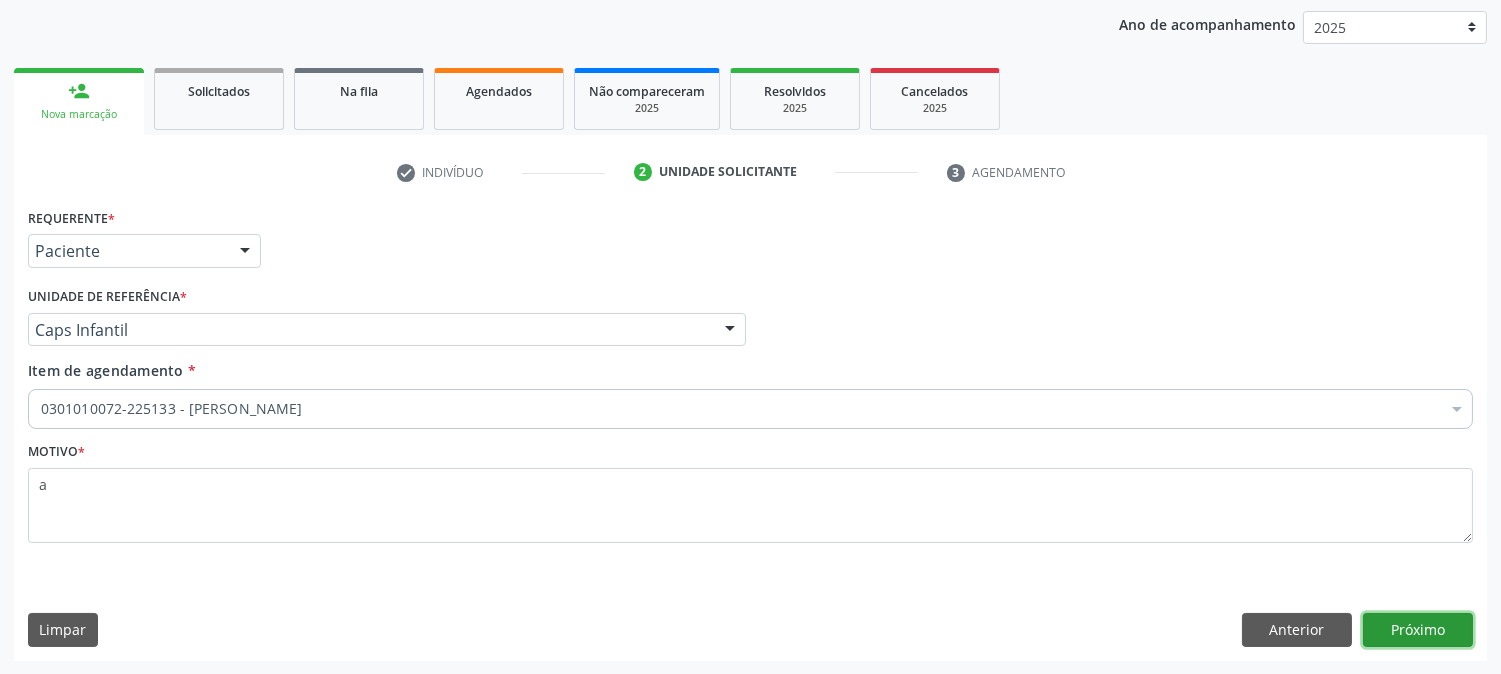 click on "Próximo" at bounding box center [1418, 630] 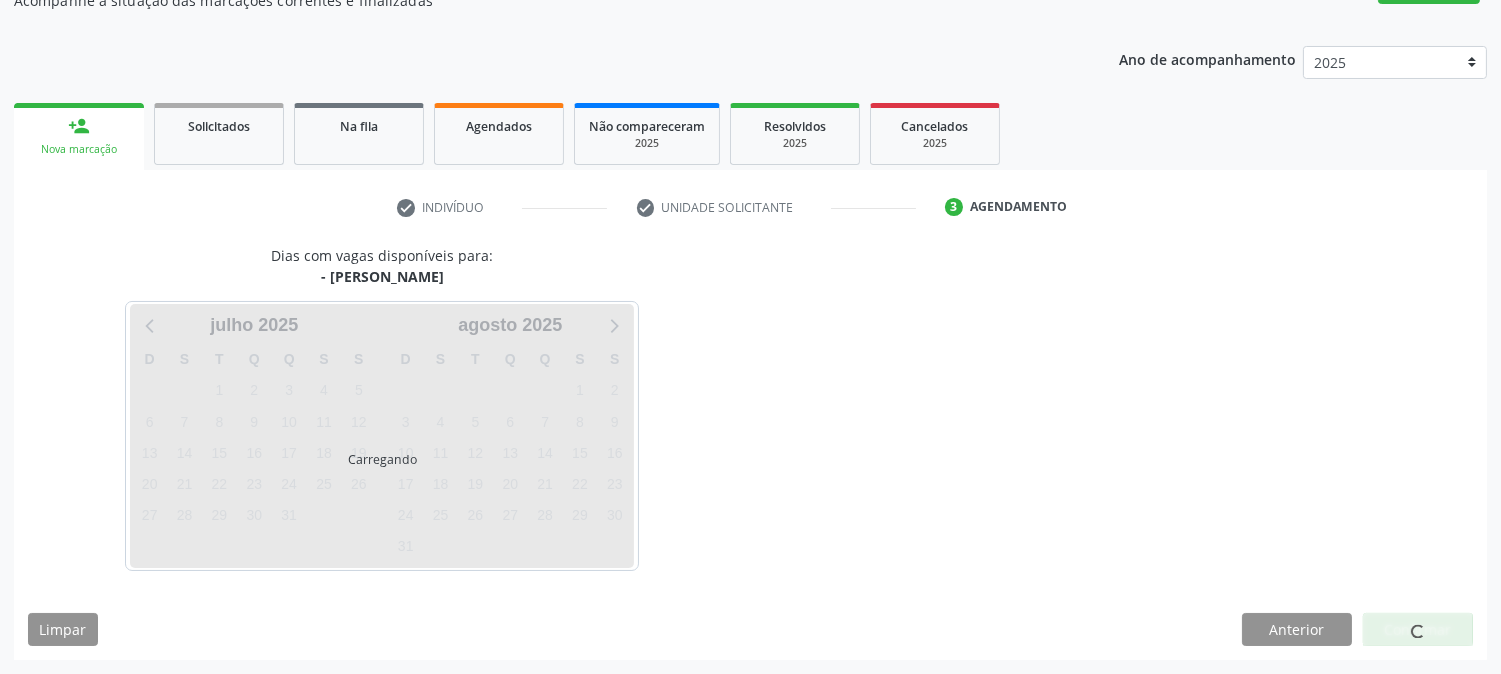 scroll, scrollTop: 195, scrollLeft: 0, axis: vertical 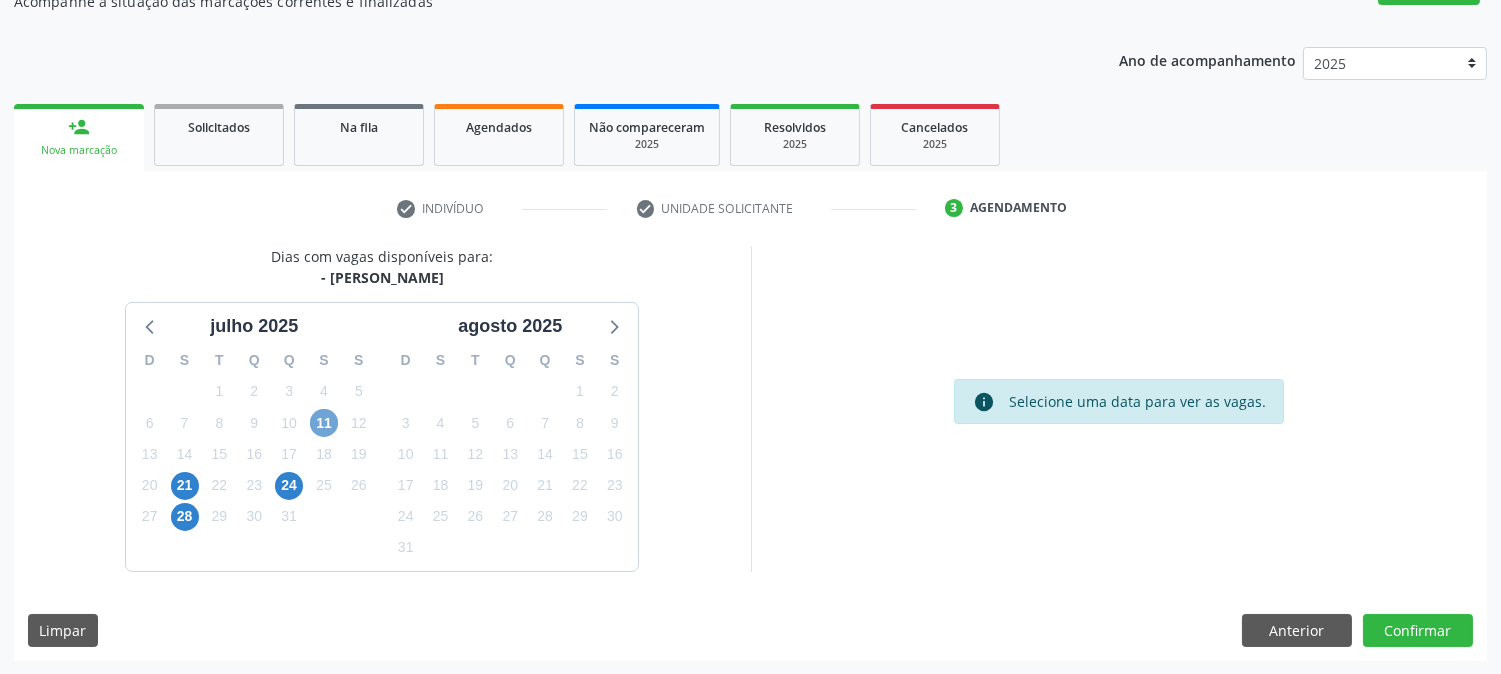 click on "11" at bounding box center [324, 423] 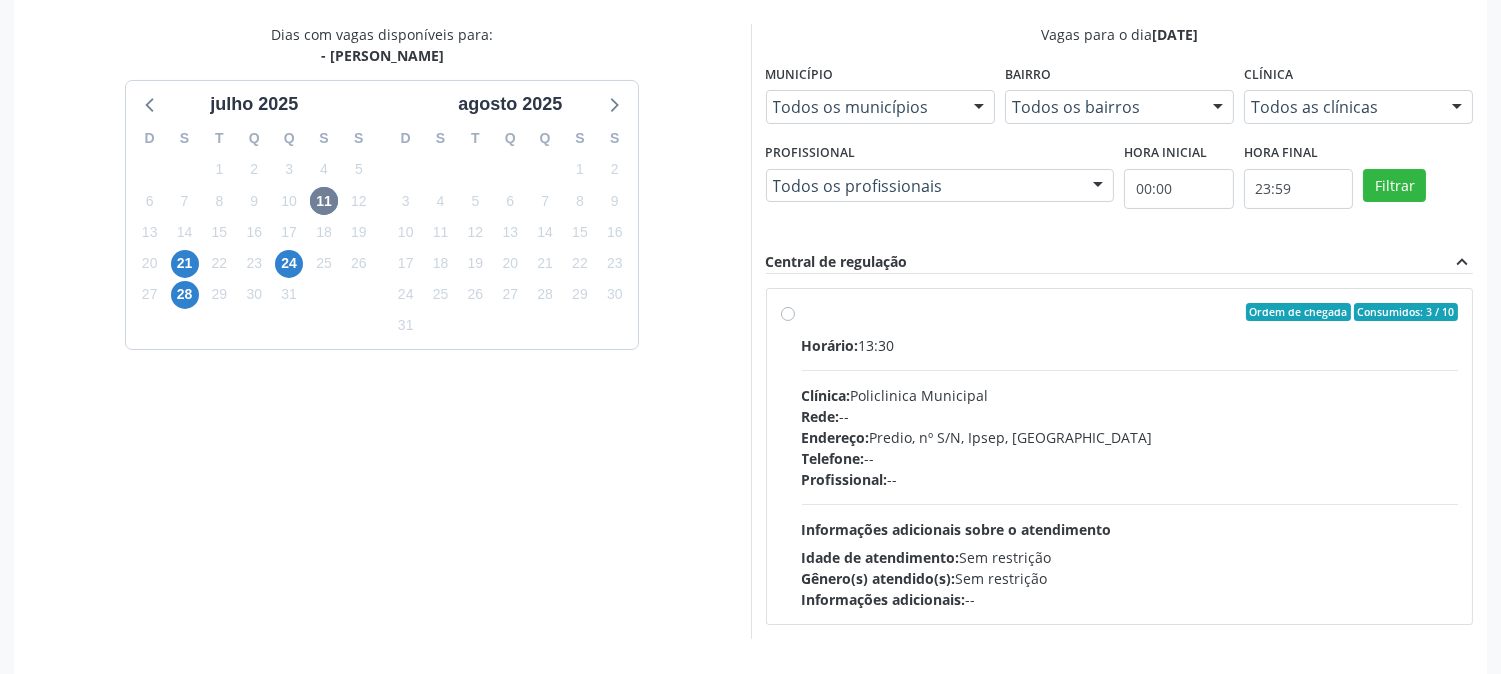 click at bounding box center (1130, 370) 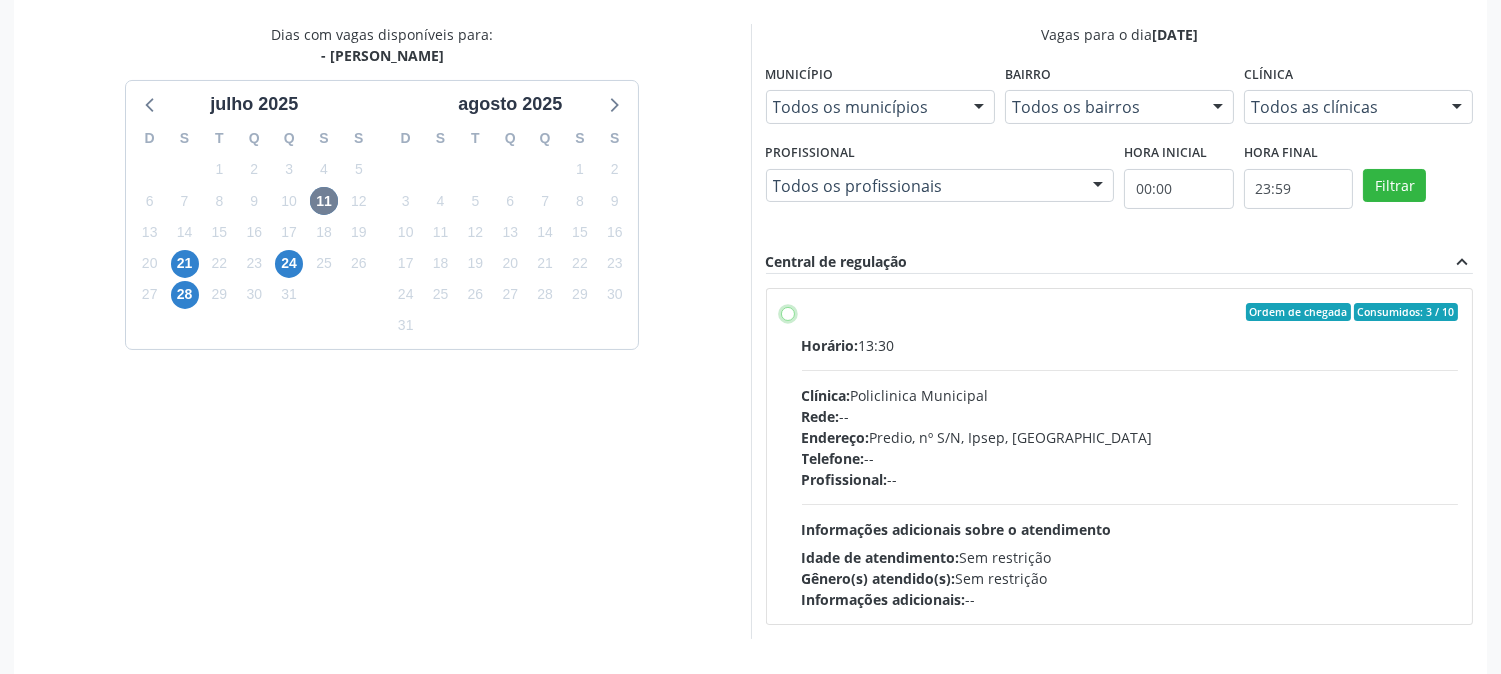 click on "Ordem de chegada
Consumidos: 3 / 10
Horário:   13:30
Clínica:  Policlinica Municipal
Rede:
--
Endereço:   Predio, nº S/N, Ipsep, Serra Talhada - PE
Telefone:   --
Profissional:
--
Informações adicionais sobre o atendimento
Idade de atendimento:
Sem restrição
Gênero(s) atendido(s):
Sem restrição
Informações adicionais:
--" at bounding box center [788, 312] 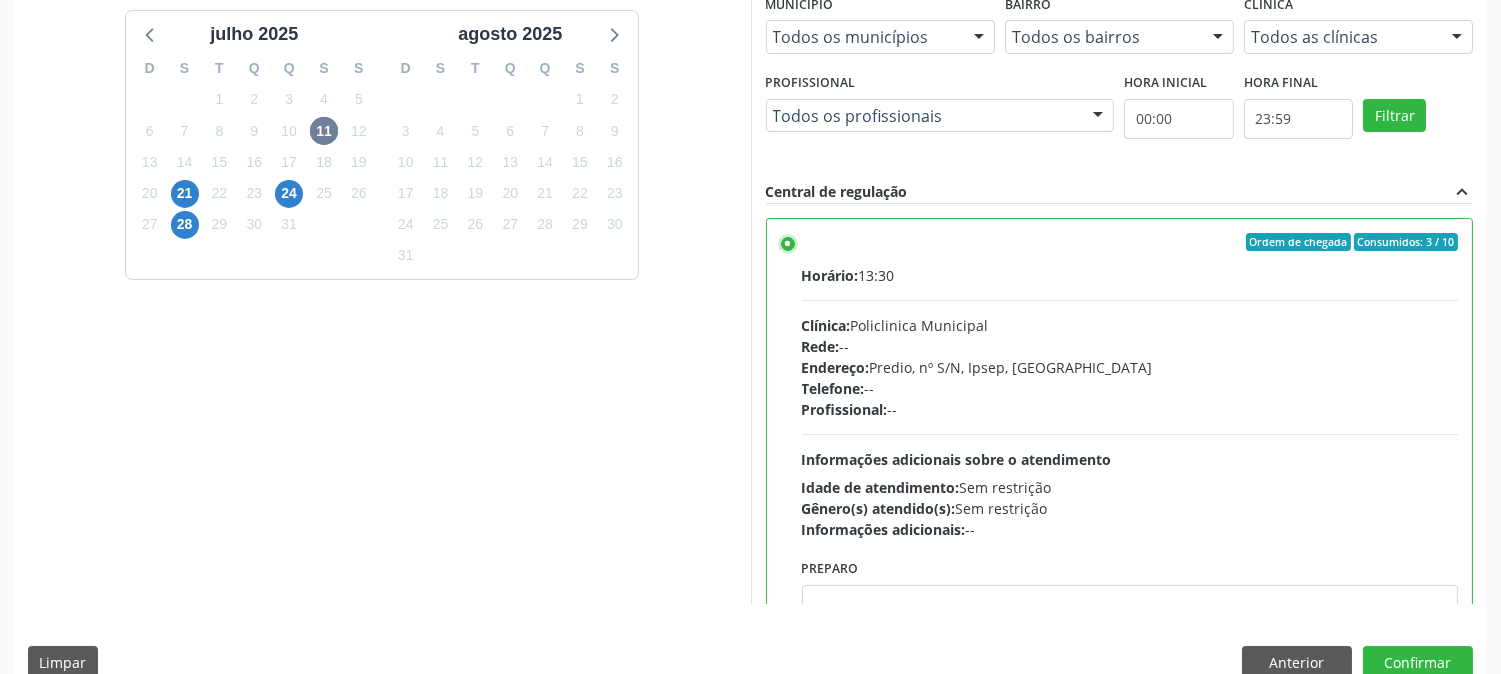 scroll, scrollTop: 520, scrollLeft: 0, axis: vertical 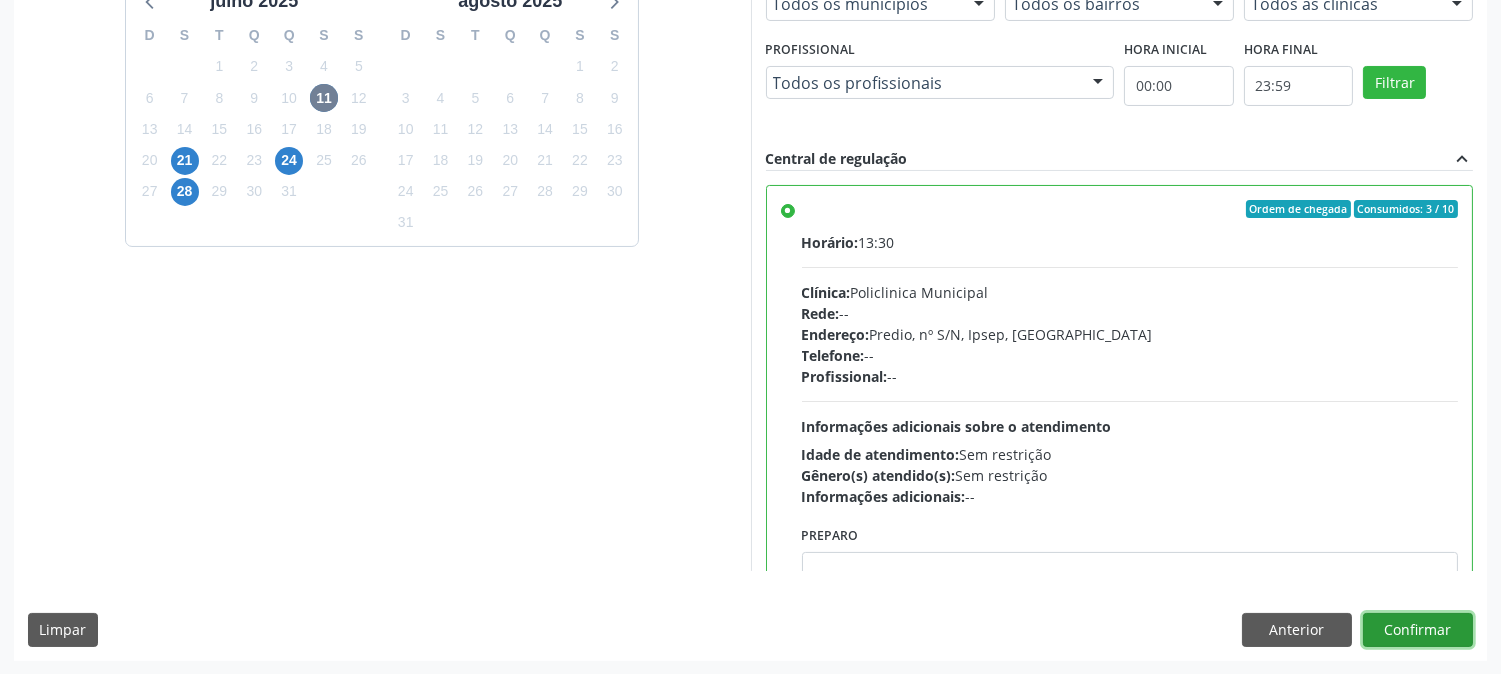 click on "Confirmar" at bounding box center (1418, 630) 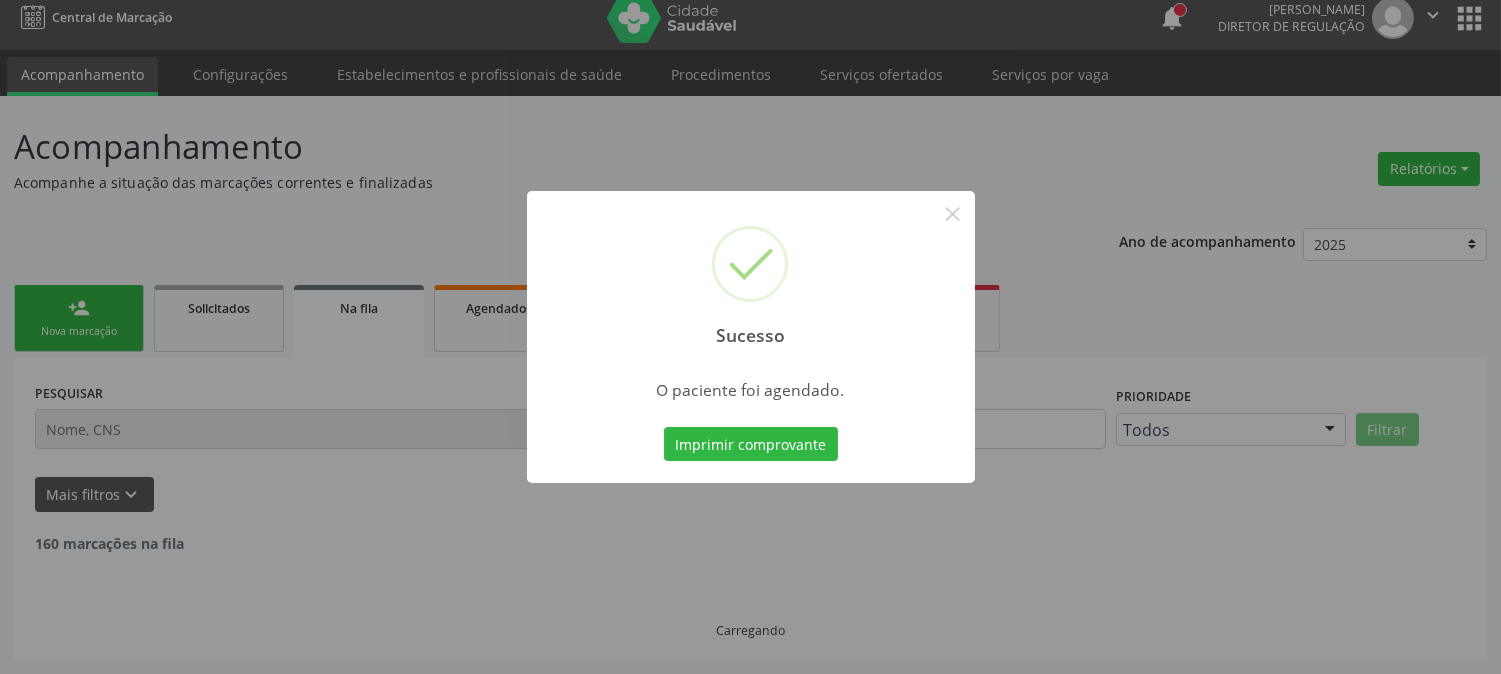 scroll, scrollTop: 0, scrollLeft: 0, axis: both 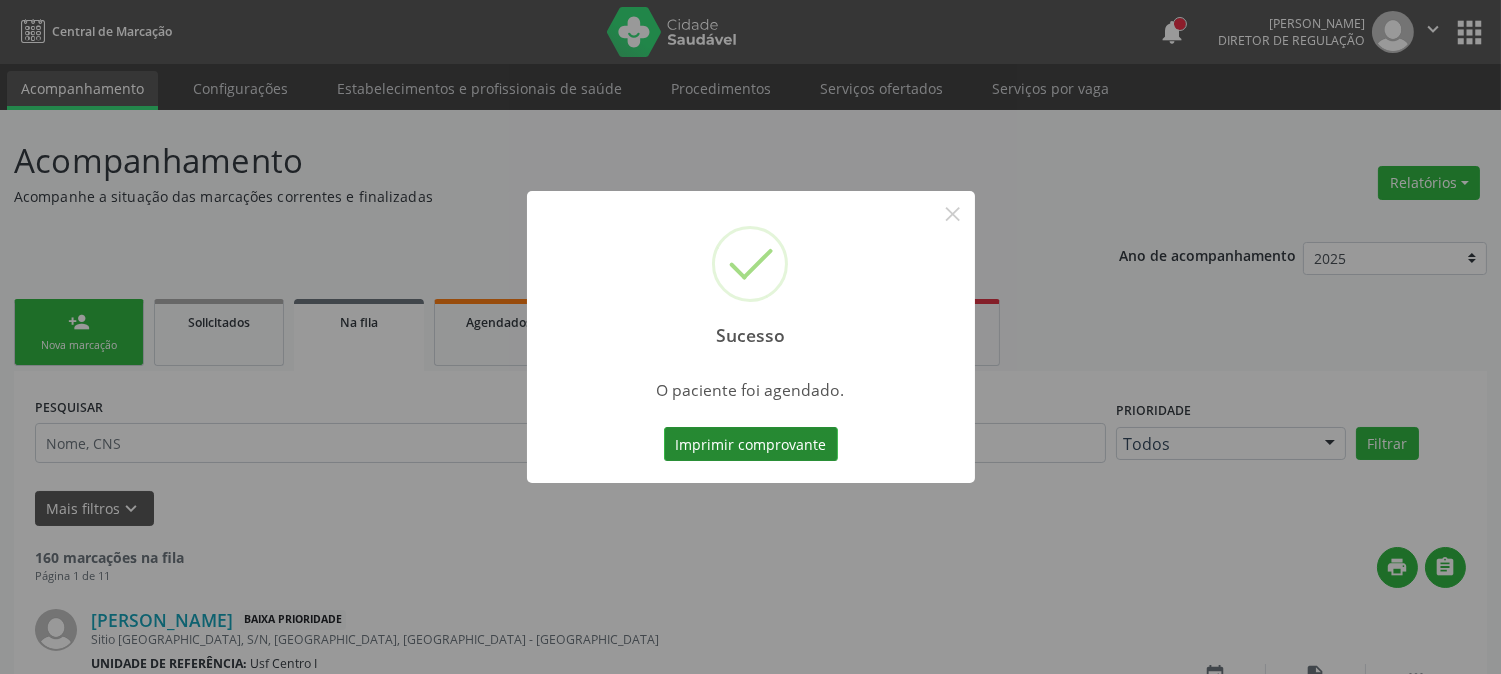 click on "Imprimir comprovante" at bounding box center (751, 444) 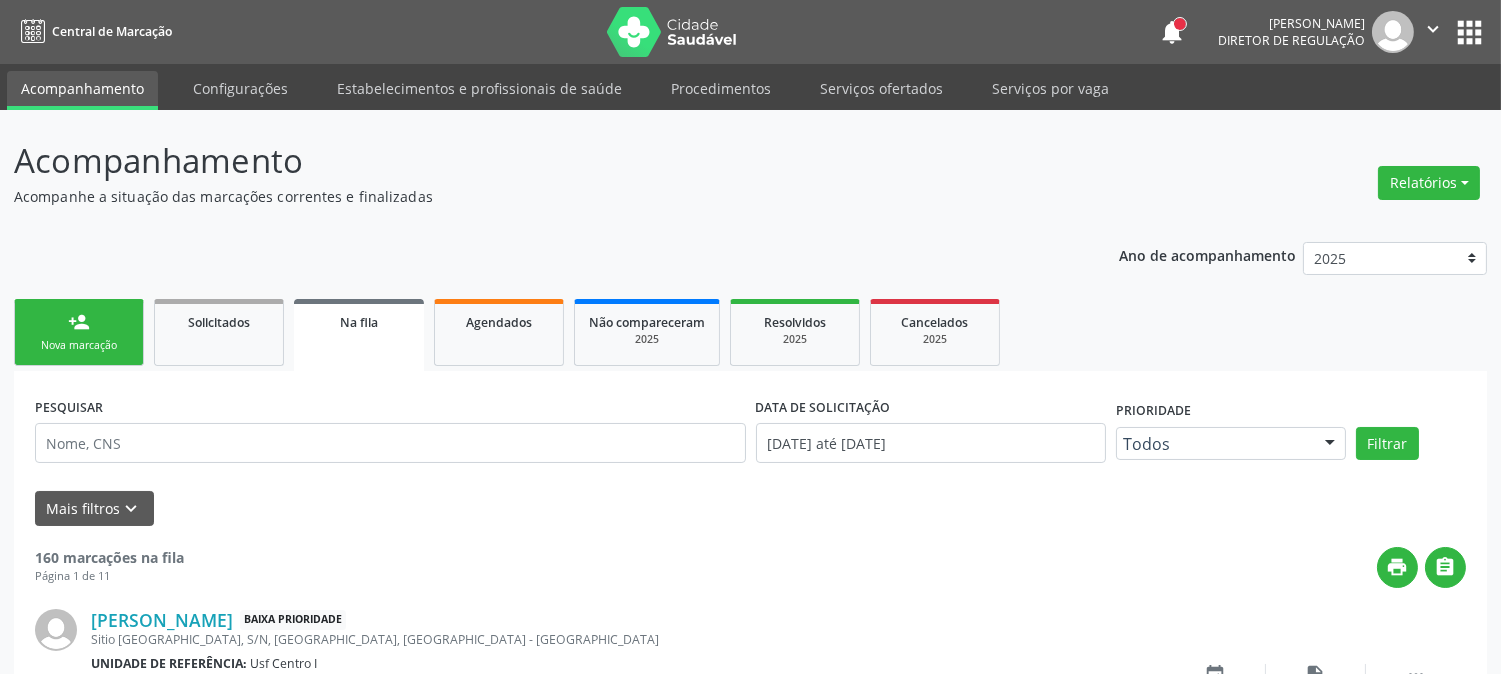 click on "Nova marcação" at bounding box center [79, 345] 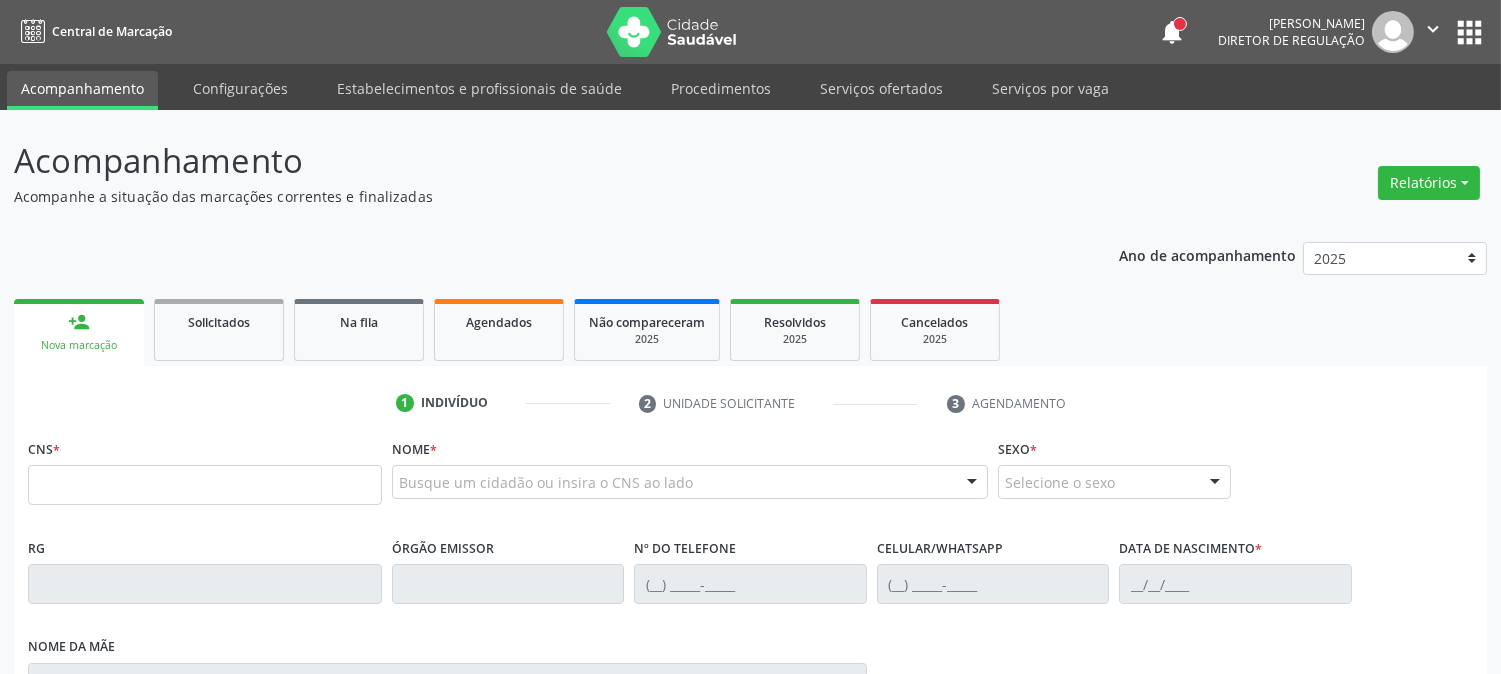 click on "Nova marcação" at bounding box center [79, 345] 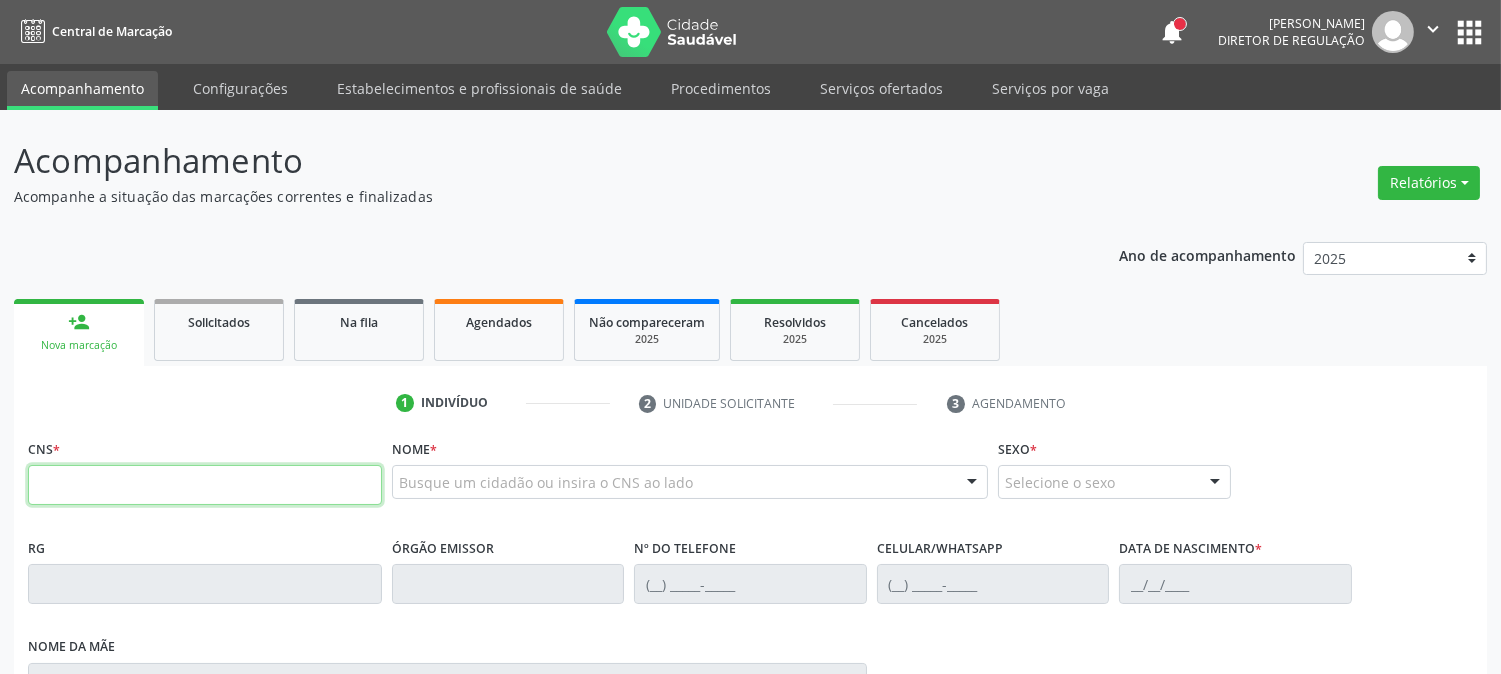 click at bounding box center [205, 485] 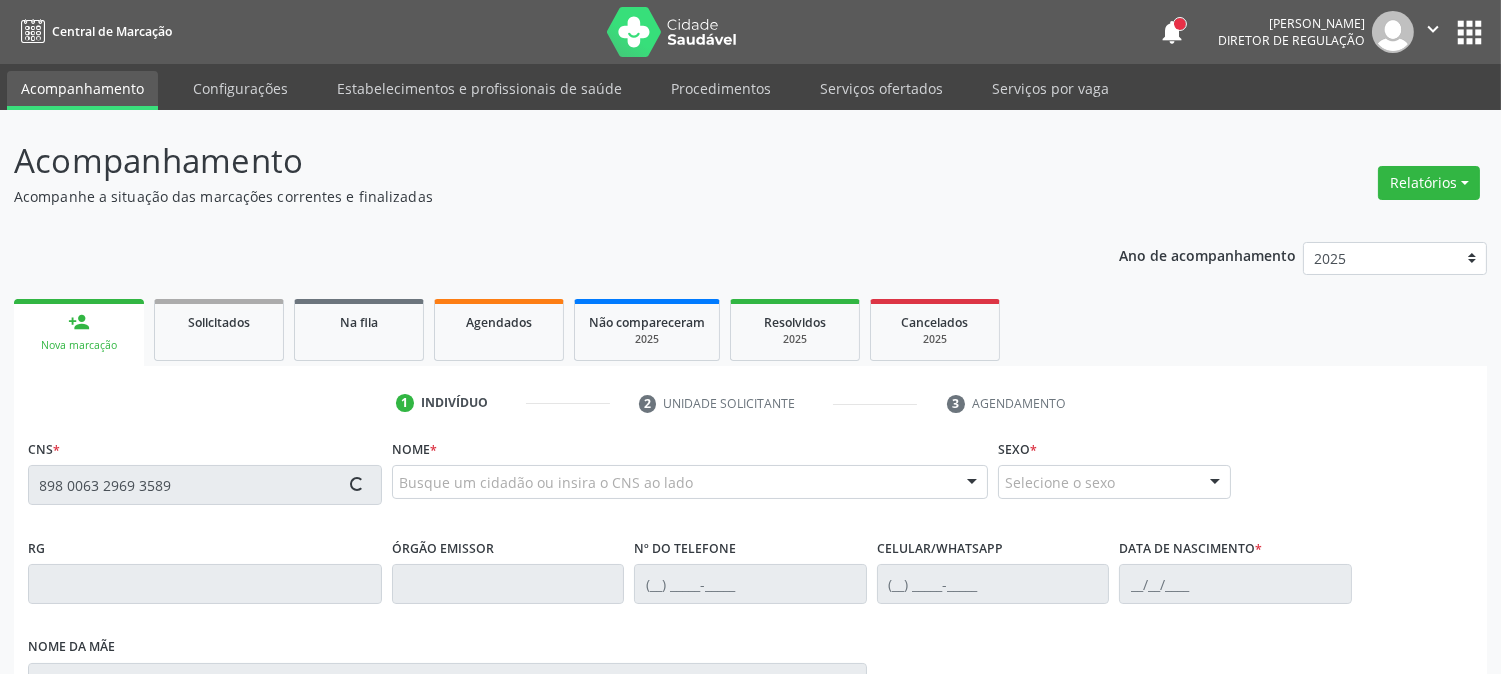 type on "898 0063 2969 3589" 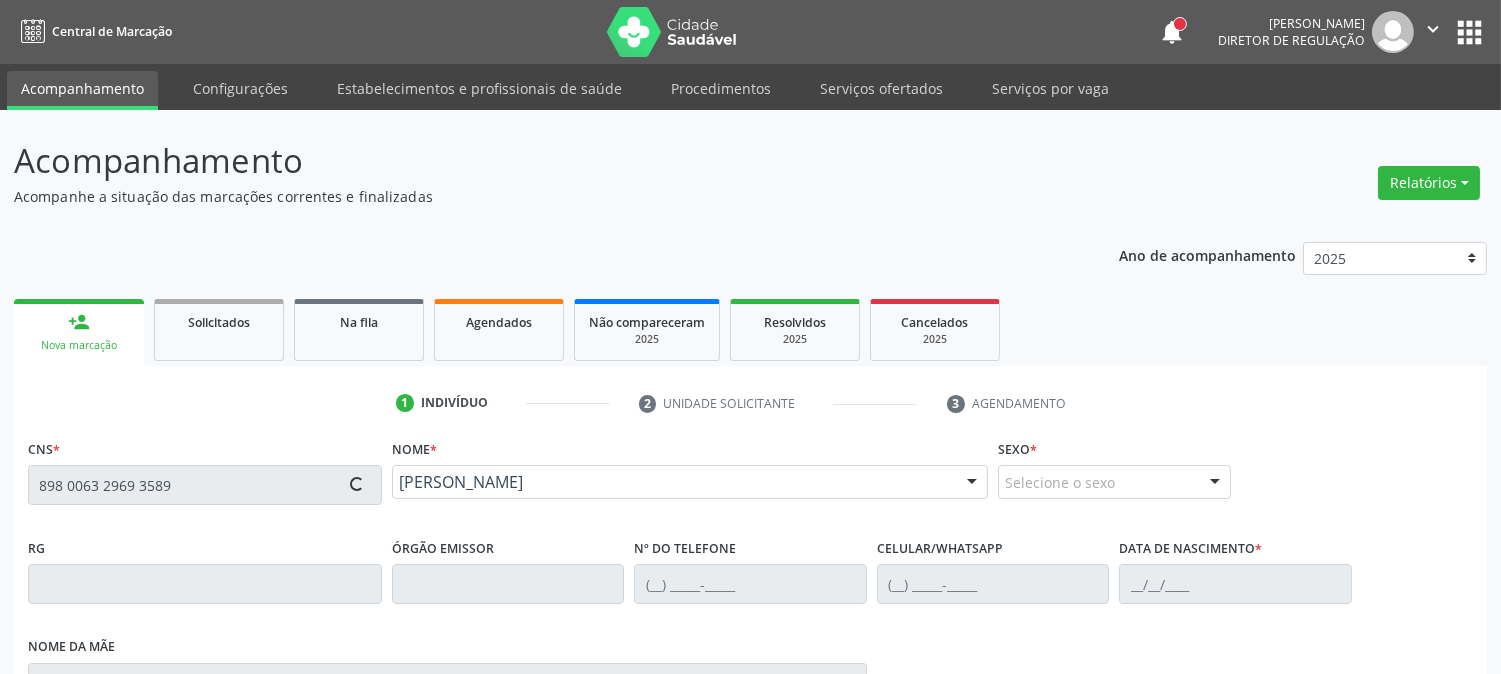 type on "(99) 99999-9999" 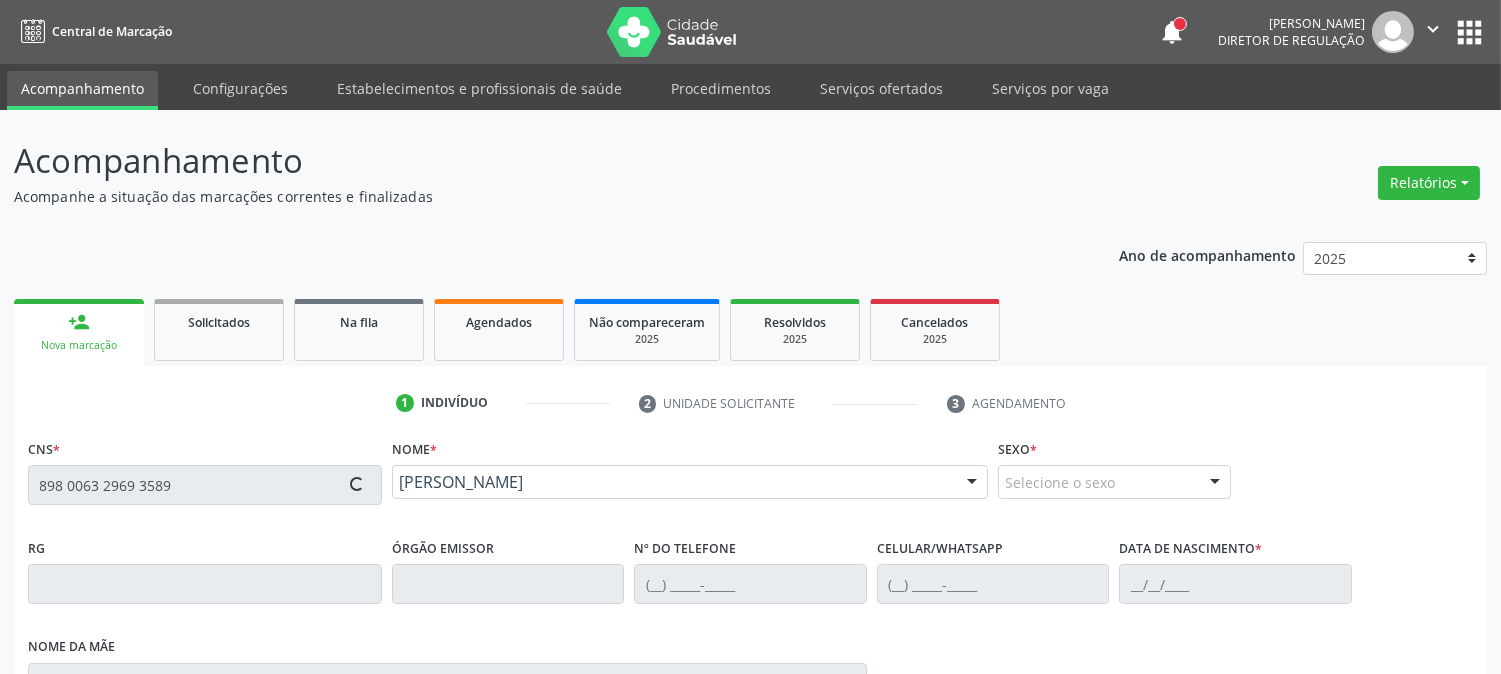 type on "(99) 99999-9999" 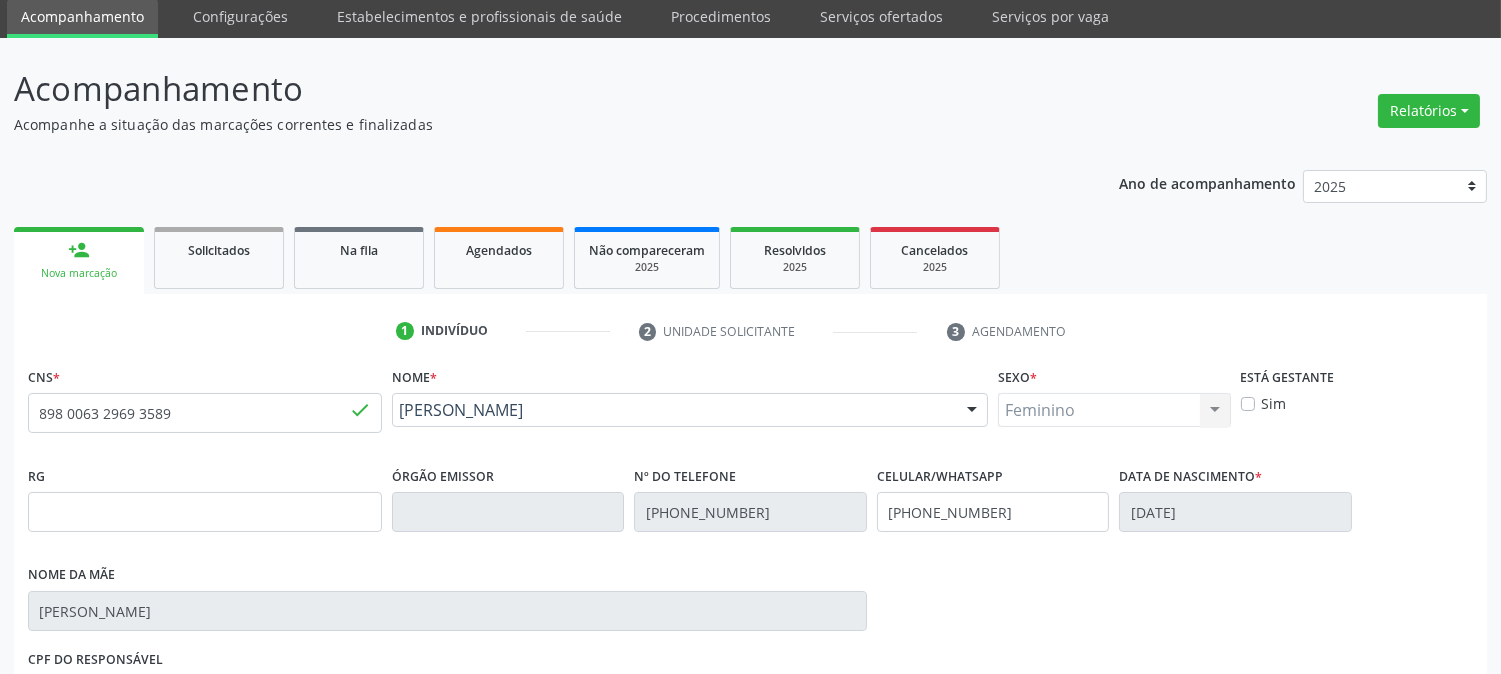 scroll, scrollTop: 111, scrollLeft: 0, axis: vertical 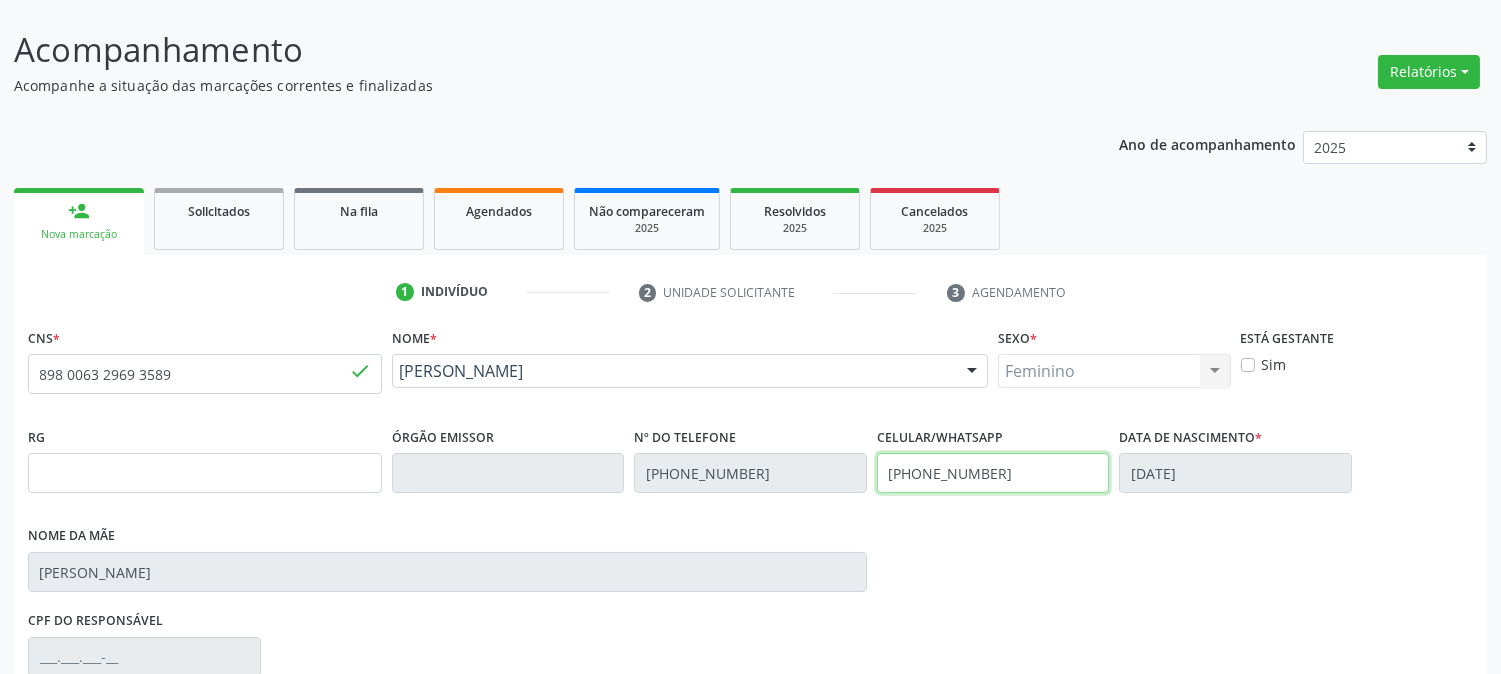 click on "(99) 99999-9999" at bounding box center (993, 473) 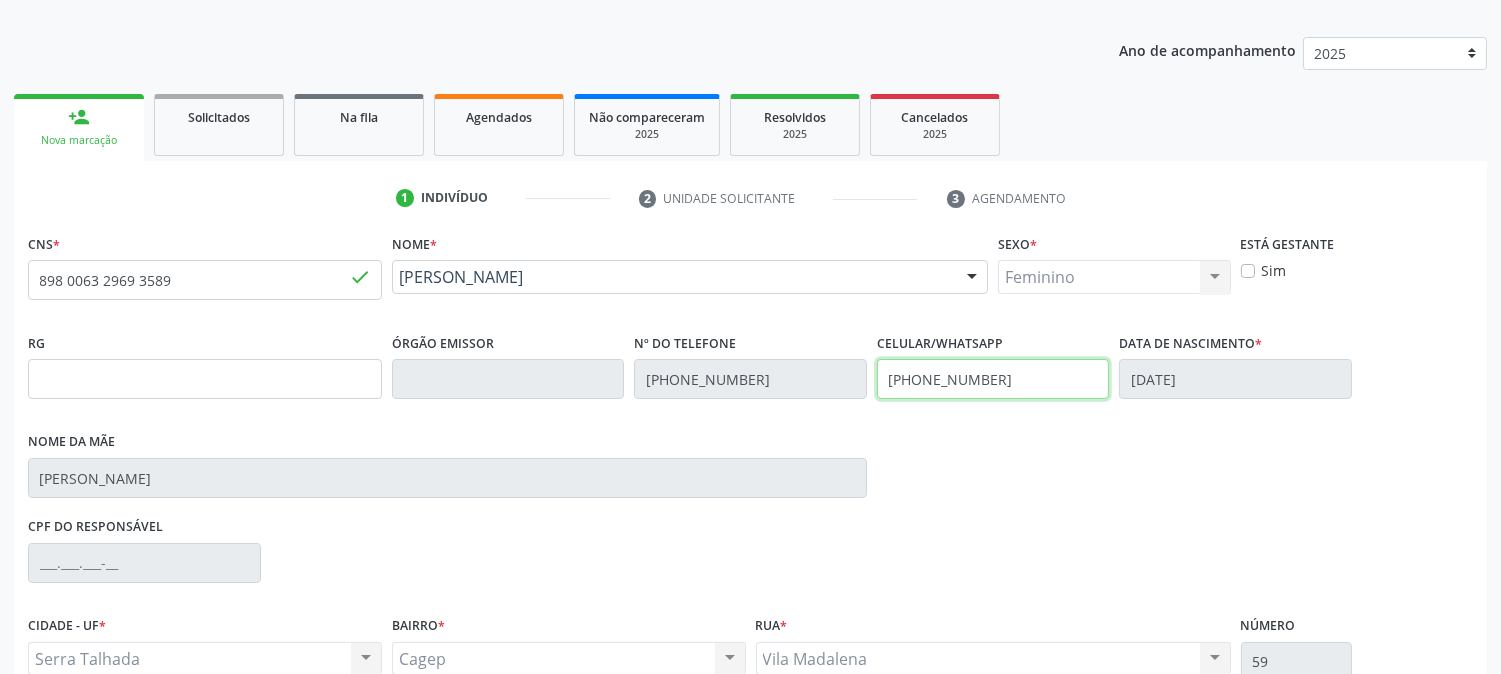 scroll, scrollTop: 395, scrollLeft: 0, axis: vertical 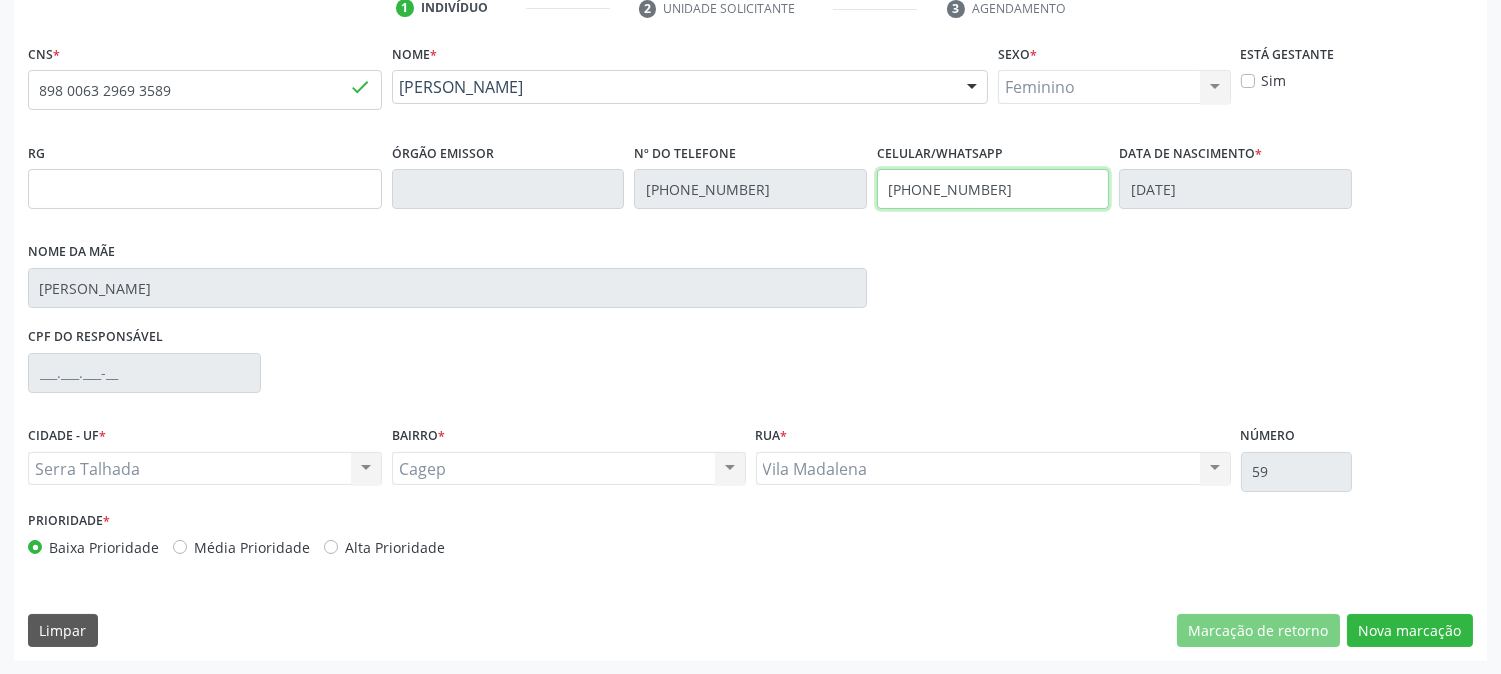 type on "(87) 98118-6632" 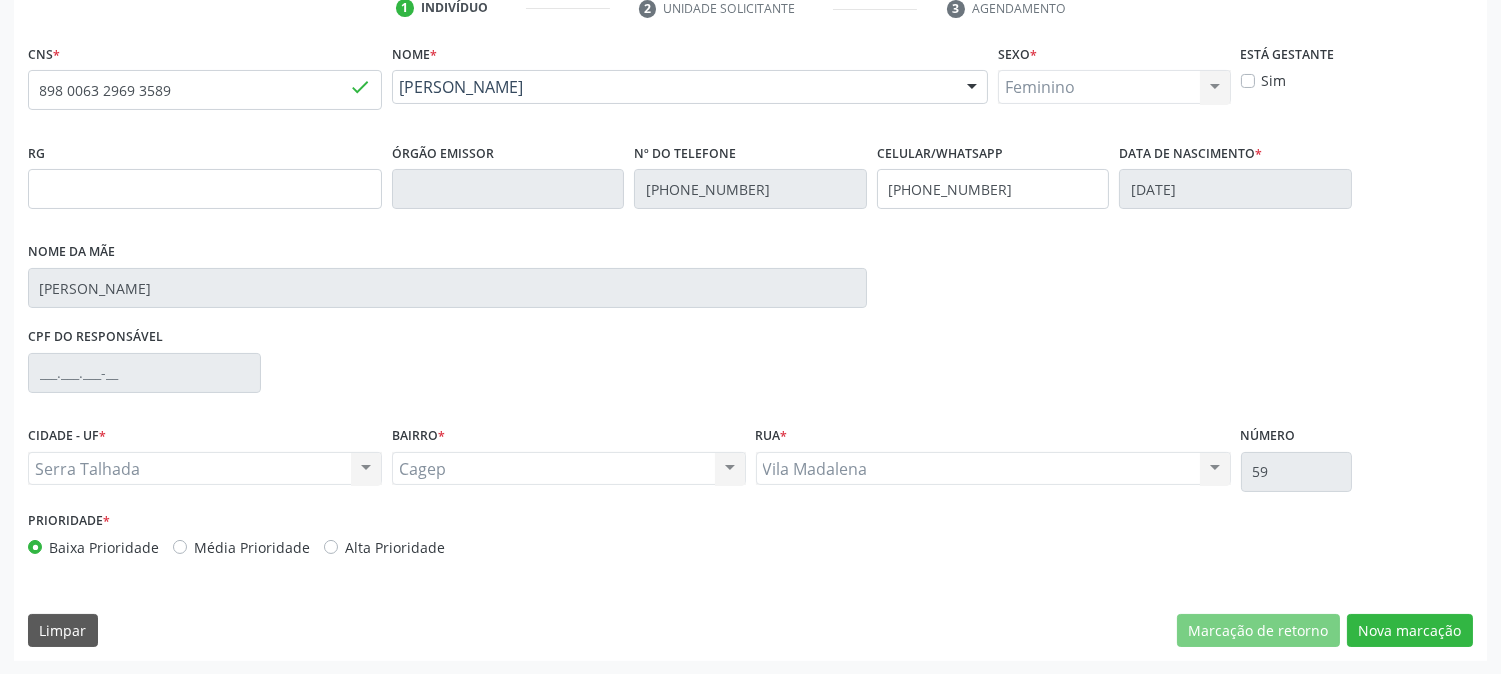 click on "CNS
*
898 0063 2969 3589       done
Nome
*
Maria Isis Magalhaes
Maria Isis Magalhaes
CNS:
898 0063 2969 3589
CPF:    --   Nascimento:
14/09/2023
Nenhum resultado encontrado para: "   "
Digite o nome ou CNS para buscar um indivíduo
Sexo
*
Feminino         Masculino   Feminino
Nenhum resultado encontrado para: "   "
Não há nenhuma opção para ser exibida.
Está gestante
Sim
RG
Órgão emissor
Nº do Telefone
(99) 99999-9999
Celular/WhatsApp
(87) 98118-6632
Data de nascimento
*
14/09/2023
Nome da mãe
Eduarda de Moura Oliveira
CPF do responsável
CIDADE - UF
*
Serra Talhada         Serra Talhada" at bounding box center (750, 350) 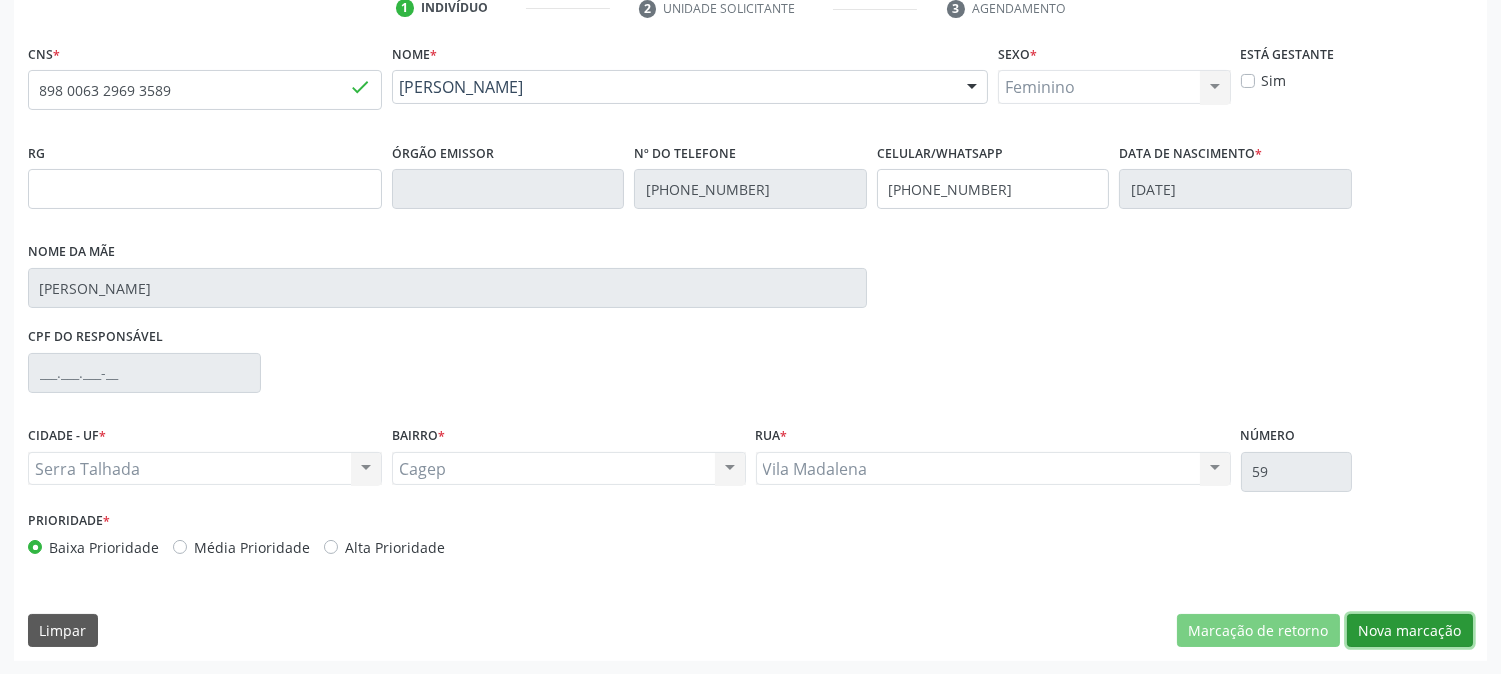 click on "Nova marcação" at bounding box center (1410, 631) 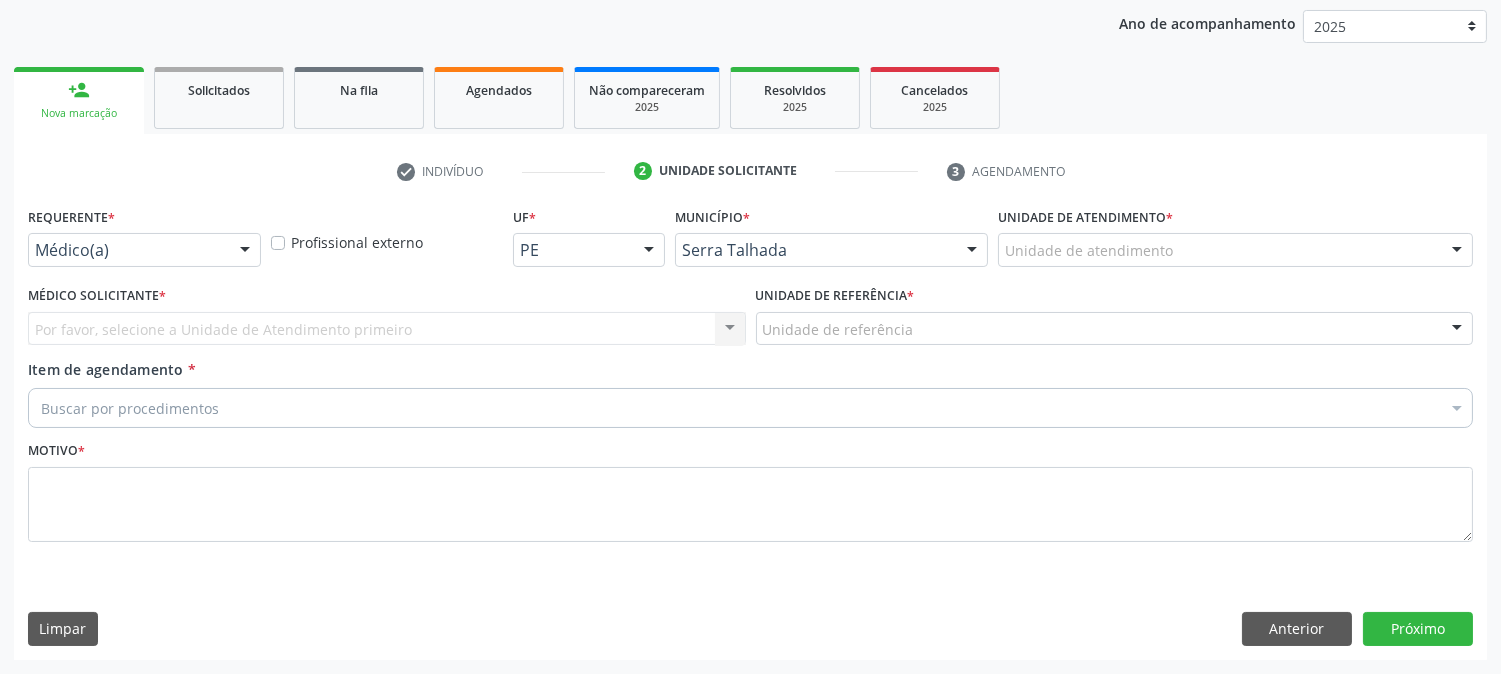 scroll, scrollTop: 231, scrollLeft: 0, axis: vertical 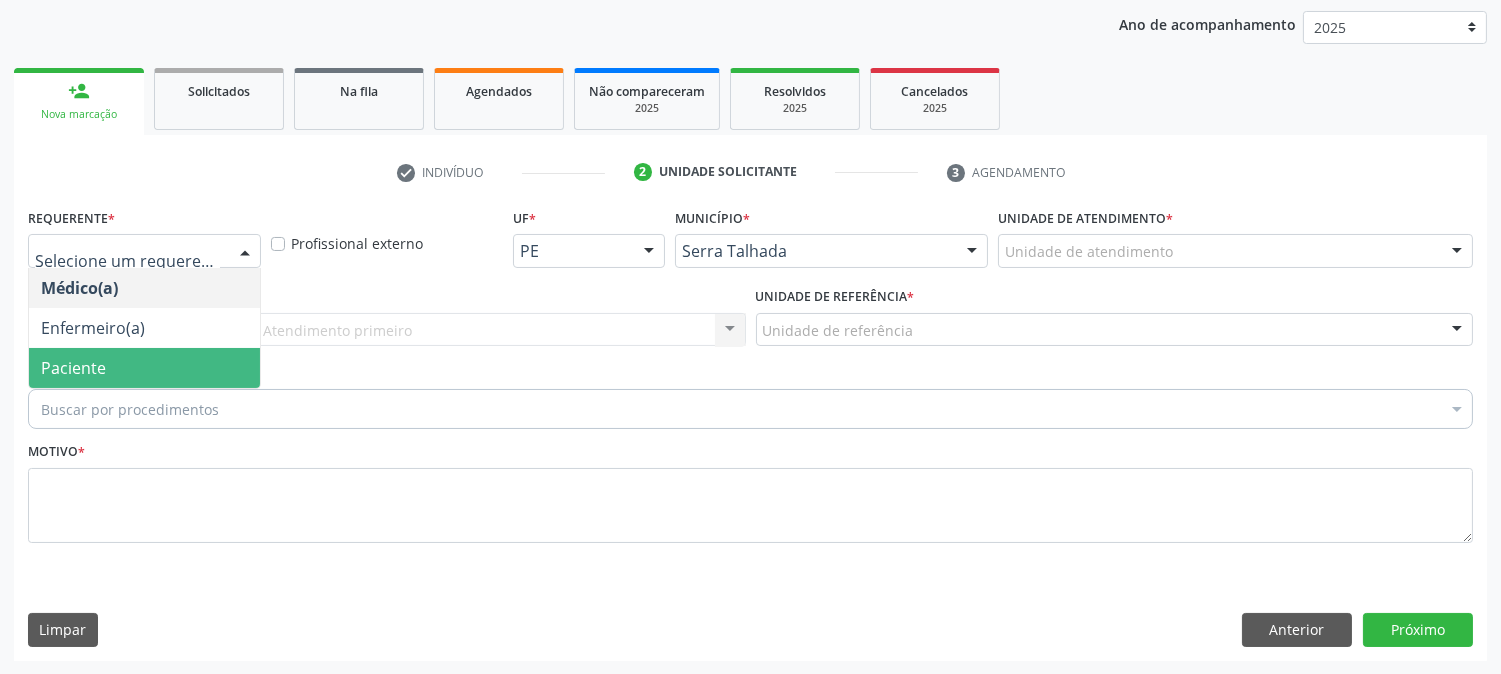 click on "Paciente" at bounding box center (144, 368) 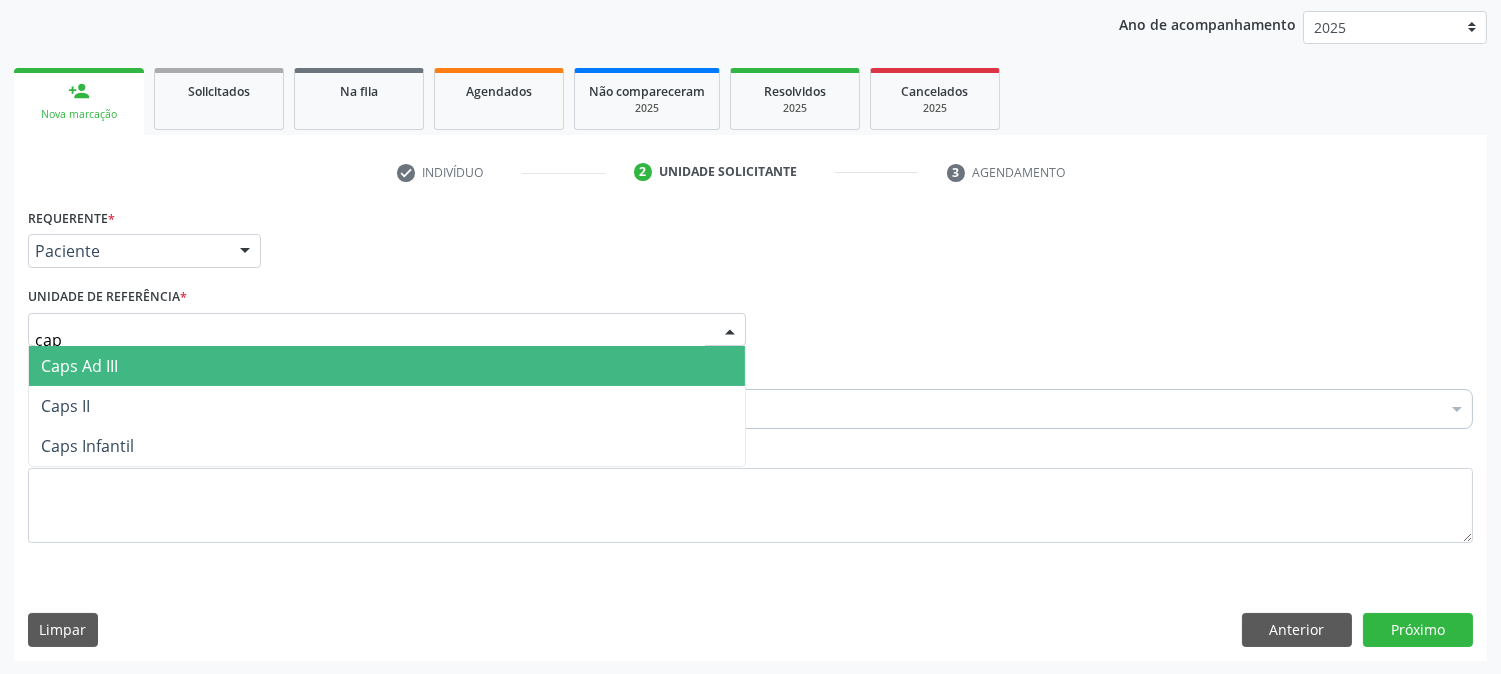 type on "caps" 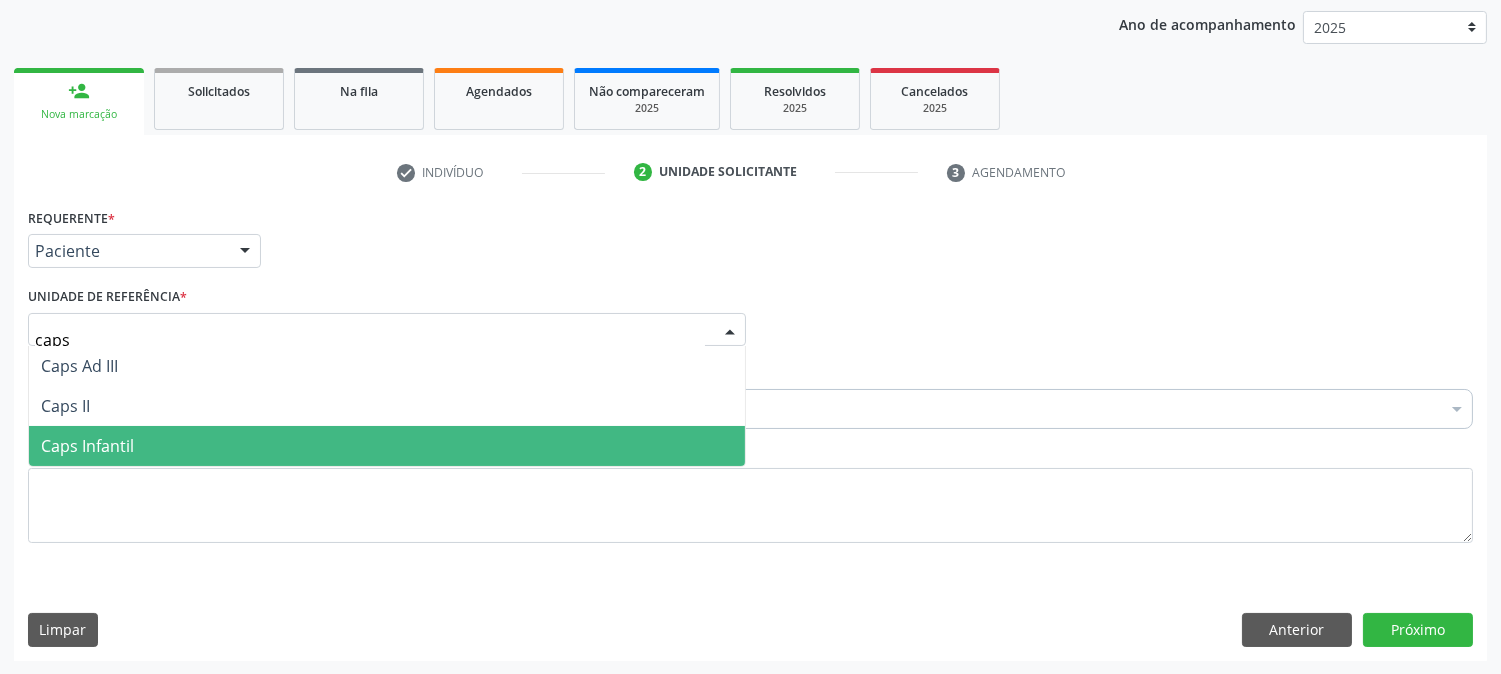click on "Caps Infantil" at bounding box center (87, 446) 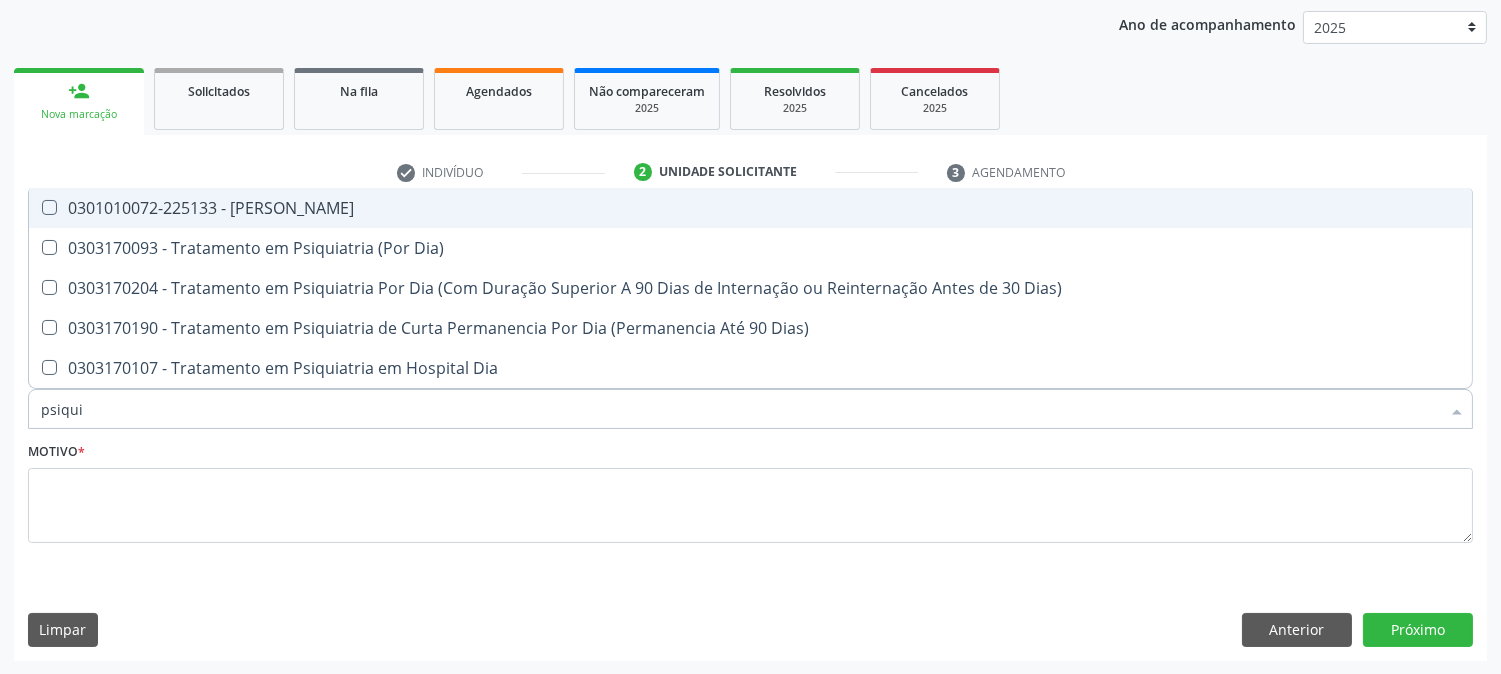 type on "psiquia" 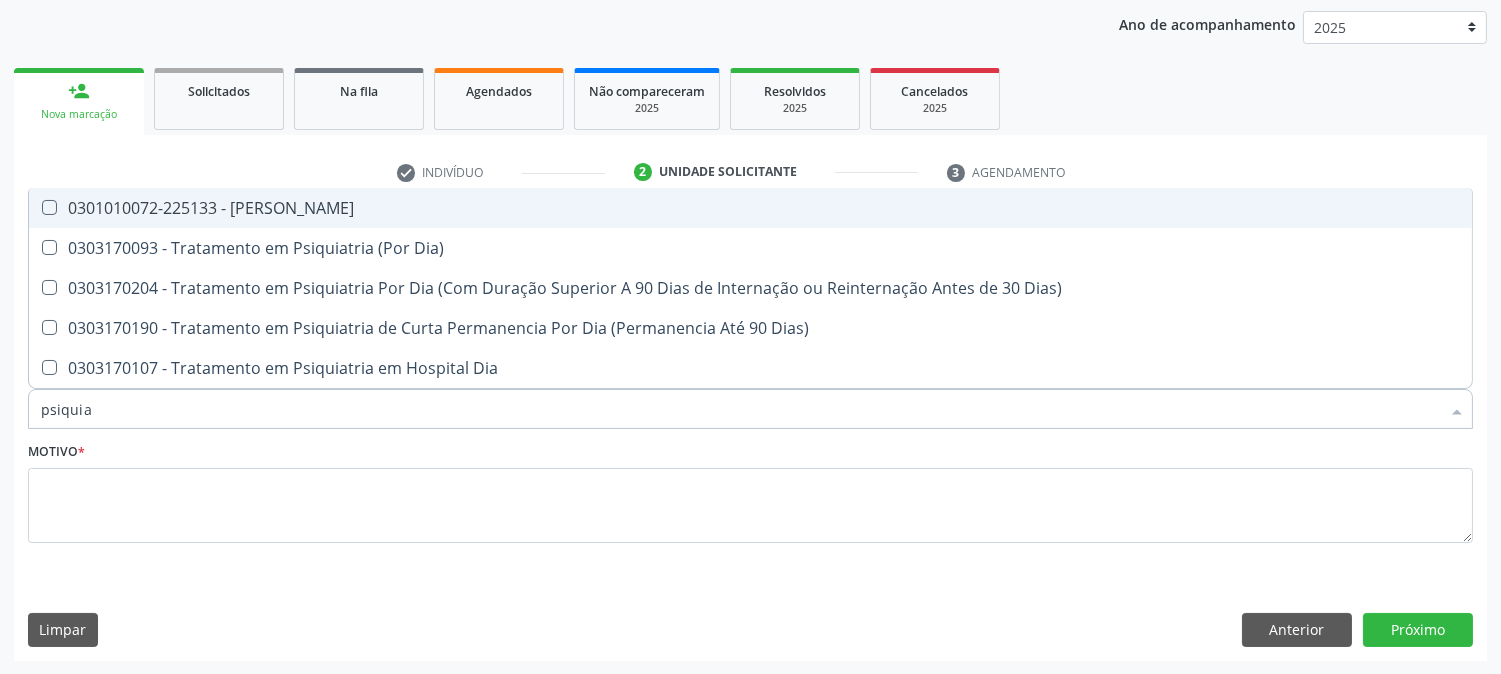click on "0301010072-225133 - [PERSON_NAME]" at bounding box center (750, 208) 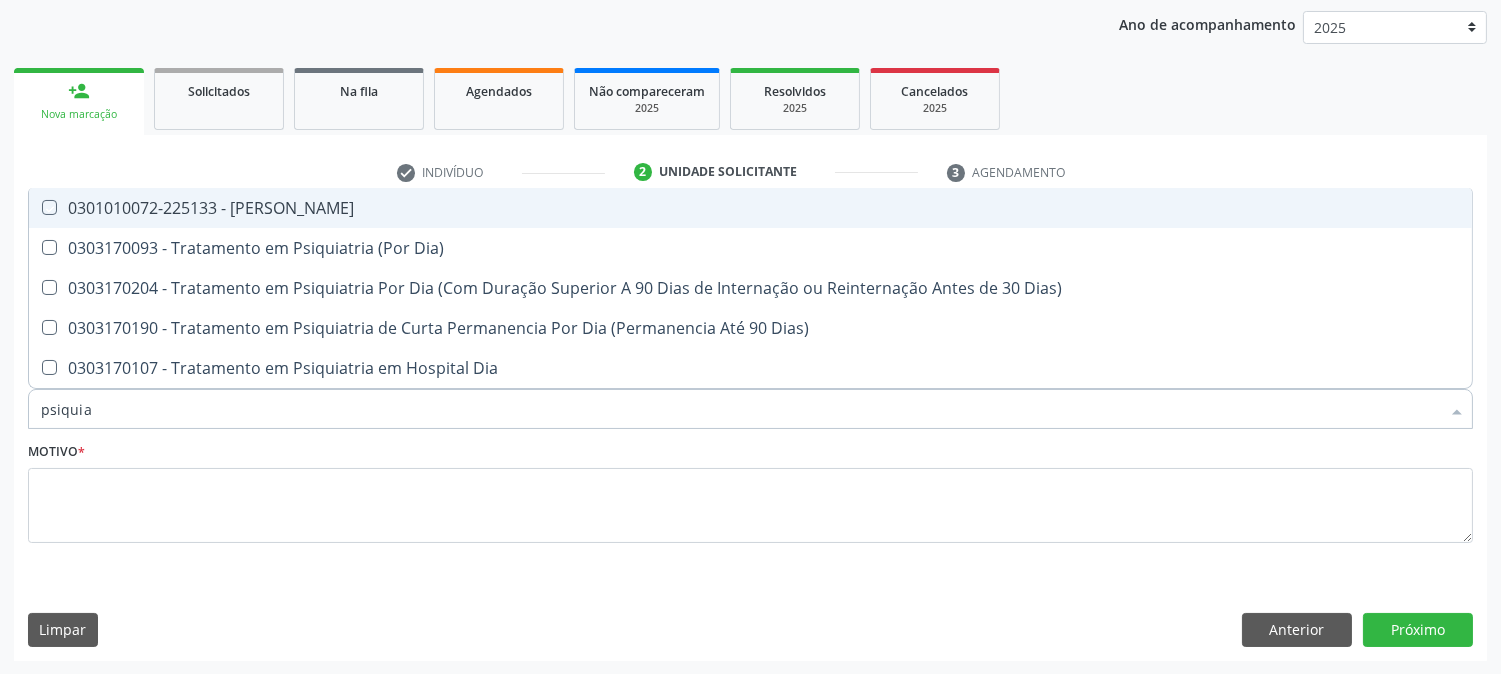 checkbox on "true" 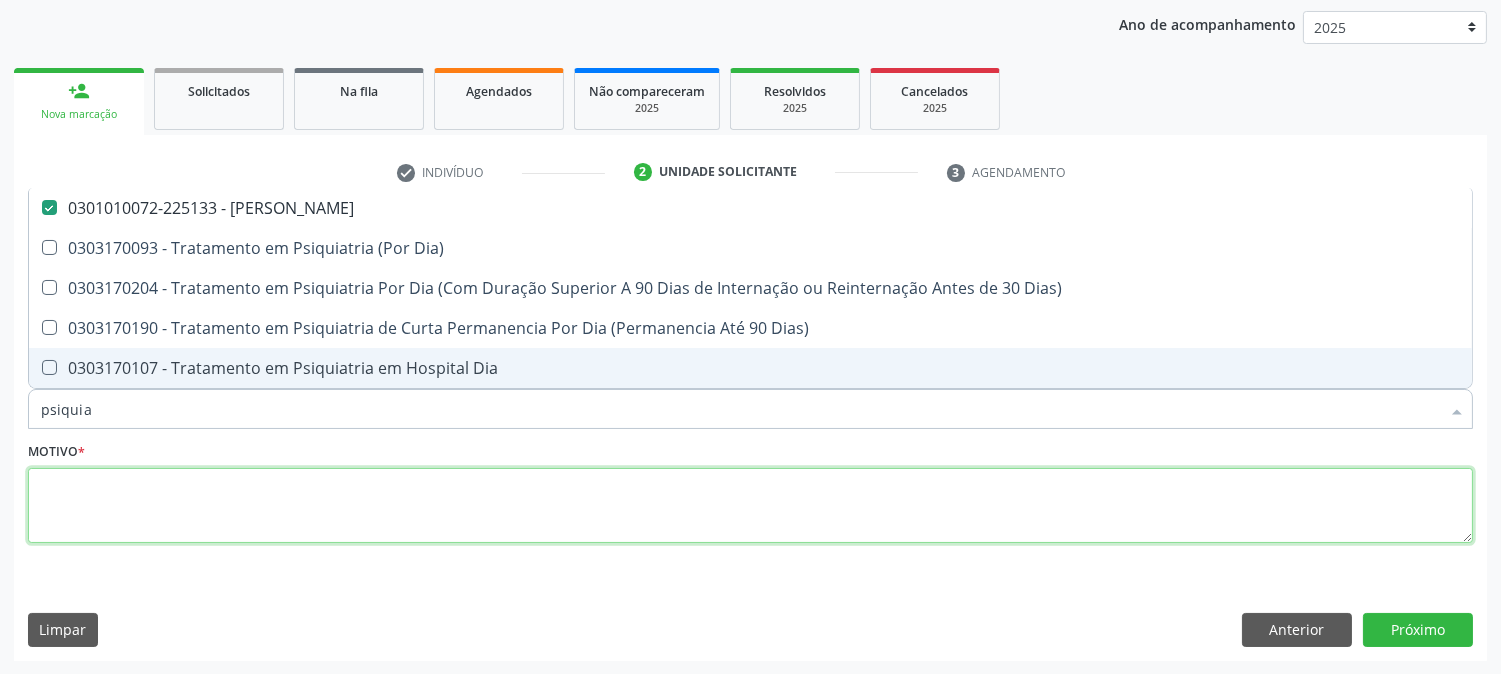 click at bounding box center (750, 506) 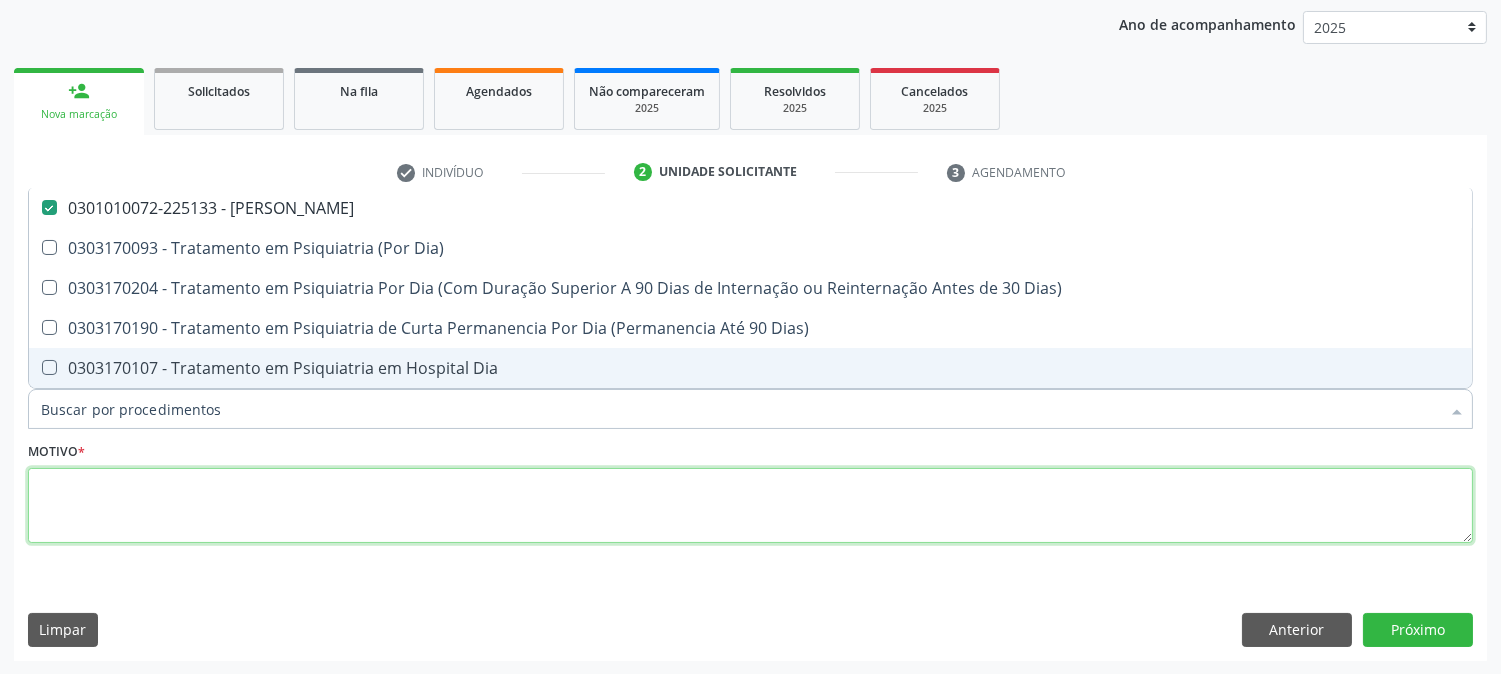 checkbox on "true" 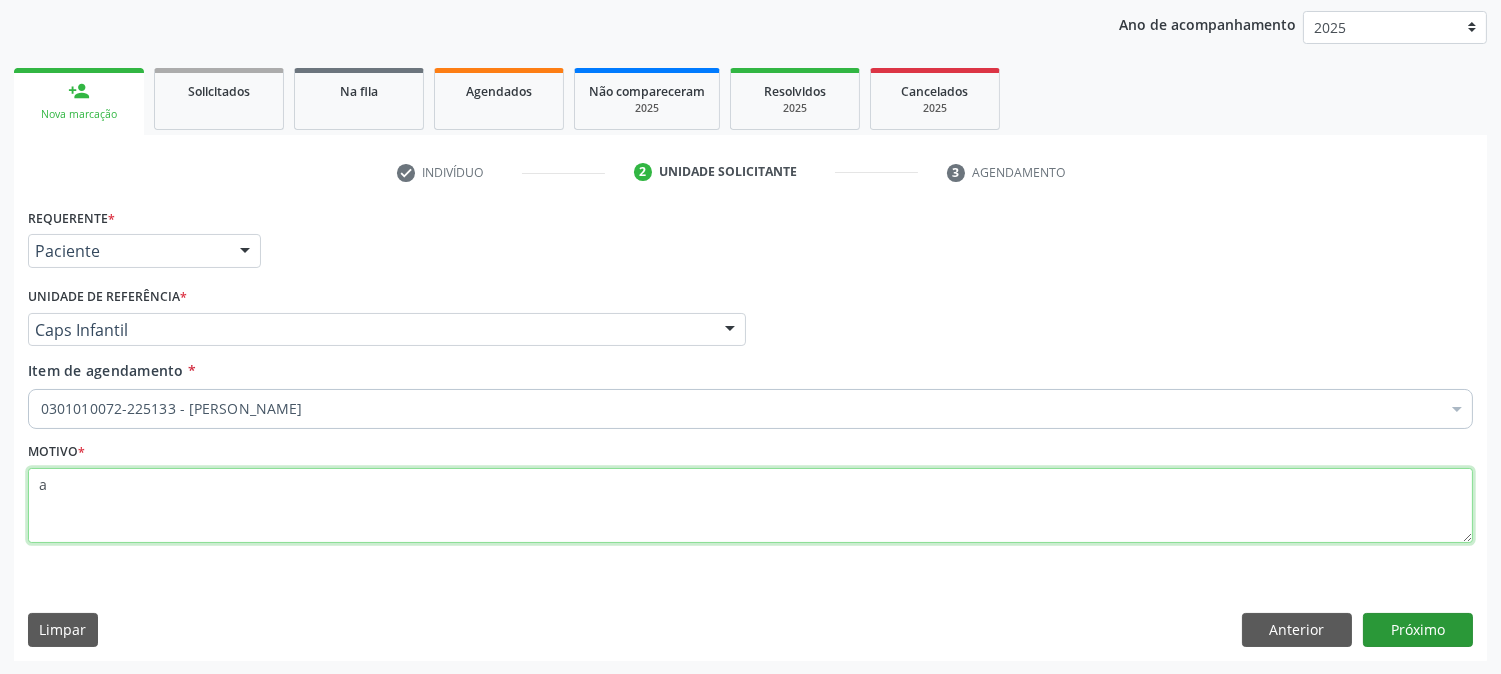 type on "a" 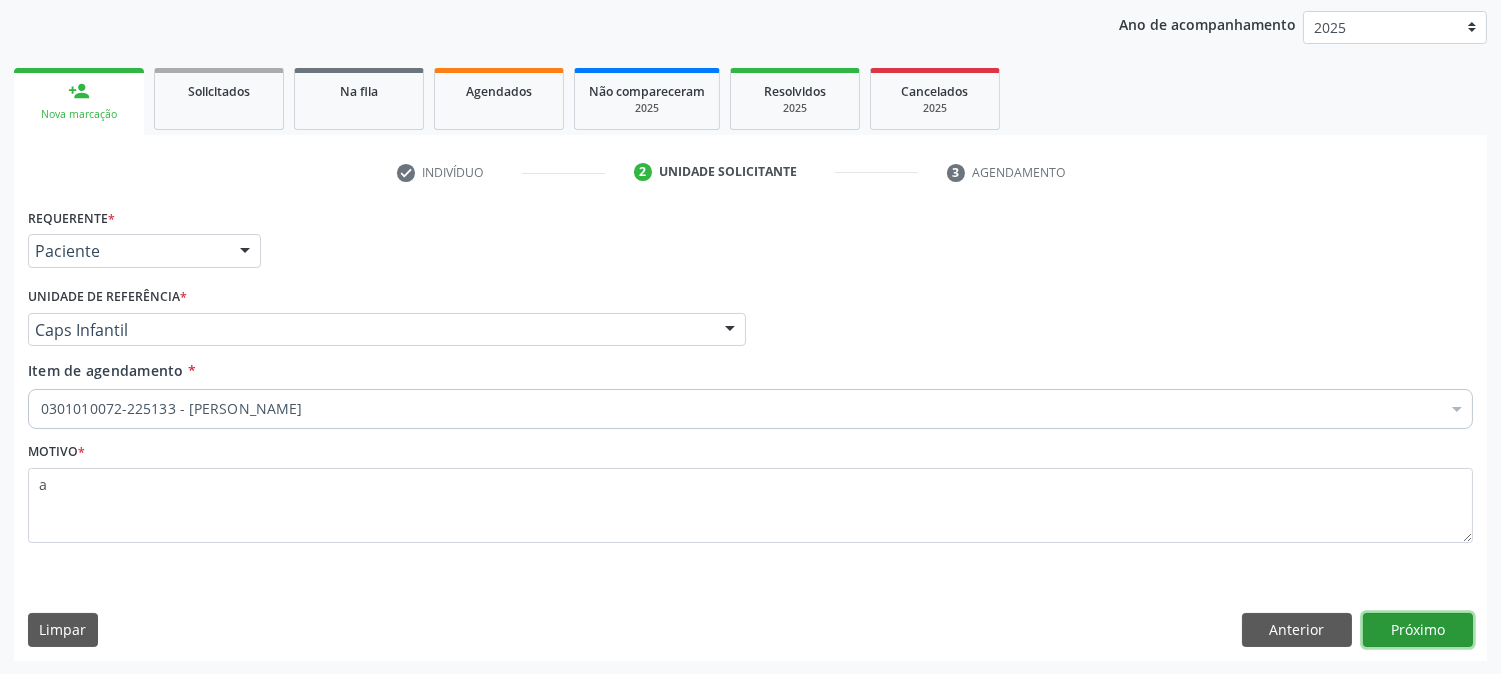 click on "Próximo" at bounding box center (1418, 630) 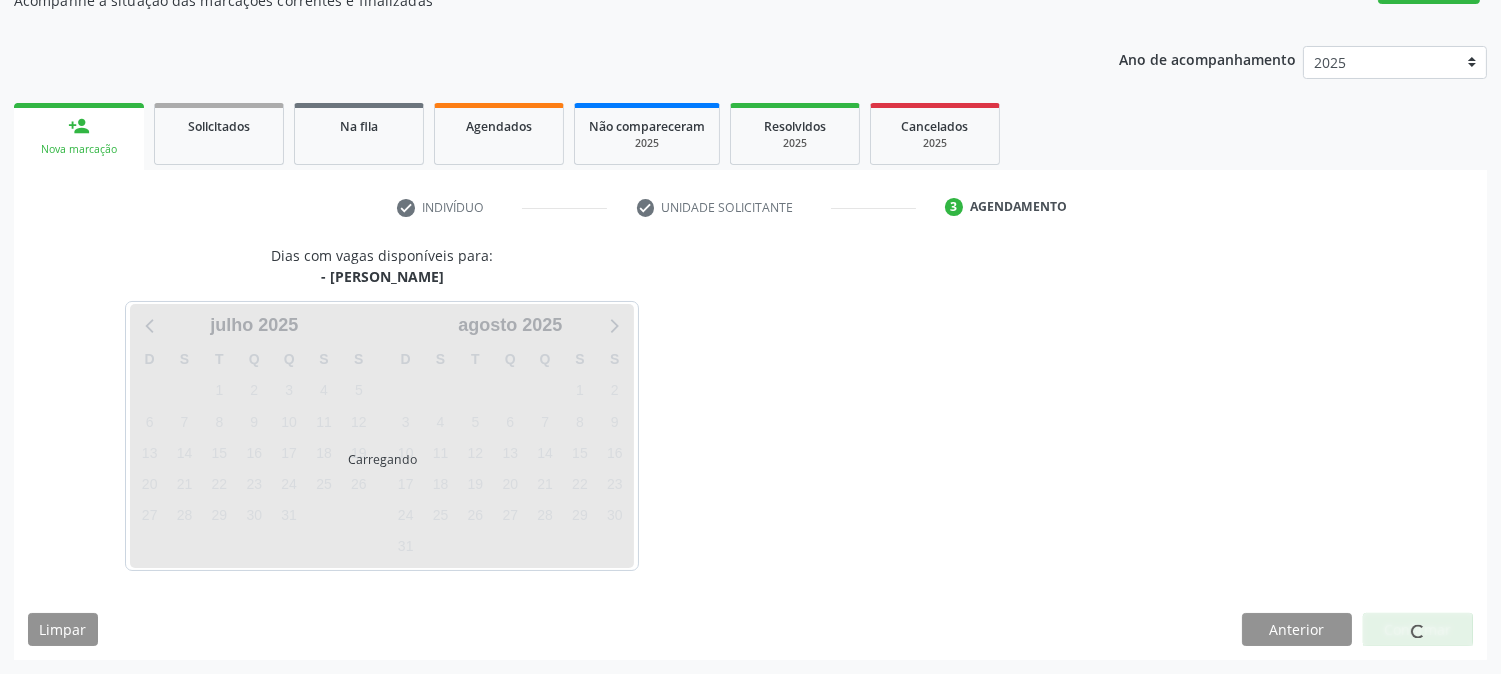 scroll, scrollTop: 195, scrollLeft: 0, axis: vertical 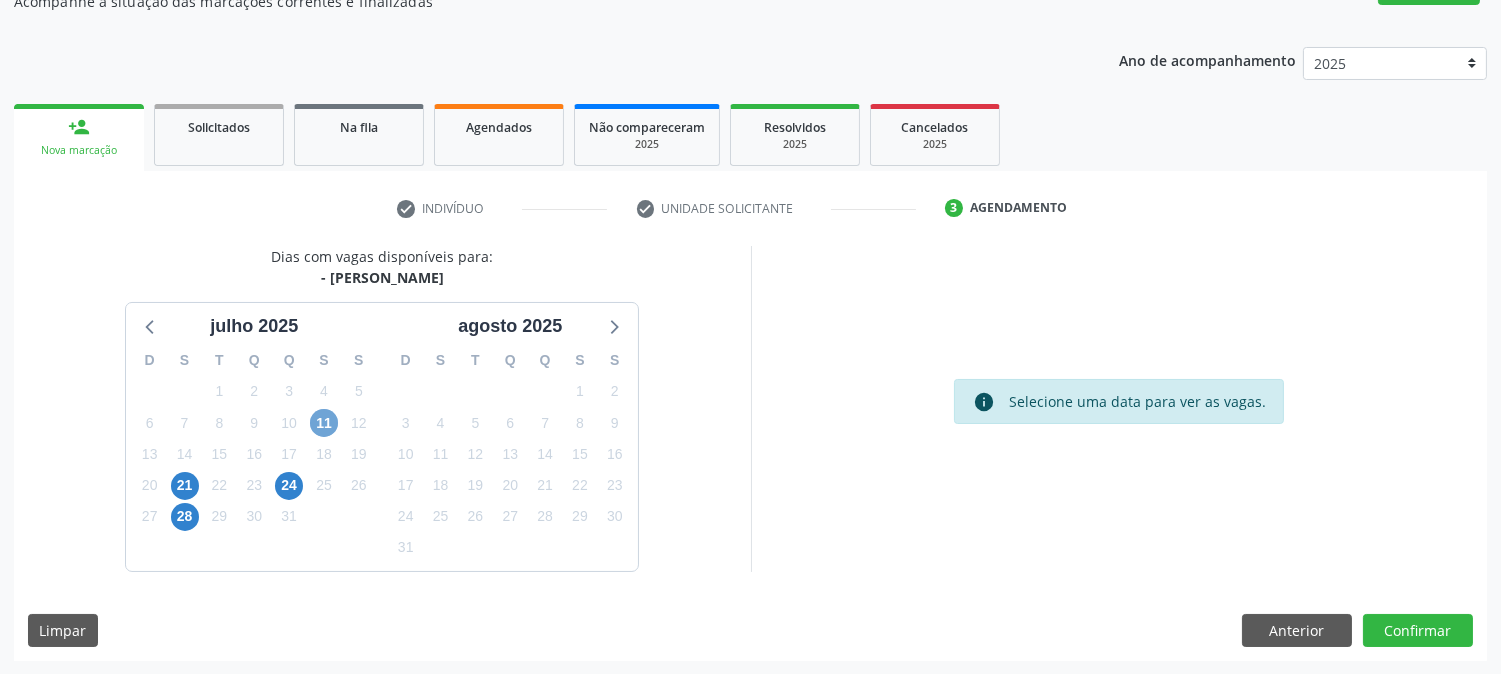 click on "11" at bounding box center [324, 423] 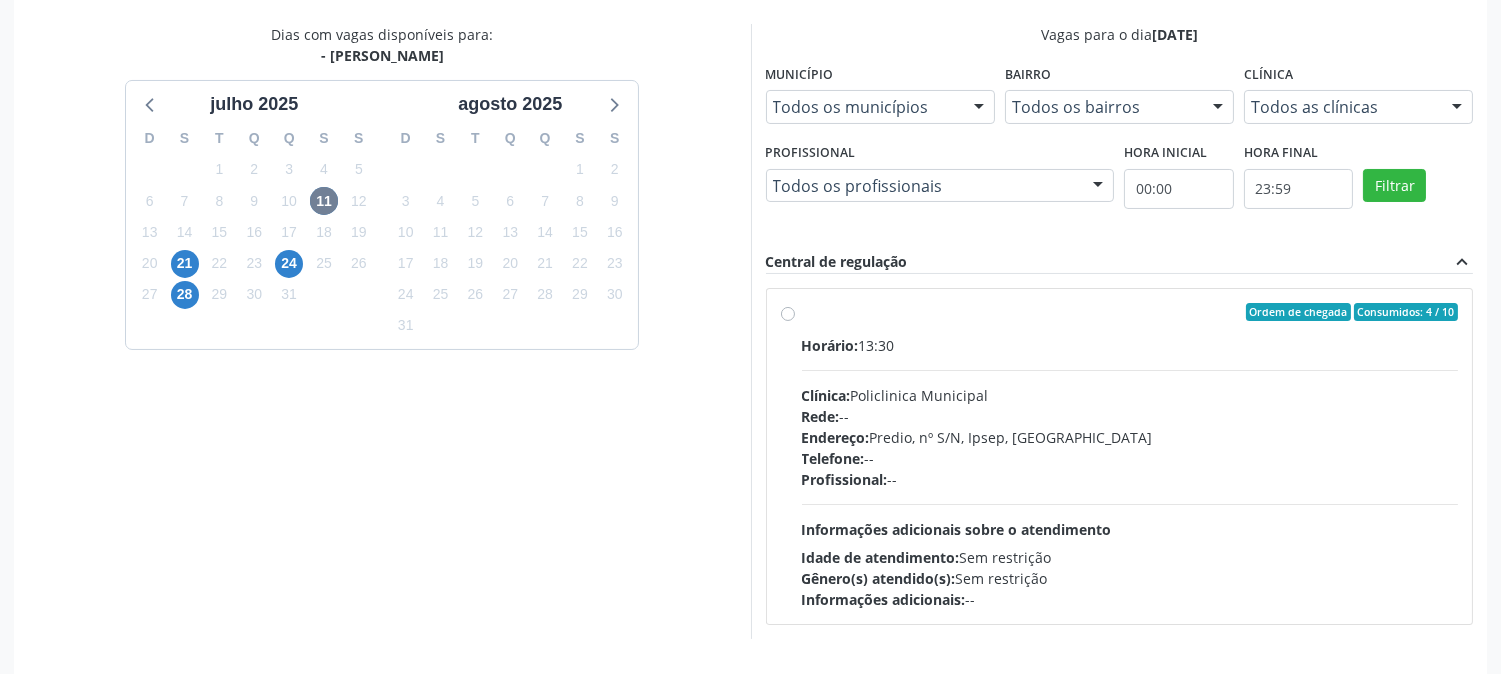 click on "Clínica:  Policlinica Municipal" at bounding box center [1130, 395] 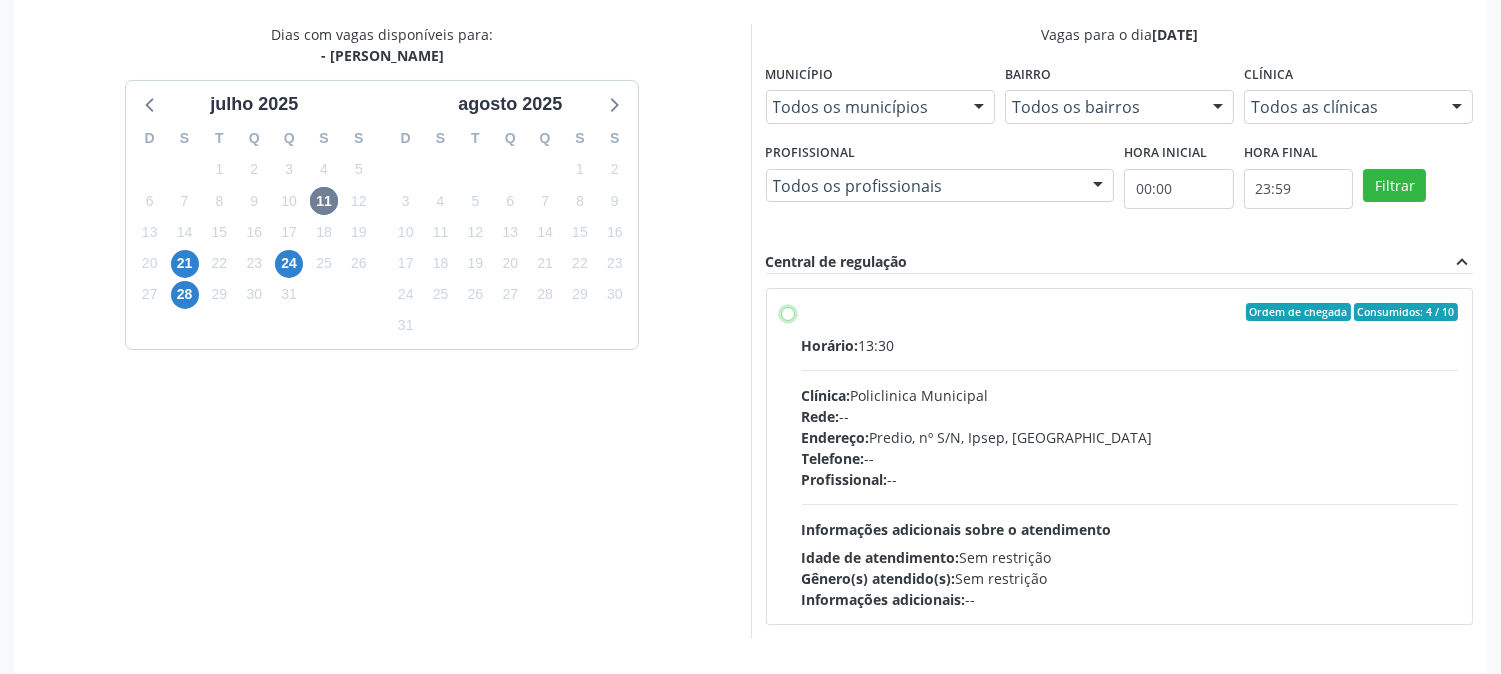 click on "Ordem de chegada
Consumidos: 4 / 10
Horário:   13:30
Clínica:  Policlinica Municipal
Rede:
--
Endereço:   Predio, nº S/N, Ipsep, Serra Talhada - PE
Telefone:   --
Profissional:
--
Informações adicionais sobre o atendimento
Idade de atendimento:
Sem restrição
Gênero(s) atendido(s):
Sem restrição
Informações adicionais:
--" at bounding box center (788, 312) 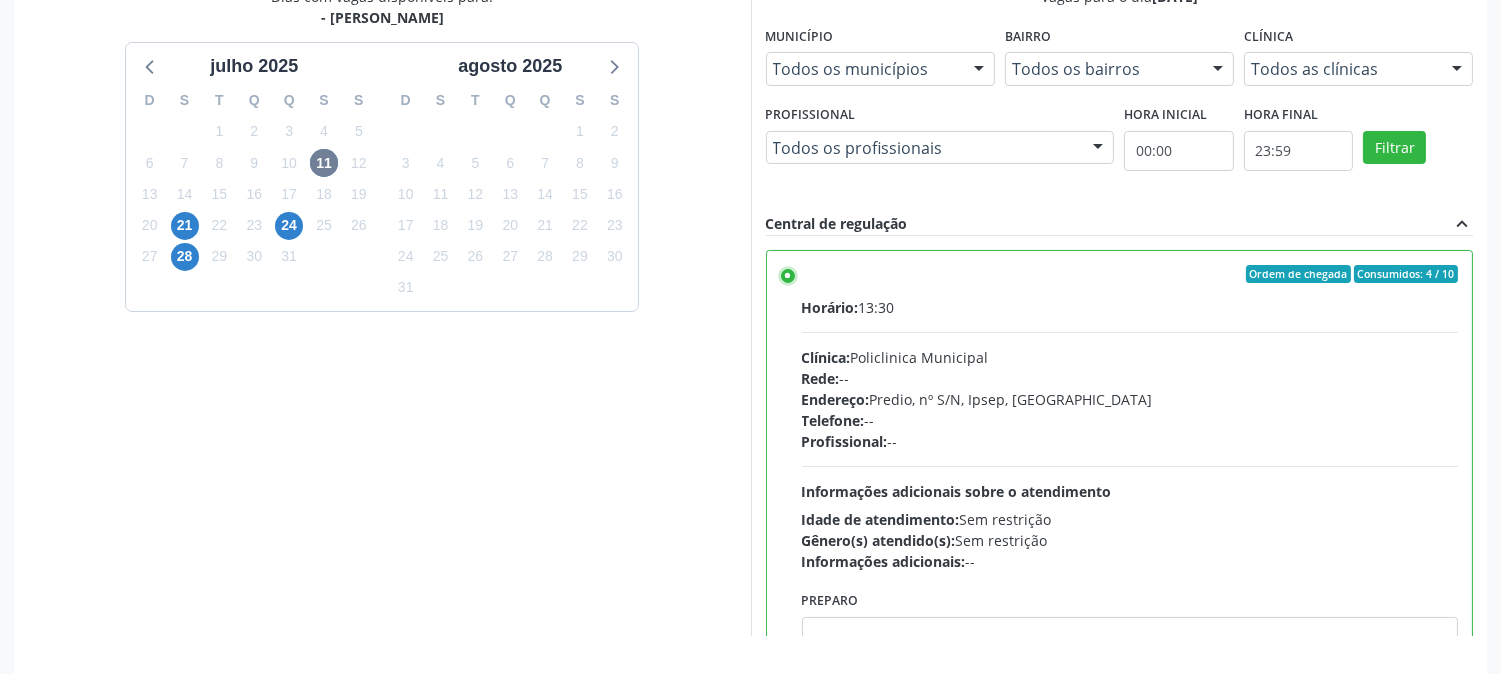 scroll, scrollTop: 520, scrollLeft: 0, axis: vertical 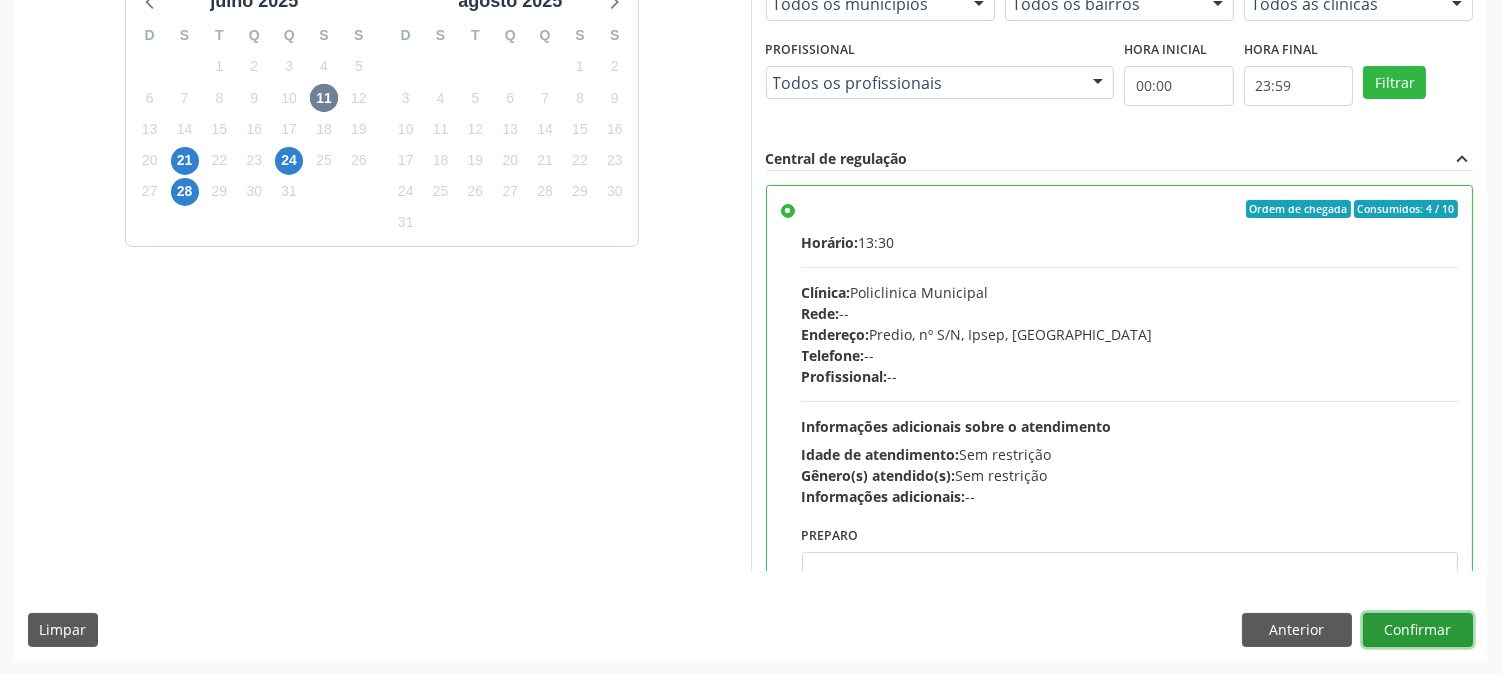 click on "Confirmar" at bounding box center [1418, 630] 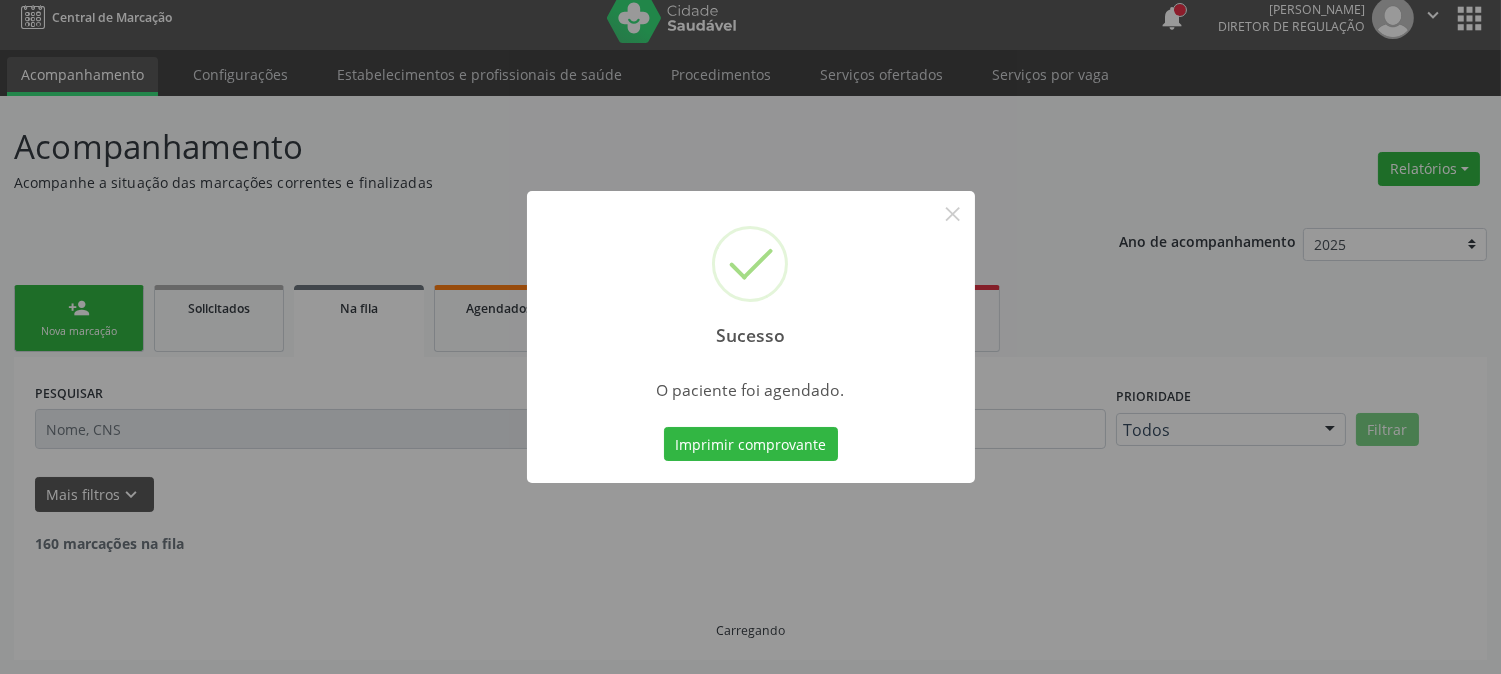 scroll, scrollTop: 0, scrollLeft: 0, axis: both 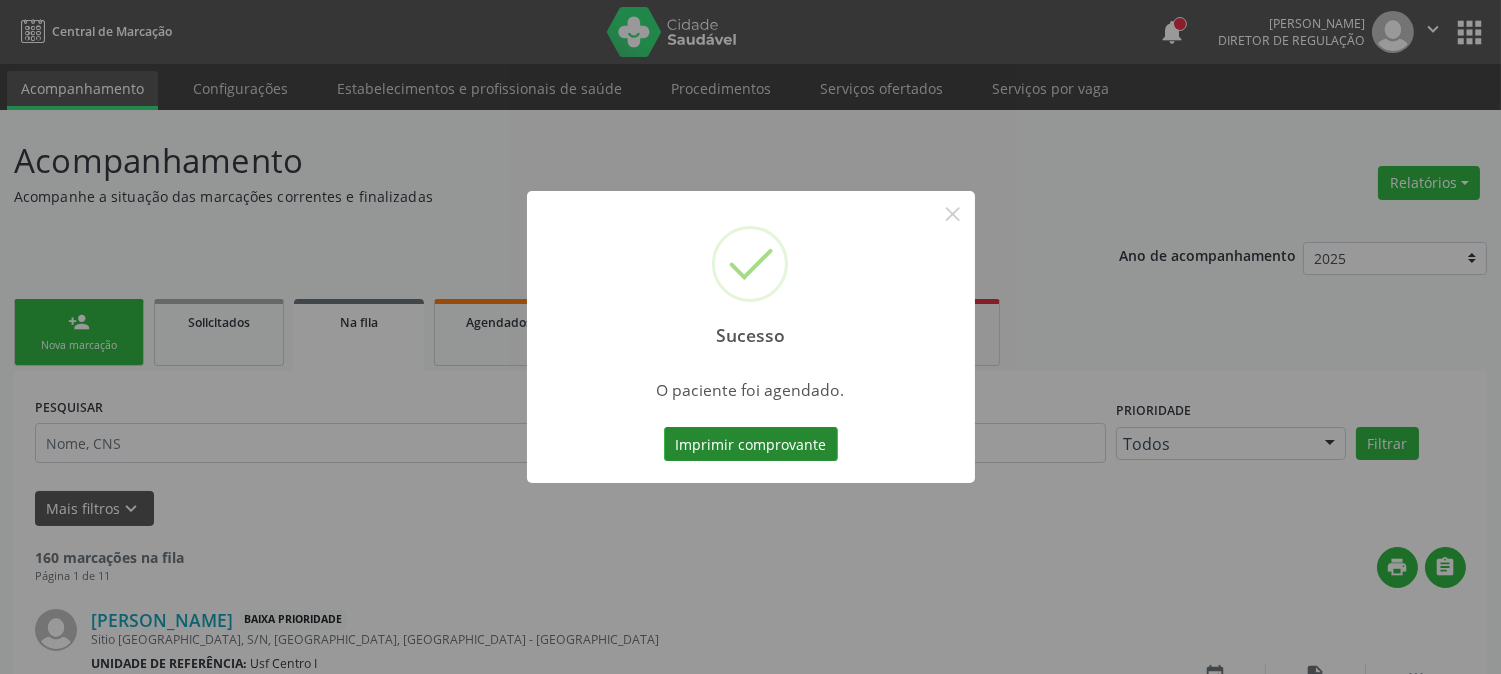 click on "Imprimir comprovante" at bounding box center [751, 444] 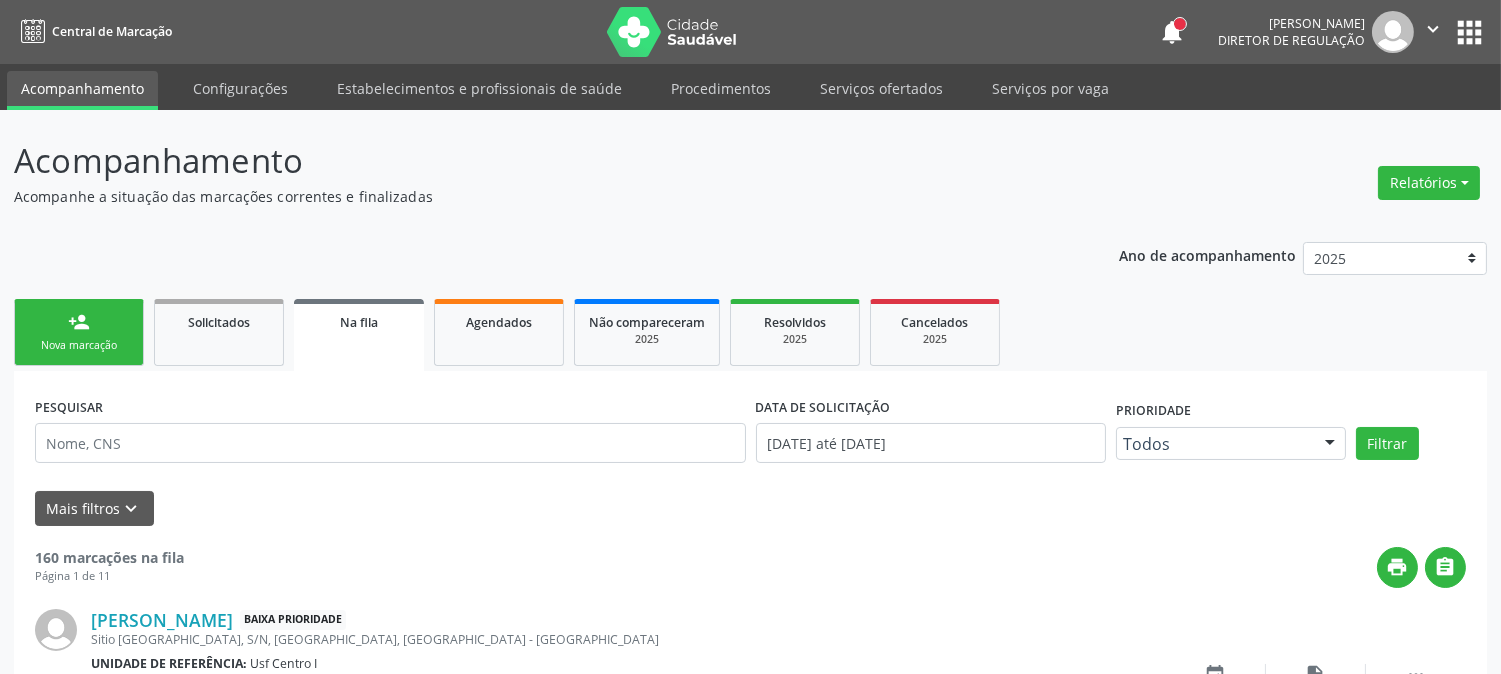 click on "person_add
Nova marcação
Solicitados   Na fila   Agendados   Não compareceram
2025
Resolvidos
2025
Cancelados
2025" at bounding box center (750, 332) 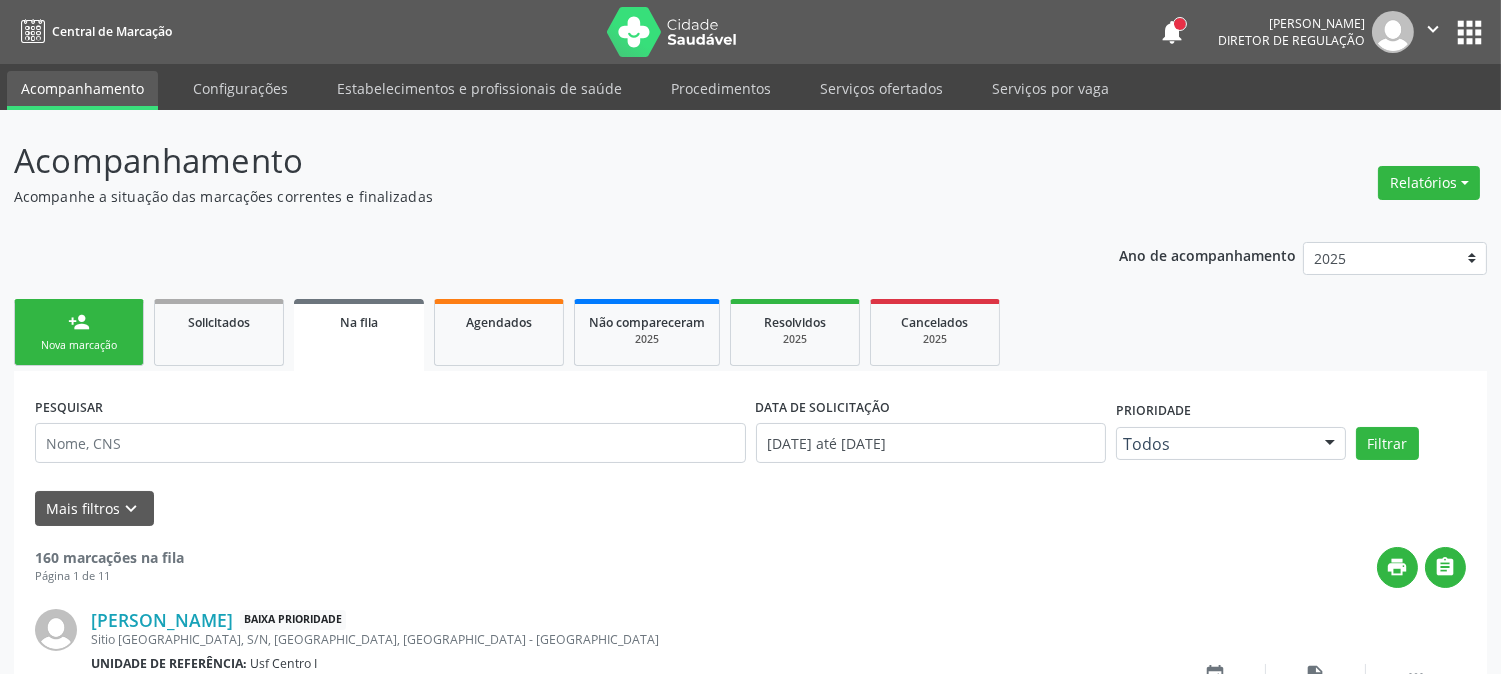 click on "person_add
Nova marcação" at bounding box center (79, 332) 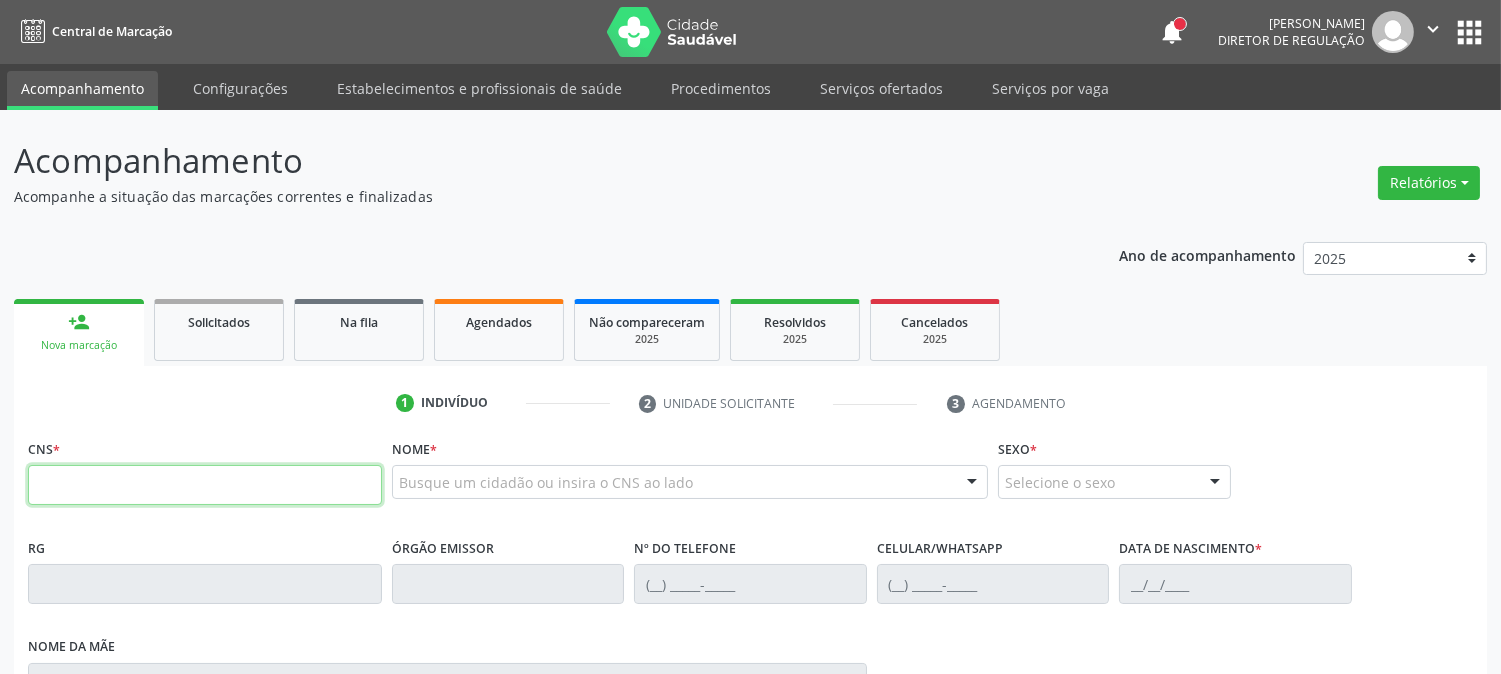 click at bounding box center [205, 485] 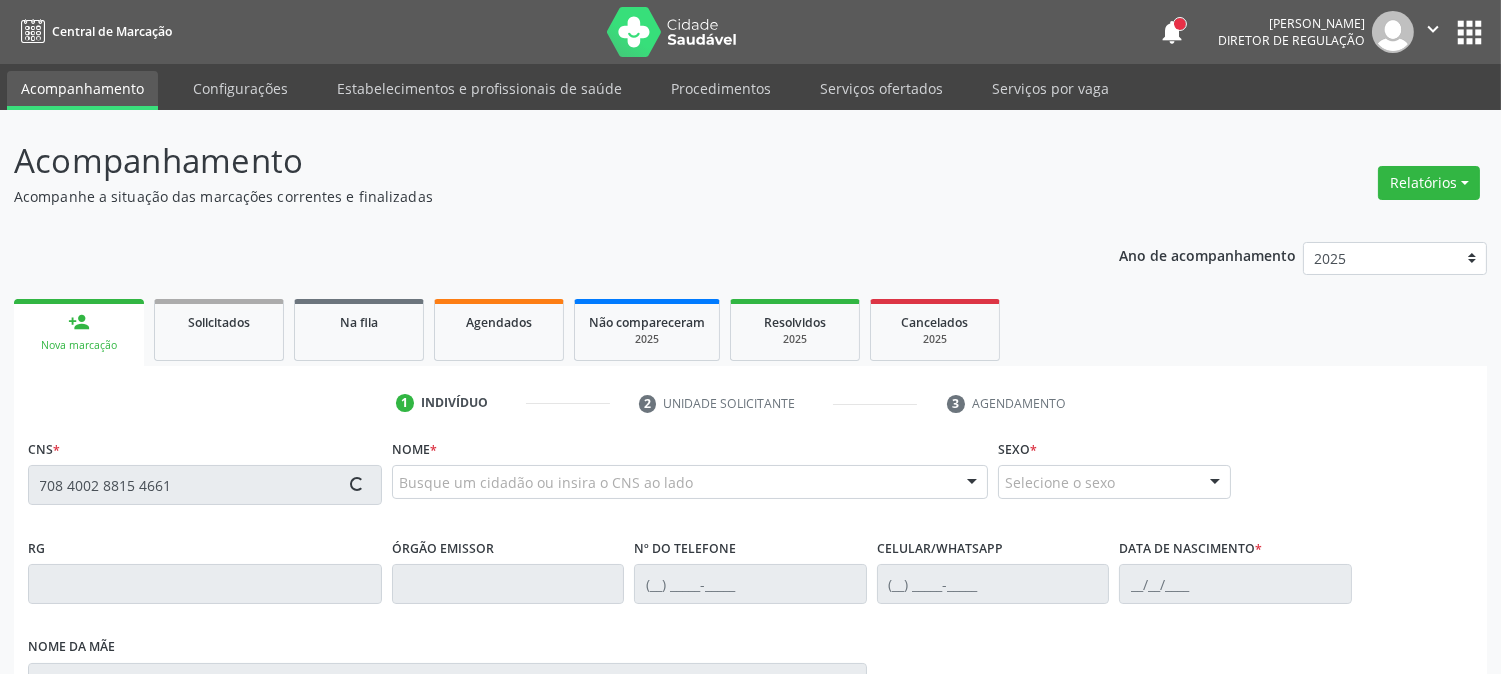 type on "708 4002 8815 4661" 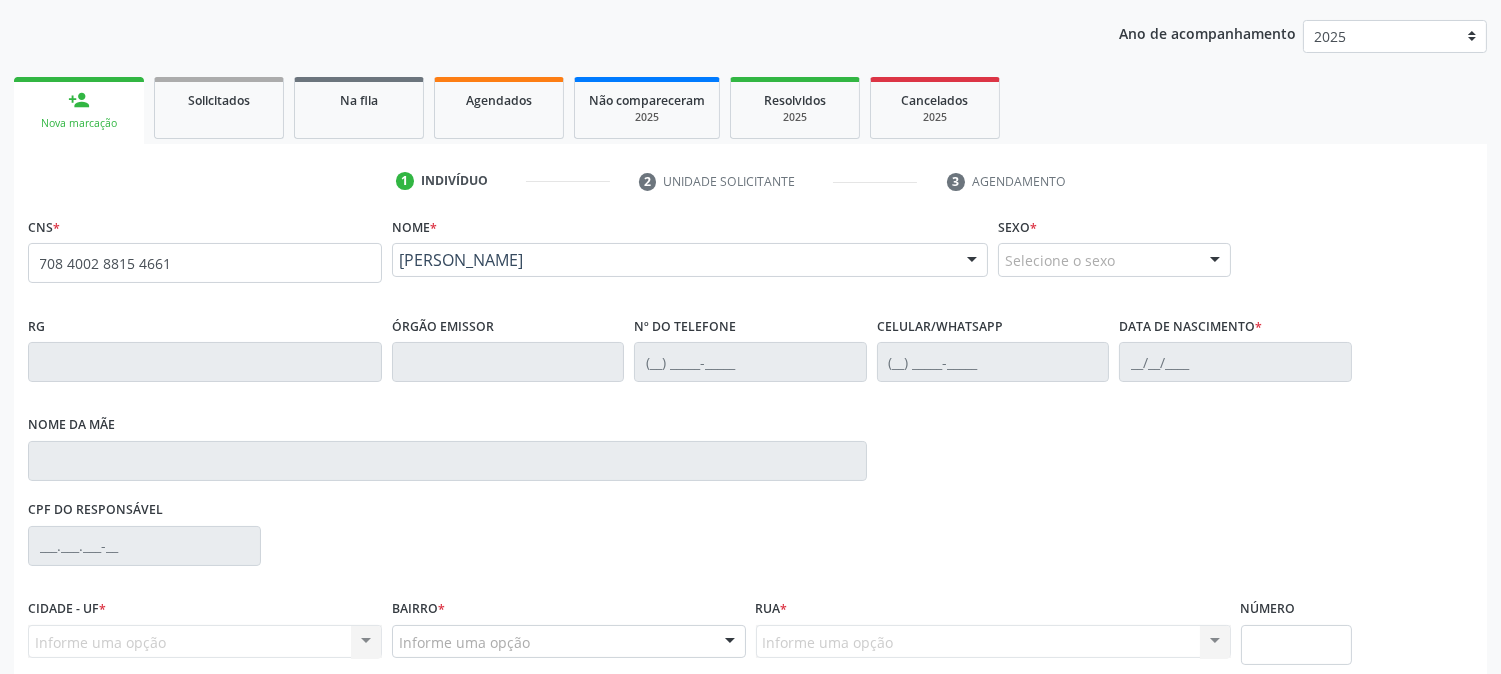 scroll, scrollTop: 395, scrollLeft: 0, axis: vertical 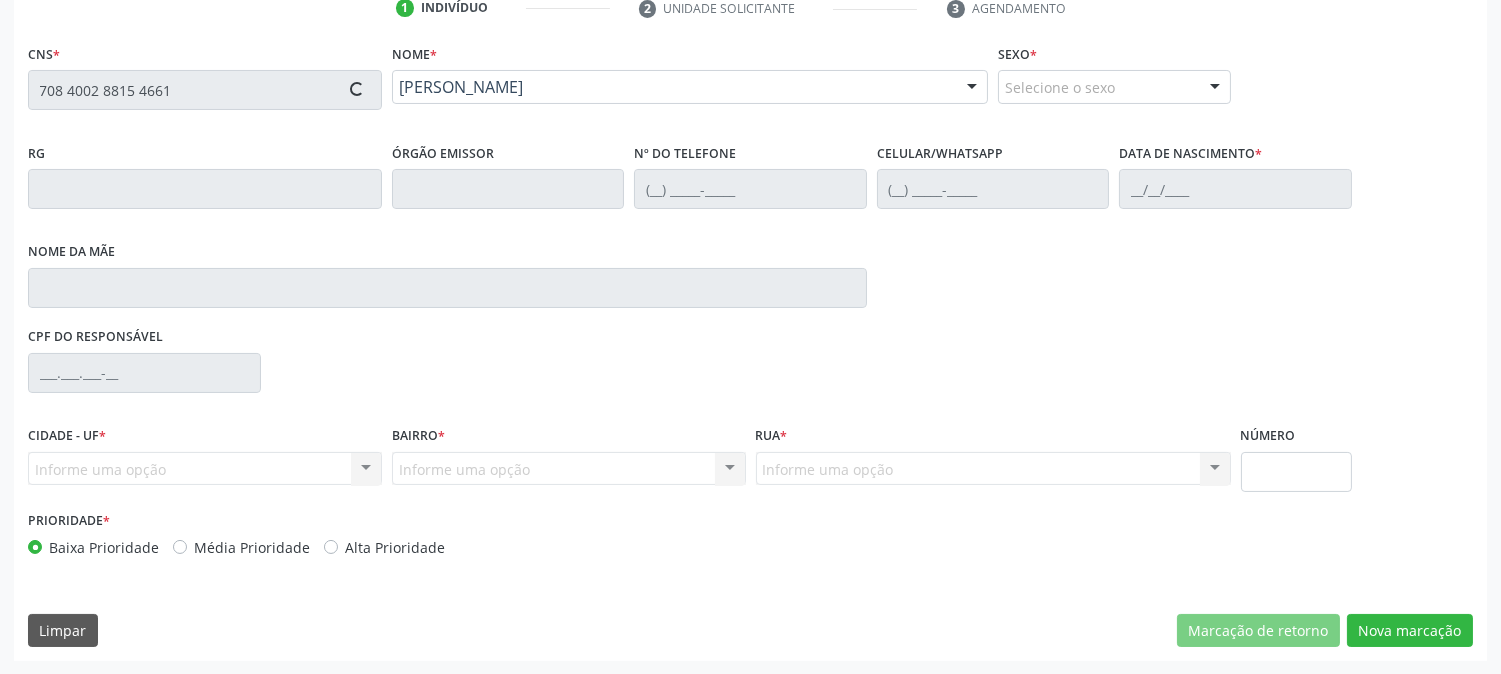 type on "(99) 99999-9999" 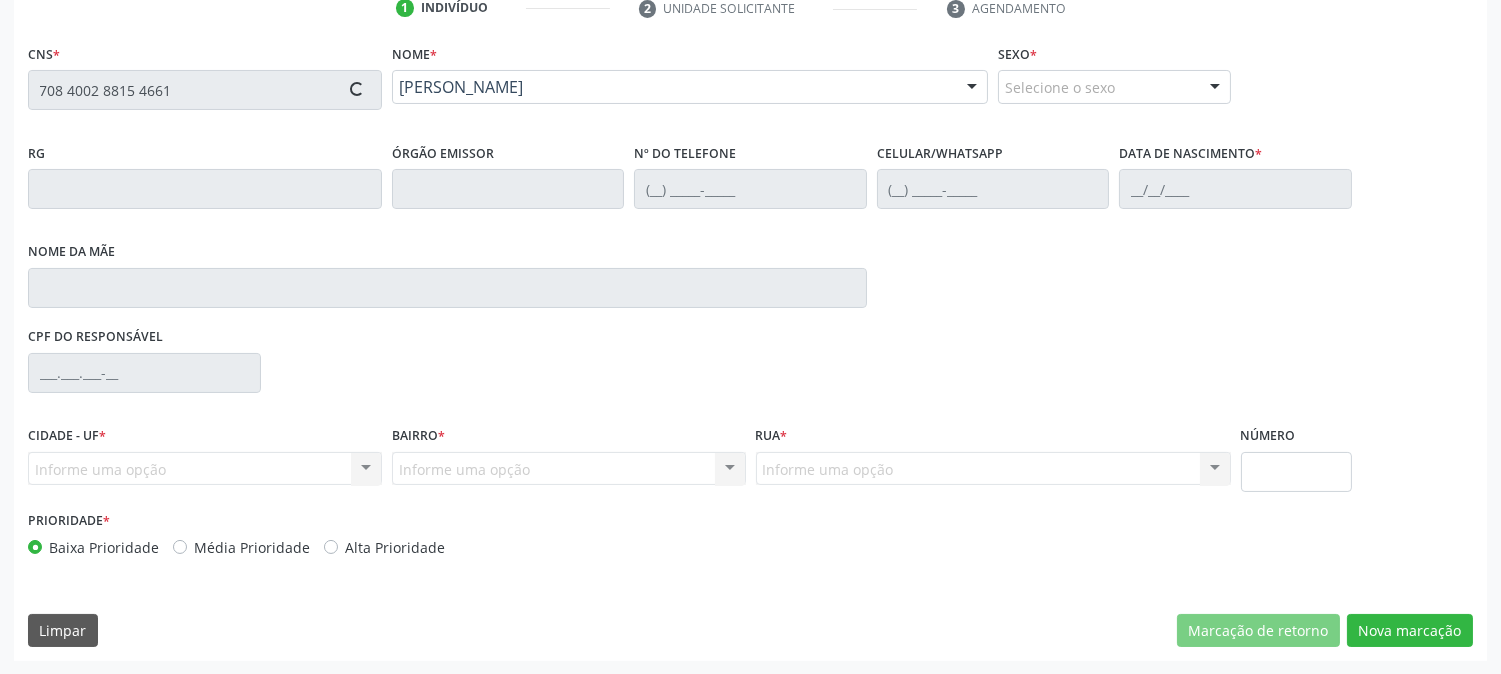 type on "26/03/2014" 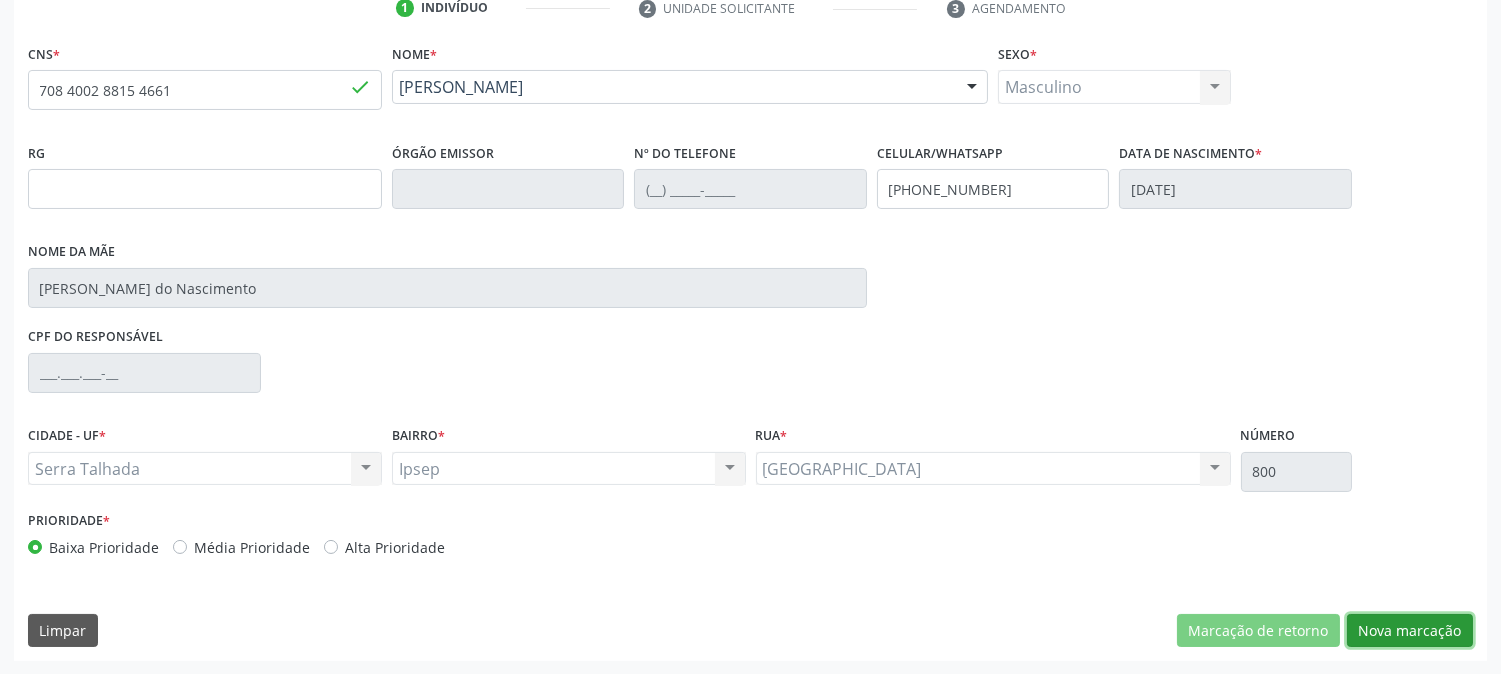 click on "Nova marcação" at bounding box center (1410, 631) 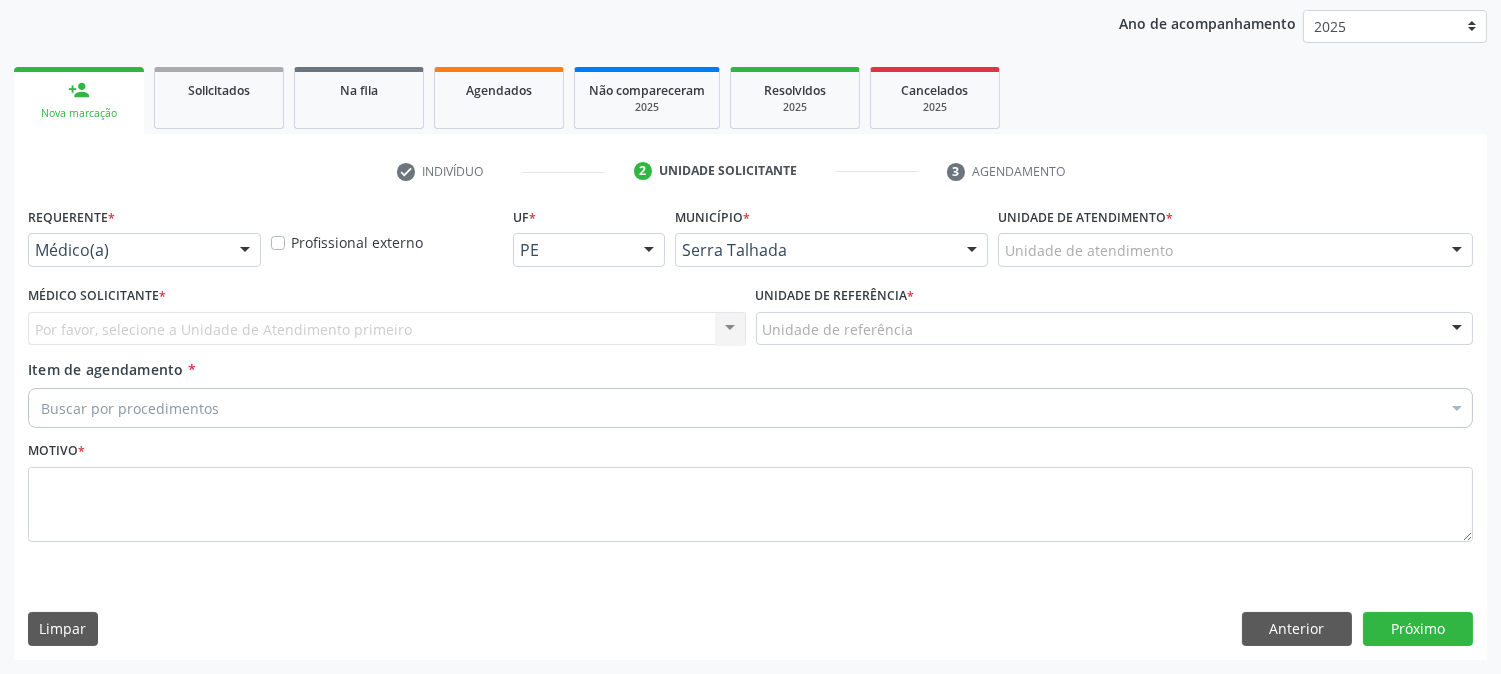 scroll, scrollTop: 231, scrollLeft: 0, axis: vertical 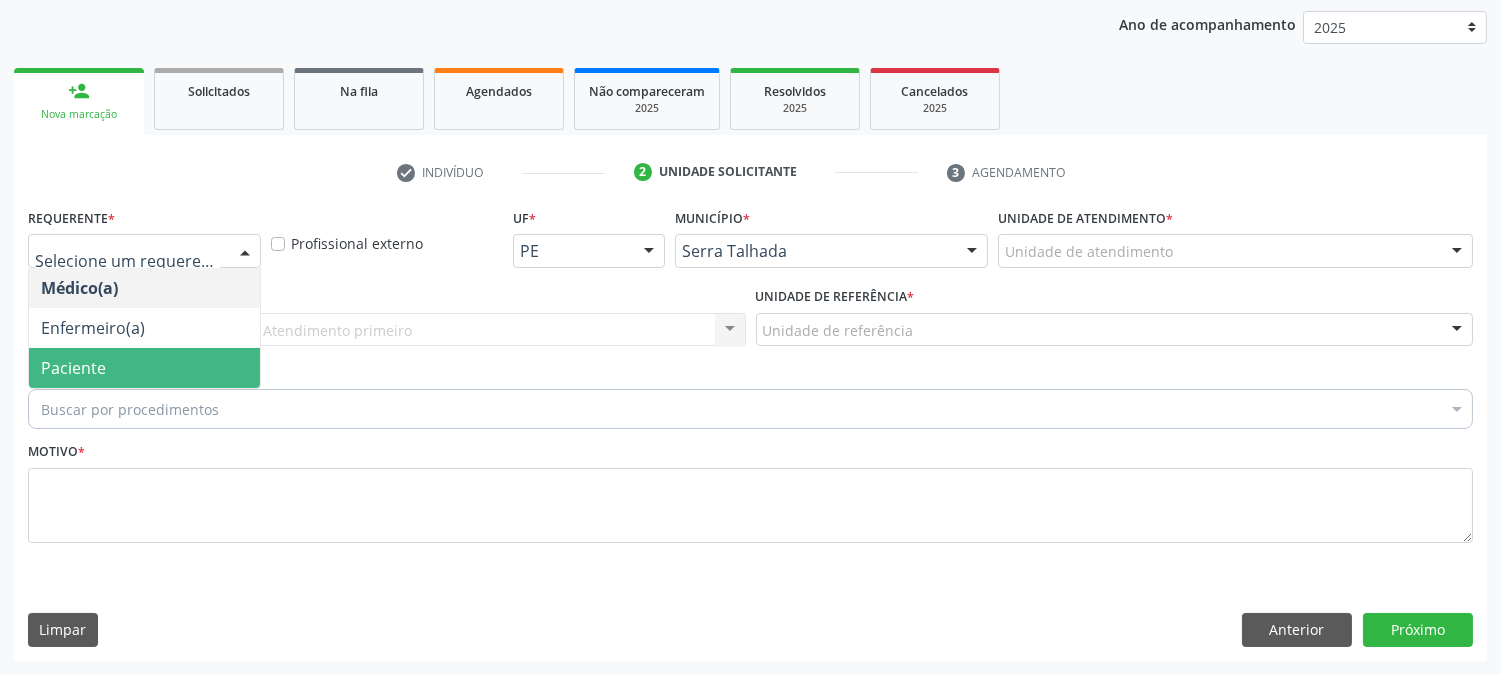 click on "Paciente" at bounding box center (144, 368) 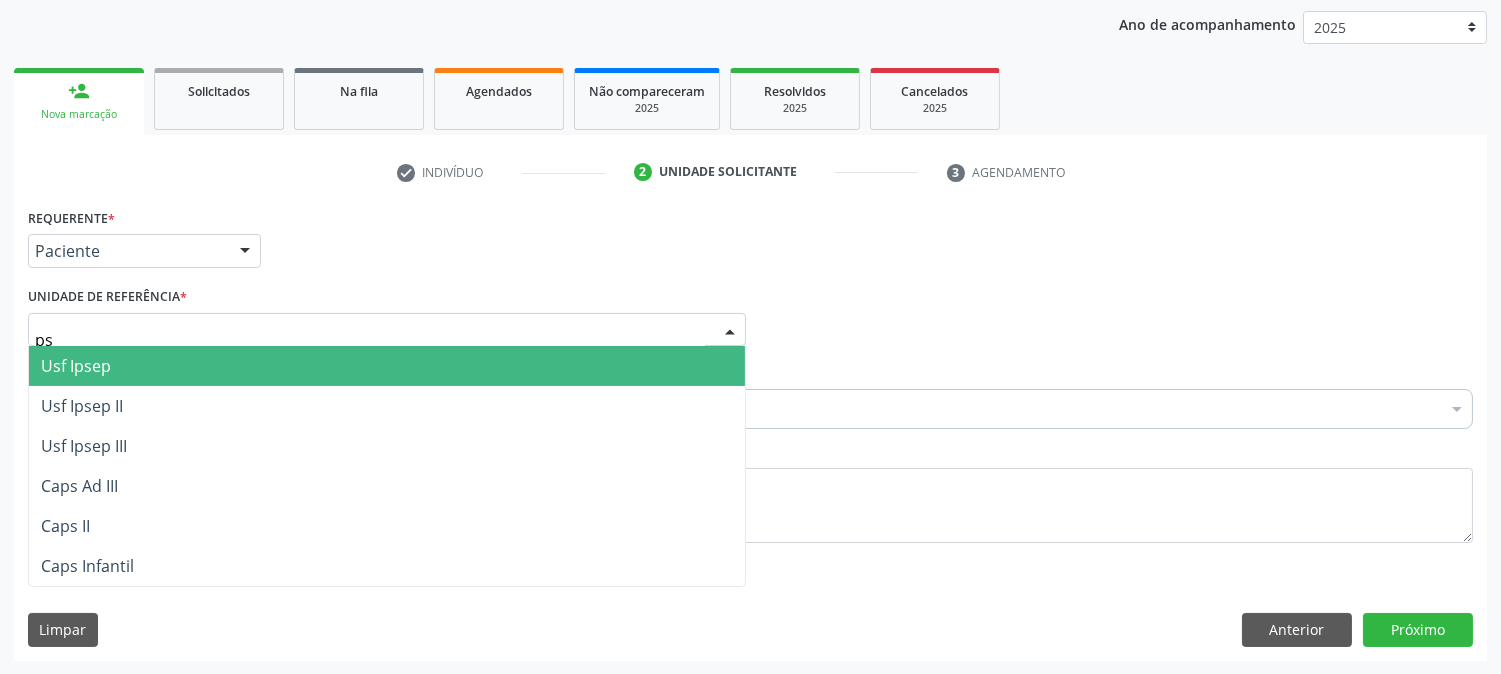type on "p" 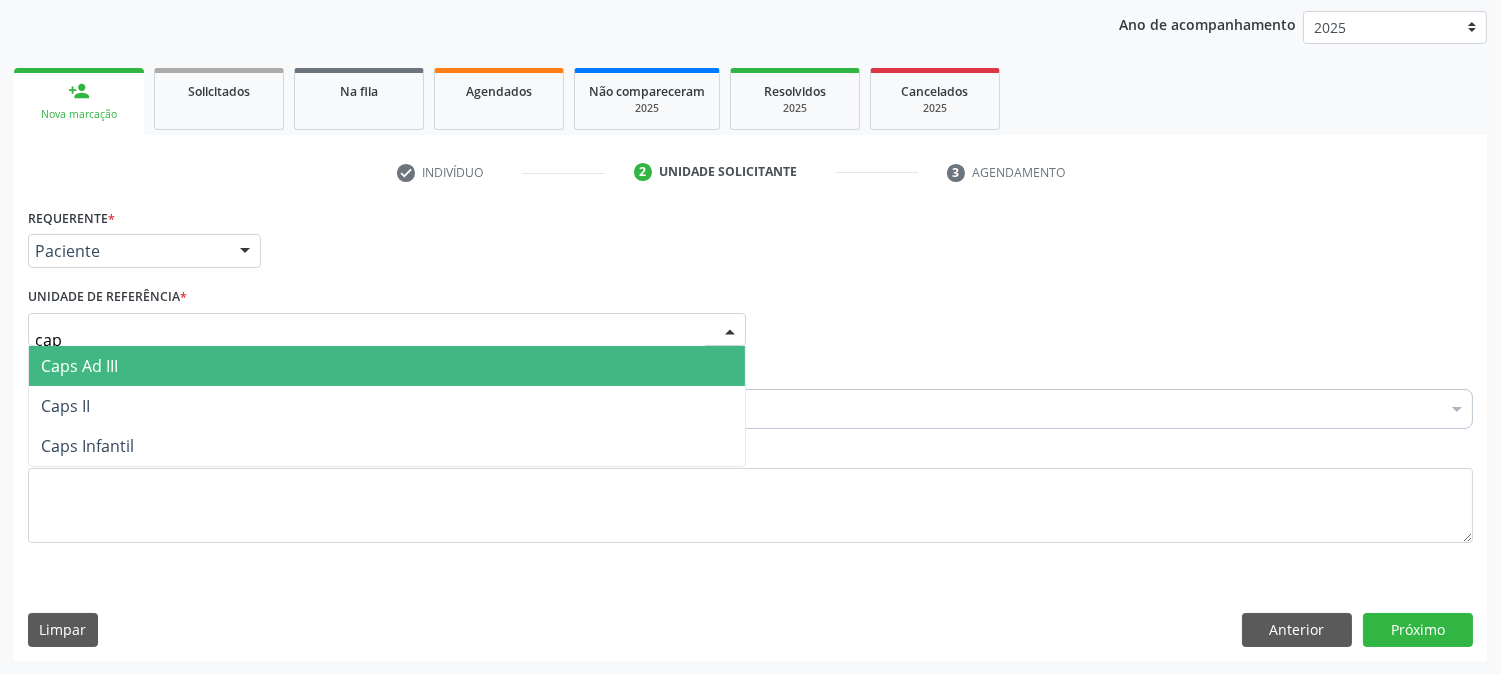 type on "caps" 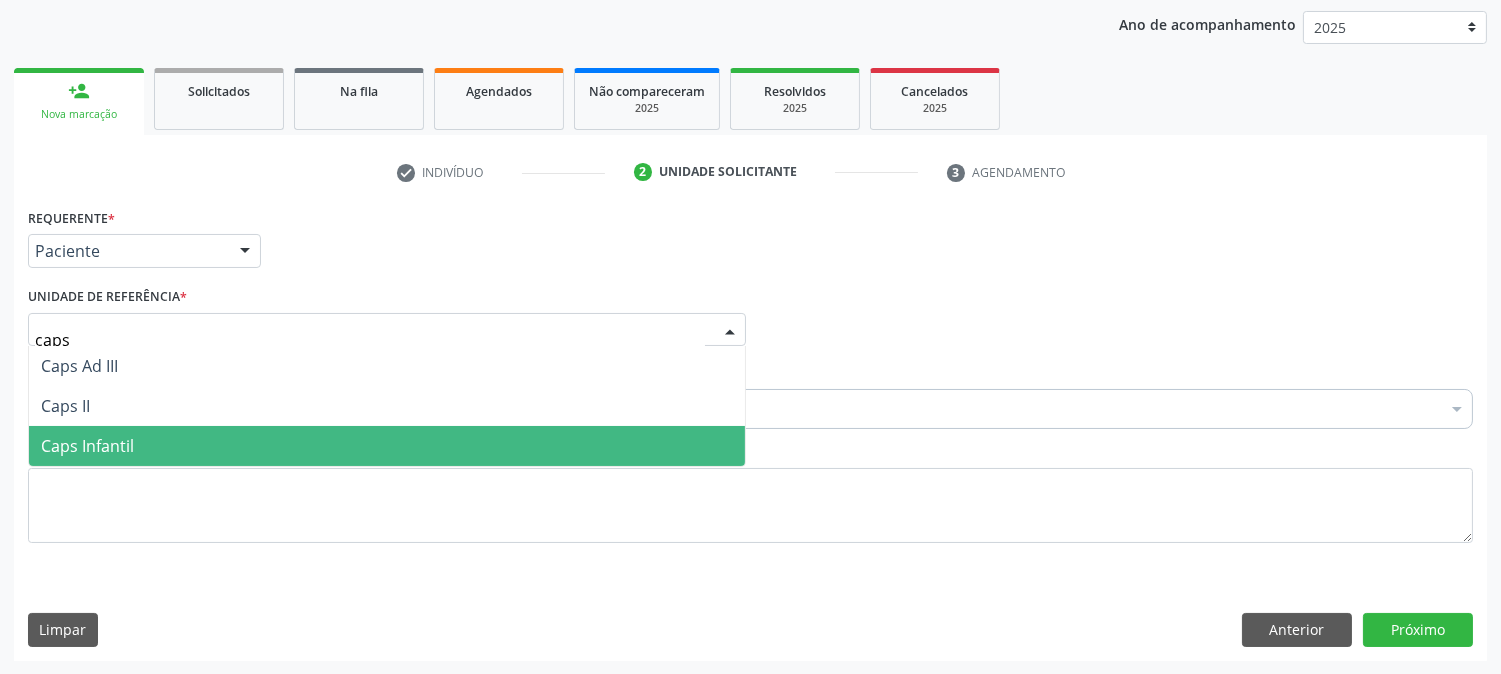 click on "Caps Infantil" at bounding box center [387, 446] 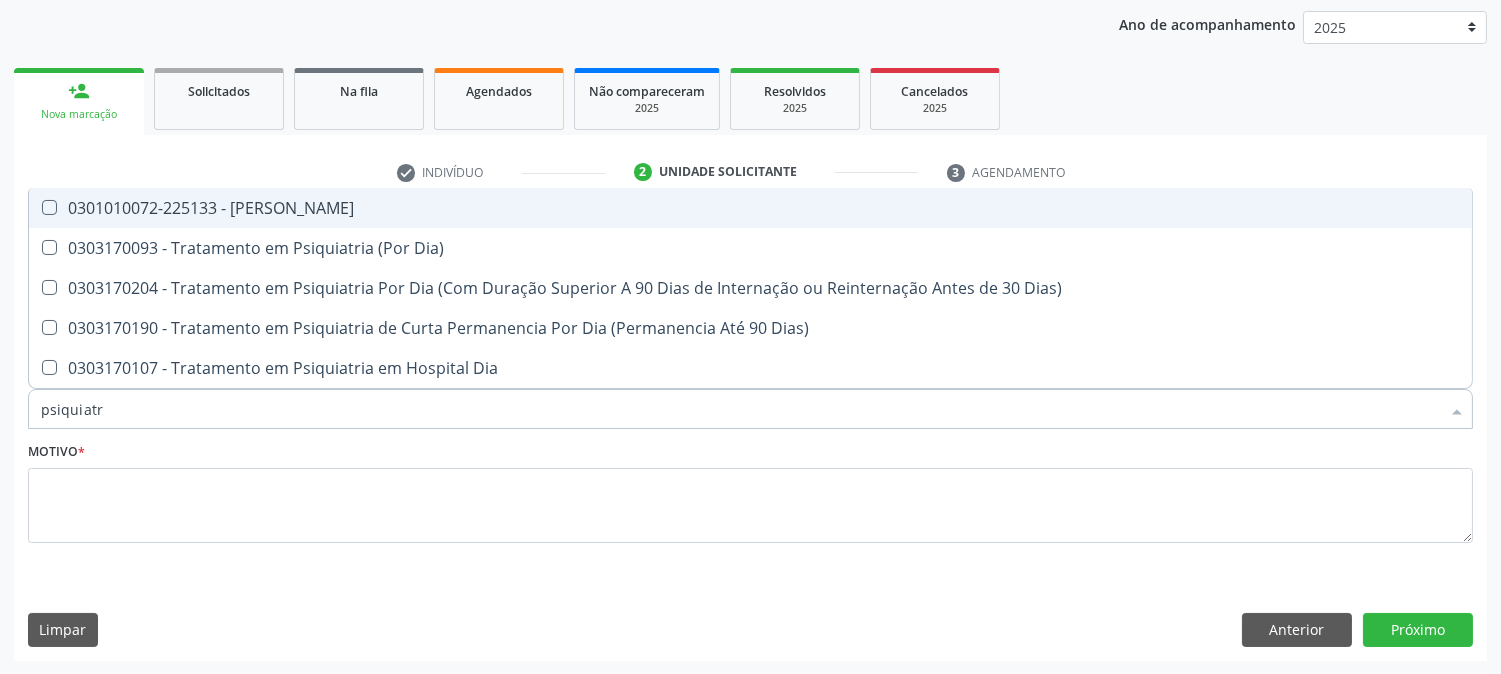 type on "psiquiatra" 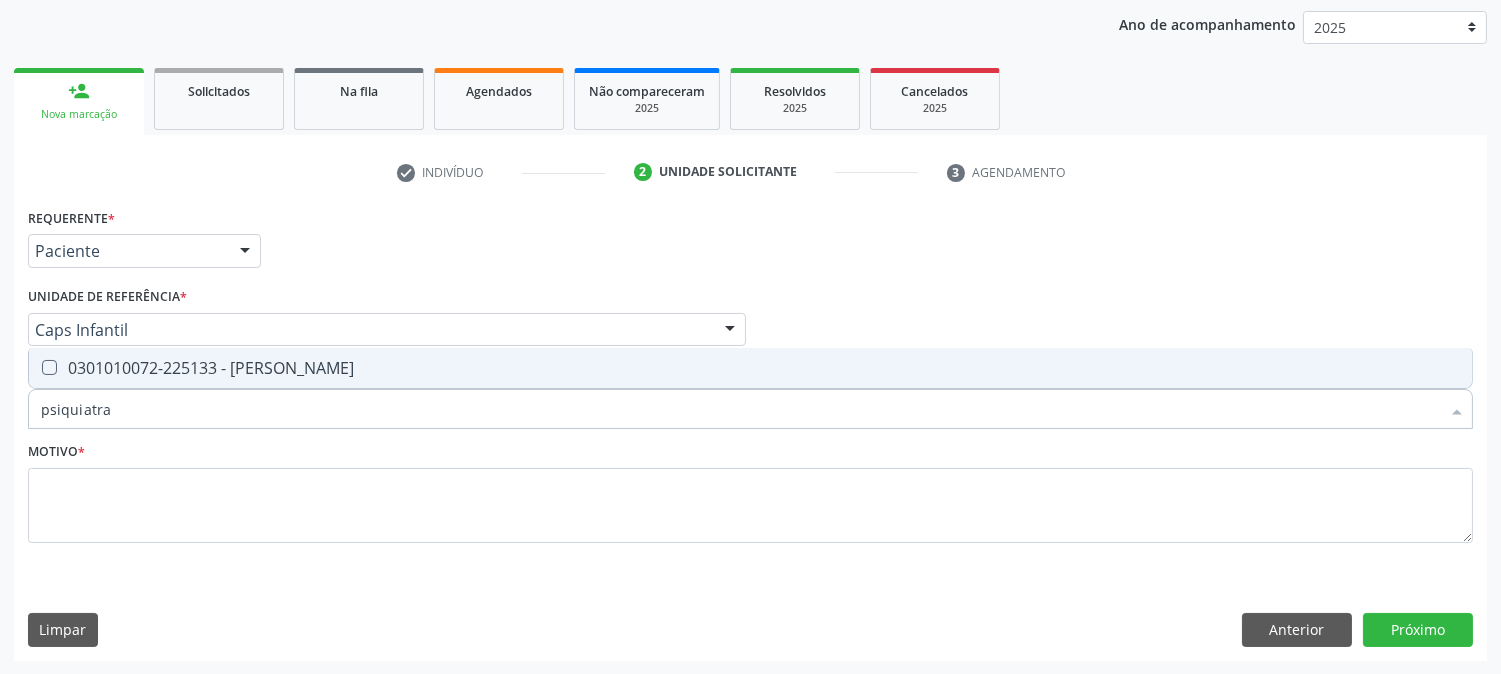 click on "0301010072-225133 - [PERSON_NAME]" at bounding box center (750, 368) 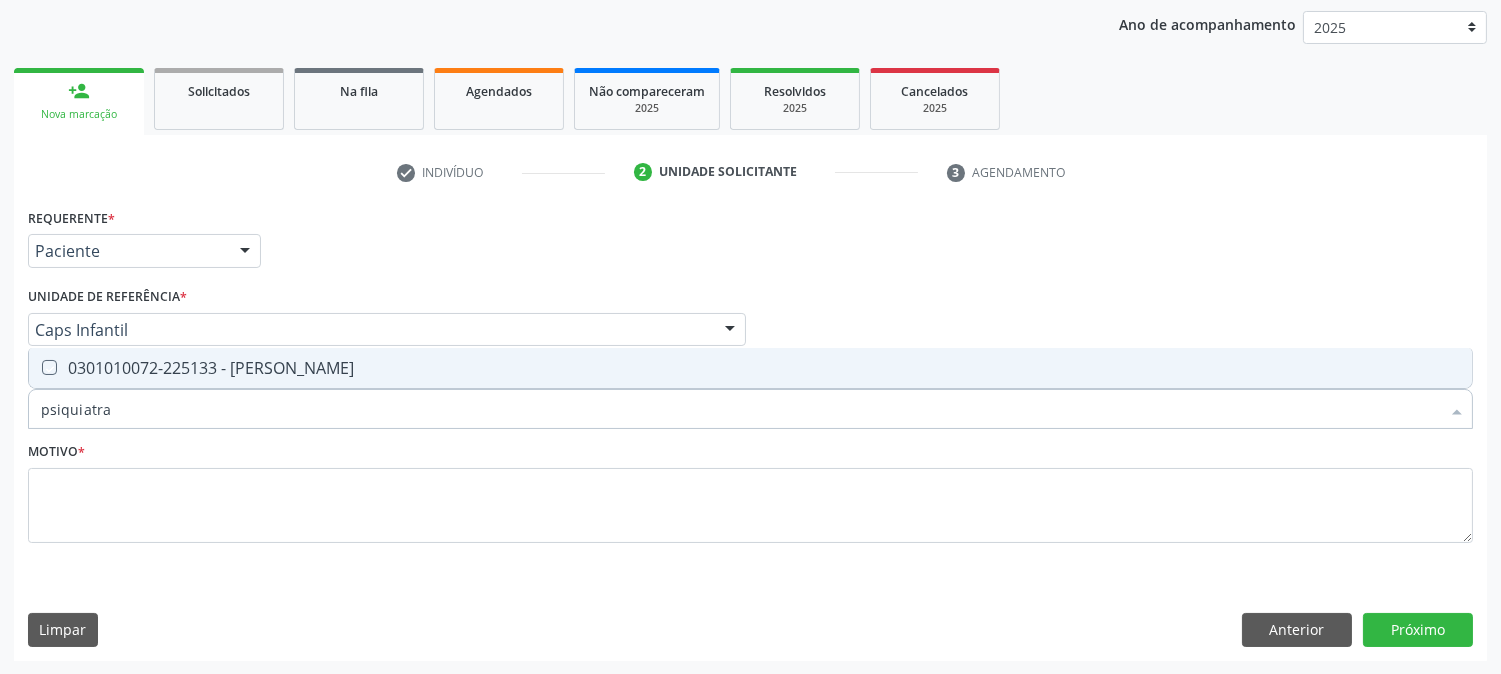 checkbox on "true" 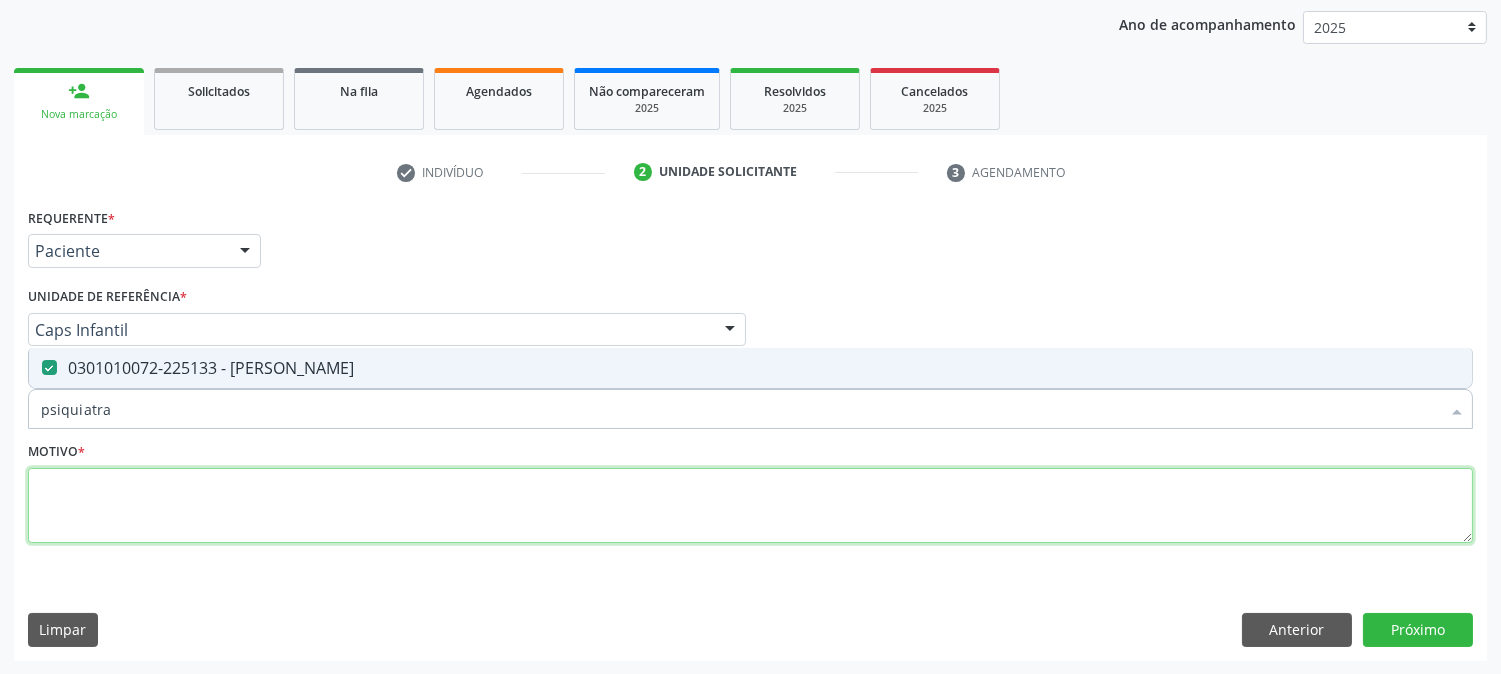 click at bounding box center (750, 506) 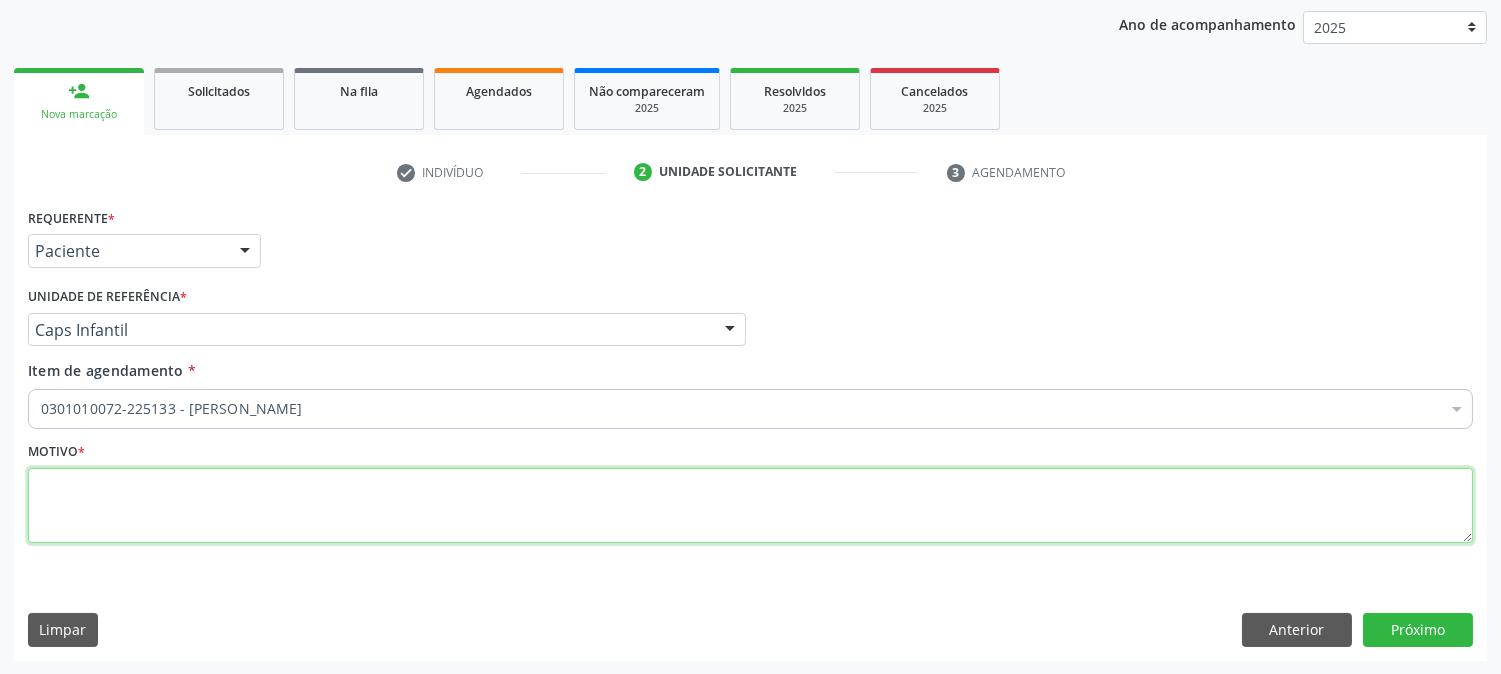 click at bounding box center [750, 506] 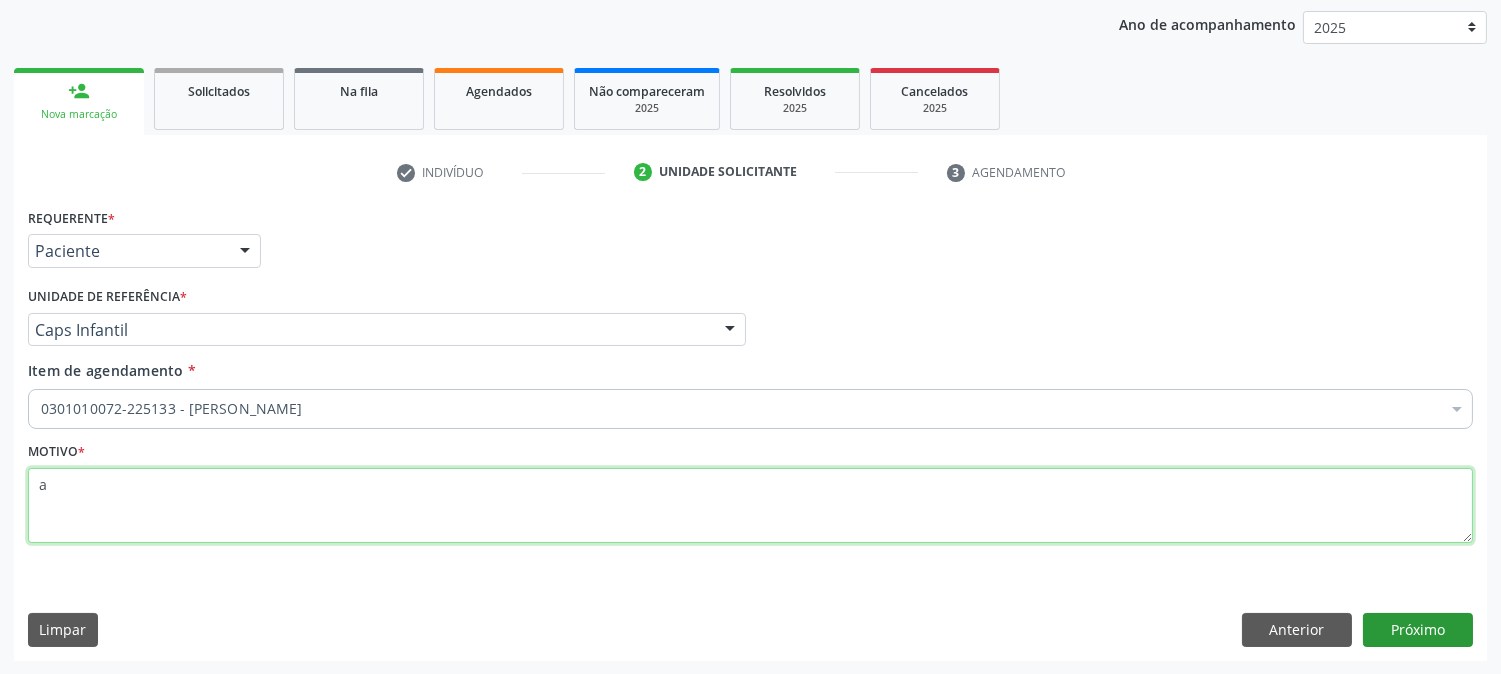 type on "a" 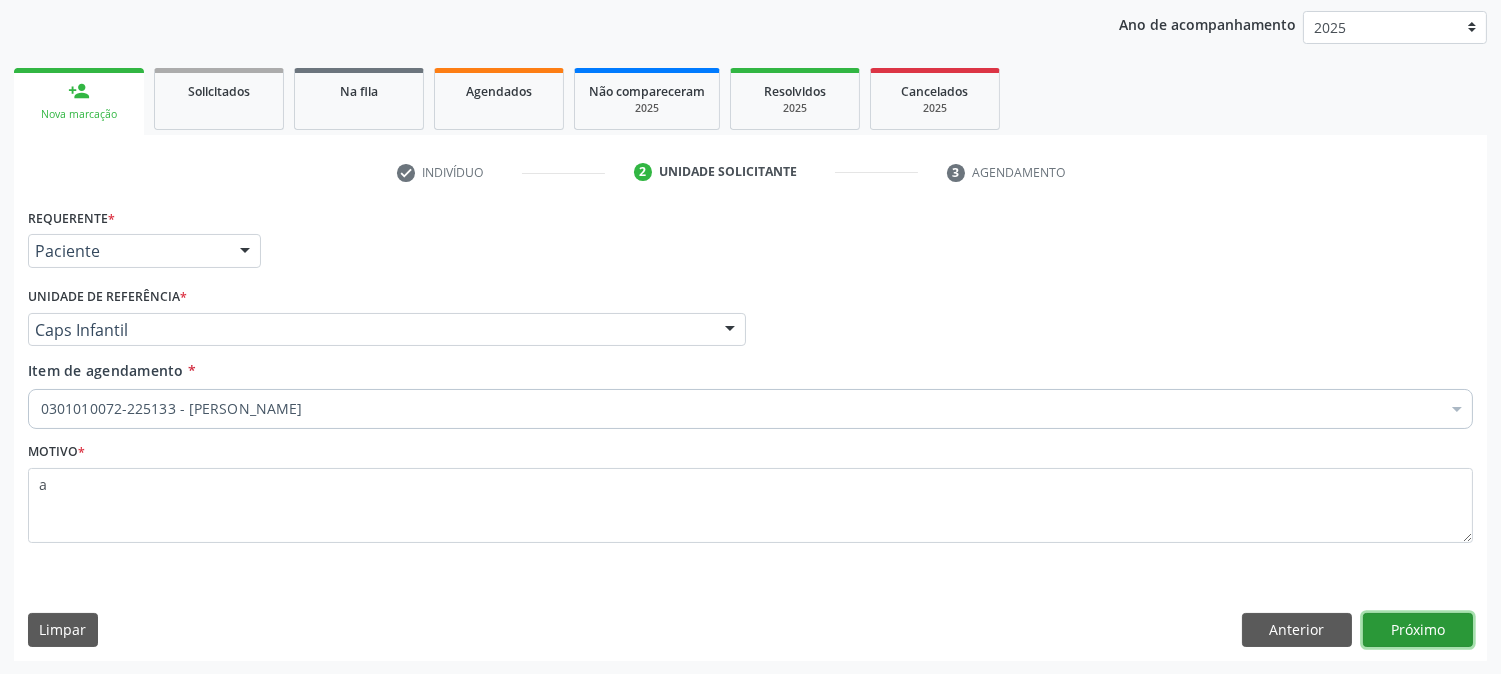 click on "Próximo" at bounding box center [1418, 630] 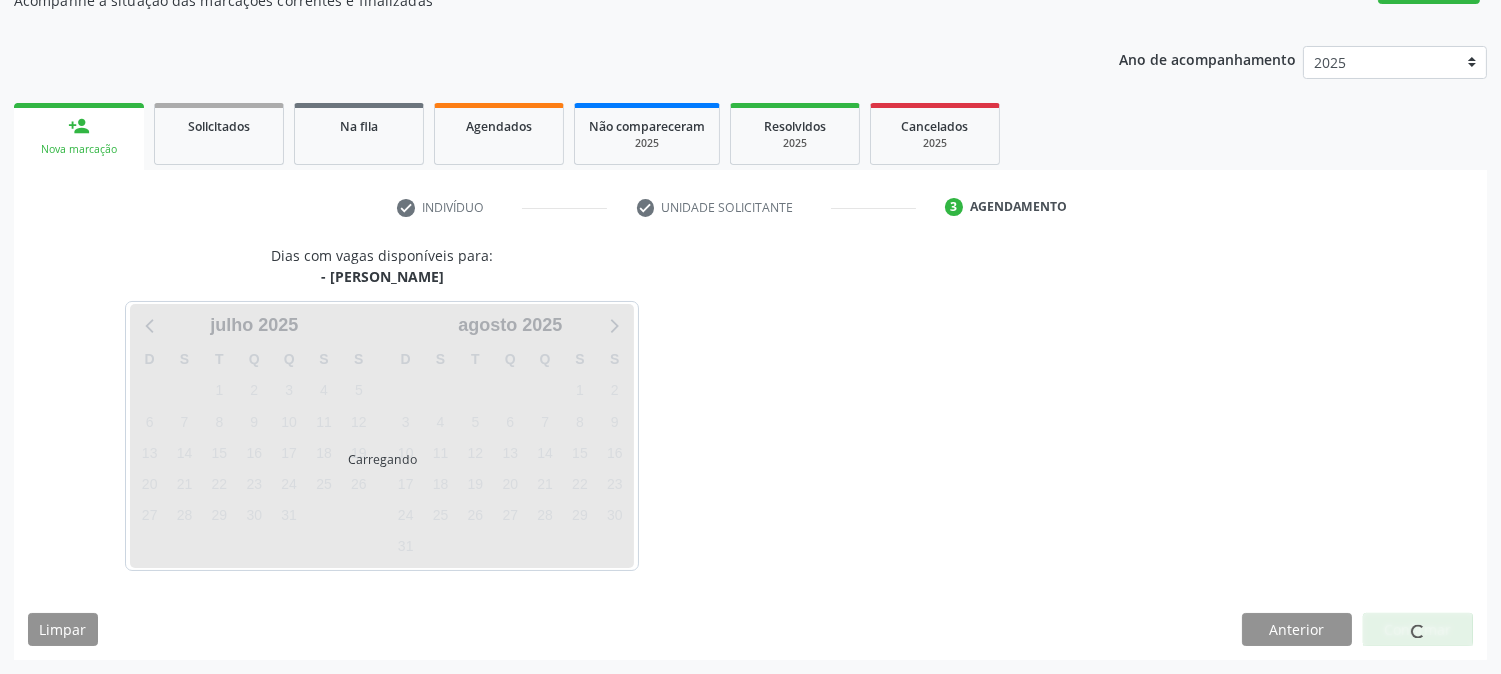 scroll, scrollTop: 195, scrollLeft: 0, axis: vertical 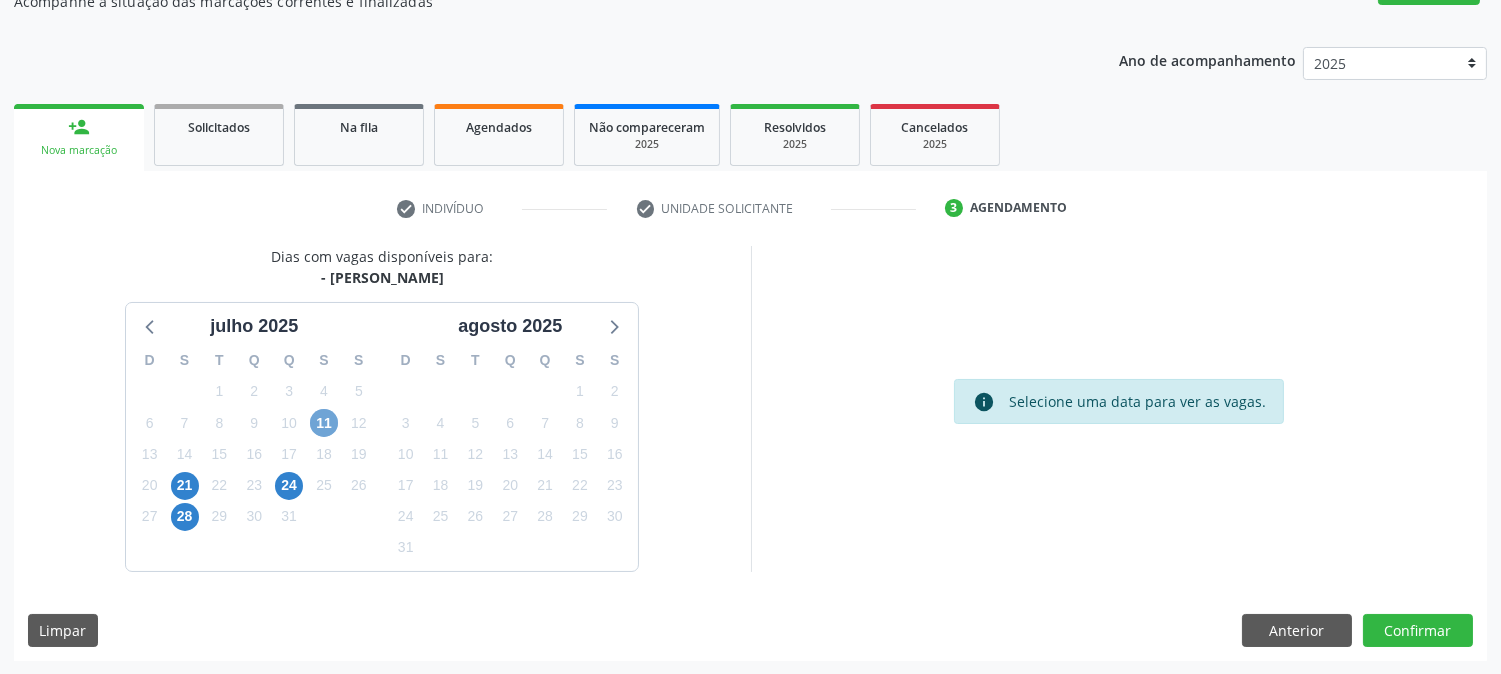 click on "11" at bounding box center (324, 423) 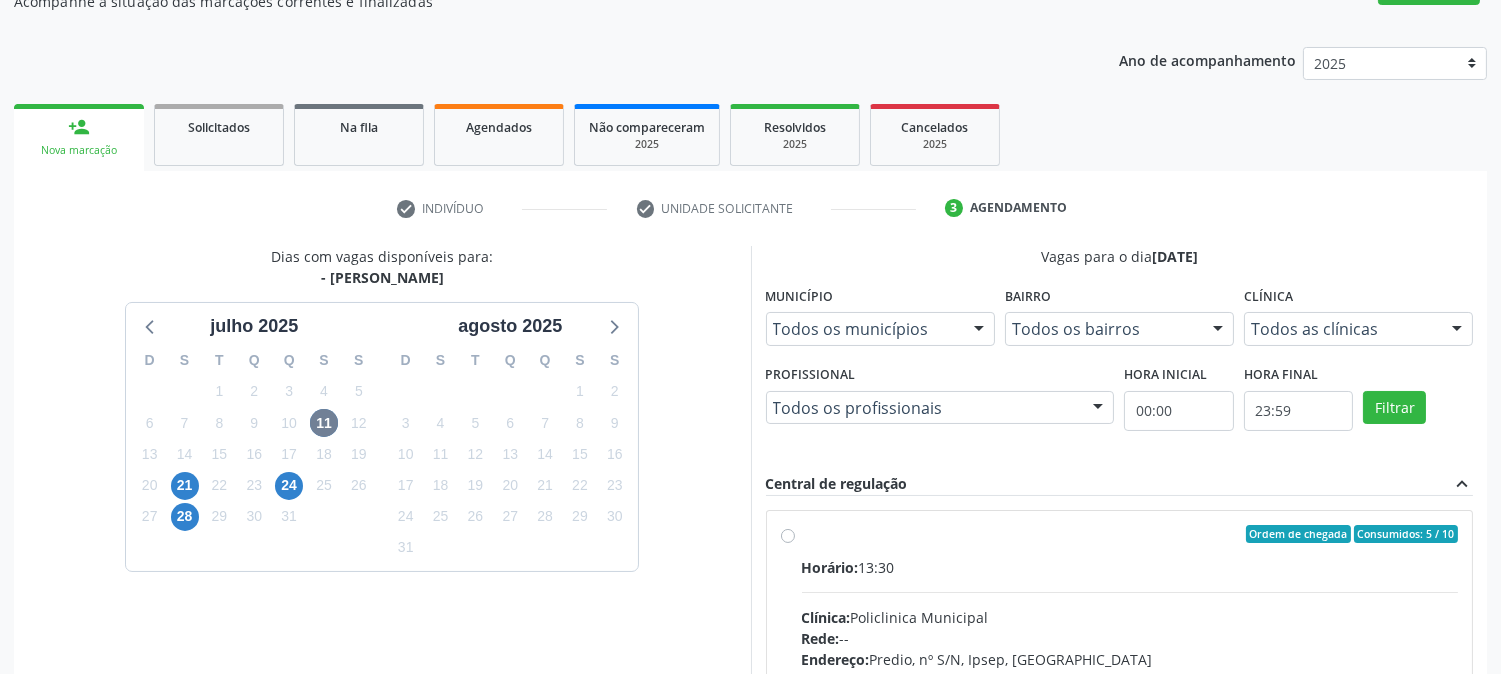 click on "Ordem de chegada
Consumidos: 5 / 10" at bounding box center (1130, 534) 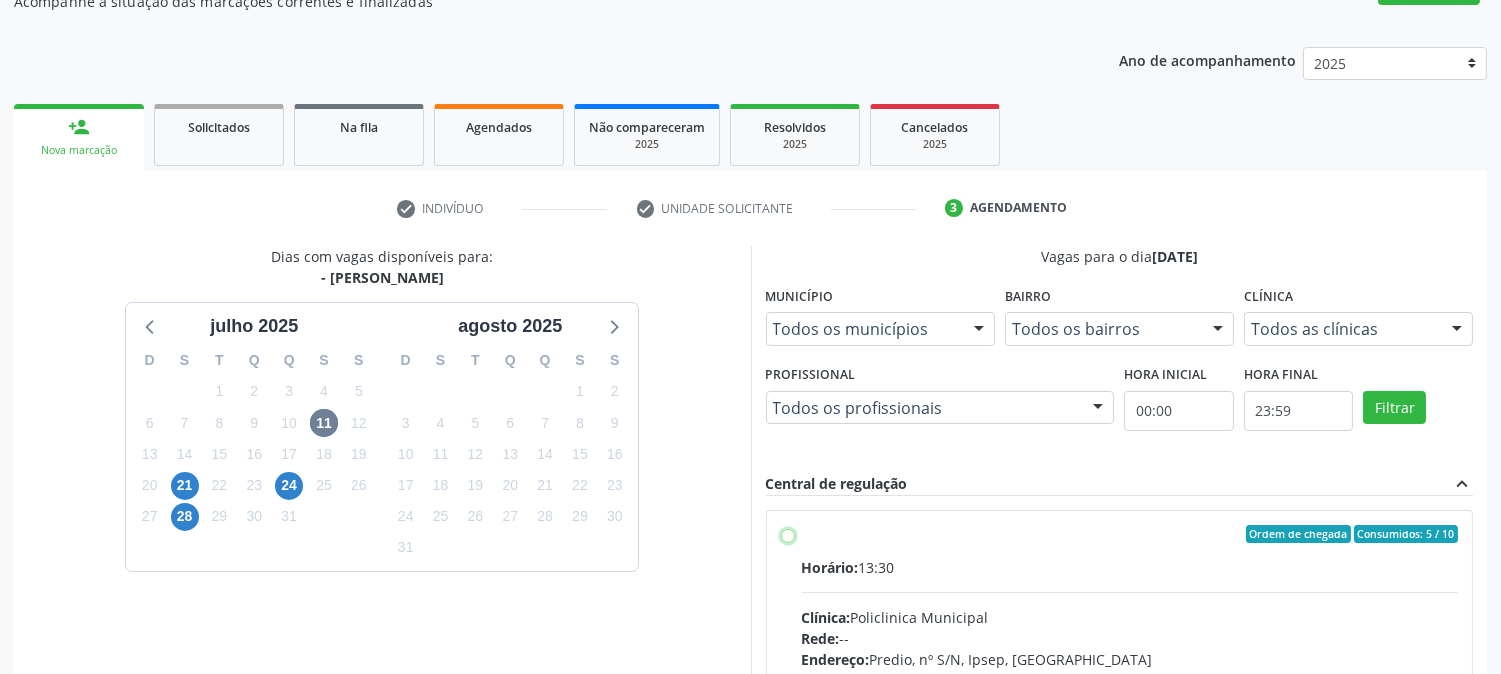 click on "Ordem de chegada
Consumidos: 5 / 10
Horário:   13:30
Clínica:  Policlinica Municipal
Rede:
--
Endereço:   Predio, nº S/N, Ipsep, Serra Talhada - PE
Telefone:   --
Profissional:
--
Informações adicionais sobre o atendimento
Idade de atendimento:
Sem restrição
Gênero(s) atendido(s):
Sem restrição
Informações adicionais:
--" at bounding box center [788, 534] 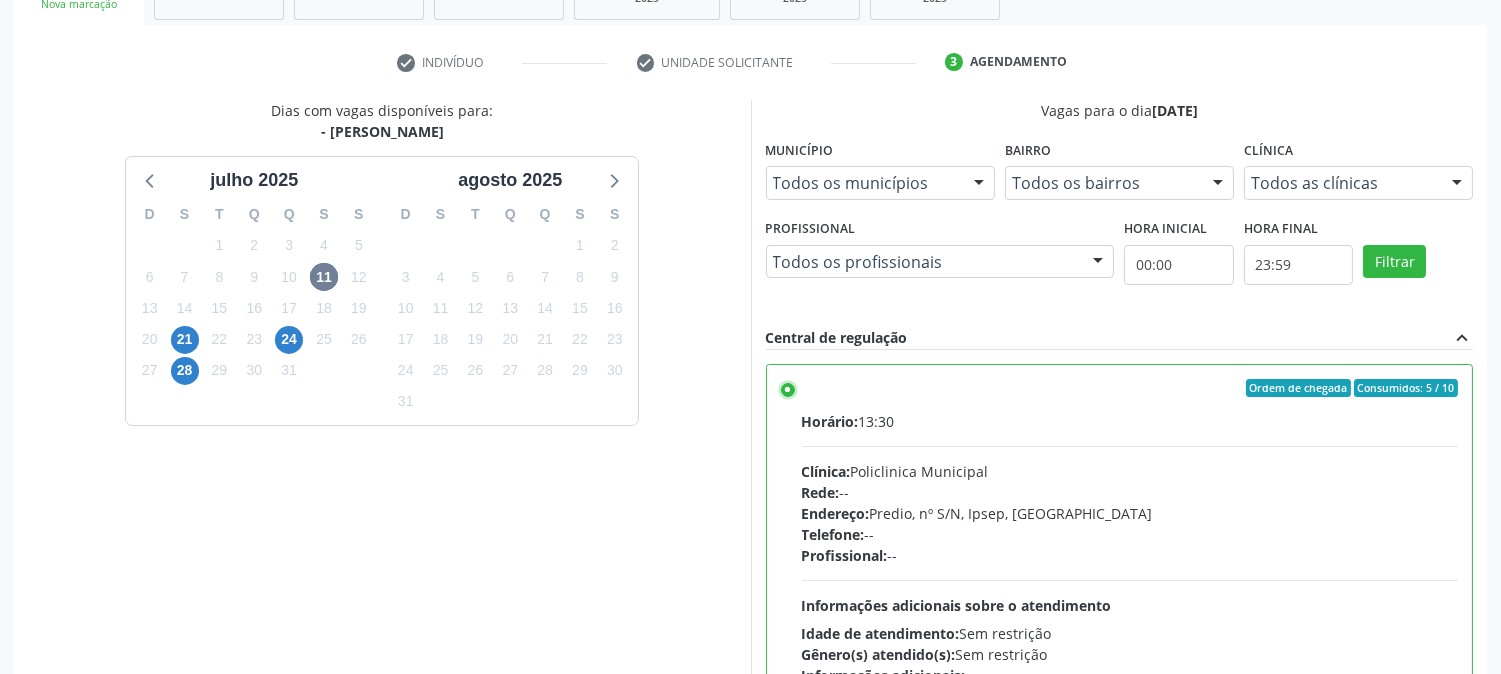 scroll, scrollTop: 520, scrollLeft: 0, axis: vertical 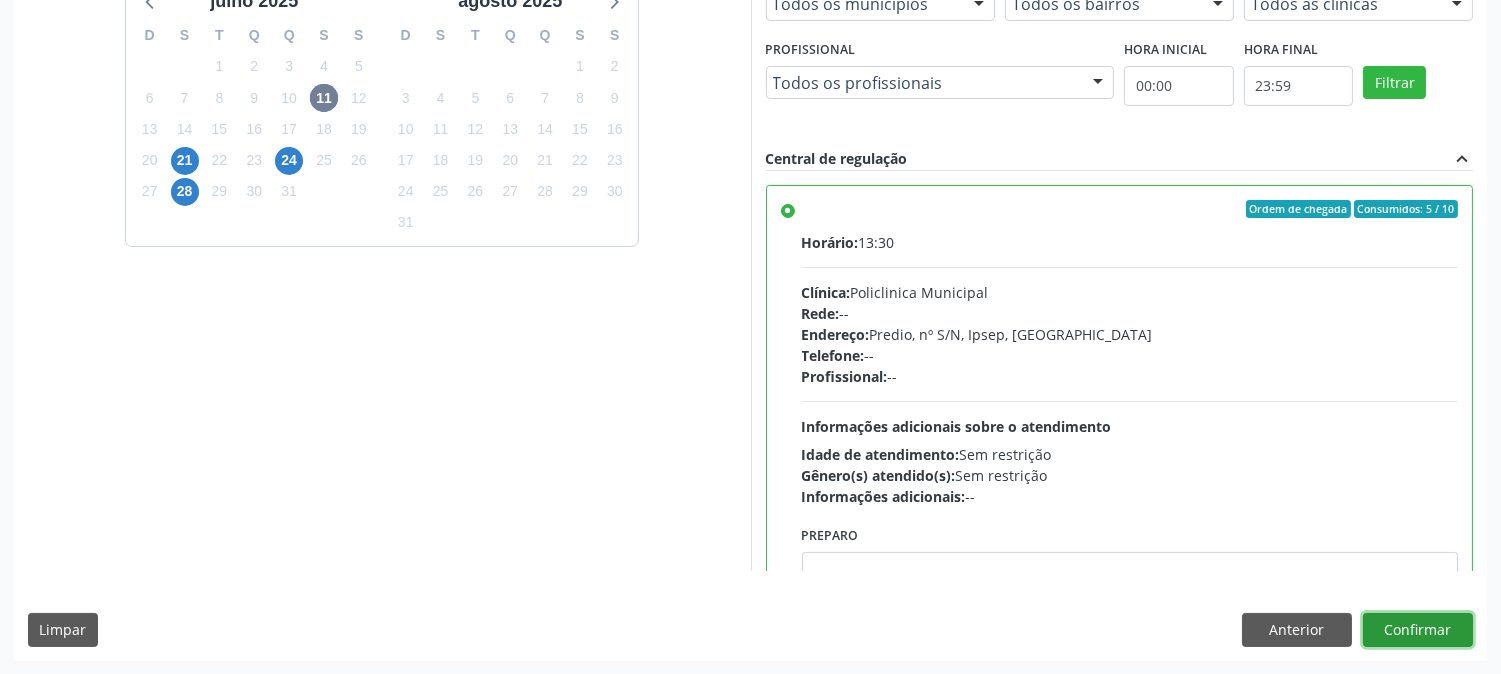 click on "Confirmar" at bounding box center (1418, 630) 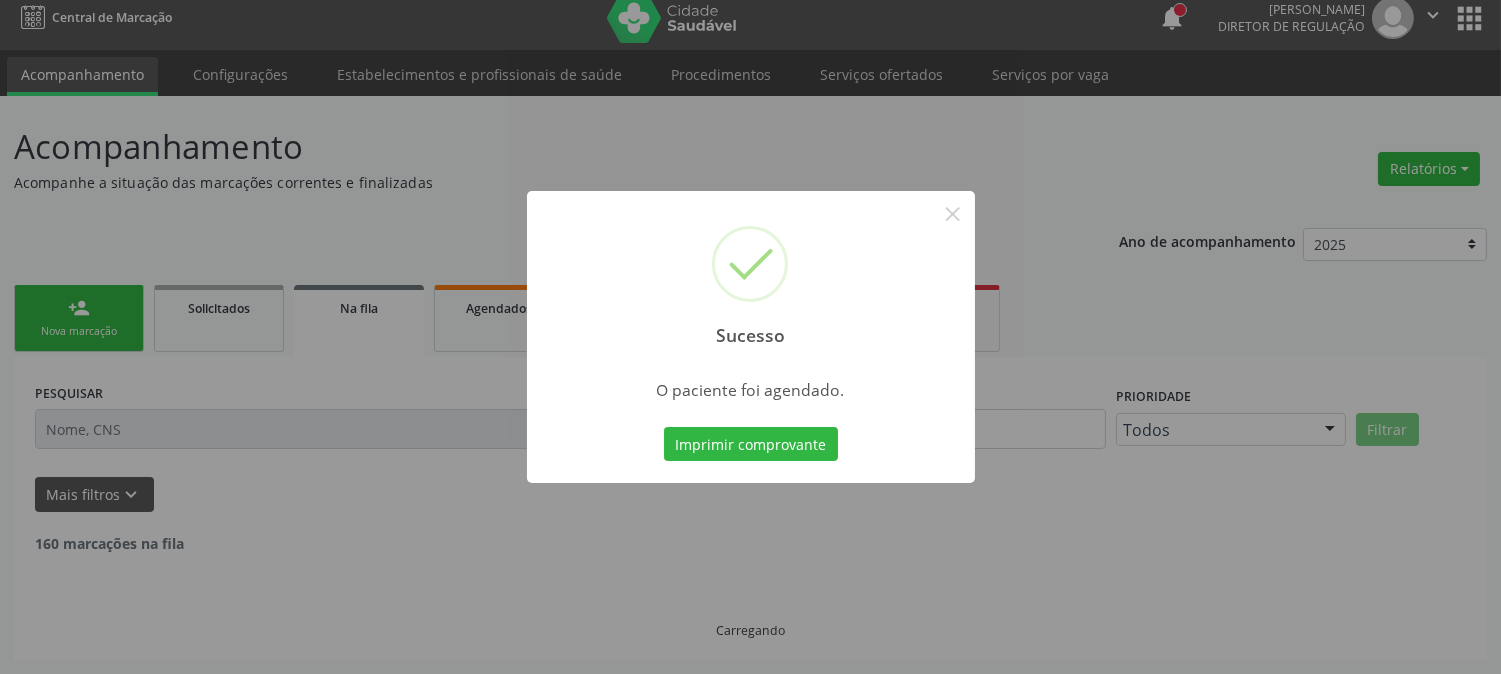 scroll, scrollTop: 0, scrollLeft: 0, axis: both 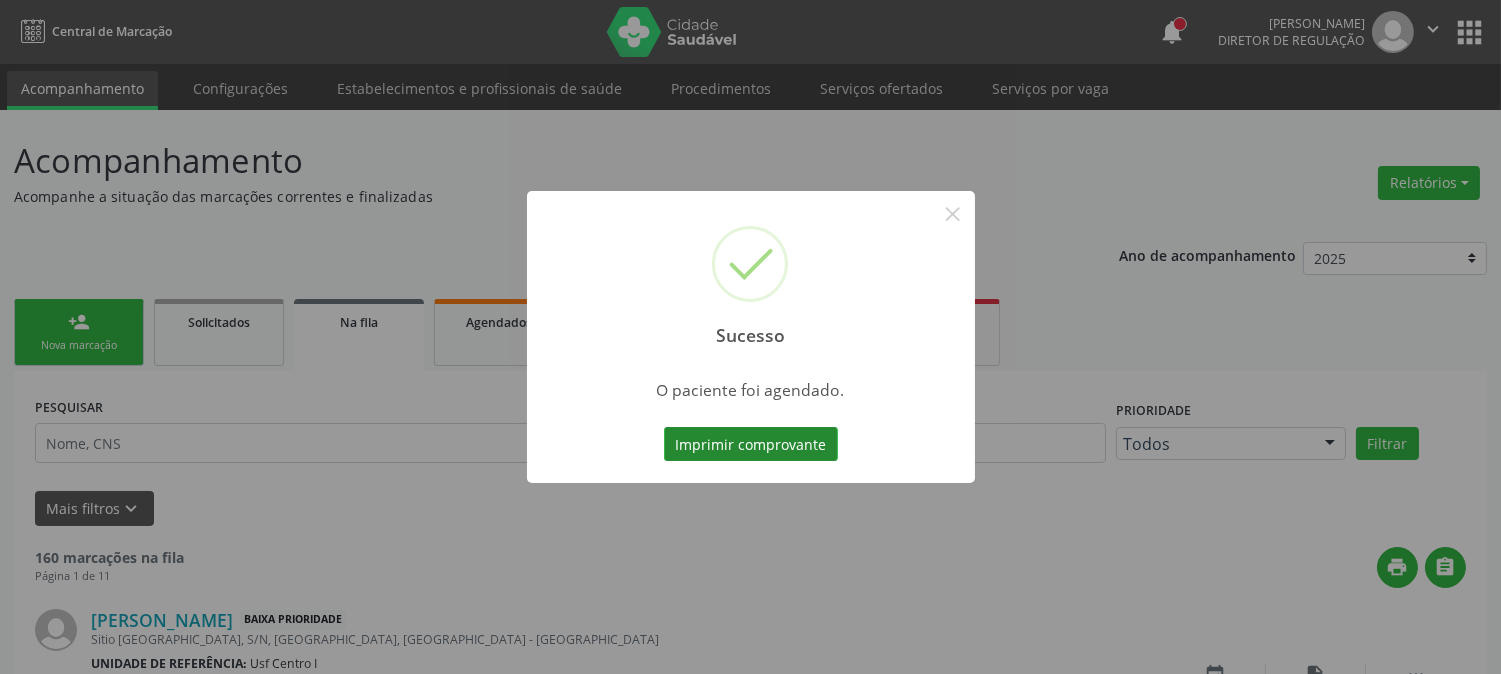 click on "Imprimir comprovante" at bounding box center [751, 444] 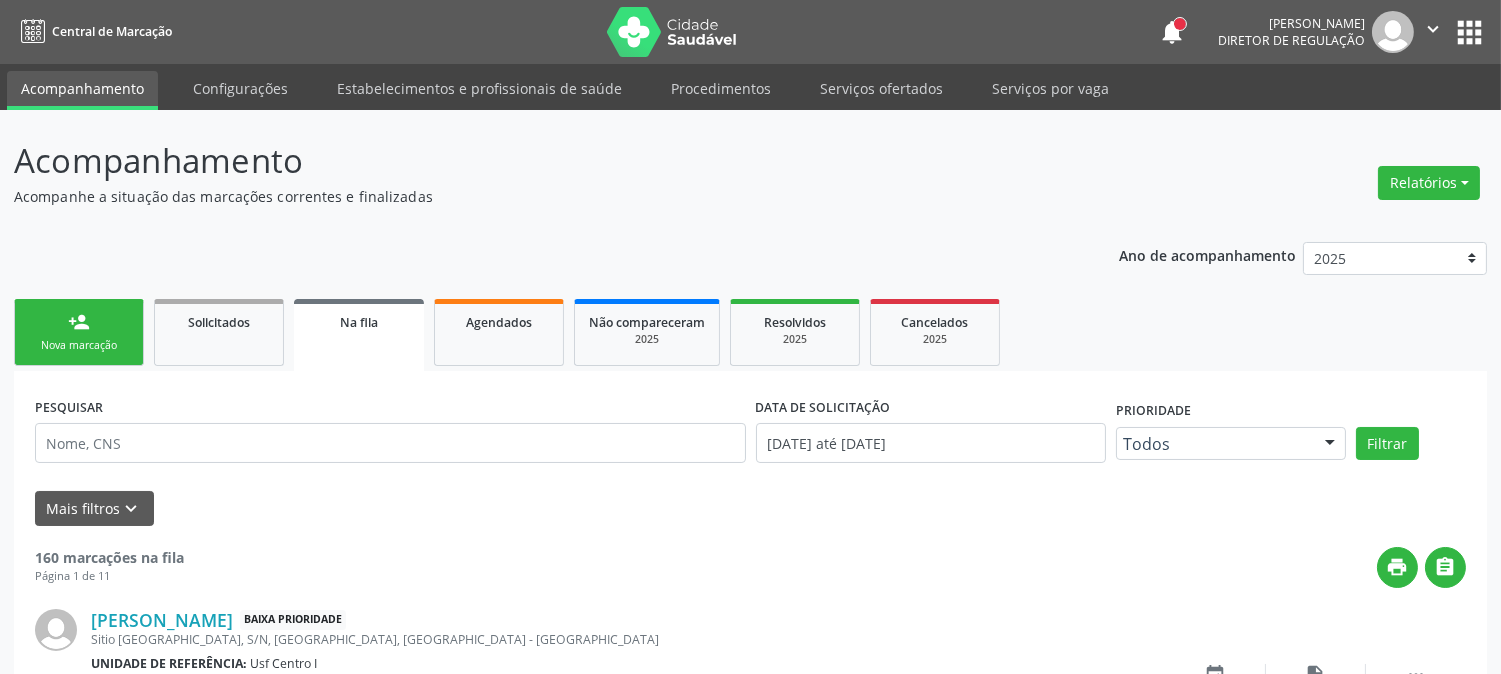 click on "Nova marcação" at bounding box center (79, 345) 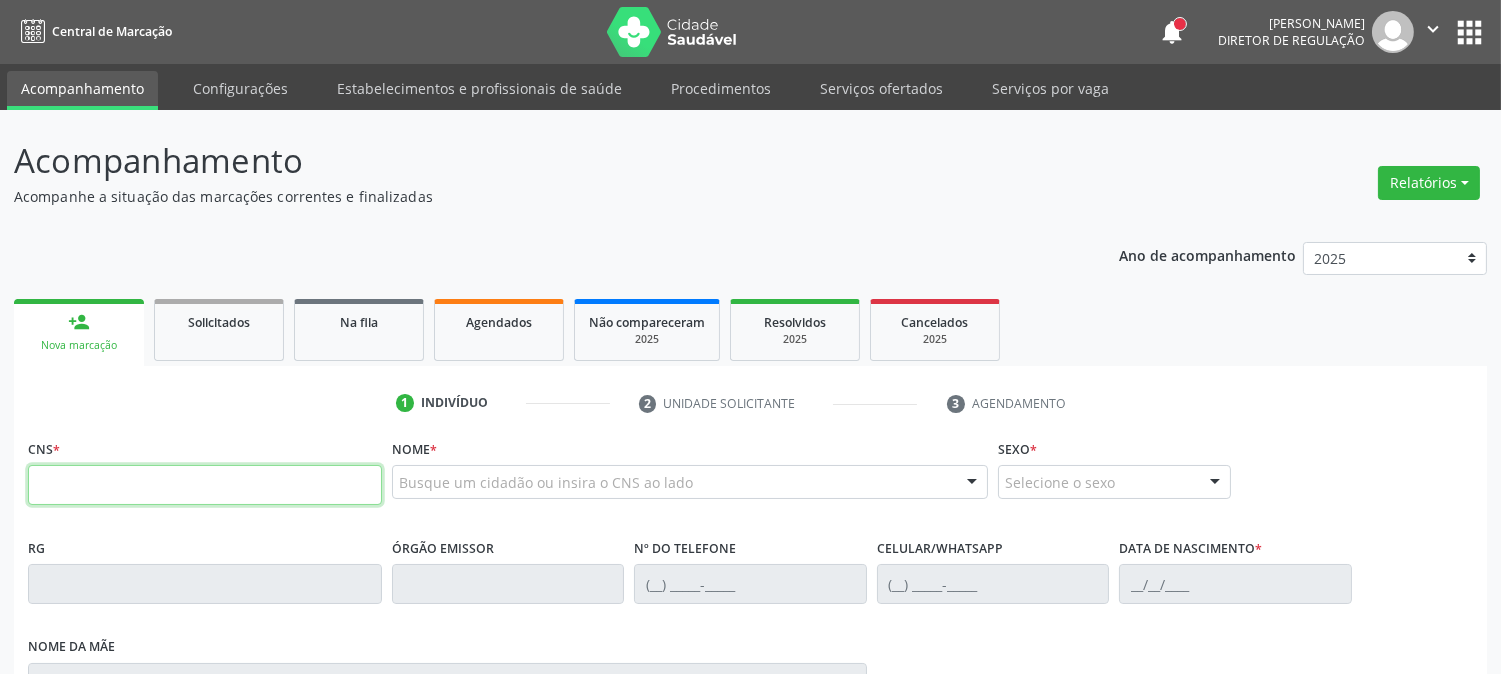 click at bounding box center (205, 485) 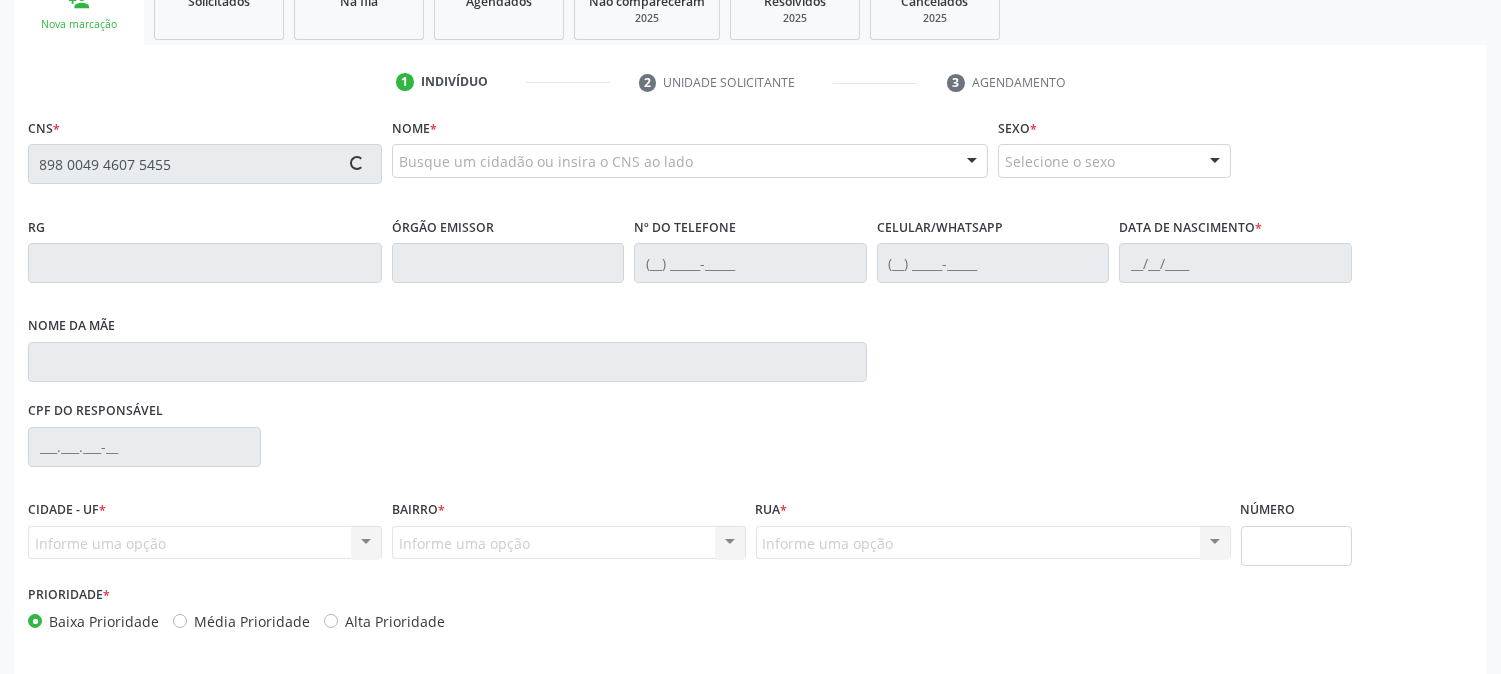 type on "898 0049 4607 5455" 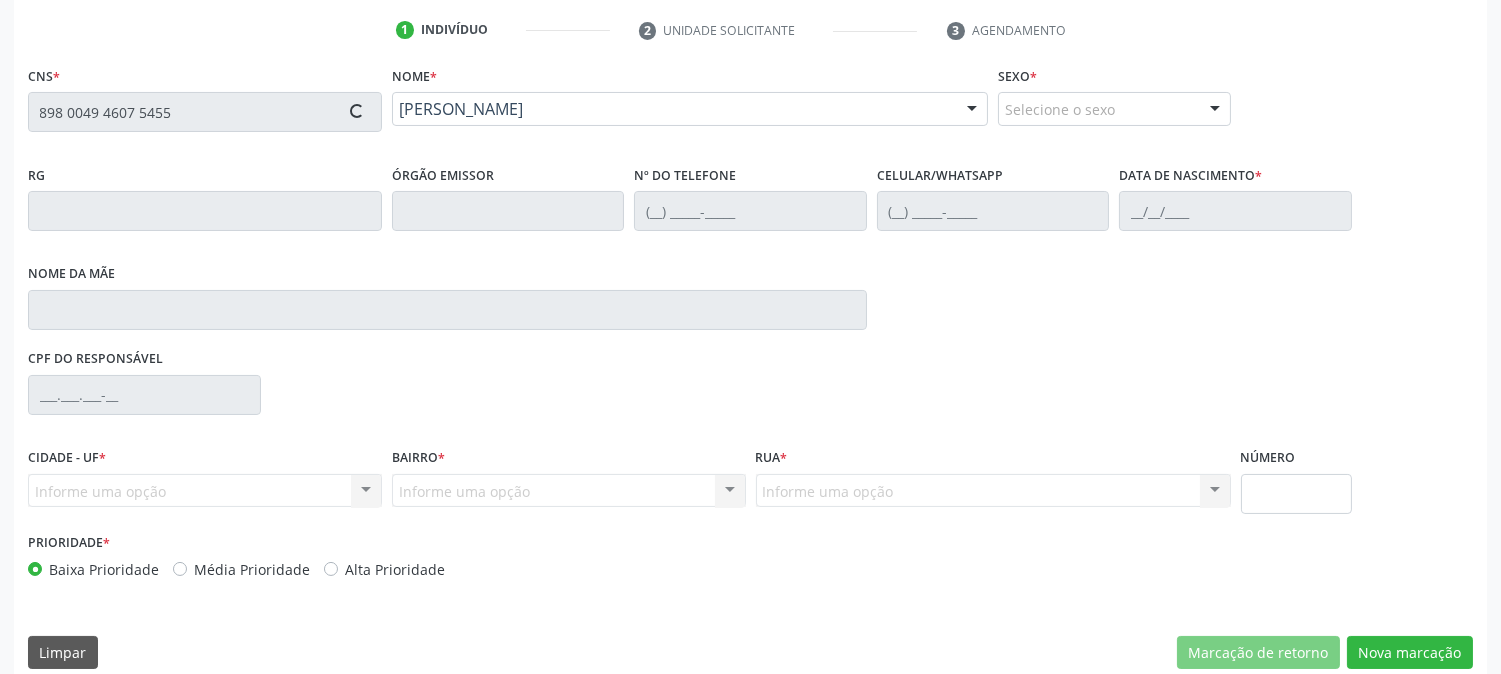 type on "(87) 99645-3352" 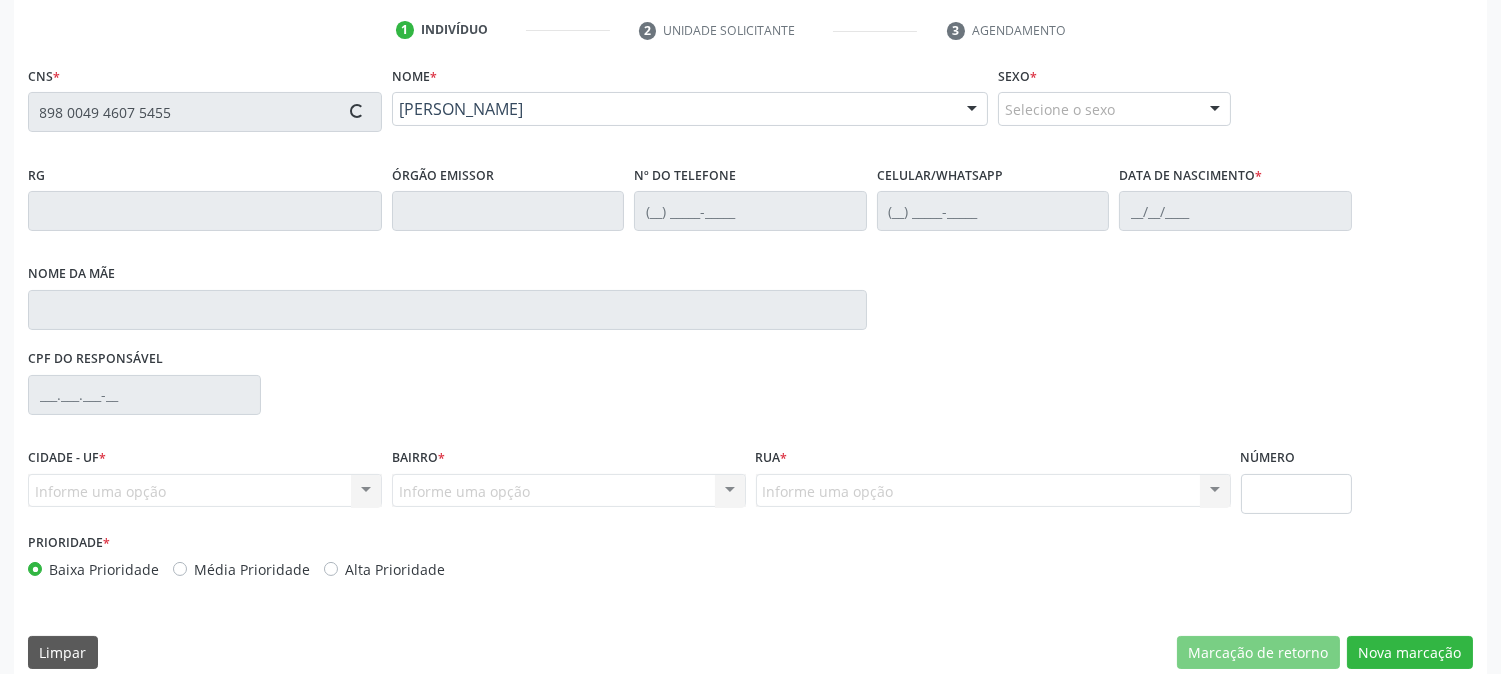 type on "15/06/2015" 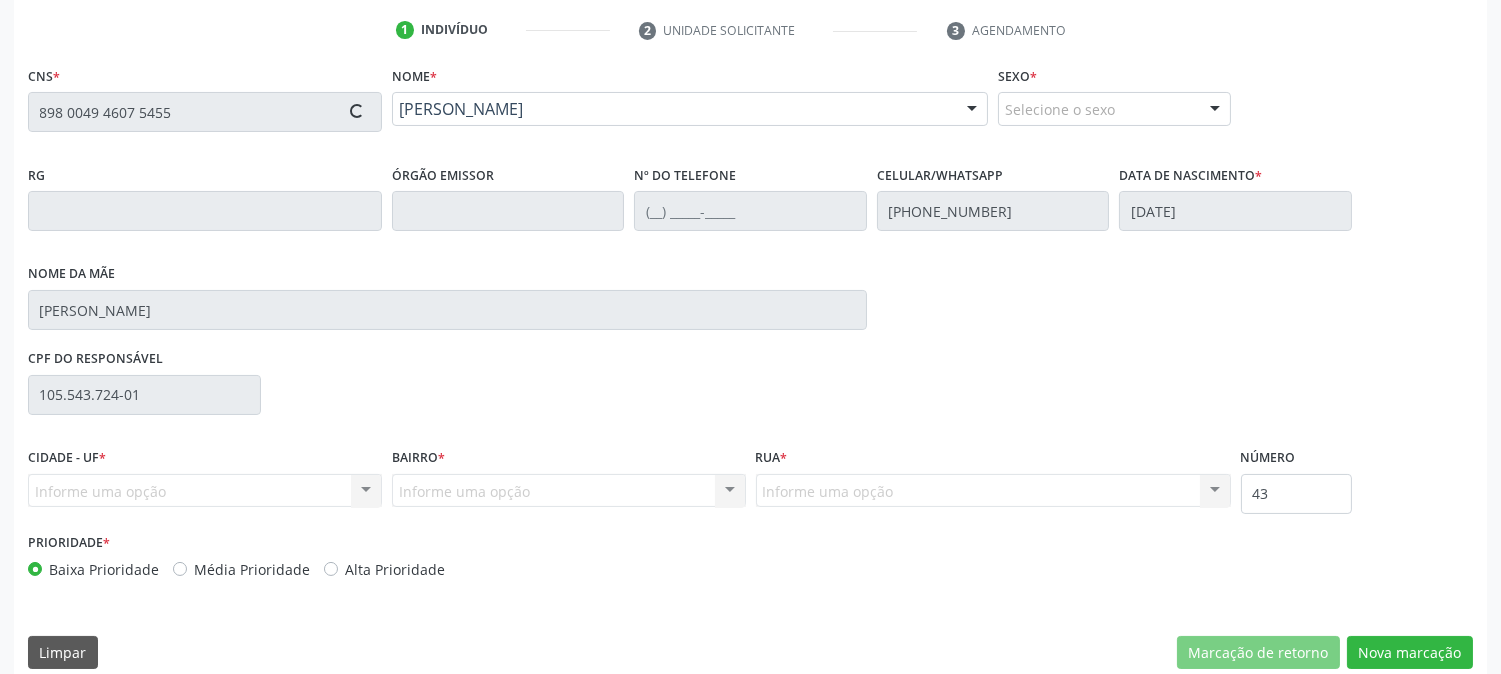 scroll, scrollTop: 395, scrollLeft: 0, axis: vertical 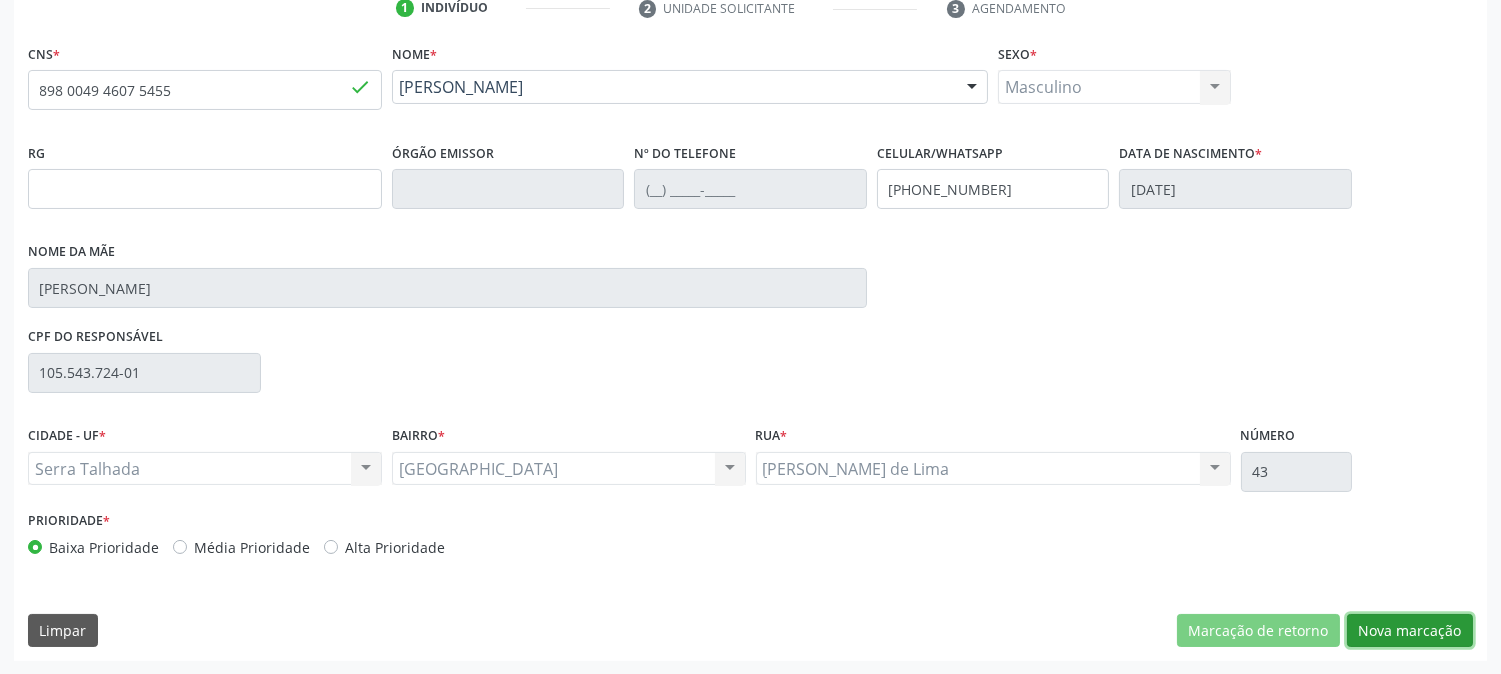 click on "Nova marcação" at bounding box center [1410, 631] 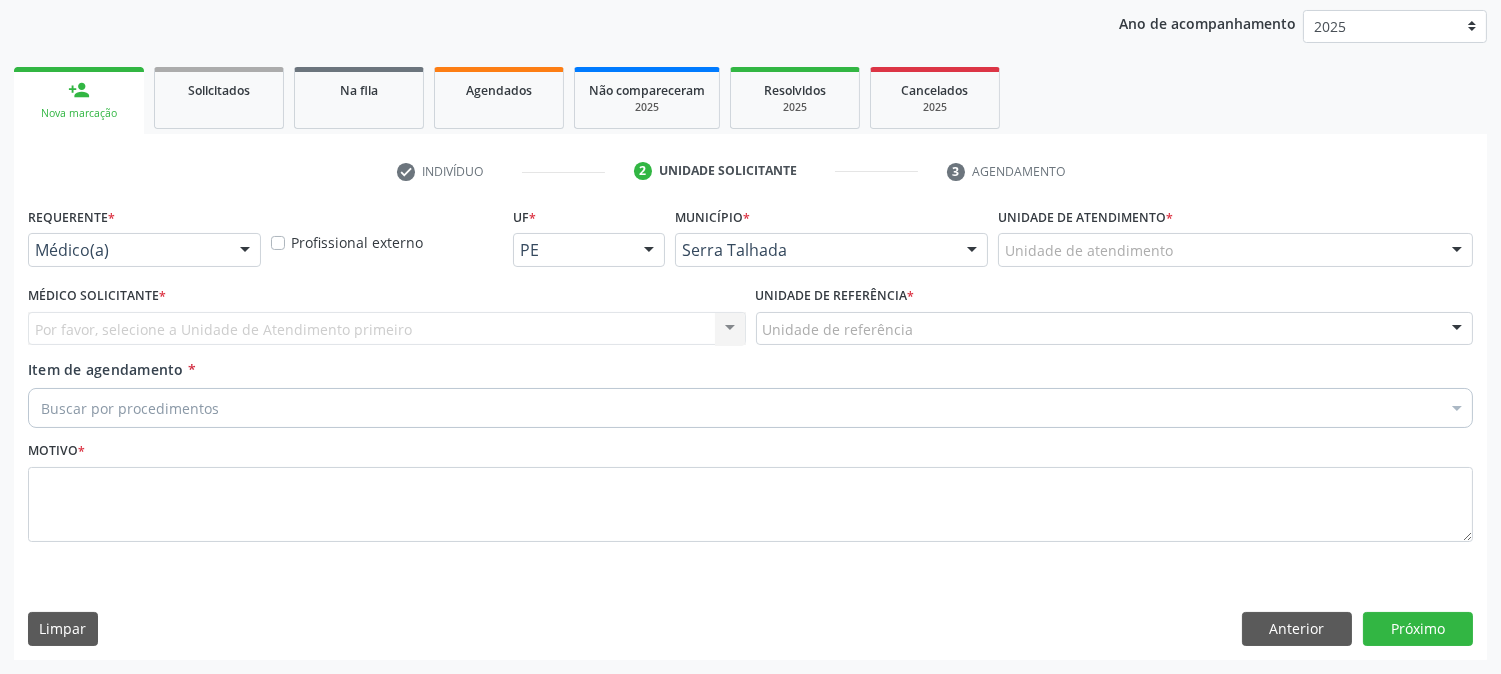 scroll, scrollTop: 231, scrollLeft: 0, axis: vertical 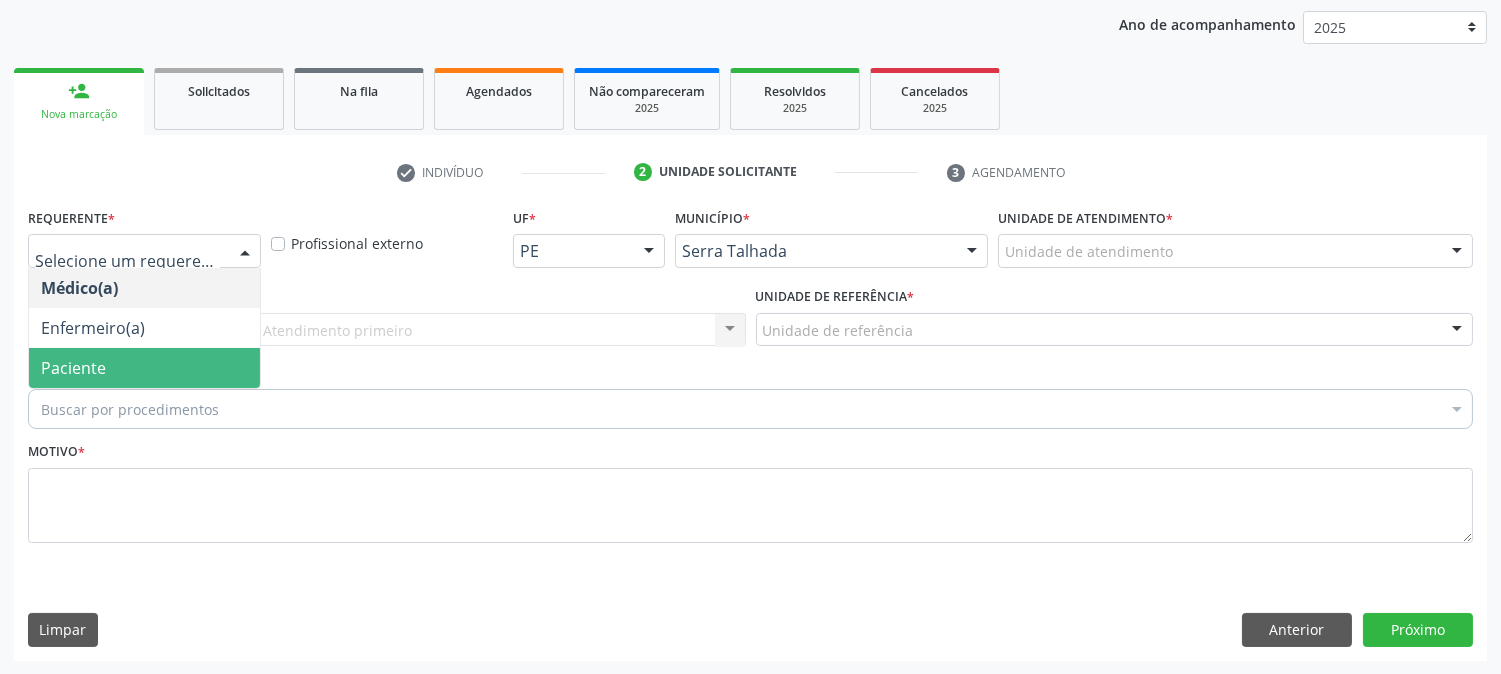 click on "Paciente" at bounding box center [144, 368] 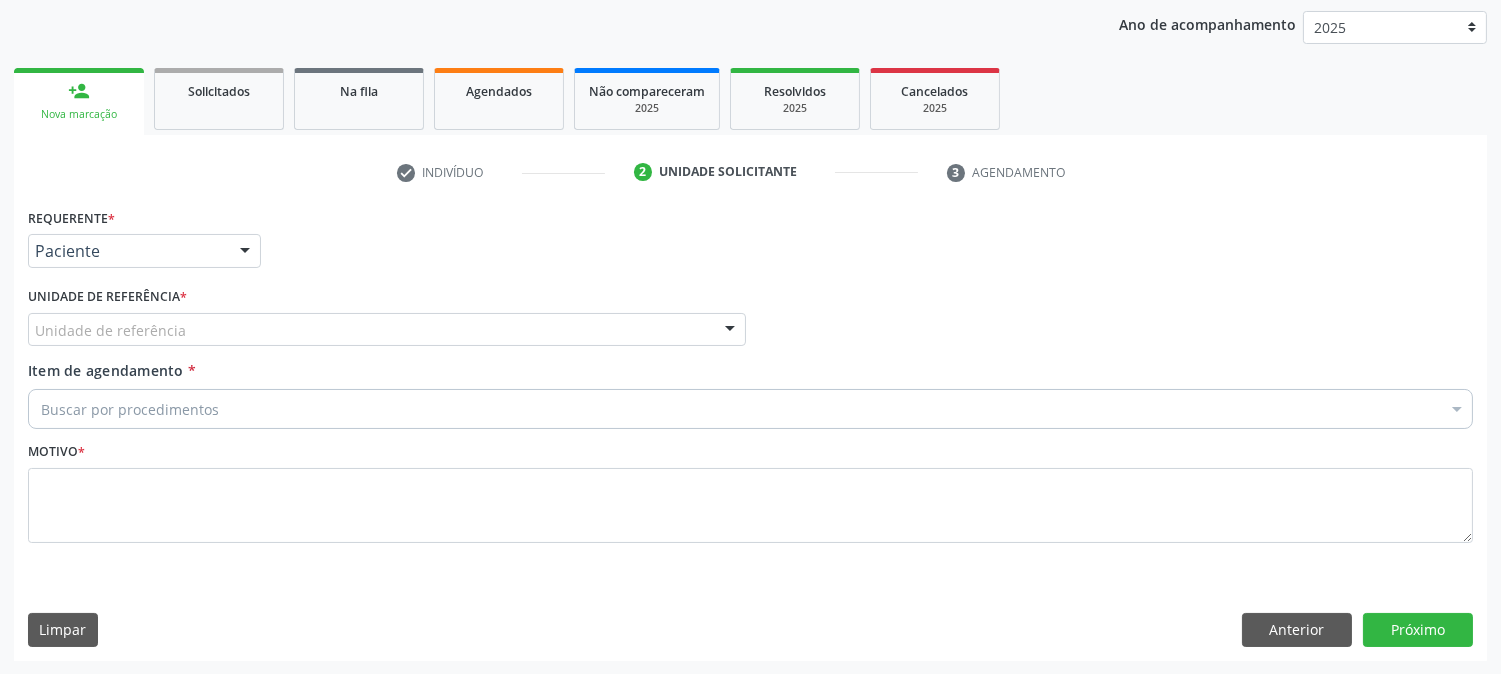 click on "Unidade de referência" at bounding box center (387, 330) 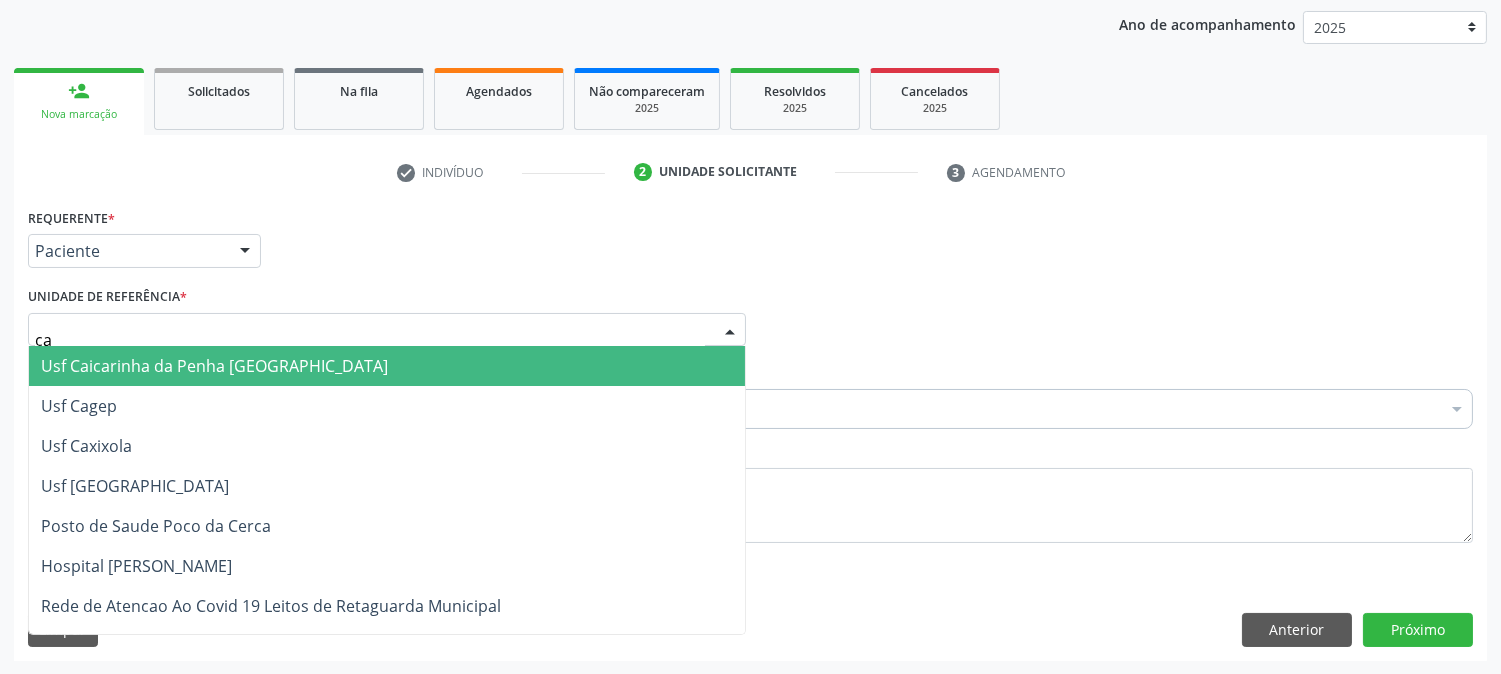 type on "cap" 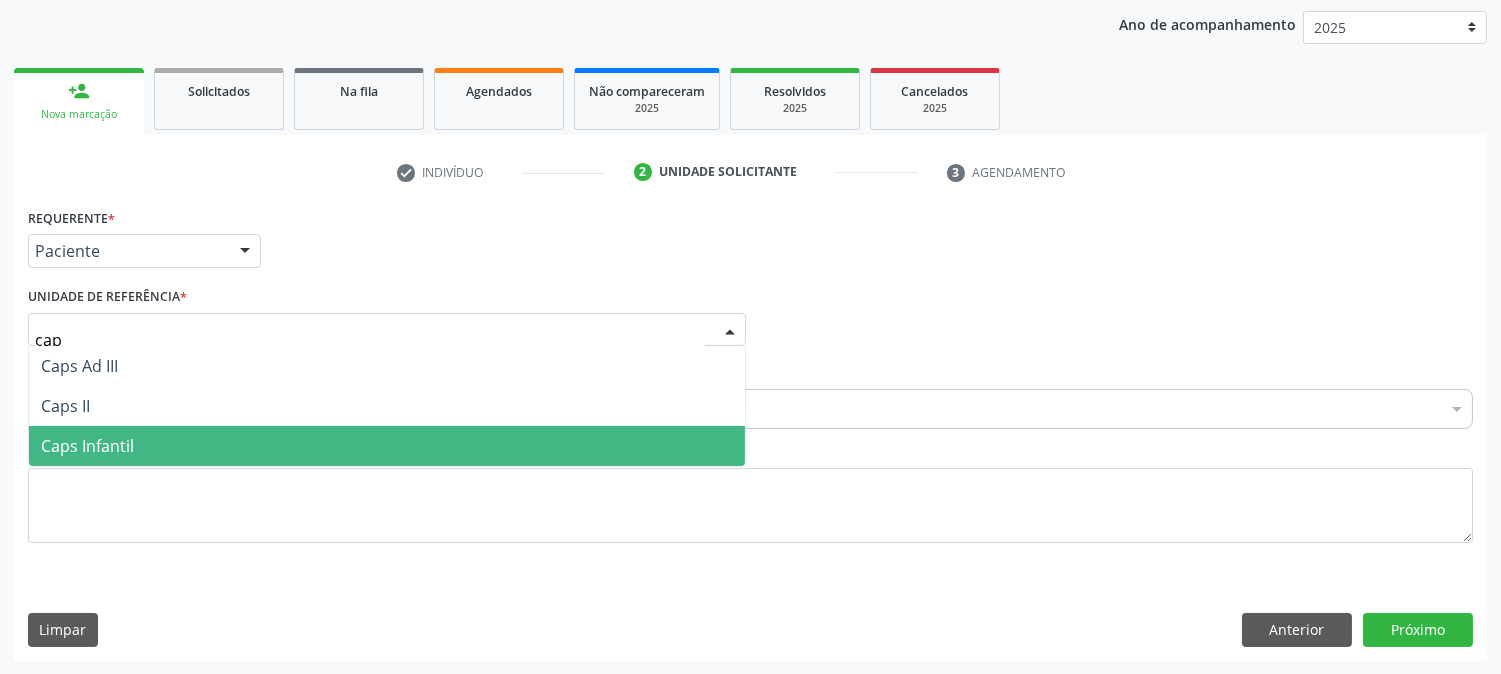 click on "Caps Infantil" at bounding box center [387, 446] 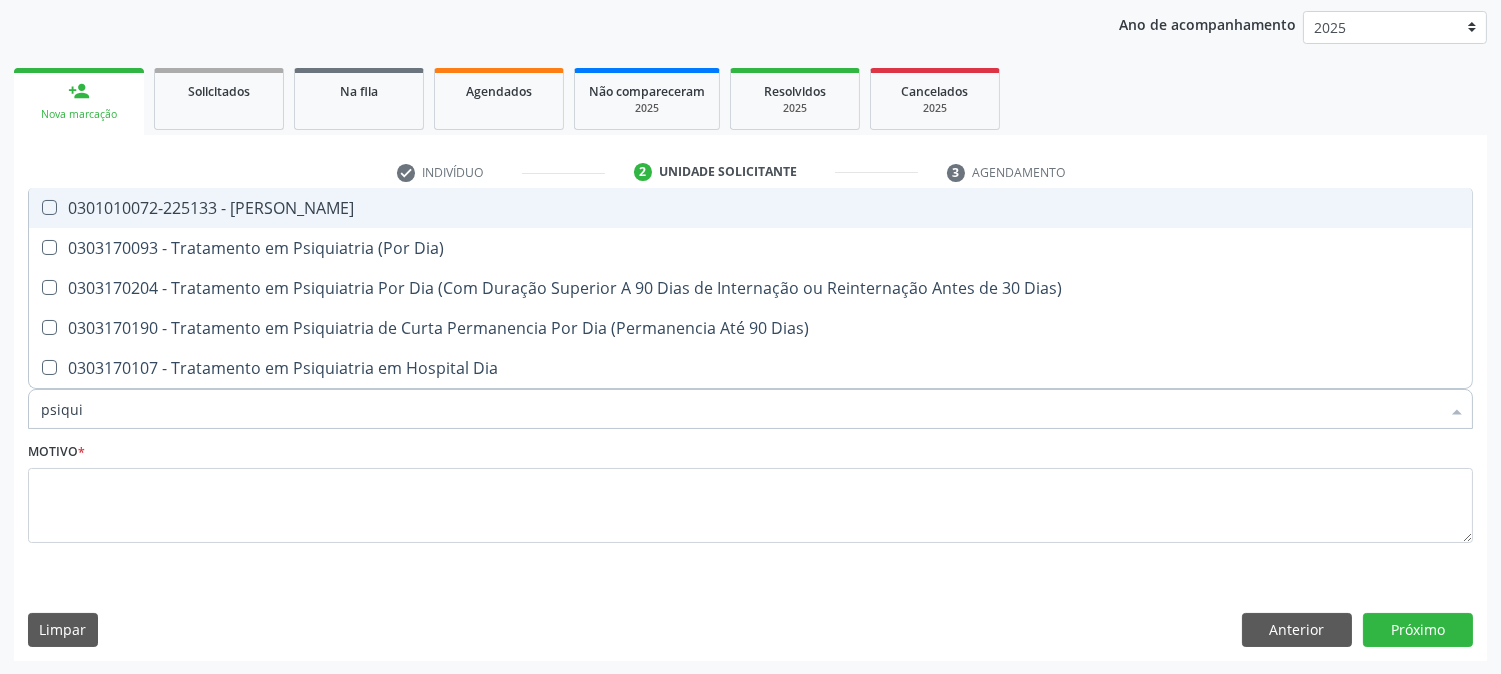 type on "psiquia" 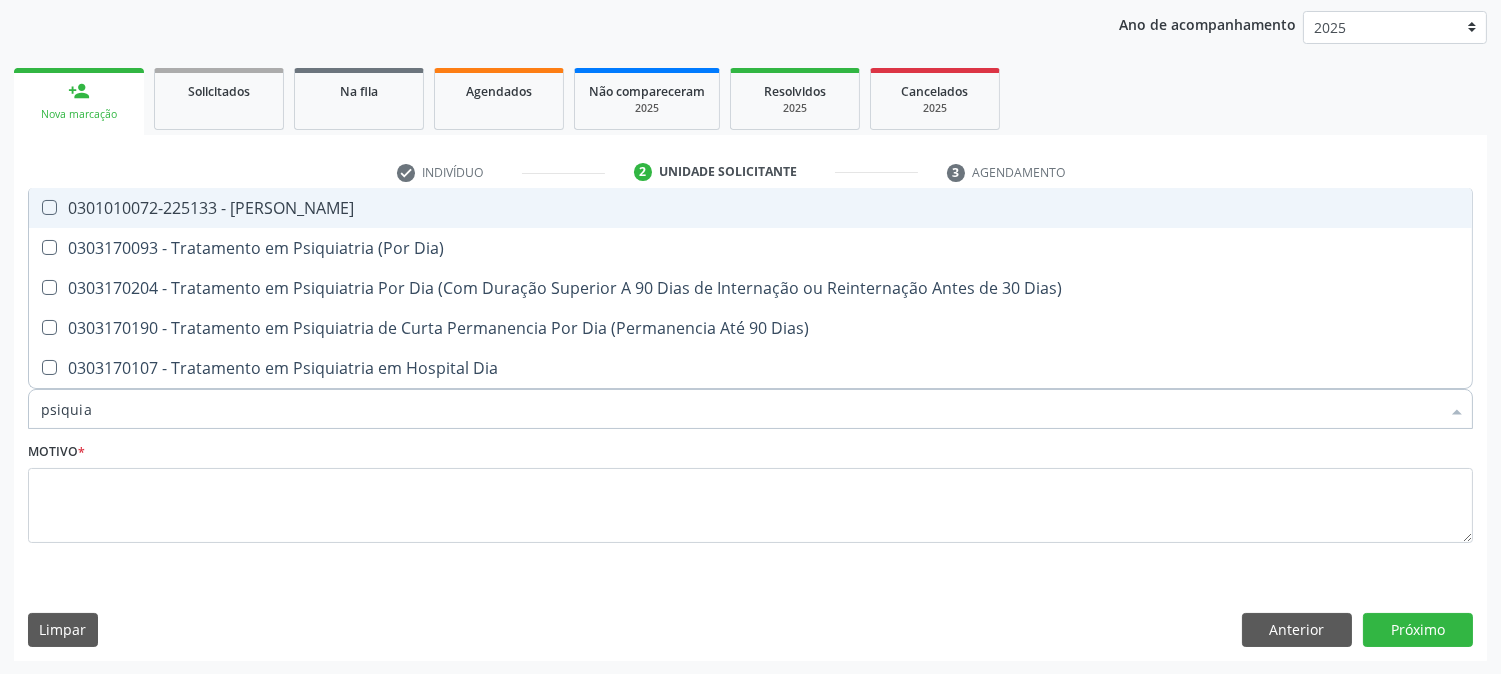 click on "0301010072-225133 - [PERSON_NAME]" at bounding box center (750, 208) 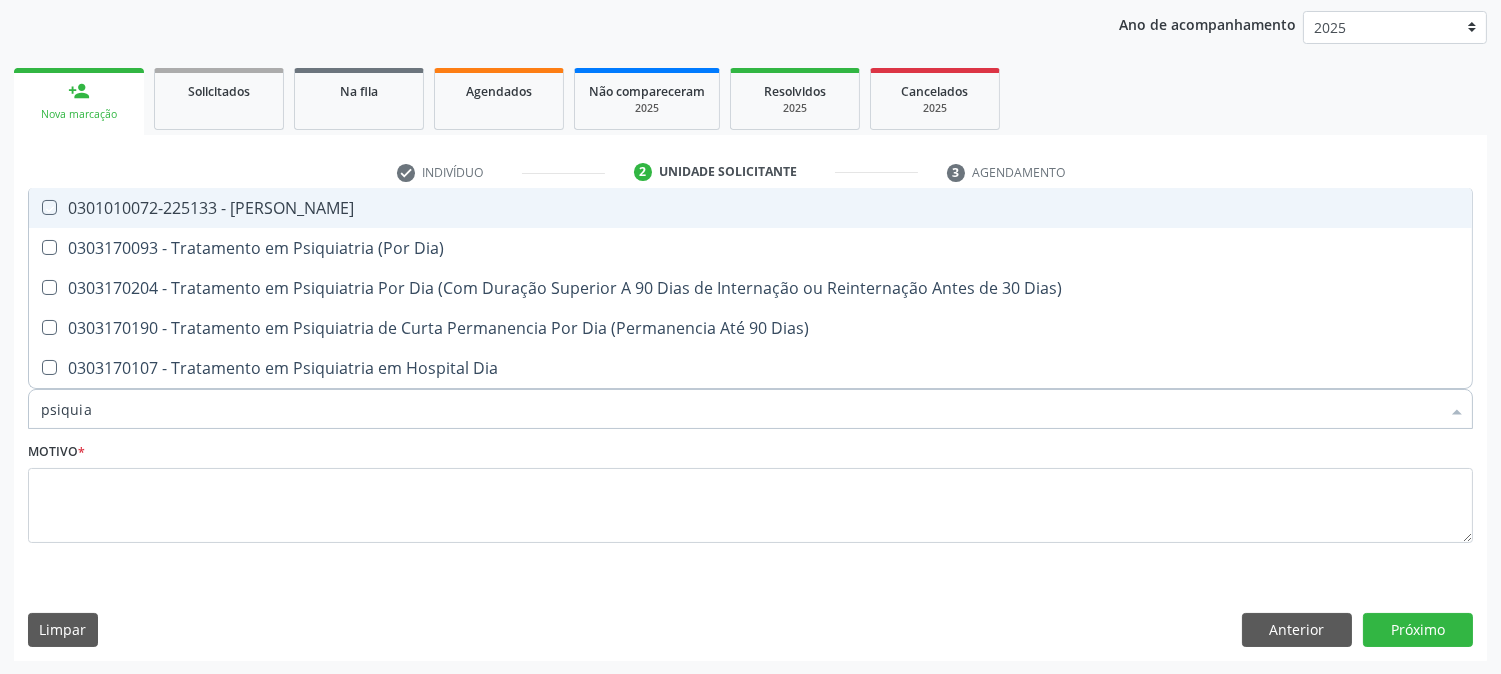 checkbox on "true" 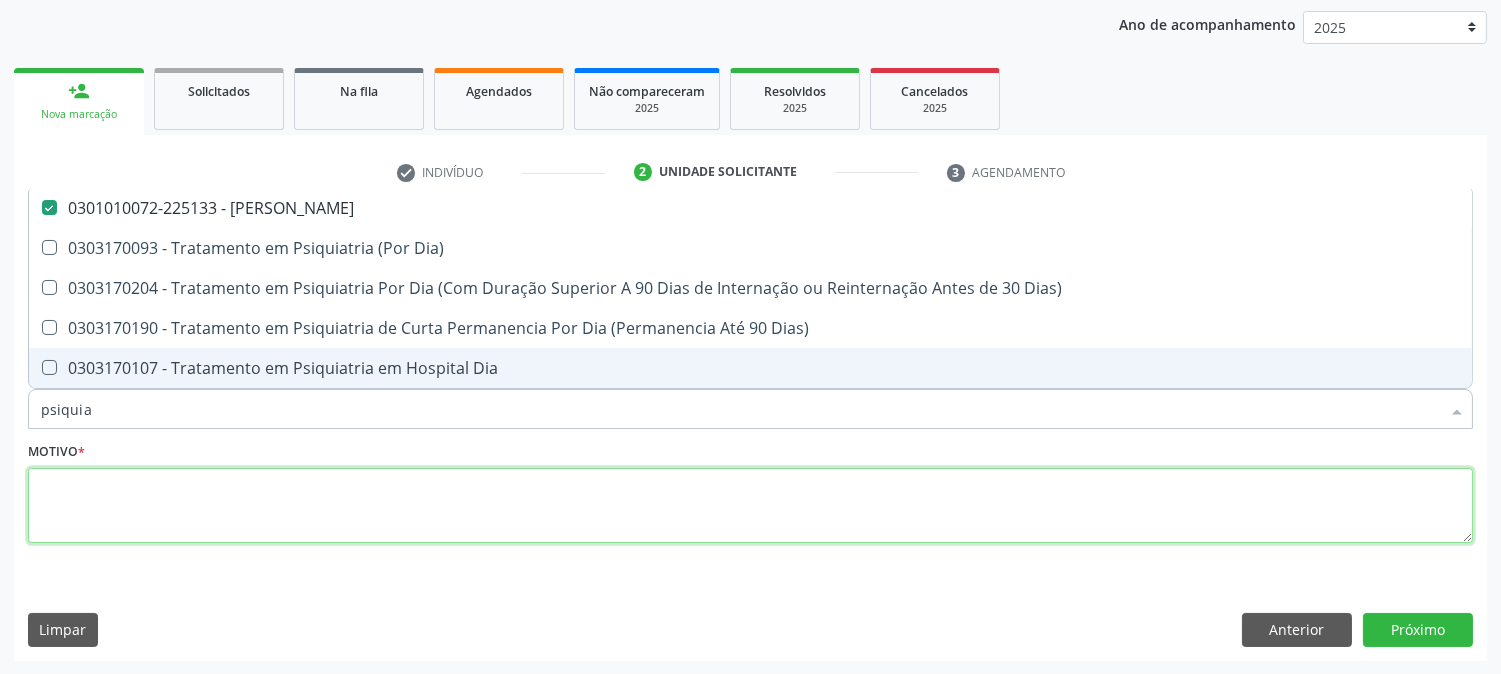 click at bounding box center [750, 506] 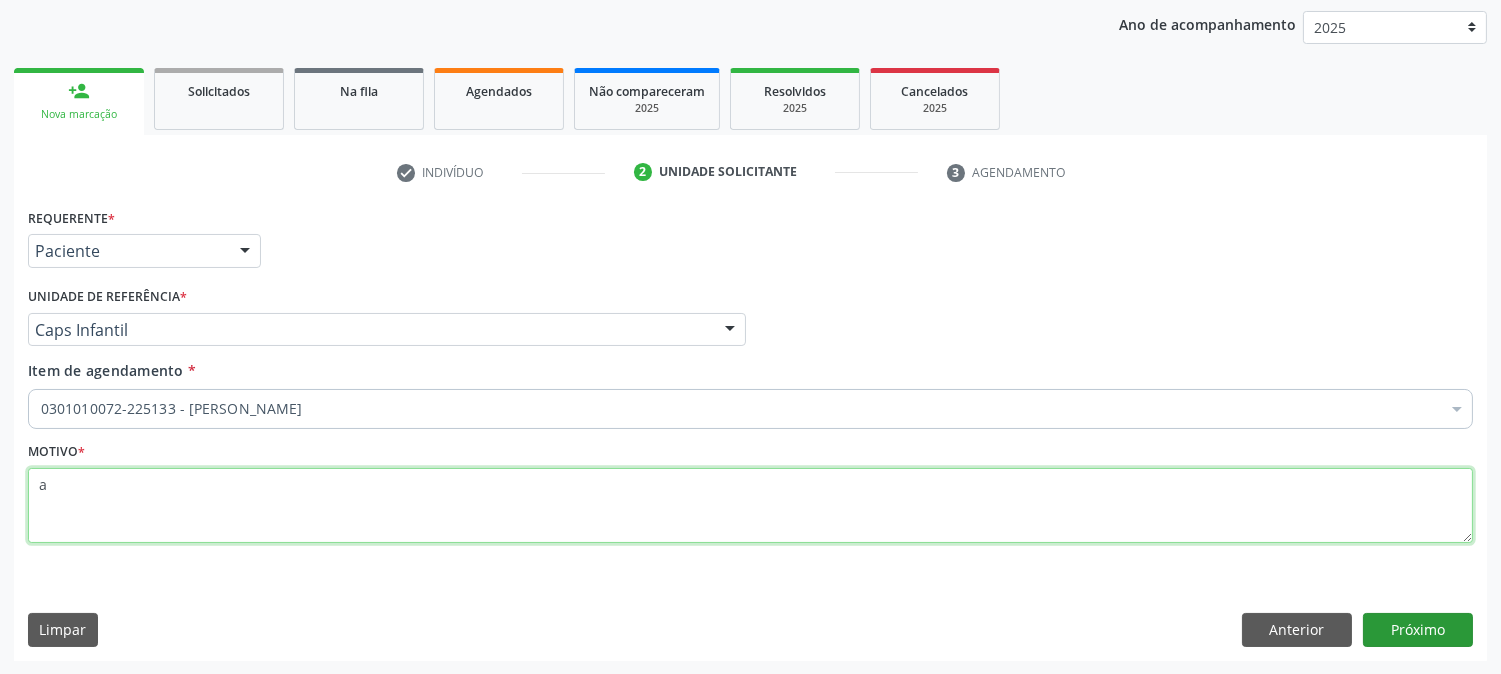 type on "a" 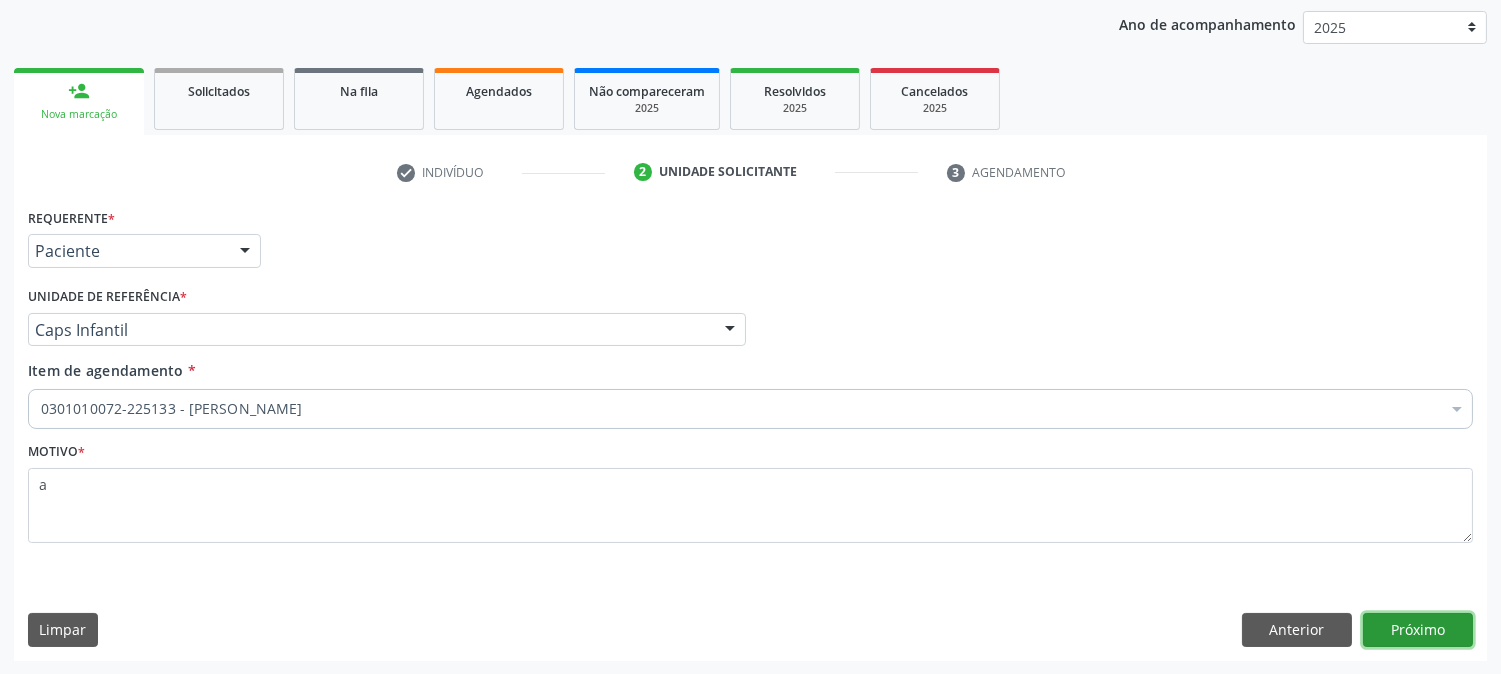 click on "Próximo" at bounding box center (1418, 630) 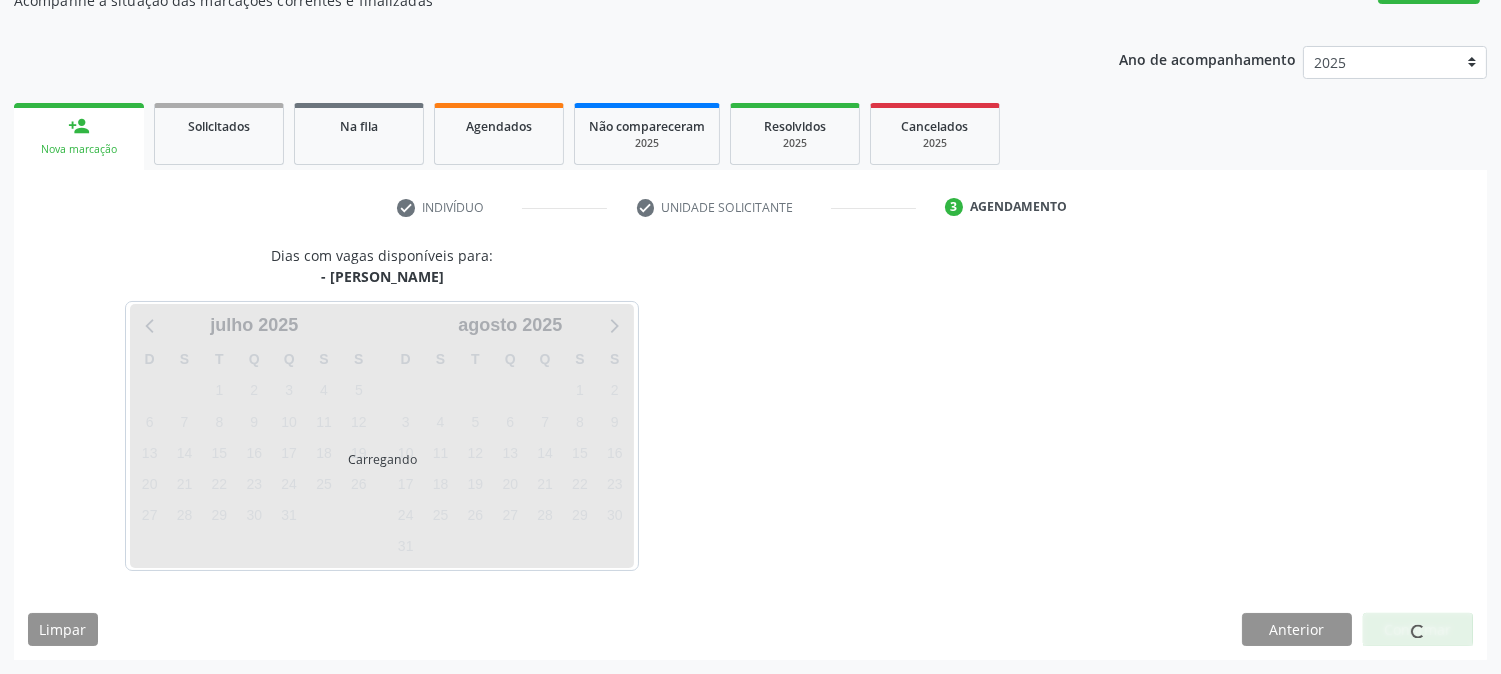 scroll, scrollTop: 195, scrollLeft: 0, axis: vertical 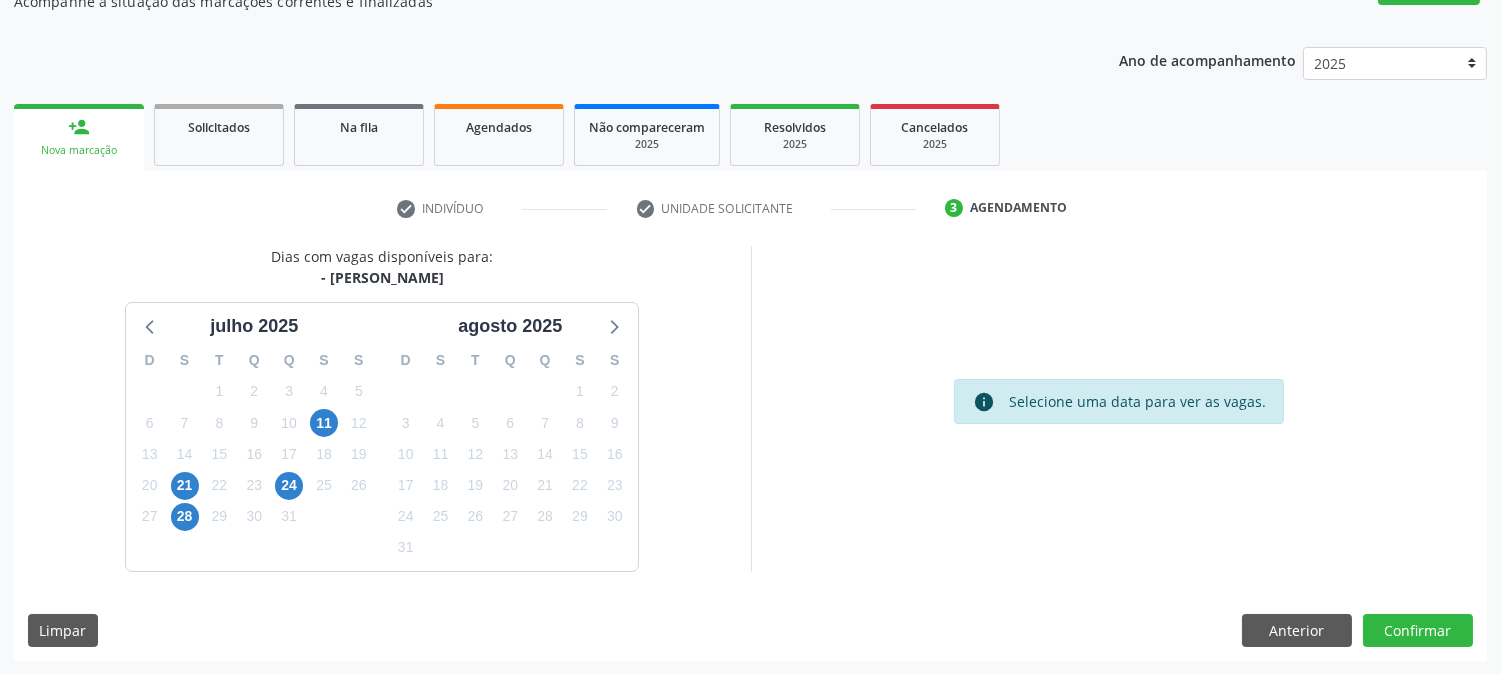 click on "4" at bounding box center [324, 391] 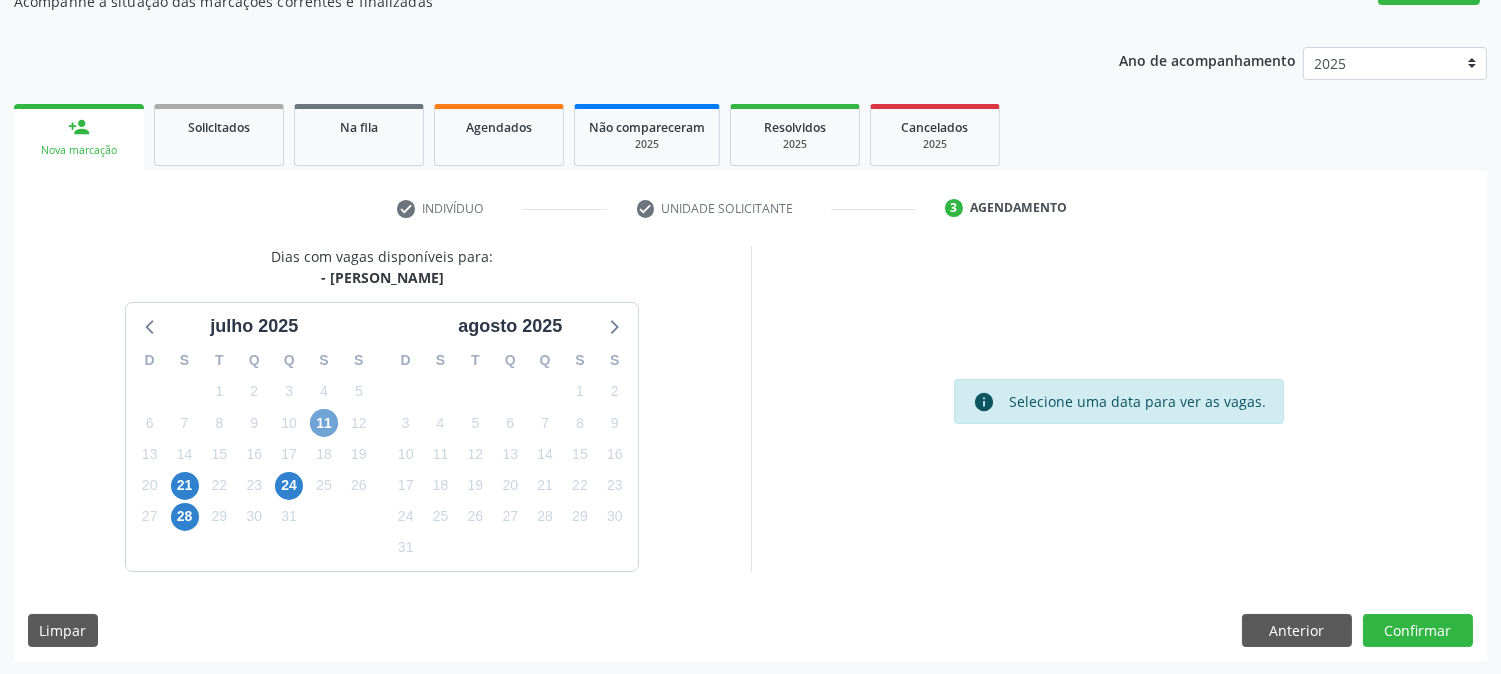 click on "11" at bounding box center (324, 423) 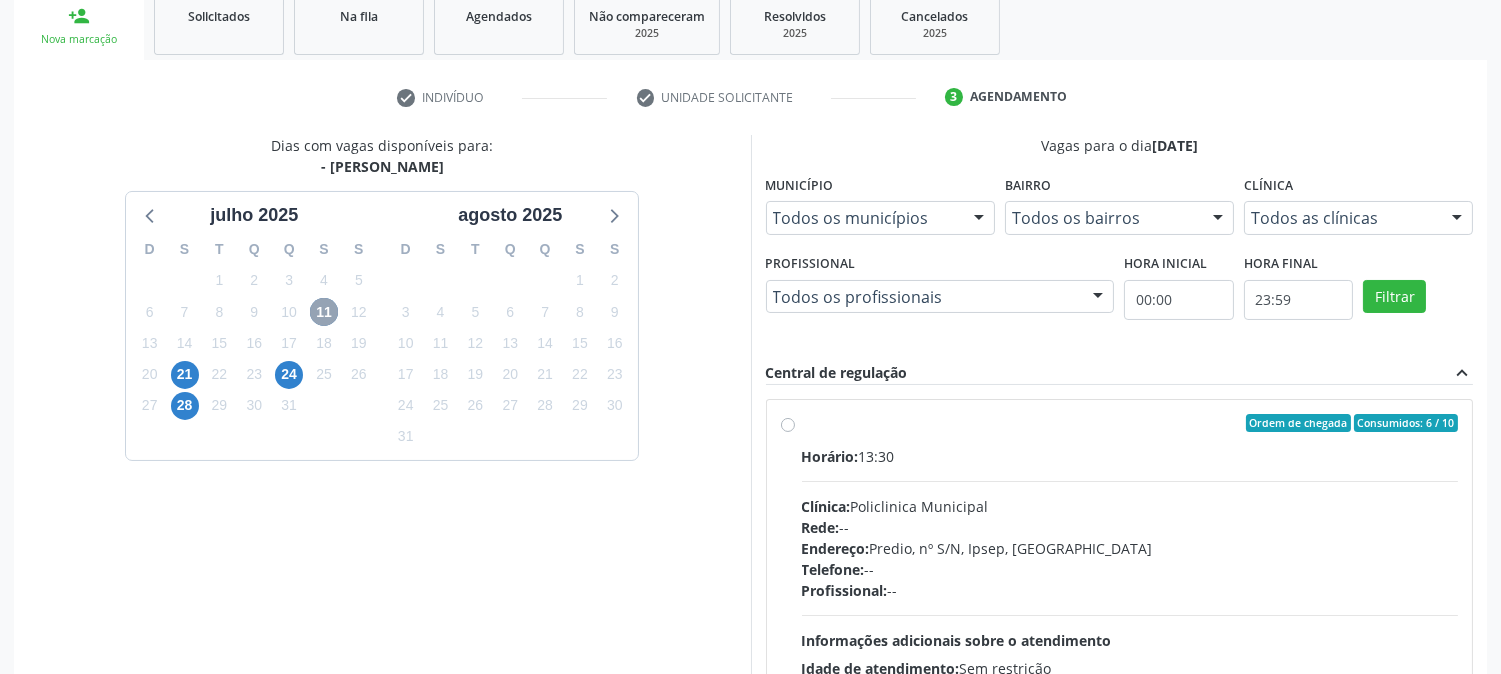 scroll, scrollTop: 484, scrollLeft: 0, axis: vertical 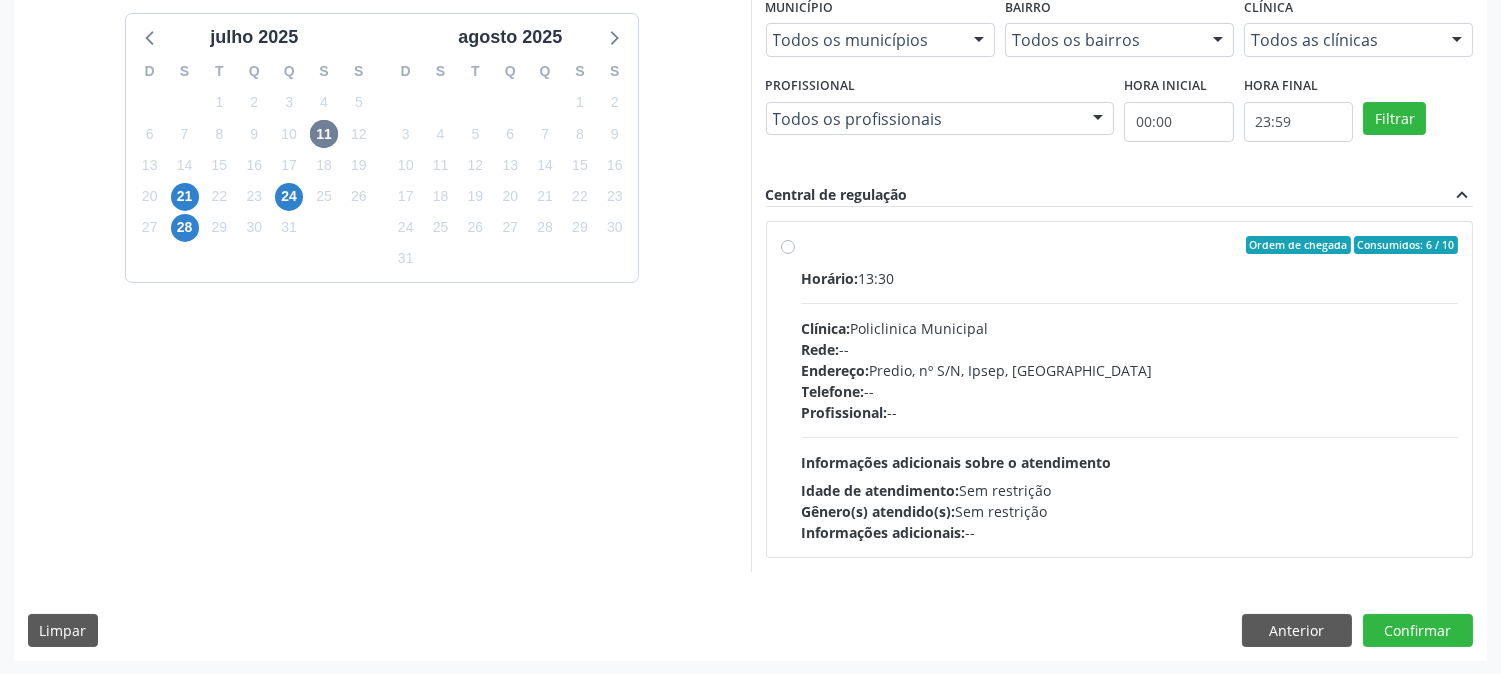 click on "Horário:   13:30
Clínica:  Policlinica Municipal
Rede:
--
Endereço:   Predio, nº S/N, Ipsep, Serra Talhada - PE
Telefone:   --
Profissional:
--
Informações adicionais sobre o atendimento
Idade de atendimento:
Sem restrição
Gênero(s) atendido(s):
Sem restrição
Informações adicionais:
--" at bounding box center (1130, 405) 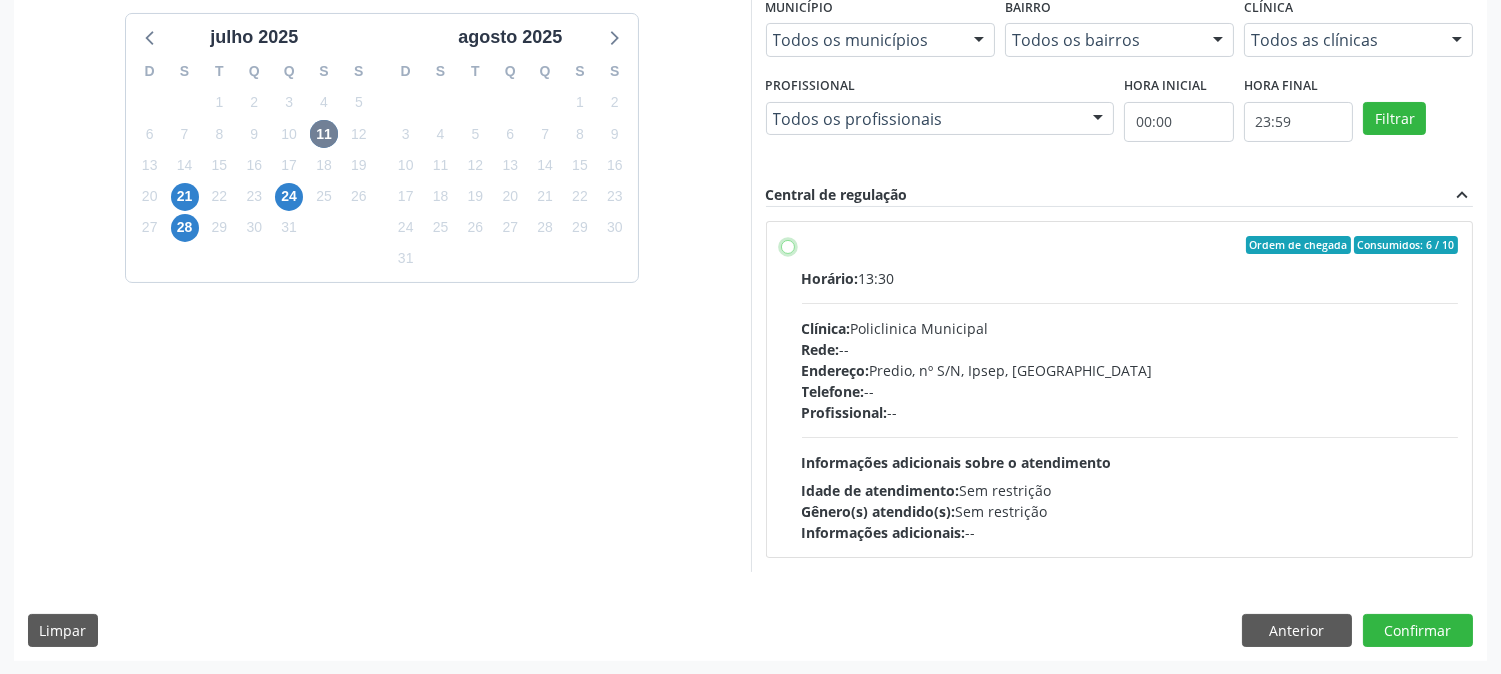click on "Ordem de chegada
Consumidos: 6 / 10
Horário:   13:30
Clínica:  Policlinica Municipal
Rede:
--
Endereço:   Predio, nº S/N, Ipsep, Serra Talhada - PE
Telefone:   --
Profissional:
--
Informações adicionais sobre o atendimento
Idade de atendimento:
Sem restrição
Gênero(s) atendido(s):
Sem restrição
Informações adicionais:
--" at bounding box center [788, 245] 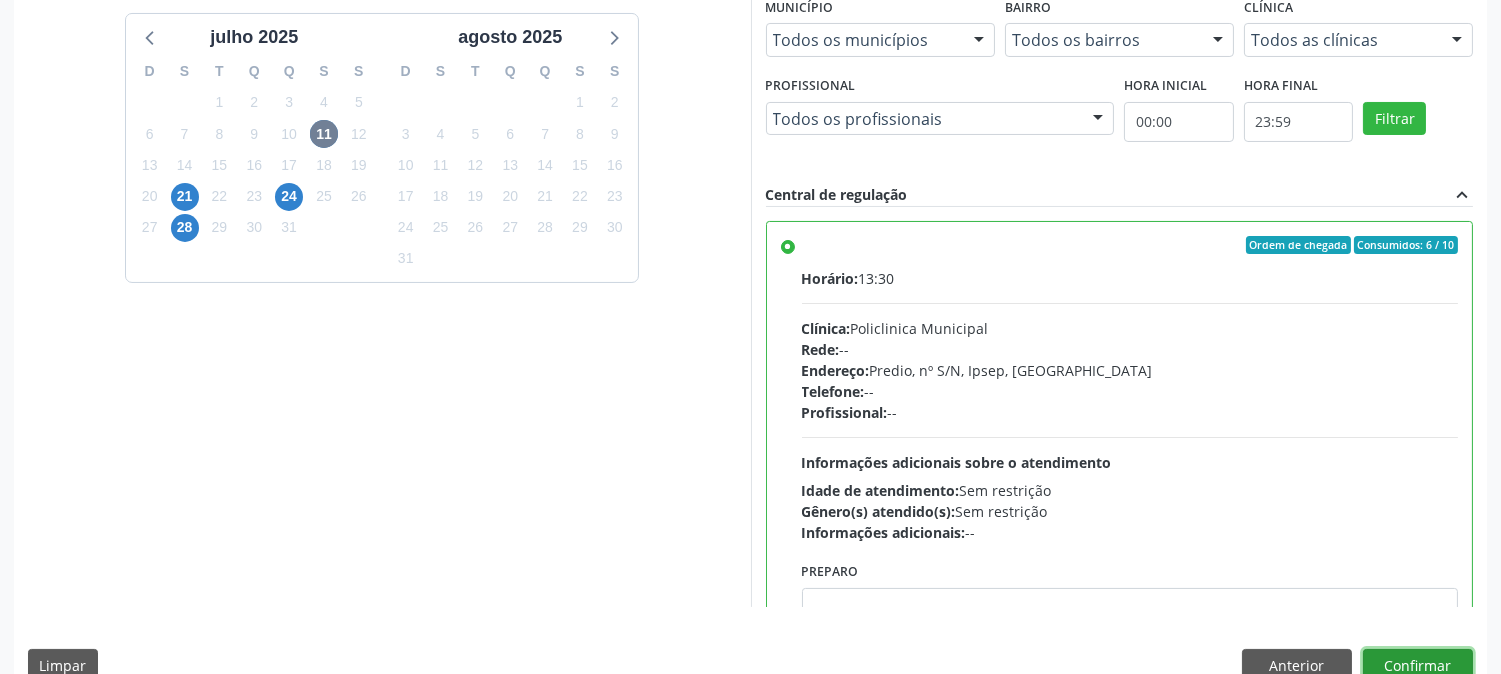 click on "Confirmar" at bounding box center (1418, 666) 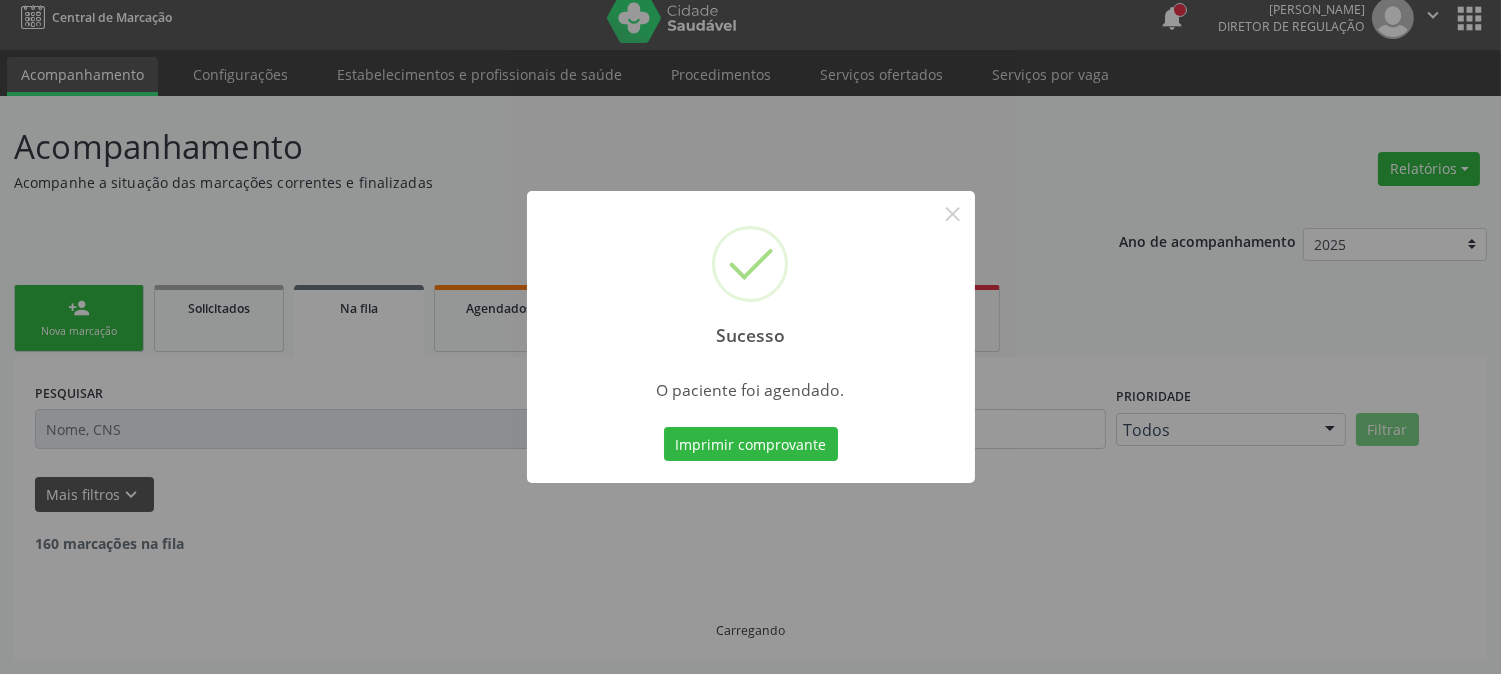 scroll, scrollTop: 0, scrollLeft: 0, axis: both 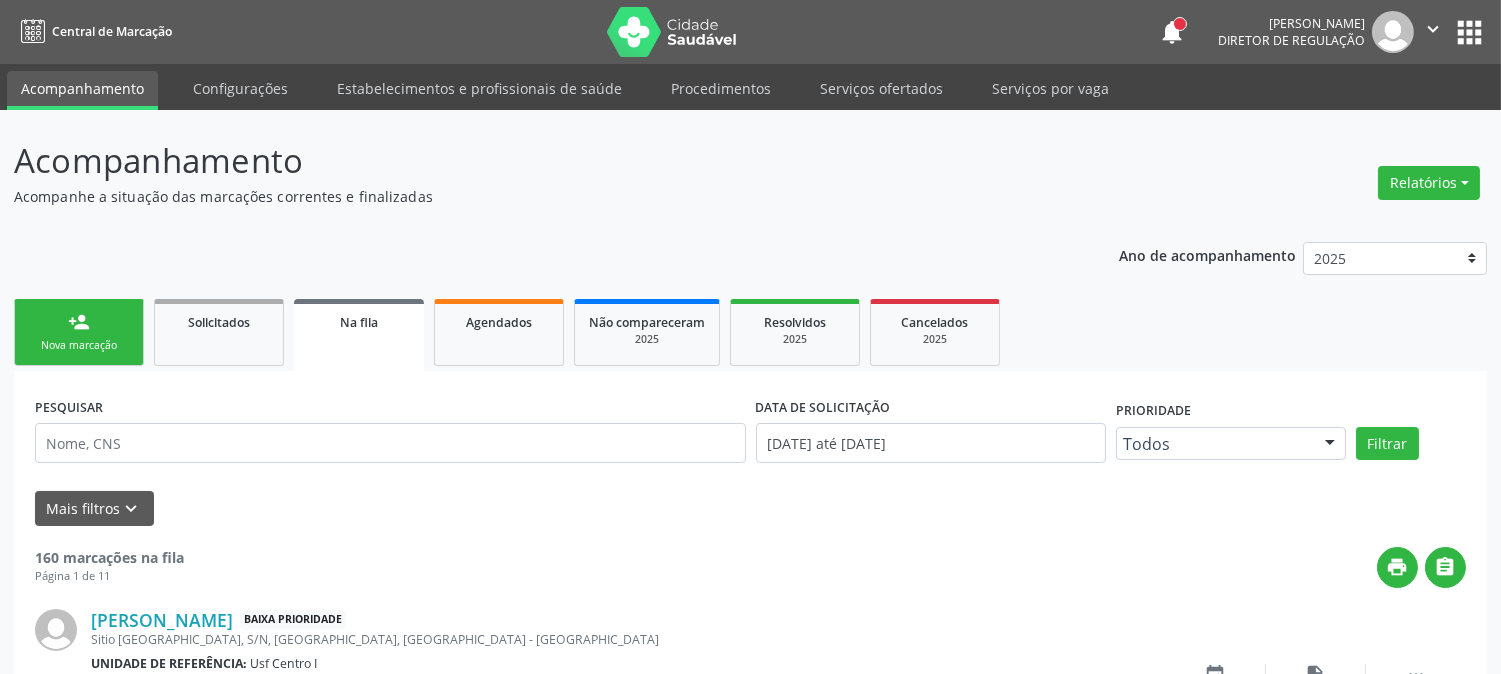 click on "PESQUISAR
DATA DE SOLICITAÇÃO
[DATE] até [DATE]
Prioridade
Todos         Todos   Baixa Prioridade   Média Prioridade   Alta Prioridade
Nenhum resultado encontrado para: "   "
Não há nenhuma opção para ser exibida.
Filtrar
UNIDADE DE REFERÊNCIA
Selecione uma UBS
Todas as UBS   Usf do Mutirao   Usf Cohab   Usf Caicarinha da Penha Tauapiranga   Posto de Saude [PERSON_NAME]   Usf Borborema   Usf Bom Jesus I   Usf Ipsep   Usf Sao Cristovao   Usf Santa [PERSON_NAME]   Usf Cagep   Usf Caxixola   Usf Bom Jesus II   Usf Malhada Cortada   Usf [GEOGRAPHIC_DATA]   Usf Varzea Aabb   Usf Ipsep II   Usf Cohab II   Usf Varzinha   Usf Ipa Faz Nova   Usf Centro I   Usf [GEOGRAPHIC_DATA]   Usf [GEOGRAPHIC_DATA] [GEOGRAPHIC_DATA] III   Posto de Saude Logradouro   Posto de Saude [GEOGRAPHIC_DATA]   Posto de Saude de [GEOGRAPHIC_DATA]" at bounding box center (750, 1870) 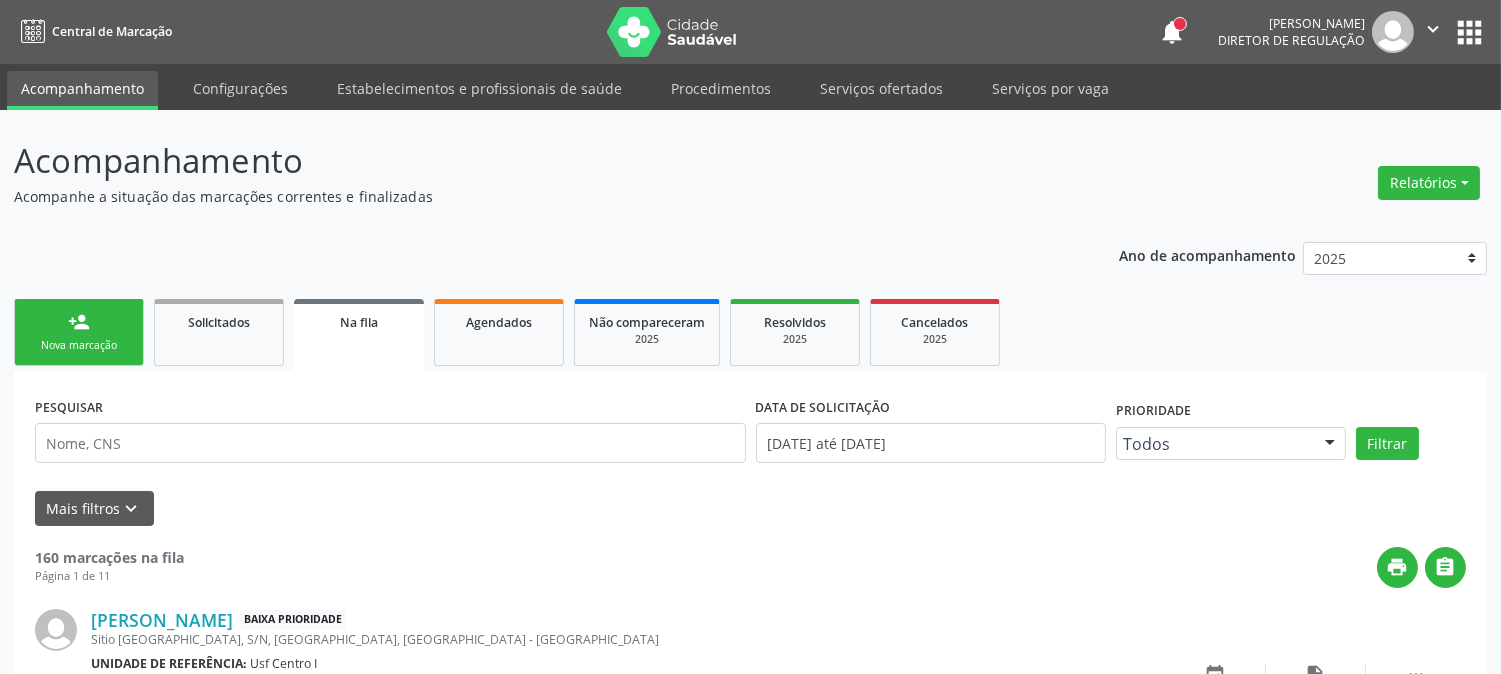 drag, startPoint x: 91, startPoint y: 338, endPoint x: 115, endPoint y: 318, distance: 31.241 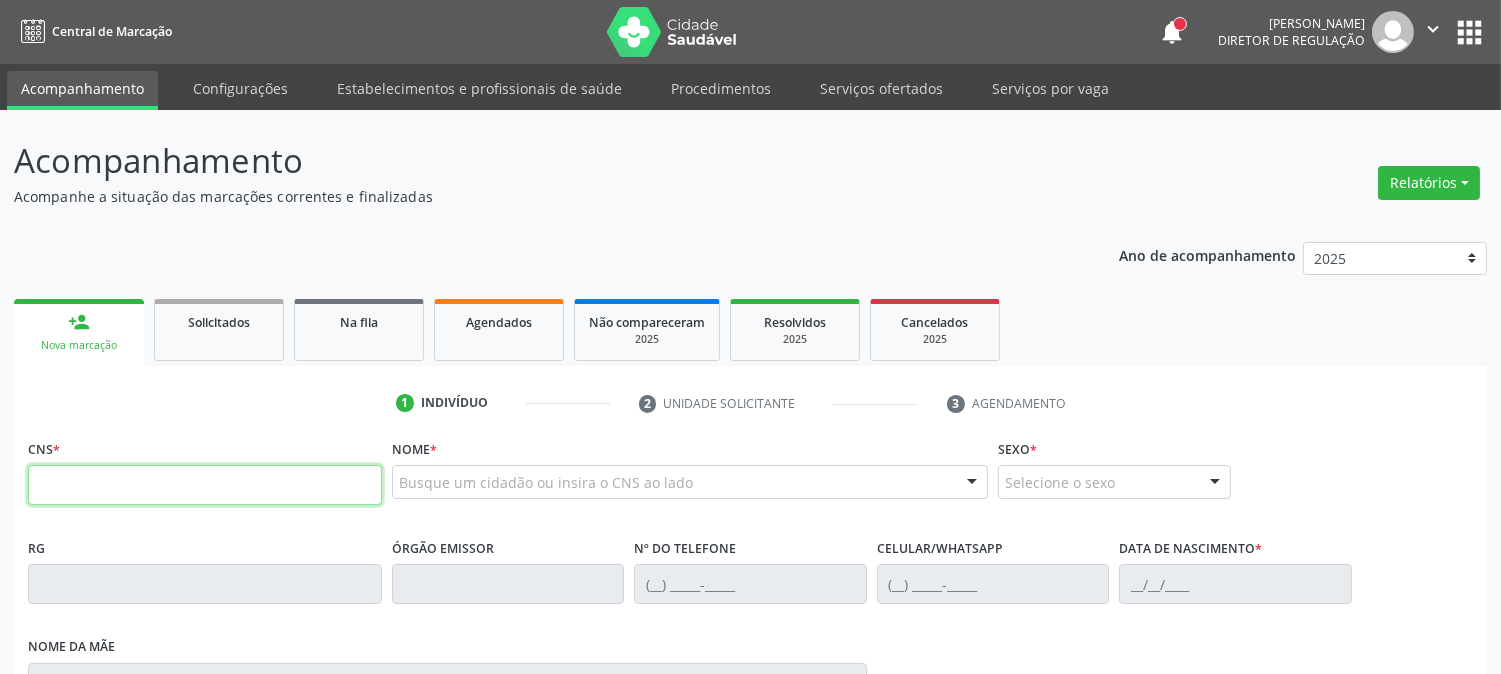 click at bounding box center [205, 485] 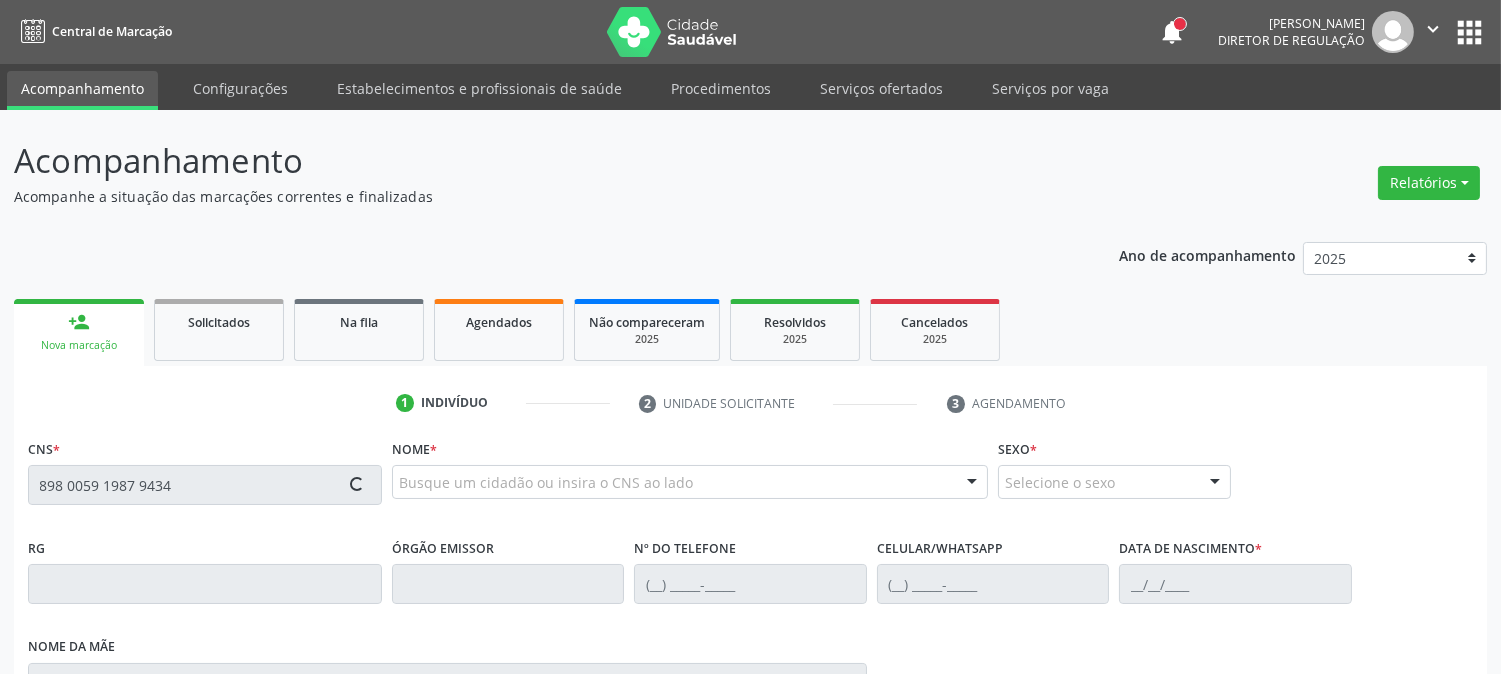 type on "898 0059 1987 9434" 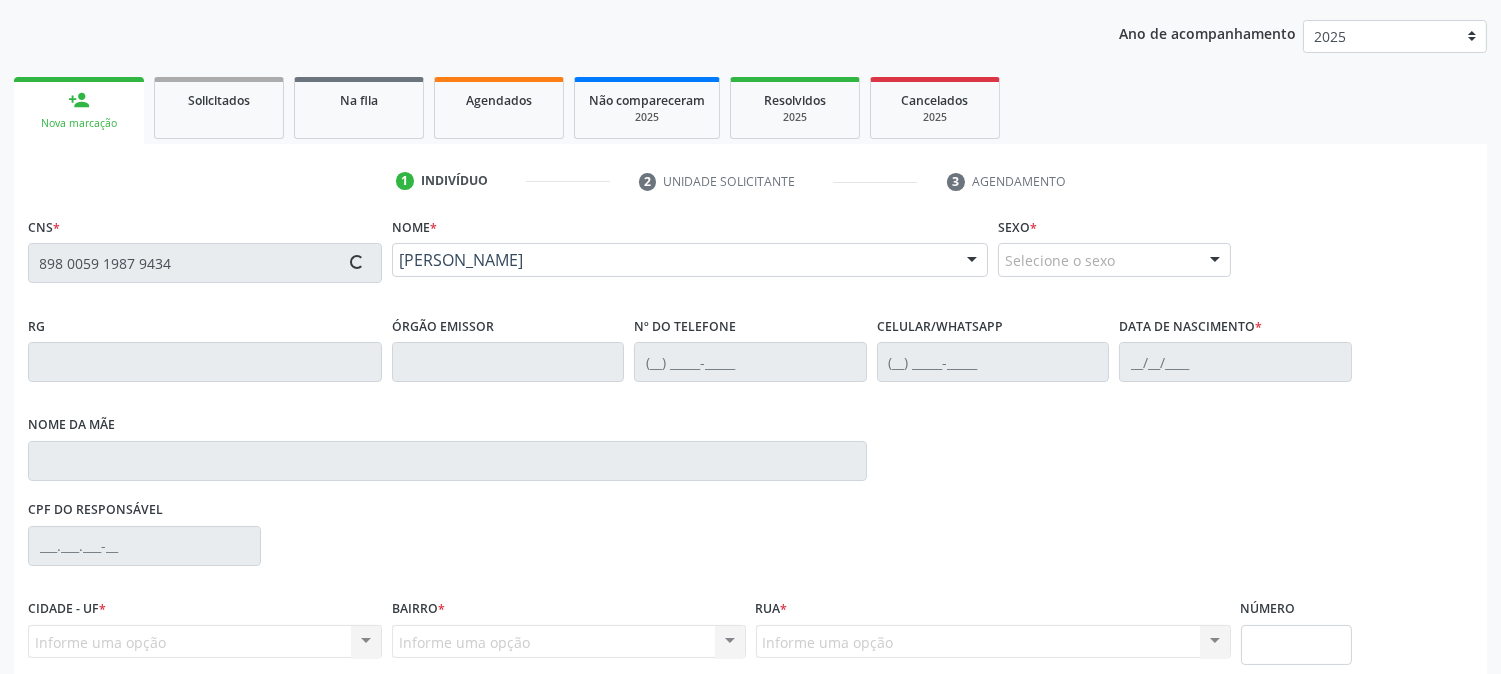 type on "[PHONE_NUMBER]" 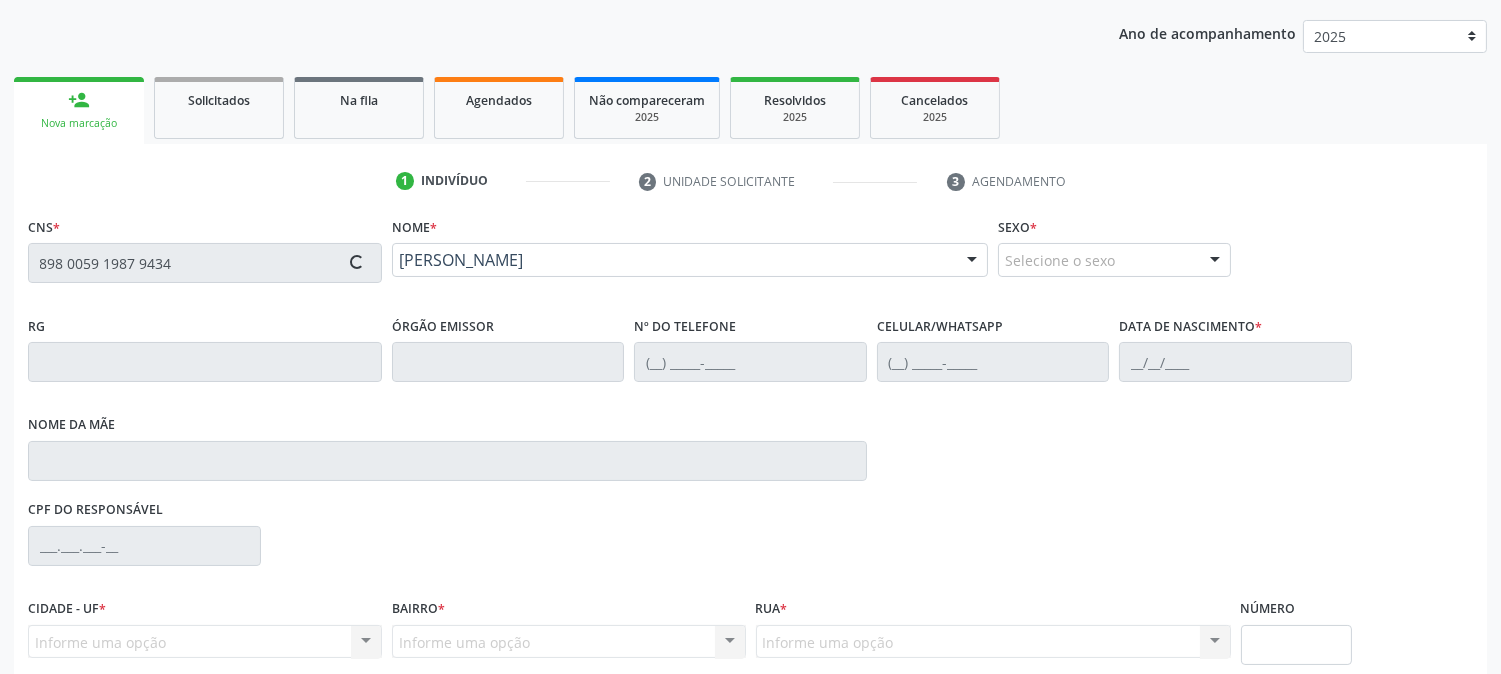 type on "14[DATE]" 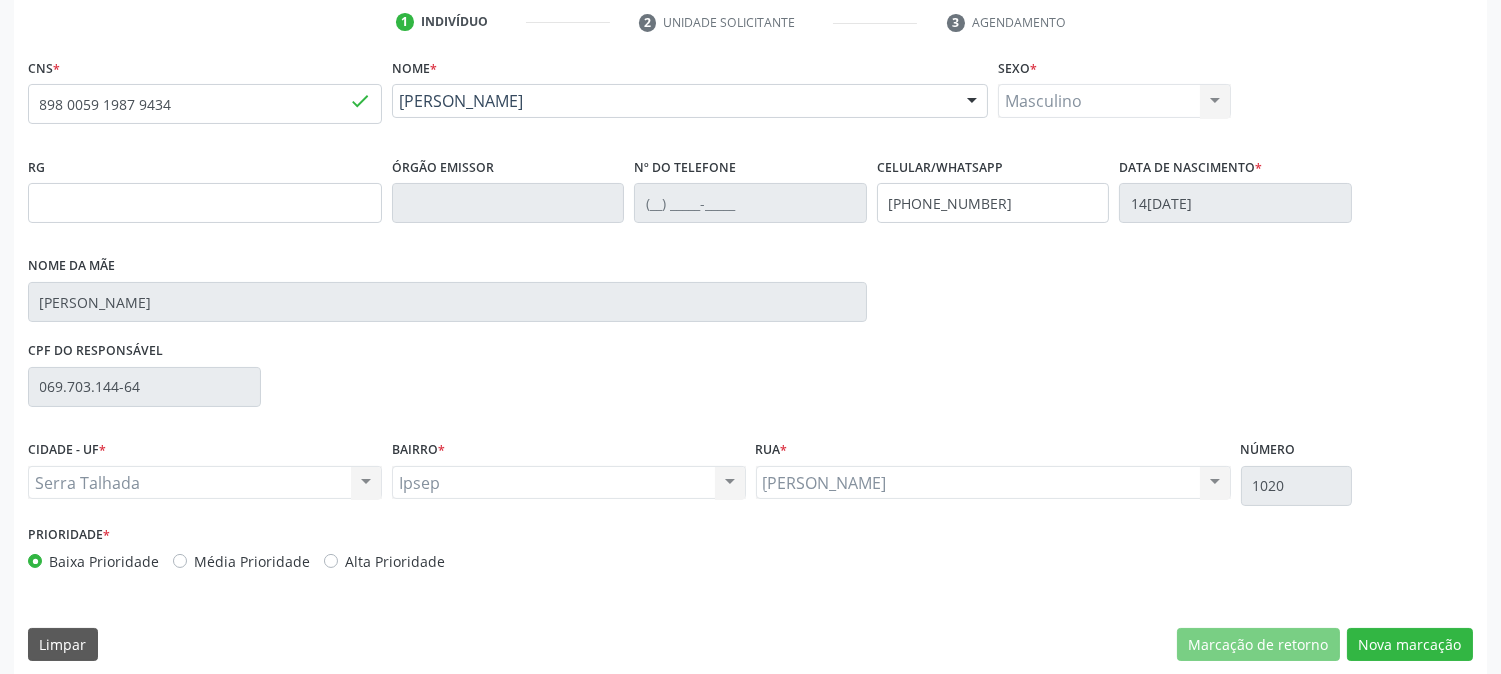 scroll, scrollTop: 395, scrollLeft: 0, axis: vertical 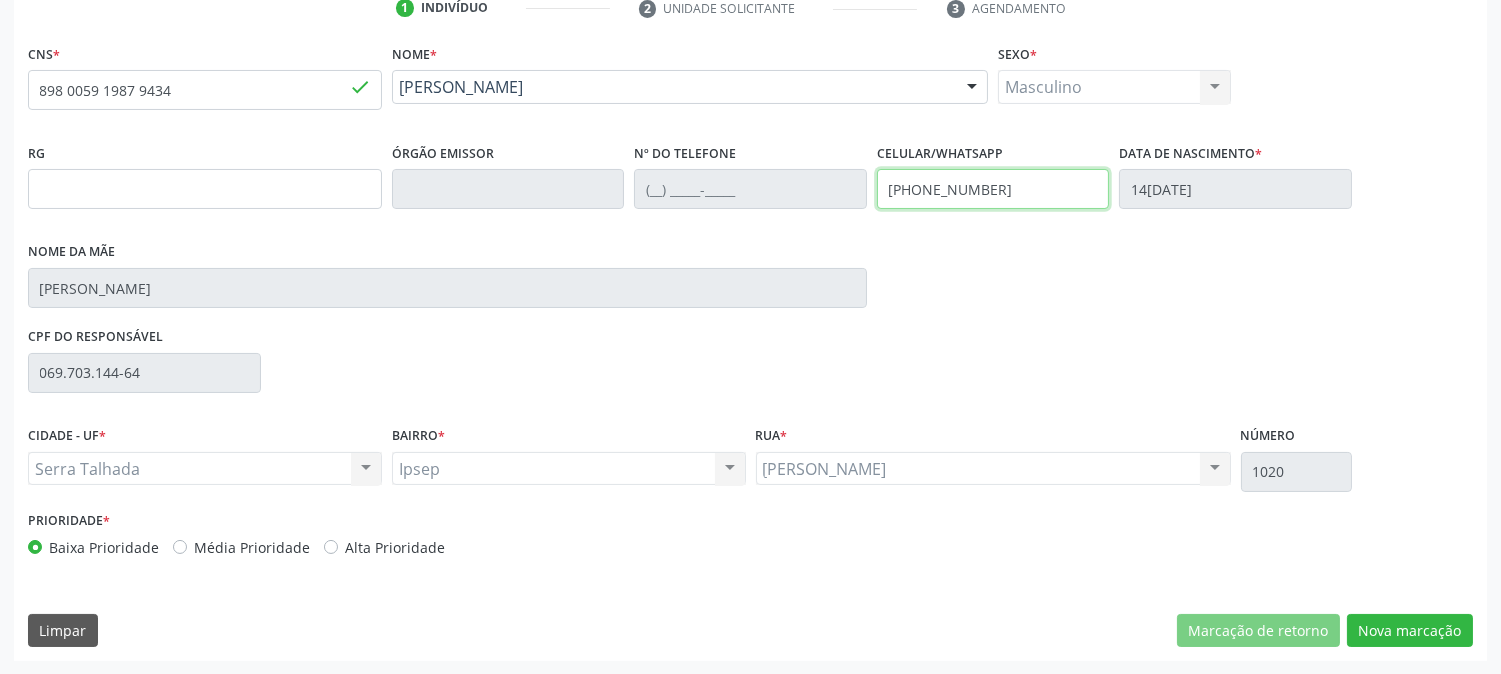 click on "[PHONE_NUMBER]" at bounding box center (993, 189) 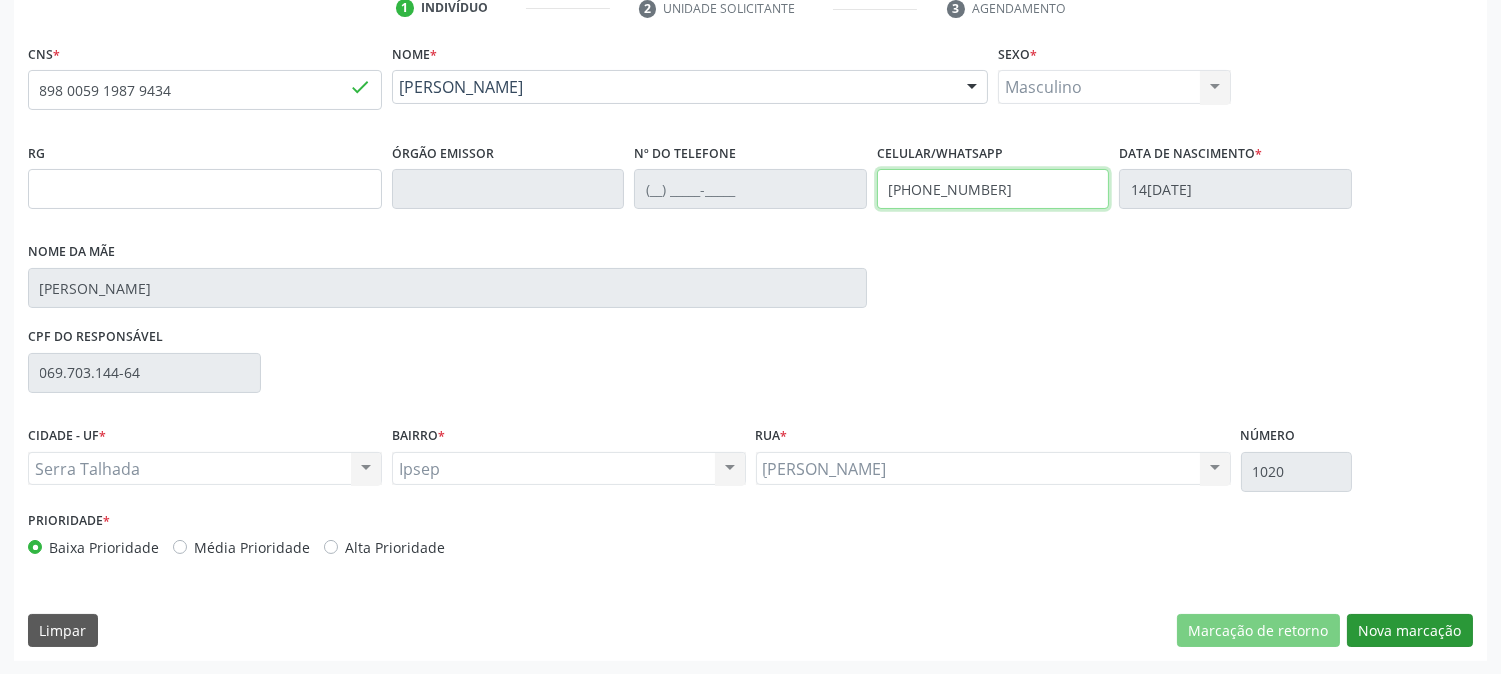 type on "[PHONE_NUMBER]" 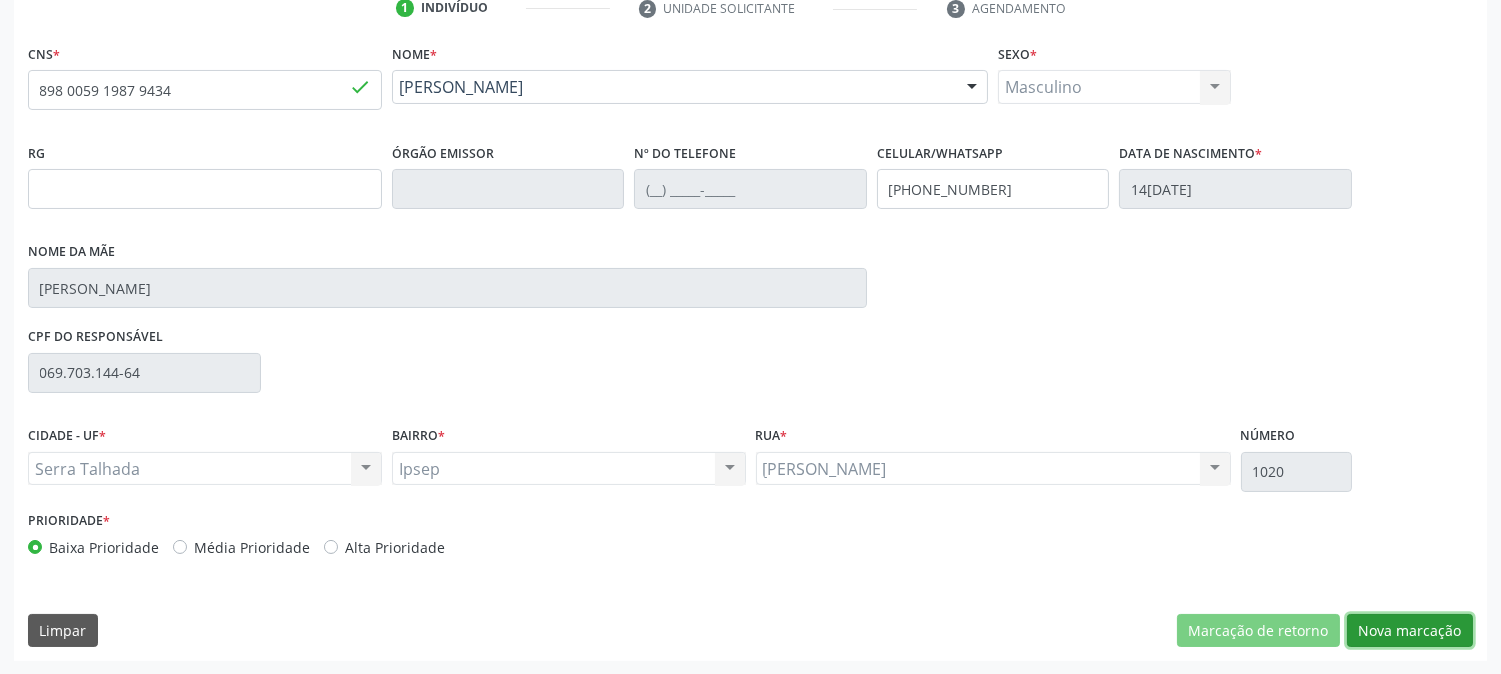 click on "Nova marcação" at bounding box center (1410, 631) 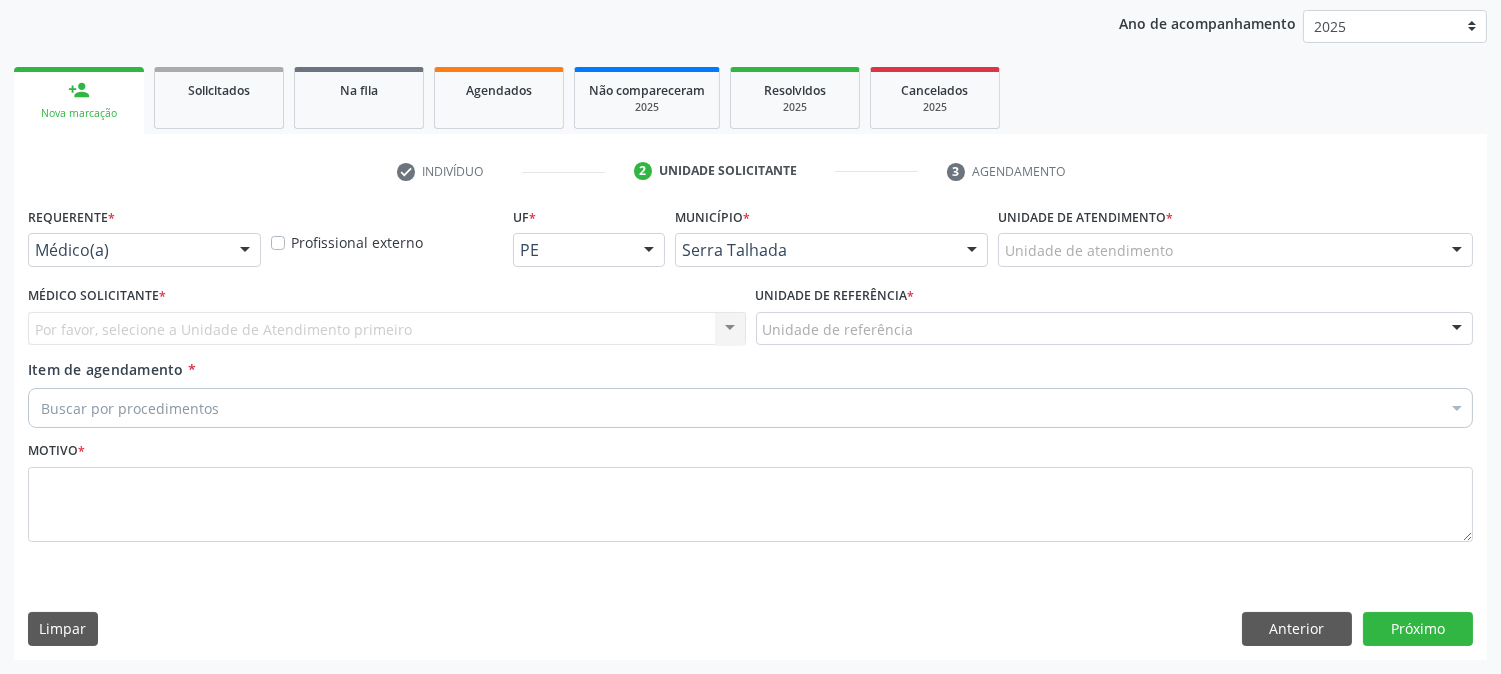 scroll, scrollTop: 231, scrollLeft: 0, axis: vertical 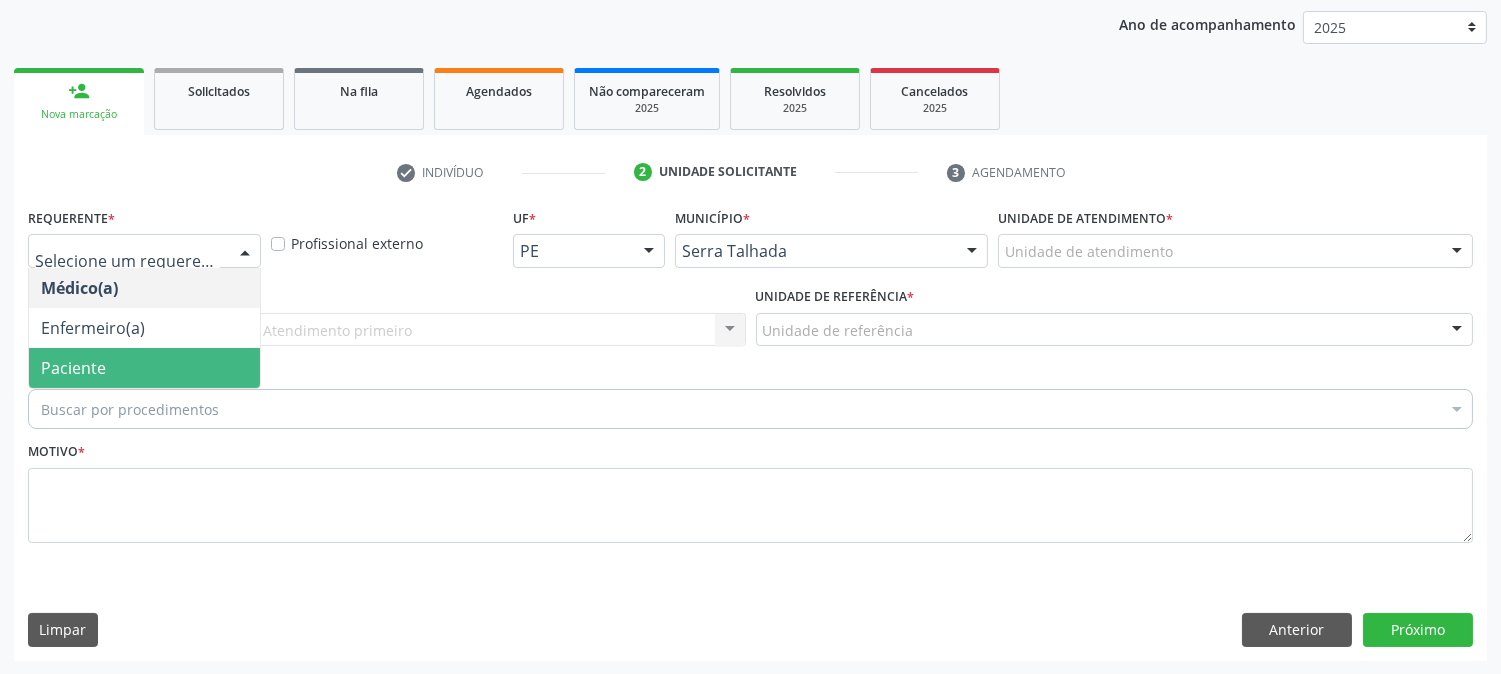 click on "Paciente" at bounding box center [144, 368] 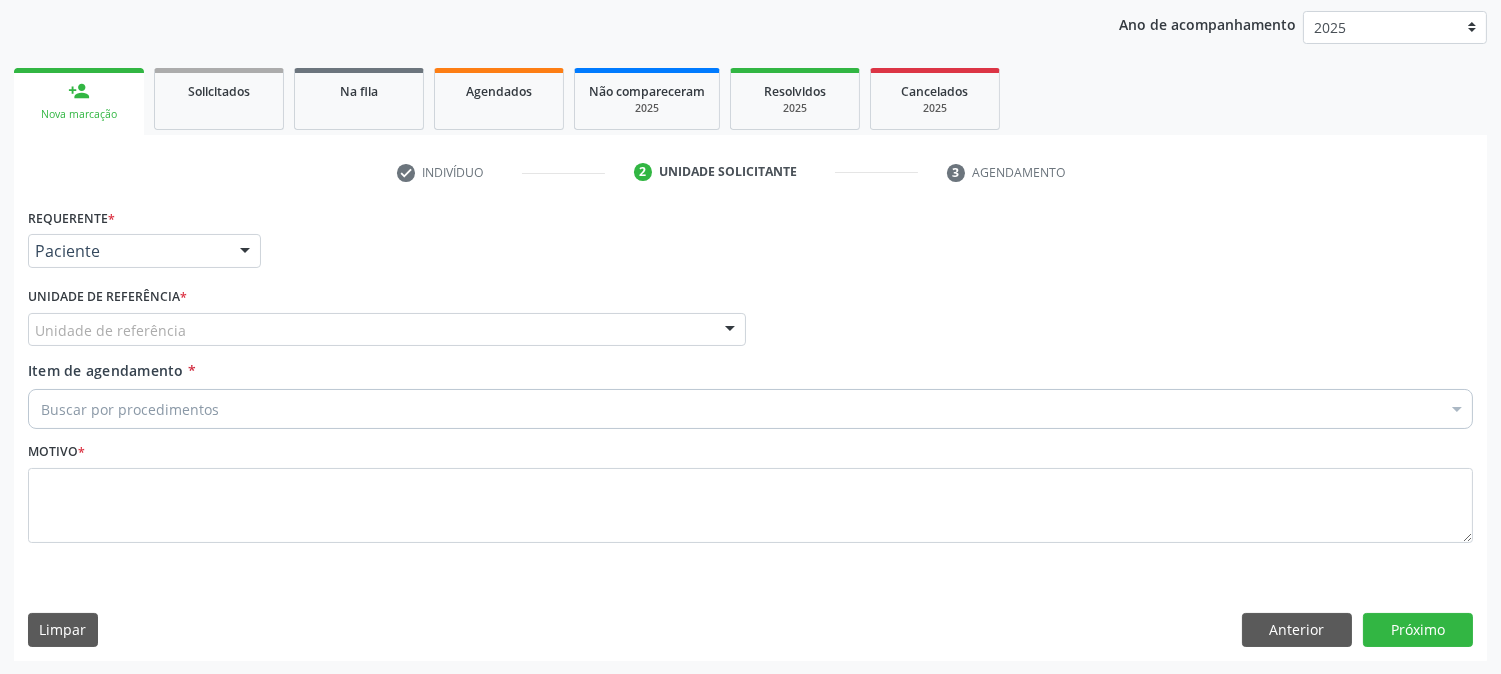 click on "Unidade de referência" at bounding box center (387, 330) 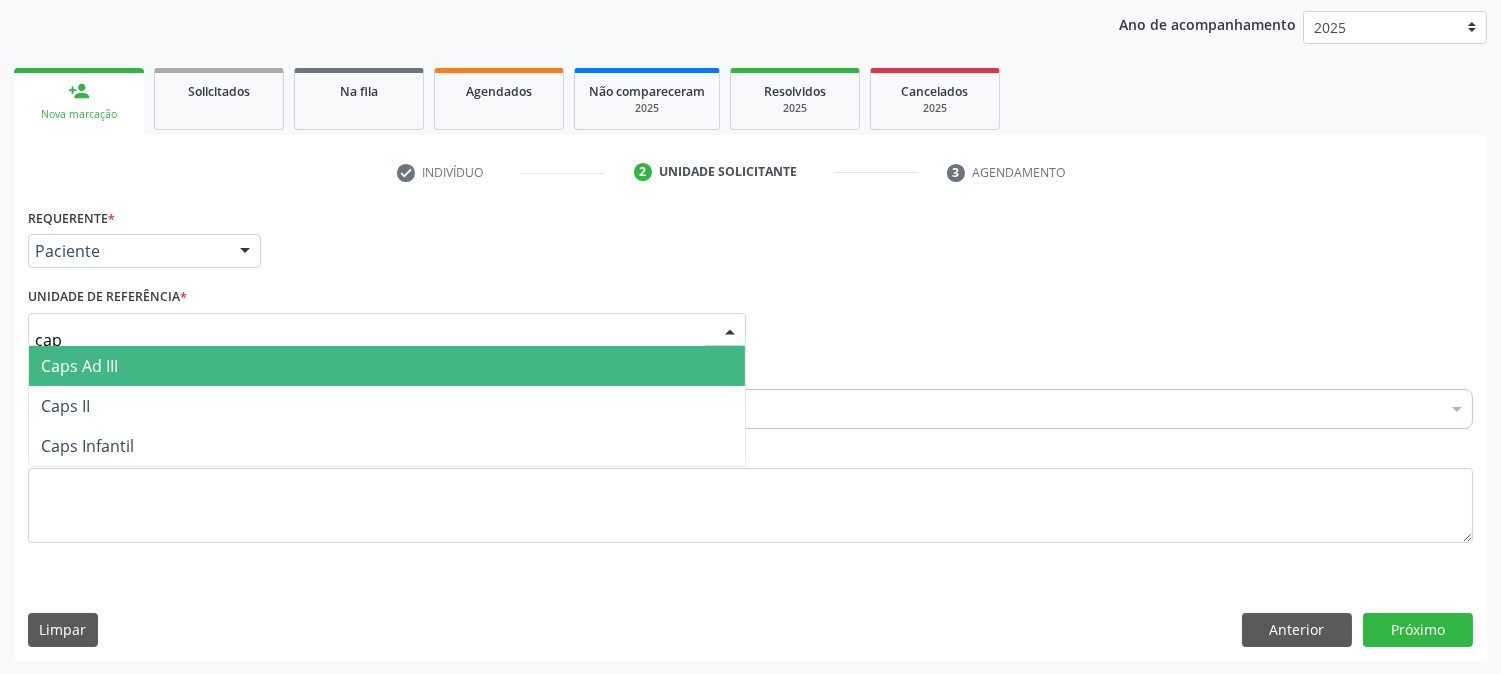 type on "caps" 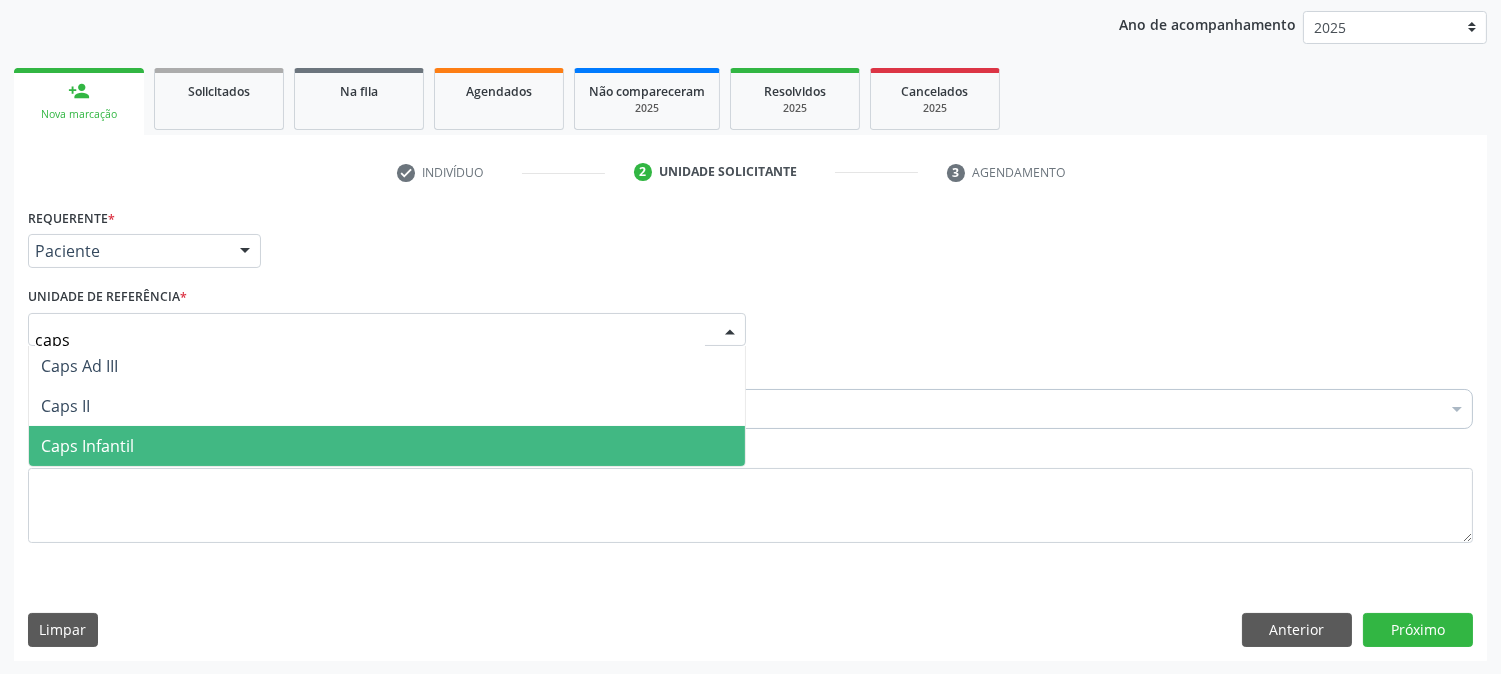 click on "Caps Infantil" at bounding box center (87, 446) 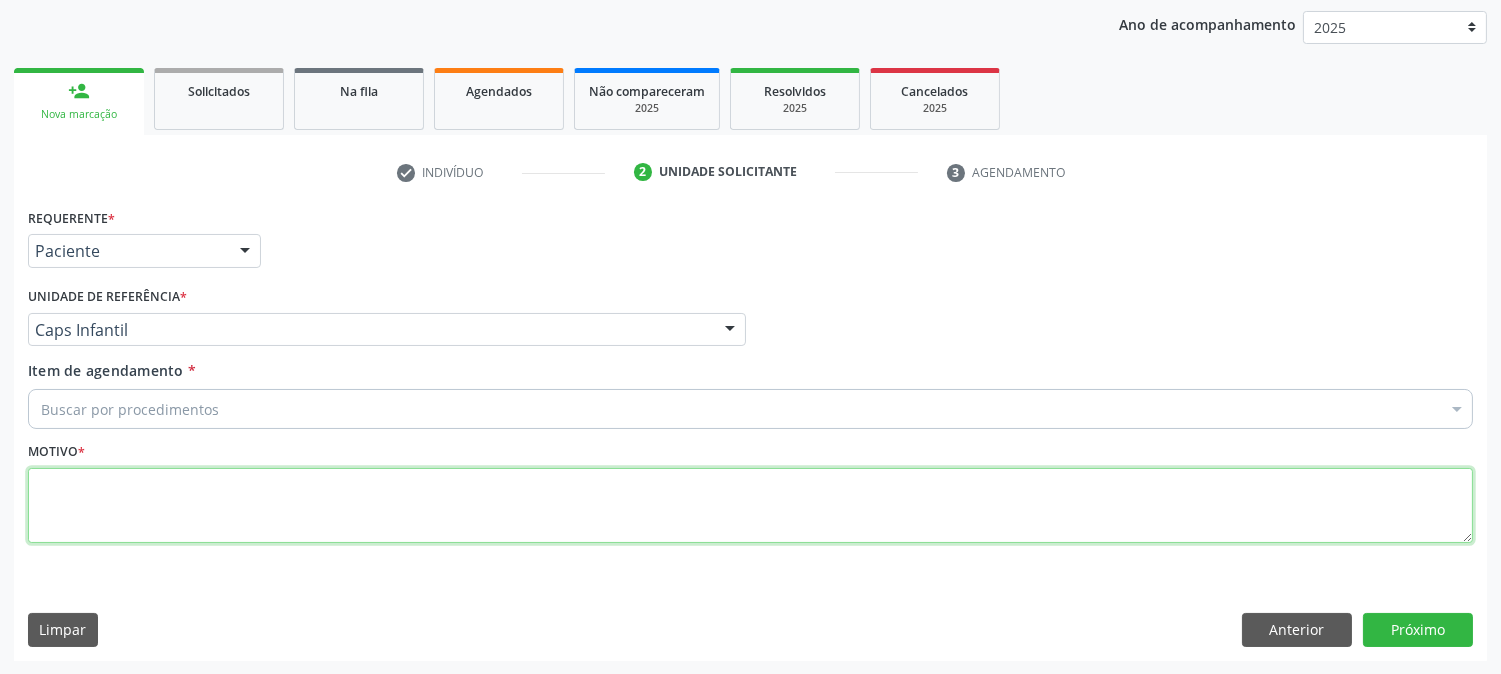 click at bounding box center [750, 506] 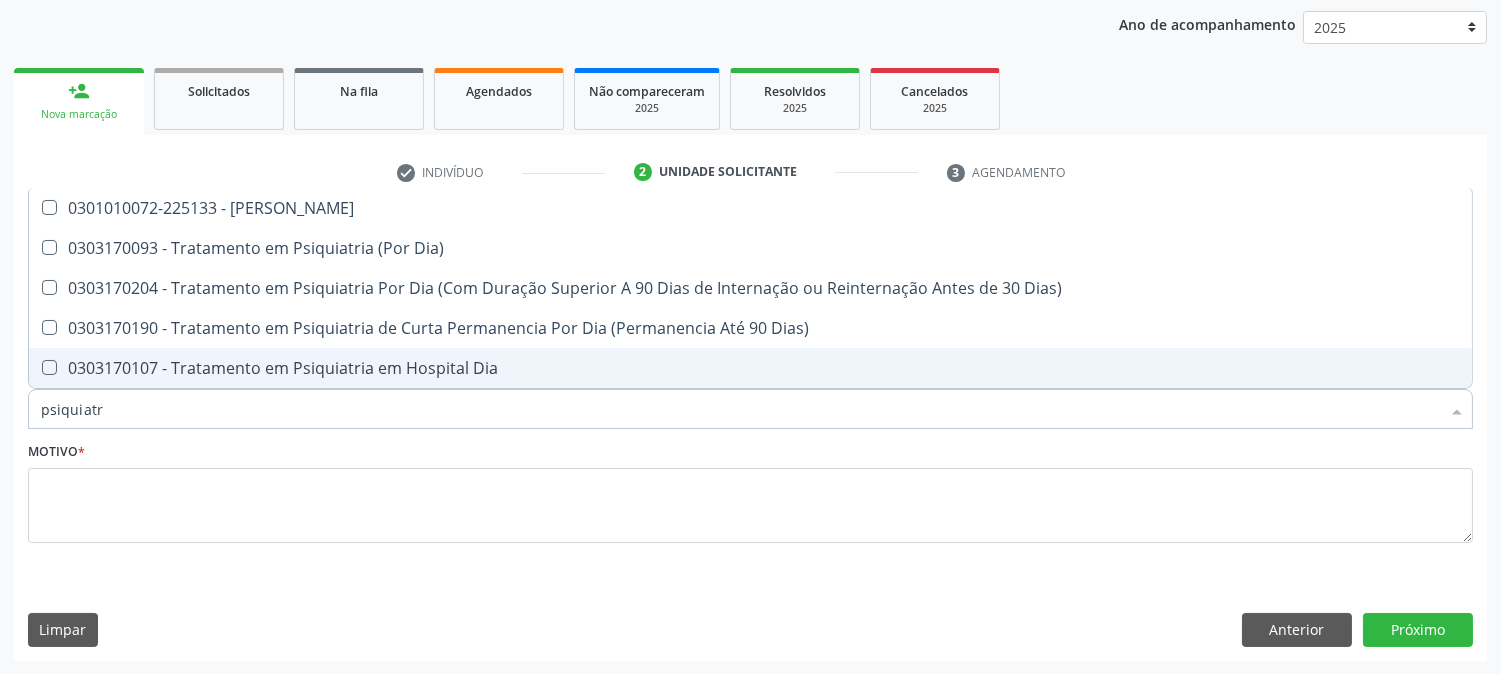 type on "psiquiatra" 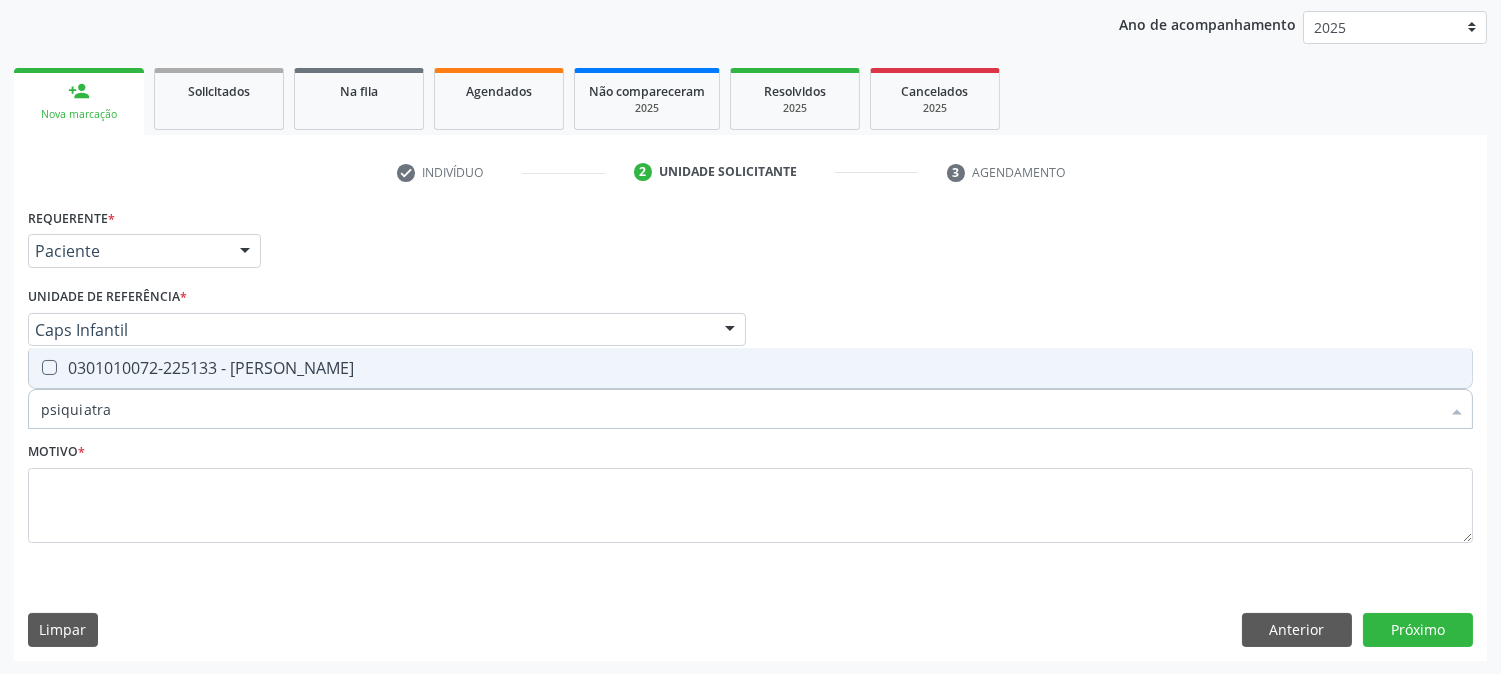 click on "0301010072-225133 - [PERSON_NAME]" at bounding box center [750, 368] 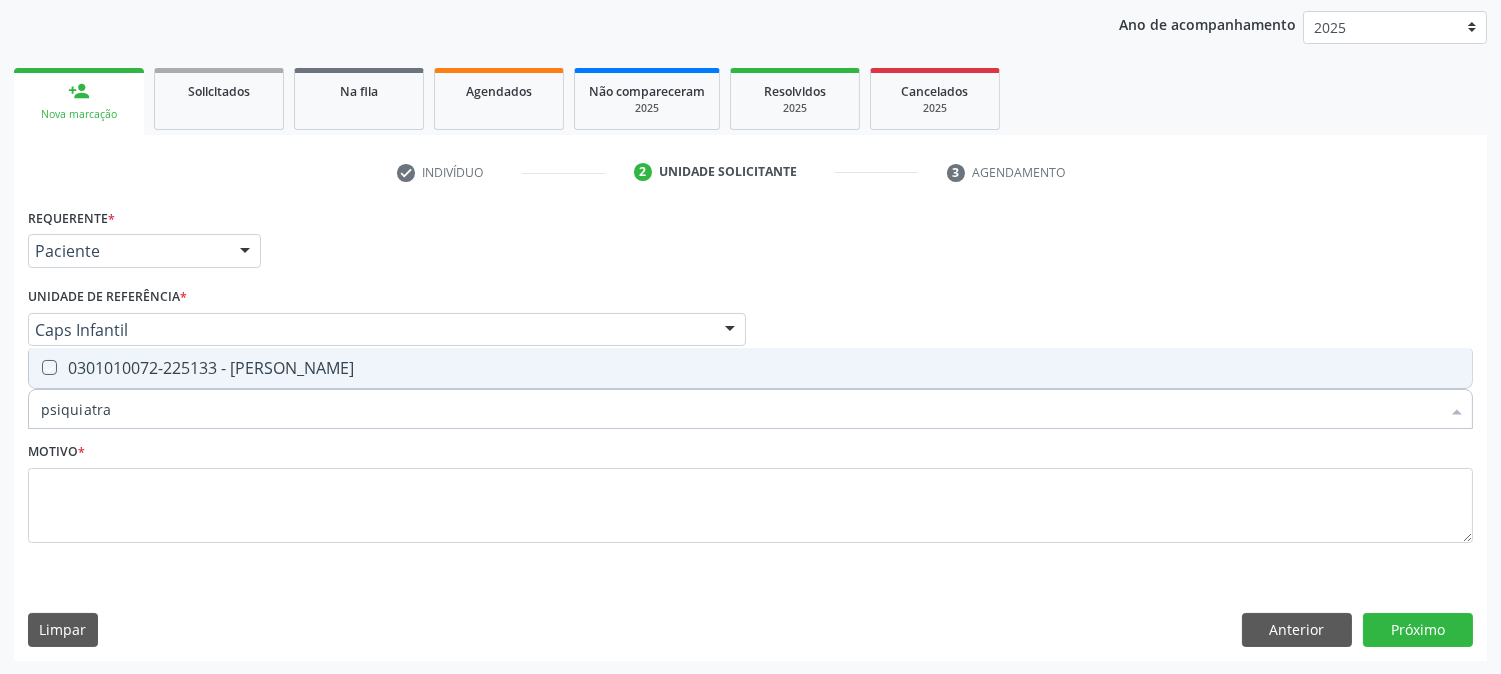 checkbox on "true" 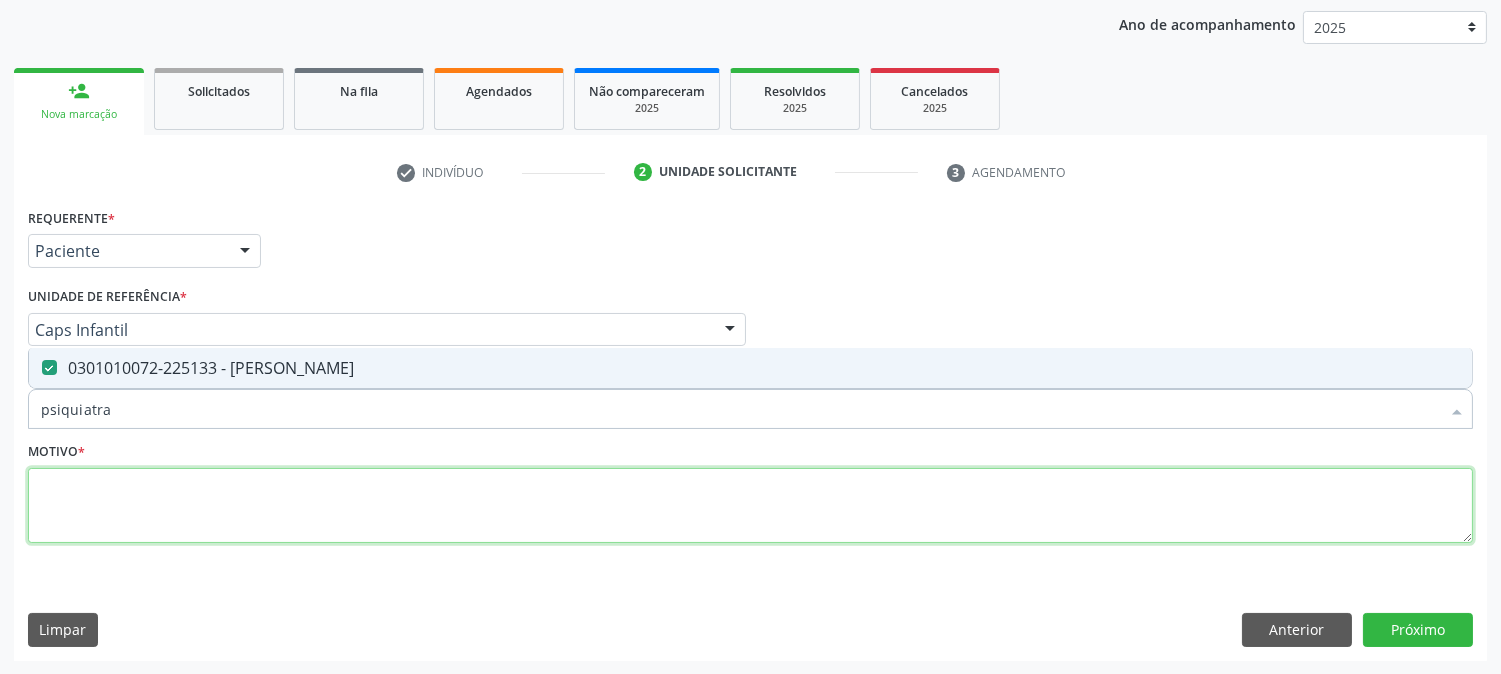 click at bounding box center (750, 506) 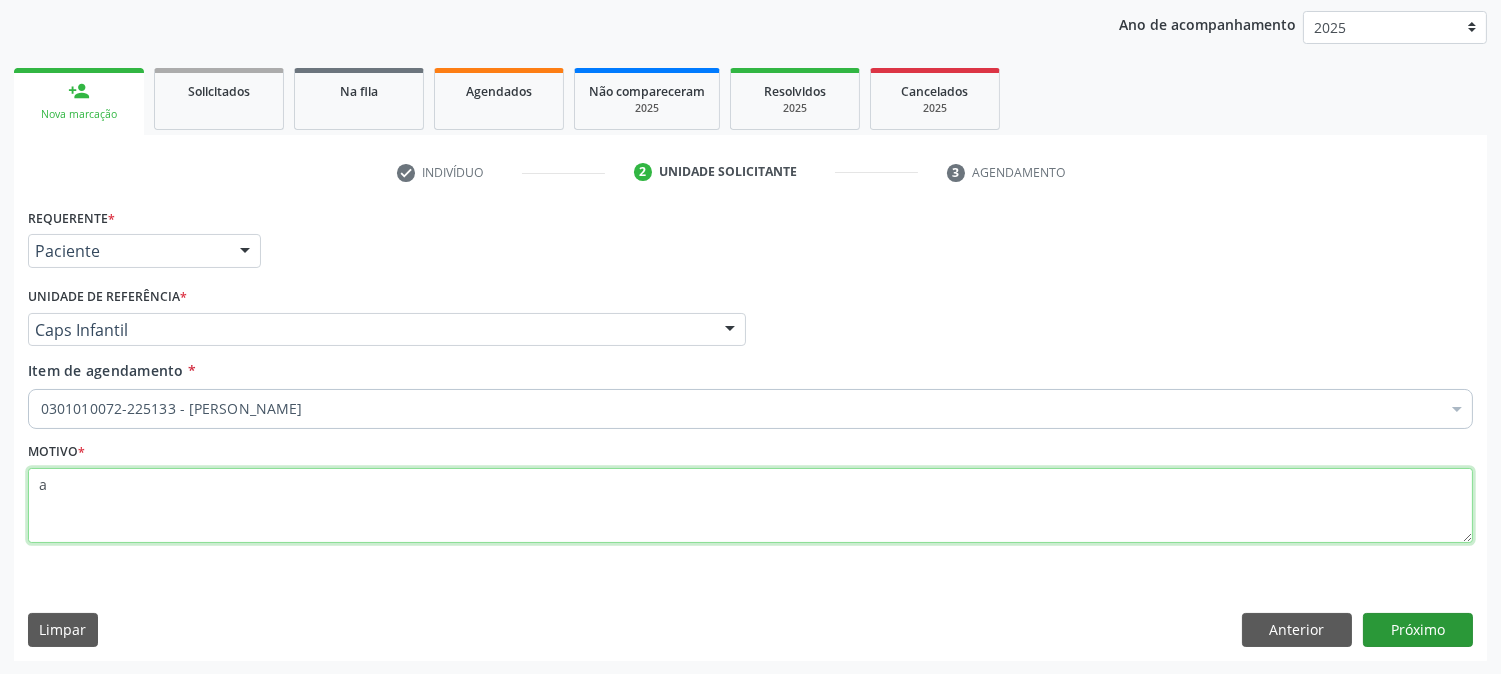 type on "a" 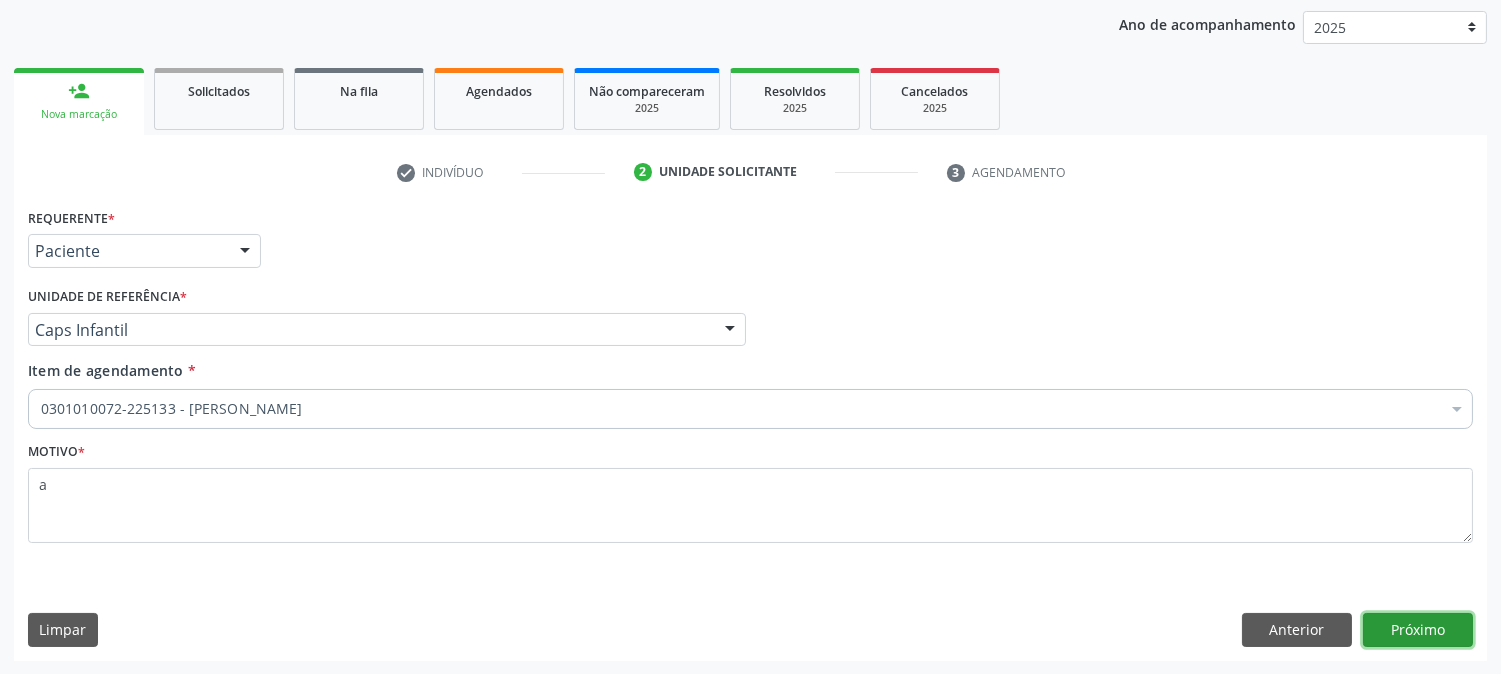 click on "Próximo" at bounding box center (1418, 630) 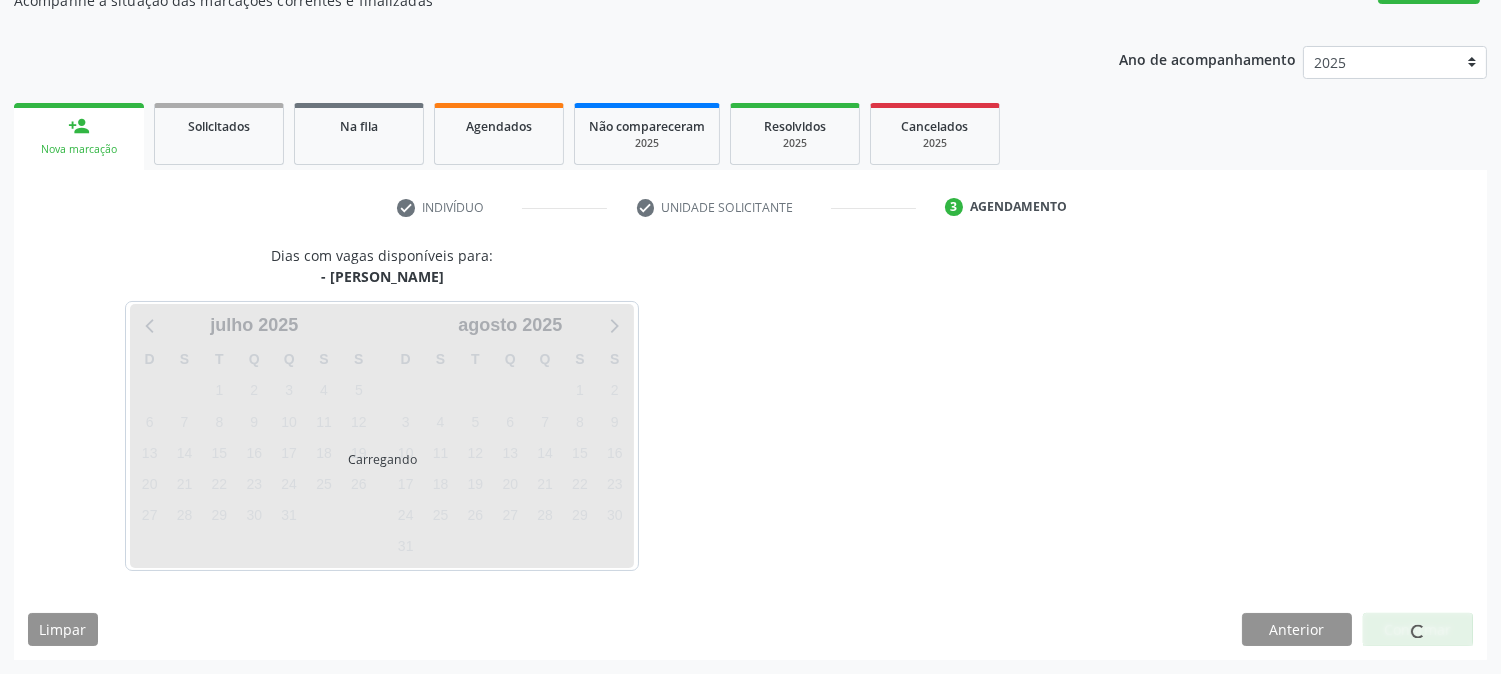 scroll, scrollTop: 195, scrollLeft: 0, axis: vertical 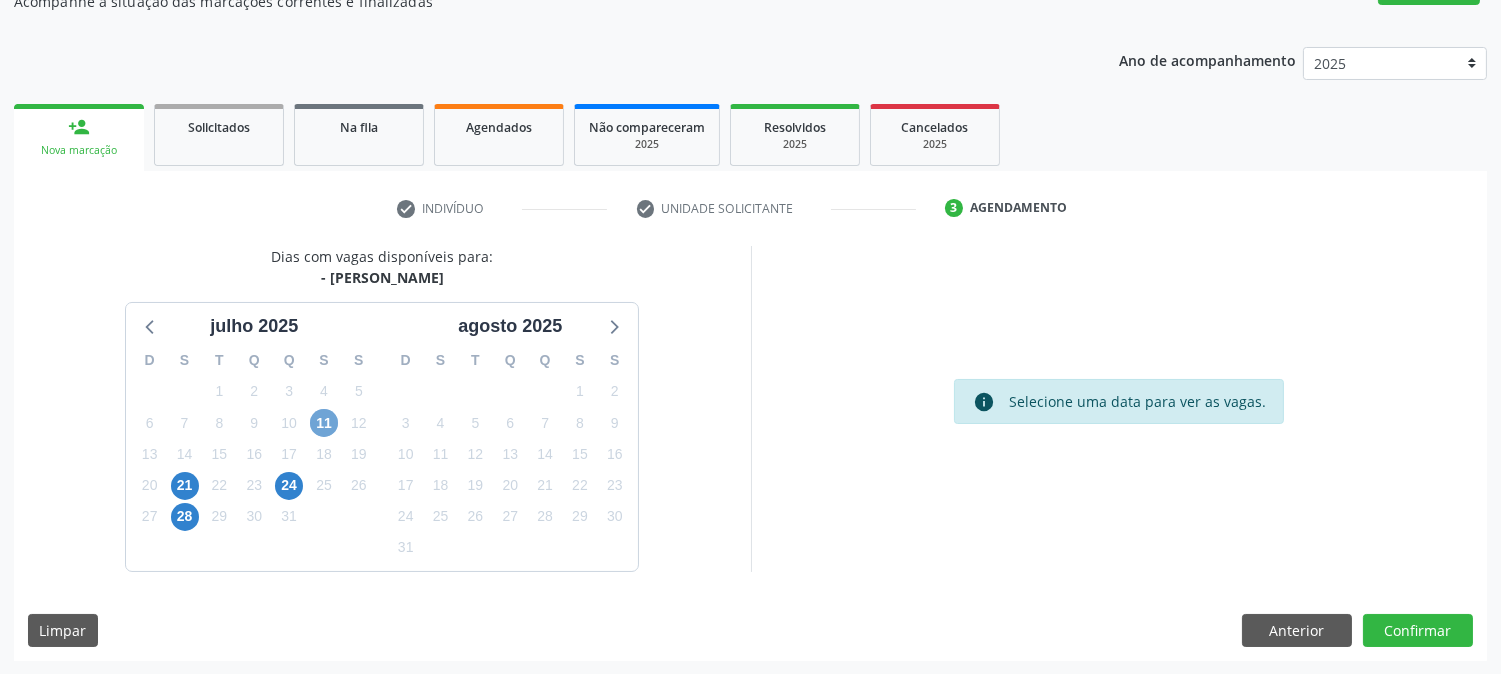 click on "11" at bounding box center [324, 423] 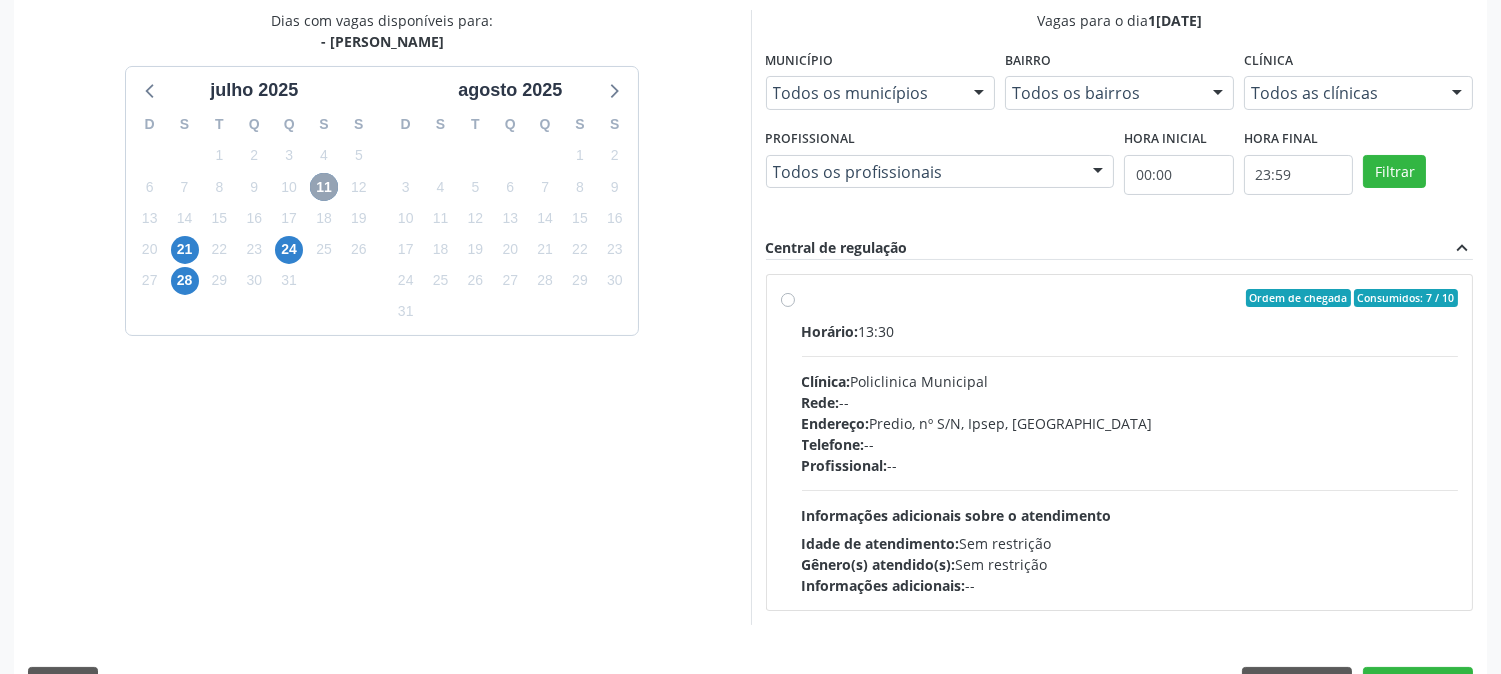 scroll, scrollTop: 484, scrollLeft: 0, axis: vertical 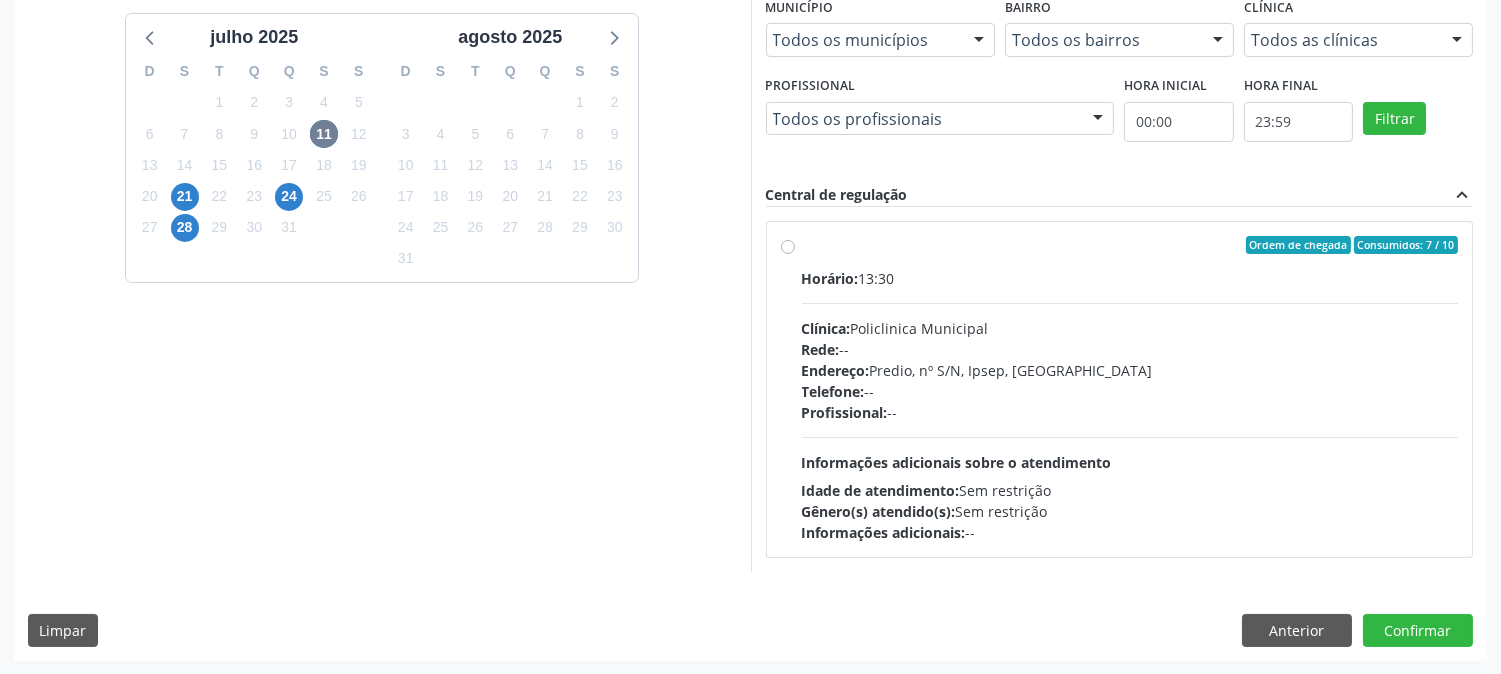 click on "Clínica:  Policlinica Municipal" at bounding box center (1130, 328) 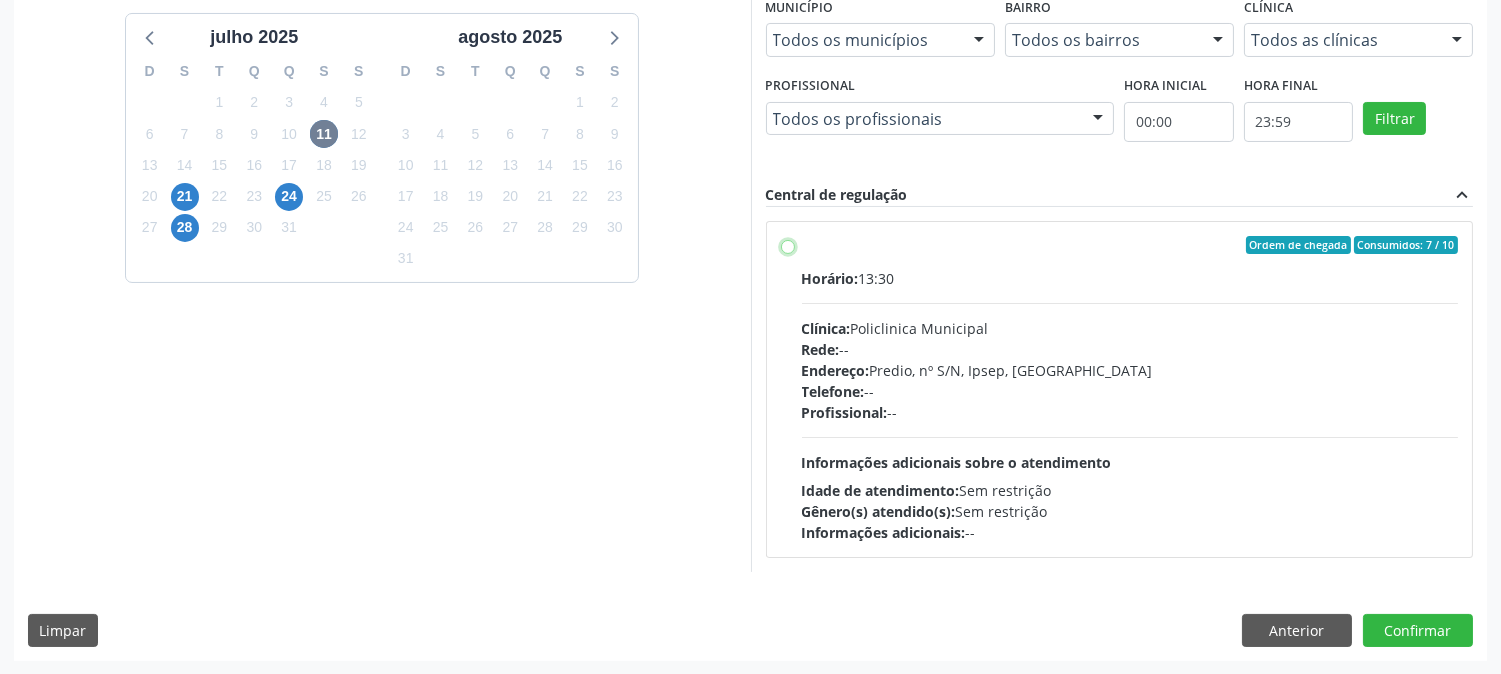 click on "Ordem de chegada
Consumidos: 7 / 10
Horário:   13:30
Clínica:  Policlinica Municipal
Rede:
--
Endereço:   Predio, nº S/N, Ipsep, [GEOGRAPHIC_DATA] - PE
Telefone:   --
Profissional:
--
Informações adicionais sobre o atendimento
Idade de atendimento:
Sem restrição
Gênero(s) atendido(s):
Sem restrição
Informações adicionais:
--" at bounding box center [788, 245] 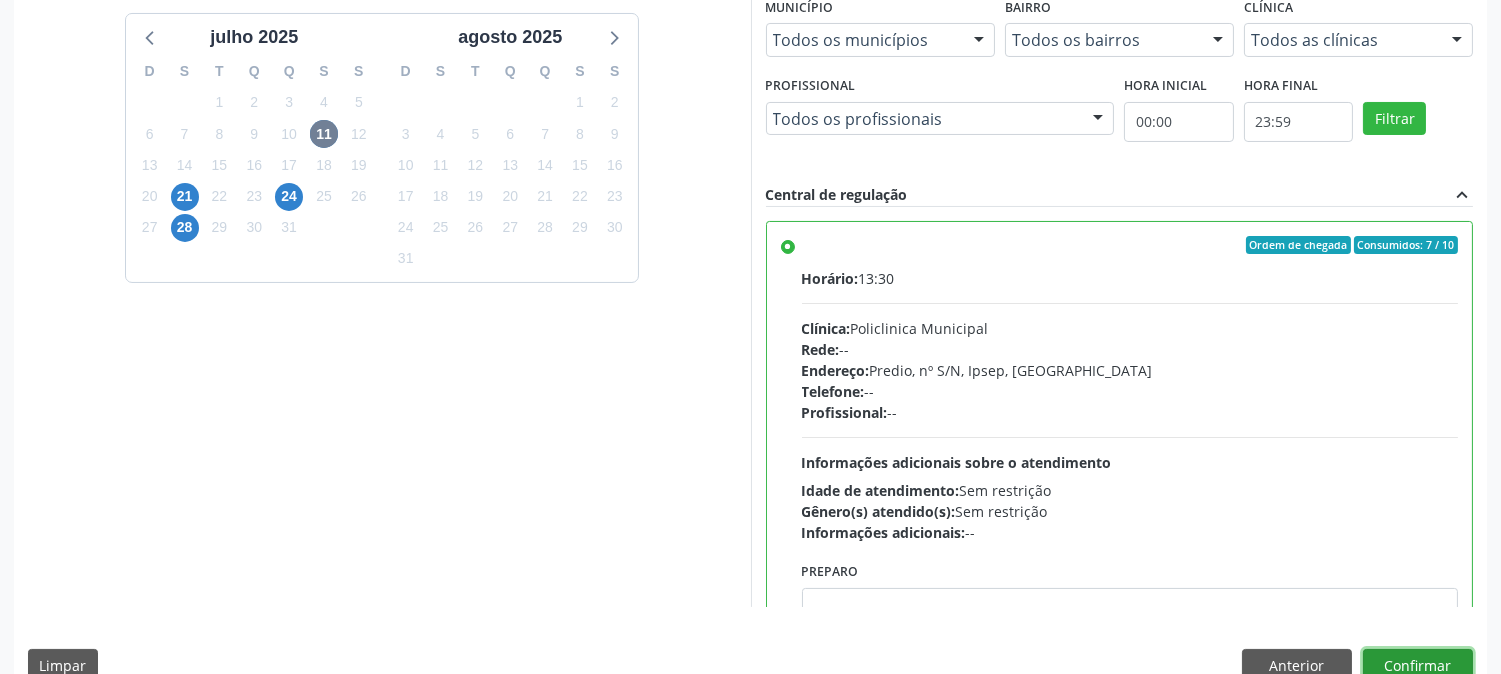 click on "Confirmar" at bounding box center [1418, 666] 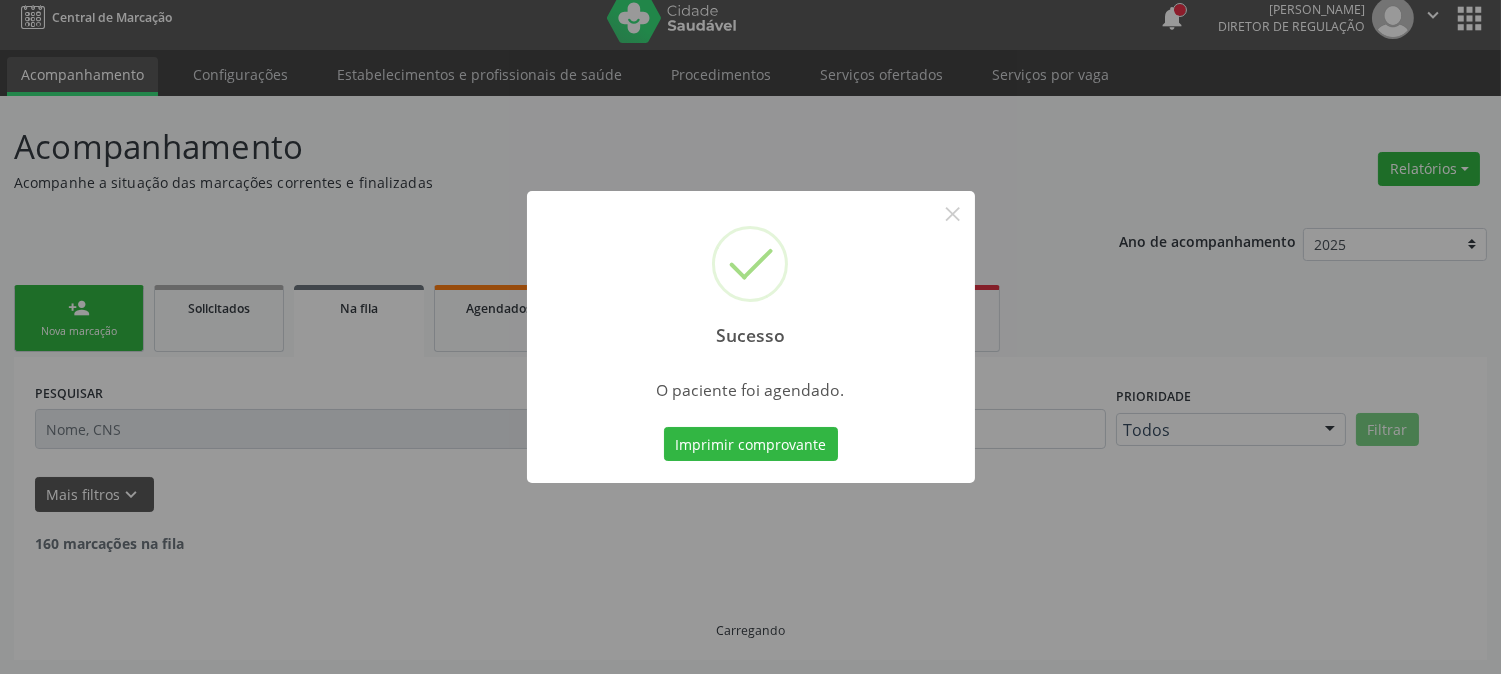 scroll, scrollTop: 0, scrollLeft: 0, axis: both 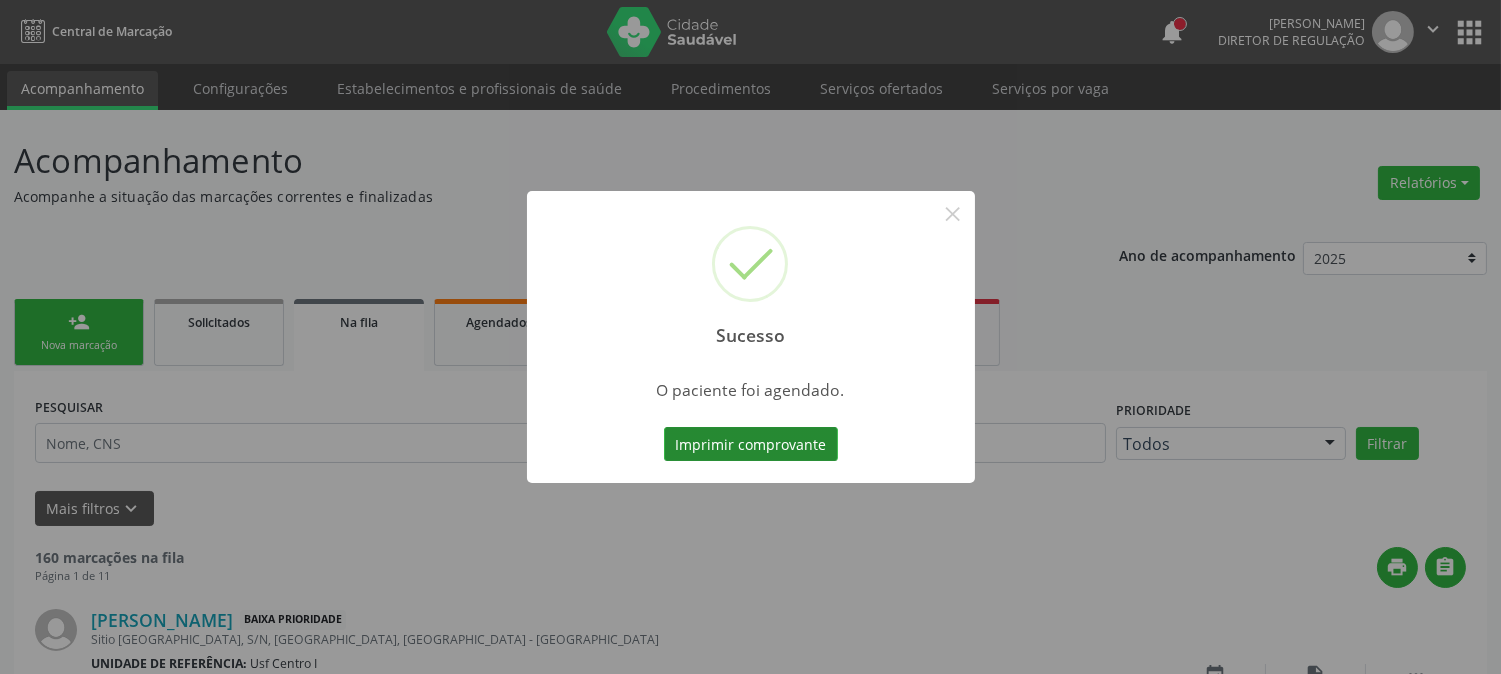 click on "Imprimir comprovante" at bounding box center [751, 444] 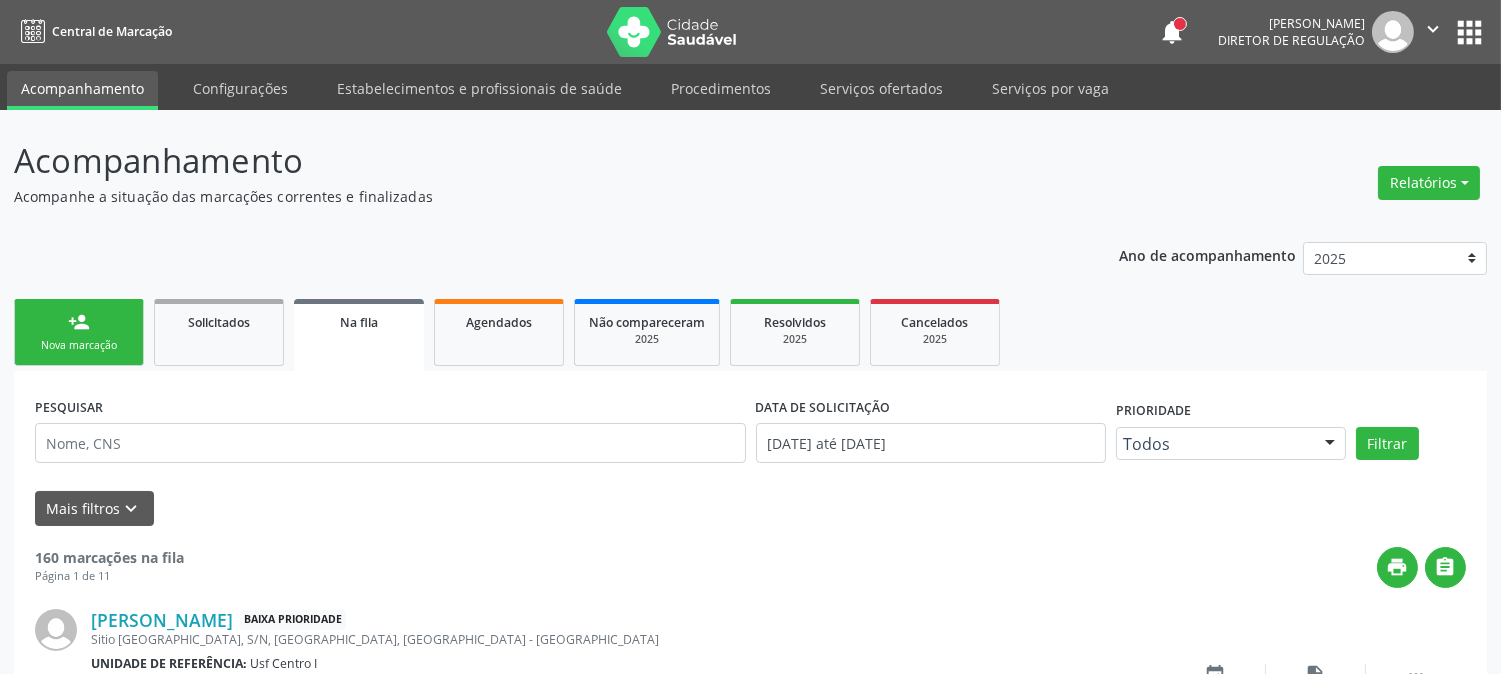 click on "Nova marcação" at bounding box center (79, 345) 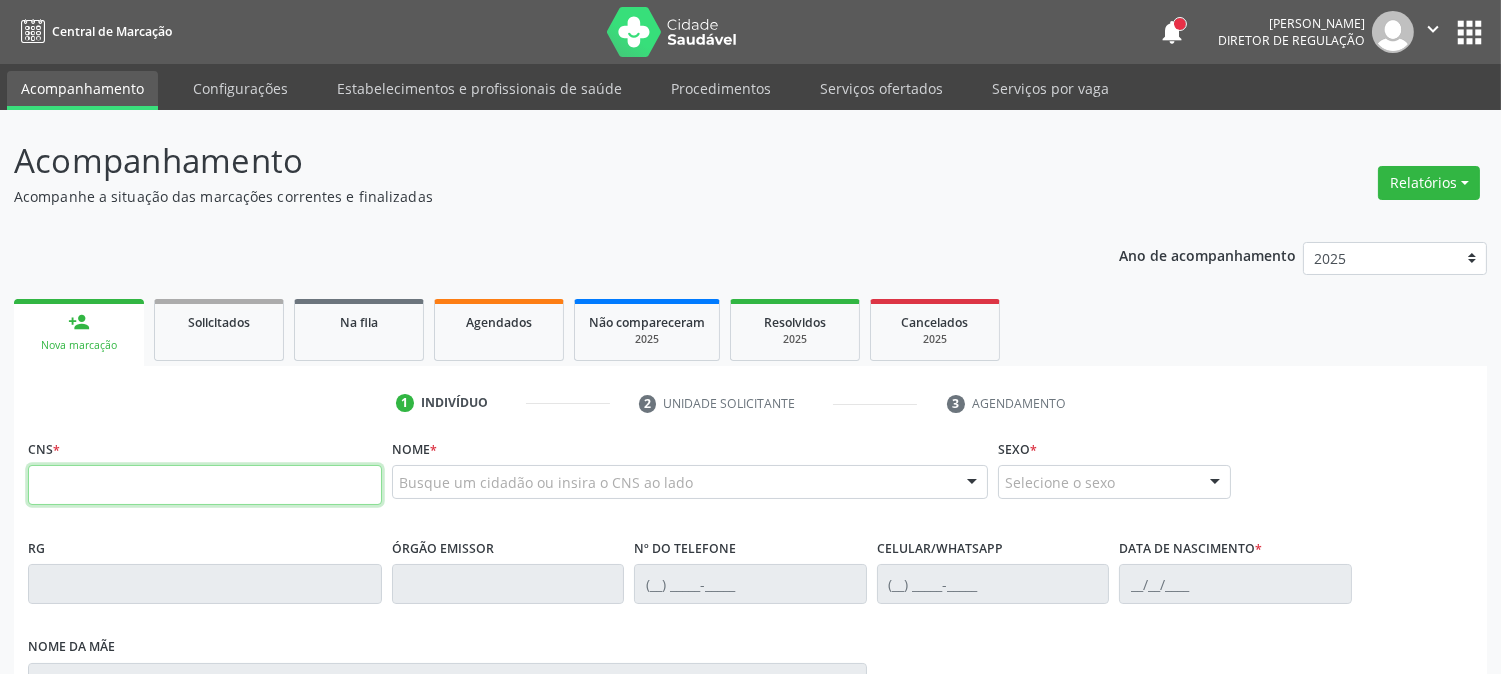 click at bounding box center [205, 485] 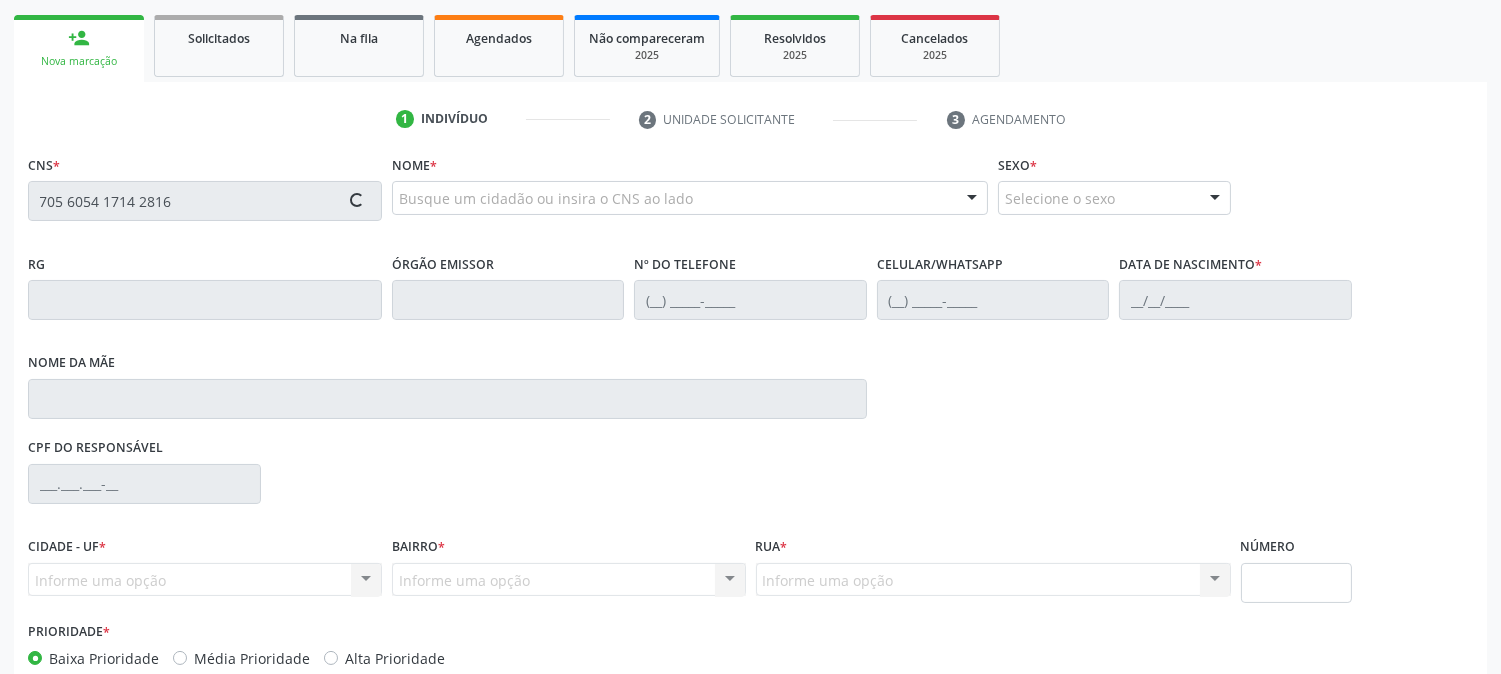 scroll, scrollTop: 333, scrollLeft: 0, axis: vertical 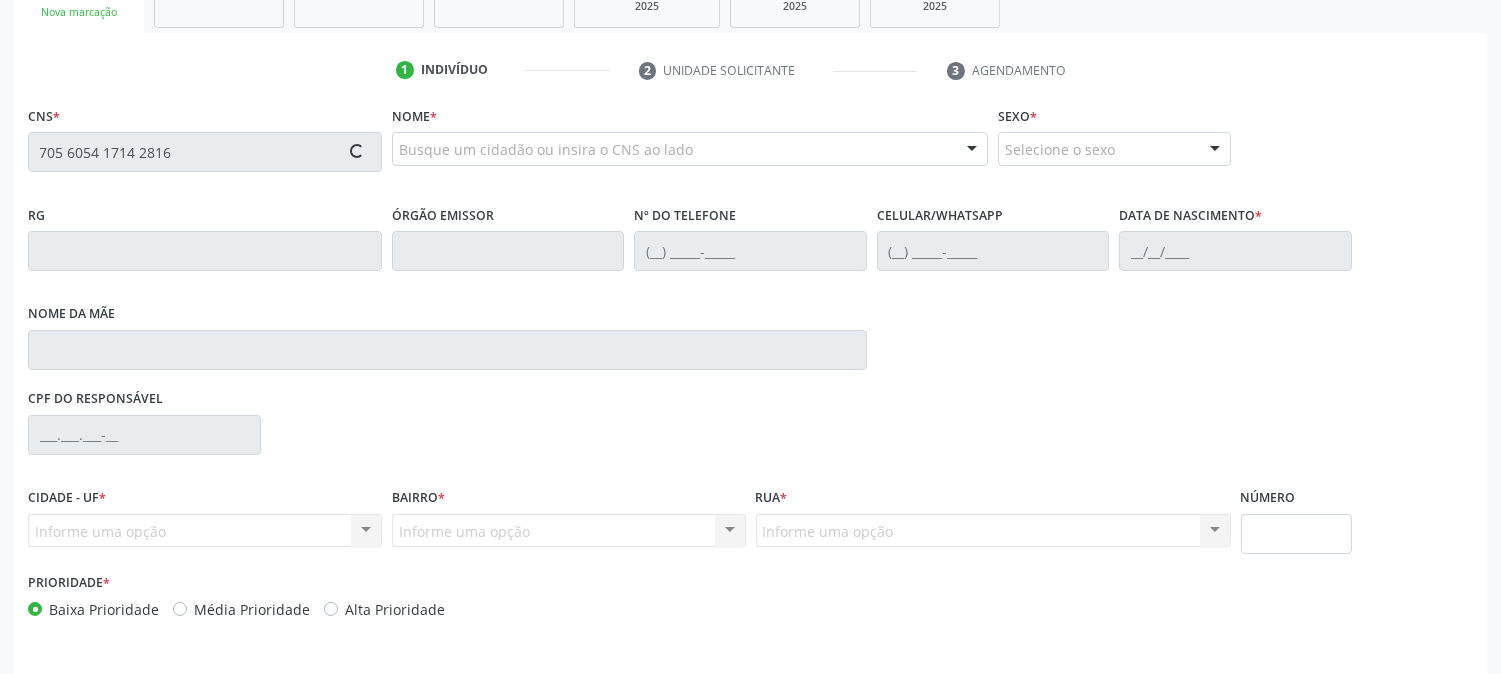 type on "705 6054 1714 2816" 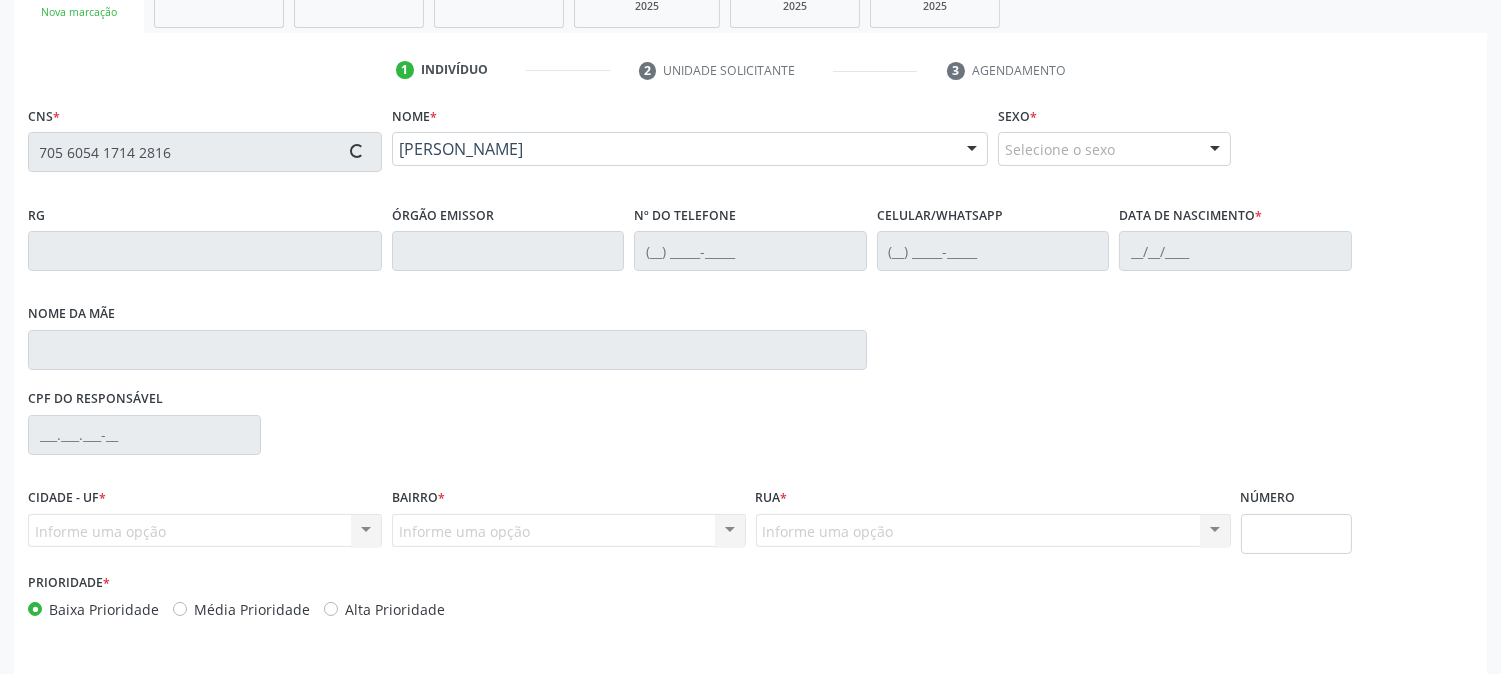 type on "[PHONE_NUMBER]" 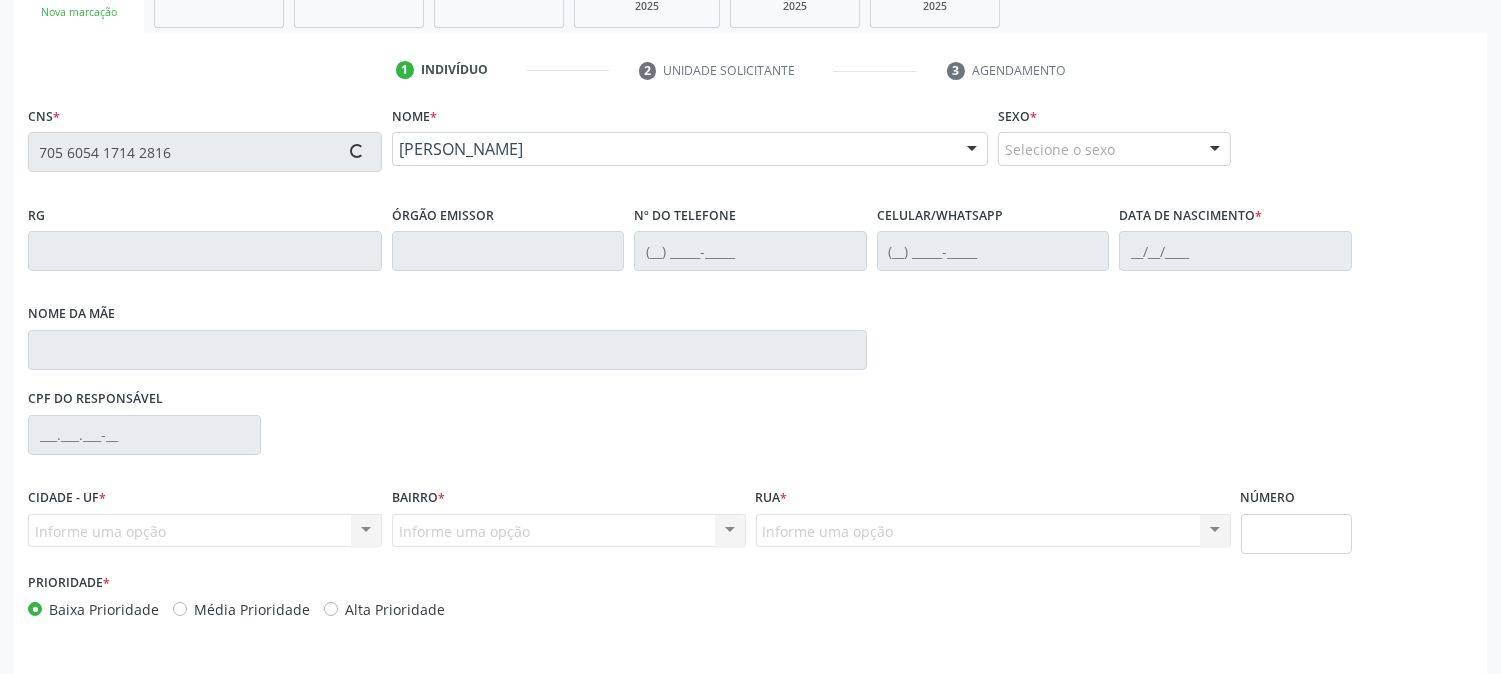 type on "[DATE]" 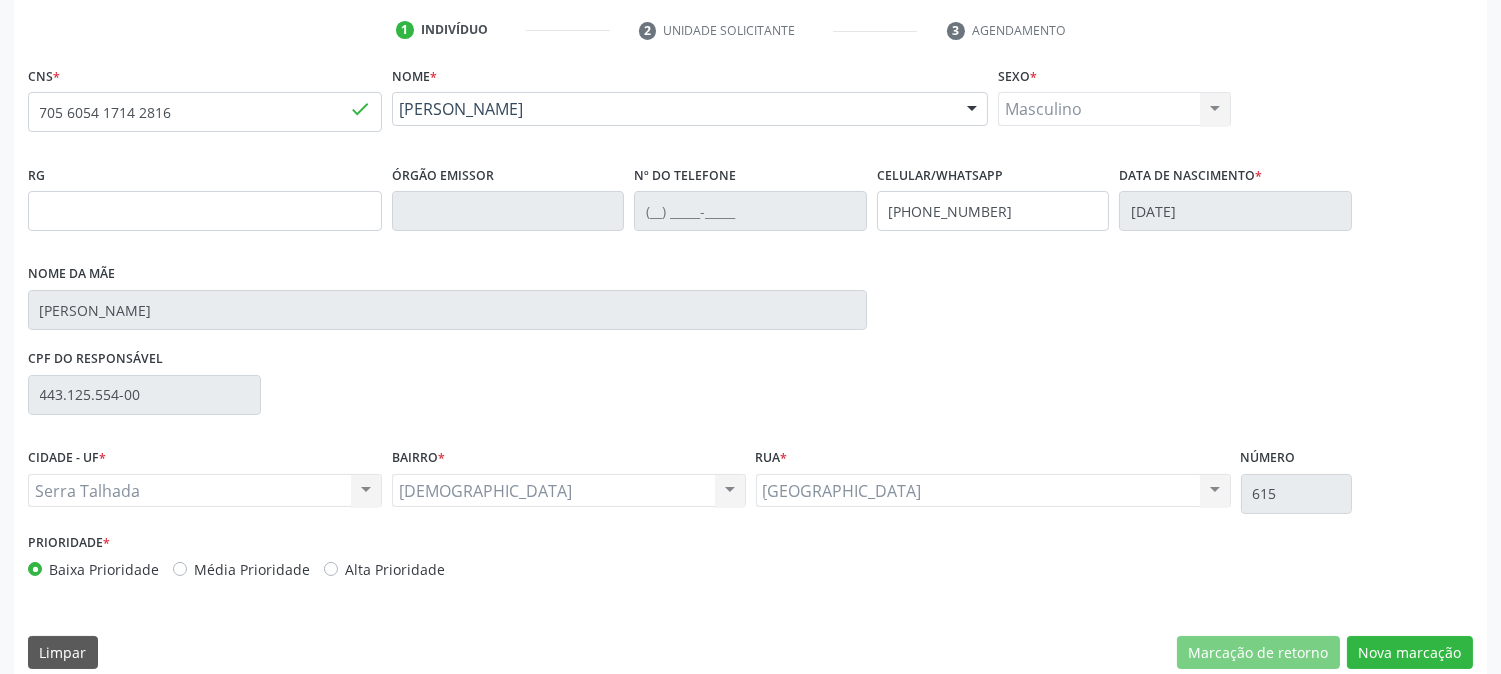 scroll, scrollTop: 395, scrollLeft: 0, axis: vertical 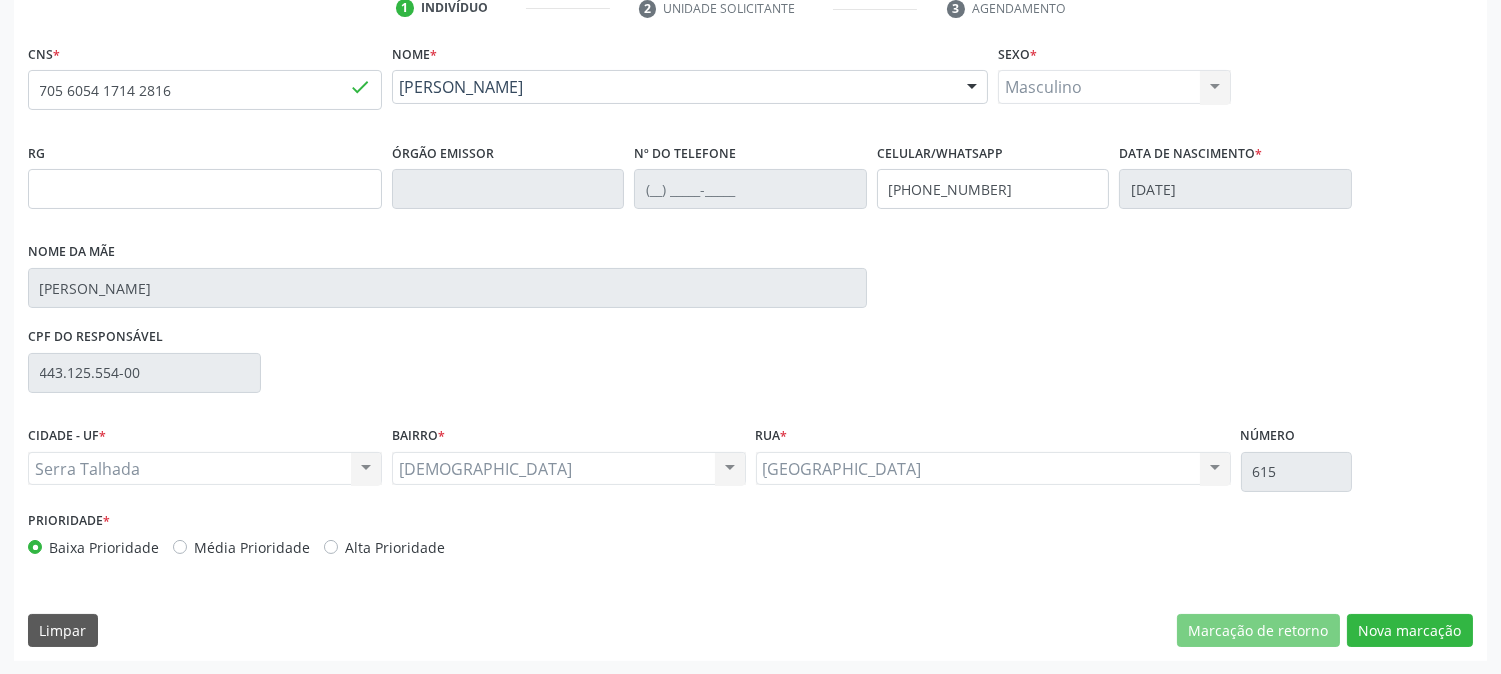 click on "CNS
*
705 6054 1714 2816       done
Nome
*
[PERSON_NAME]
[PERSON_NAME]
CNS:
705 6054 1714 2816
CPF:    --   Nascimento:
[DATE]
Nenhum resultado encontrado para: "   "
Digite o nome ou CNS para buscar um indivíduo
Sexo
*
Masculino         Masculino   Feminino
Nenhum resultado encontrado para: "   "
Não há nenhuma opção para ser exibida.
RG
Órgão emissor
Nº do Telefone
Celular/WhatsApp
[PHONE_NUMBER]
Data de nascimento
*
[DATE]
Nome da mãe
[PERSON_NAME]
CPF do responsável
443.125.554-00
CIDADE - UF
*
[GEOGRAPHIC_DATA]       "" at bounding box center [750, 350] 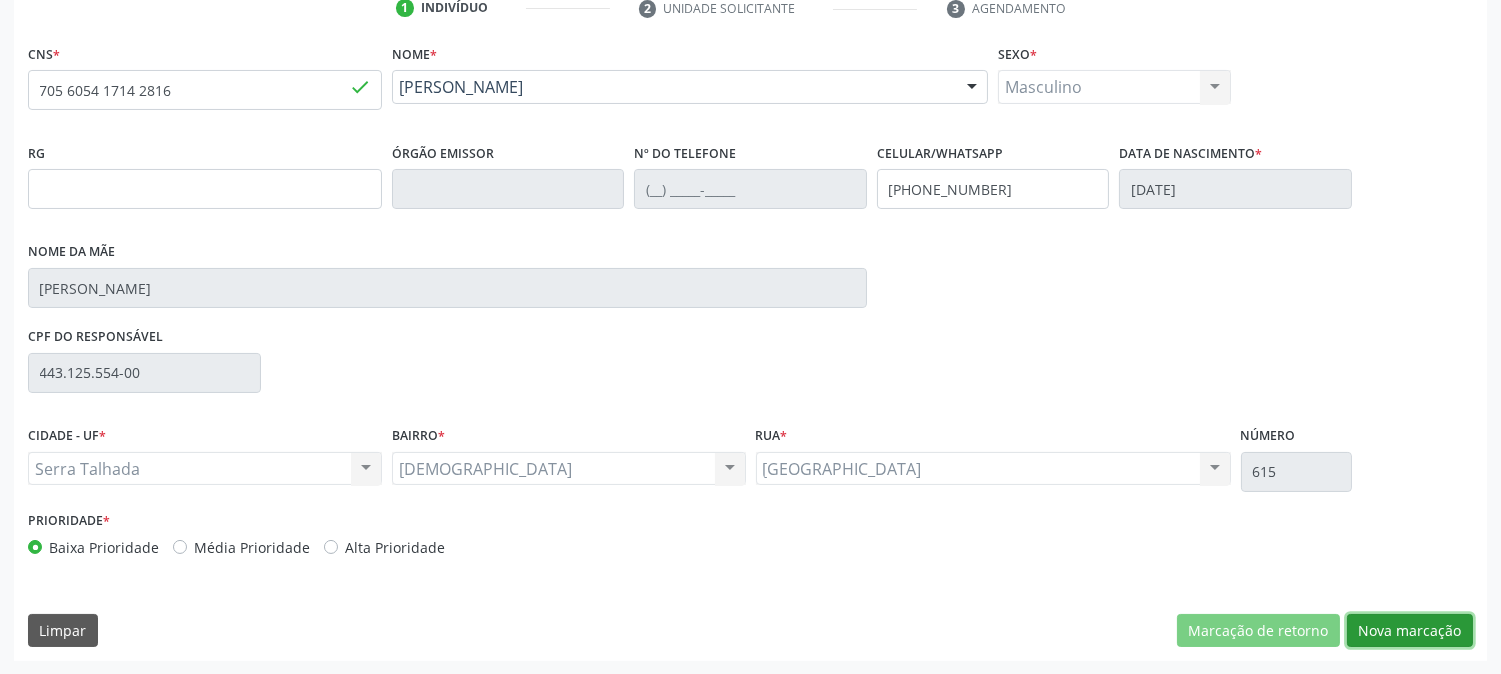 click on "Nova marcação" at bounding box center (1410, 631) 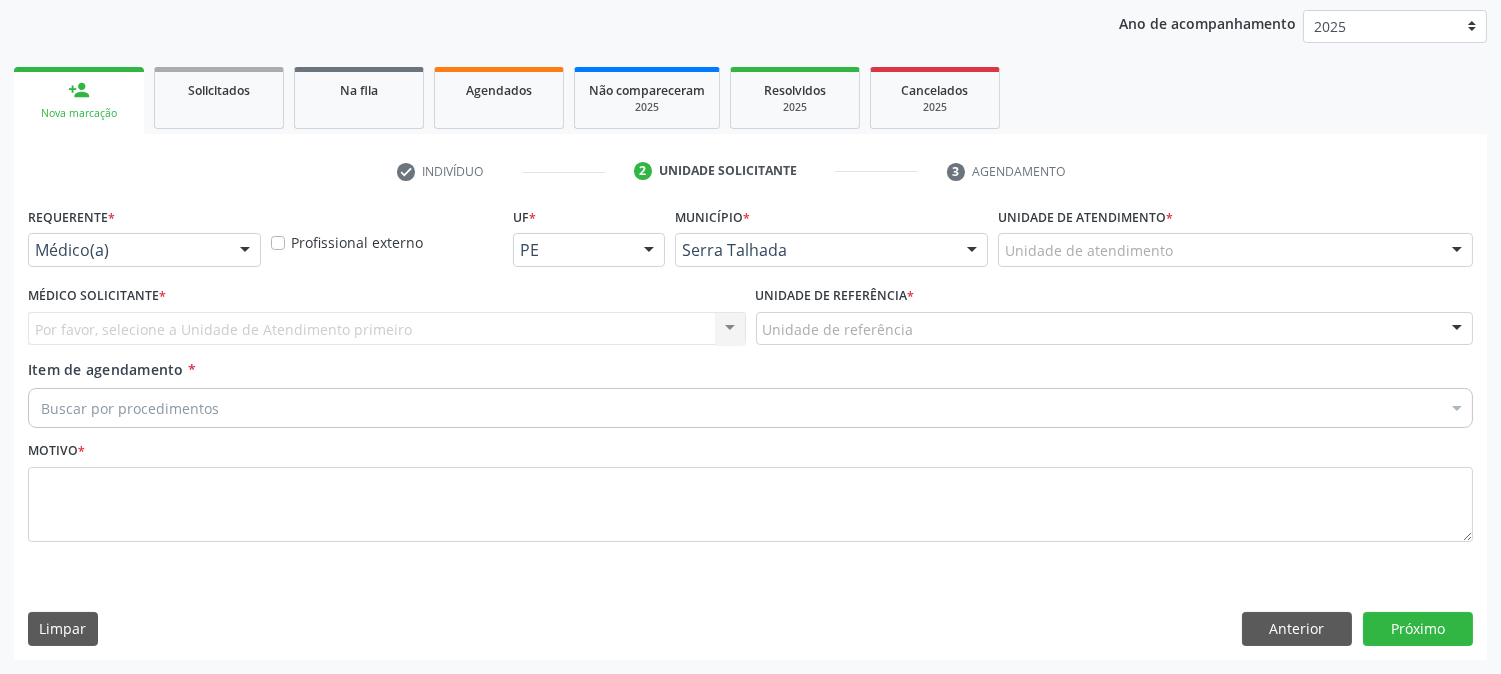 scroll, scrollTop: 231, scrollLeft: 0, axis: vertical 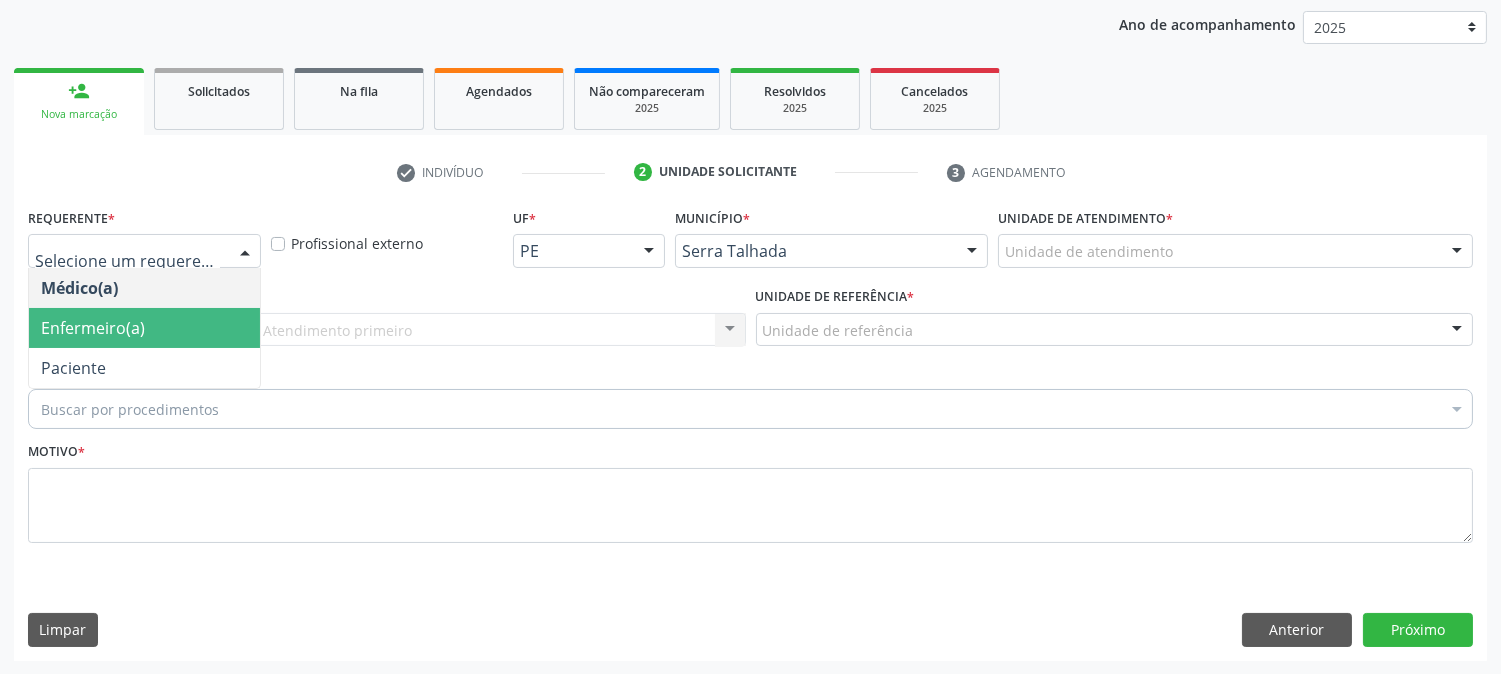click on "Paciente" at bounding box center (144, 368) 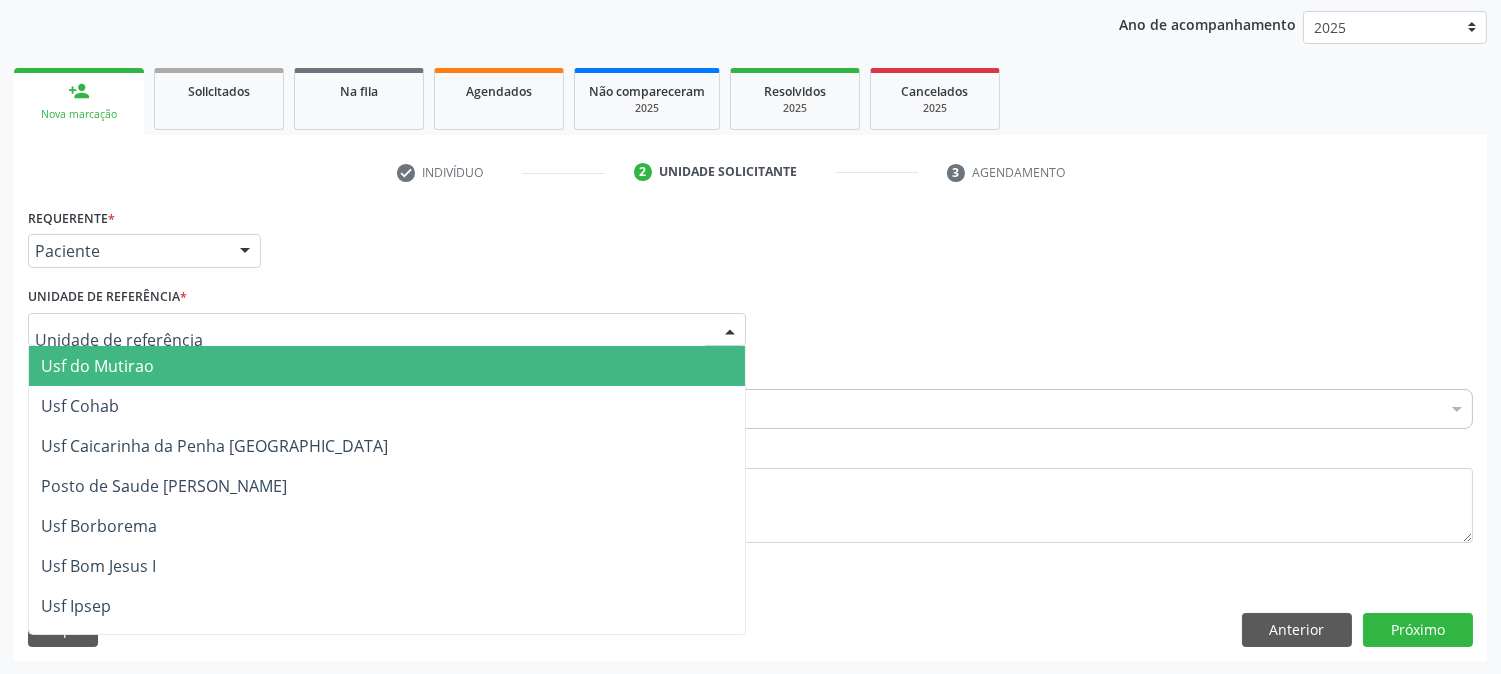 click at bounding box center [387, 330] 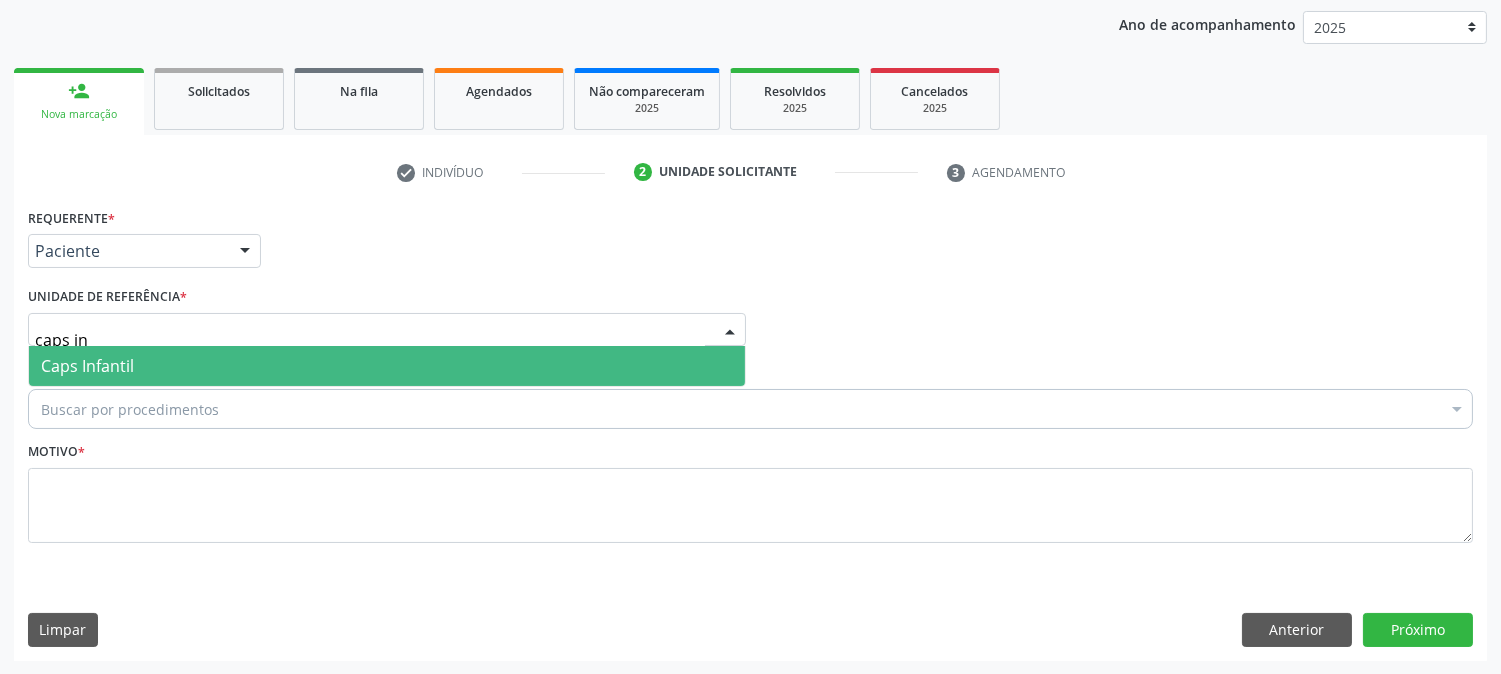type on "caps inf" 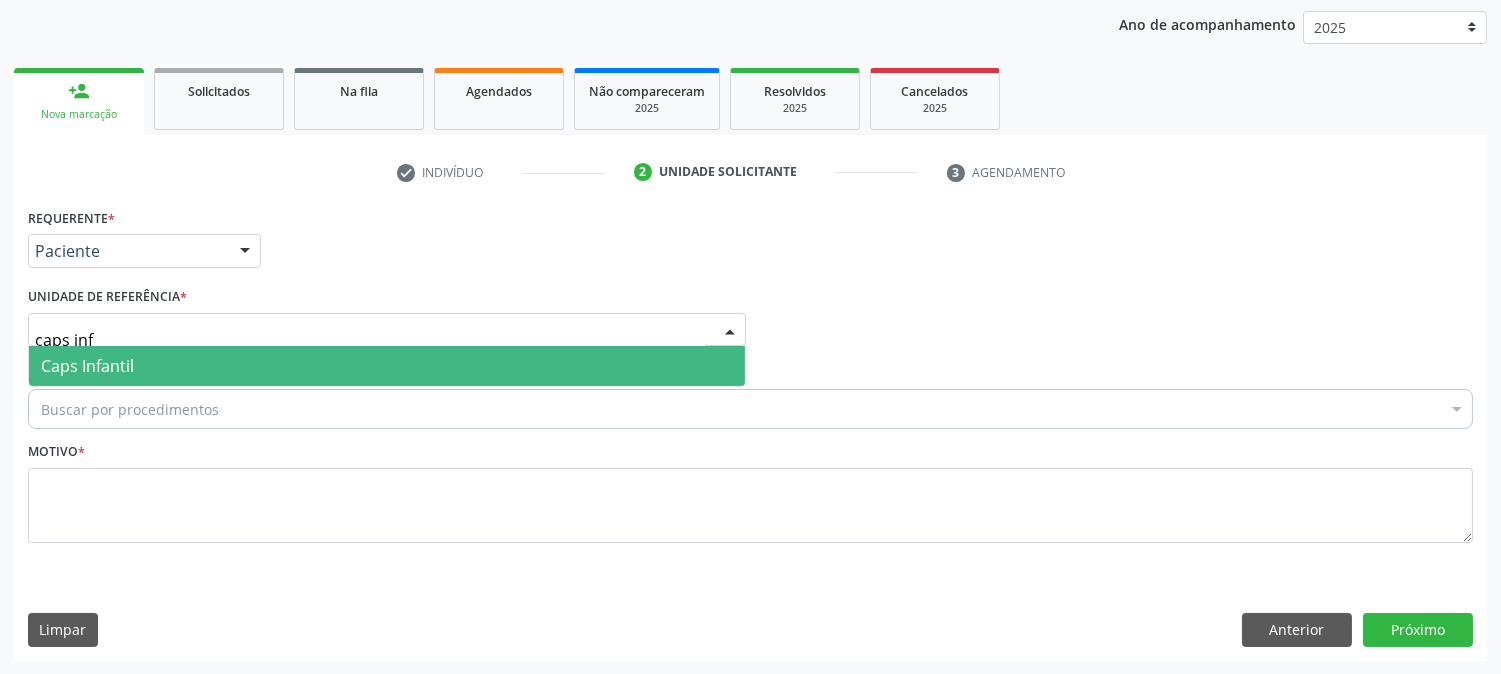 click on "Caps Infantil" at bounding box center (87, 366) 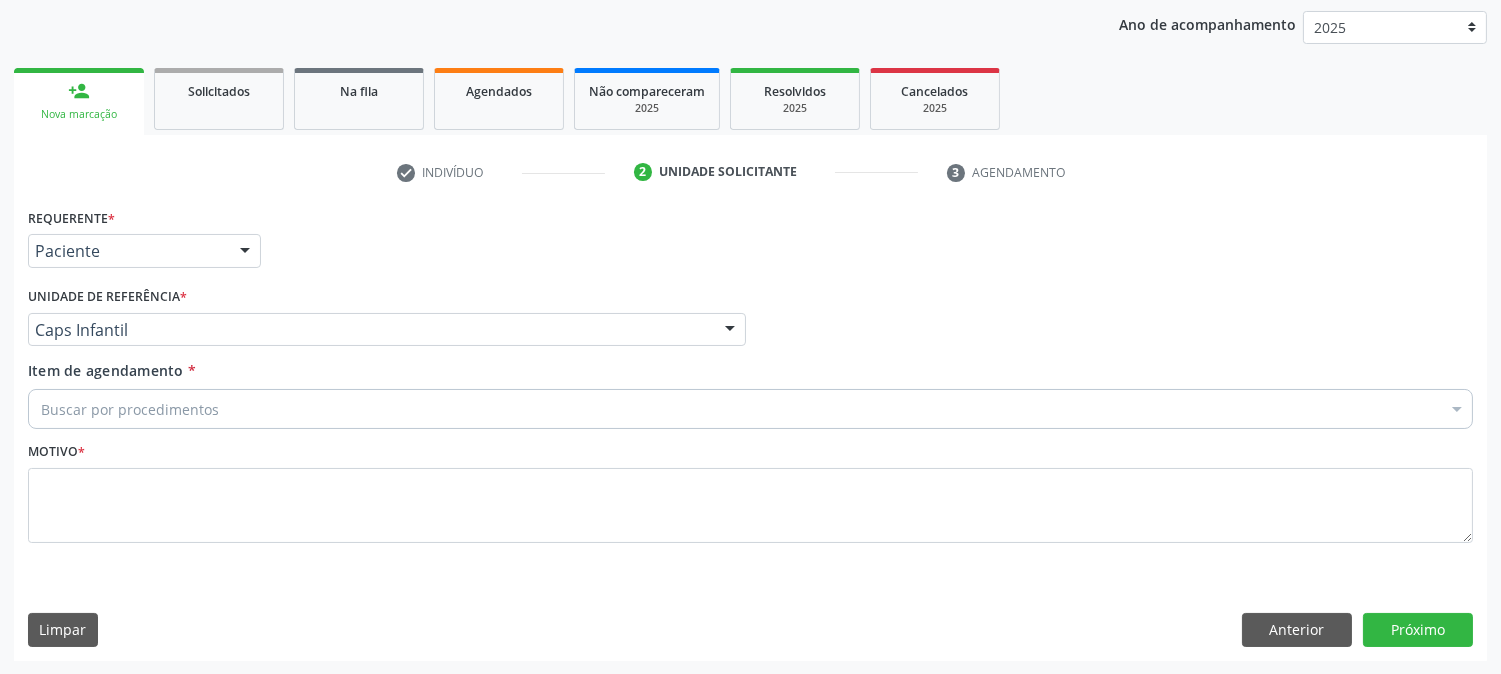 click on "Item de agendamento
*
Buscar por procedimentos
Selecionar todos
0304070076 - .Quimioterapia de Leucemia Linfoide/Linfoblástica Aguda, Leucemia Mieloide Aguda e Leucemia Promielocítica Aguda Na Infância e Adolescência - 1ª Linha - Fase de Manutenção
0604320140 - Abatacepte 125 Mg Injetável (Por Seringa Preenchida)
0604320124 - Abatacepte 250 Mg Injetável (Por Frasco Ampola).
0603050018 - Abciximabe
0406010013 - Abertura de Comunicação Inter-Atrial
0406010021 - Abertura de Estenose Aortica Valvar
0406011265 - Abertura de Estenose Aortica Valvar (Criança e Adolescente)
0406010030 - Abertura de Estenose Pulmonar Valvar
0406011273 - Abertura de Estenose Pulmonar Valvar (Criança e Adolescente)
0301080011 - Abordagem Cognitiva Comportamental do Fumante (Por Atendimento / Paciente)" at bounding box center (750, 398) 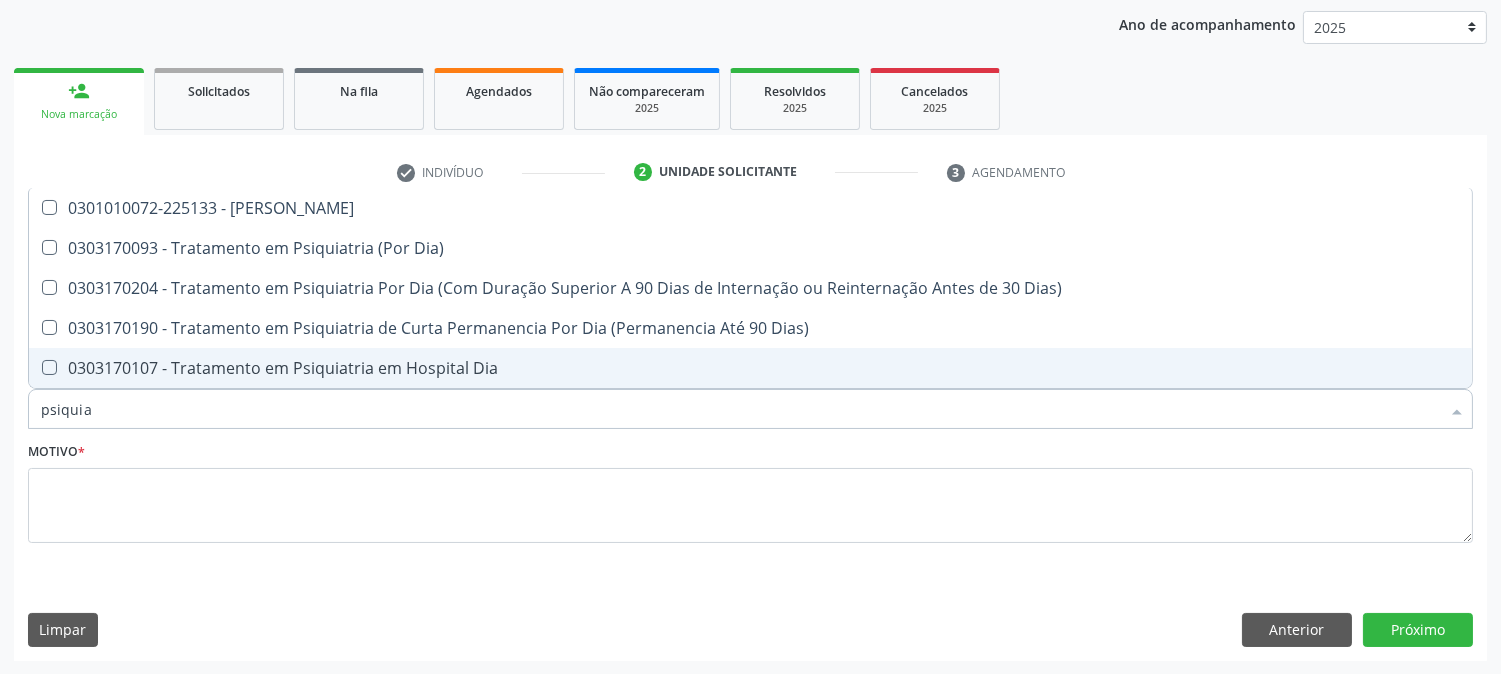 type on "psiquiat" 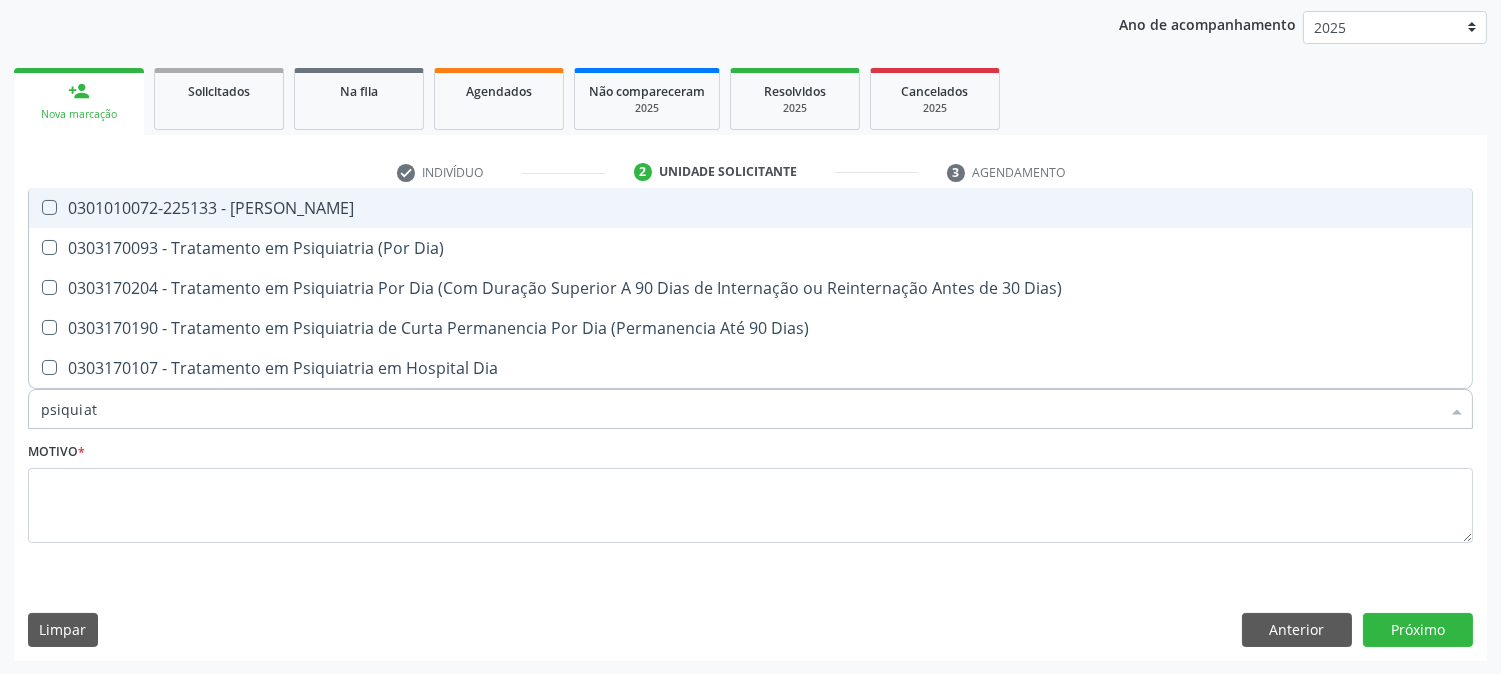click on "0301010072-225133 - [PERSON_NAME]" at bounding box center (750, 208) 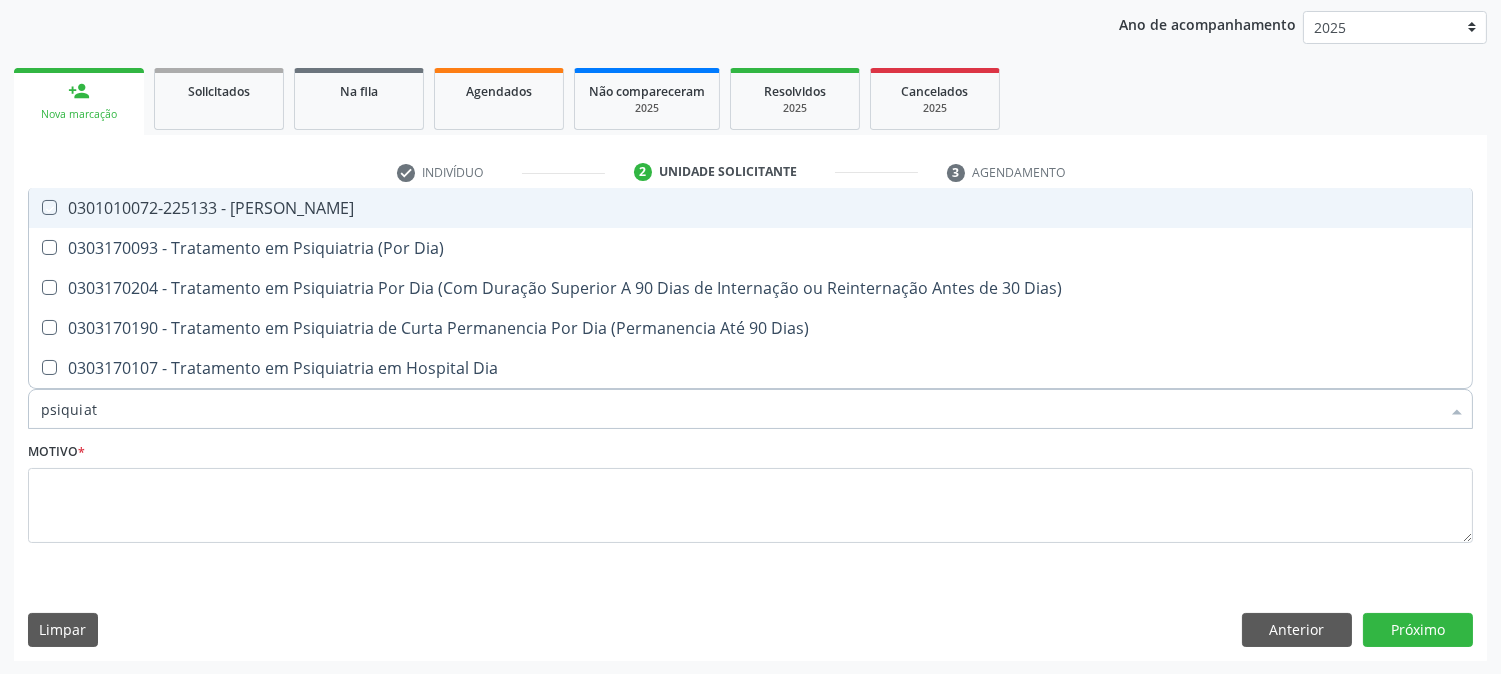 checkbox on "true" 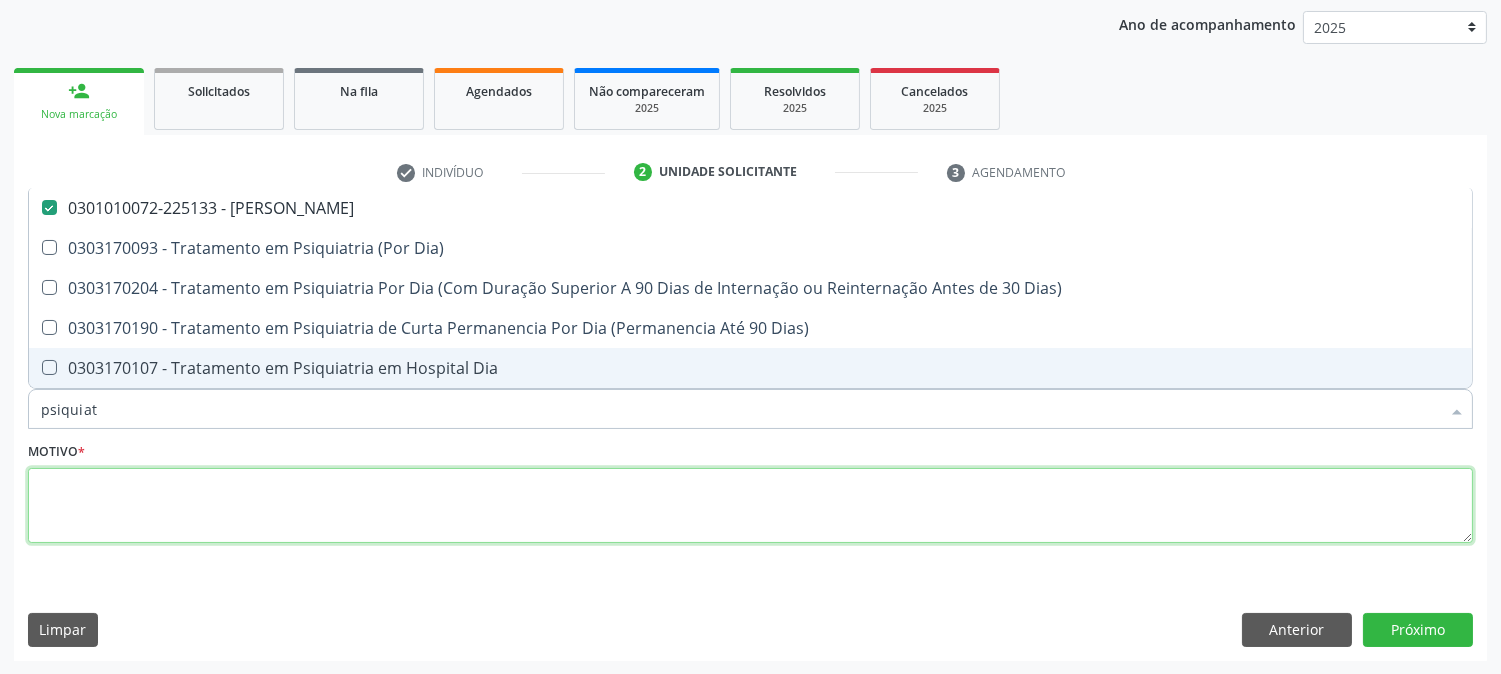 click at bounding box center [750, 506] 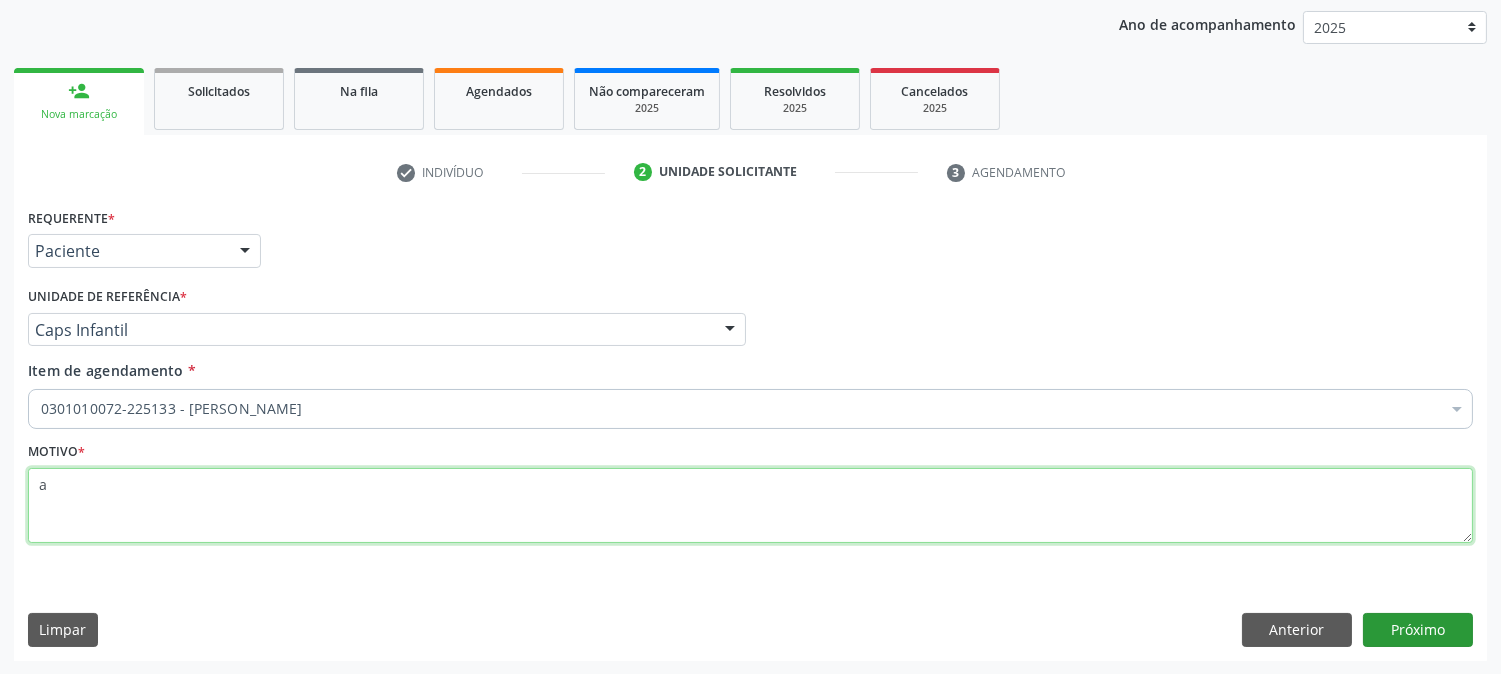 type on "a" 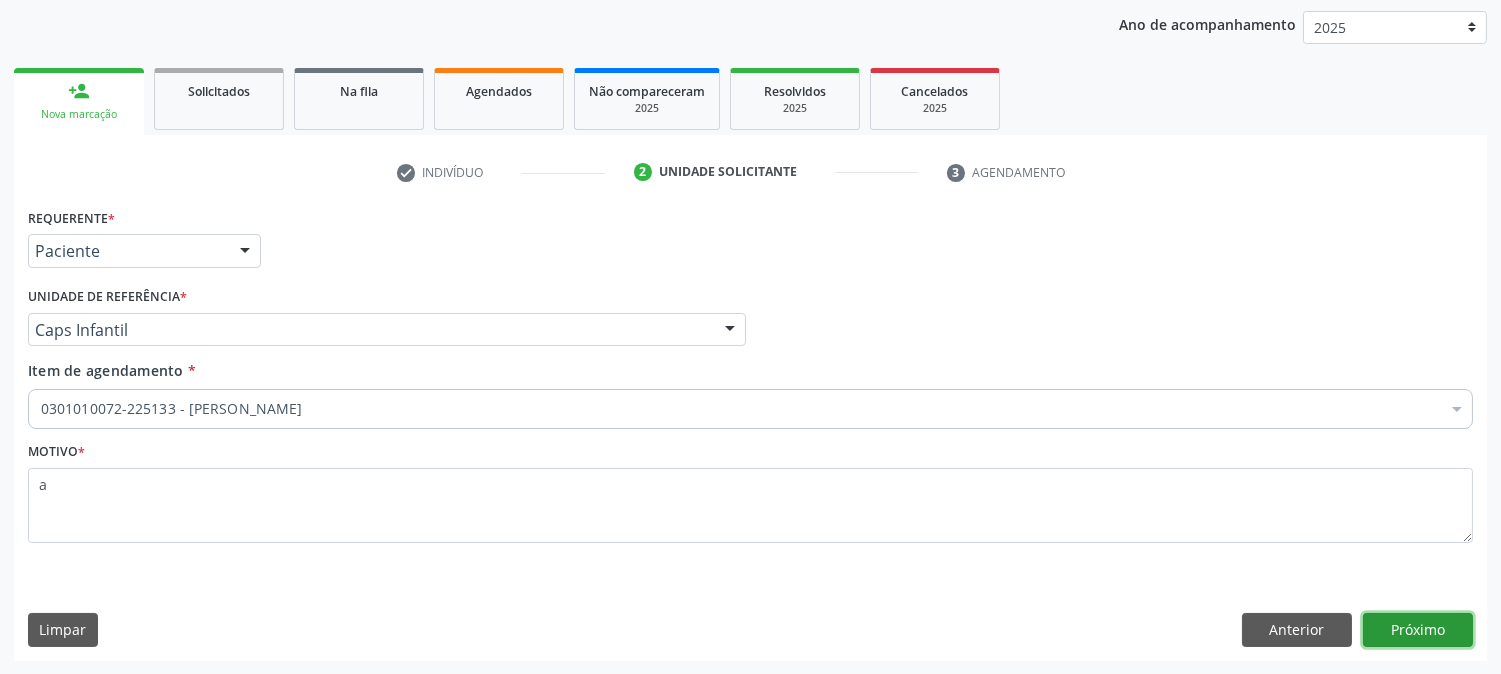 click on "Próximo" at bounding box center (1418, 630) 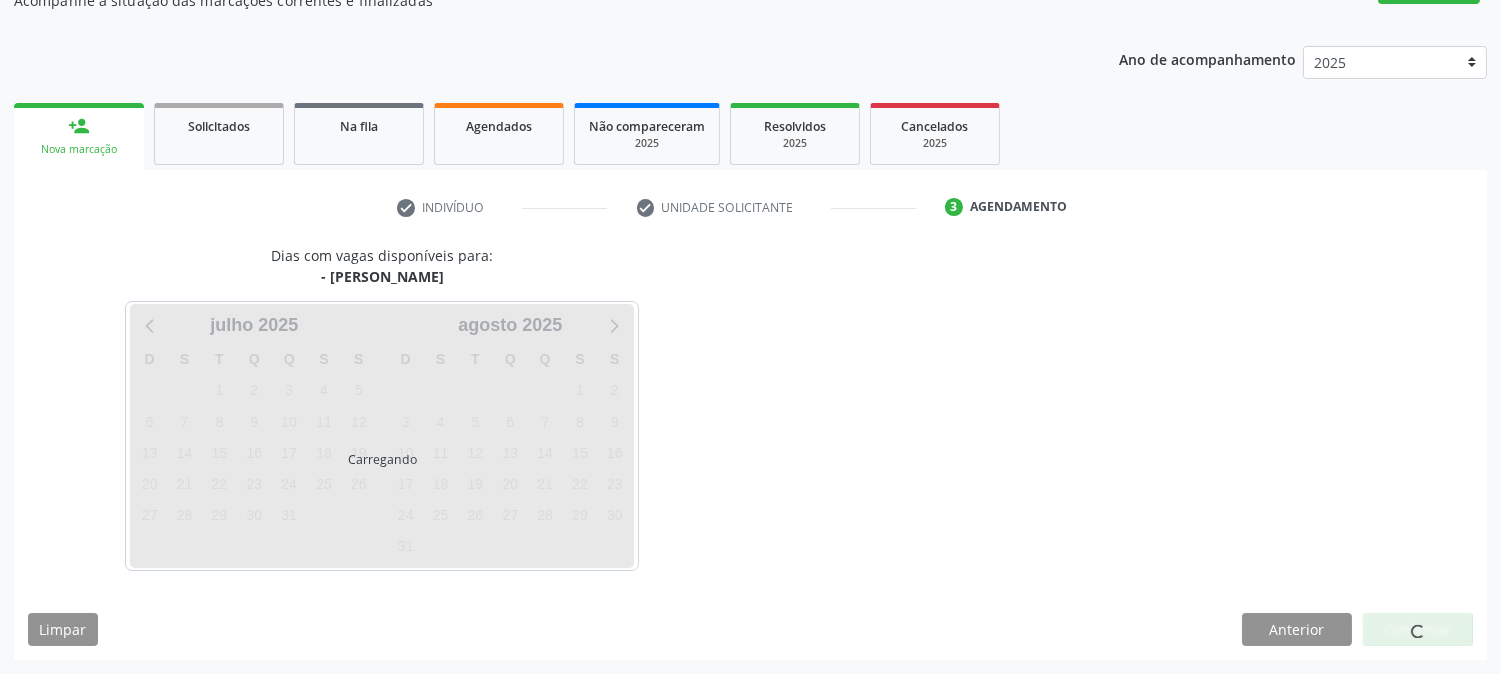 scroll, scrollTop: 195, scrollLeft: 0, axis: vertical 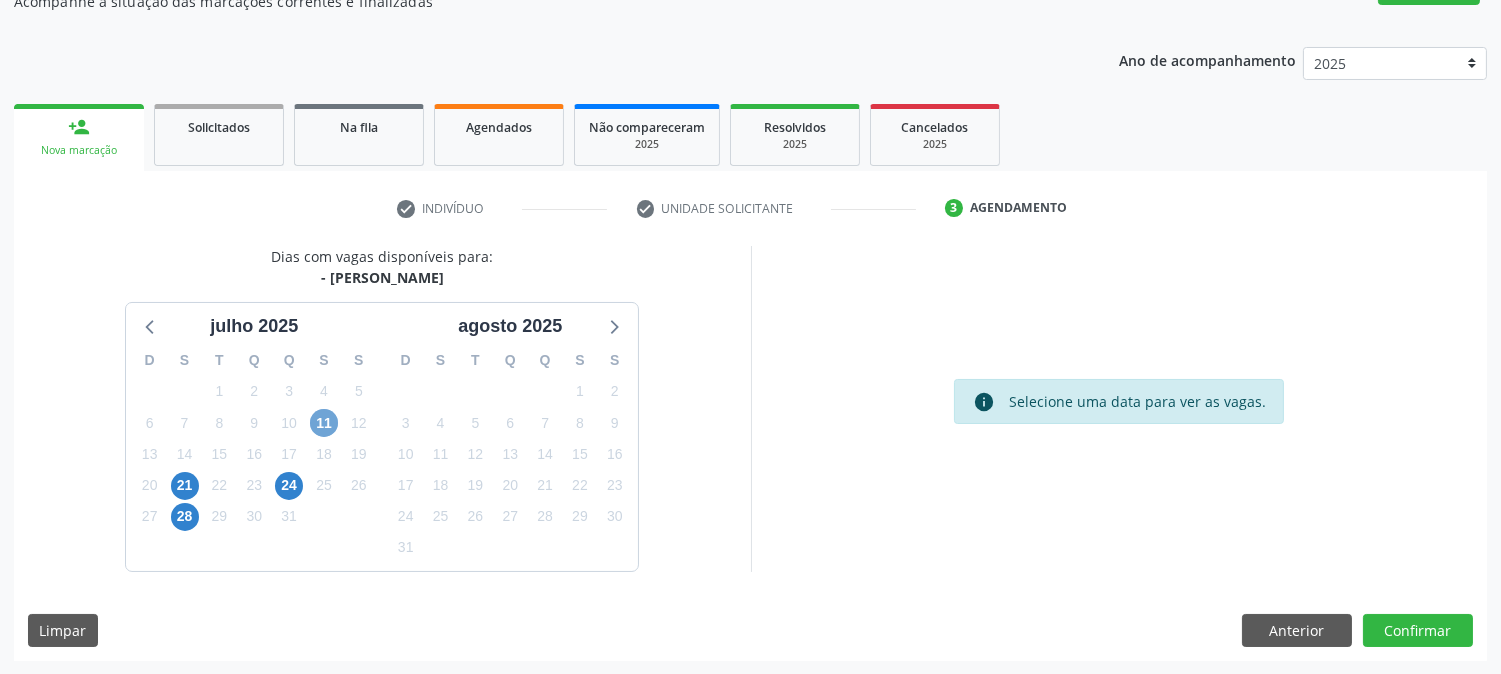 click on "11" at bounding box center [324, 423] 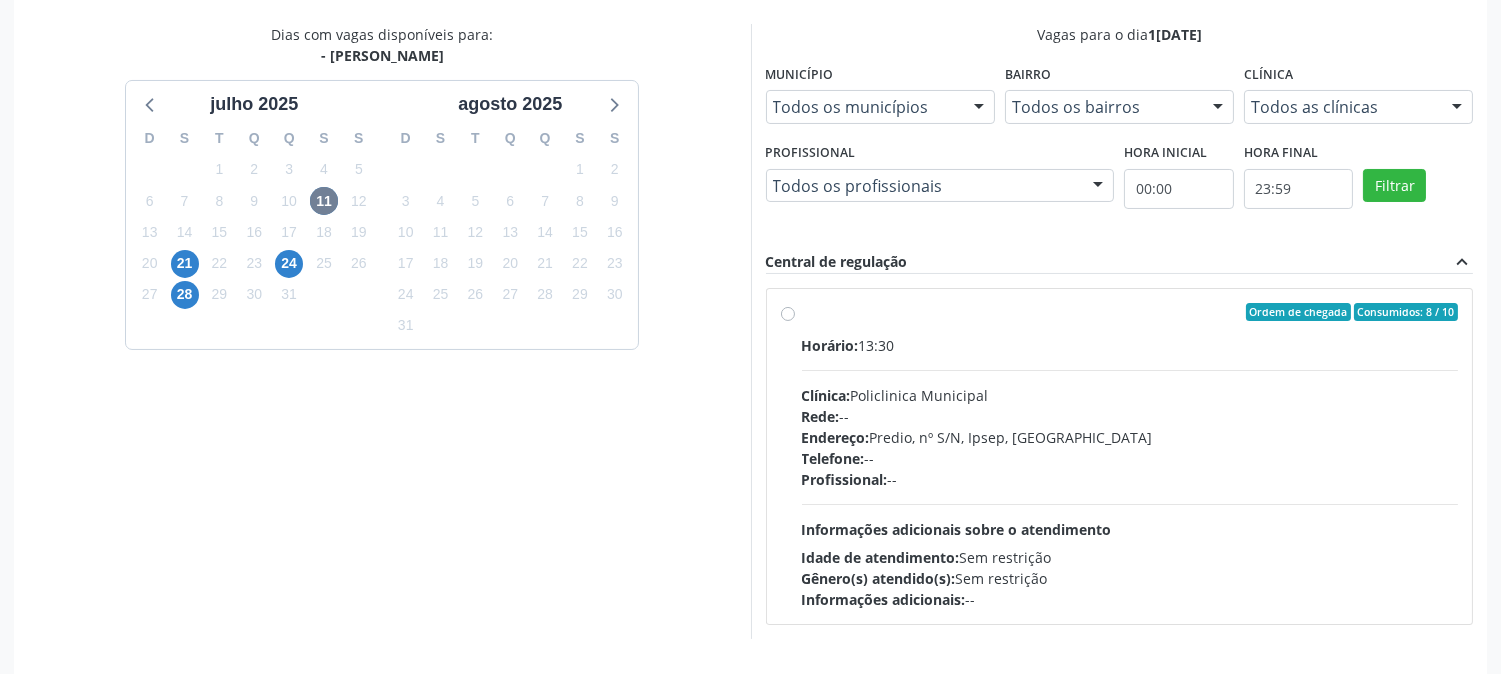 click on "Horário:   13:30" at bounding box center [1130, 345] 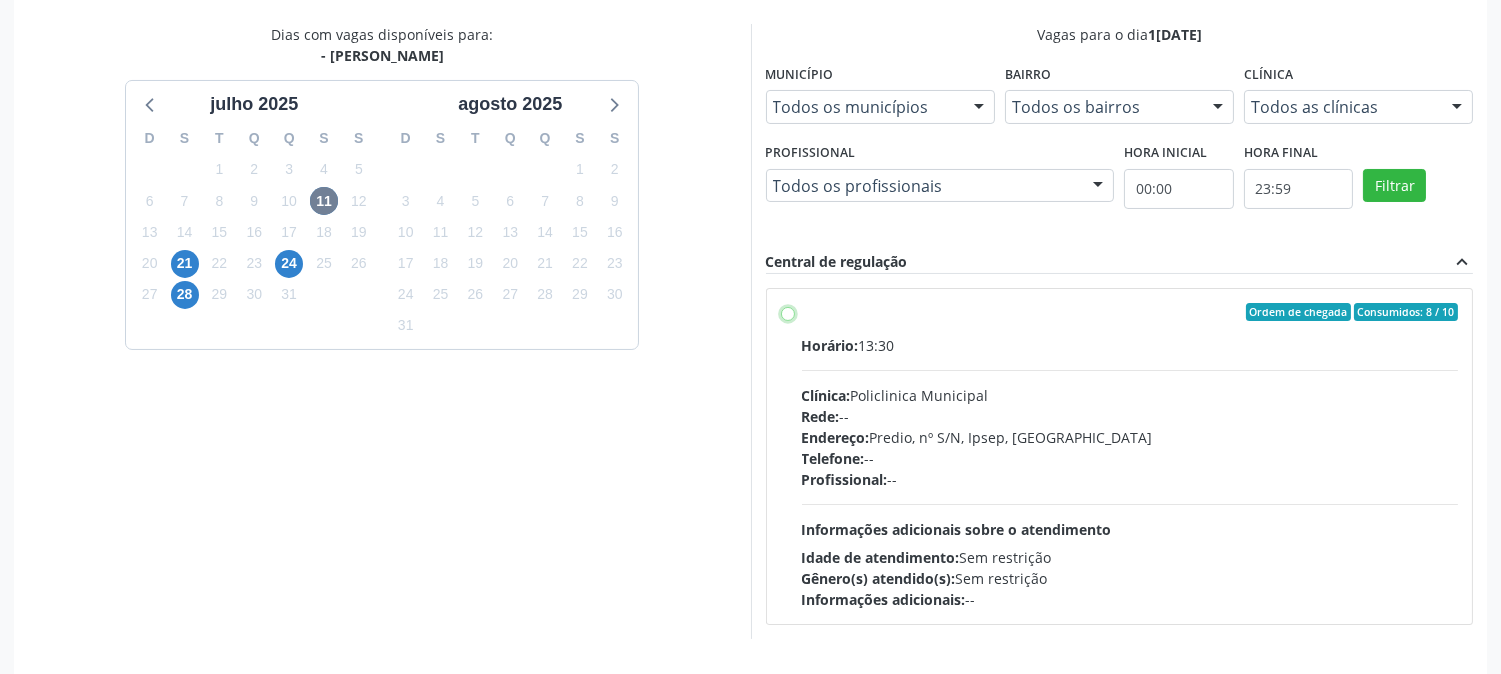 click on "Ordem de chegada
Consumidos: 8 / 10
Horário:   13:30
Clínica:  Policlinica Municipal
Rede:
--
Endereço:   Predio, nº S/N, Ipsep, [GEOGRAPHIC_DATA] - PE
Telefone:   --
Profissional:
--
Informações adicionais sobre o atendimento
Idade de atendimento:
Sem restrição
Gênero(s) atendido(s):
Sem restrição
Informações adicionais:
--" at bounding box center (788, 312) 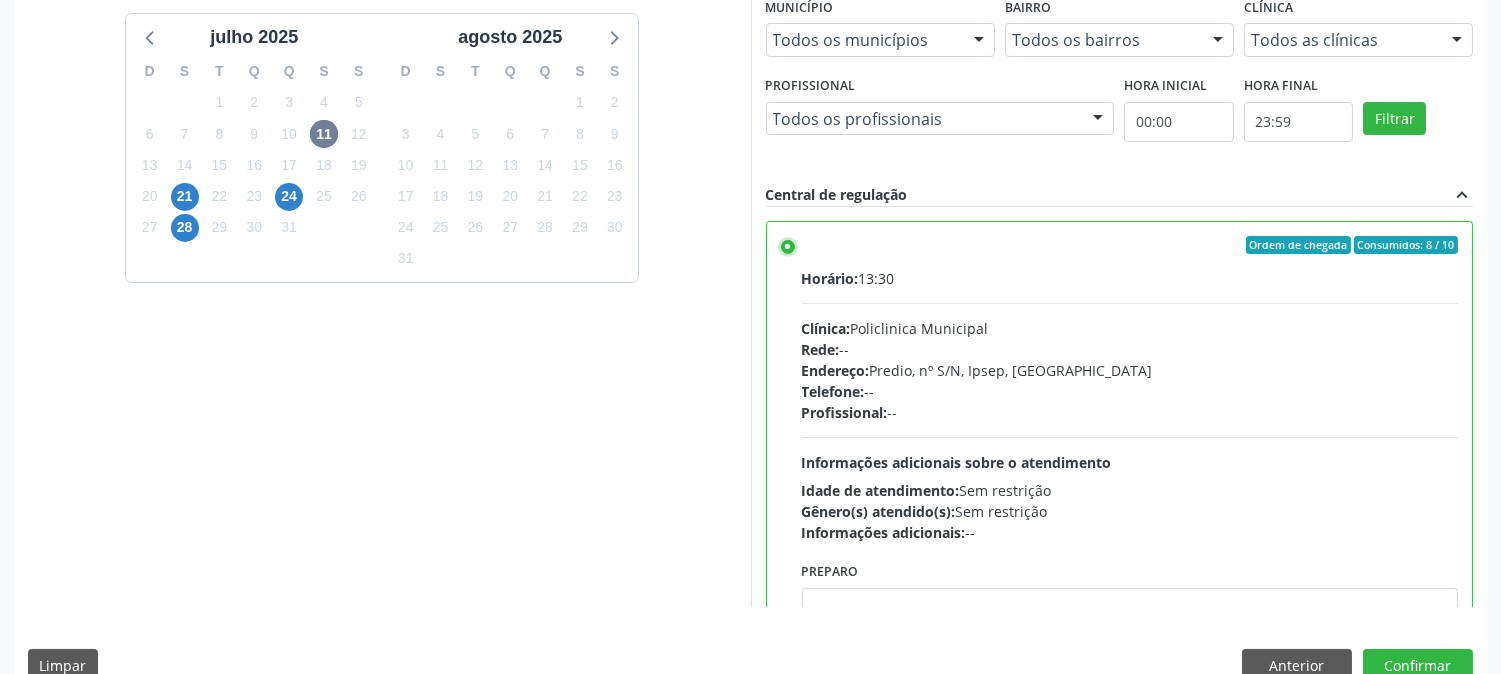 scroll, scrollTop: 520, scrollLeft: 0, axis: vertical 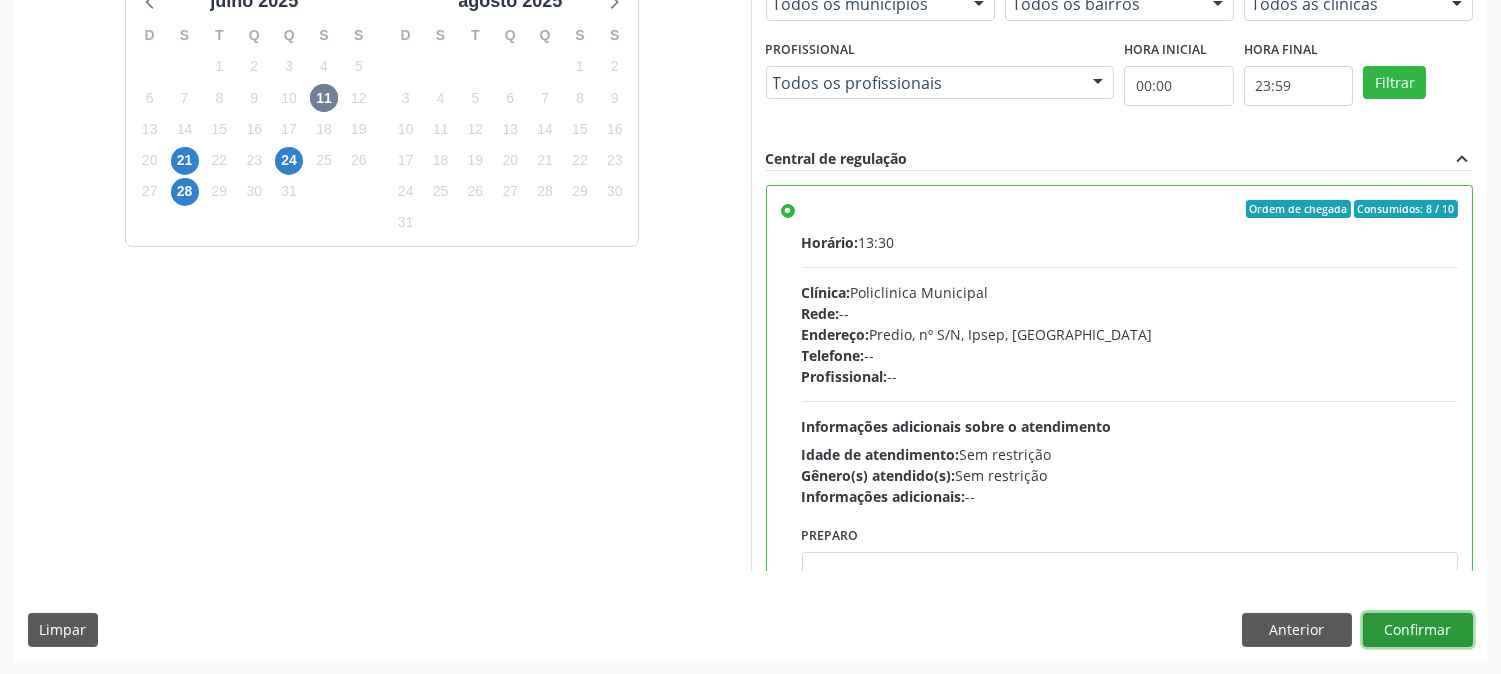 click on "Confirmar" at bounding box center [1418, 630] 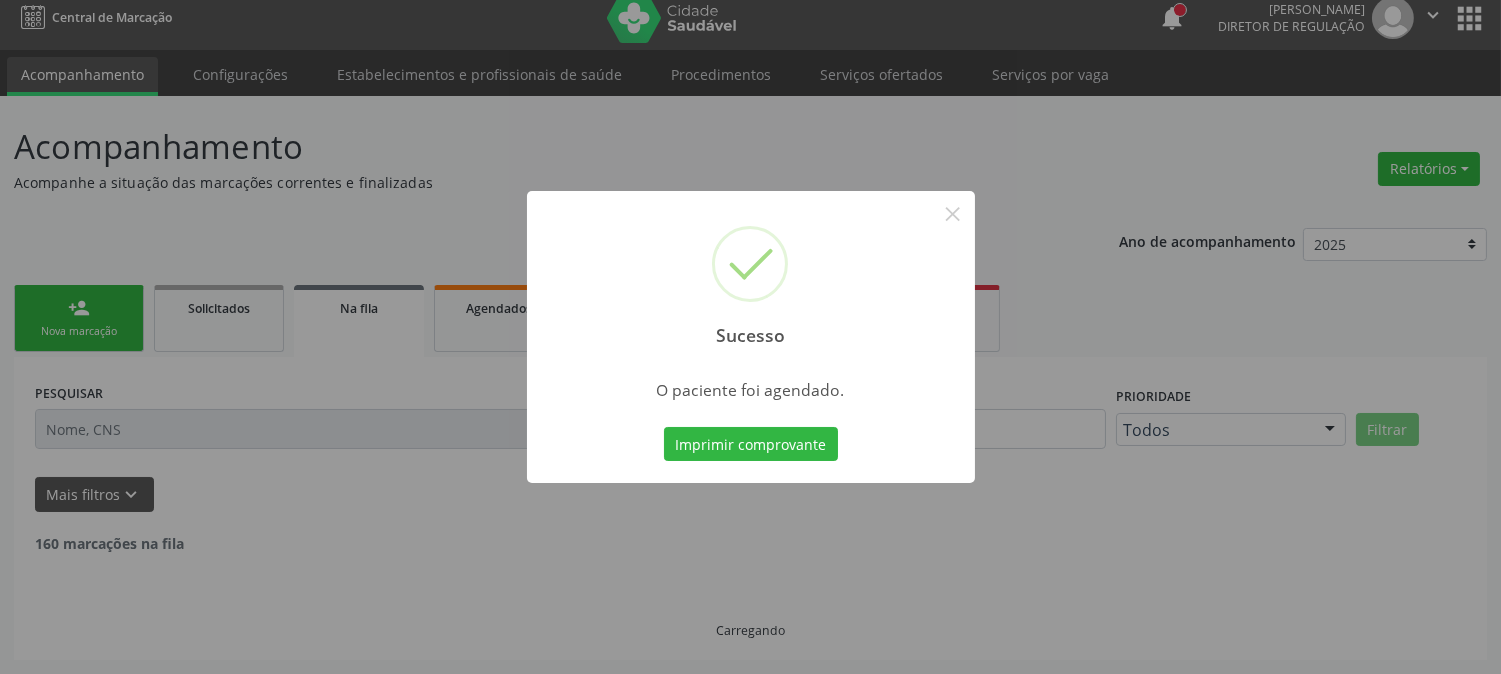 scroll, scrollTop: 0, scrollLeft: 0, axis: both 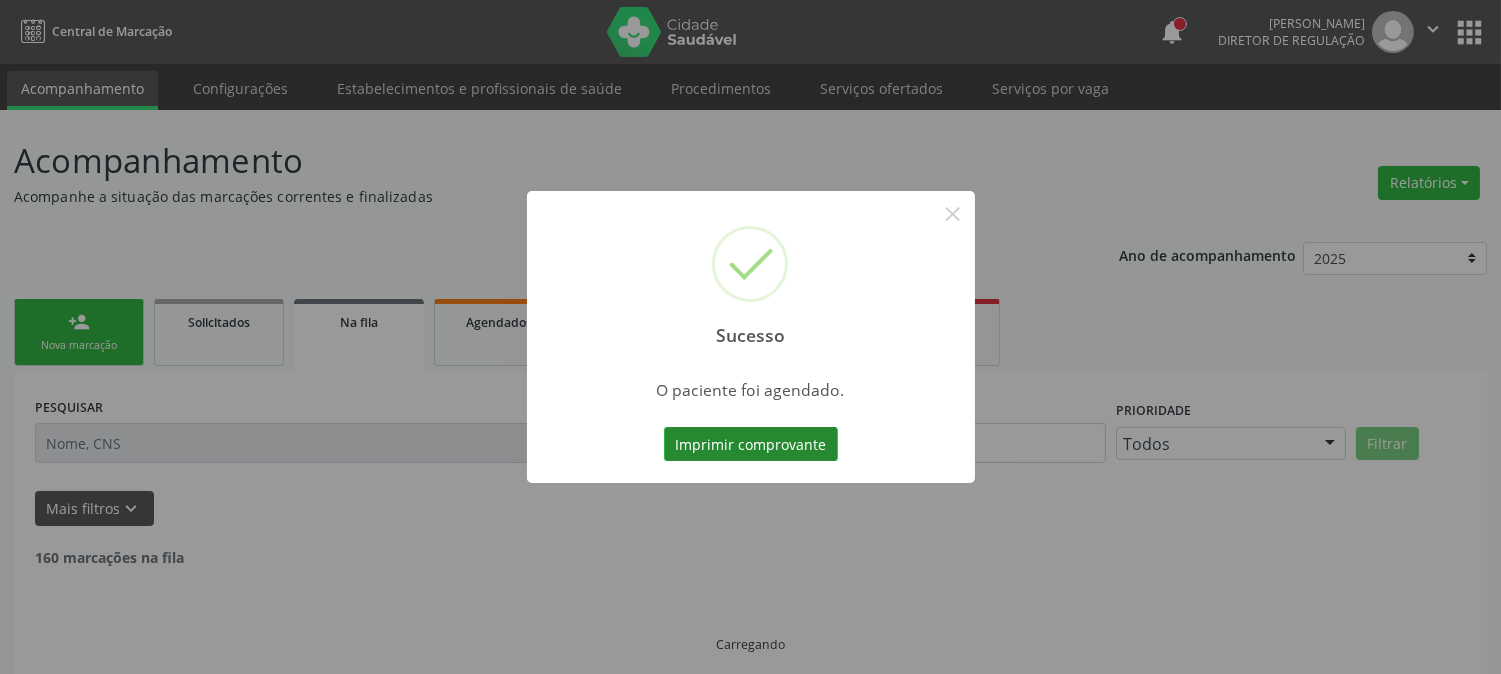 click on "Imprimir comprovante" at bounding box center (751, 444) 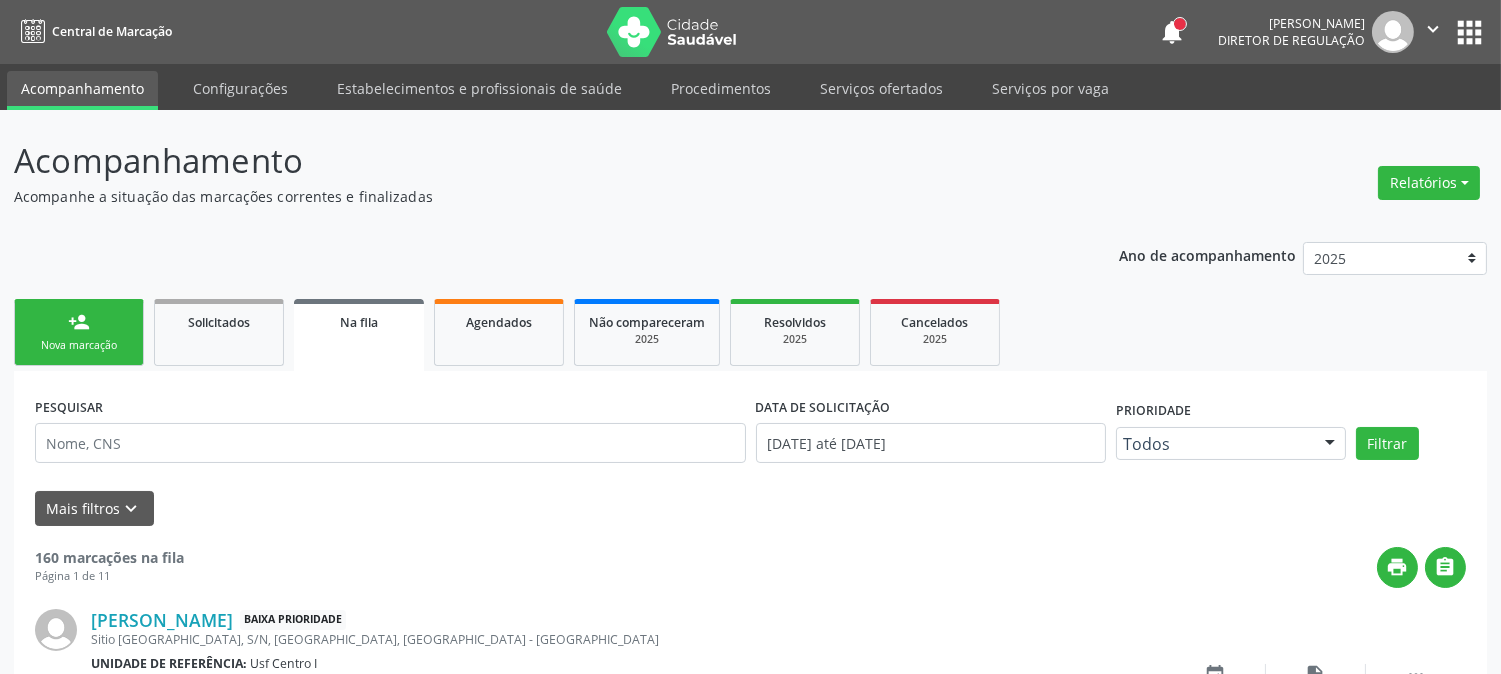 click on "Nova marcação" at bounding box center (79, 345) 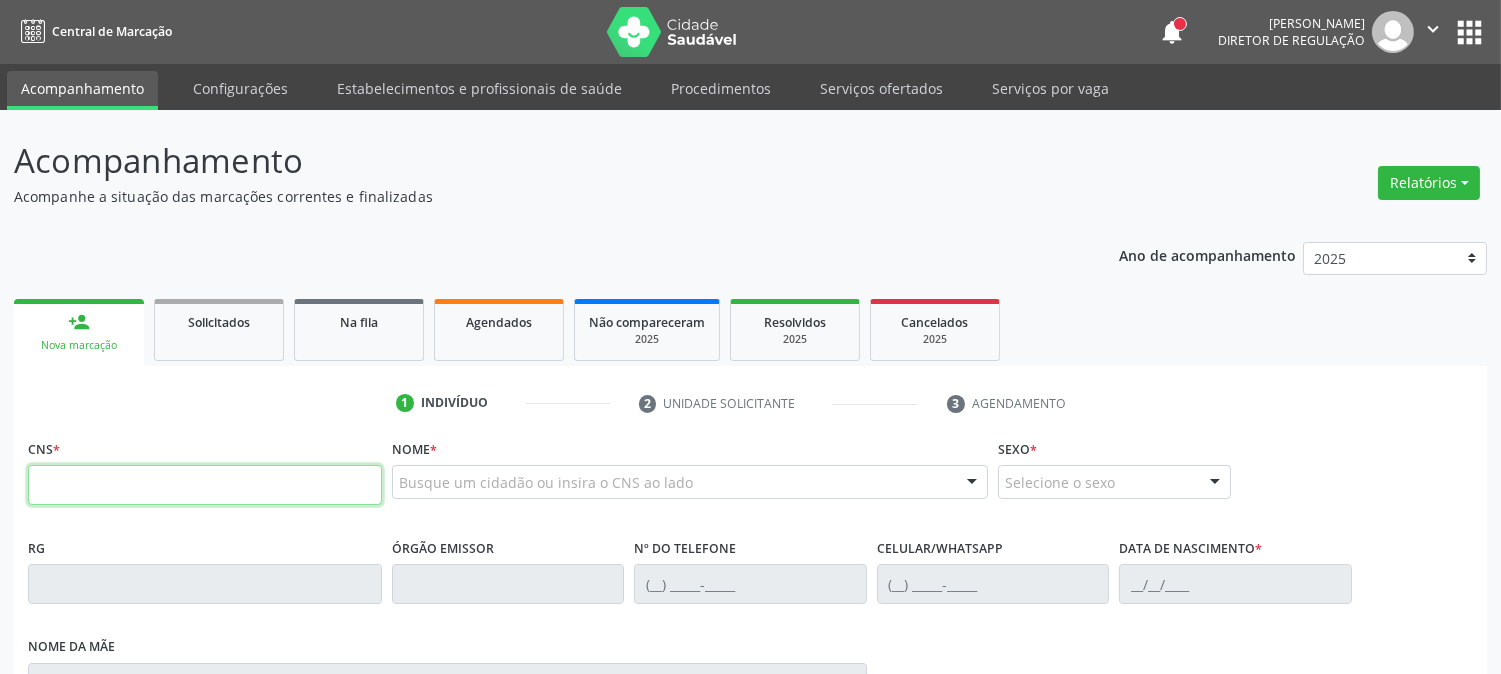click at bounding box center [205, 485] 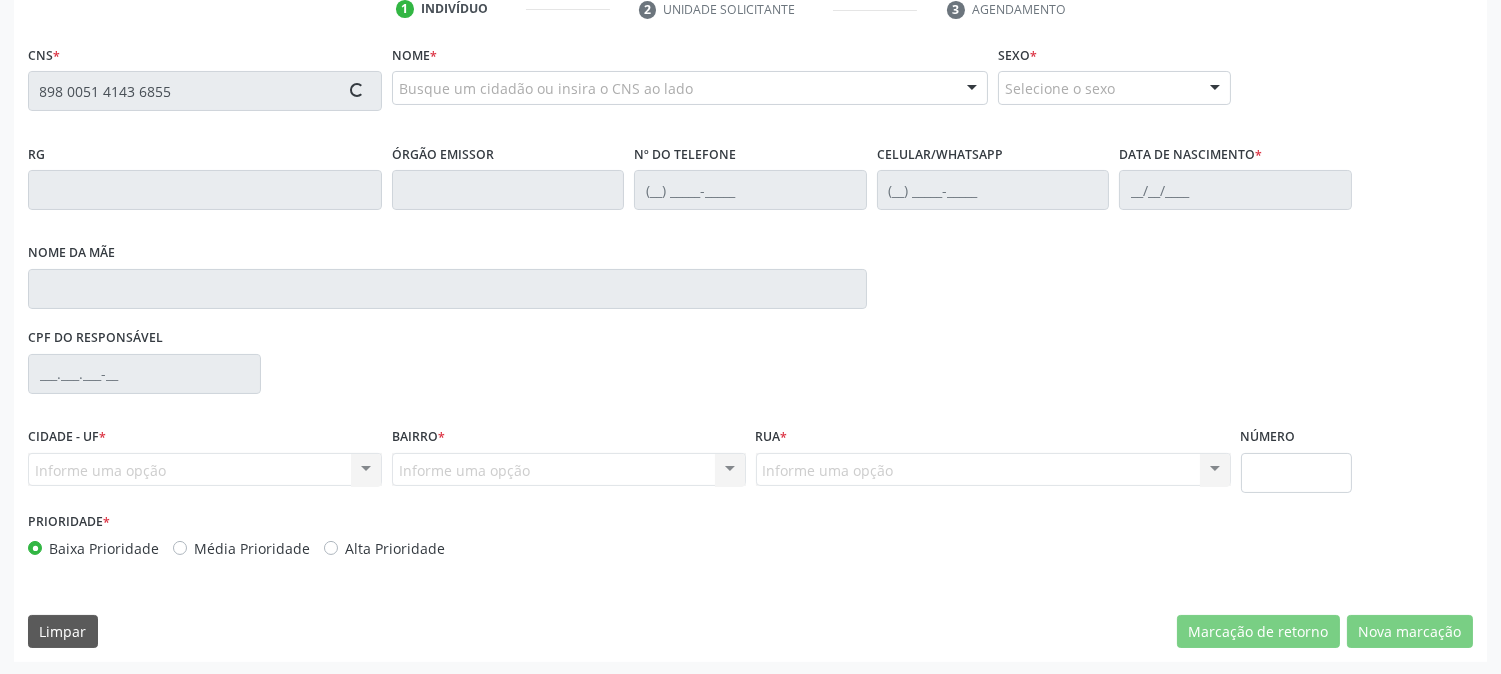 type on "898 0051 4143 6855" 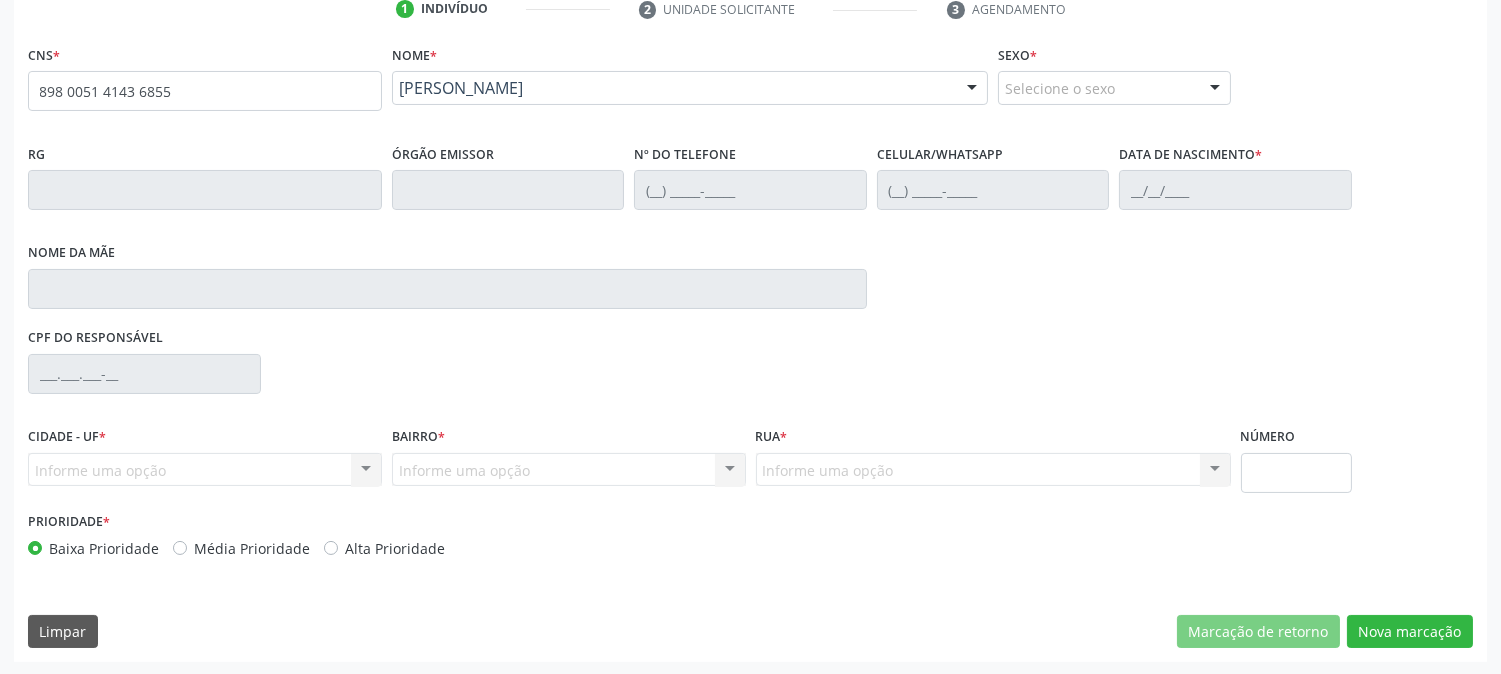 scroll, scrollTop: 395, scrollLeft: 0, axis: vertical 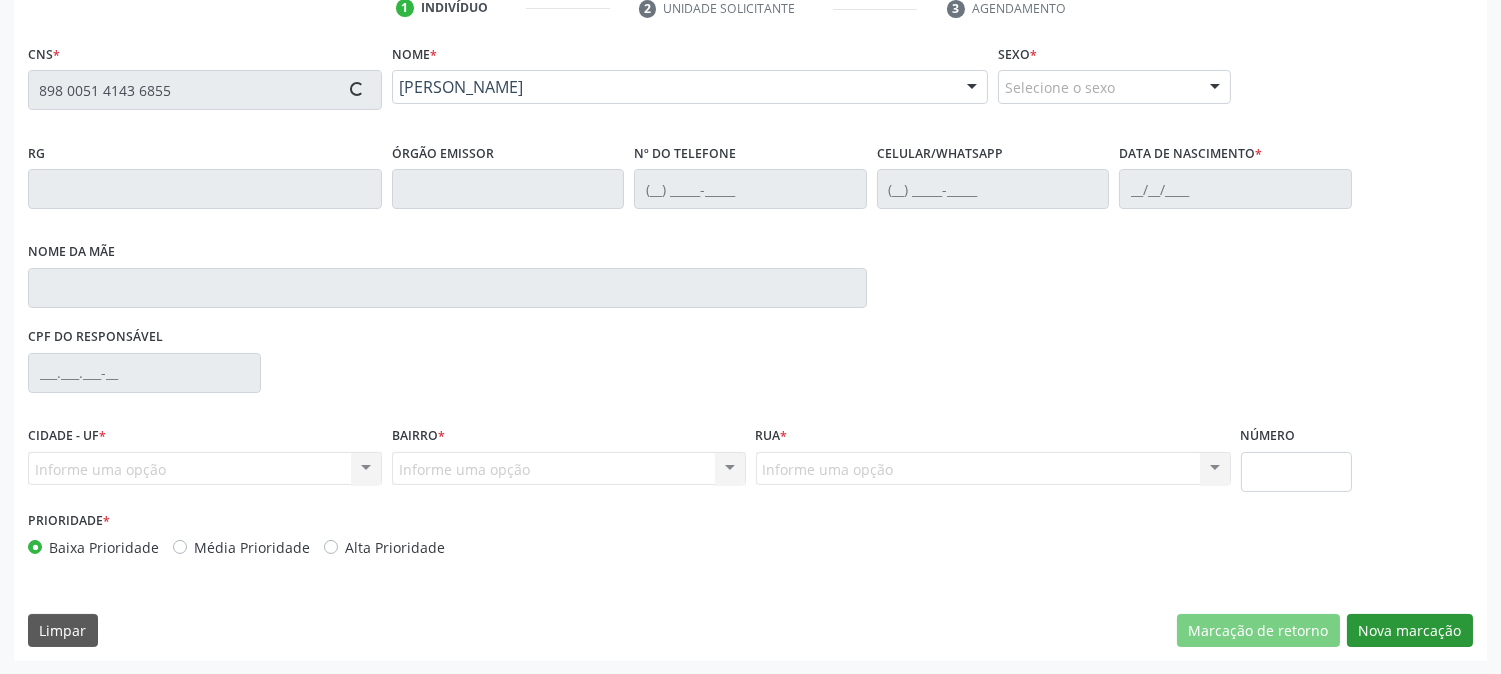 type on "[PHONE_NUMBER]" 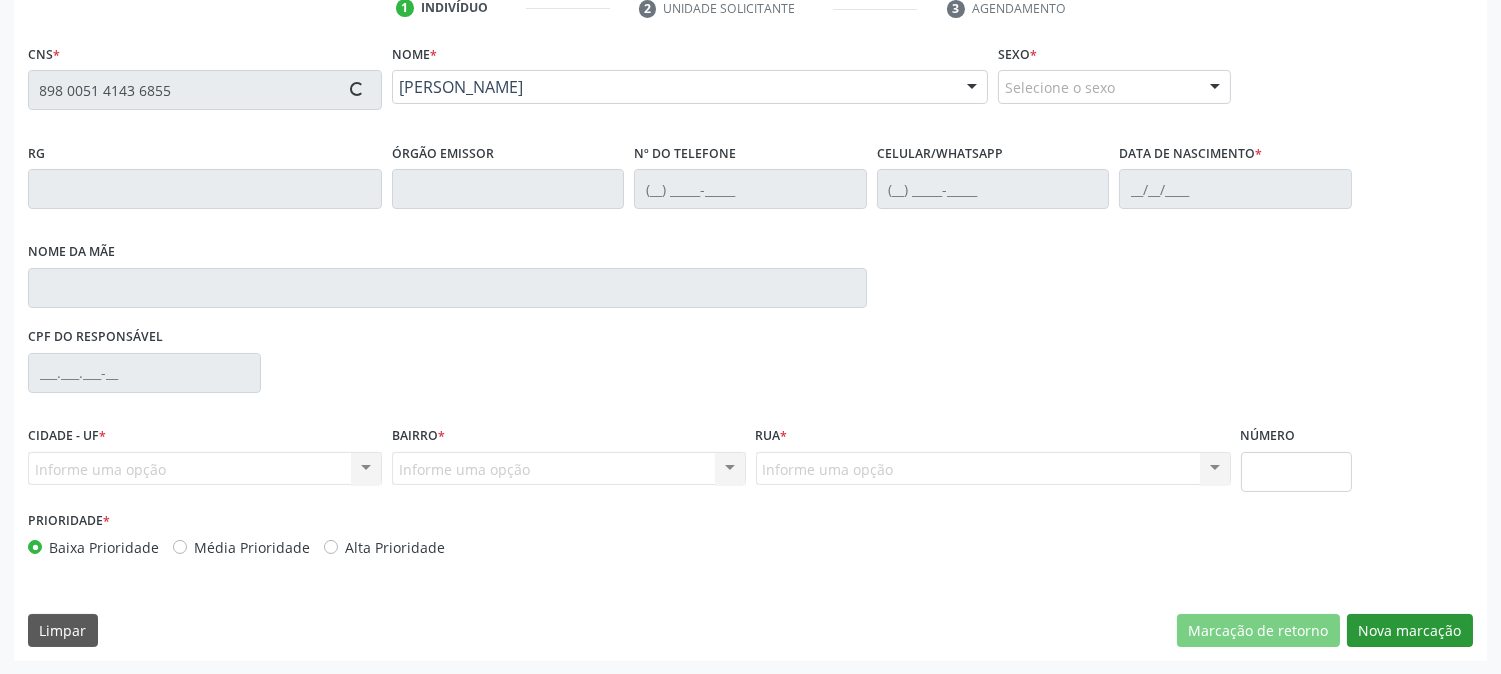 type on "2[DATE]" 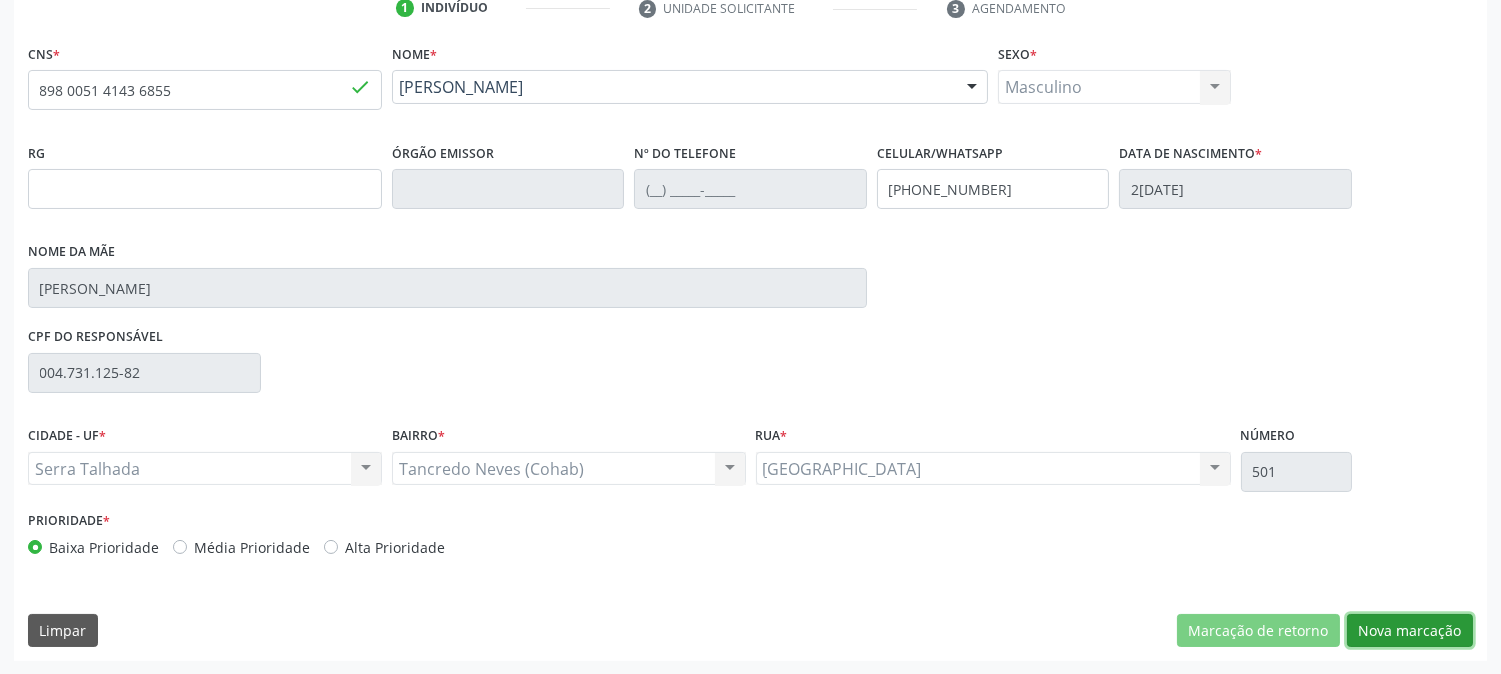 click on "Nova marcação" at bounding box center (1410, 631) 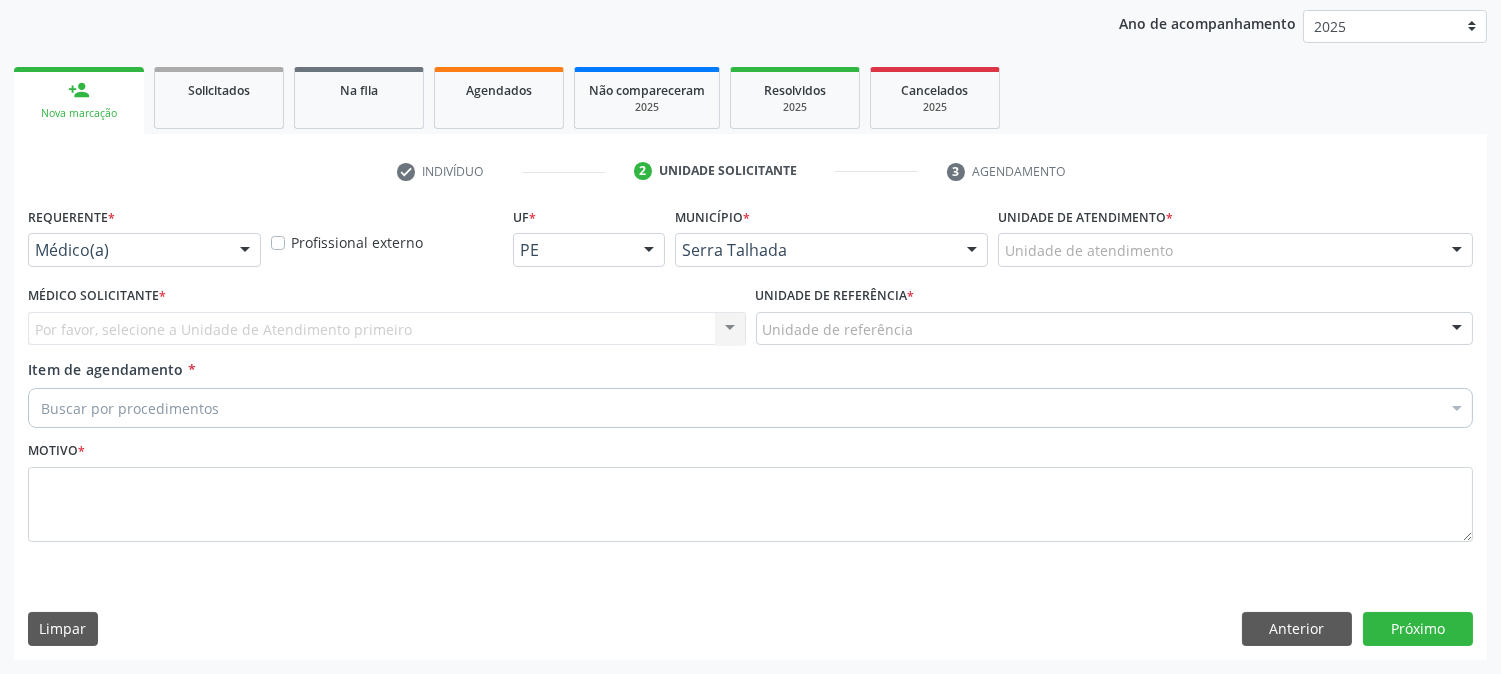 scroll, scrollTop: 231, scrollLeft: 0, axis: vertical 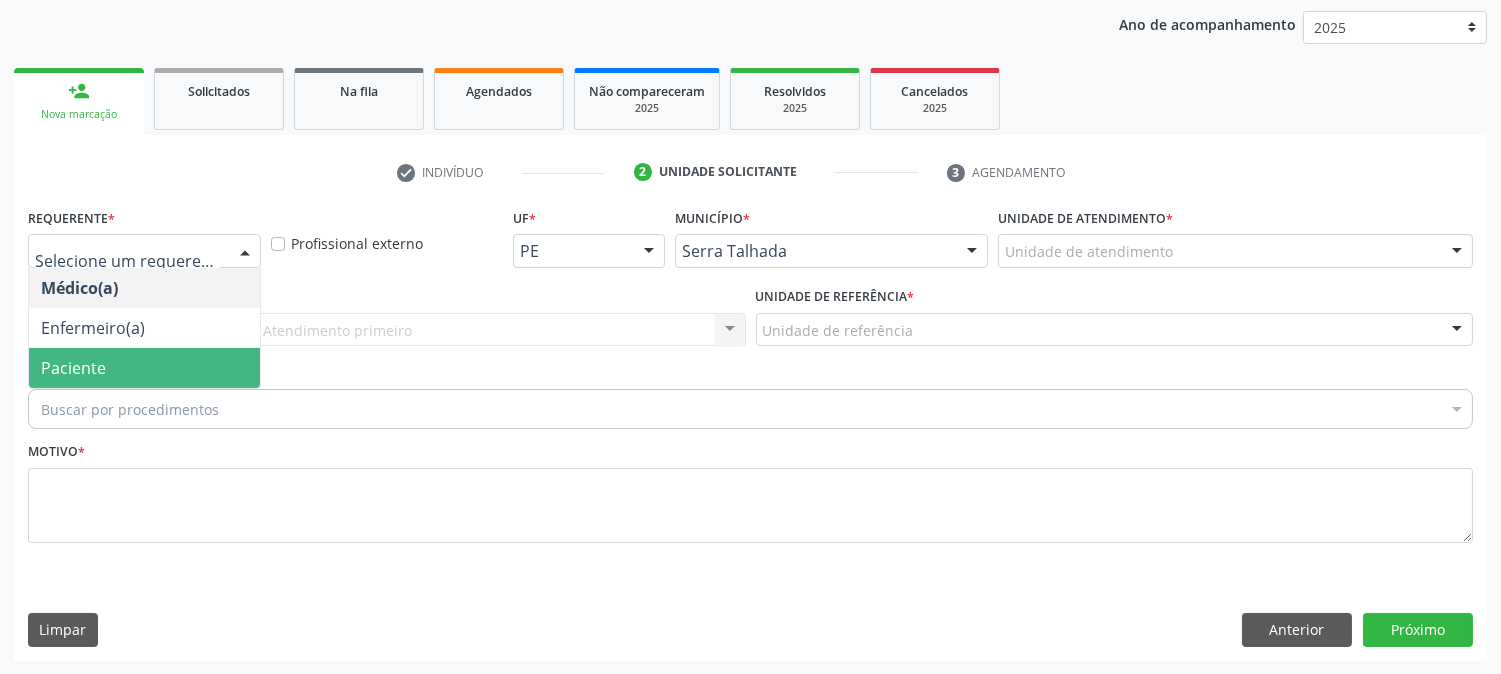 click on "Paciente" at bounding box center (144, 368) 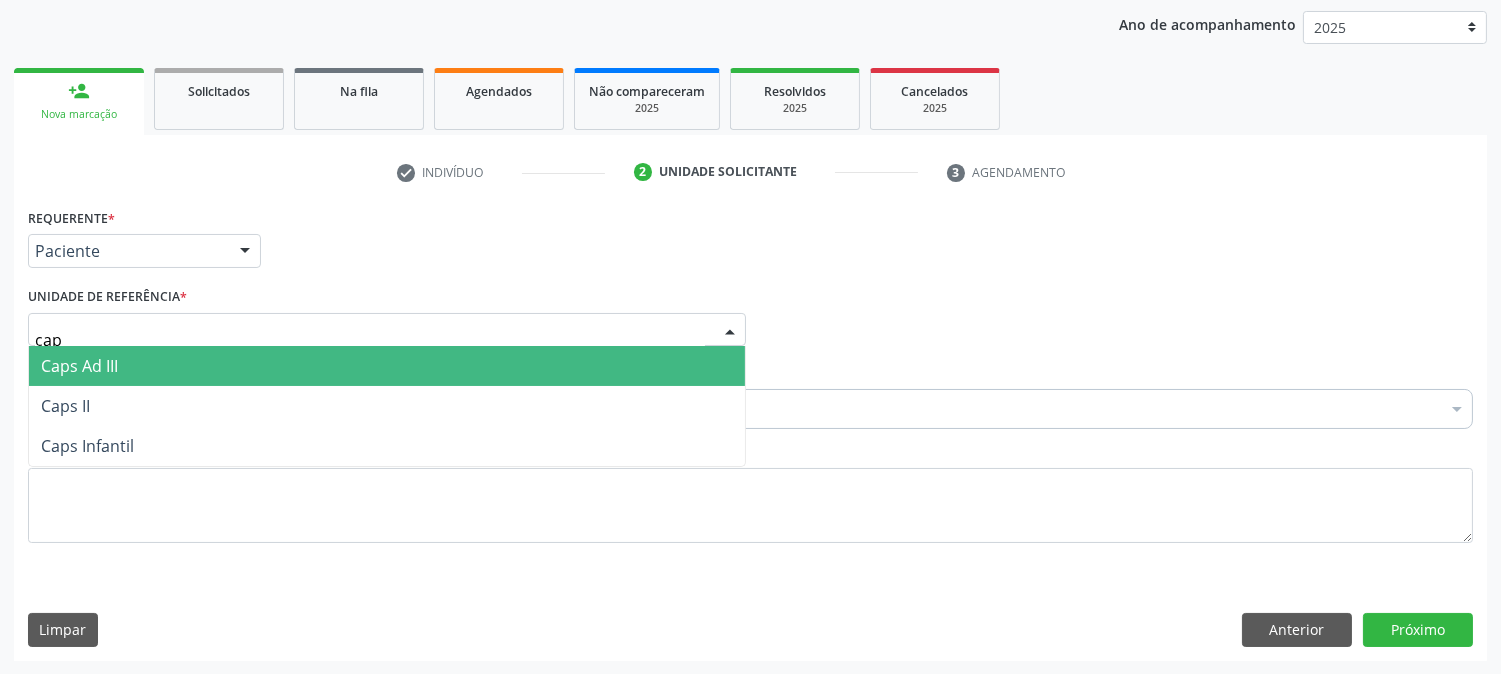 type on "caps" 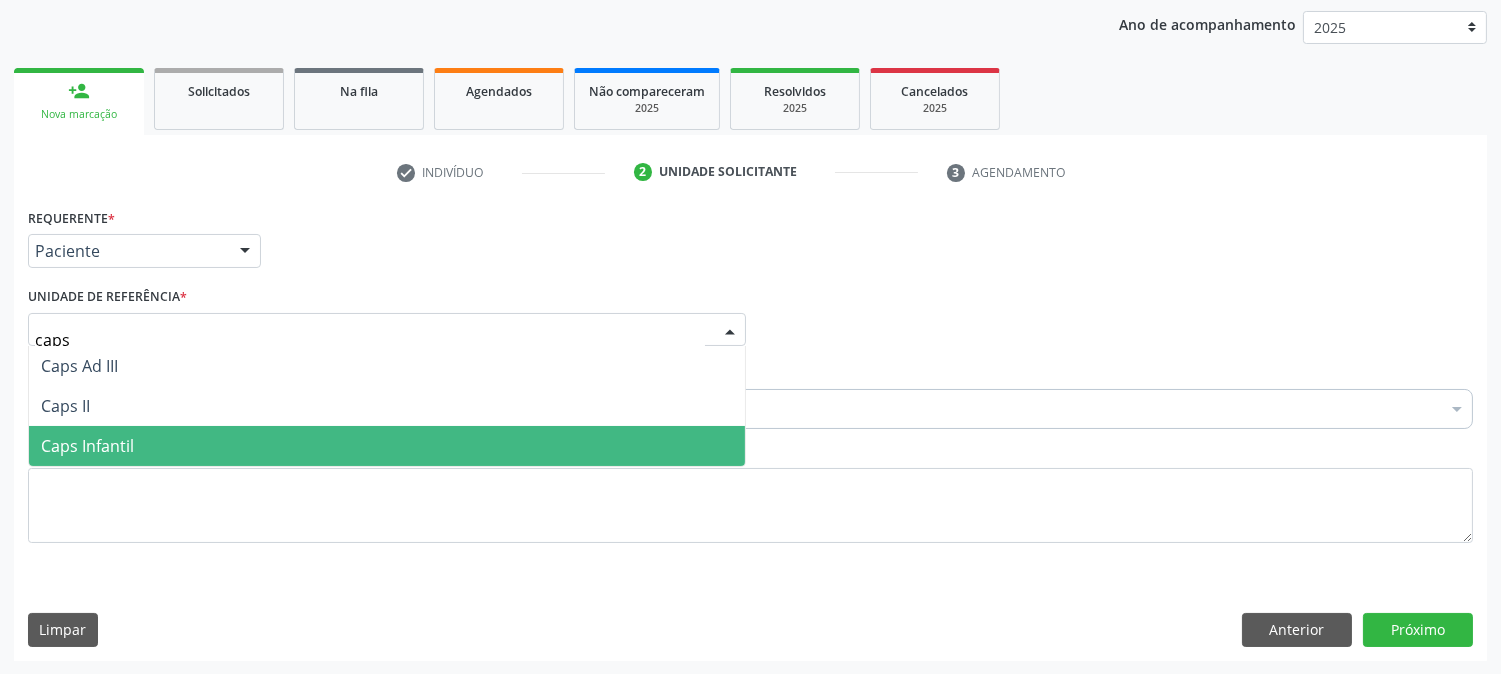 click on "Caps Infantil" at bounding box center (387, 446) 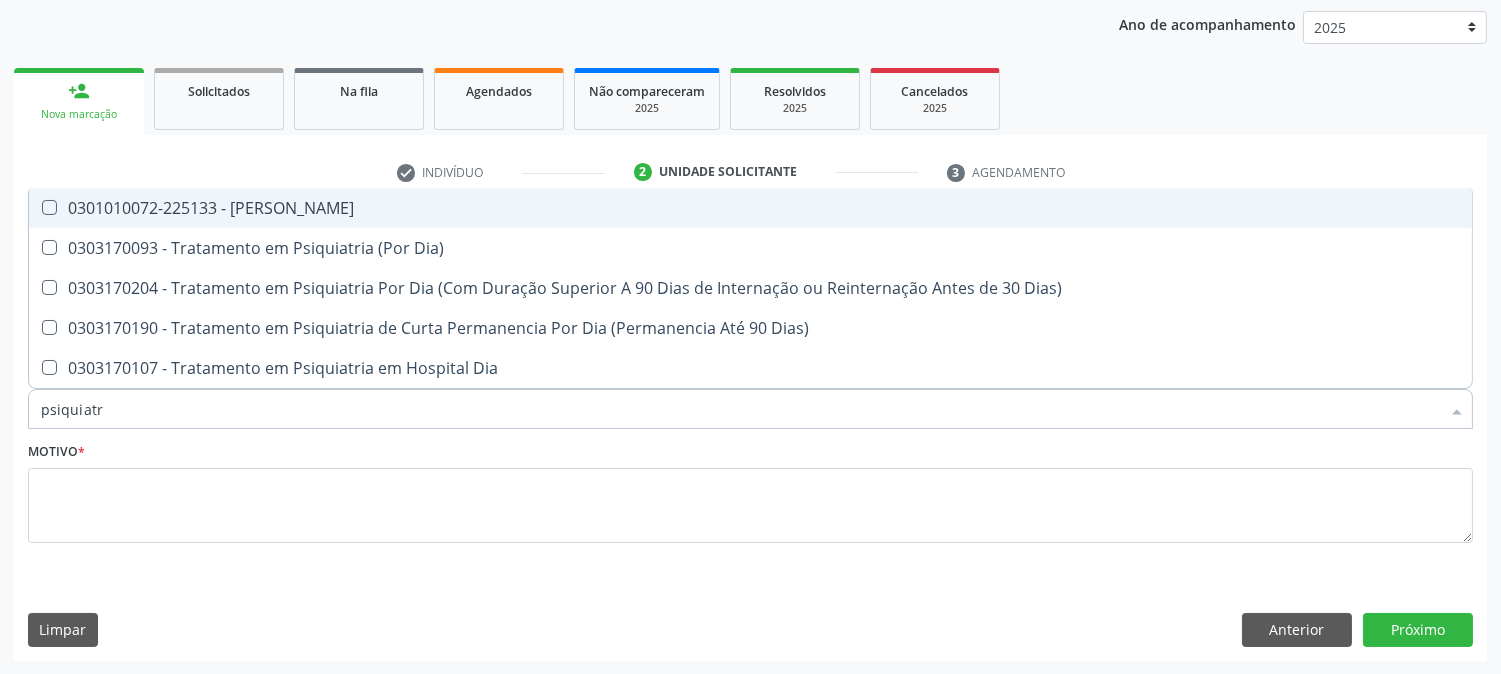 type on "psiquiatra" 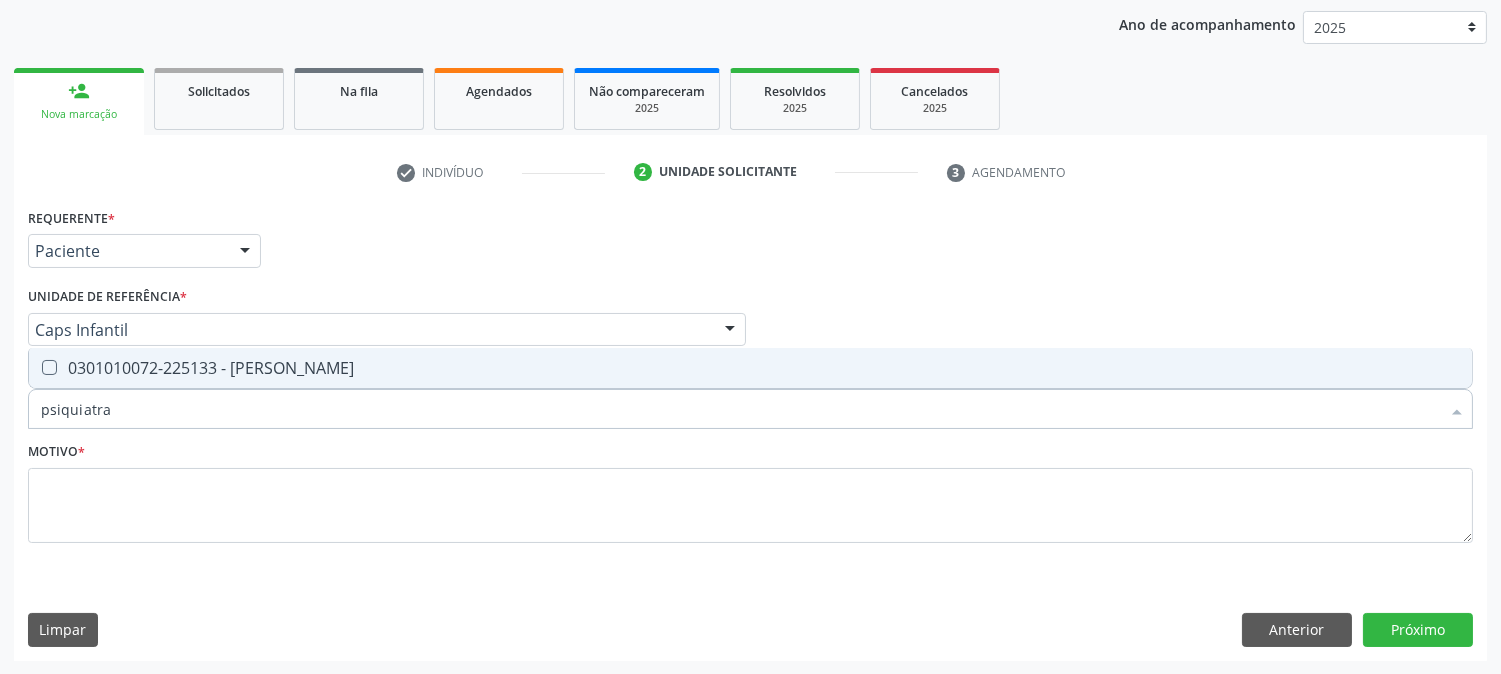 click on "0301010072-225133 - [PERSON_NAME]" at bounding box center (750, 368) 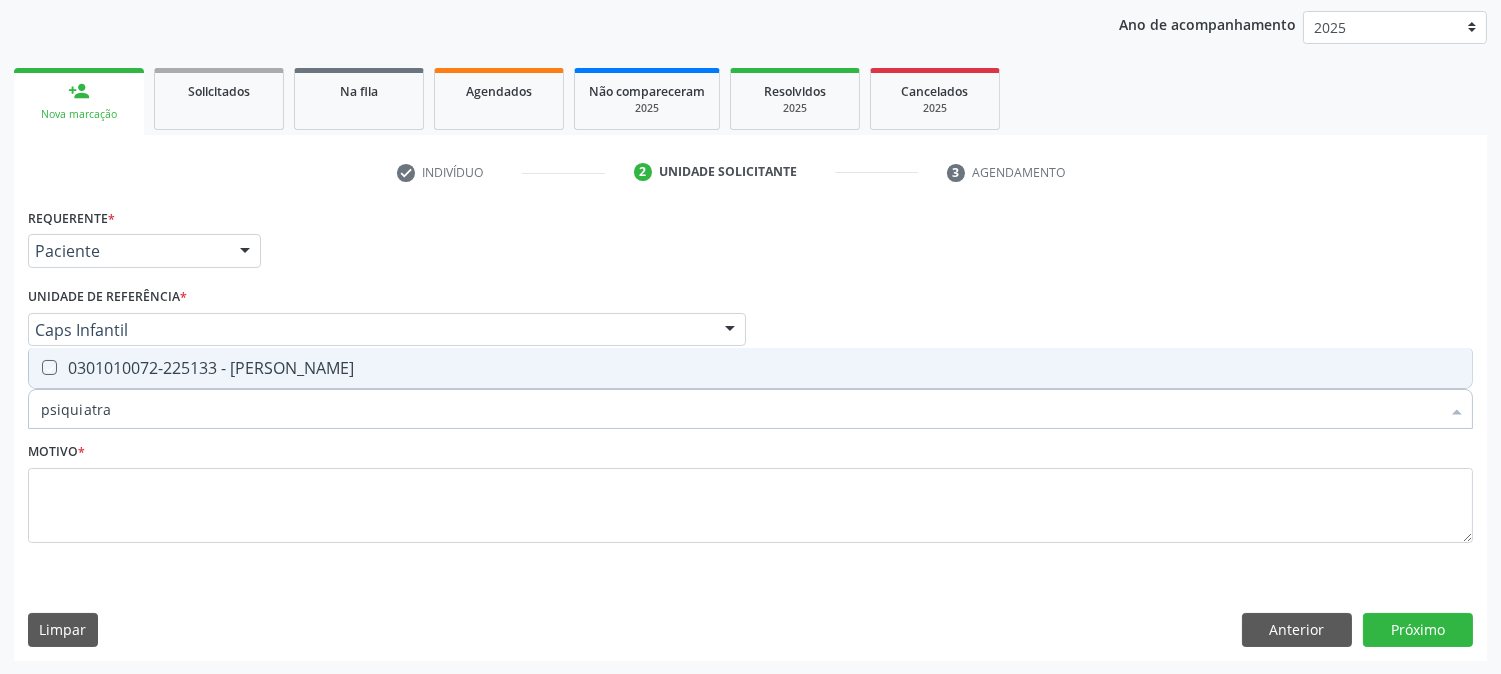 checkbox on "true" 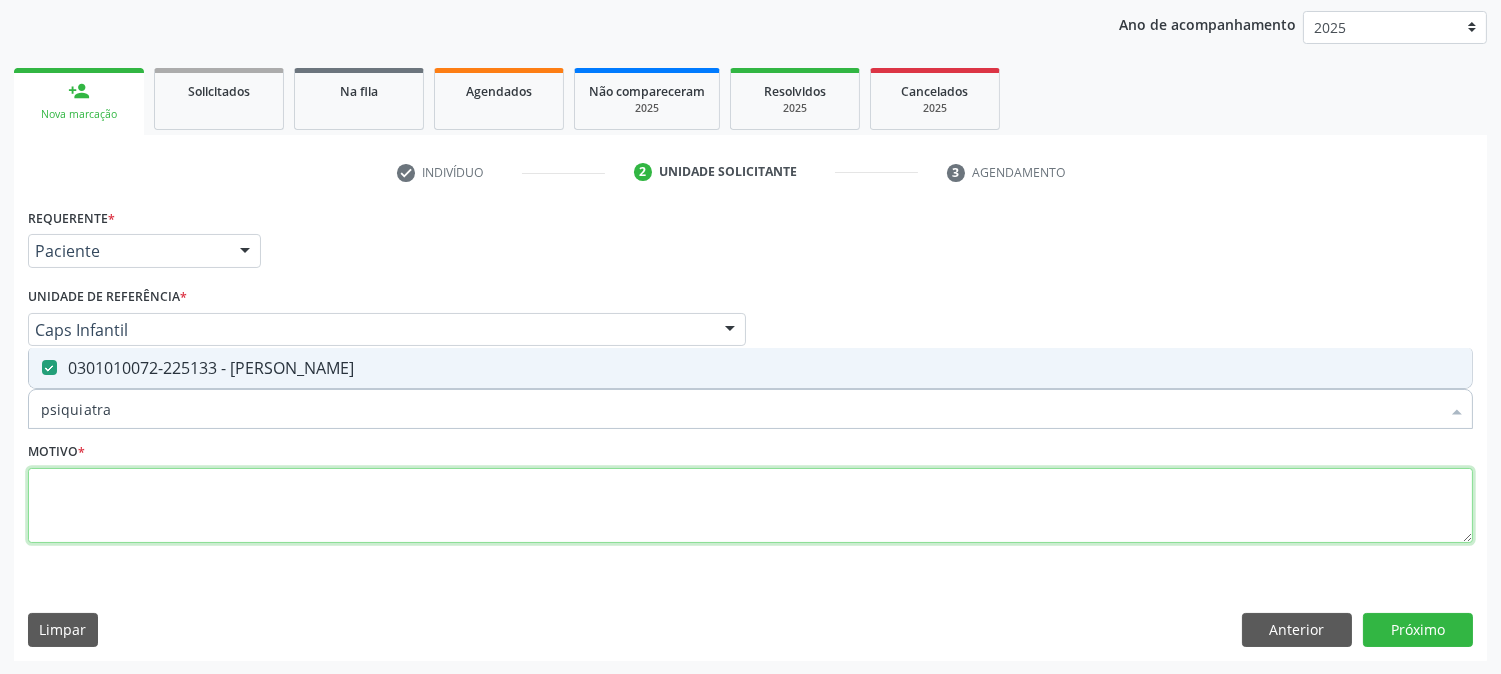 click at bounding box center [750, 506] 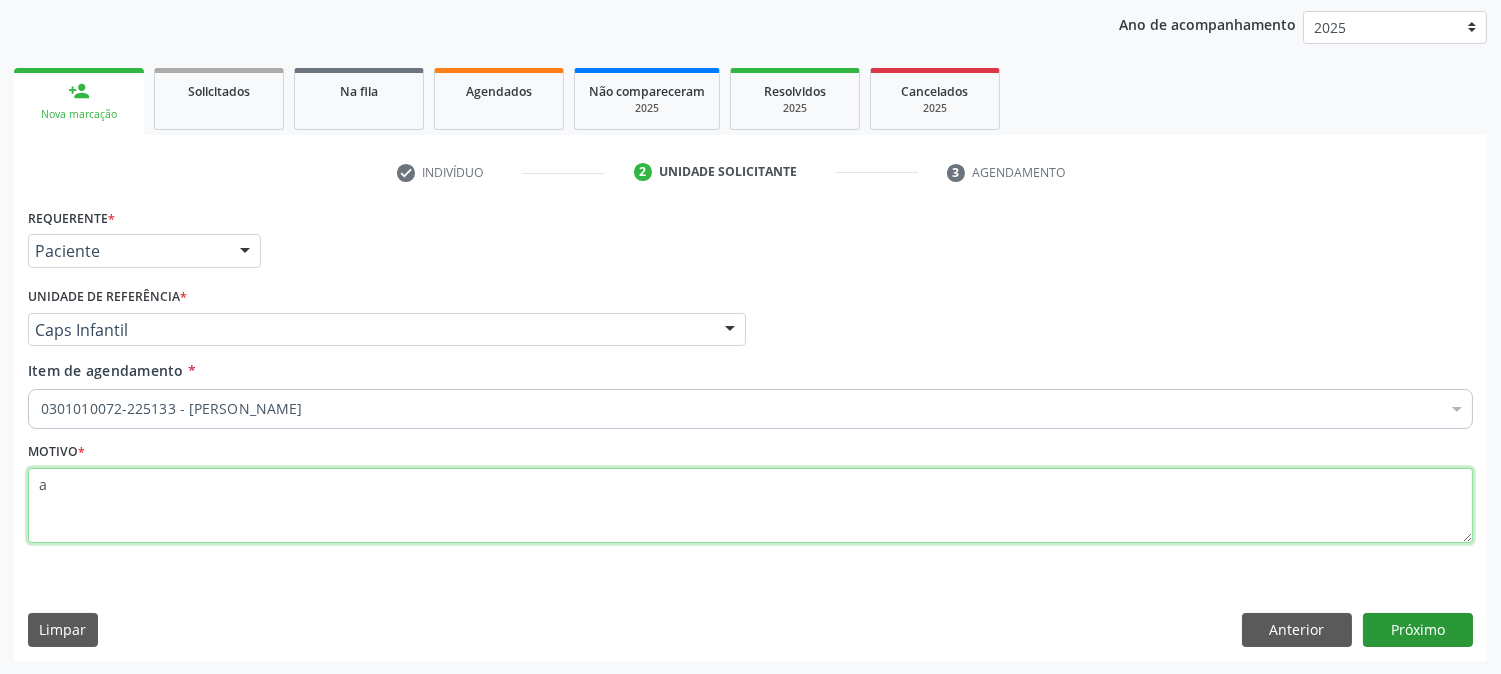 type on "a" 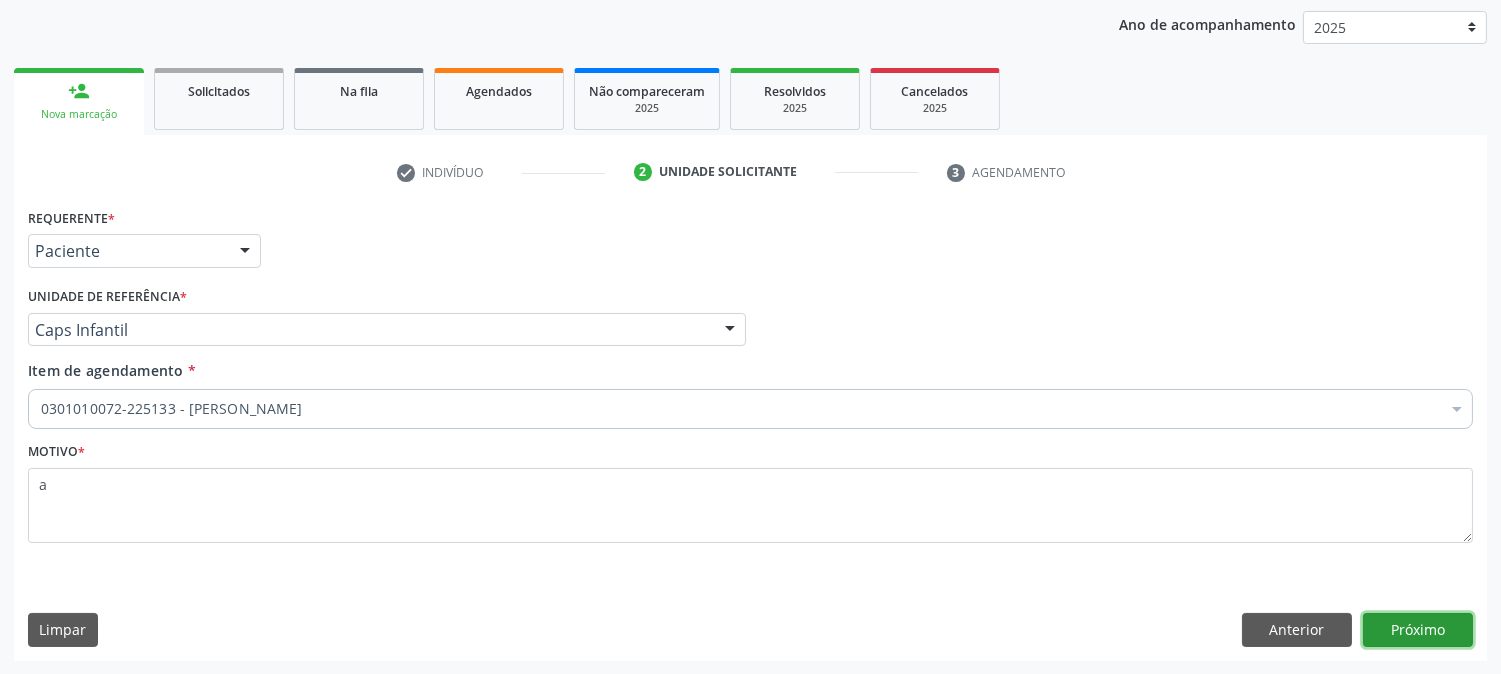 click on "Próximo" at bounding box center (1418, 630) 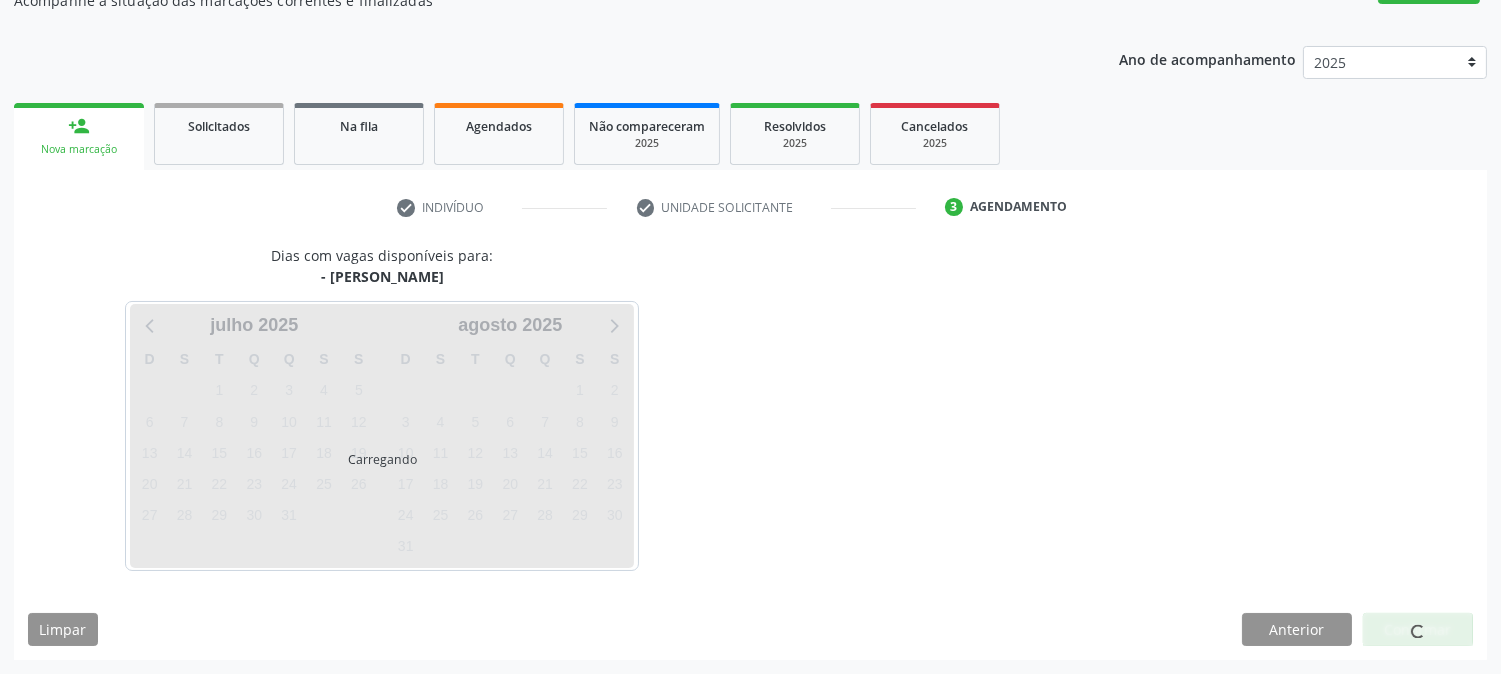 scroll, scrollTop: 195, scrollLeft: 0, axis: vertical 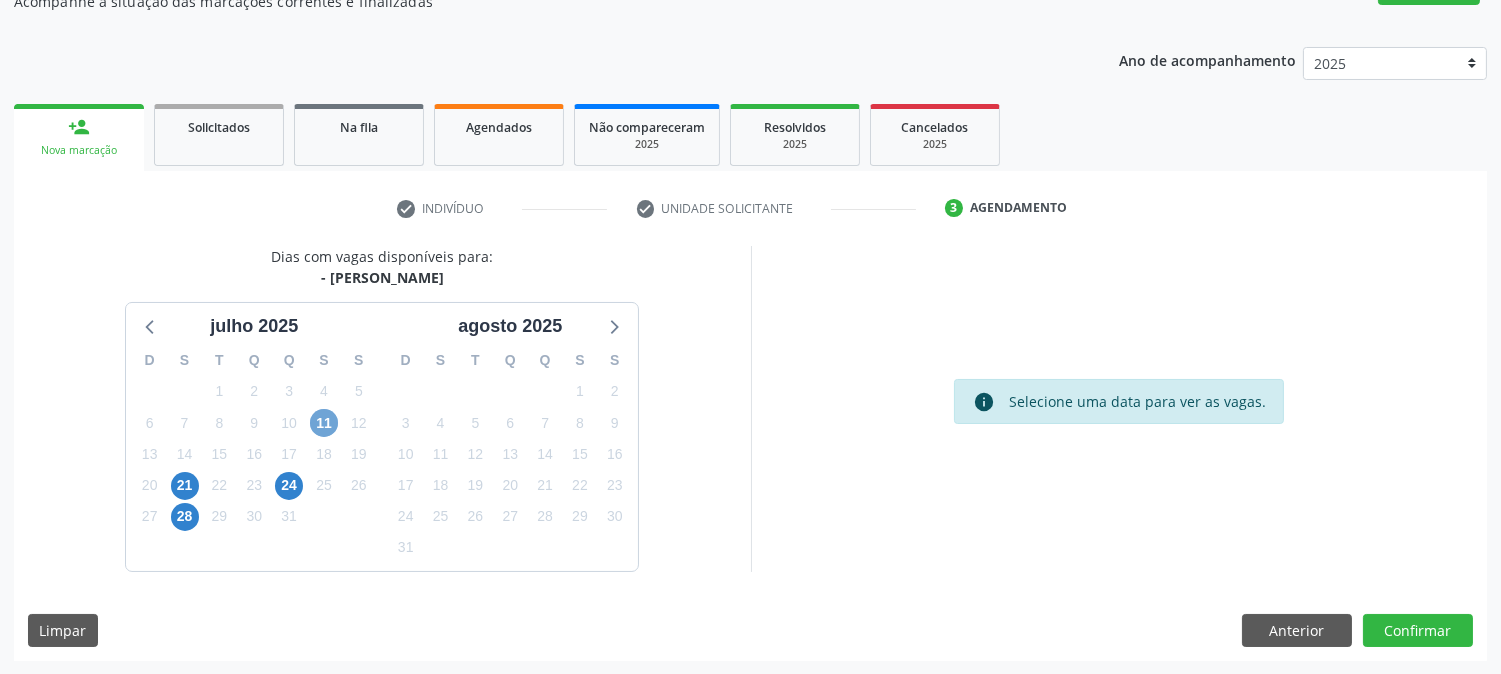 click on "11" at bounding box center (324, 423) 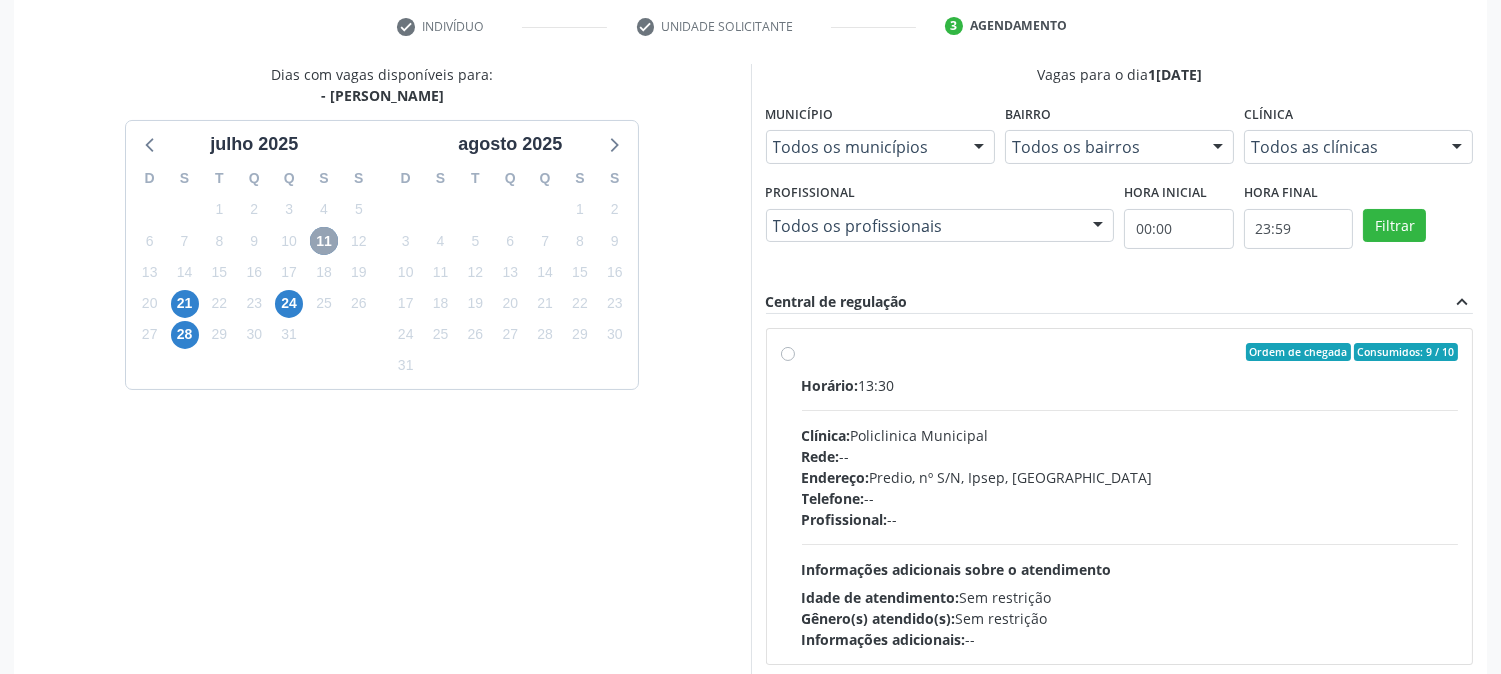 scroll, scrollTop: 417, scrollLeft: 0, axis: vertical 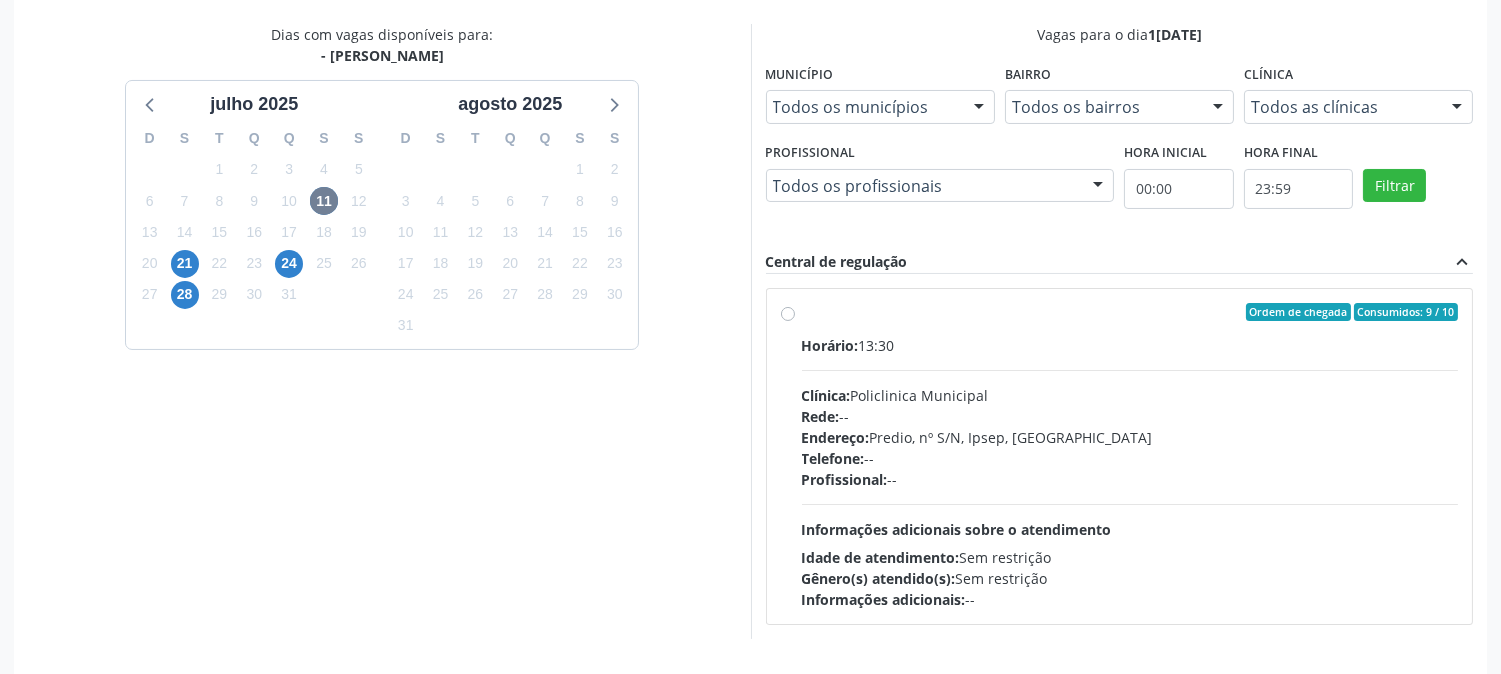 click on "Telefone:   --" at bounding box center (1130, 458) 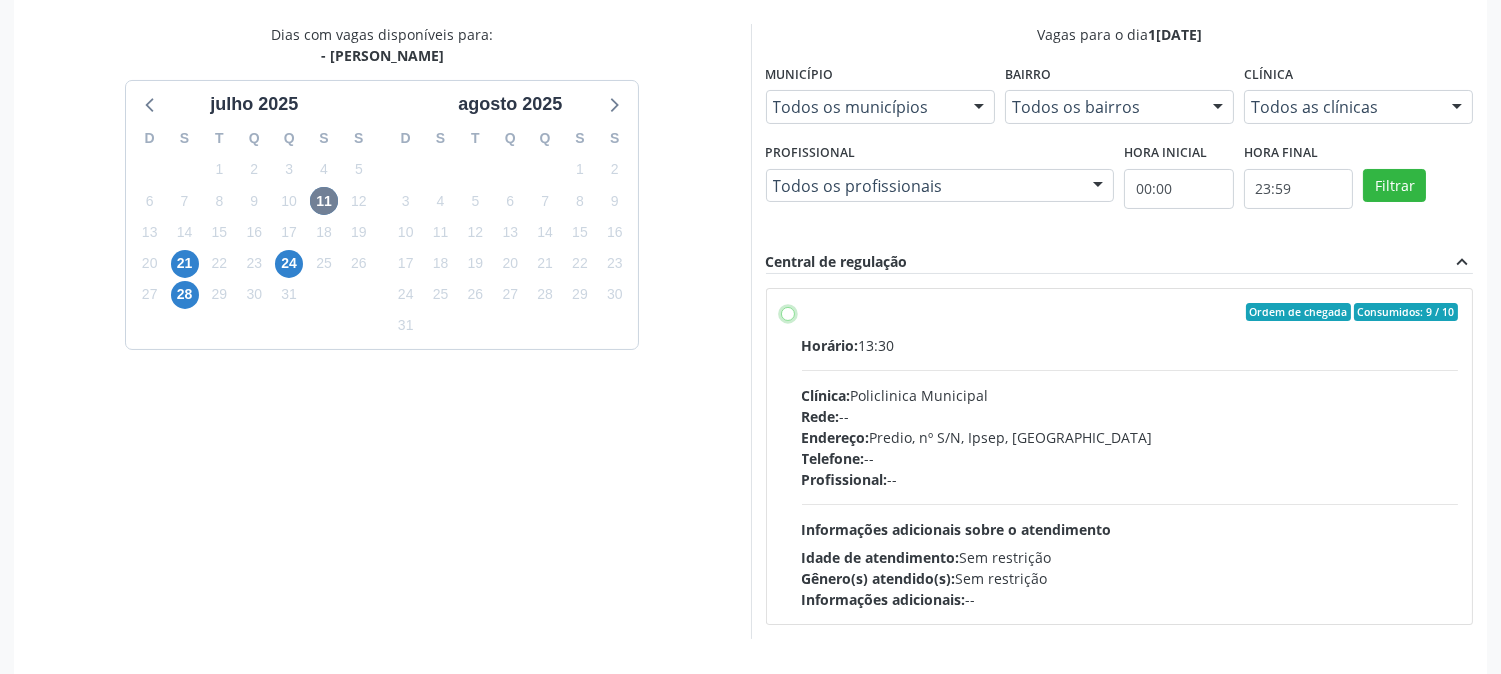 click on "Ordem de chegada
Consumidos: 9 / 10
Horário:   13:30
Clínica:  Policlinica Municipal
Rede:
--
Endereço:   Predio, nº S/N, Ipsep, [GEOGRAPHIC_DATA] - PE
Telefone:   --
Profissional:
--
Informações adicionais sobre o atendimento
Idade de atendimento:
Sem restrição
Gênero(s) atendido(s):
Sem restrição
Informações adicionais:
--" at bounding box center (788, 312) 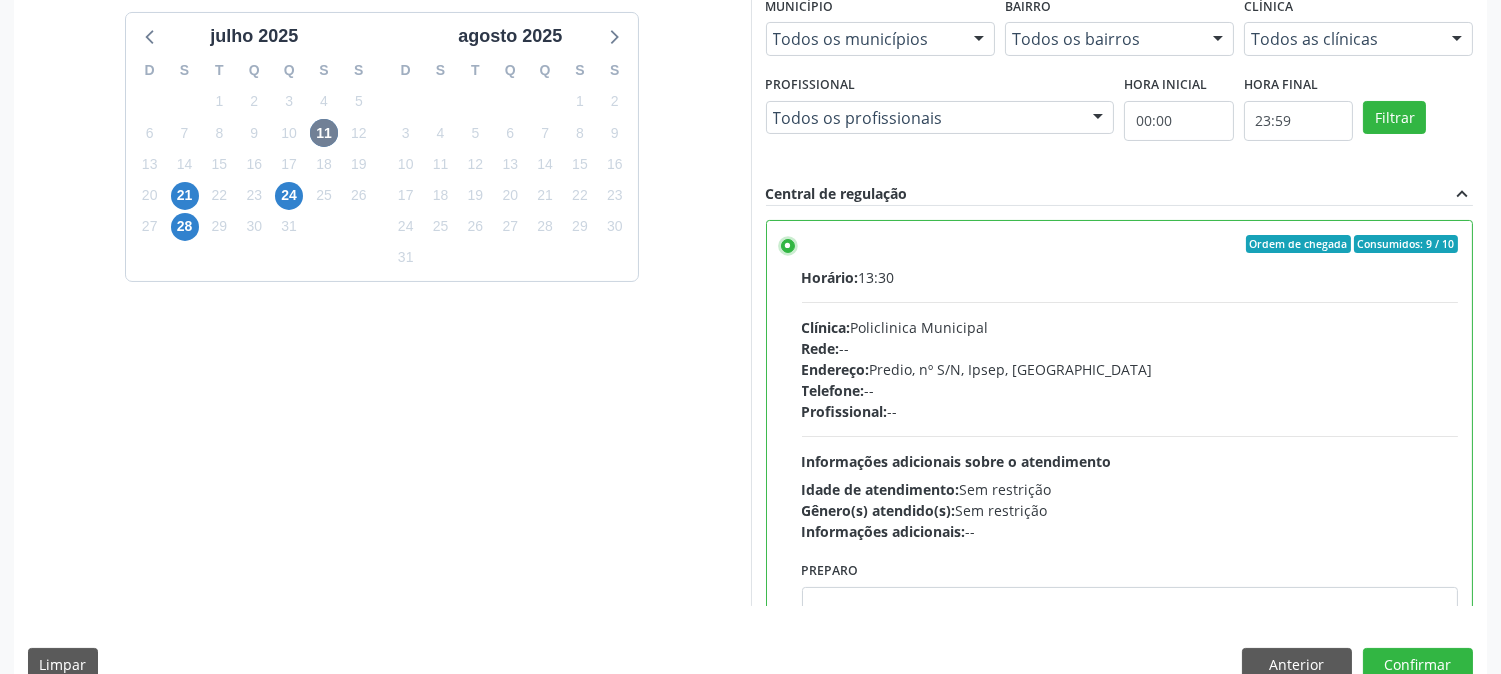 scroll, scrollTop: 520, scrollLeft: 0, axis: vertical 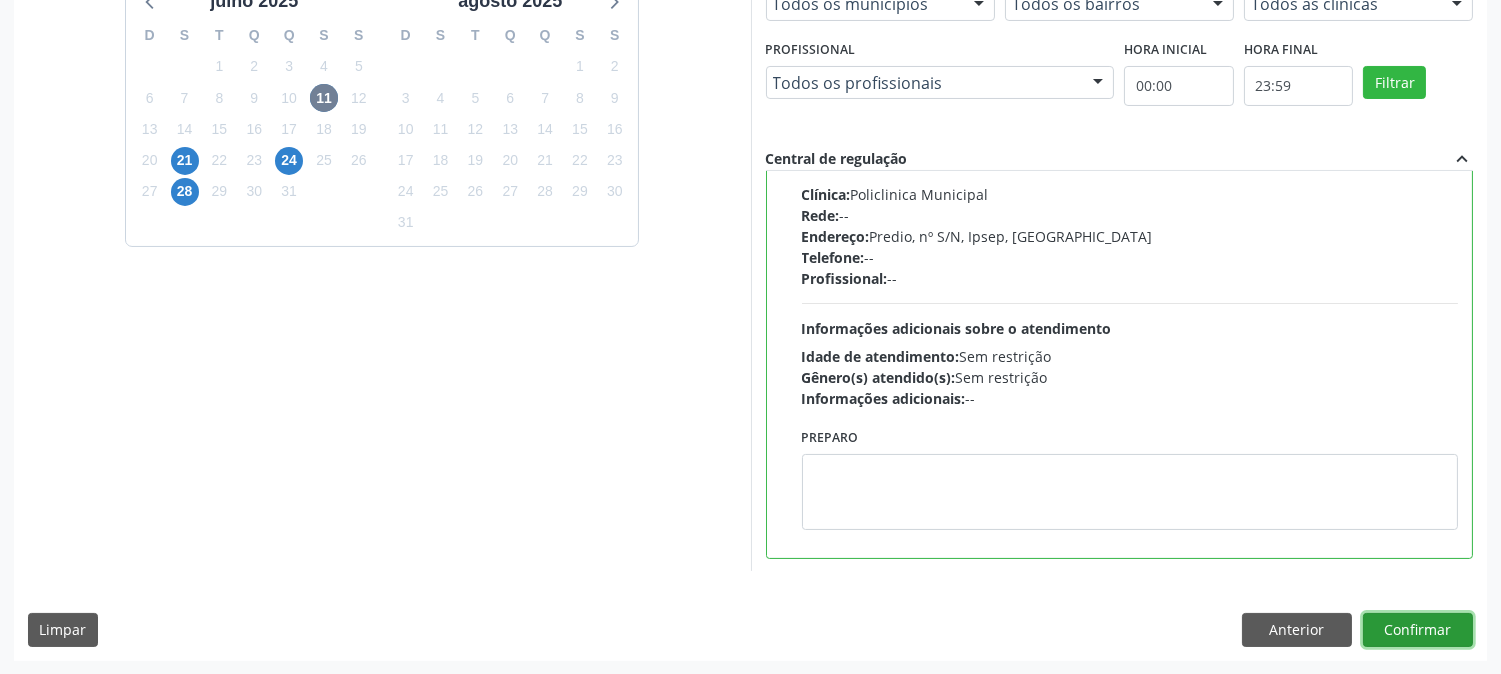 click on "Confirmar" at bounding box center [1418, 630] 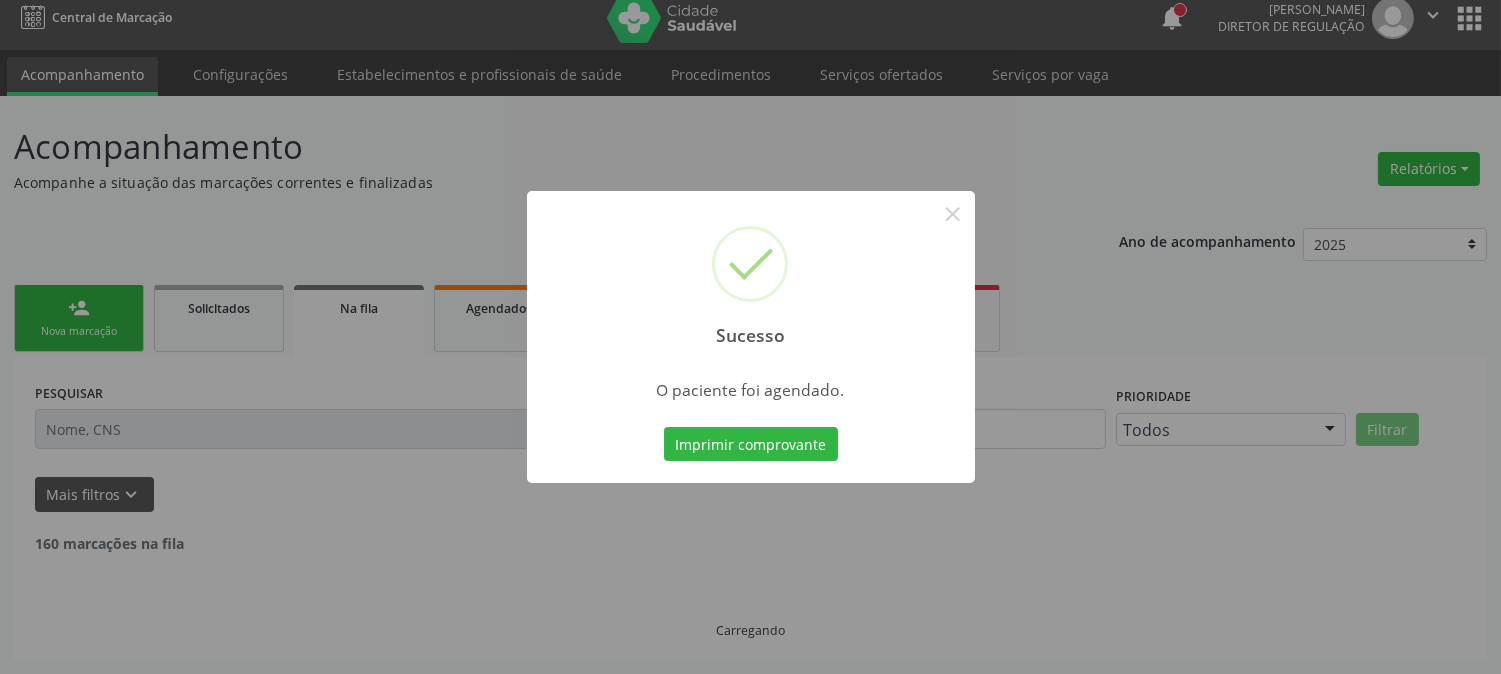 scroll, scrollTop: 0, scrollLeft: 0, axis: both 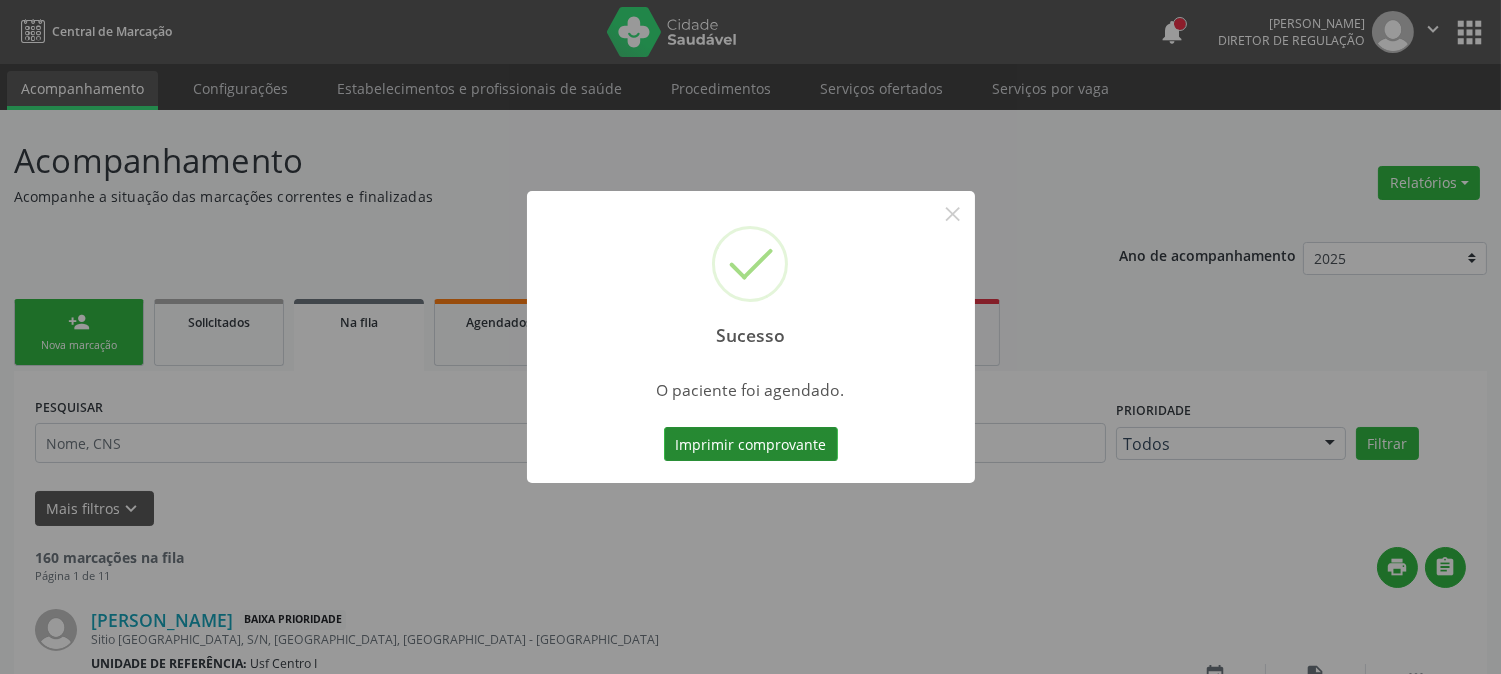 click on "Imprimir comprovante" at bounding box center (751, 444) 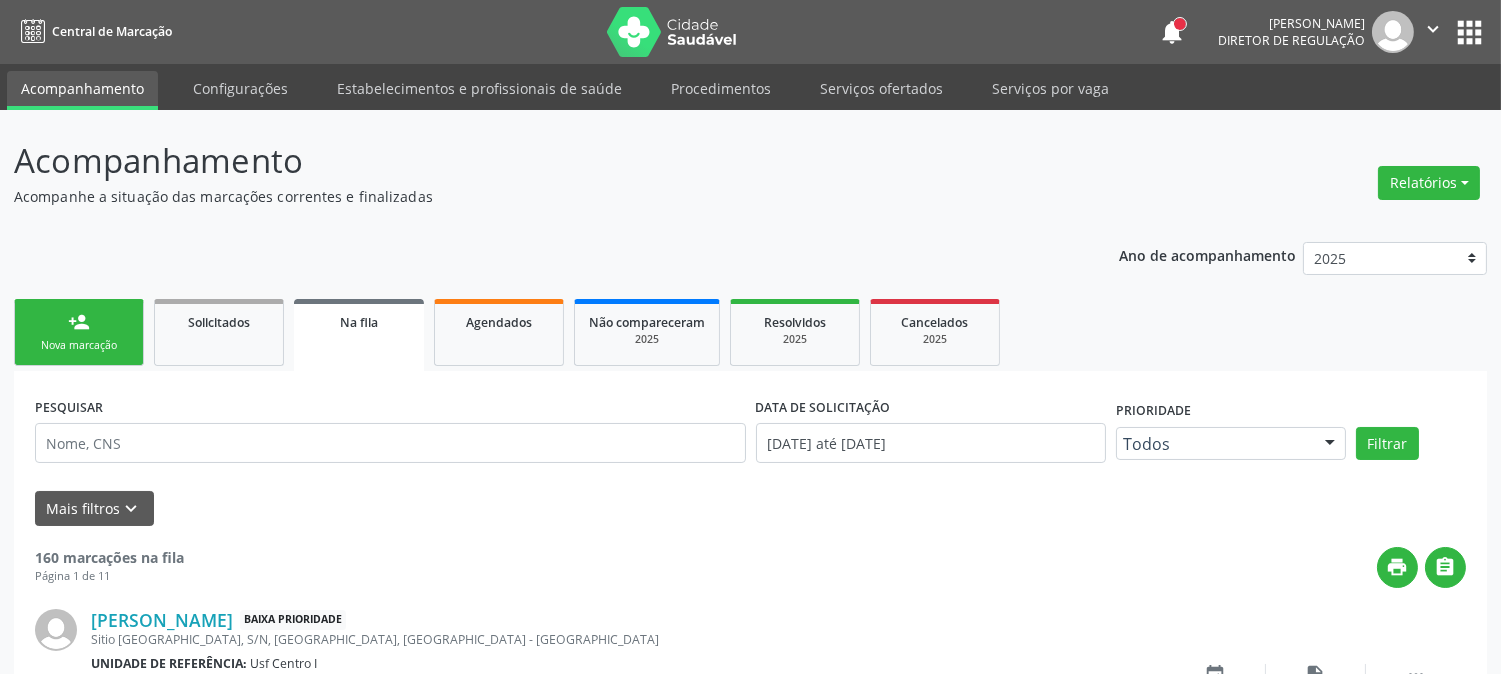 click on "person_add
Nova marcação" at bounding box center (79, 332) 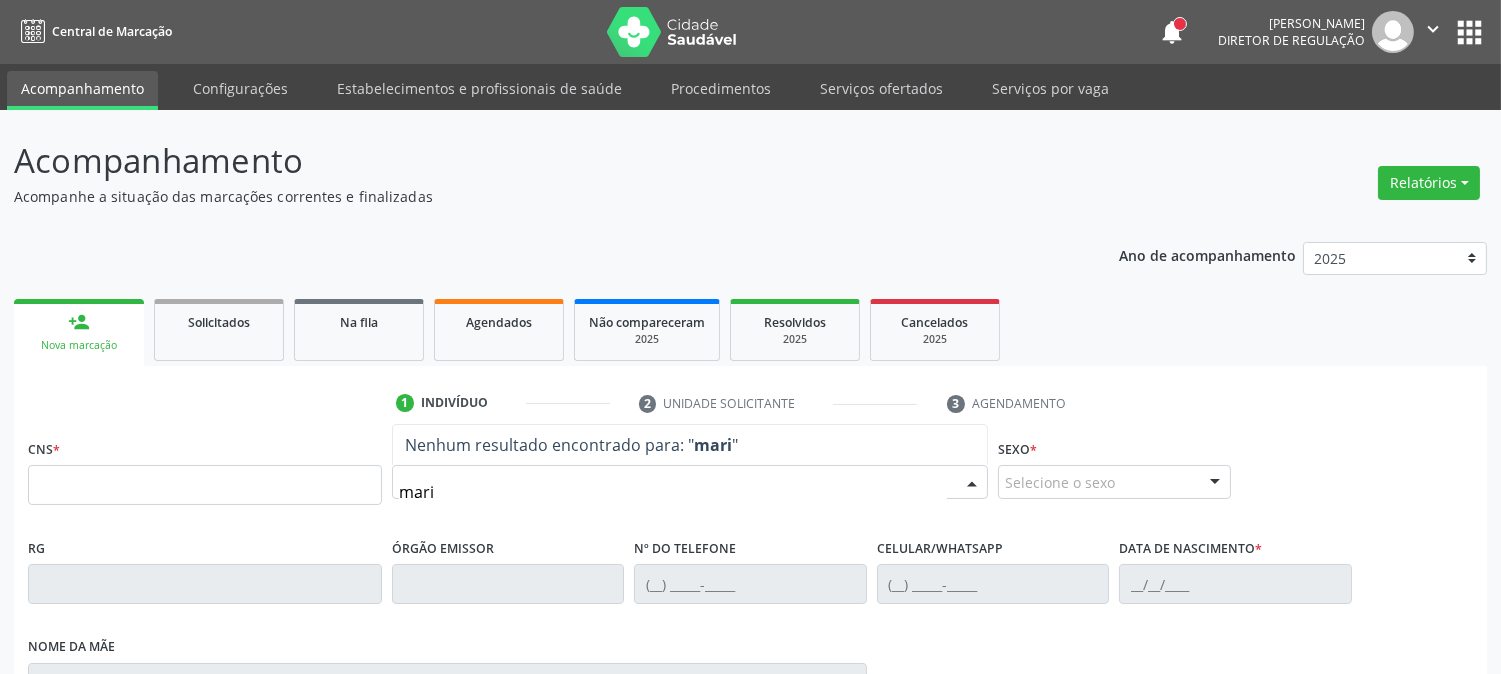 type on "maria" 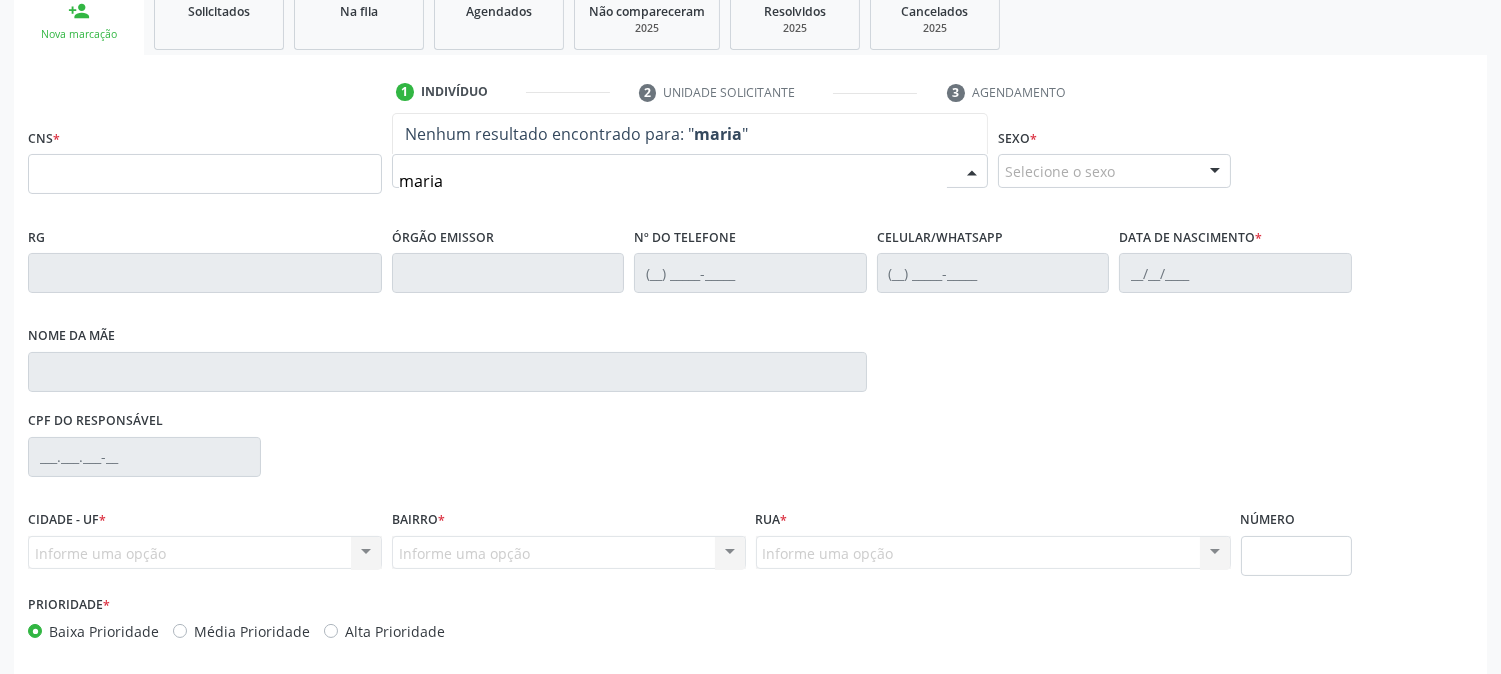scroll, scrollTop: 395, scrollLeft: 0, axis: vertical 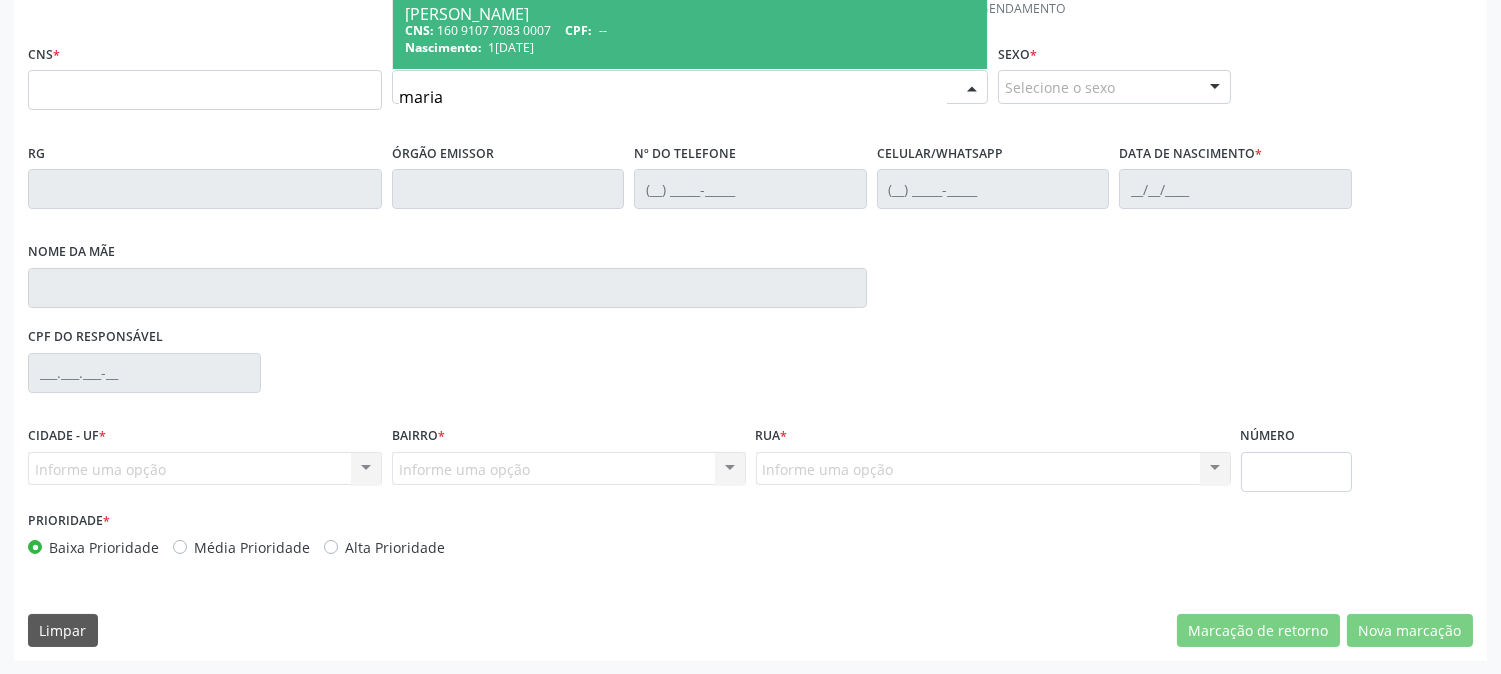 click on "1[DATE]" at bounding box center [511, 47] 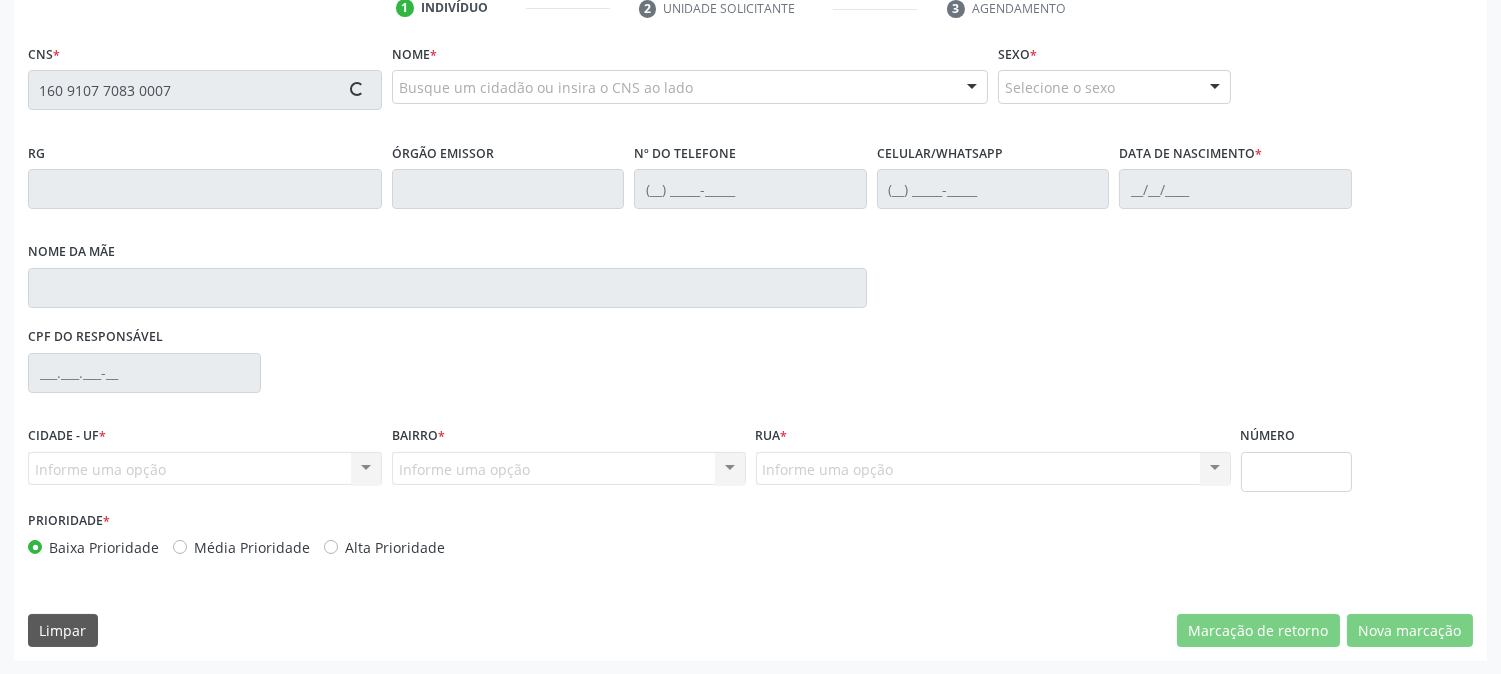 type on "160 9107 7083 0007" 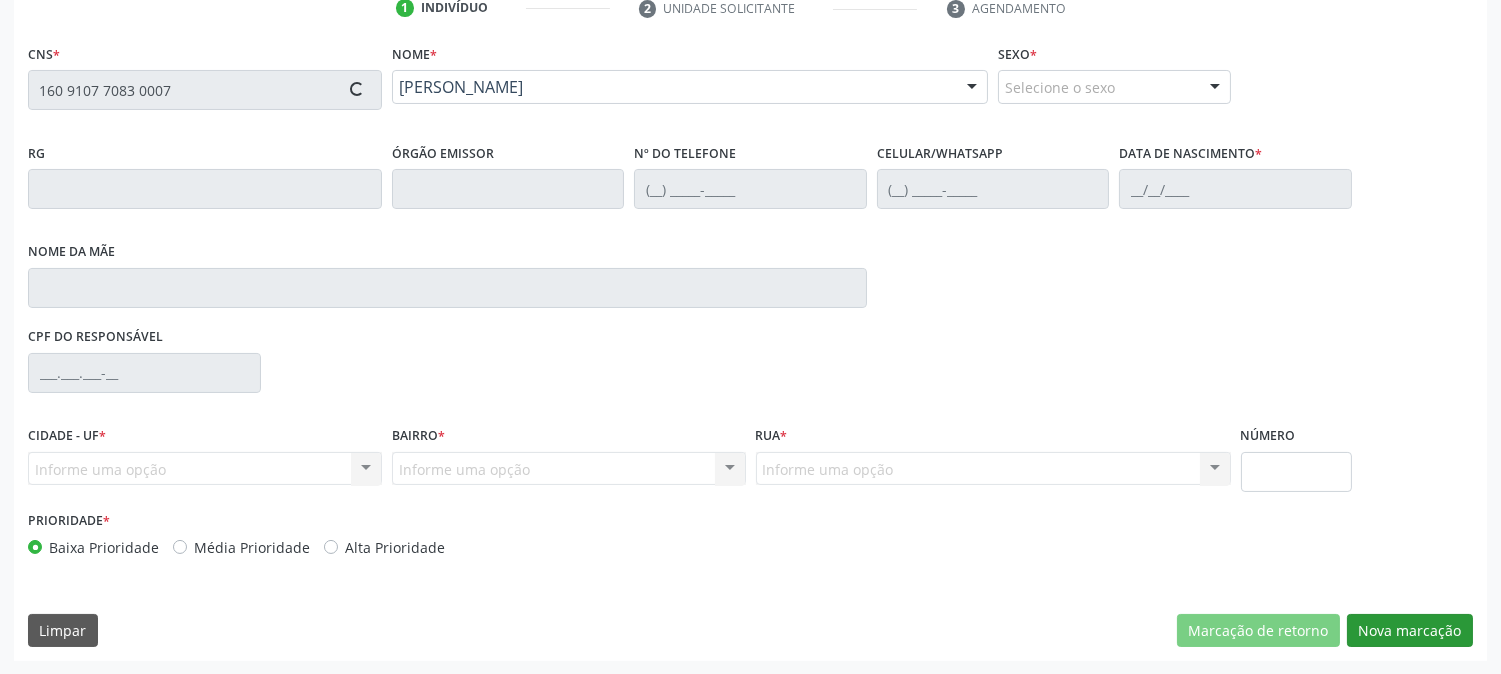 type on "[PHONE_NUMBER]" 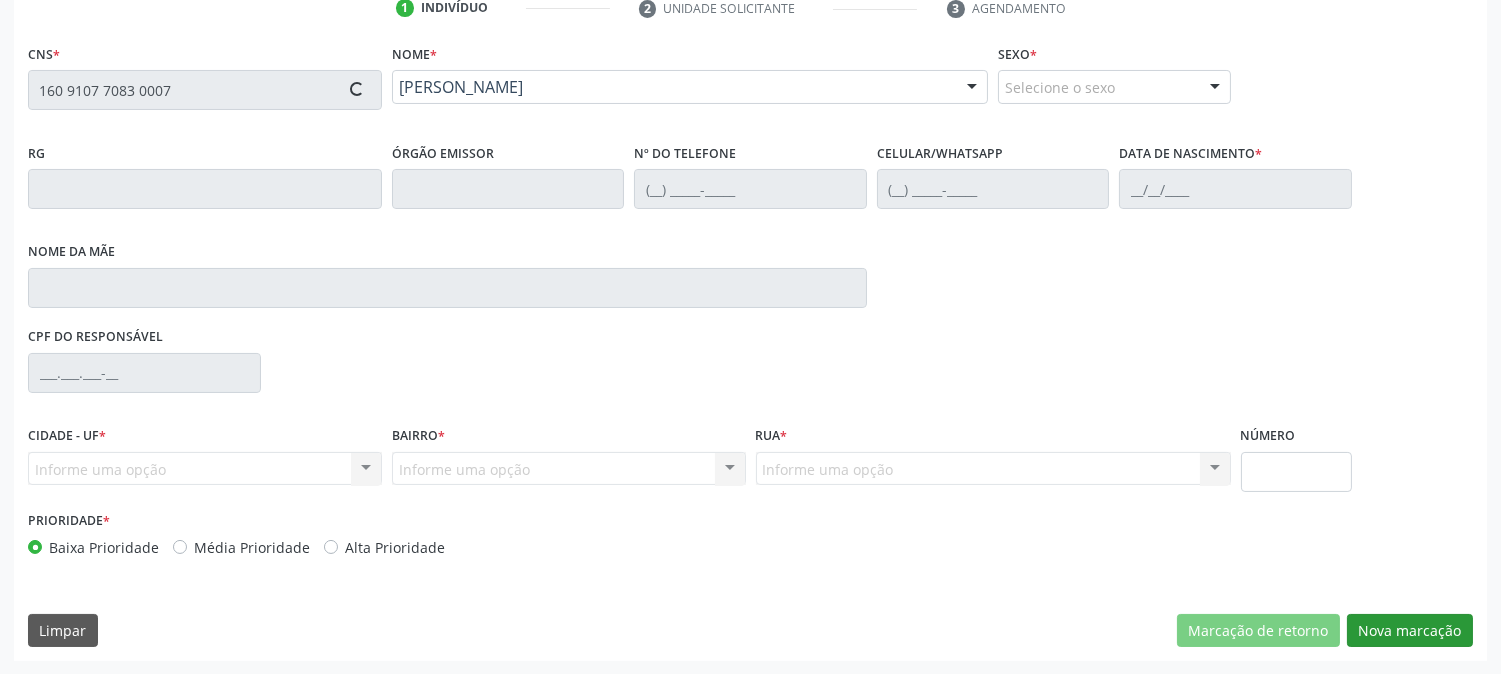 type on "1[DATE]" 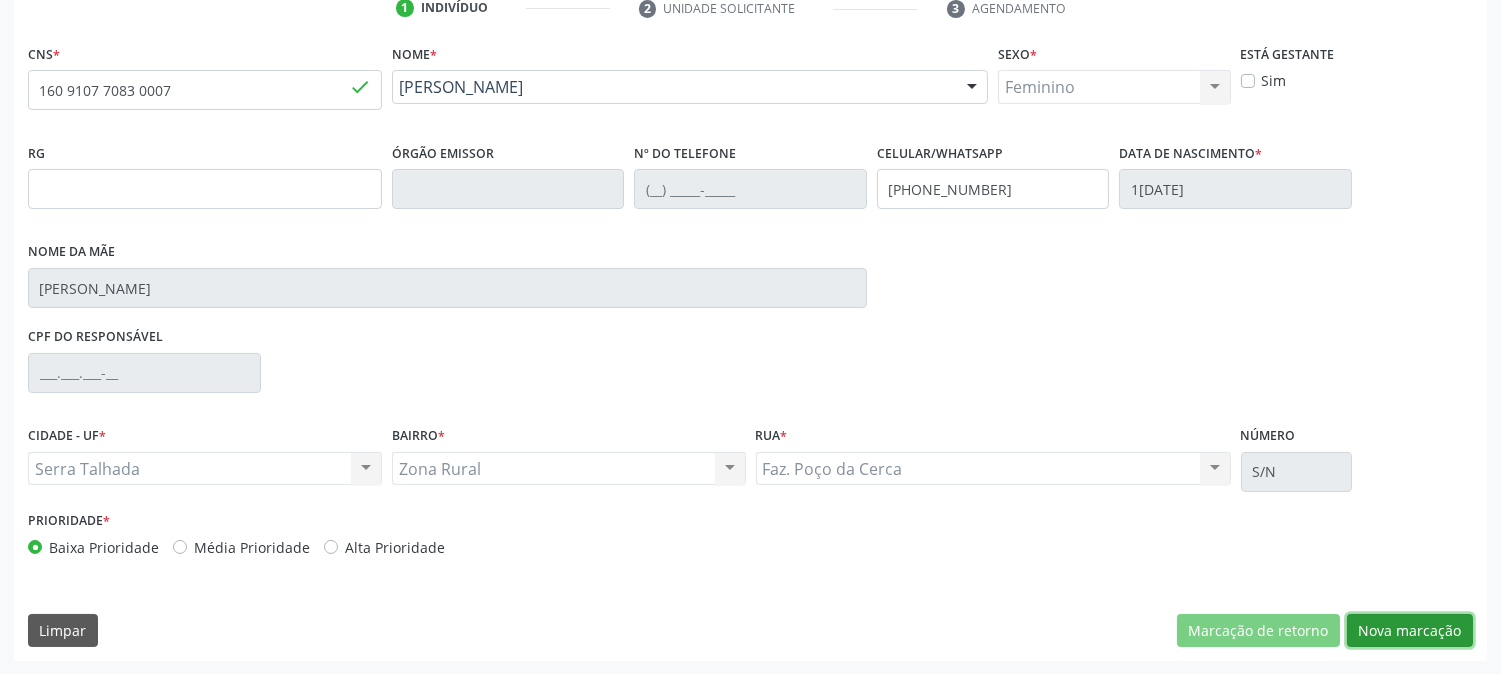 click on "Nova marcação" at bounding box center (1410, 631) 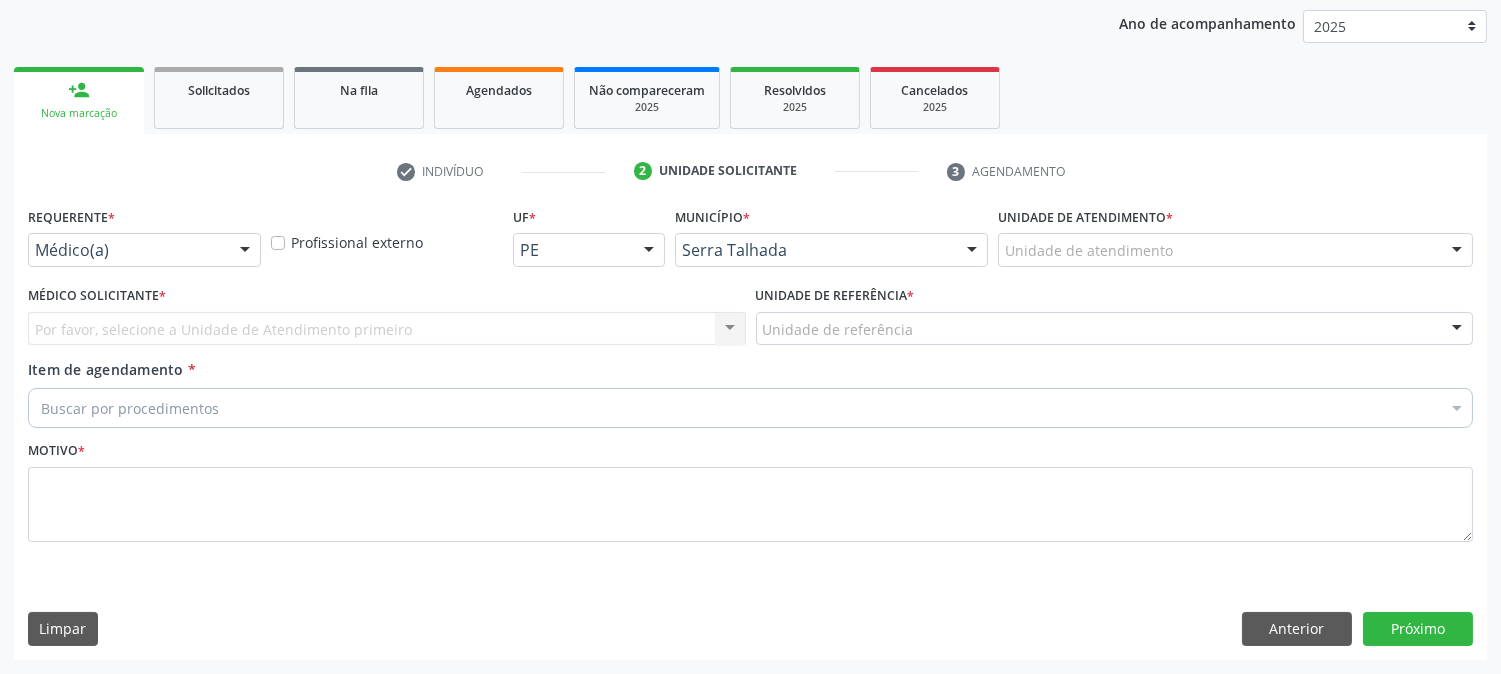 scroll, scrollTop: 231, scrollLeft: 0, axis: vertical 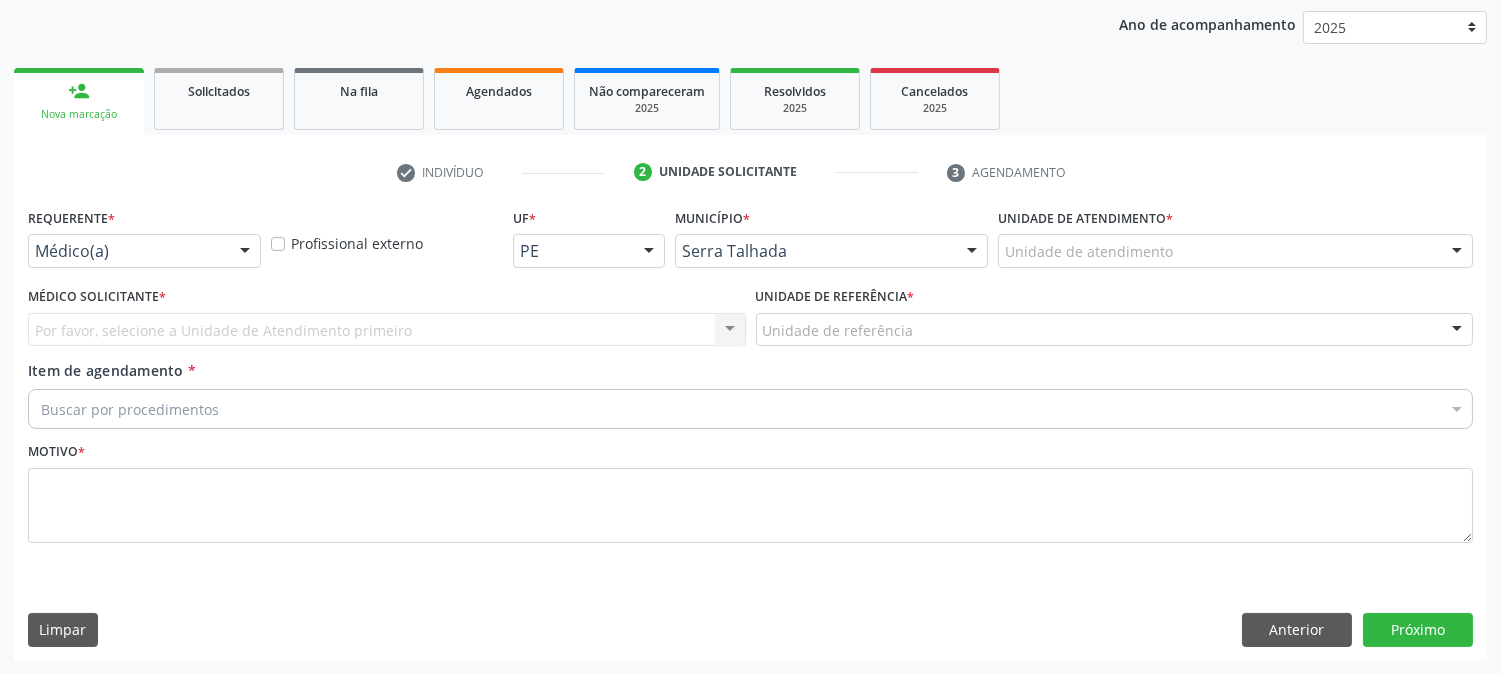 click on "Requerente
*
Médico(a)         Médico(a)   Enfermeiro(a)   Paciente
Nenhum resultado encontrado para: "   "
Não há nenhuma opção para ser exibida." at bounding box center (144, 235) 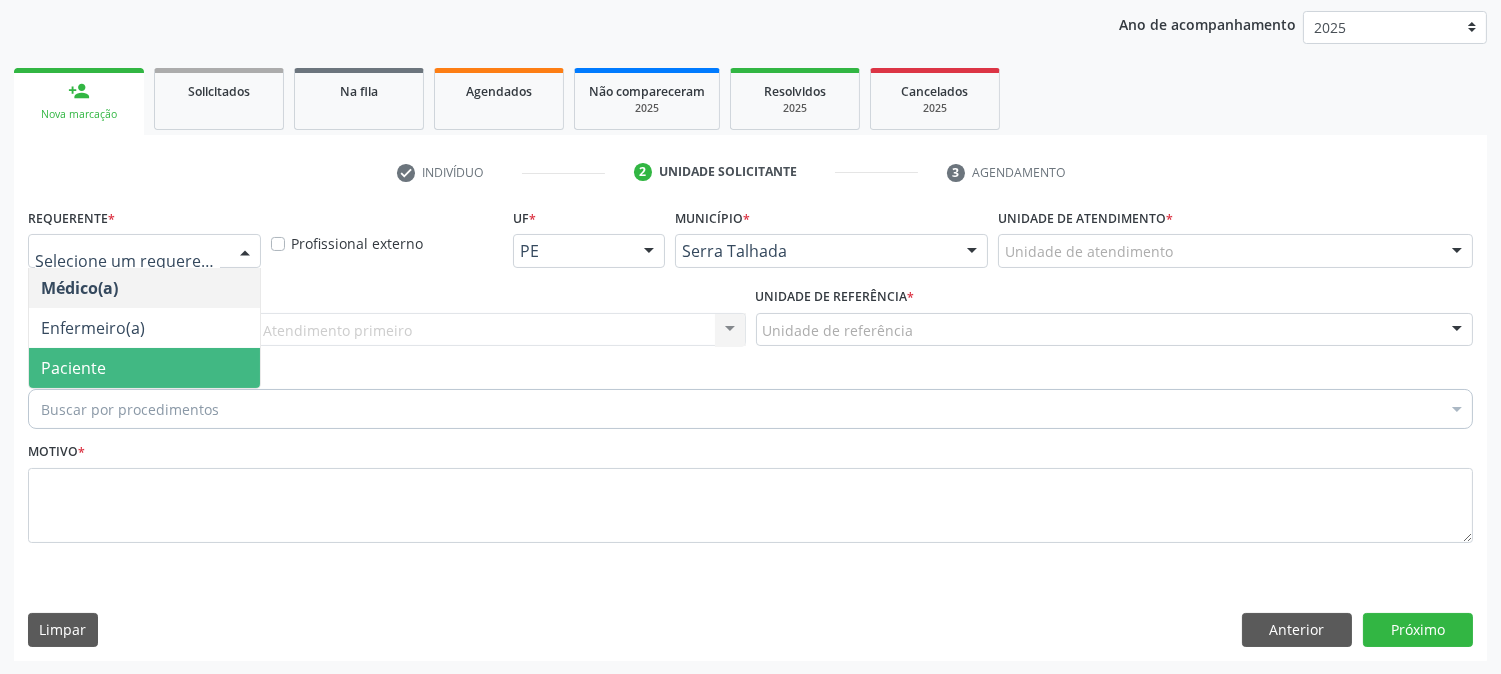 click on "Paciente" at bounding box center (144, 368) 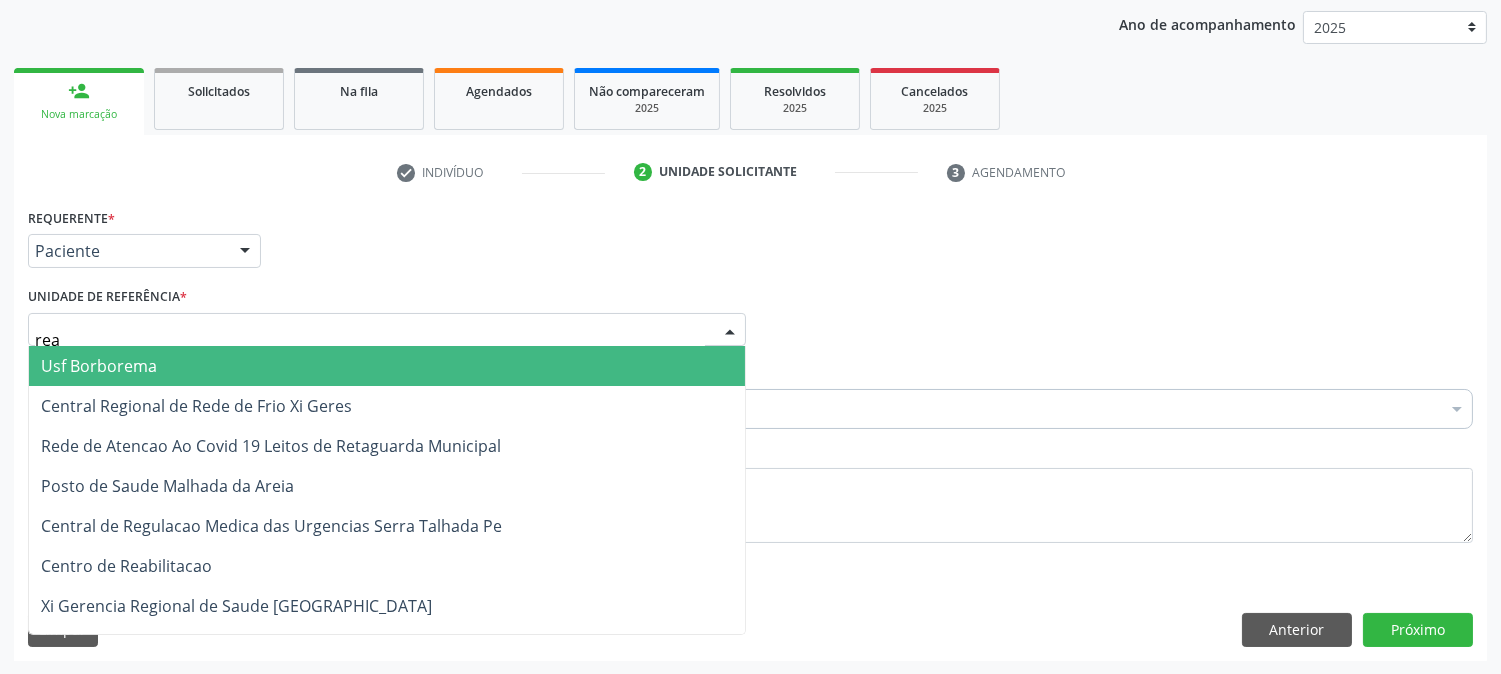 type on "reab" 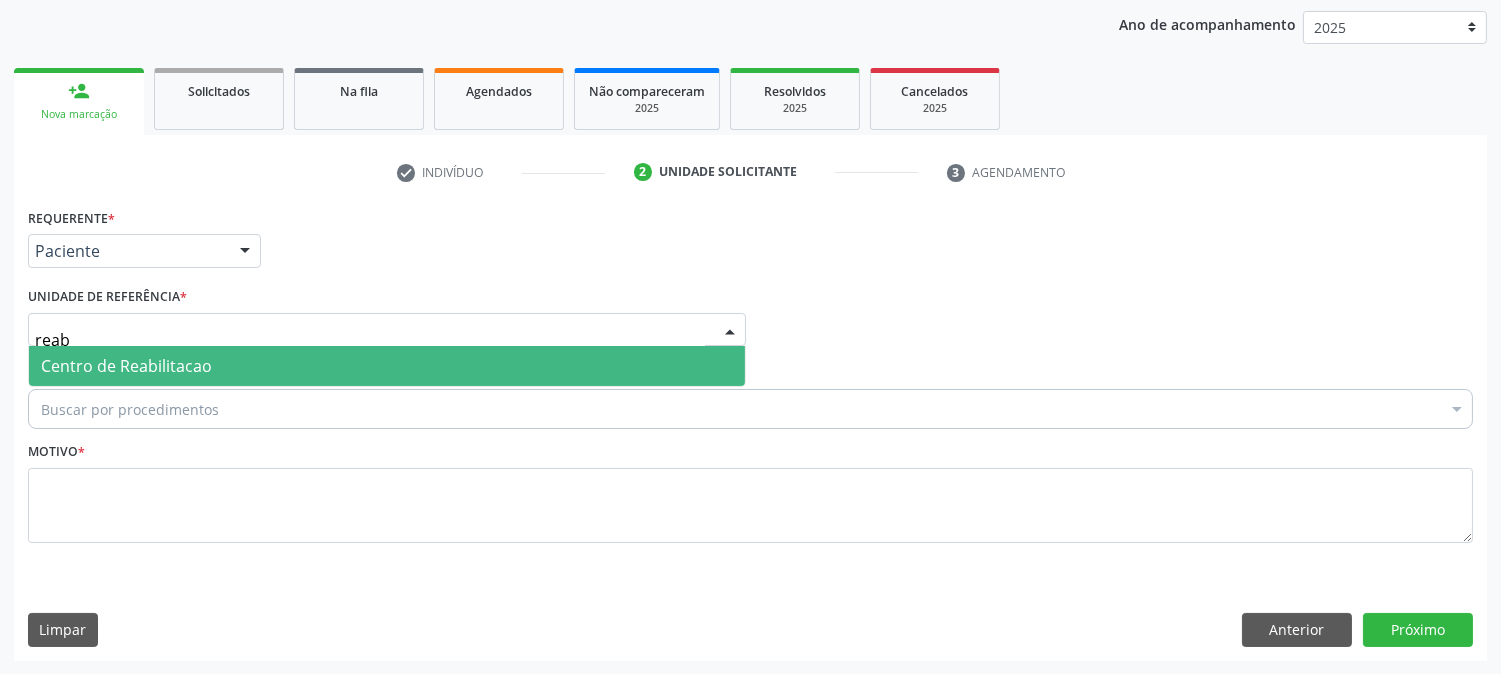 click on "Centro de Reabilitacao" at bounding box center (387, 366) 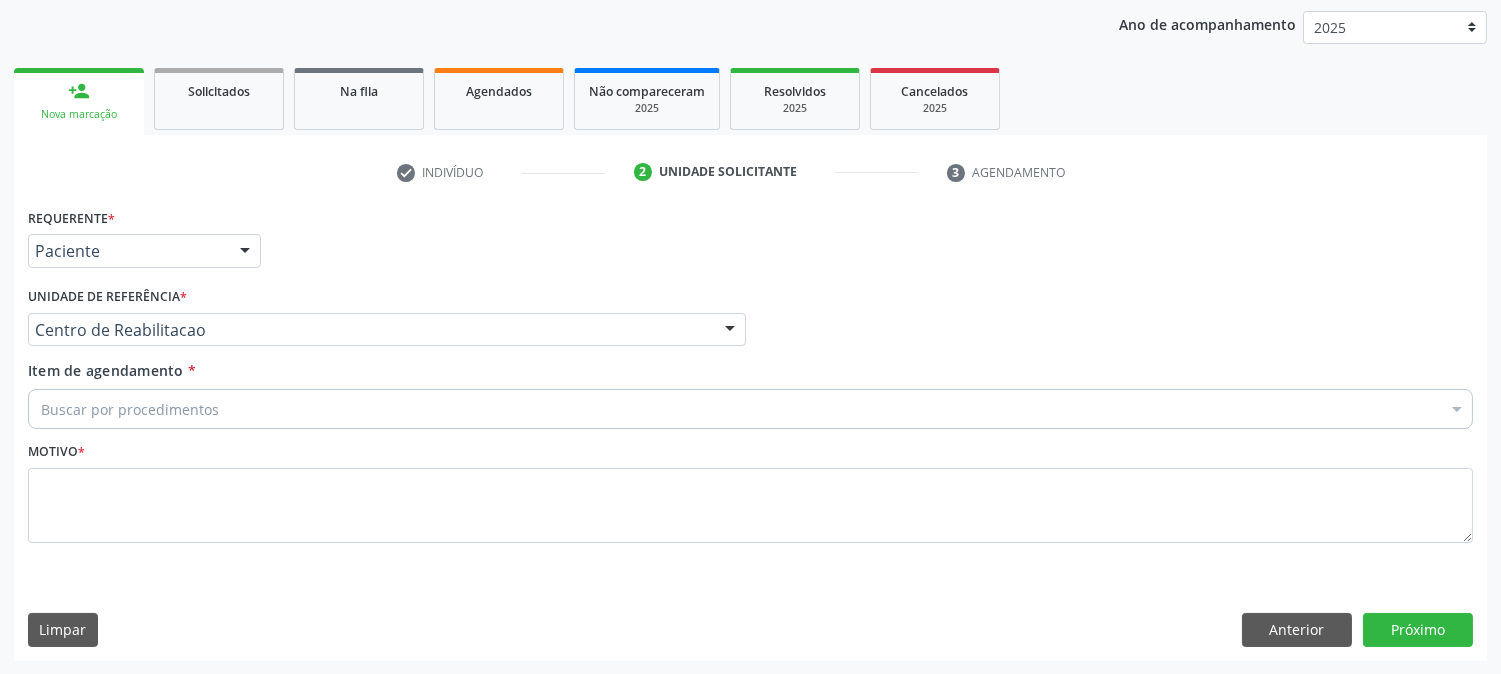 click on "Buscar por procedimentos" at bounding box center [750, 409] 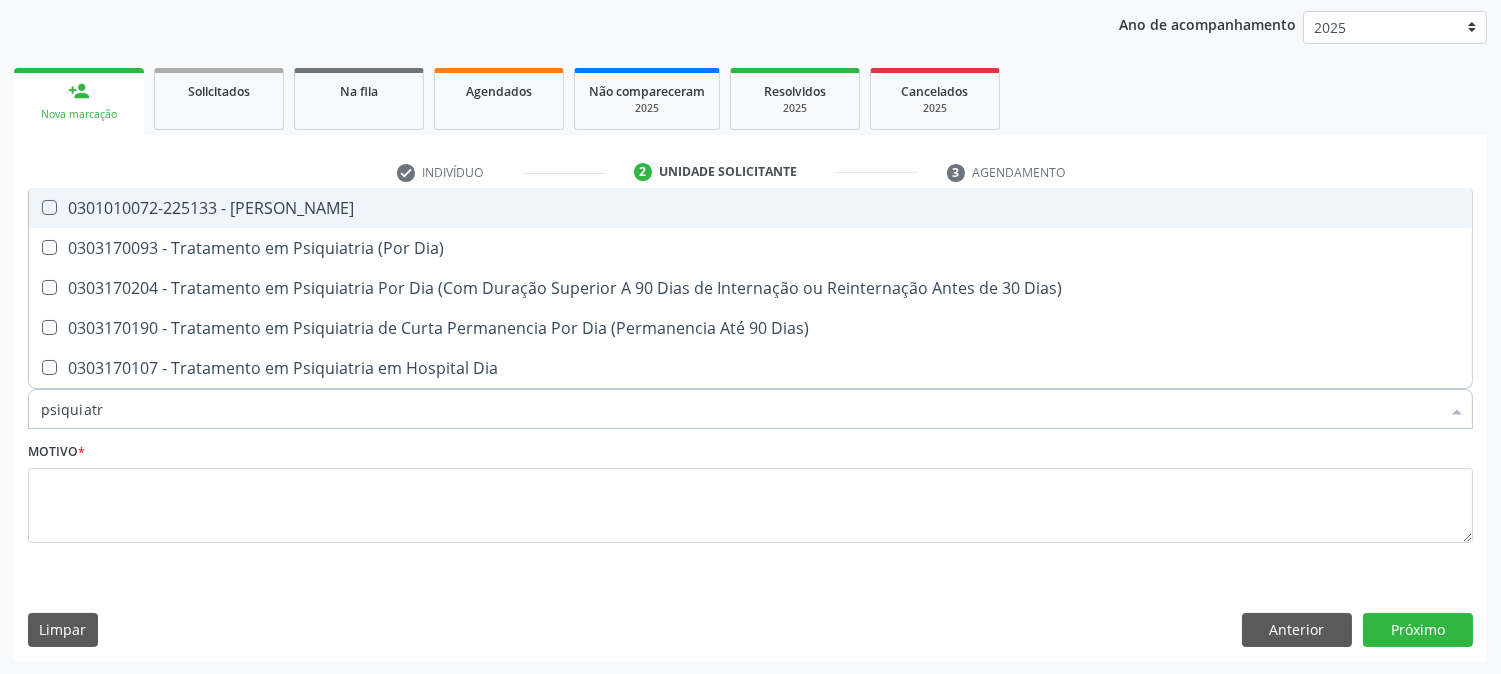 type on "psiquiatra" 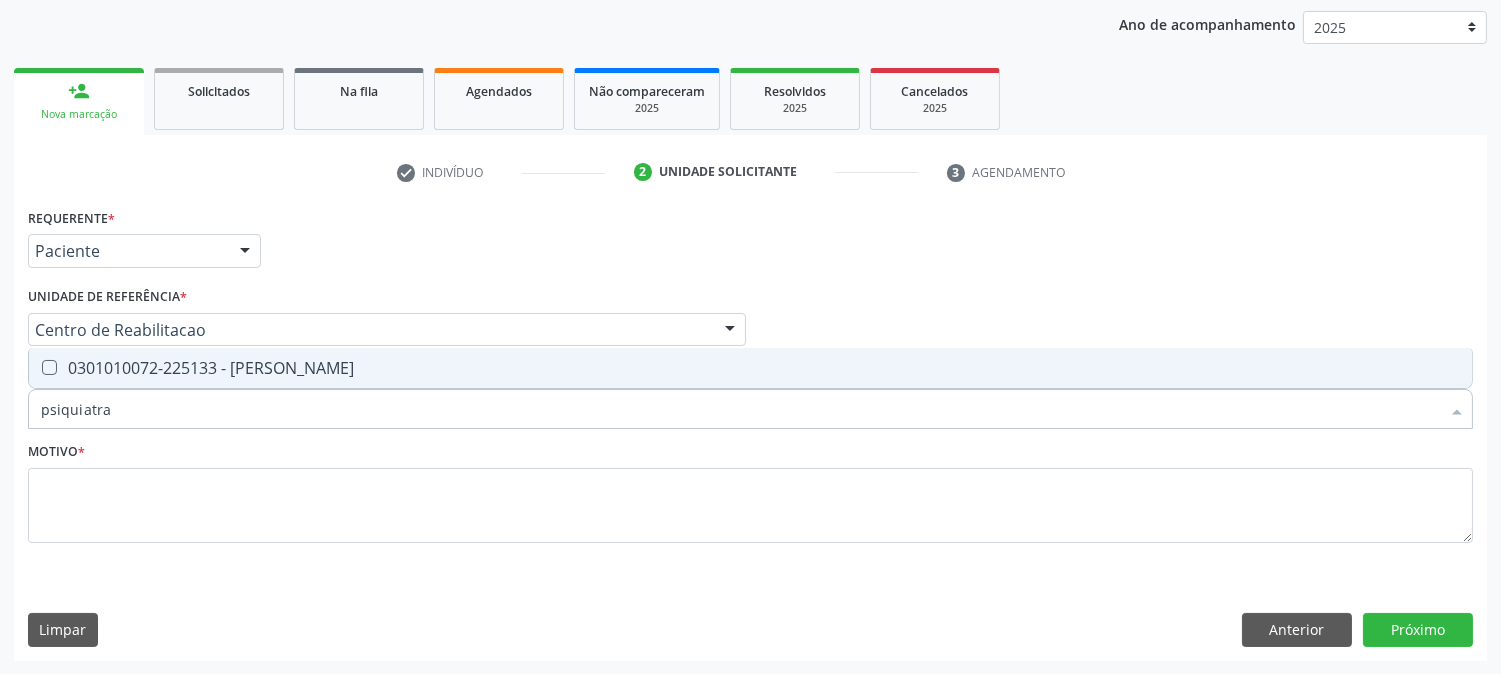 click on "0301010072-225133 - [PERSON_NAME]" at bounding box center (750, 368) 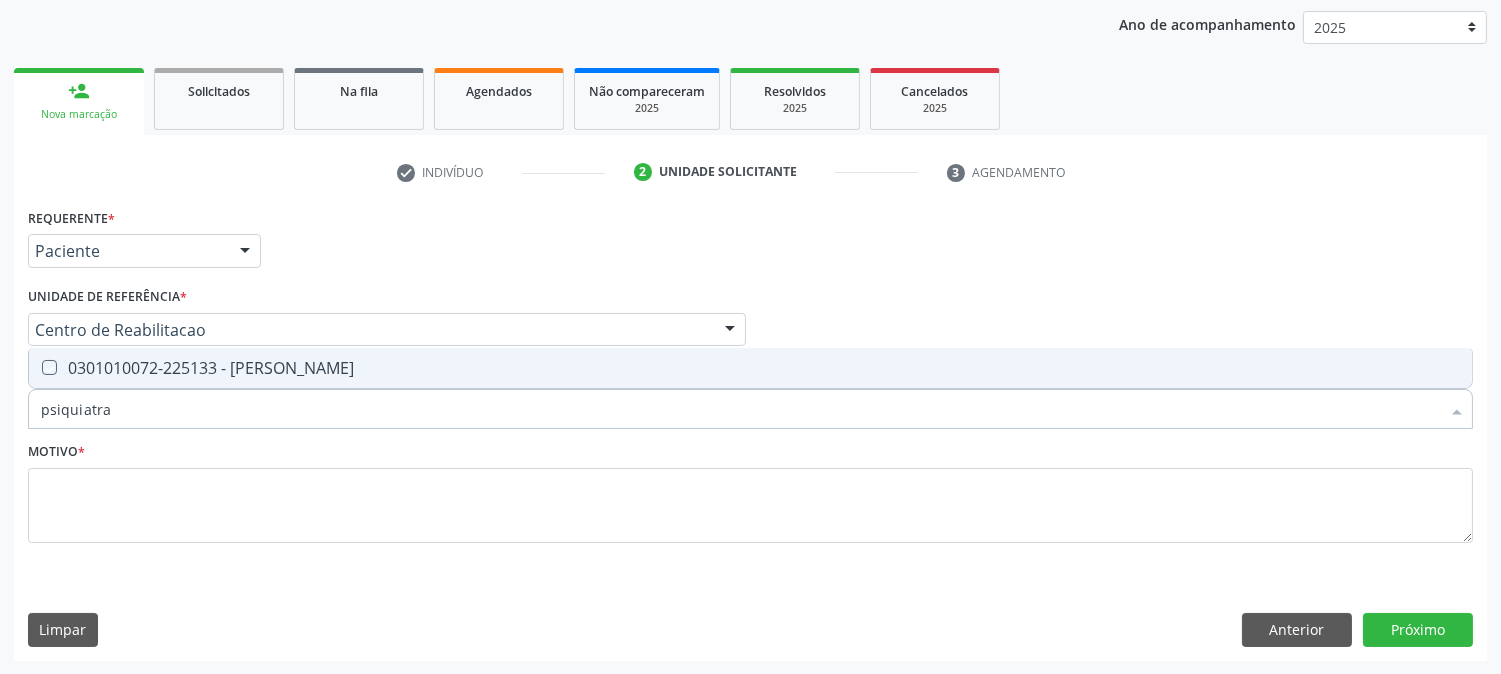 checkbox on "true" 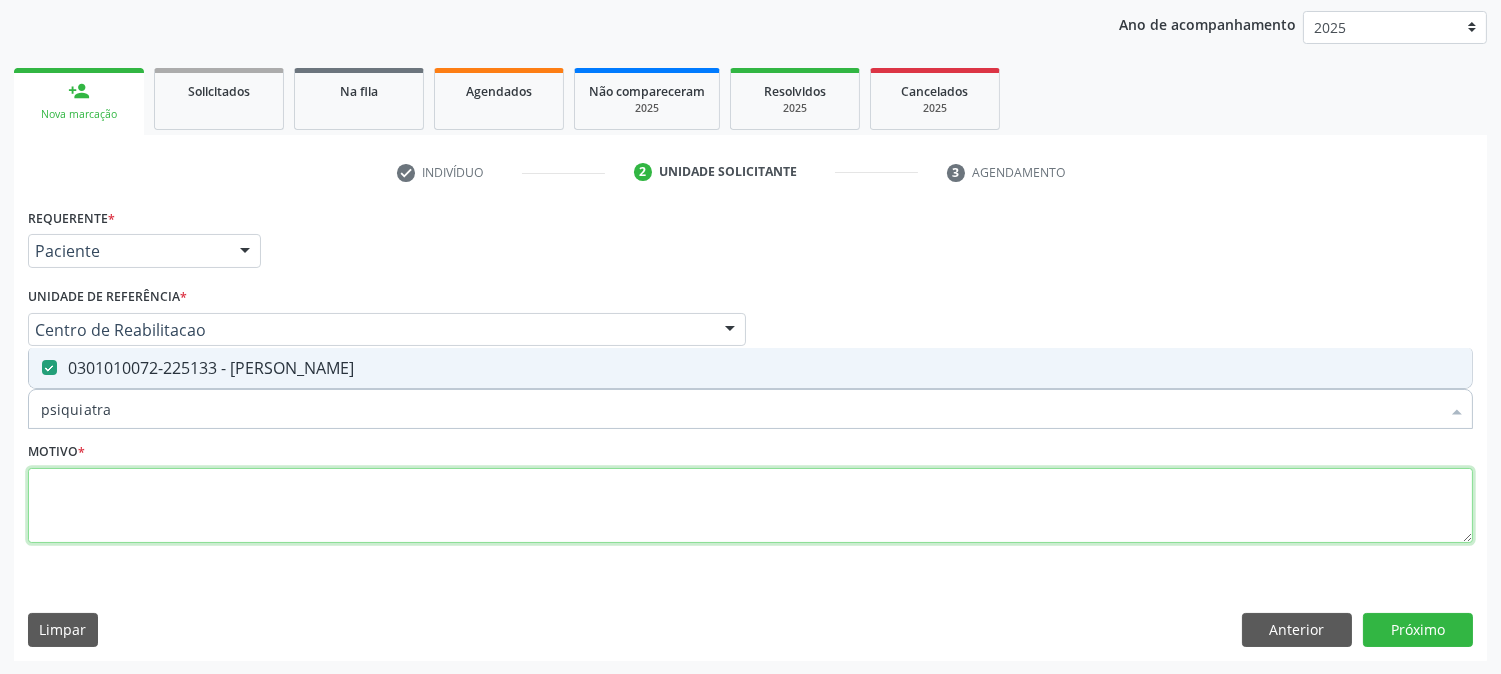 click at bounding box center (750, 506) 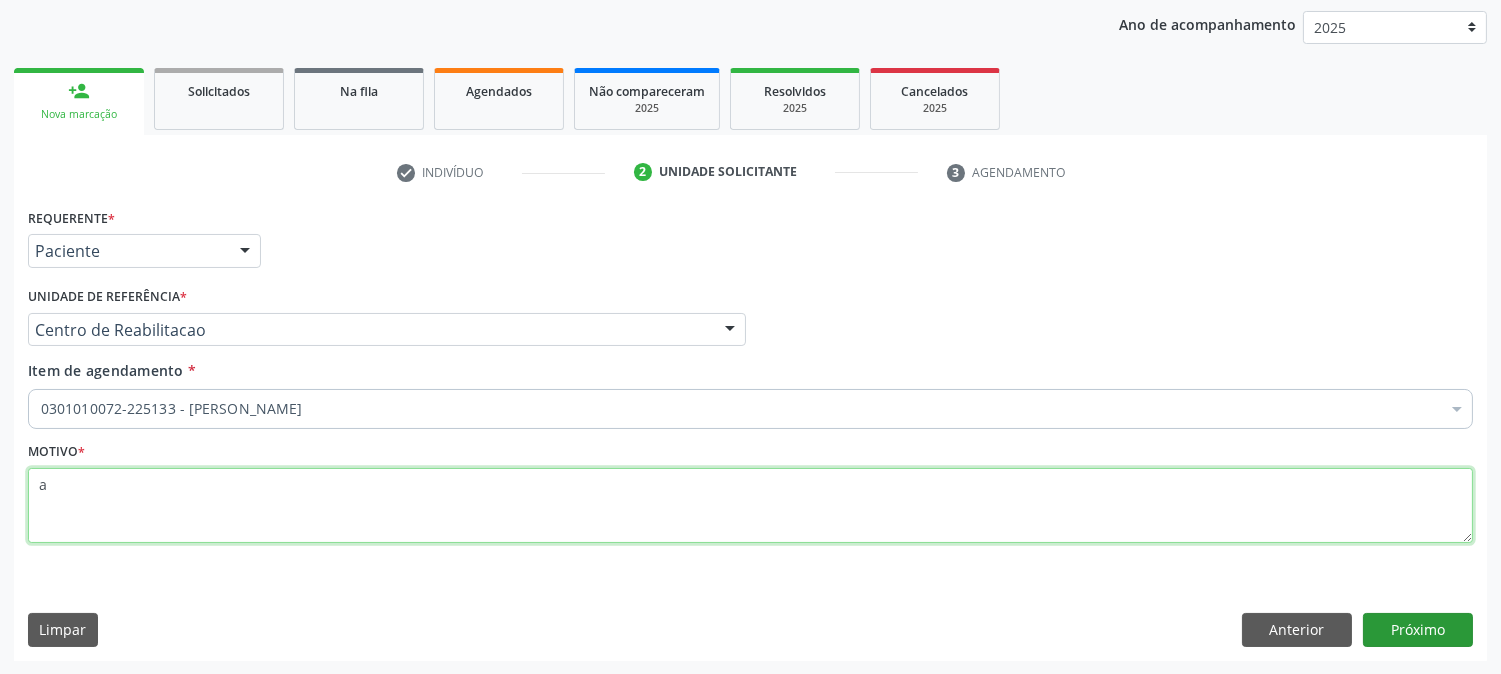 type on "a" 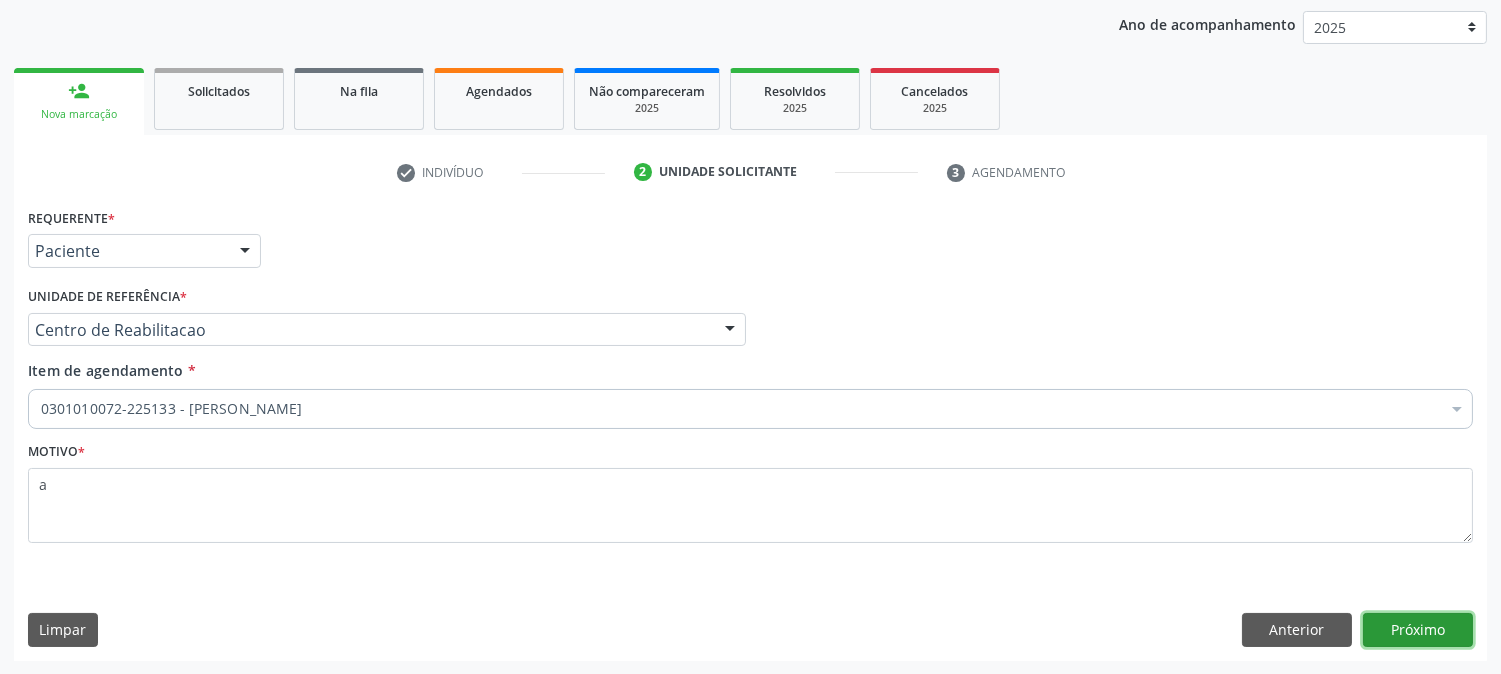 click on "Próximo" at bounding box center [1418, 630] 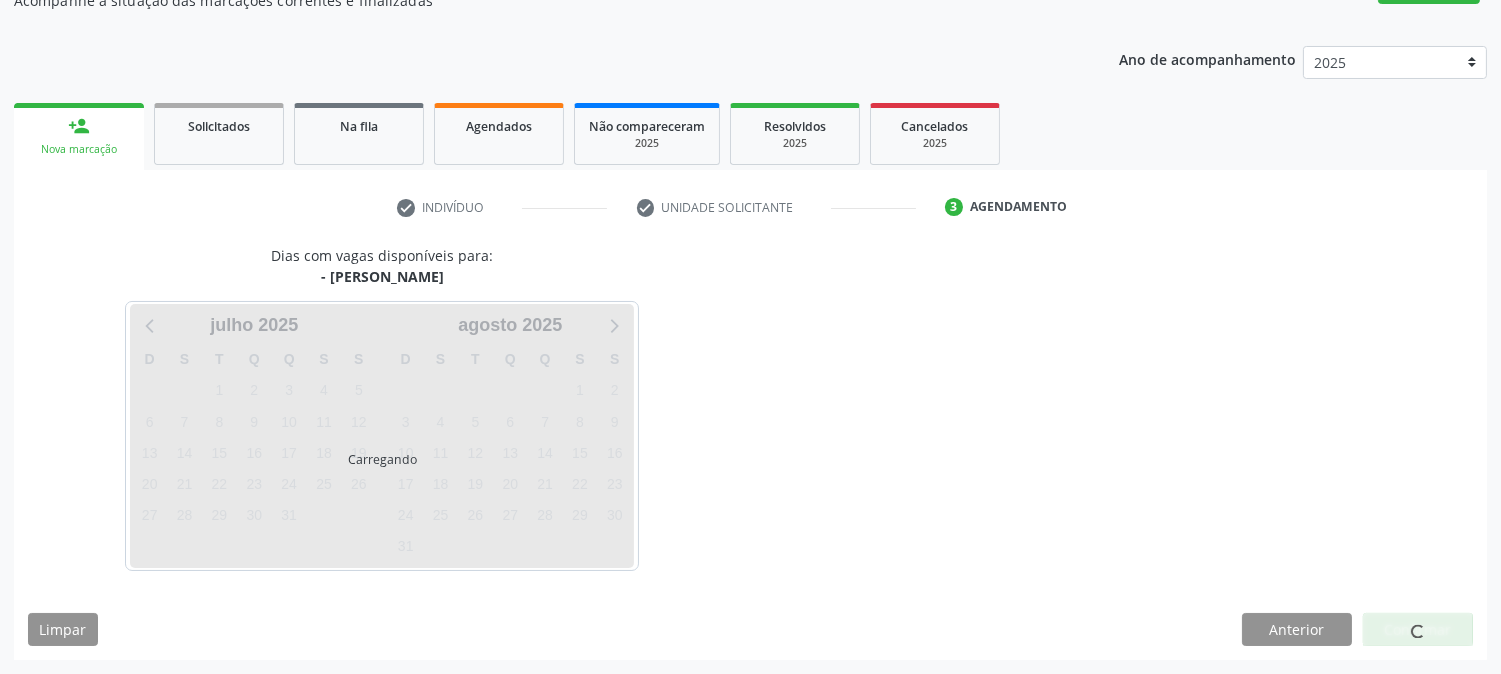 scroll, scrollTop: 195, scrollLeft: 0, axis: vertical 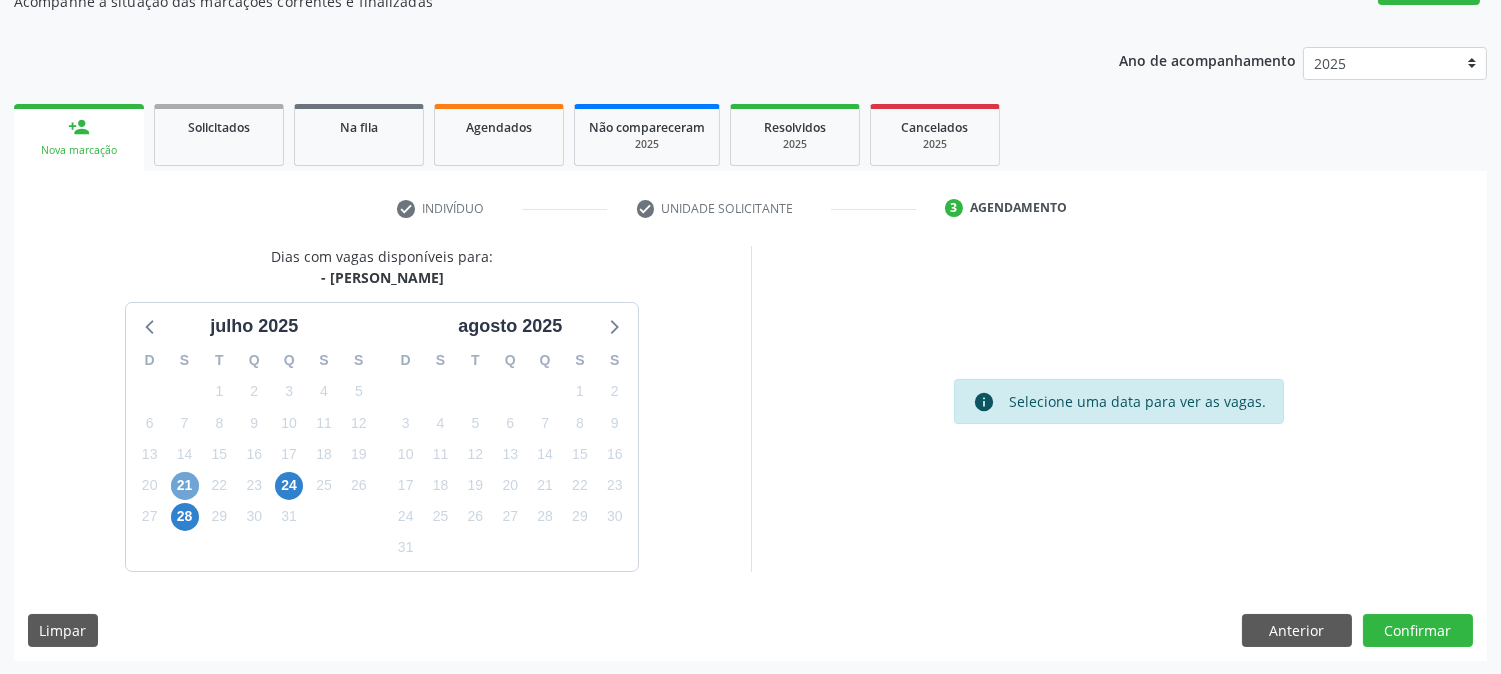 click on "21" at bounding box center [185, 486] 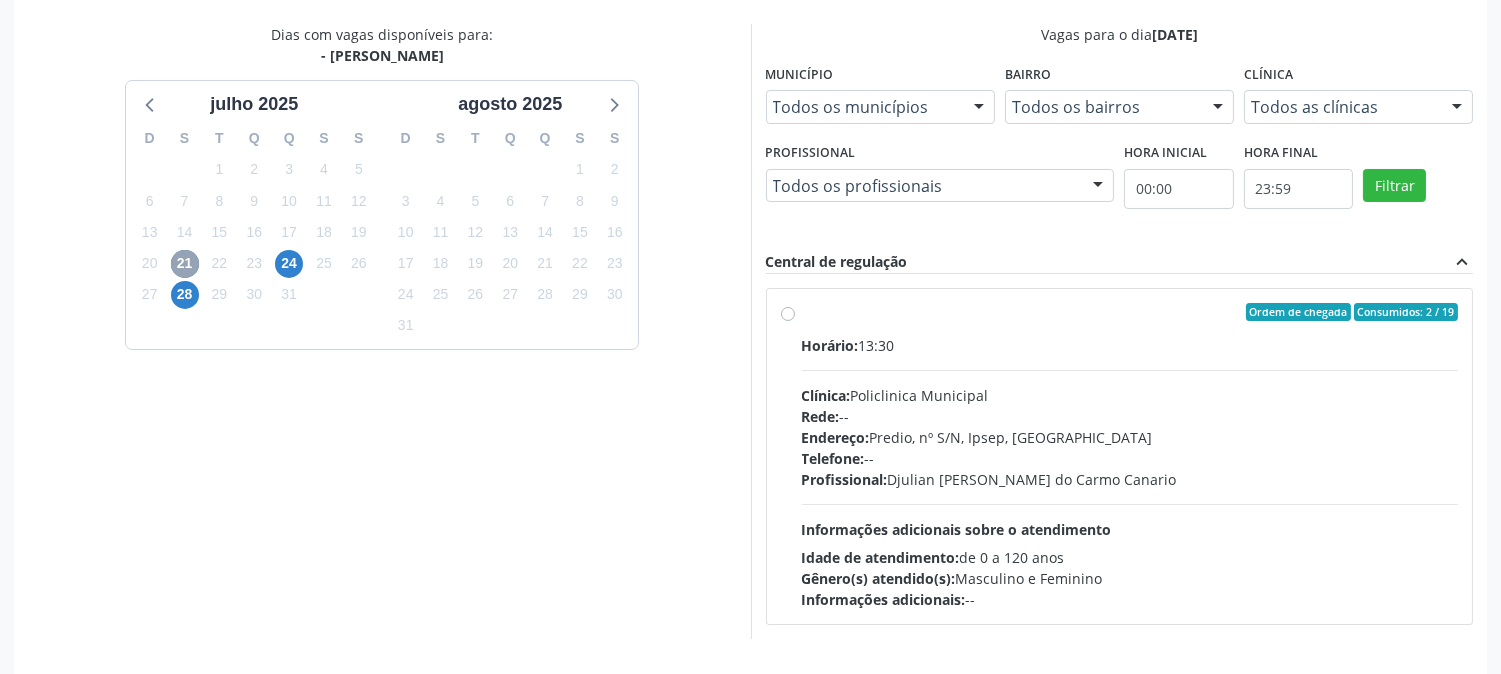 scroll, scrollTop: 484, scrollLeft: 0, axis: vertical 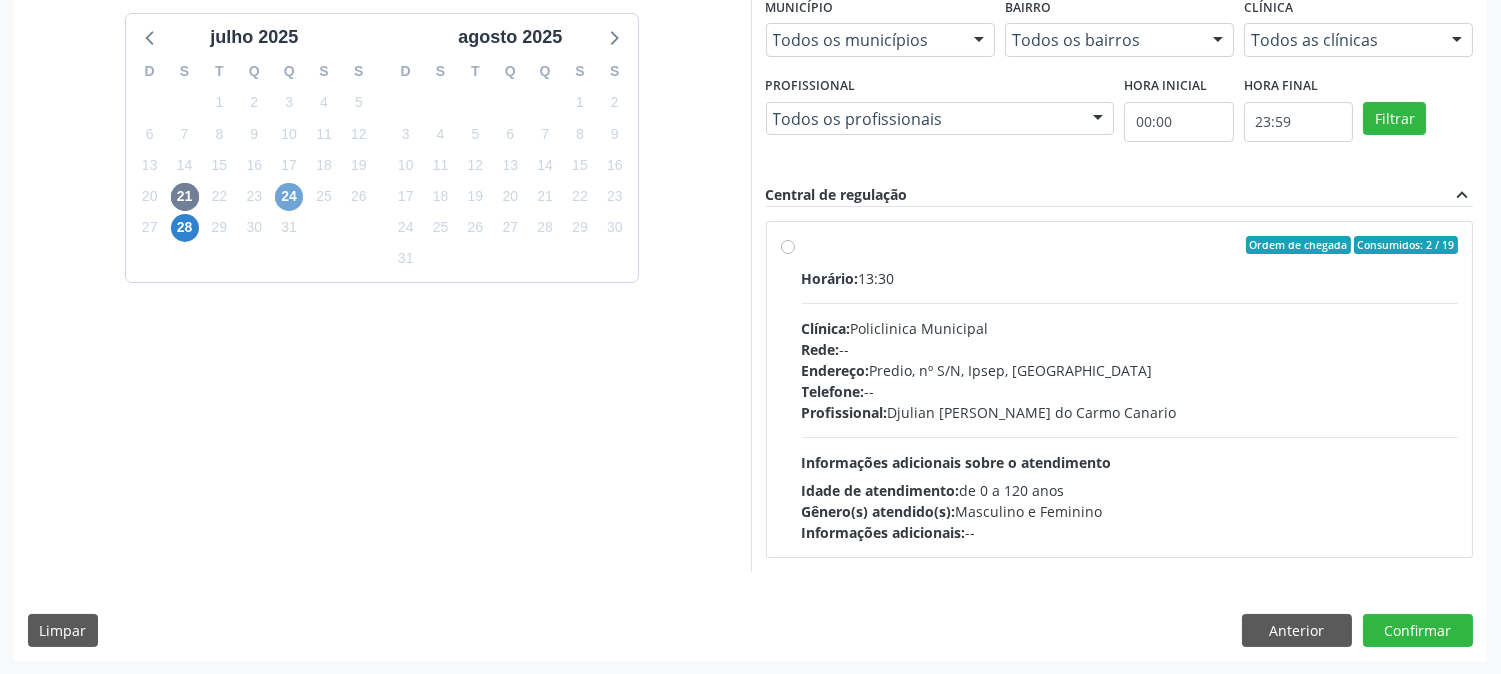 click on "24" at bounding box center (289, 197) 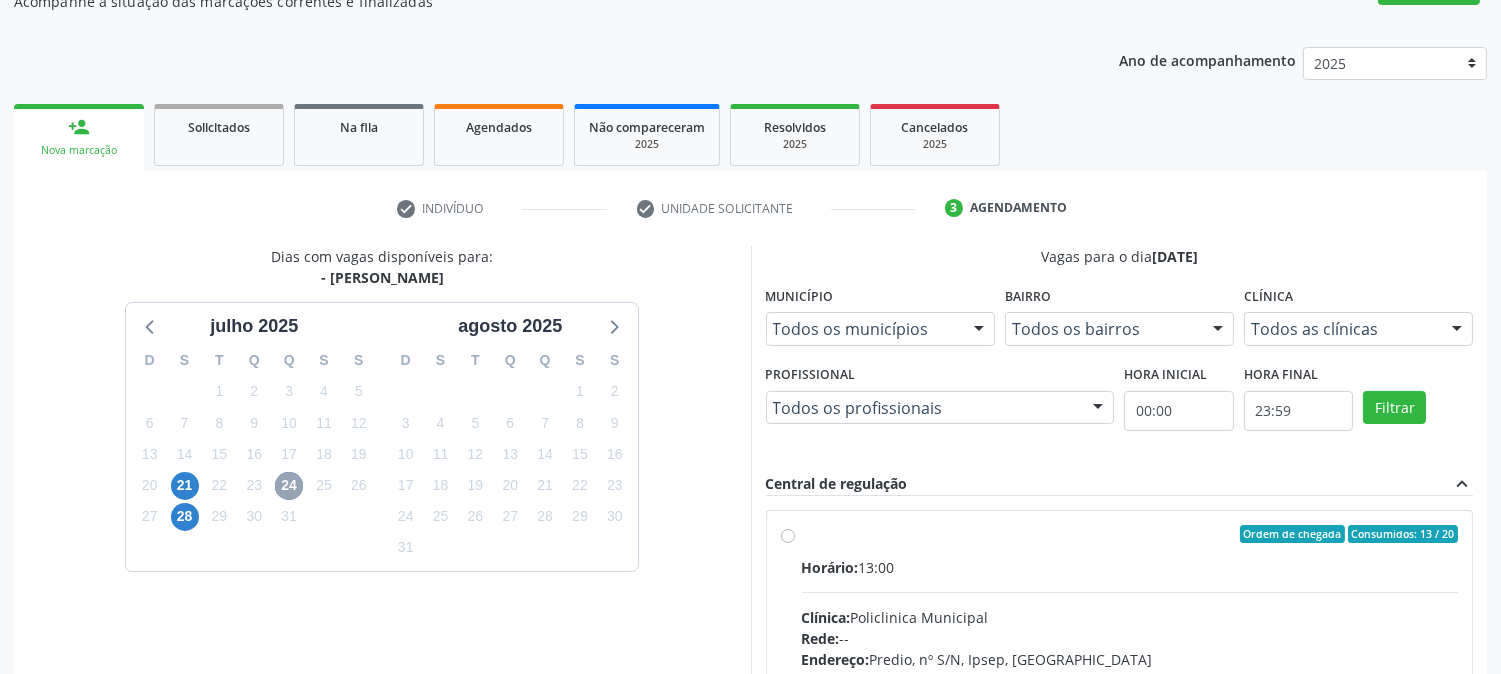 scroll, scrollTop: 484, scrollLeft: 0, axis: vertical 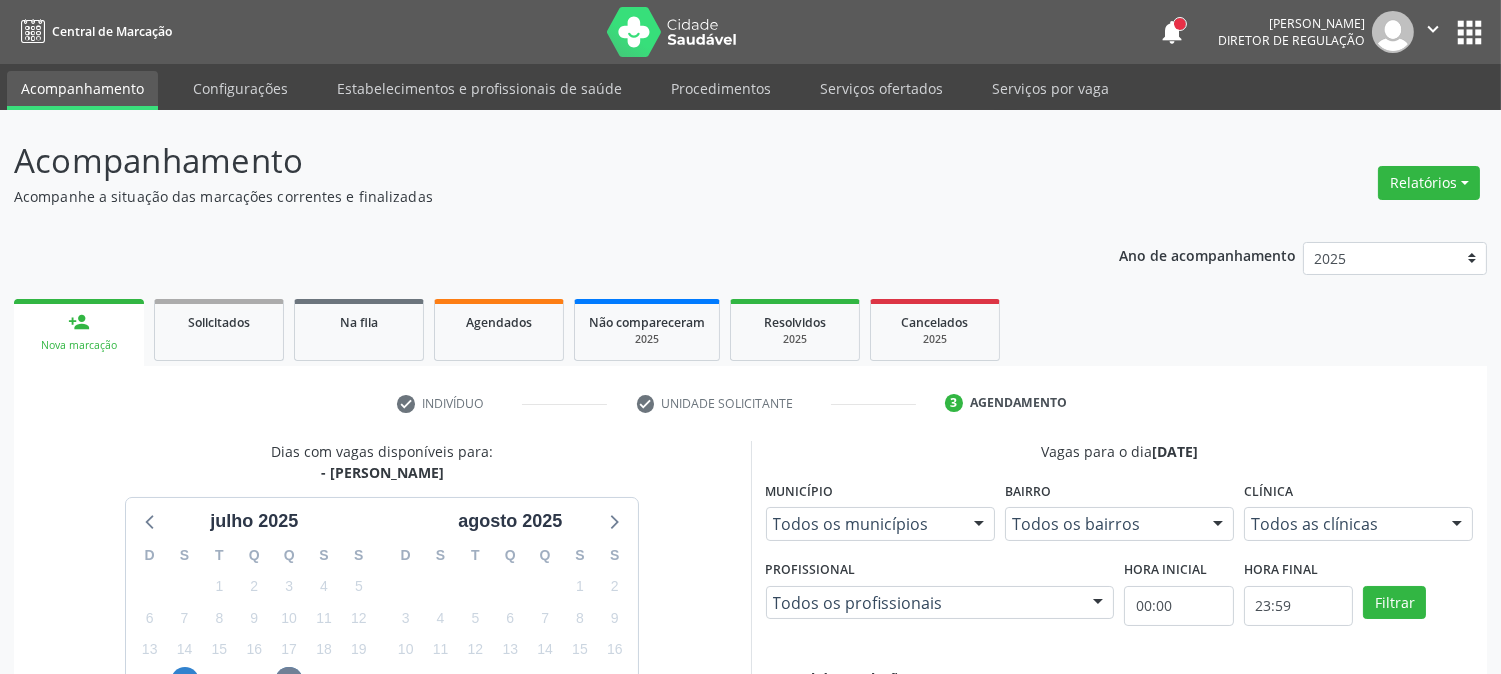 click on "Acompanhamento" at bounding box center (82, 90) 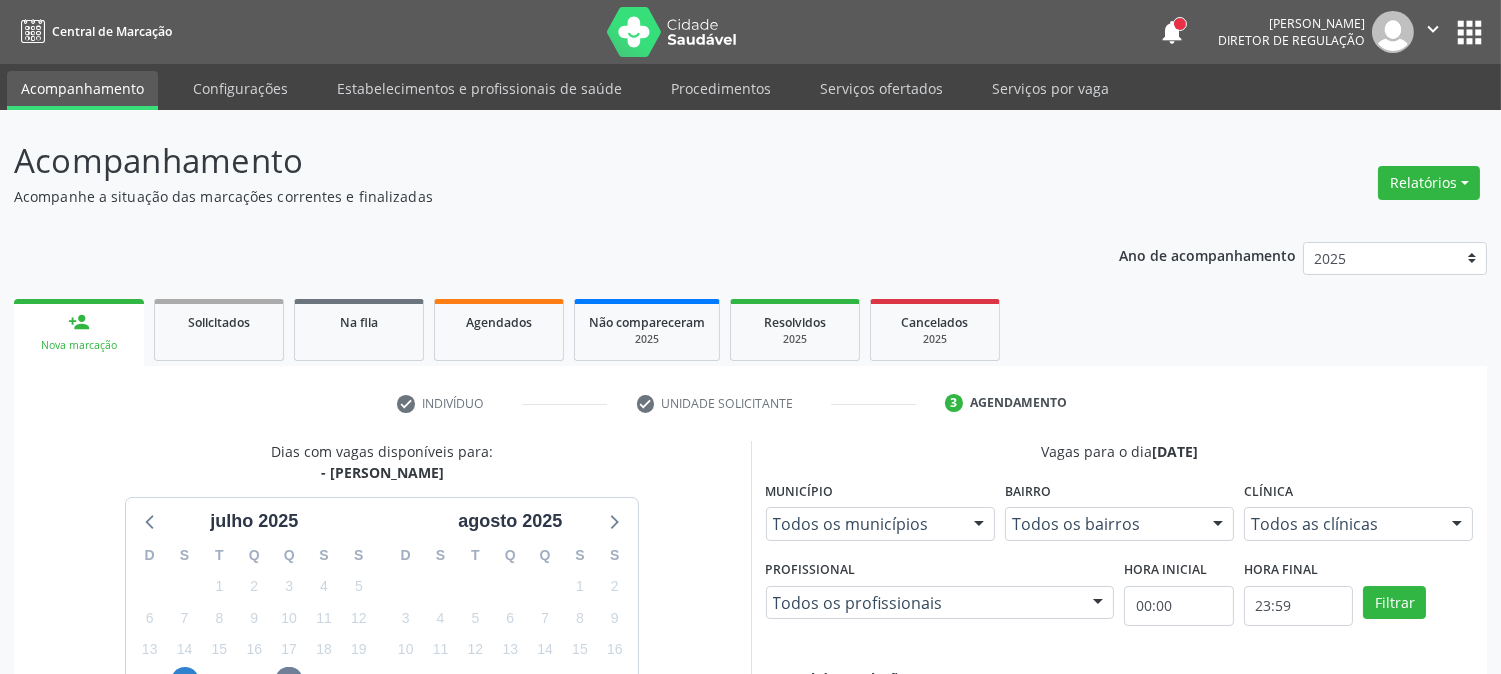 click on "Acompanhamento" at bounding box center (82, 90) 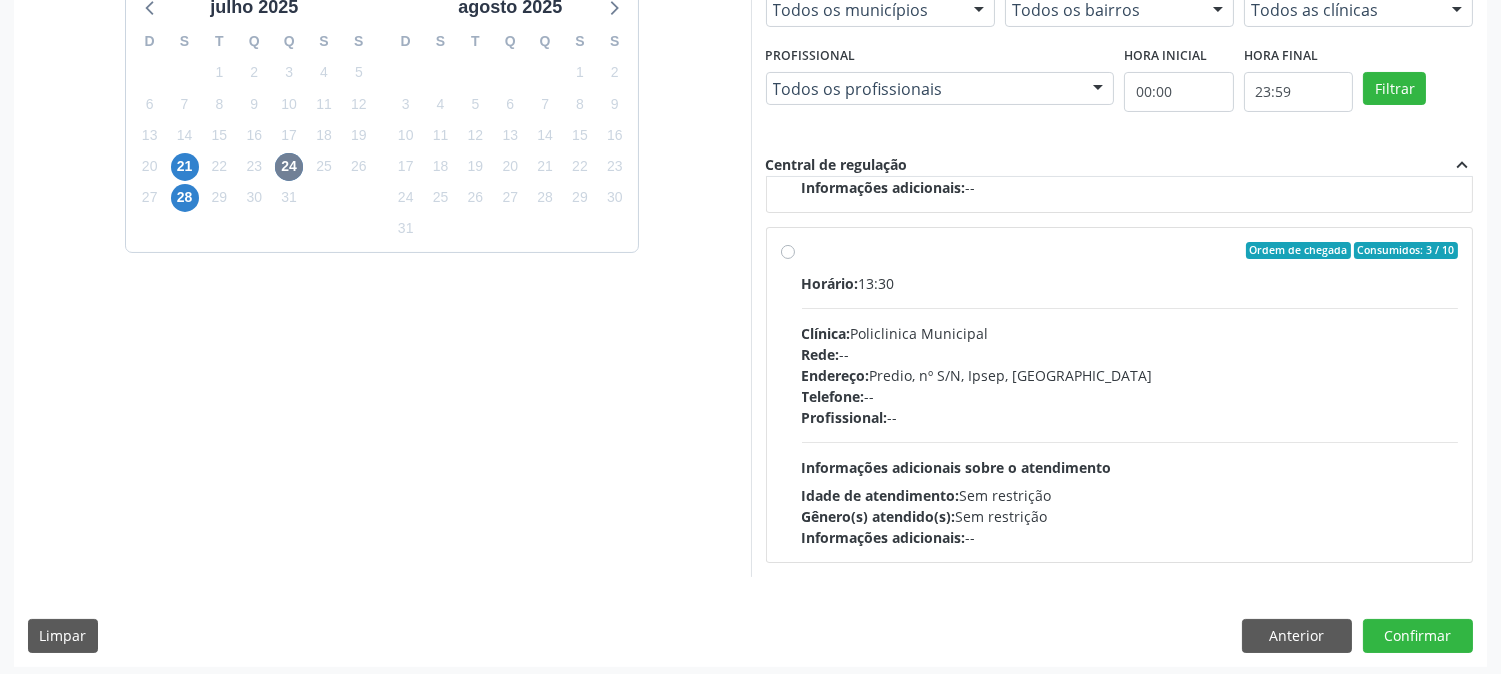 scroll, scrollTop: 520, scrollLeft: 0, axis: vertical 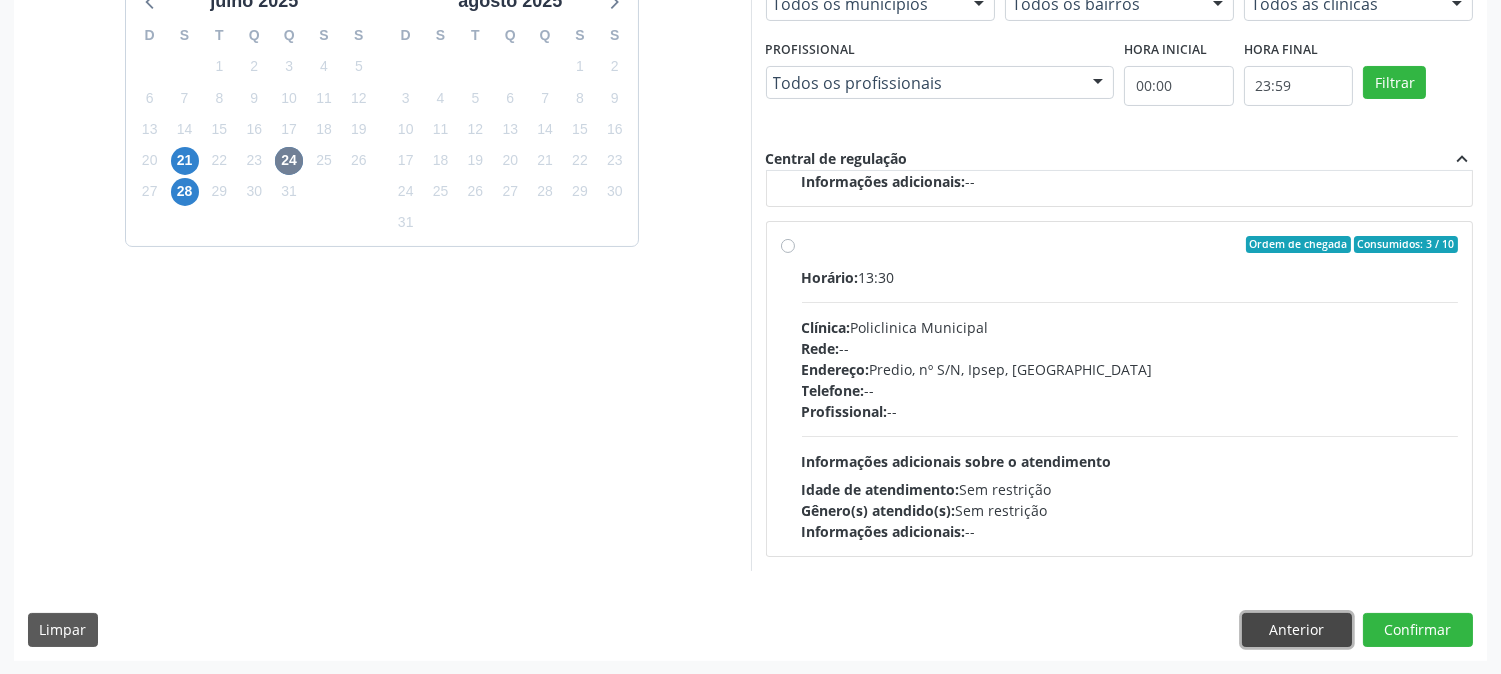click on "Anterior" at bounding box center [1297, 630] 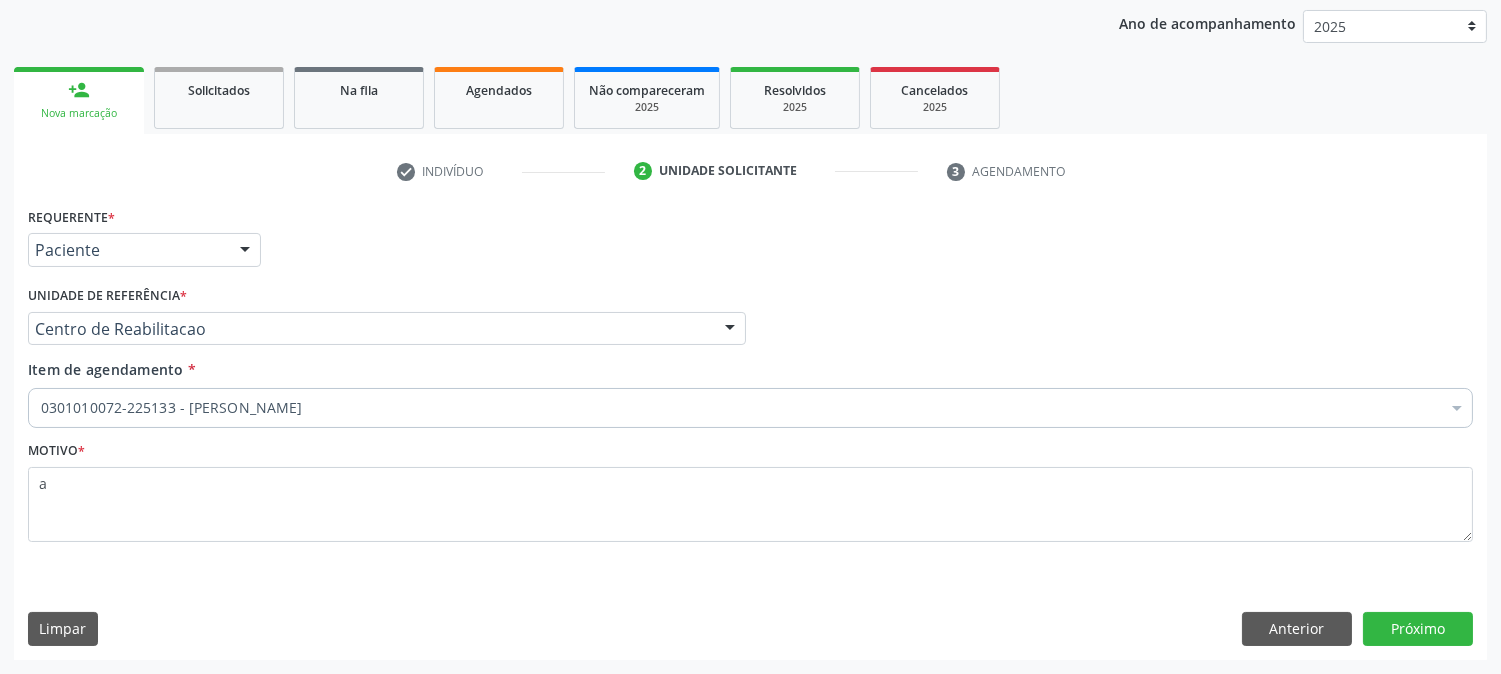 scroll, scrollTop: 231, scrollLeft: 0, axis: vertical 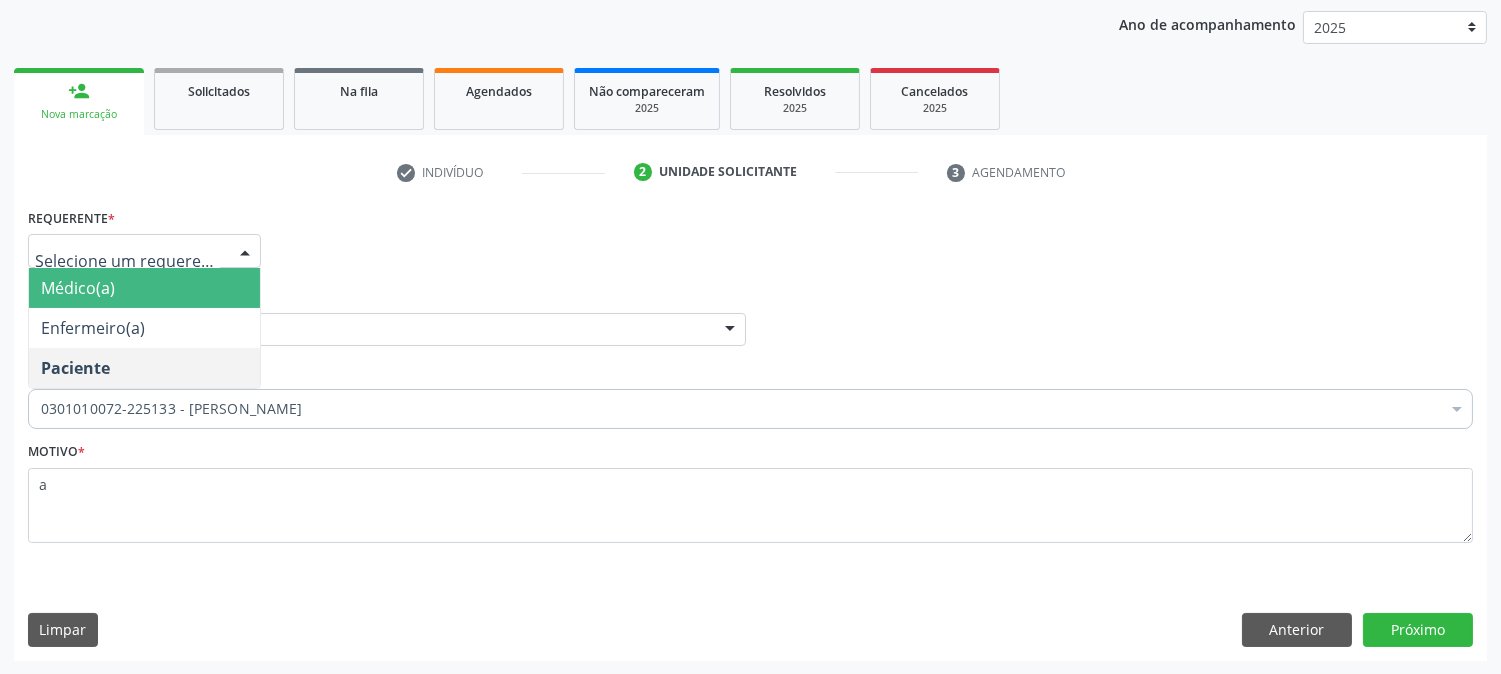 click on "Requerente
*
Médico(a)   Enfermeiro(a)   Paciente
Nenhum resultado encontrado para: "   "
Não há nenhuma opção para ser exibida.
UF
PE         PE
Nenhum resultado encontrado para: "   "
Não há nenhuma opção para ser exibida.
Município
Serra Talhada         Serra Talhada
Nenhum resultado encontrado para: "   "
Não há nenhuma opção para ser exibida." at bounding box center [750, 242] 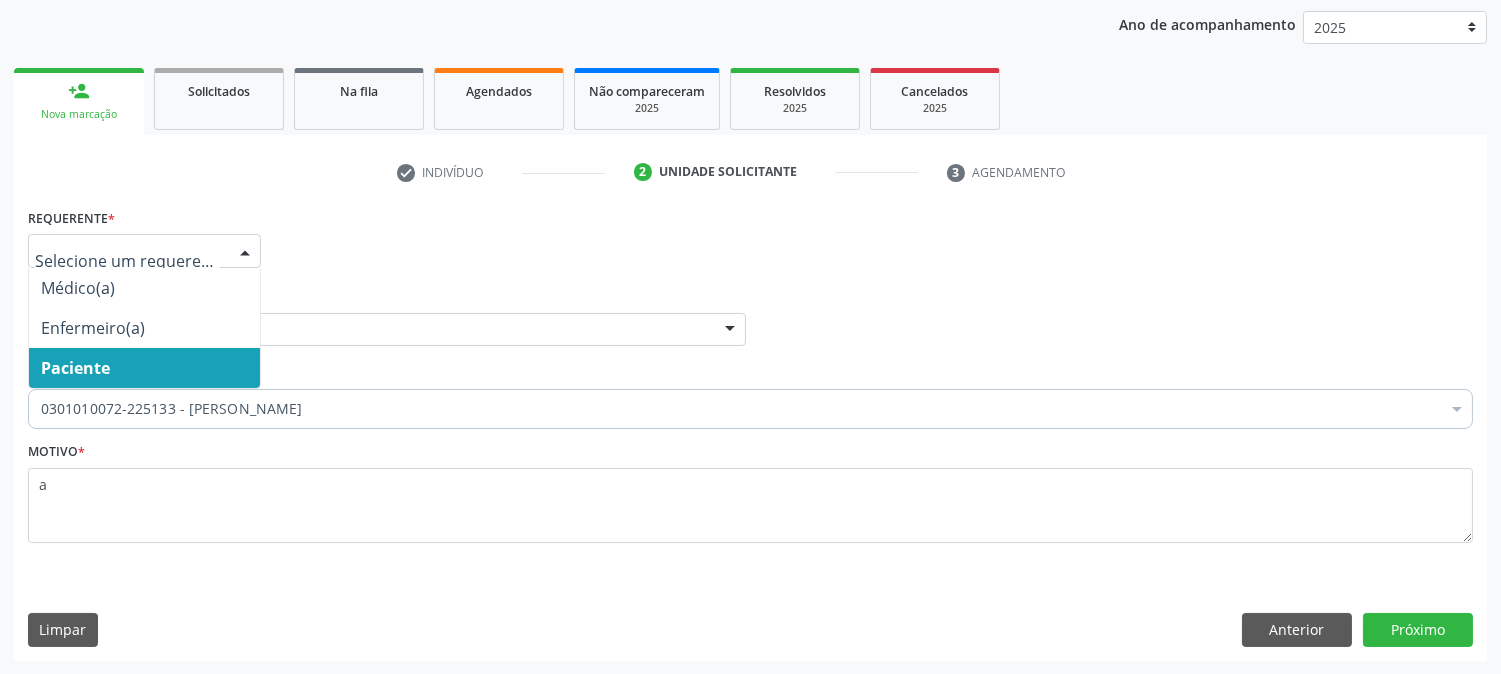 click on "Paciente" at bounding box center (75, 368) 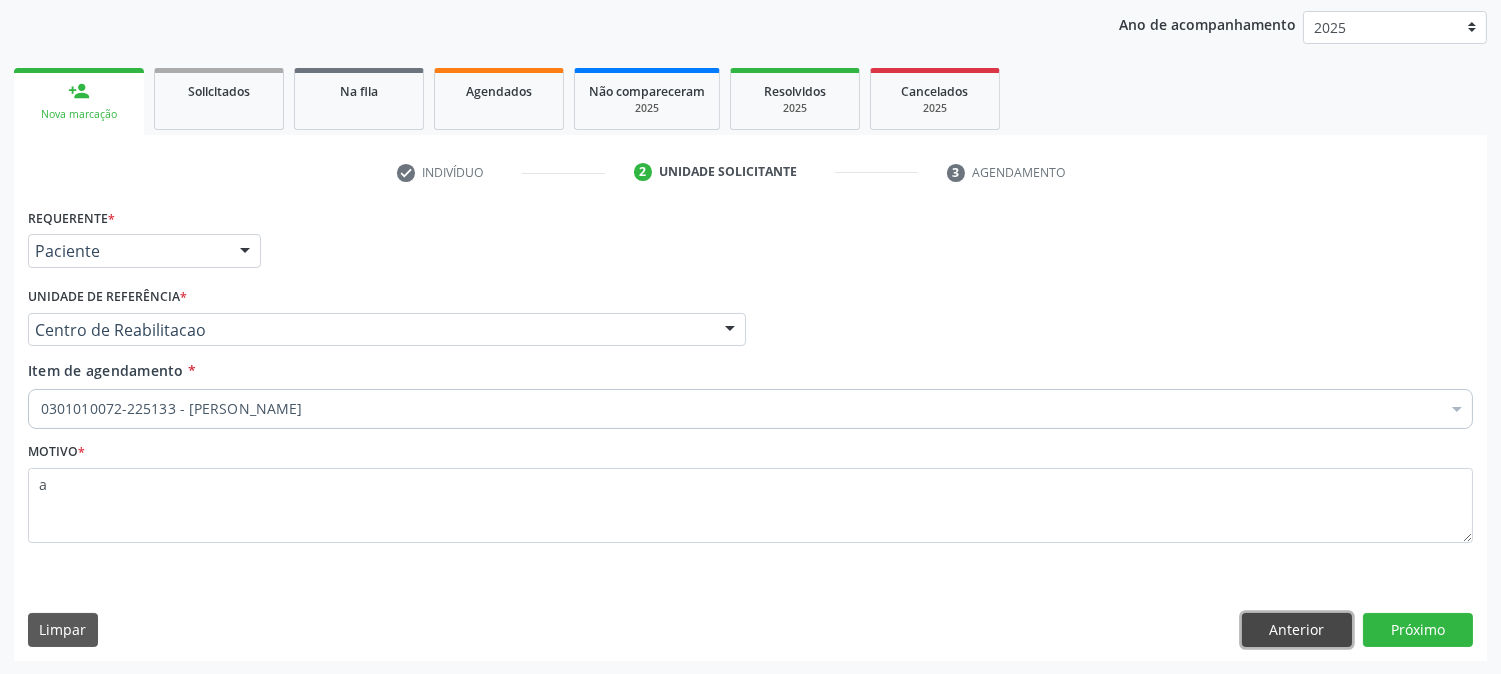 click on "Anterior" at bounding box center (1297, 630) 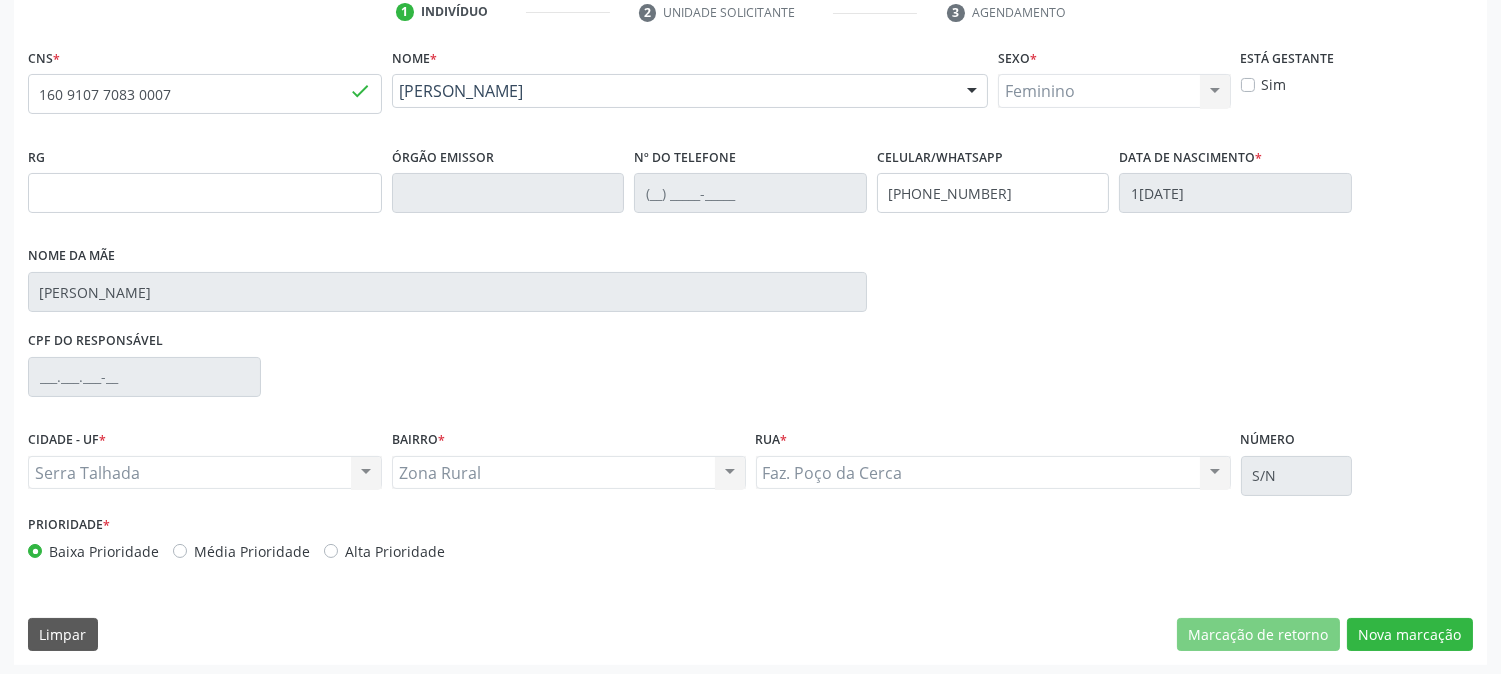 scroll, scrollTop: 395, scrollLeft: 0, axis: vertical 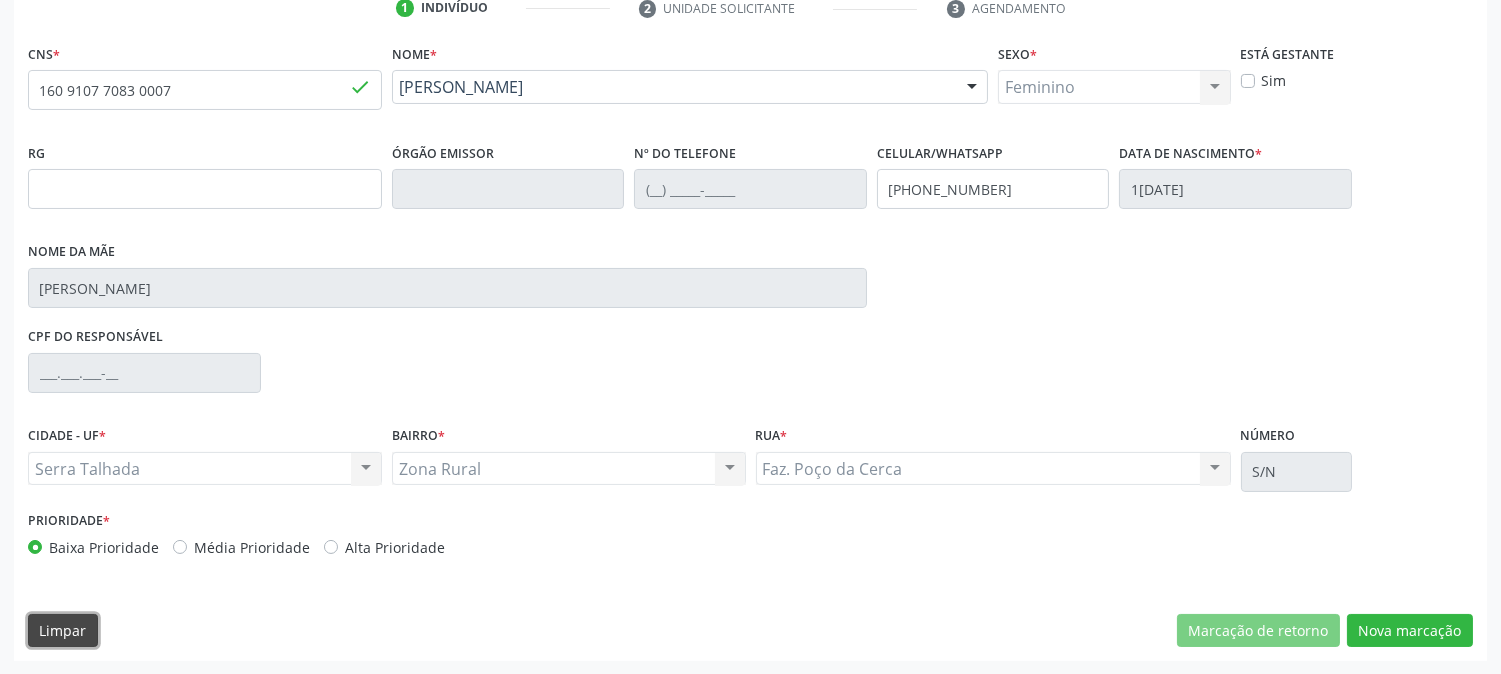click on "Limpar" at bounding box center (63, 631) 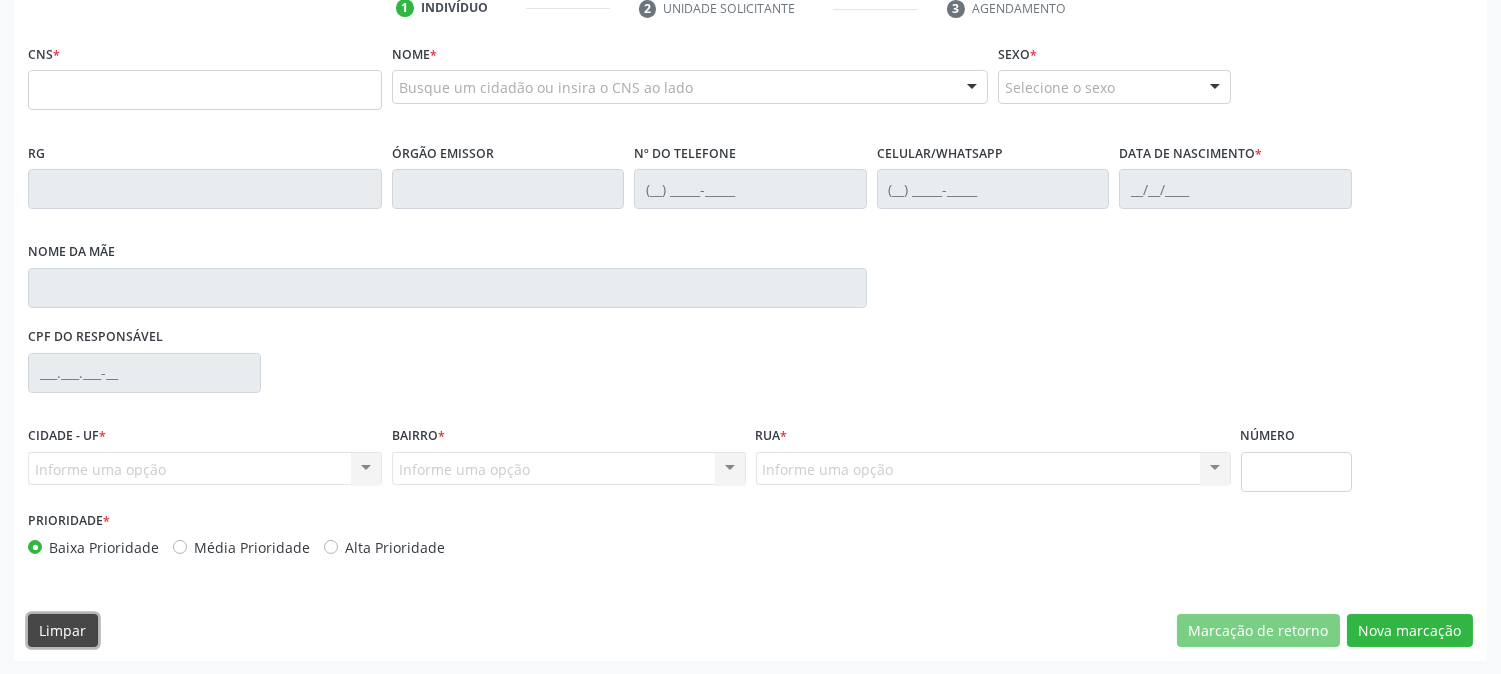 scroll, scrollTop: 284, scrollLeft: 0, axis: vertical 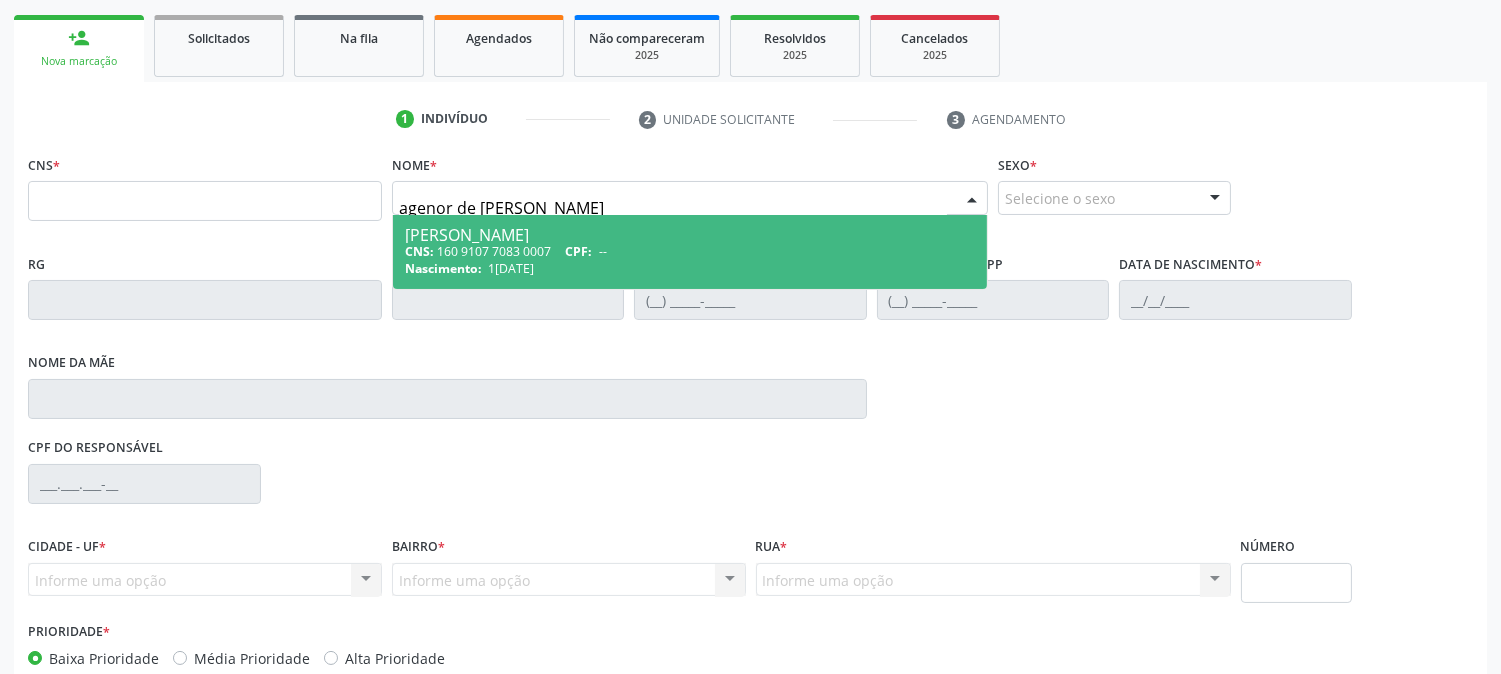 type on "agenor de melo" 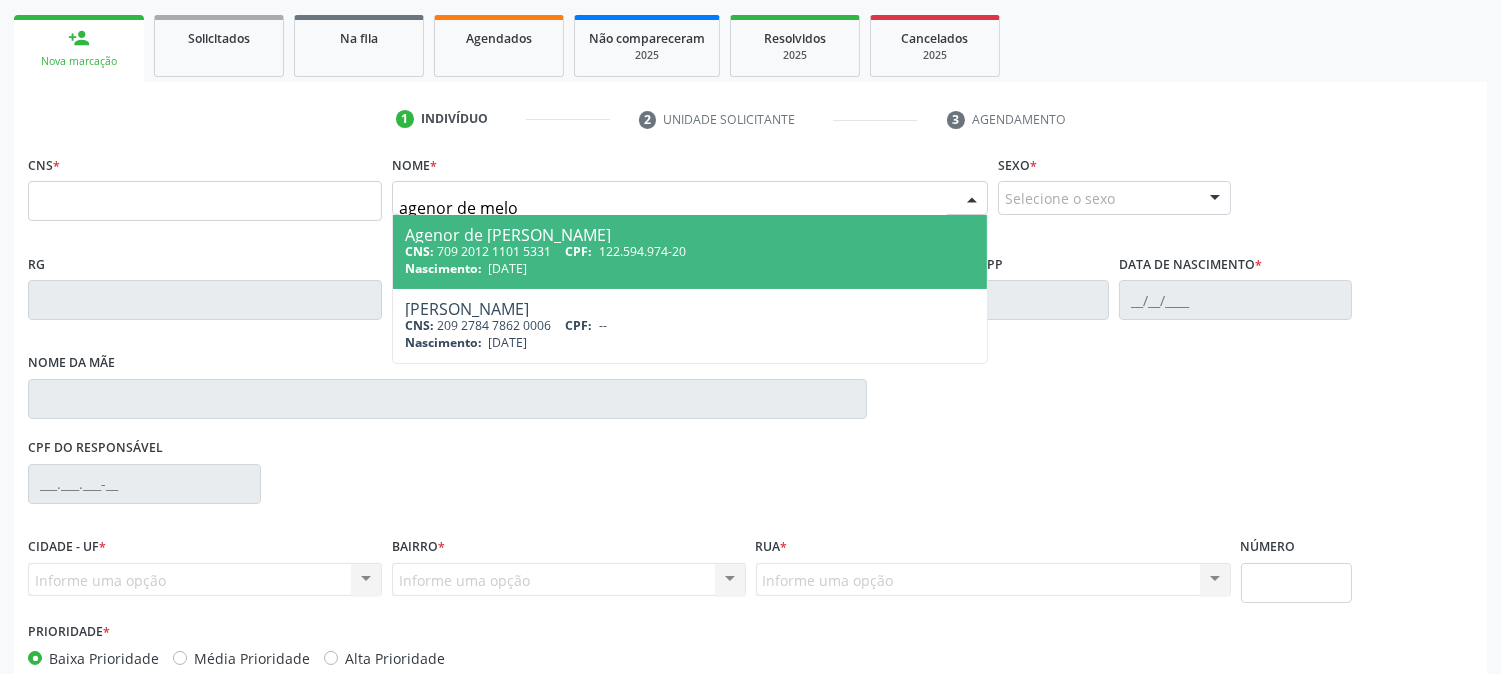 click on "Agenor de Melo Lima" at bounding box center [690, 235] 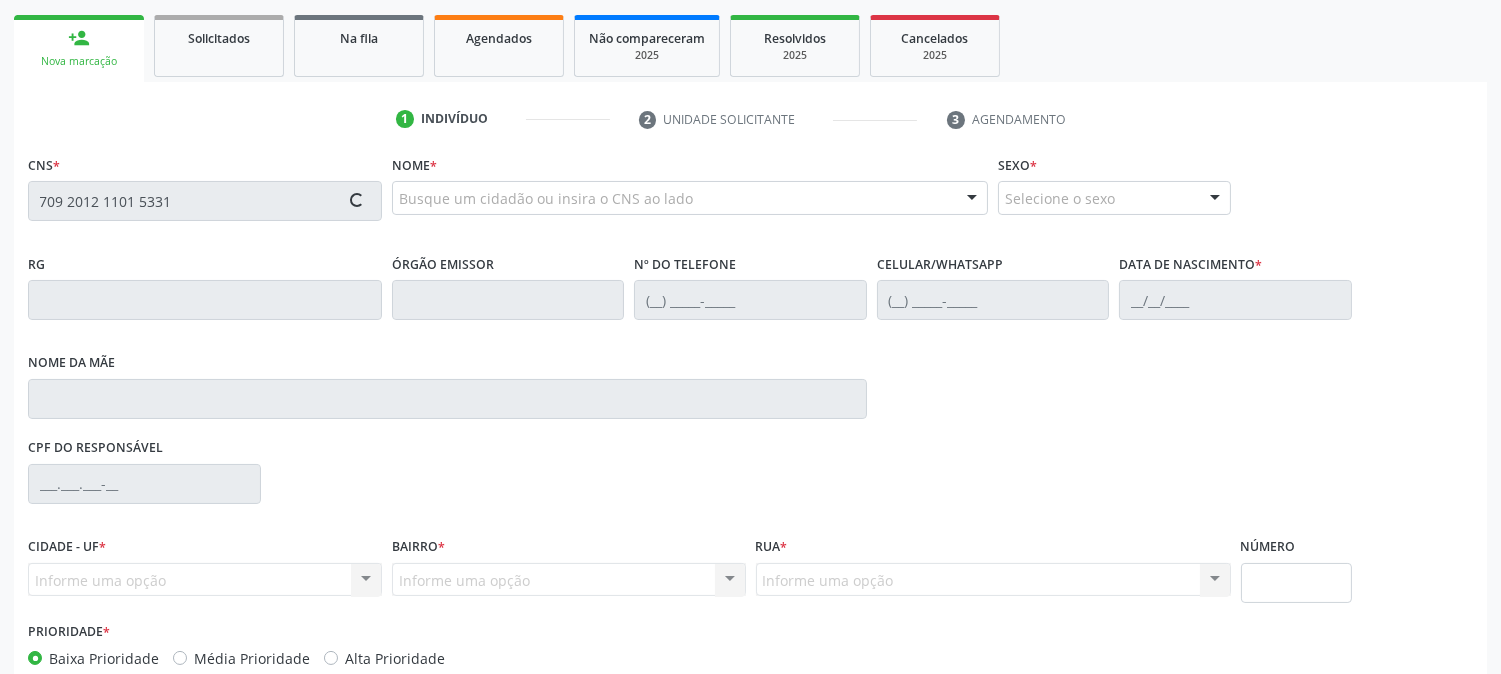 type on "709 2012 1101 5331" 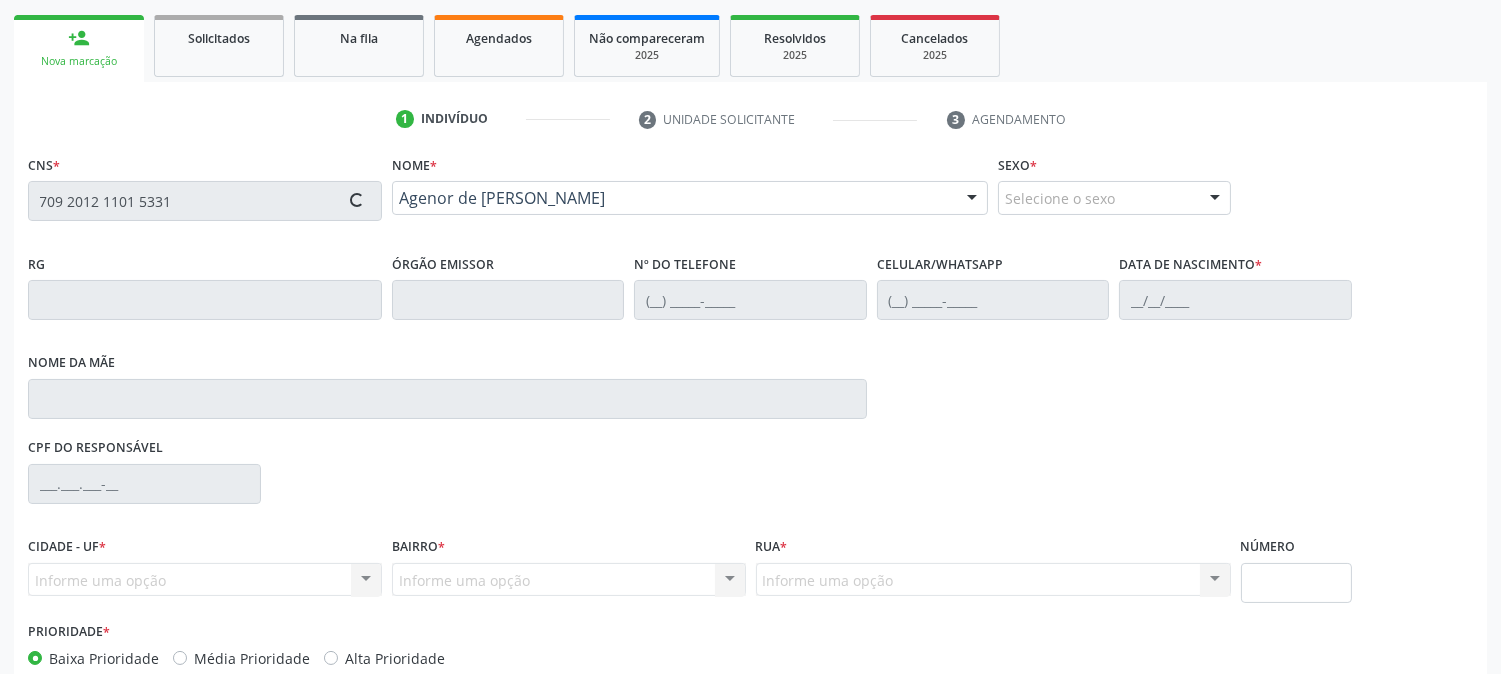 type on "[PHONE_NUMBER]" 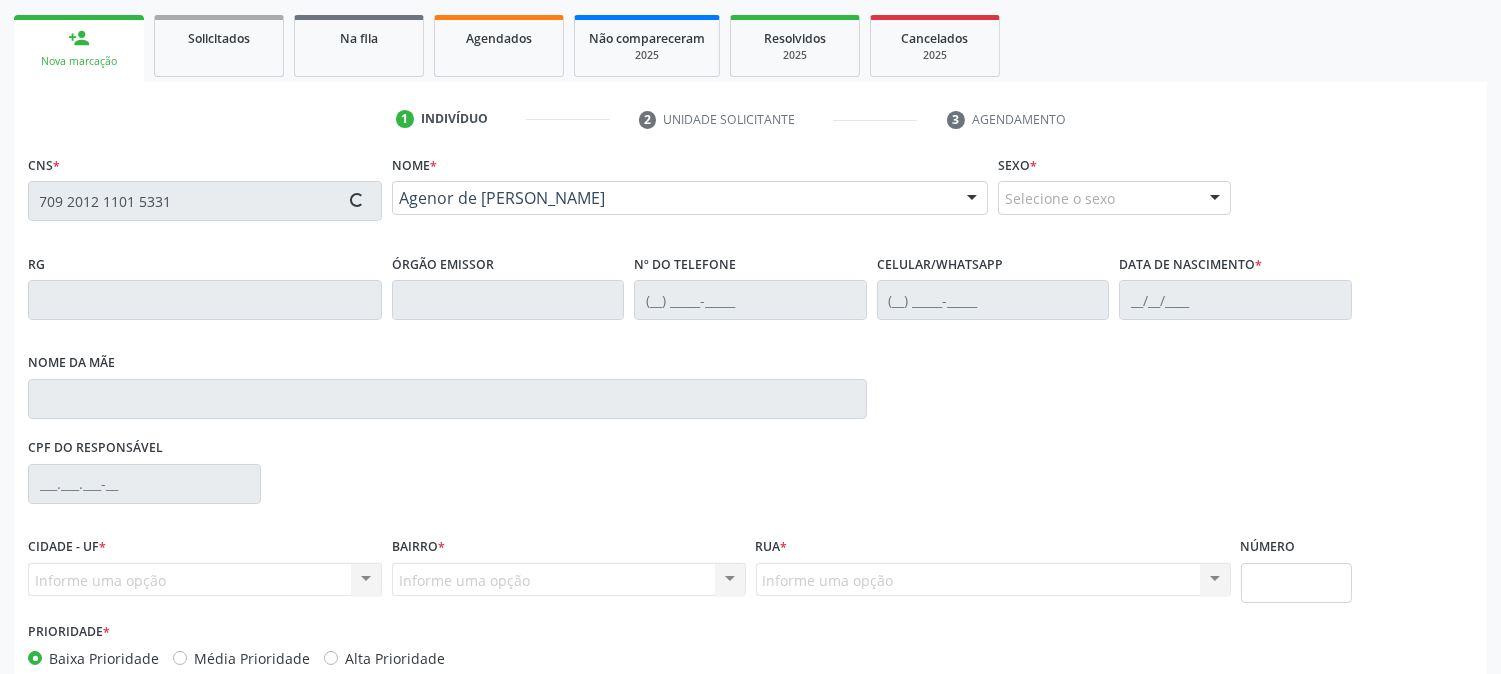 type on "22/10/1945" 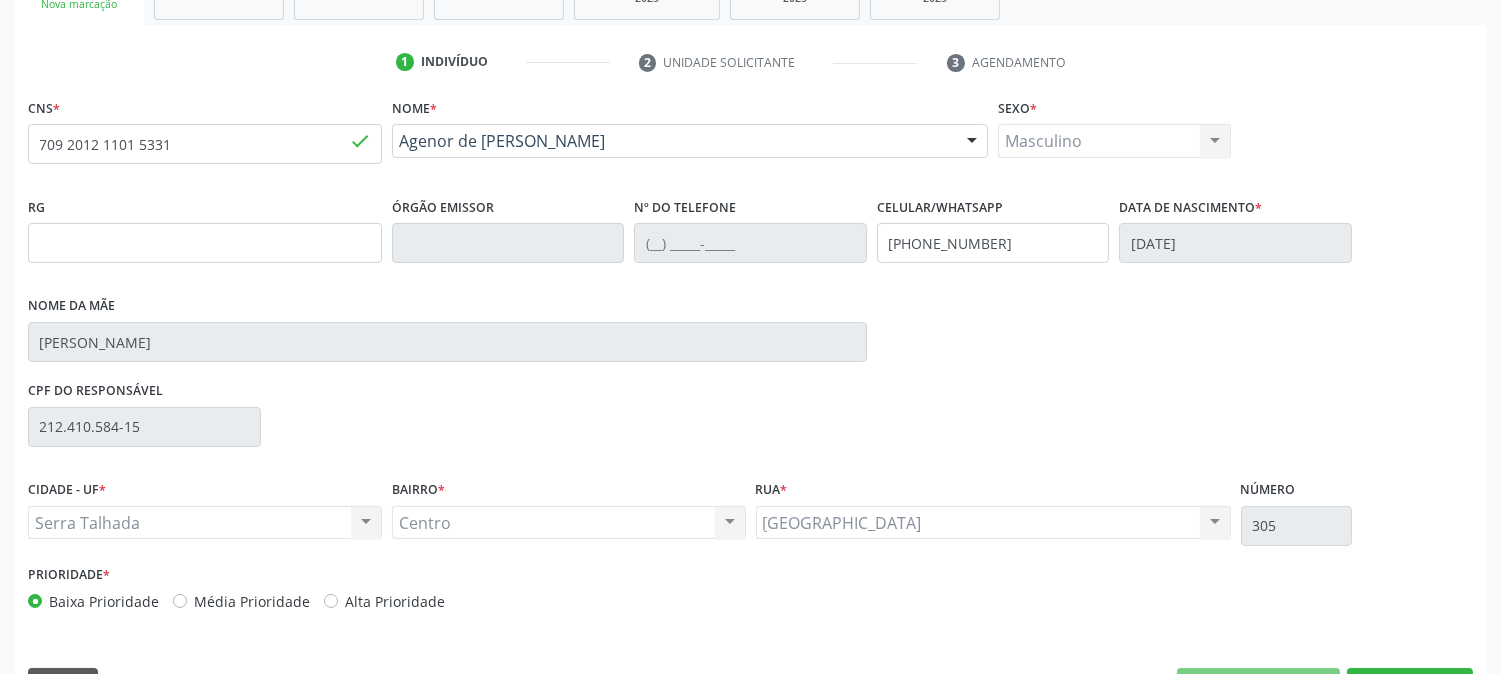 scroll, scrollTop: 395, scrollLeft: 0, axis: vertical 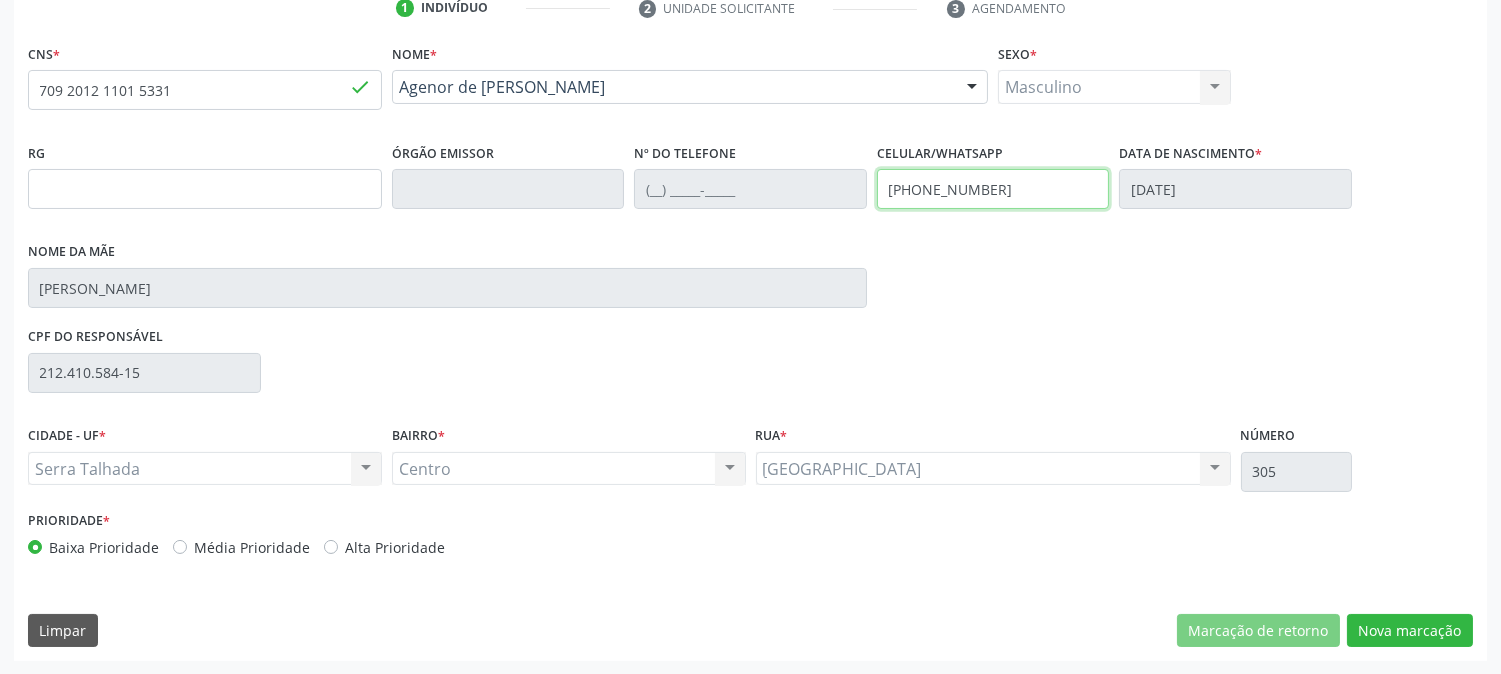 click on "RG
Órgão emissor
Nº do Telefone
Celular/WhatsApp
(87) 99999-9999
Data de nascimento
*
22/10/1945
Nome da mãe
Joaquina Maria de Limal" at bounding box center [750, 230] 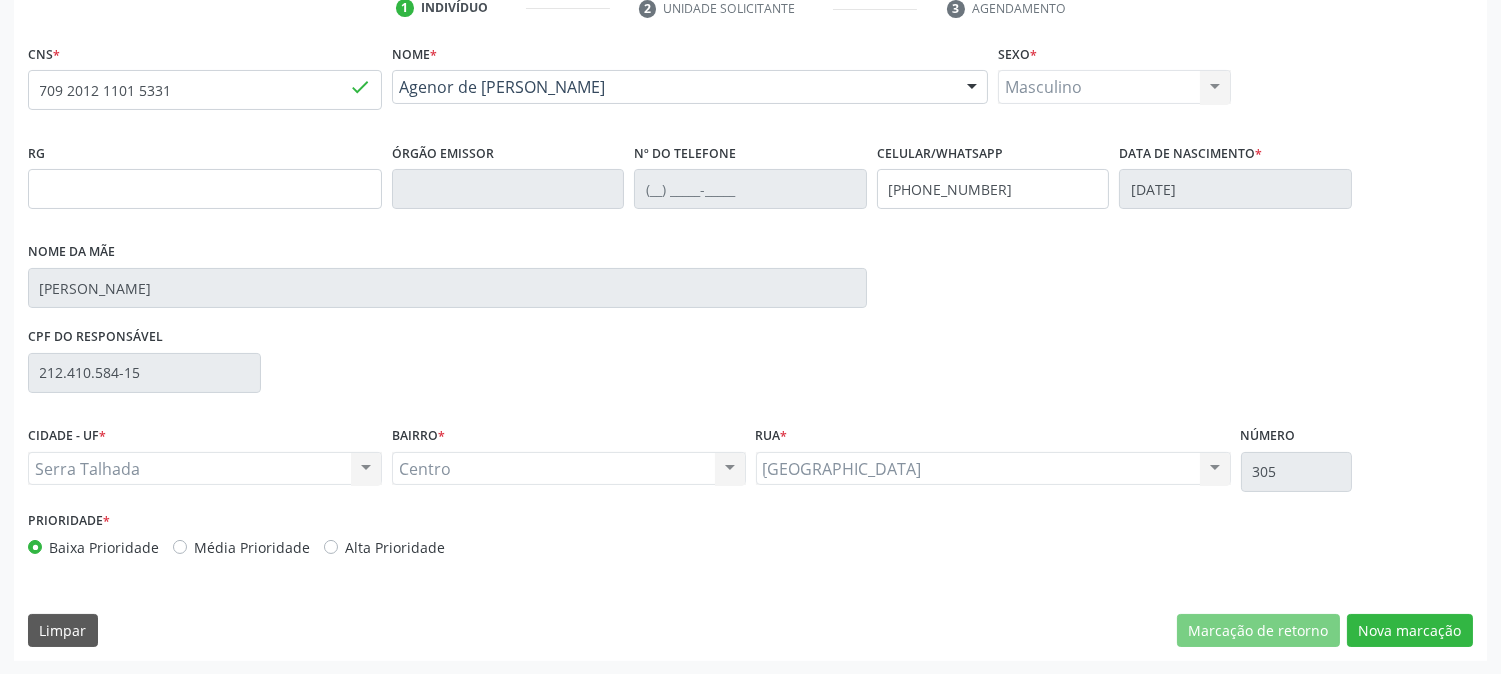 click on "CNS
*
709 2012 1101 5331       done
Nome
*
Agenor de Melo Lima
Agenor de Melo Lima
CNS:
709 2012 1101 5331
CPF:    --   Nascimento:
22/10/1945
Nenhum resultado encontrado para: "   "
Digite o nome ou CNS para buscar um indivíduo
Sexo
*
Masculino         Masculino   Feminino
Nenhum resultado encontrado para: "   "
Não há nenhuma opção para ser exibida.
RG
Órgão emissor
Nº do Telefone
Celular/WhatsApp
(87) 99999-9999
Data de nascimento
*
22/10/1945
Nome da mãe
Joaquina Maria de Limal
CPF do responsável
212.410.584-15
CIDADE - UF
*
Serra Talhada         Serra Talhada
Nenhum resultado encontrado para: "   "" at bounding box center (750, 350) 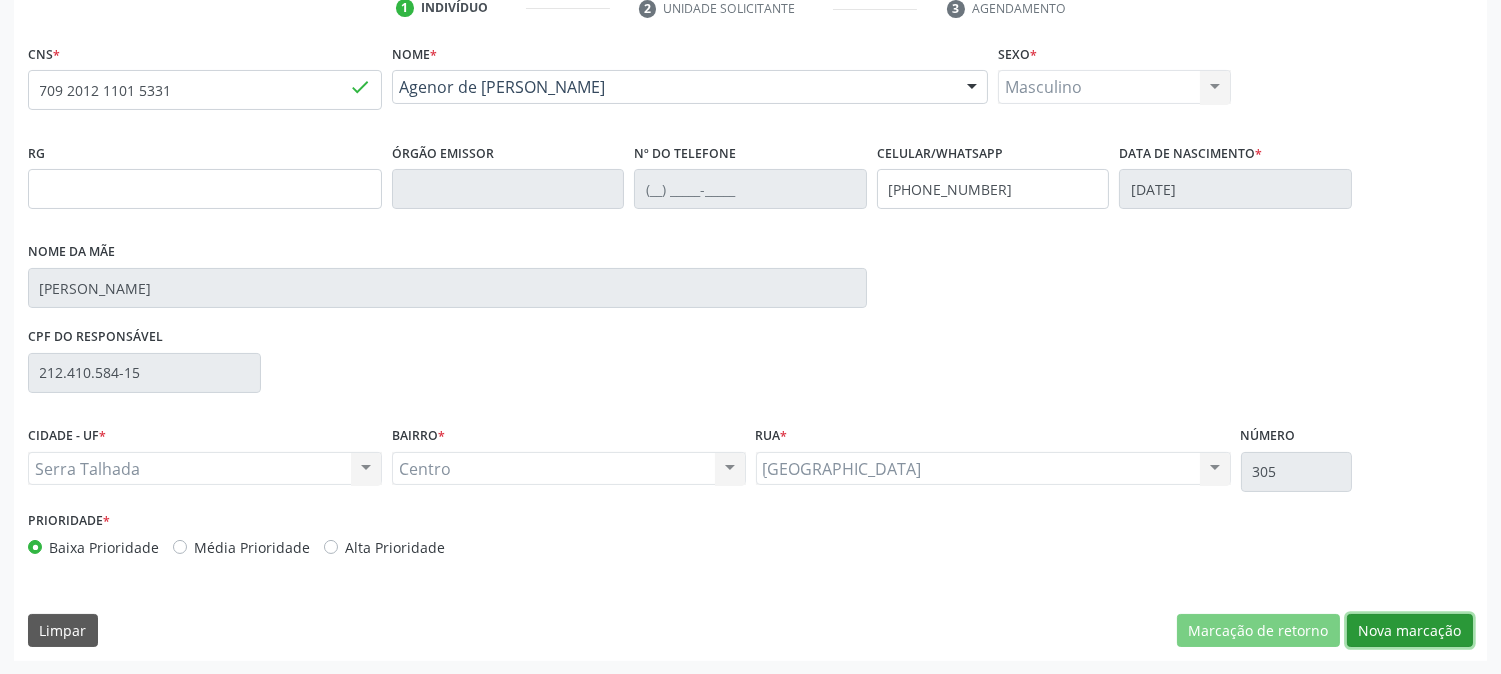 click on "Nova marcação" at bounding box center (1410, 631) 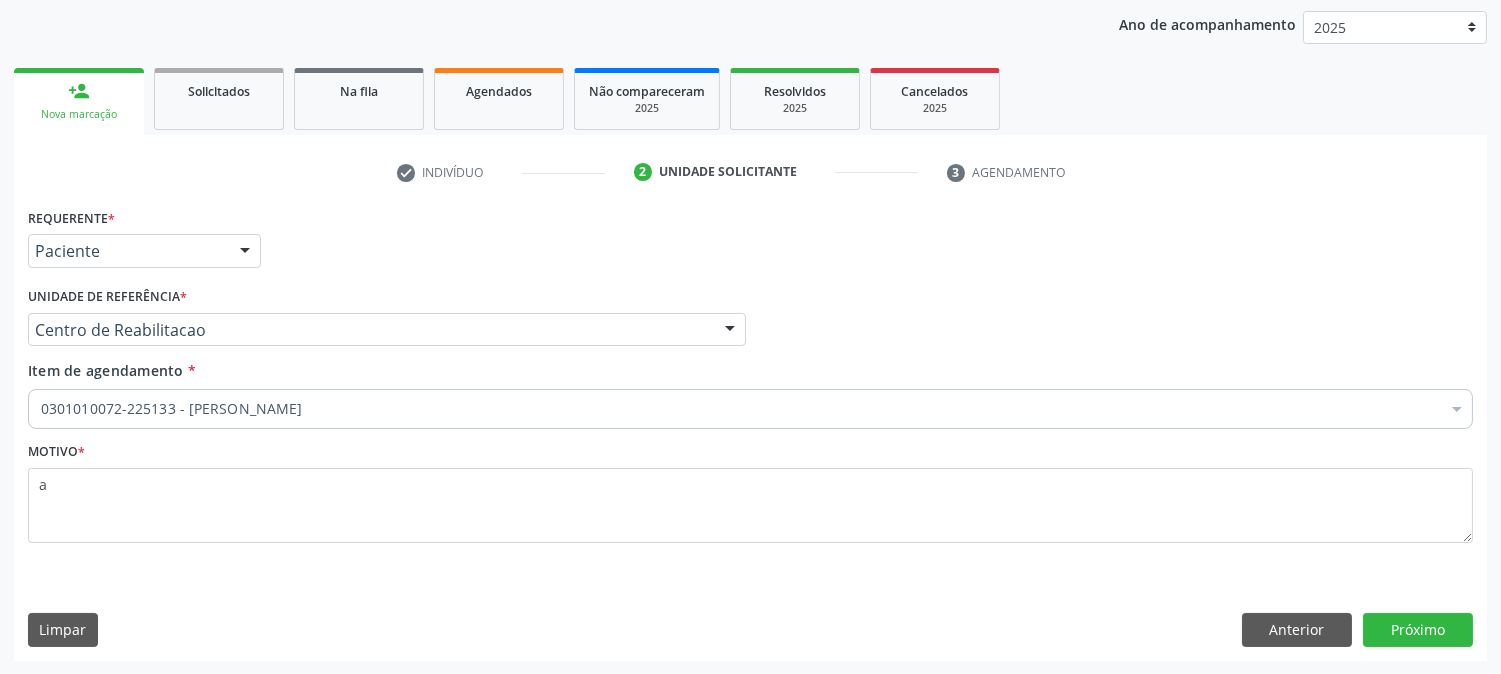 click on "Paciente" at bounding box center [144, 251] 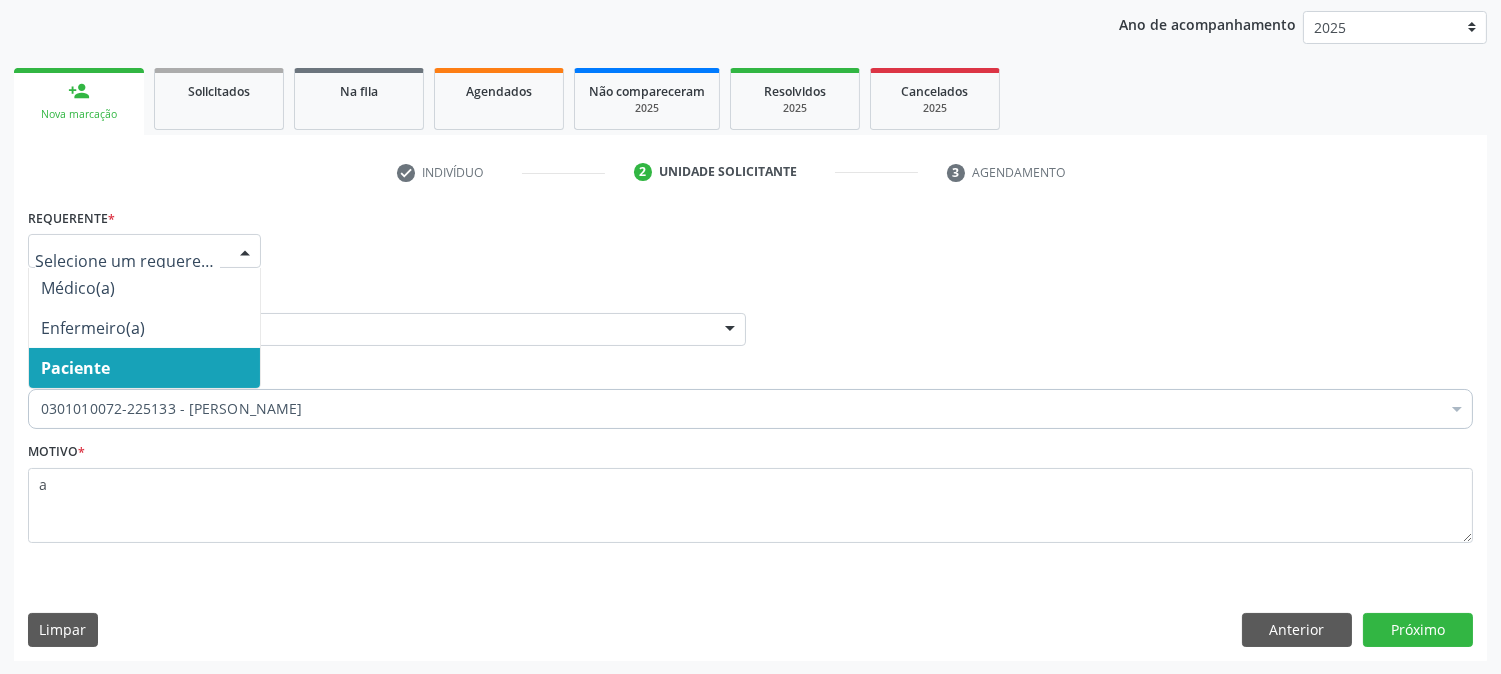 click on "Paciente" at bounding box center (144, 368) 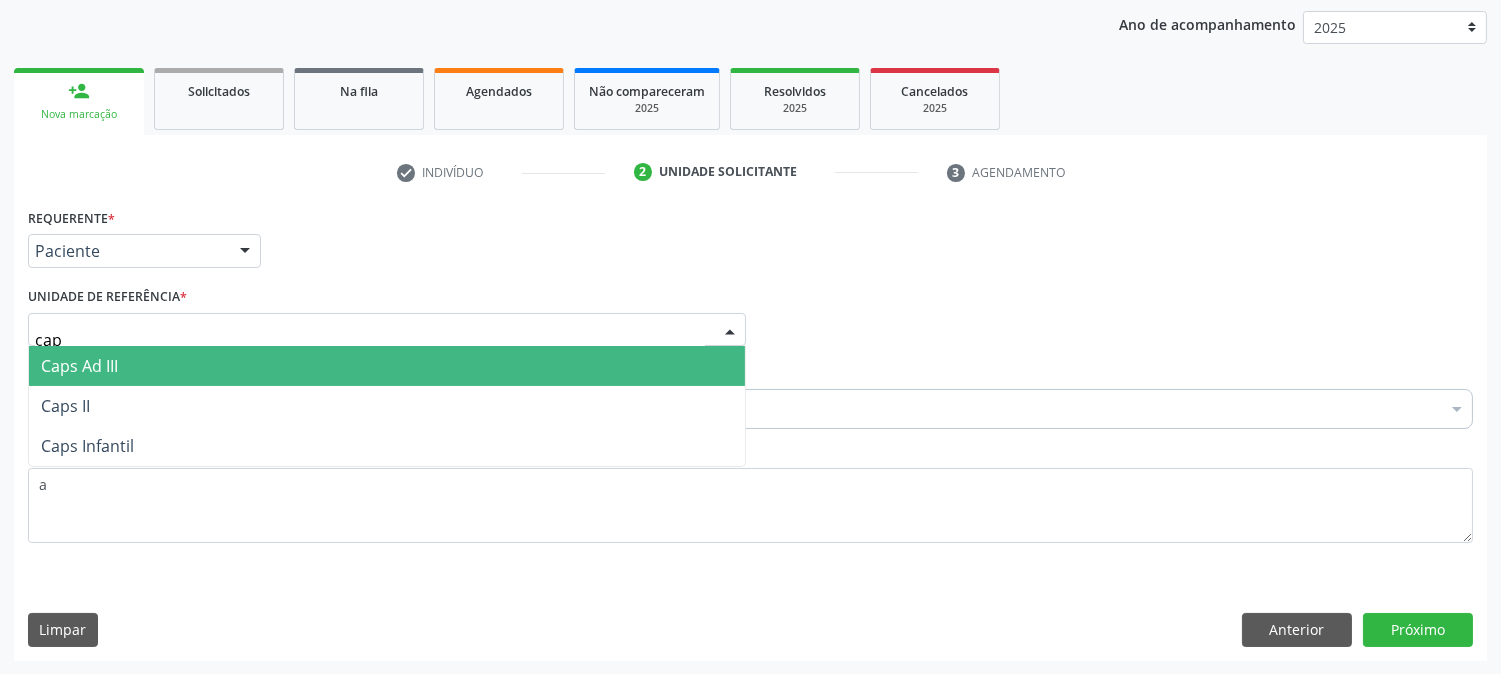 type on "caps" 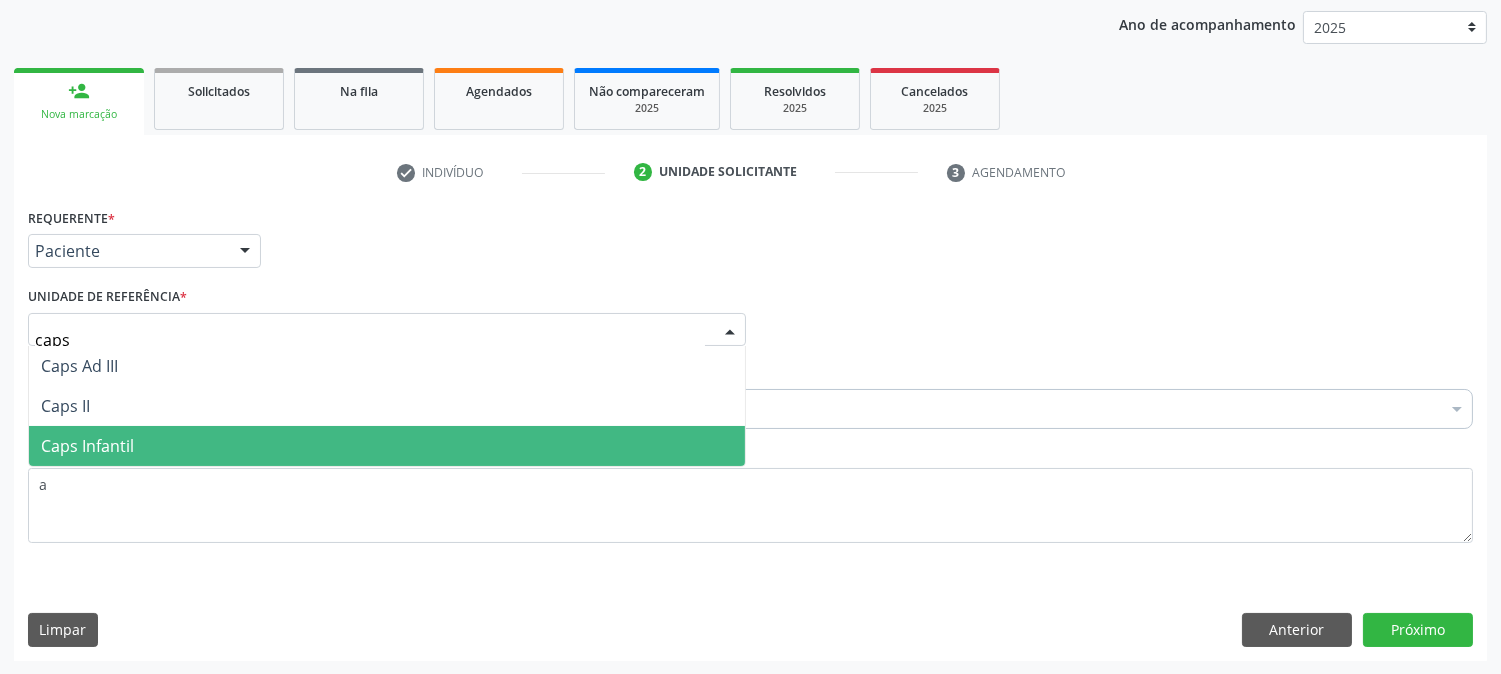 click on "Caps Infantil" at bounding box center [387, 446] 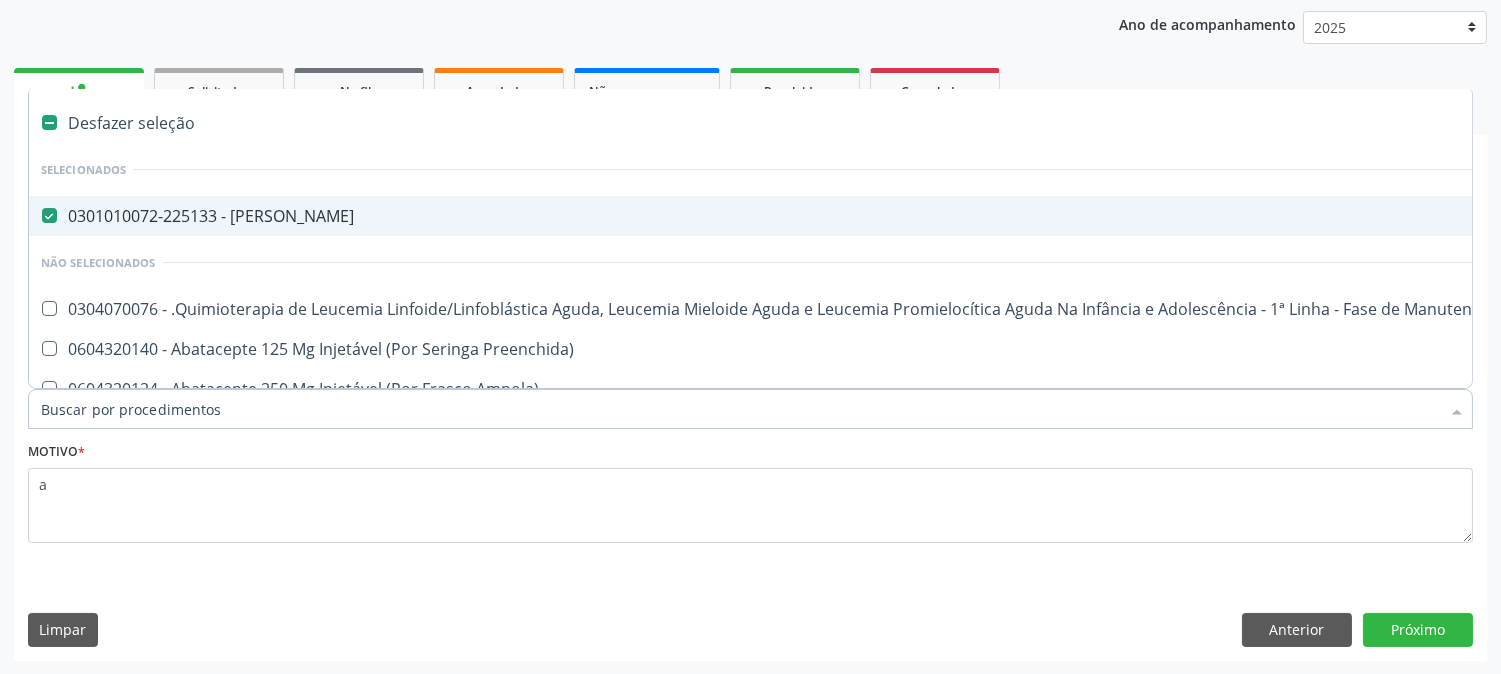 click on "0301010072-225133 - [PERSON_NAME]" at bounding box center [819, 216] 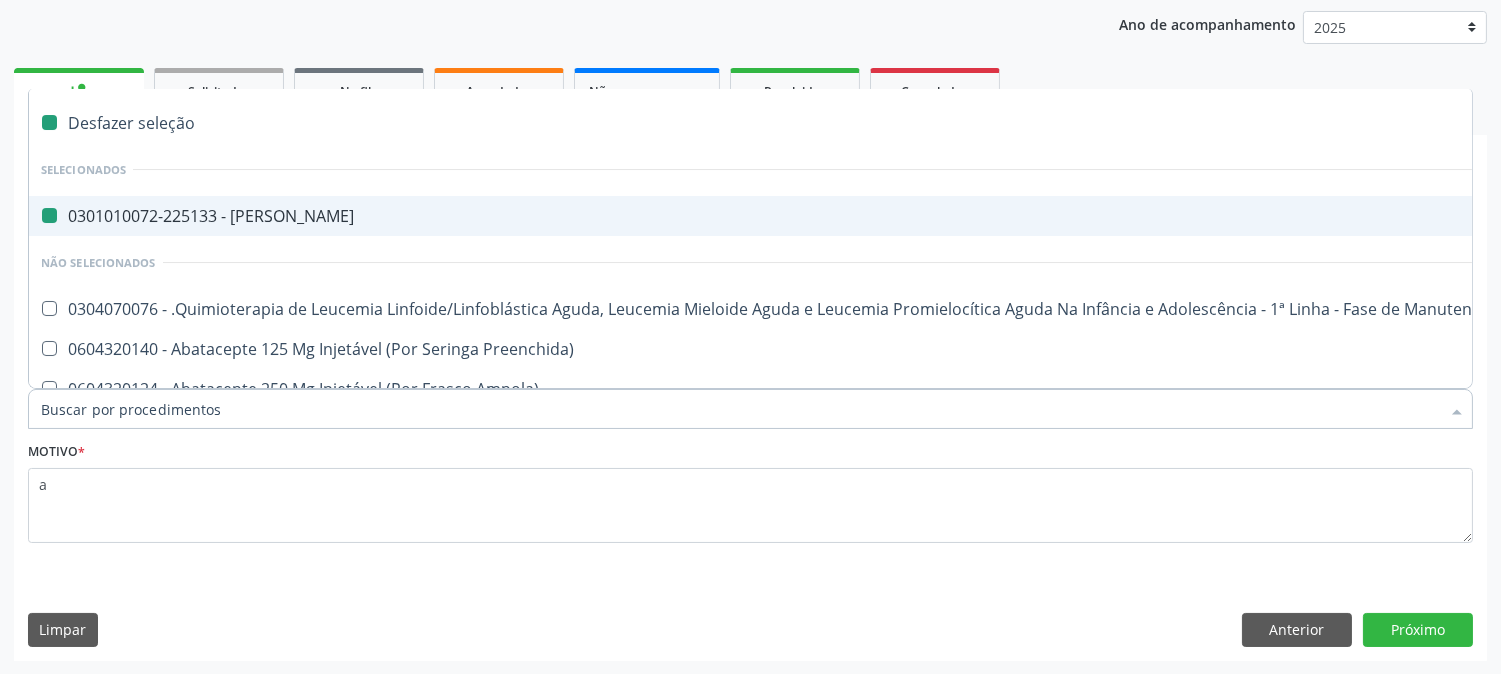 checkbox on "false" 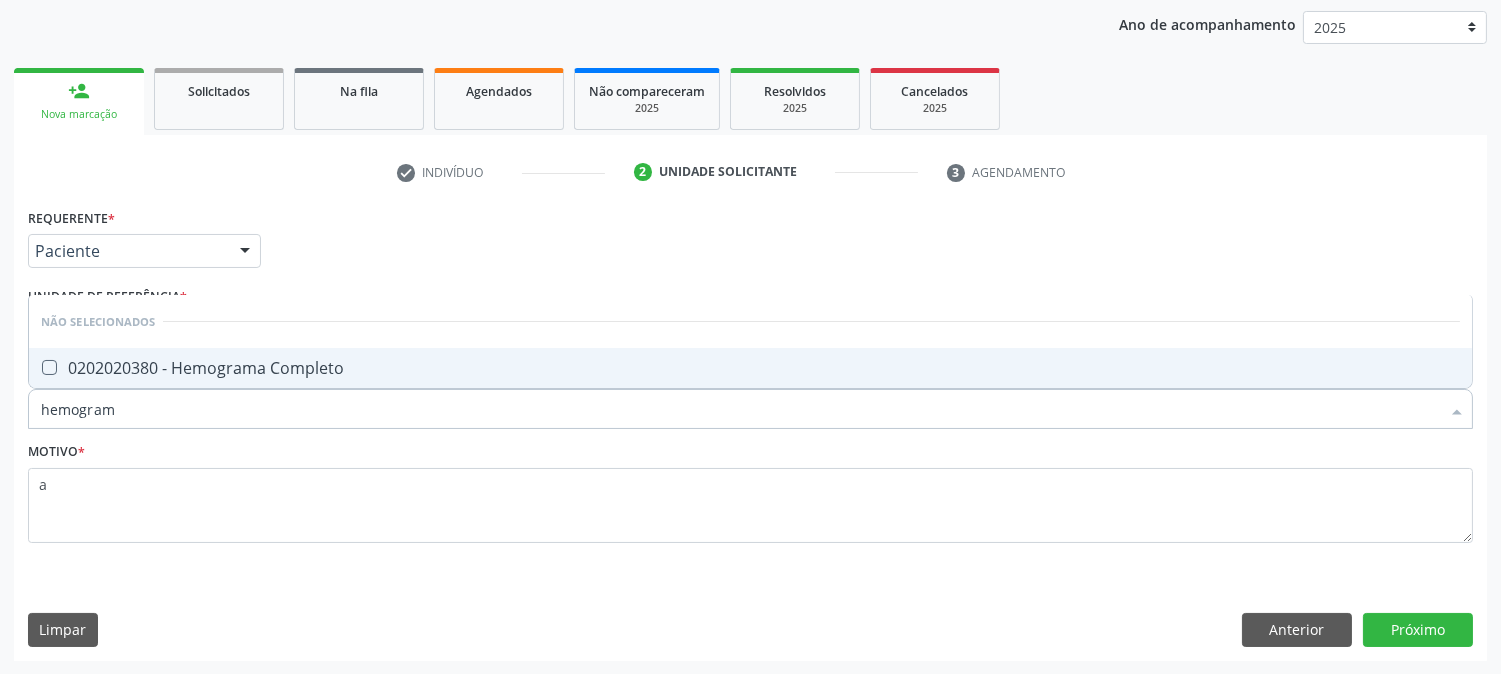 type on "hemograma" 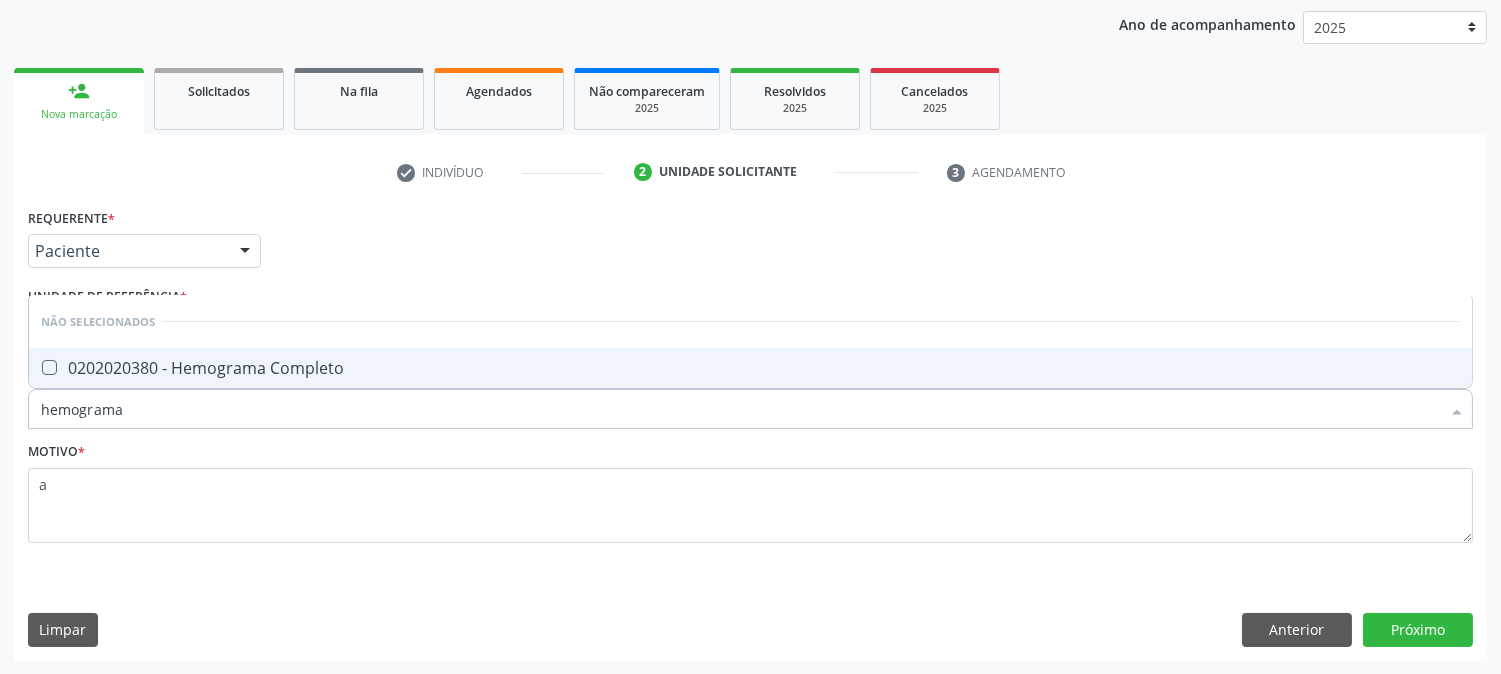 click on "0202020380 - Hemograma Completo" at bounding box center (750, 368) 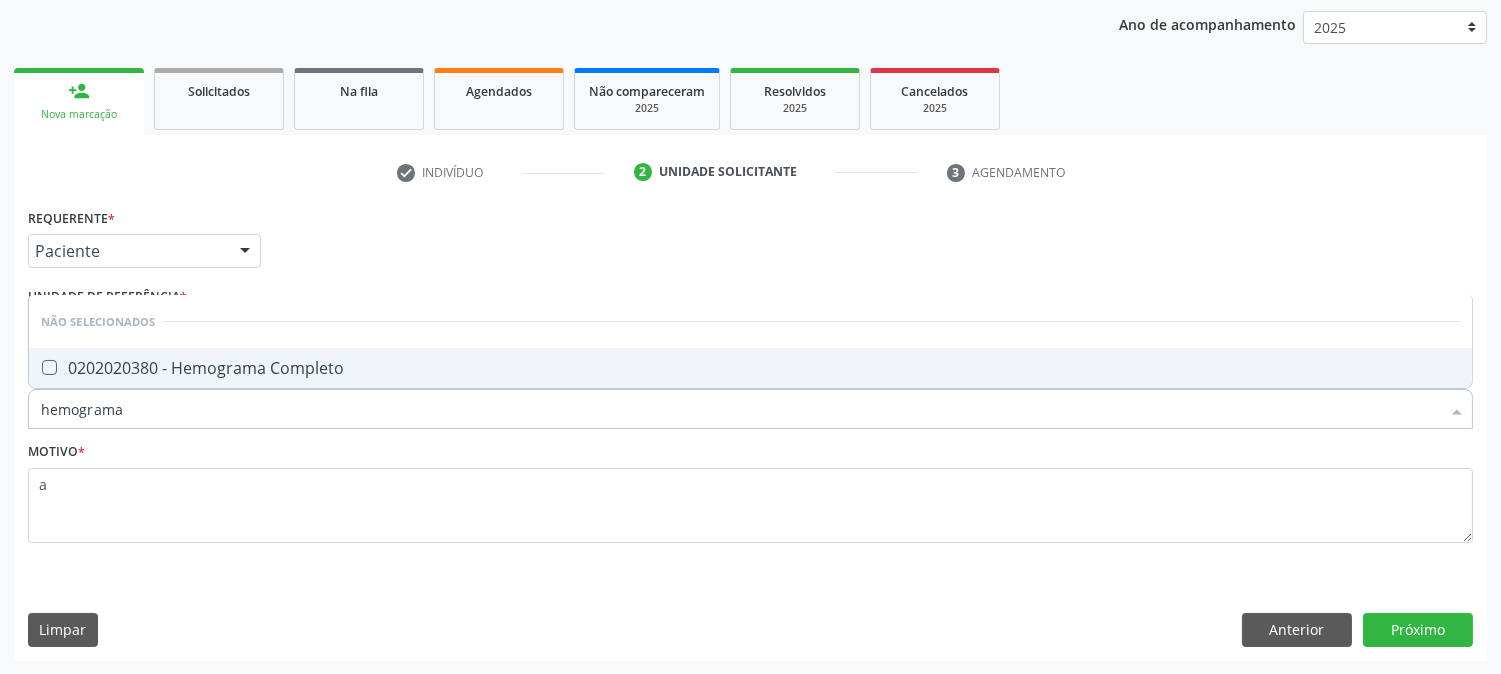 checkbox on "true" 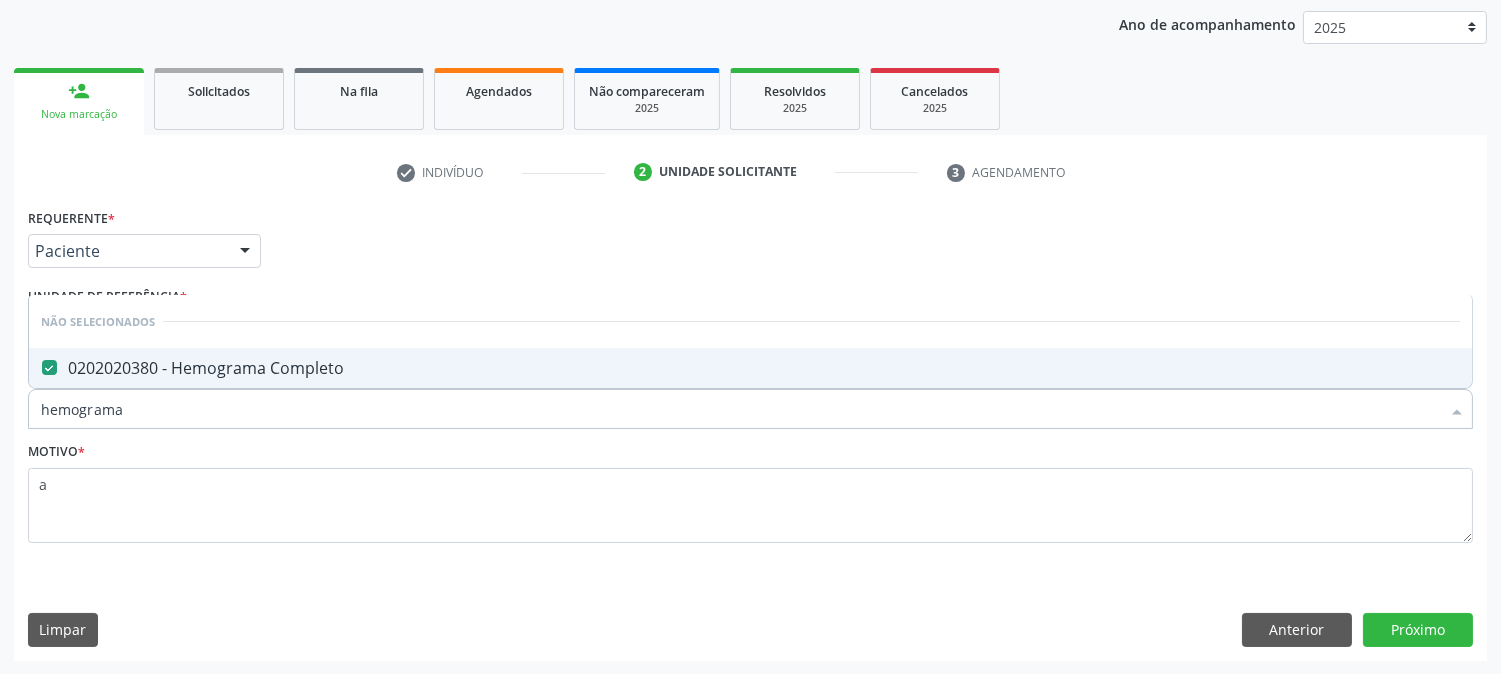 drag, startPoint x: 152, startPoint y: 395, endPoint x: 0, endPoint y: 402, distance: 152.1611 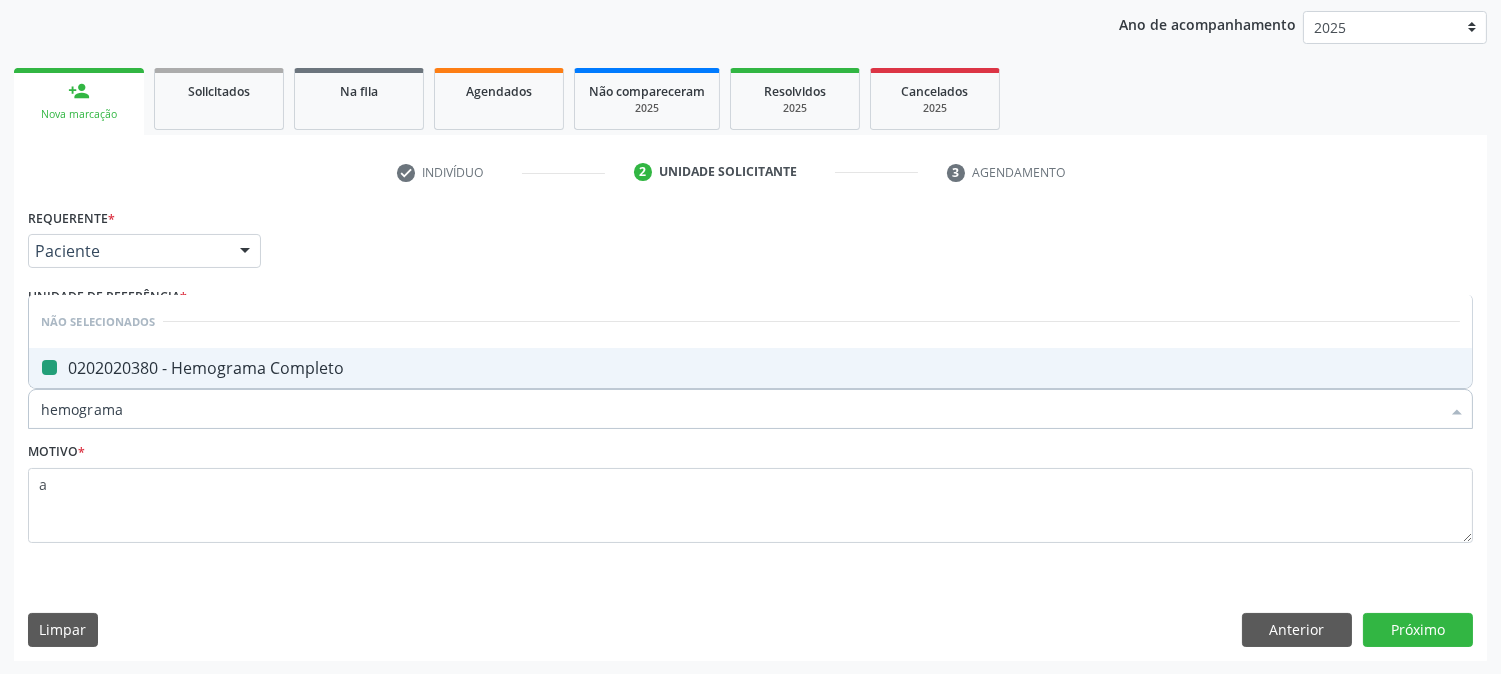 type 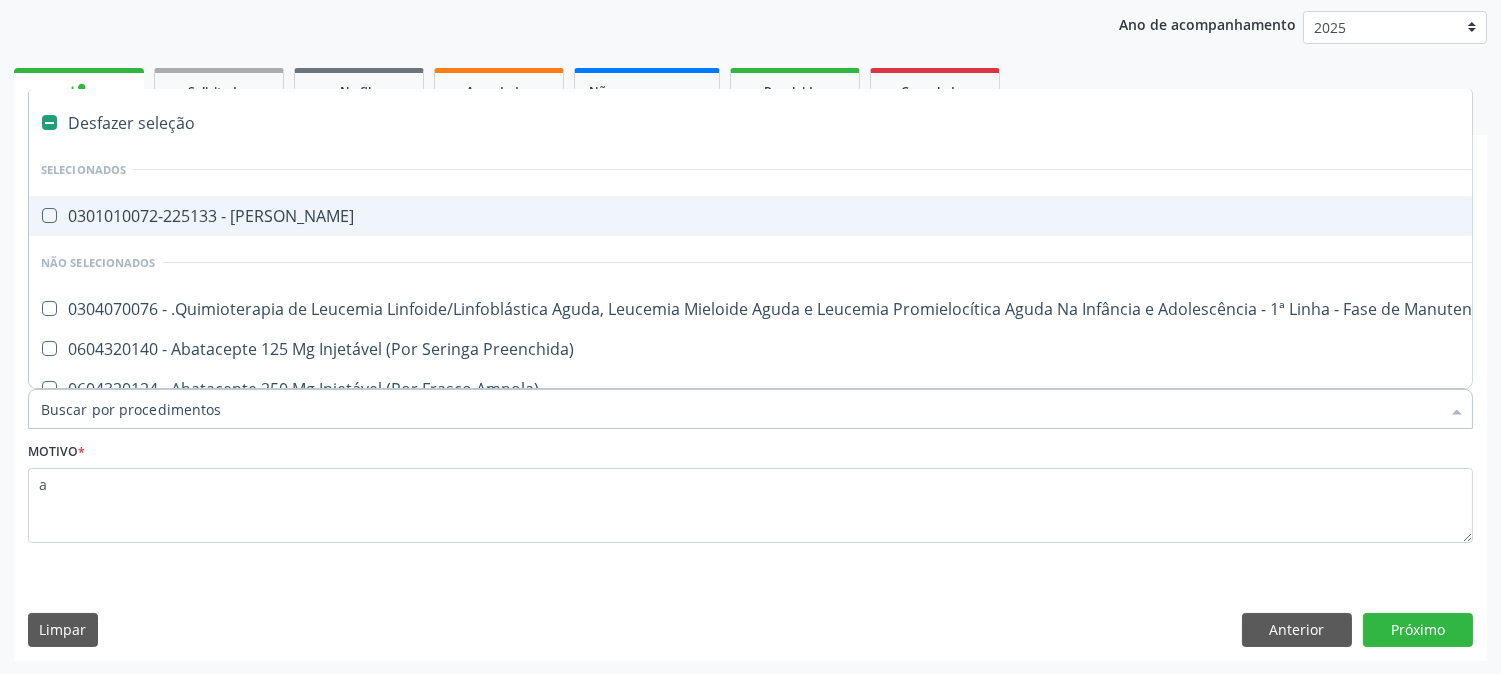 checkbox on "true" 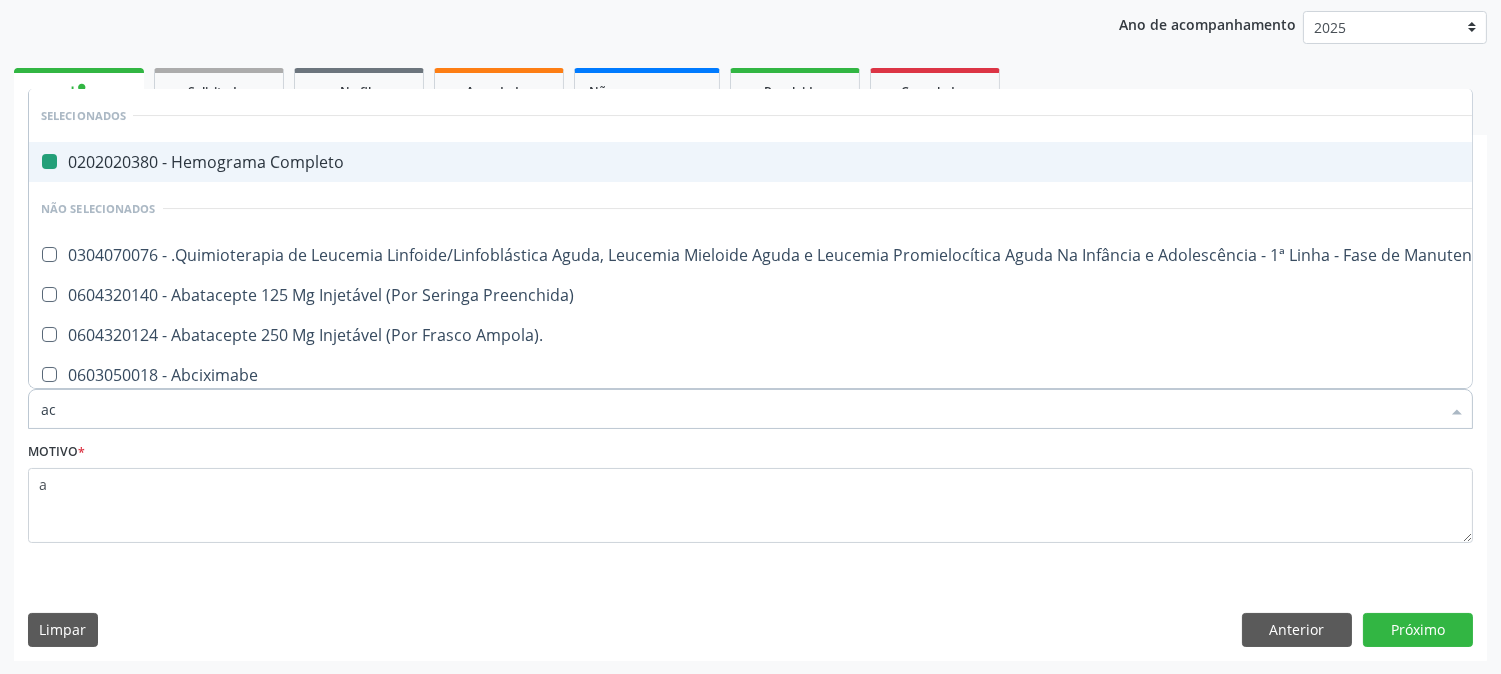 type on "aci" 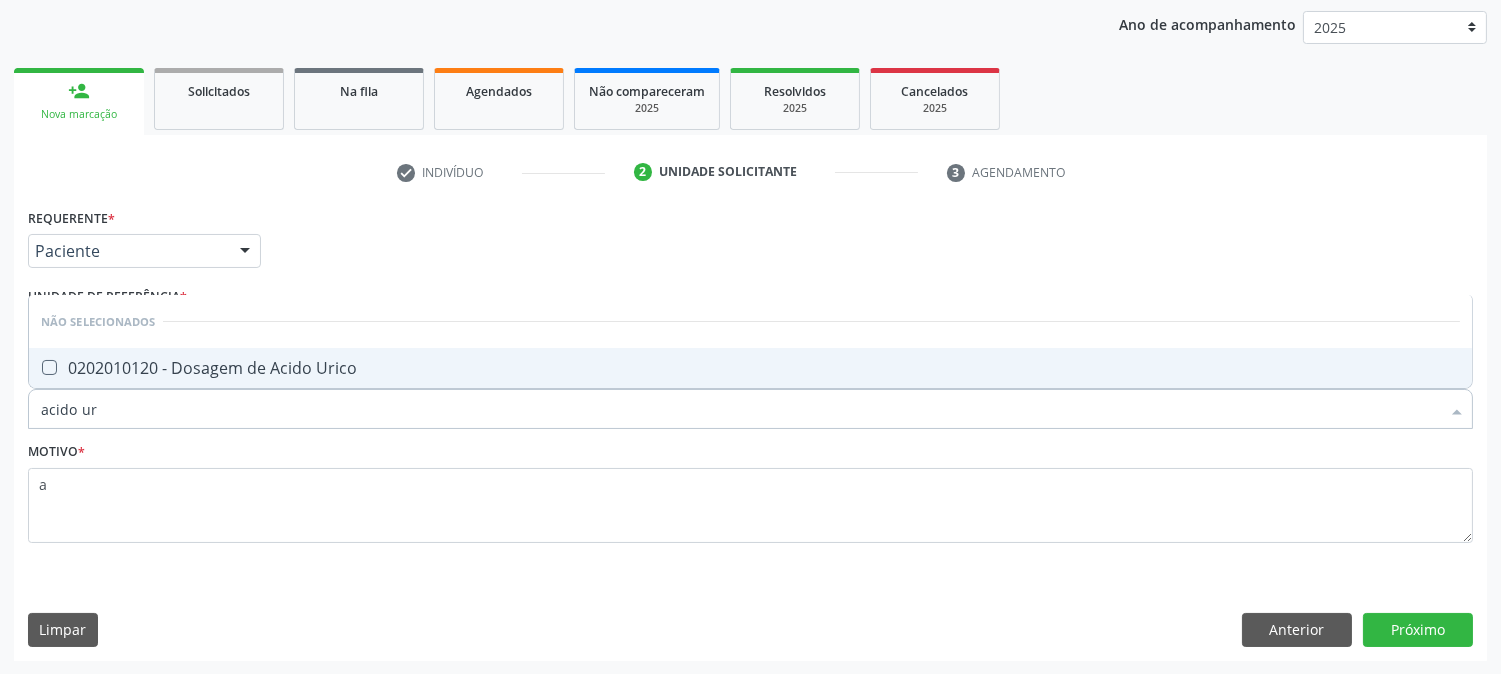 type on "acido uri" 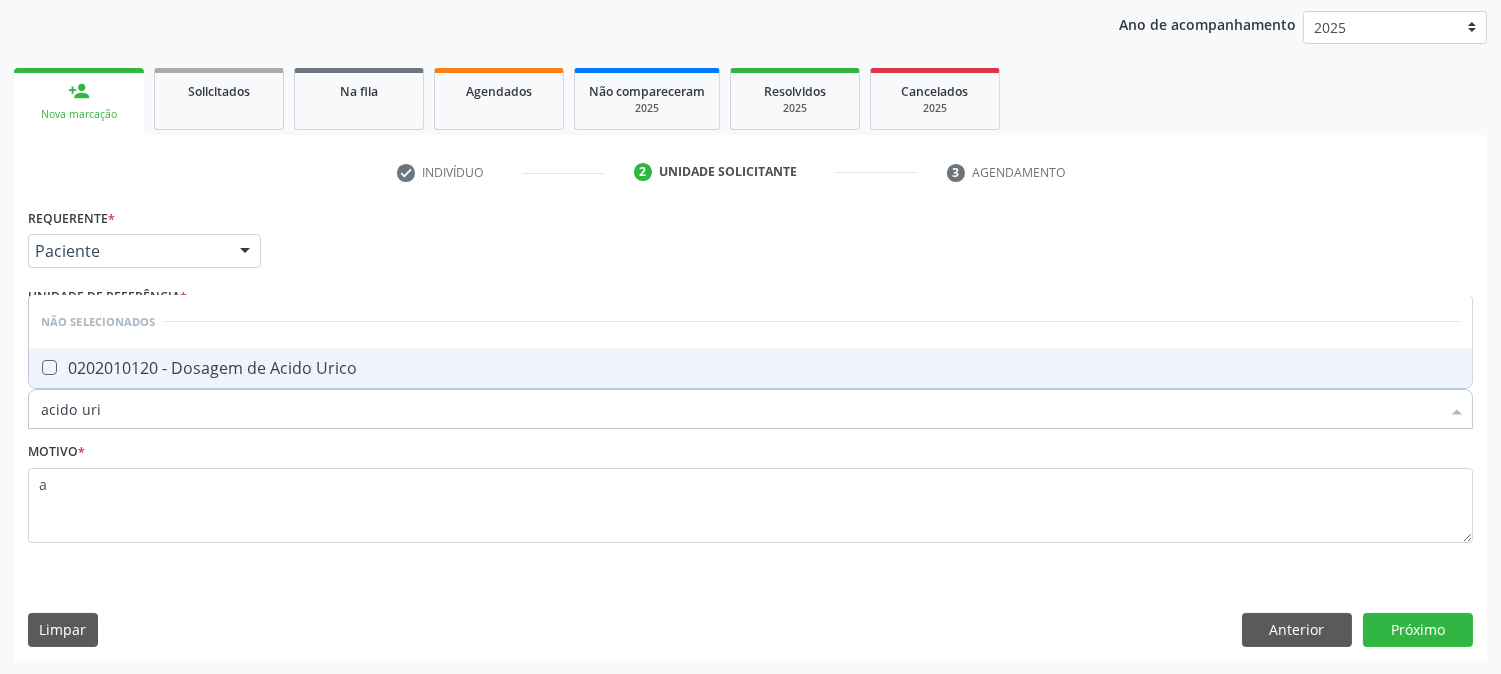 click on "0202010120 - Dosagem de Acido Urico" at bounding box center [750, 368] 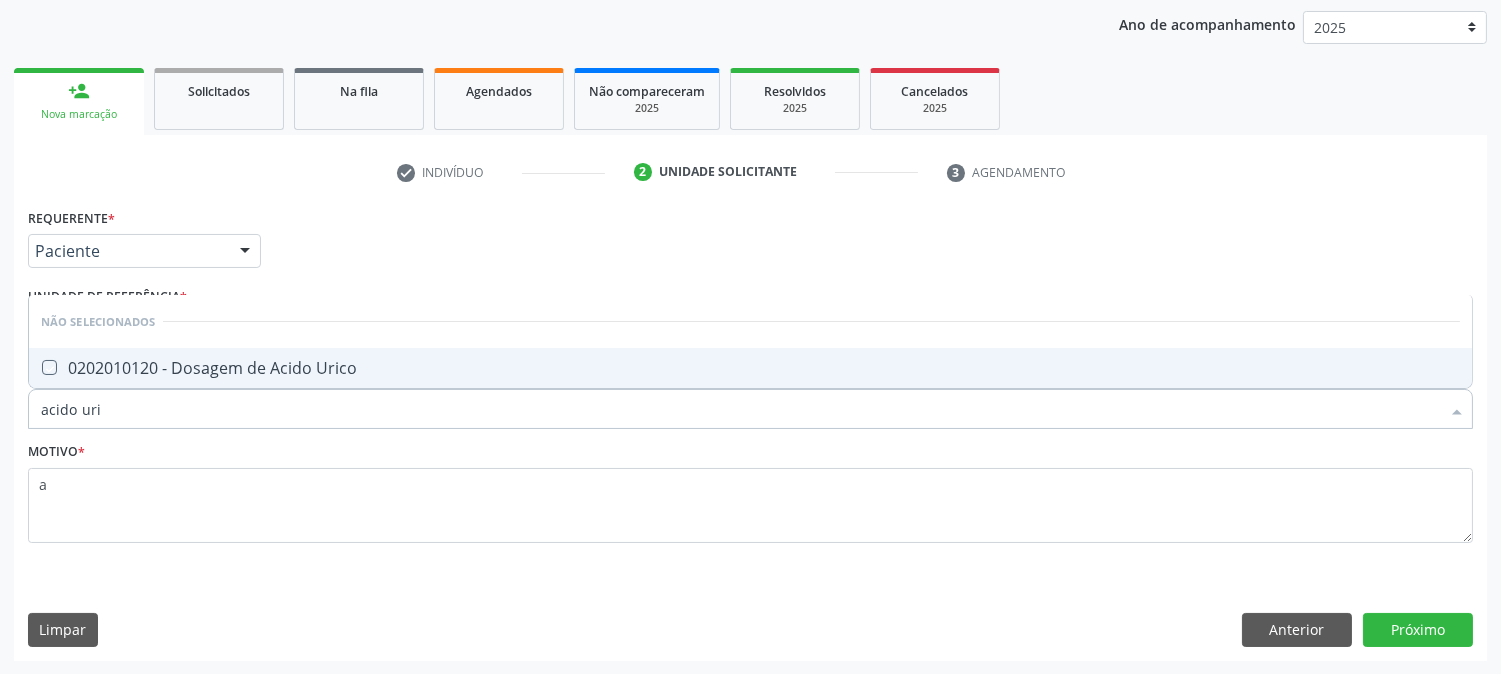 checkbox on "true" 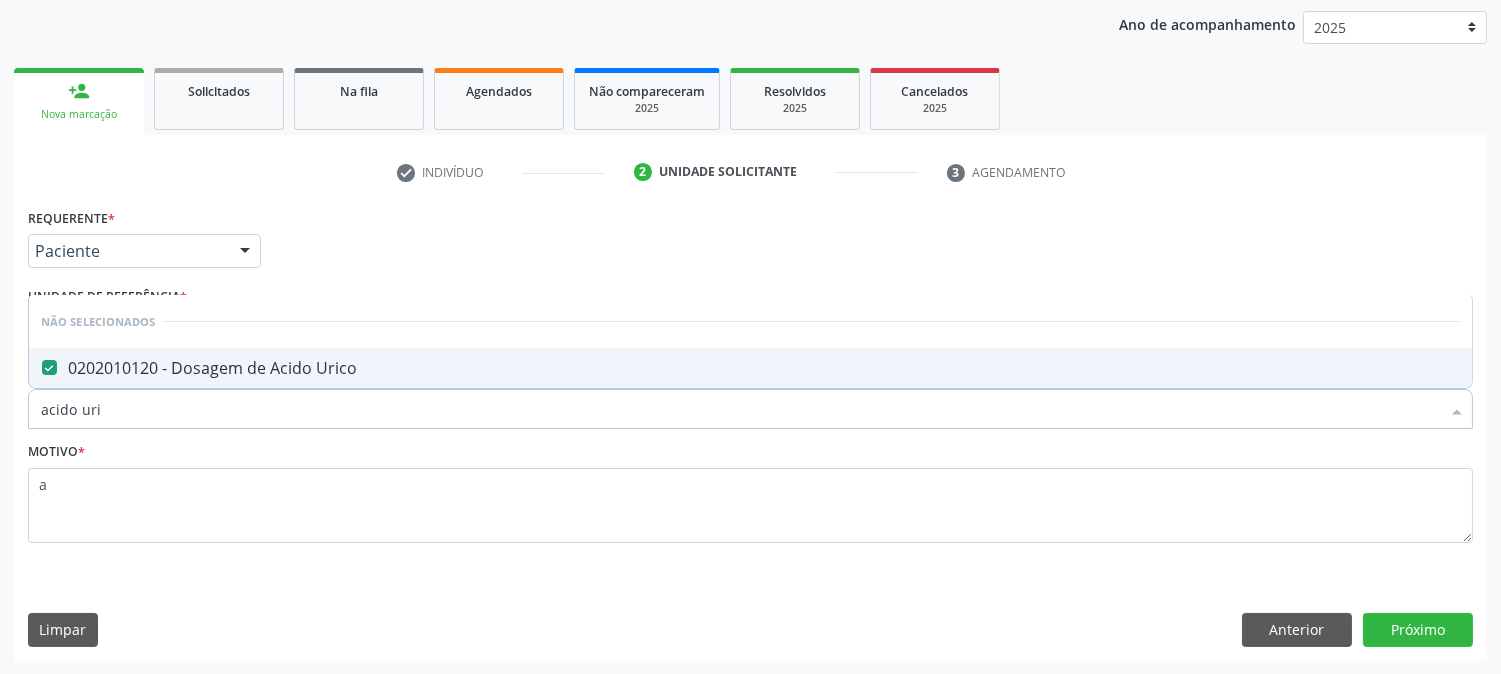 drag, startPoint x: 121, startPoint y: 408, endPoint x: 0, endPoint y: 404, distance: 121.0661 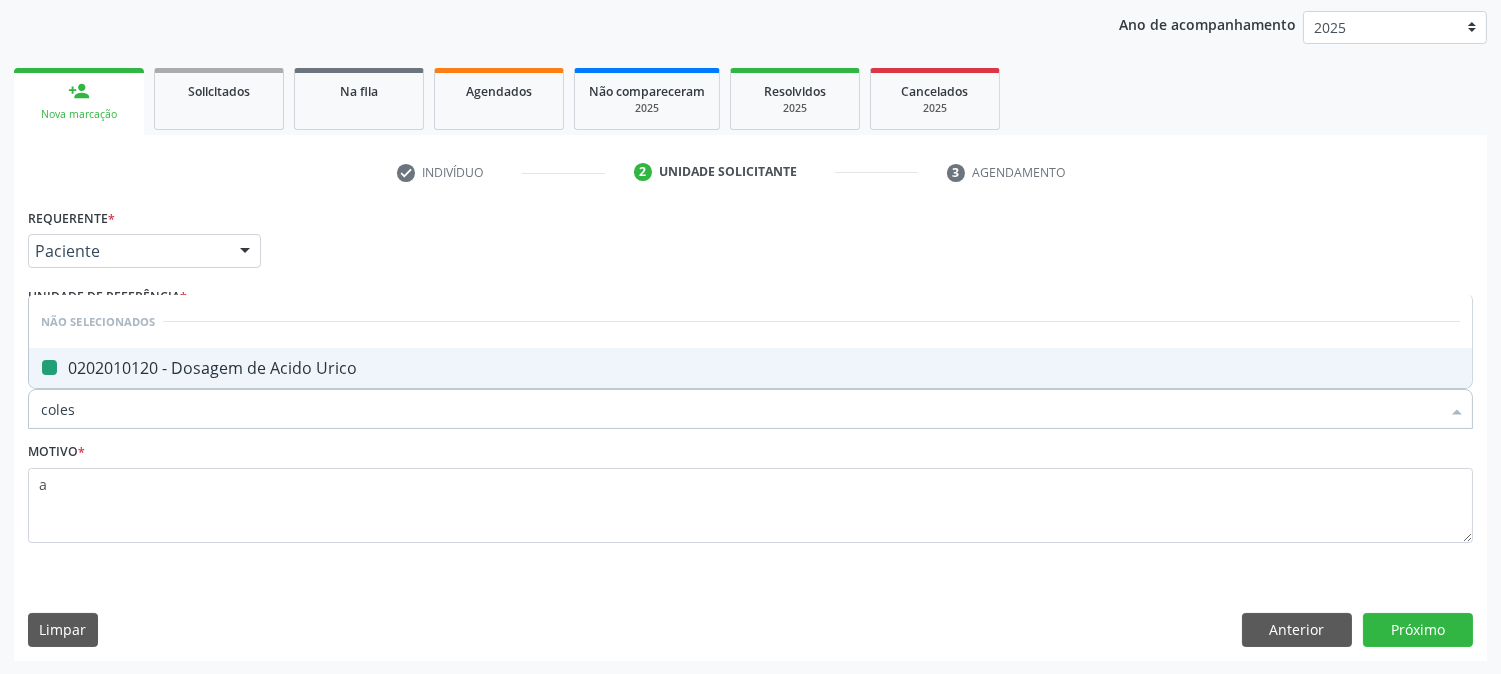type on "colest" 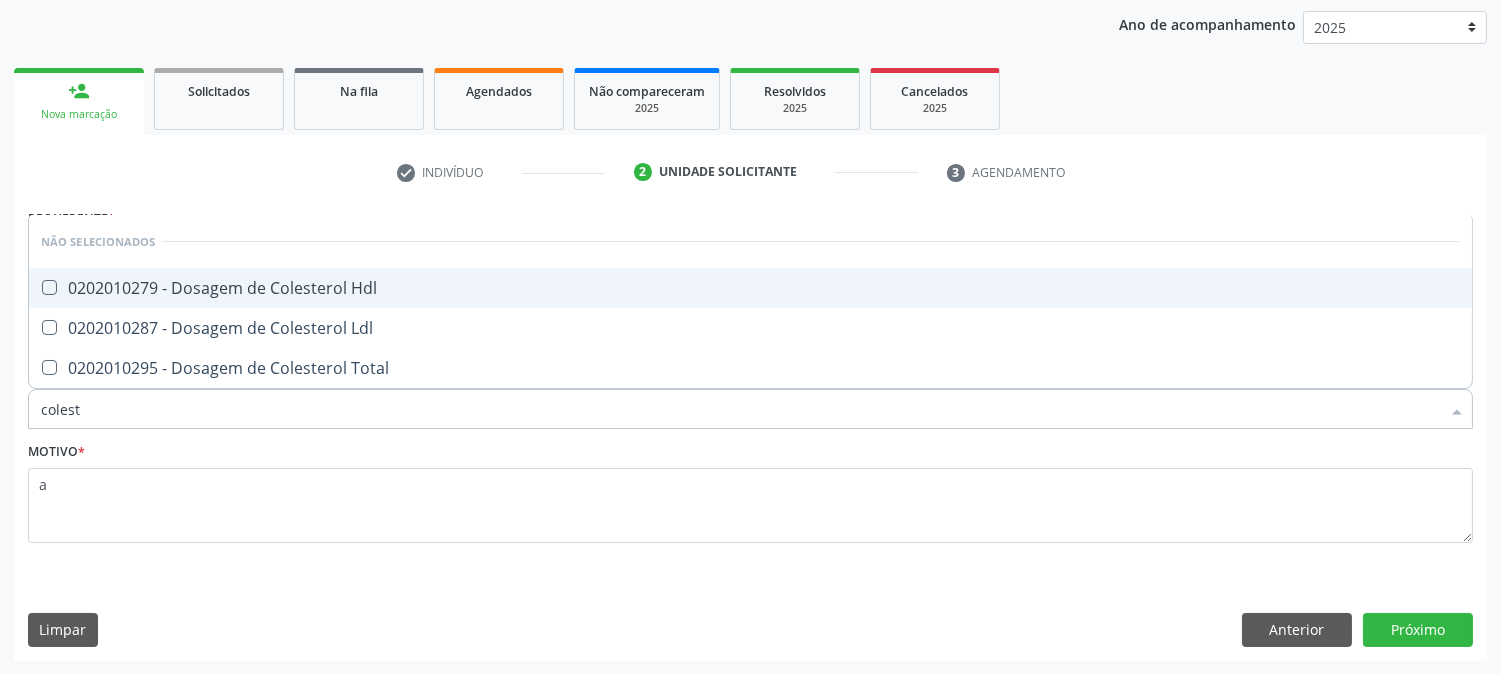 click on "0202010279 - Dosagem de Colesterol Hdl" at bounding box center (750, 288) 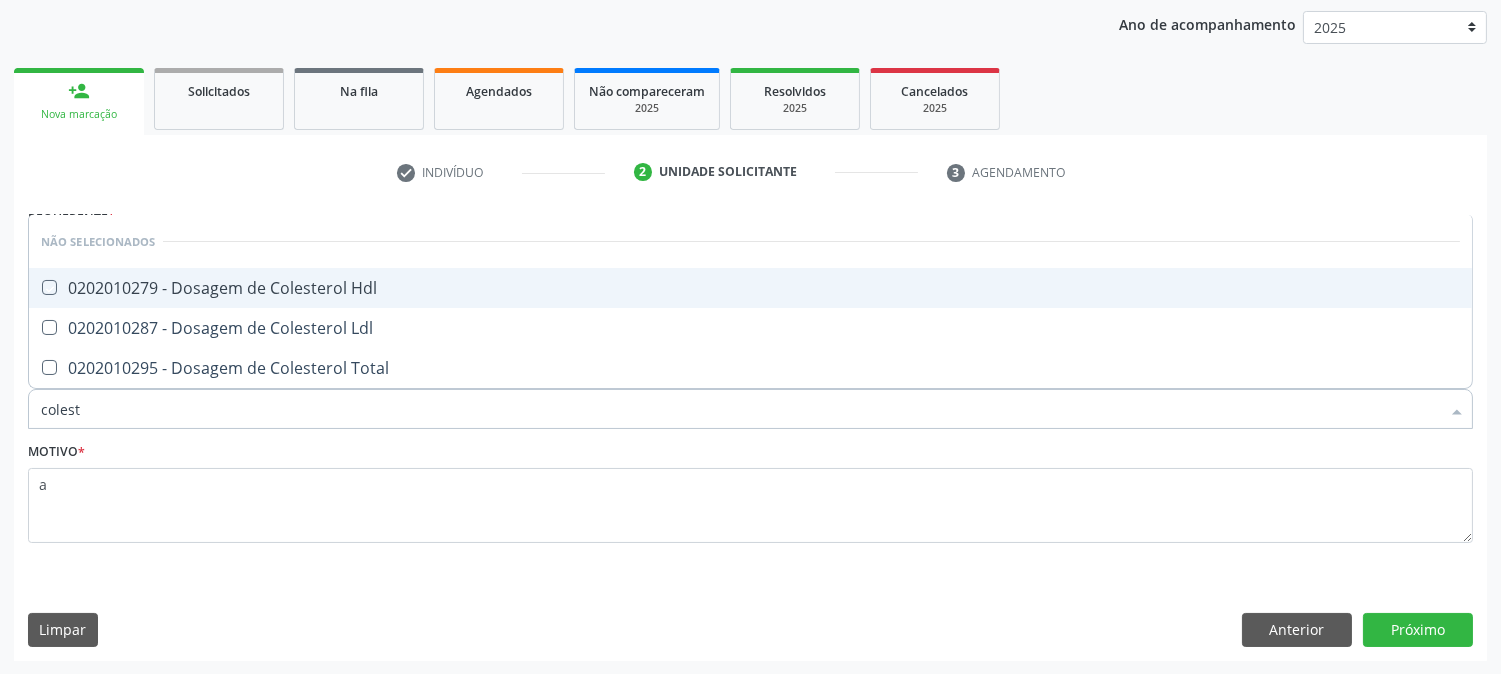 checkbox on "true" 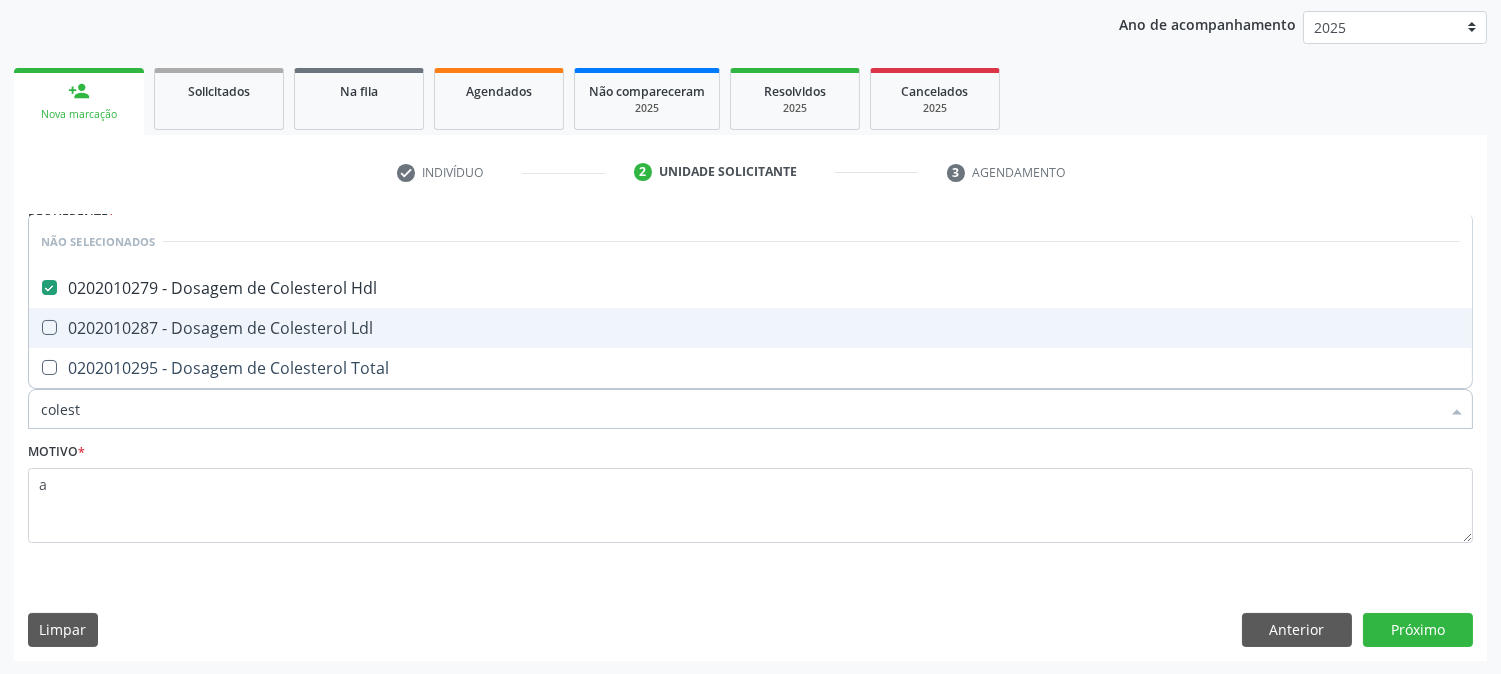 click on "0202010287 - Dosagem de Colesterol Ldl" at bounding box center (750, 328) 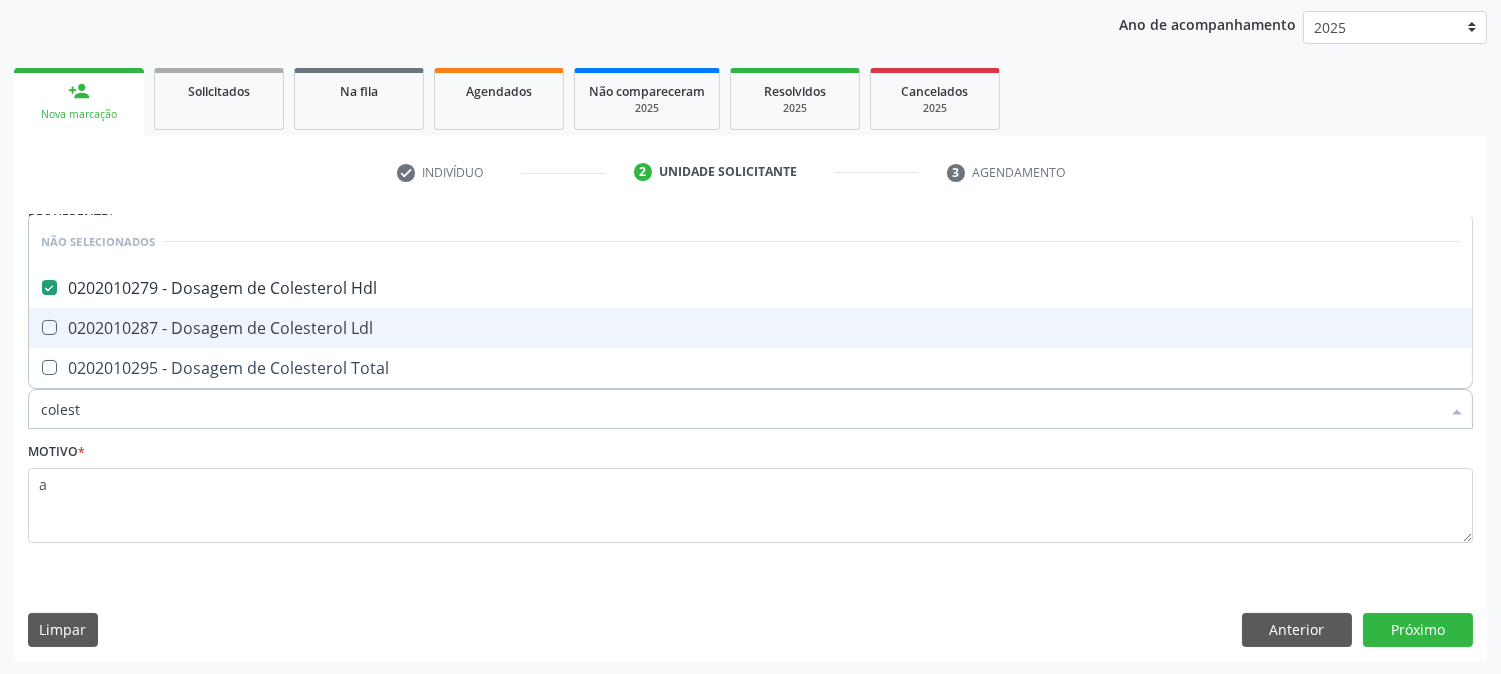 checkbox on "true" 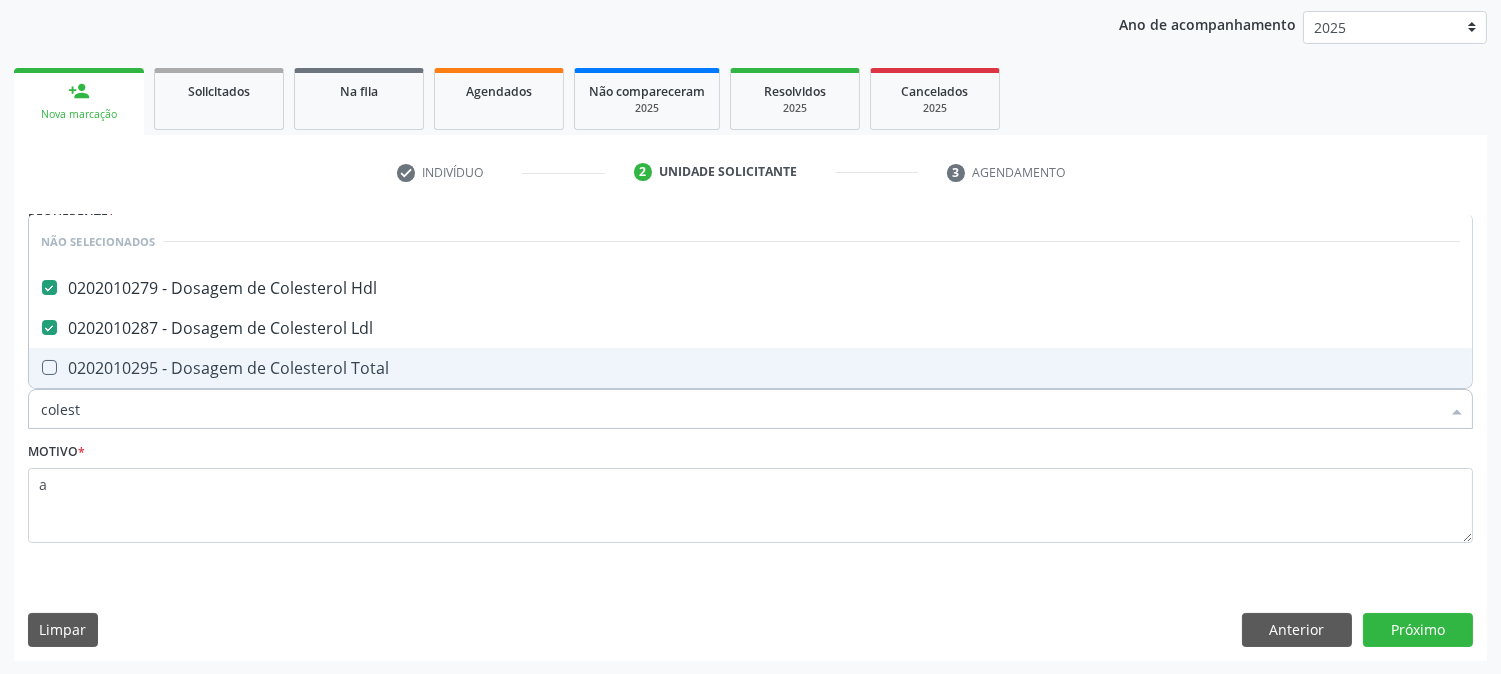 click on "0202010295 - Dosagem de Colesterol Total" at bounding box center (750, 368) 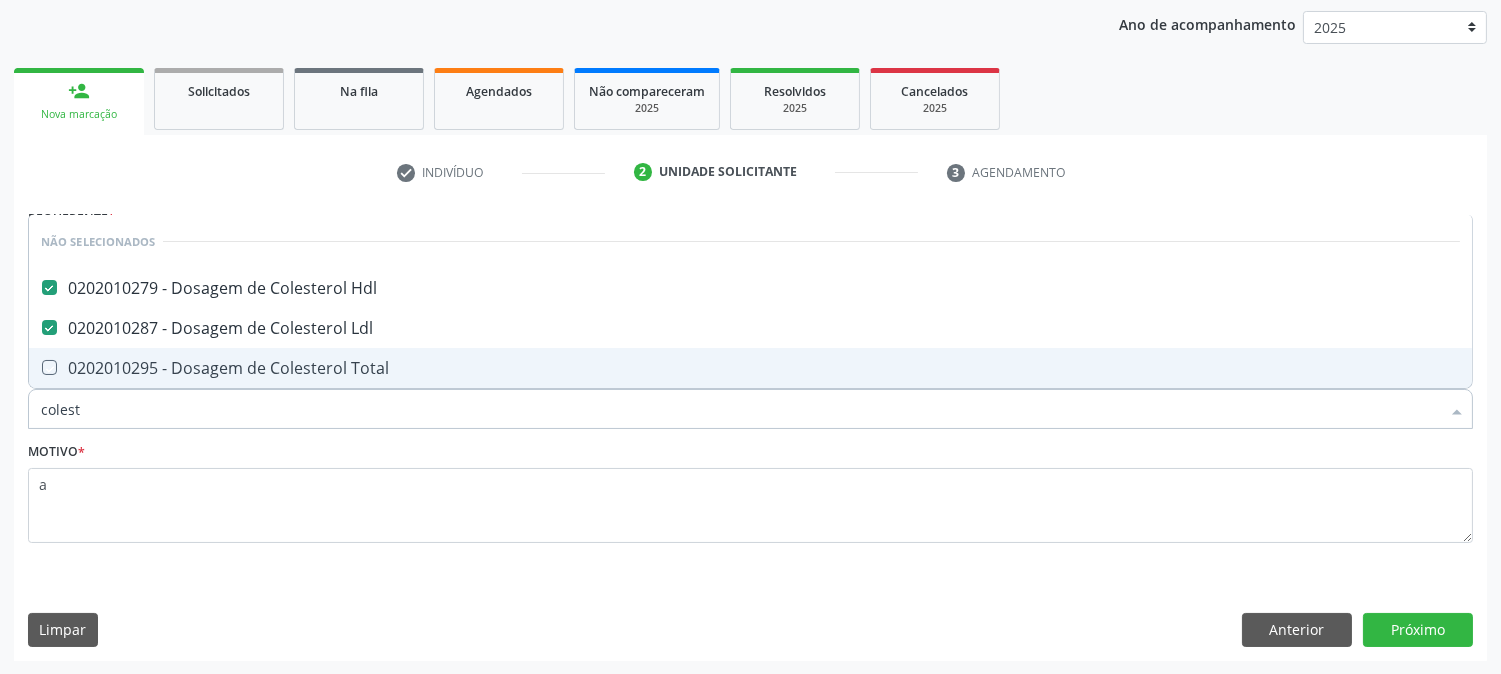 checkbox on "true" 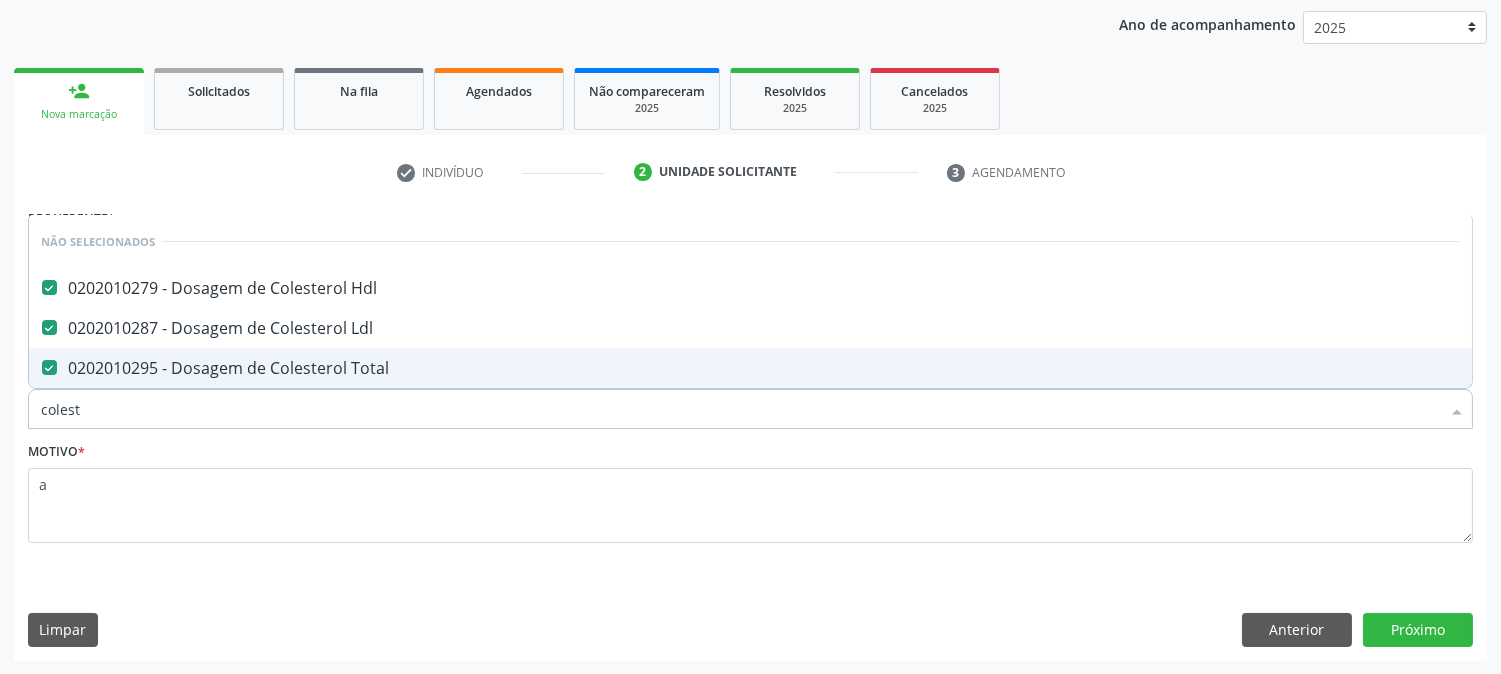 drag, startPoint x: 117, startPoint y: 387, endPoint x: 0, endPoint y: 388, distance: 117.00427 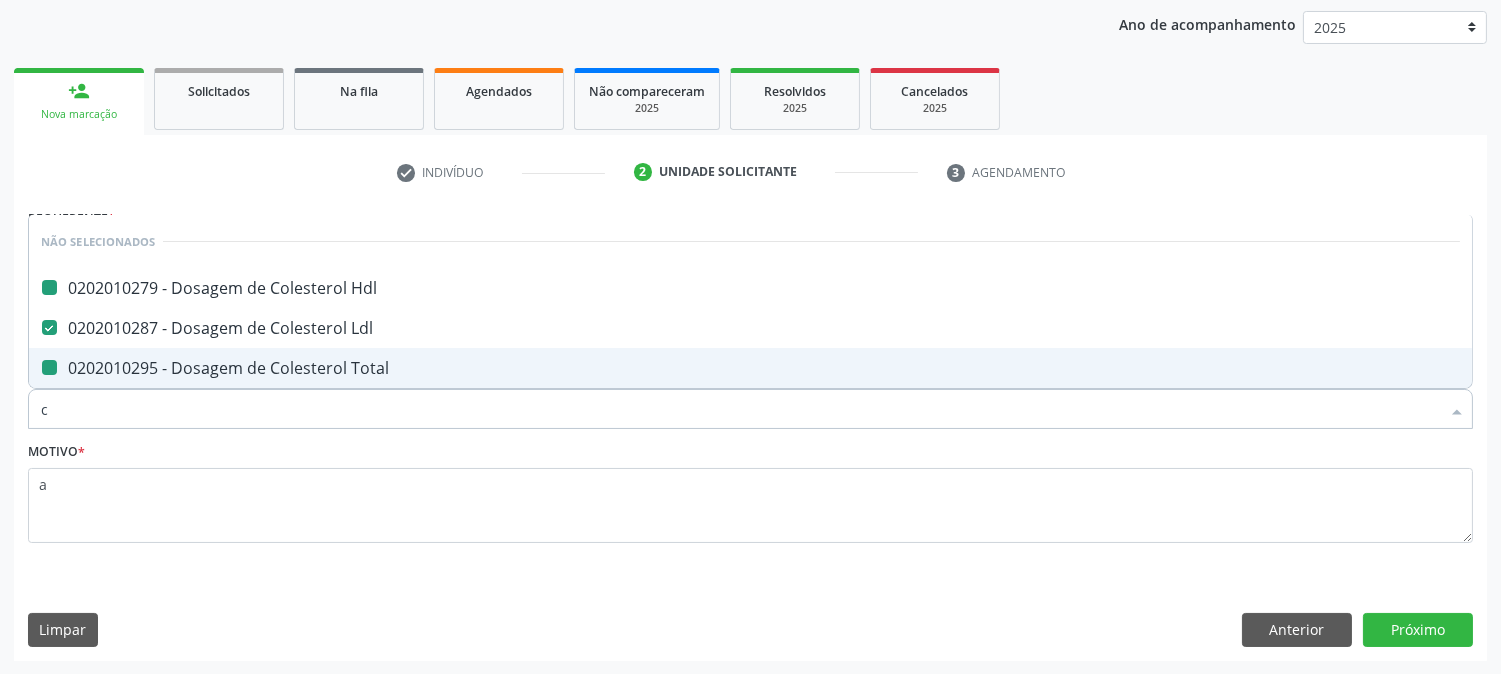 type on "cr" 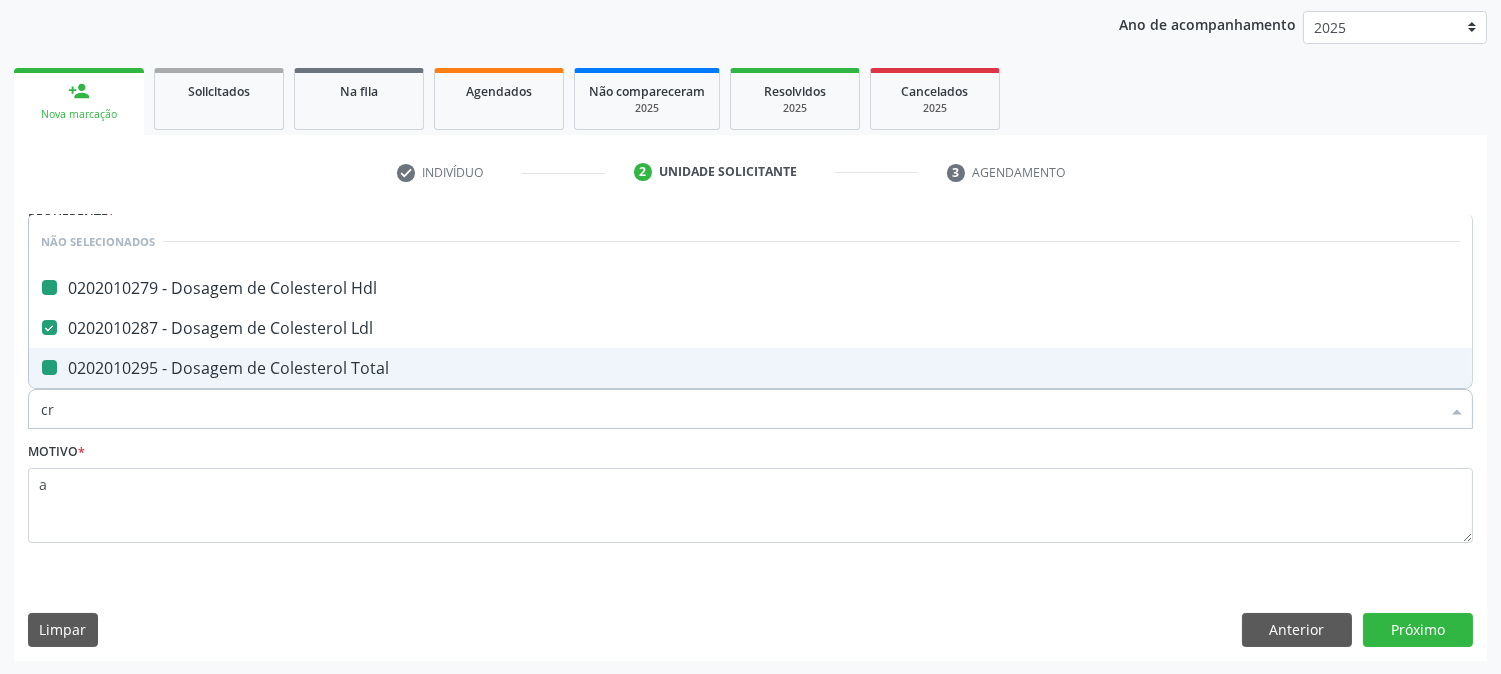 checkbox on "false" 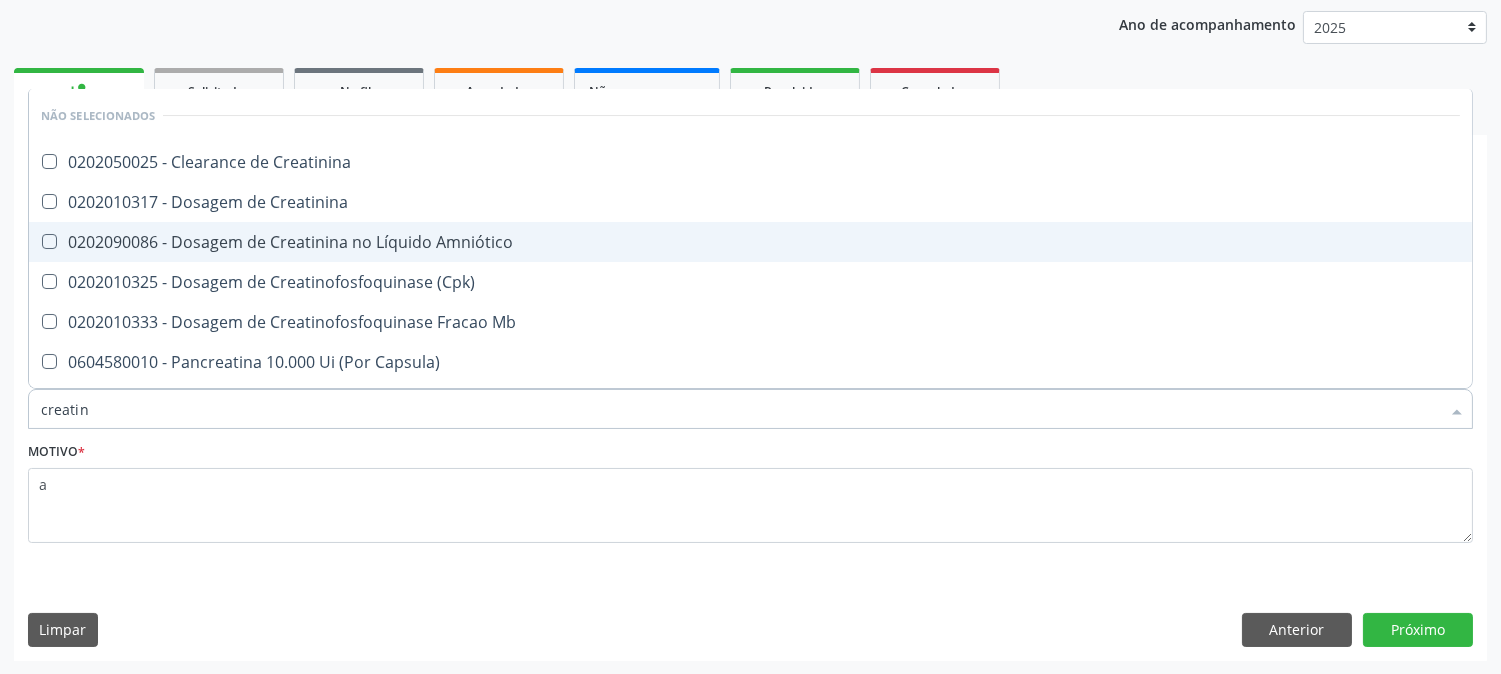 type on "creatini" 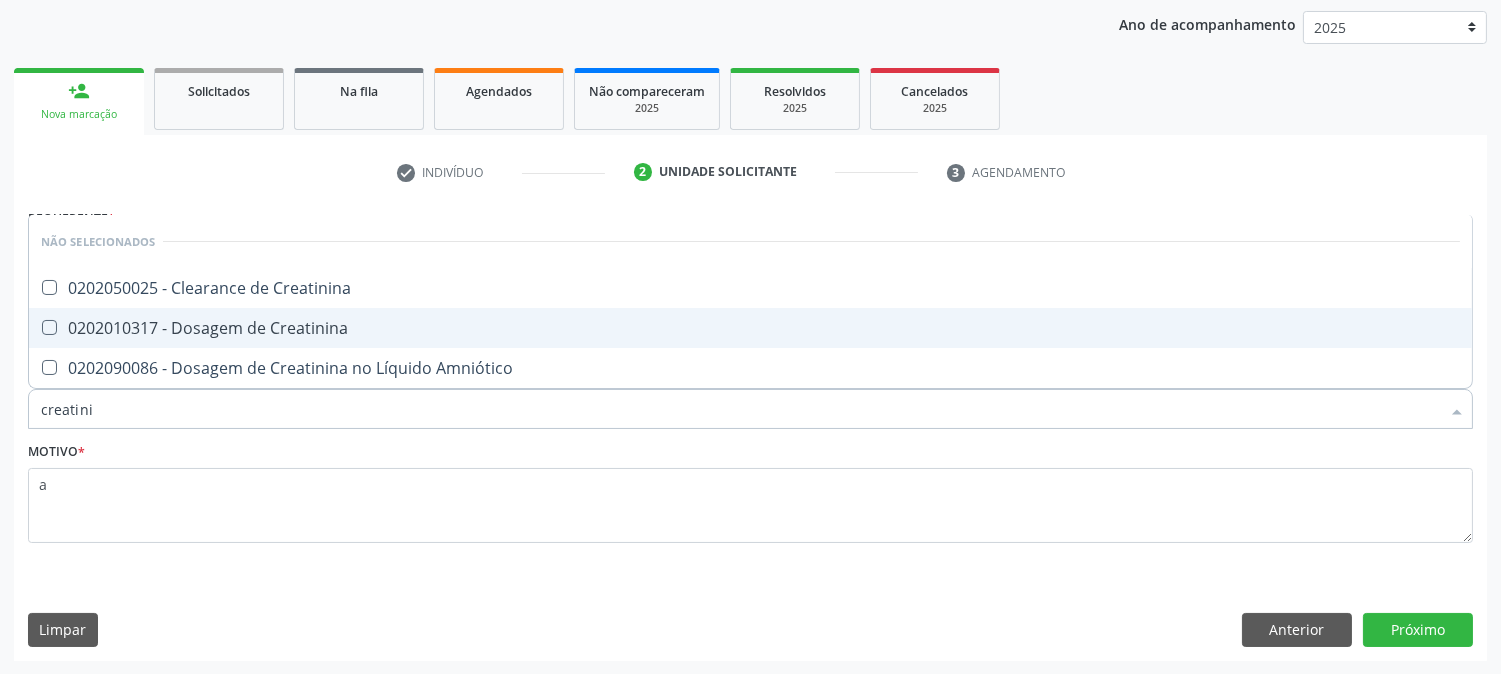 click on "0202010317 - Dosagem de Creatinina" at bounding box center [750, 328] 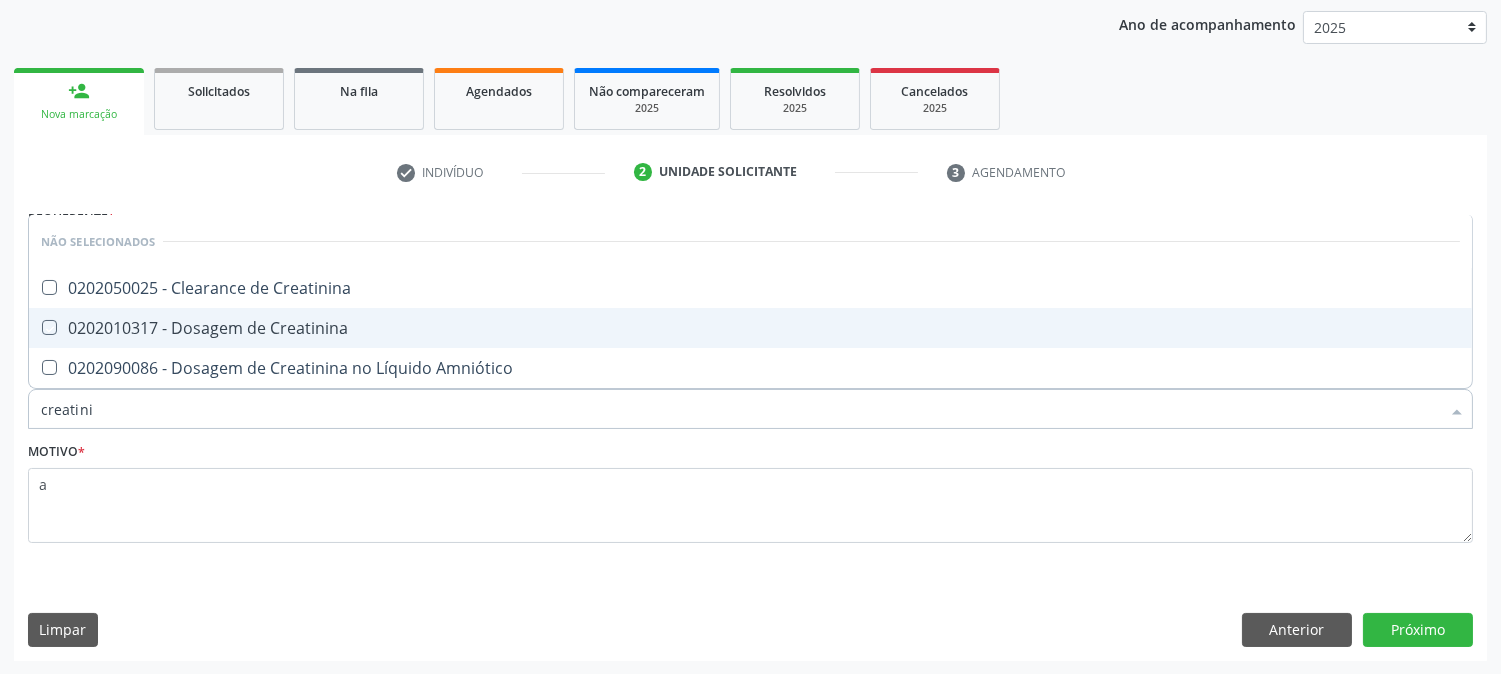 checkbox on "true" 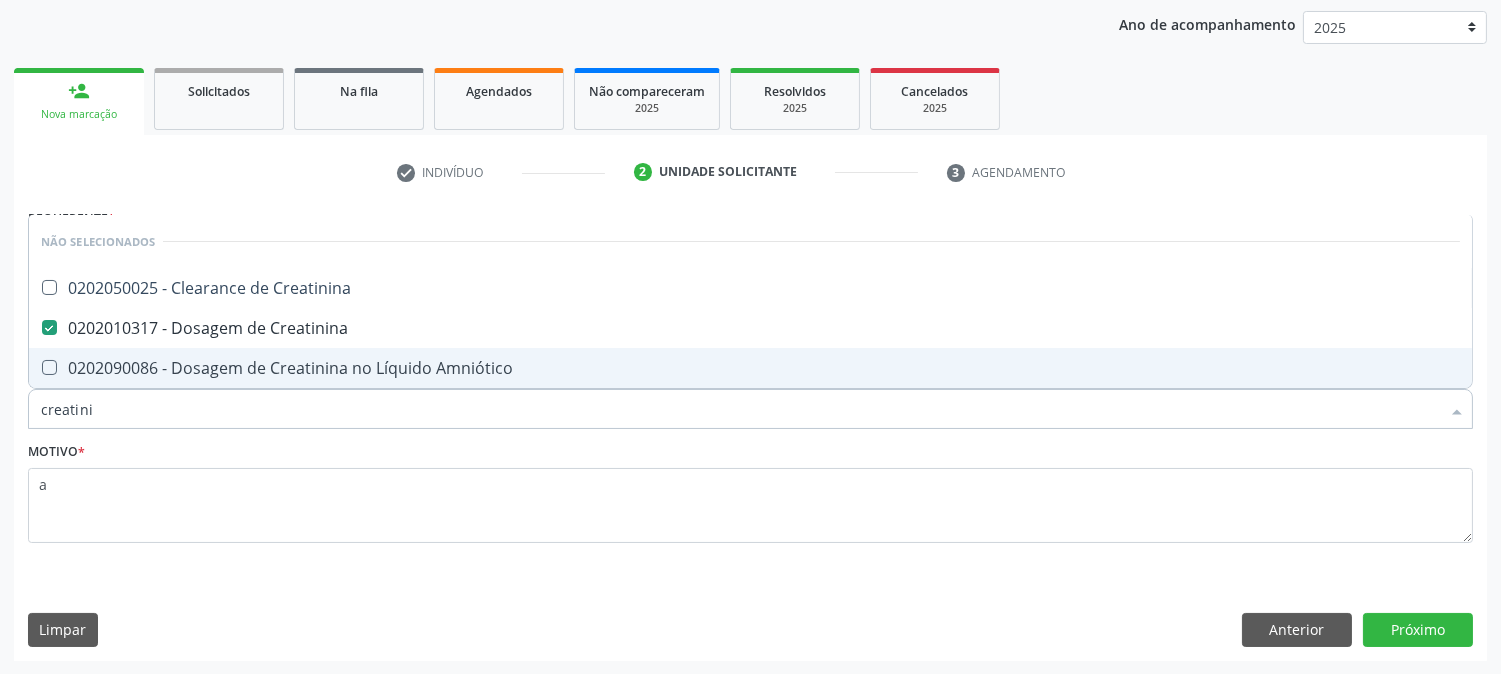 drag, startPoint x: 122, startPoint y: 401, endPoint x: 0, endPoint y: 403, distance: 122.016396 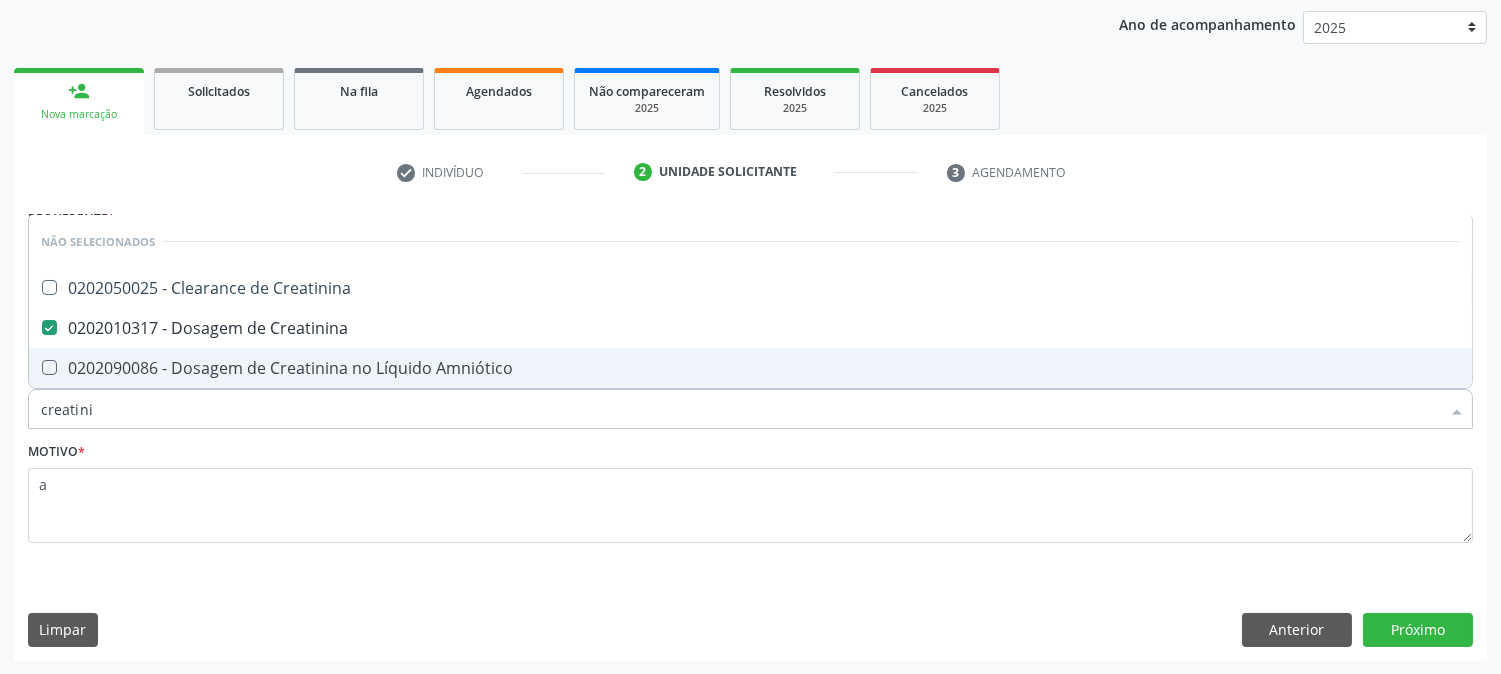 type 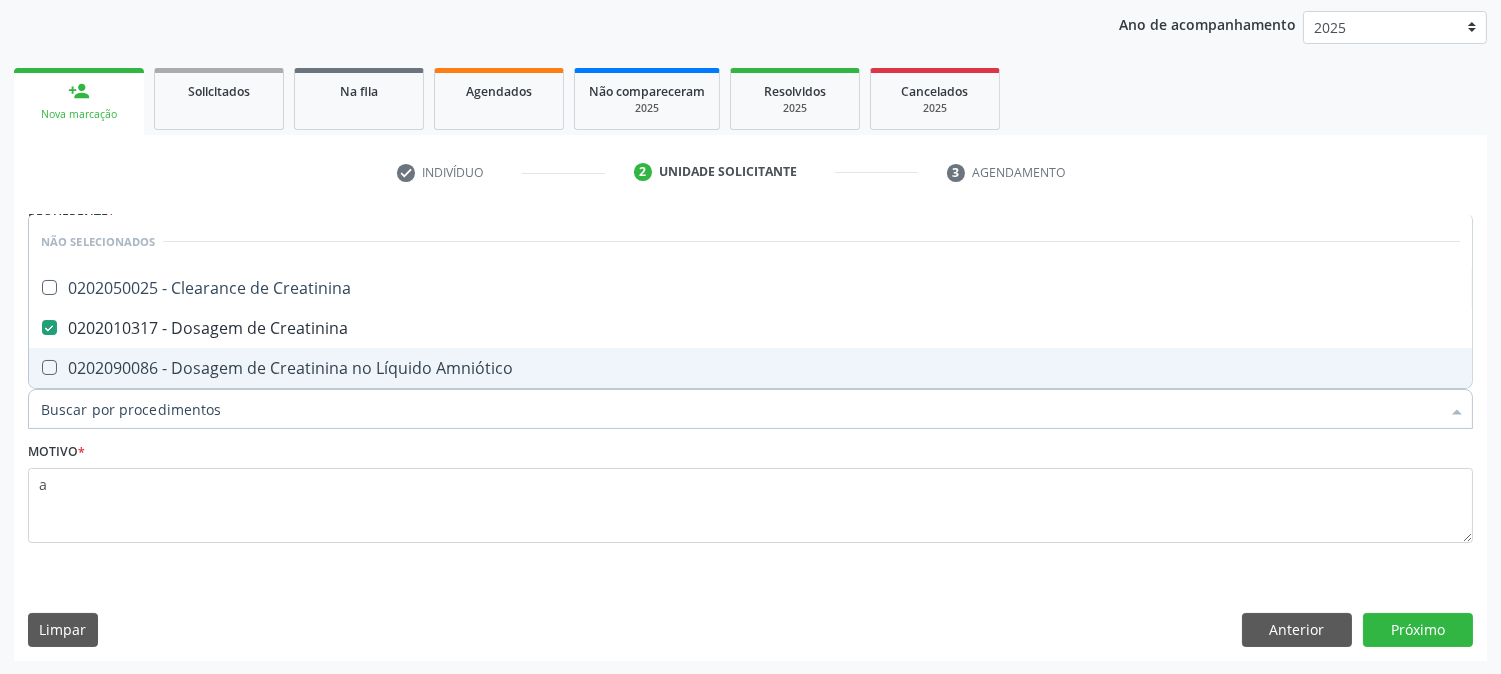 checkbox on "true" 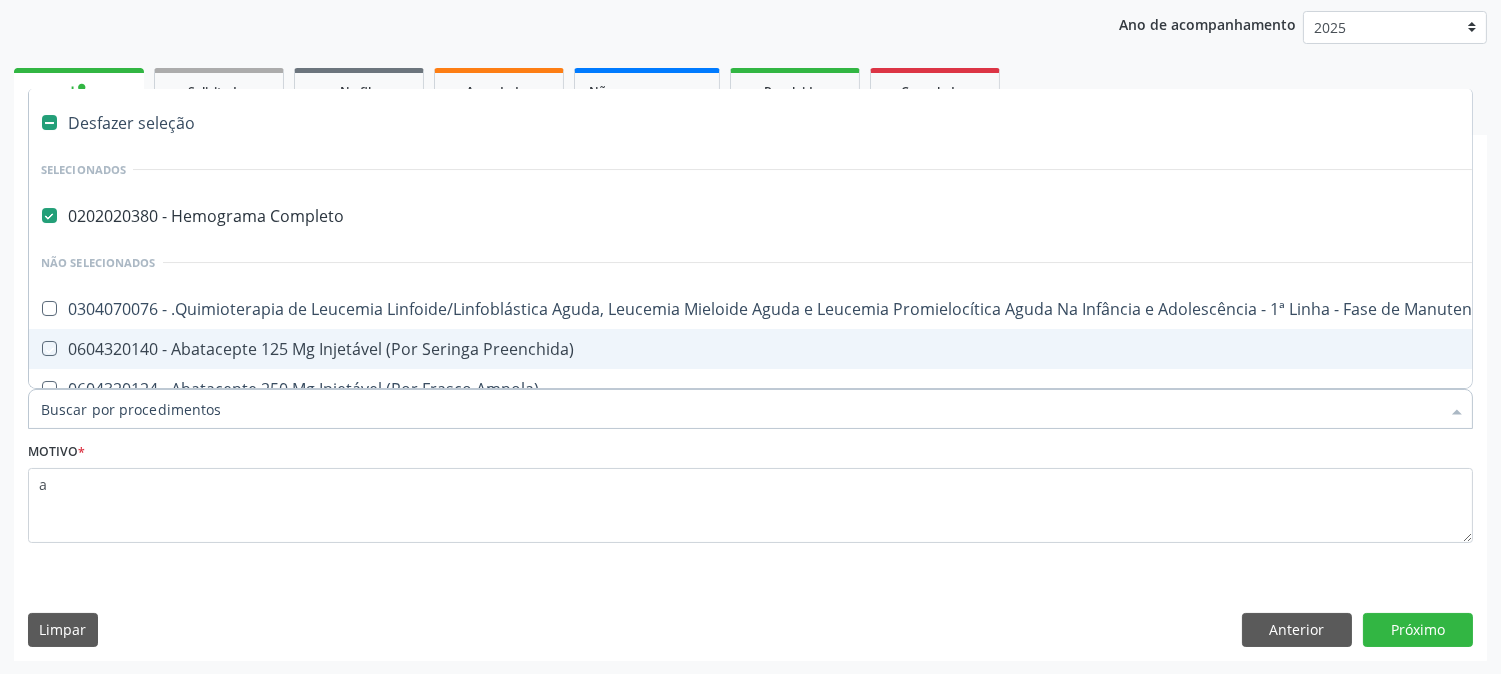 checkbox on "true" 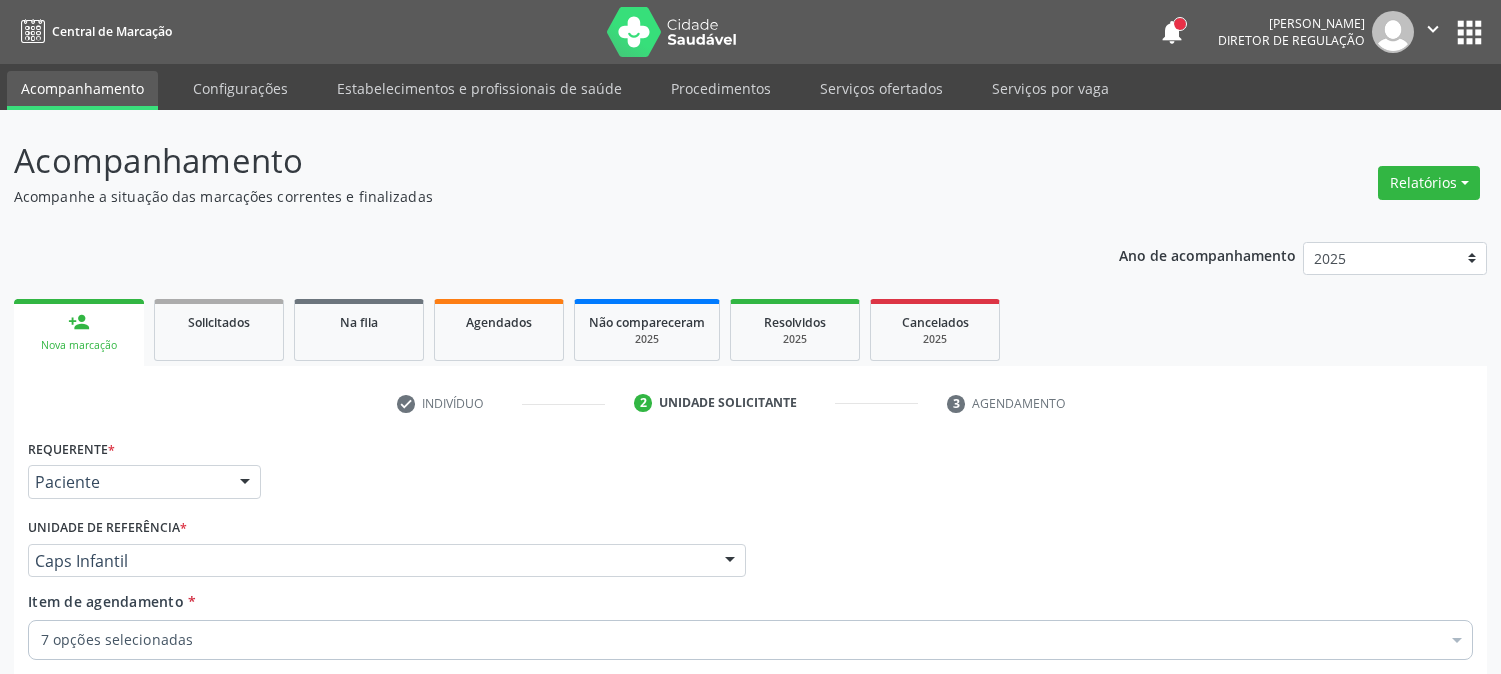 scroll, scrollTop: 231, scrollLeft: 0, axis: vertical 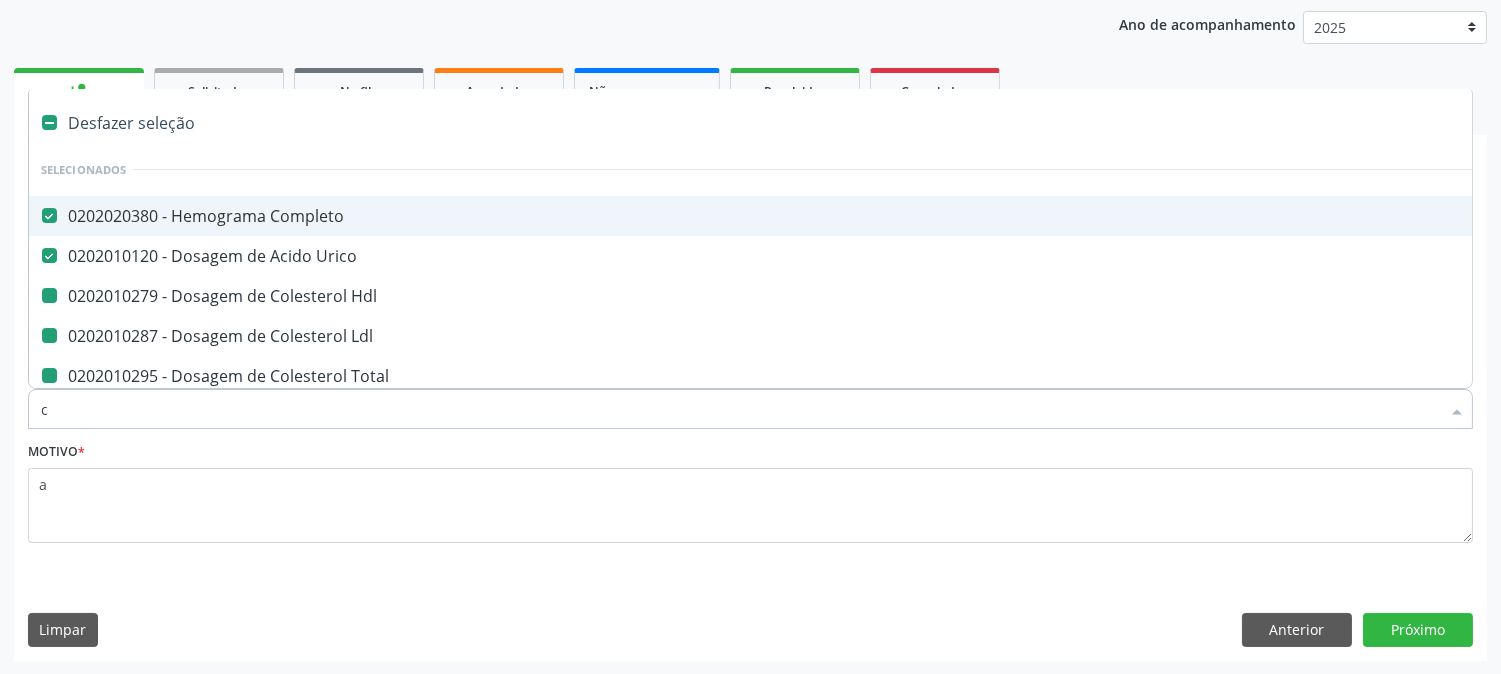 type on "cr" 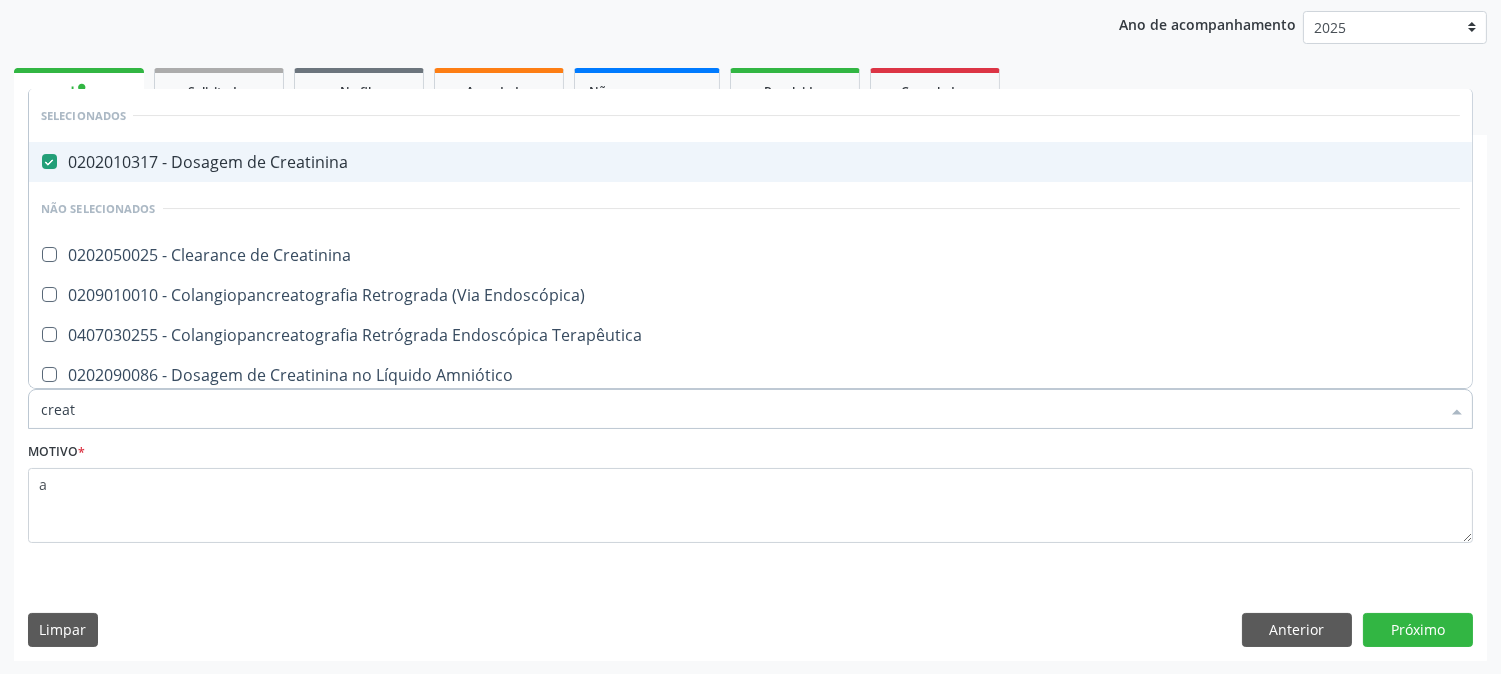 type on "creat" 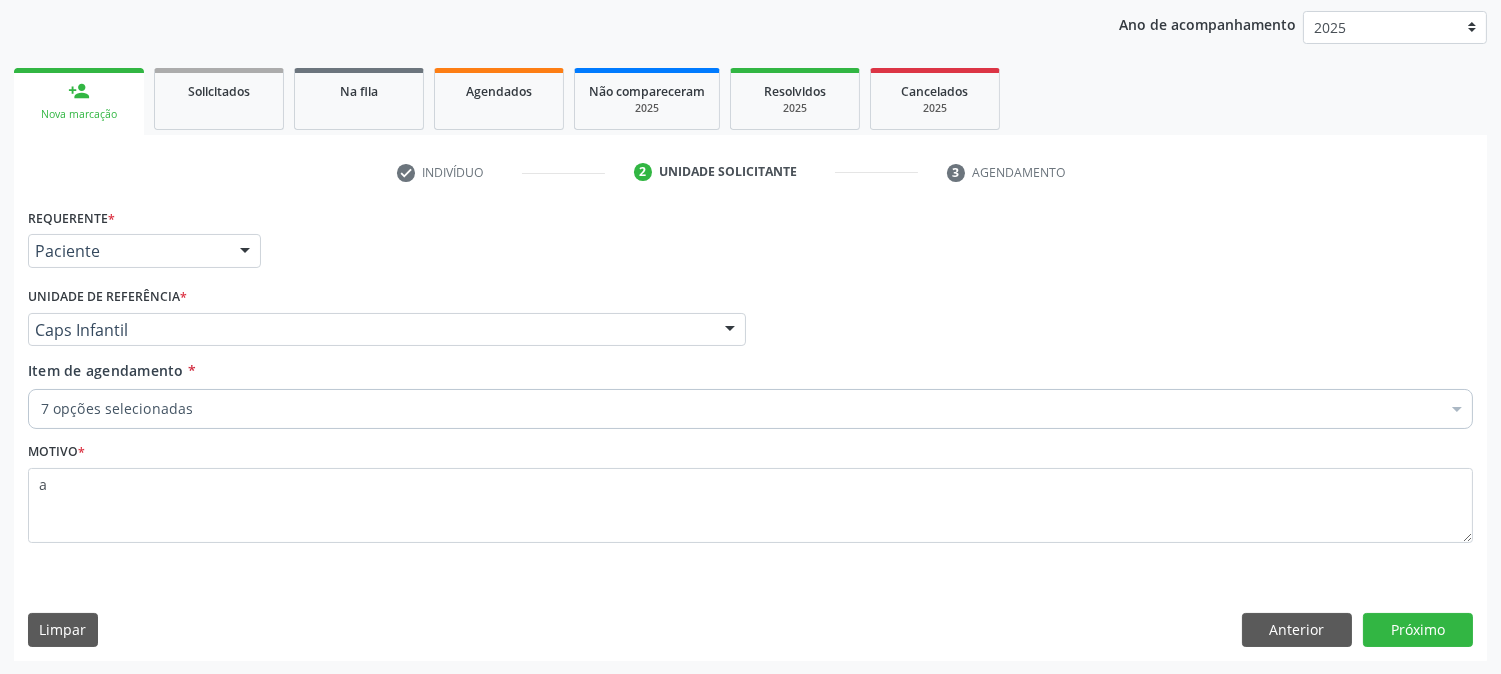click on "Item de agendamento
*
7 opções selecionadas
Desfazer seleção
Selecionados
0202020380 - Hemograma Completo
0202010120 - Dosagem de Acido Urico
0202010279 - Dosagem de Colesterol Hdl
0202010287 - Dosagem de Colesterol Ldl
0202010295 - Dosagem de Colesterol Total
0202010317 - Dosagem de Creatinina
0202010678 - Dosagem de Triglicerideos
Não selecionados
0304070076 - .Quimioterapia de Leucemia Linfoide/Linfoblástica Aguda, Leucemia Mieloide Aguda e Leucemia Promielocítica Aguda Na Infância e Adolescência - 1ª Linha - Fase de Manutenção
0604320140 - Abatacepte 125 Mg Injetável (Por Seringa Preenchida)
0604320124 - Abatacepte 250 Mg Injetável (Por Frasco Ampola).
0603050018 - Abciximabe
0406010013 - Abertura de Comunicação Inter-Atrial" at bounding box center [750, 398] 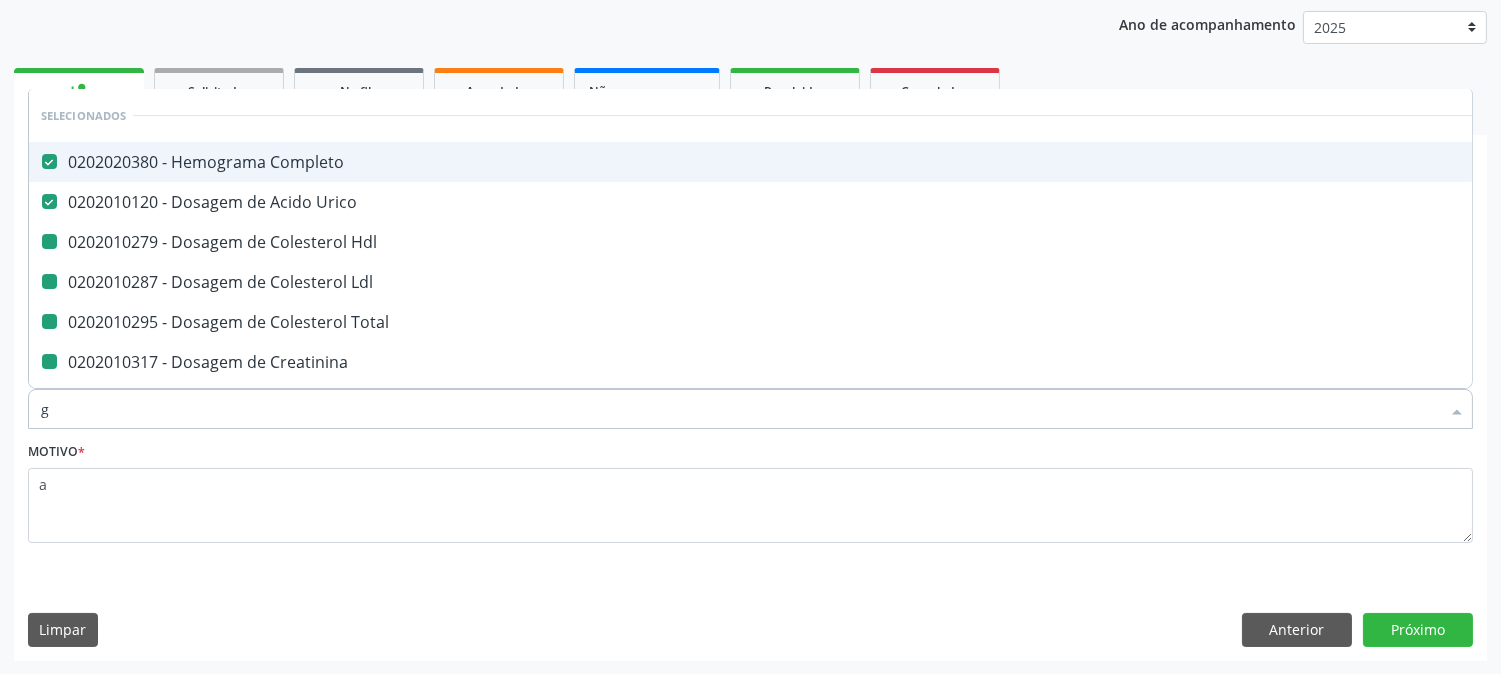 type on "gl" 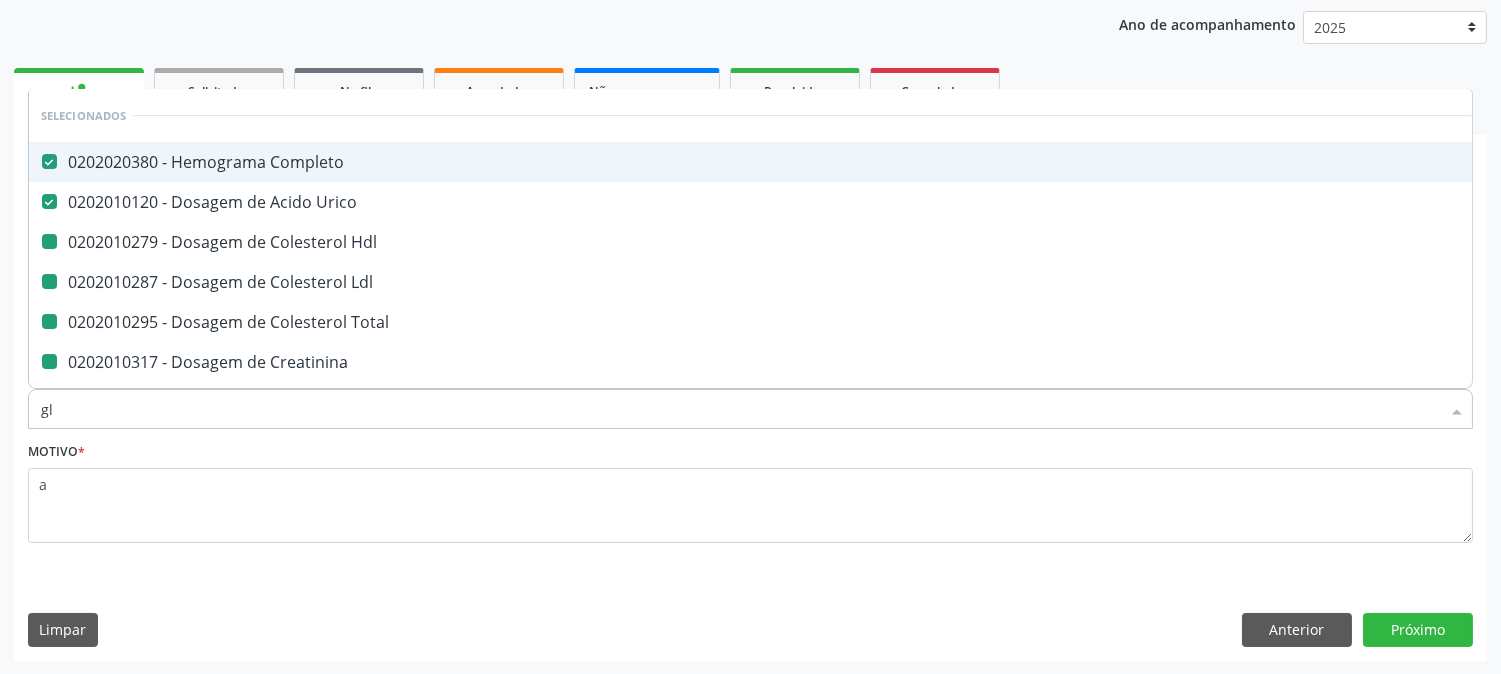 checkbox on "false" 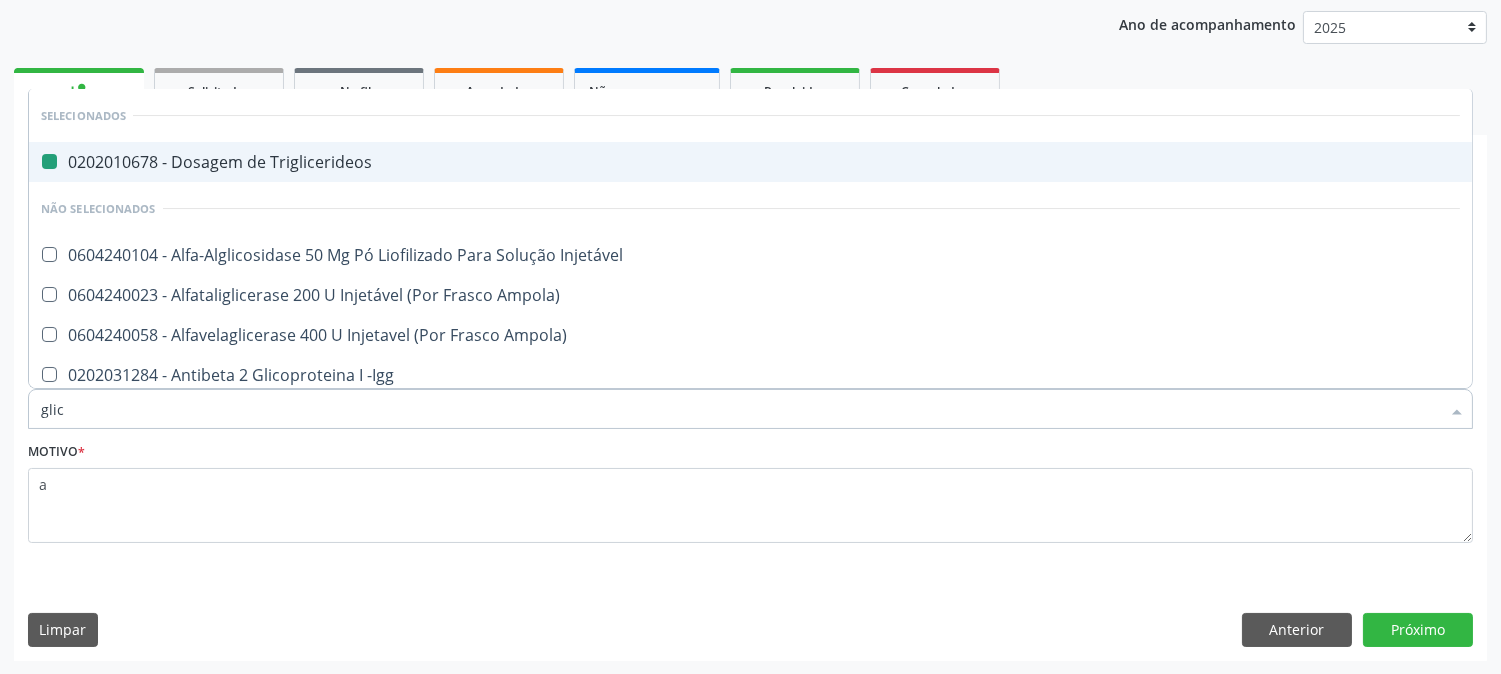 type on "glico" 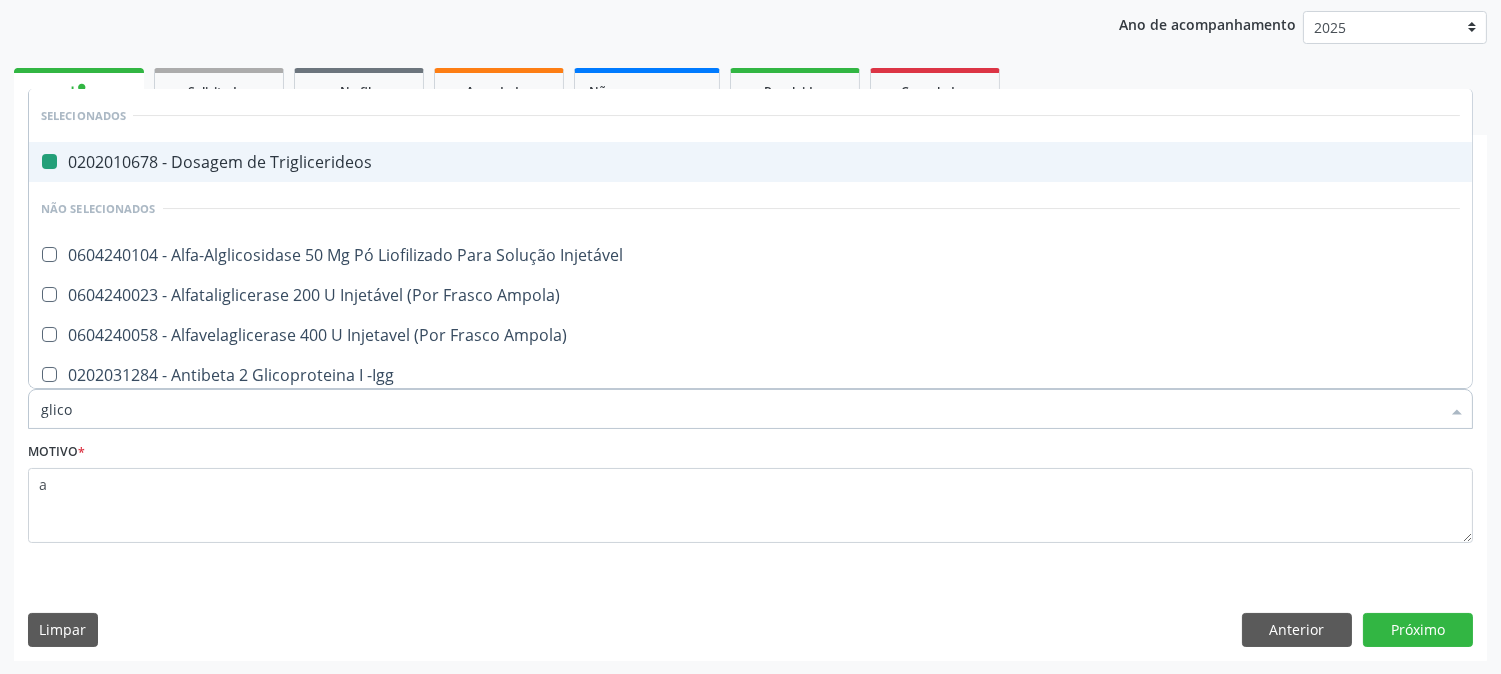 checkbox on "false" 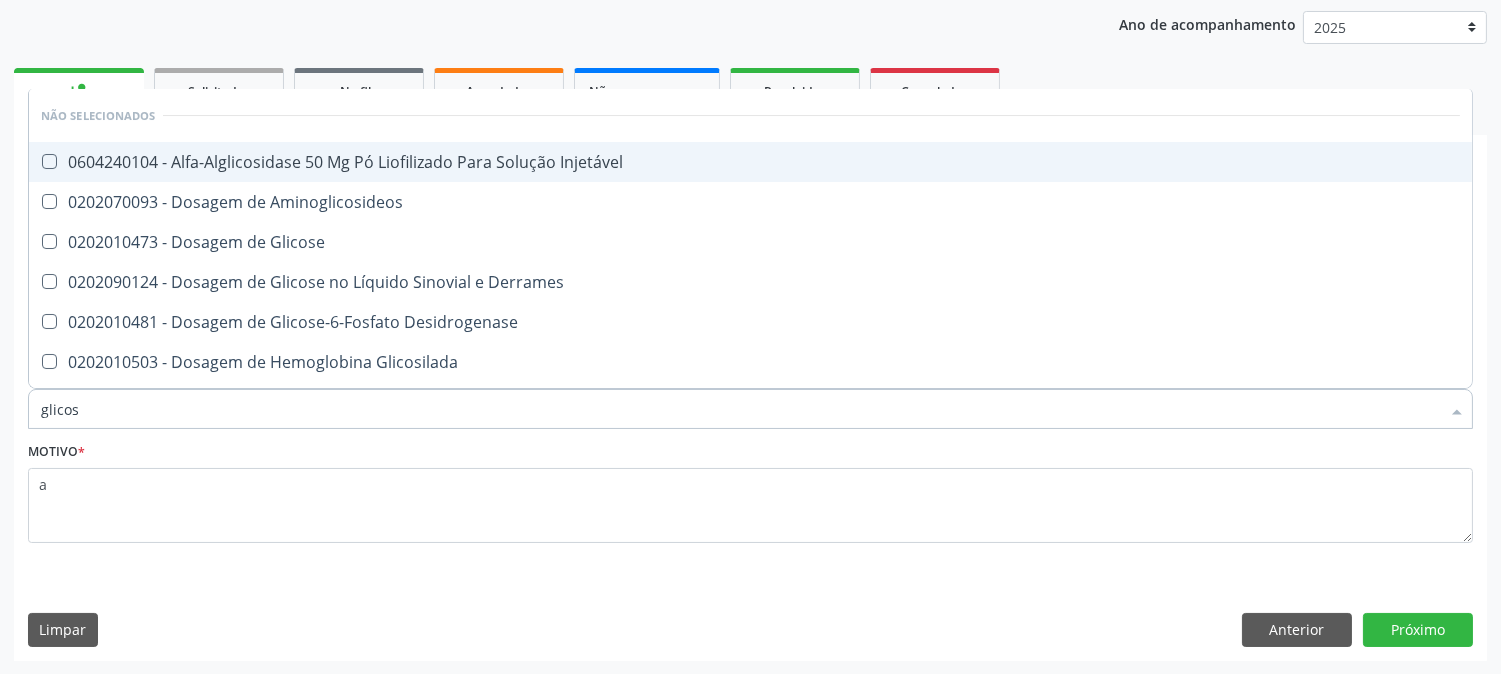 type on "glicose" 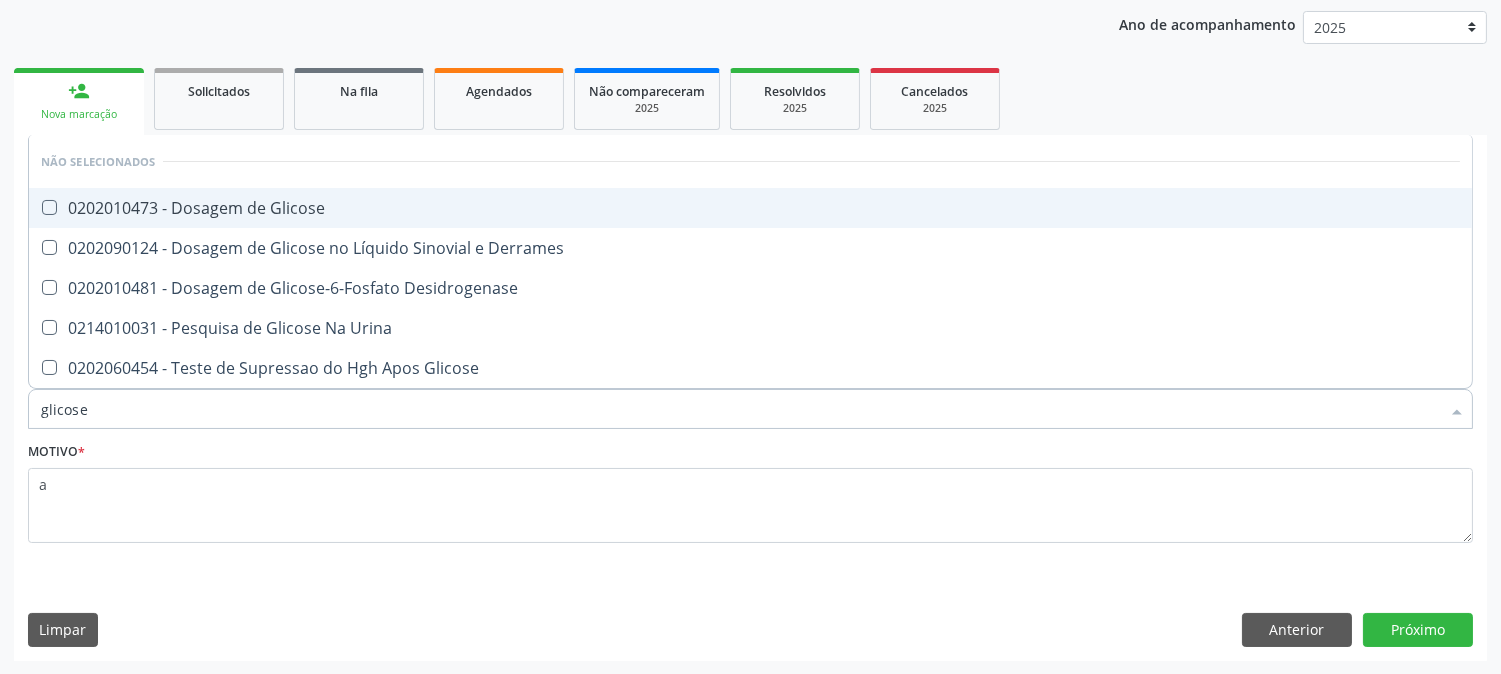 click on "0202010473 - Dosagem de Glicose" at bounding box center (750, 208) 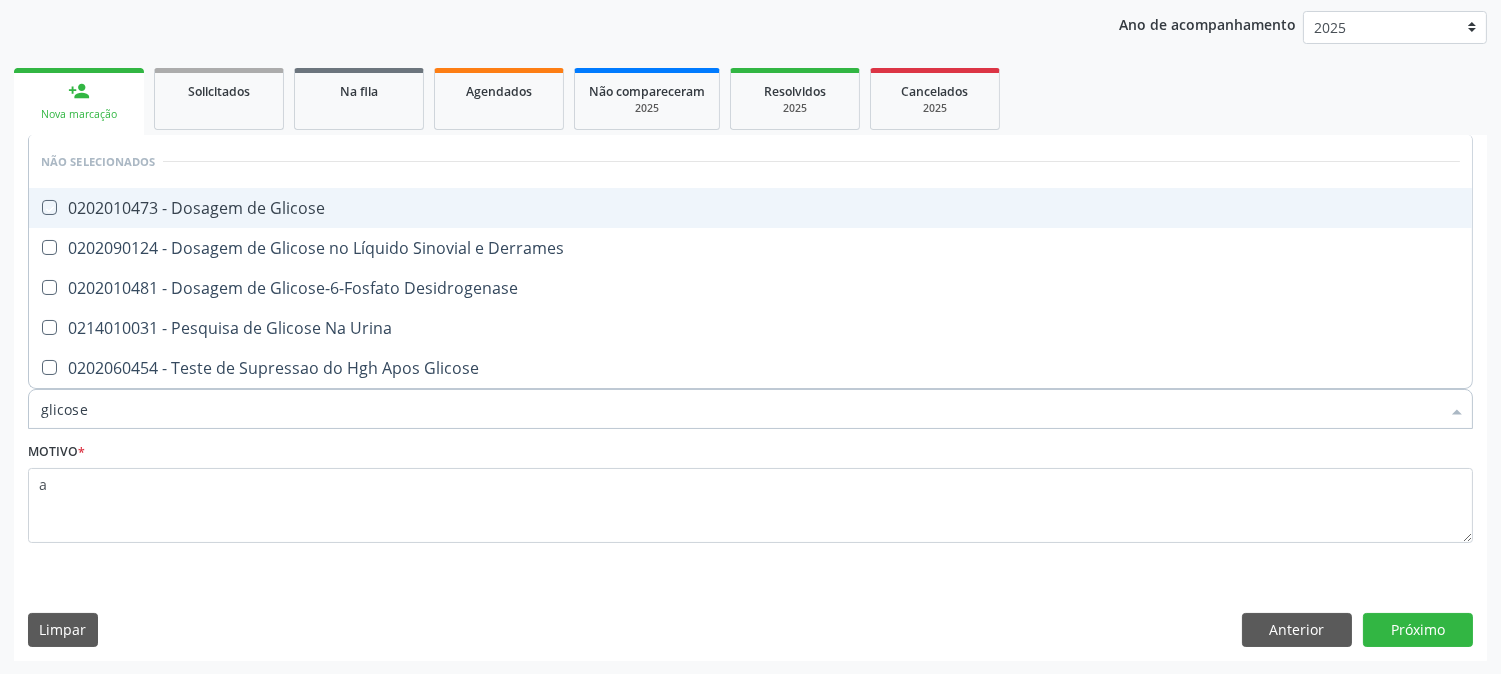 checkbox on "true" 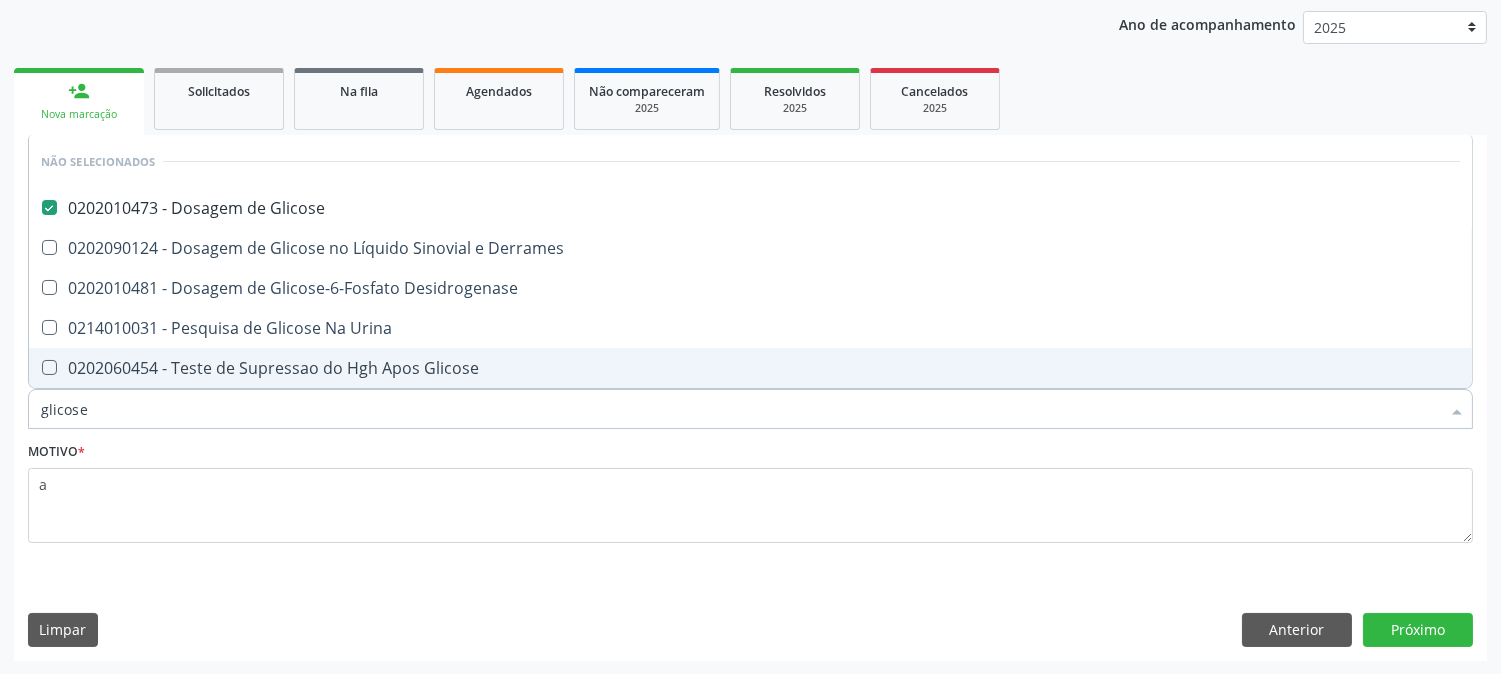 drag, startPoint x: 126, startPoint y: 408, endPoint x: 0, endPoint y: 407, distance: 126.00397 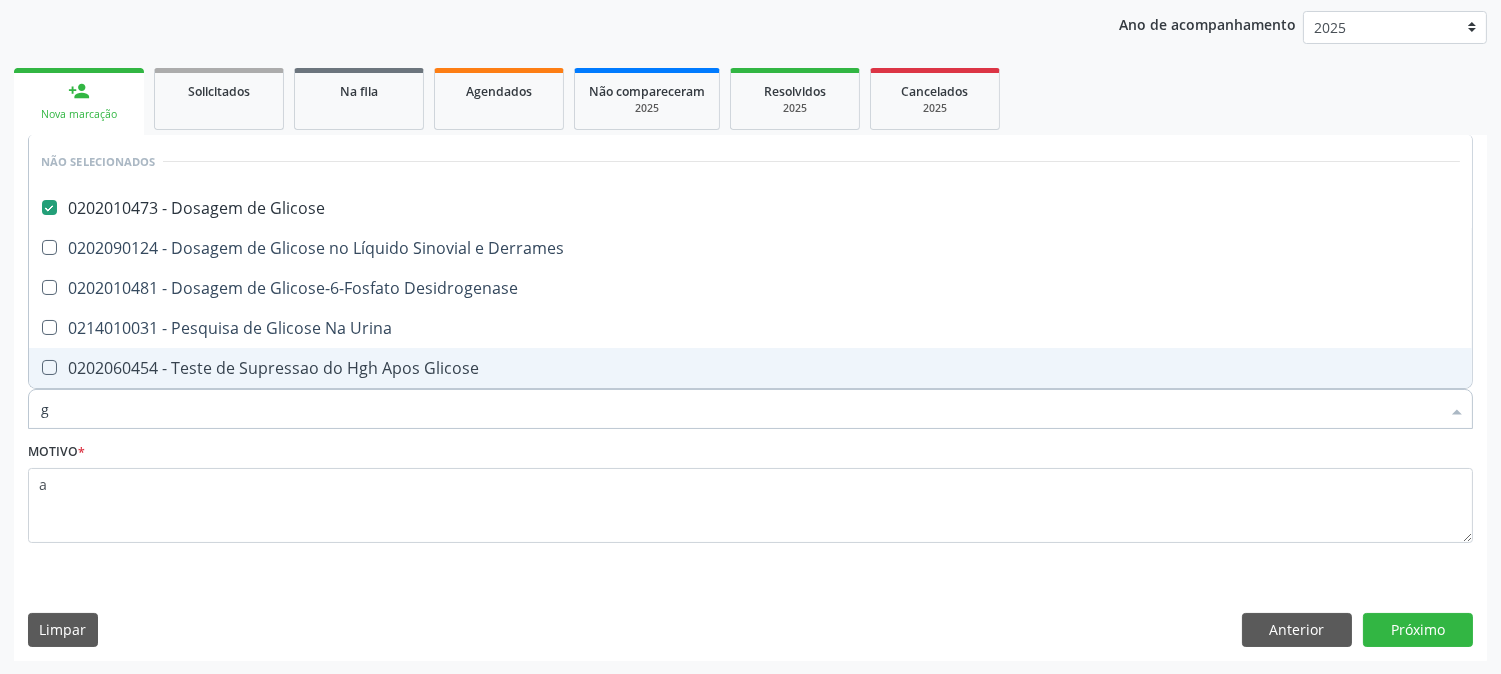 type on "gl" 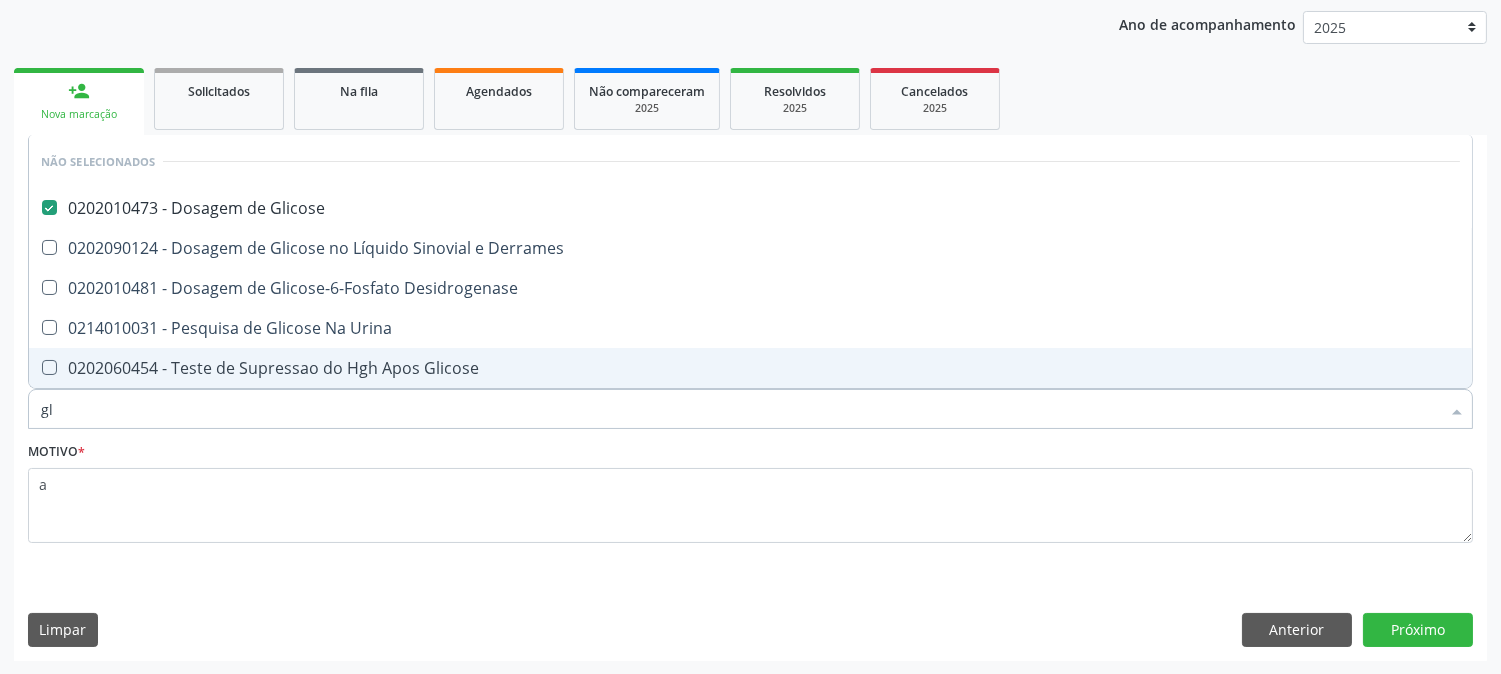 checkbox on "false" 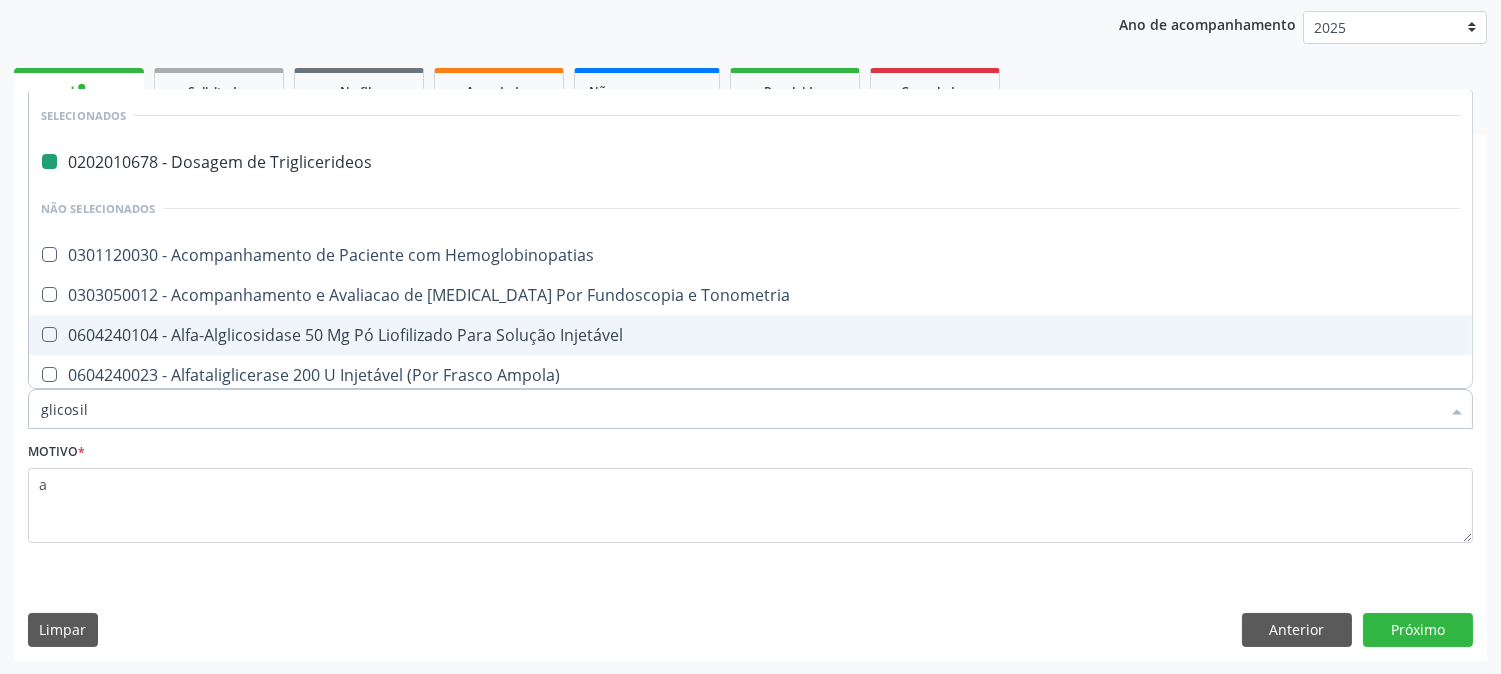 type on "glicosila" 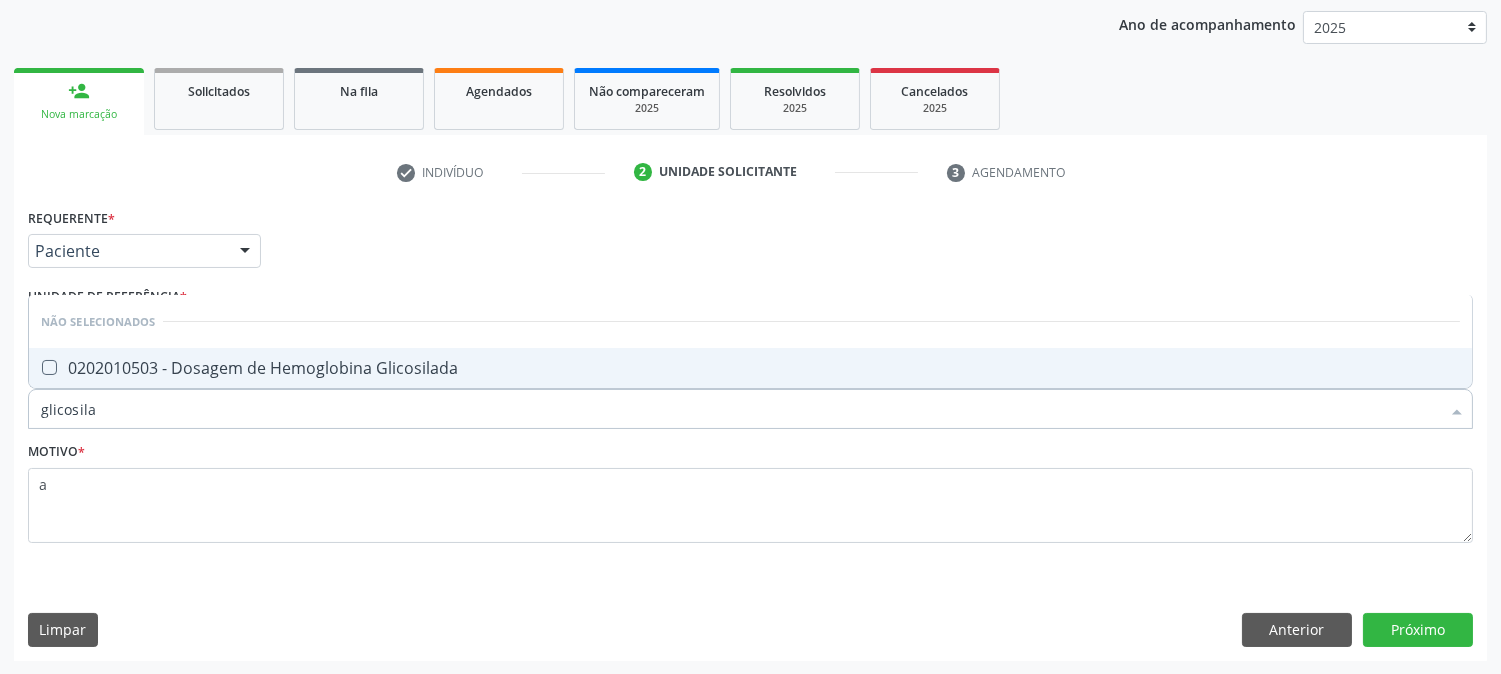 click on "0202010503 - Dosagem de Hemoglobina Glicosilada" at bounding box center (750, 368) 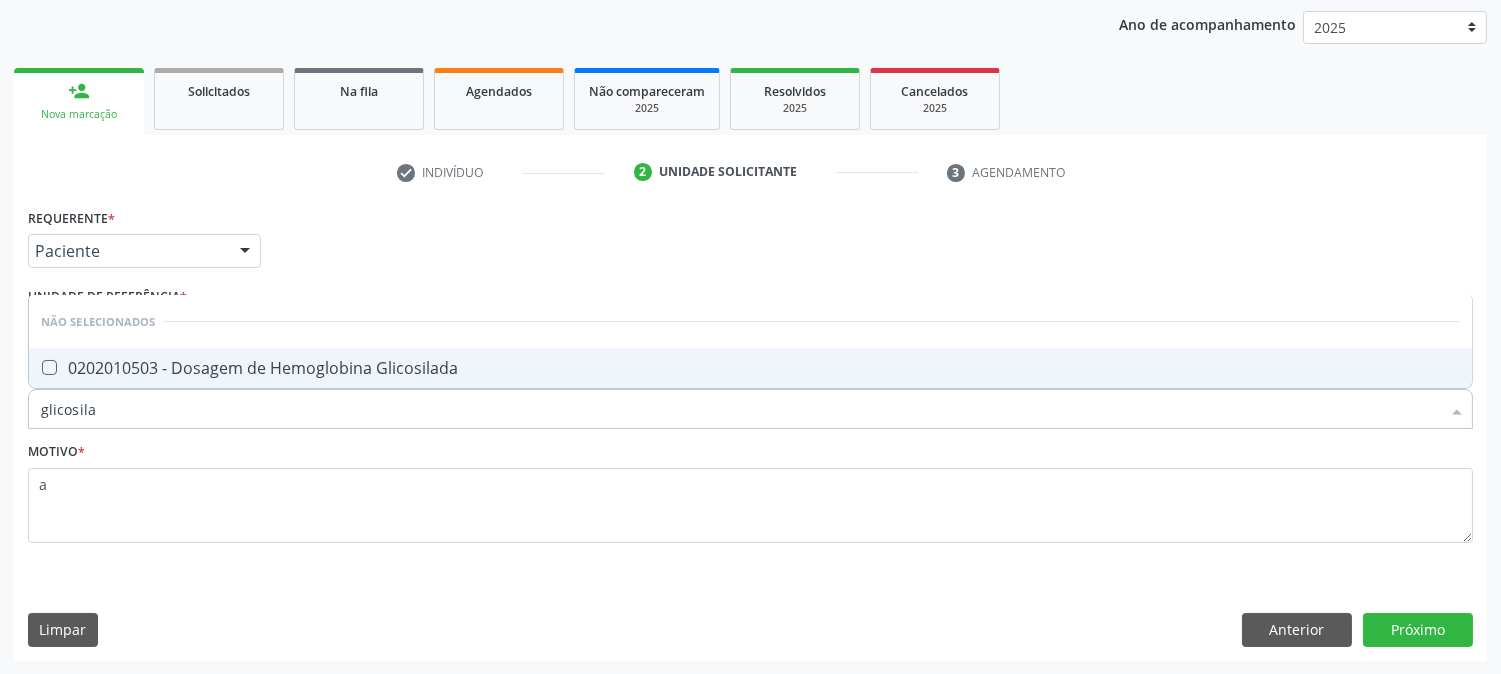 checkbox on "true" 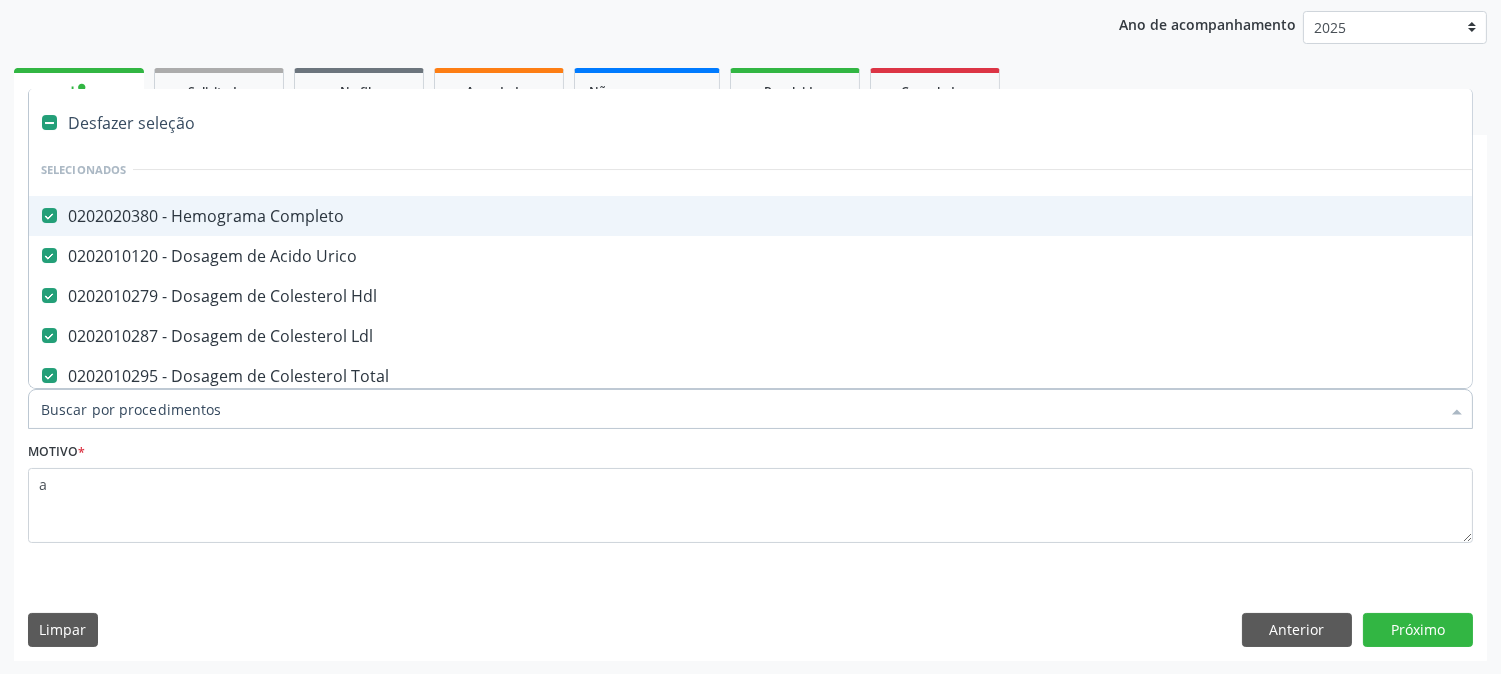 type on "t" 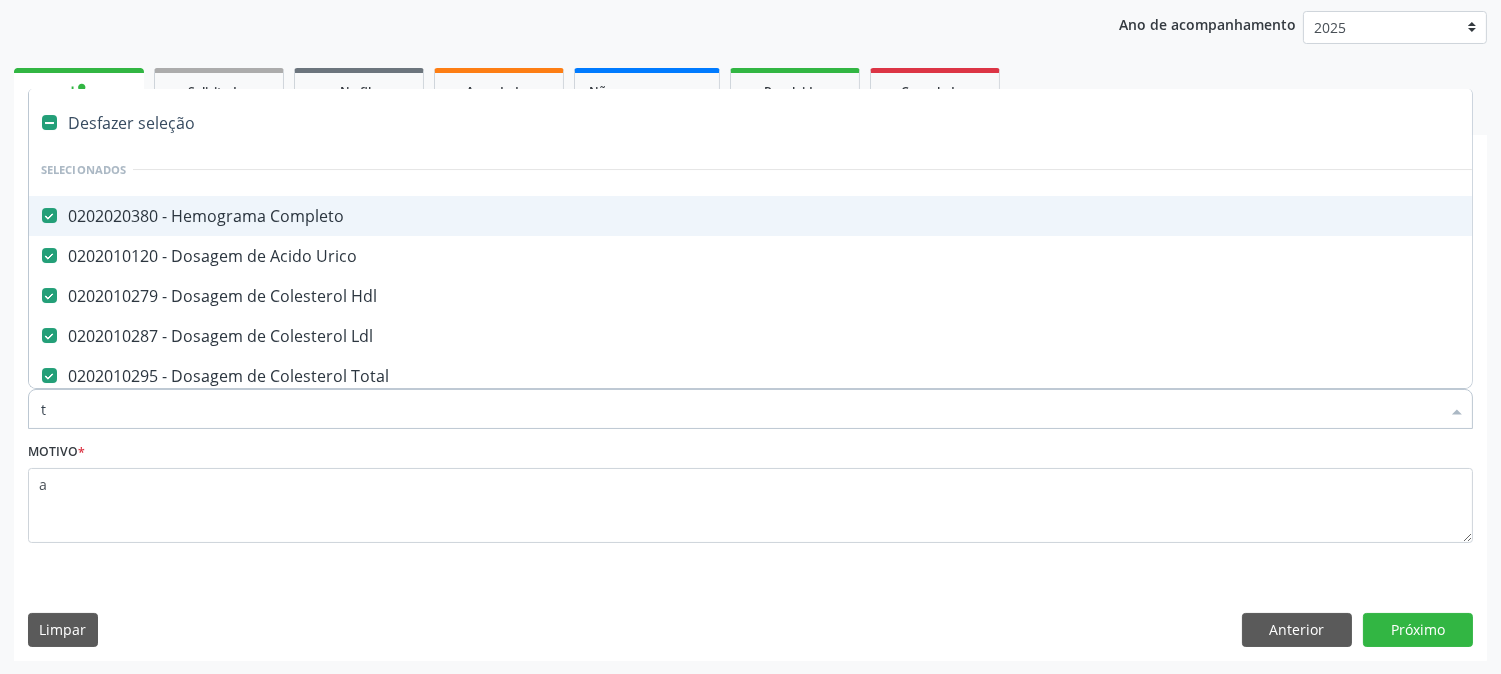 checkbox on "false" 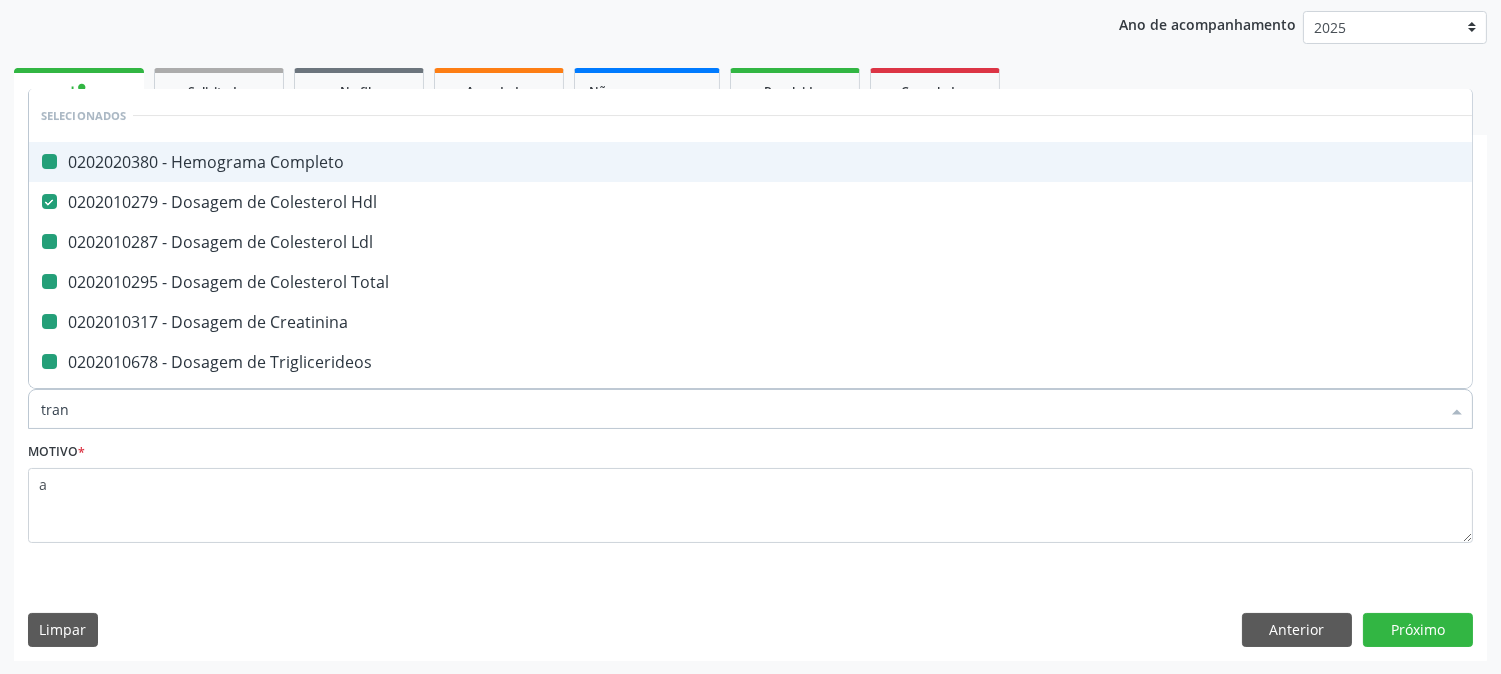 type on "trans" 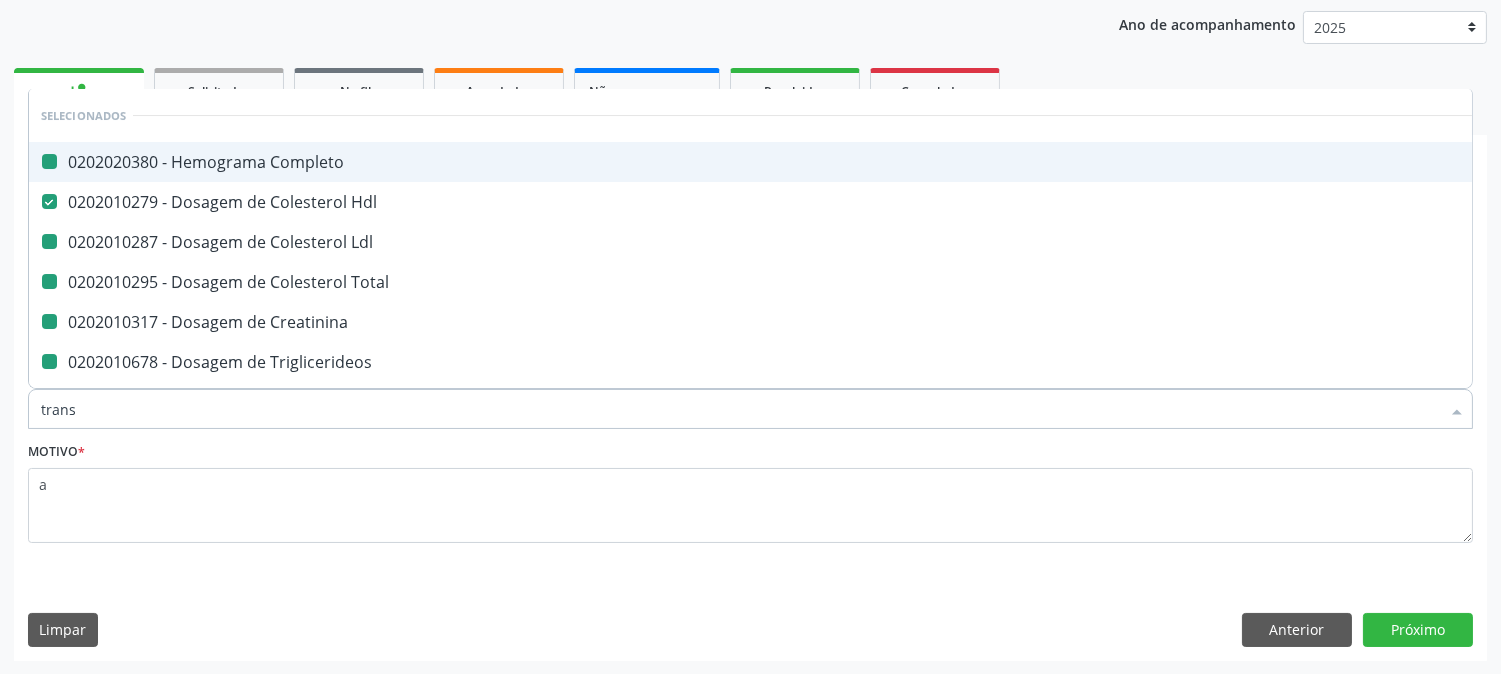 checkbox on "false" 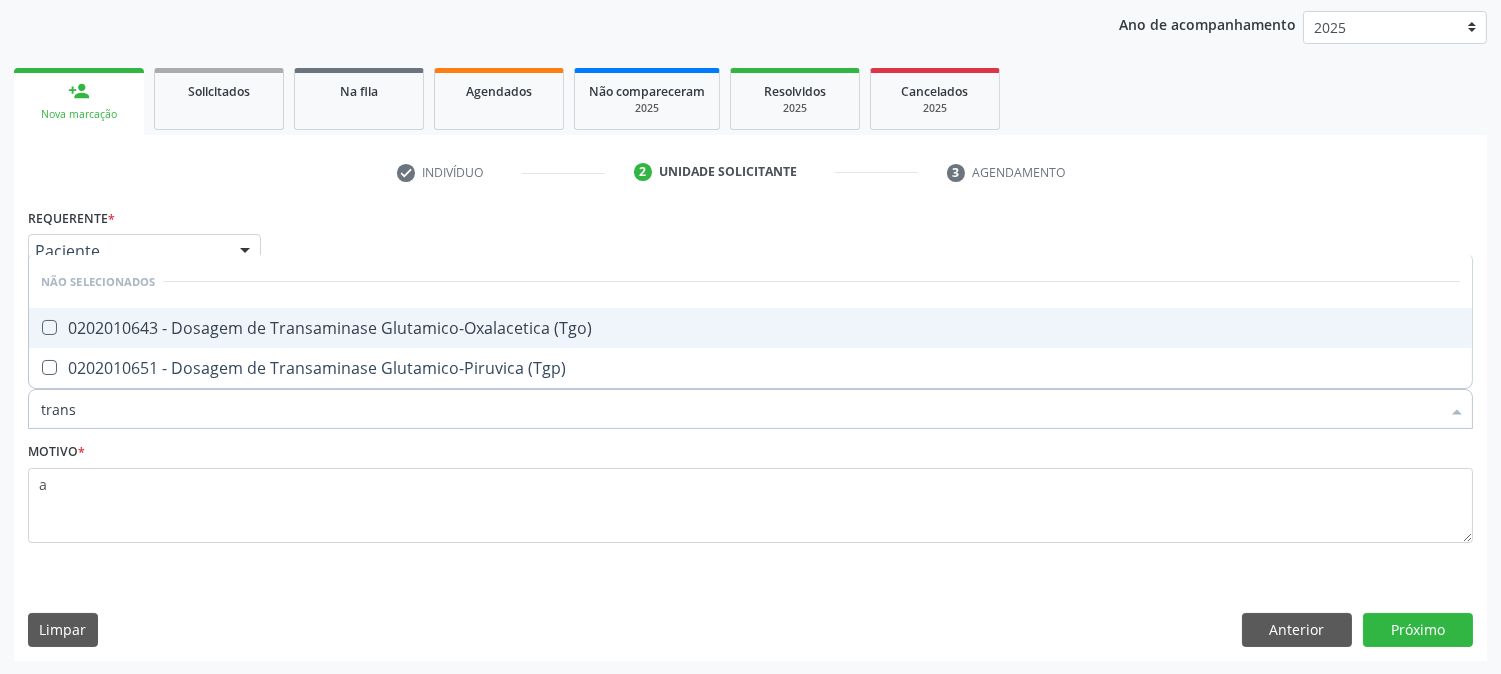 type on "transa" 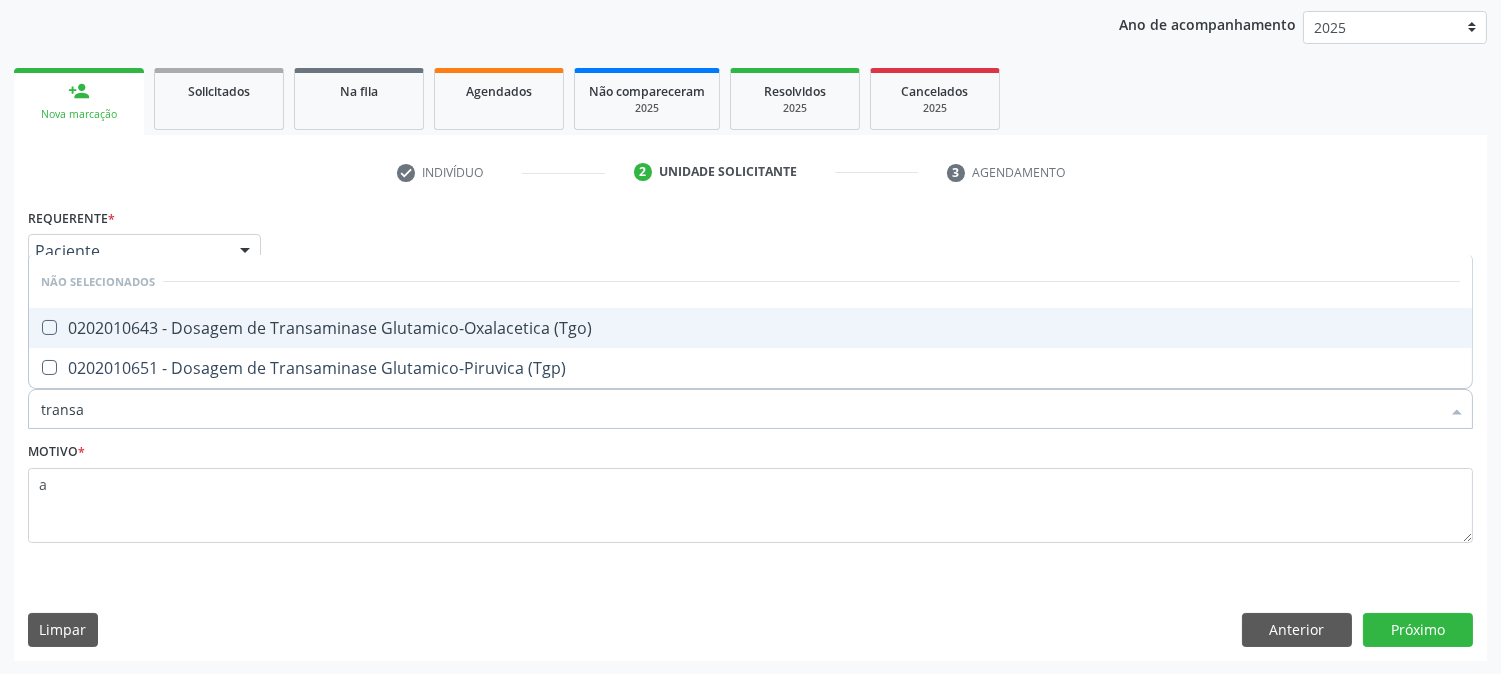 click on "0202010643 - Dosagem de Transaminase Glutamico-Oxalacetica (Tgo)" at bounding box center [750, 328] 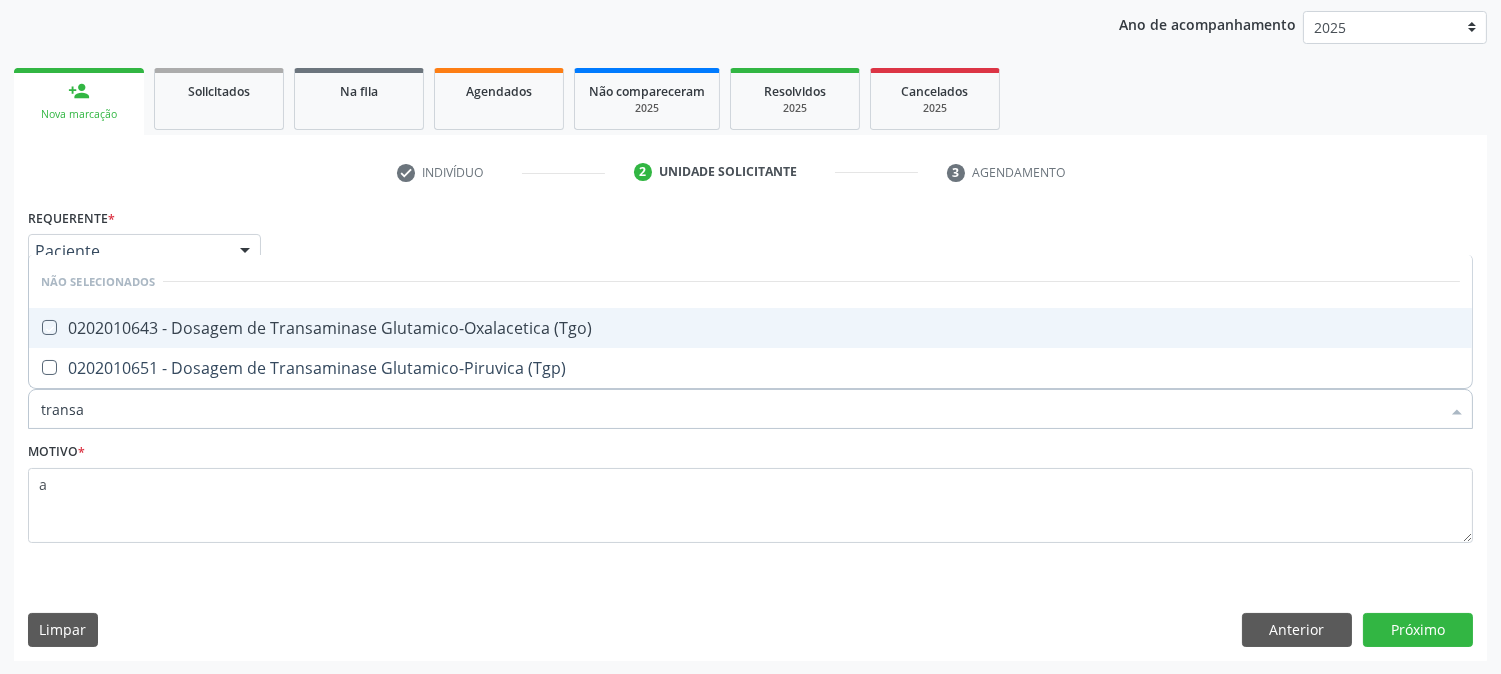 checkbox on "true" 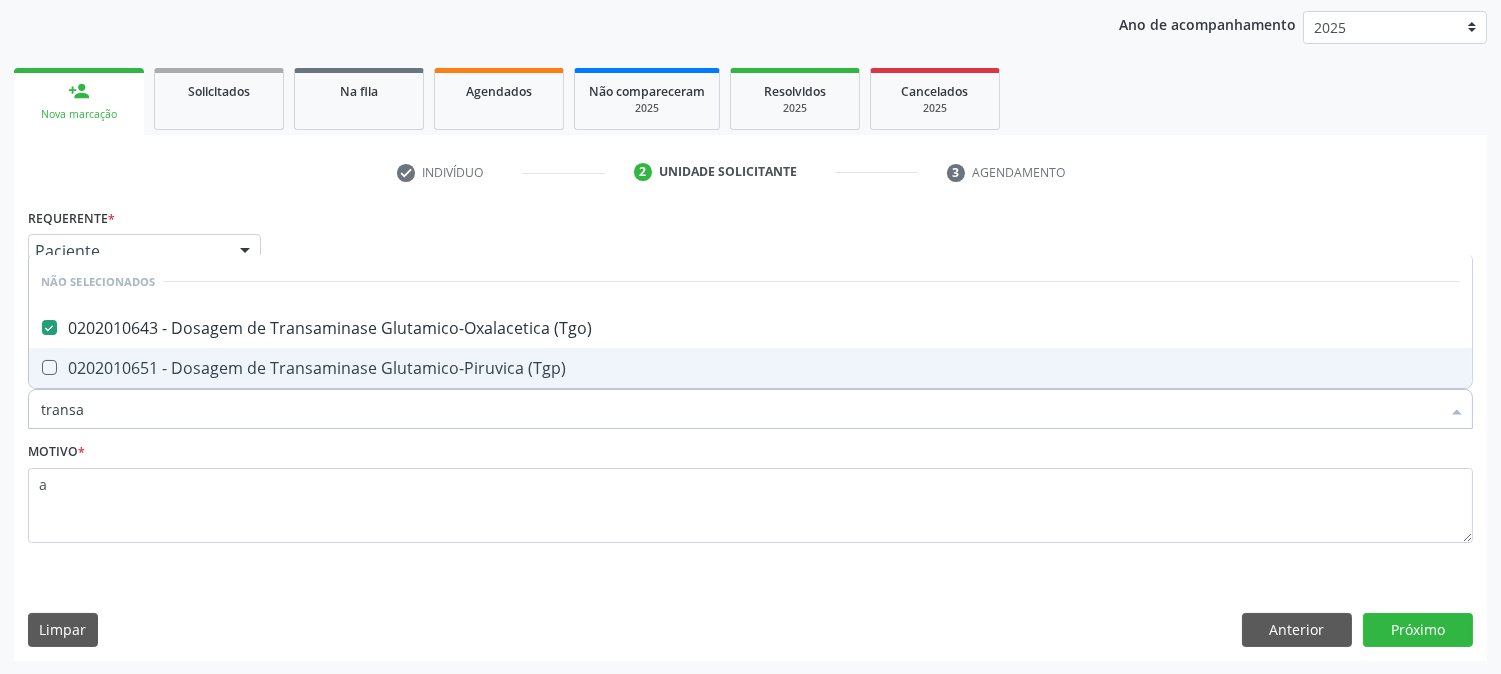 click on "0202010651 - Dosagem de Transaminase Glutamico-Piruvica (Tgp)" at bounding box center (750, 368) 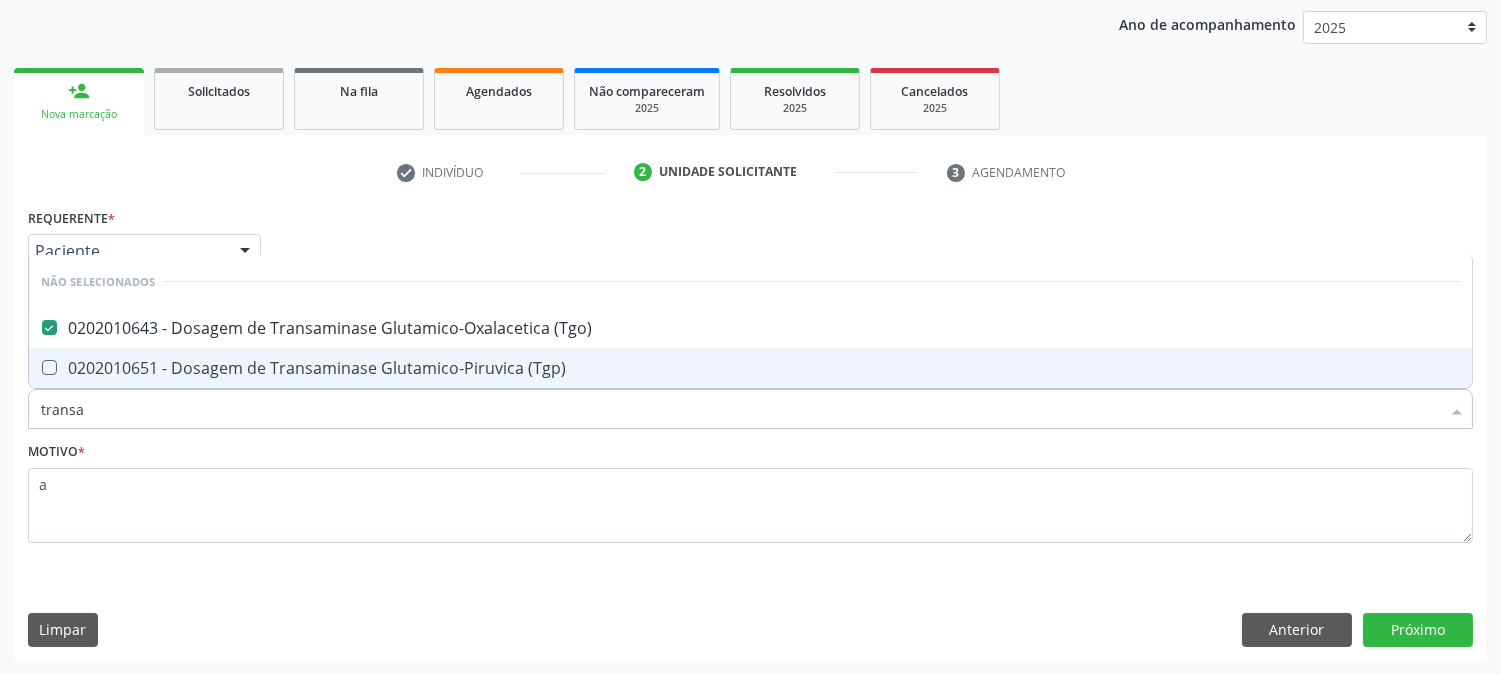 checkbox on "true" 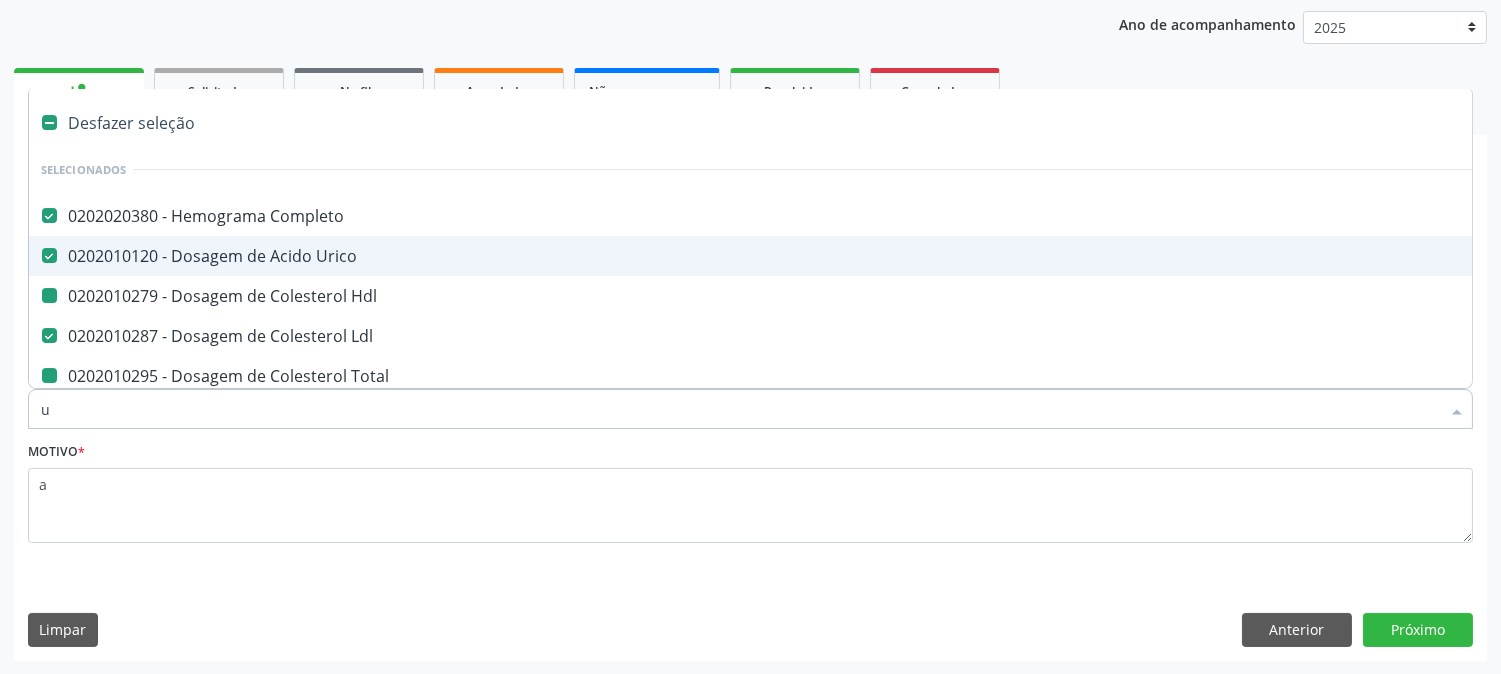 type on "ur" 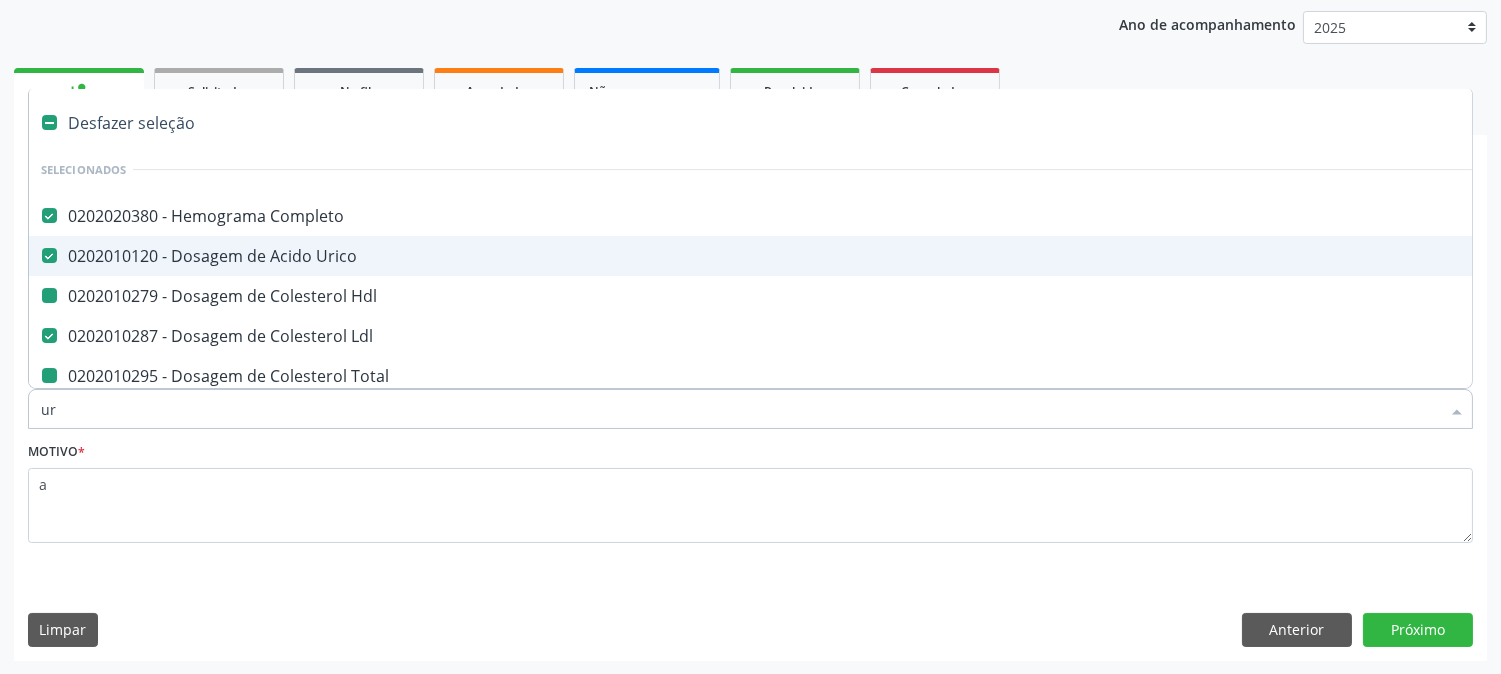 checkbox on "false" 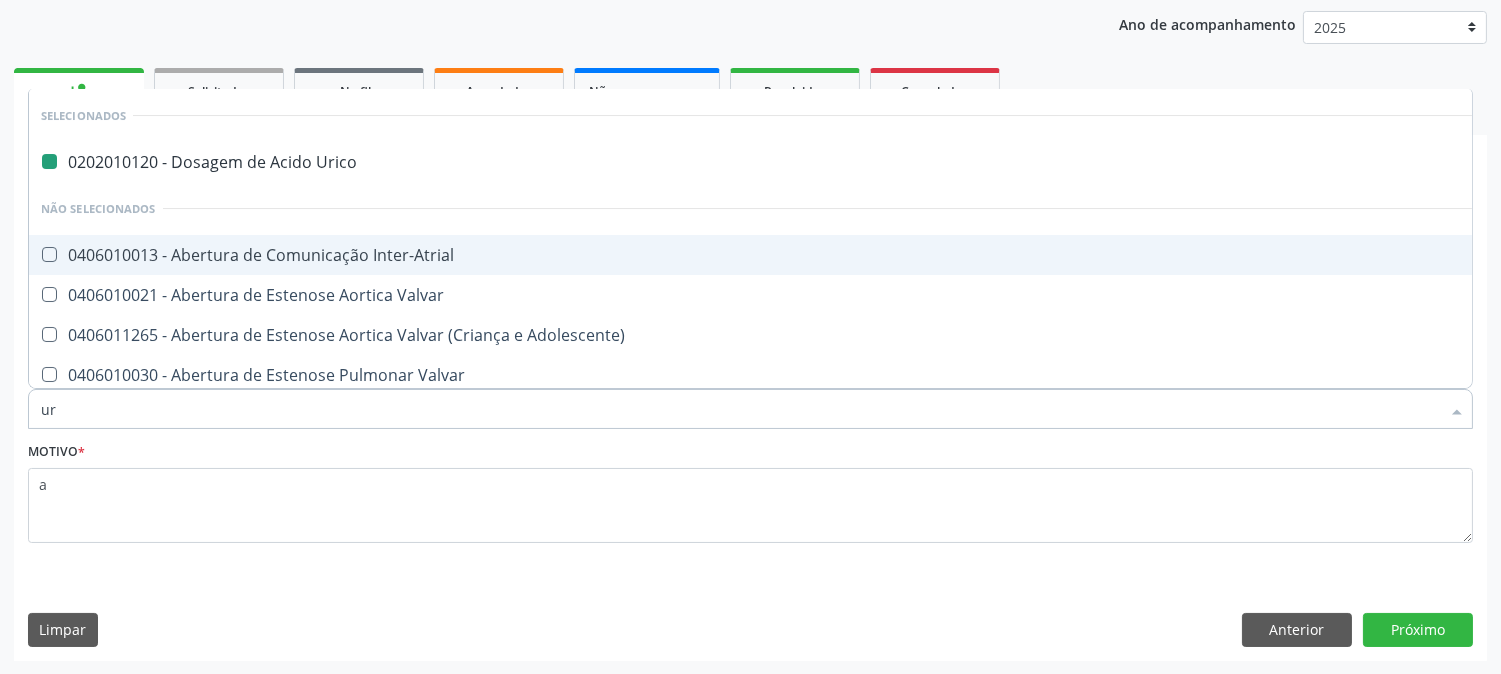 type on "ure" 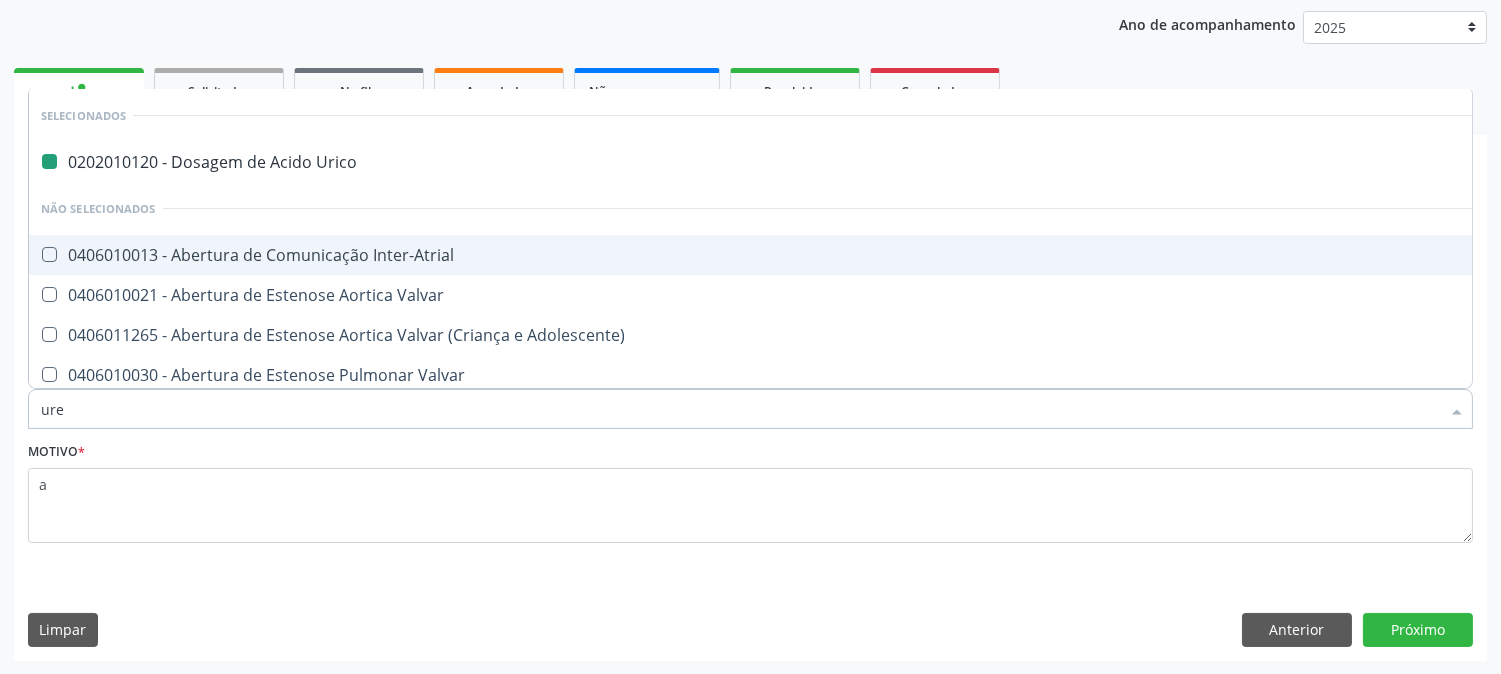 checkbox on "false" 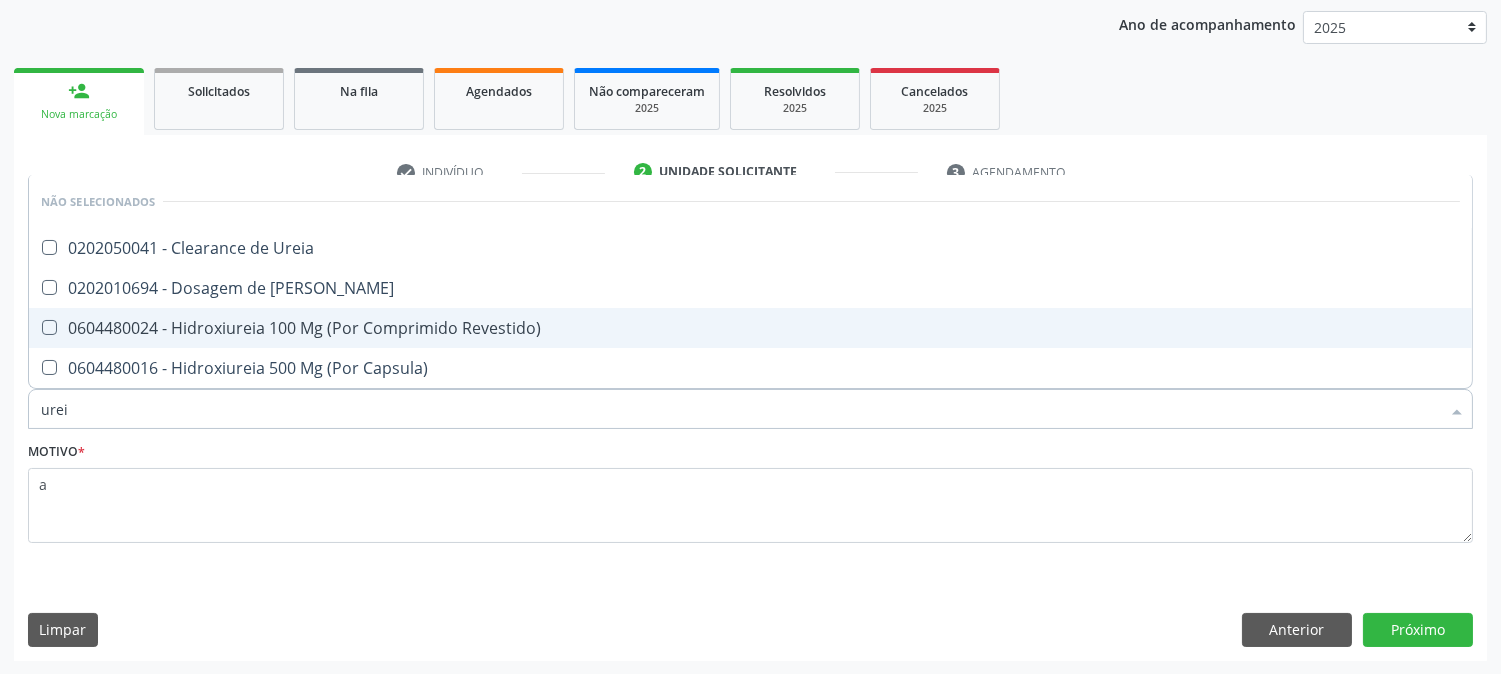 type on "ureia" 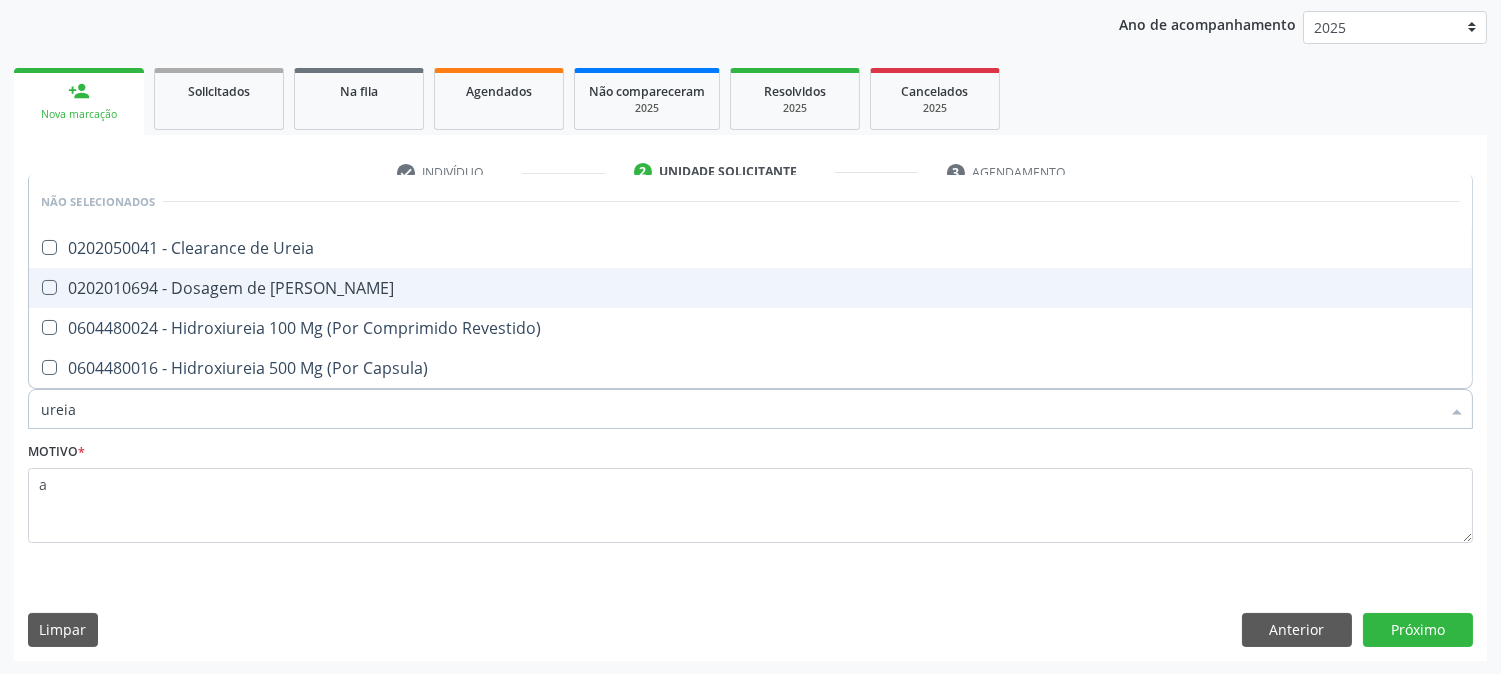 click on "0202010694 - Dosagem de Ureia" at bounding box center (750, 288) 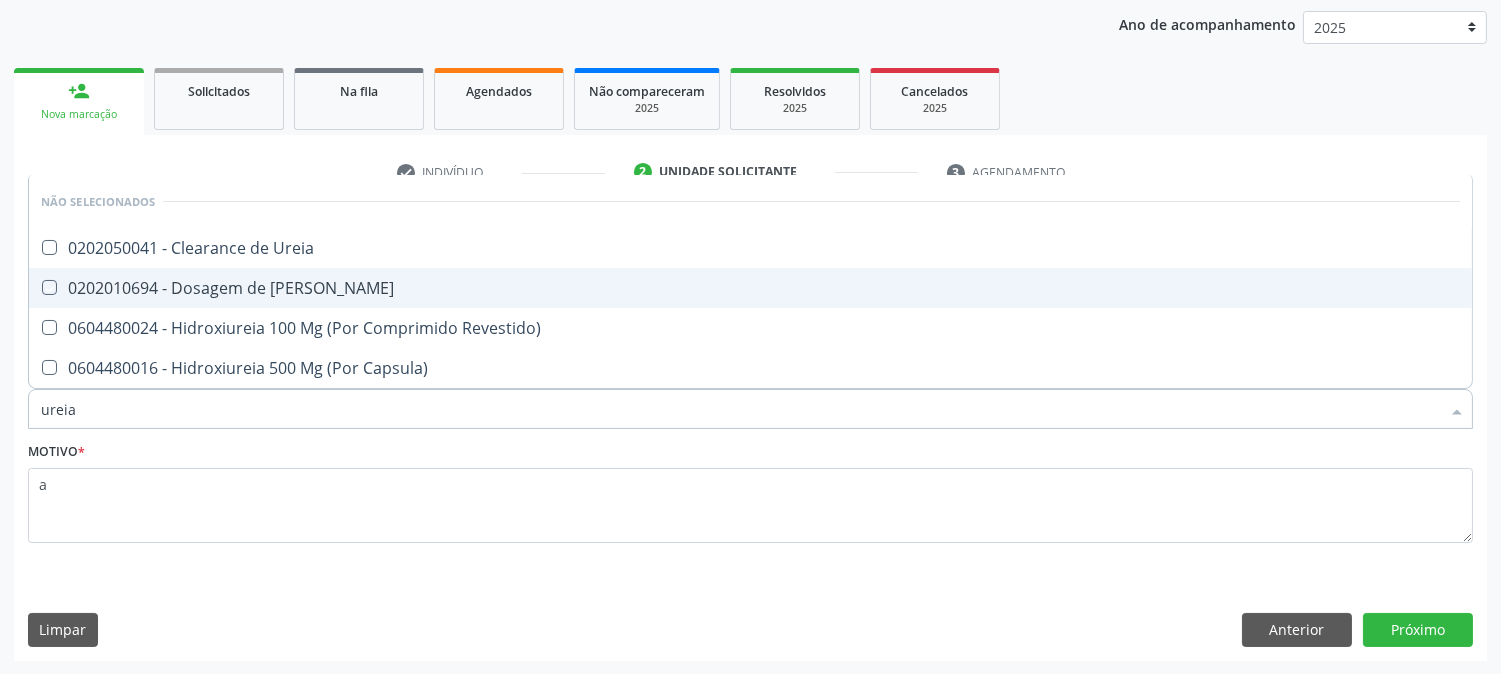 checkbox on "true" 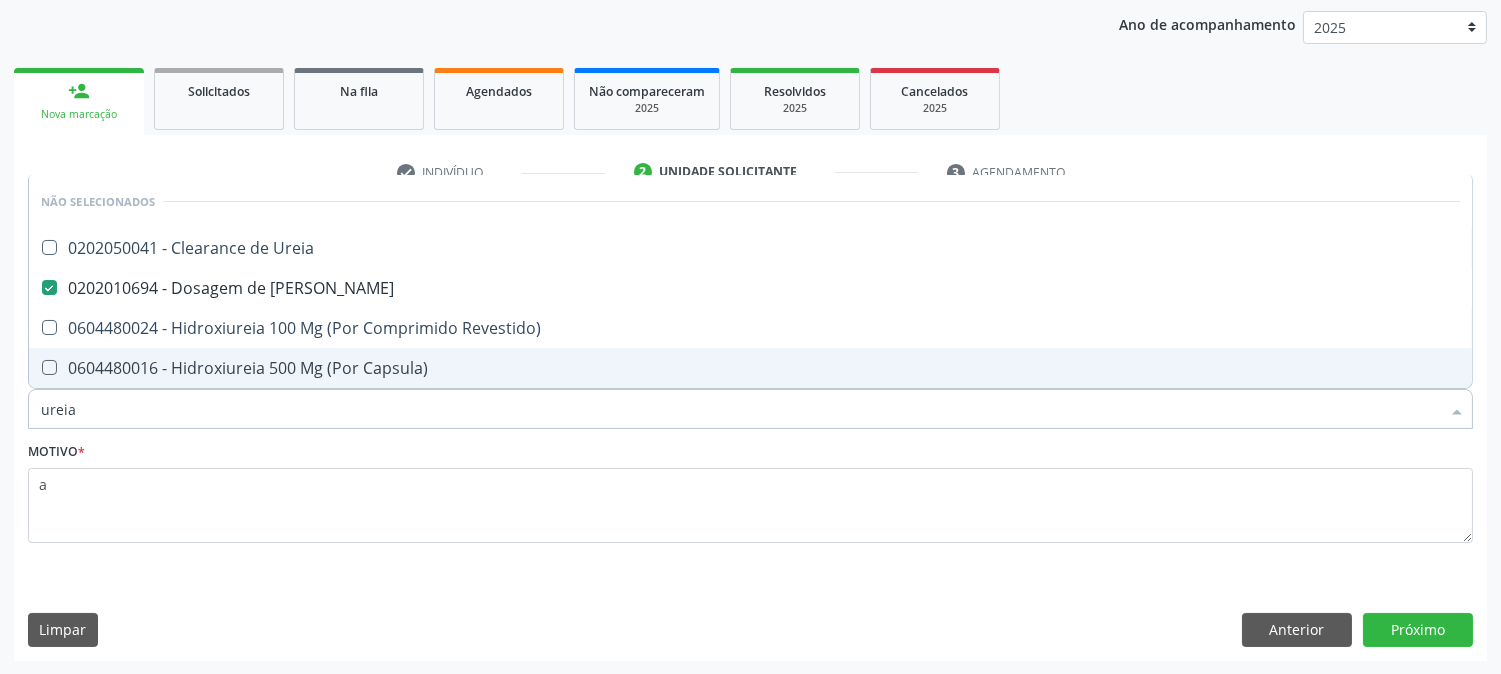 drag, startPoint x: 176, startPoint y: 407, endPoint x: 0, endPoint y: 396, distance: 176.34341 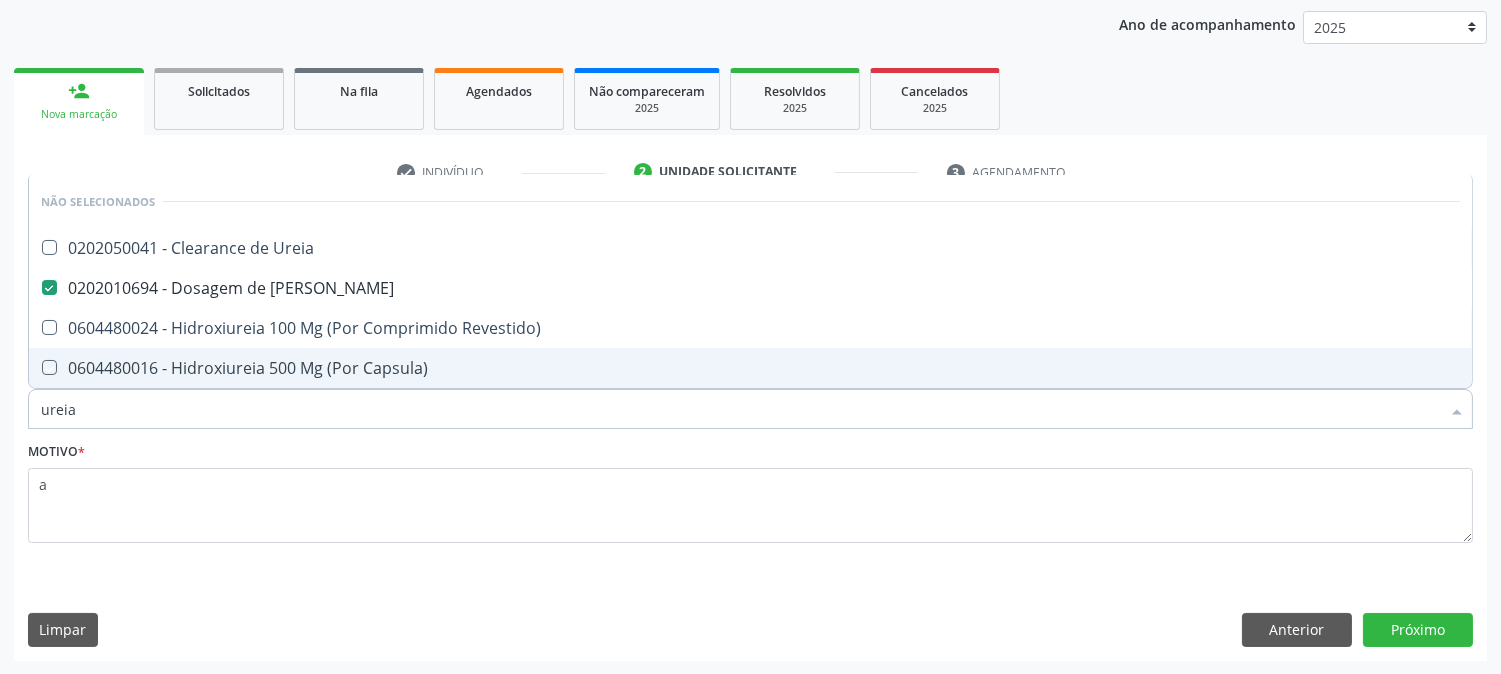 type on "t" 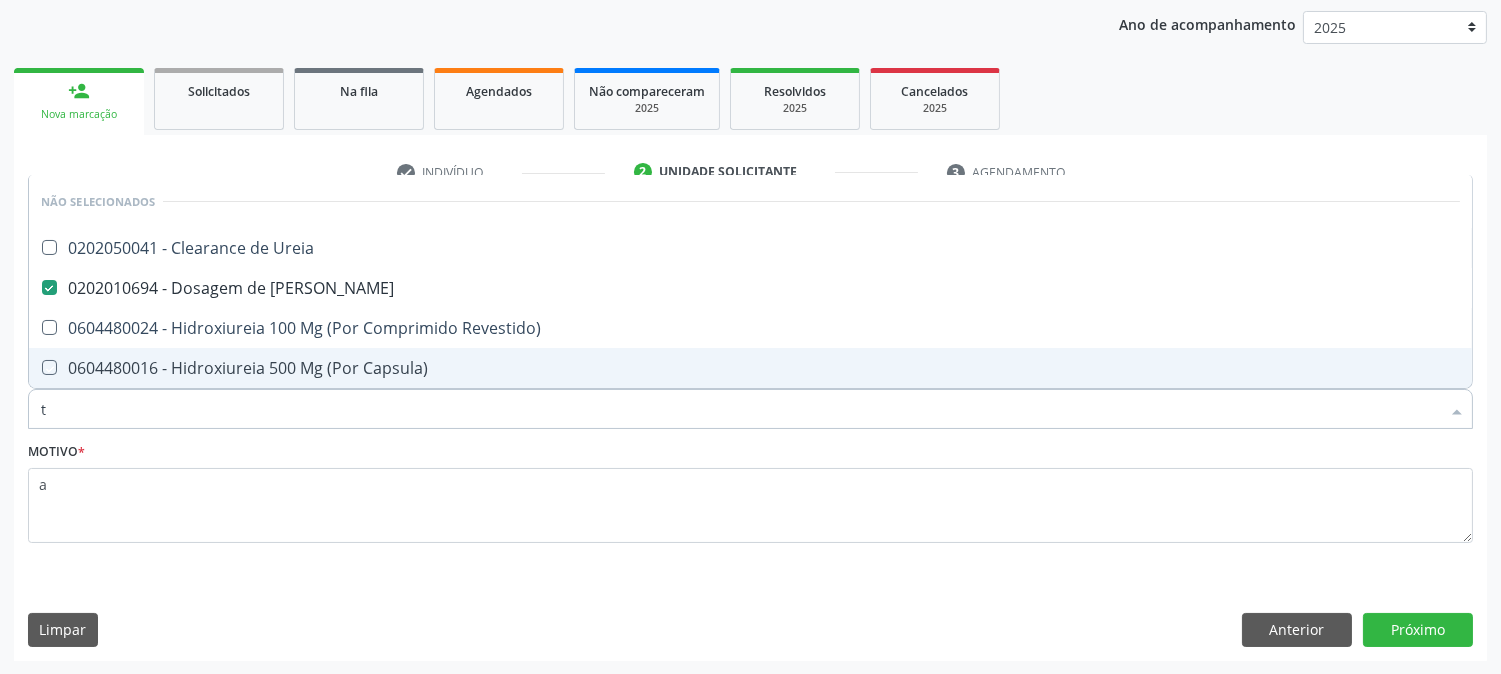 checkbox on "true" 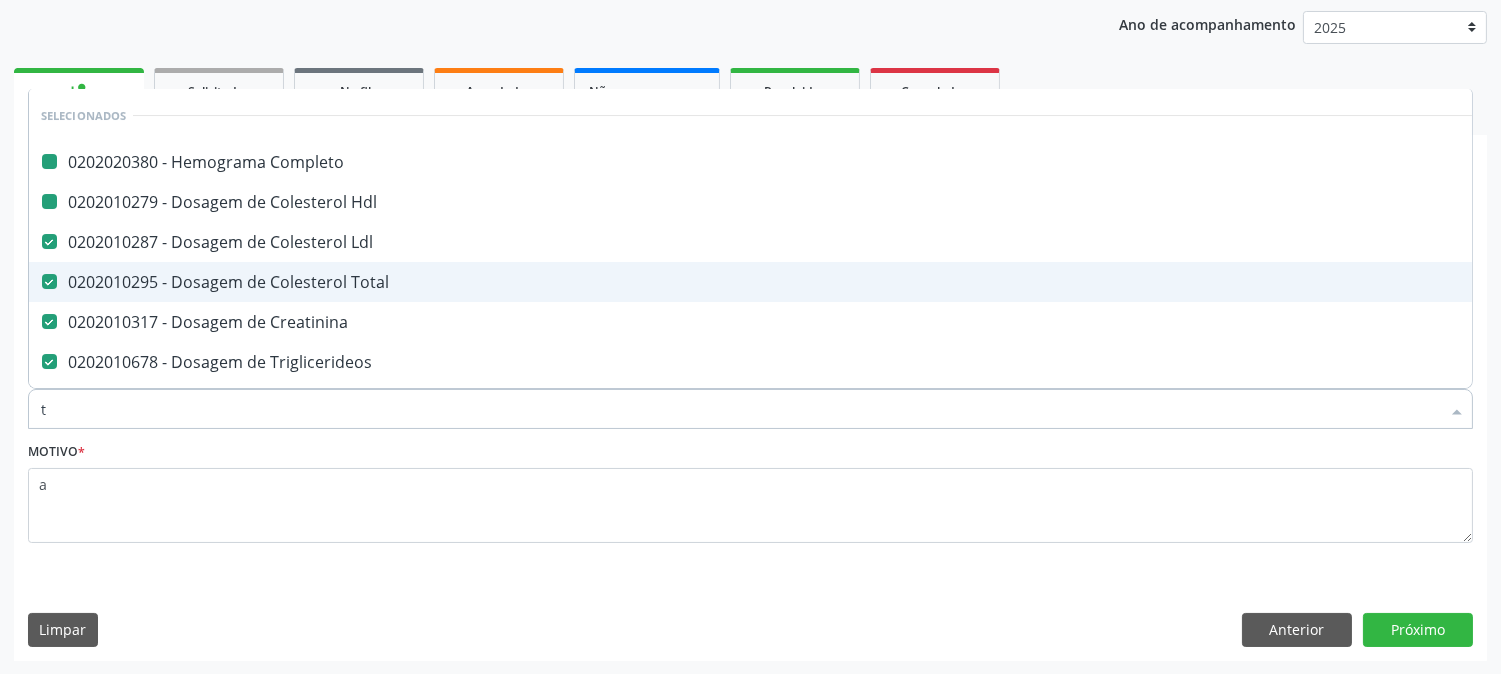 type on "ts" 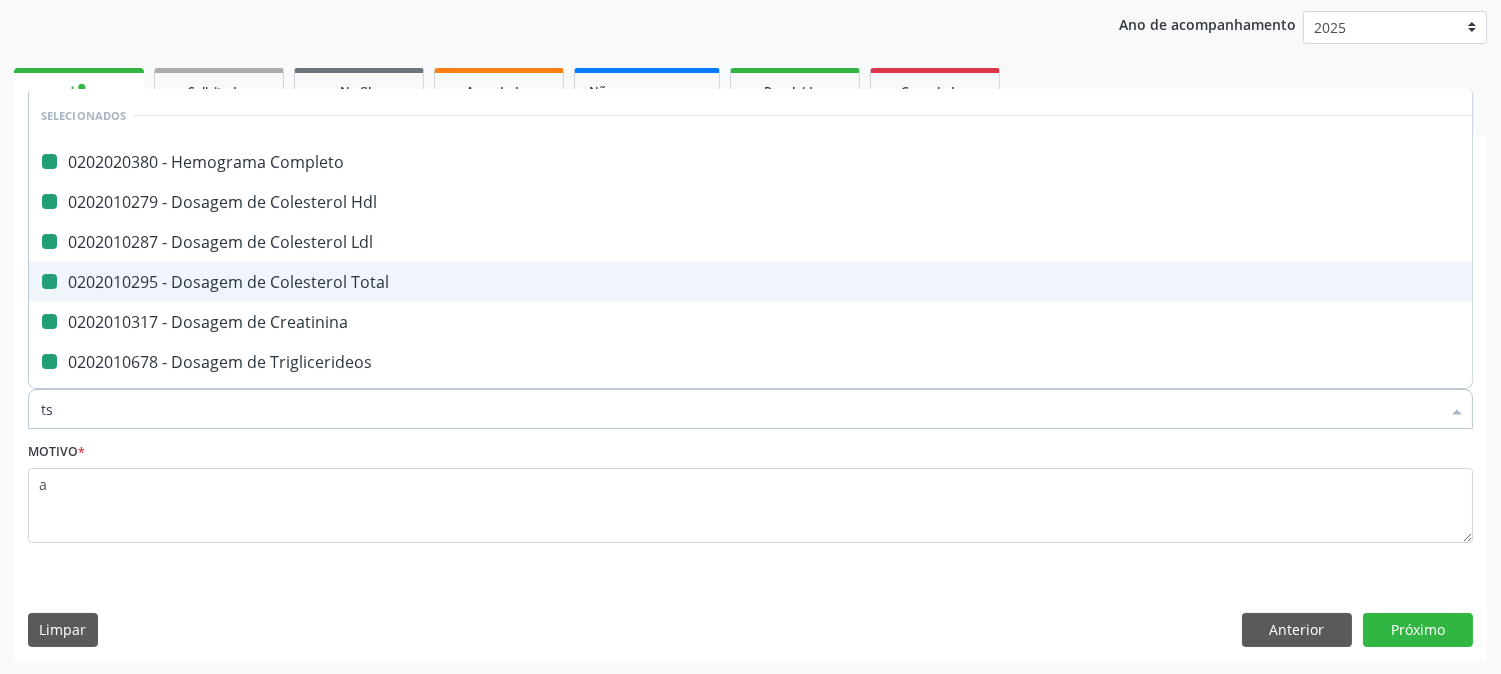 type on "tsh" 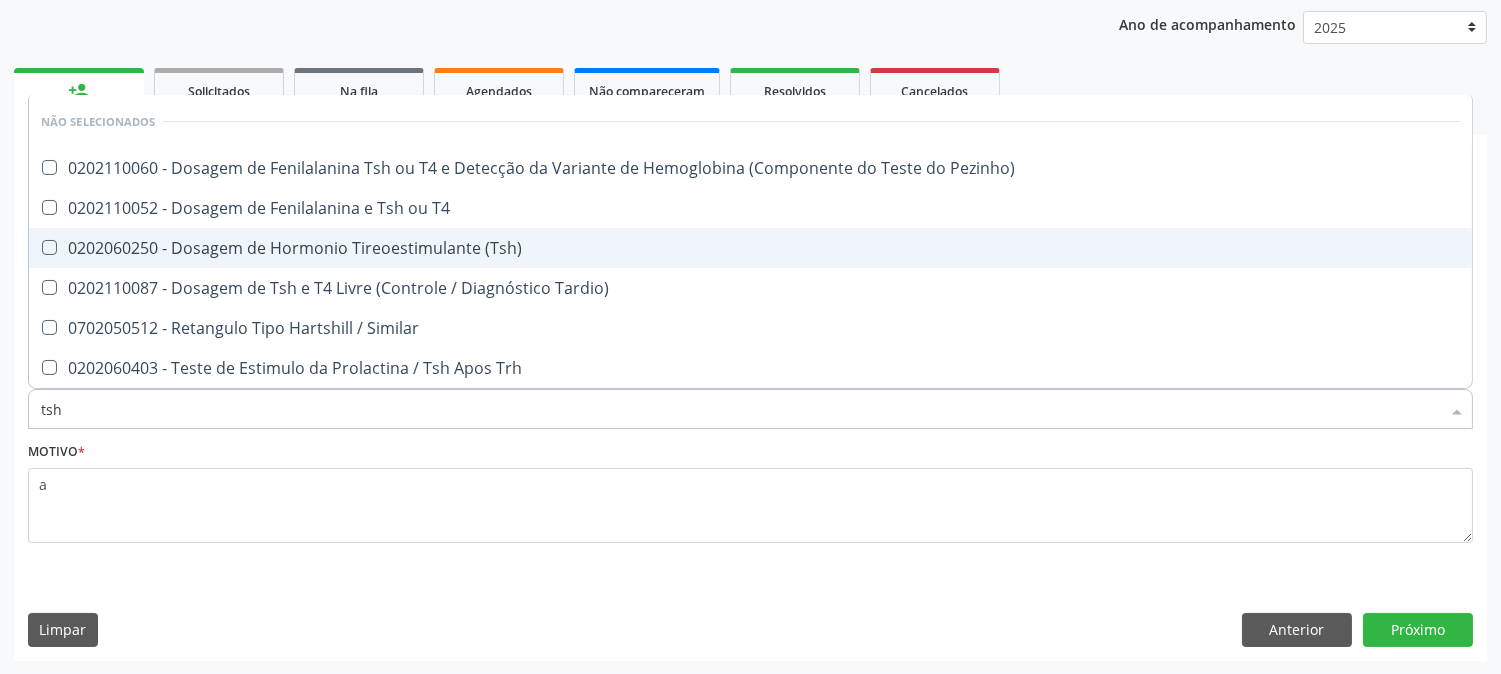 click on "0202060250 - Dosagem de Hormonio Tireoestimulante (Tsh)" at bounding box center [750, 248] 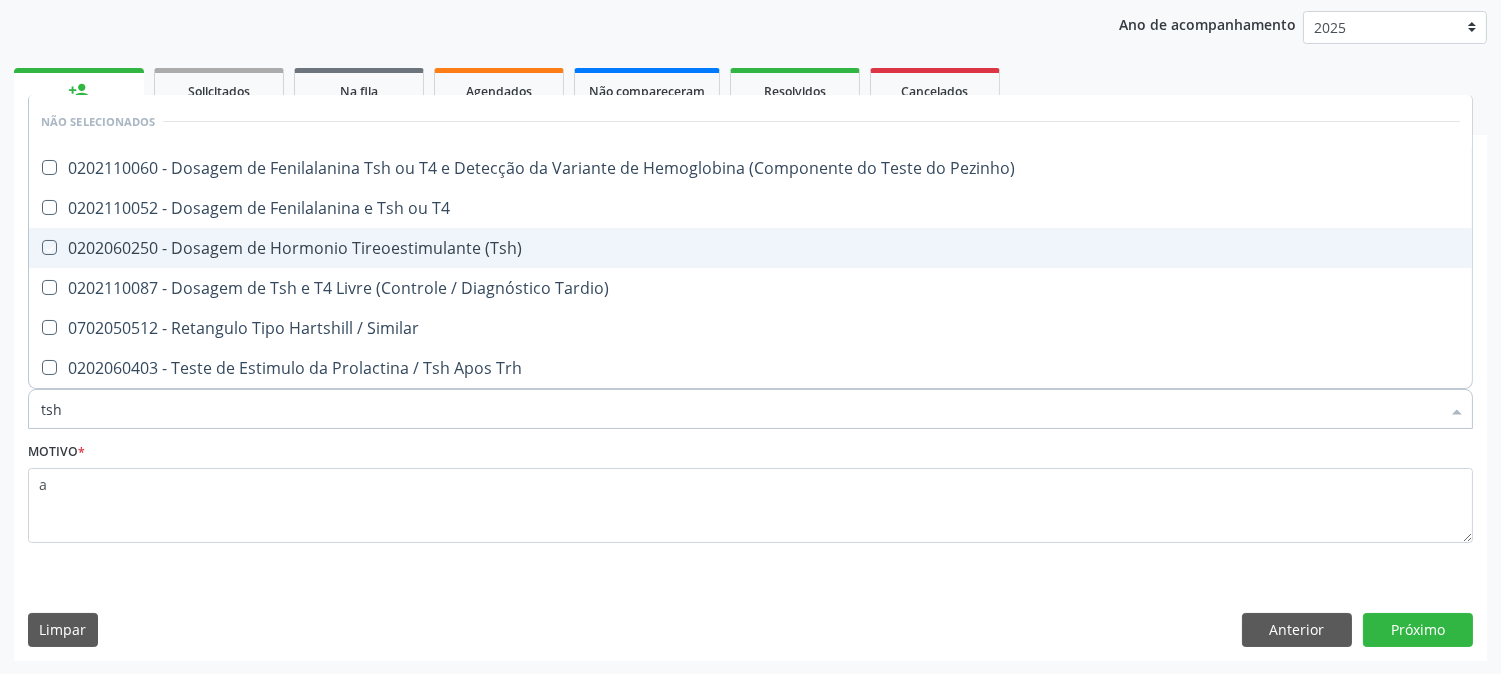 checkbox on "true" 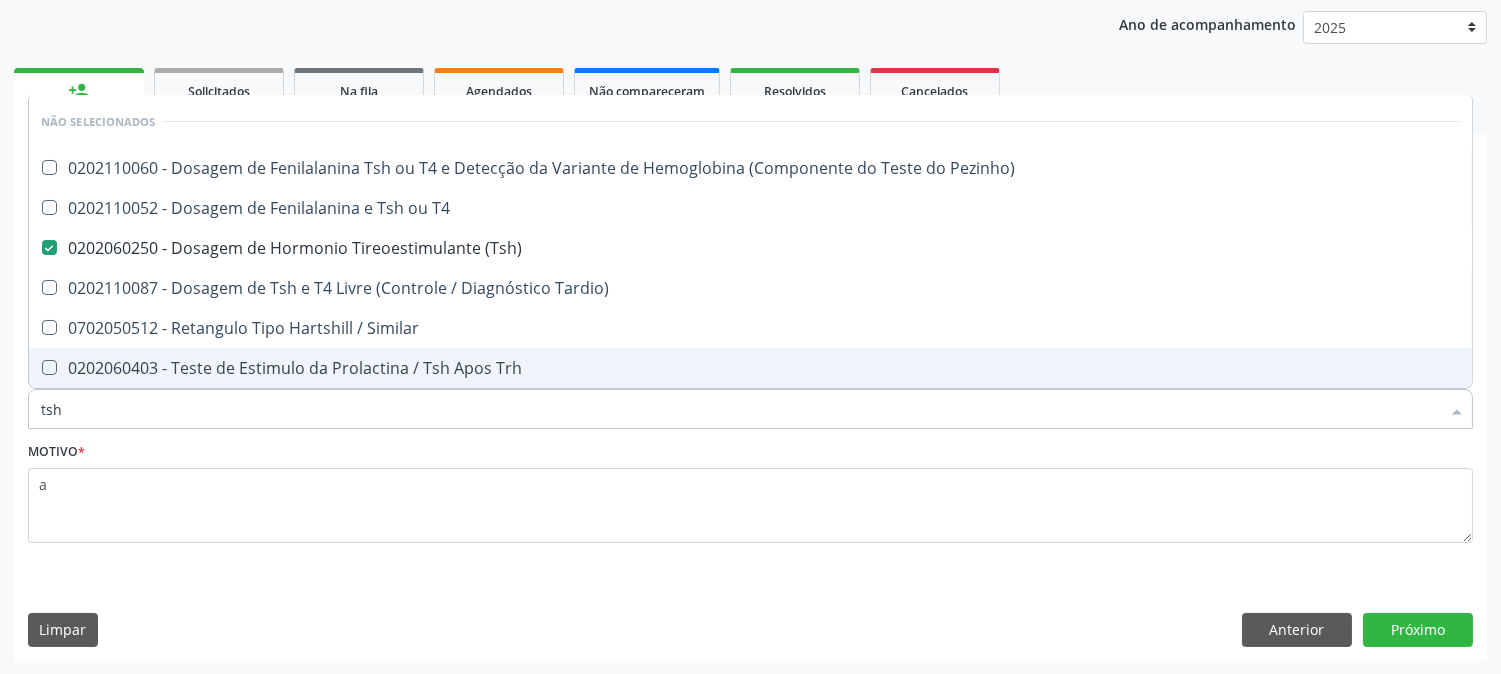 drag, startPoint x: 132, startPoint y: 414, endPoint x: 0, endPoint y: 395, distance: 133.36041 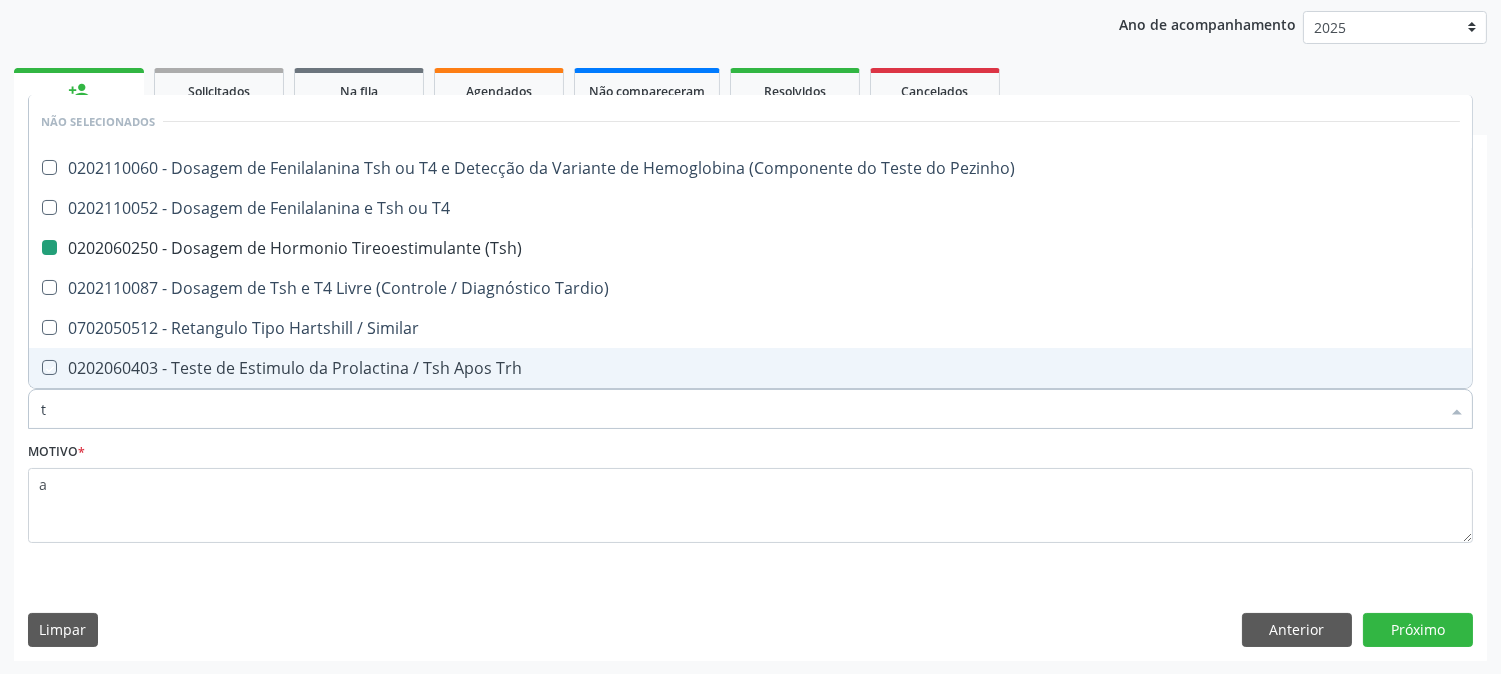 type on "t4" 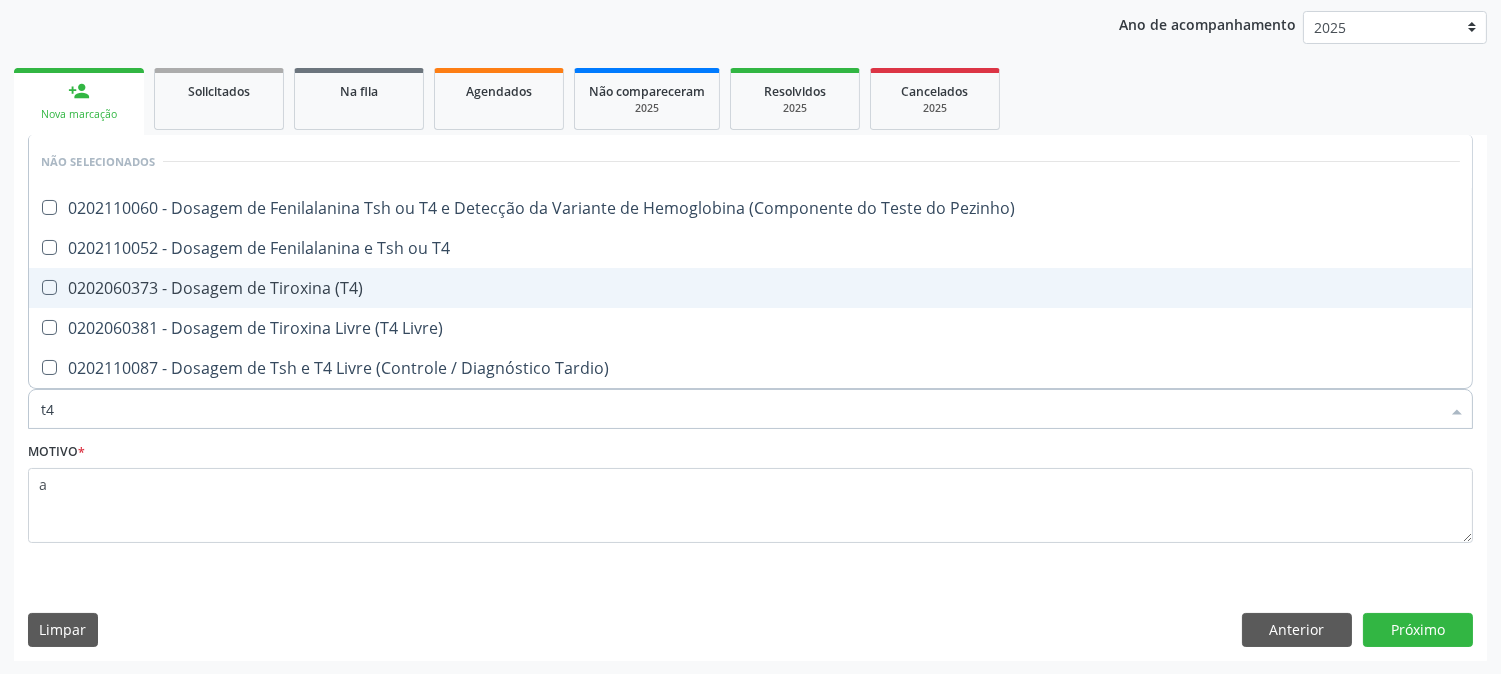 click on "0202060373 - Dosagem de Tiroxina (T4)" at bounding box center [750, 288] 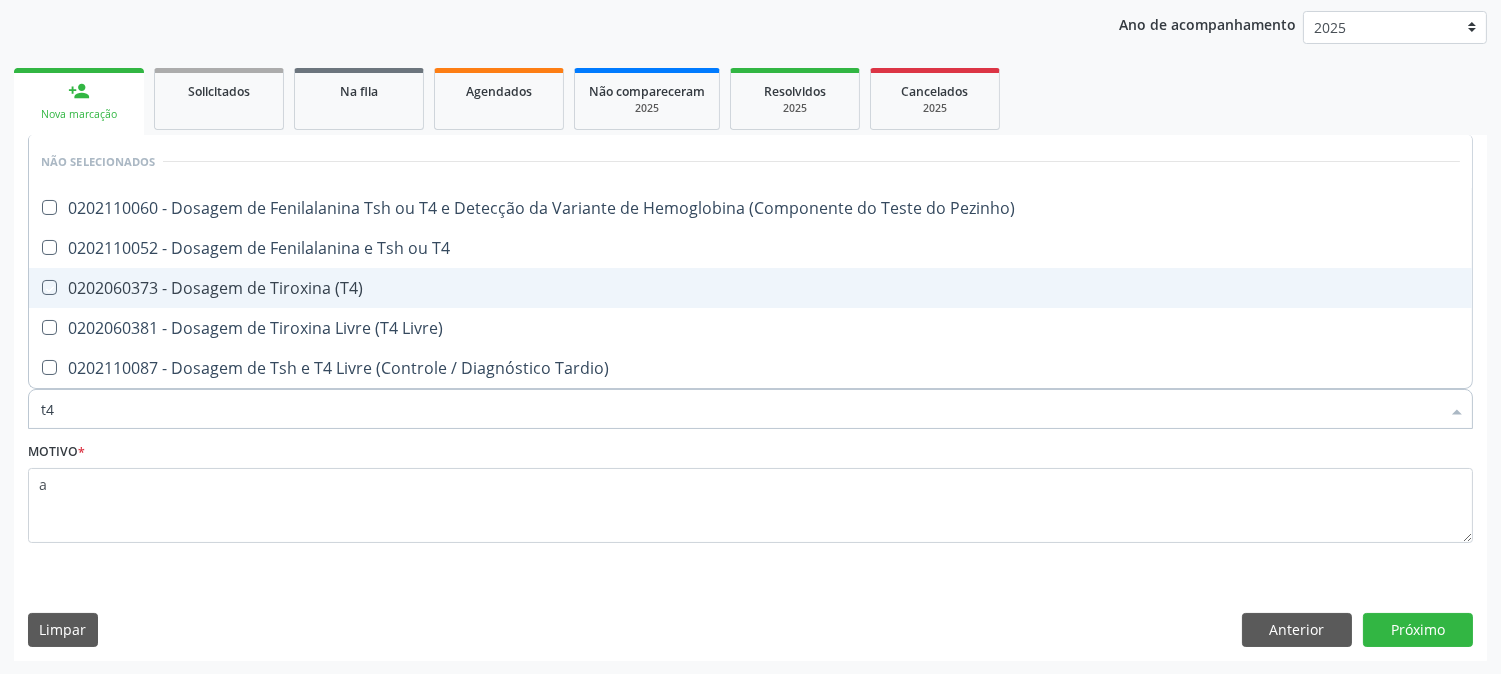 checkbox on "true" 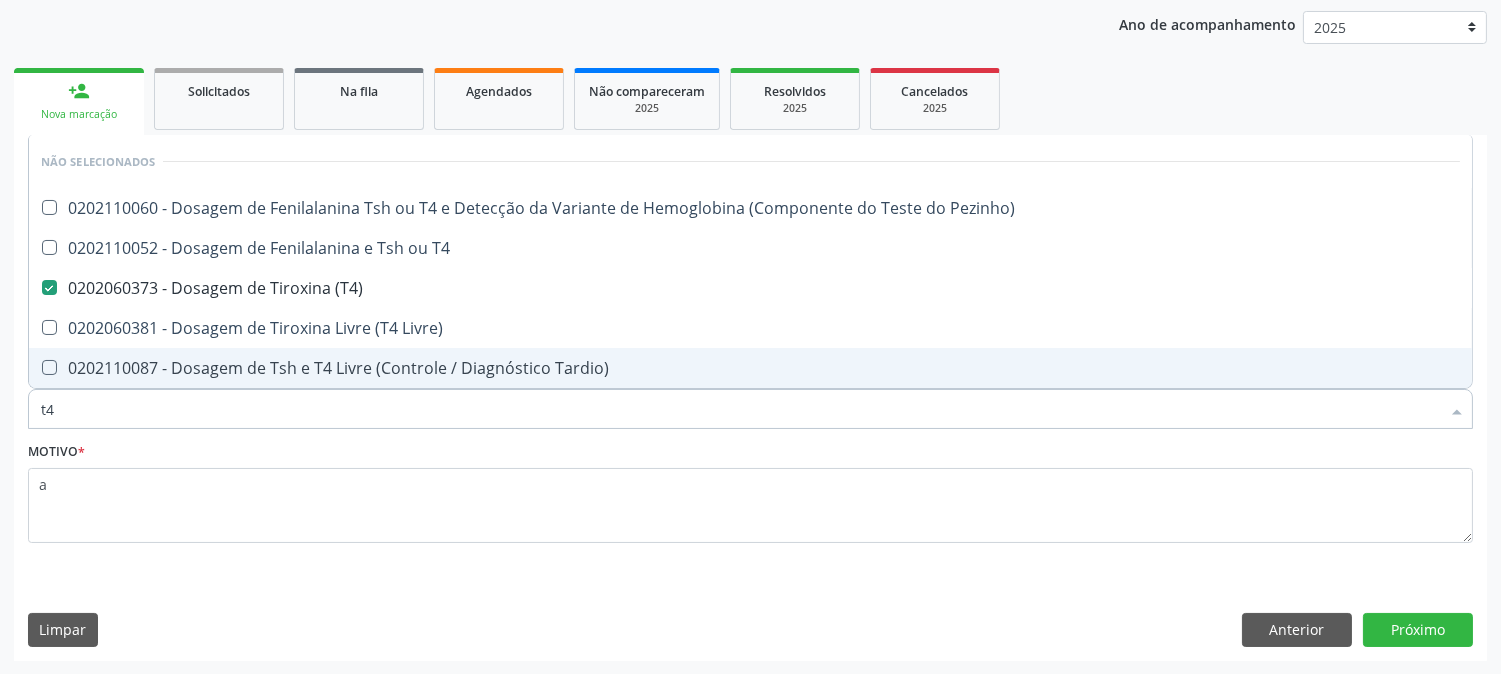 type on "t4" 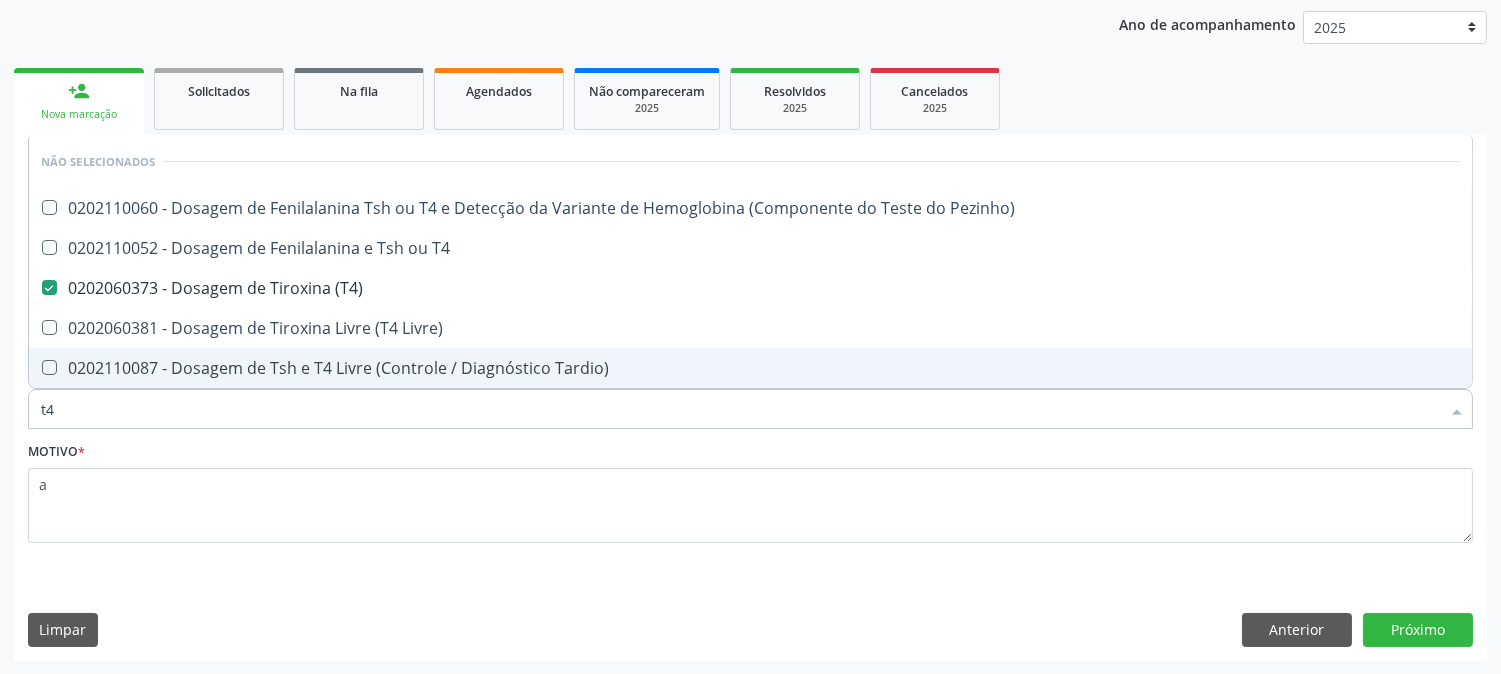 type 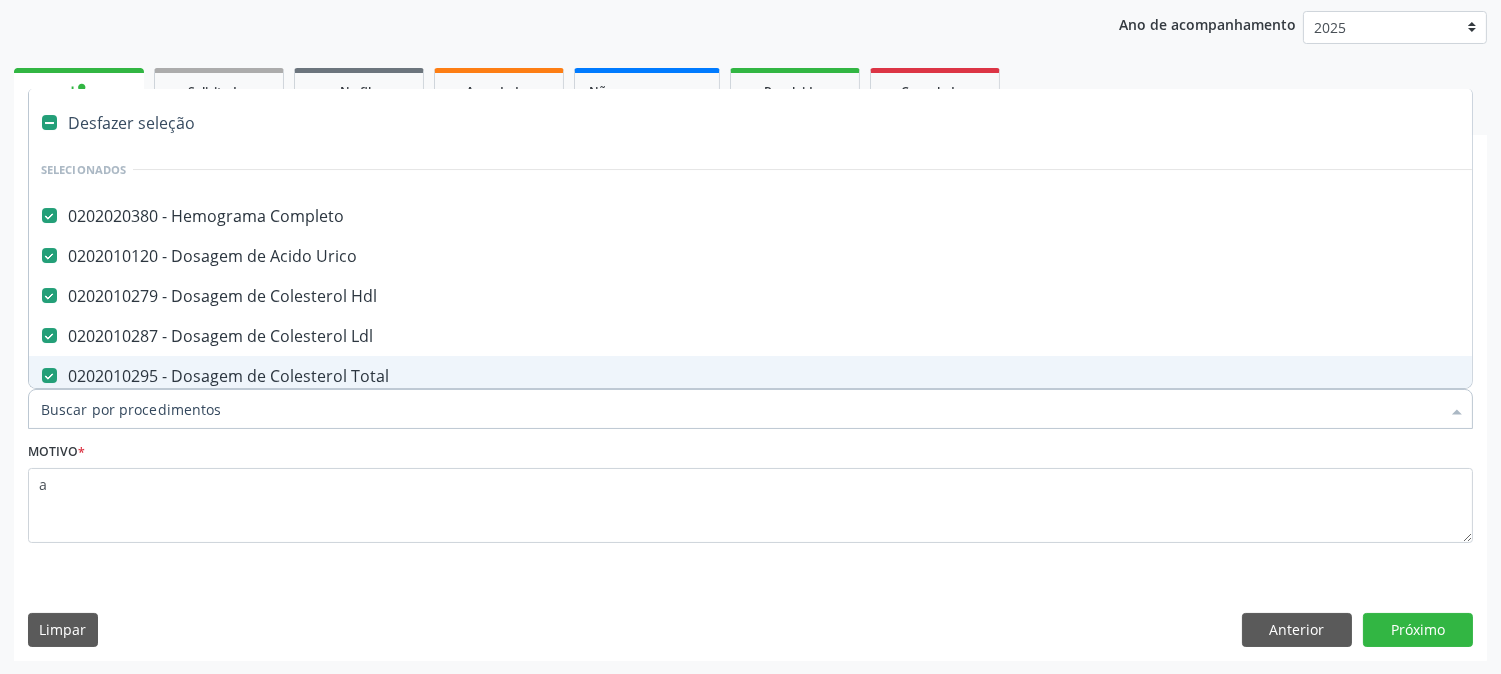 type on "t" 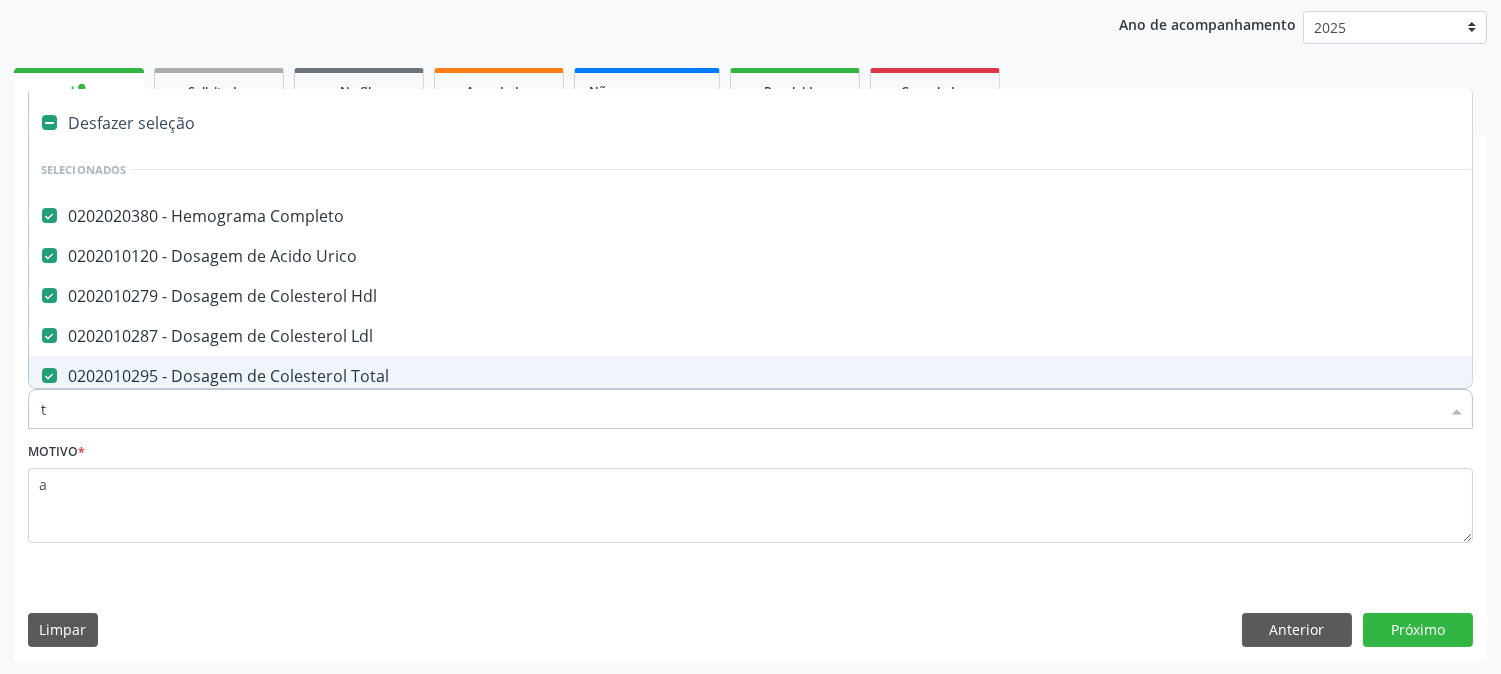 checkbox on "false" 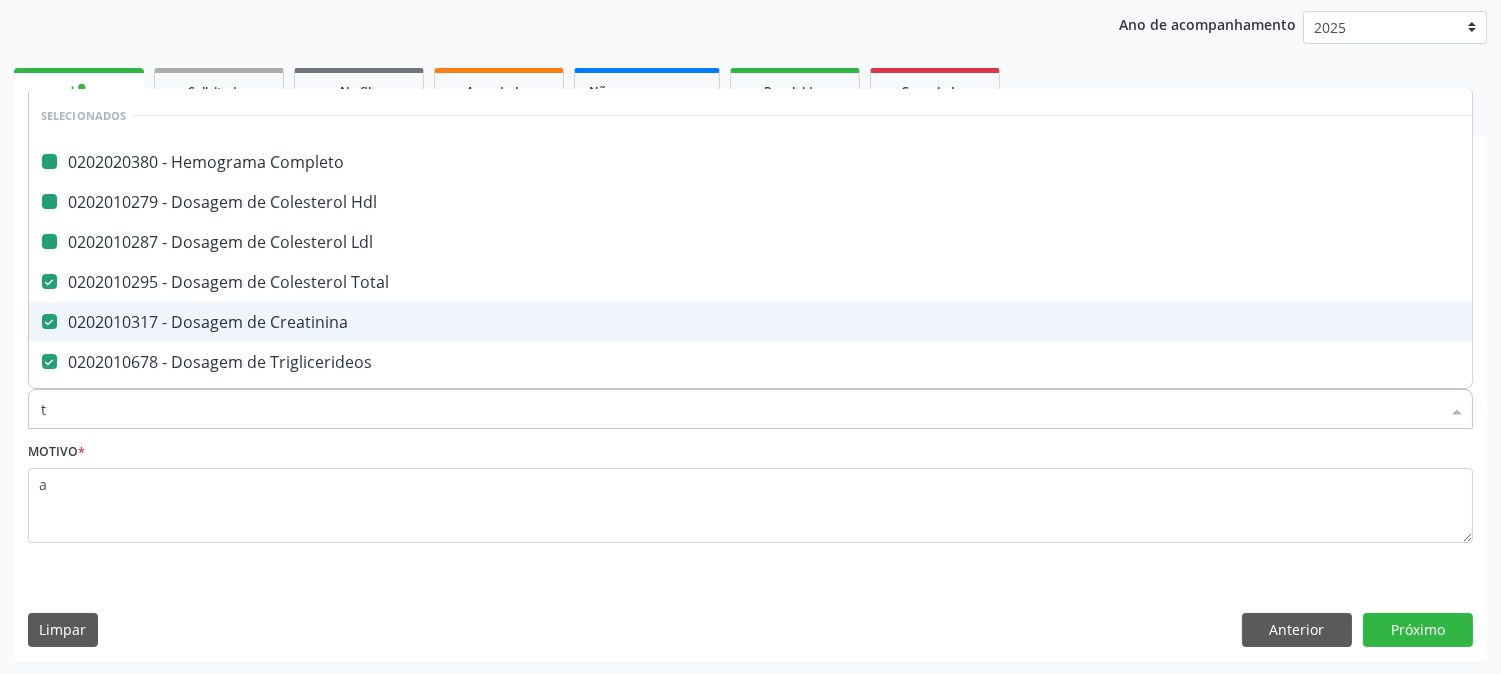 type on "t3" 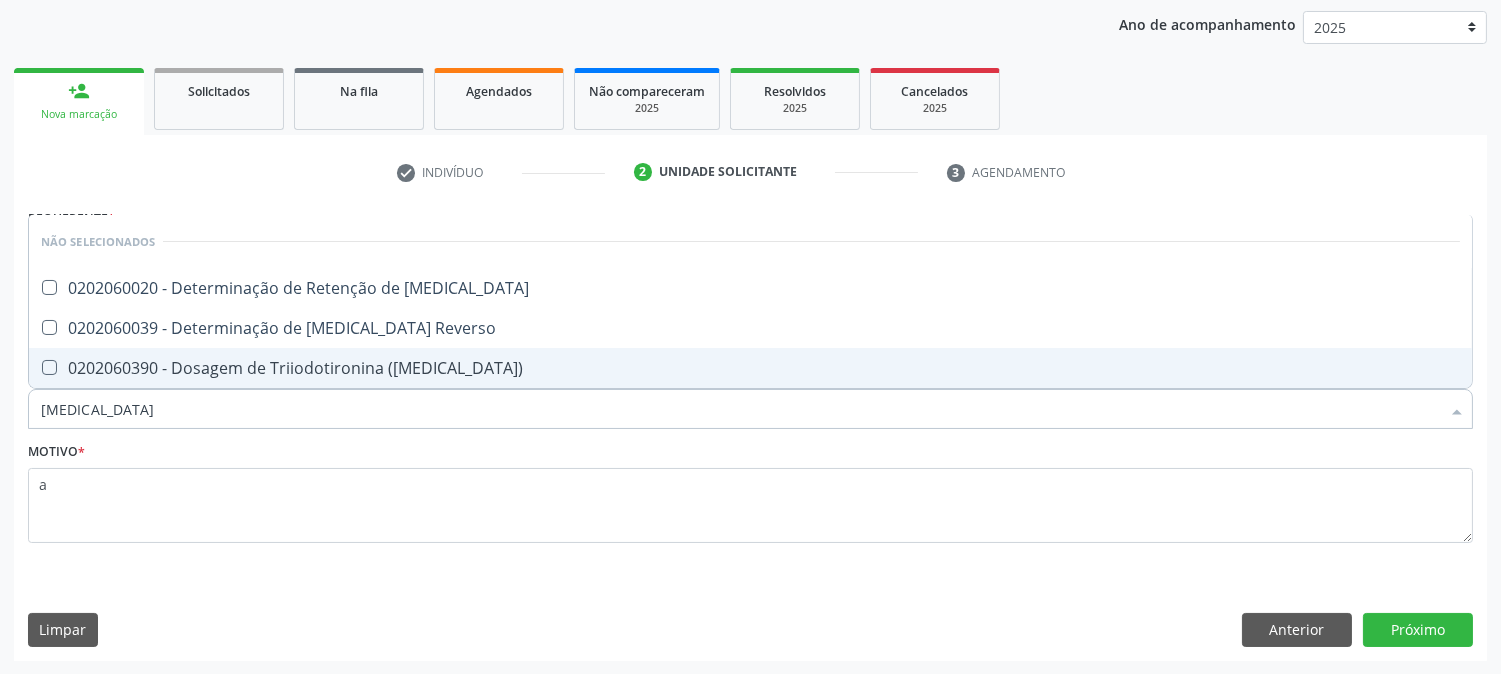 click on "0202060390 - Dosagem de Triiodotironina (T3)" at bounding box center [750, 368] 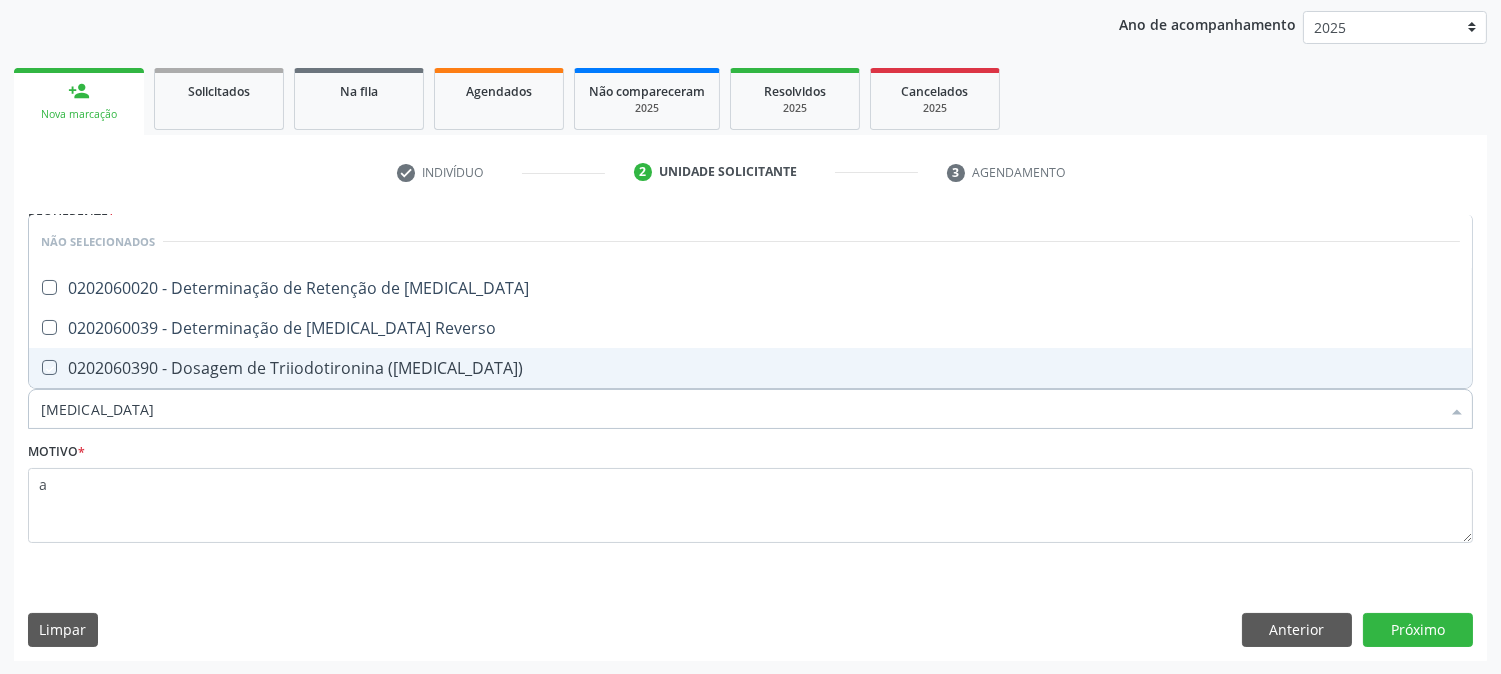 checkbox on "true" 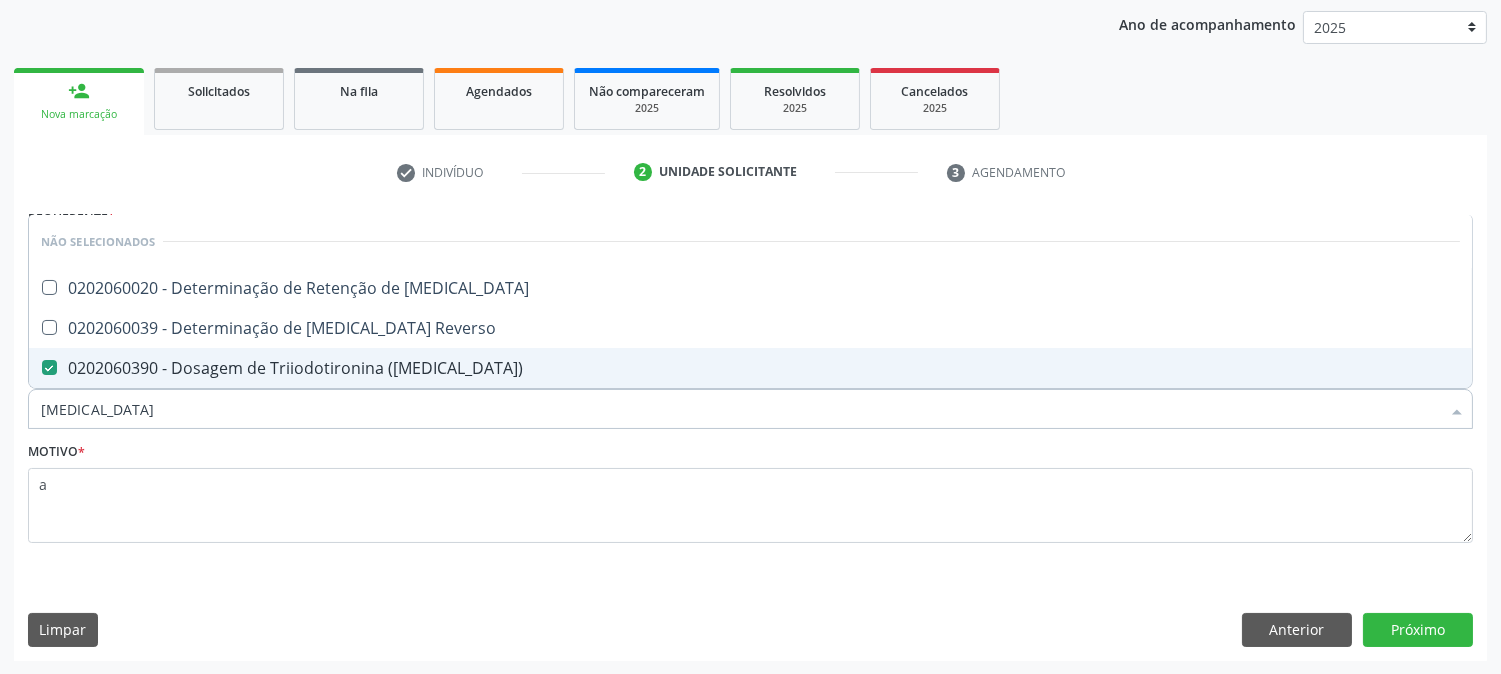 click on "t3" at bounding box center (740, 409) 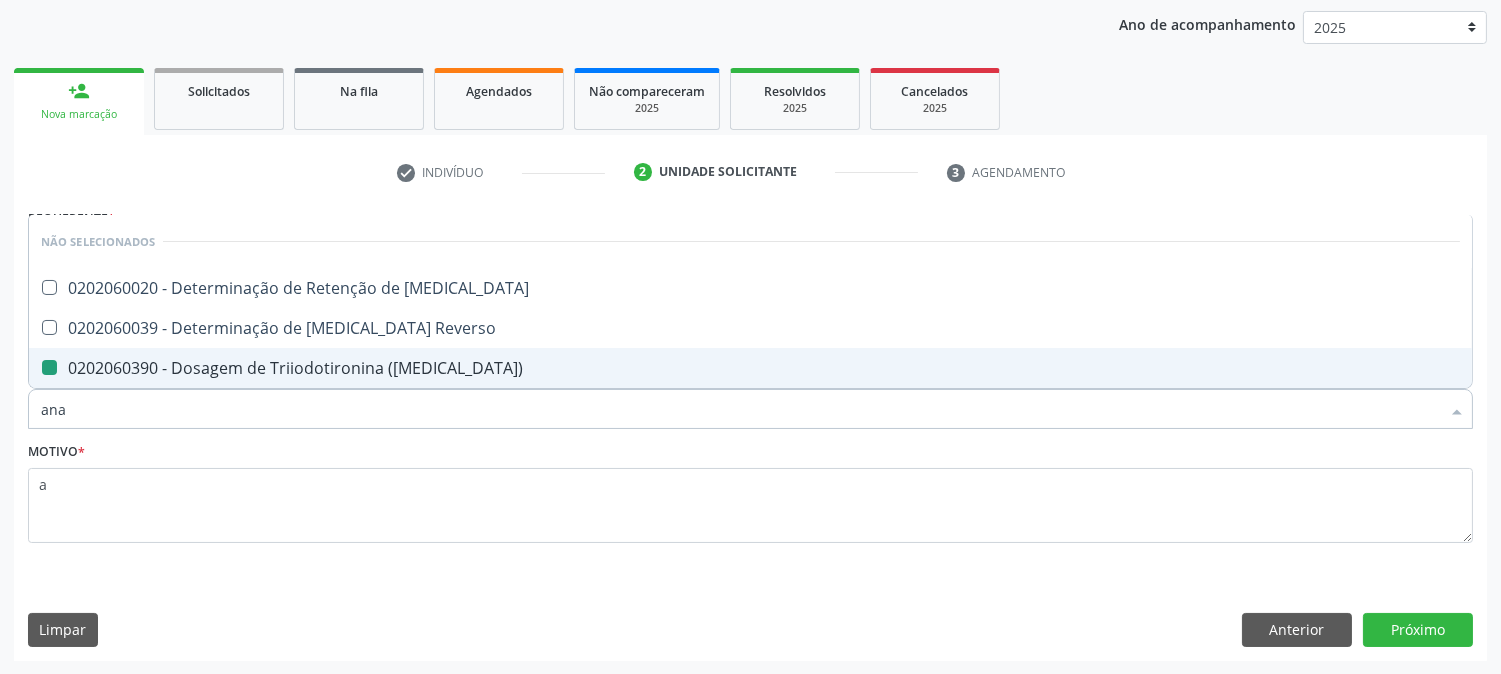 type on "anal" 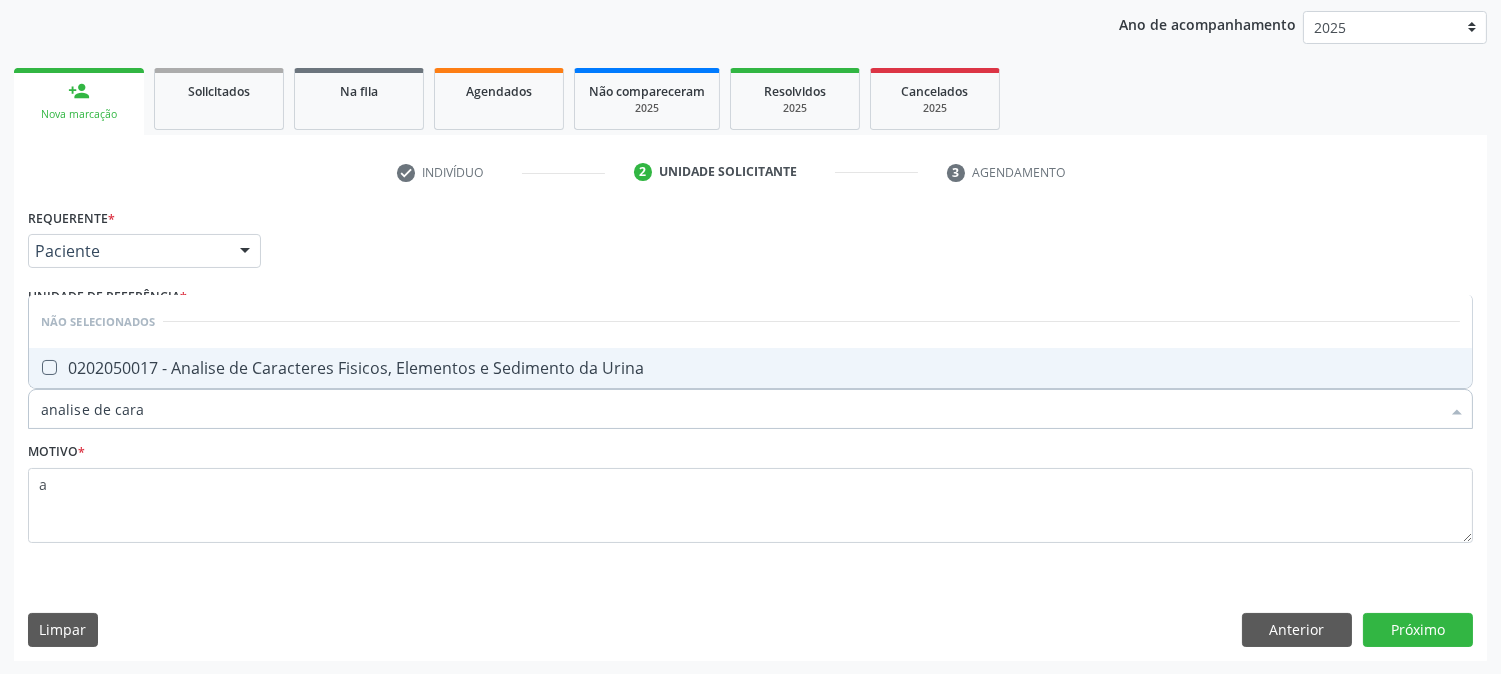 type on "analise de carac" 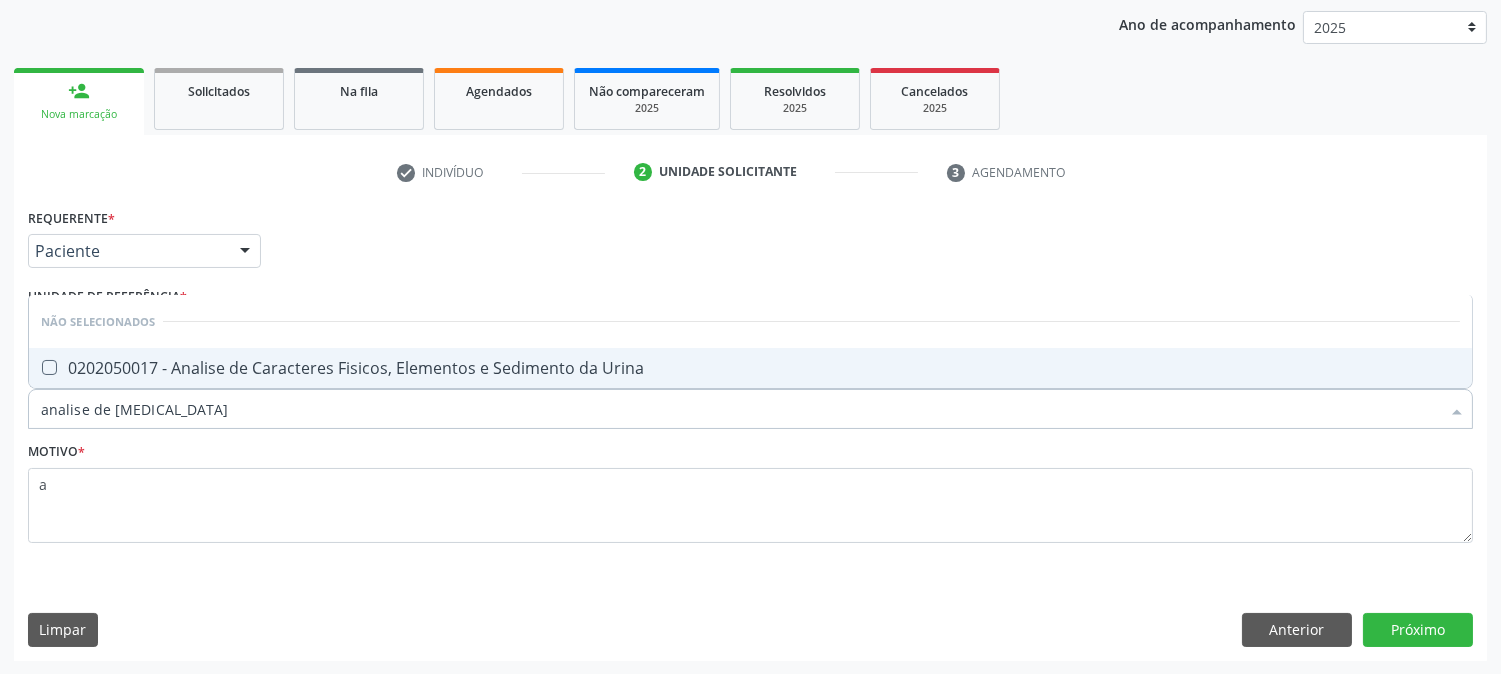 click on "0202050017 - Analise de Caracteres Fisicos, Elementos e Sedimento da Urina" at bounding box center (750, 368) 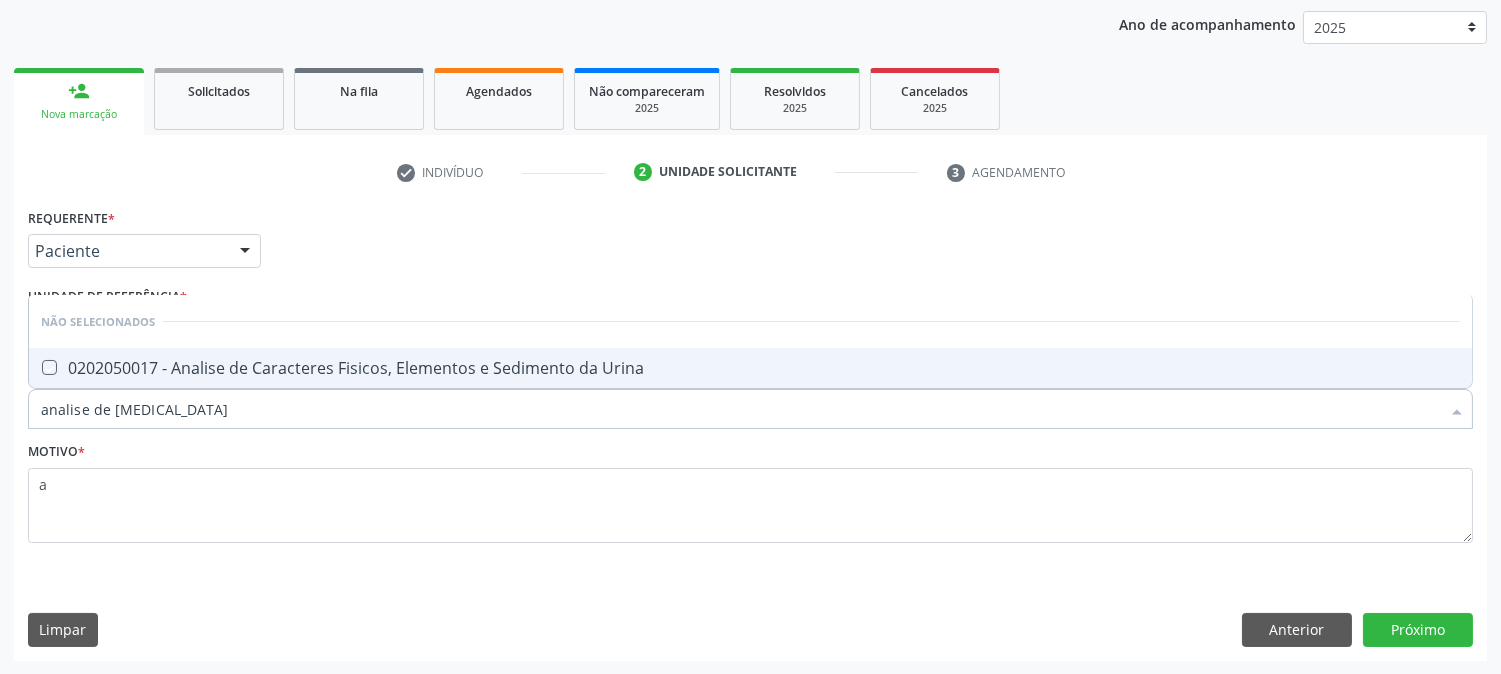 checkbox on "true" 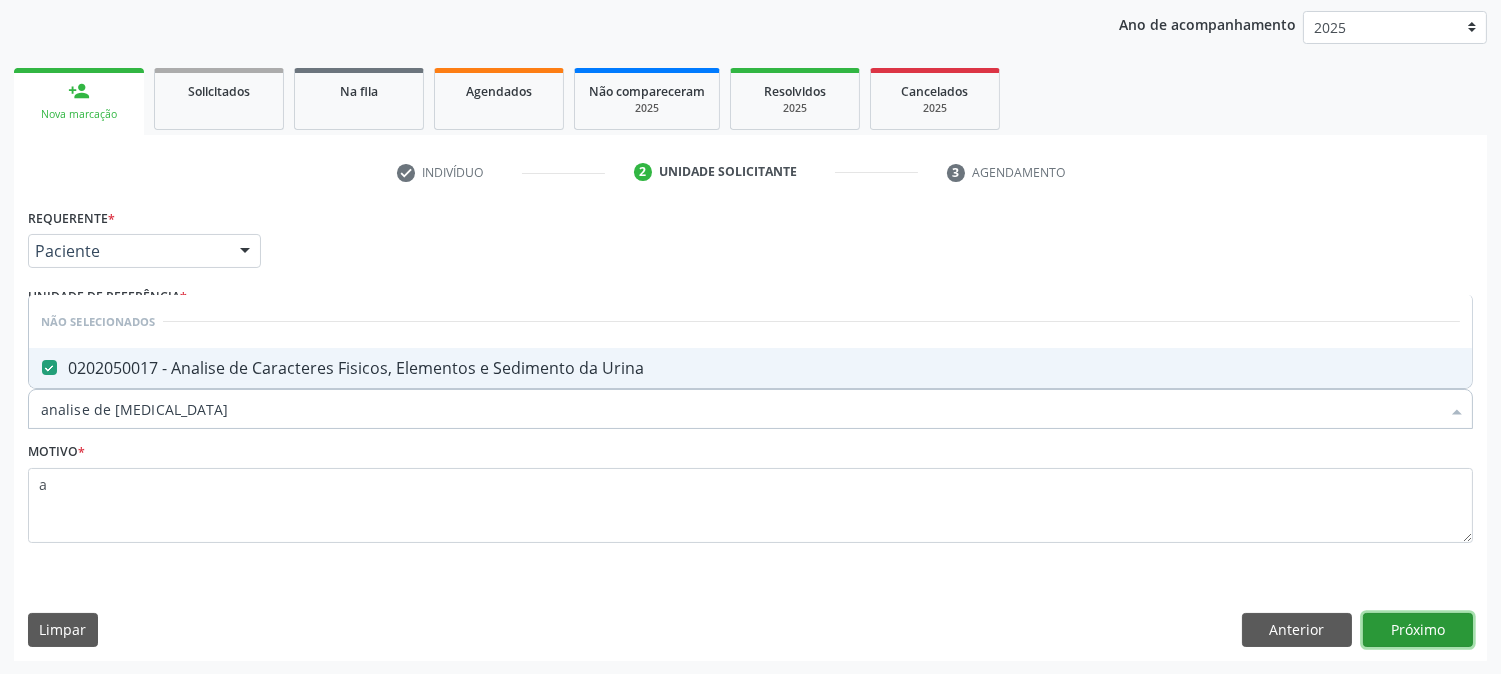 click on "Próximo" at bounding box center [1418, 630] 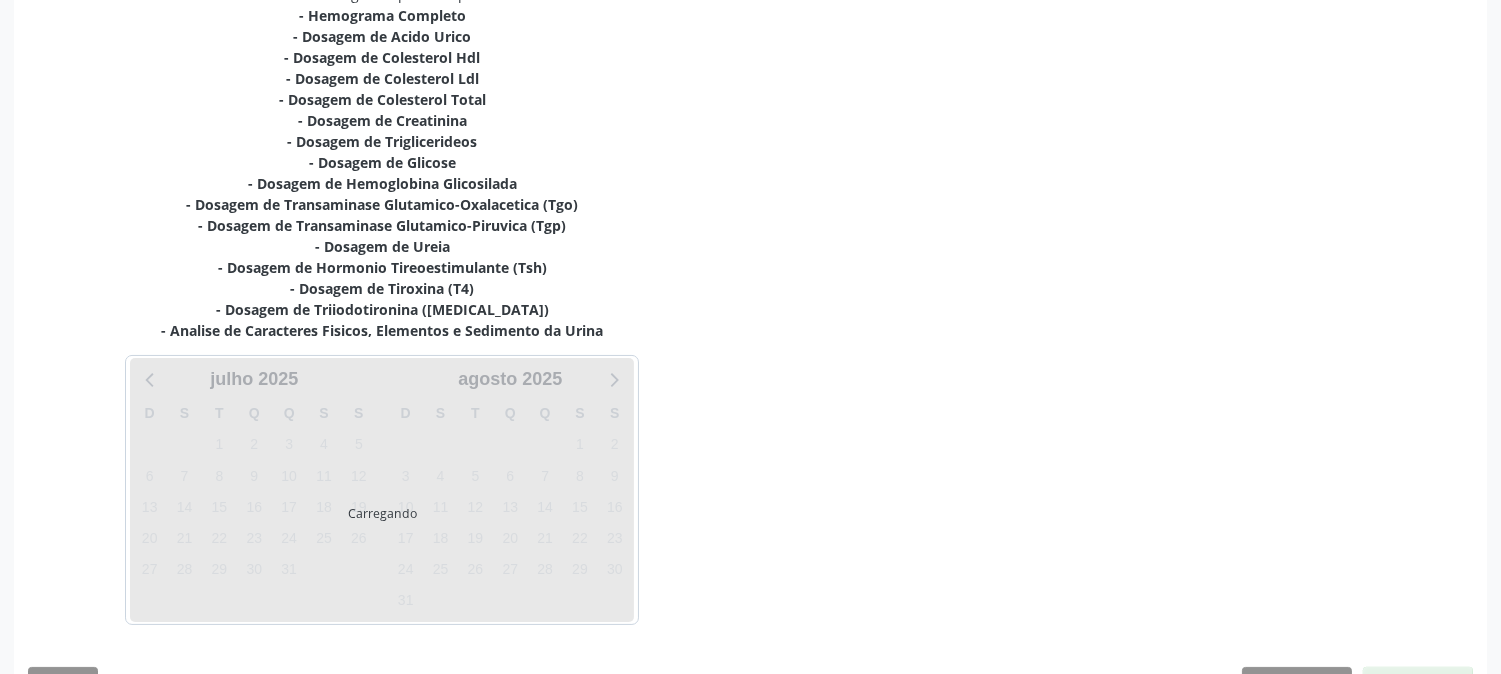 scroll, scrollTop: 510, scrollLeft: 0, axis: vertical 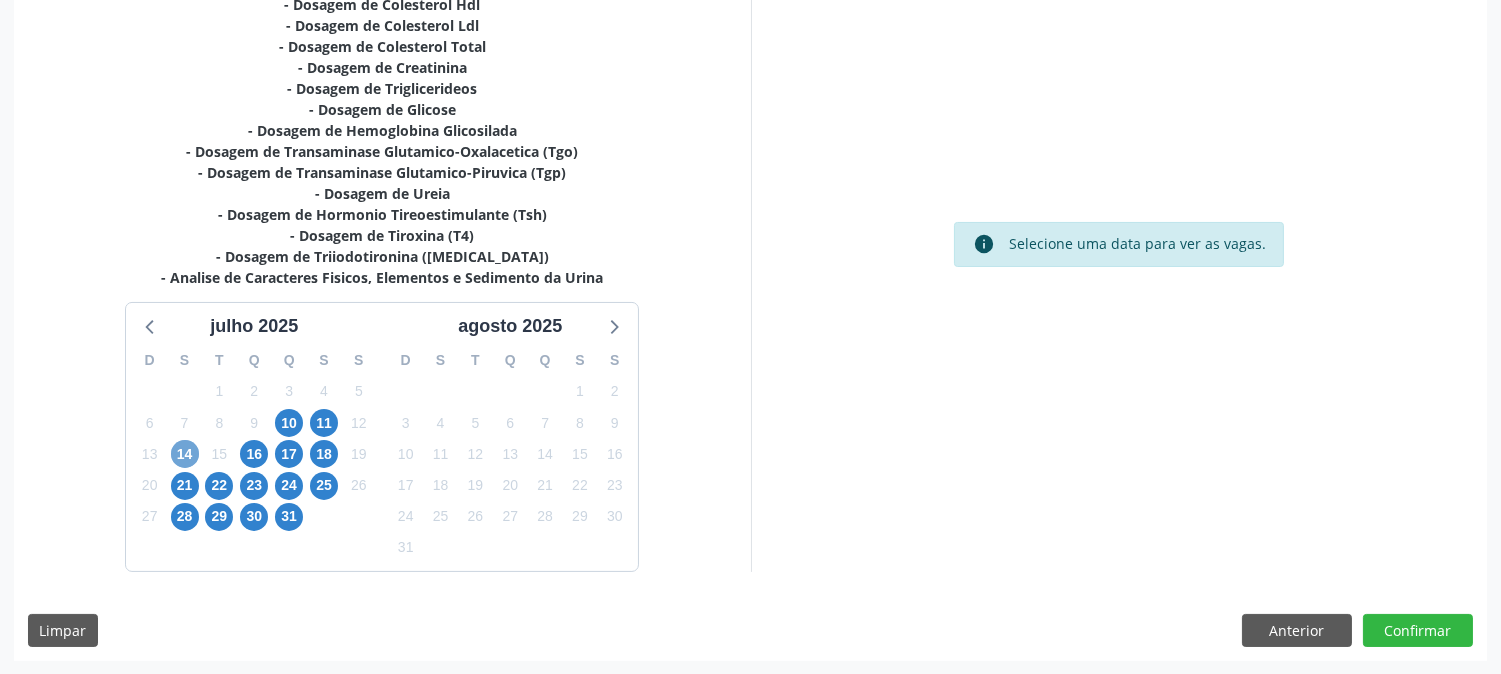 click on "14" at bounding box center (185, 454) 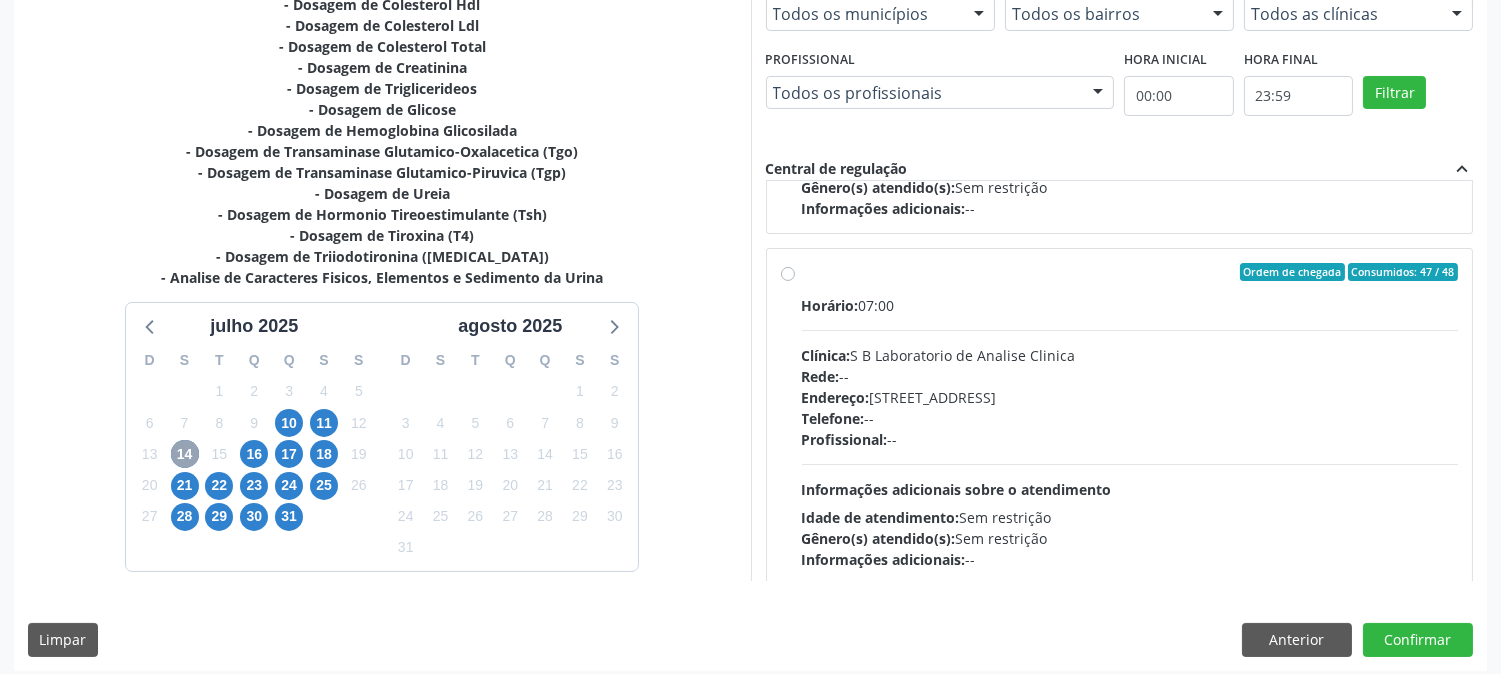 scroll, scrollTop: 666, scrollLeft: 0, axis: vertical 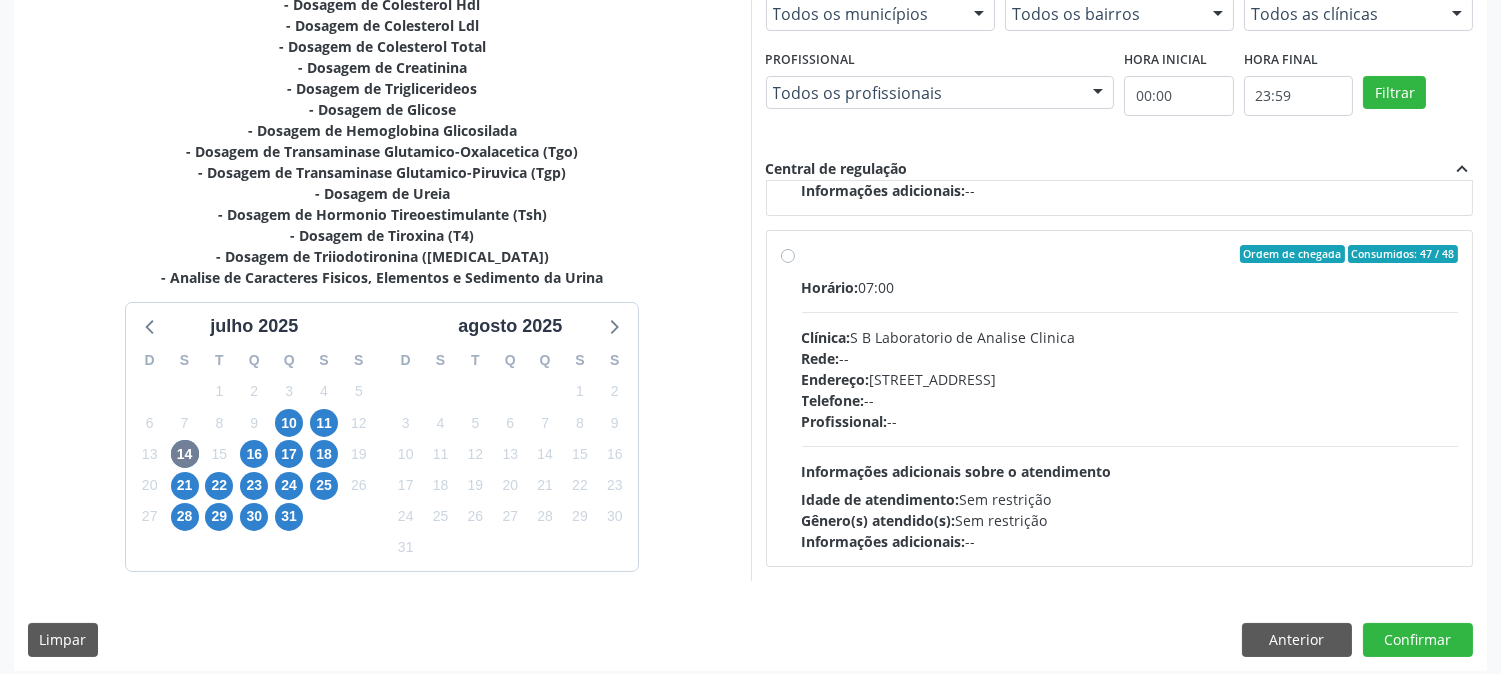 click on "Endereço:   Casa, nº 679, Centro, Serra Talhada - PE" at bounding box center (1130, 379) 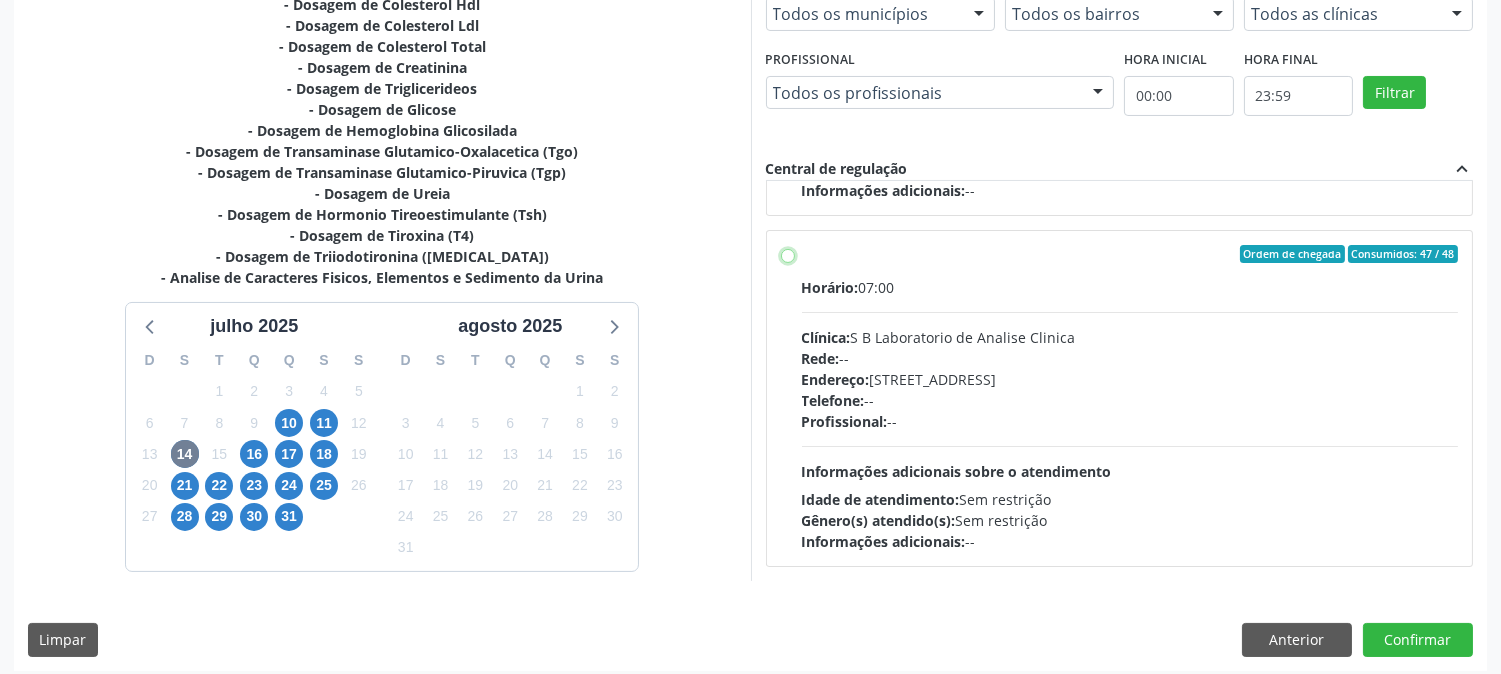 click on "Ordem de chegada
Consumidos: 47 / 48
Horário:   07:00
Clínica:  S B Laboratorio de Analise Clinica
Rede:
--
Endereço:   Casa, nº 679, Centro, Serra Talhada - PE
Telefone:   --
Profissional:
--
Informações adicionais sobre o atendimento
Idade de atendimento:
Sem restrição
Gênero(s) atendido(s):
Sem restrição
Informações adicionais:
--" at bounding box center (788, 254) 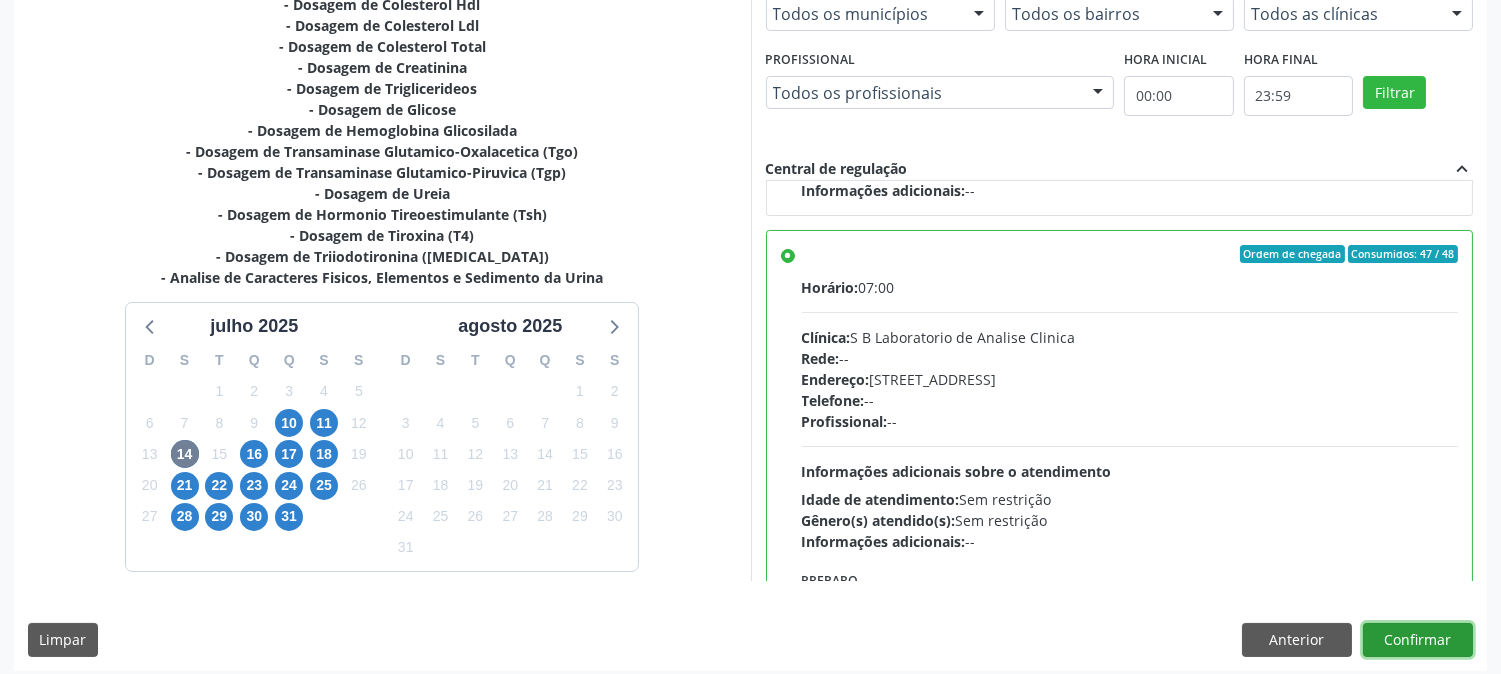 click on "Confirmar" at bounding box center [1418, 640] 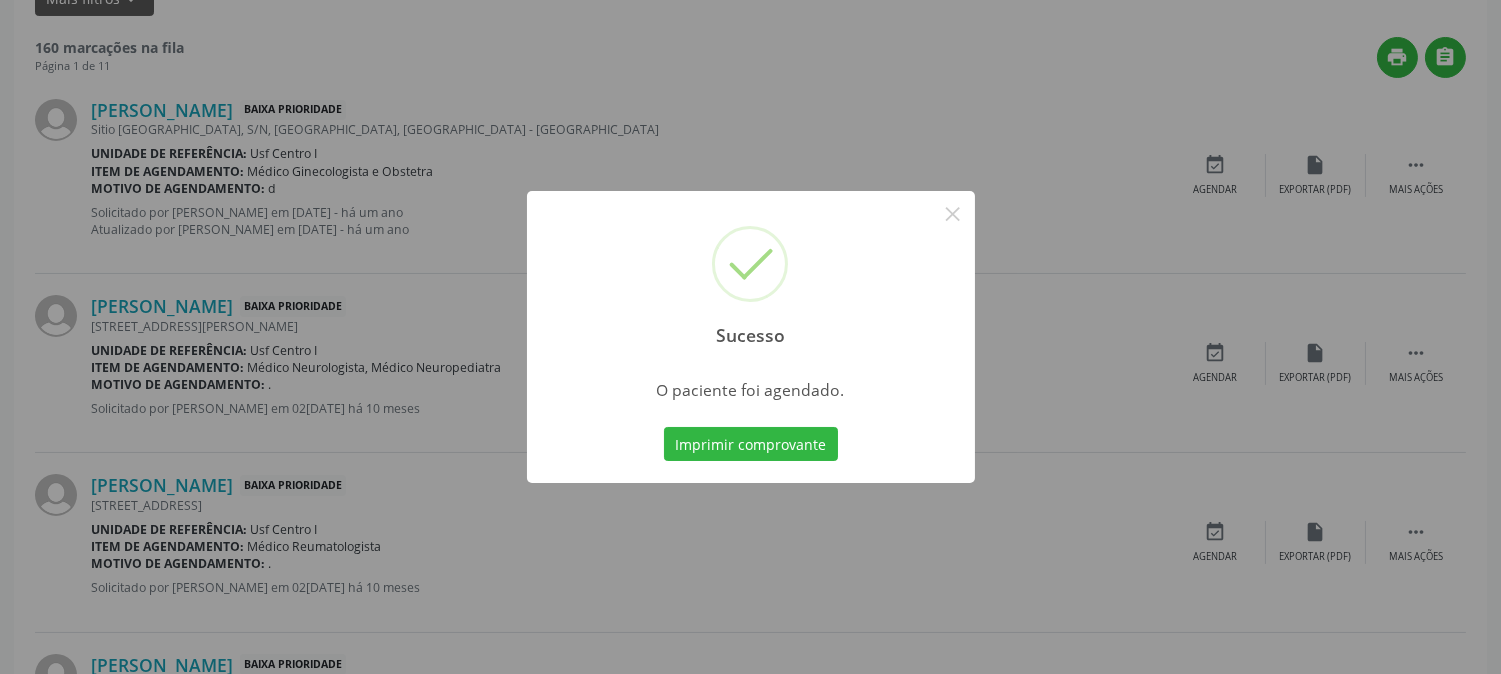 scroll, scrollTop: 0, scrollLeft: 0, axis: both 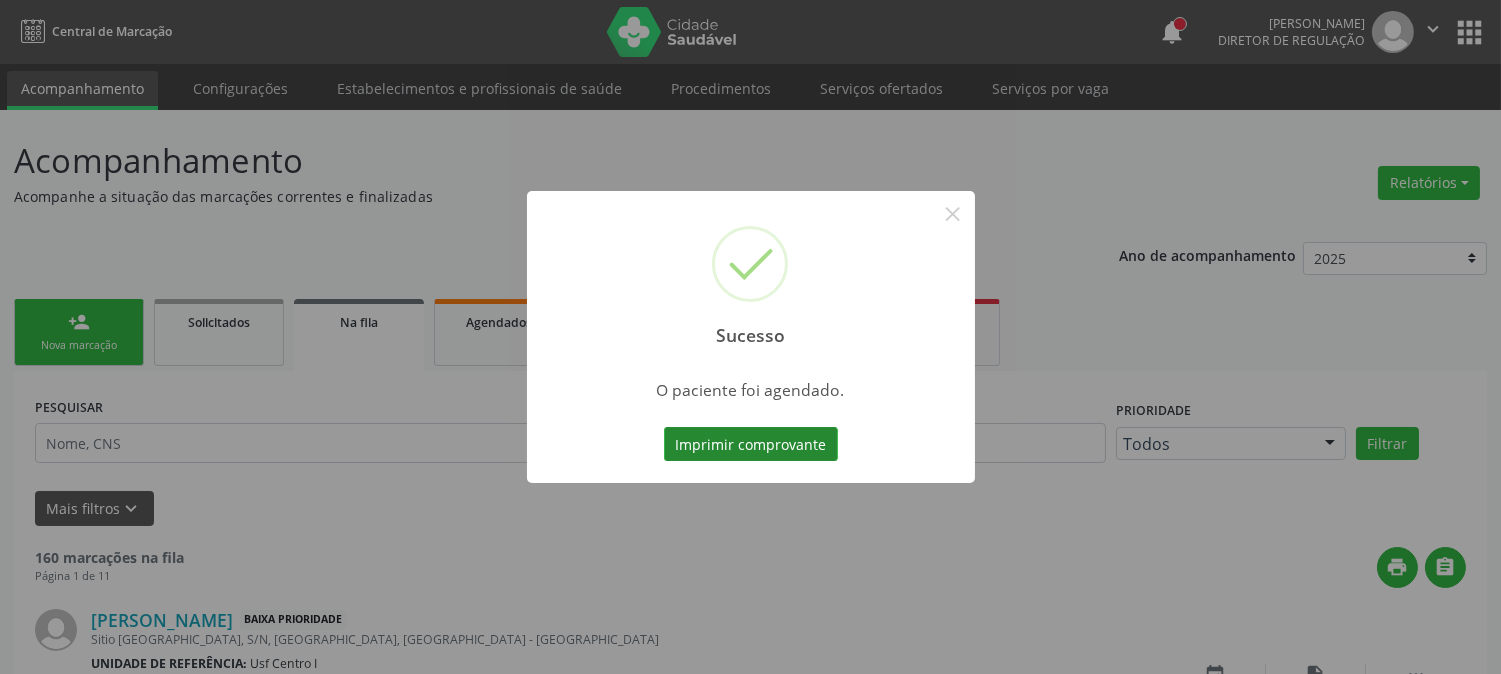 click on "Imprimir comprovante" at bounding box center [751, 444] 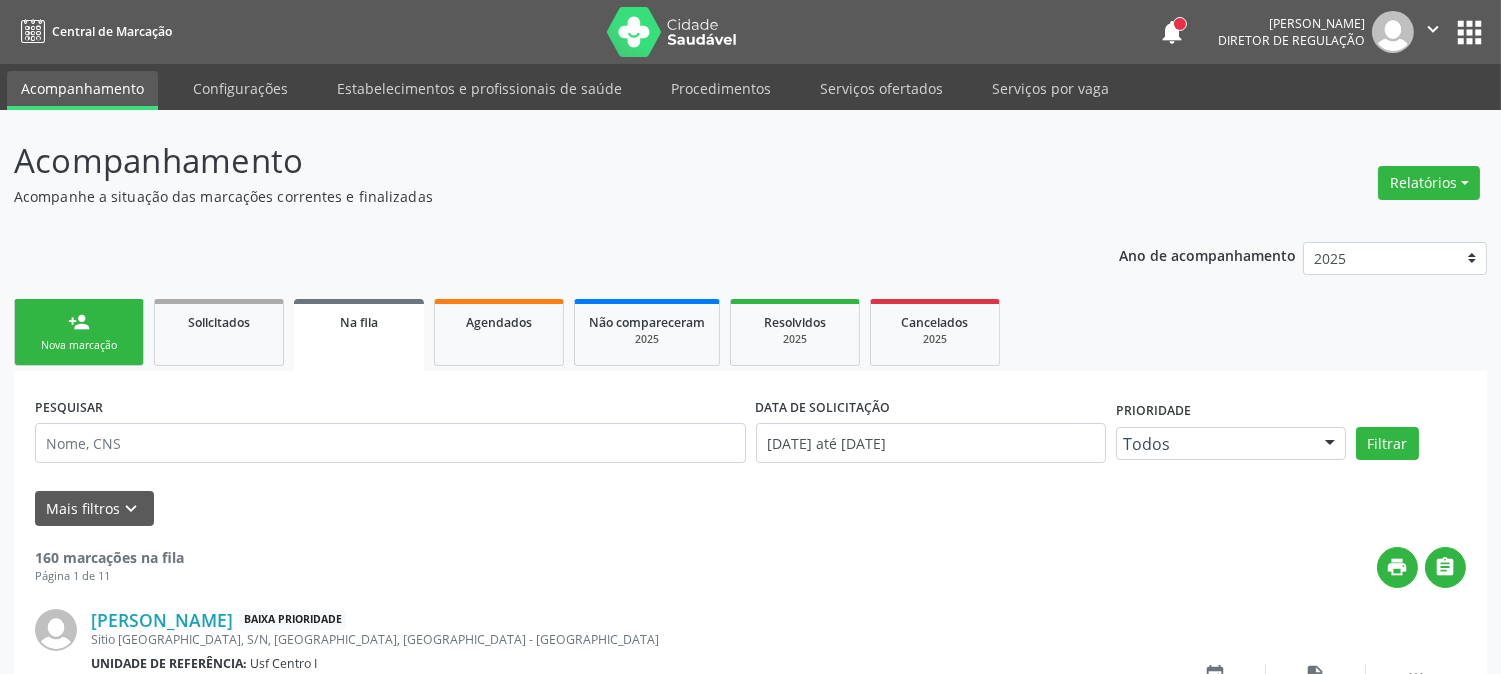 click on "Nova marcação" at bounding box center [79, 345] 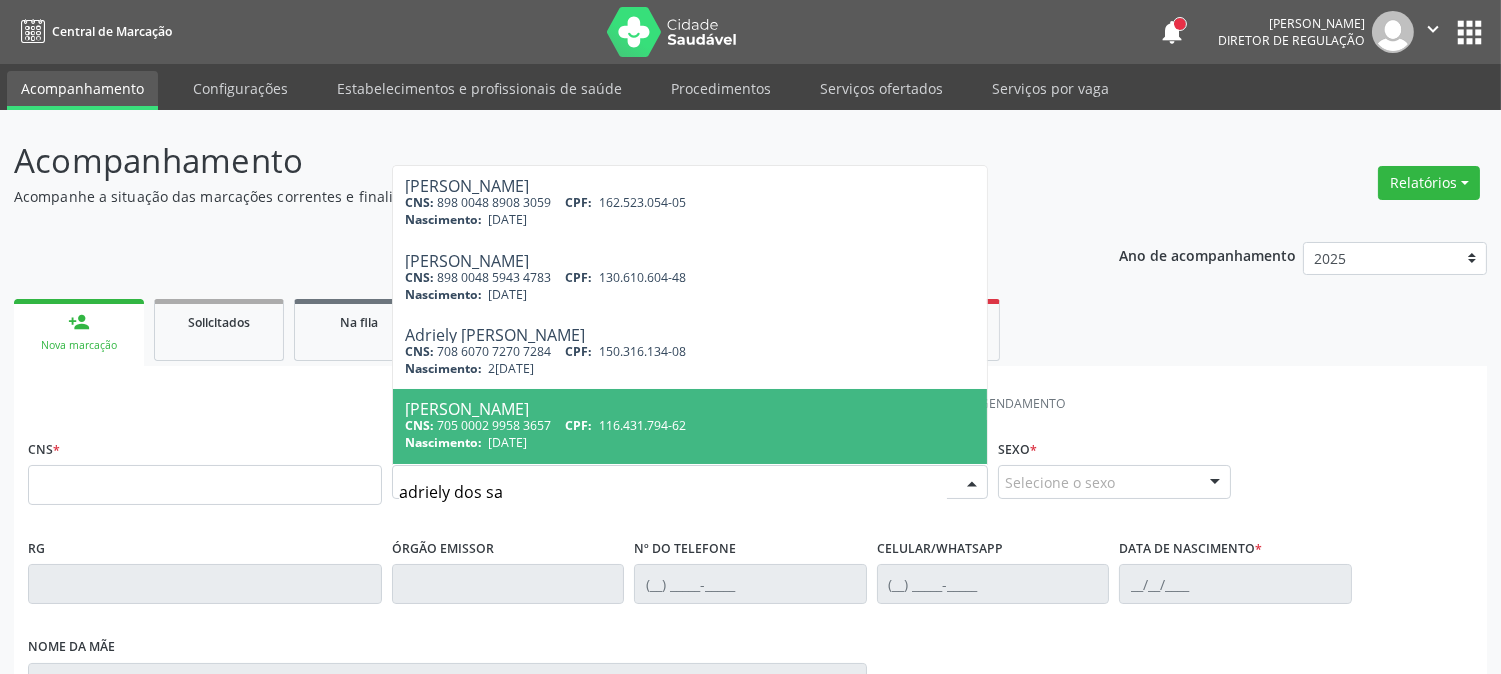 type on "adriely dos san" 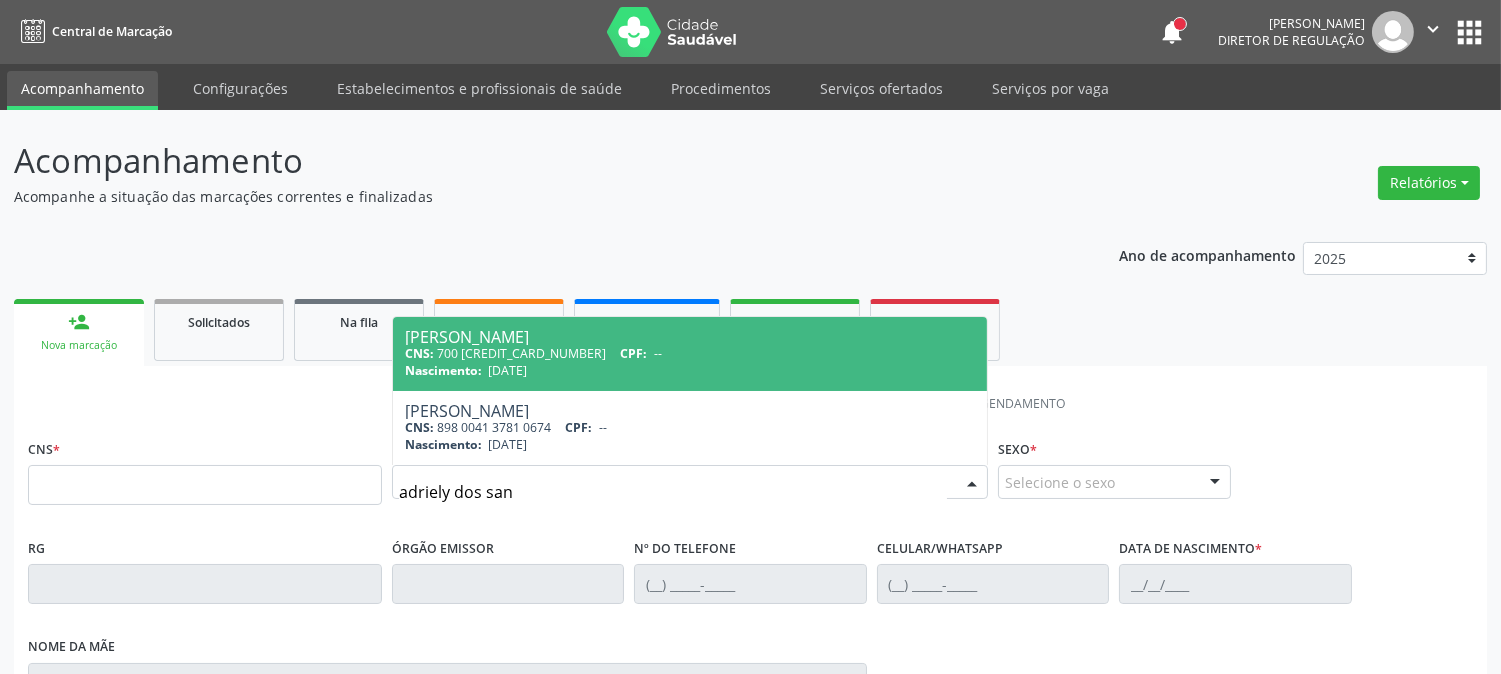 click on "Nascimento:
30/10/1983" at bounding box center [690, 370] 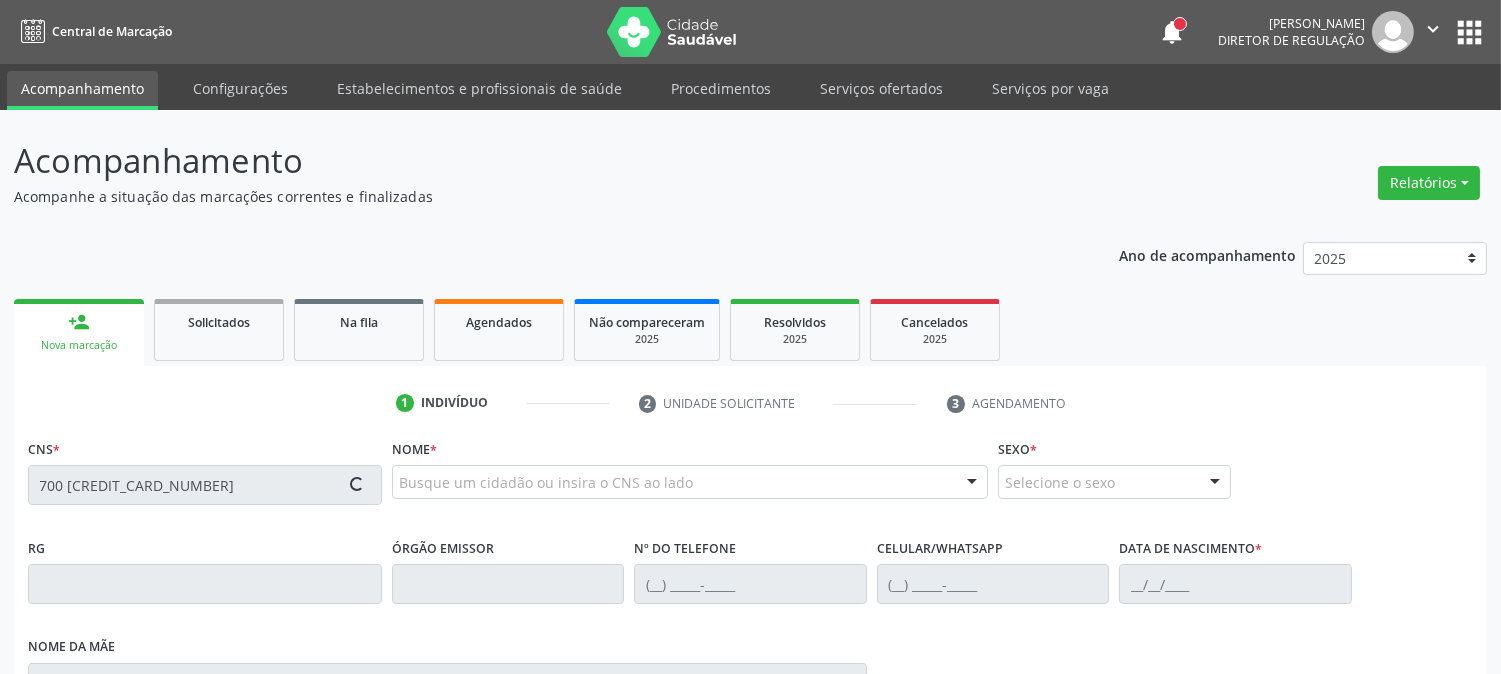 type on "700 5011 5721 9756" 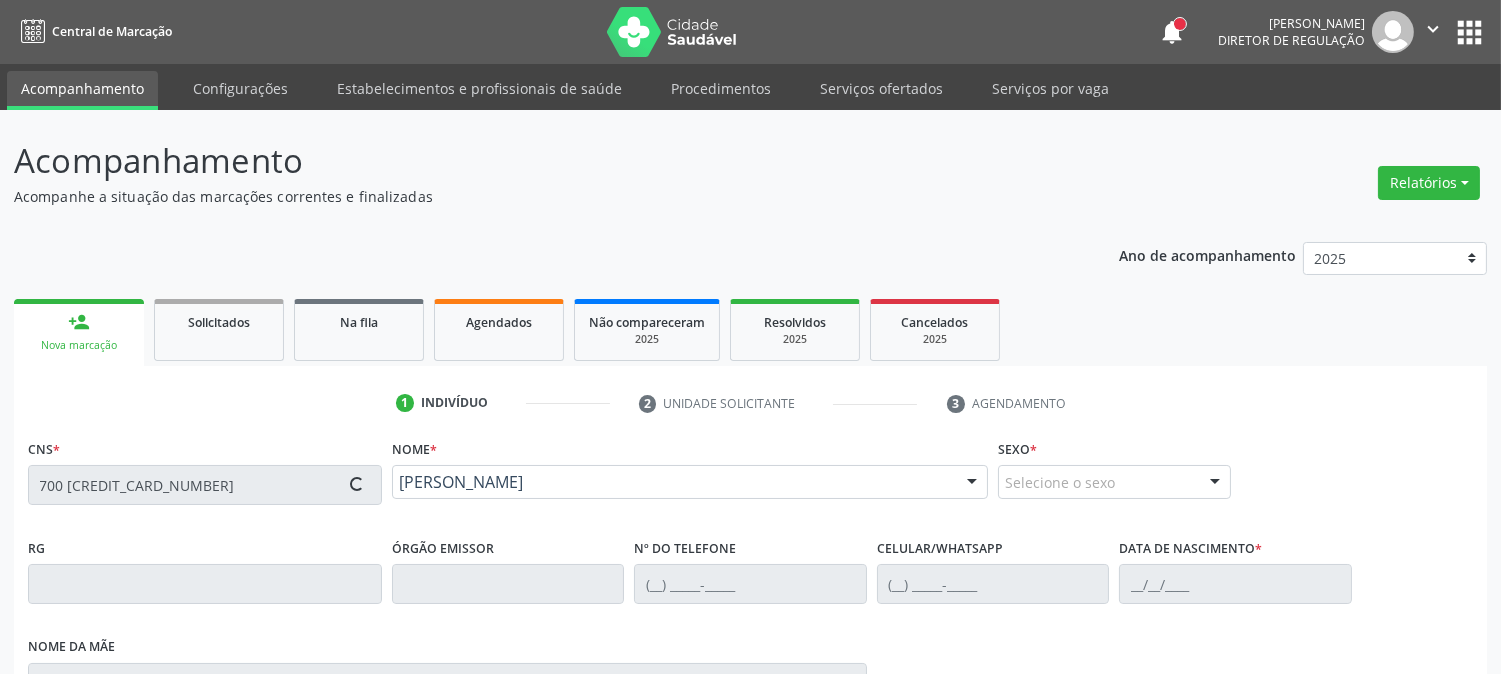 type on "(87) 99652-5887" 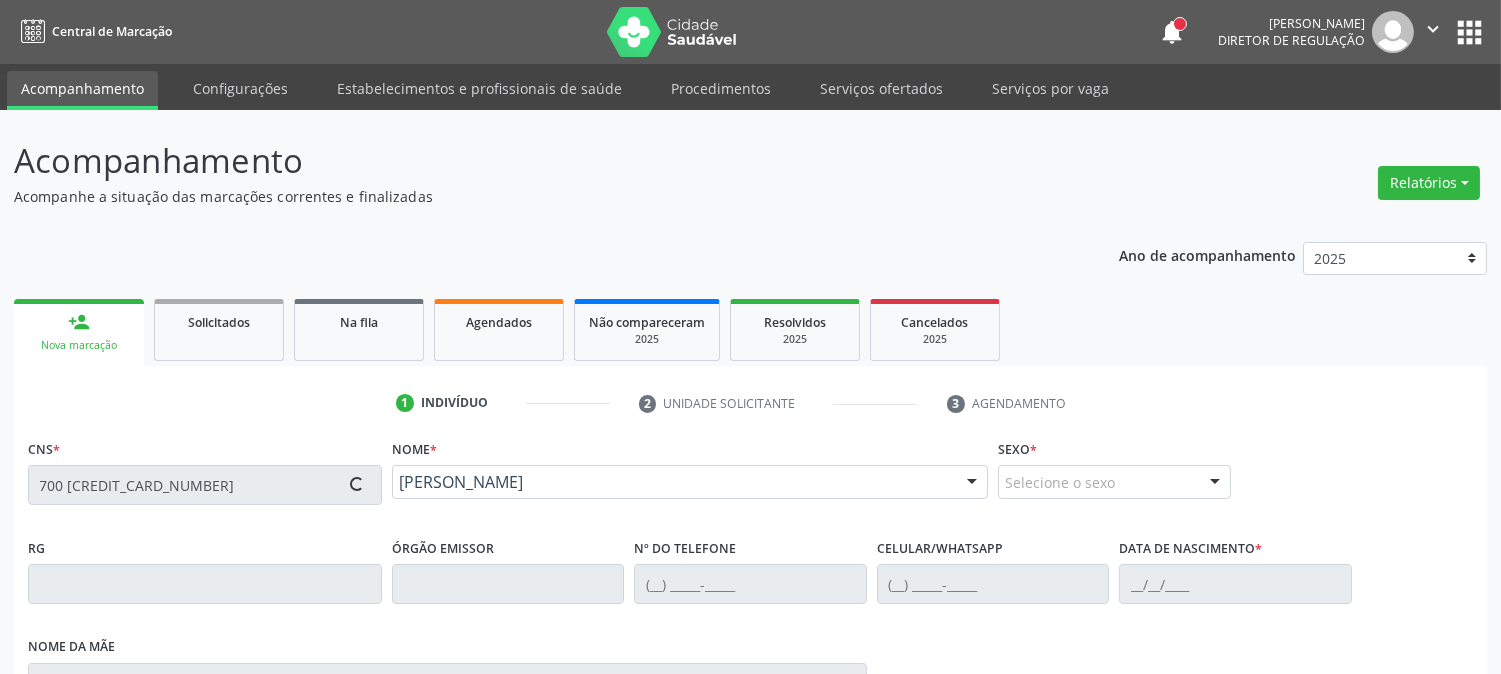 type on "30/10/1983" 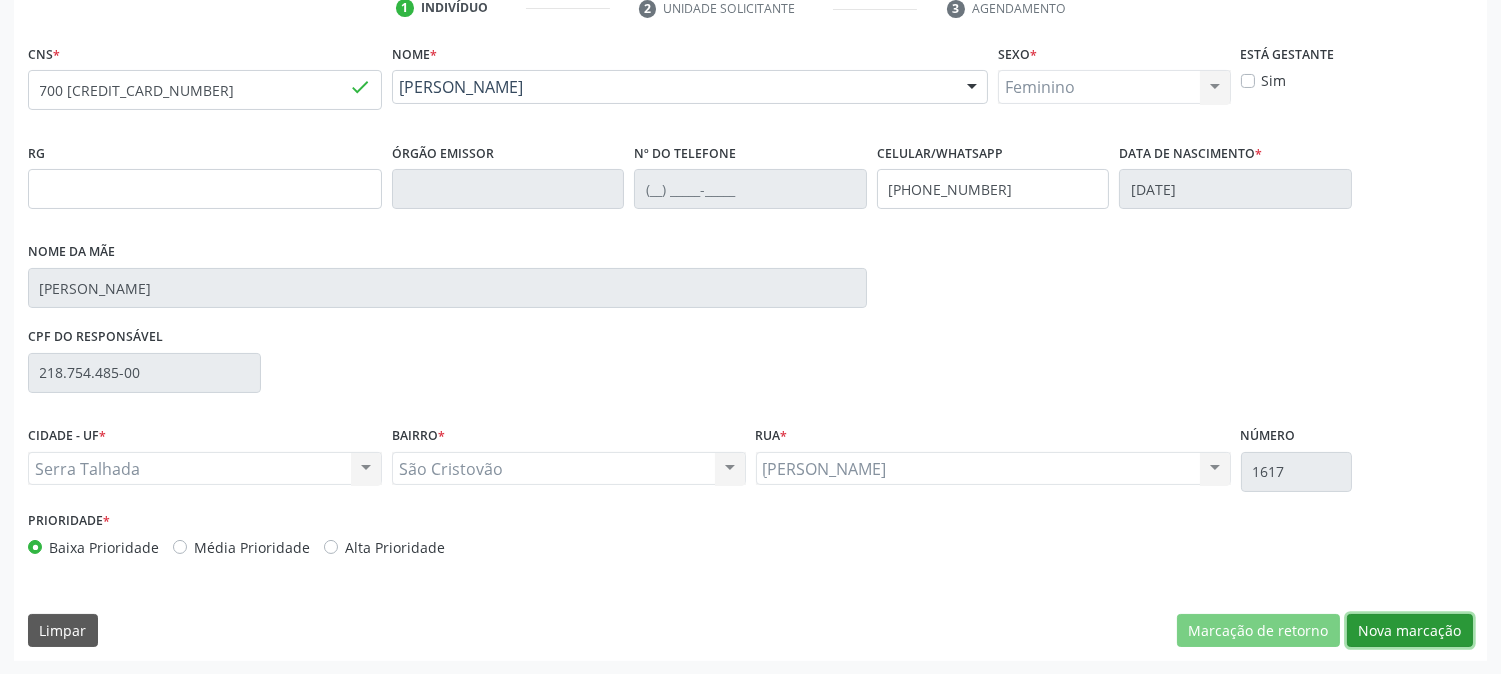 click on "Nova marcação" at bounding box center [1410, 631] 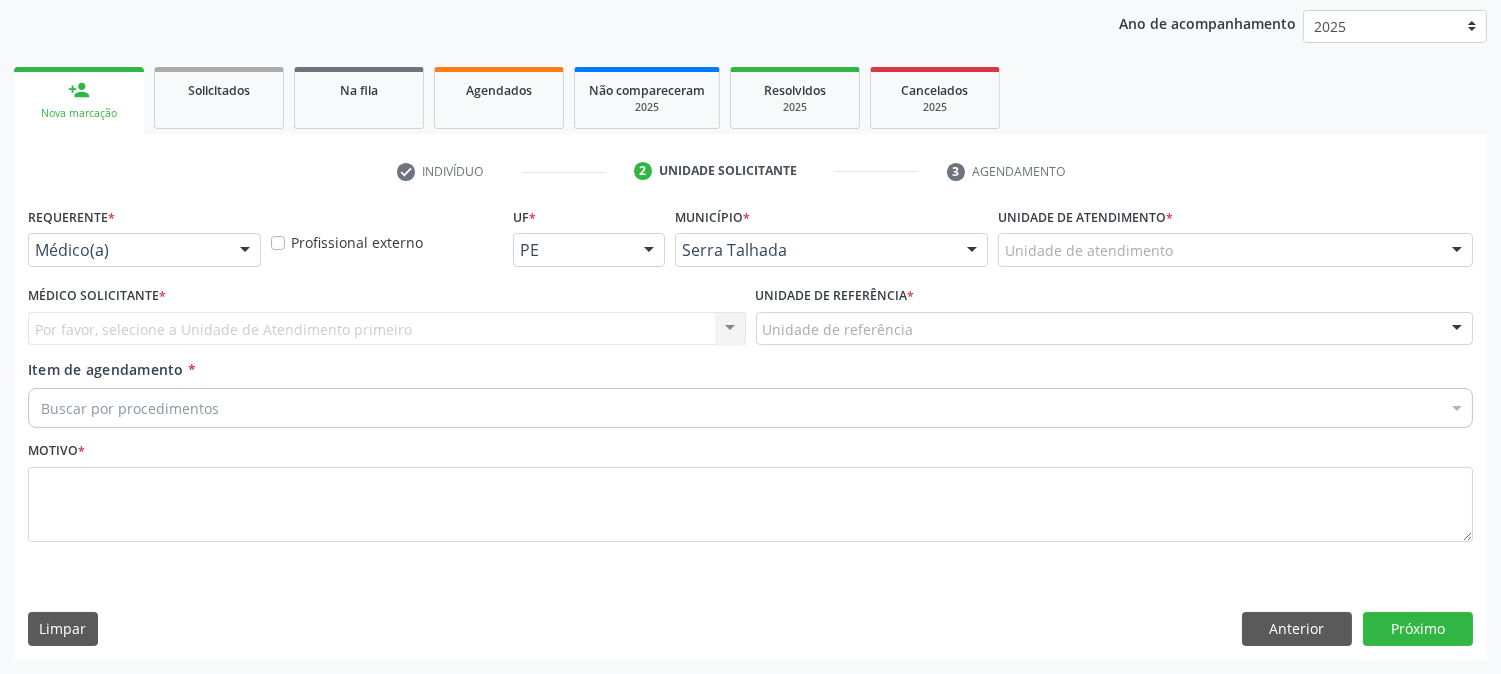 scroll, scrollTop: 231, scrollLeft: 0, axis: vertical 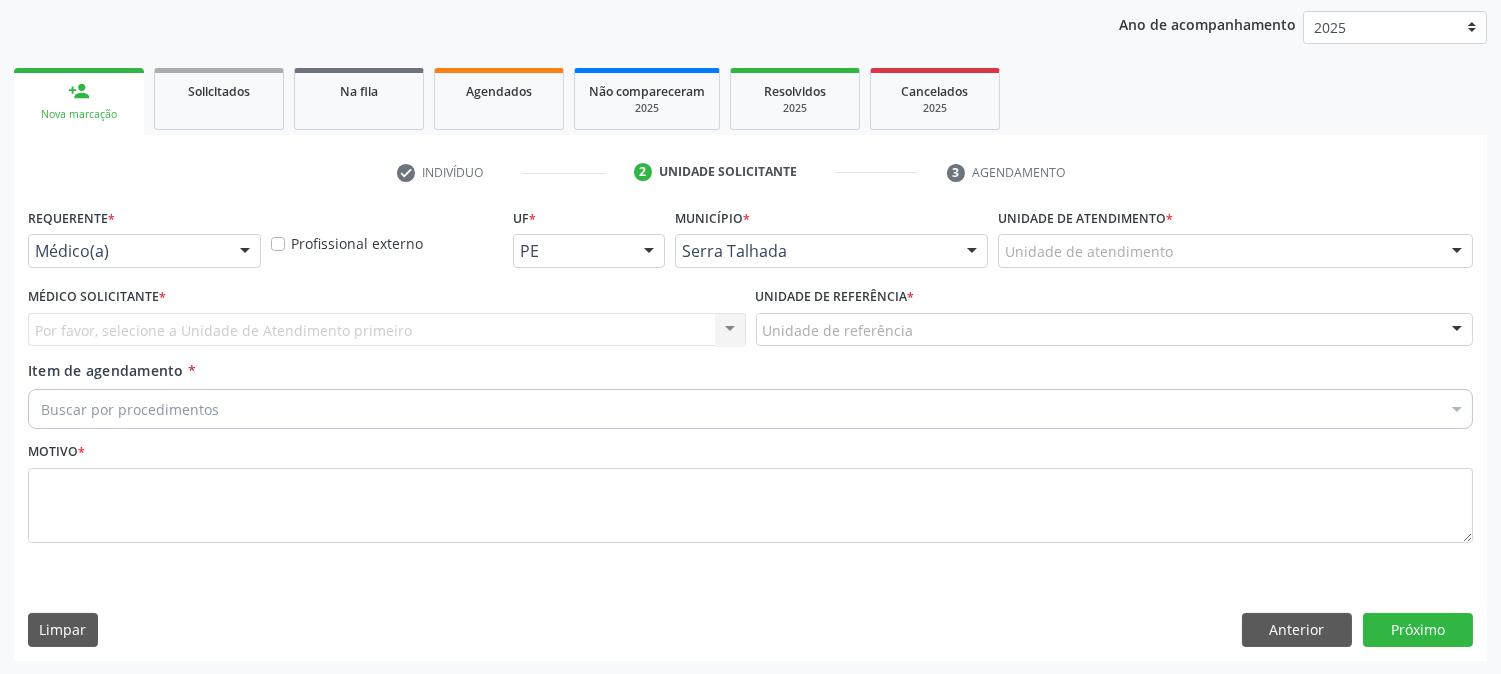 click on "Por favor, selecione a Unidade de Atendimento primeiro
Nenhum resultado encontrado para: "   "
Não há nenhuma opção para ser exibida." at bounding box center (387, 330) 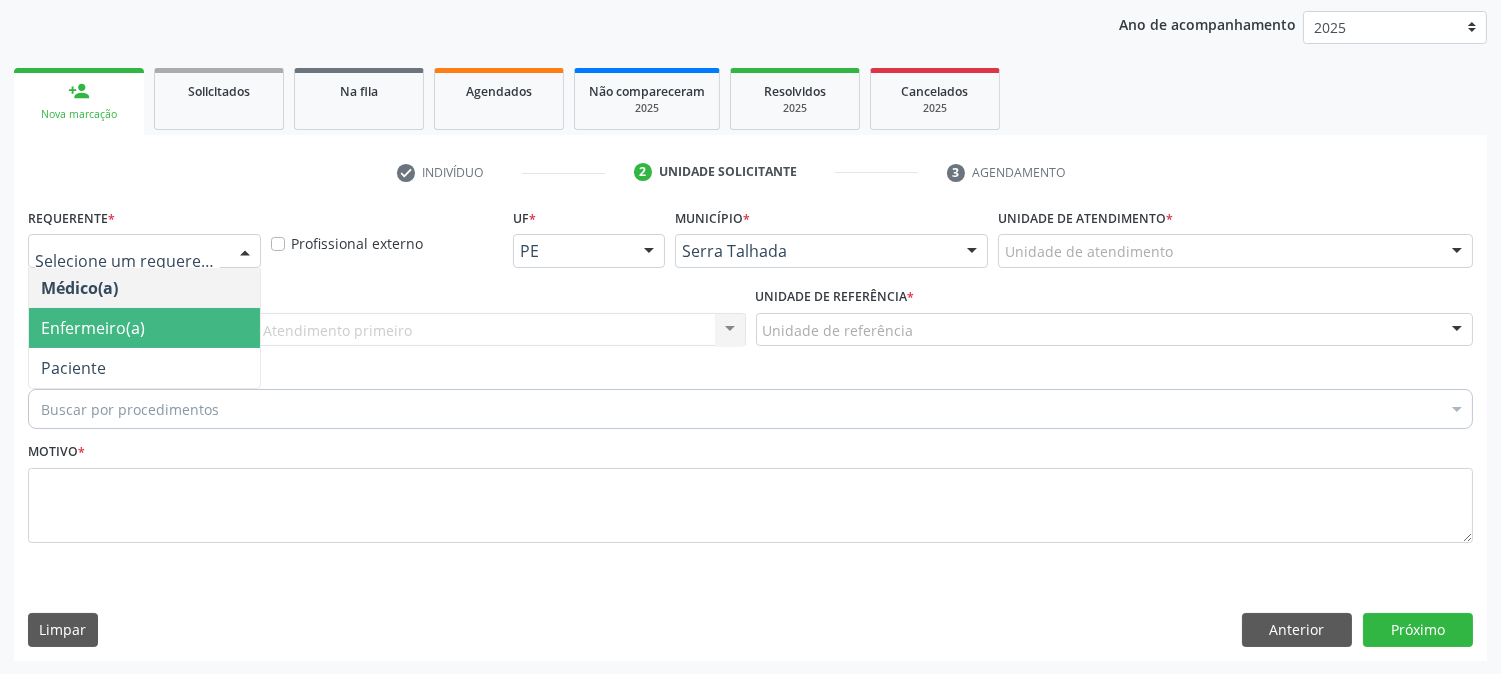 click on "Enfermeiro(a)" at bounding box center (144, 328) 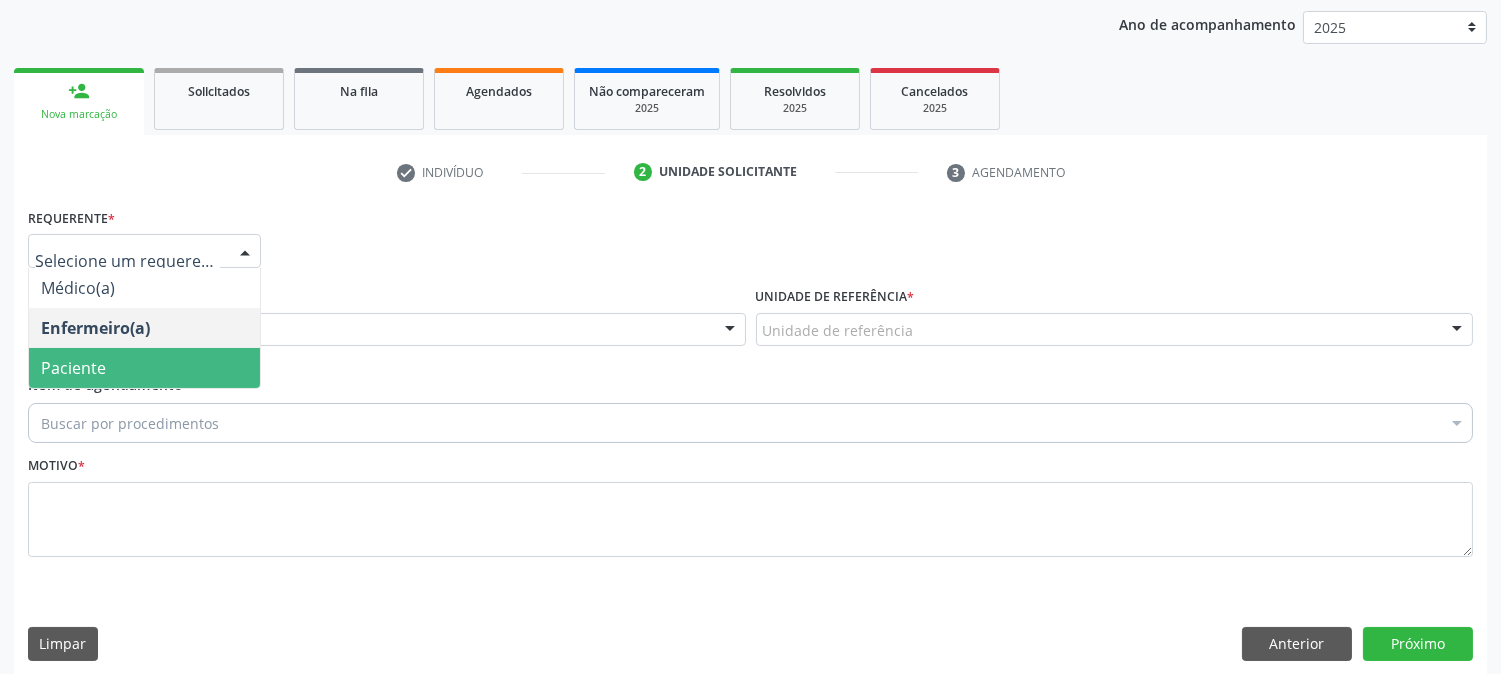 click on "Paciente" at bounding box center (144, 368) 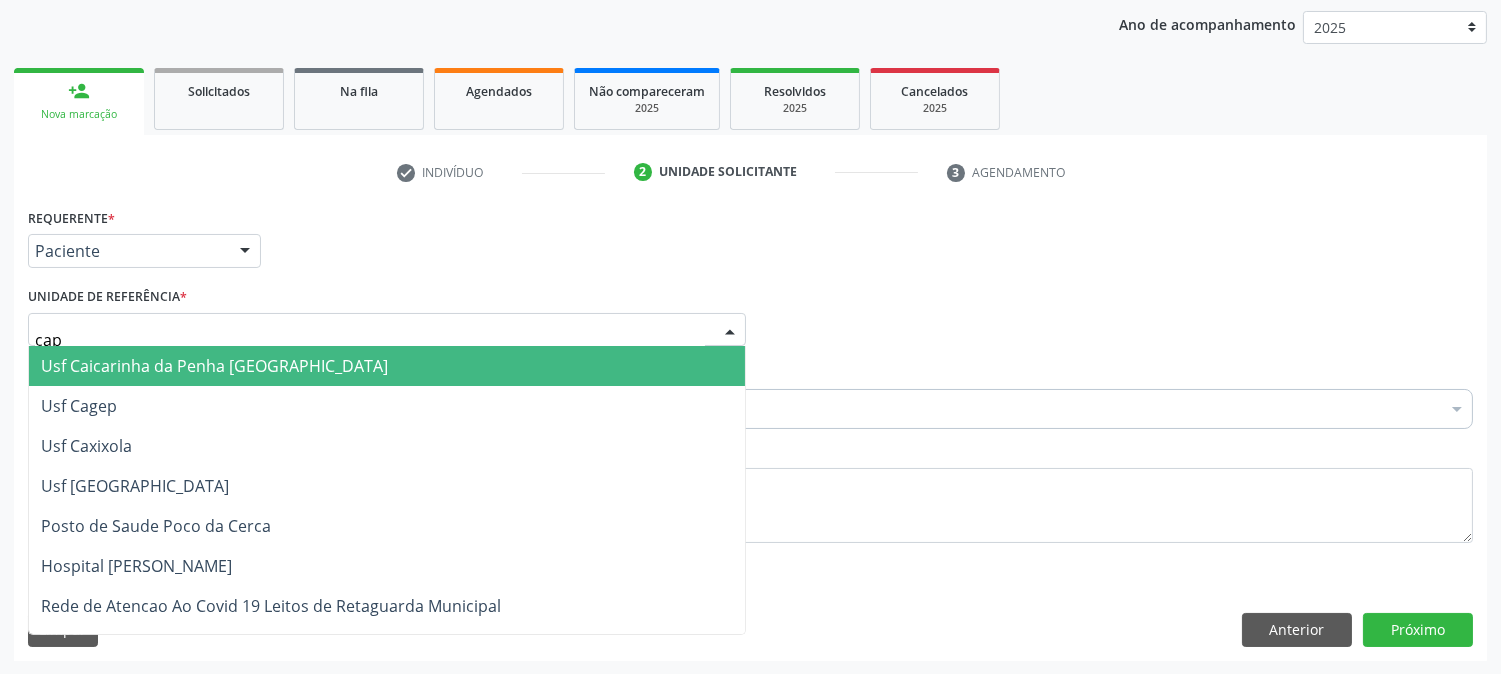 type on "caps" 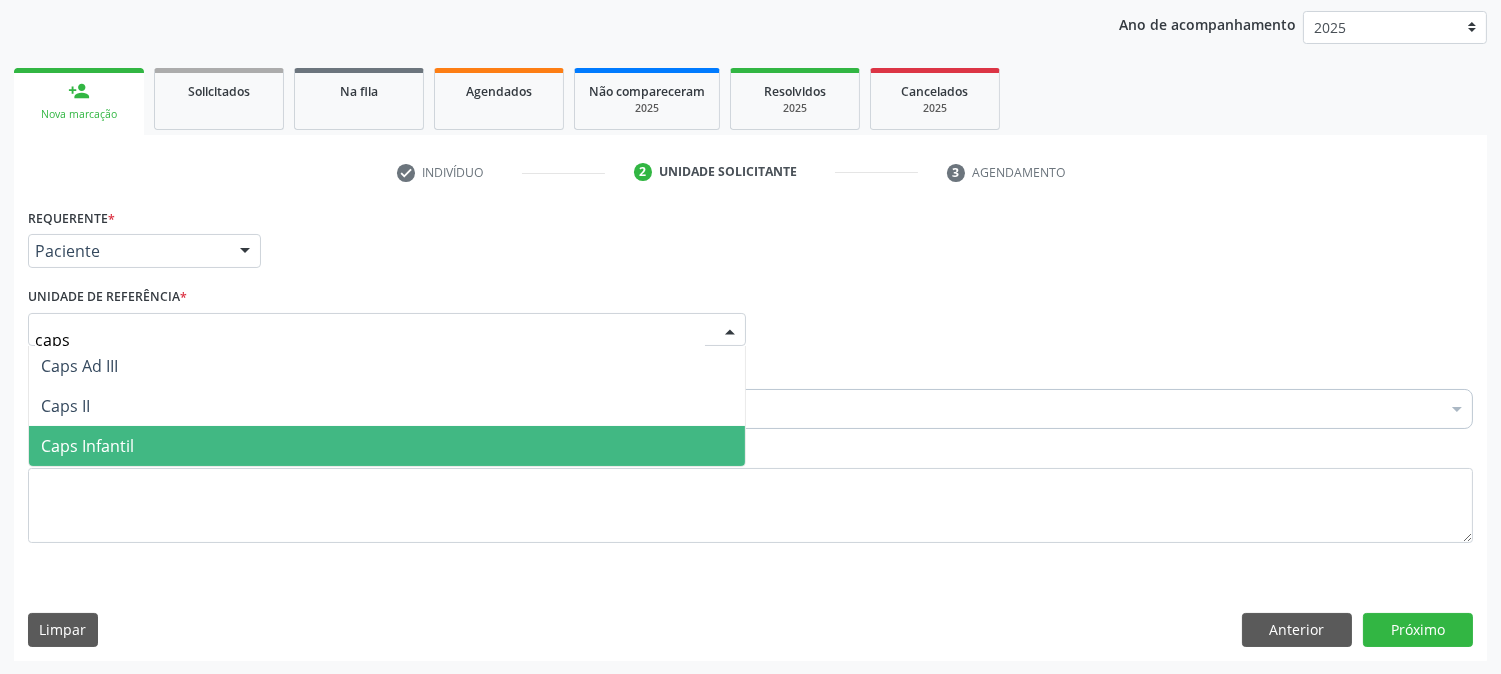 click on "Caps Infantil" at bounding box center [387, 446] 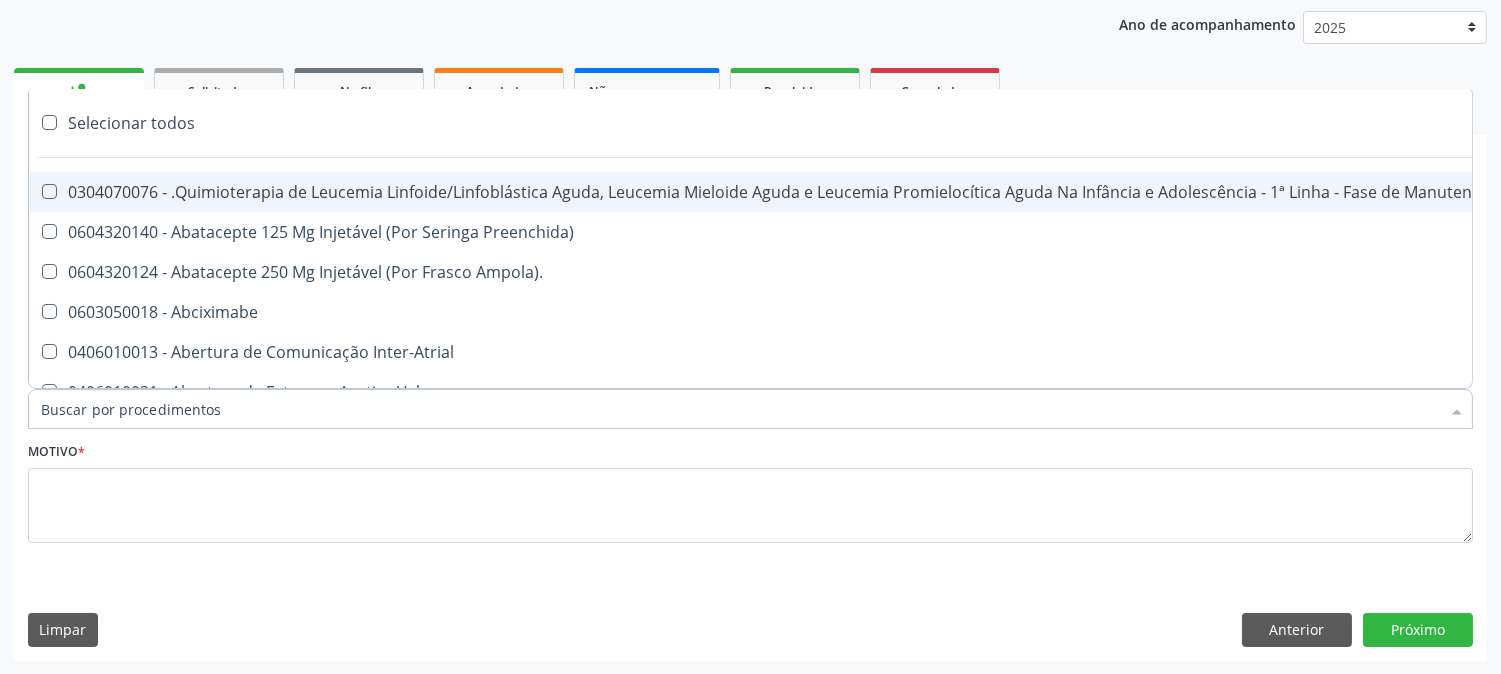 type on "g" 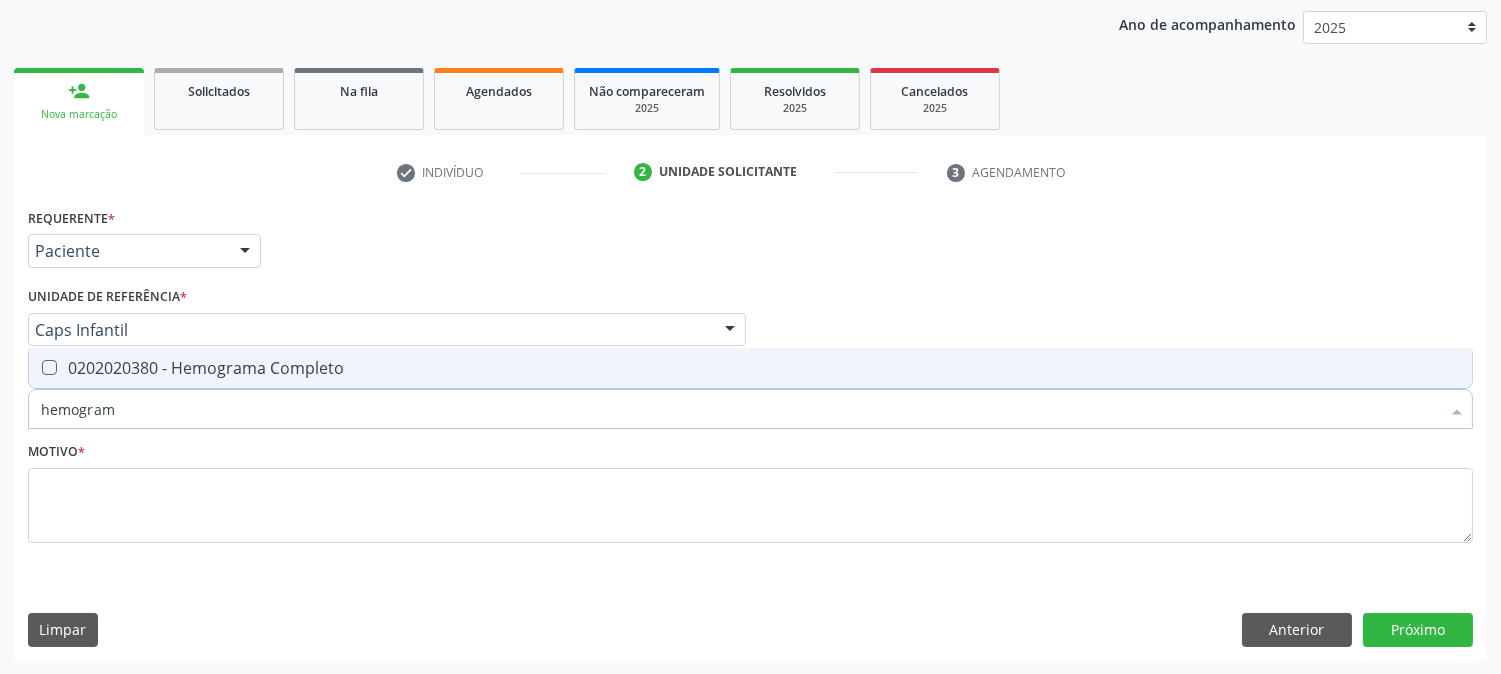 type on "hemograma" 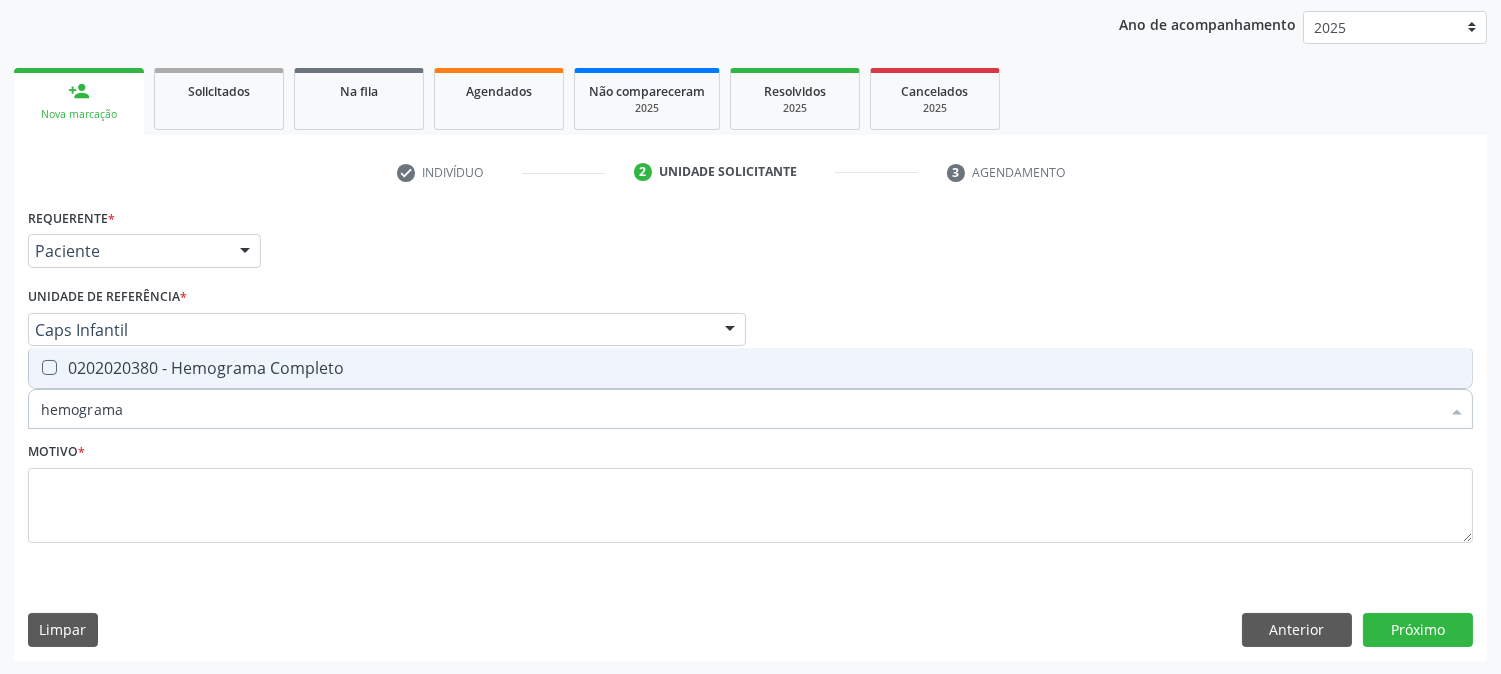 click on "0202020380 - Hemograma Completo" at bounding box center (750, 368) 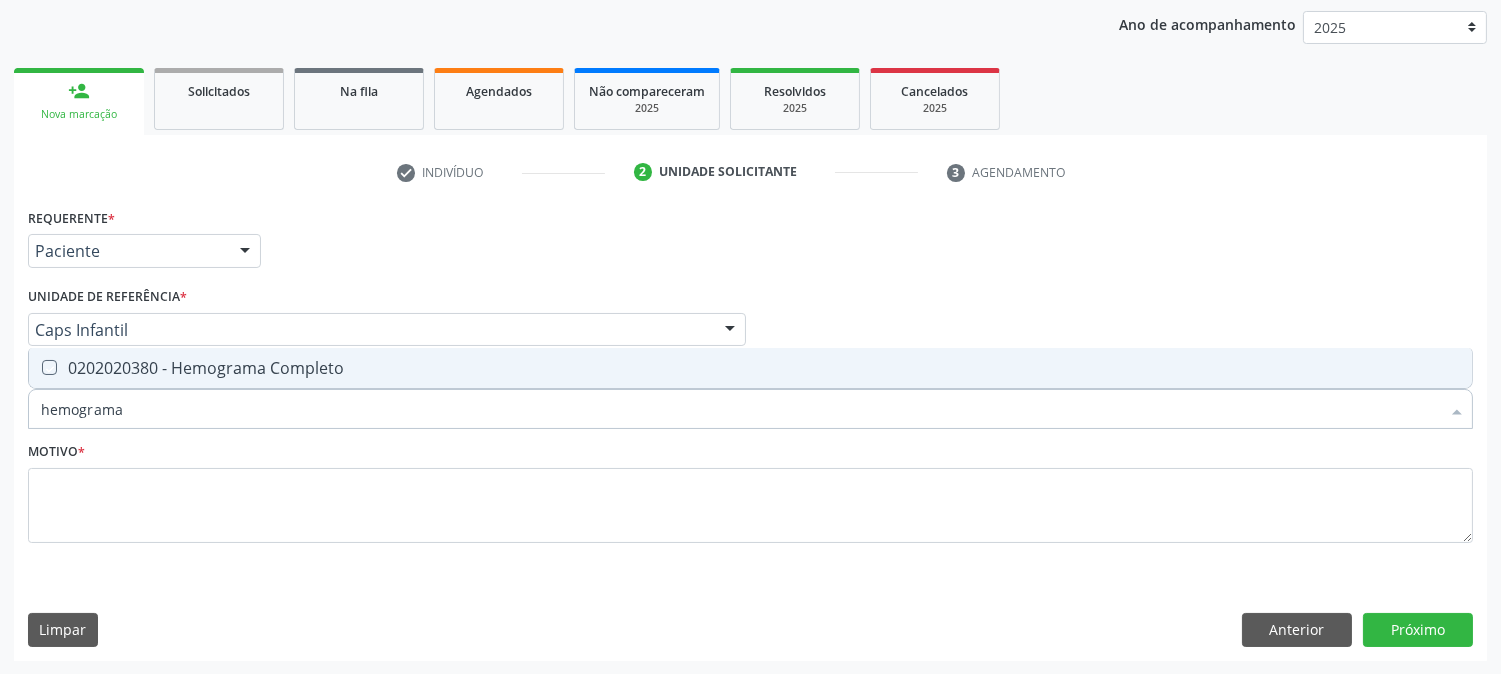checkbox on "true" 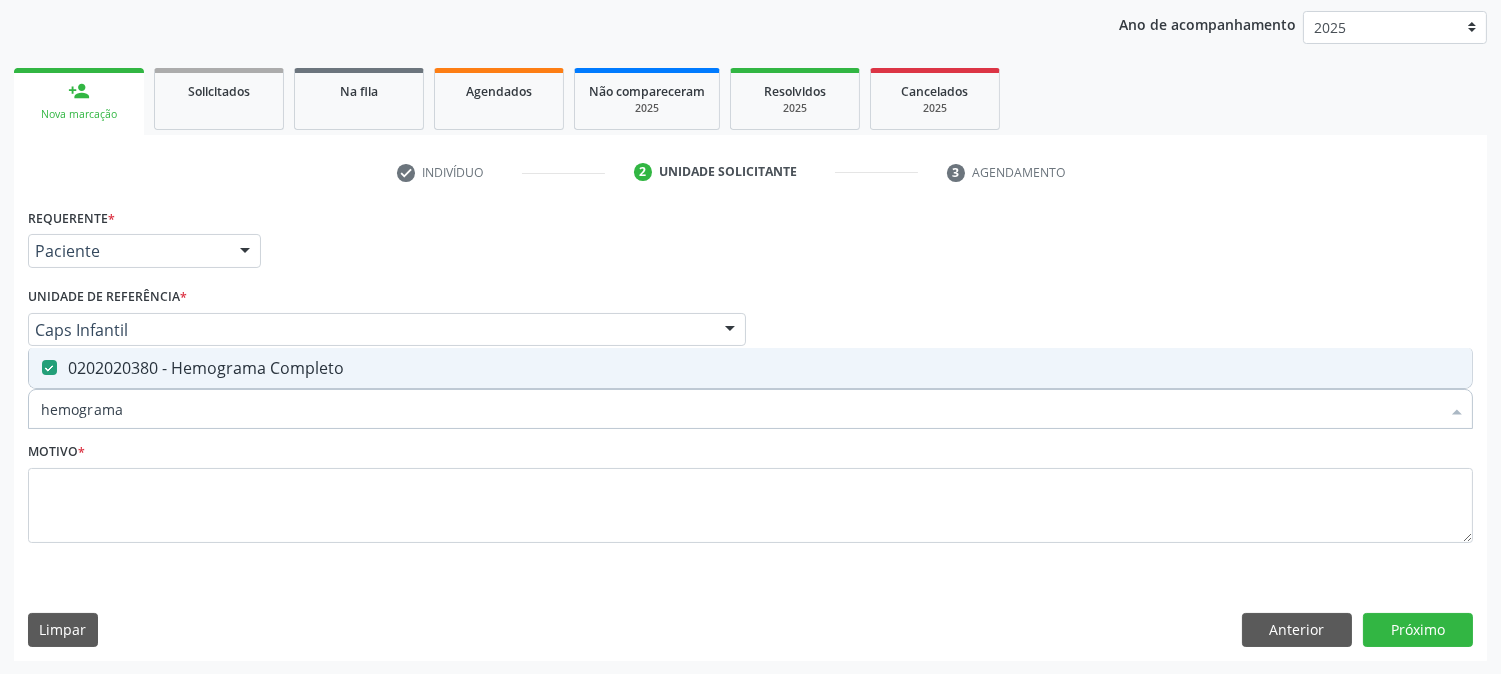 drag, startPoint x: 148, startPoint y: 410, endPoint x: 0, endPoint y: 381, distance: 150.81445 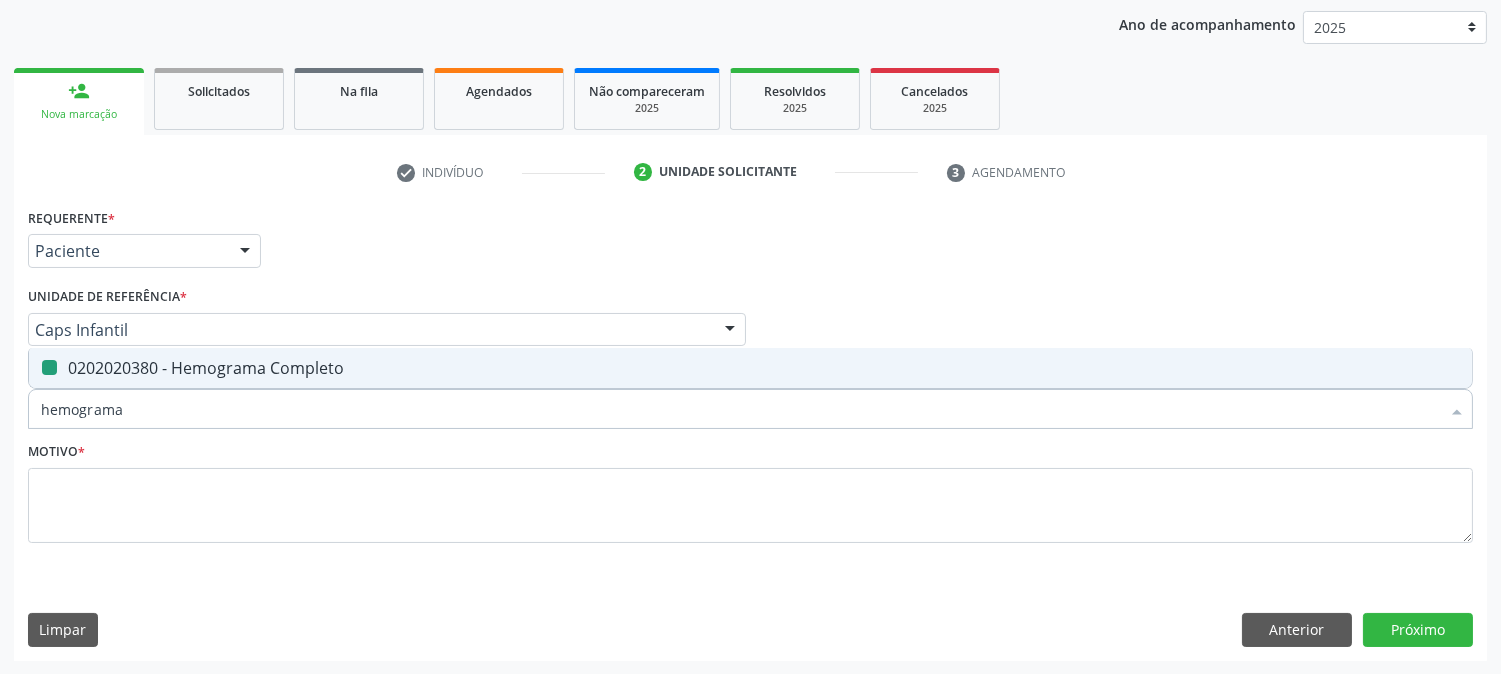 type on "a" 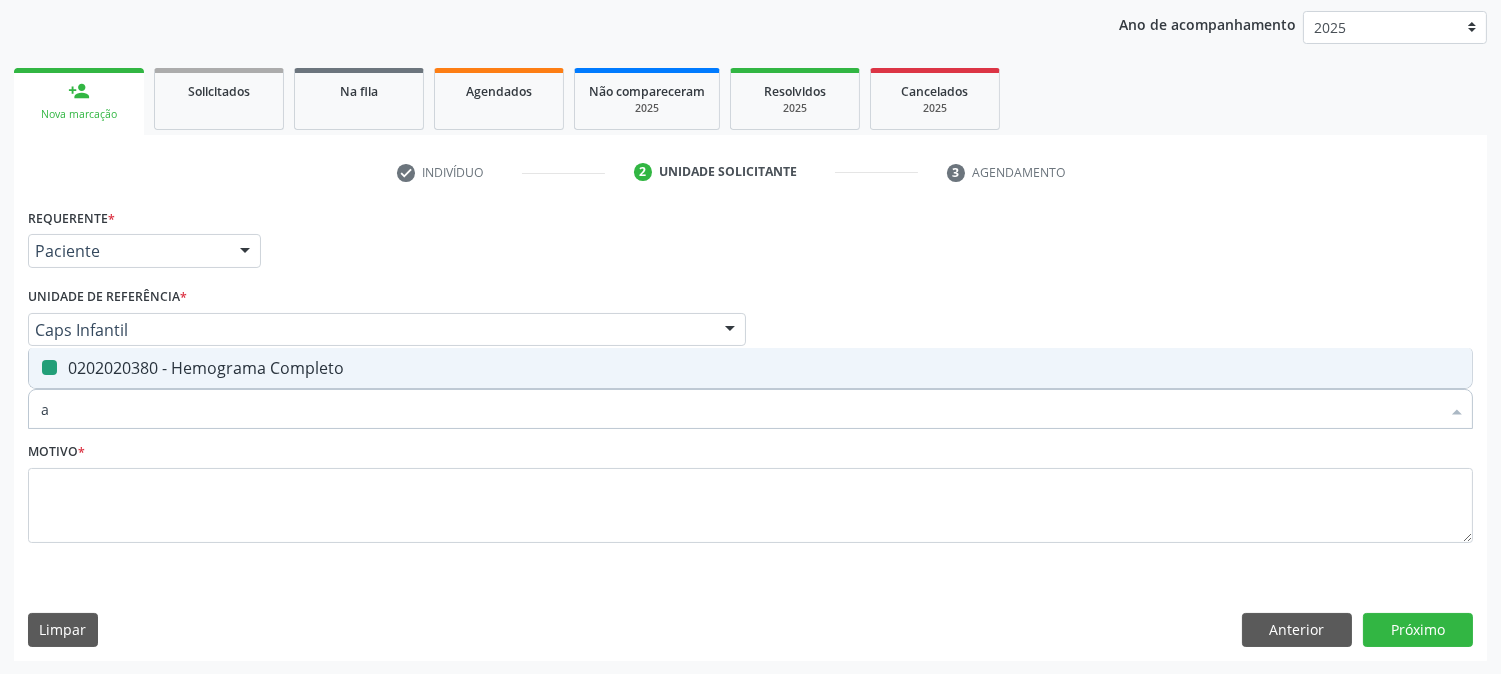 checkbox on "false" 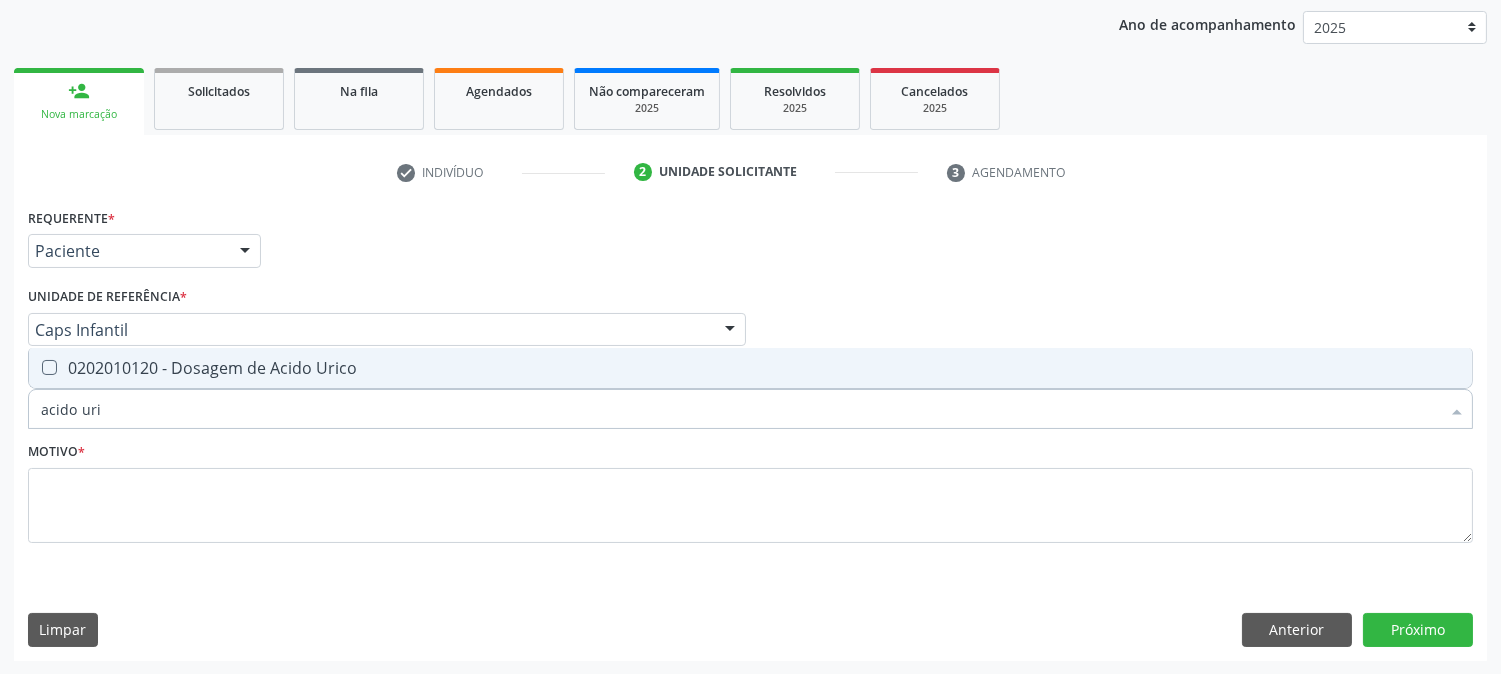type on "acido uric" 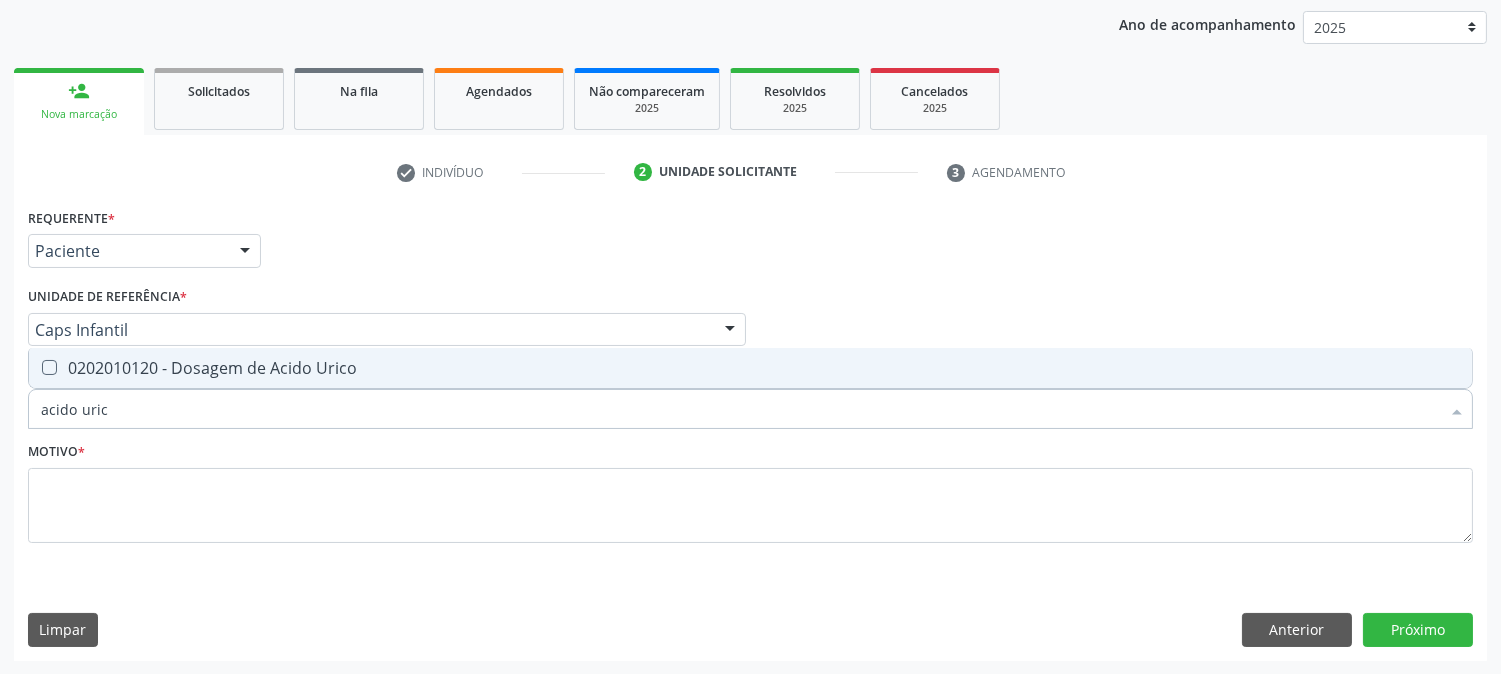 click on "0202010120 - Dosagem de Acido Urico" at bounding box center [750, 368] 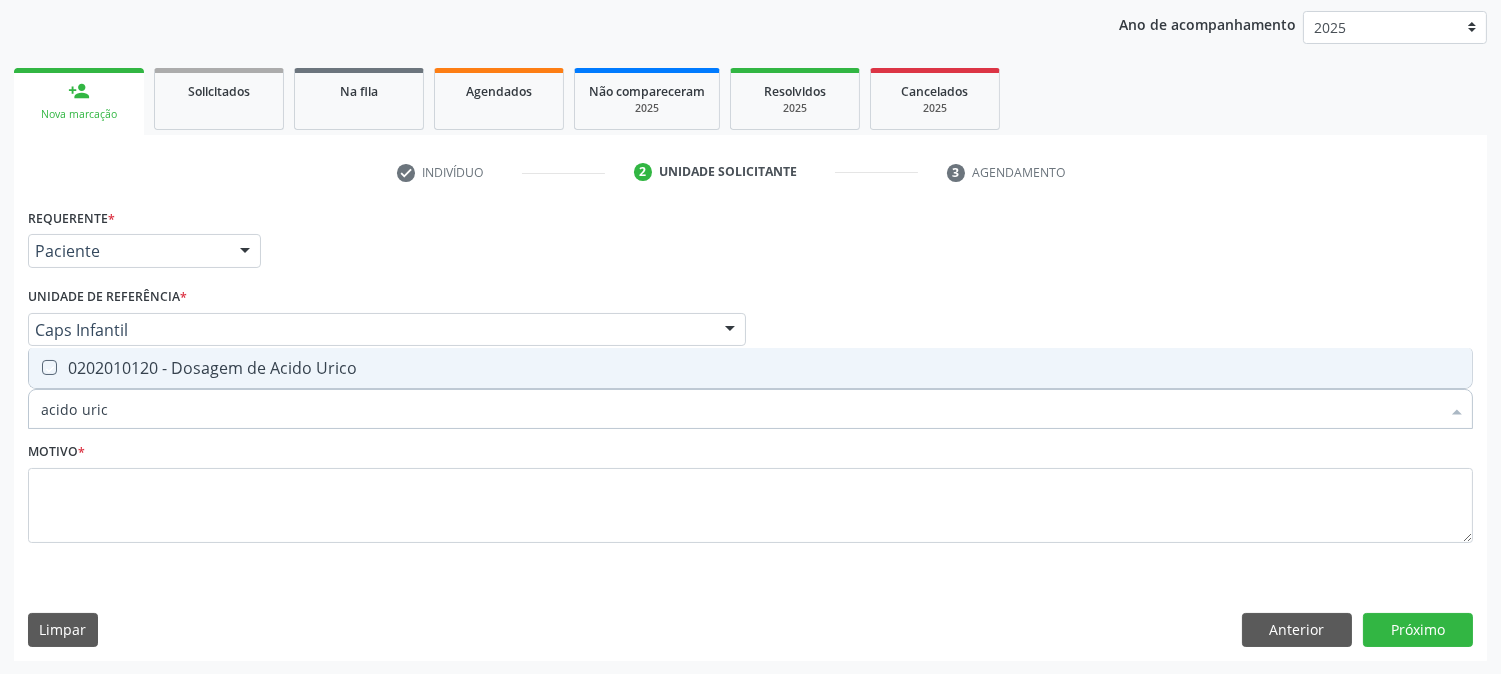 checkbox on "true" 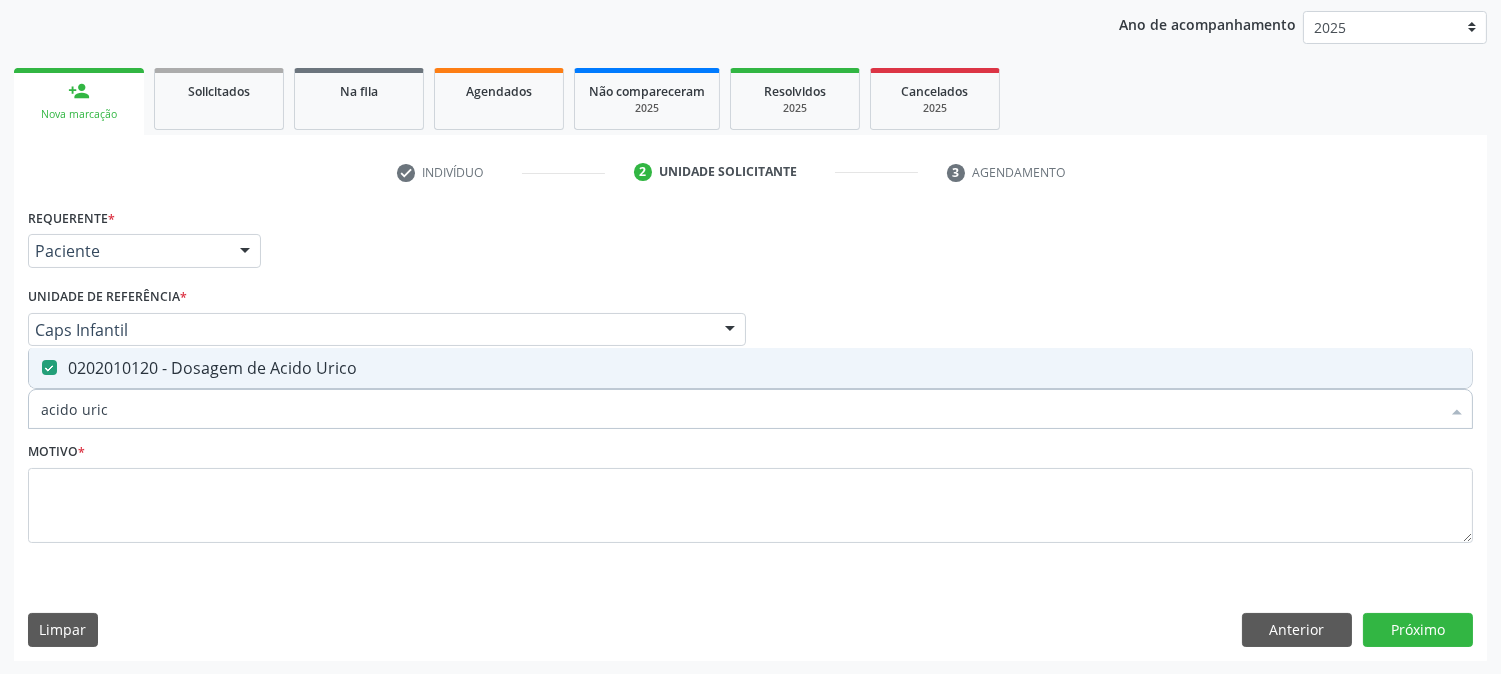 drag, startPoint x: 147, startPoint y: 413, endPoint x: 0, endPoint y: 396, distance: 147.97972 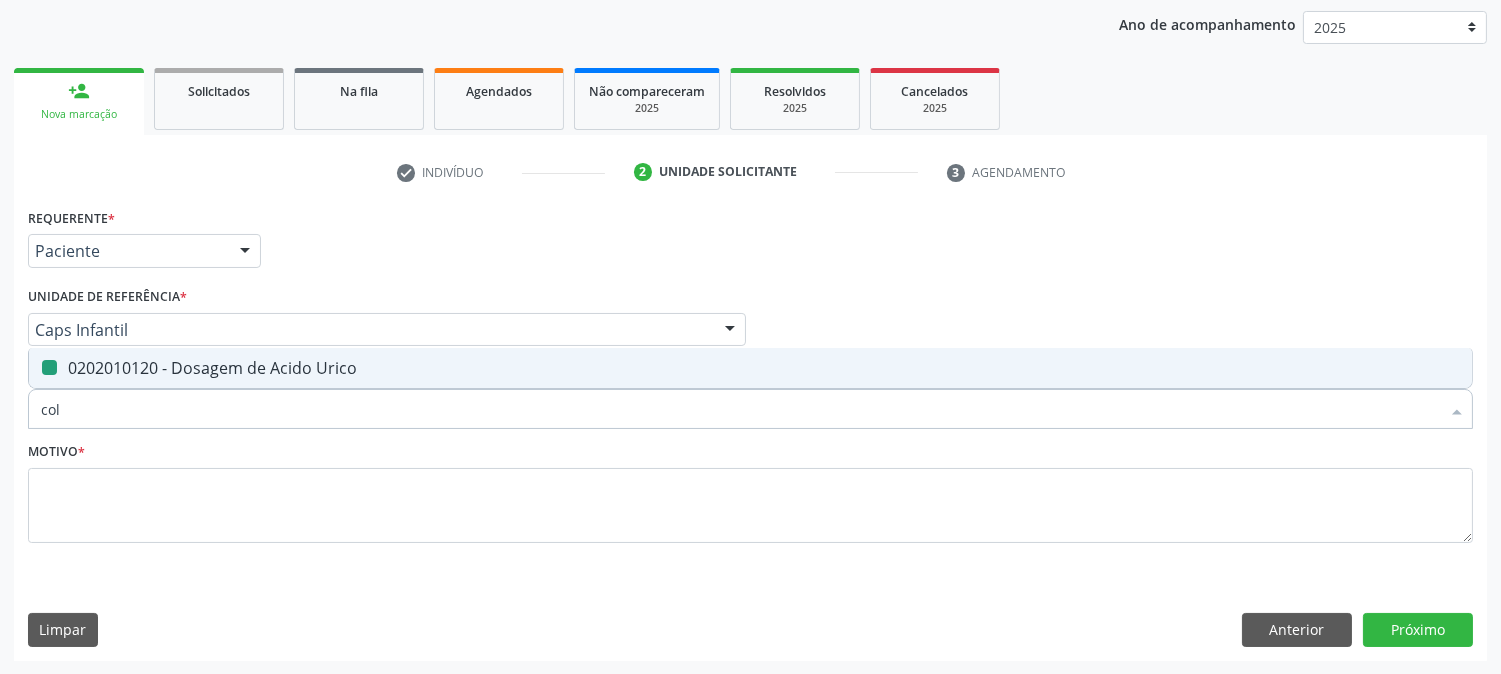 type on "cole" 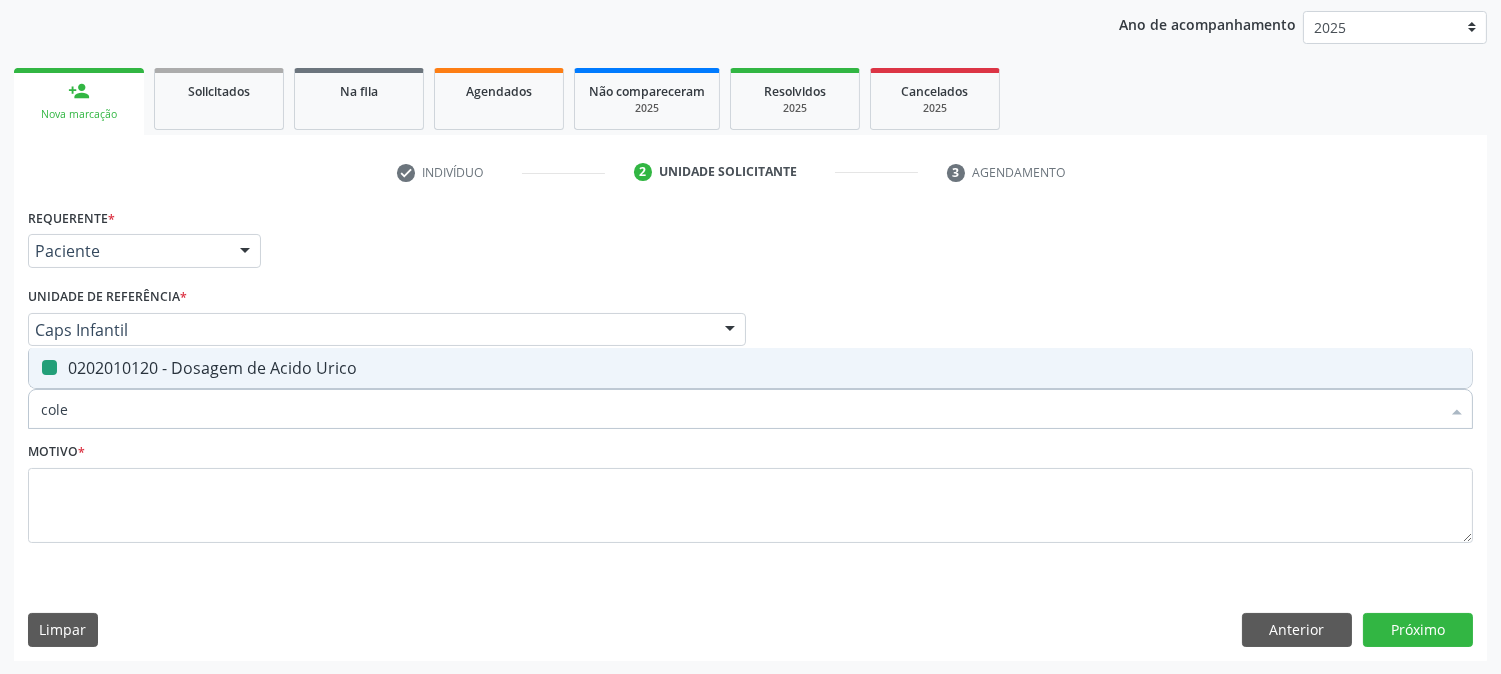 checkbox on "false" 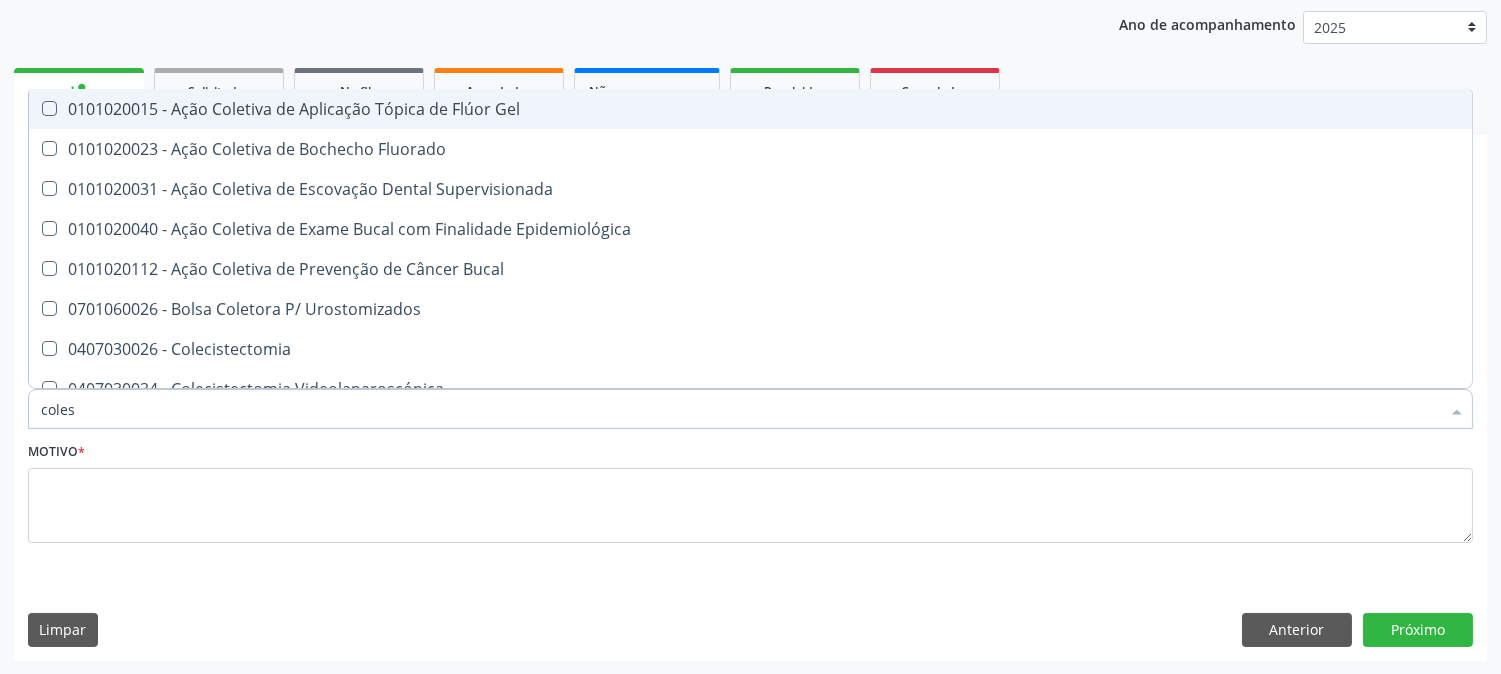 type on "colest" 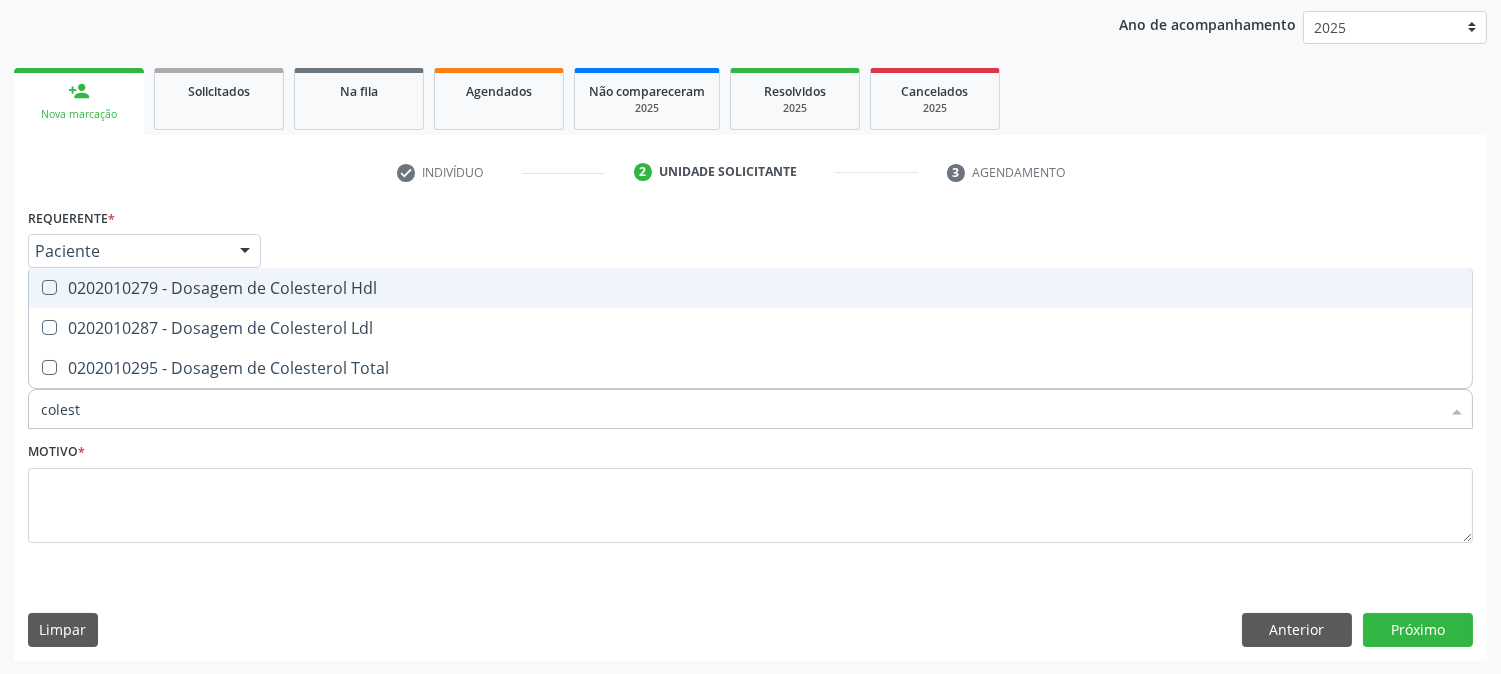 click on "0202010279 - Dosagem de Colesterol Hdl" at bounding box center [750, 288] 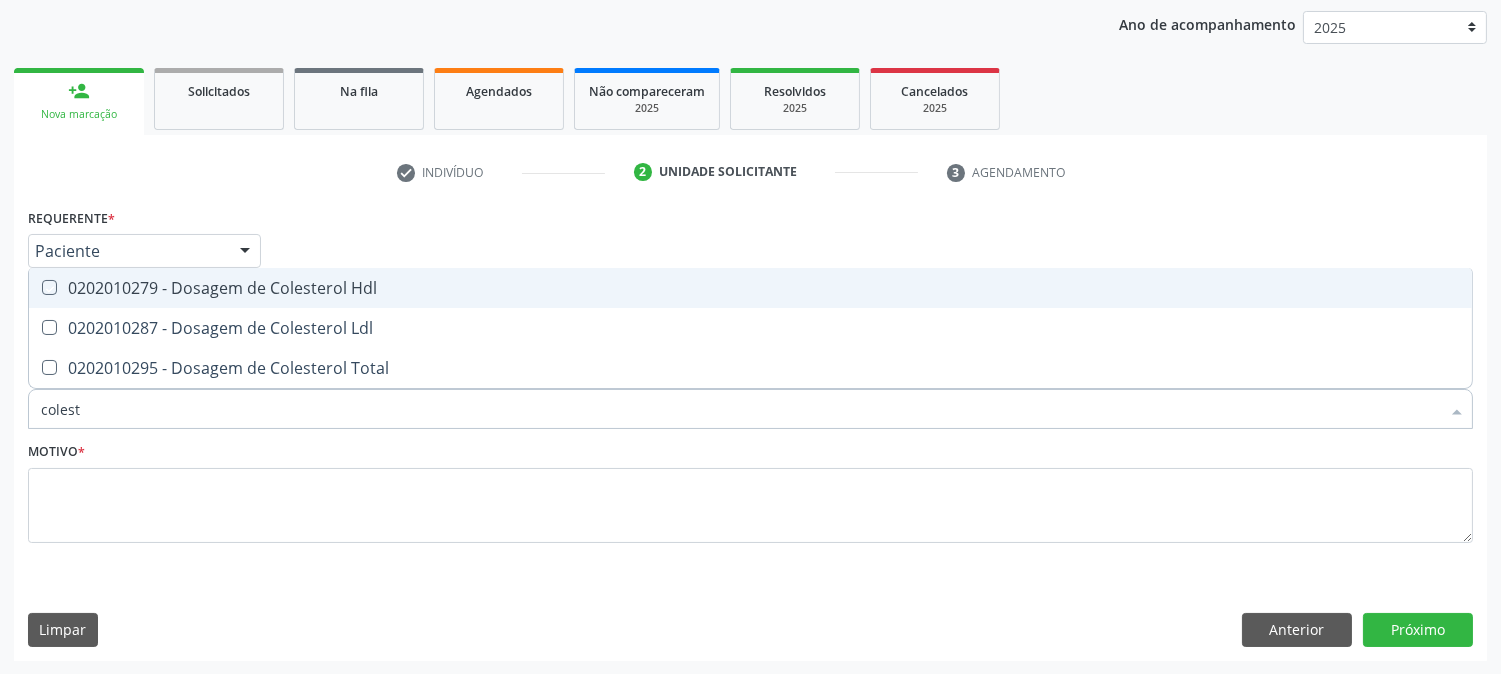 checkbox on "true" 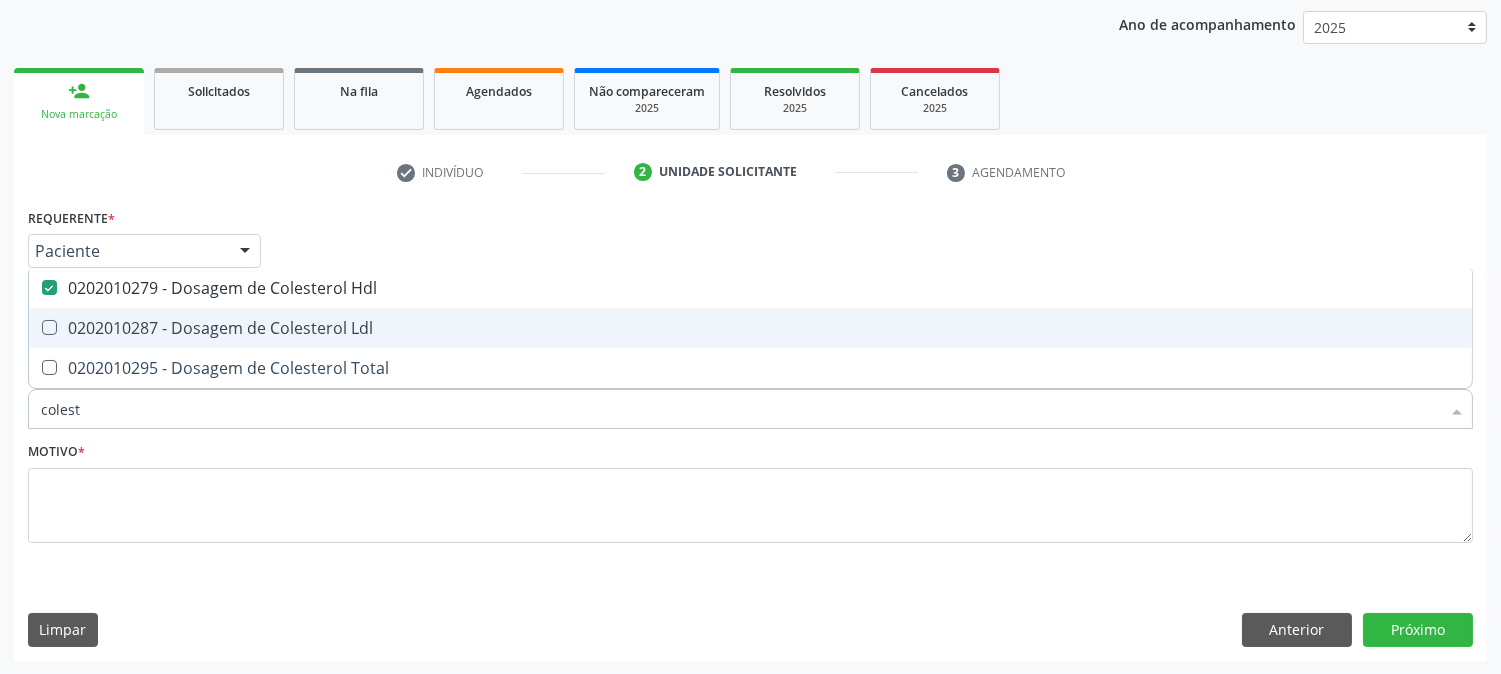 click on "0202010287 - Dosagem de Colesterol Ldl" at bounding box center [750, 328] 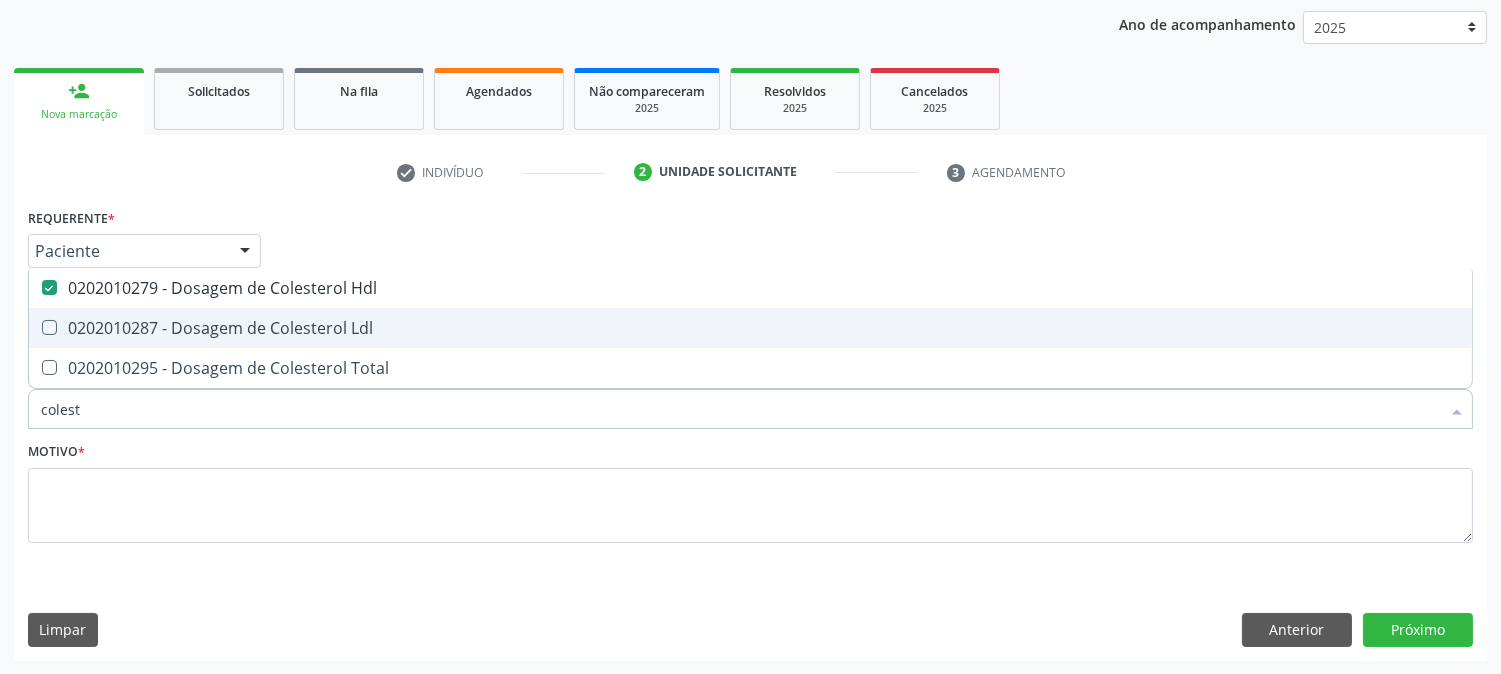 checkbox on "true" 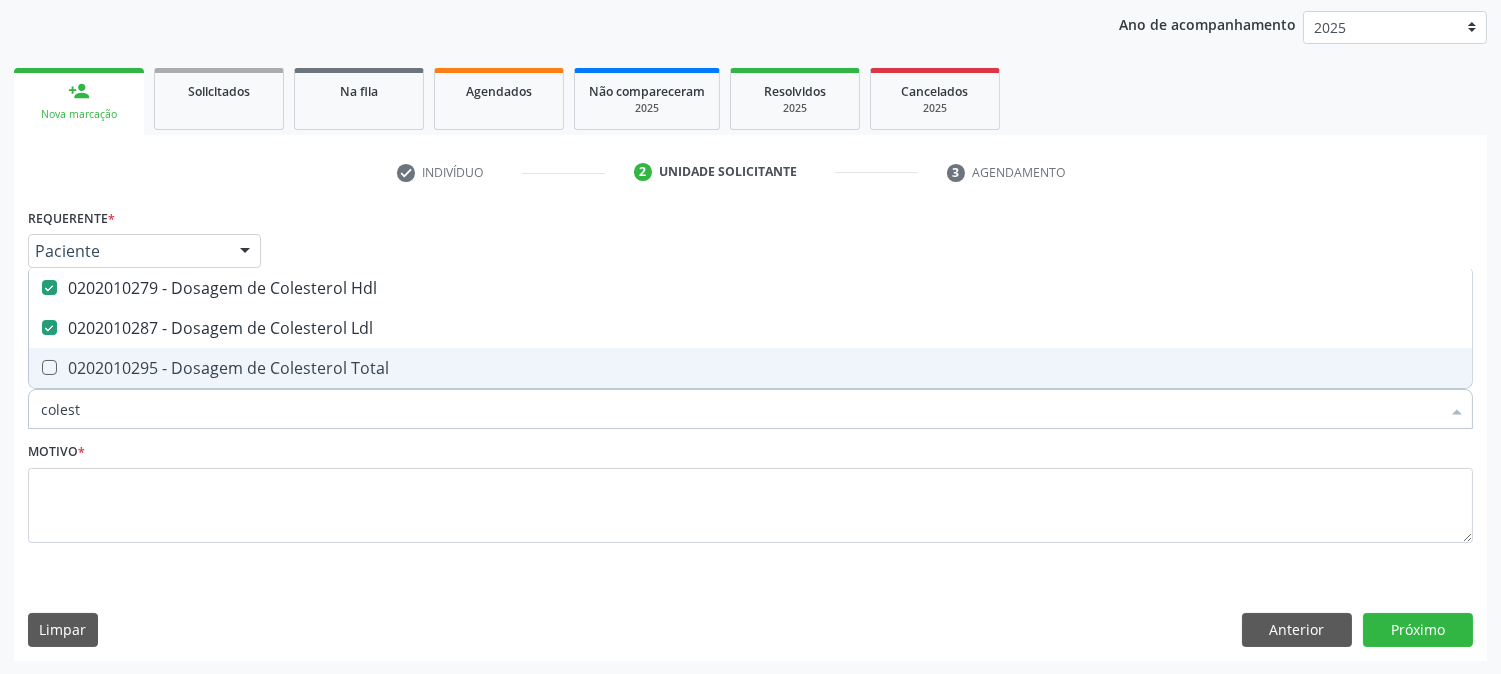 click on "0202010295 - Dosagem de Colesterol Total" at bounding box center (750, 368) 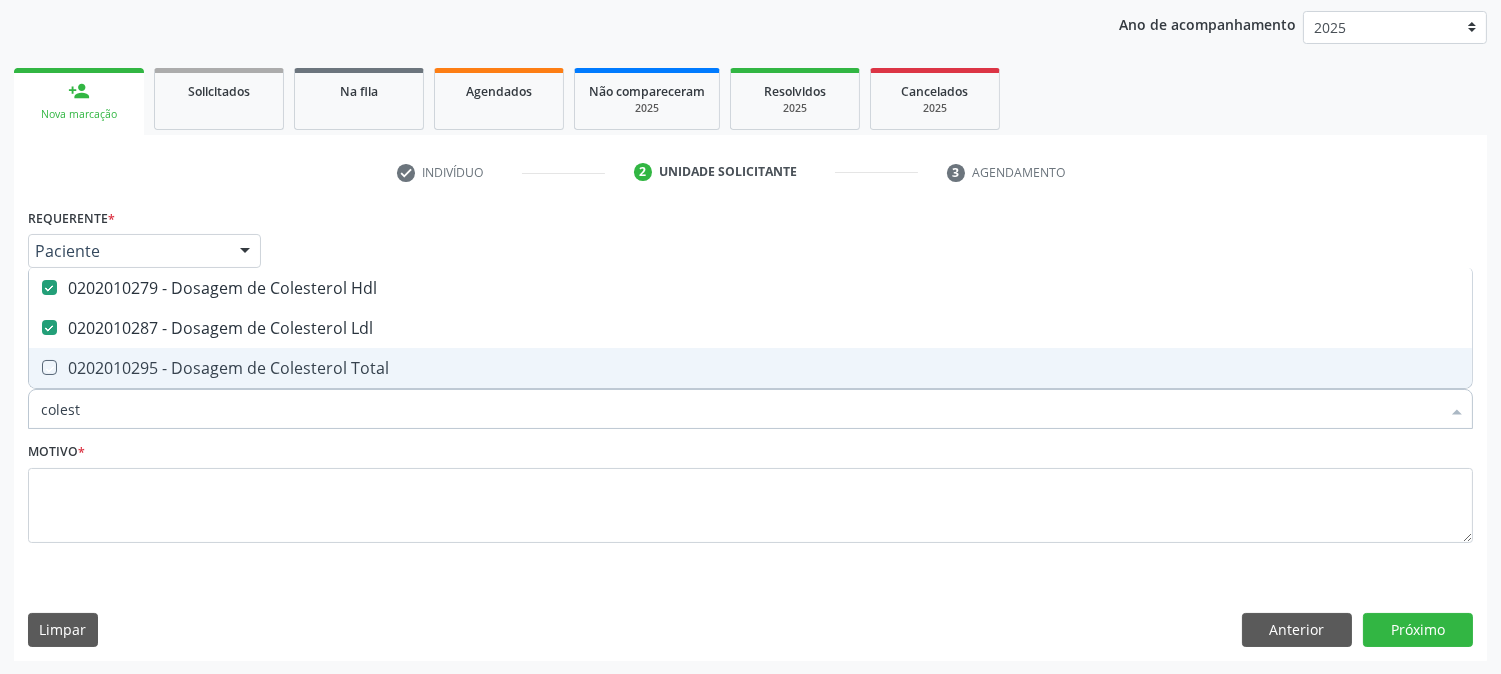 checkbox on "true" 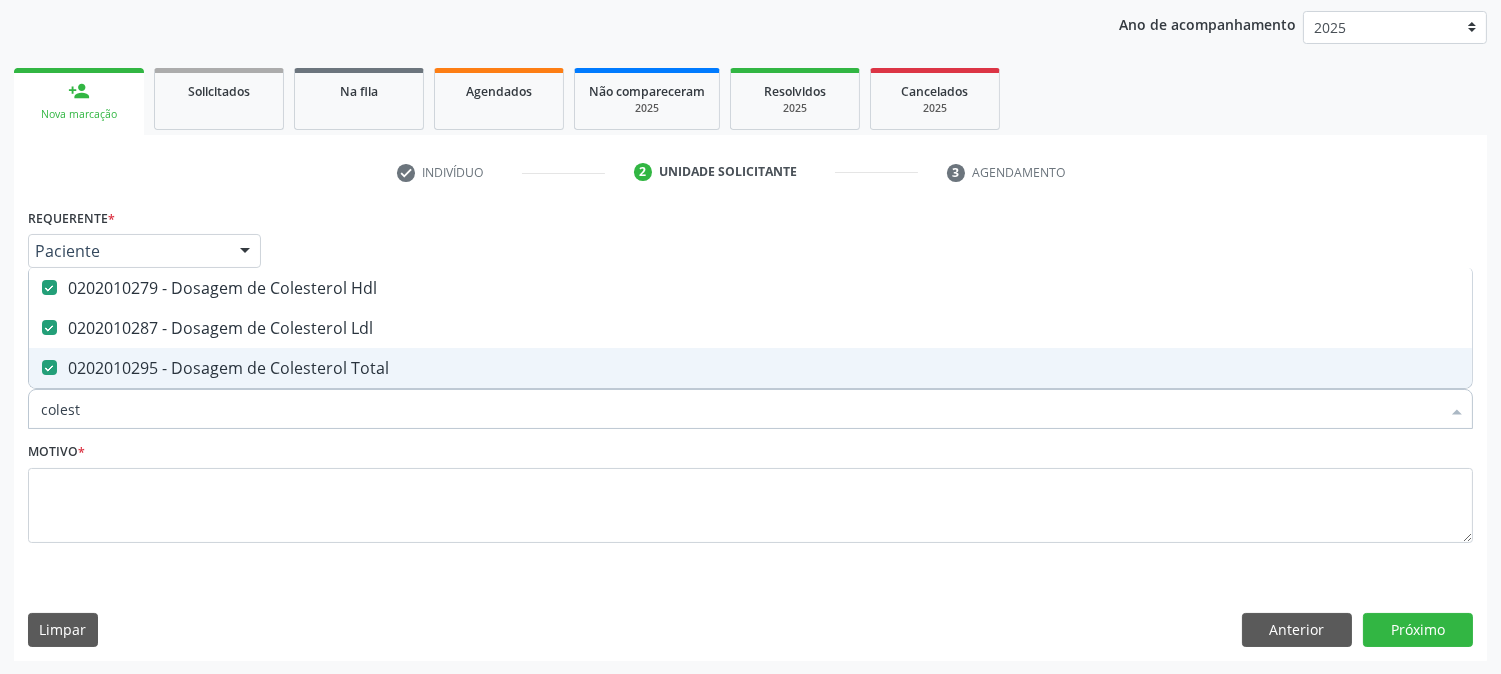 drag, startPoint x: 162, startPoint y: 402, endPoint x: 0, endPoint y: 375, distance: 164.23459 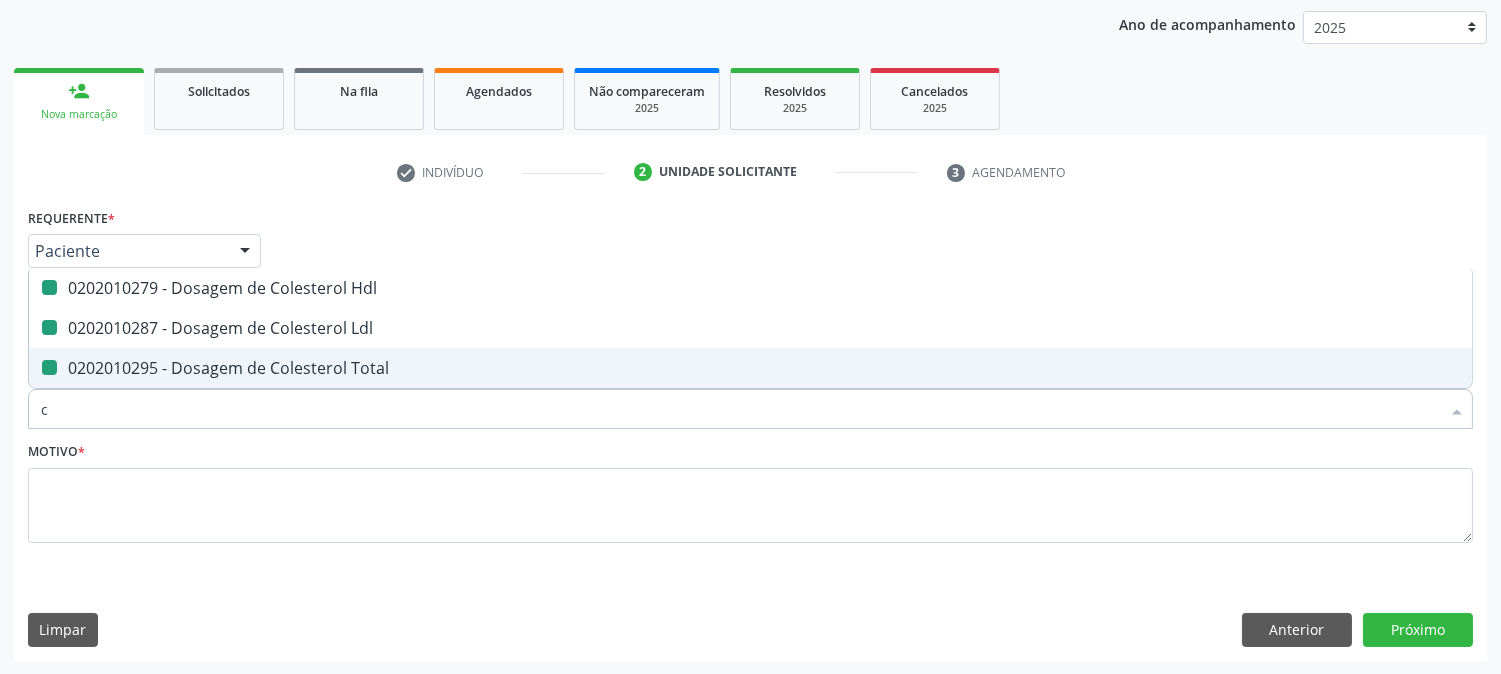 type on "cr" 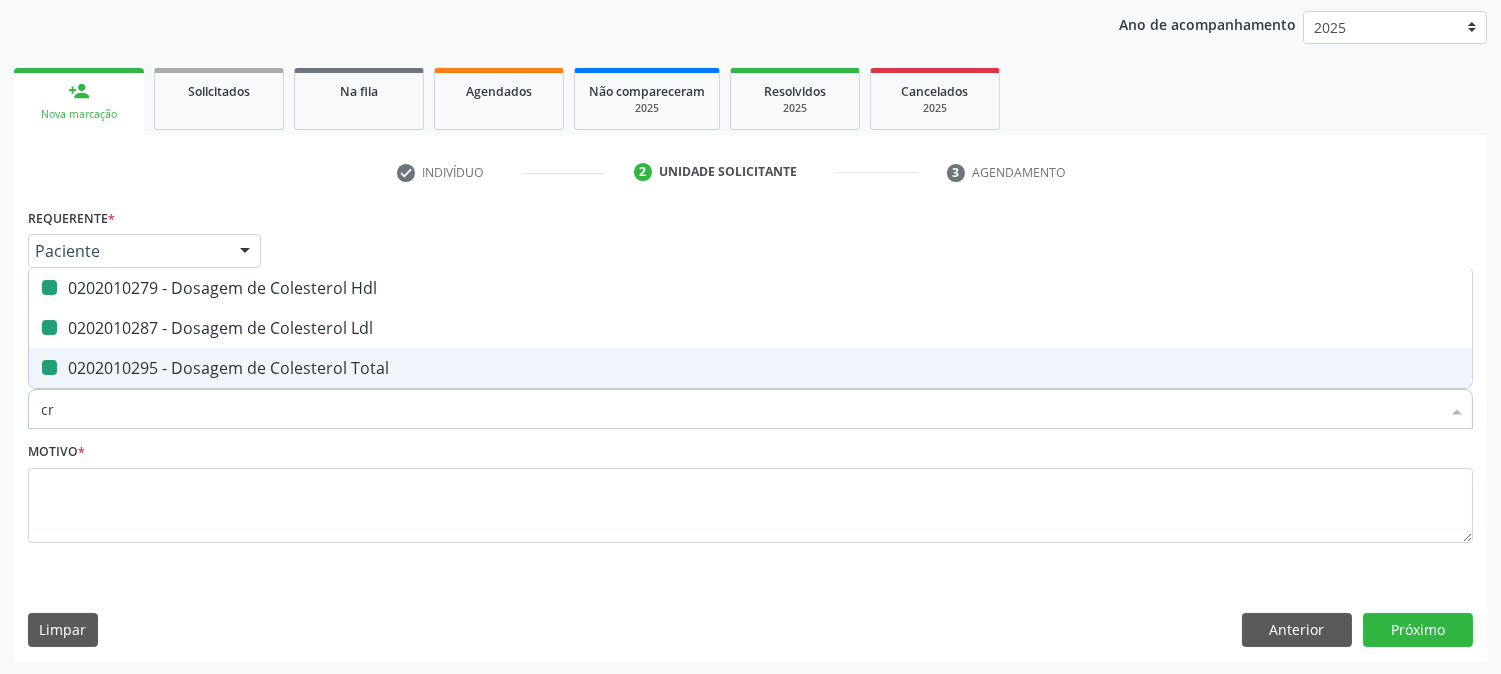checkbox on "false" 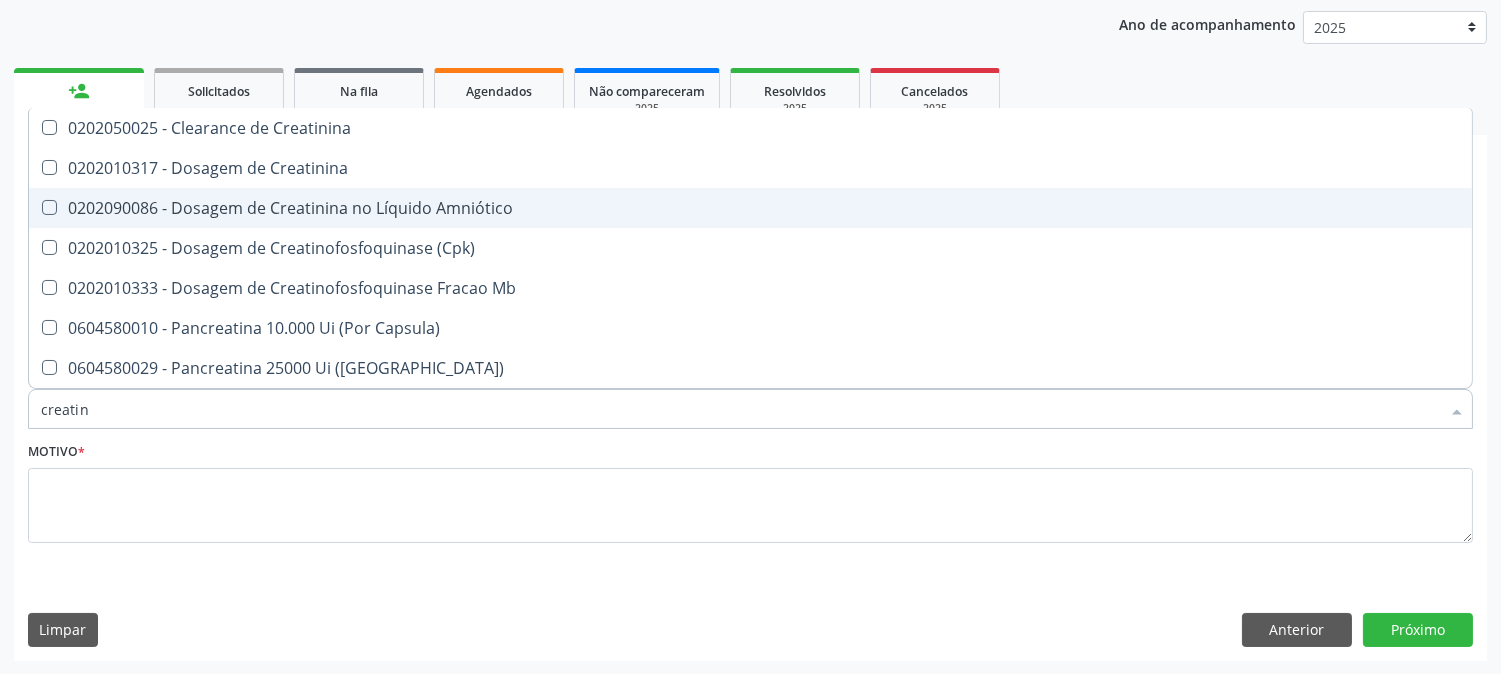 type on "creatini" 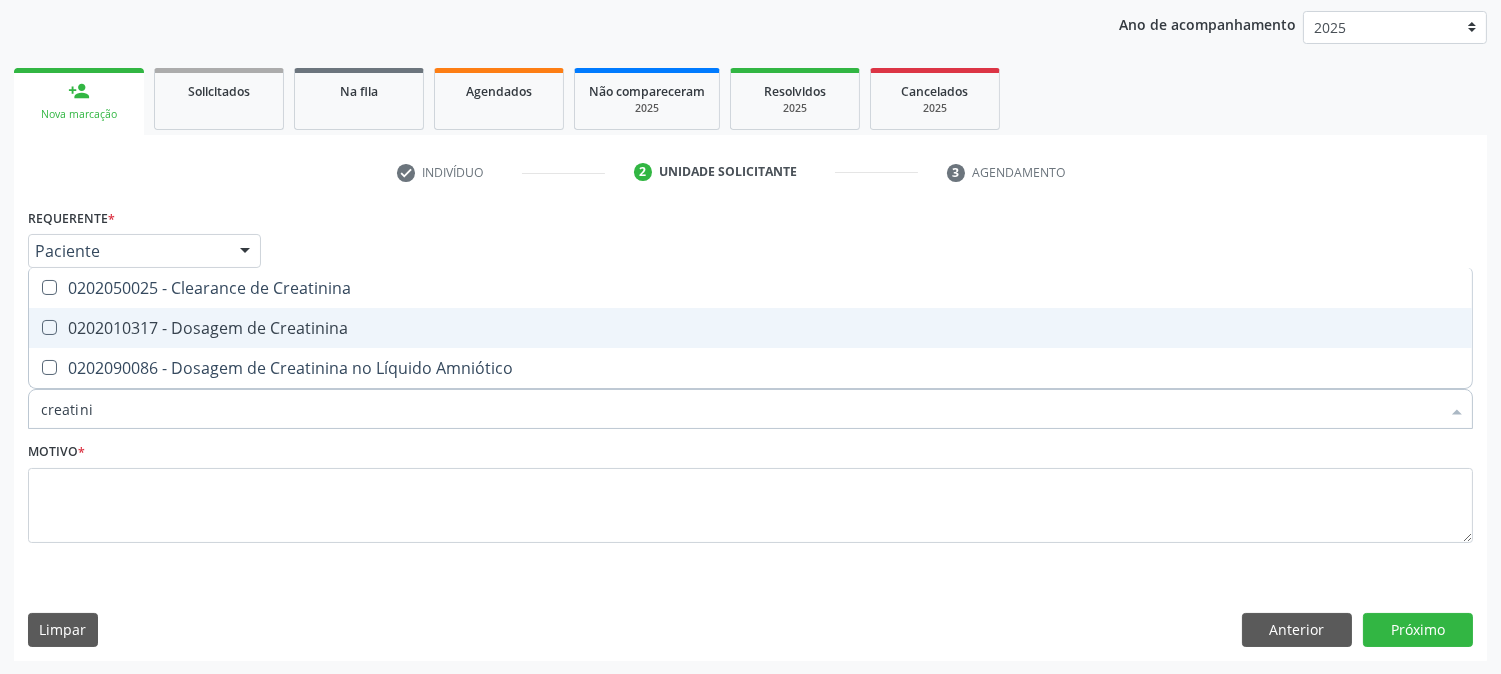 click on "0202010317 - Dosagem de Creatinina" at bounding box center [750, 328] 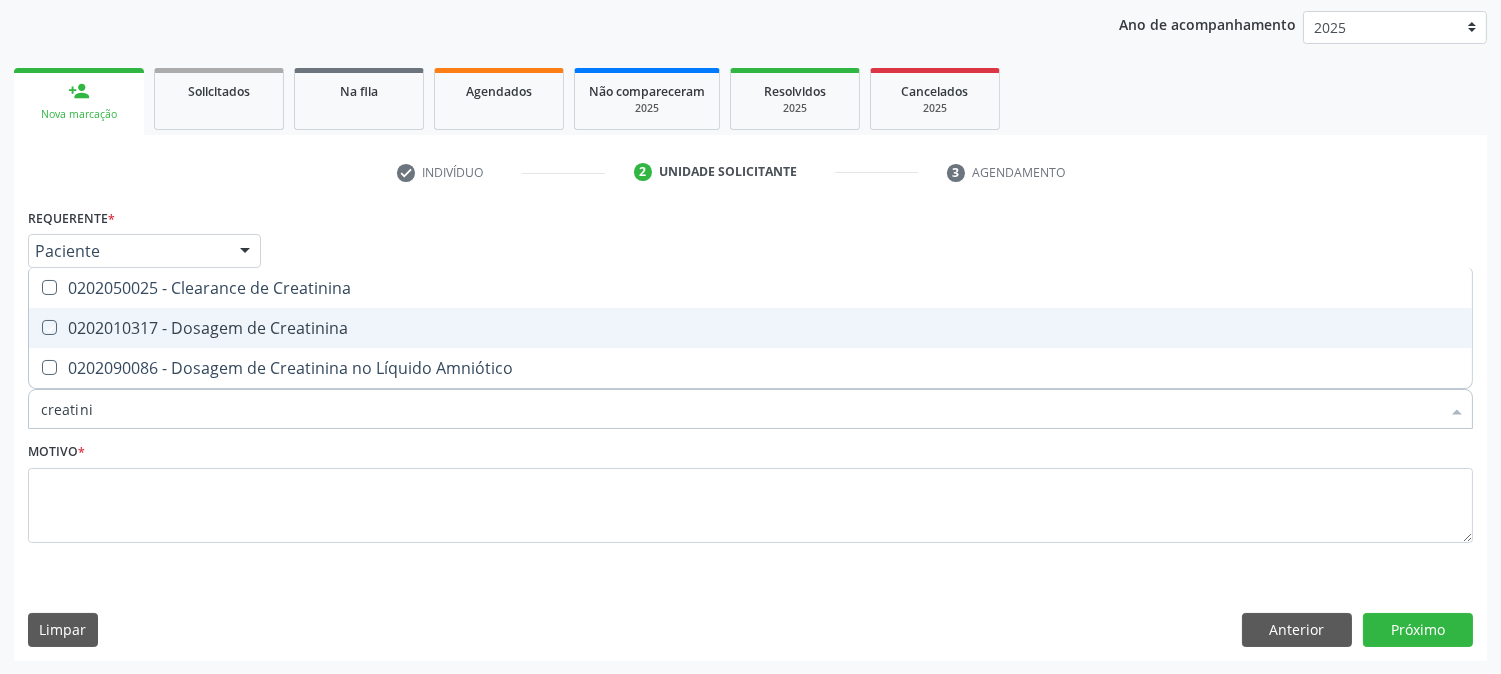 checkbox on "true" 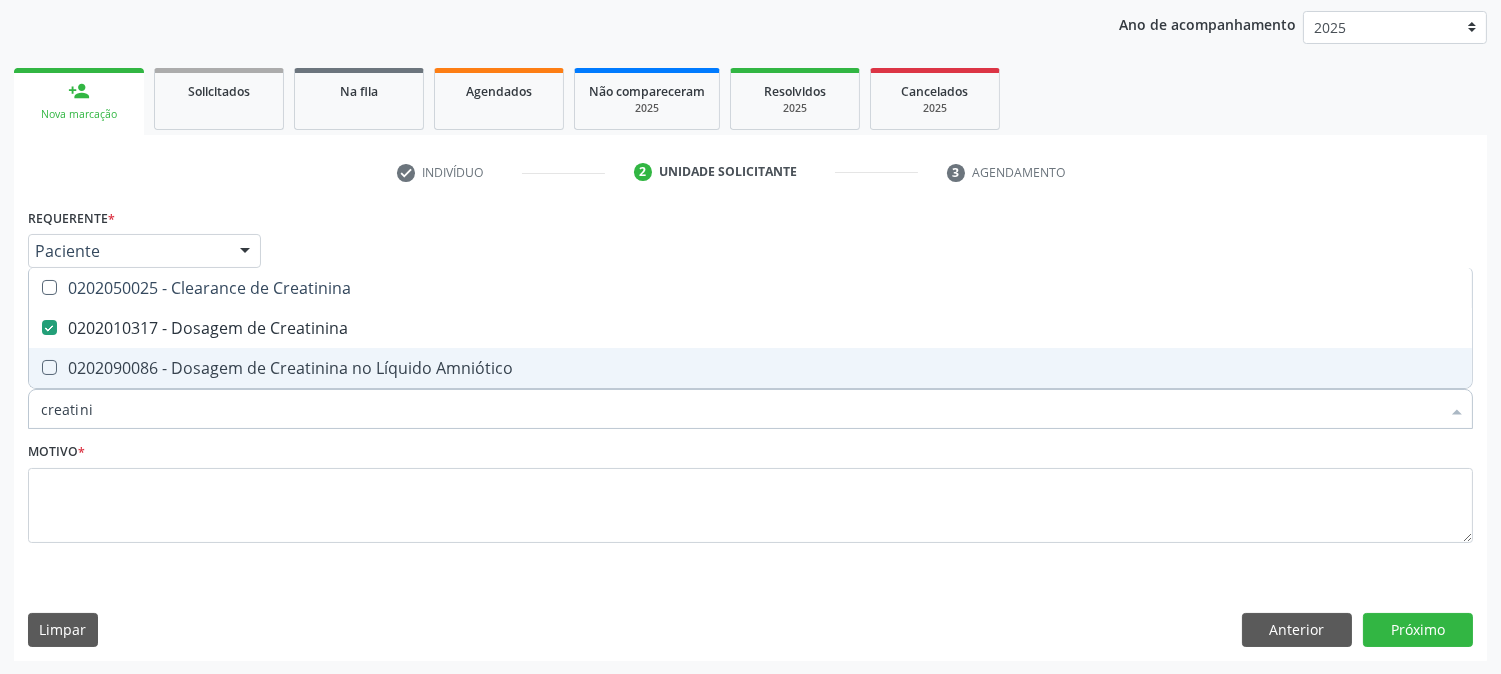drag, startPoint x: 142, startPoint y: 404, endPoint x: 0, endPoint y: 398, distance: 142.12671 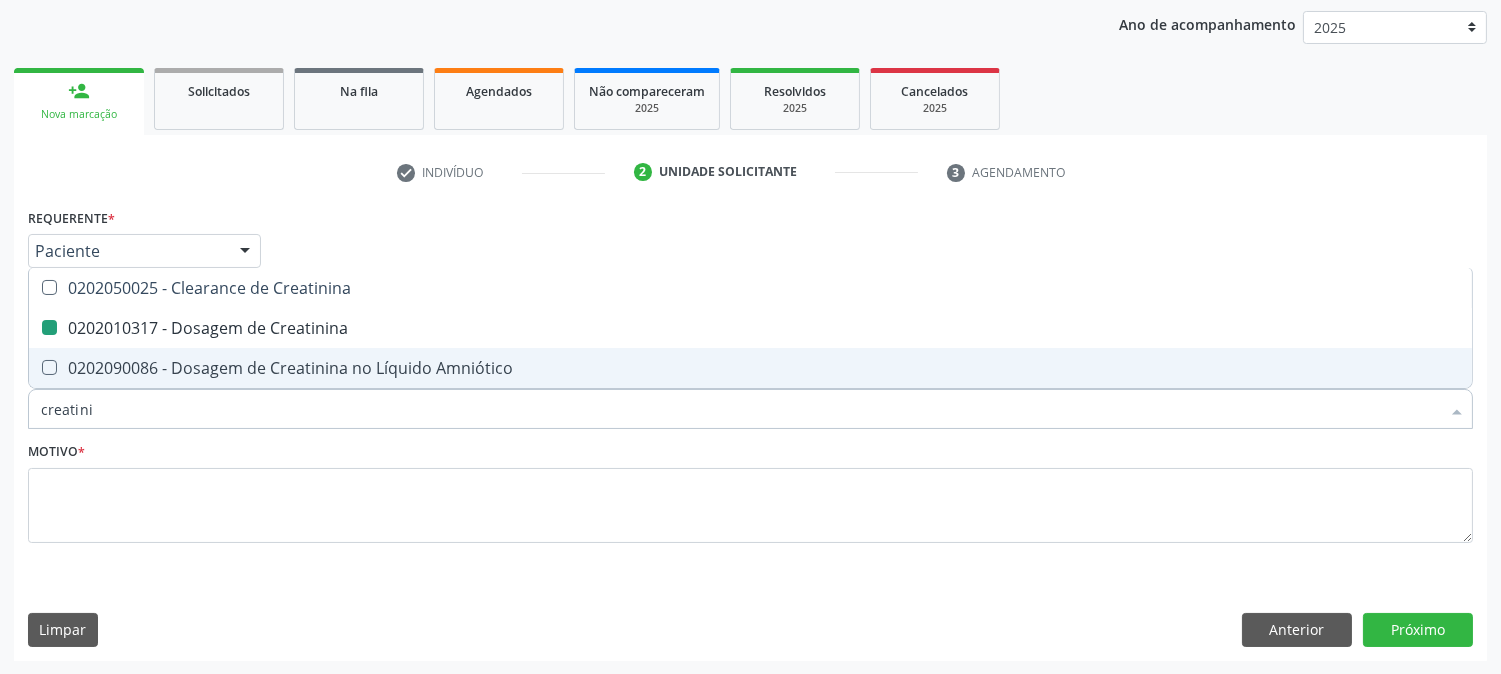 type 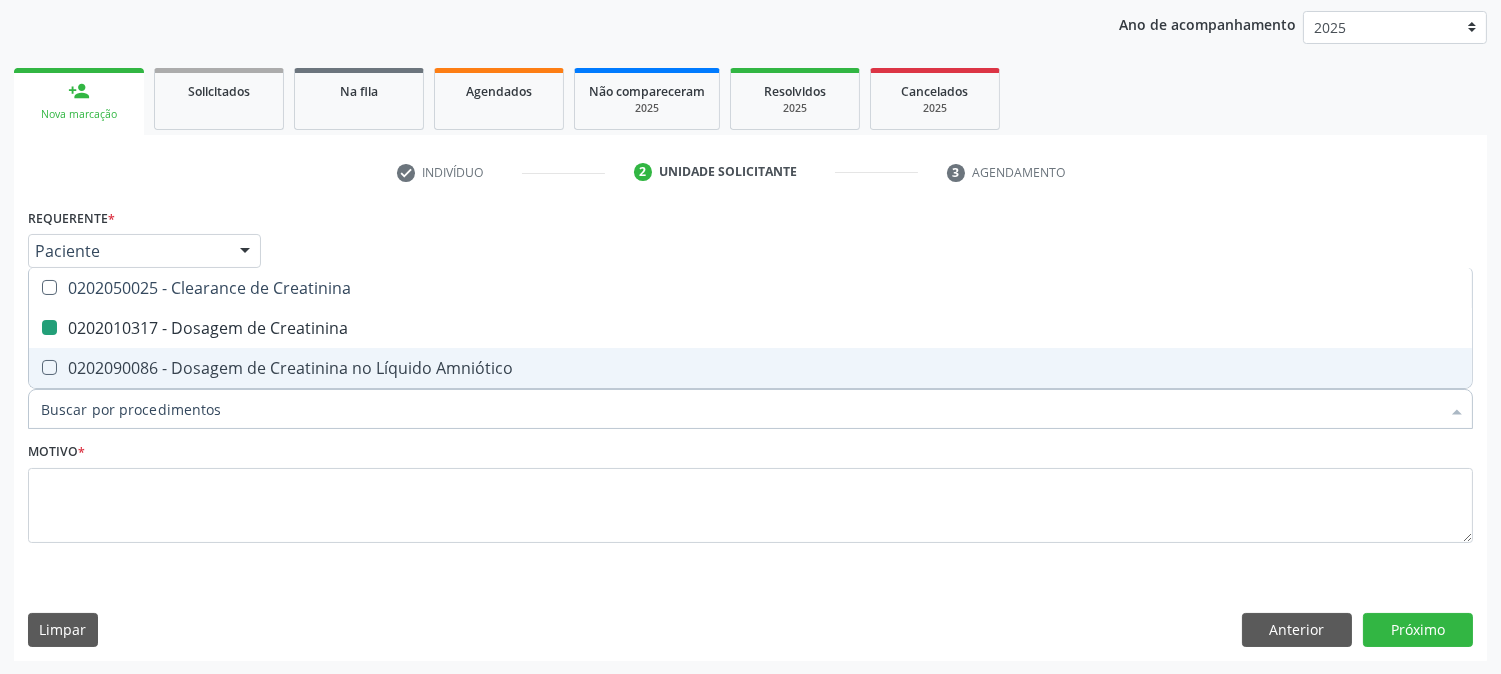 checkbox on "false" 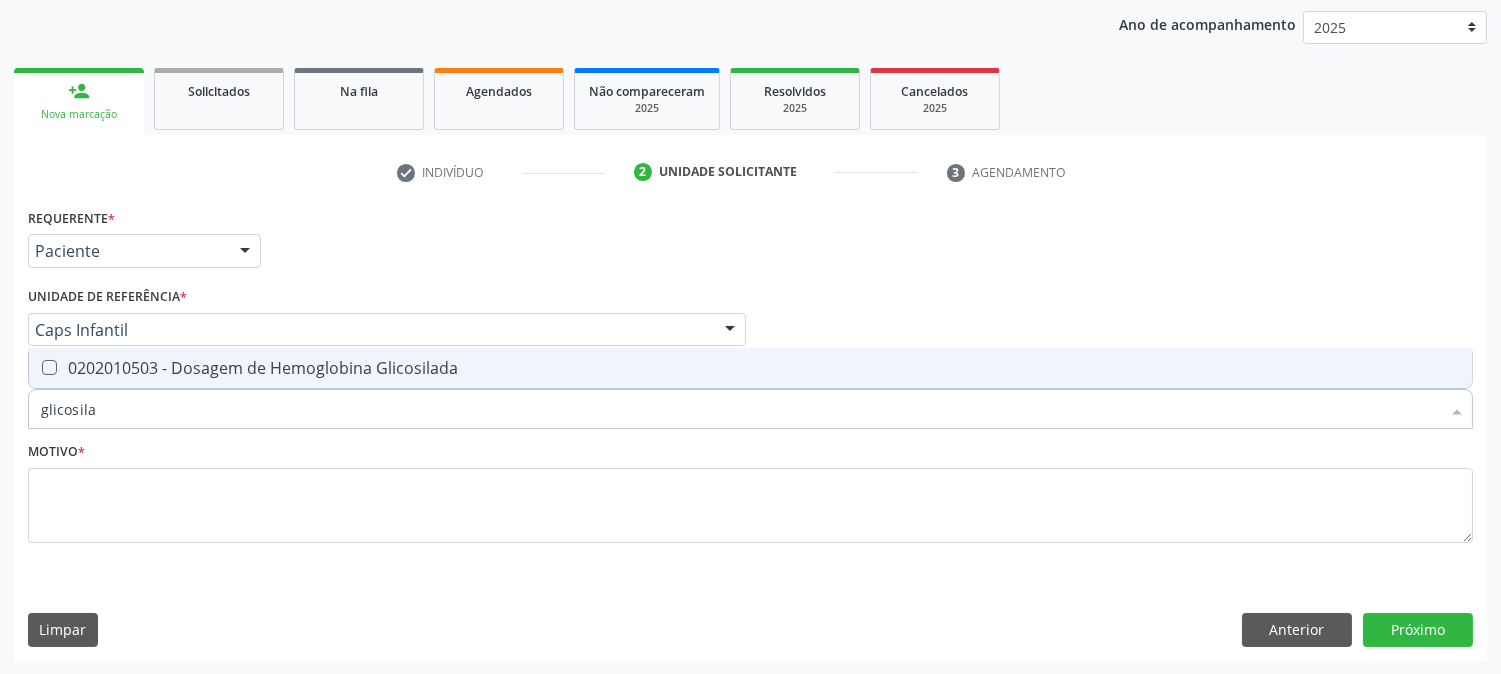 type on "glicosilad" 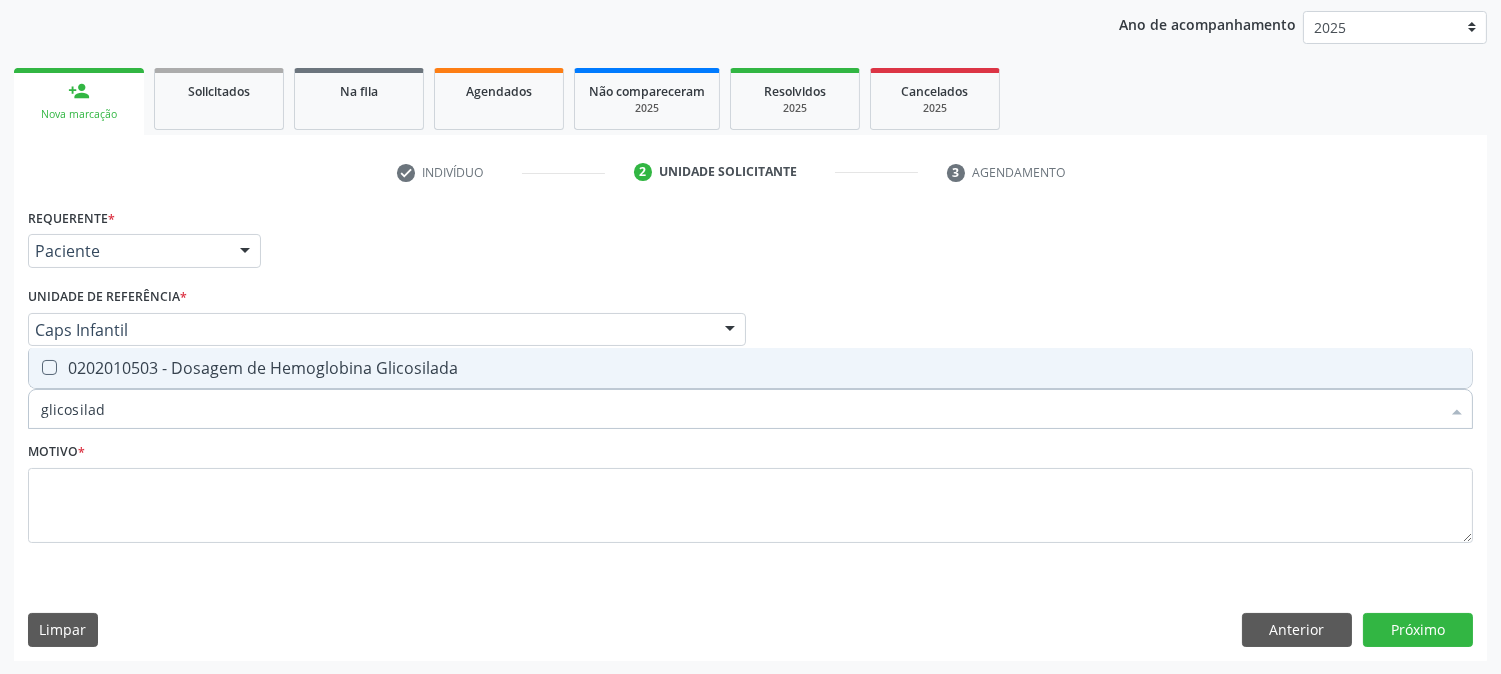 click on "0202010503 - Dosagem de Hemoglobina Glicosilada" at bounding box center [750, 368] 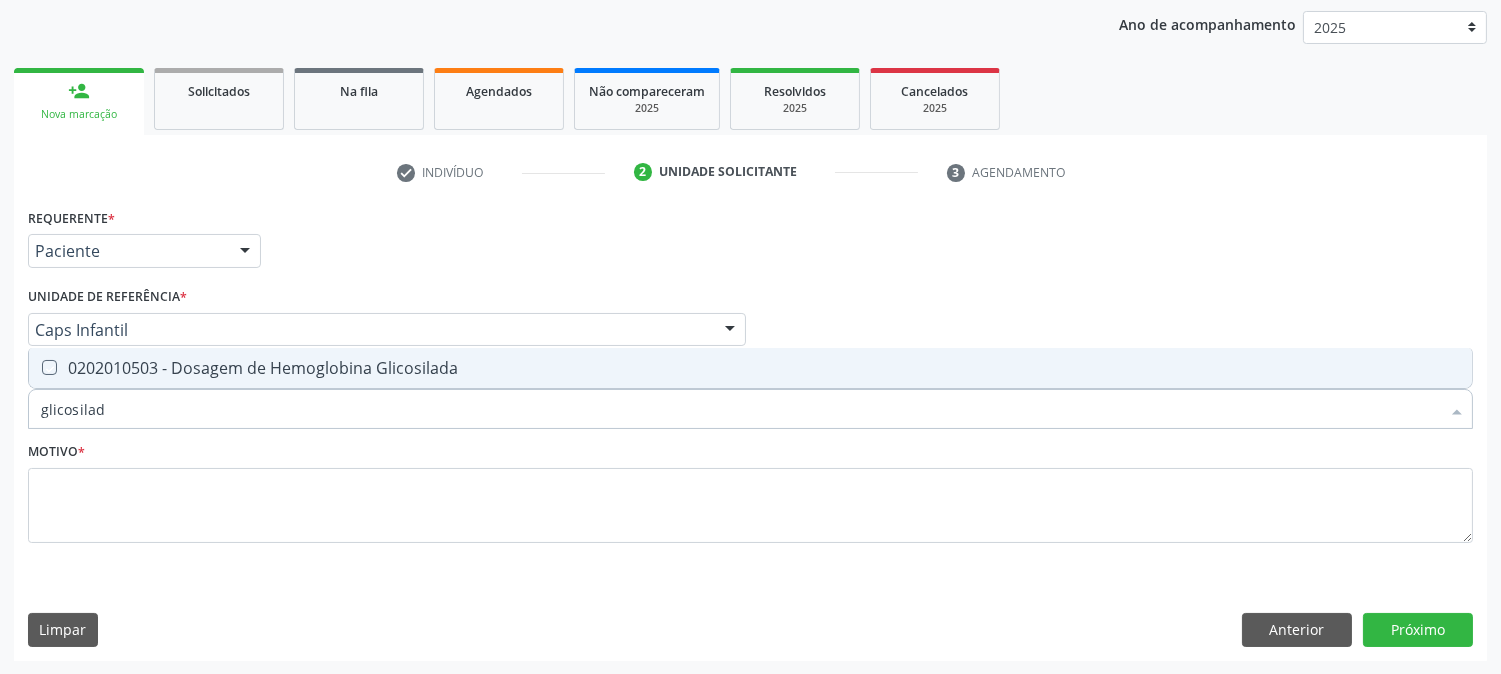 checkbox on "true" 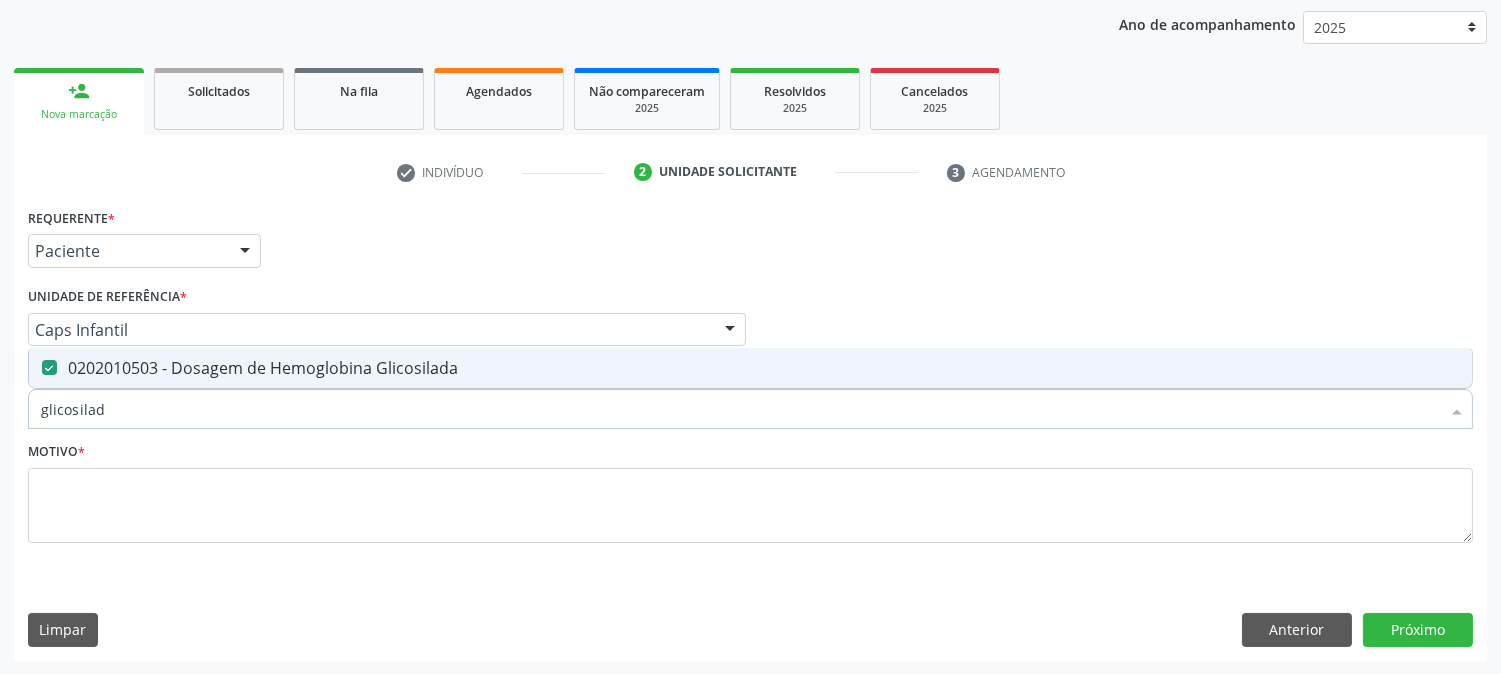 drag, startPoint x: 174, startPoint y: 405, endPoint x: 0, endPoint y: 406, distance: 174.00287 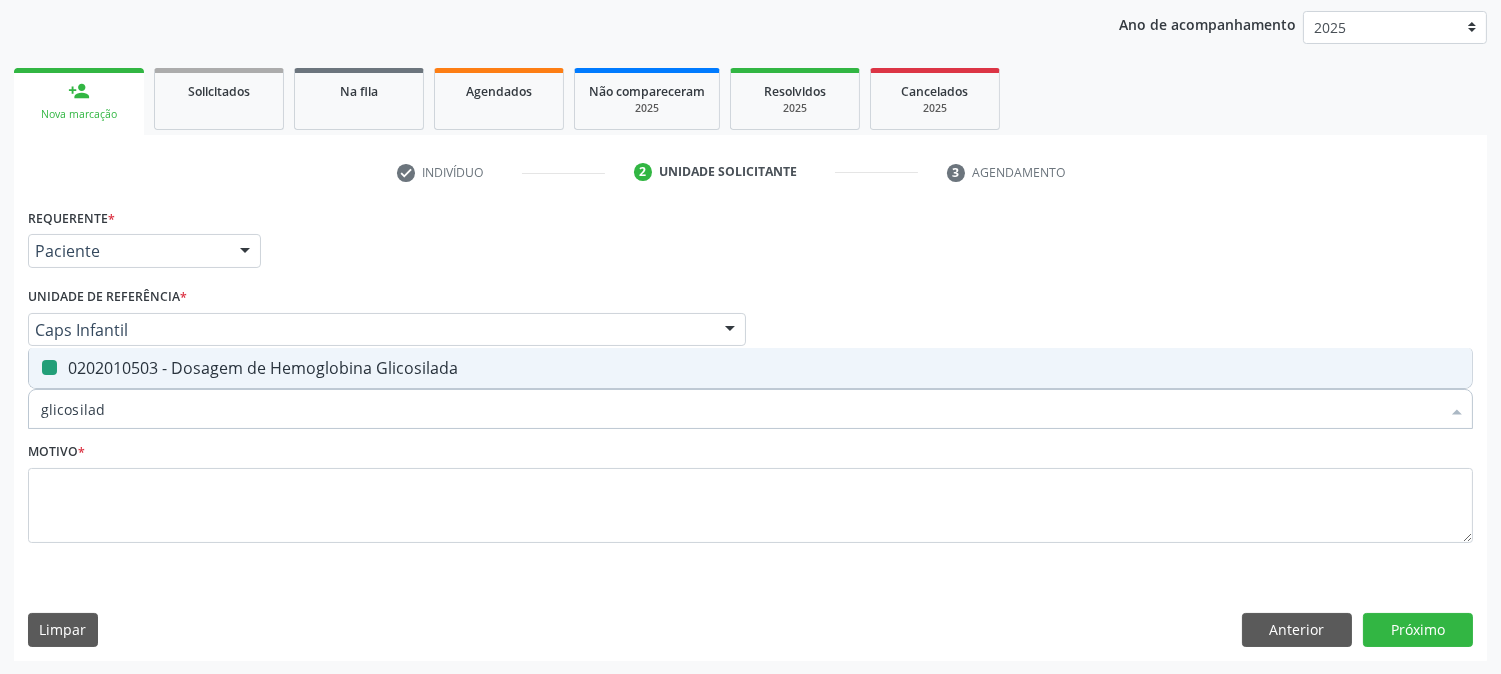 type 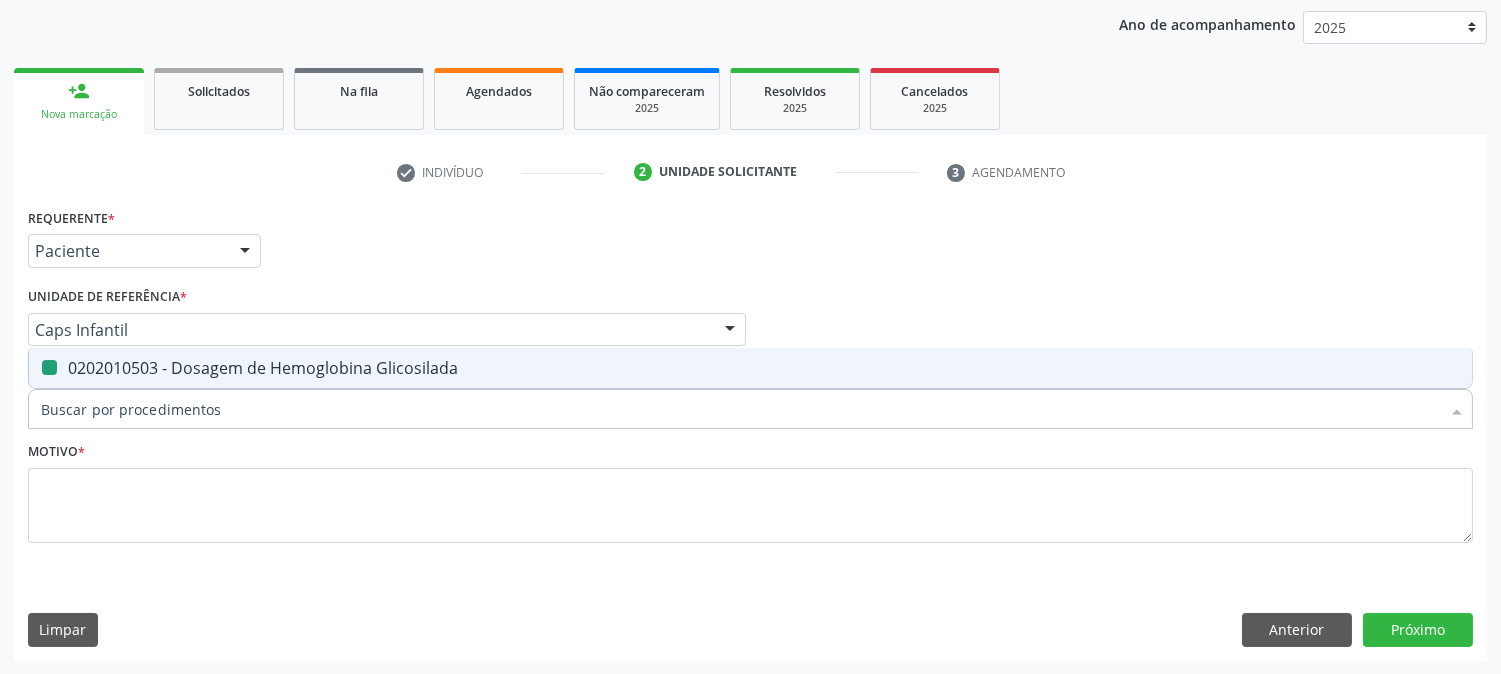 checkbox on "false" 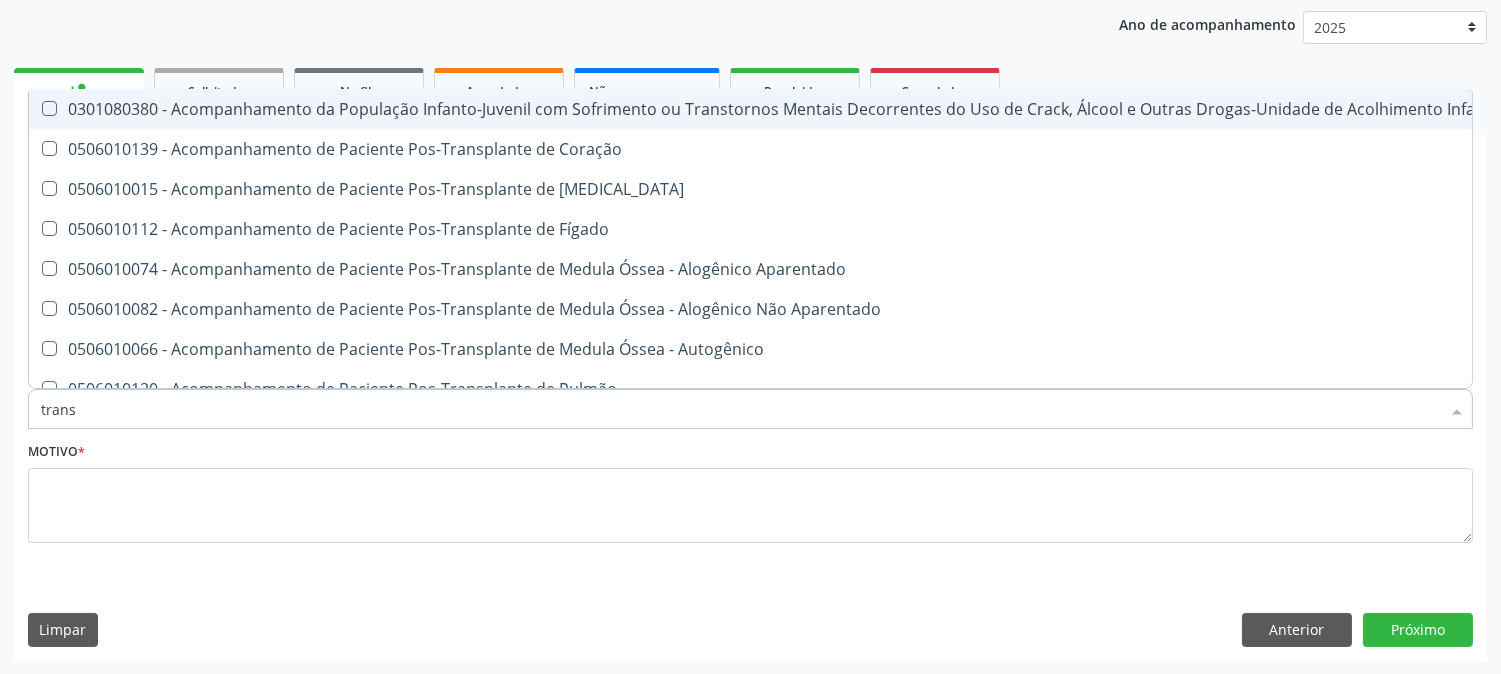 type on "transa" 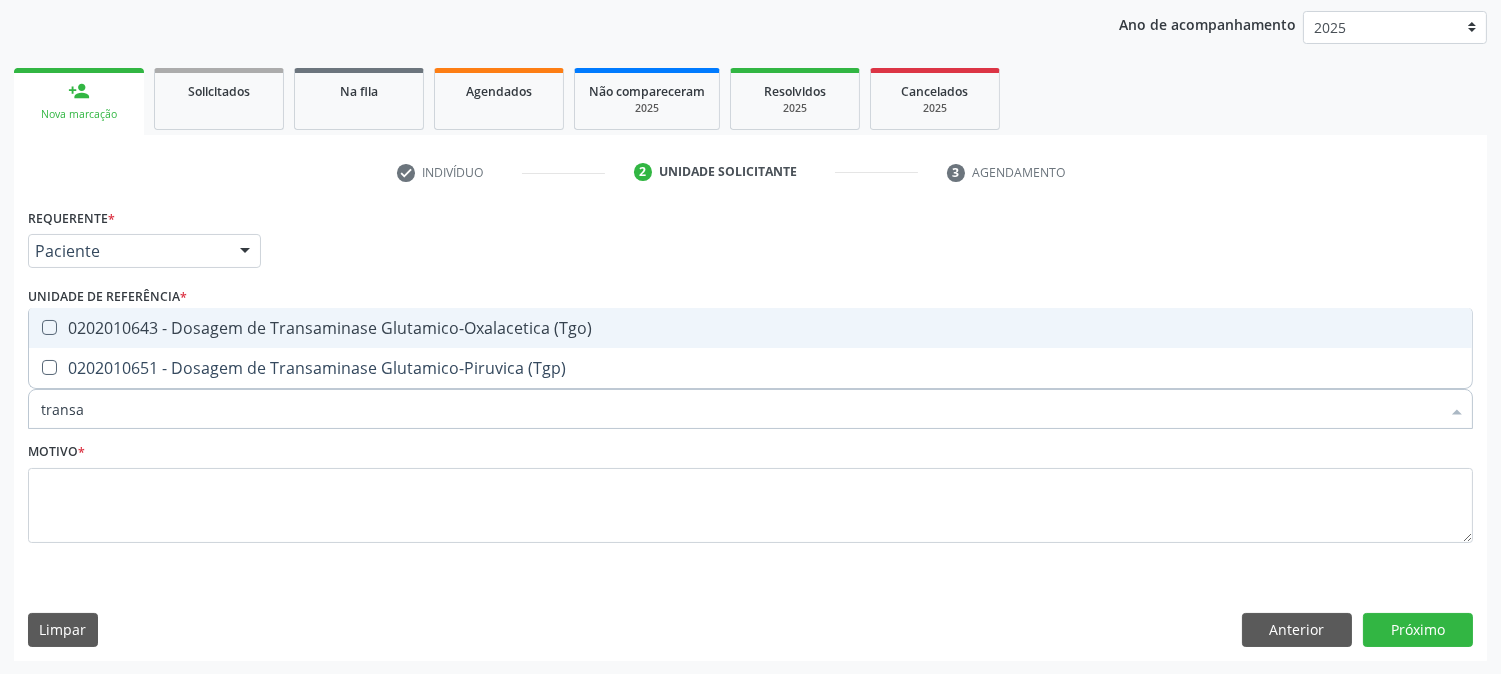 click on "0202010643 - Dosagem de Transaminase Glutamico-Oxalacetica (Tgo)" at bounding box center (750, 328) 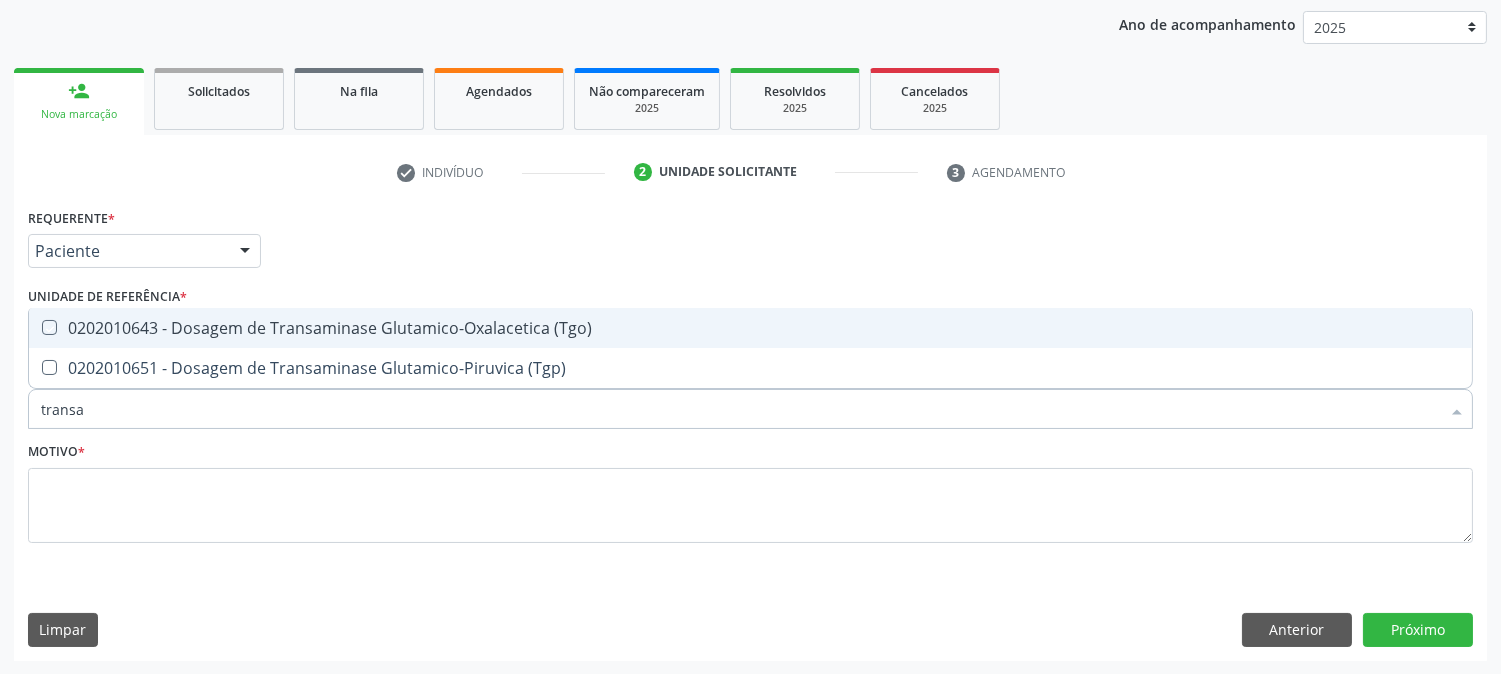 checkbox on "true" 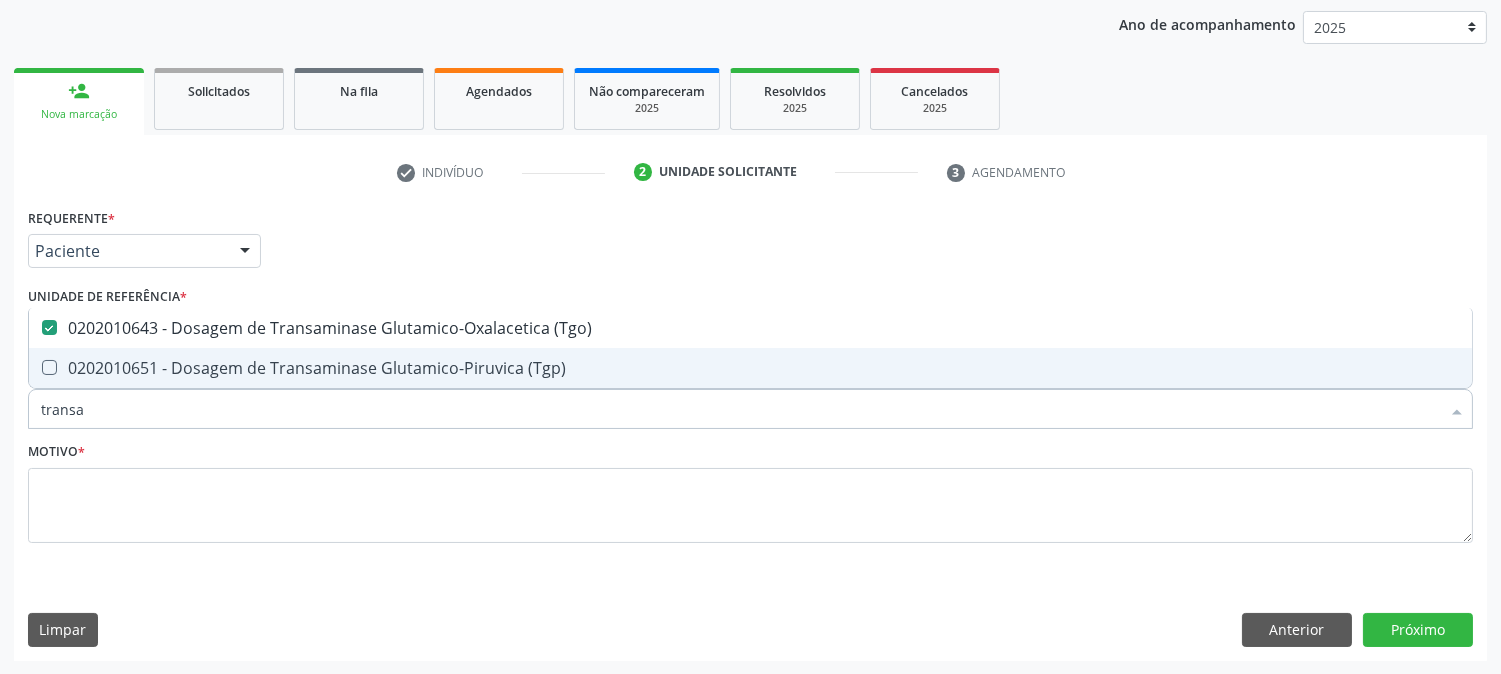 click on "0202010651 - Dosagem de Transaminase Glutamico-Piruvica (Tgp)" at bounding box center (750, 368) 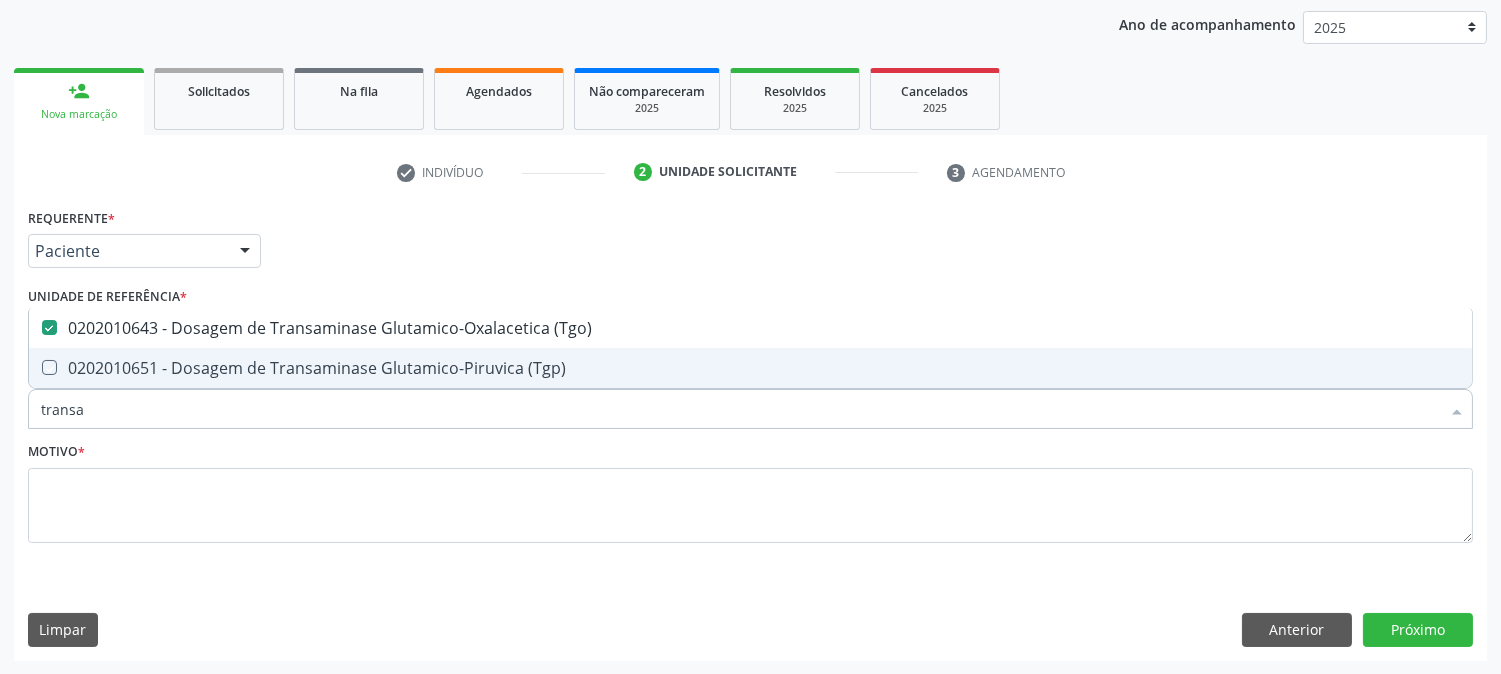checkbox on "true" 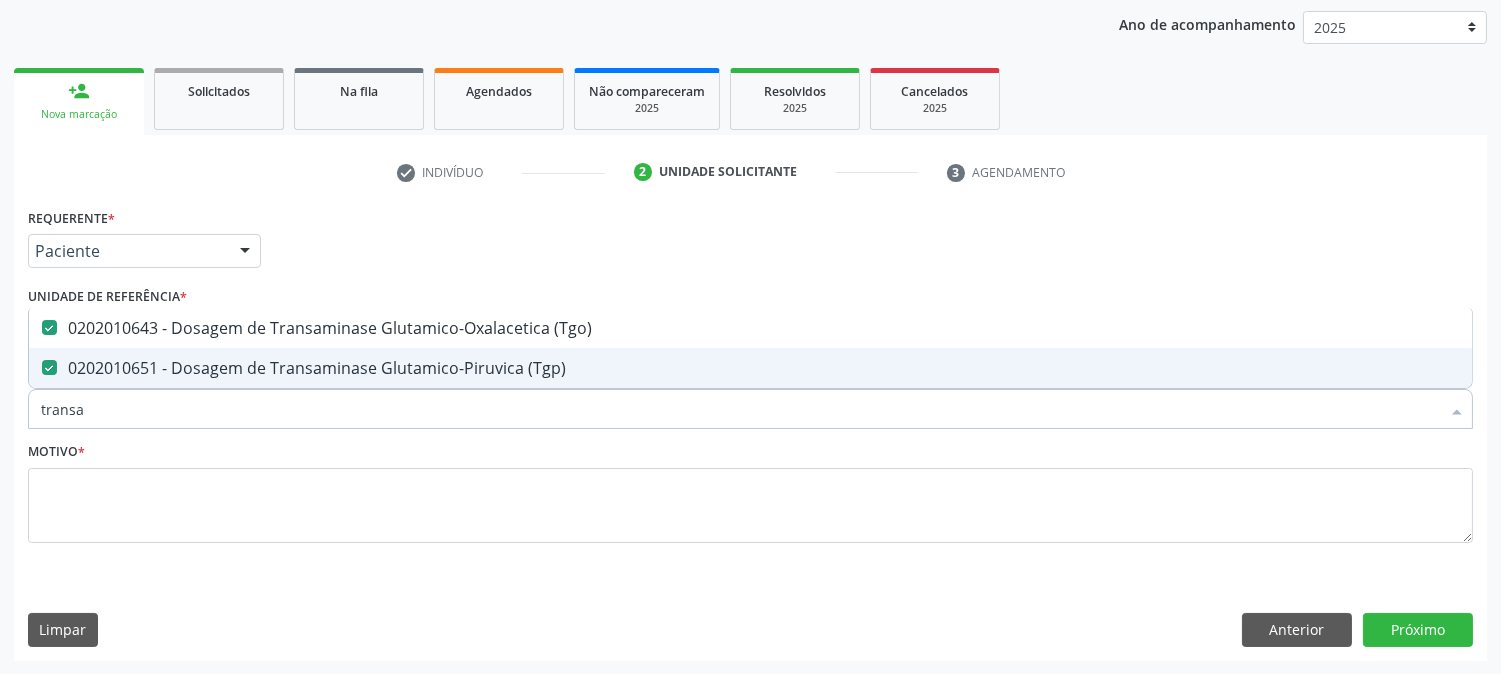 drag, startPoint x: 194, startPoint y: 402, endPoint x: 0, endPoint y: 412, distance: 194.25757 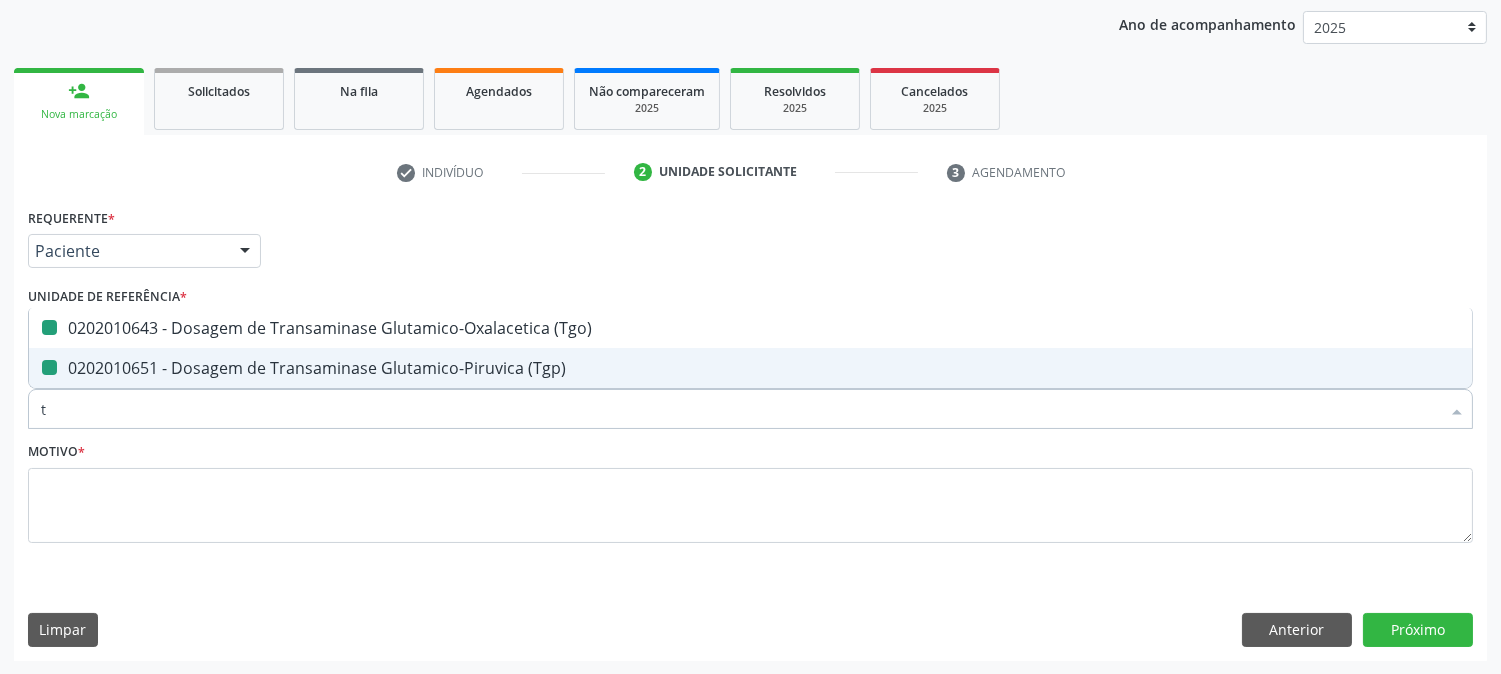 type on "tr" 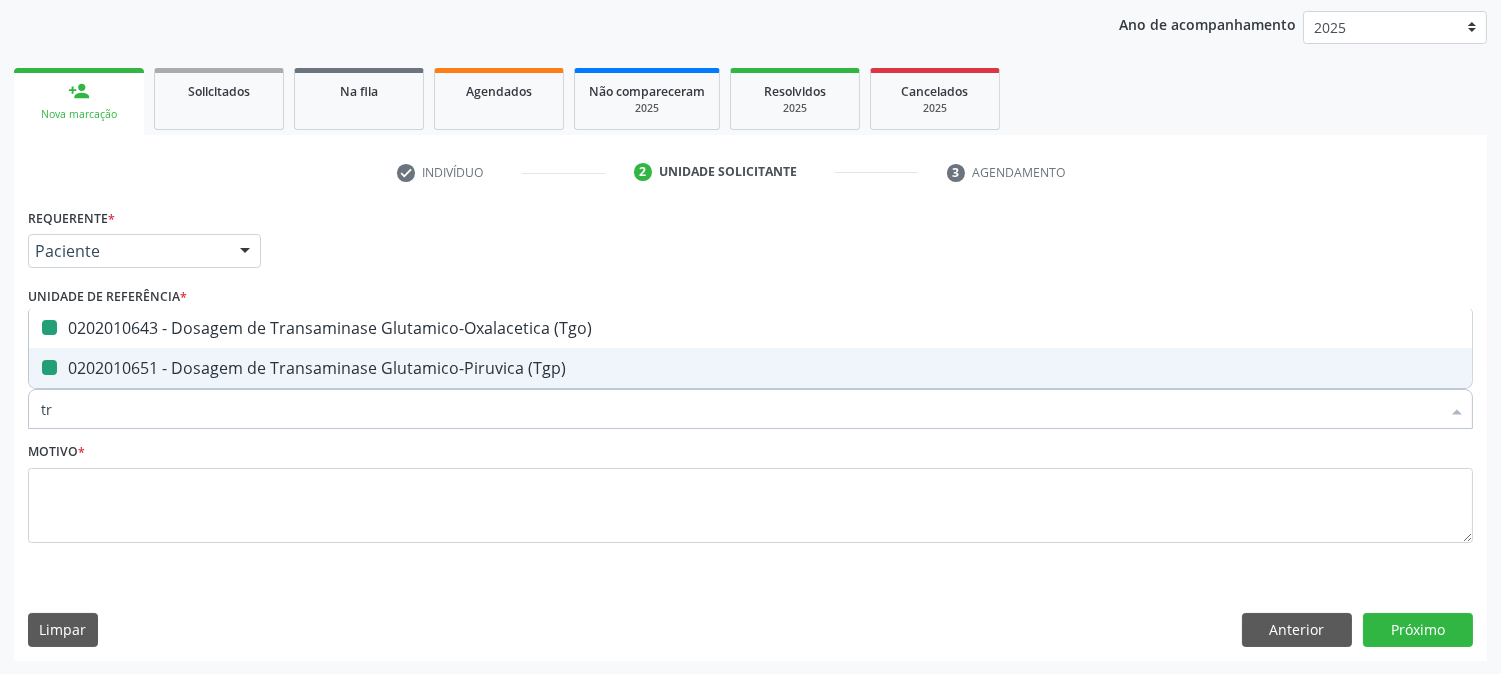 checkbox on "false" 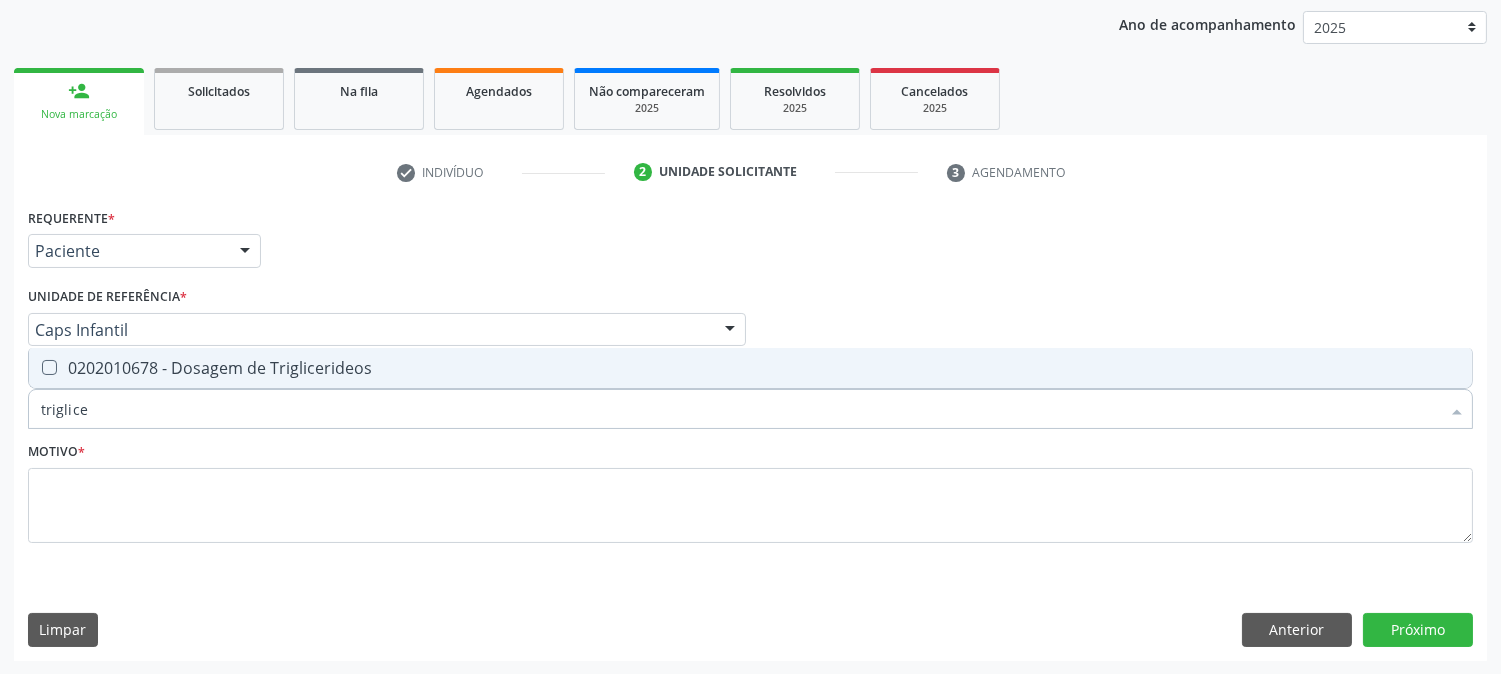 type on "triglicer" 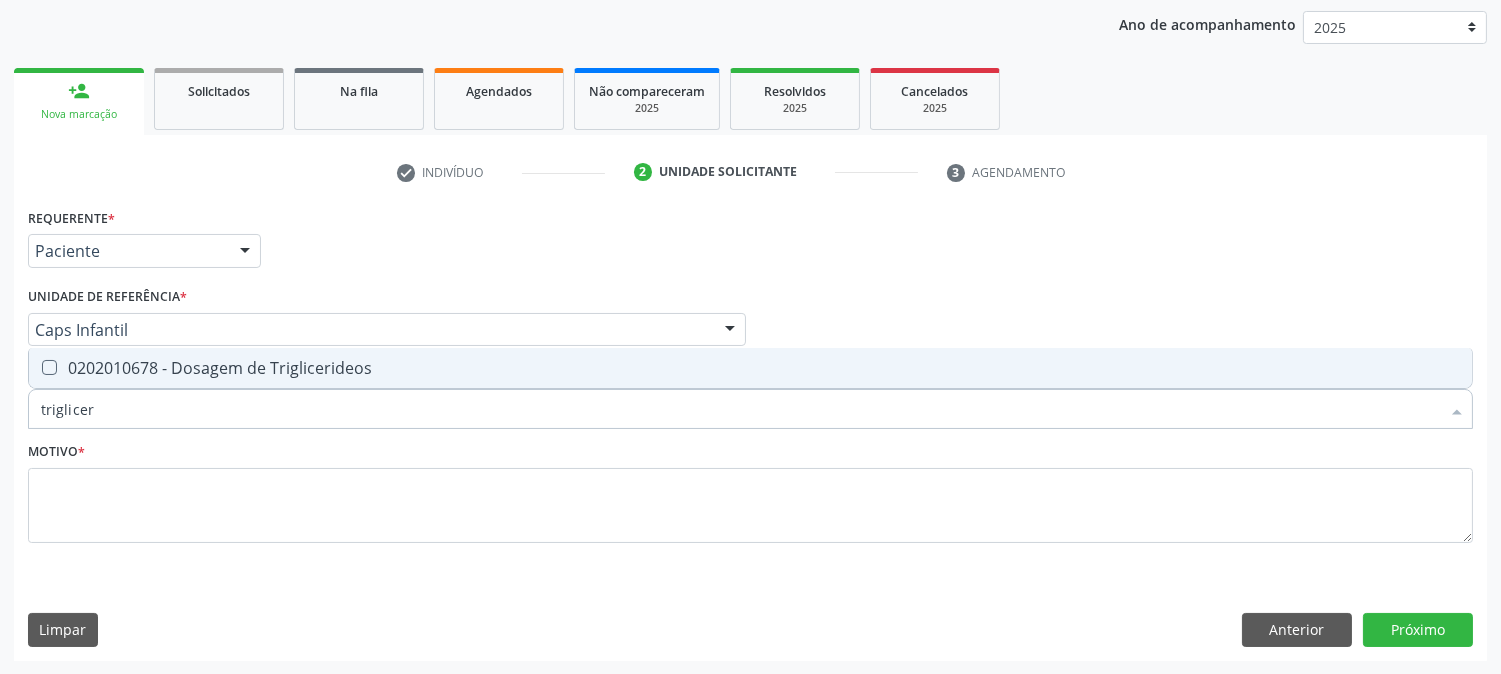 click on "0202010678 - Dosagem de Triglicerideos" at bounding box center (750, 368) 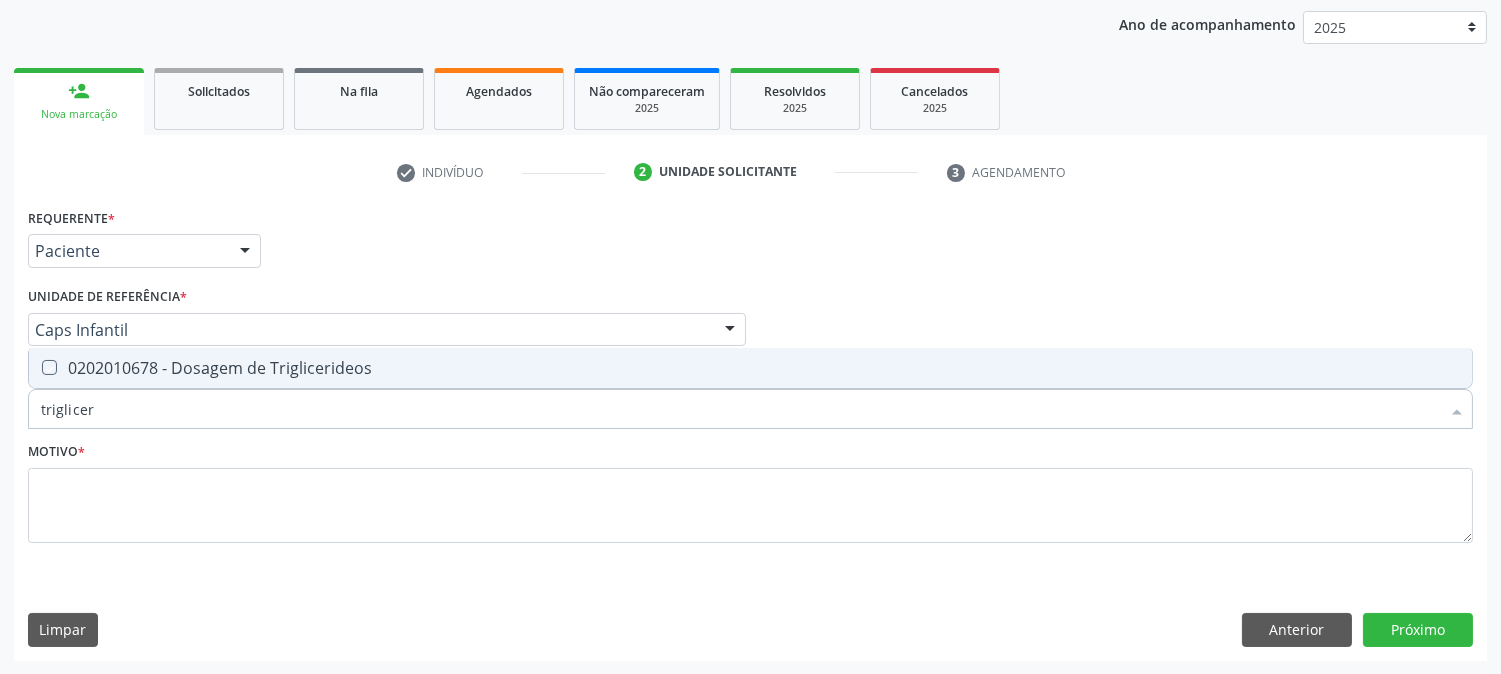 checkbox on "true" 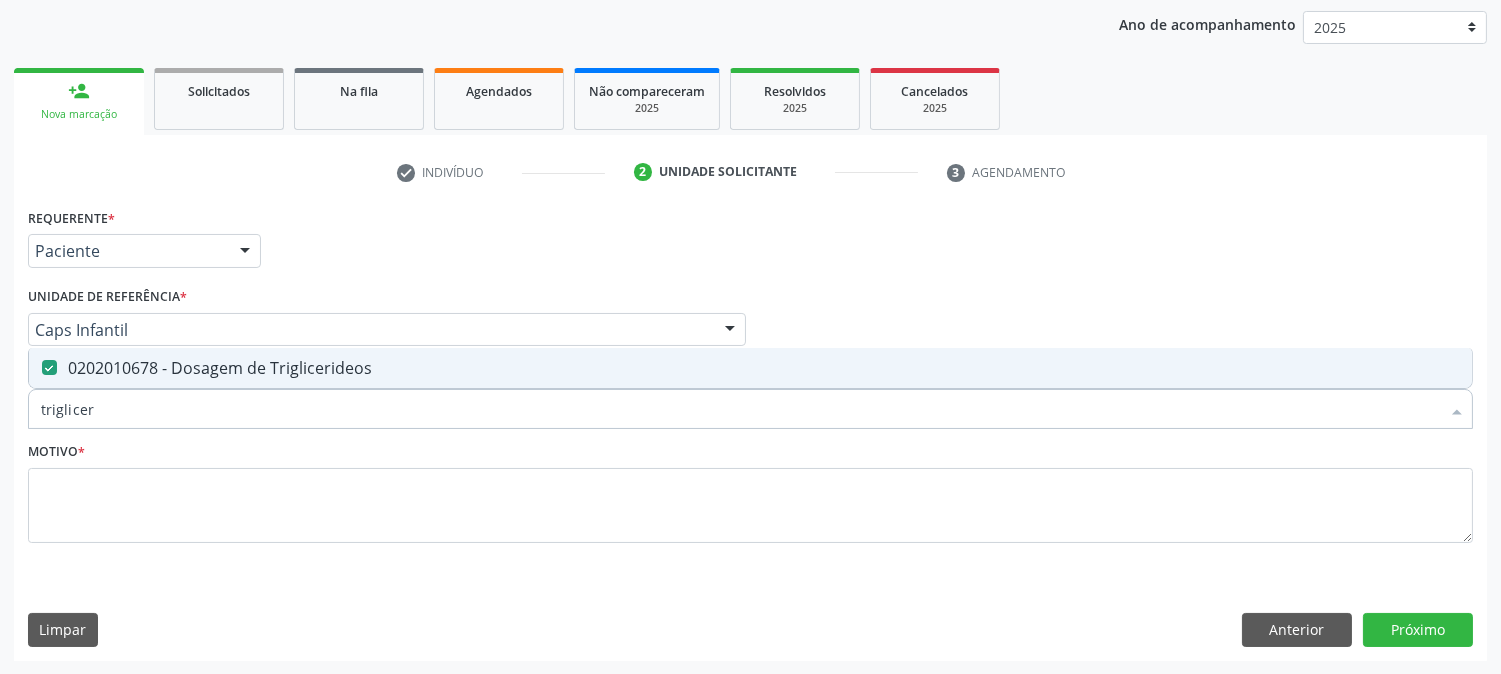 drag, startPoint x: 90, startPoint y: 415, endPoint x: 15, endPoint y: 415, distance: 75 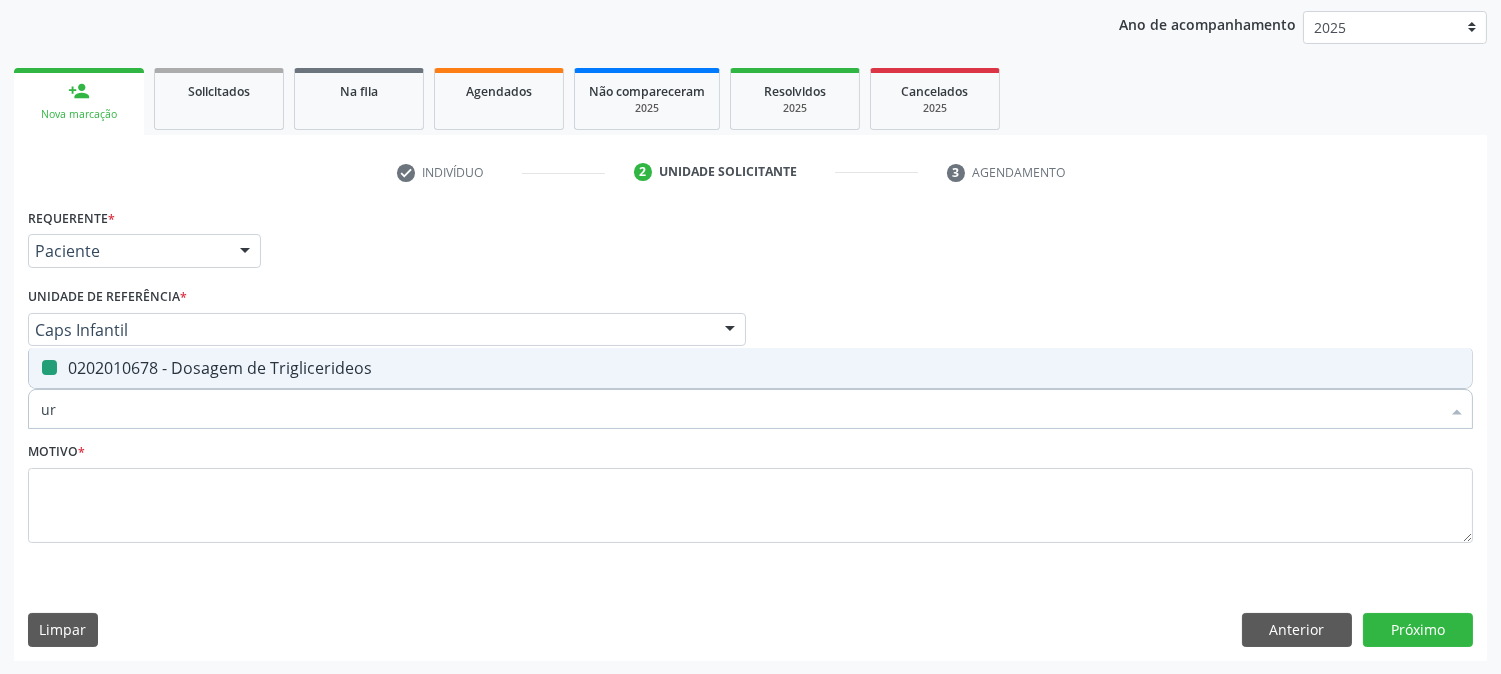 type on "ure" 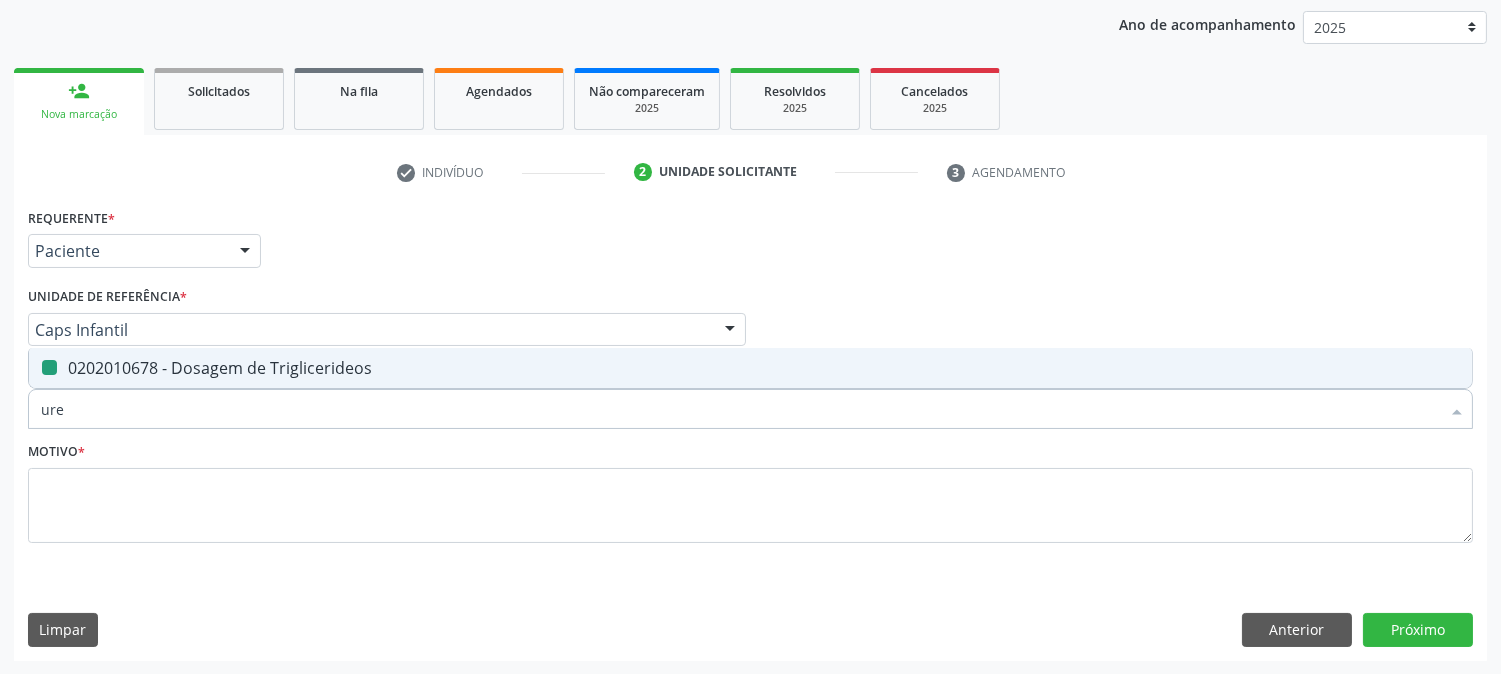 checkbox on "false" 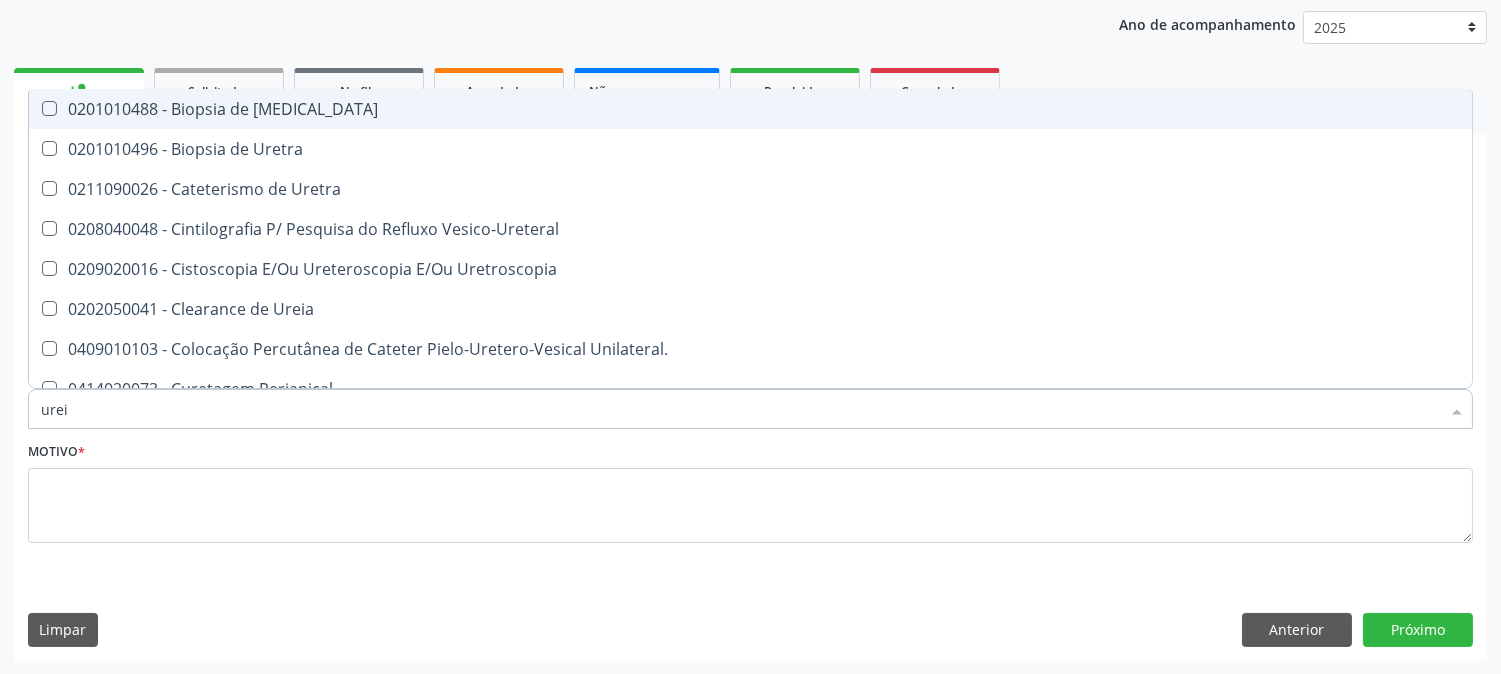type on "ureia" 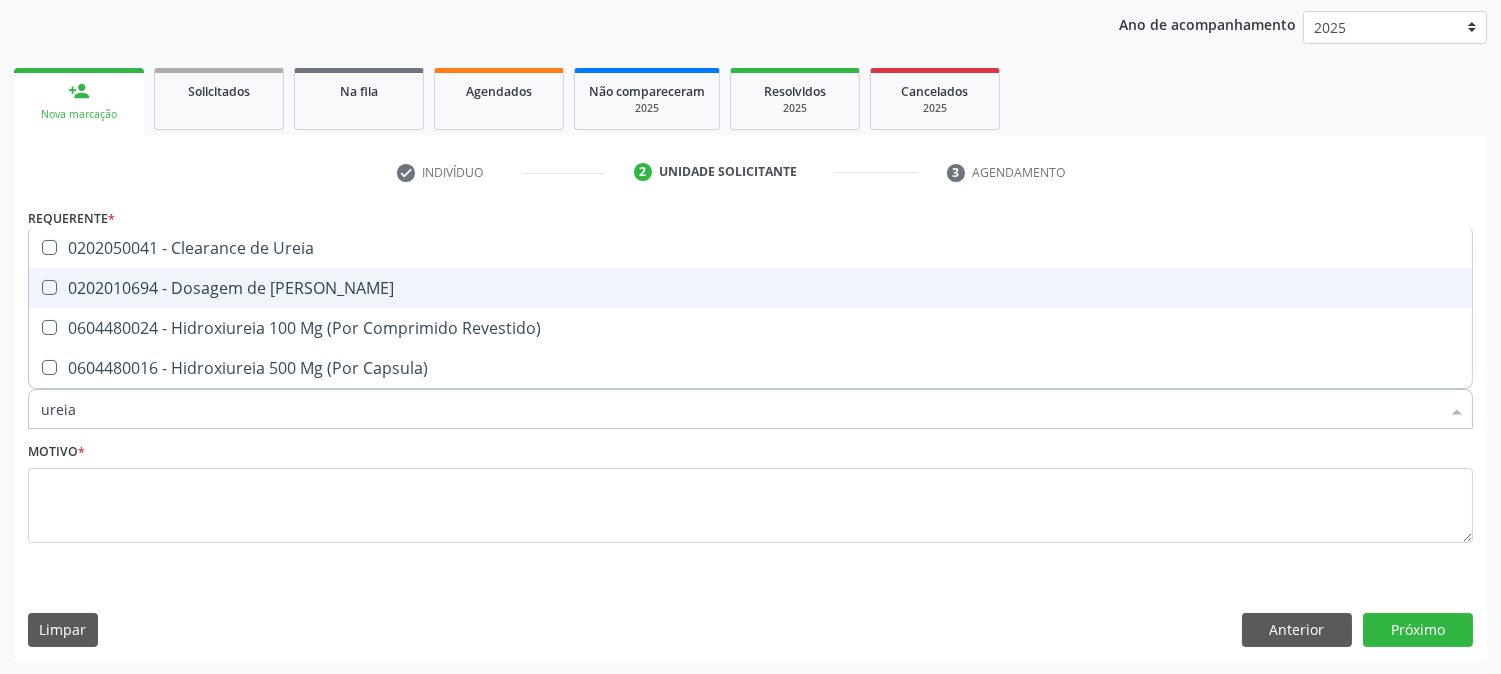 click on "0202010694 - Dosagem de Ureia" at bounding box center [750, 288] 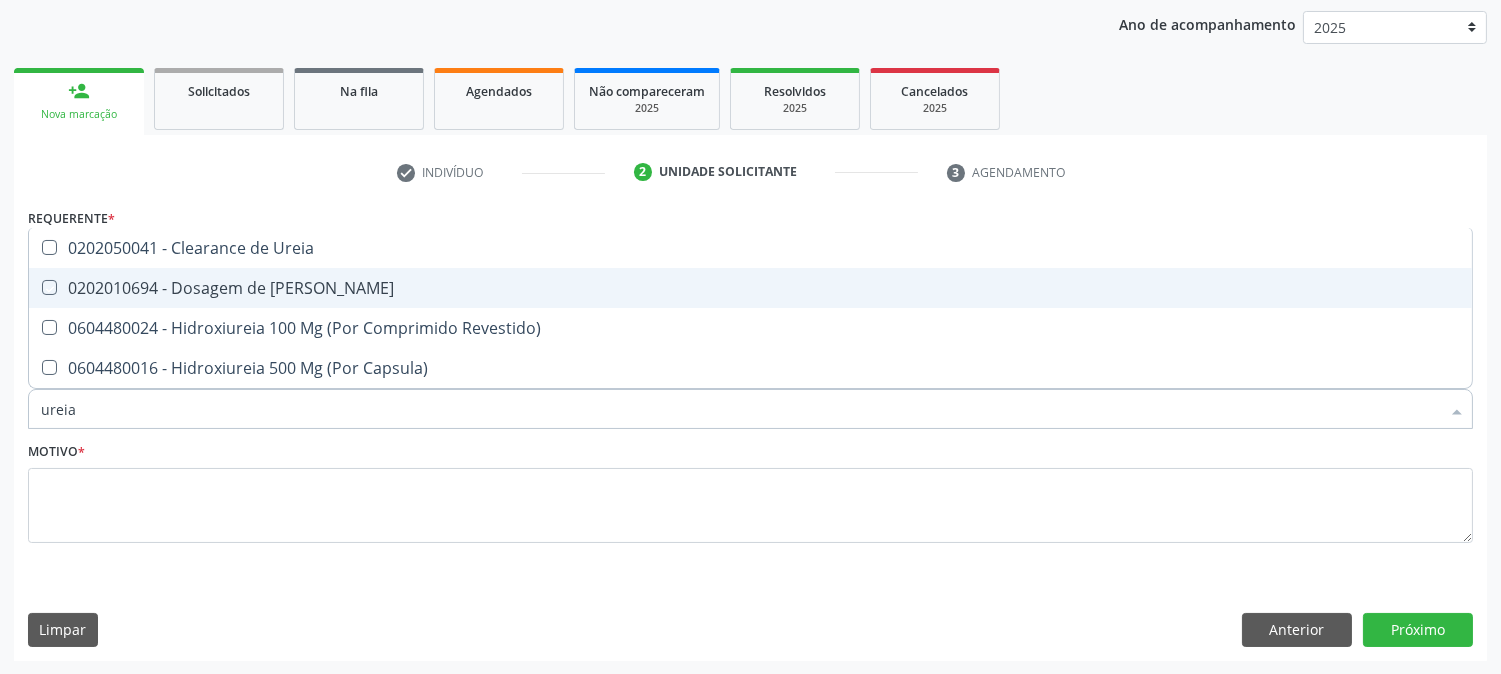 checkbox on "true" 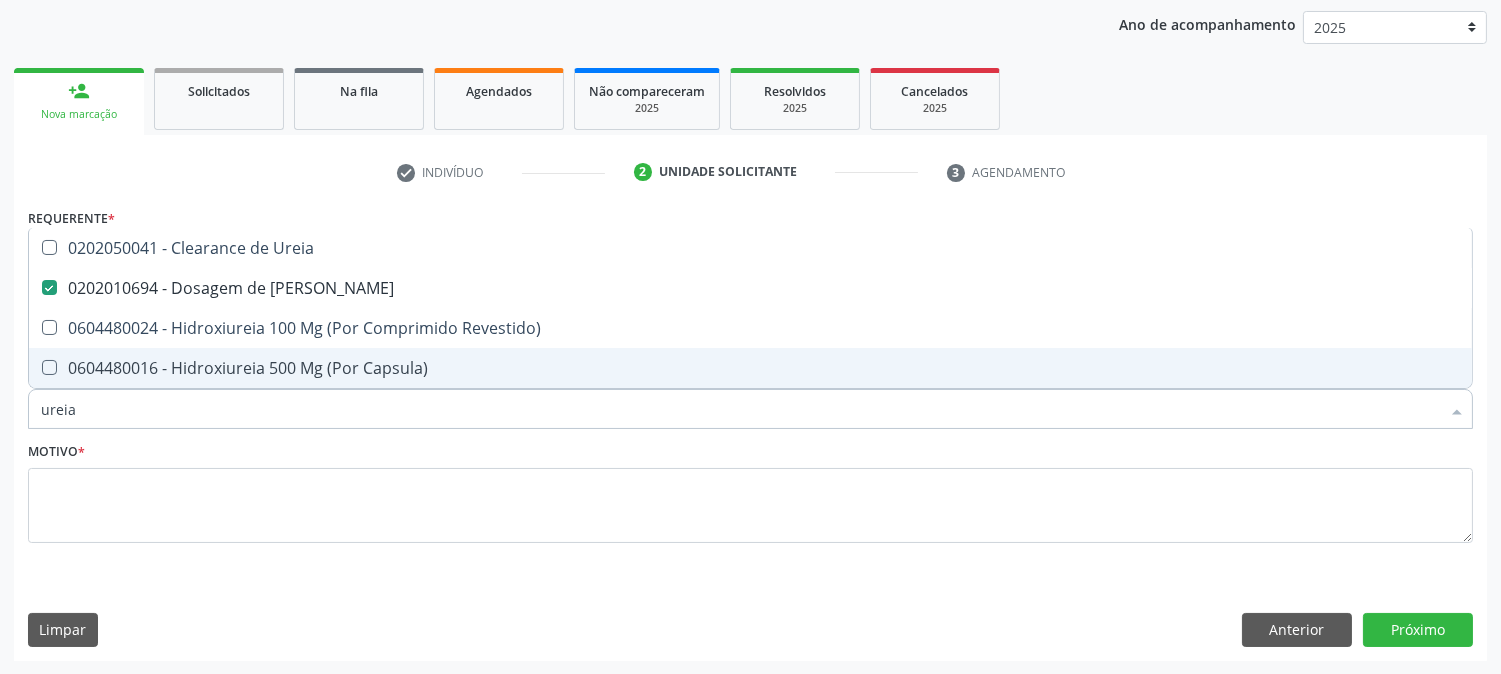 drag, startPoint x: 125, startPoint y: 412, endPoint x: 0, endPoint y: 372, distance: 131.24405 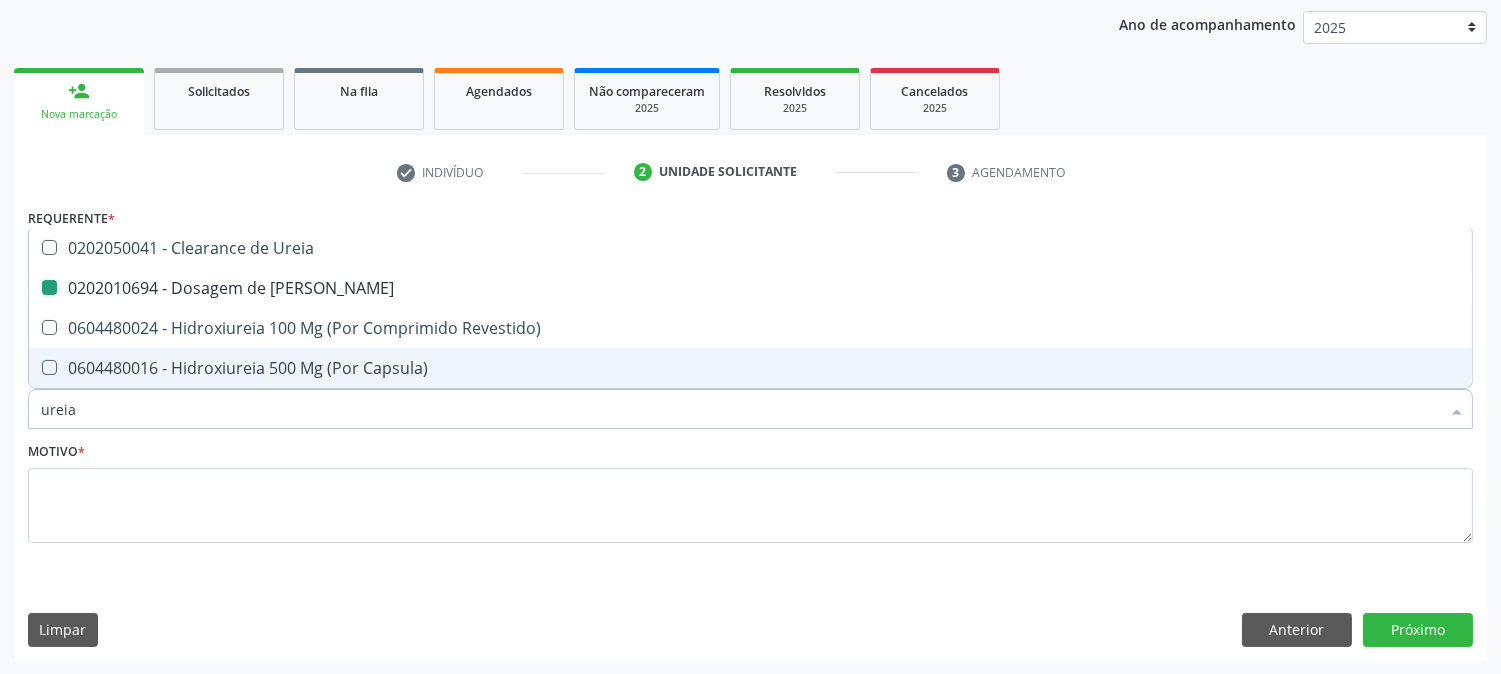 type 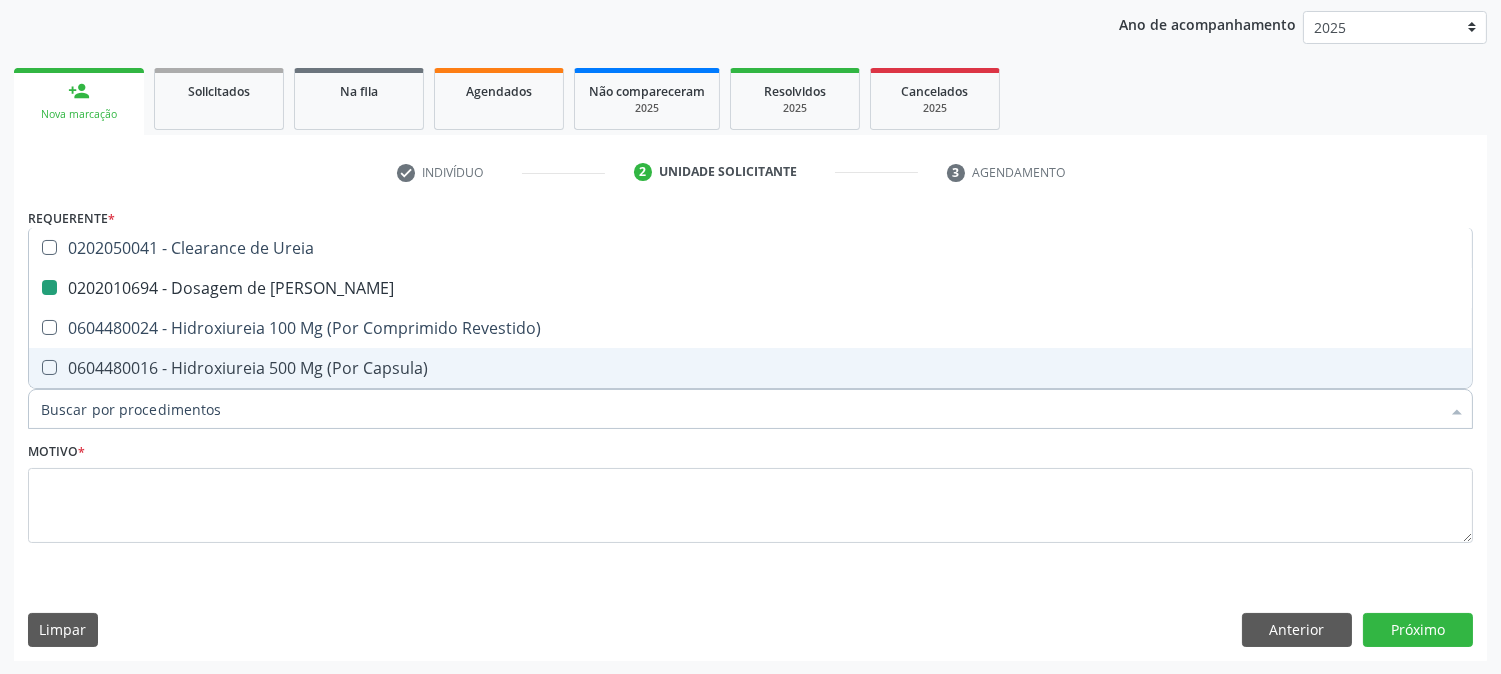 checkbox on "false" 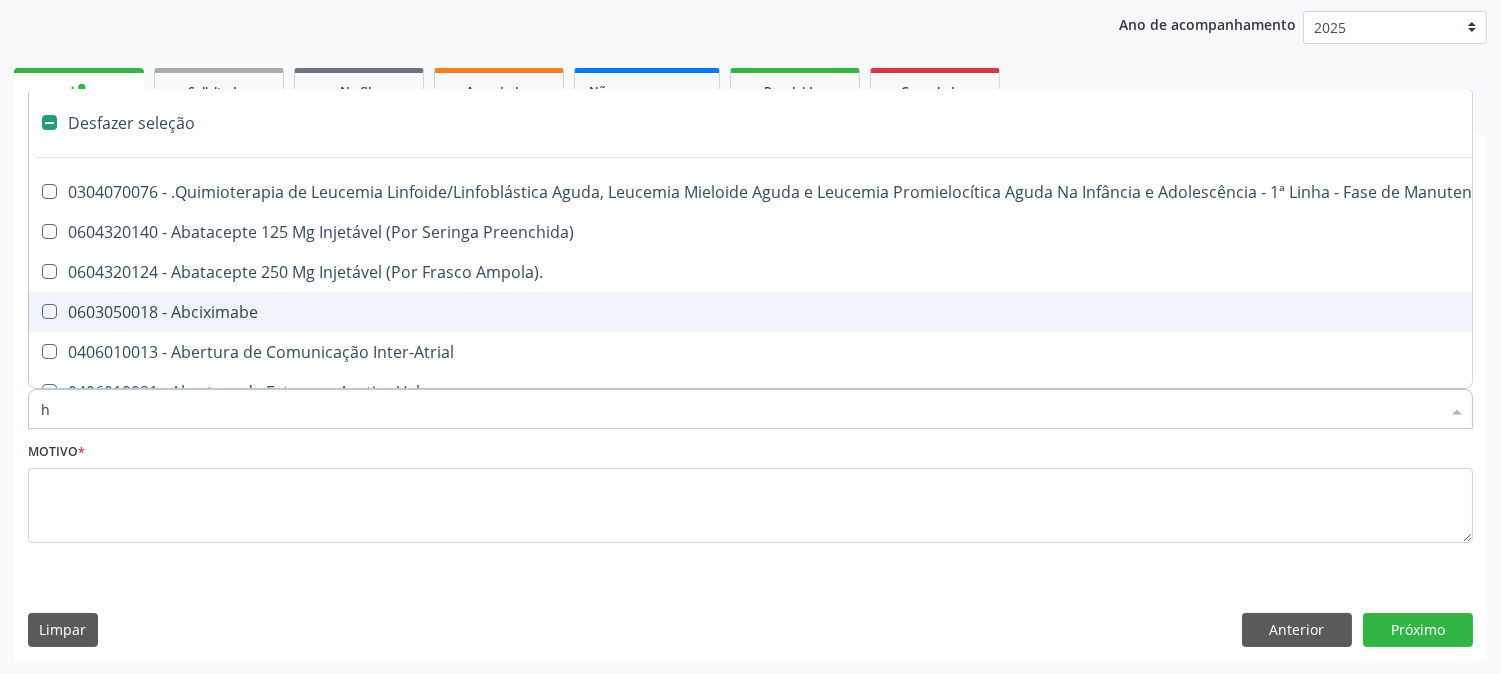 type on "he" 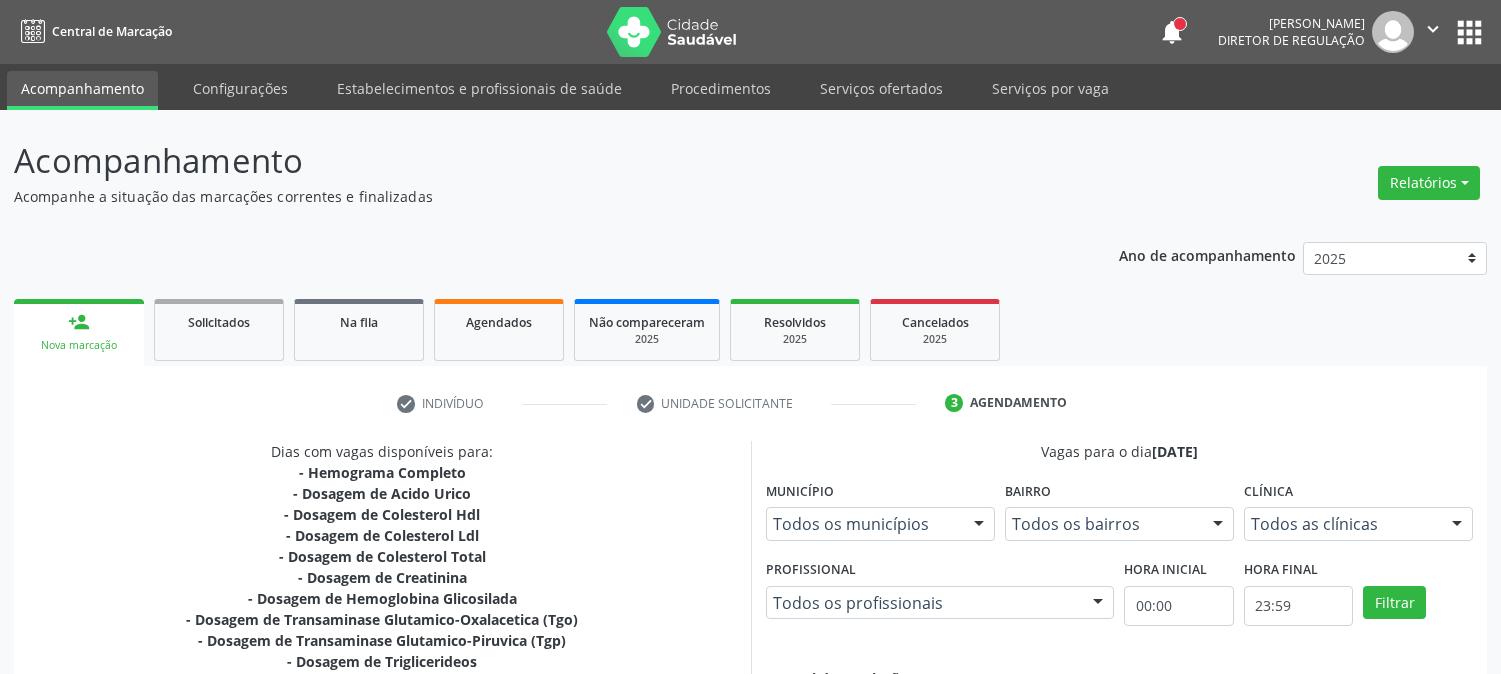 click on "Confirmar" at bounding box center [1418, 1150] 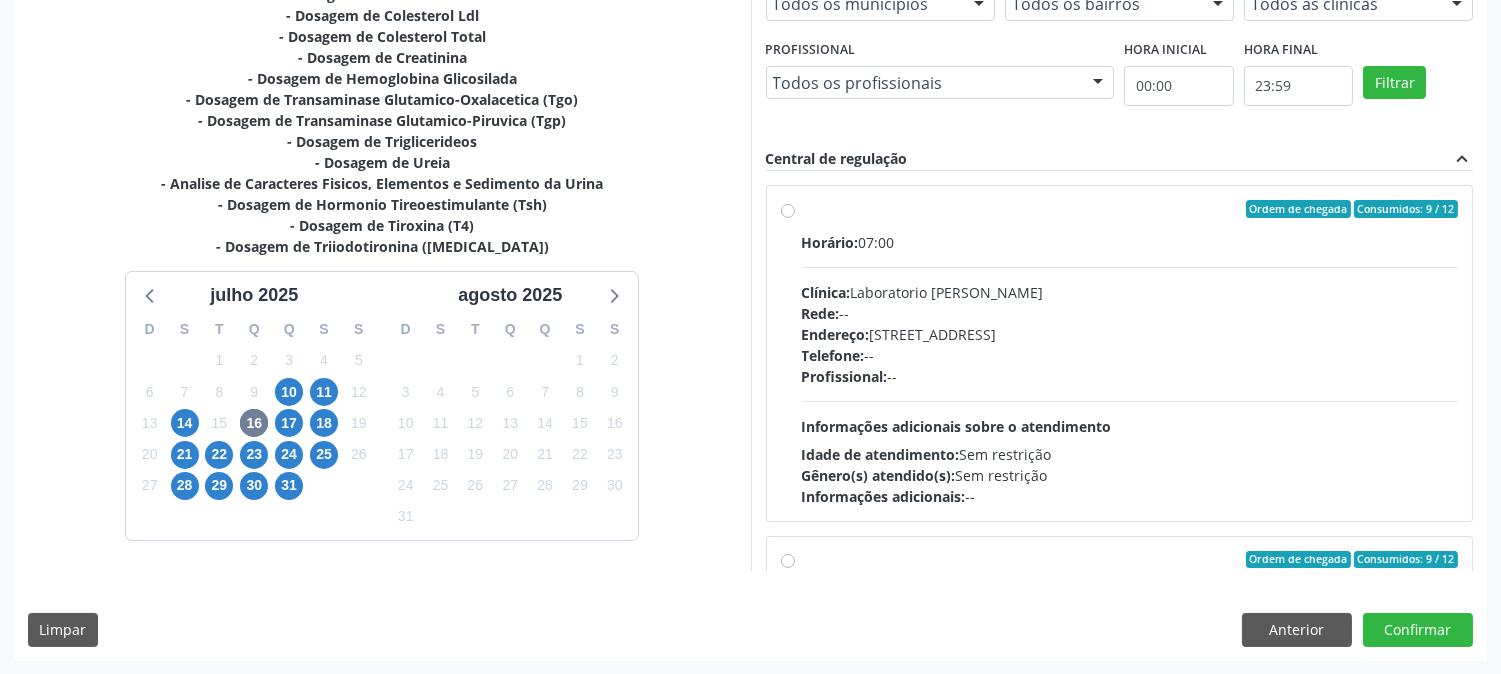 scroll, scrollTop: 1000, scrollLeft: 0, axis: vertical 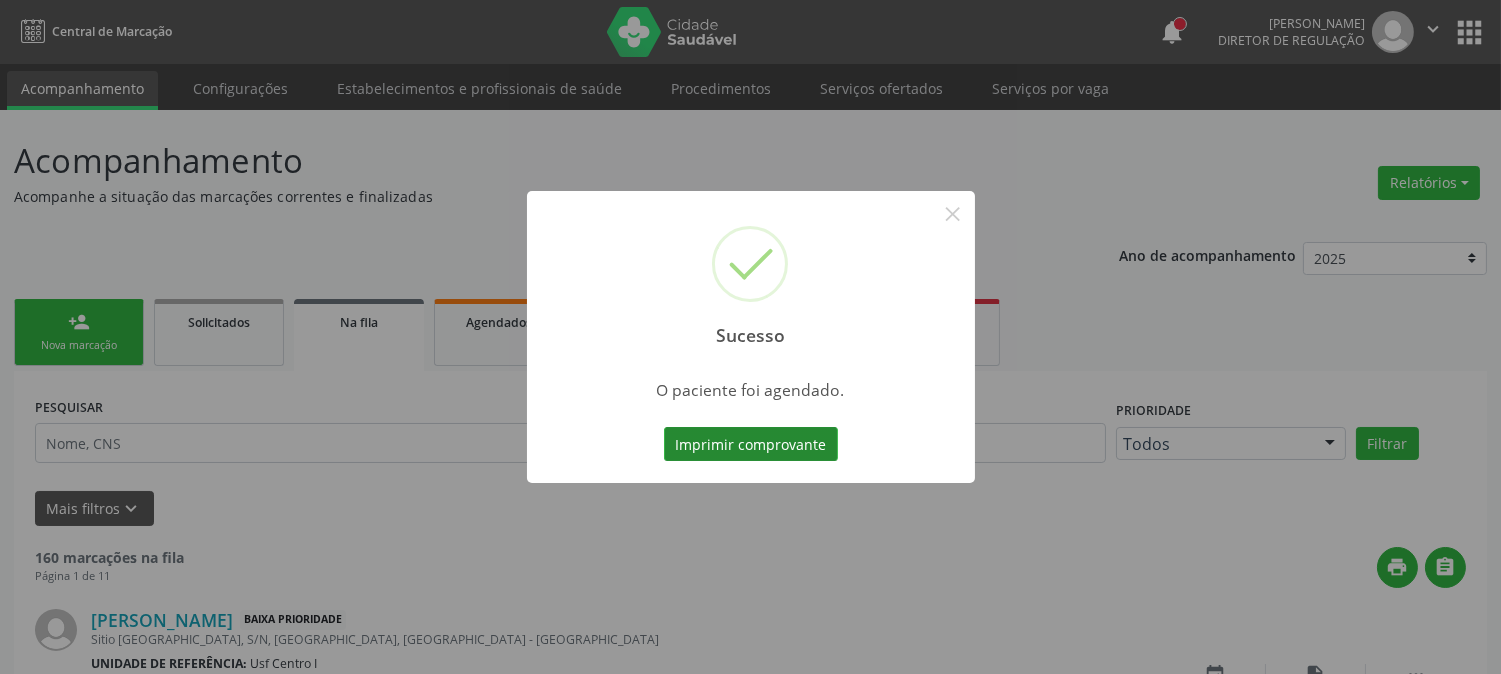 click on "Imprimir comprovante" at bounding box center (751, 444) 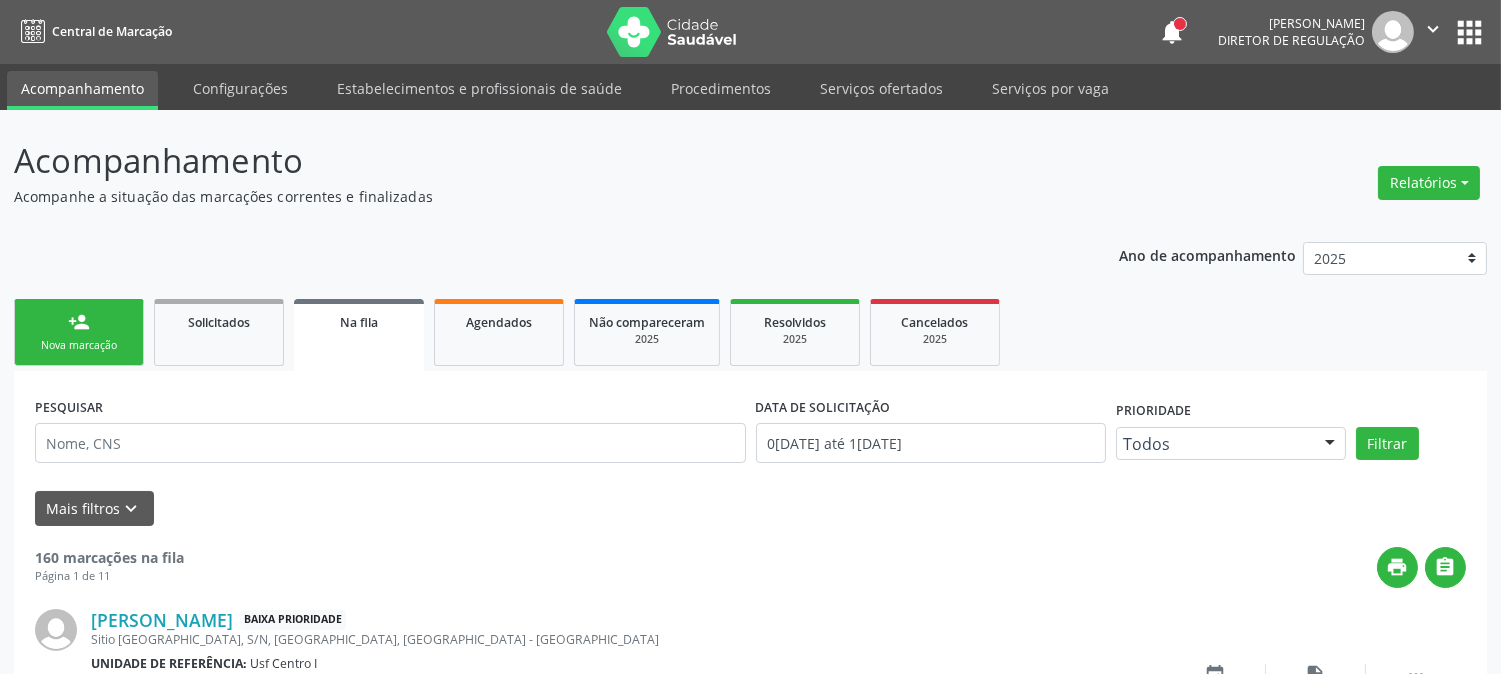click on "person_add
Nova marcação" at bounding box center [79, 332] 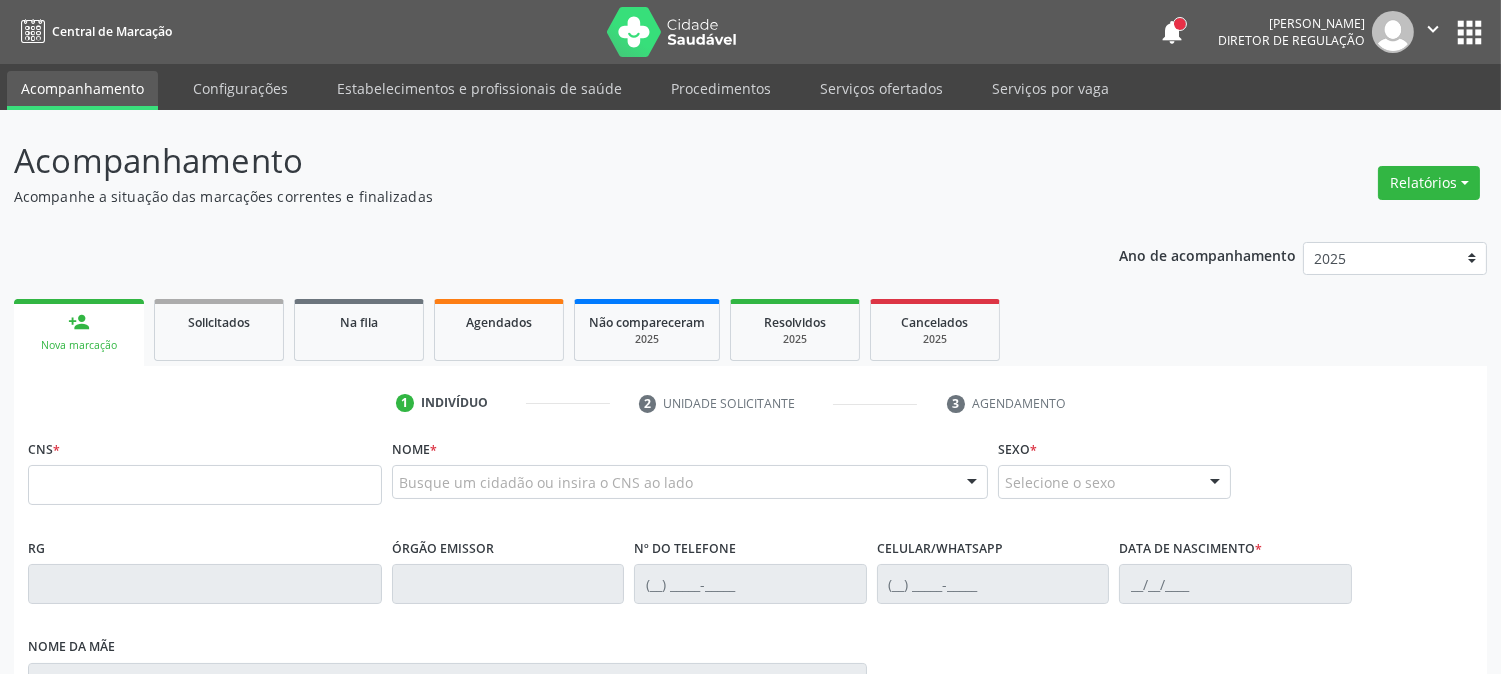 click on "person_add
Nova marcação" at bounding box center [79, 332] 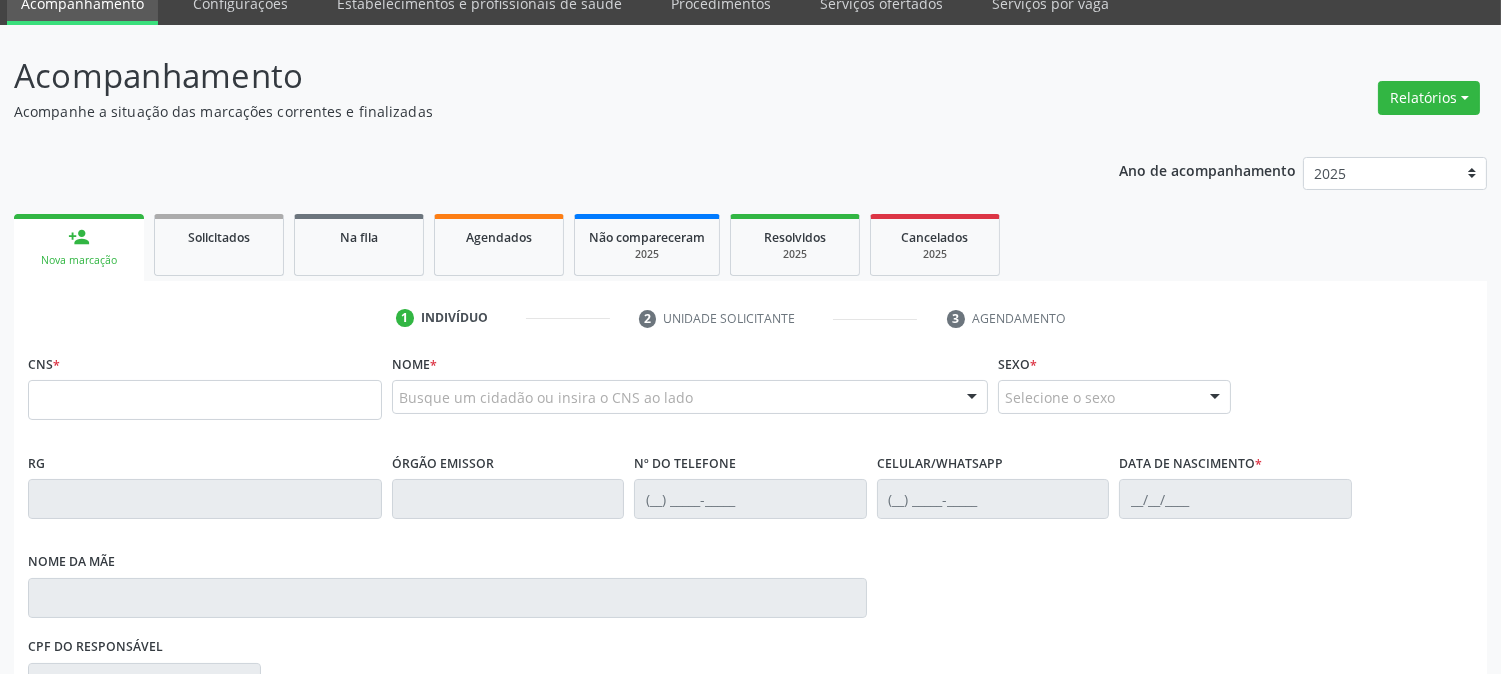 scroll, scrollTop: 222, scrollLeft: 0, axis: vertical 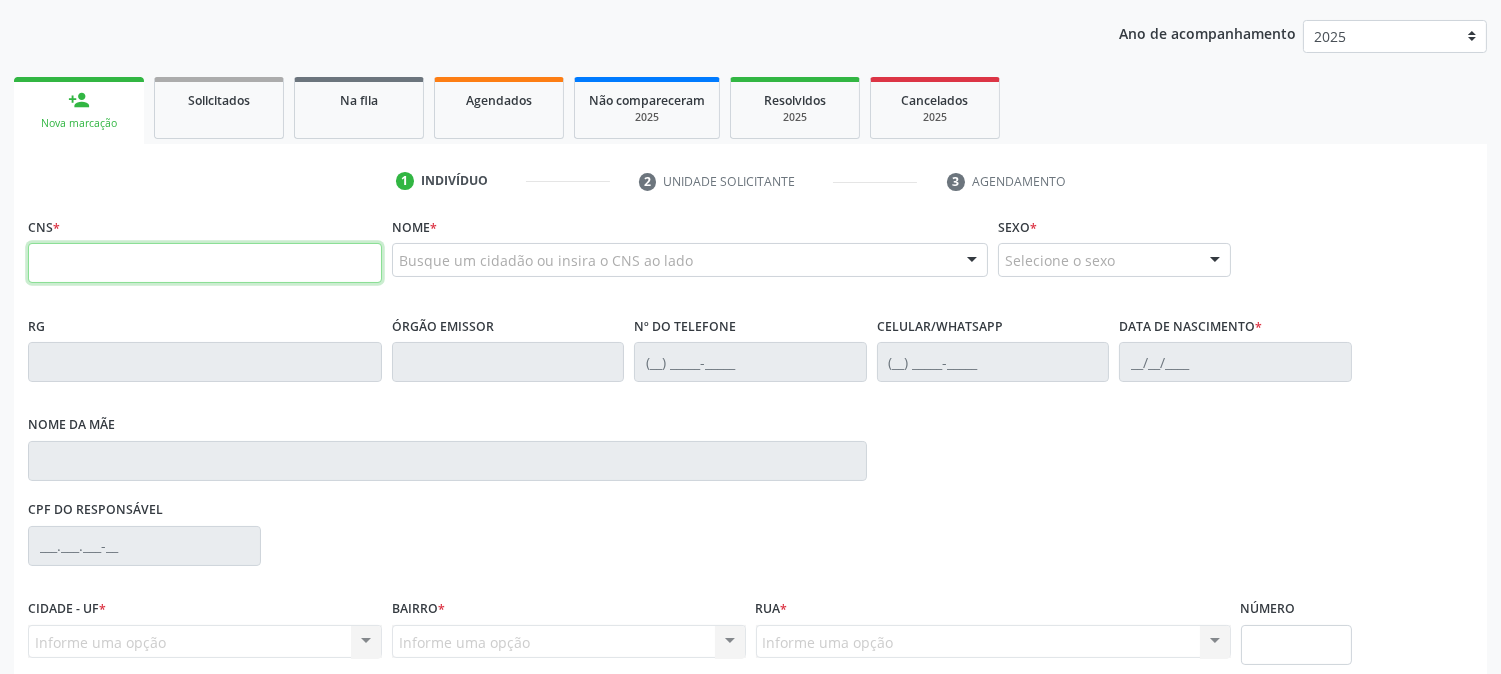 click at bounding box center (205, 263) 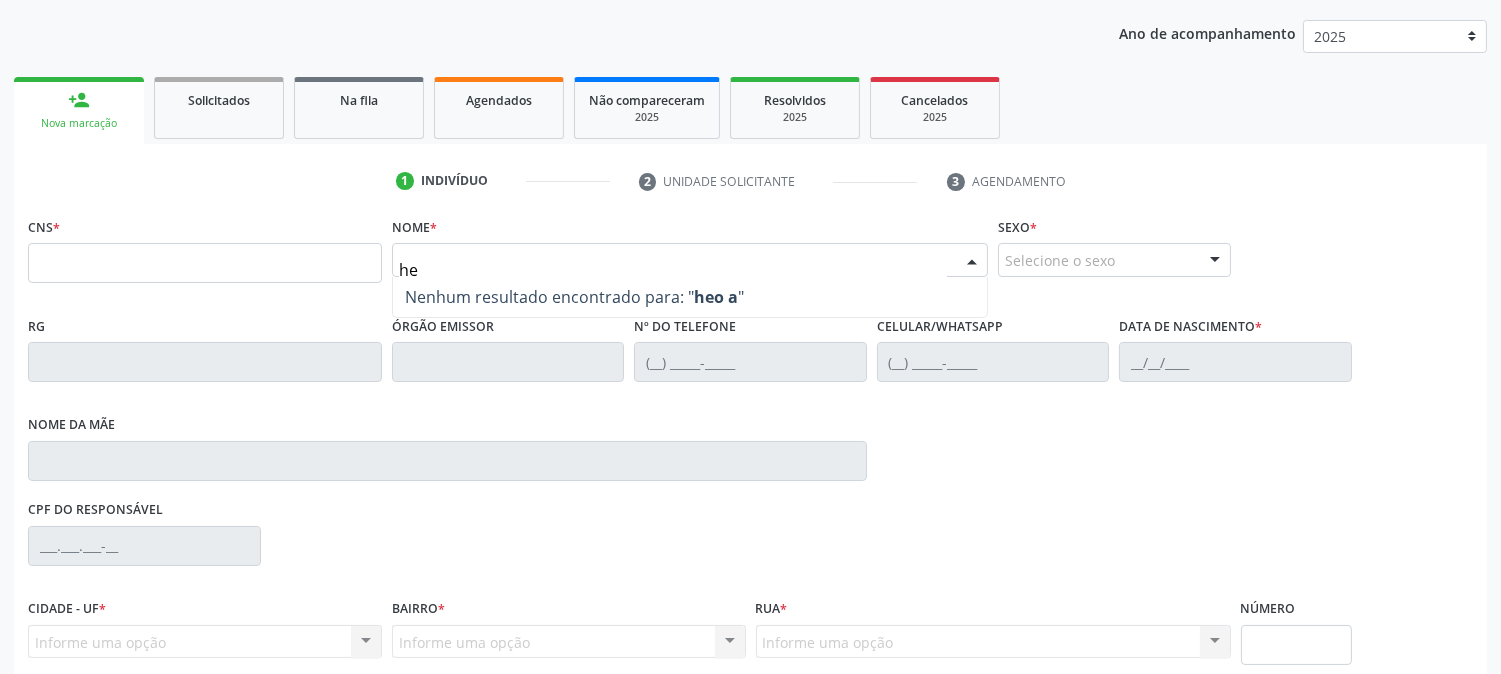 type on "h" 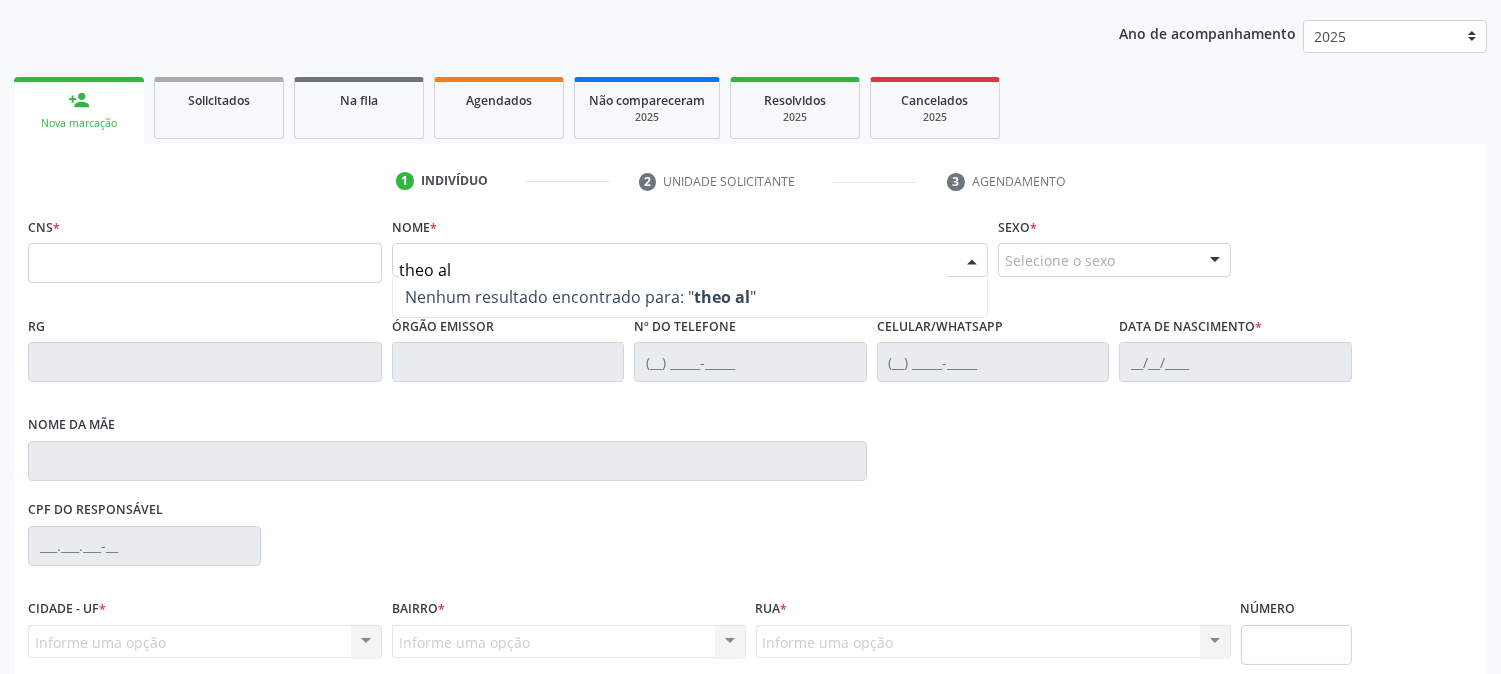 type on "theo alv" 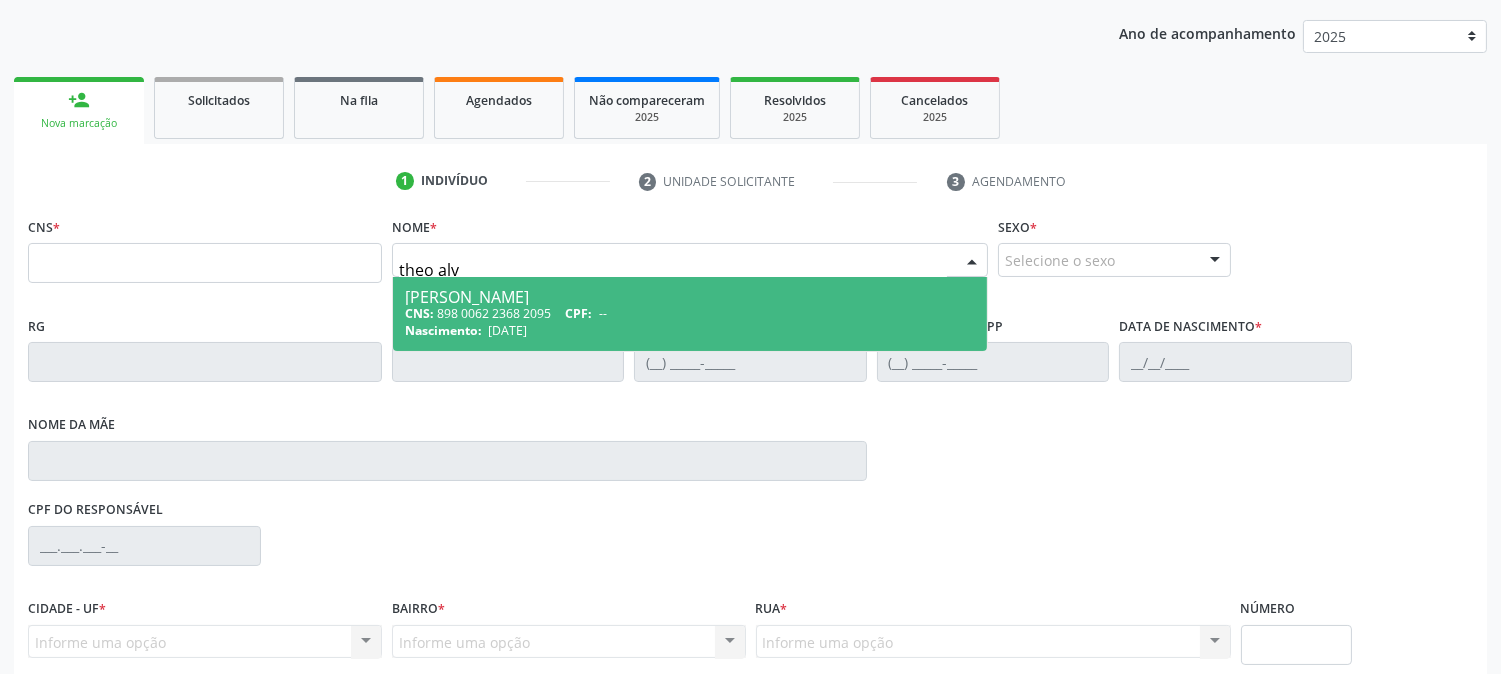 click on "Theo Alves Pereira" at bounding box center (690, 297) 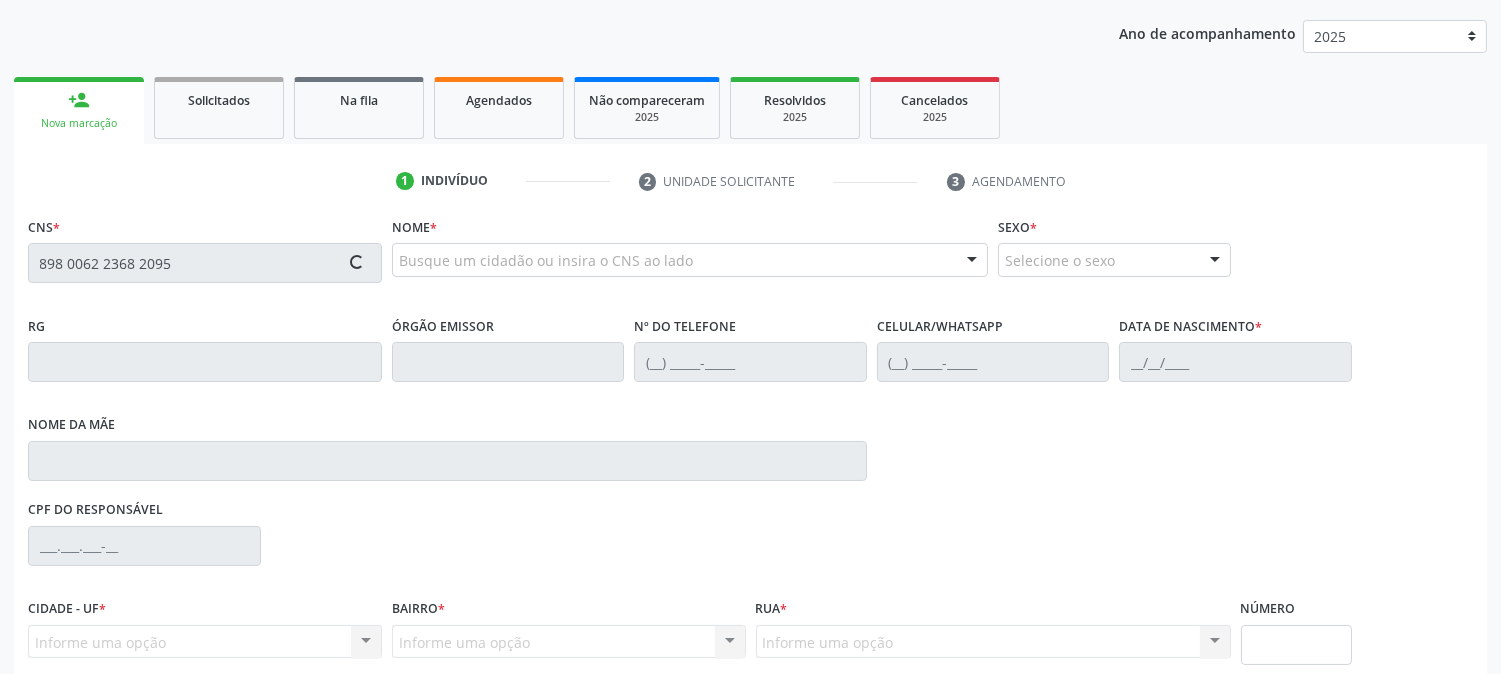 type on "898 0062 2368 2095" 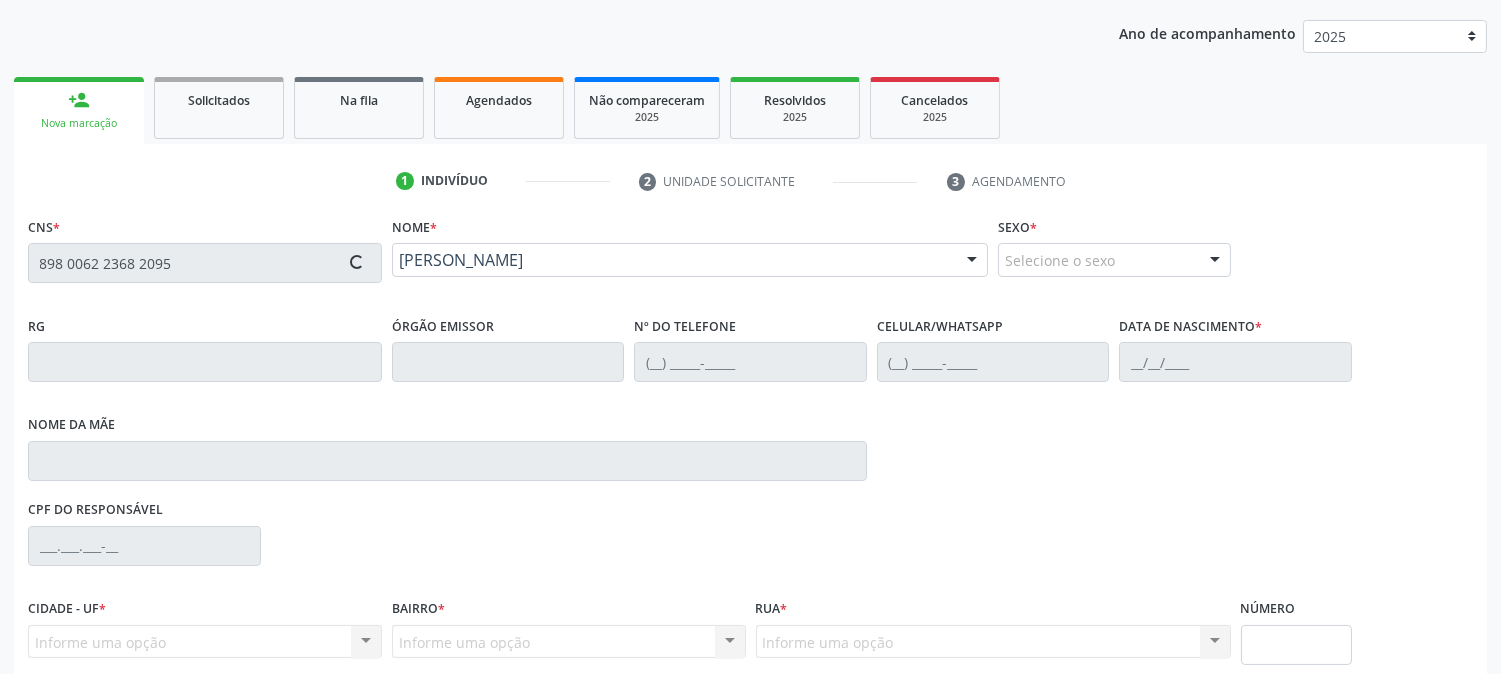 type on "(89) 99999-9999" 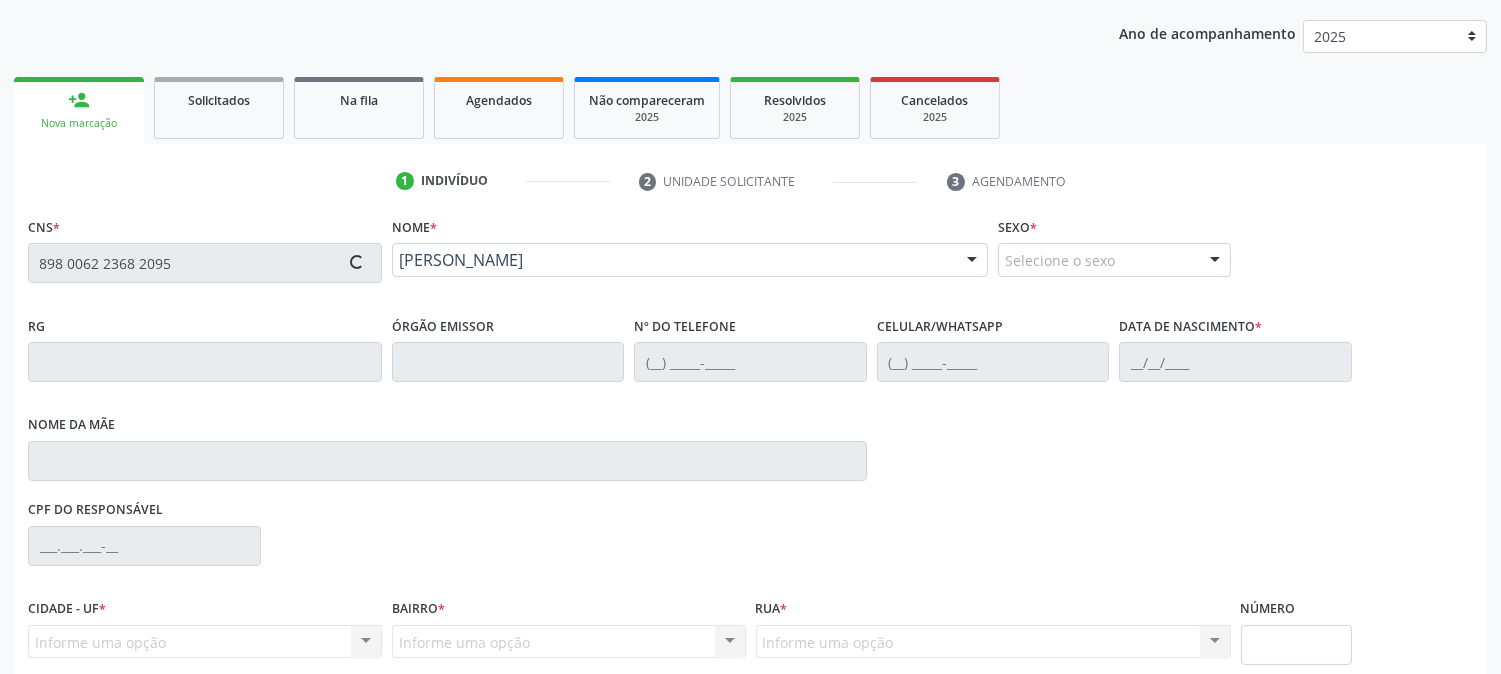 type on "15/10/2020" 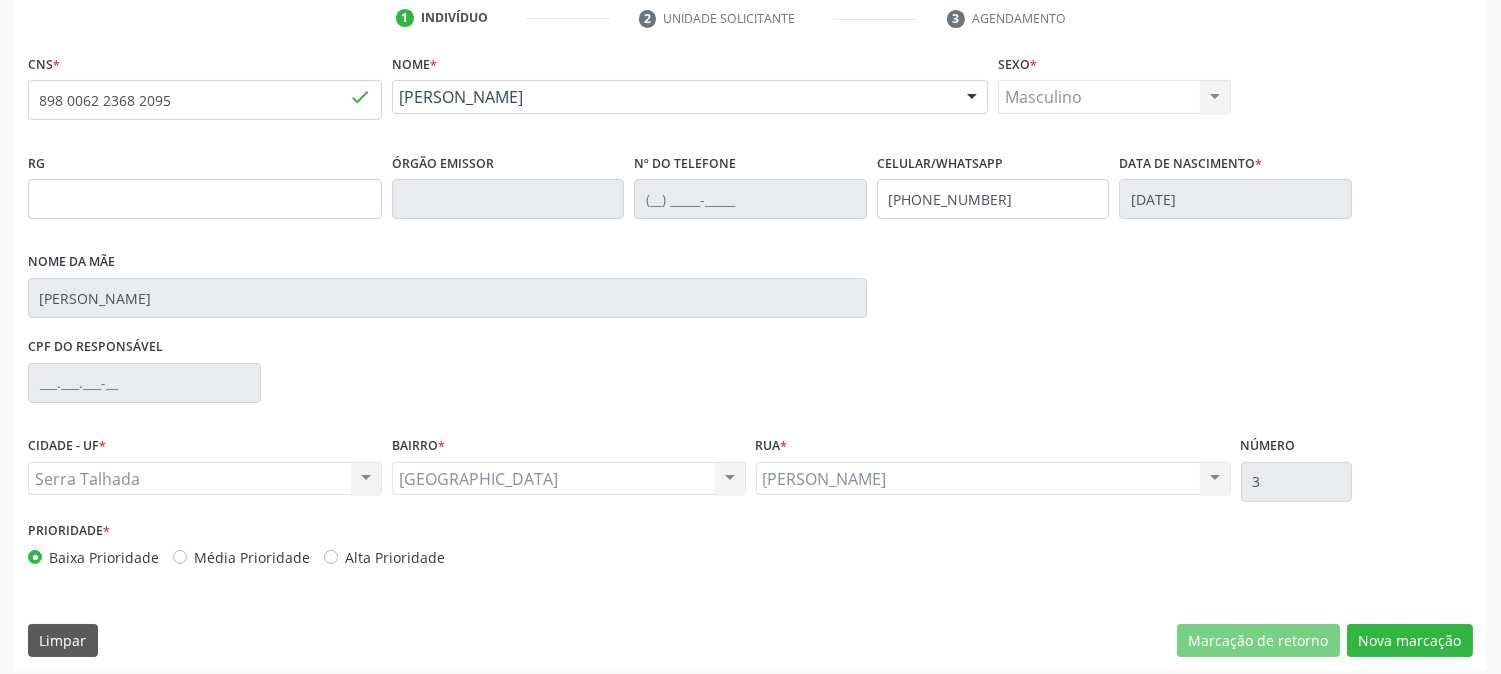 scroll, scrollTop: 395, scrollLeft: 0, axis: vertical 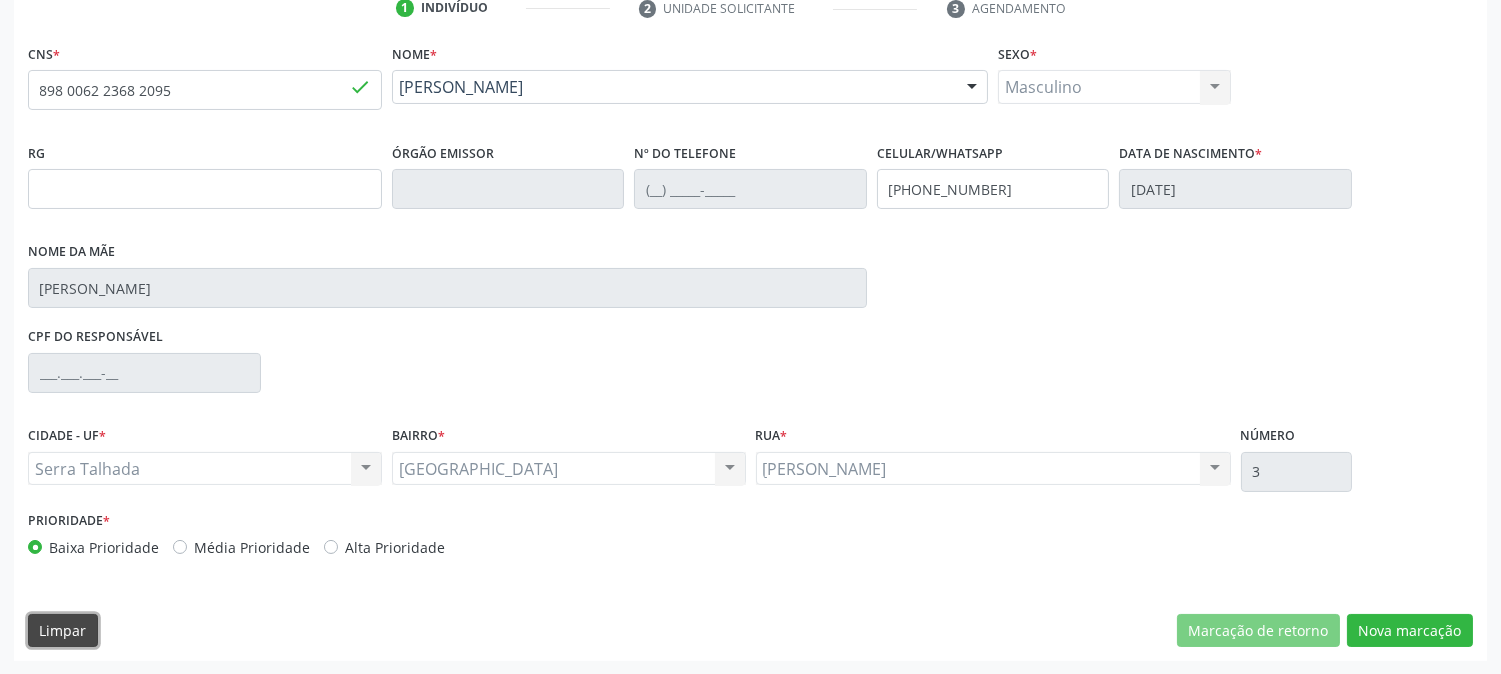 click on "Limpar" at bounding box center [63, 631] 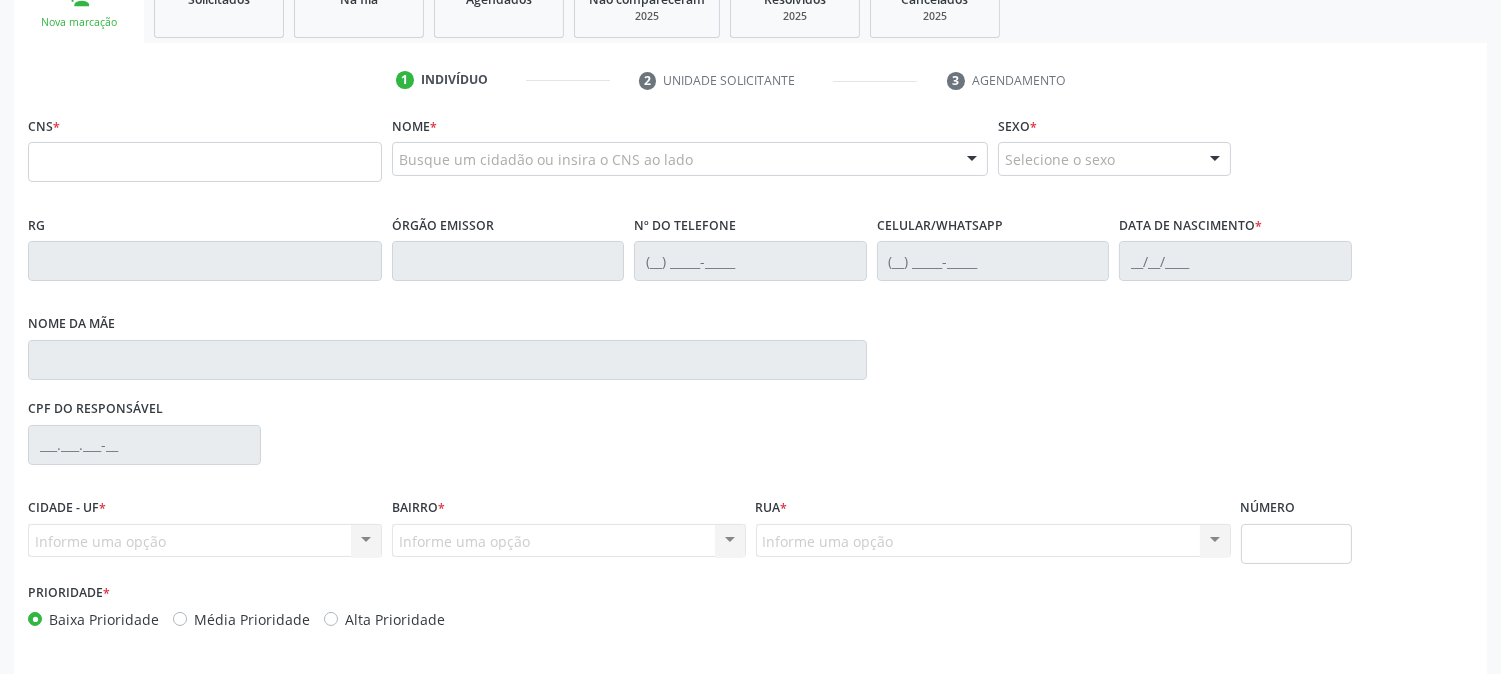 scroll, scrollTop: 284, scrollLeft: 0, axis: vertical 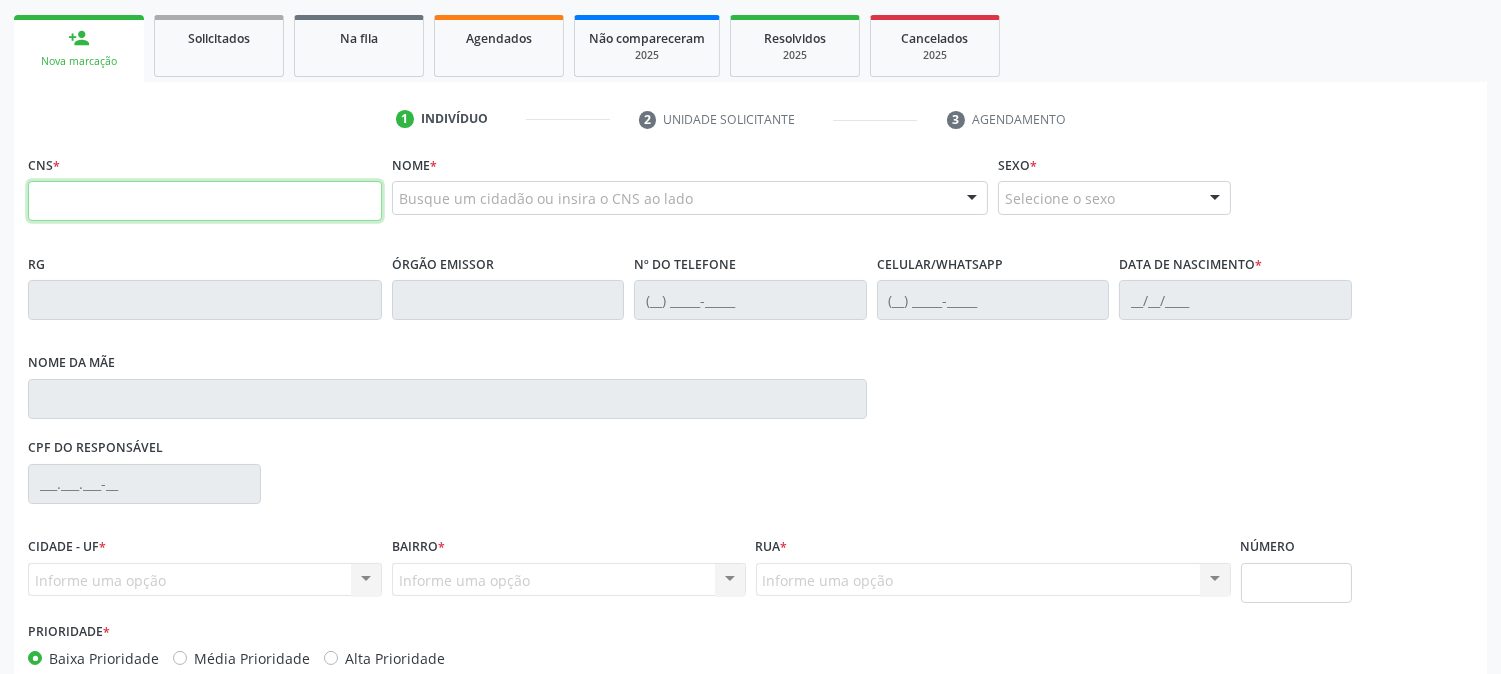 click at bounding box center (205, 201) 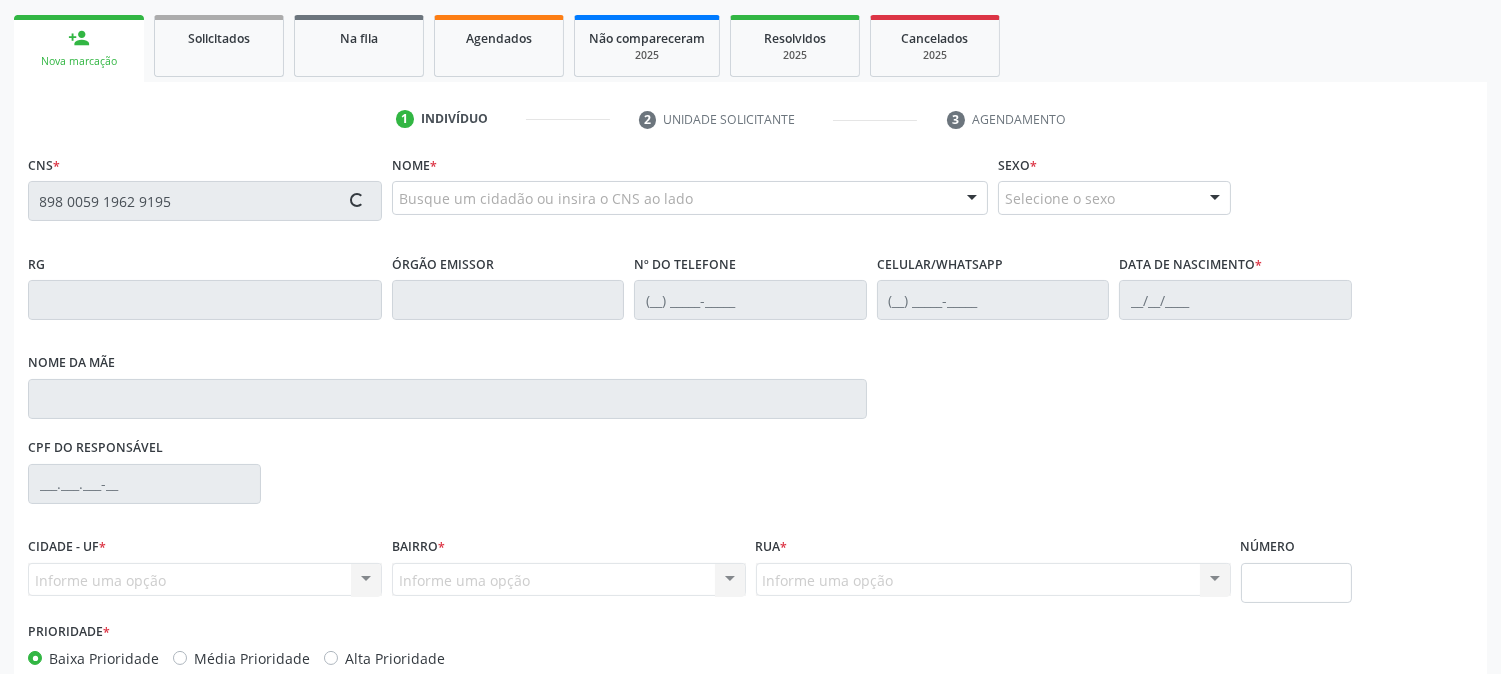 type on "898 0059 1962 9195" 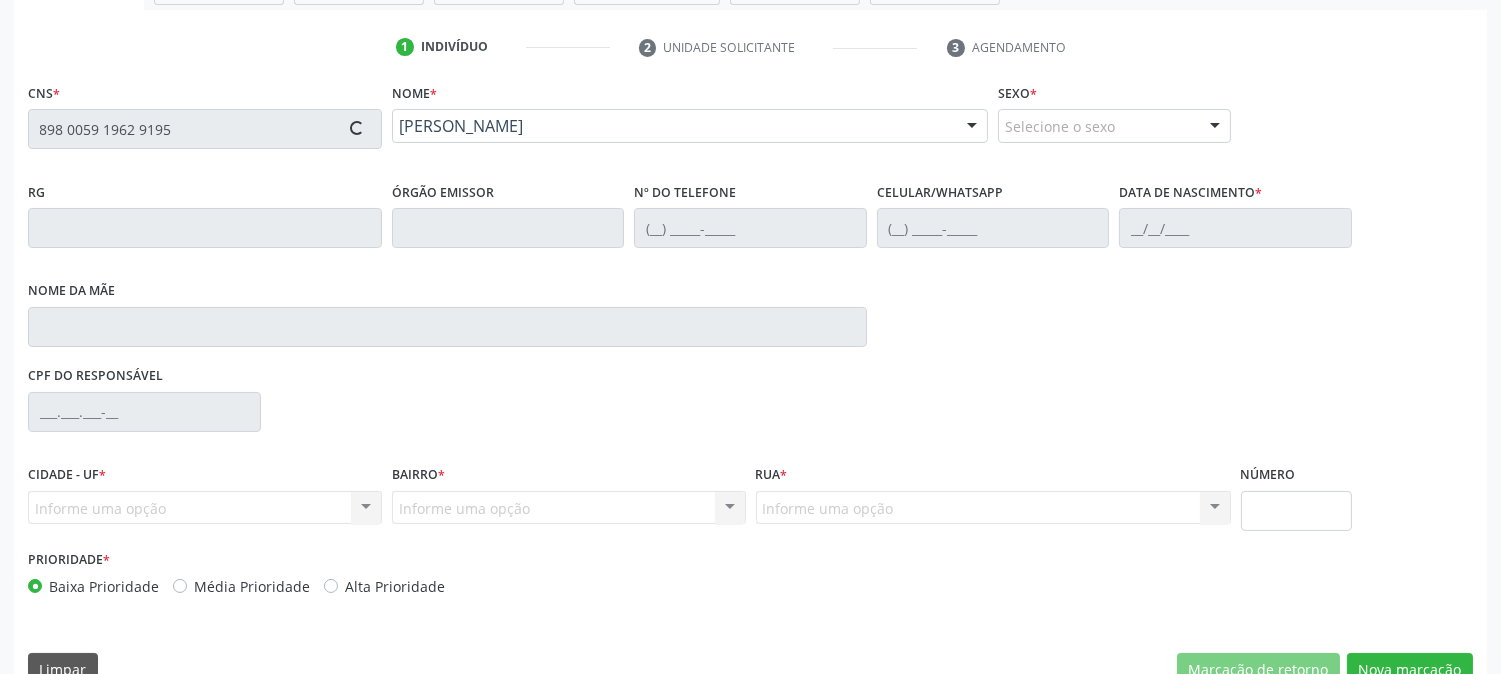 scroll, scrollTop: 395, scrollLeft: 0, axis: vertical 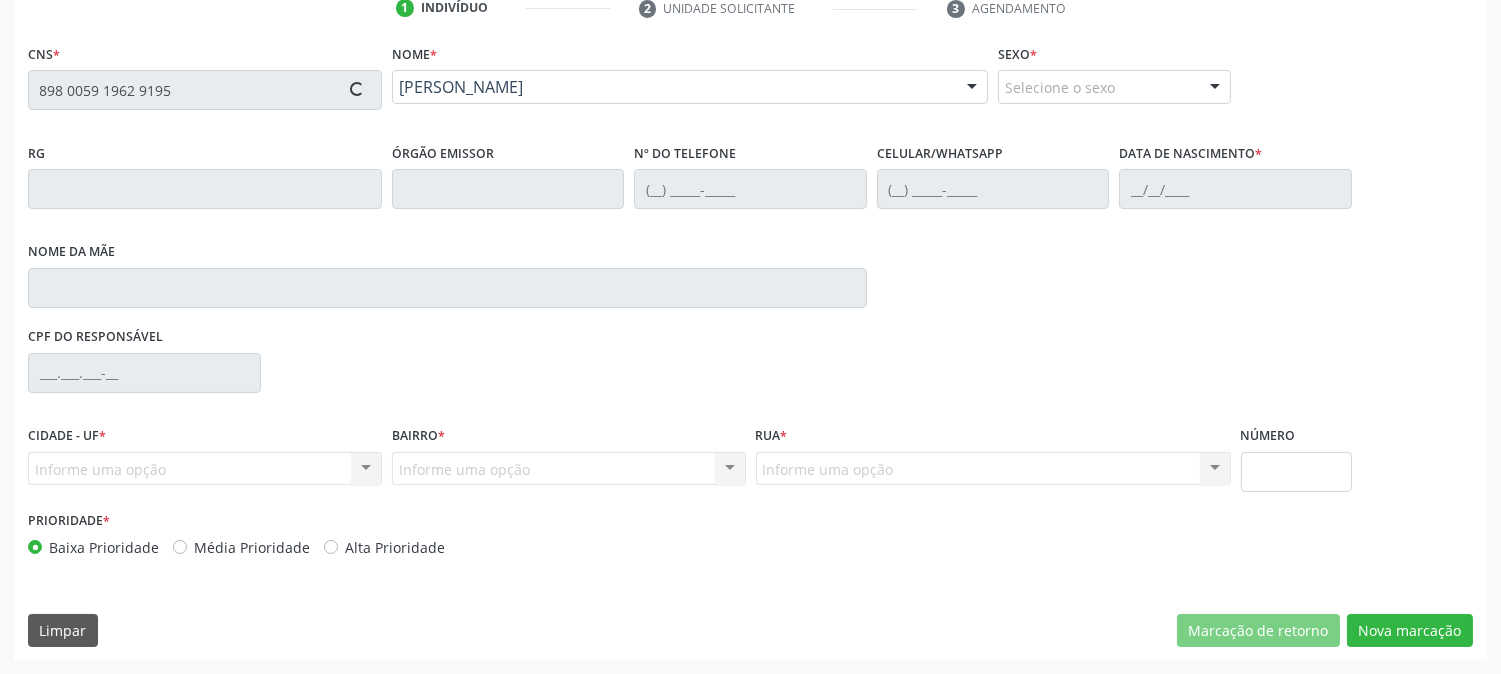 type on "(87) 98821-7137" 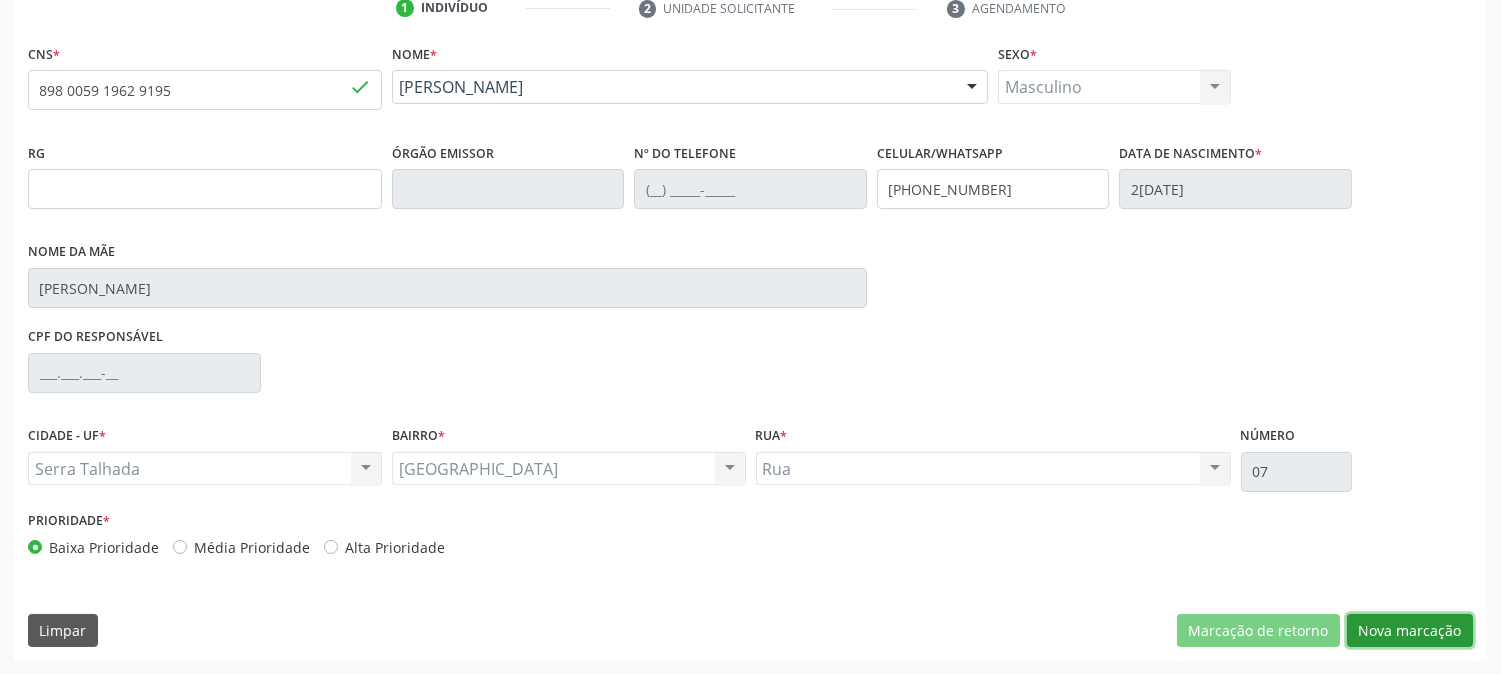 click on "Nova marcação" at bounding box center (1410, 631) 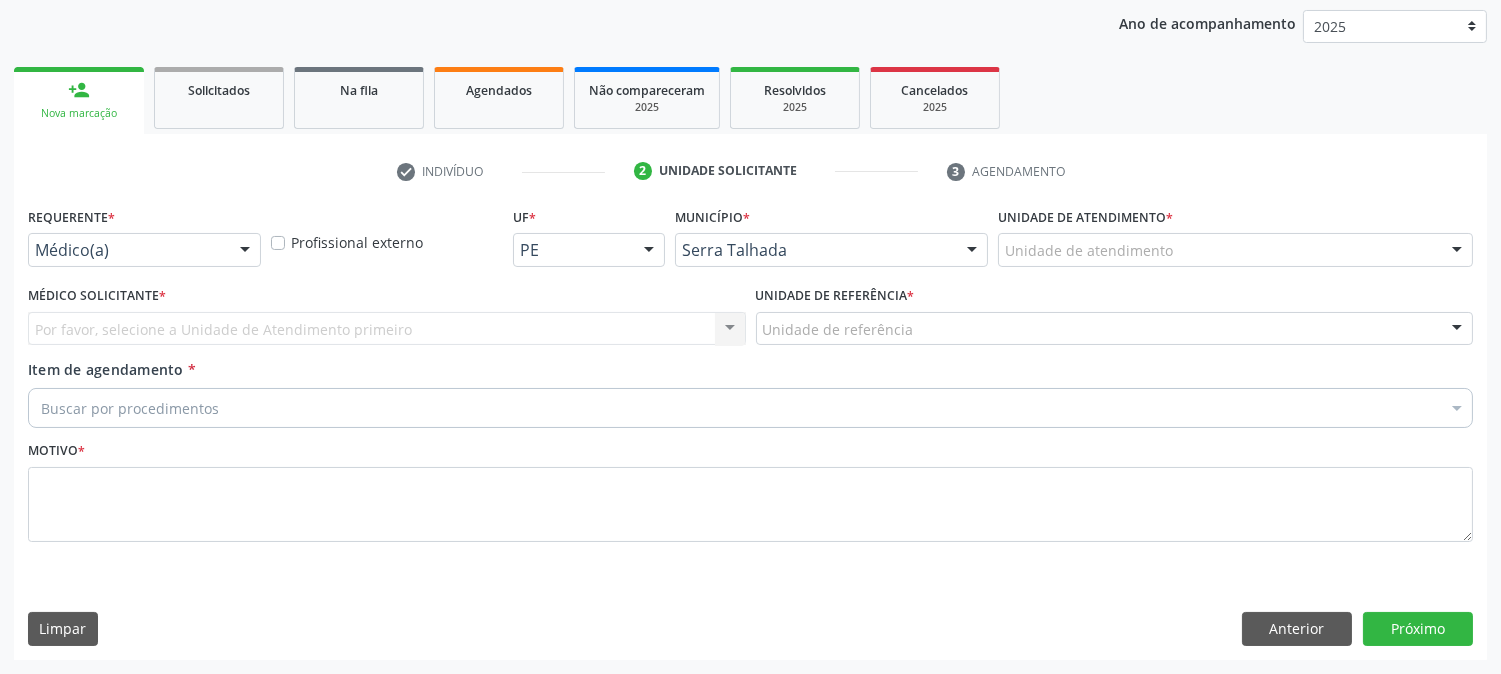 scroll, scrollTop: 231, scrollLeft: 0, axis: vertical 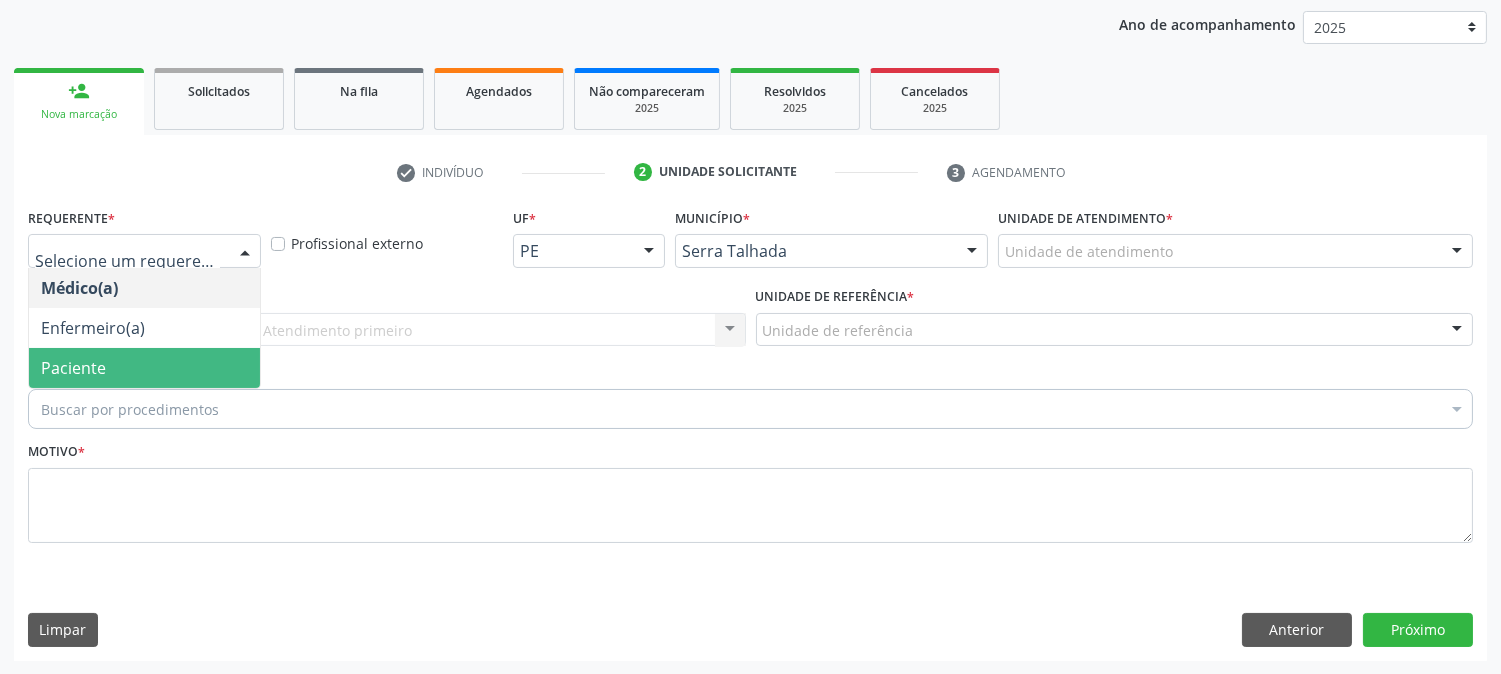 click on "Paciente" at bounding box center [144, 368] 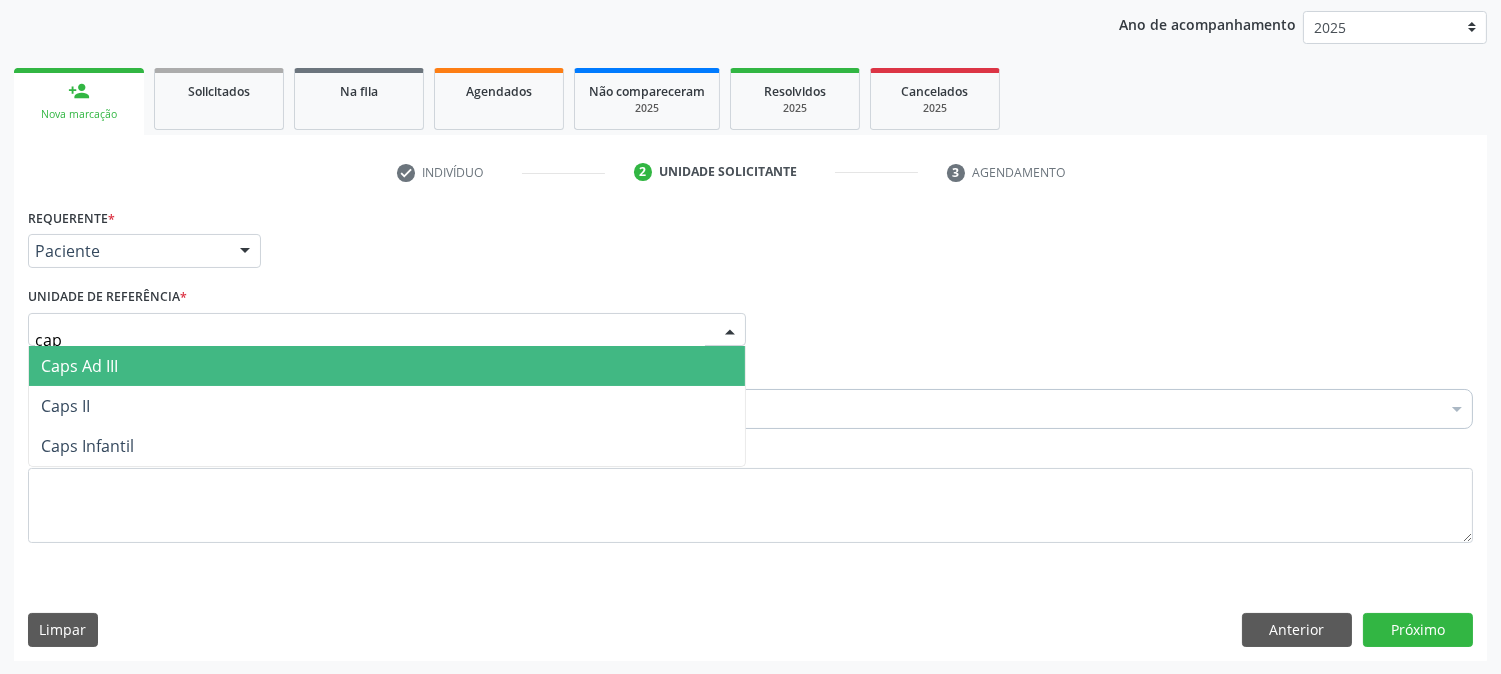 type on "caps" 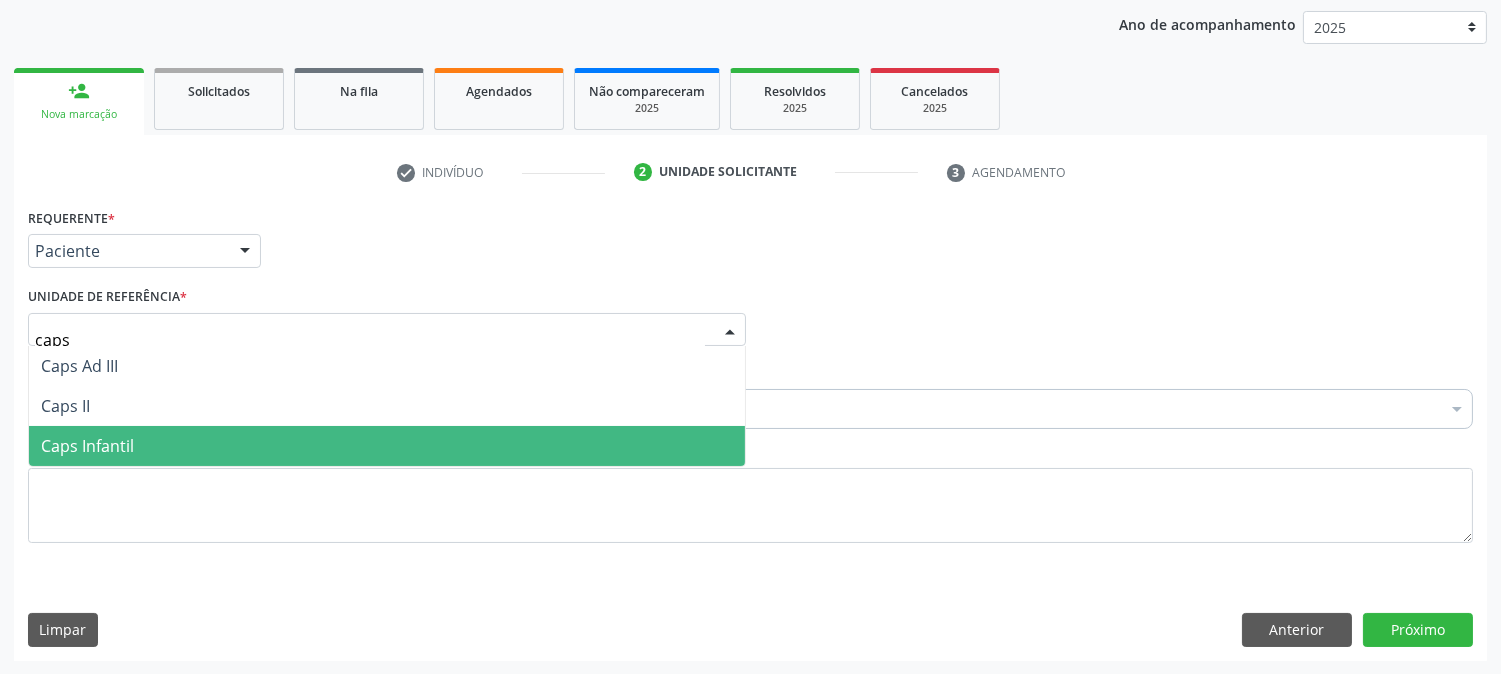 click on "Caps Infantil" at bounding box center [387, 446] 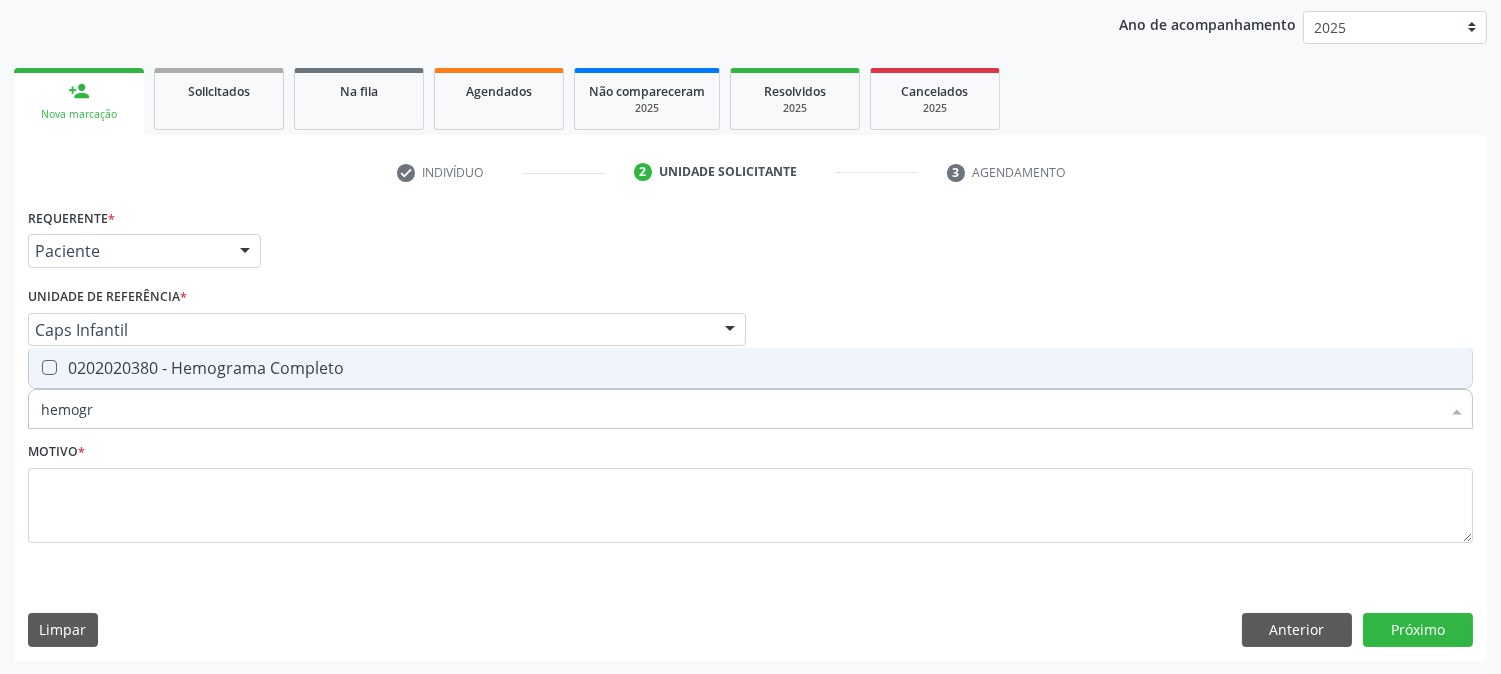 type on "hemogra" 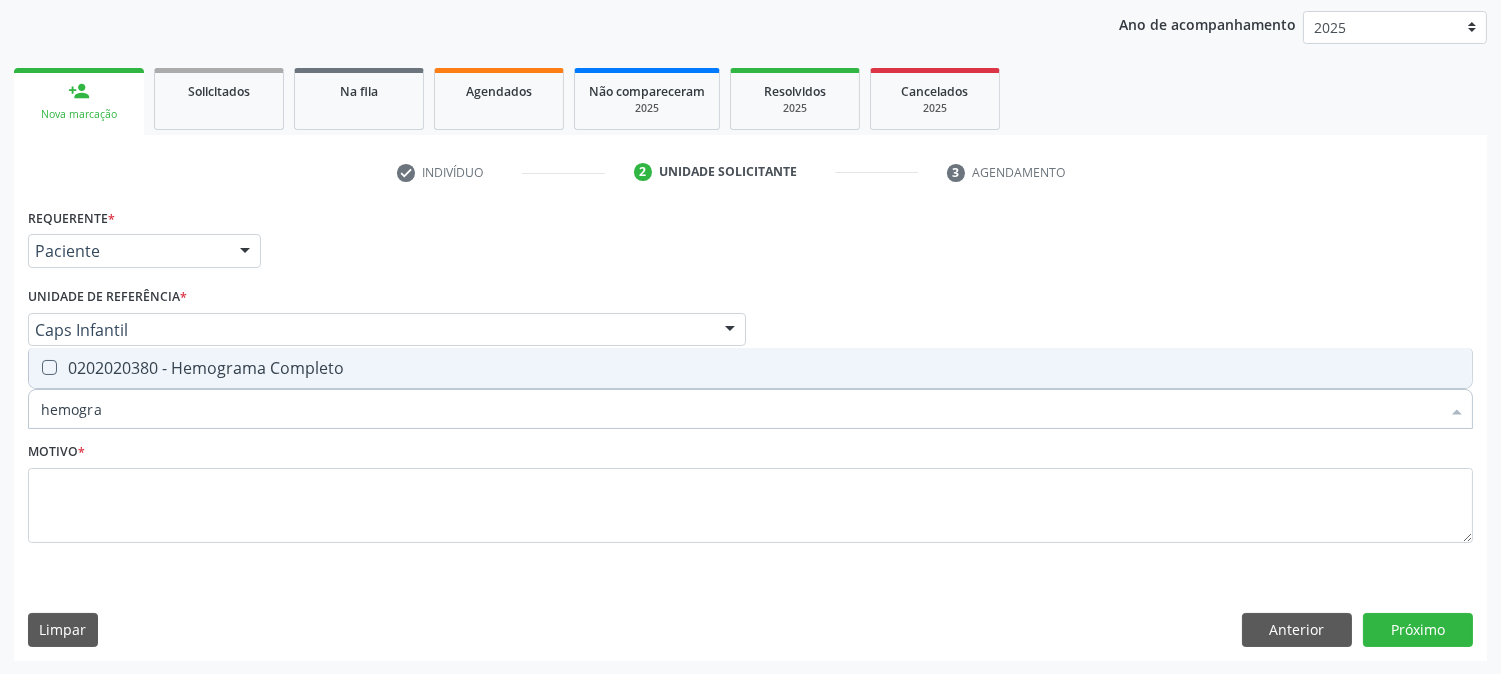 click on "0202020380 - Hemograma Completo" at bounding box center (750, 368) 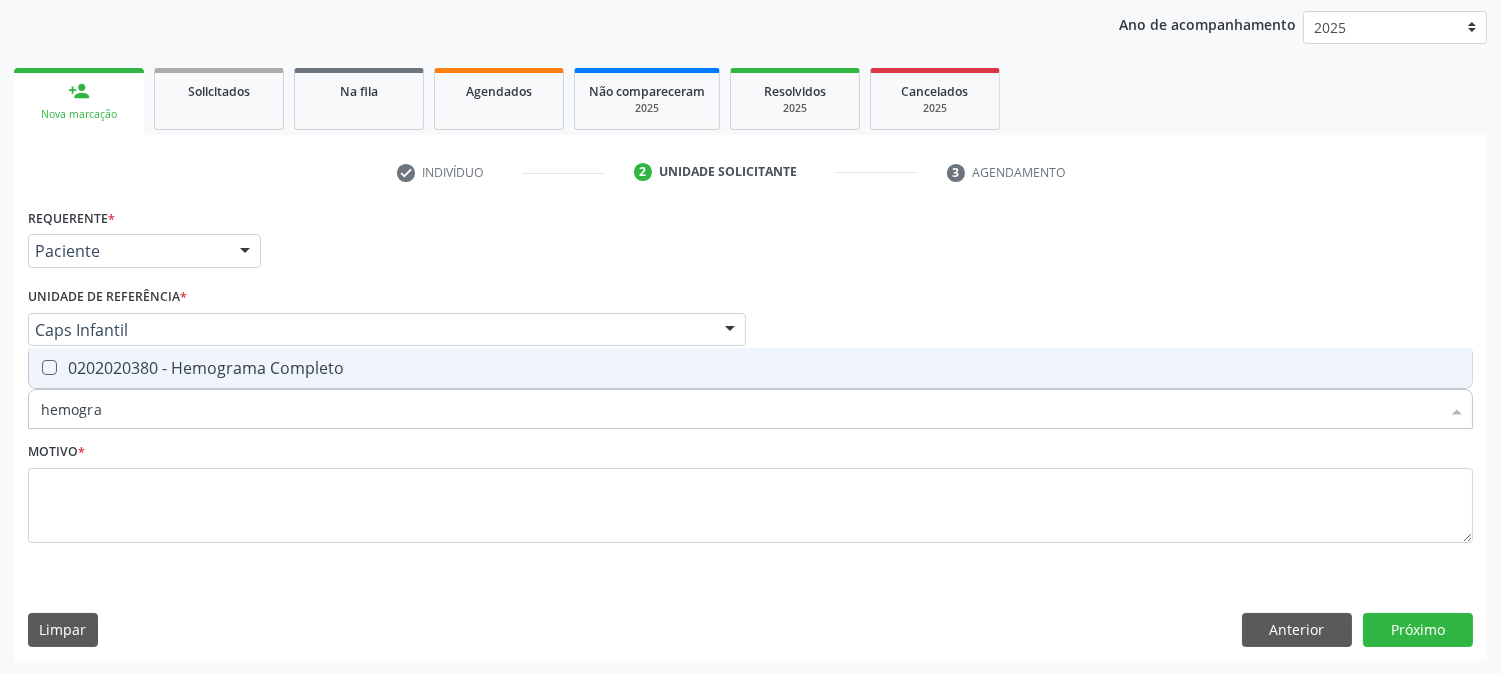 checkbox on "true" 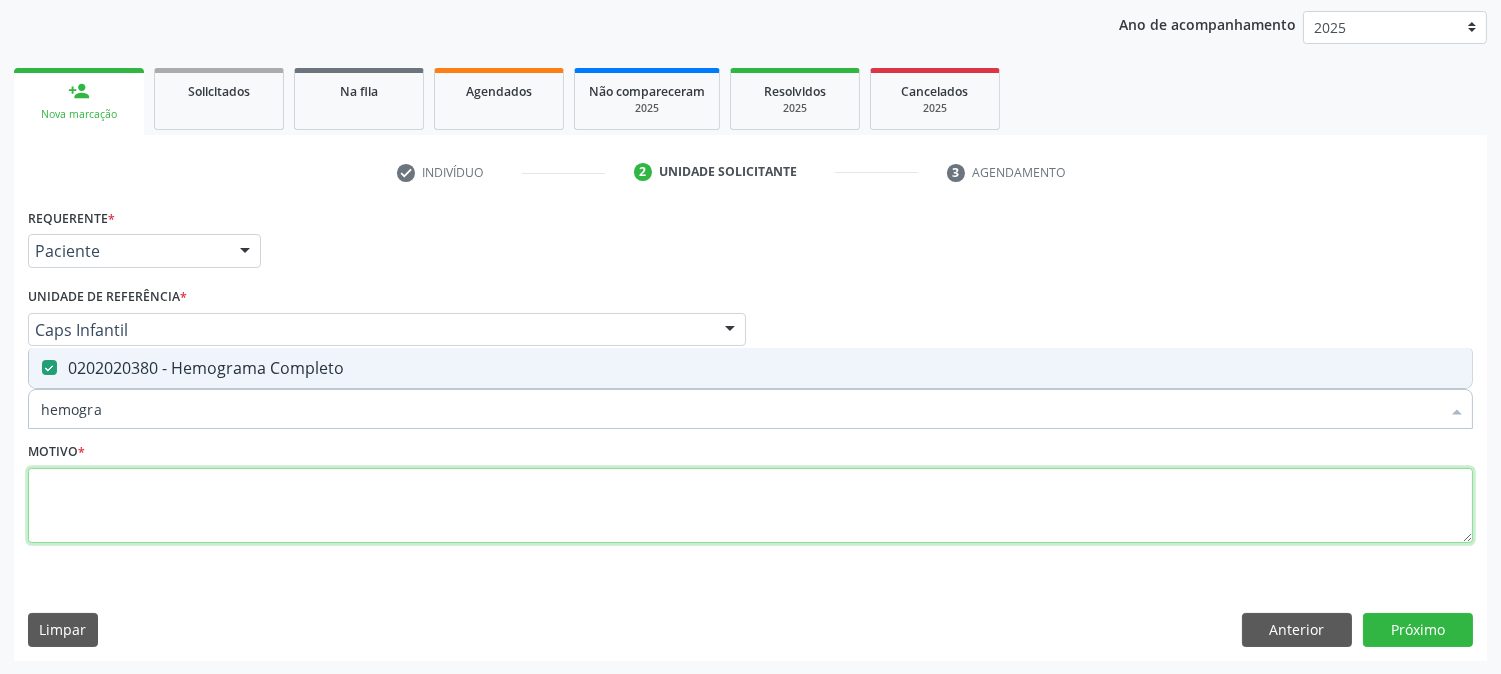 click at bounding box center (750, 506) 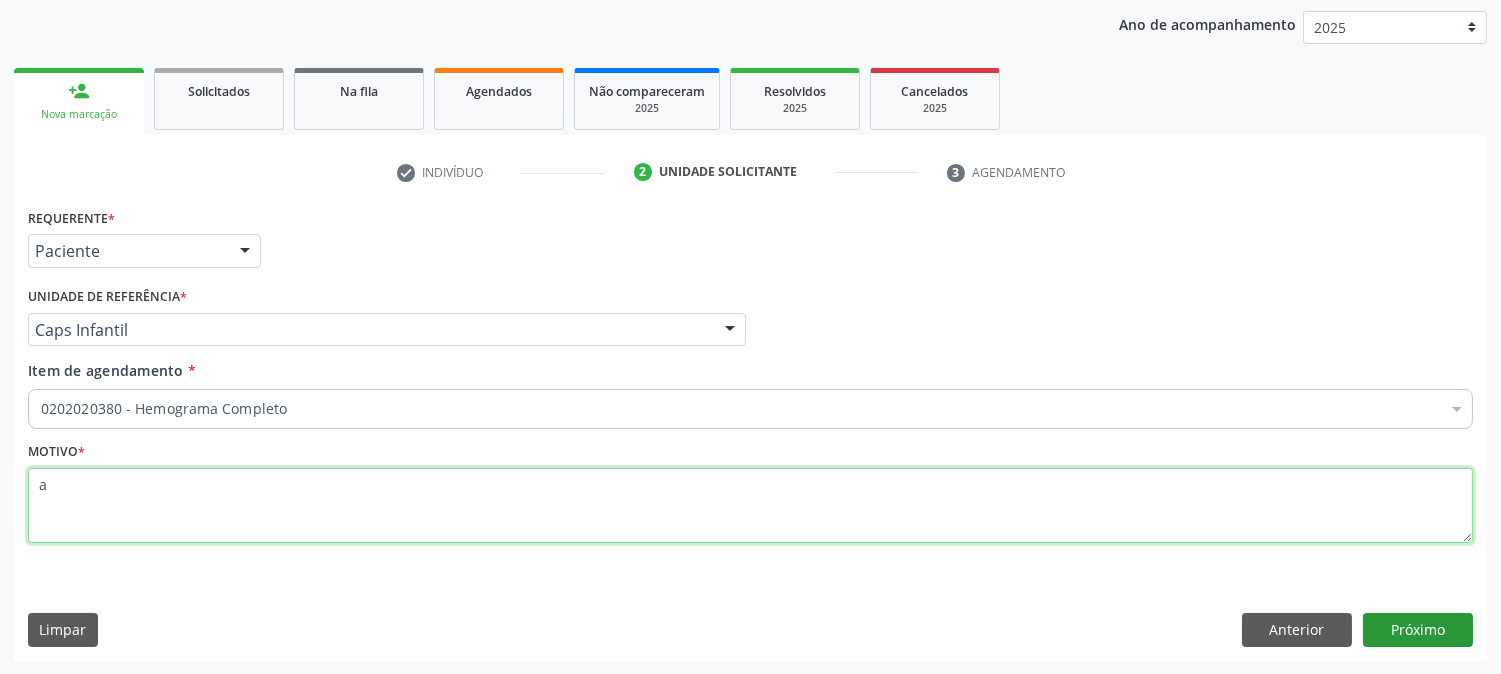 type on "a" 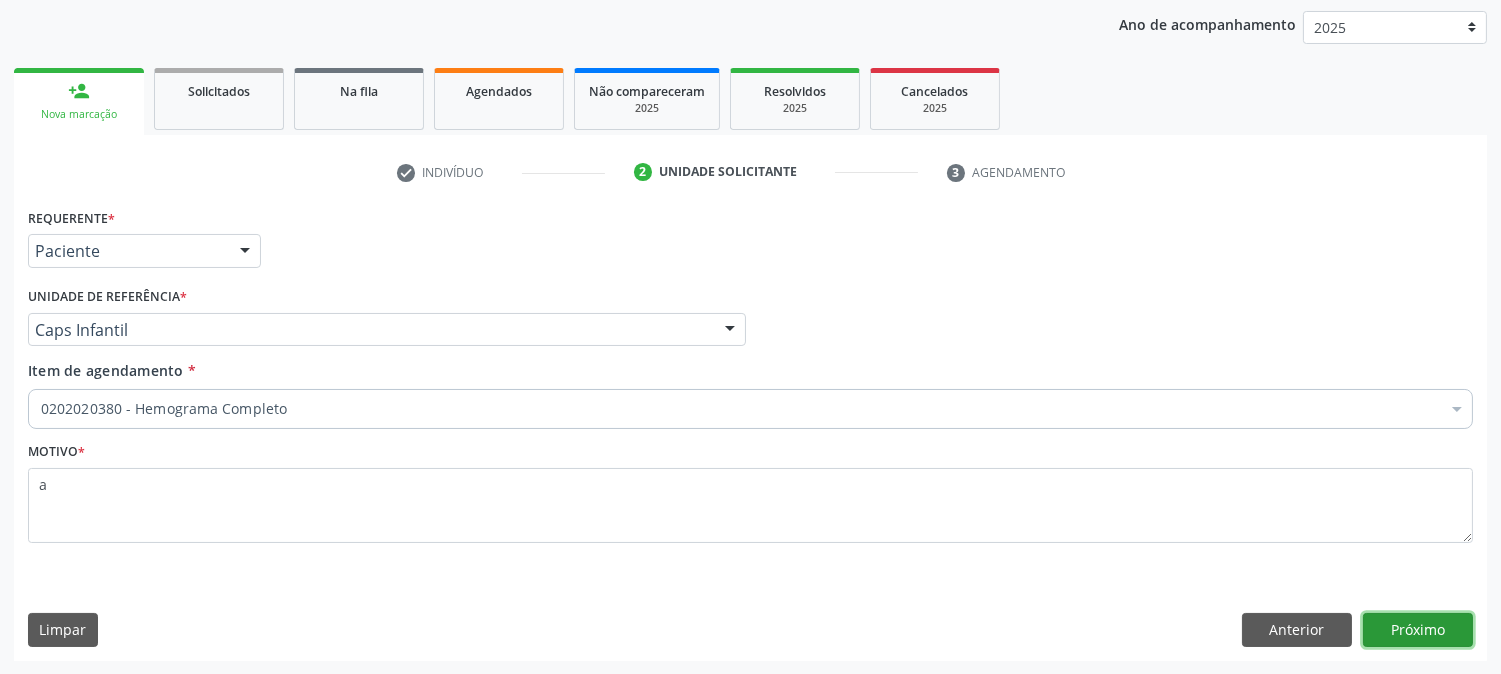 click on "Próximo" at bounding box center [1418, 630] 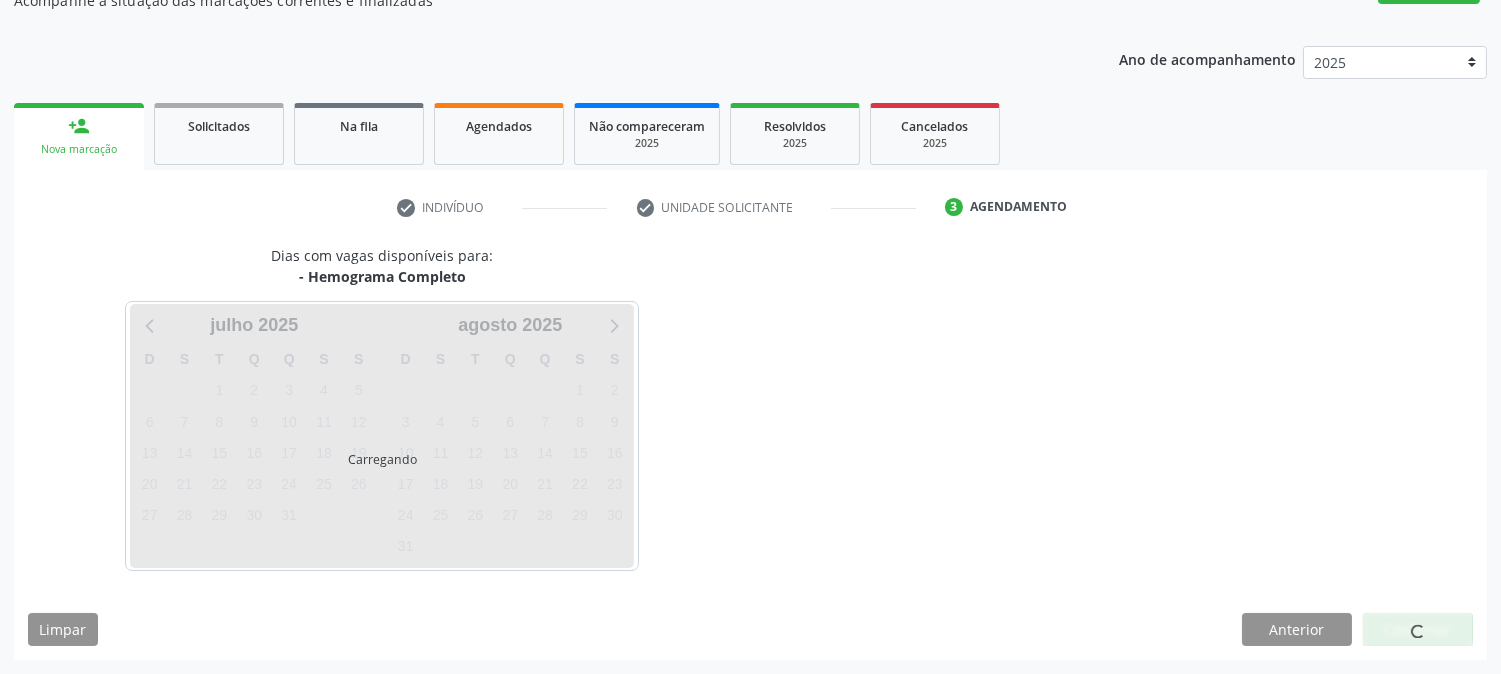 scroll, scrollTop: 195, scrollLeft: 0, axis: vertical 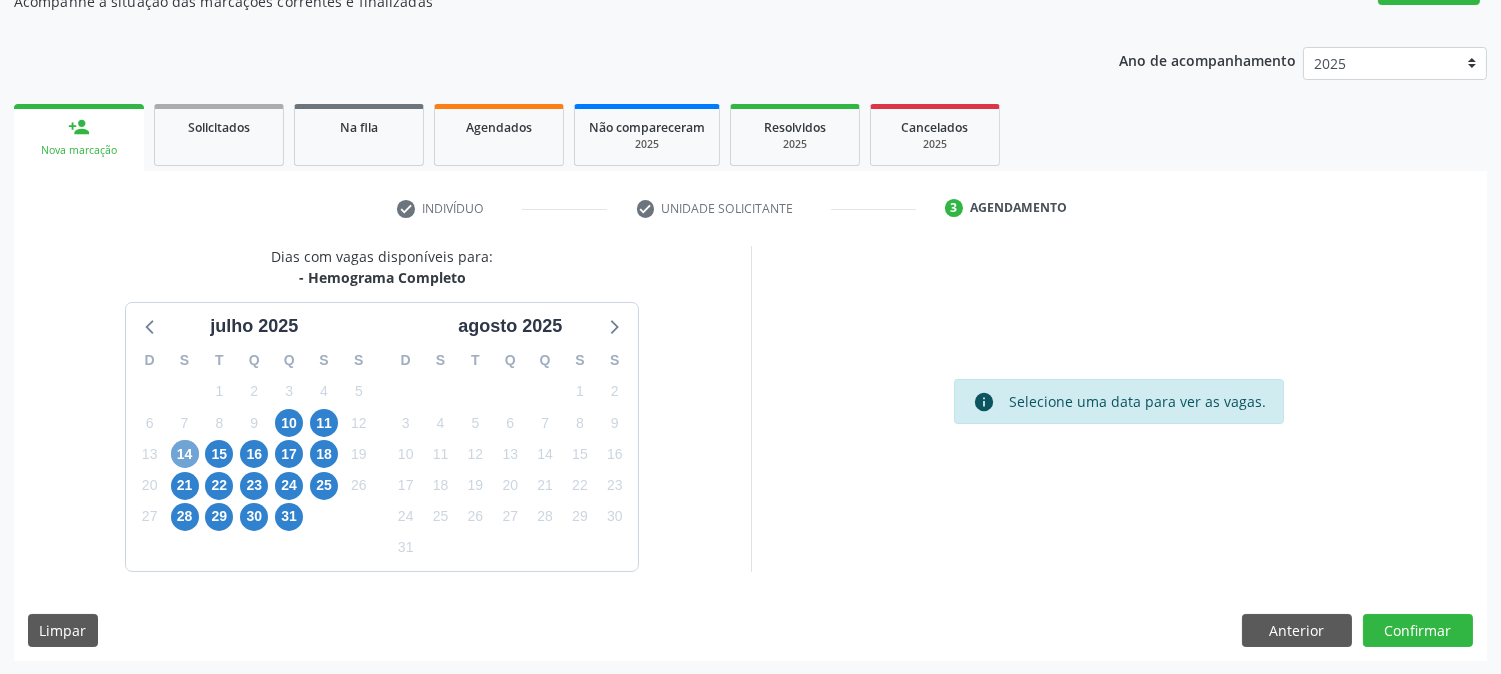 click on "14" at bounding box center [185, 454] 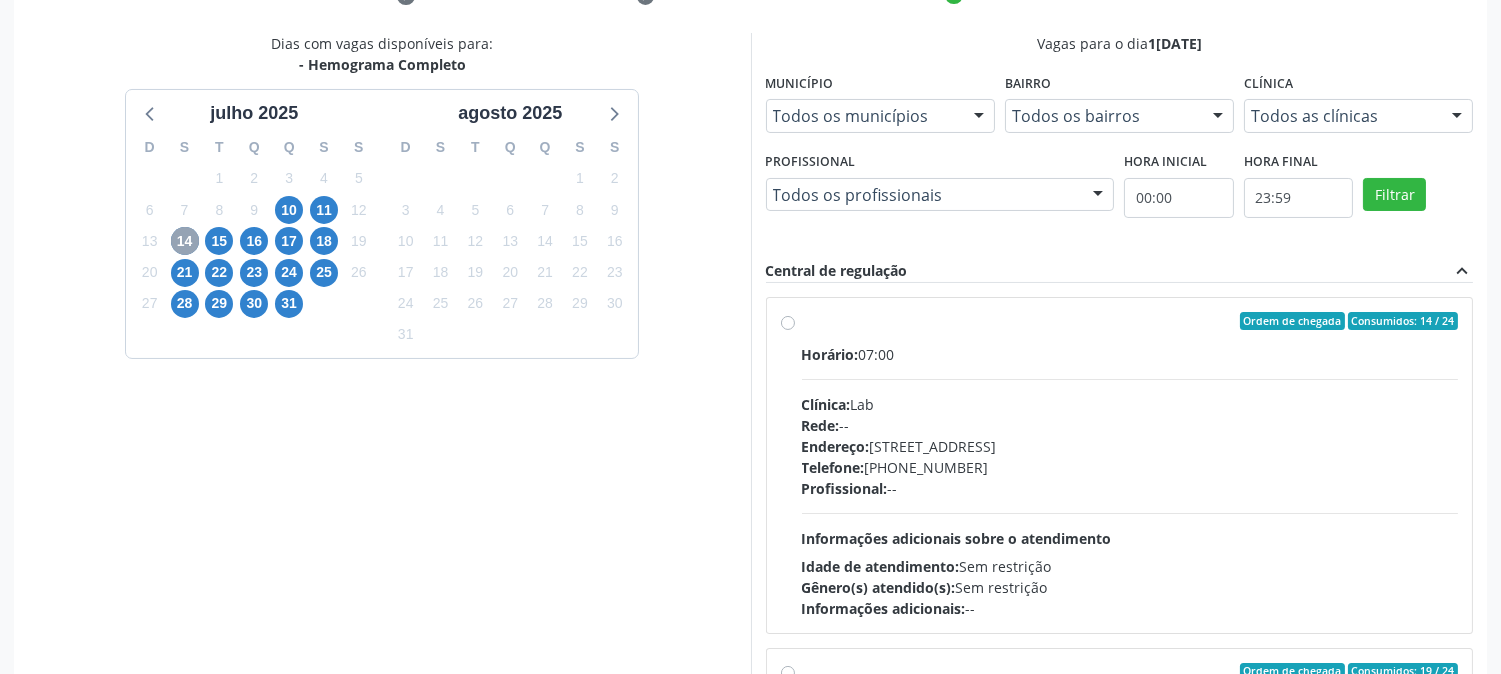scroll, scrollTop: 417, scrollLeft: 0, axis: vertical 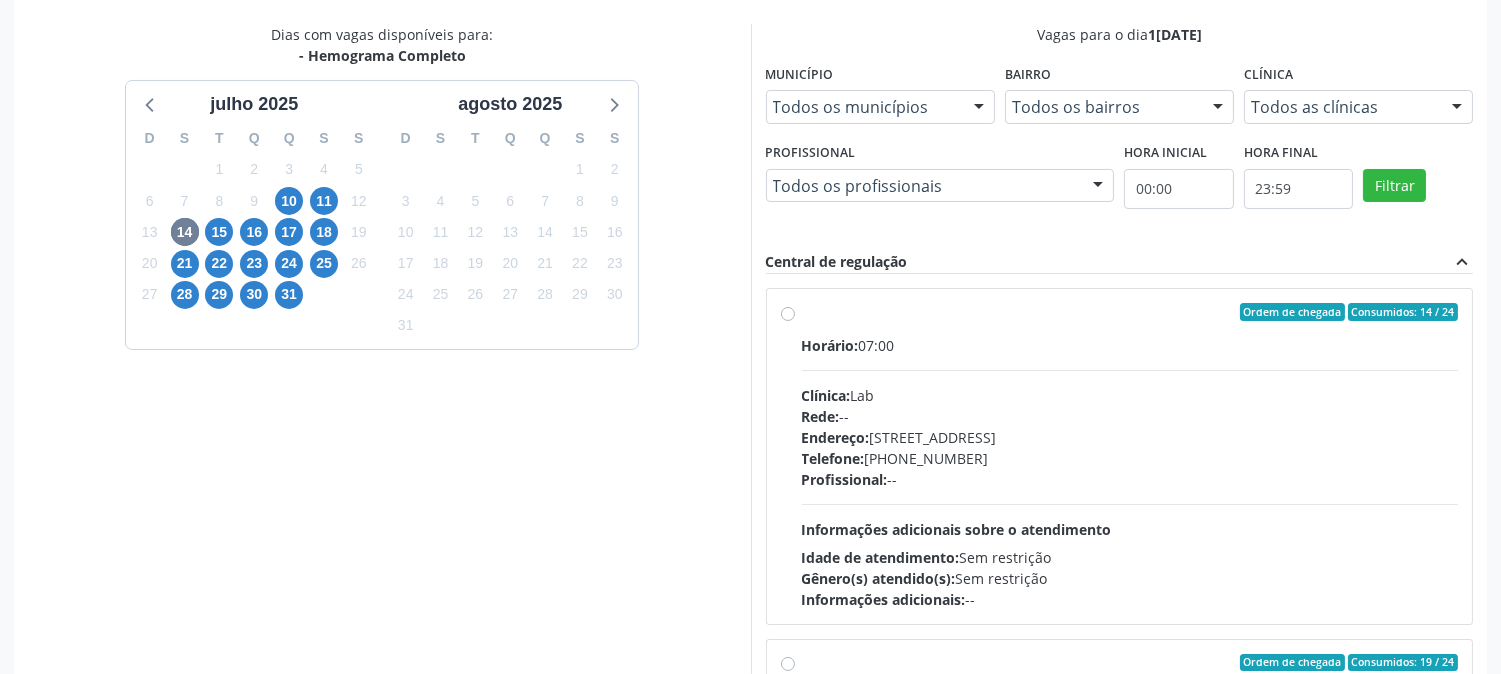 click on "Horário:   07:00
Clínica:  Lab
Rede:
--
Endereço:   Casa, nº 1037, N S da Penha, Serra Talhada - PE
Telefone:   (81) 38312481
Profissional:
--
Informações adicionais sobre o atendimento
Idade de atendimento:
Sem restrição
Gênero(s) atendido(s):
Sem restrição
Informações adicionais:
--" at bounding box center [1130, 472] 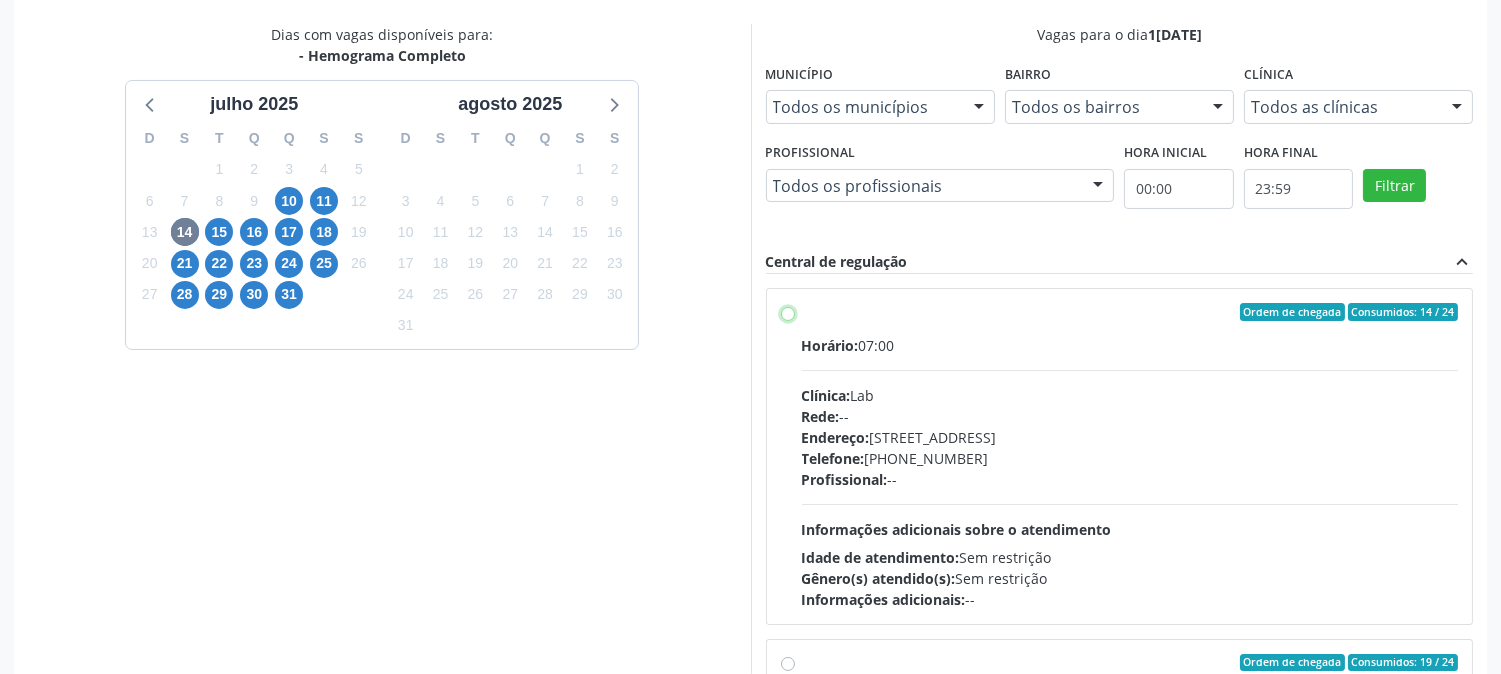 click on "Ordem de chegada
Consumidos: 14 / 24
Horário:   07:00
Clínica:  Lab
Rede:
--
Endereço:   Casa, nº 1037, N S da Penha, Serra Talhada - PE
Telefone:   (81) 38312481
Profissional:
--
Informações adicionais sobre o atendimento
Idade de atendimento:
Sem restrição
Gênero(s) atendido(s):
Sem restrição
Informações adicionais:
--" at bounding box center (788, 312) 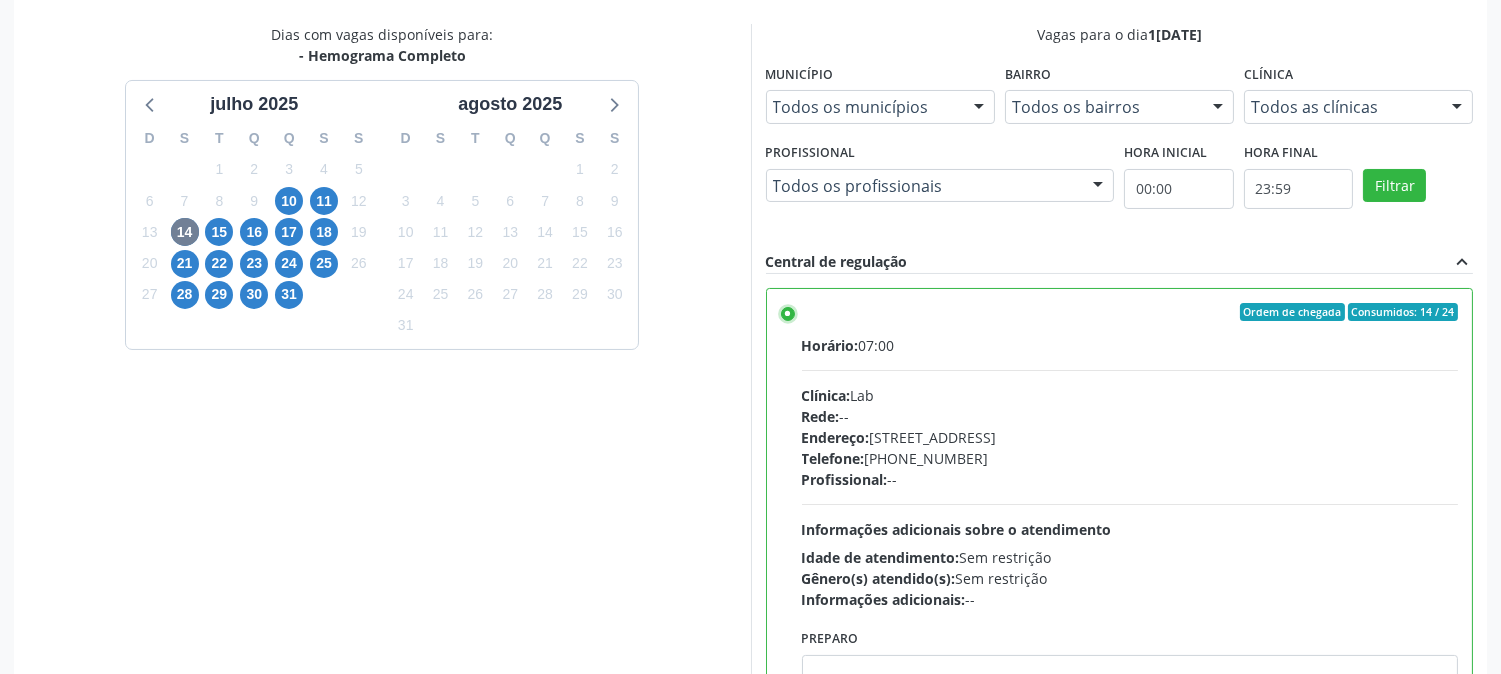 scroll, scrollTop: 520, scrollLeft: 0, axis: vertical 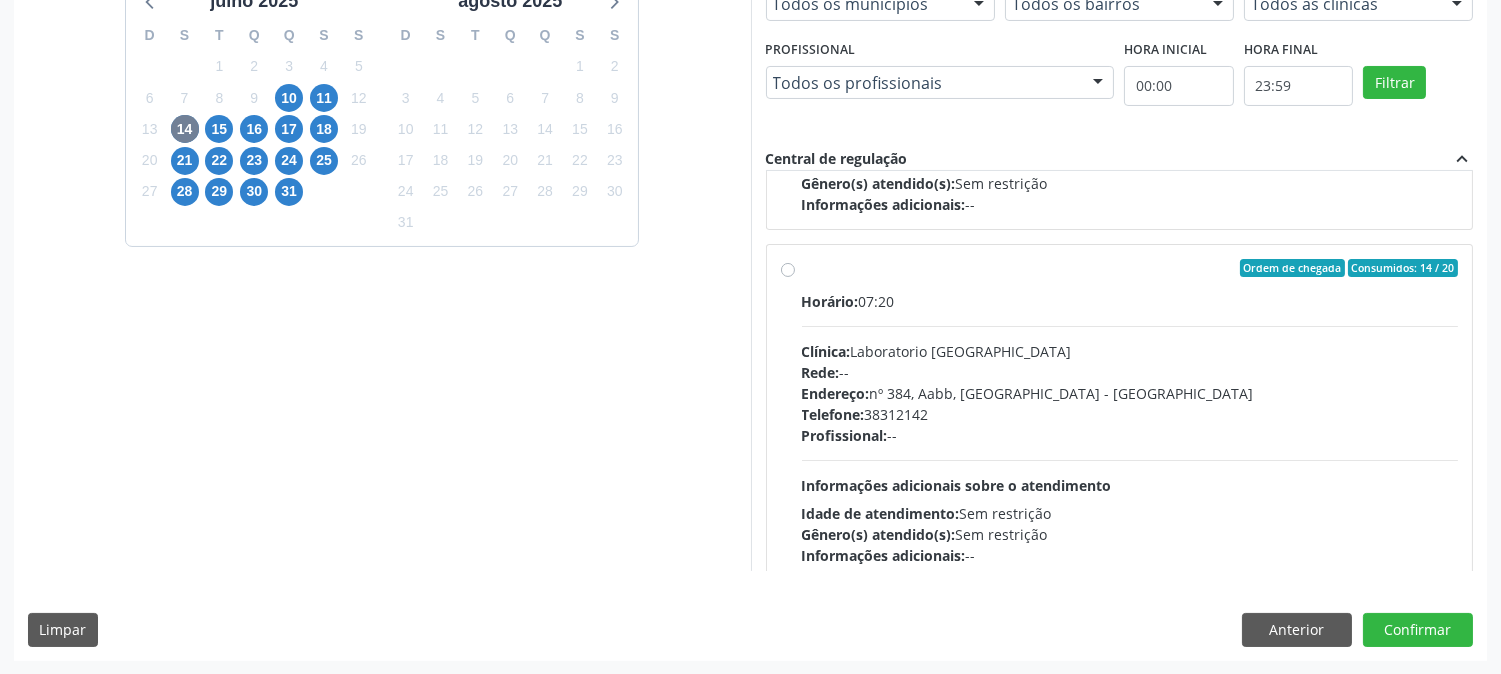 click on "Rede:
--" at bounding box center (1130, 372) 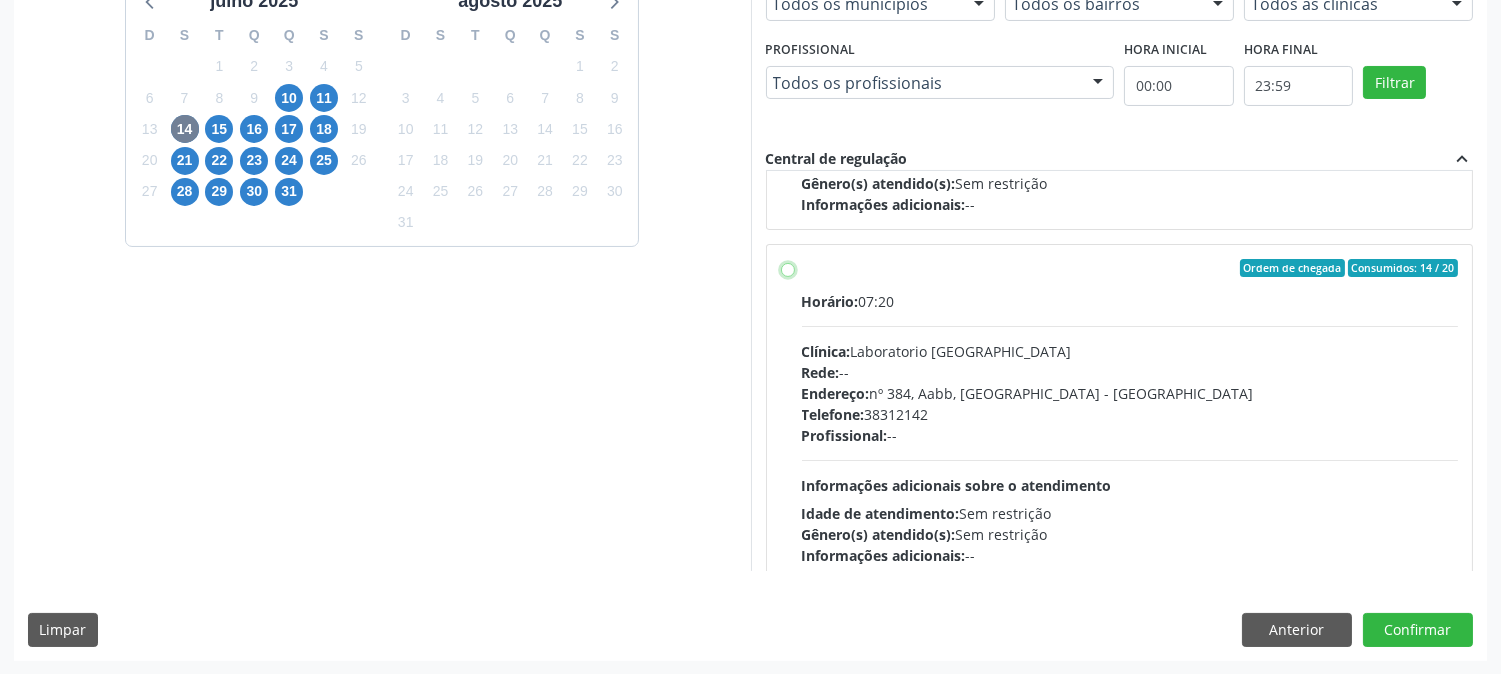 click on "Ordem de chegada
Consumidos: 14 / 20
Horário:   07:20
Clínica:  Laboratorio Sao Francisco
Rede:
--
Endereço:   nº 384, Aabb, Serra Talhada - PE
Telefone:   38312142
Profissional:
--
Informações adicionais sobre o atendimento
Idade de atendimento:
Sem restrição
Gênero(s) atendido(s):
Sem restrição
Informações adicionais:
--" at bounding box center (788, 268) 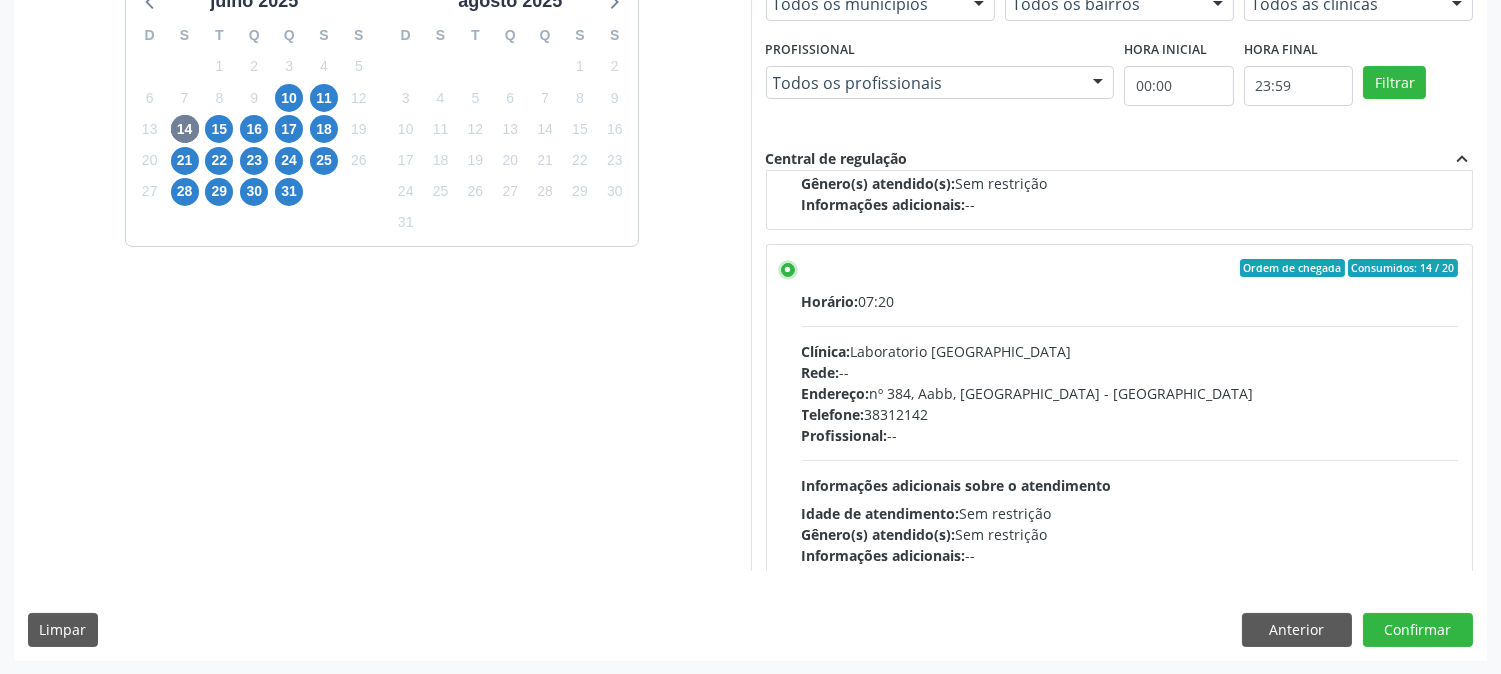 scroll, scrollTop: 643, scrollLeft: 0, axis: vertical 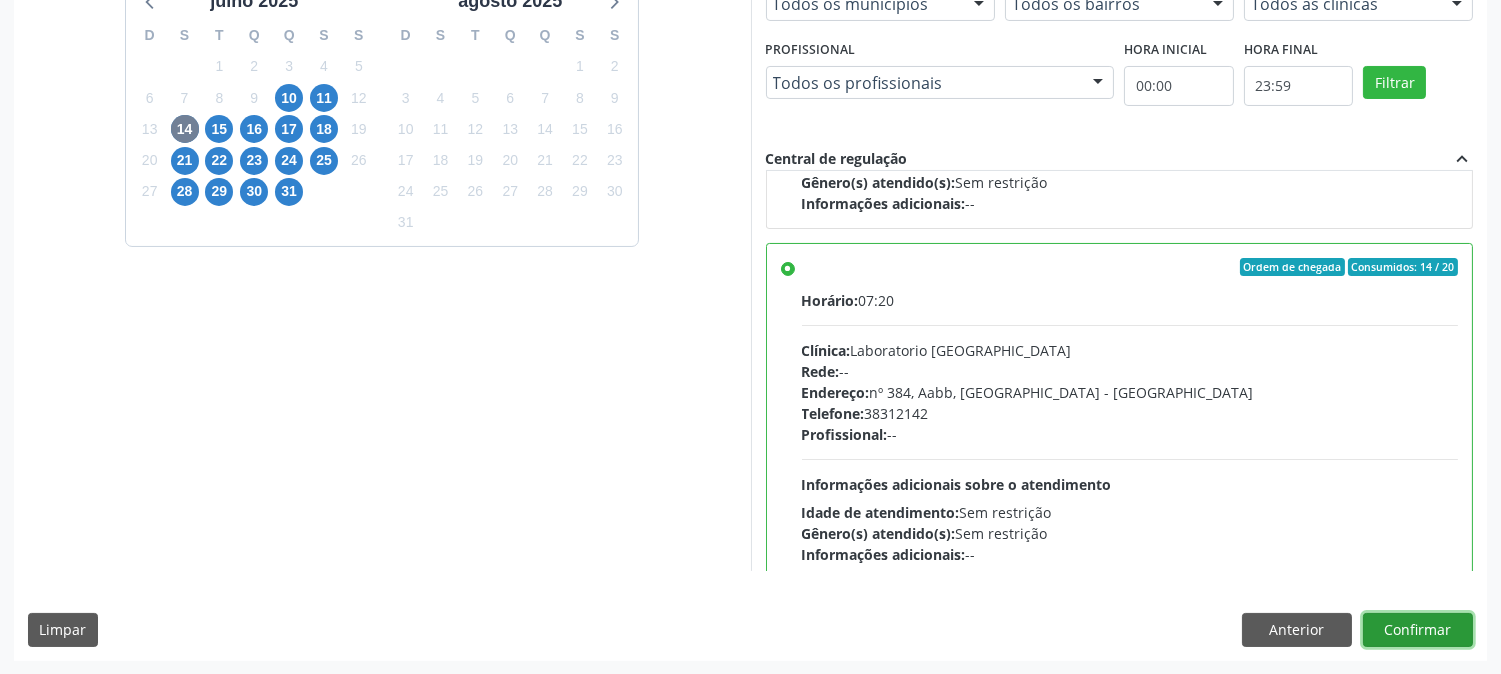 click on "Confirmar" at bounding box center (1418, 630) 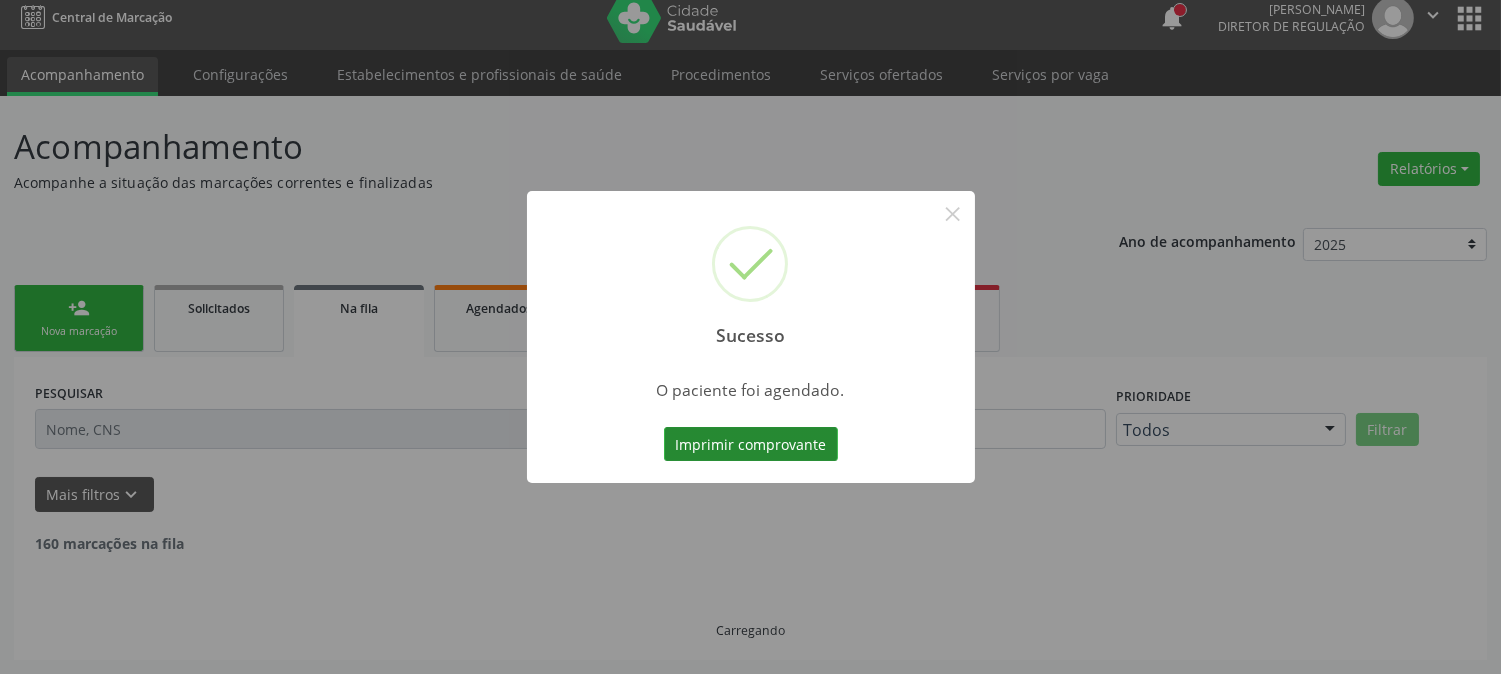 scroll, scrollTop: 0, scrollLeft: 0, axis: both 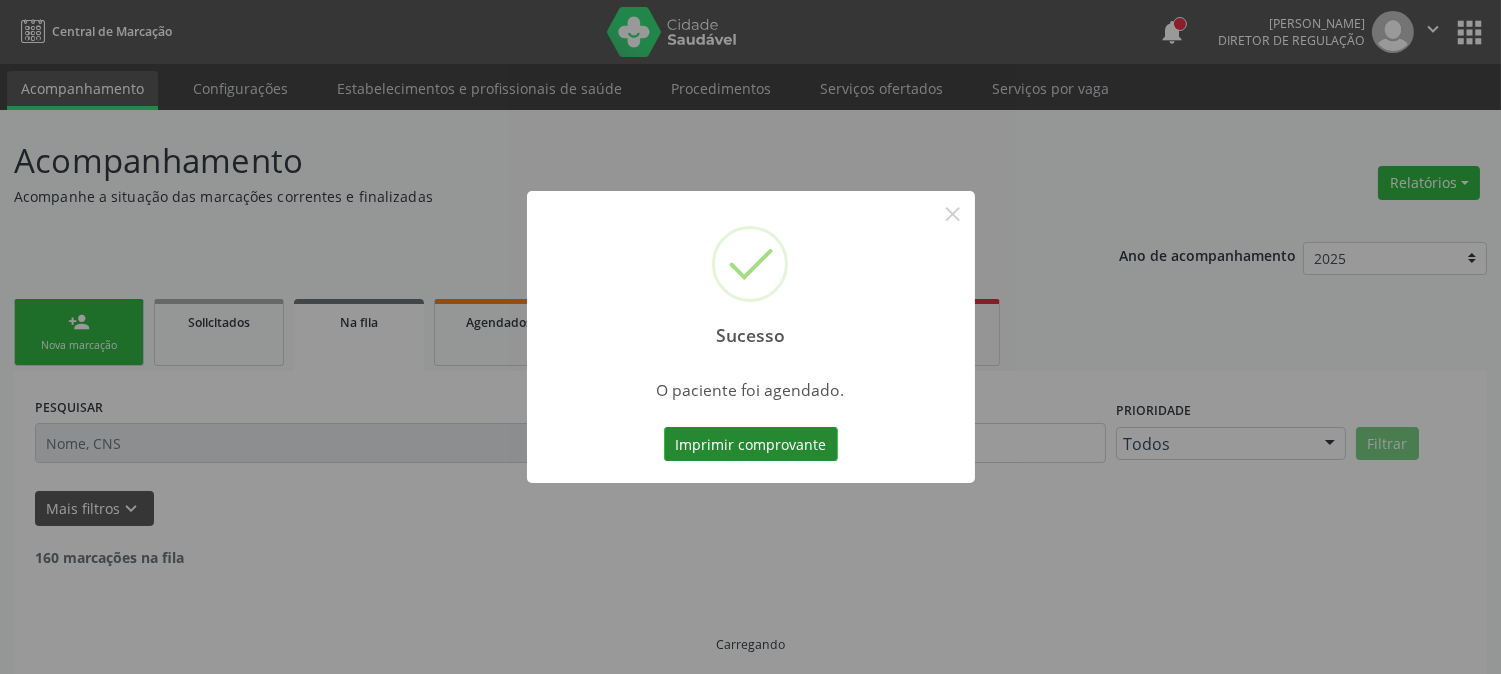 click on "Imprimir comprovante" at bounding box center (751, 444) 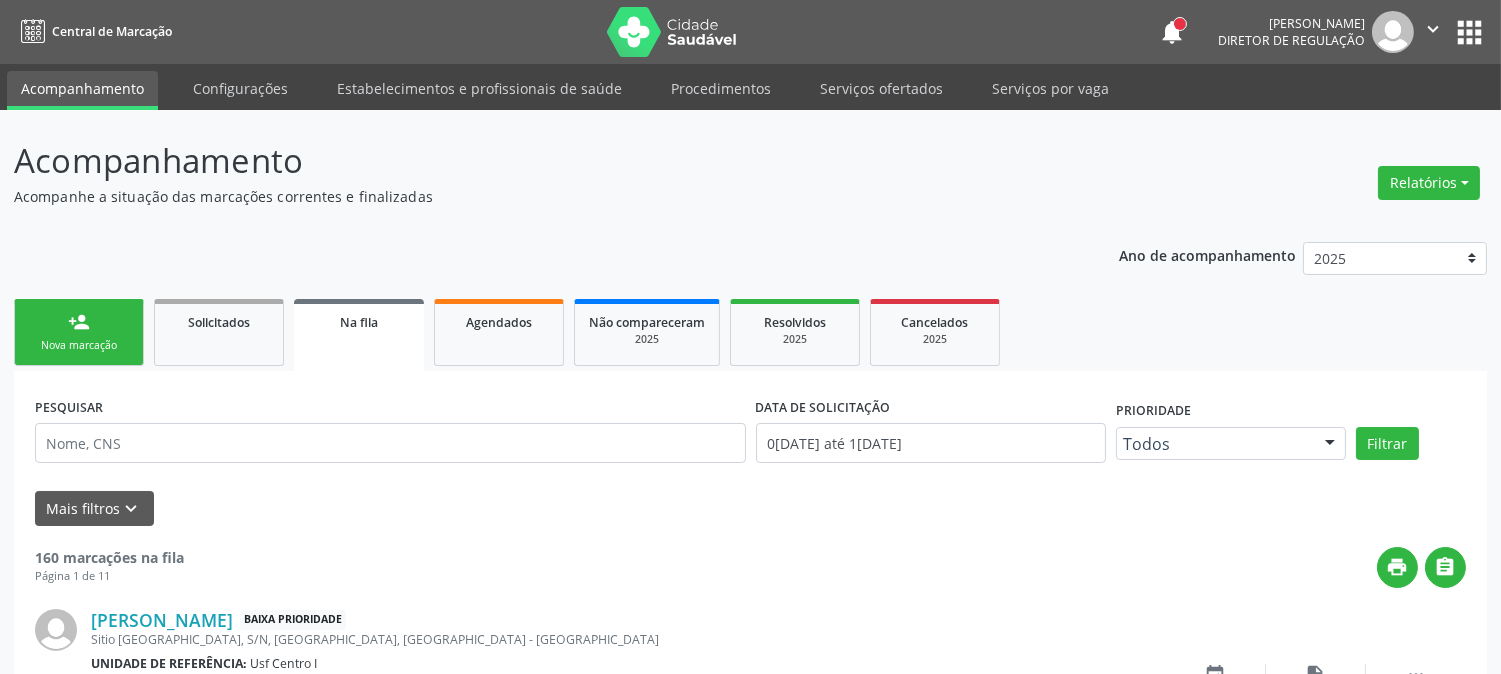 click on "Central de Marcação
notifications
Adão Alves de Medeiros
Diretor de regulação

Configurações
Sair
apps" at bounding box center (750, 32) 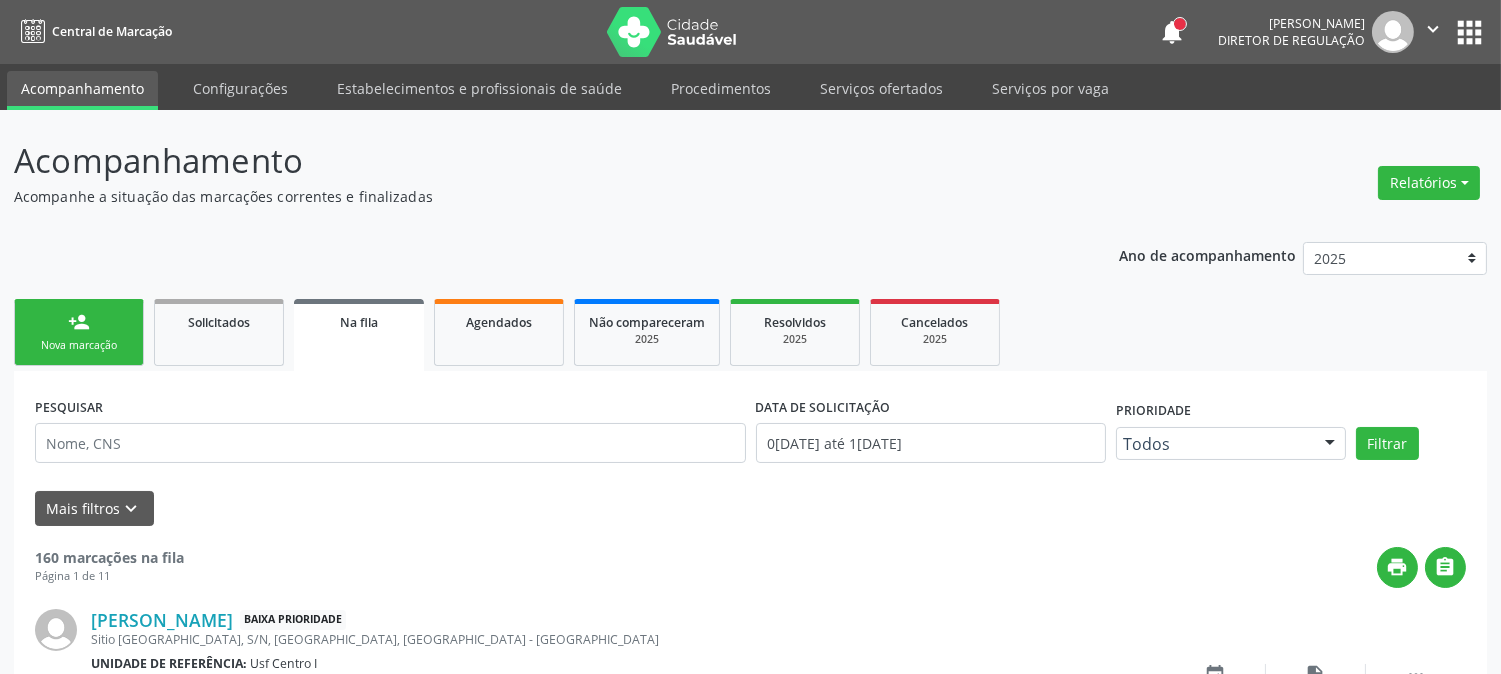 click on "person_add
Nova marcação" at bounding box center (79, 332) 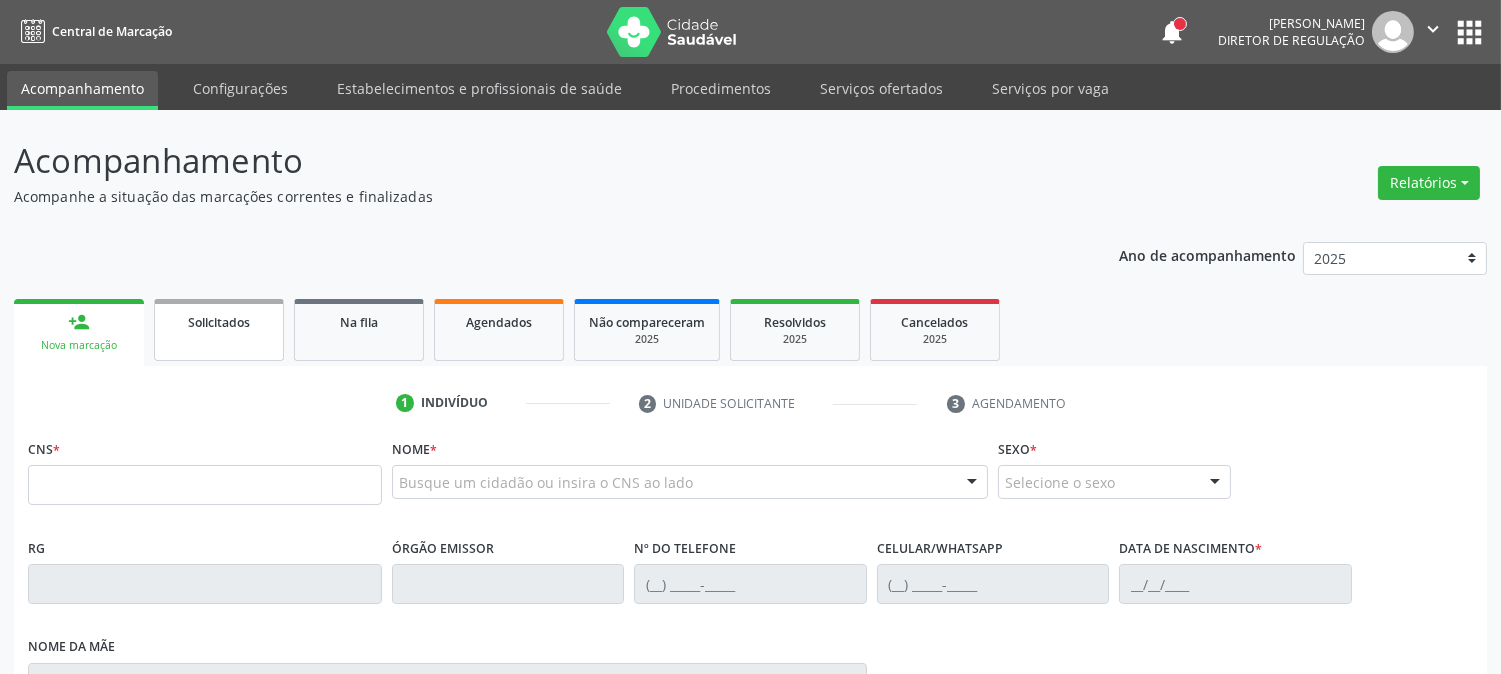 scroll, scrollTop: 222, scrollLeft: 0, axis: vertical 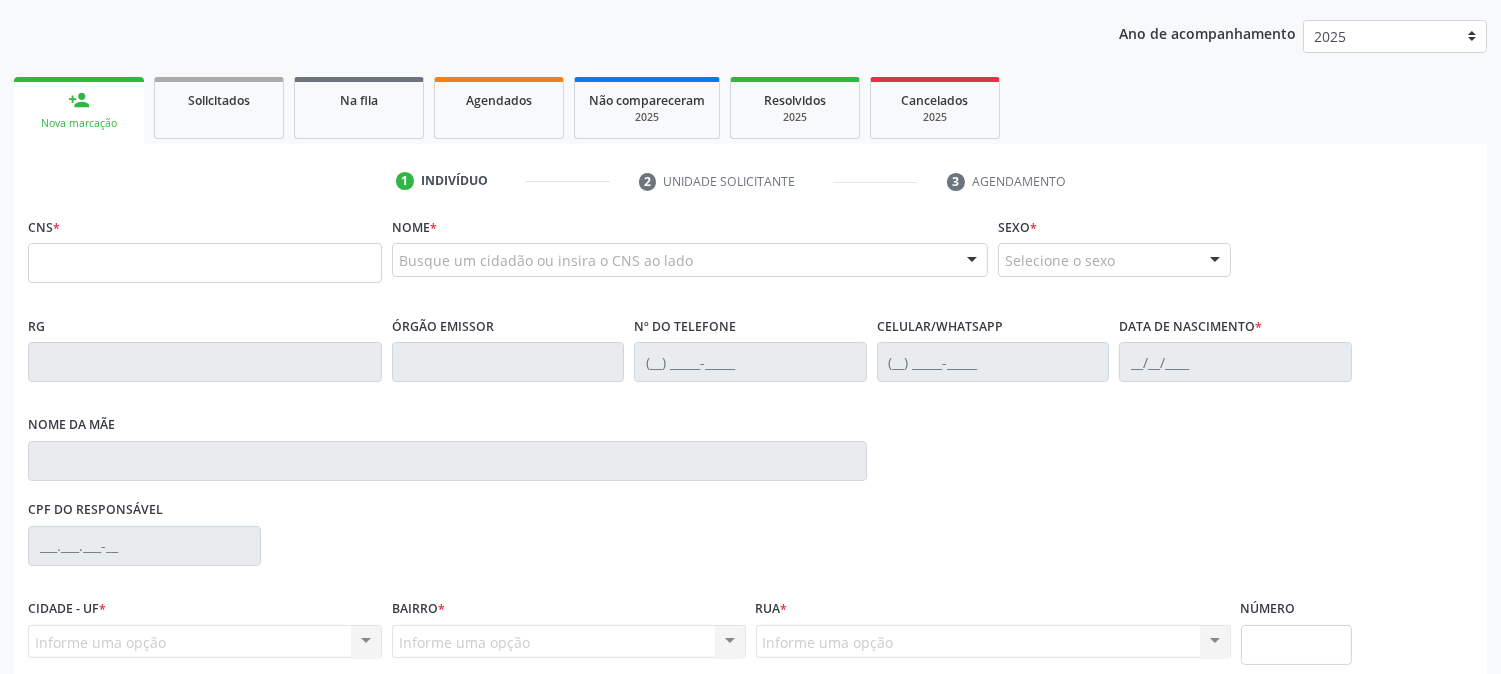 click on "CNS
*" at bounding box center [205, 254] 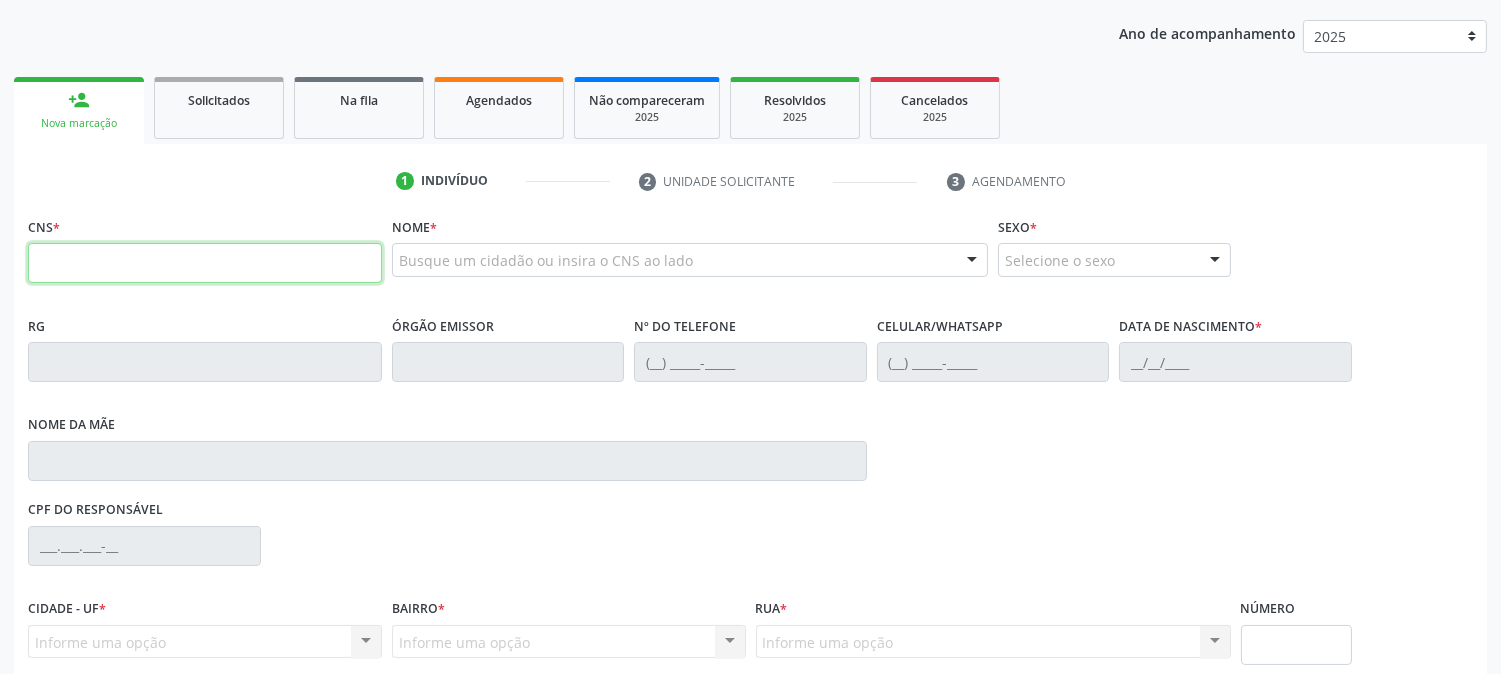 click at bounding box center [205, 263] 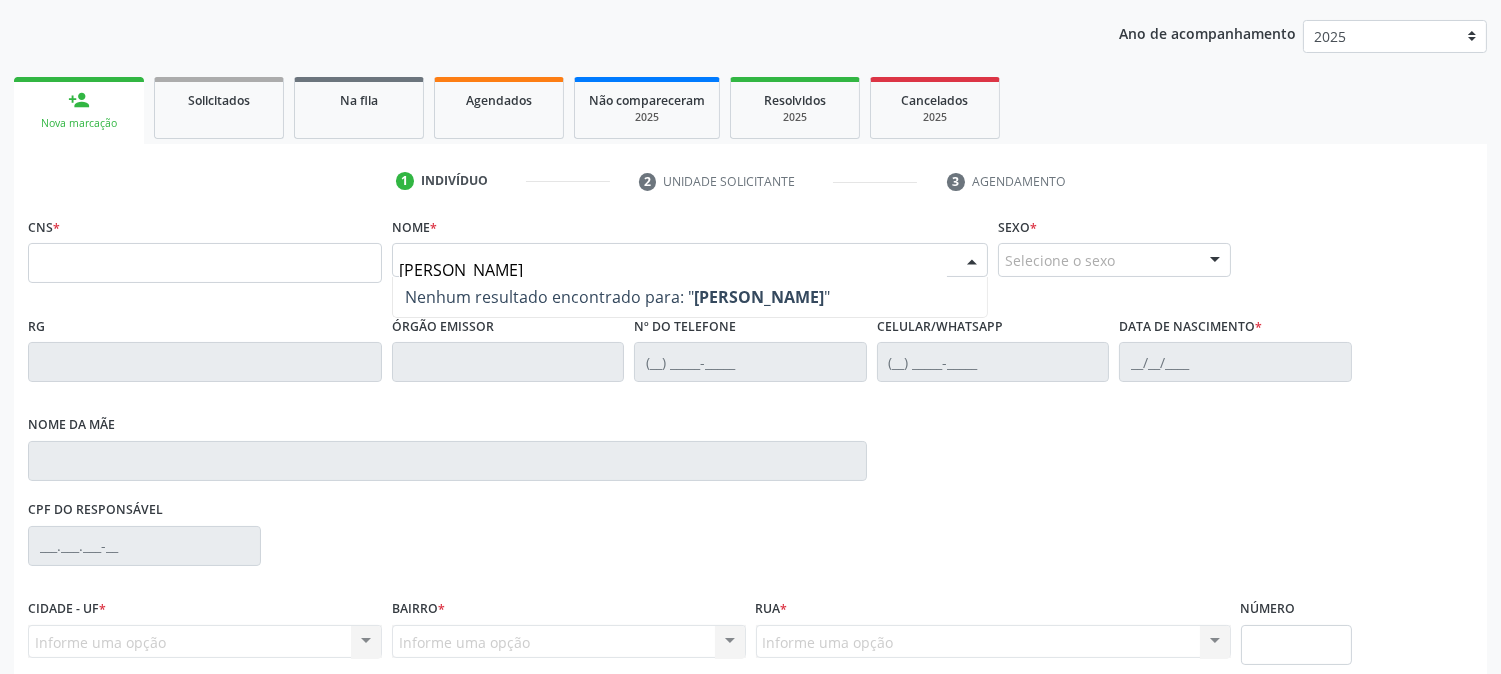 type on "guilherme k" 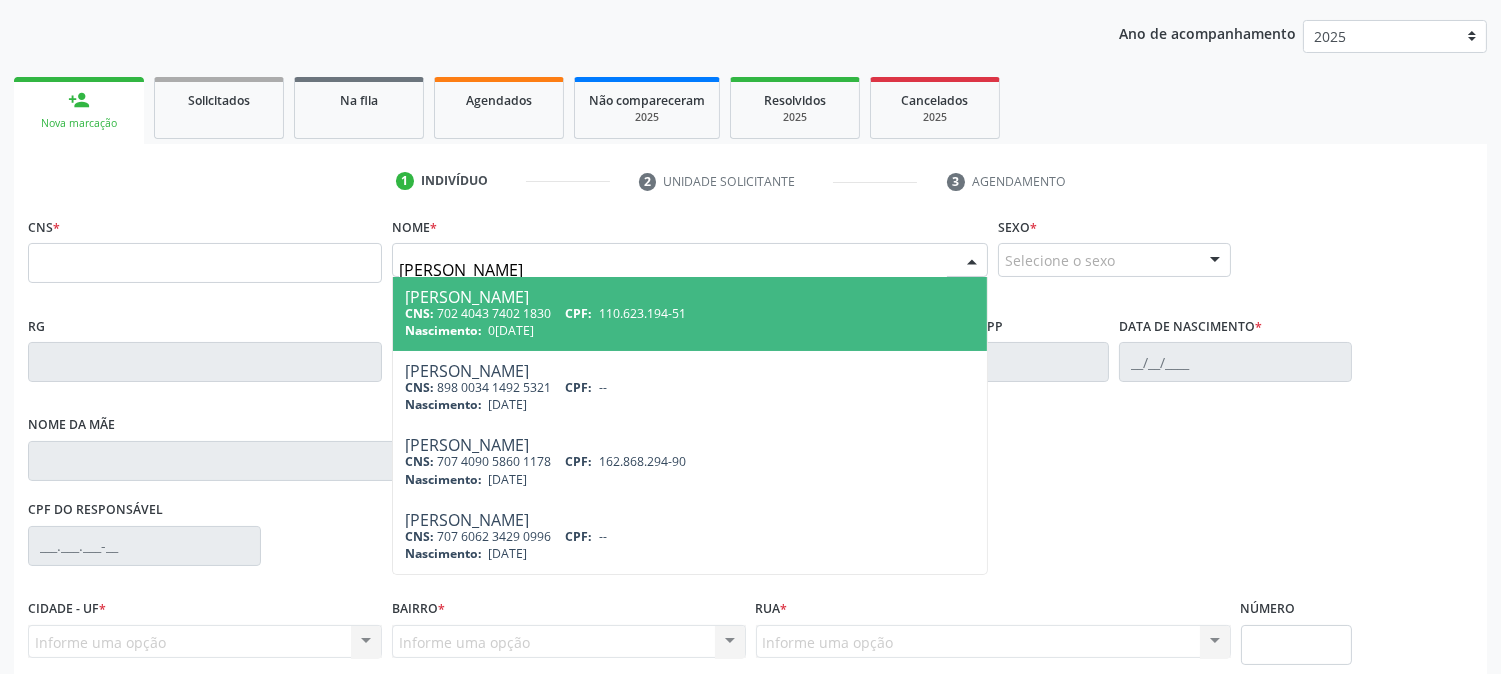 click on "CPF:" at bounding box center [578, 313] 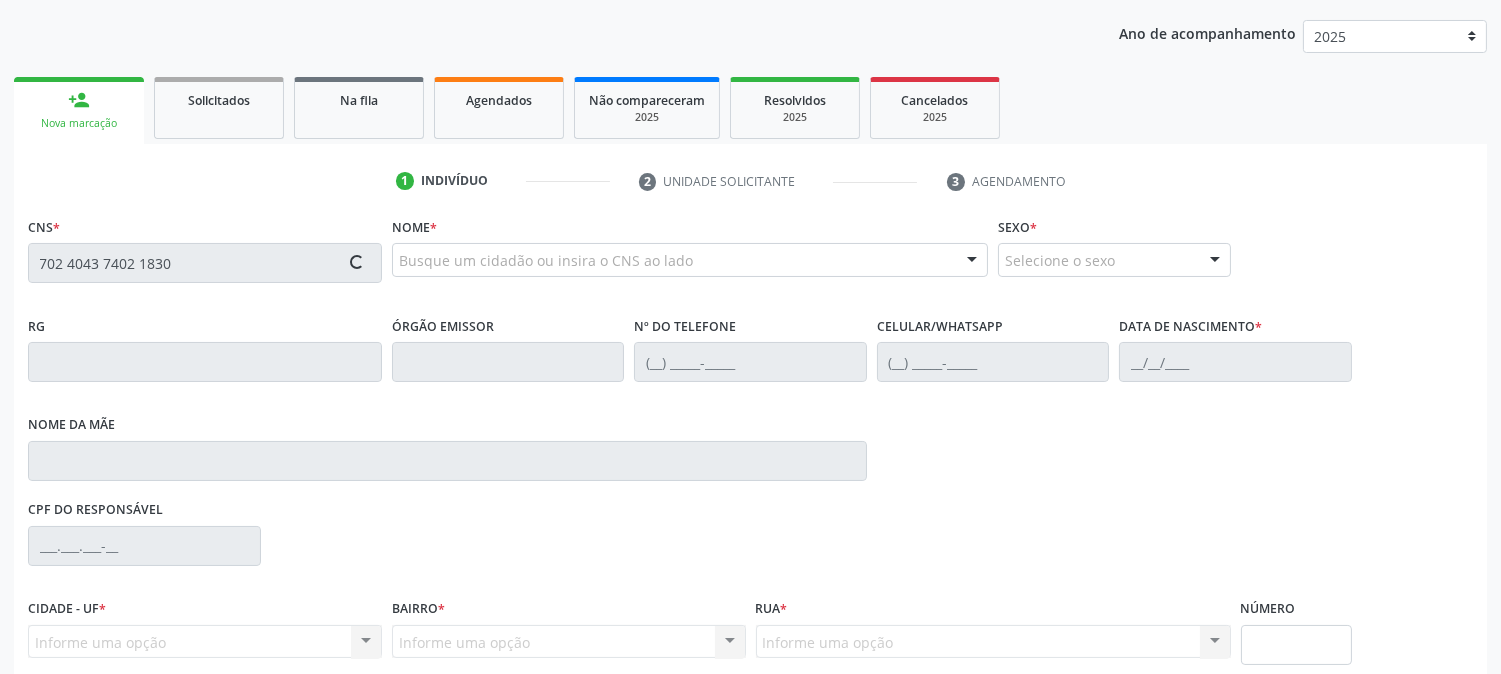 type on "702 4043 7402 1830" 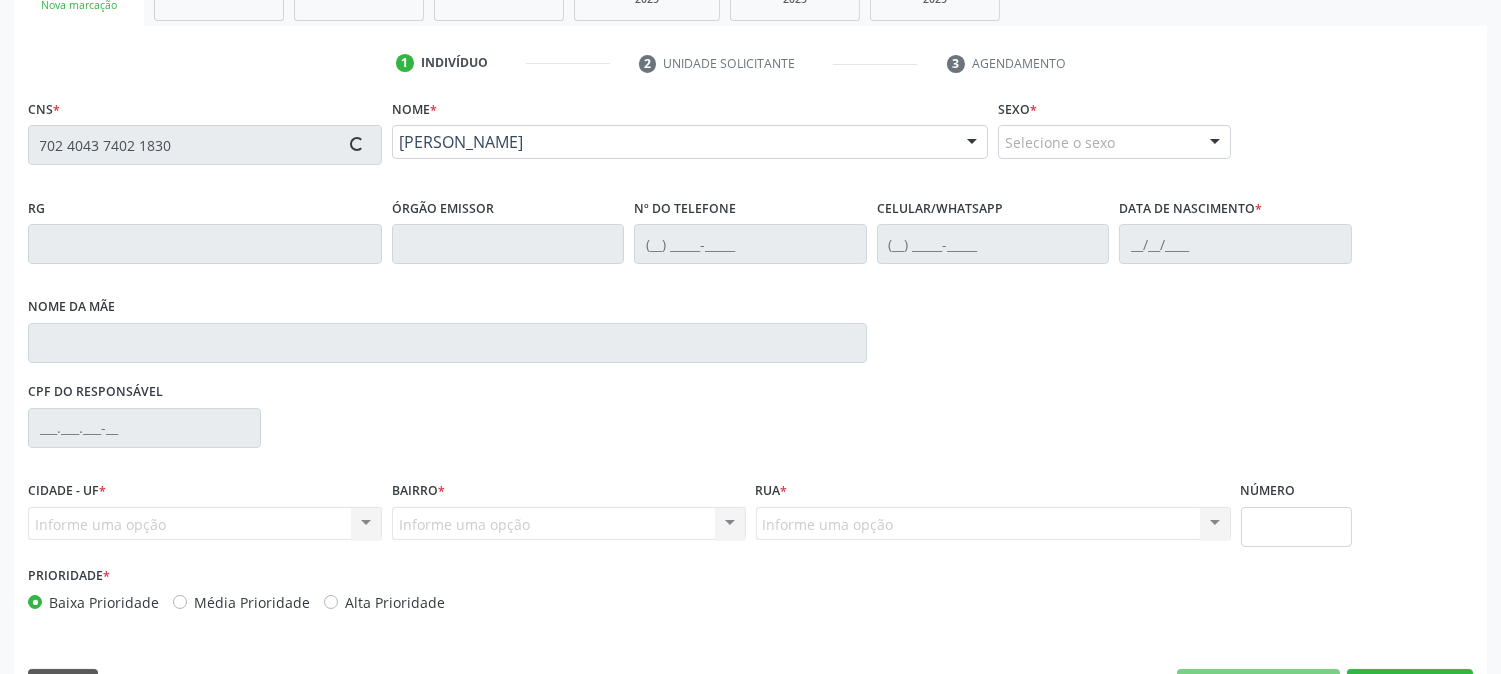scroll, scrollTop: 395, scrollLeft: 0, axis: vertical 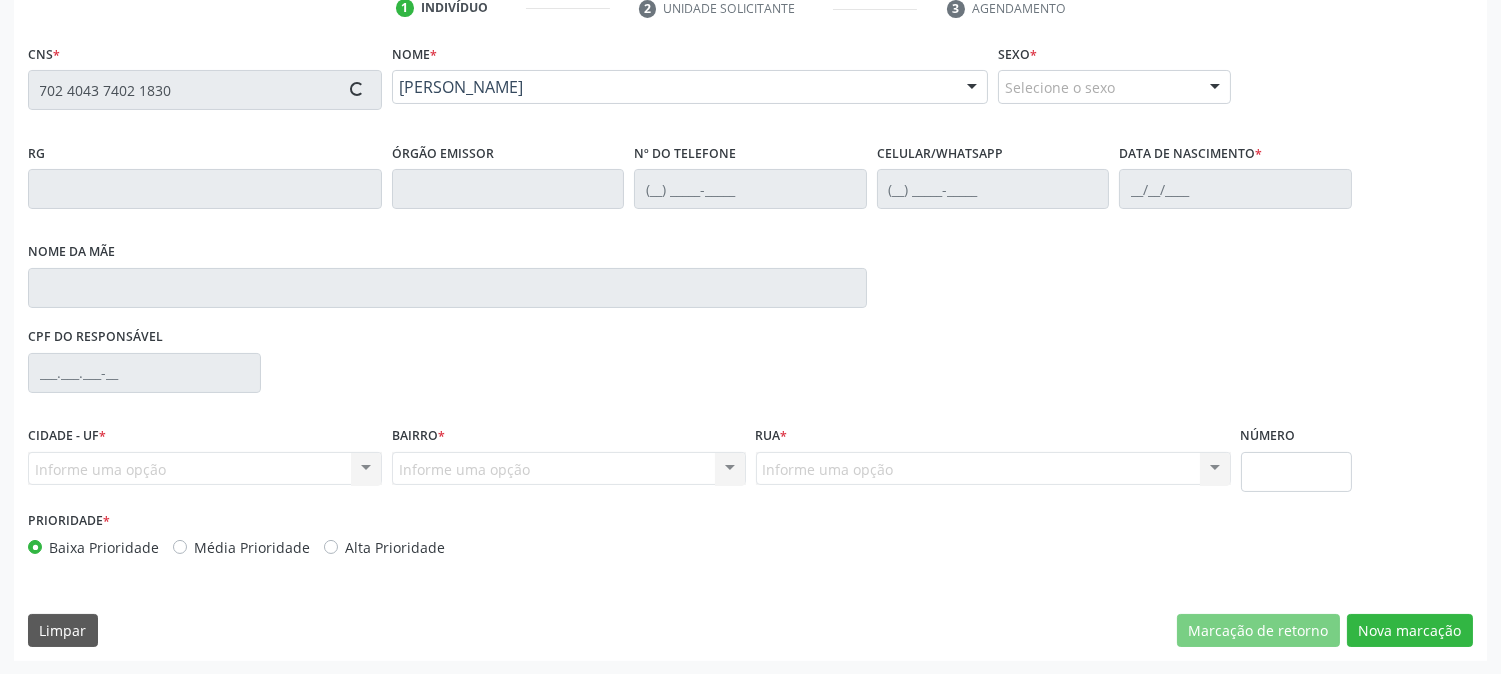 type on "(87) 99623-1687" 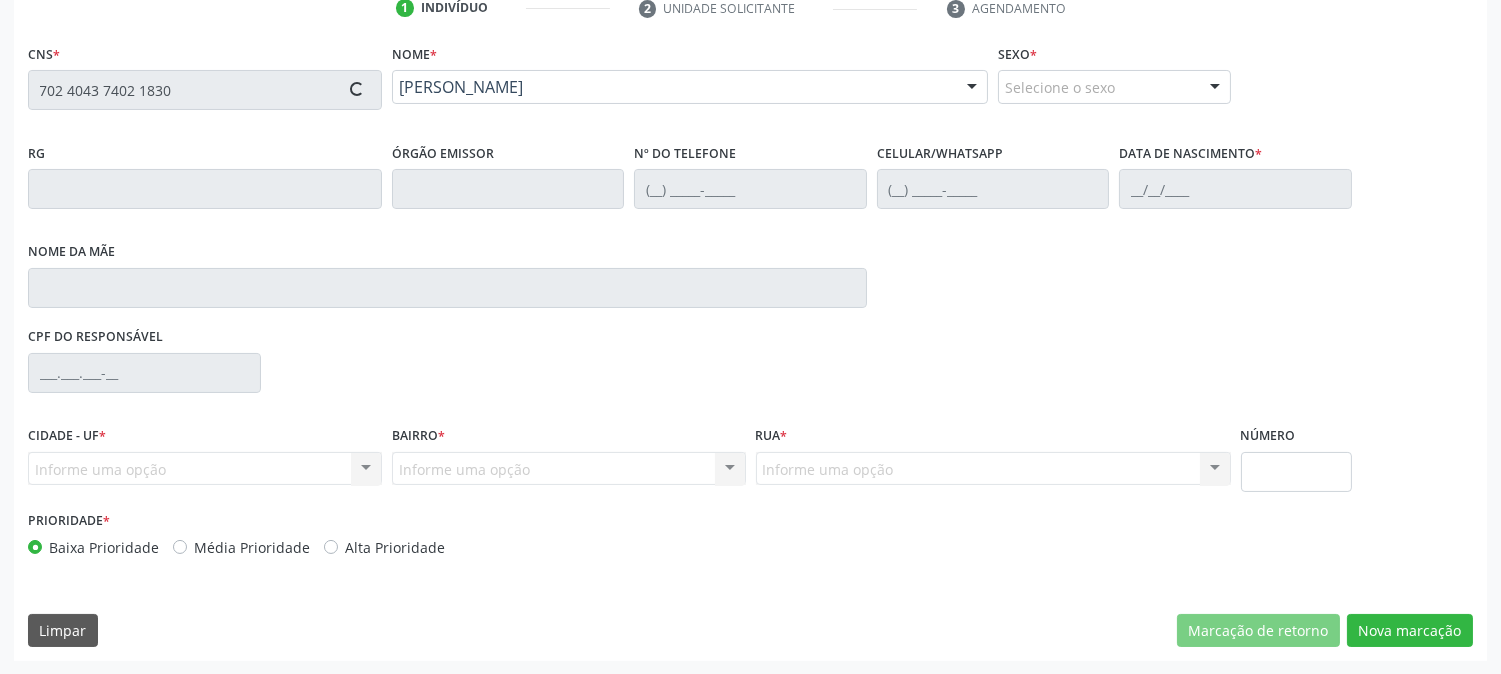 type on "(87) 99623-1687" 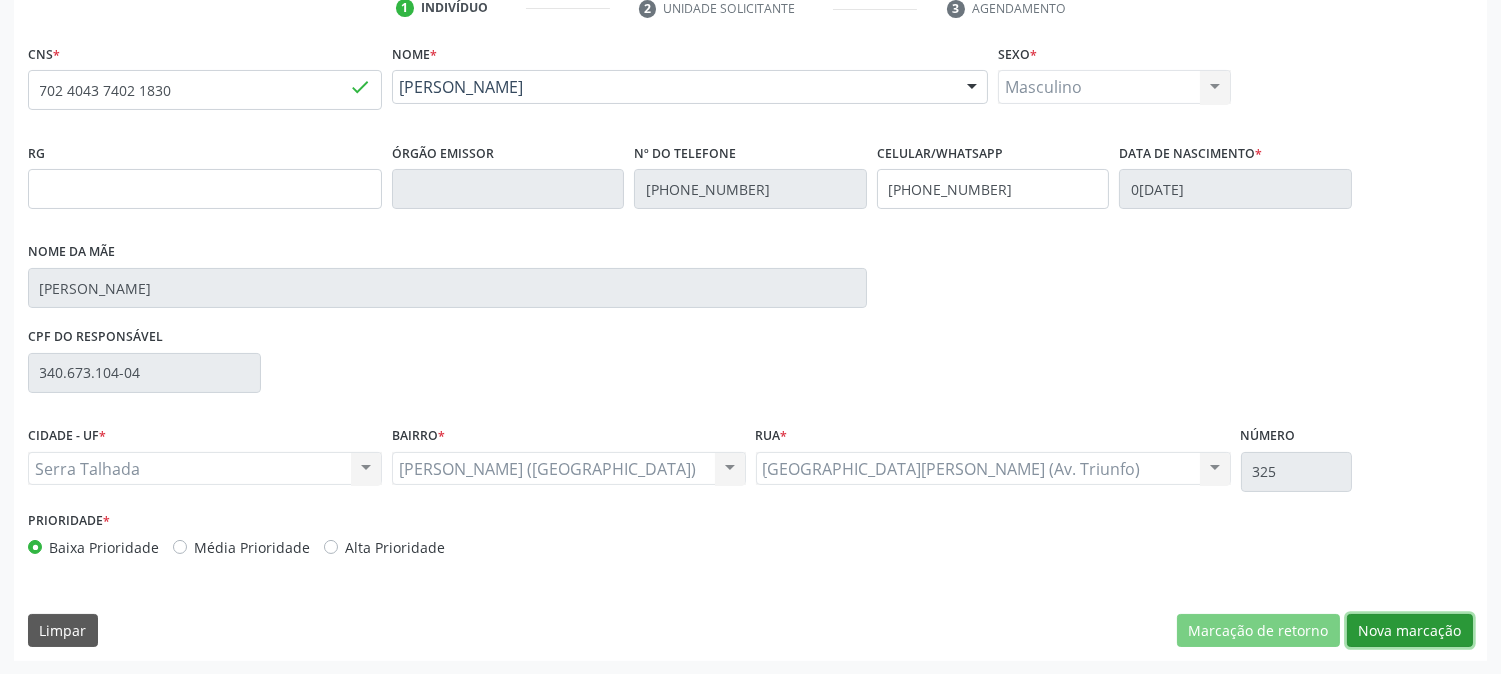 click on "Nova marcação" at bounding box center (1410, 631) 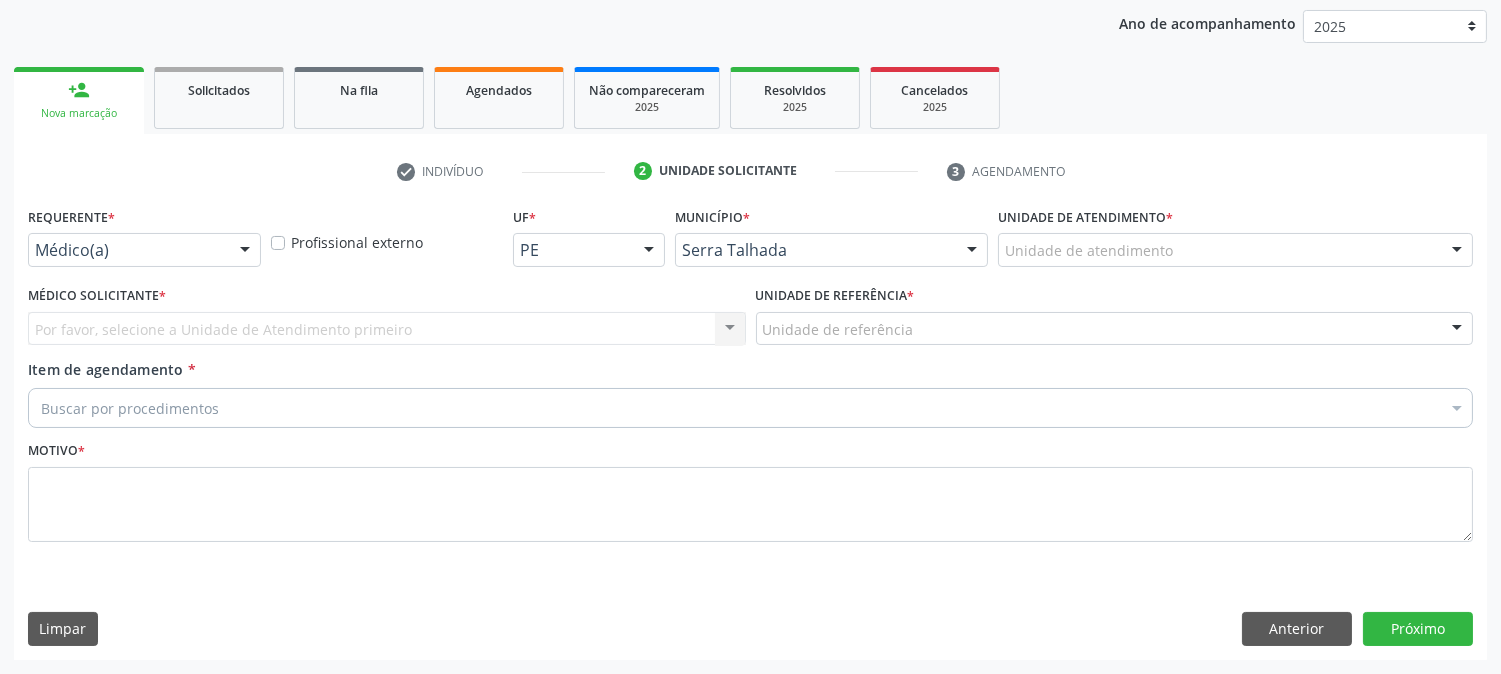 scroll, scrollTop: 231, scrollLeft: 0, axis: vertical 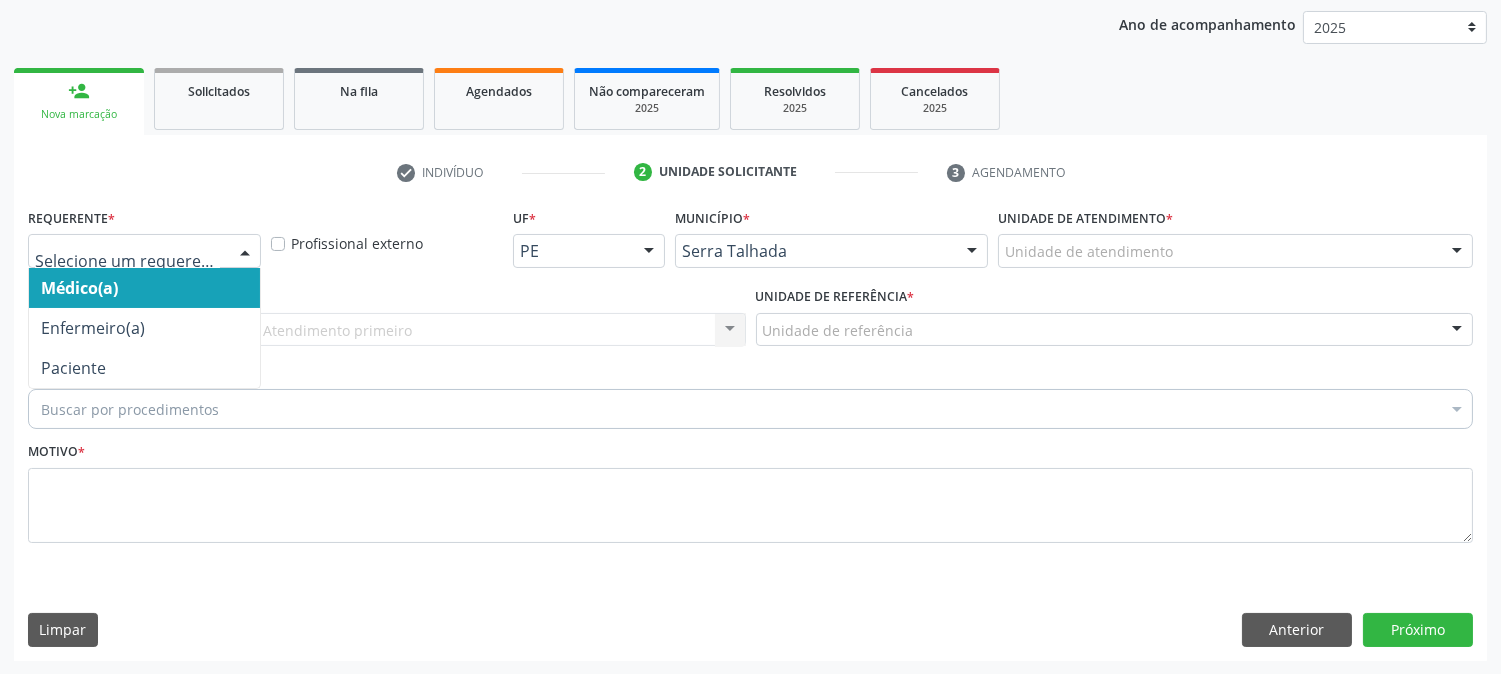 click at bounding box center [144, 251] 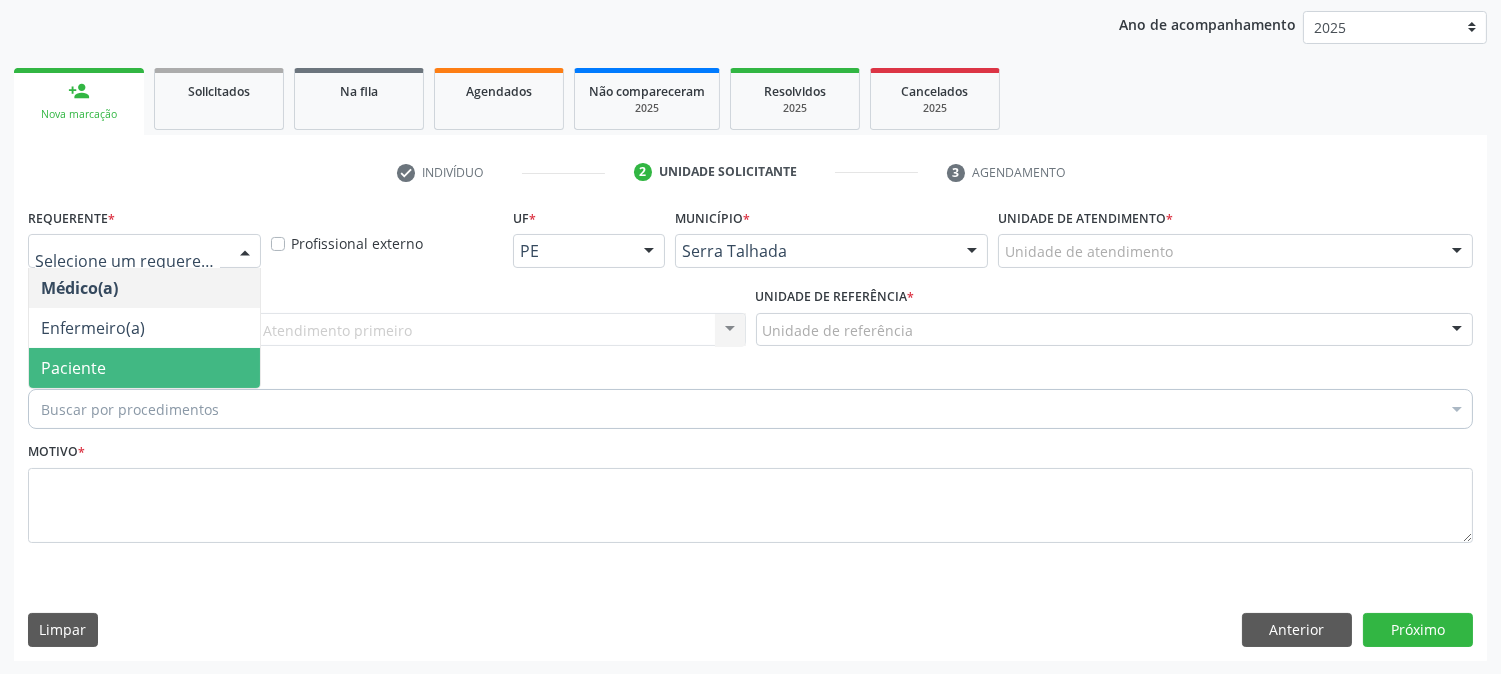 click on "Paciente" at bounding box center (144, 368) 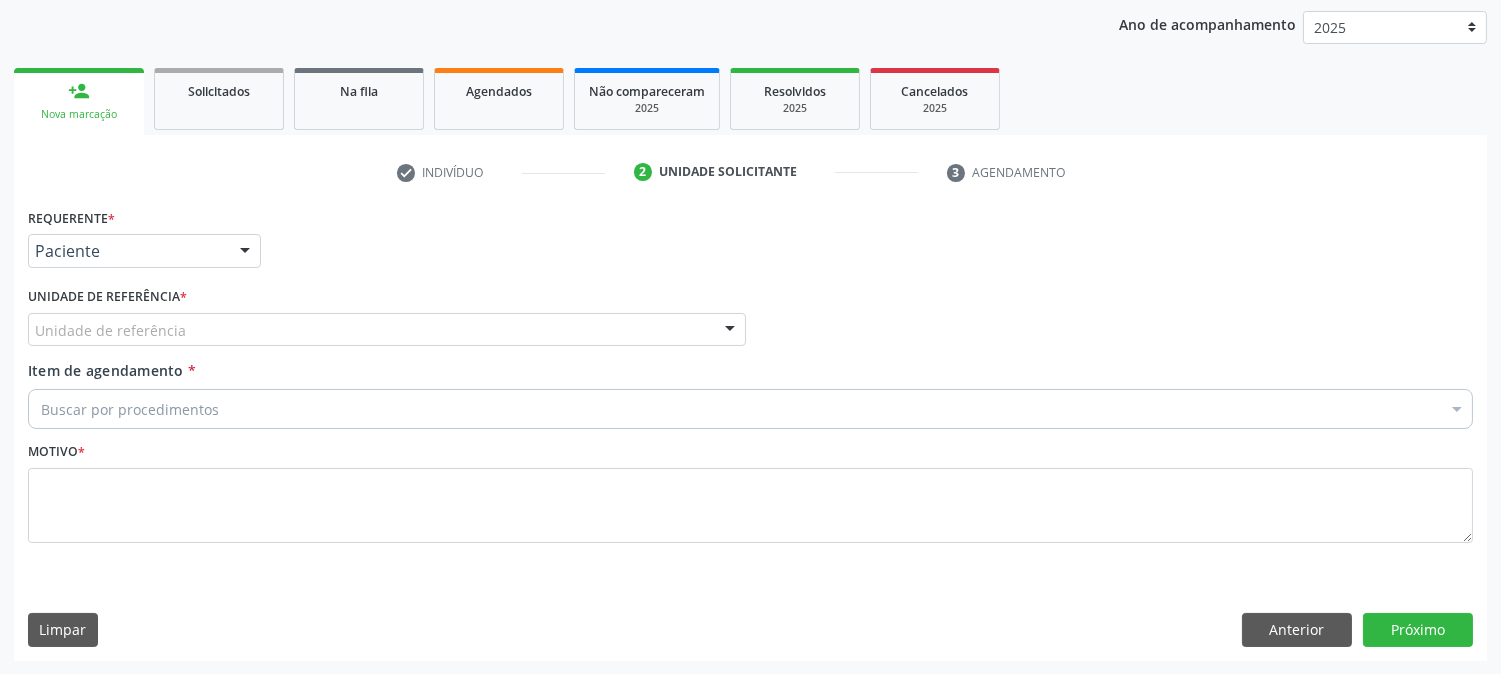 click on "Unidade de referência" at bounding box center [387, 330] 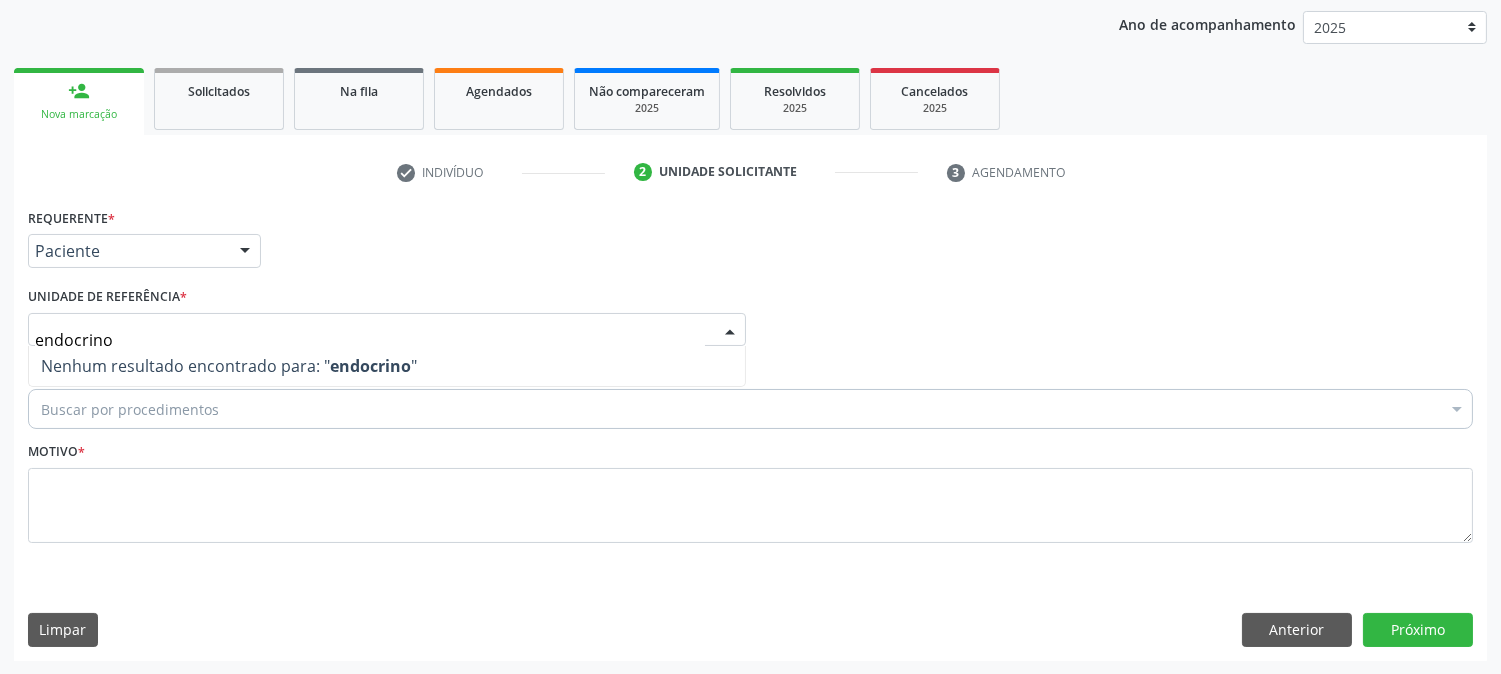 drag, startPoint x: 226, startPoint y: 337, endPoint x: 0, endPoint y: 321, distance: 226.56566 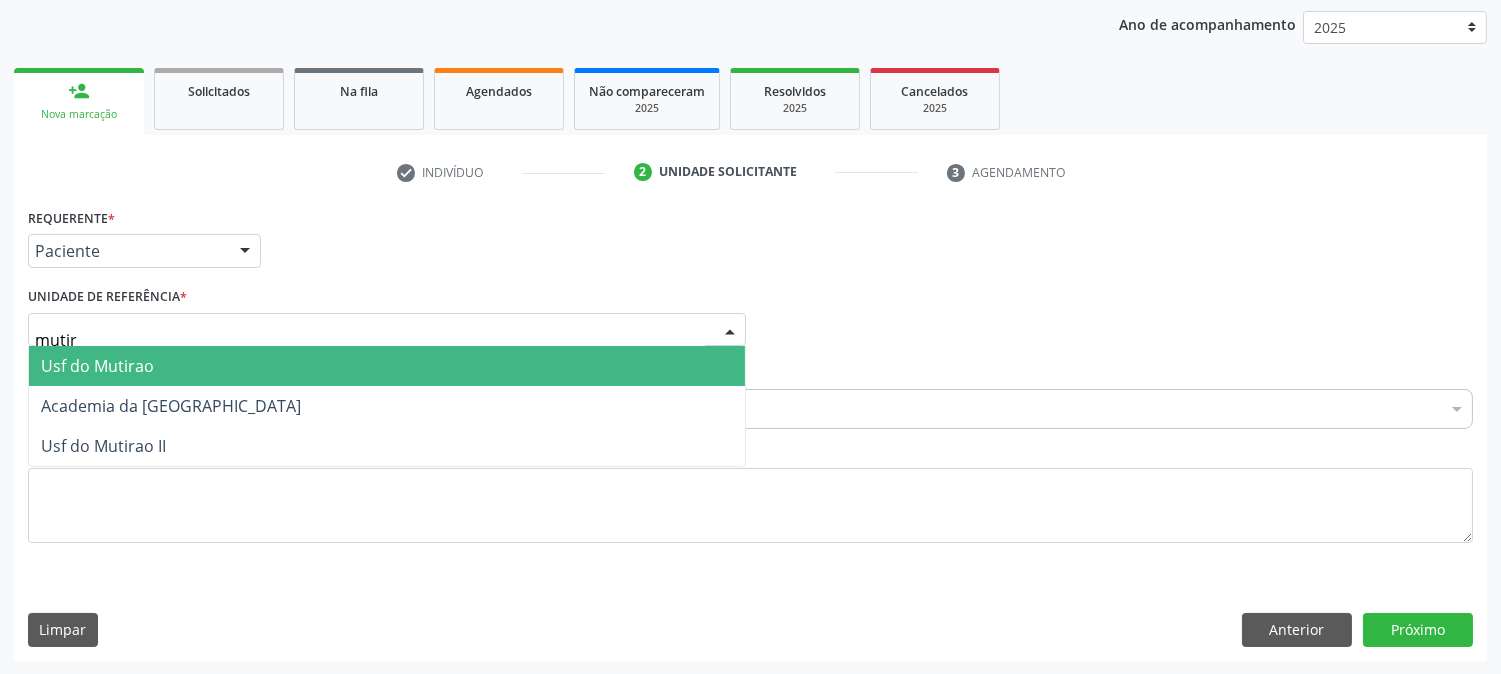 type on "muti" 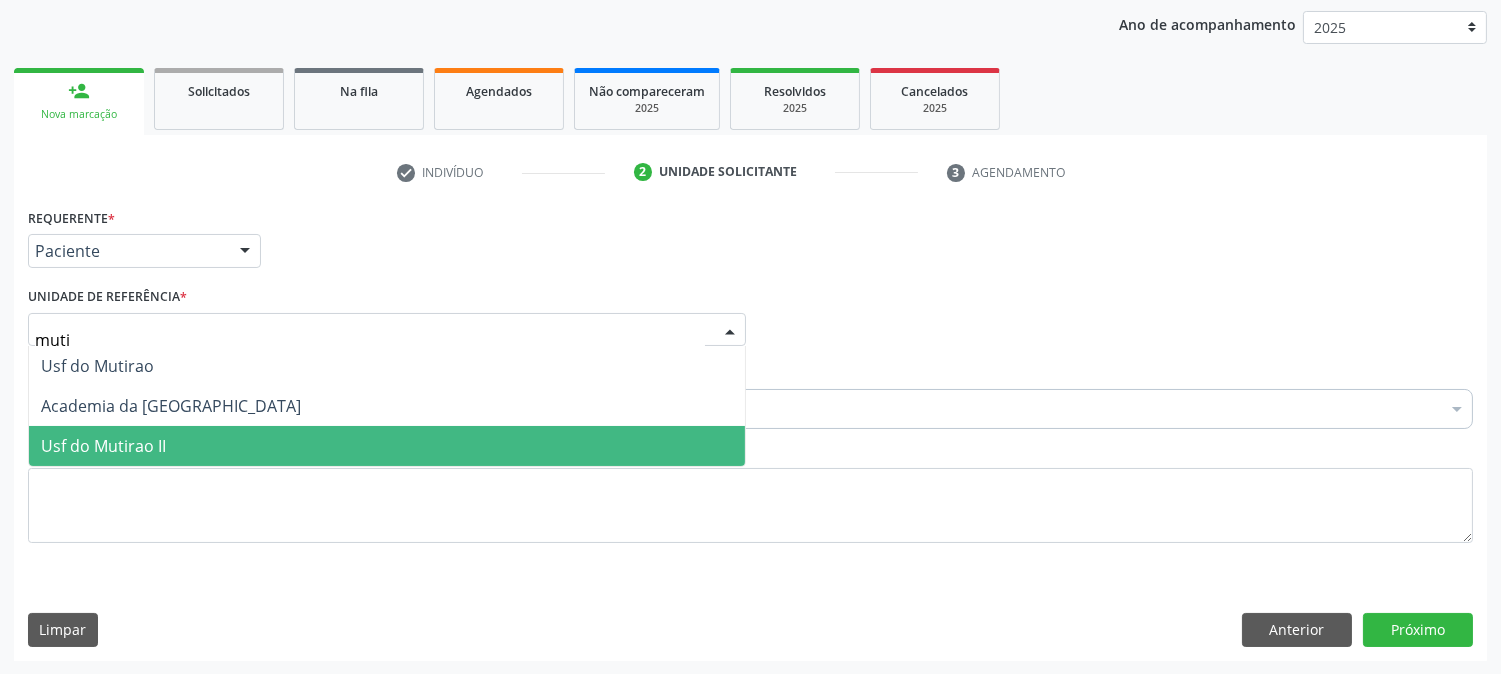 click on "Usf do Mutirao II" at bounding box center [103, 446] 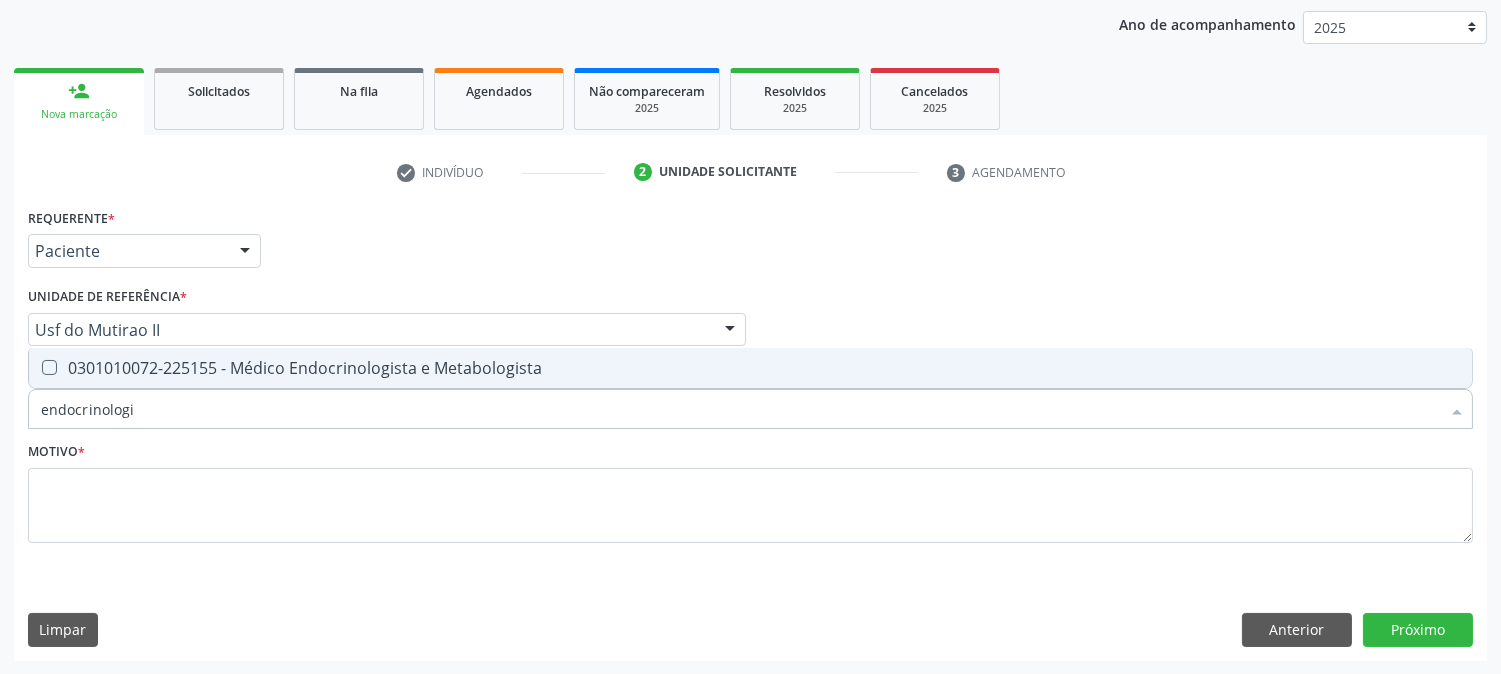 type on "endocrinologis" 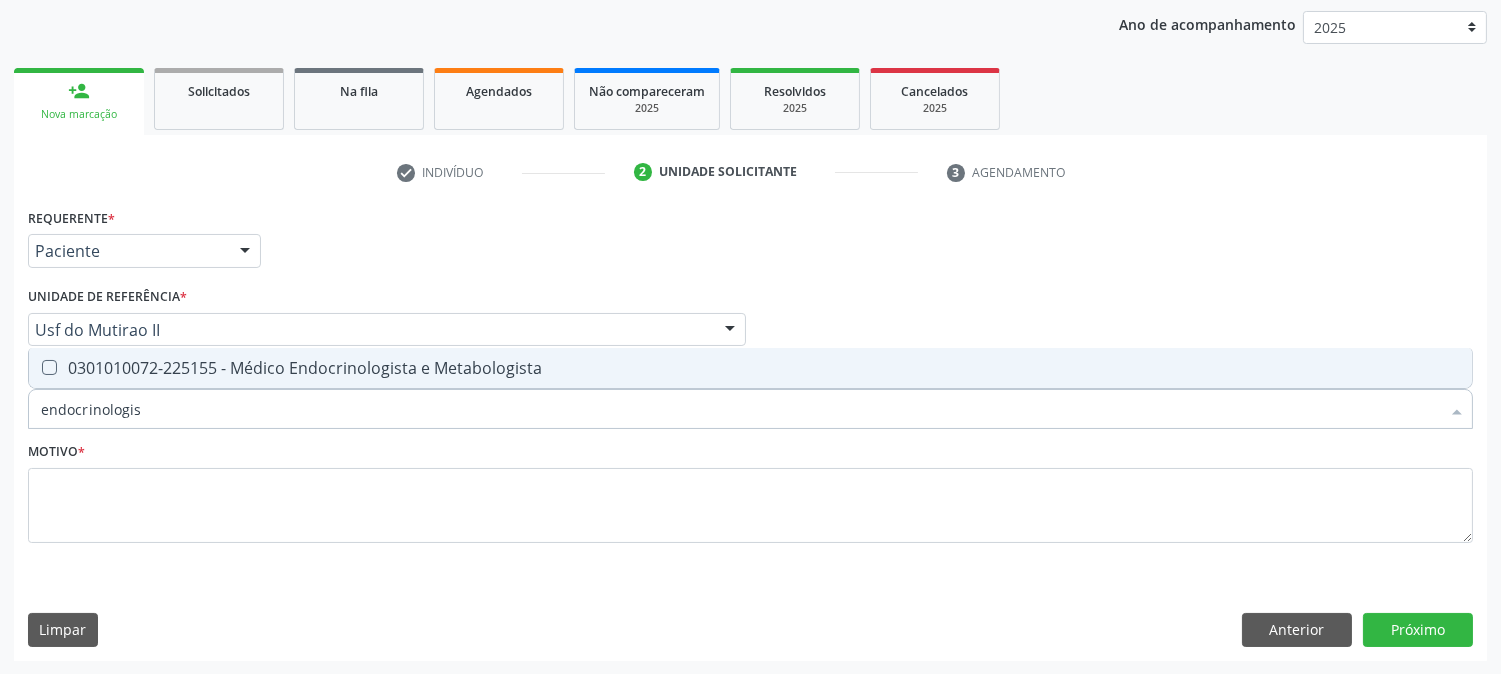 click on "0301010072-225155 - Médico Endocrinologista e Metabologista" at bounding box center (750, 368) 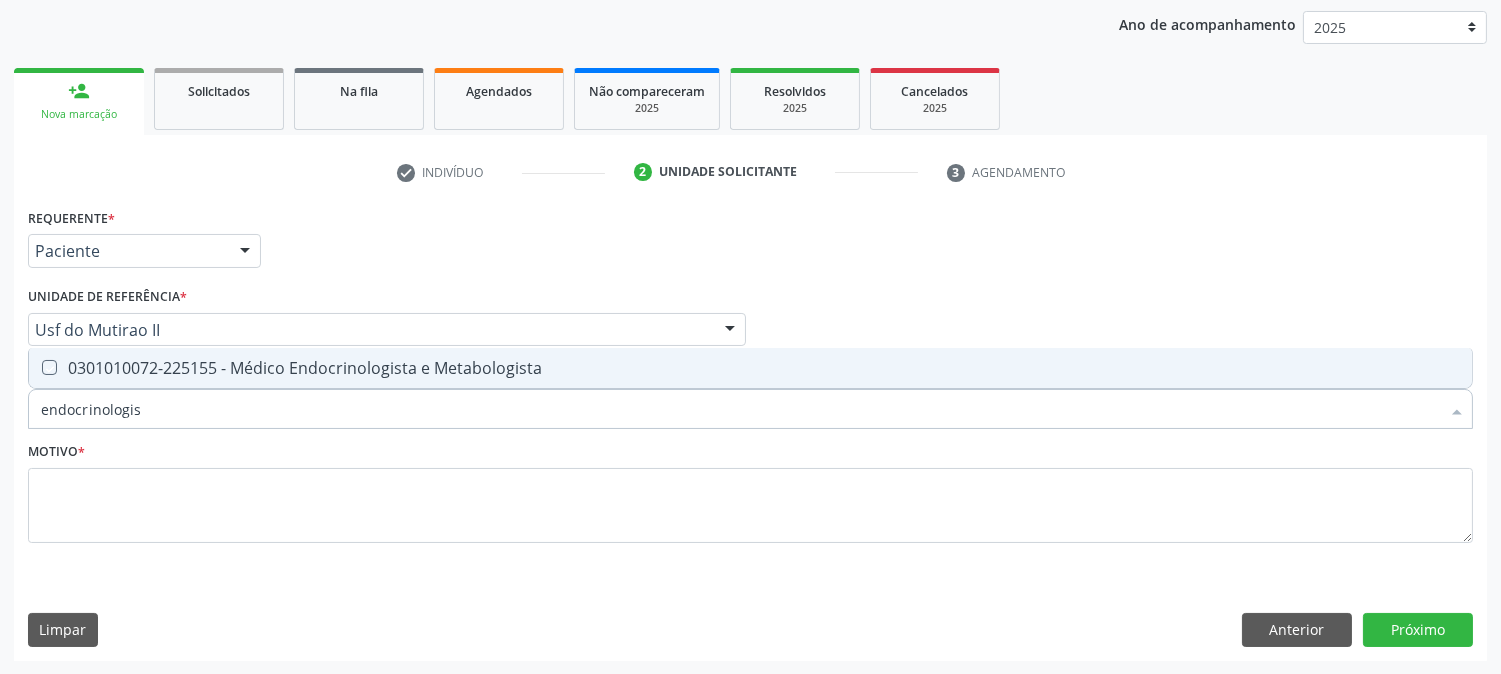 checkbox on "true" 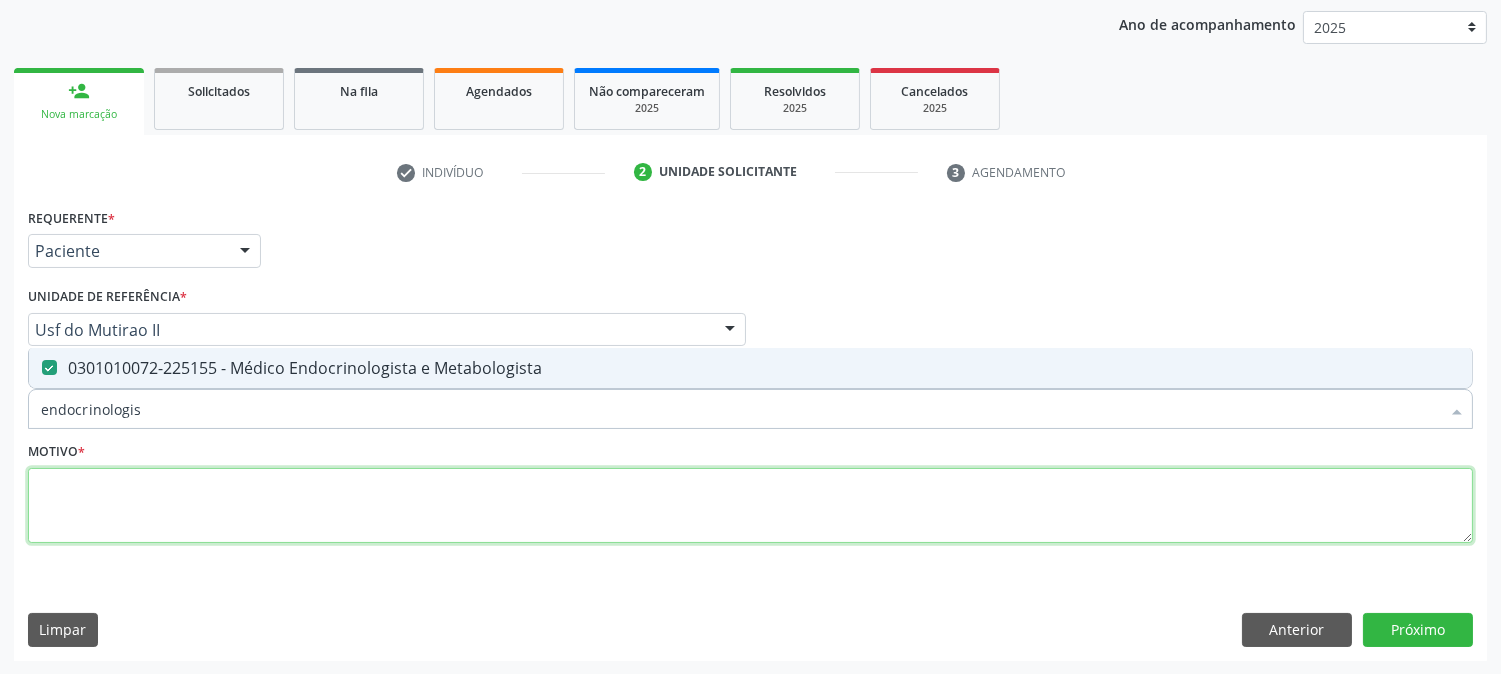 click at bounding box center [750, 506] 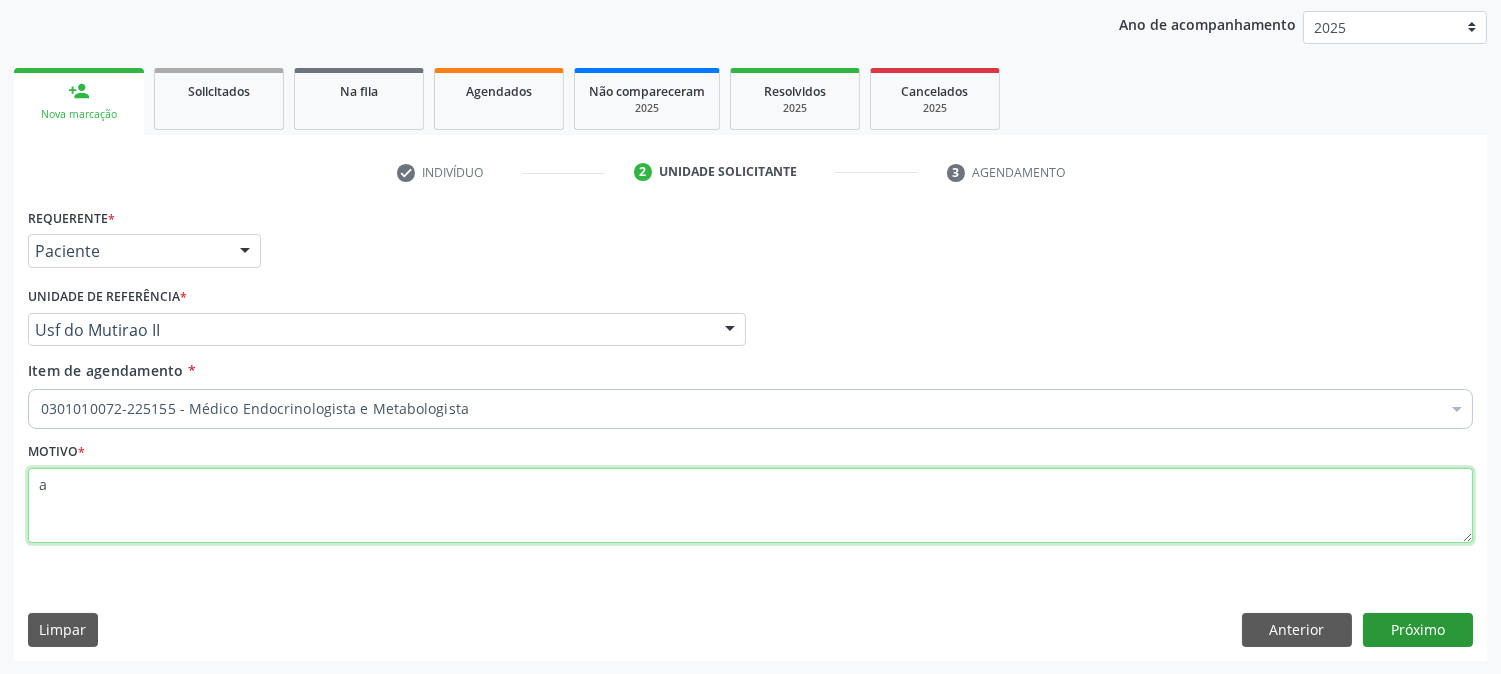 type on "a" 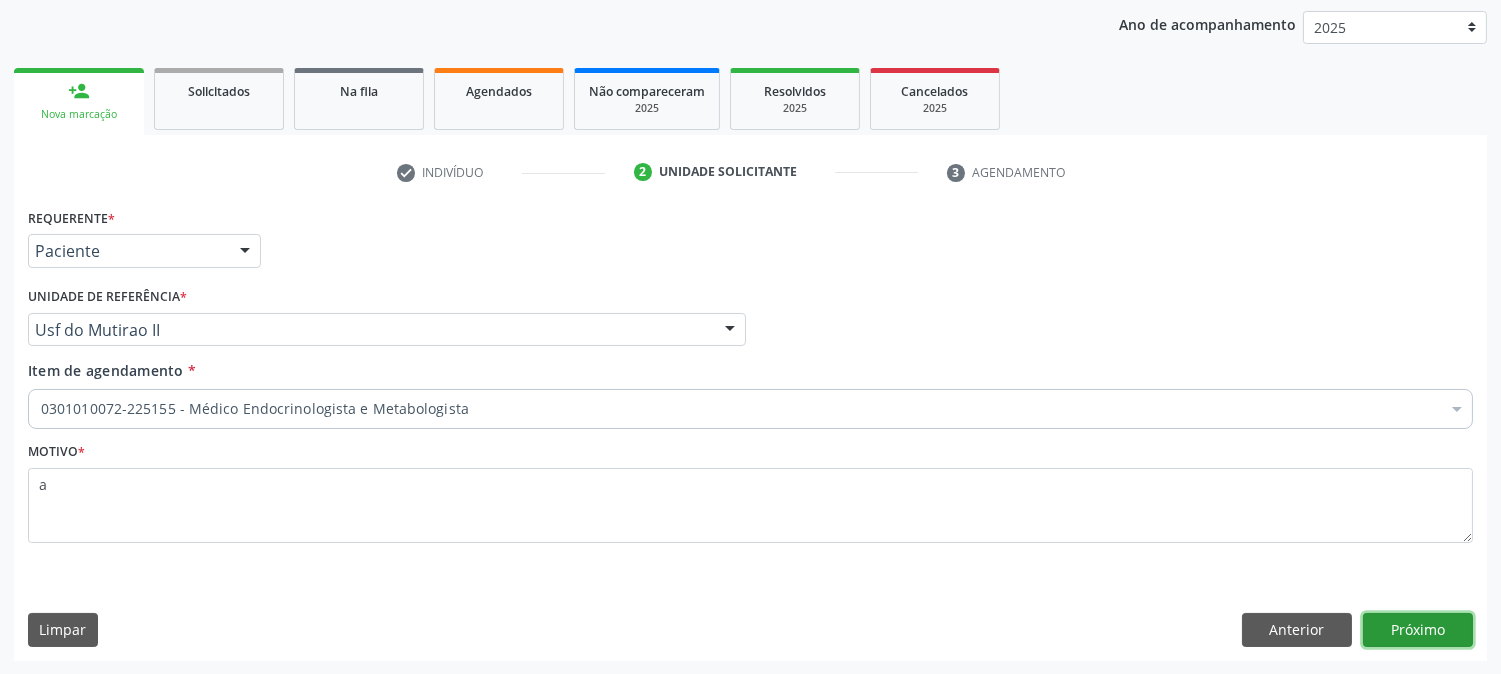click on "Próximo" at bounding box center (1418, 630) 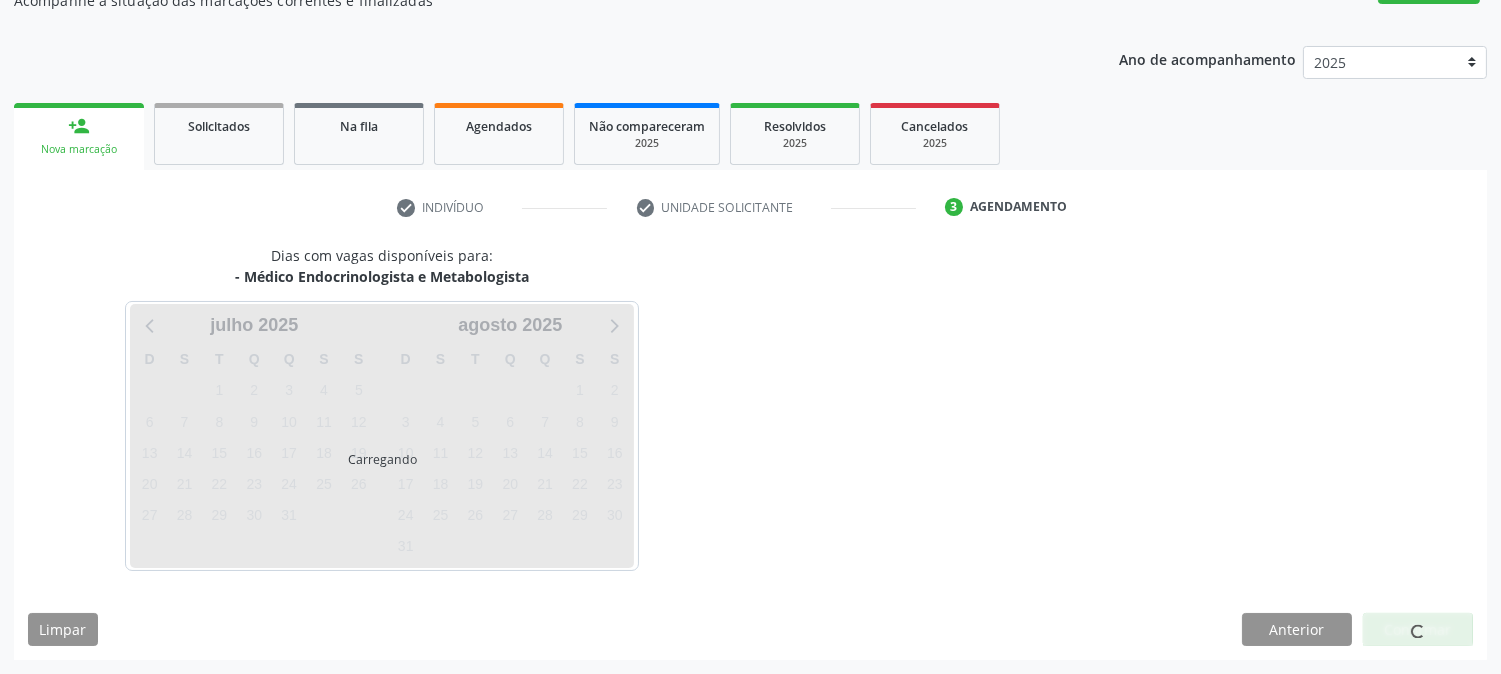 scroll, scrollTop: 195, scrollLeft: 0, axis: vertical 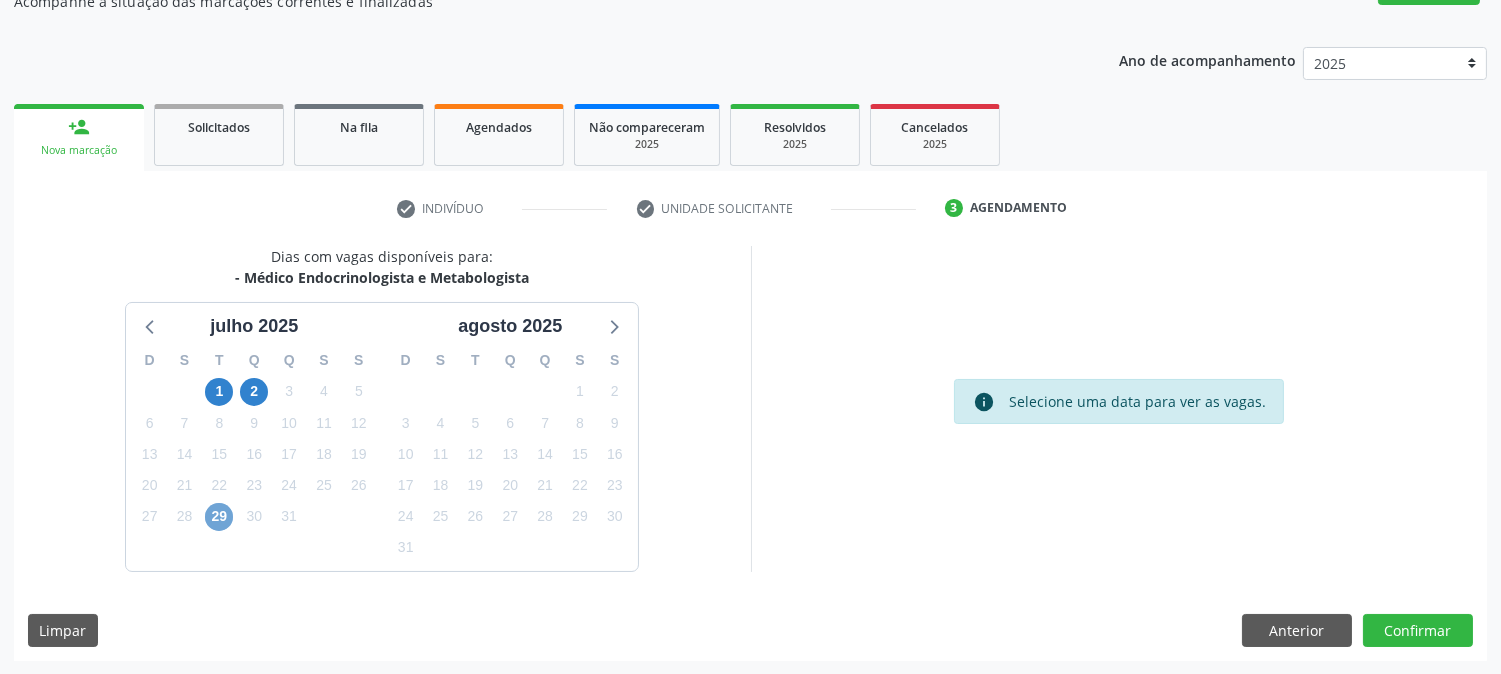 click on "29" at bounding box center (219, 517) 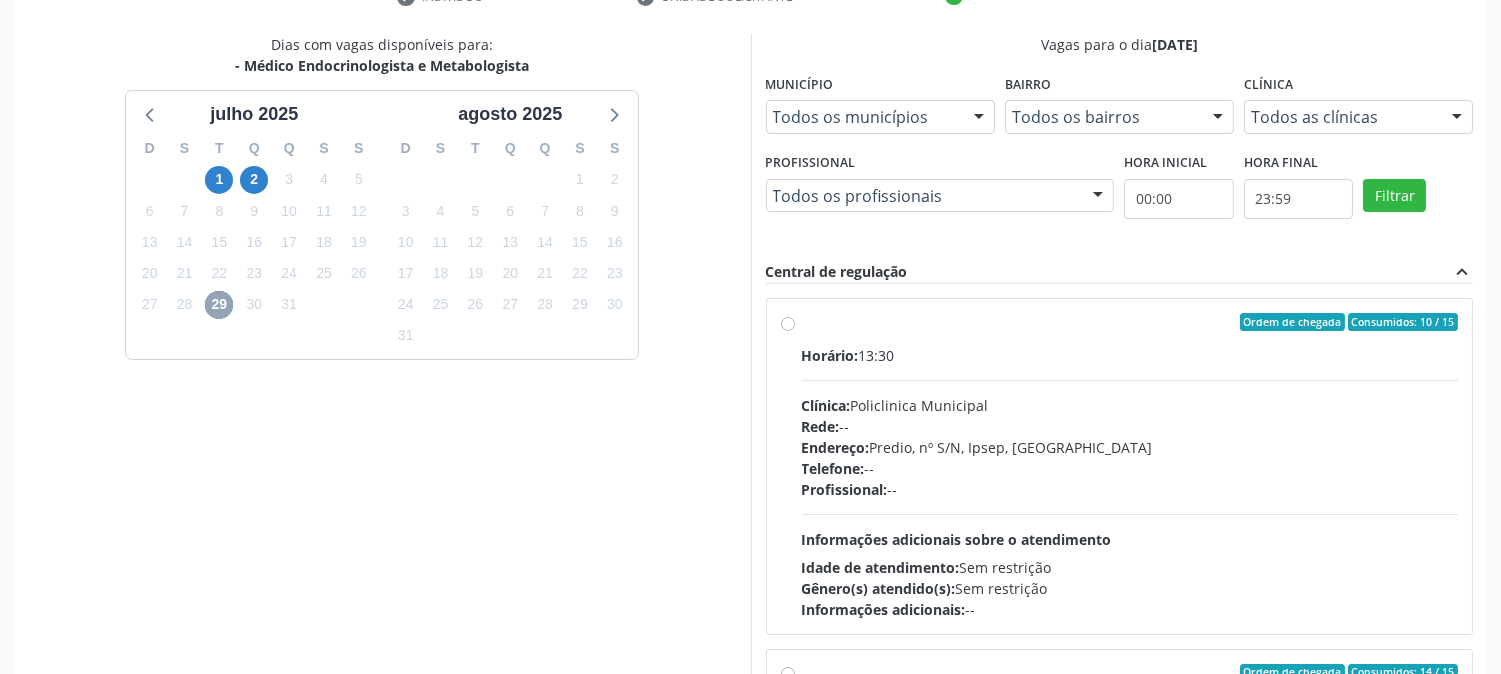 scroll, scrollTop: 417, scrollLeft: 0, axis: vertical 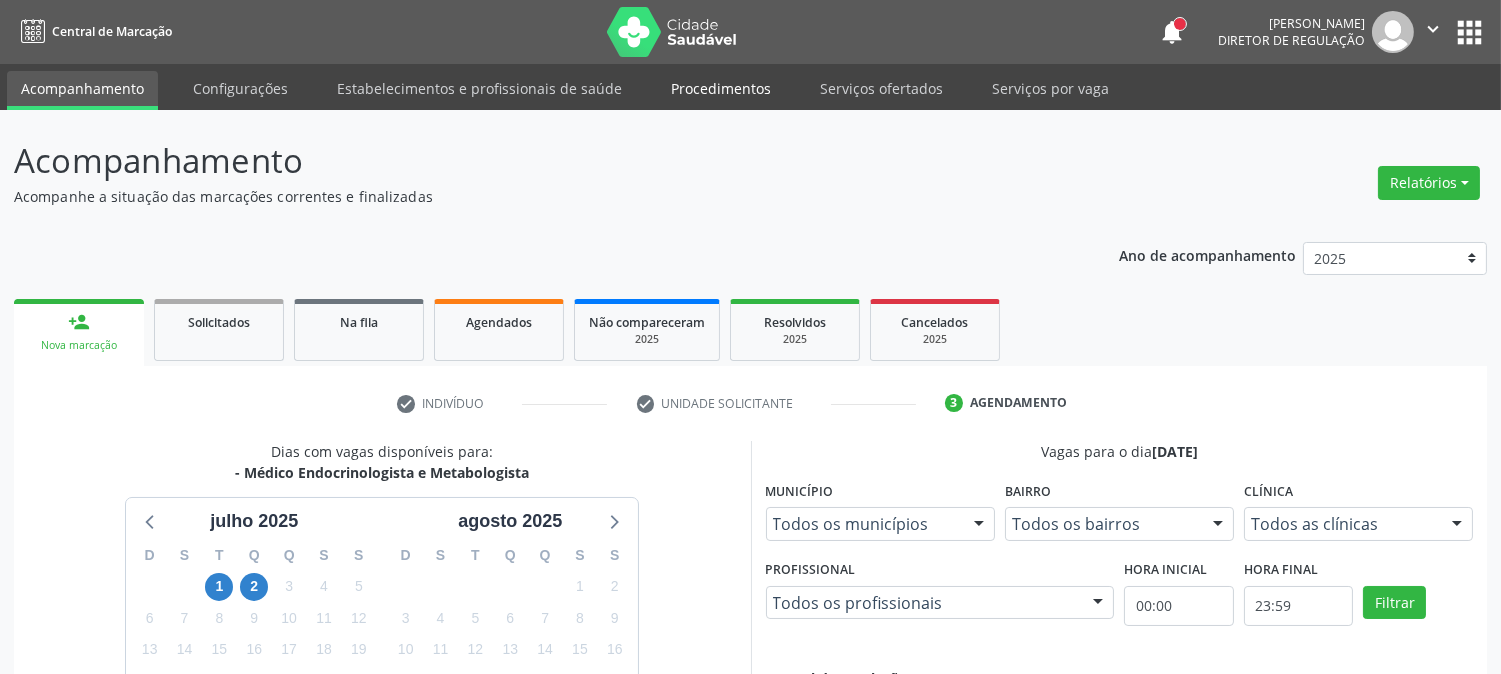 click on "Procedimentos" at bounding box center (721, 88) 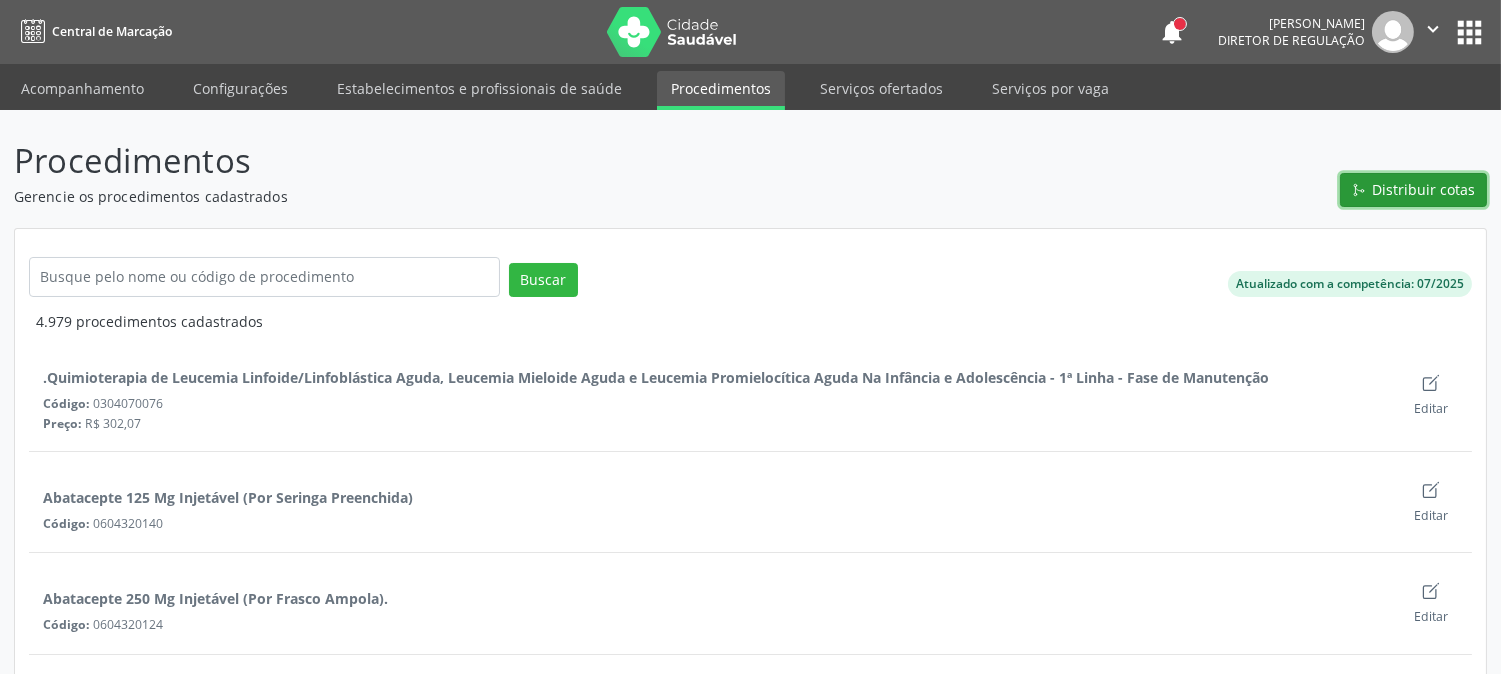 click on "Distribuir cotas" at bounding box center [1424, 189] 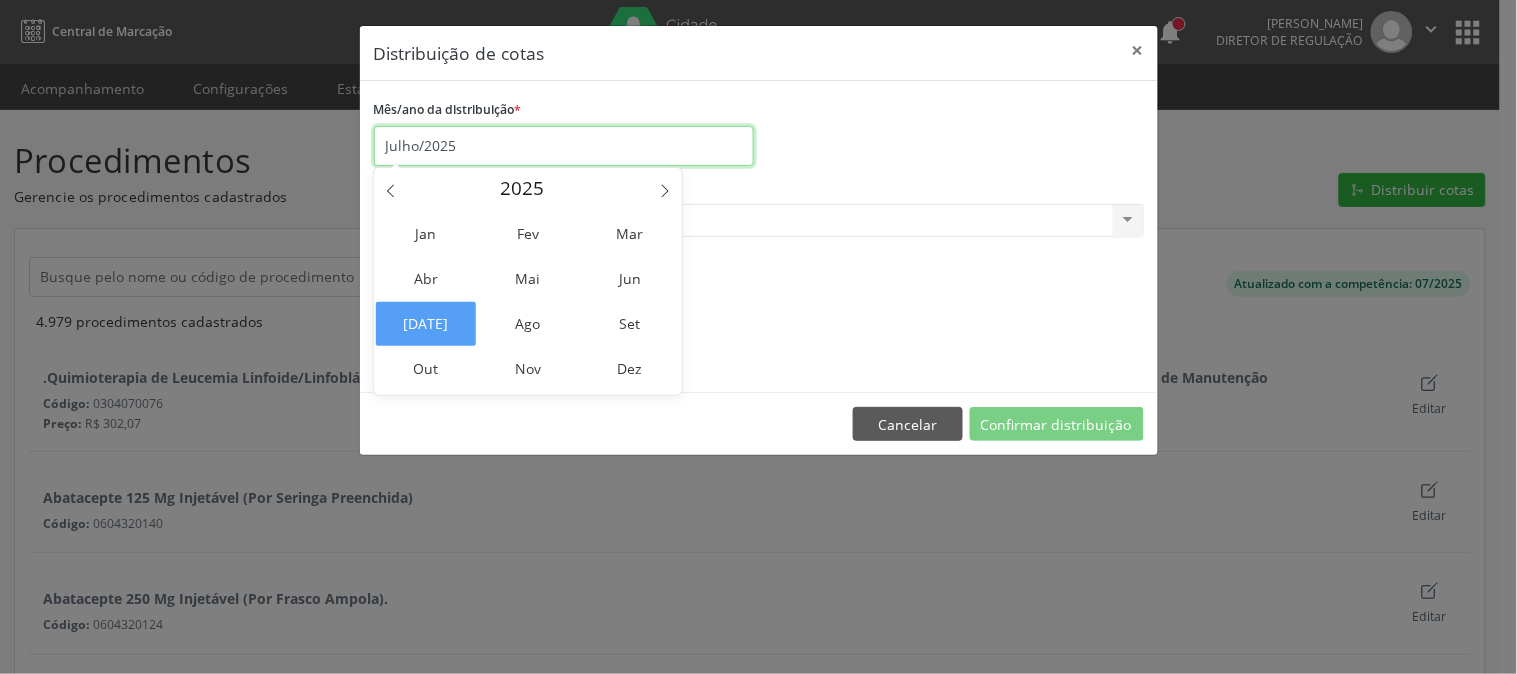 click on "Julho/2025" at bounding box center (564, 146) 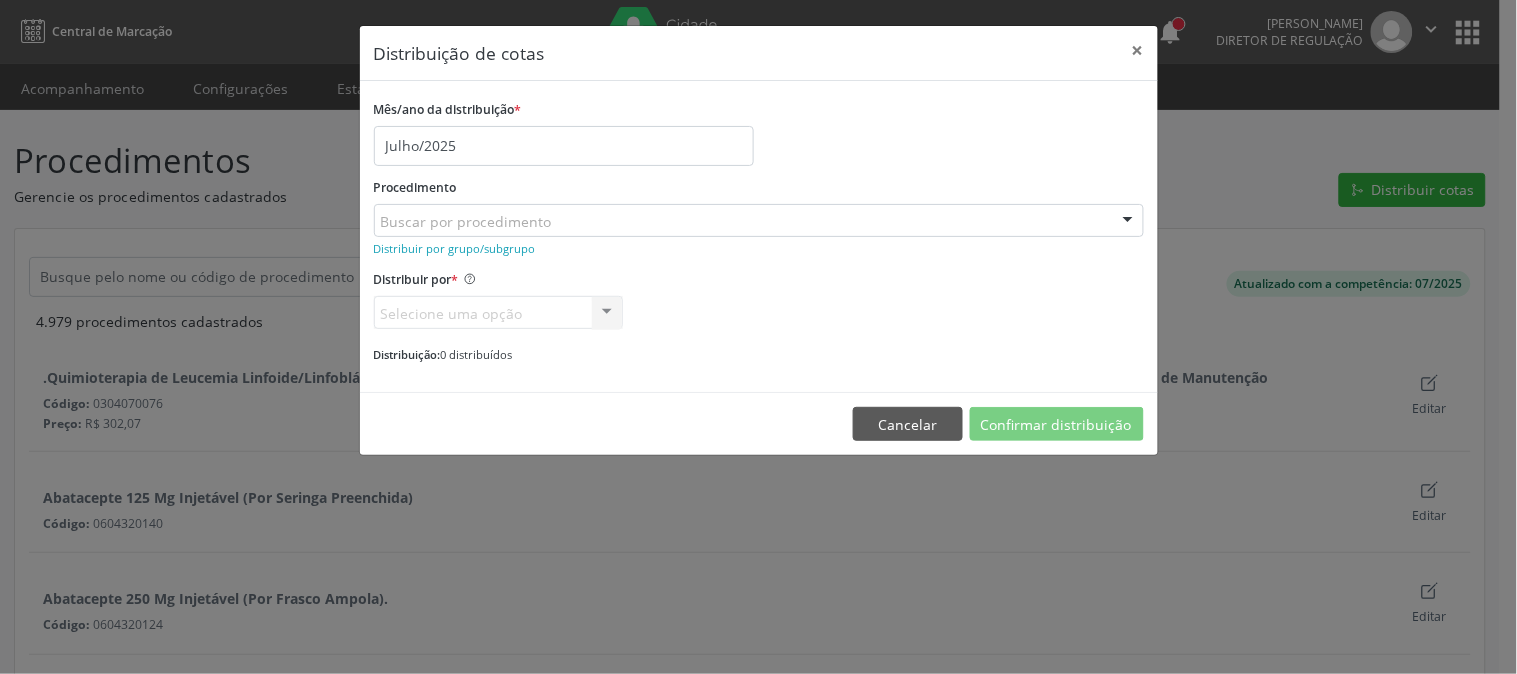 click on "Procedimento
Buscar por procedimento
0304070076 - .Quimioterapia de Leucemia Linfoide/Linfoblástica Aguda, Leucemia Mieloide Aguda e Leucemia Promielocítica Aguda Na Infância e Adolescência - 1ª Linha - Fase de Manutenção   0604320140 - Abatacepte 125 Mg Injetável (Por Seringa Preenchida)   0604320124 - Abatacepte 250 Mg Injetável (Por Frasco Ampola).   0603050018 - Abciximabe   0406010013 - Abertura de Comunicação Inter-Atrial   0406010021 - Abertura de Estenose Aortica Valvar   0406011265 - Abertura de Estenose Aortica Valvar (Criança e Adolescente)   0406010030 - Abertura de Estenose Pulmonar Valvar   0406011273 - Abertura de Estenose Pulmonar Valvar (Criança e Adolescente)   0301080011 - Abordagem Cognitiva Comportamental do Fumante (Por Atendimento / Paciente)   0307020010 - Acesso A Polpa Dentaria e Medicacao (Por Dente)   0604660030 - Acetazolamida 250 Mg (Por Comprimido)   0202010783 - Acidez Titulável no Leite Humano (Dornic)" at bounding box center (759, 205) 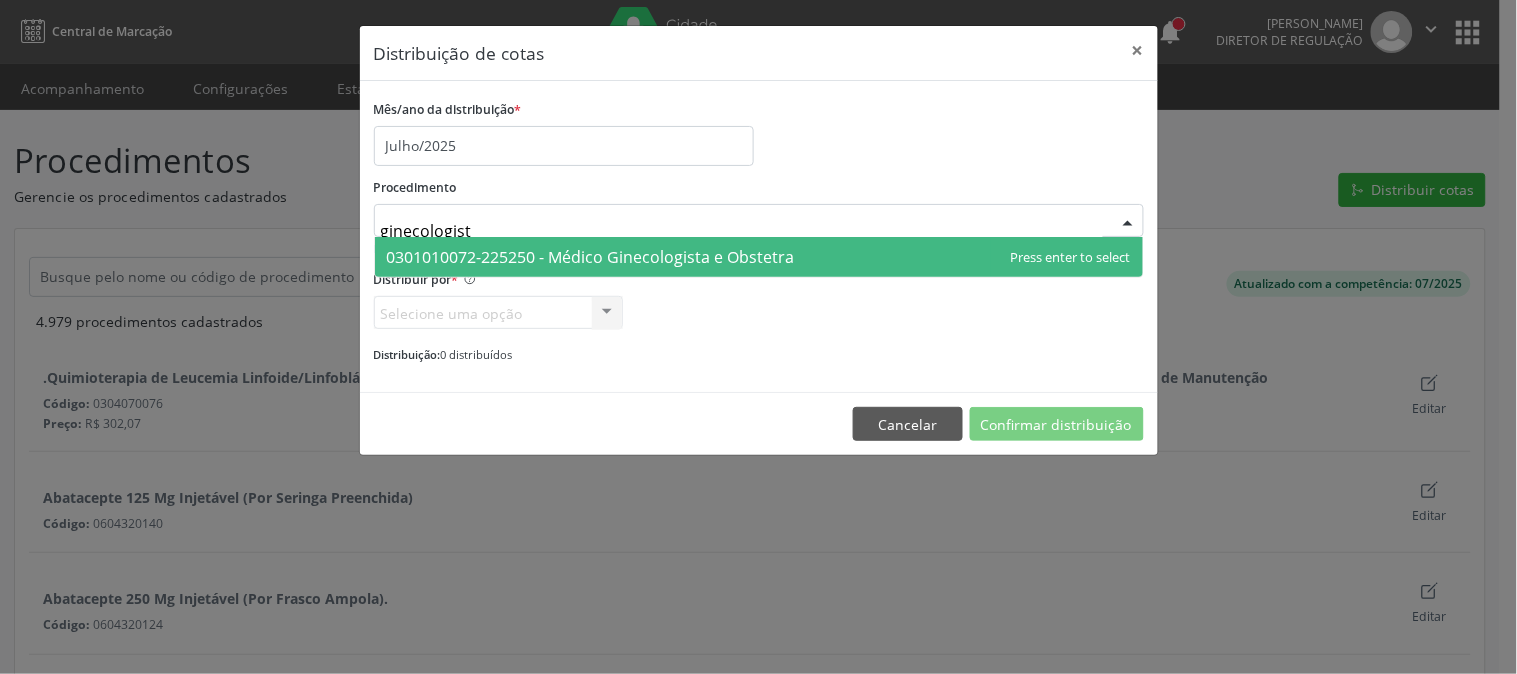 type on "ginecologista" 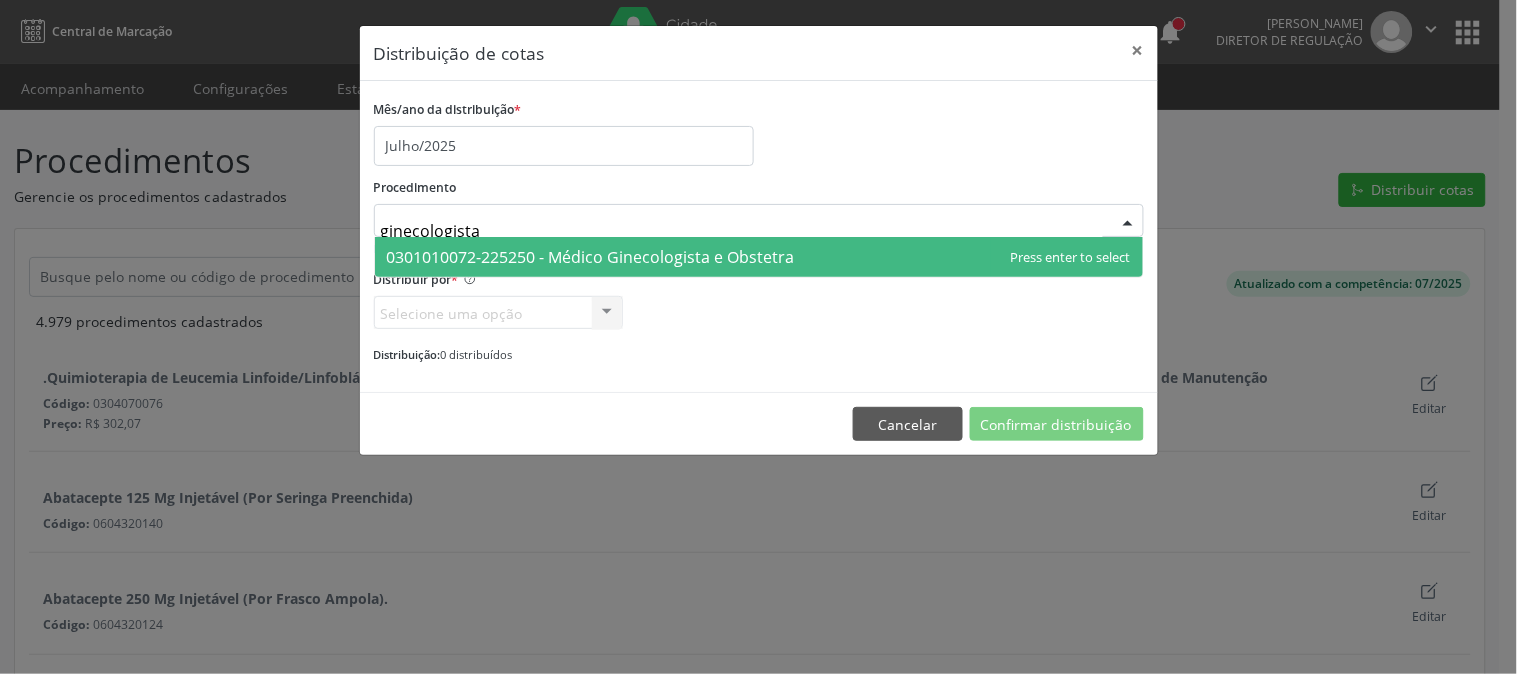 click on "0301010072-225250 - Médico Ginecologista e Obstetra" at bounding box center (591, 257) 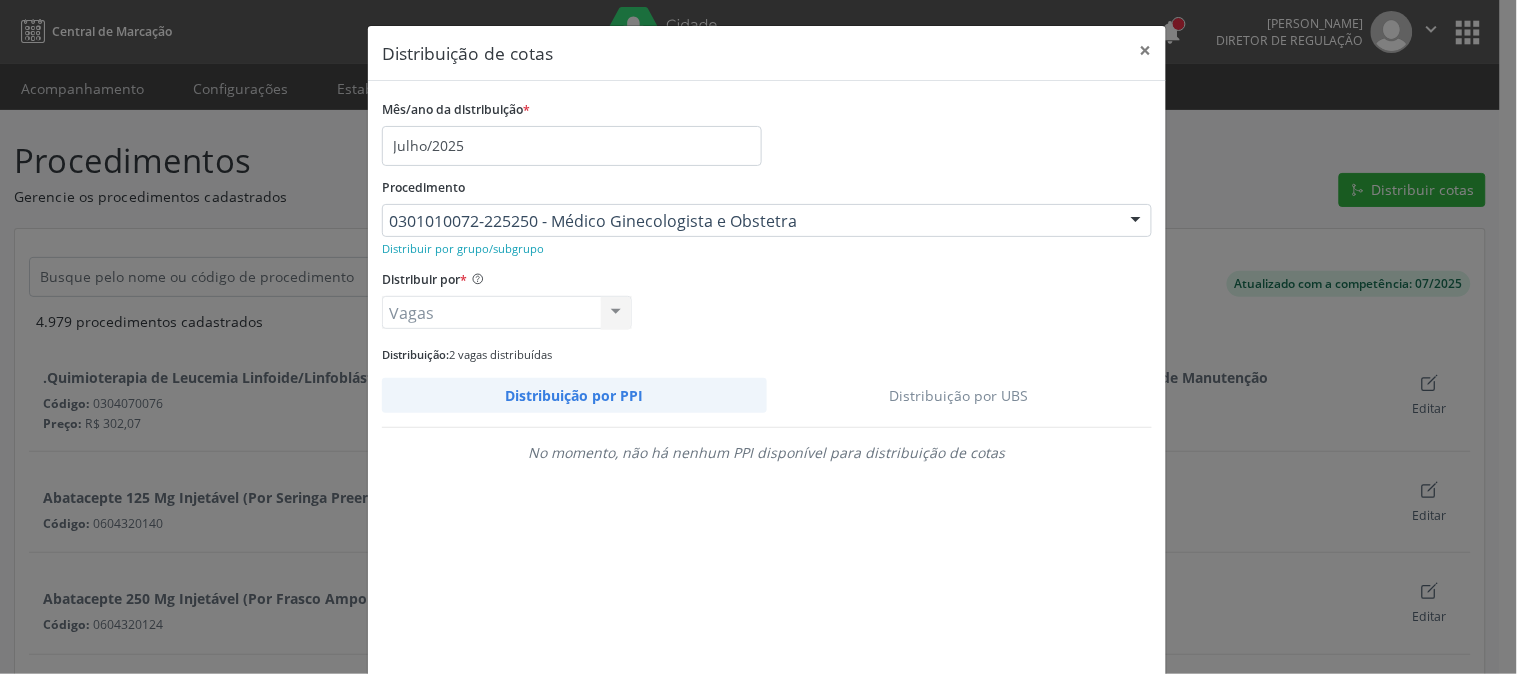 click on "Distribuição por UBS" at bounding box center [960, 395] 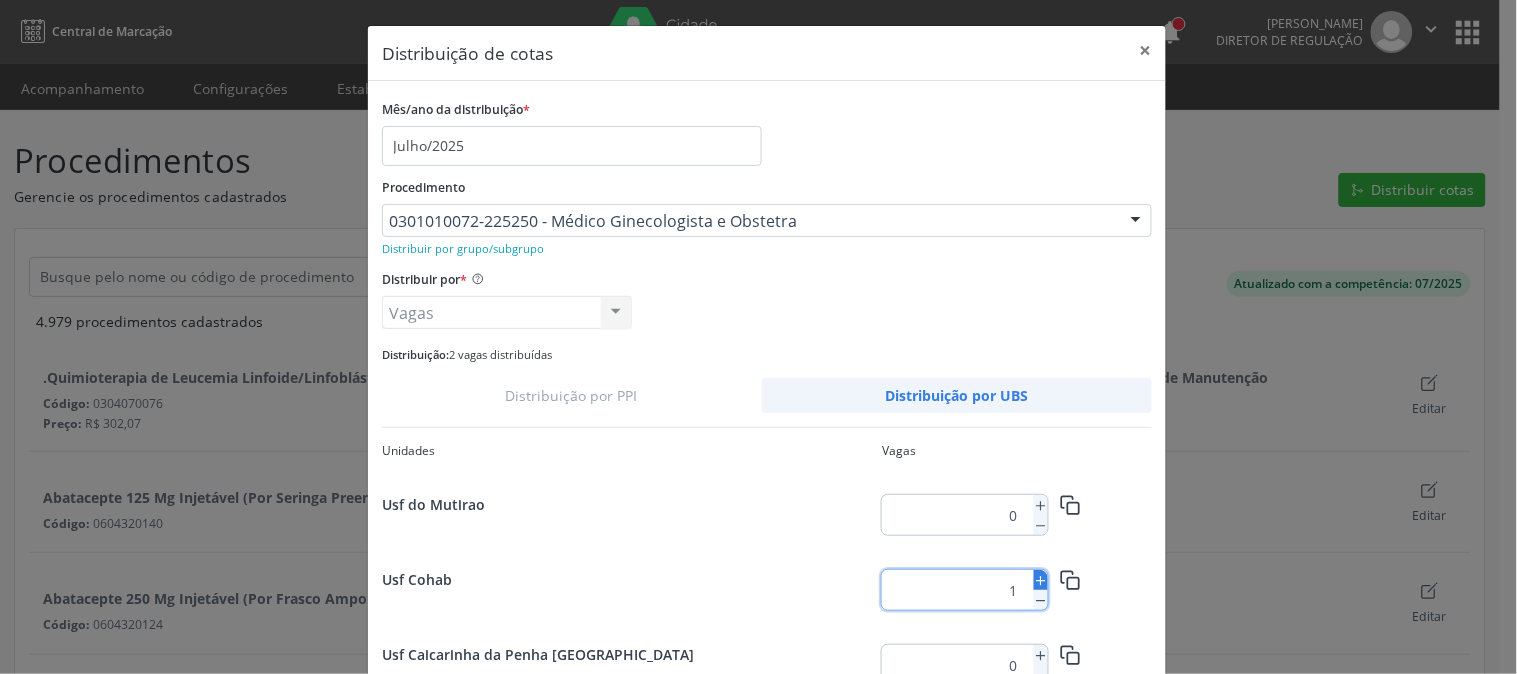 click 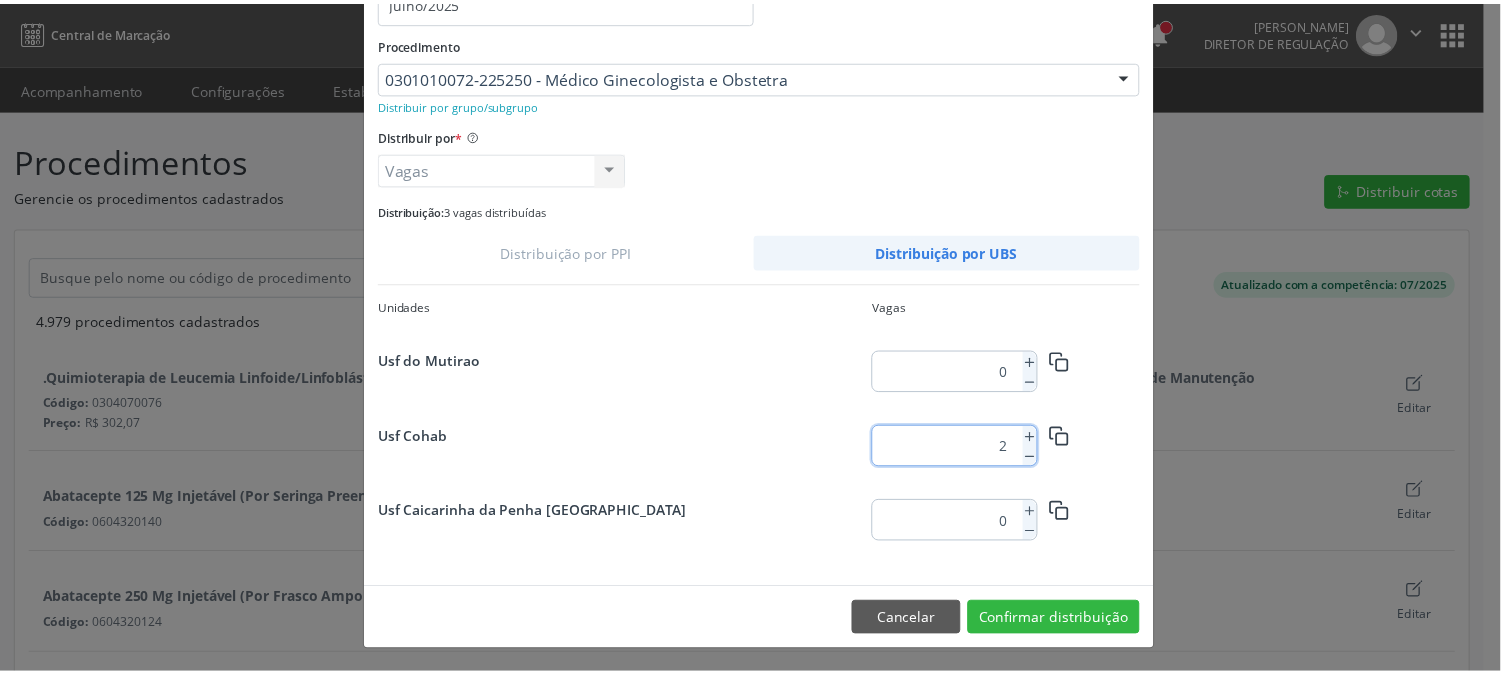 scroll, scrollTop: 145, scrollLeft: 0, axis: vertical 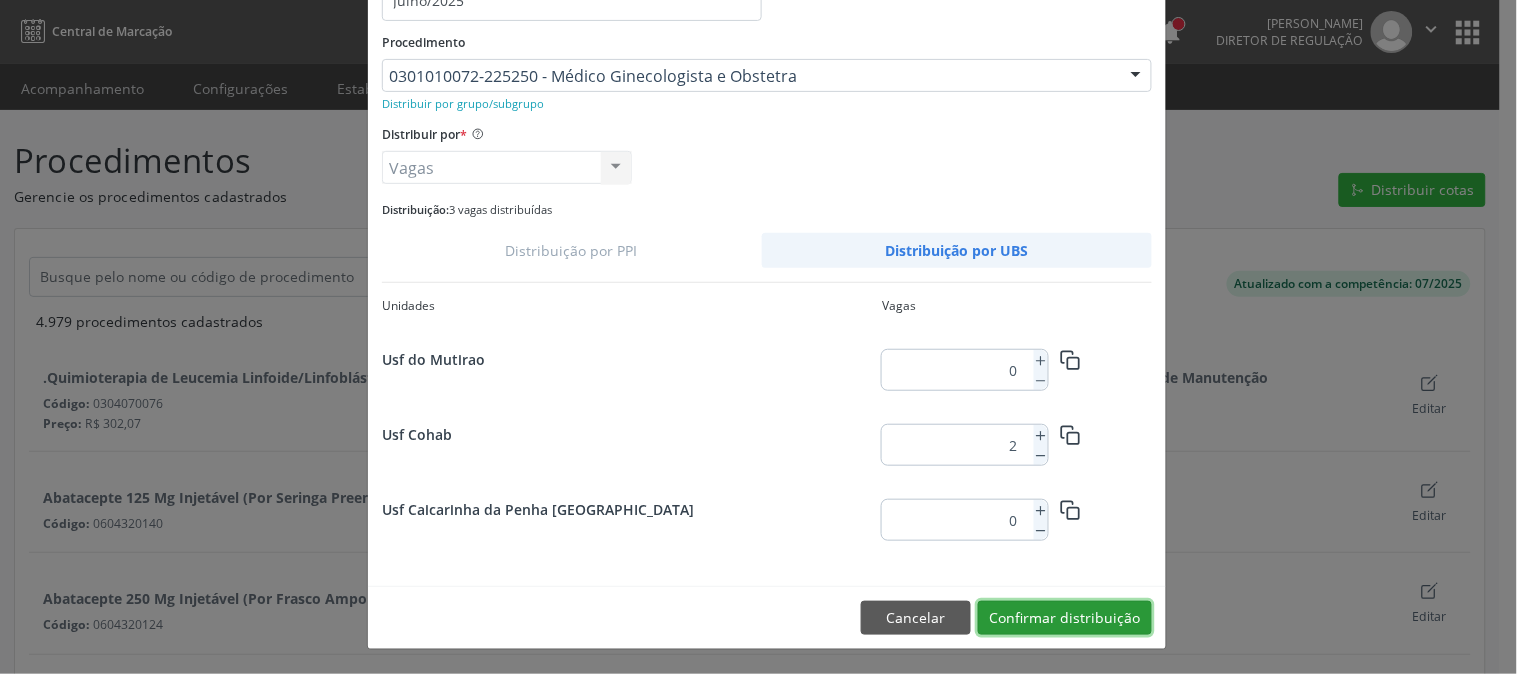 click on "Confirmar distribuição" at bounding box center (1065, 618) 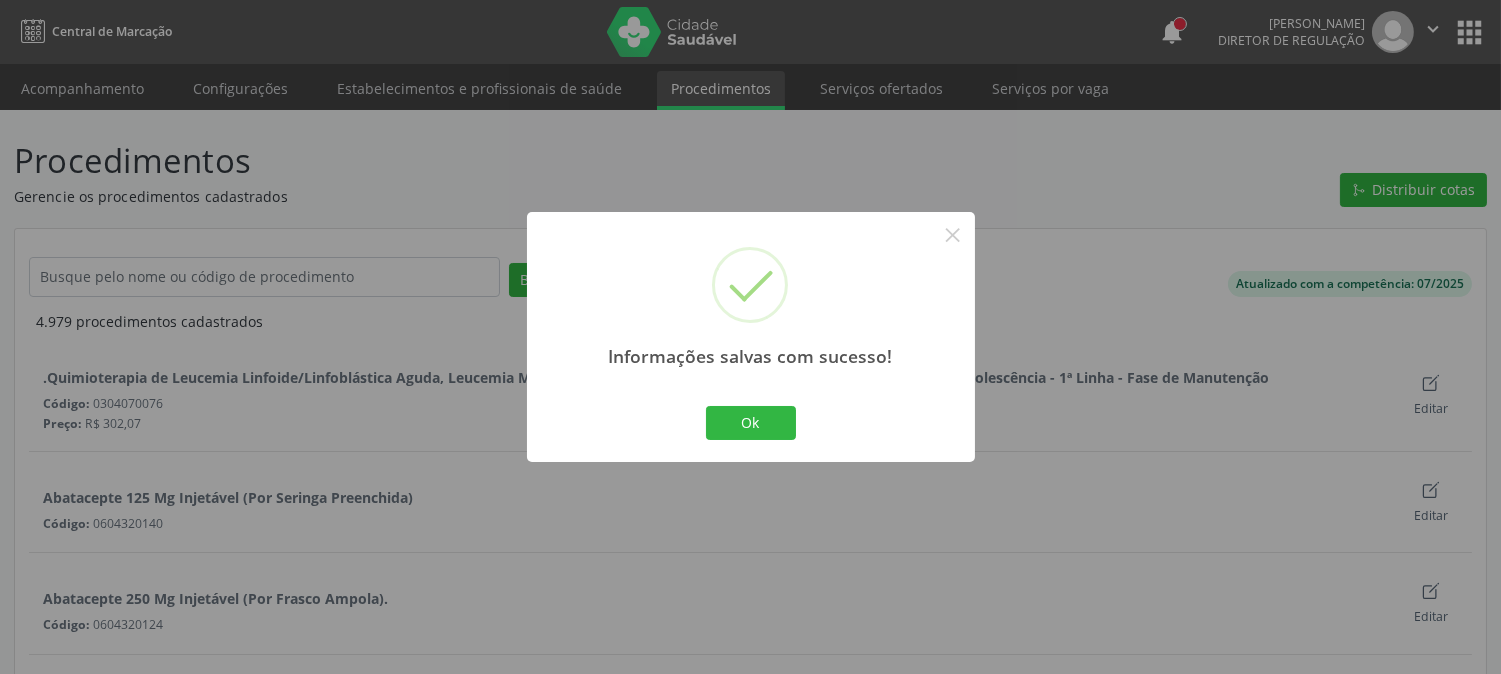 click on "×
Informações salvas com sucesso! Ok No Cancel" at bounding box center (751, 336) 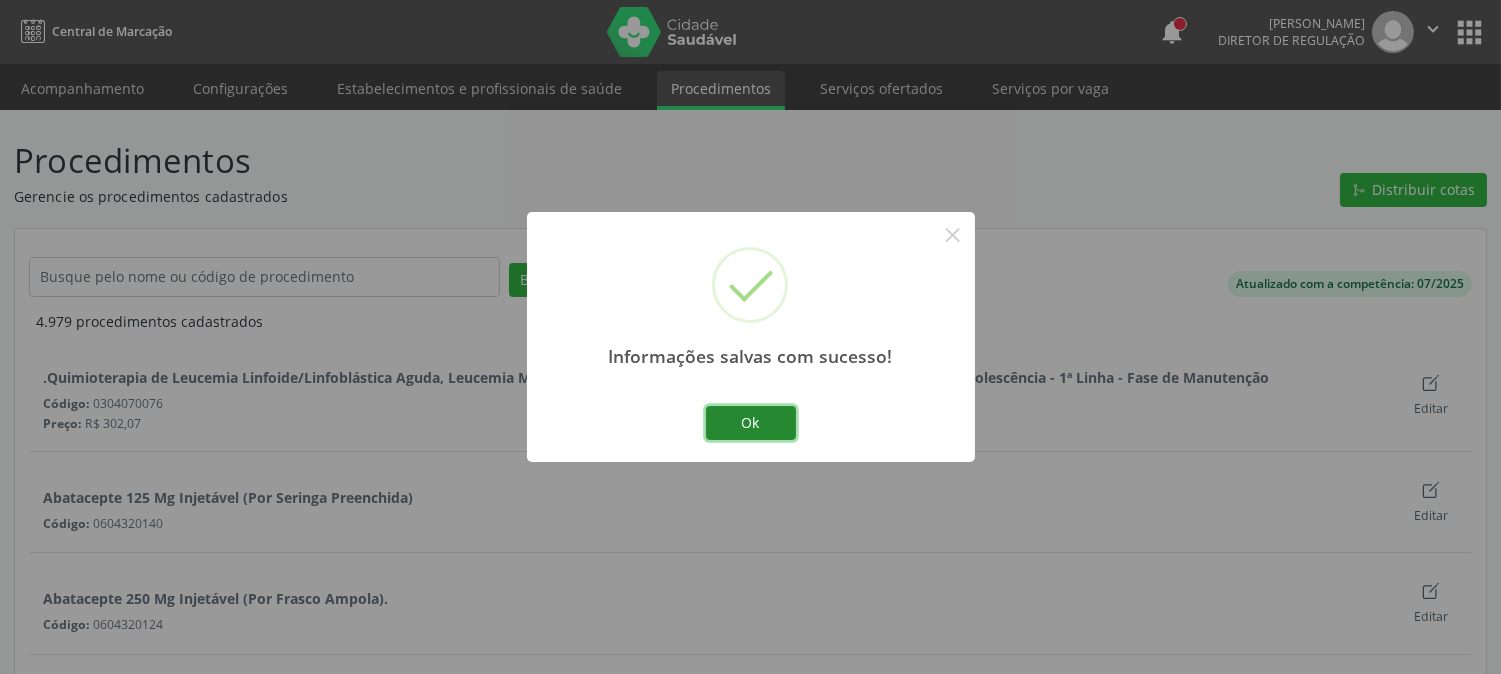 click on "Ok" at bounding box center (751, 423) 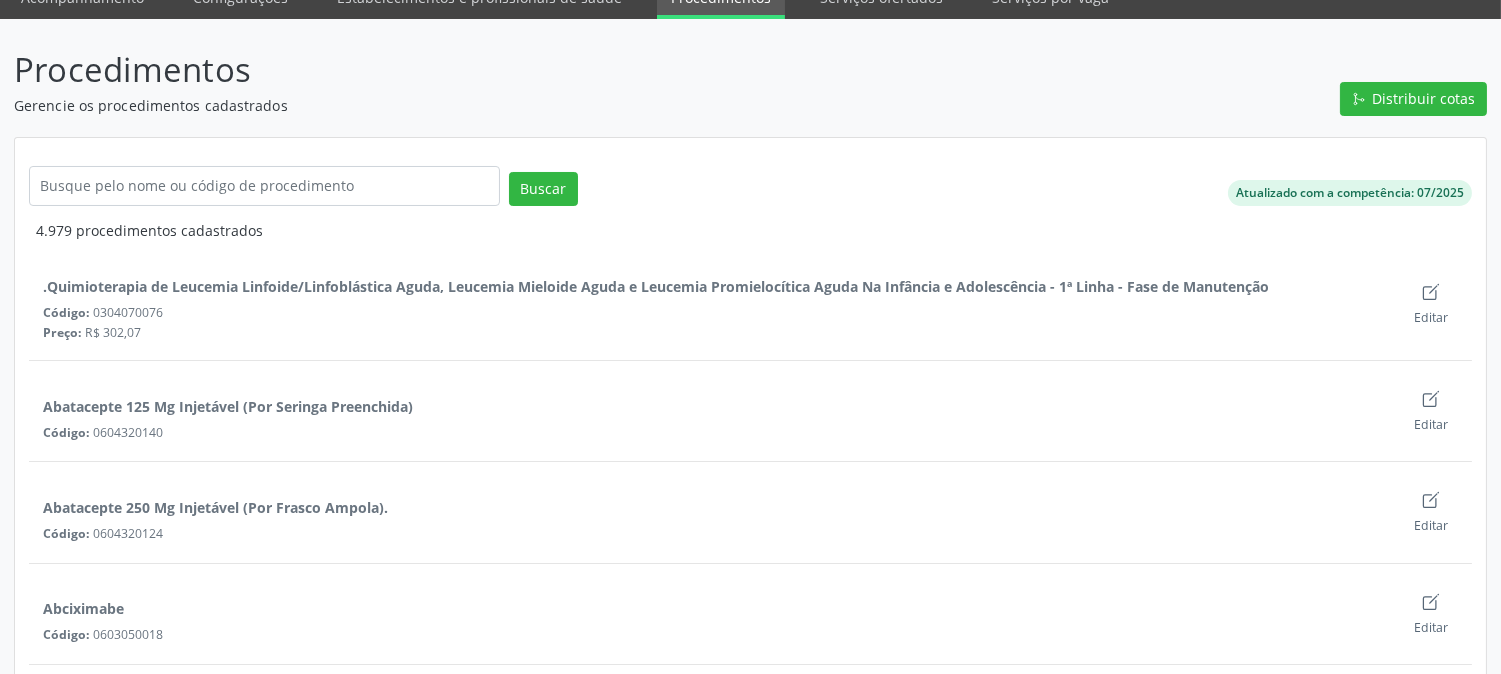 scroll, scrollTop: 0, scrollLeft: 0, axis: both 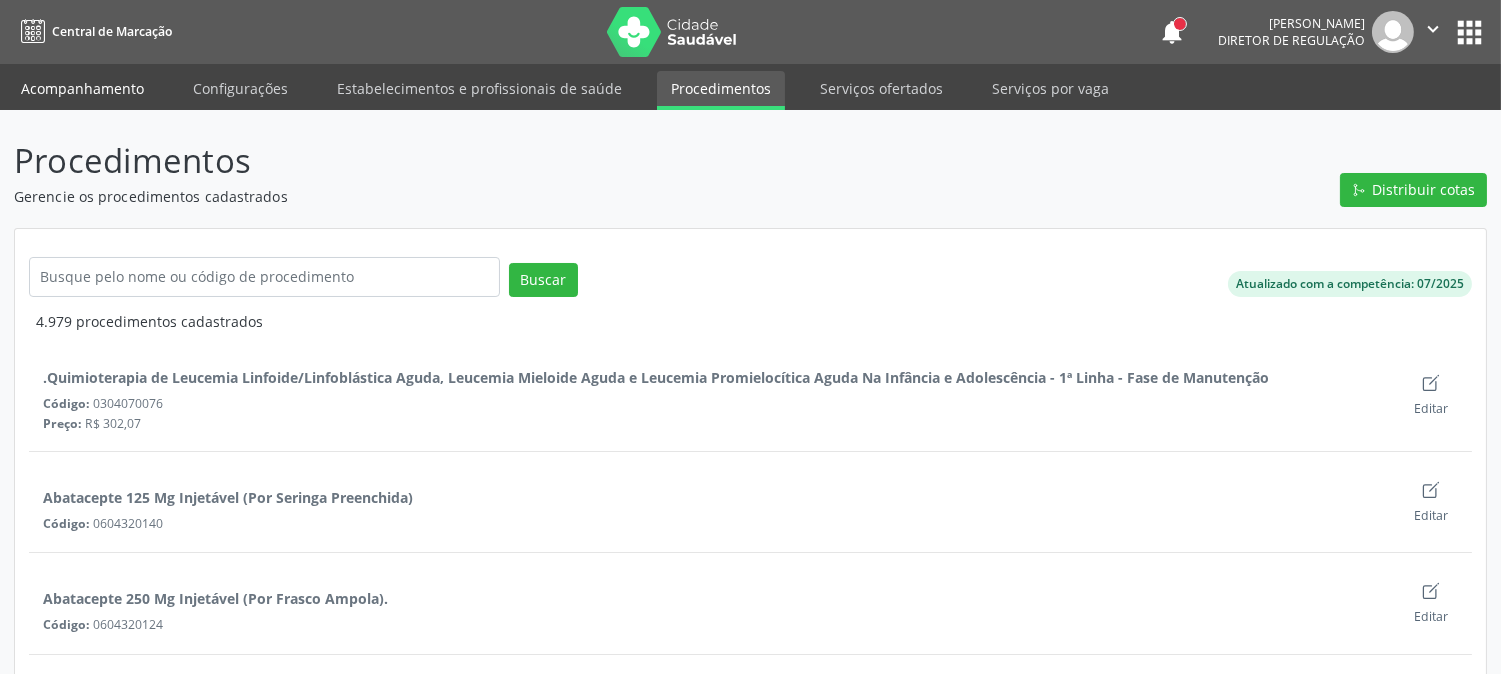 click on "Acompanhamento" at bounding box center [82, 88] 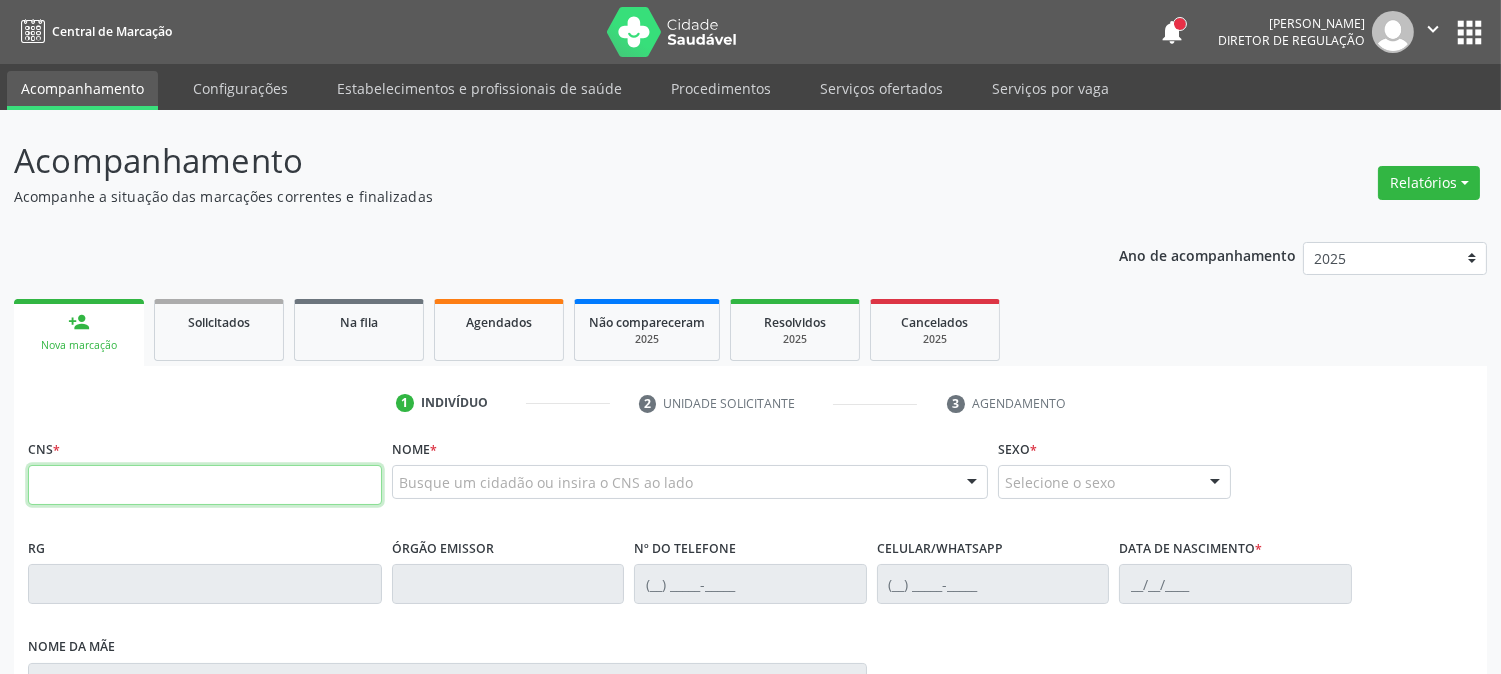 click at bounding box center (205, 485) 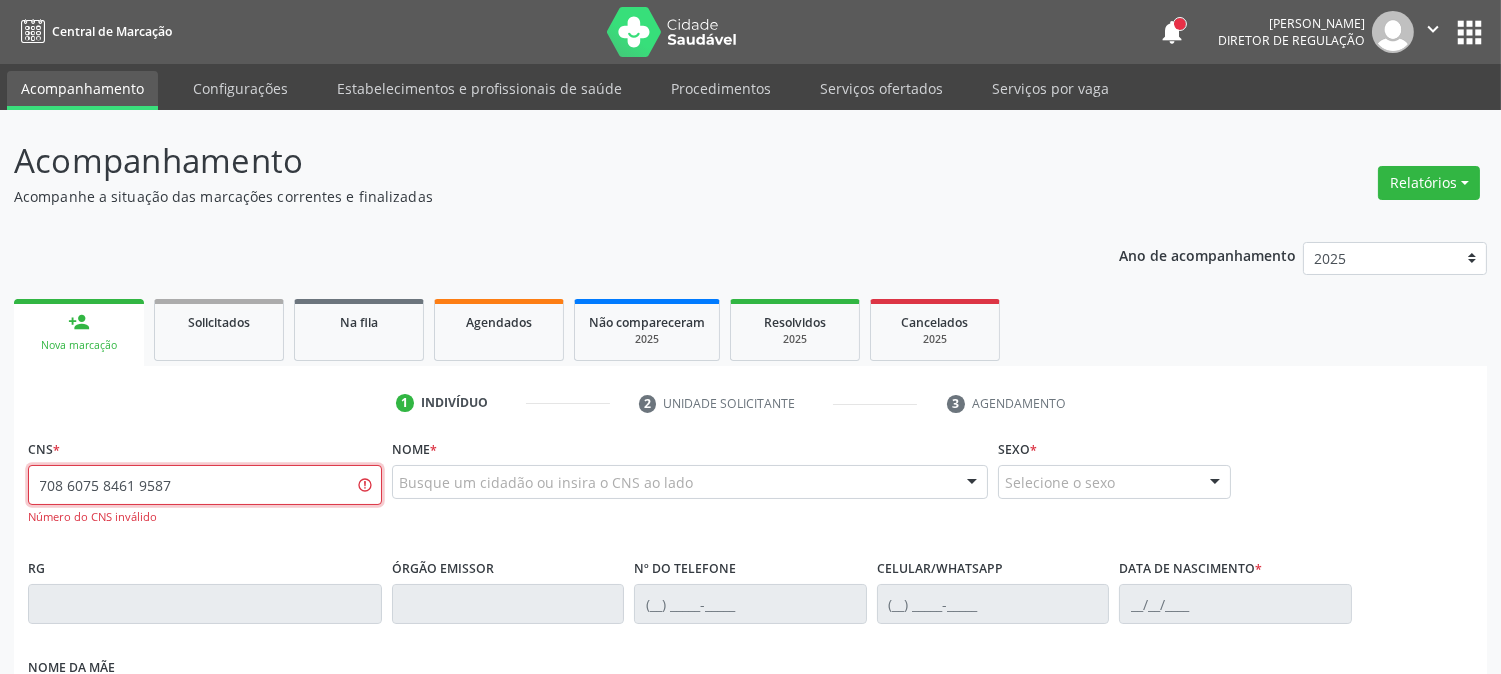 drag, startPoint x: 243, startPoint y: 483, endPoint x: 0, endPoint y: 488, distance: 243.05144 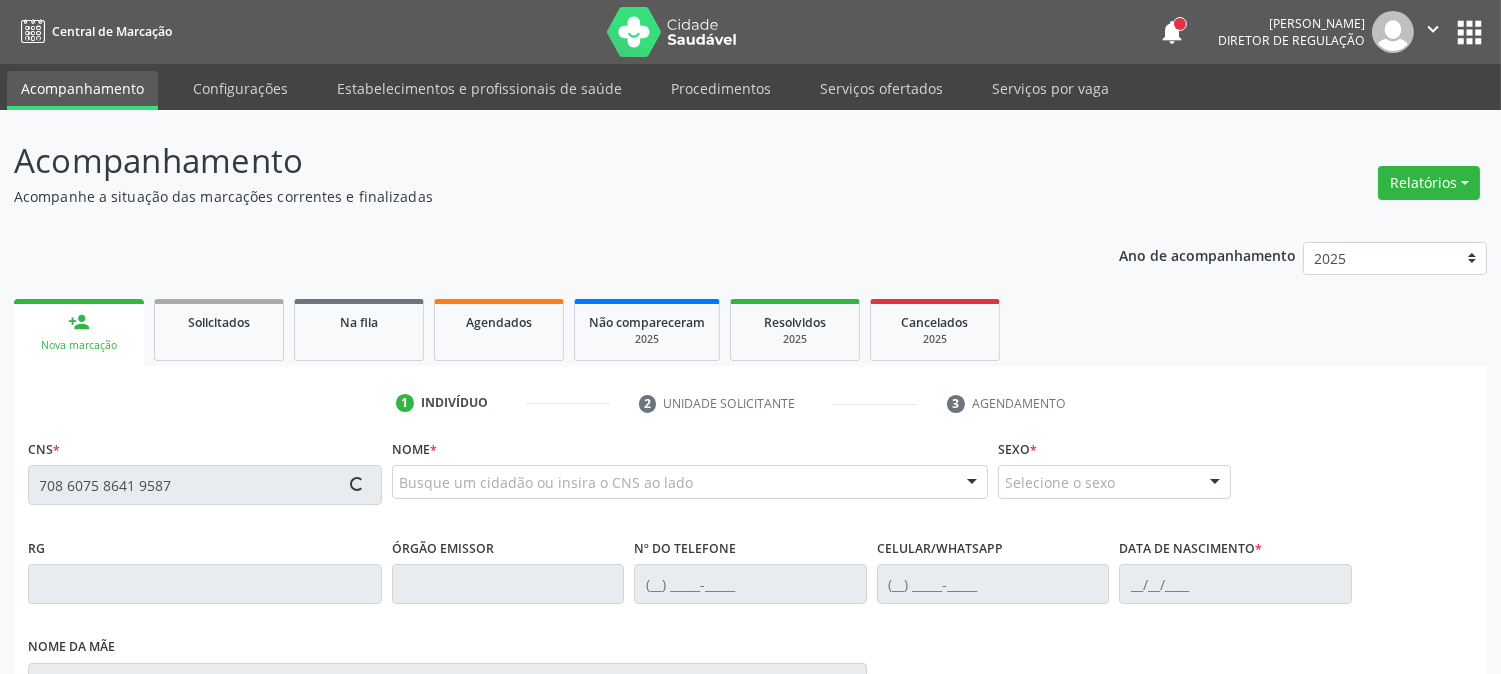 type on "708 6075 8641 9587" 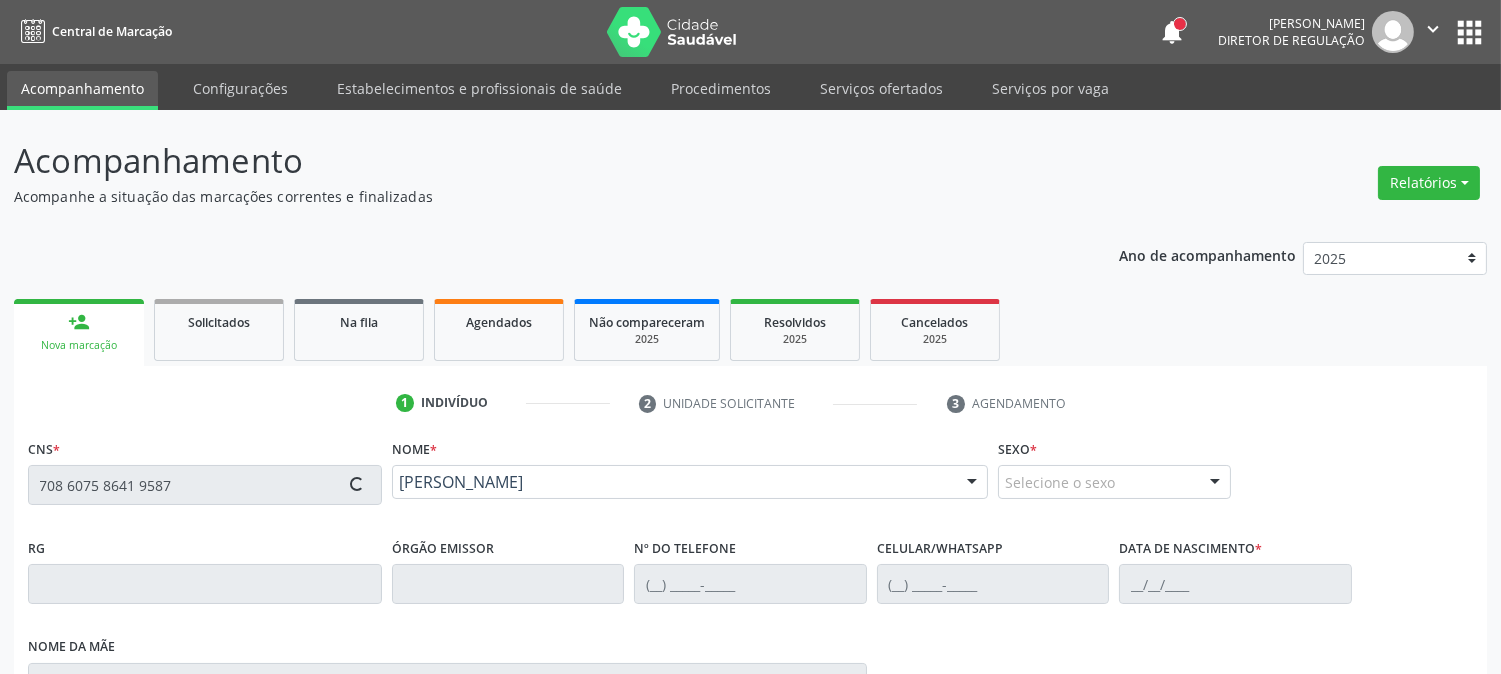 scroll, scrollTop: 395, scrollLeft: 0, axis: vertical 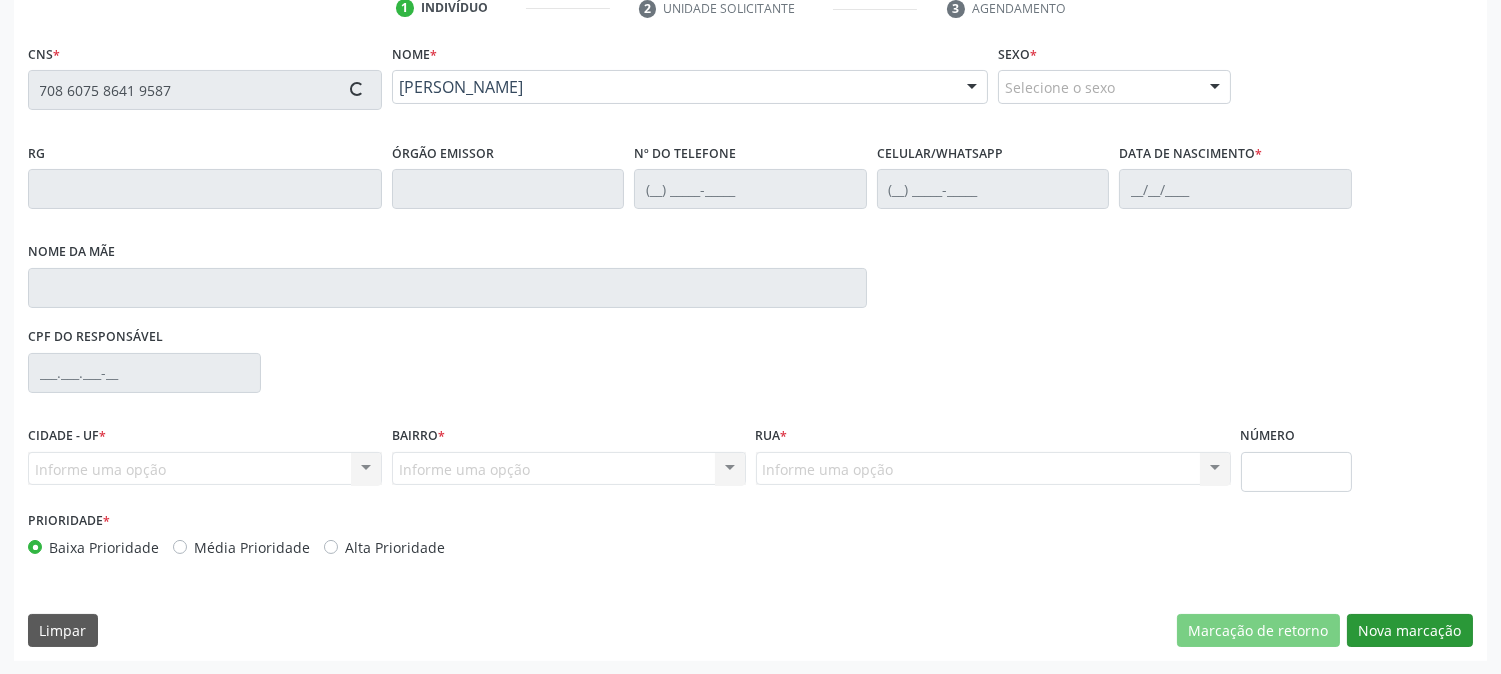 type on "(87) 99955-6055" 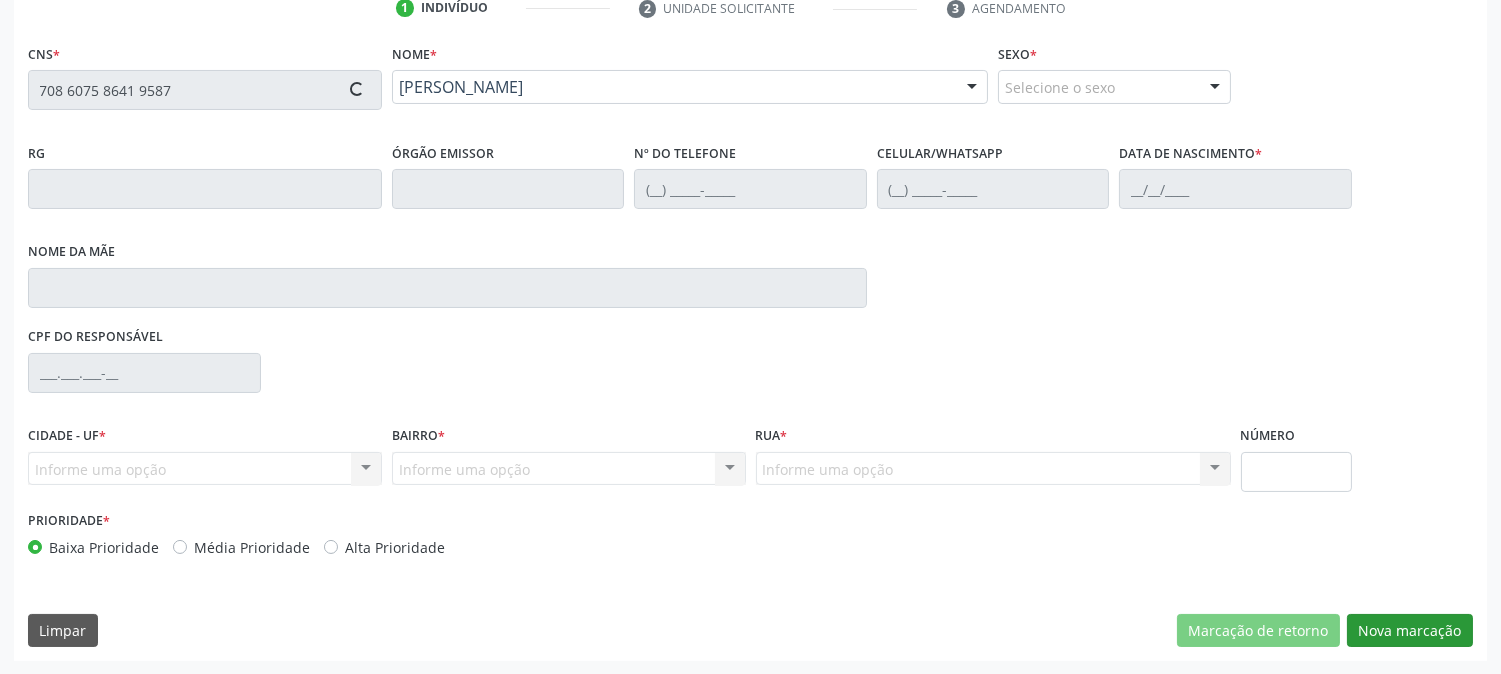 type on "(87) 99955-6055" 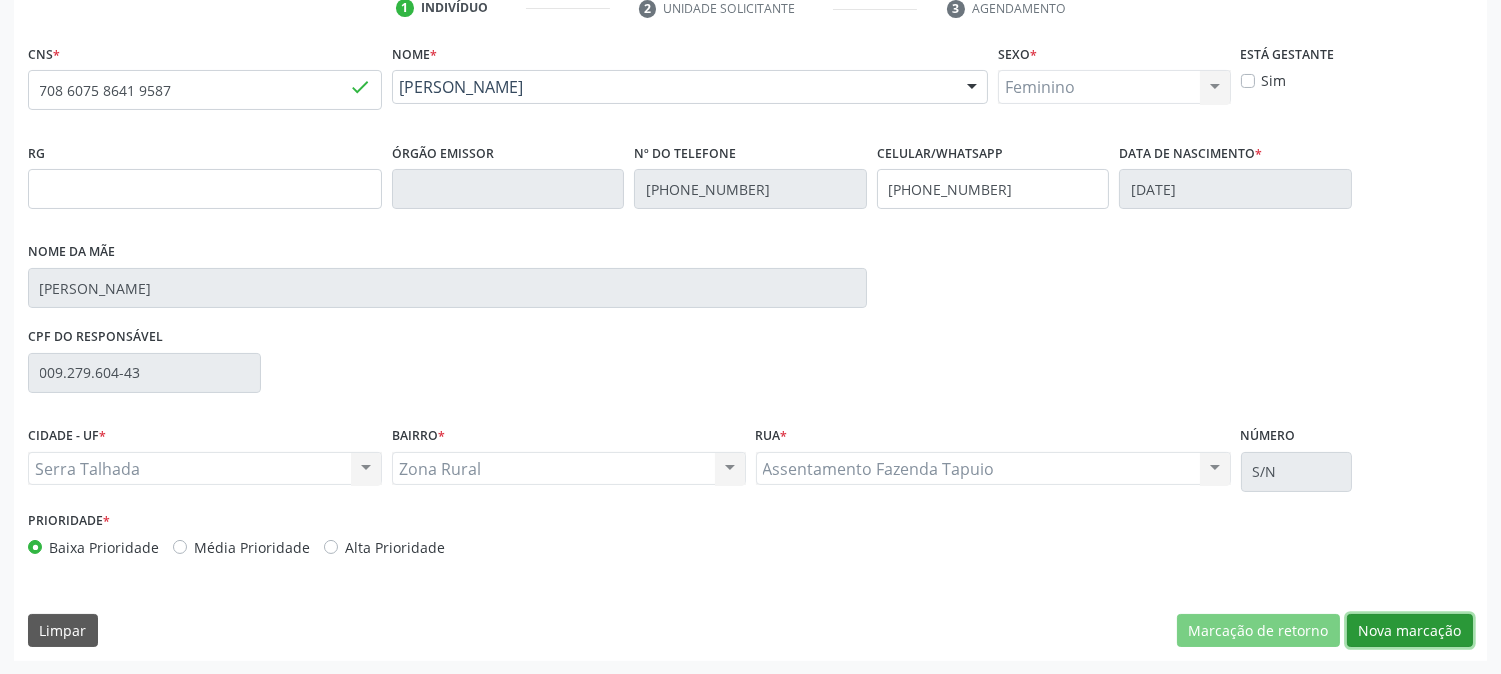 click on "Nova marcação" at bounding box center (1410, 631) 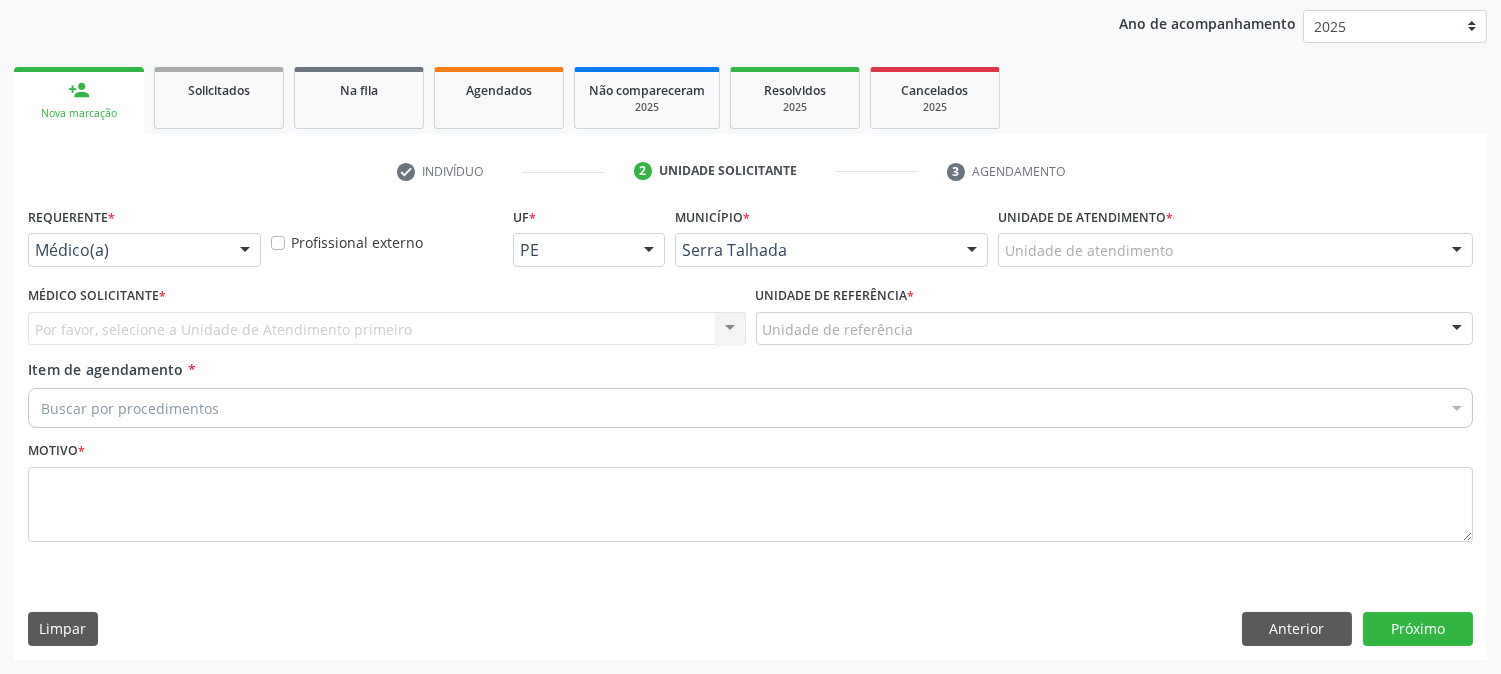 scroll, scrollTop: 231, scrollLeft: 0, axis: vertical 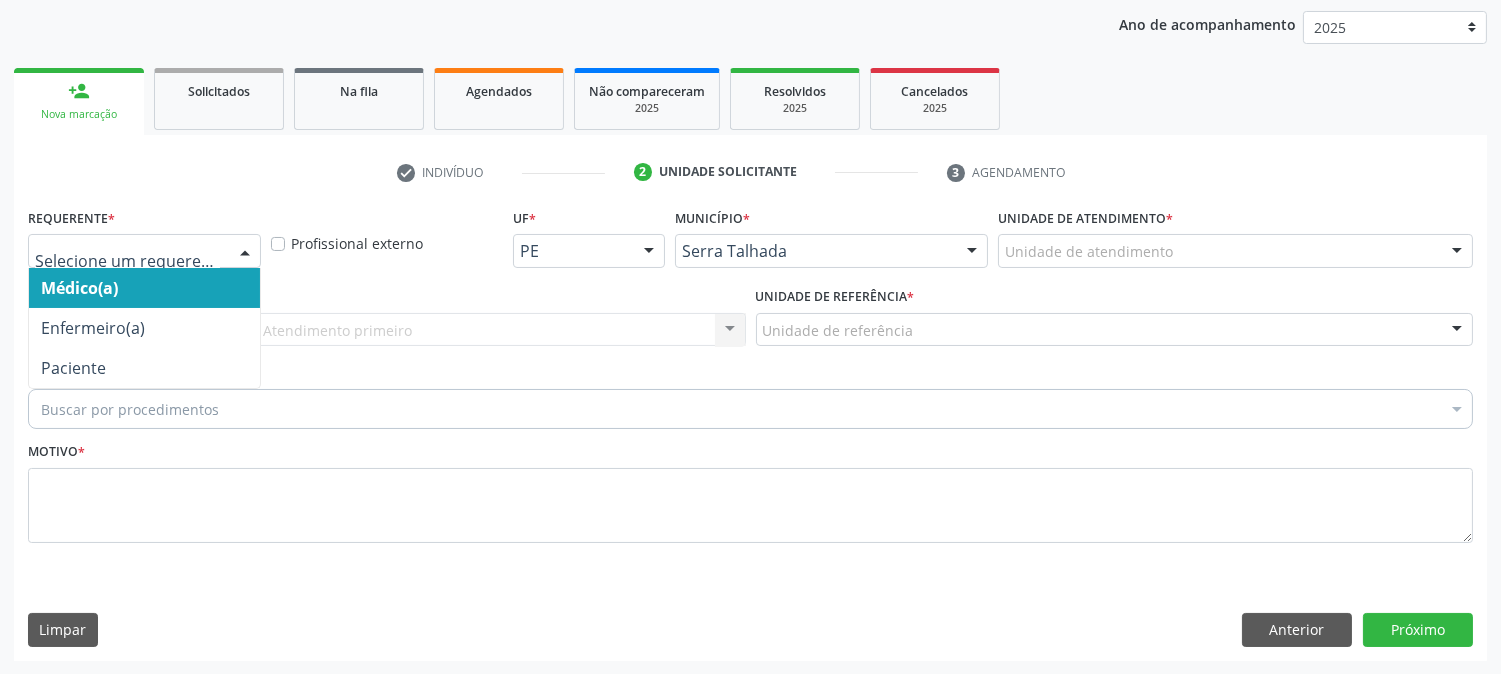 click at bounding box center (144, 251) 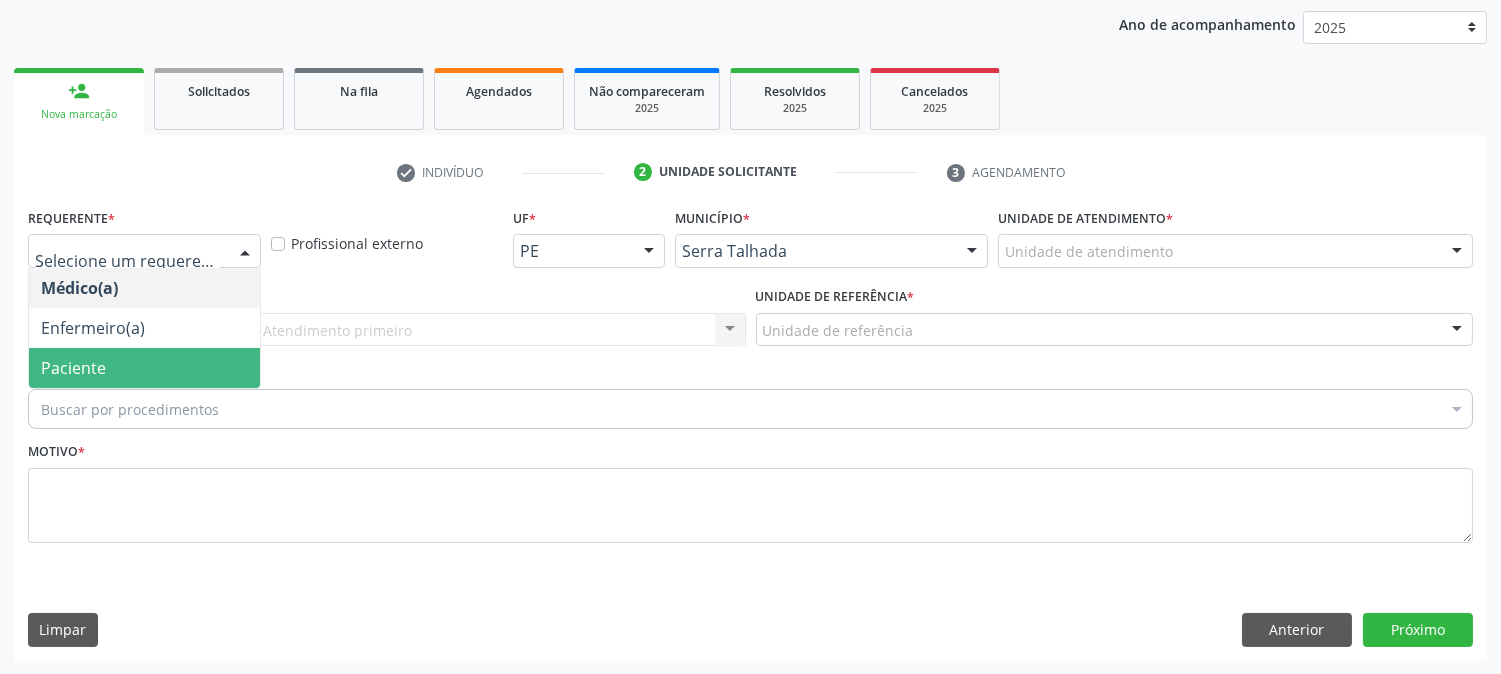 click on "Paciente" at bounding box center [144, 368] 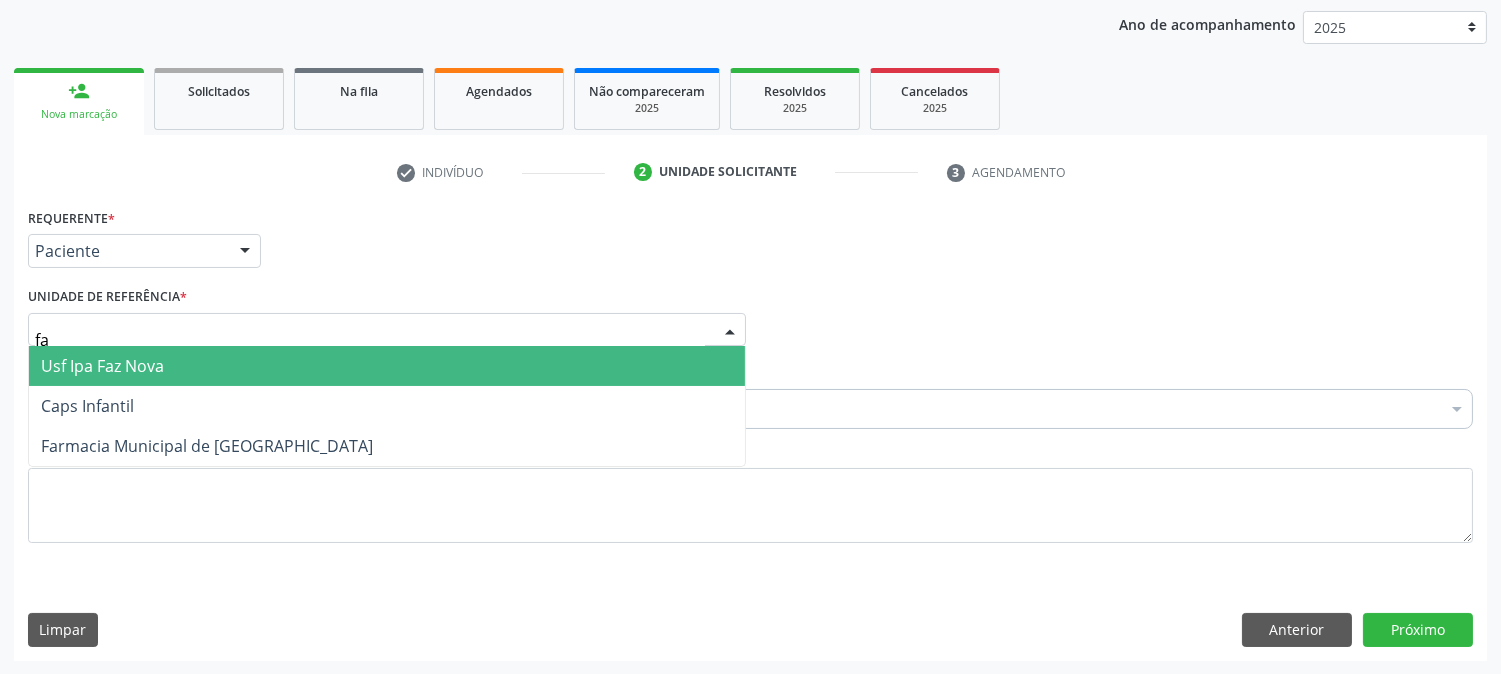 type on "faz" 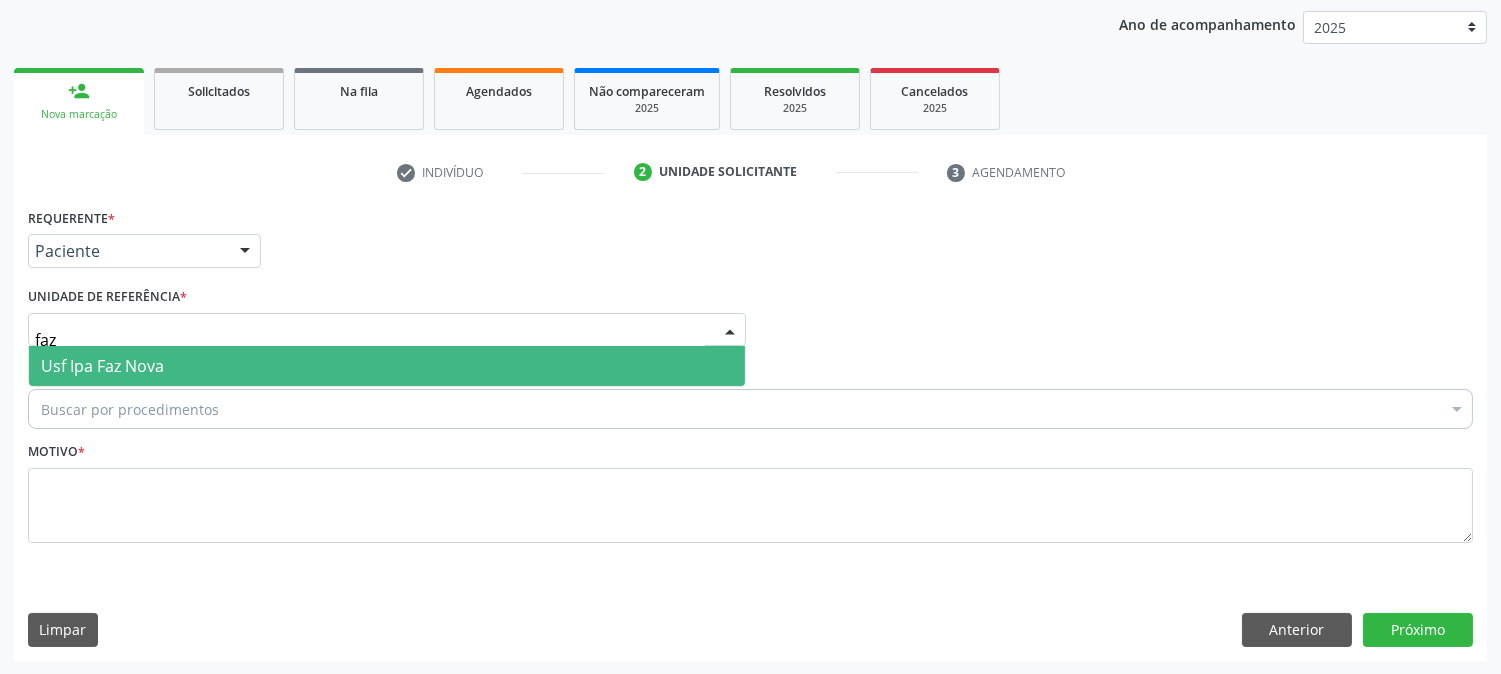 click on "Usf Ipa Faz Nova" at bounding box center [102, 366] 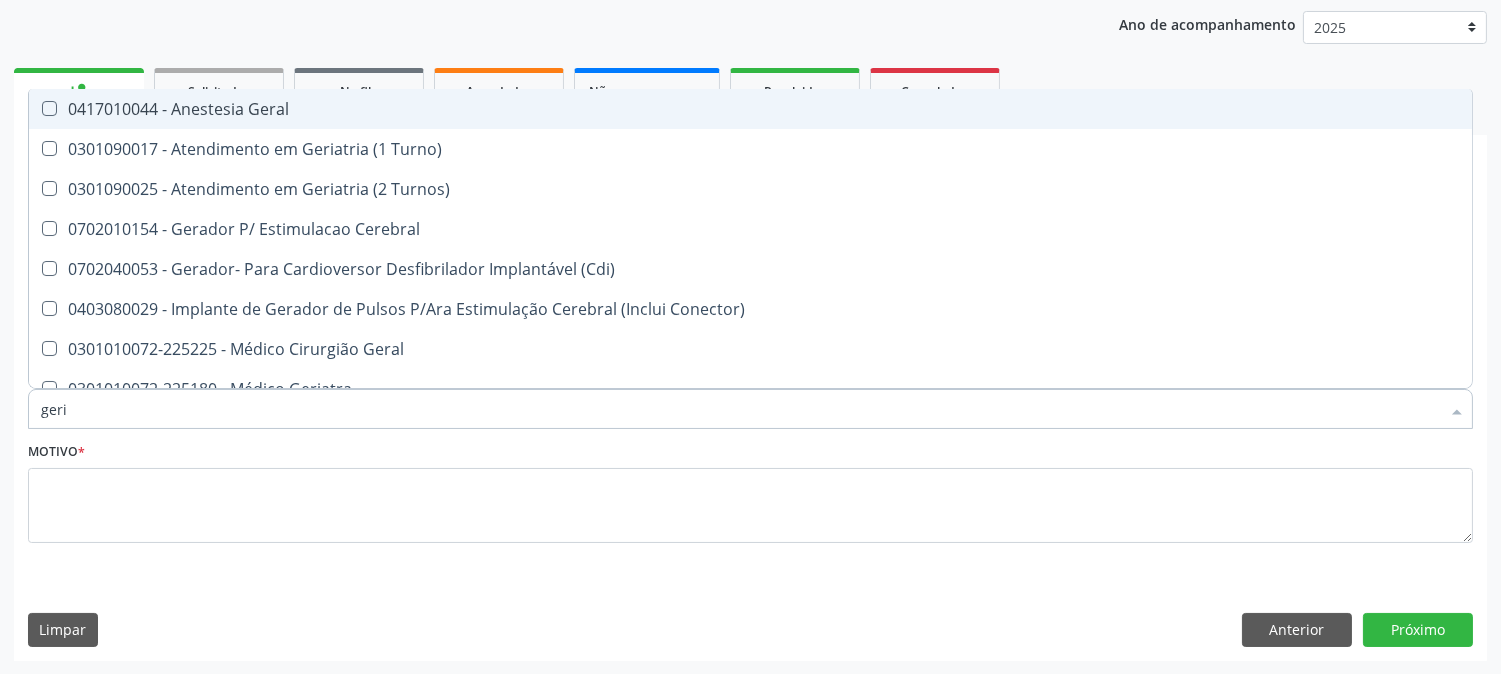 type on "geria" 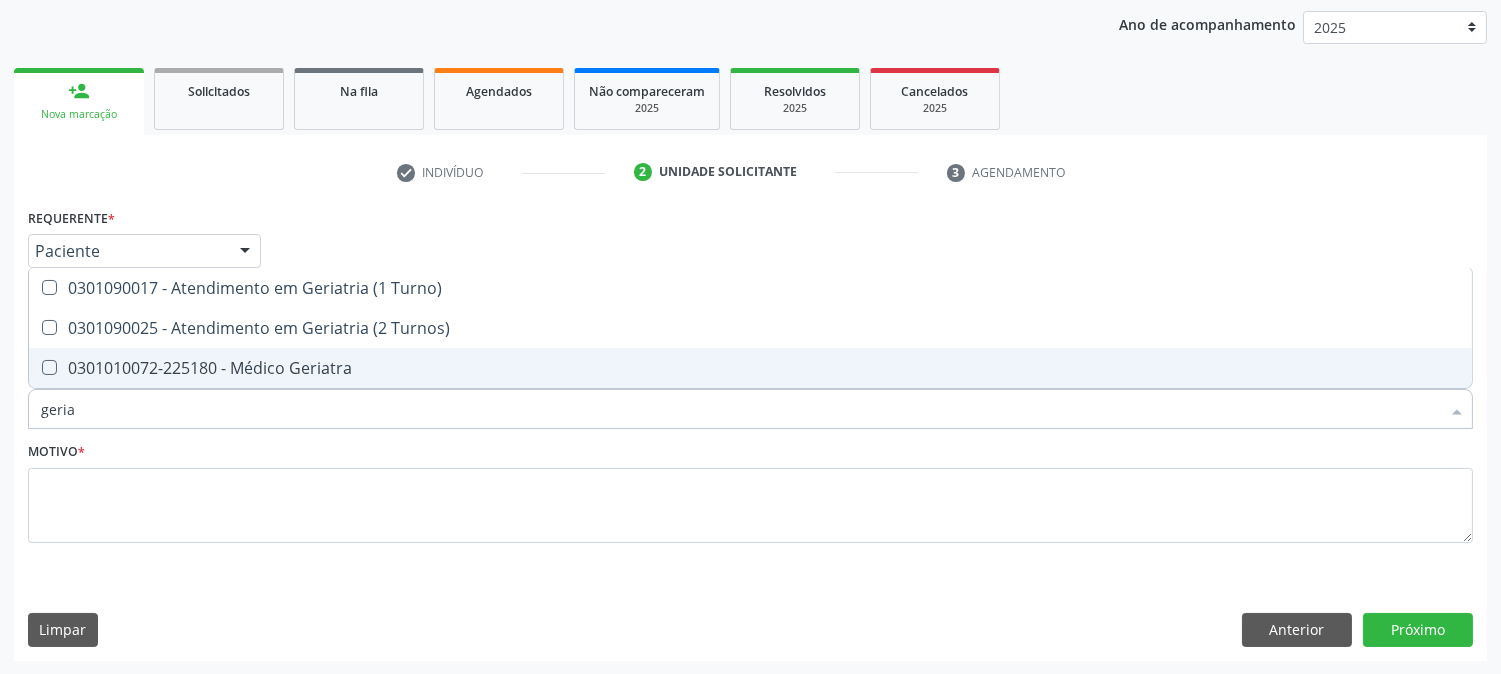 click on "0301010072-225180 - Médico Geriatra" at bounding box center [750, 368] 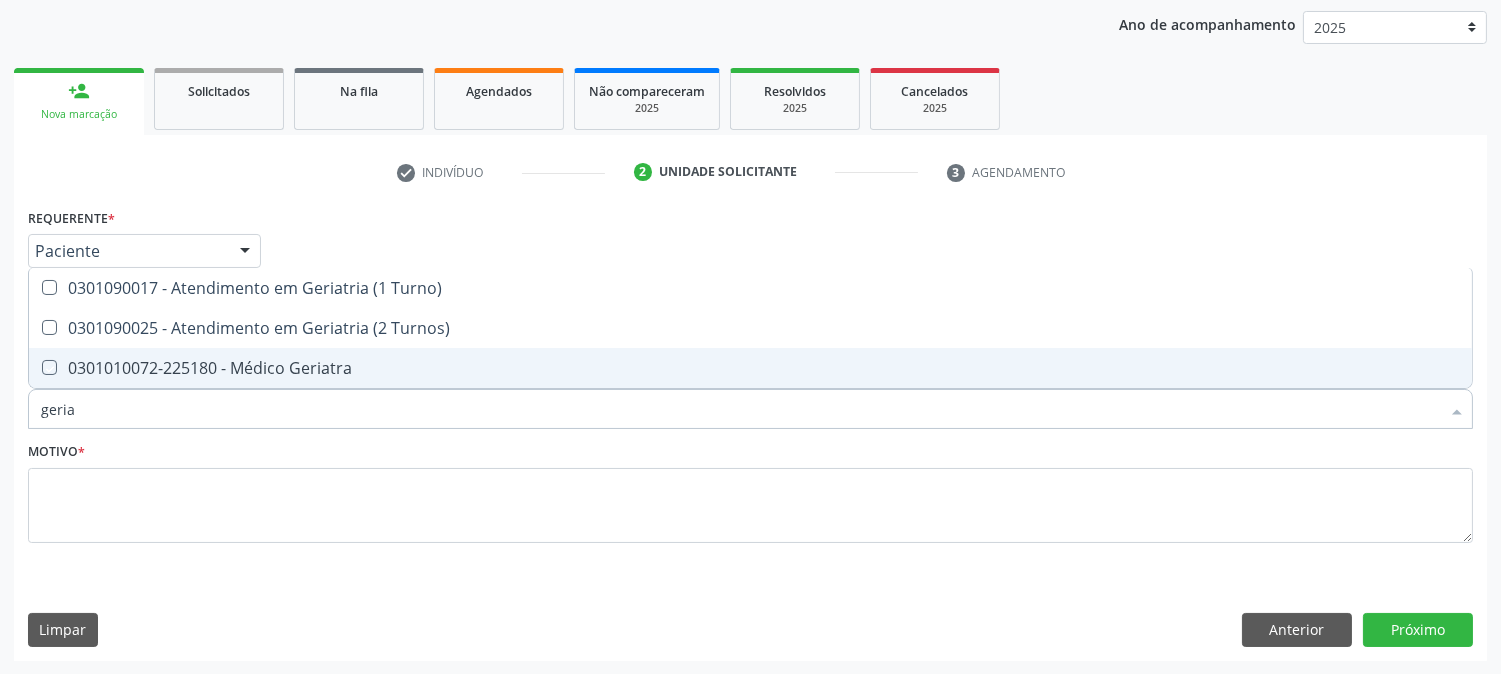 checkbox on "true" 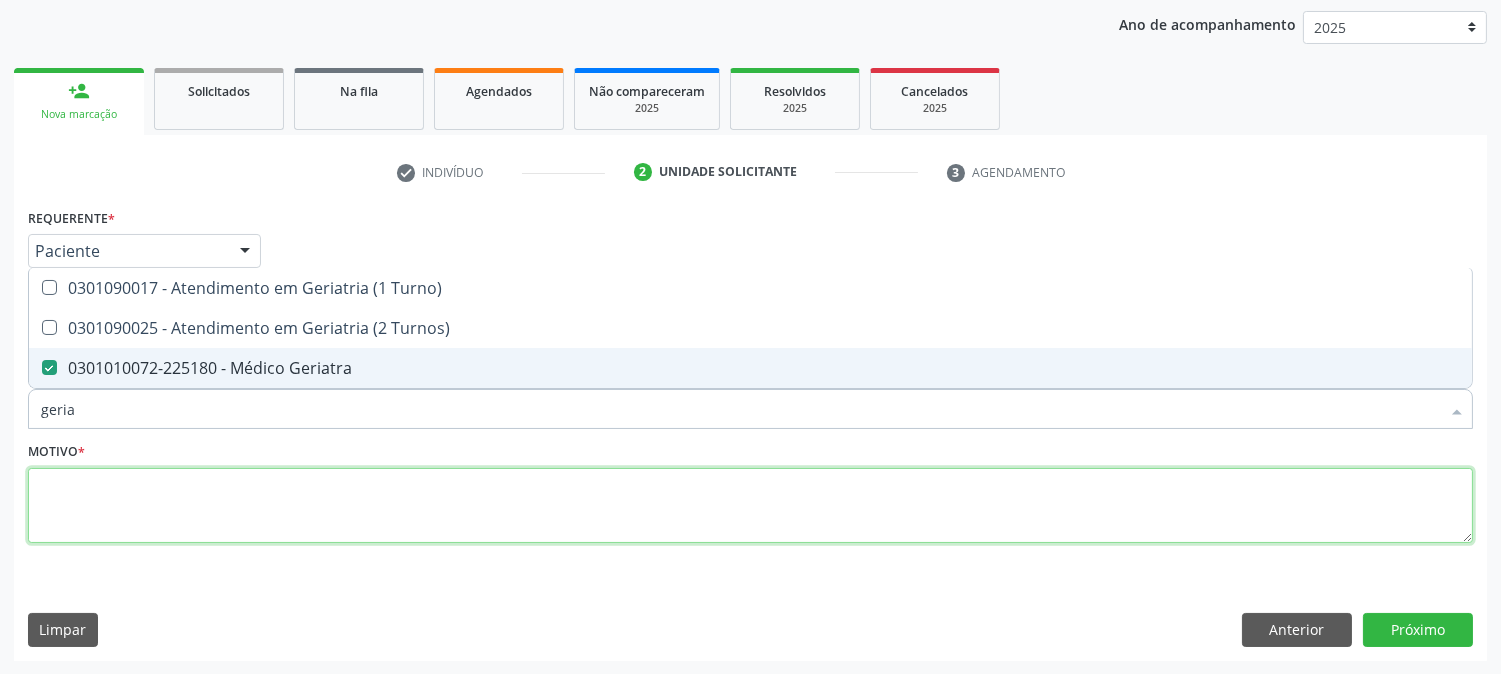 click at bounding box center [750, 506] 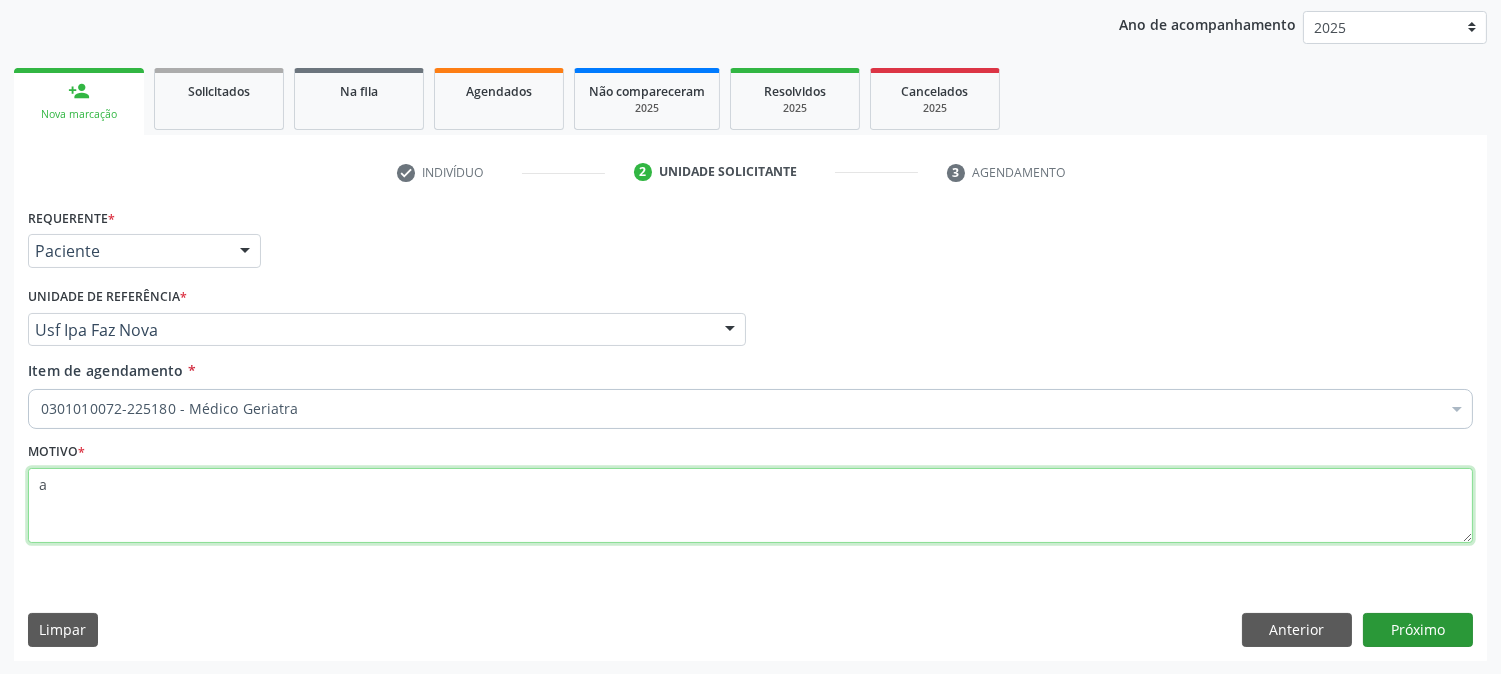 type on "a" 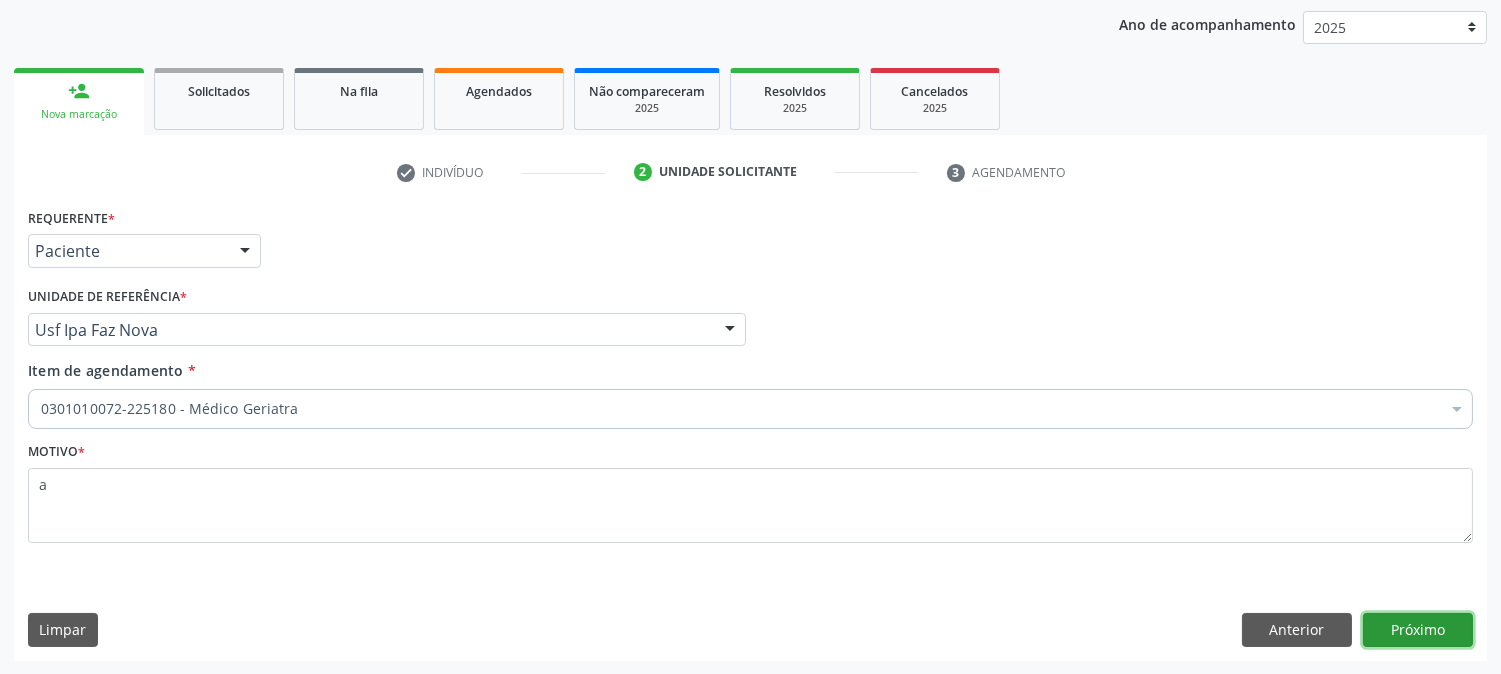 click on "Próximo" at bounding box center [1418, 630] 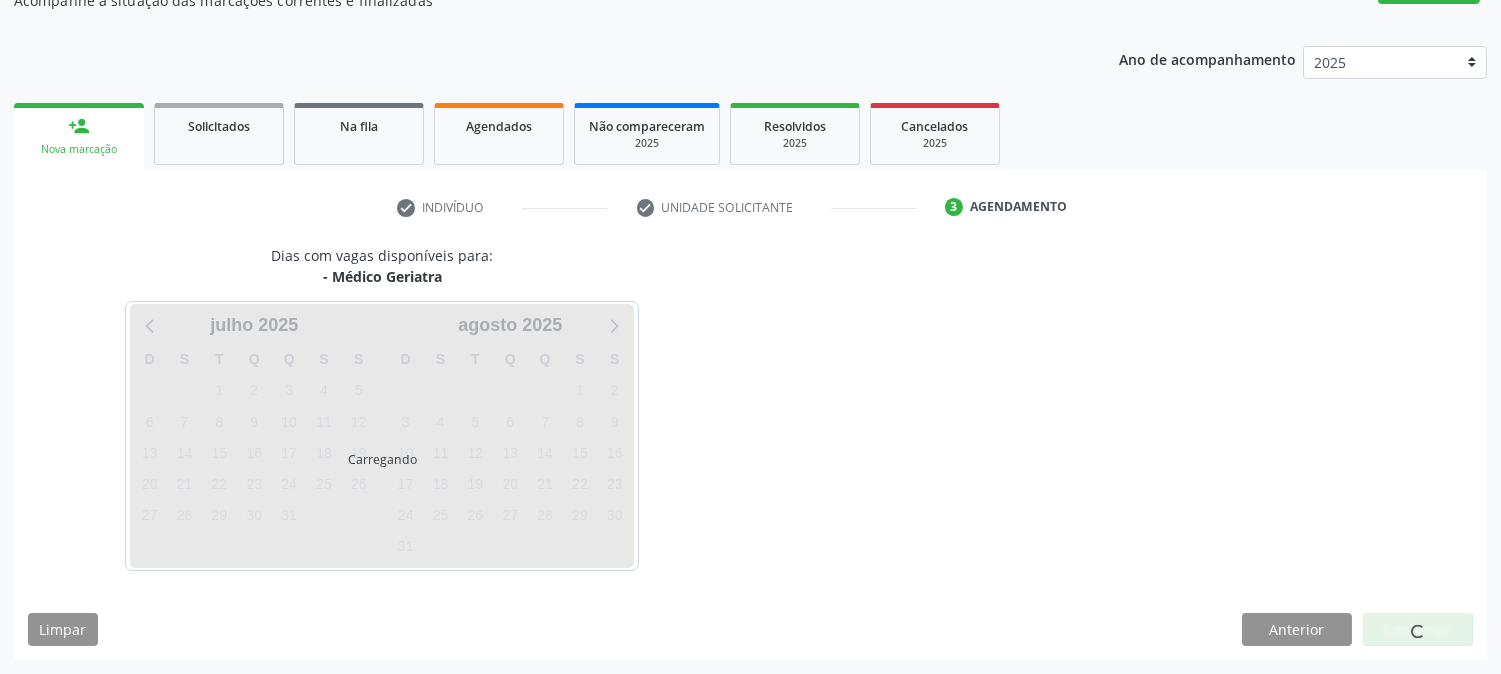 scroll, scrollTop: 195, scrollLeft: 0, axis: vertical 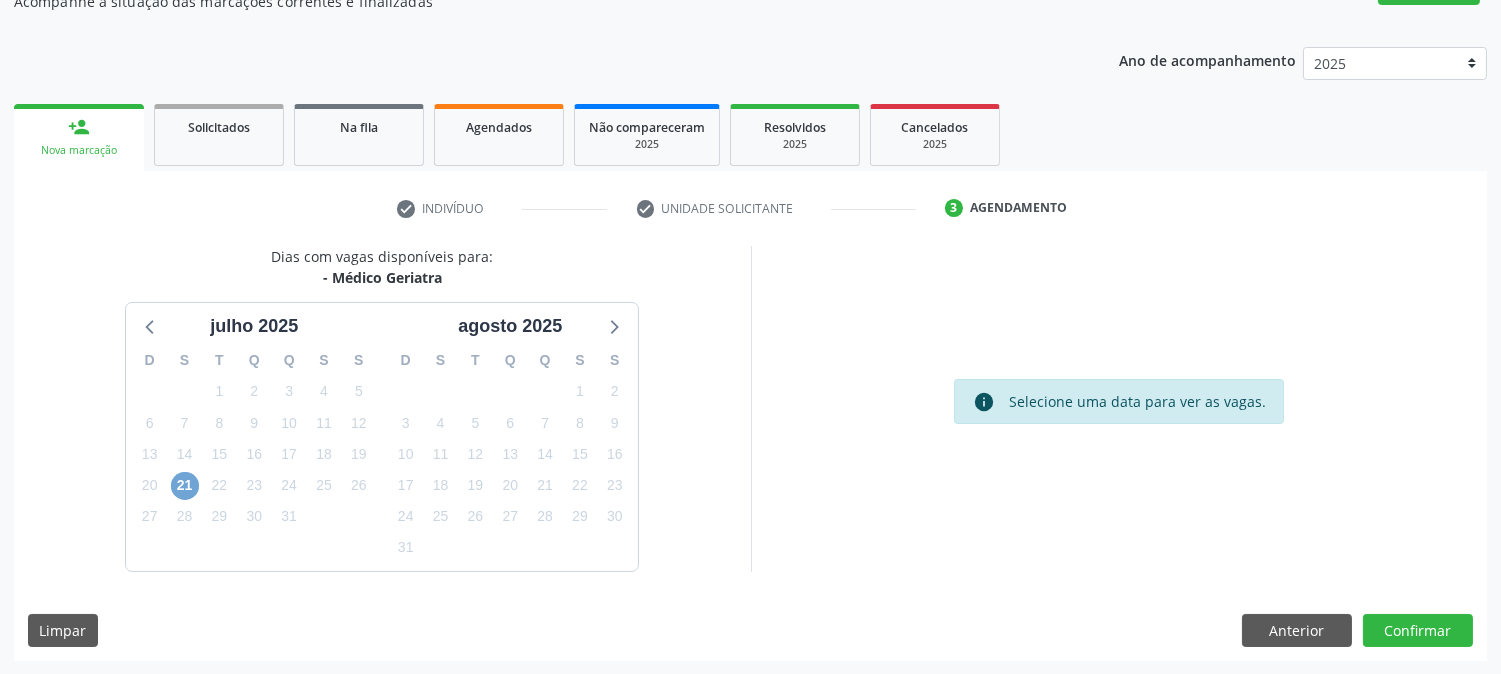 click on "21" at bounding box center [185, 486] 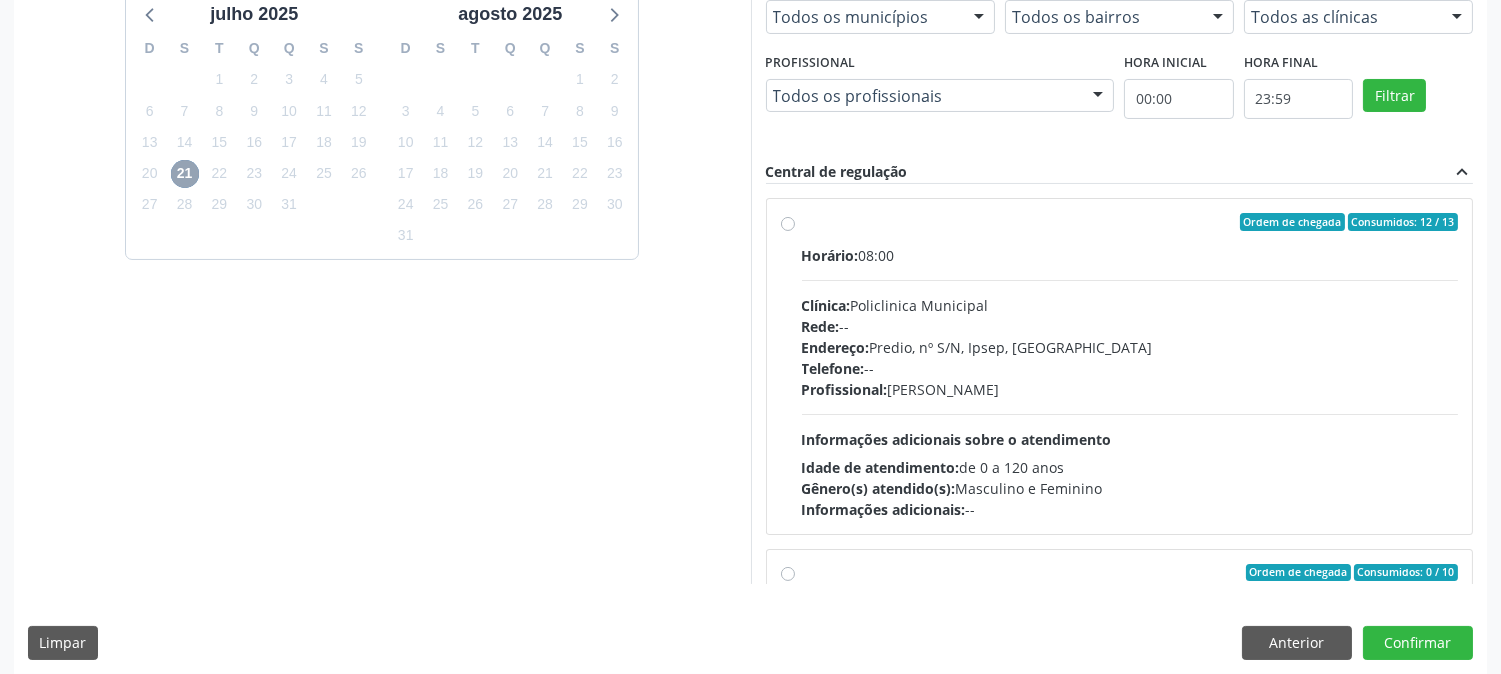 scroll, scrollTop: 520, scrollLeft: 0, axis: vertical 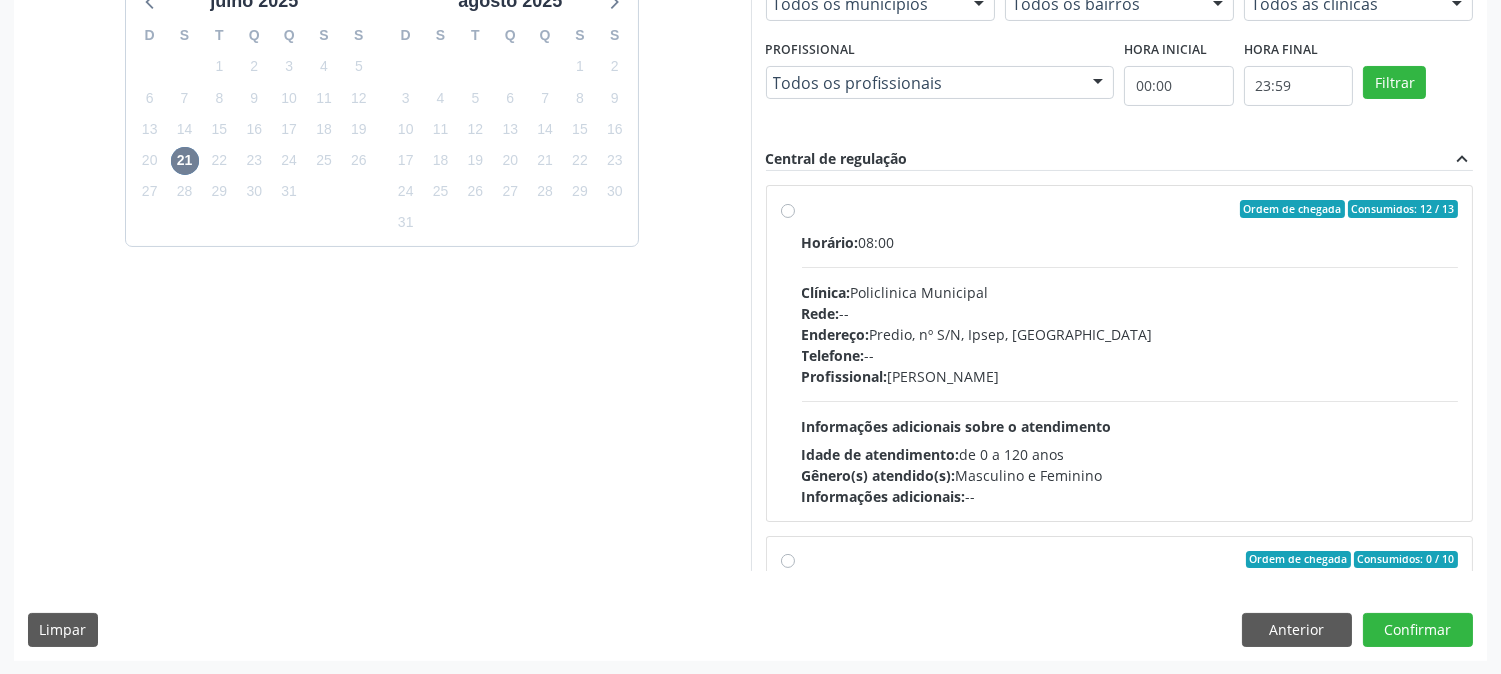 click on "Telefone:   --" at bounding box center (1130, 355) 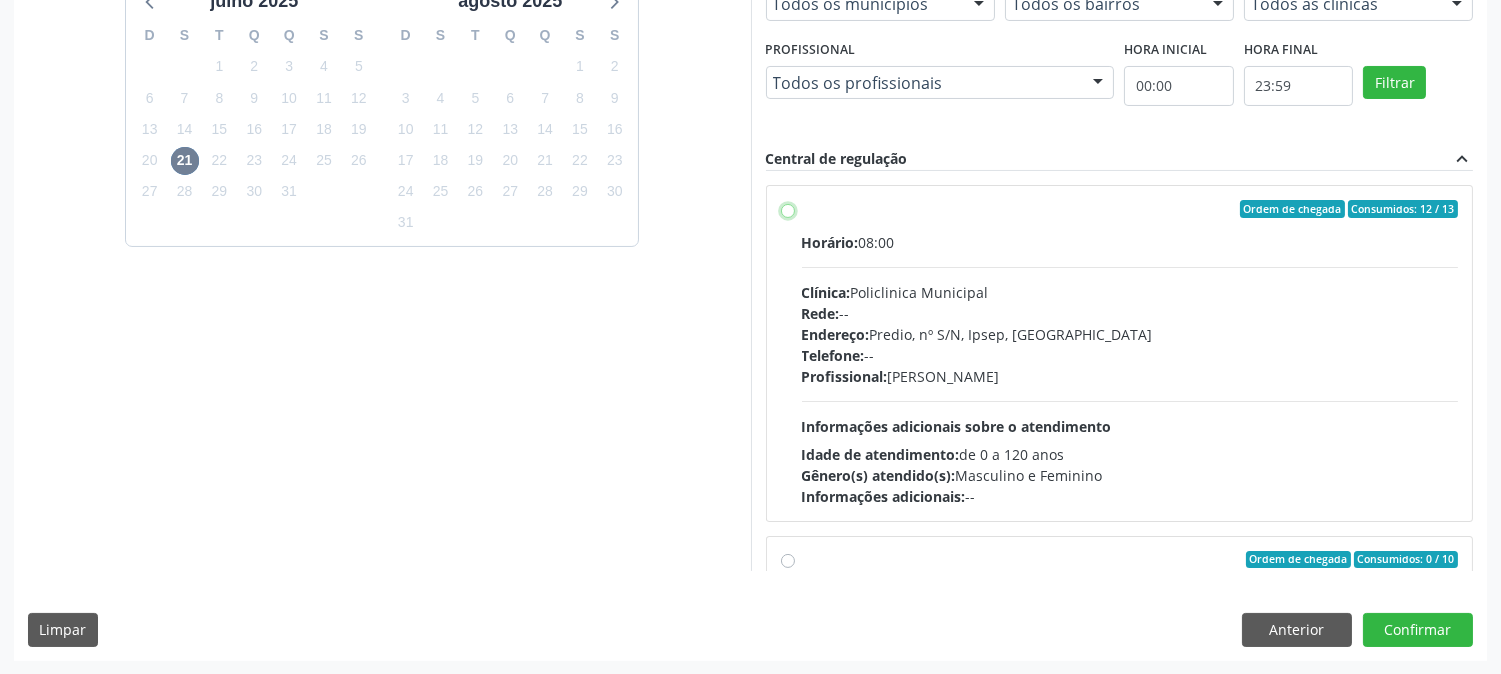 click on "Ordem de chegada
Consumidos: 12 / 13
Horário:   08:00
Clínica:  Policlinica Municipal
Rede:
--
Endereço:   Predio, nº S/N, Ipsep, Serra Talhada - PE
Telefone:   --
Profissional:
Stella Miriam do Nascimento Rodrigues
Informações adicionais sobre o atendimento
Idade de atendimento:
de 0 a 120 anos
Gênero(s) atendido(s):
Masculino e Feminino
Informações adicionais:
--" at bounding box center (788, 209) 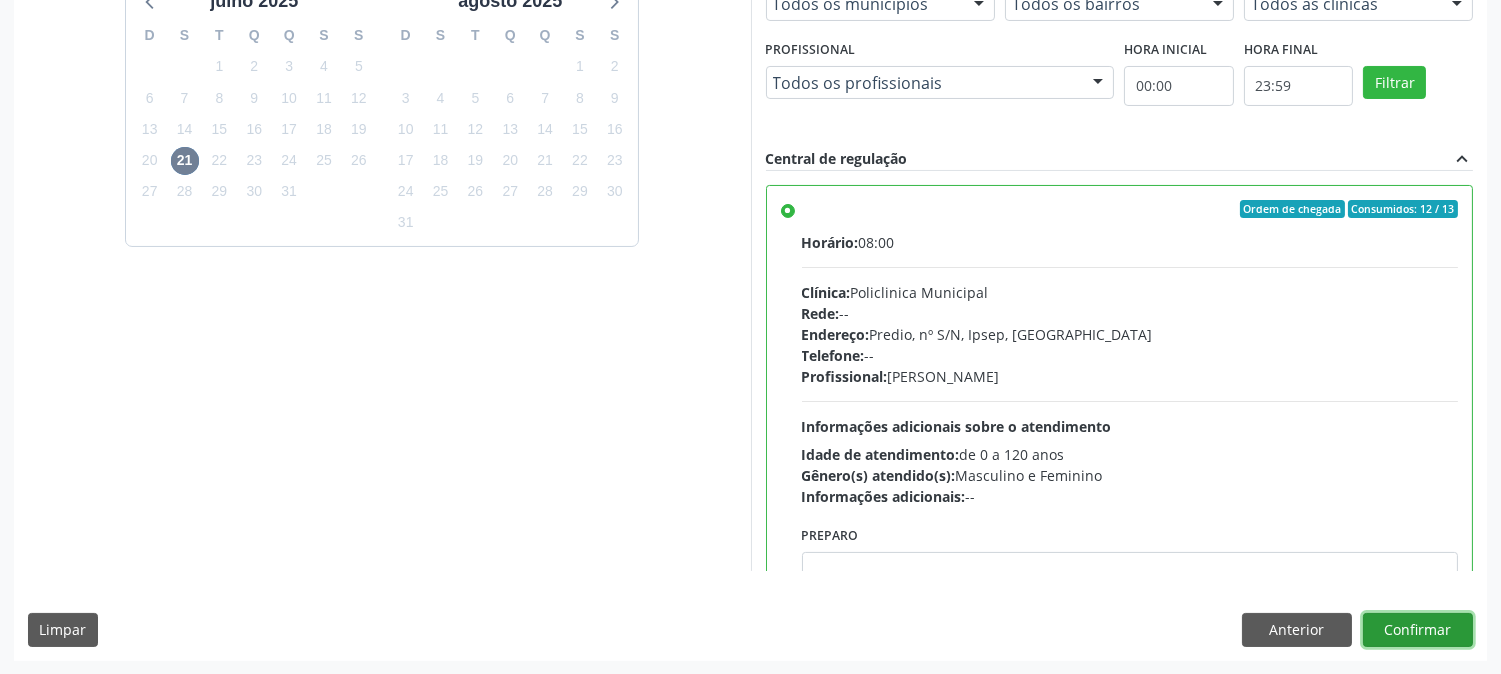 click on "Confirmar" at bounding box center [1418, 630] 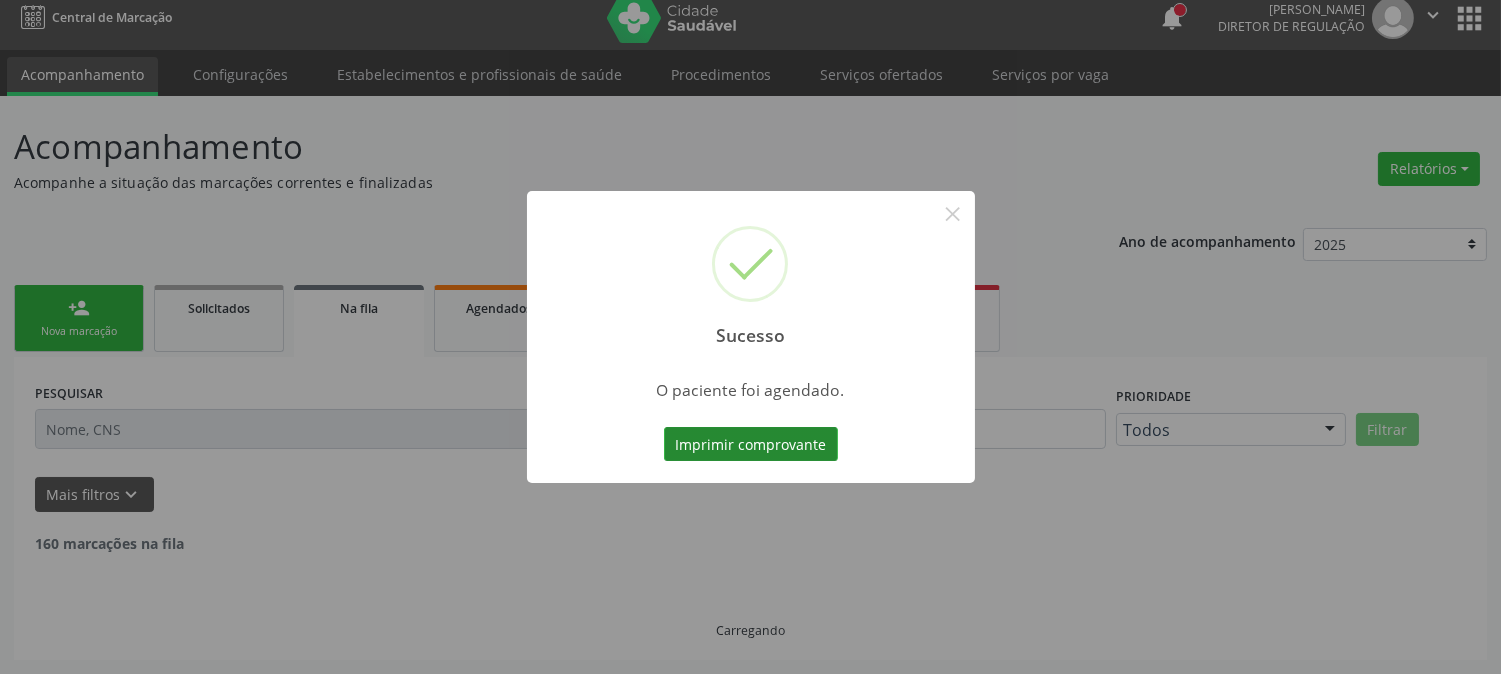 scroll, scrollTop: 0, scrollLeft: 0, axis: both 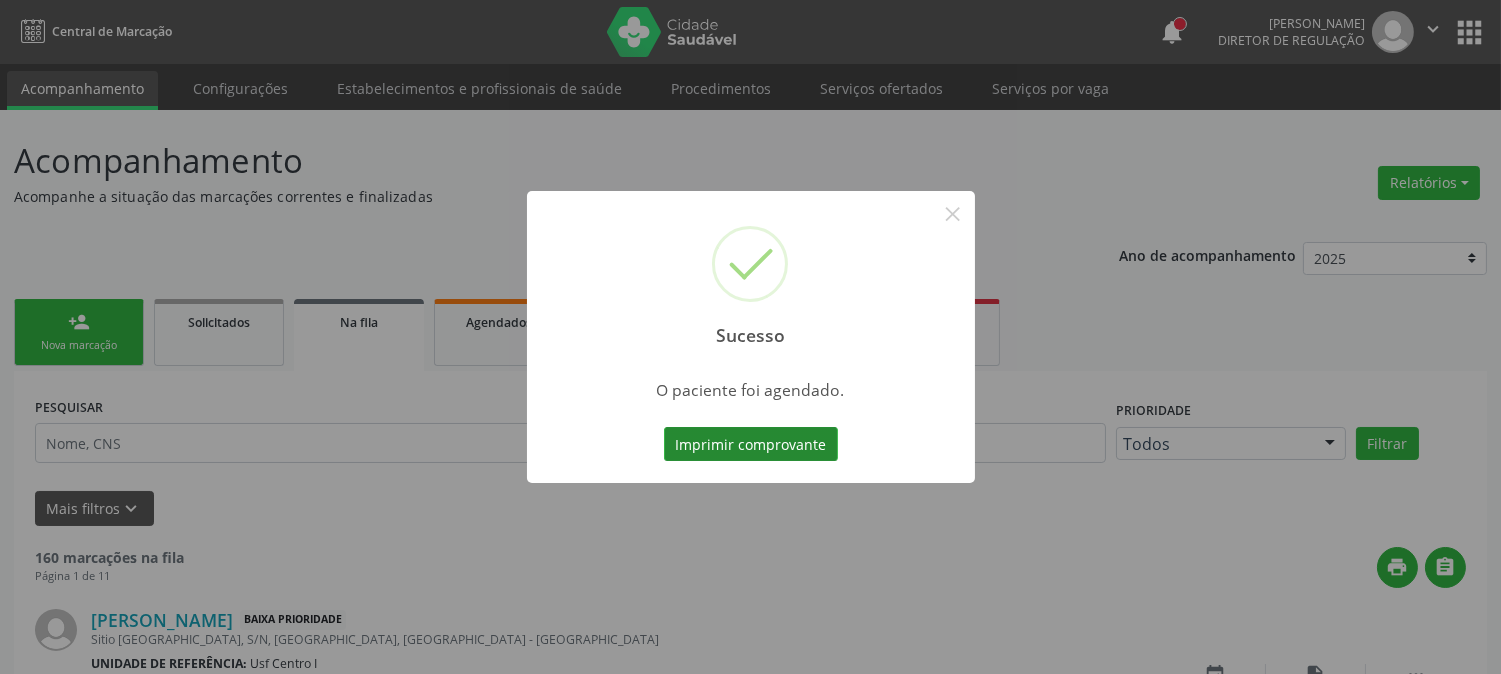 click on "Imprimir comprovante" at bounding box center (751, 444) 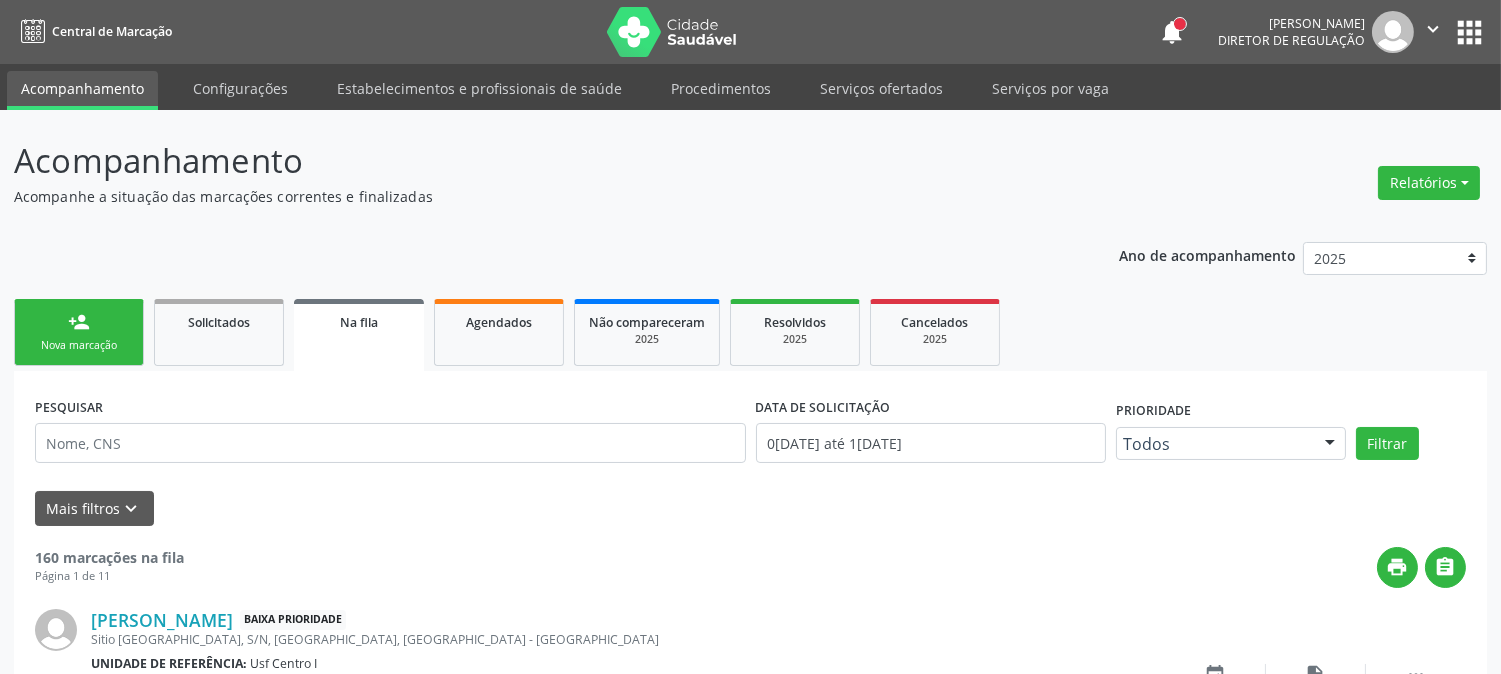 click on "person_add
Nova marcação" at bounding box center (79, 332) 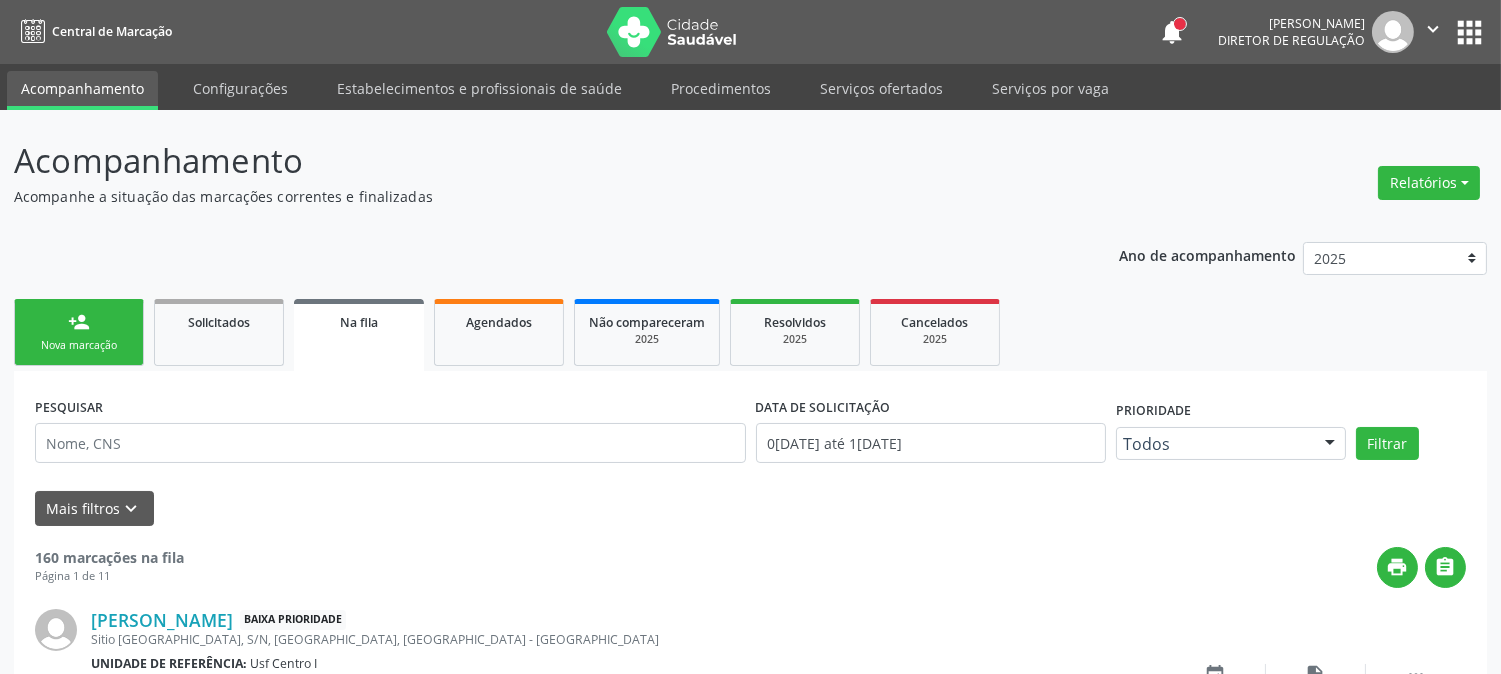 click on "Acompanhamento
Acompanhe a situação das marcações correntes e finalizadas
Relatórios
Acompanhamento
Consolidado
Agendamentos
Procedimentos realizados
Ano de acompanhamento
2025 2024
person_add
Nova marcação
Solicitados   Na fila   Agendados   Não compareceram
2025
Resolvidos
2025
Cancelados
2025
PESQUISAR
DATA DE SOLICITAÇÃO
01/01/2024 até 10/07/2025
Prioridade
Todos         Todos   Baixa Prioridade   Média Prioridade   Alta Prioridade
Nenhum resultado encontrado para: "   "
Não há nenhuma opção para ser exibida.
Filtrar
UNIDADE DE REFERÊNCIA
Selecione uma UBS
Todas as UBS   Usf do Mutirao   Usf Cohab   Usf Caicarinha da Penha Tauapiranga   Posto de Saude Bernardo Vieira" at bounding box center [750, 1747] 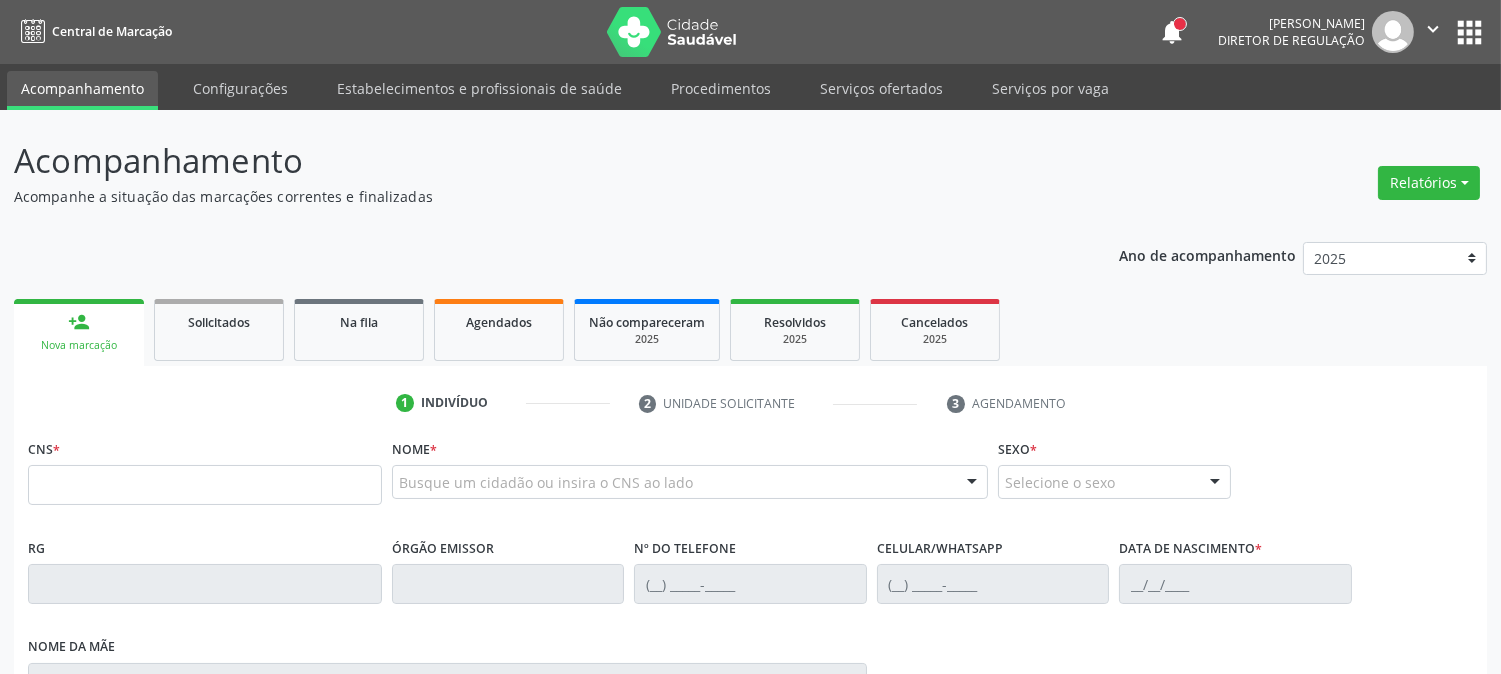 scroll, scrollTop: 222, scrollLeft: 0, axis: vertical 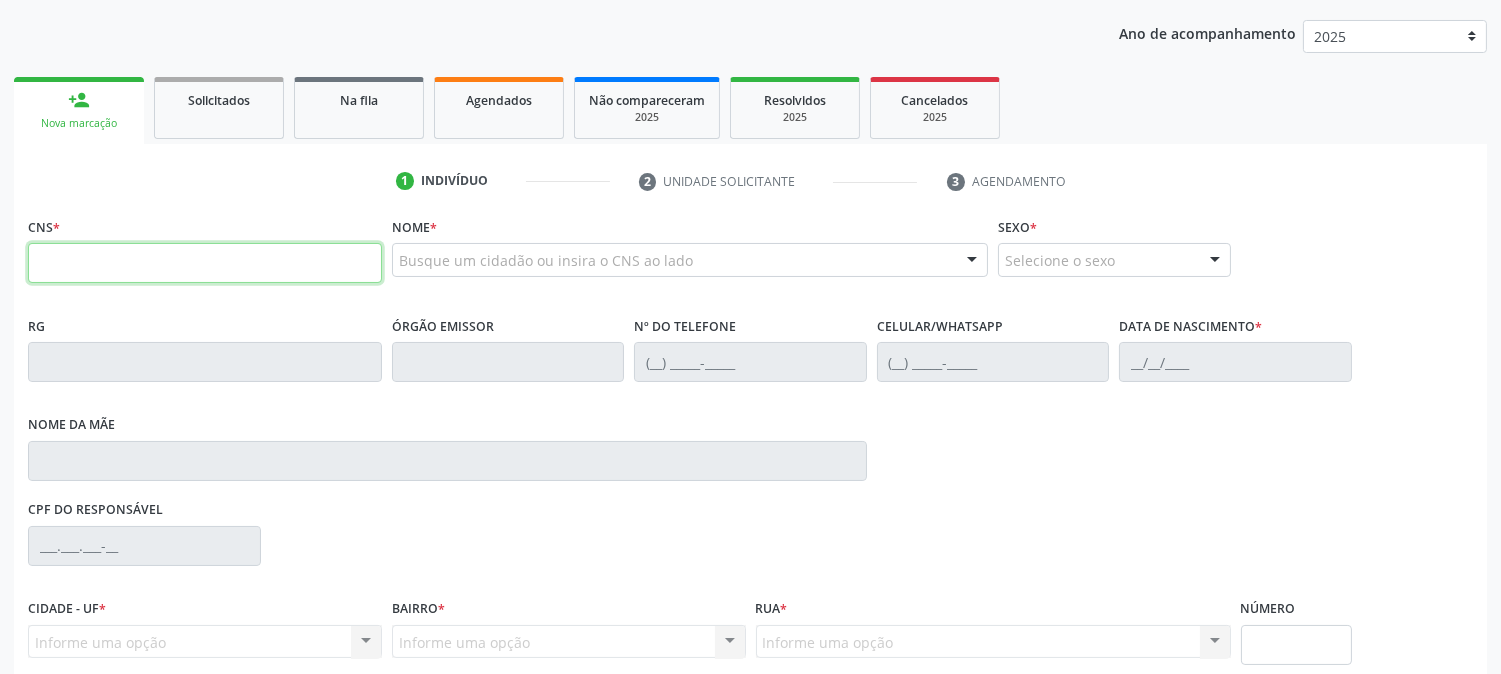 click at bounding box center (205, 263) 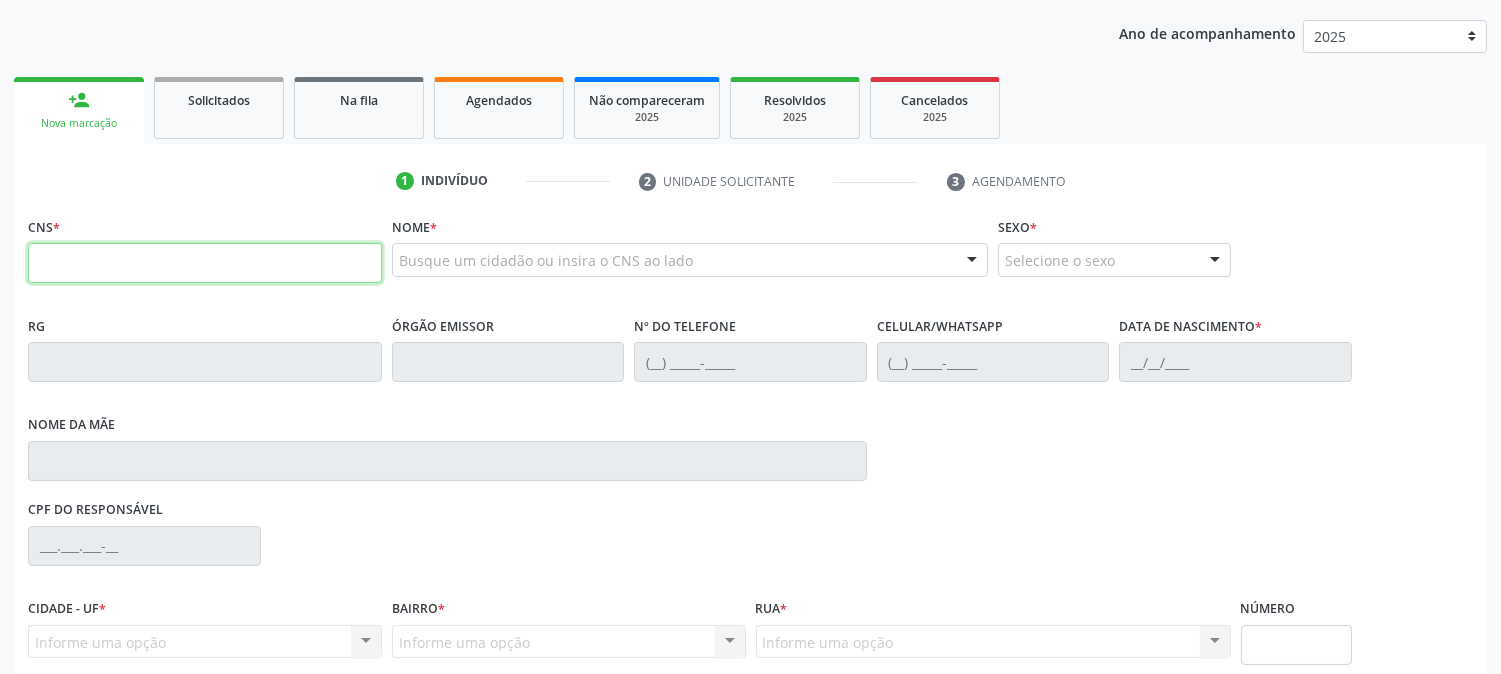 paste on "700 5099 9316 4565" 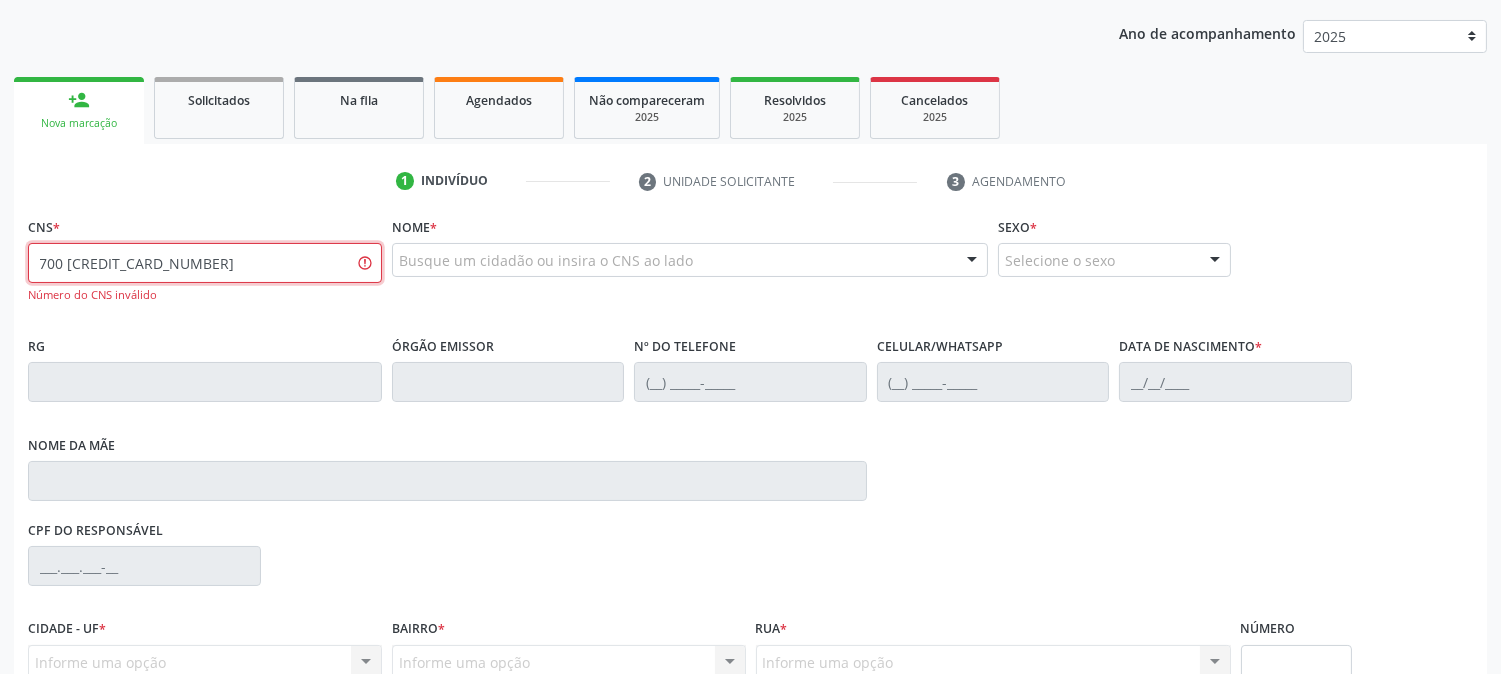 drag, startPoint x: 293, startPoint y: 265, endPoint x: 0, endPoint y: 223, distance: 295.99493 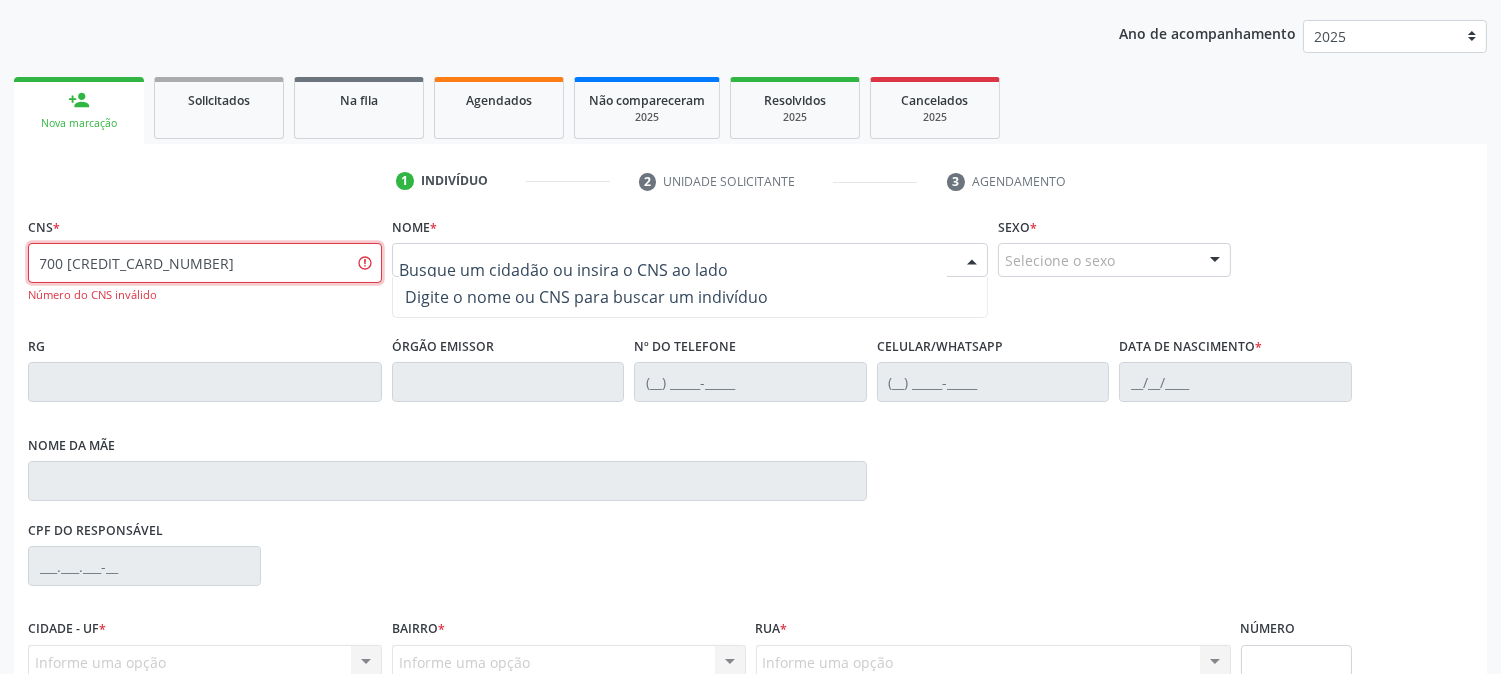 click on "700 5099 9316 4565" at bounding box center [205, 263] 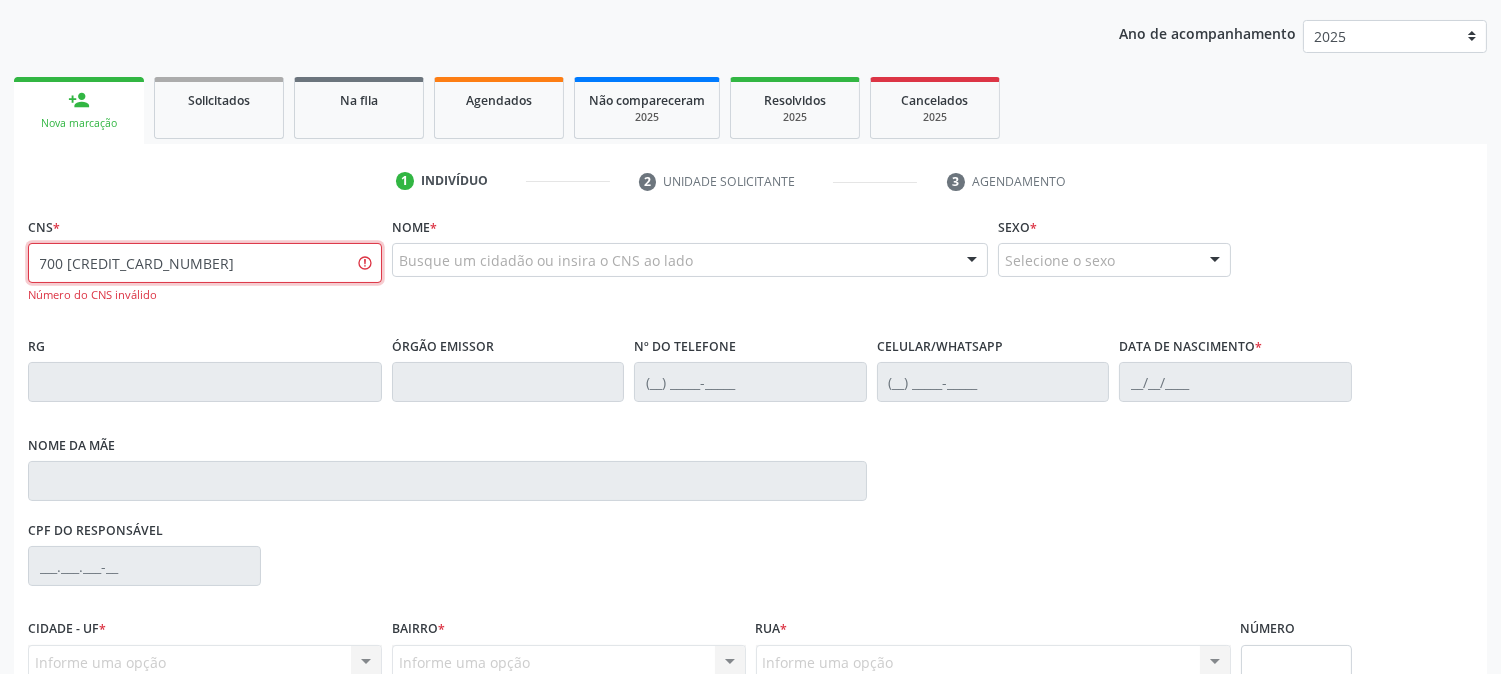 click on "700 5099 9316 4565" at bounding box center (205, 263) 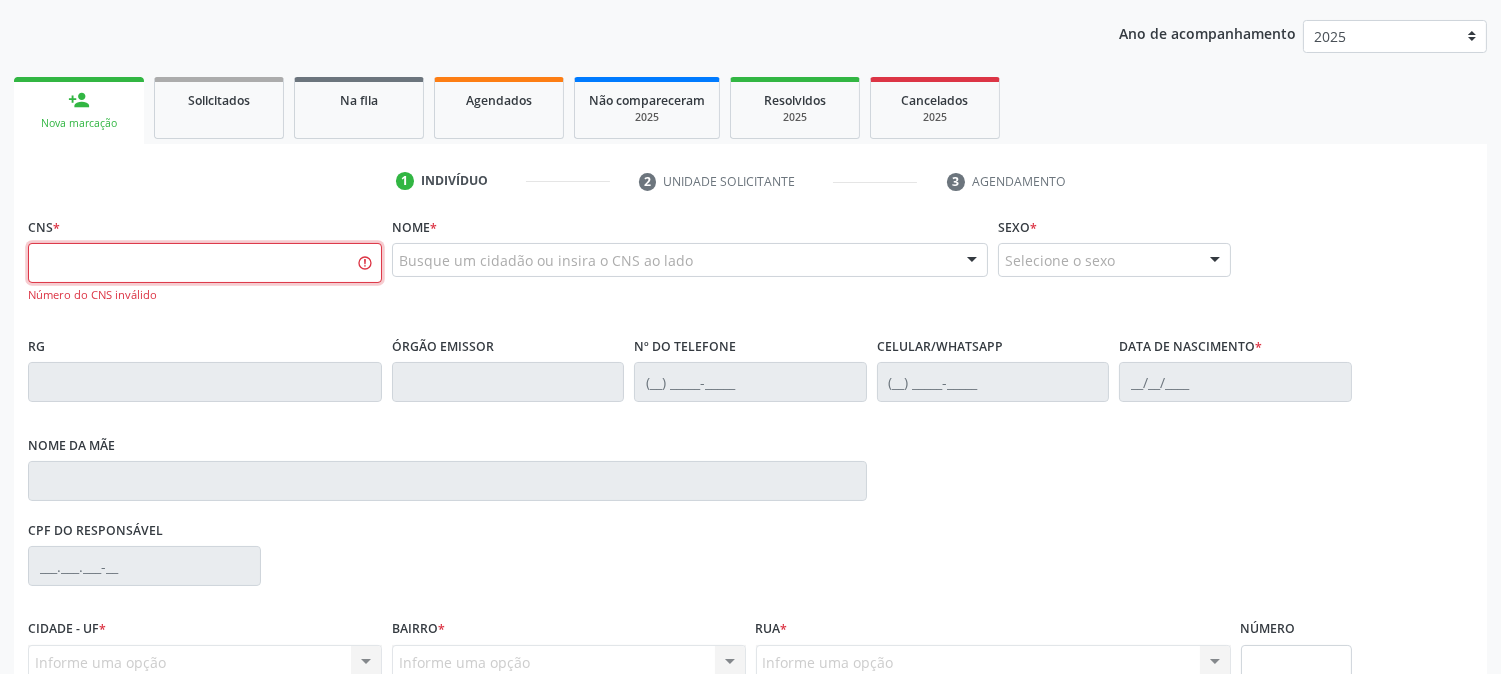 type 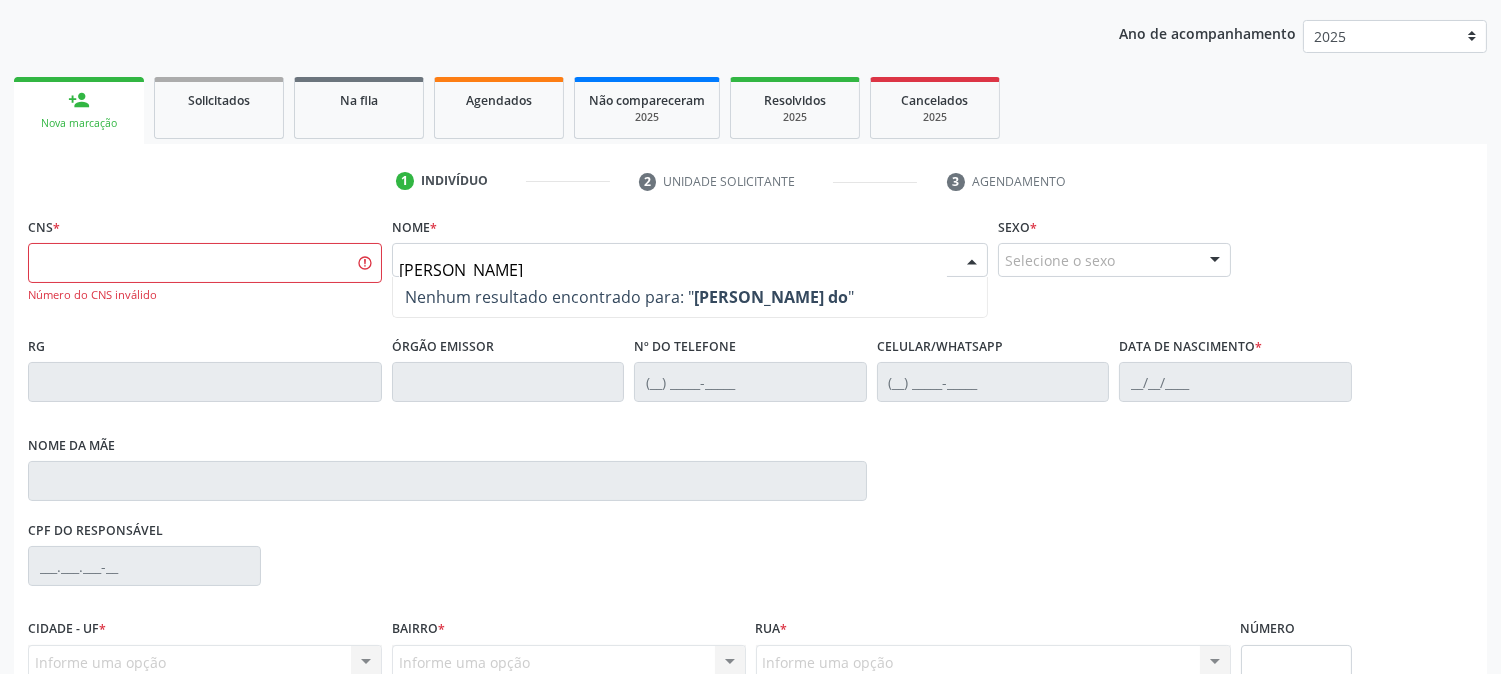 type on "jose alfredo dos s" 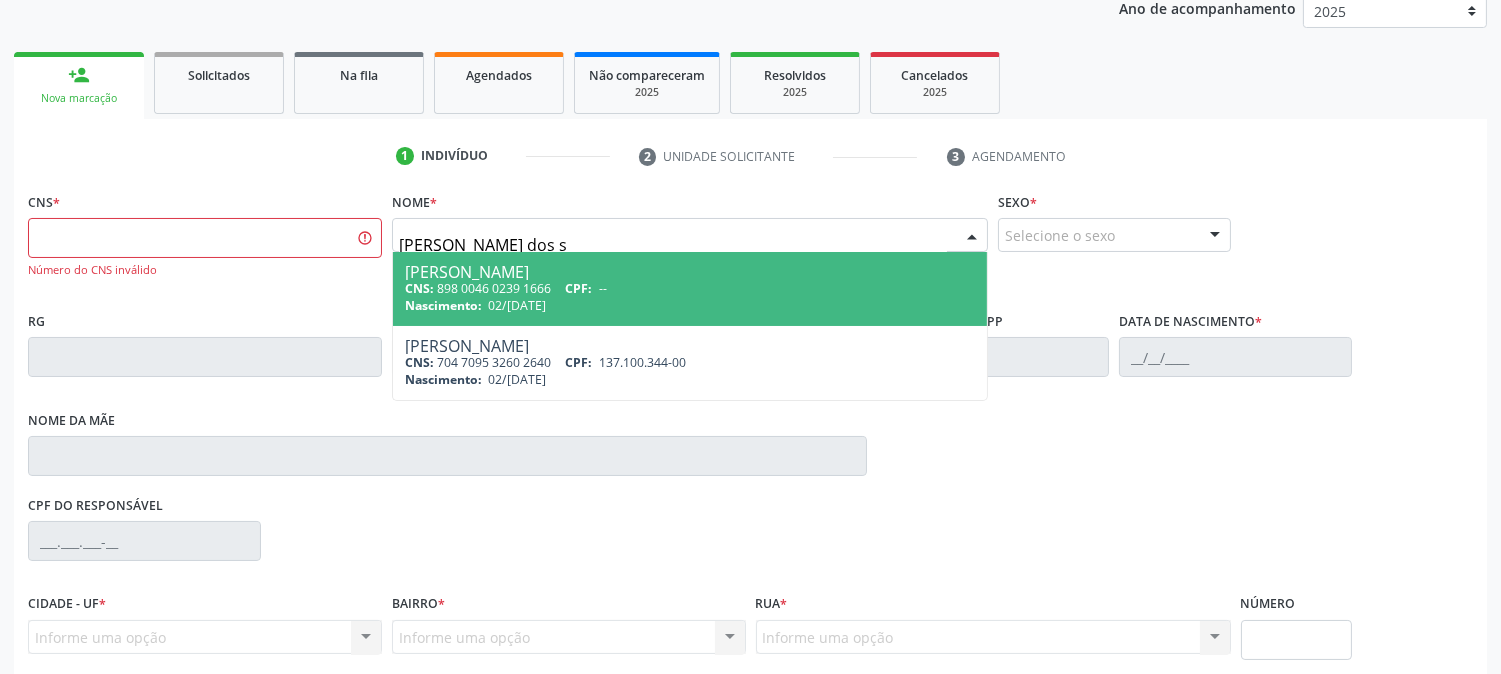 scroll, scrollTop: 193, scrollLeft: 0, axis: vertical 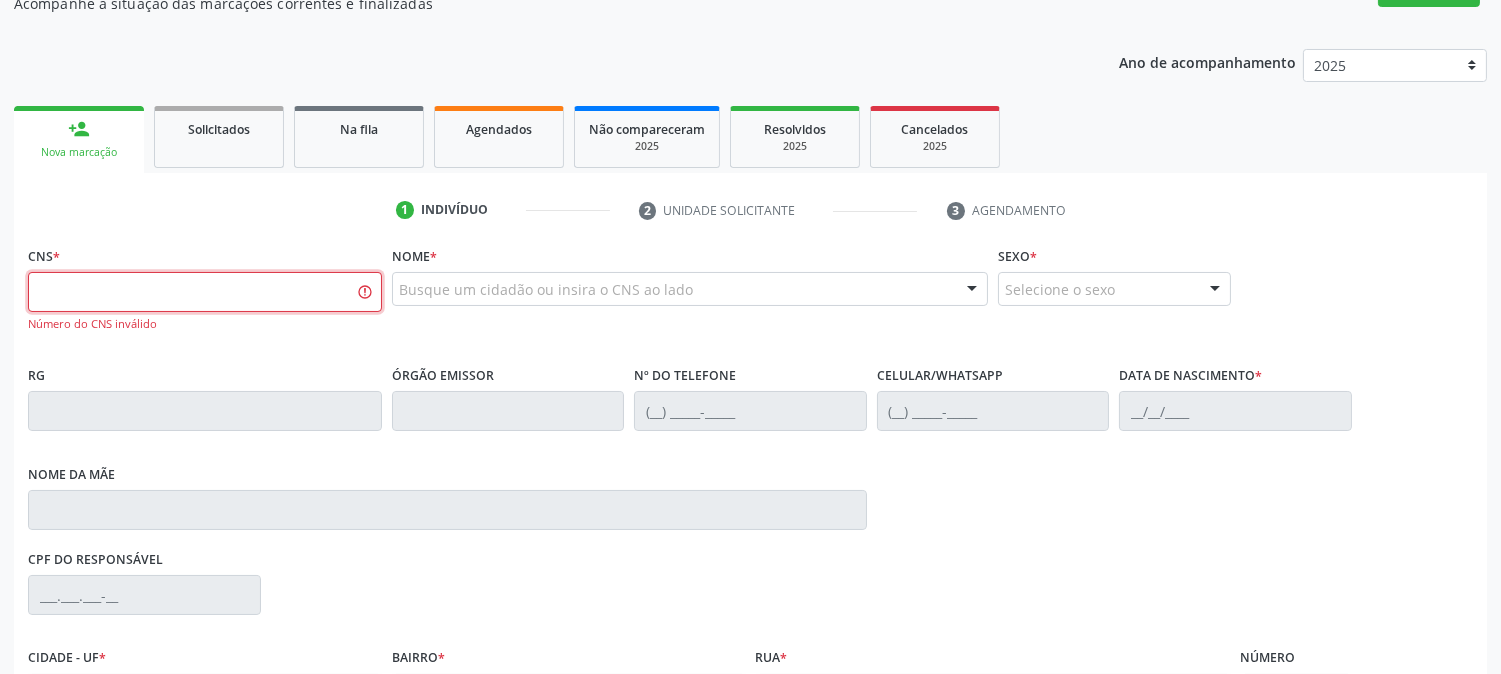 click at bounding box center [205, 292] 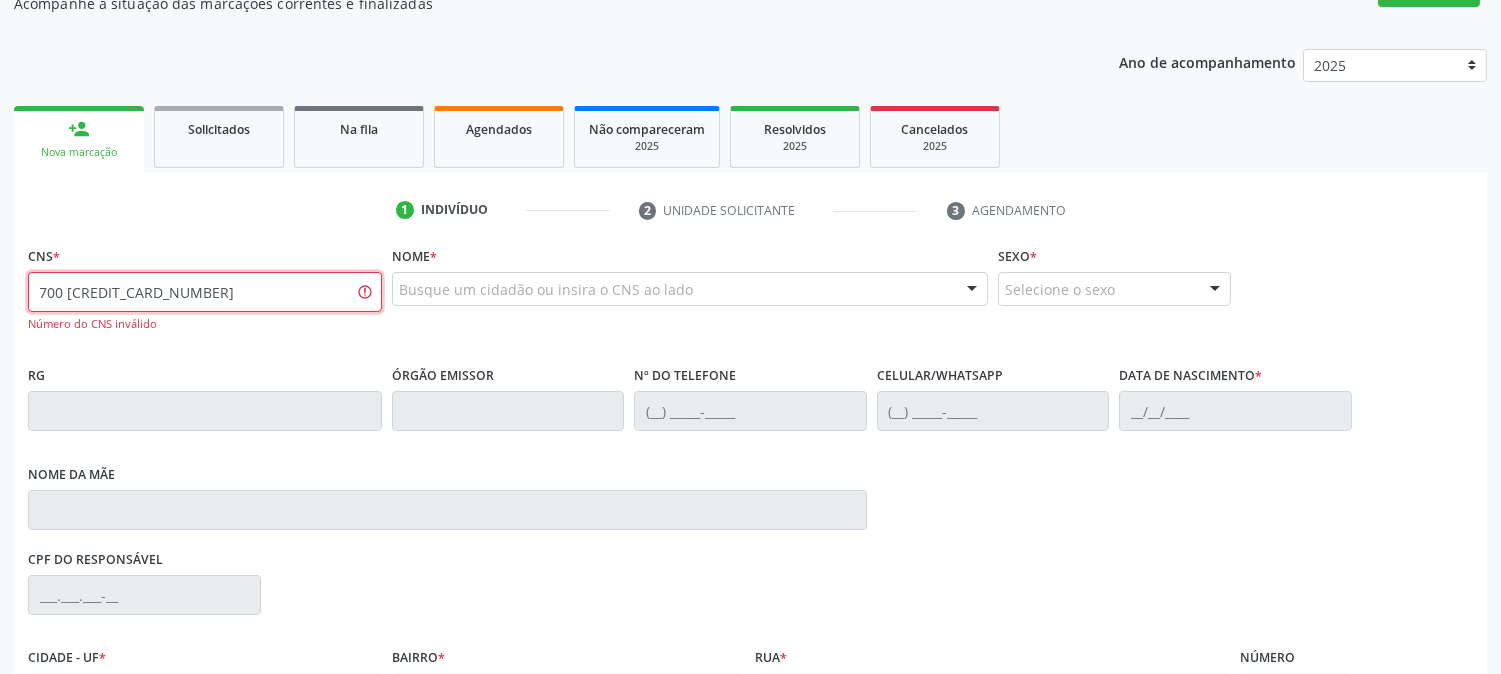 drag, startPoint x: 220, startPoint y: 294, endPoint x: 0, endPoint y: 293, distance: 220.00227 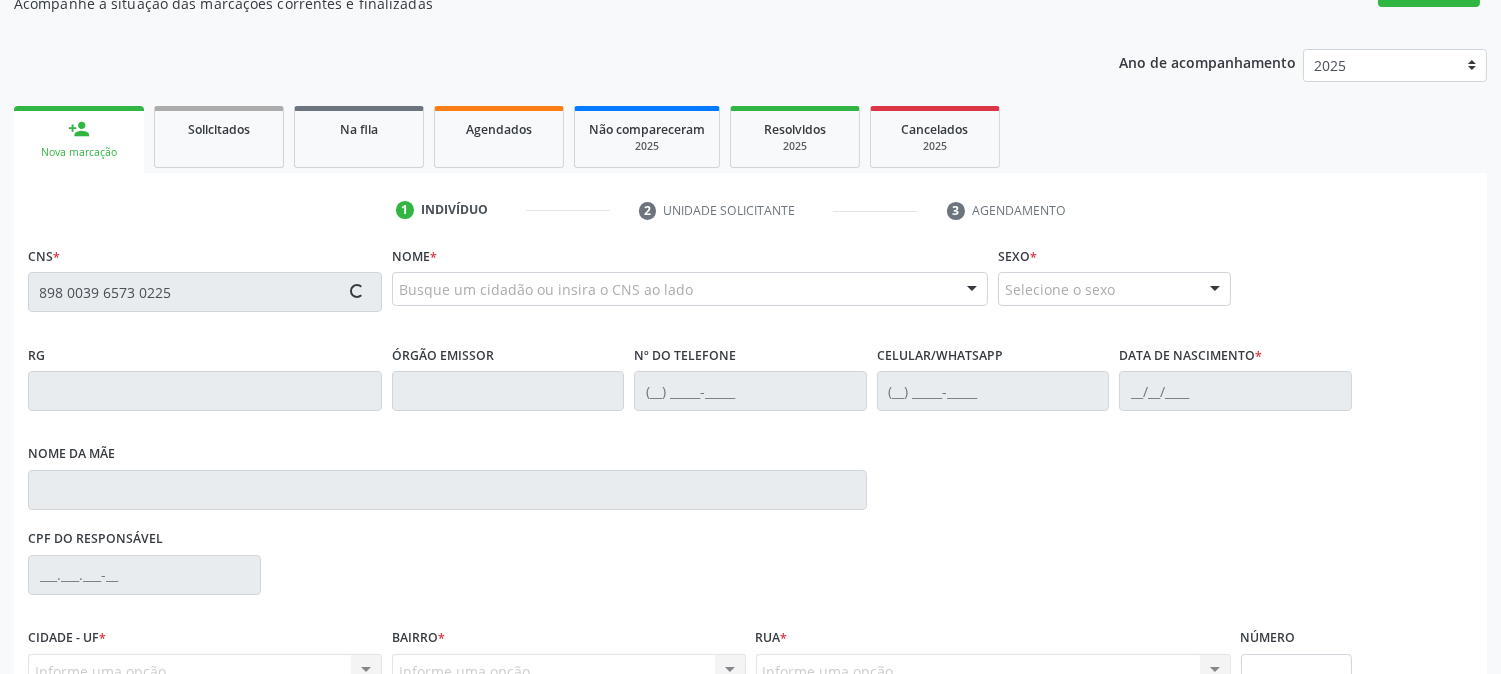 type on "898 0039 6573 0225" 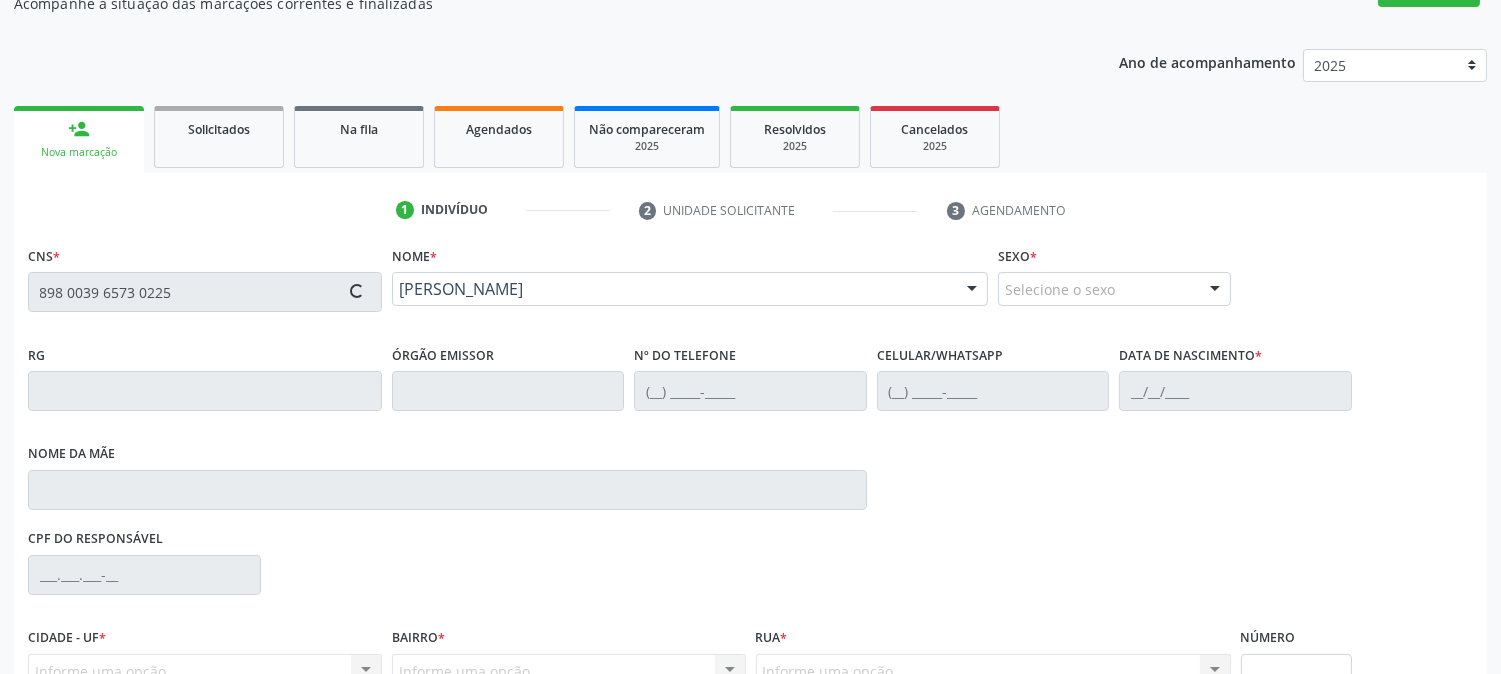 type on "[PHONE_NUMBER]" 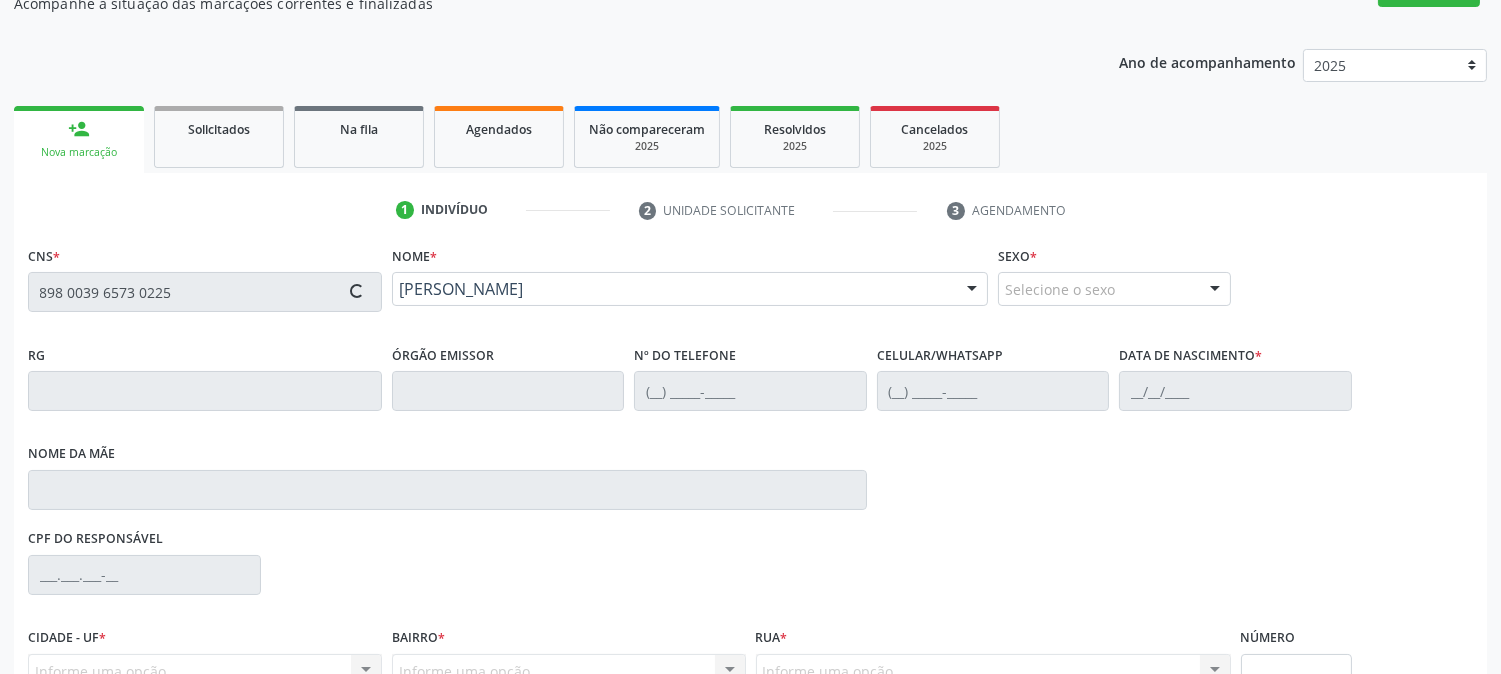 type on "[DATE]" 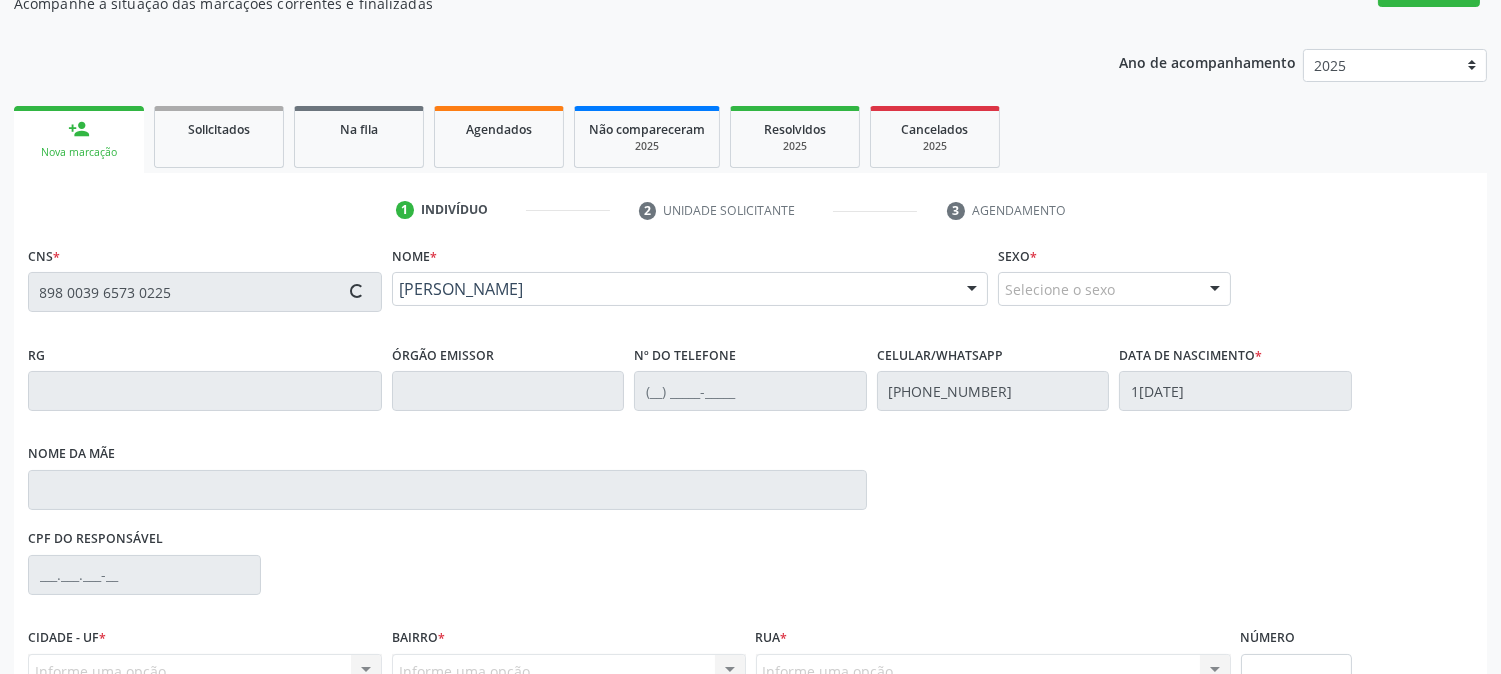 type on "Edilania [PERSON_NAME]" 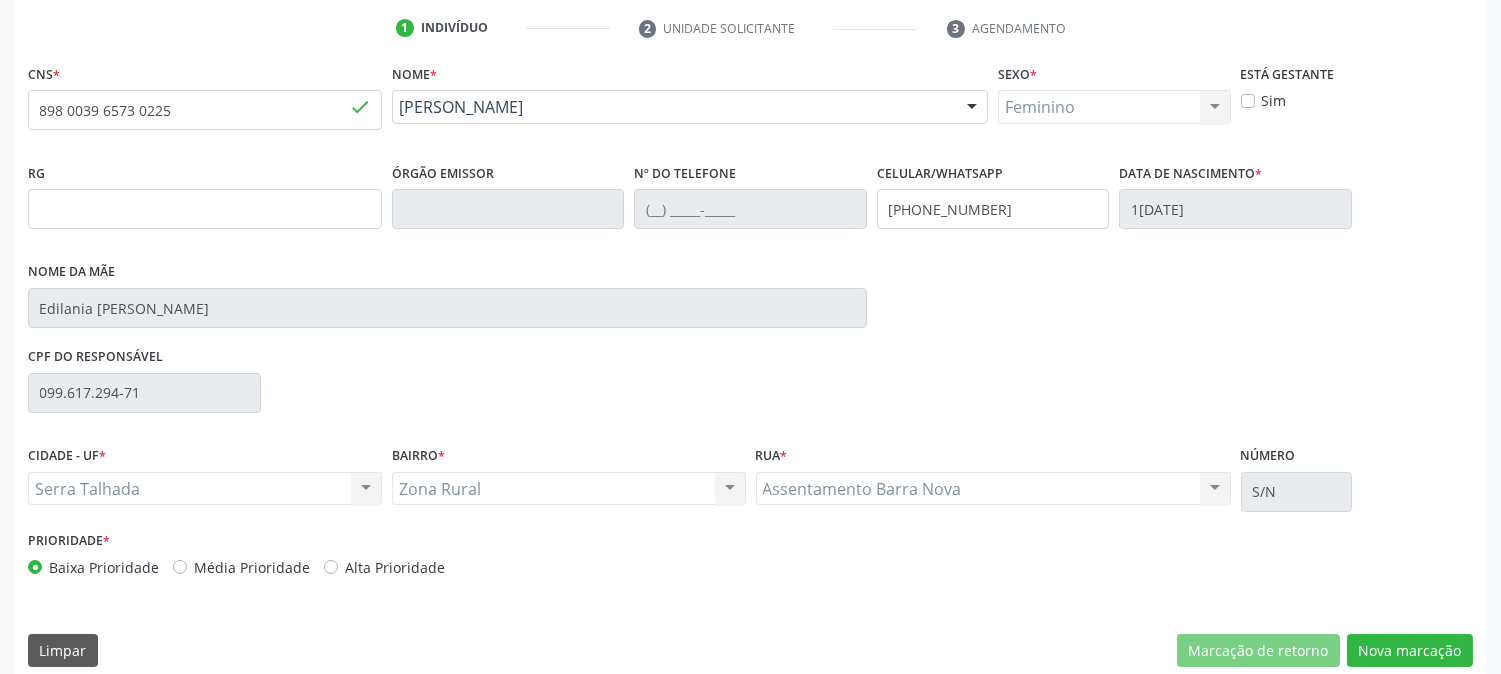 scroll, scrollTop: 395, scrollLeft: 0, axis: vertical 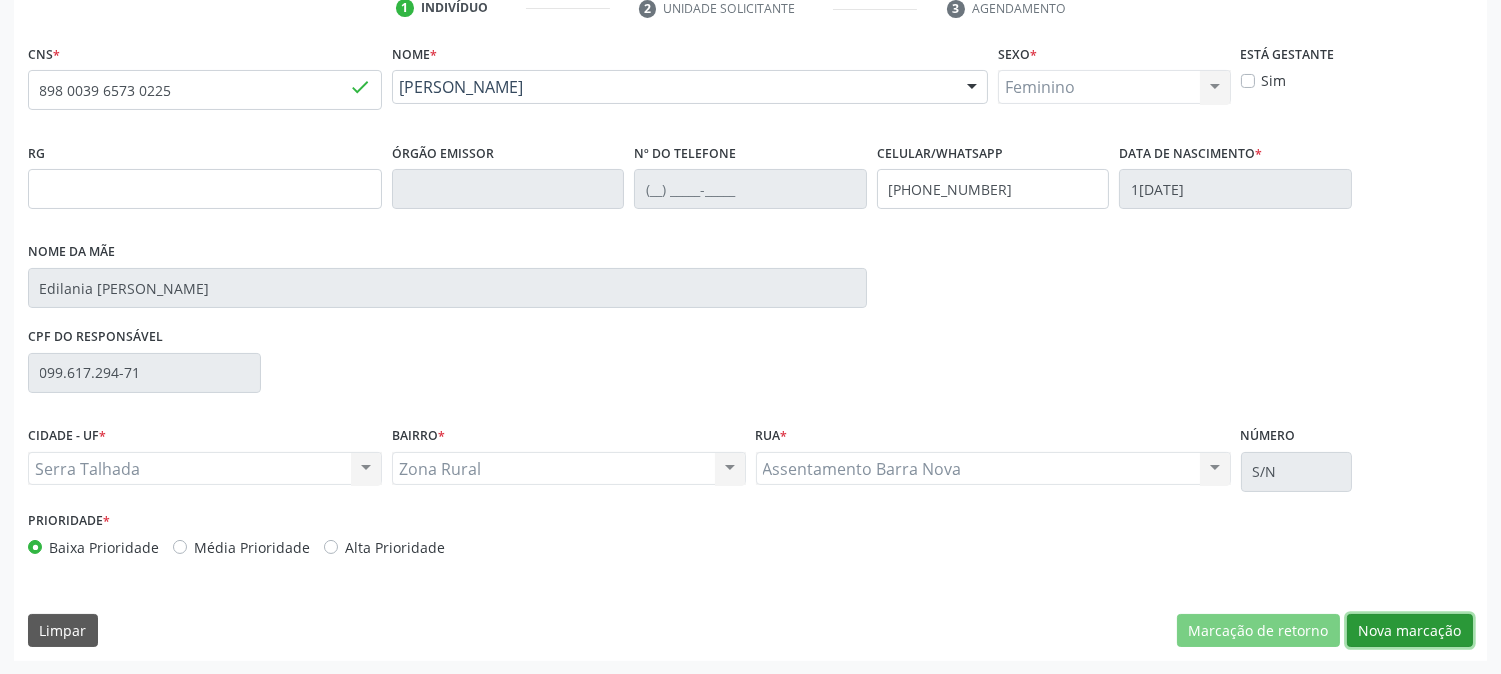 click on "Nova marcação" at bounding box center (1410, 631) 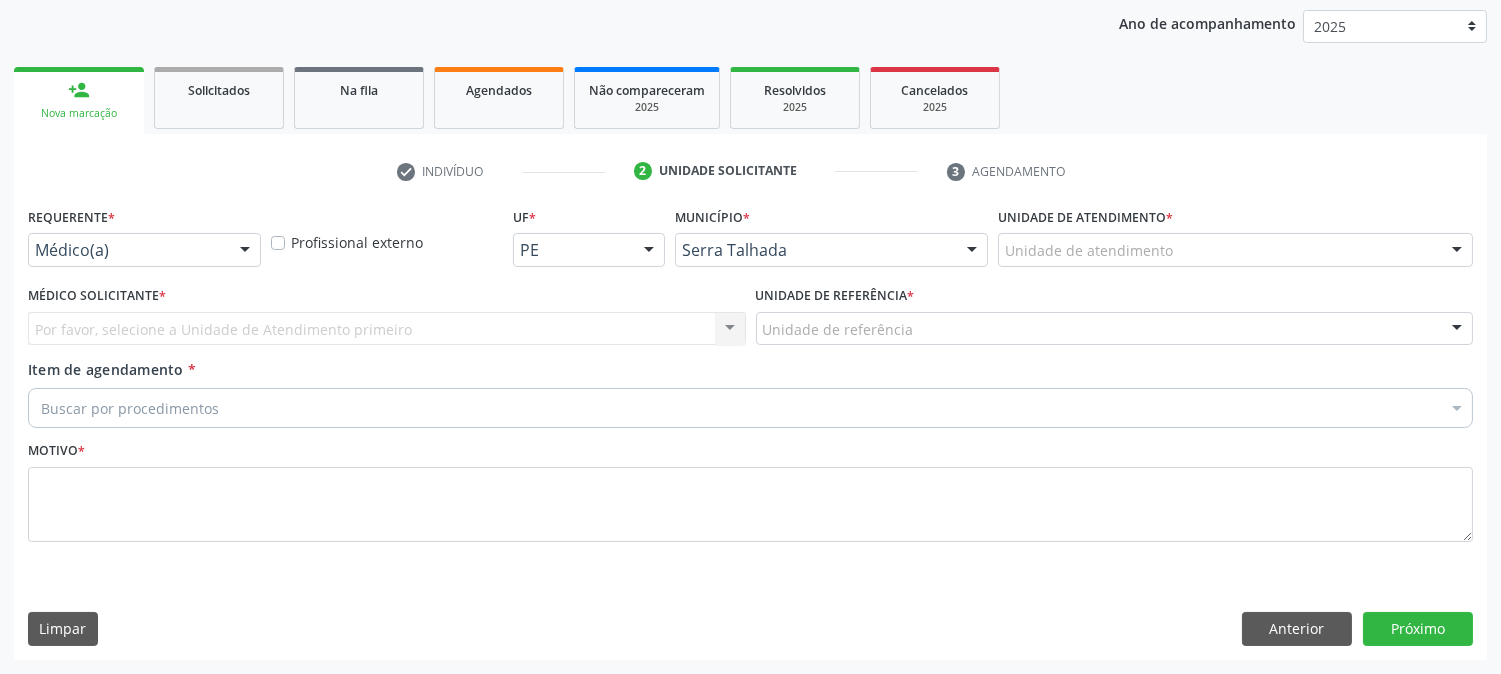 scroll, scrollTop: 231, scrollLeft: 0, axis: vertical 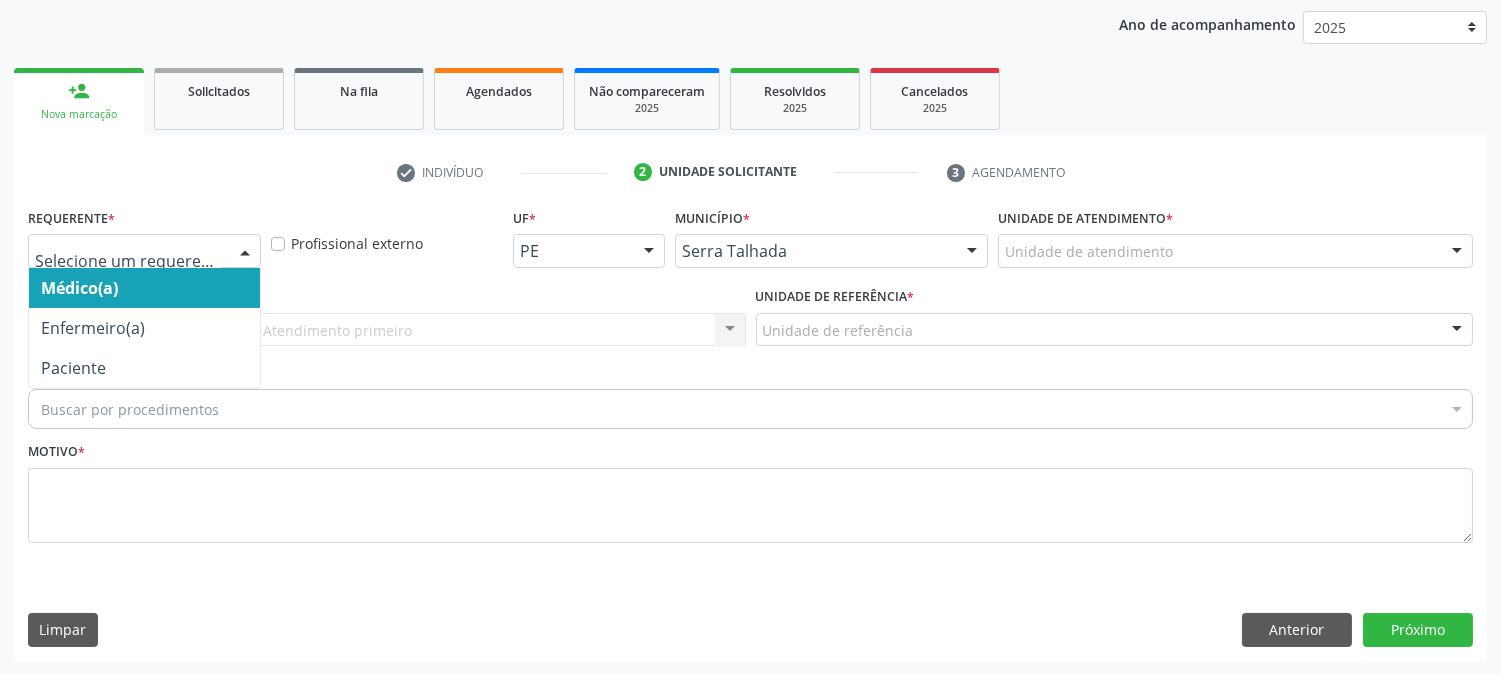 click at bounding box center (144, 251) 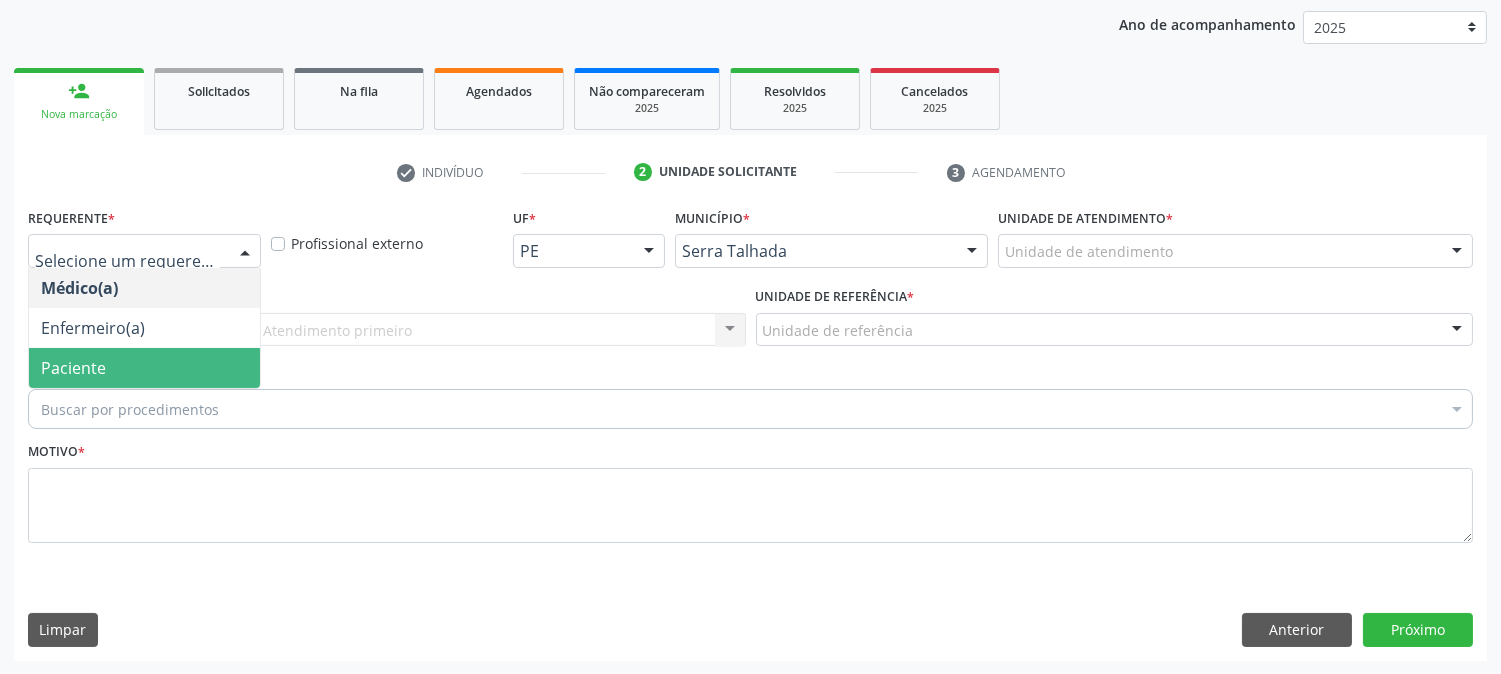 click on "Paciente" at bounding box center [144, 368] 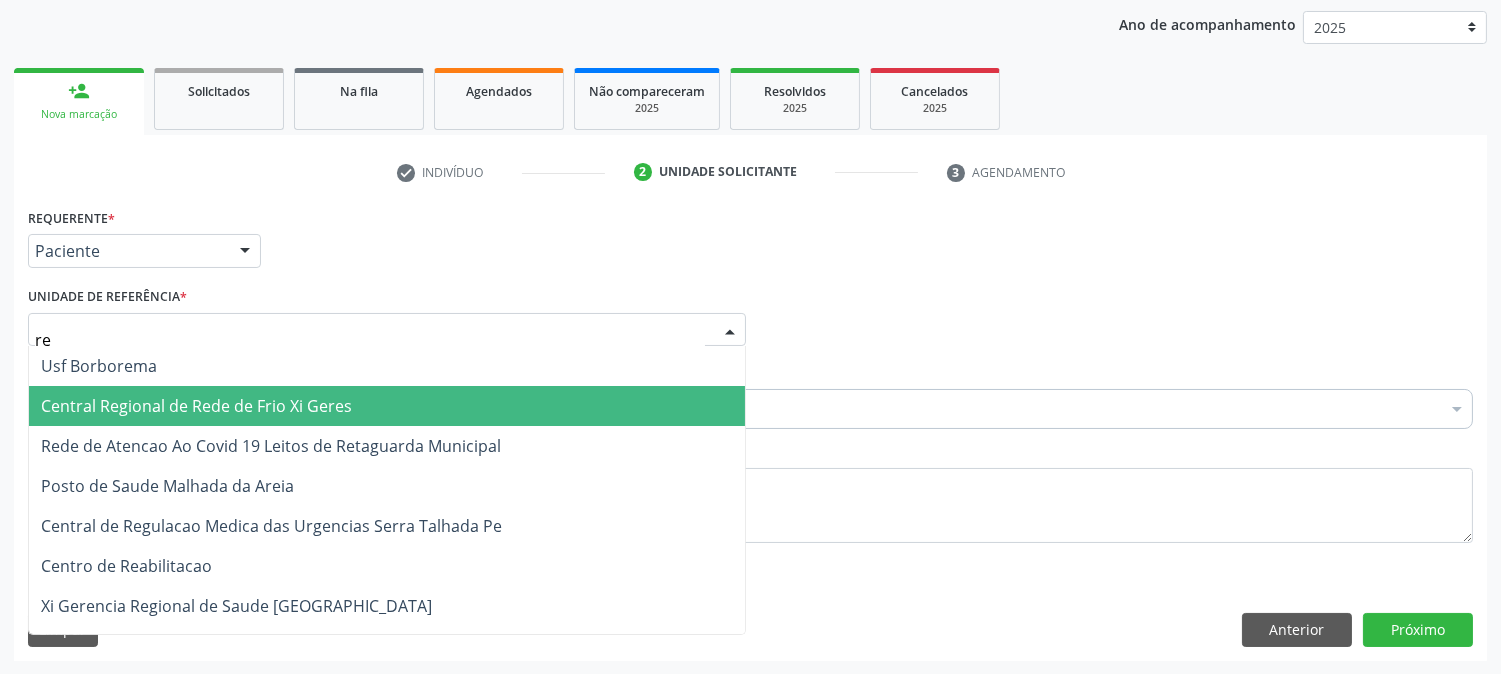 type on "rea" 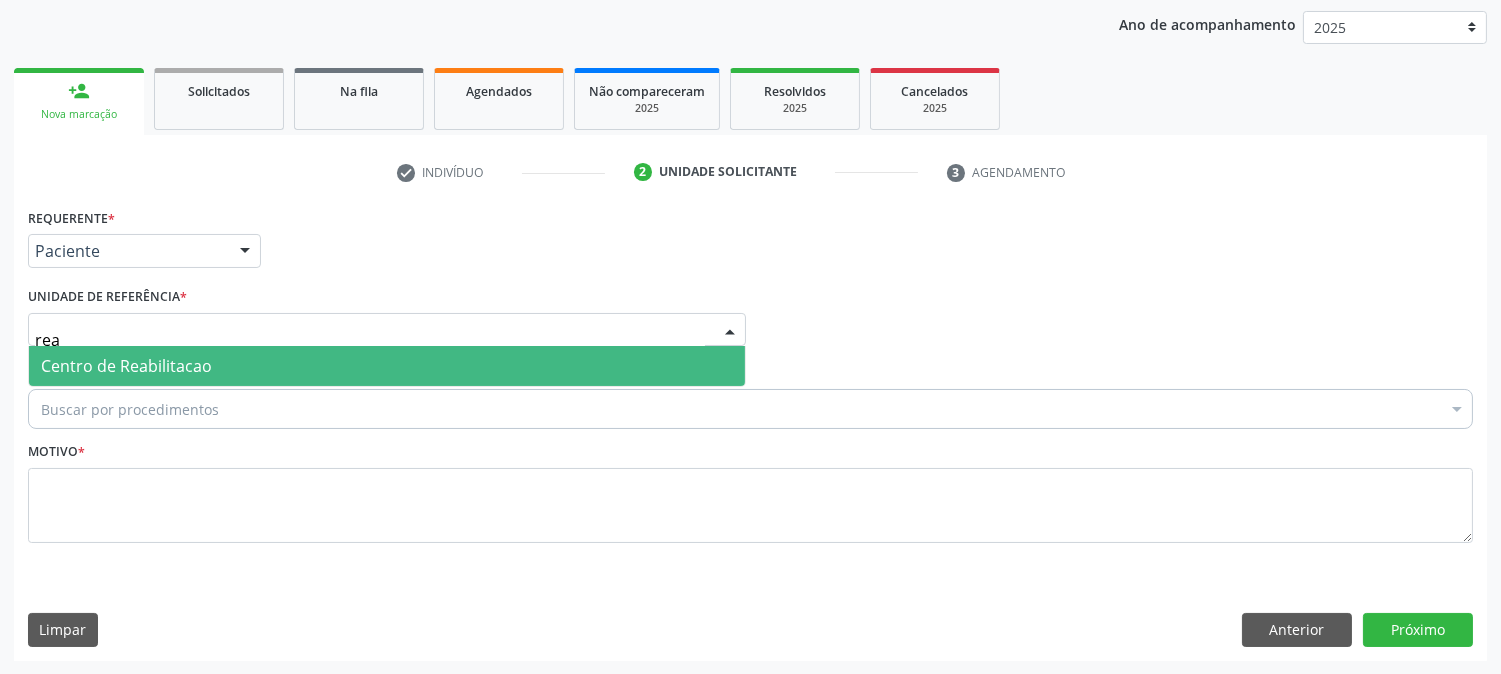 click on "Centro de Reabilitacao" at bounding box center (126, 366) 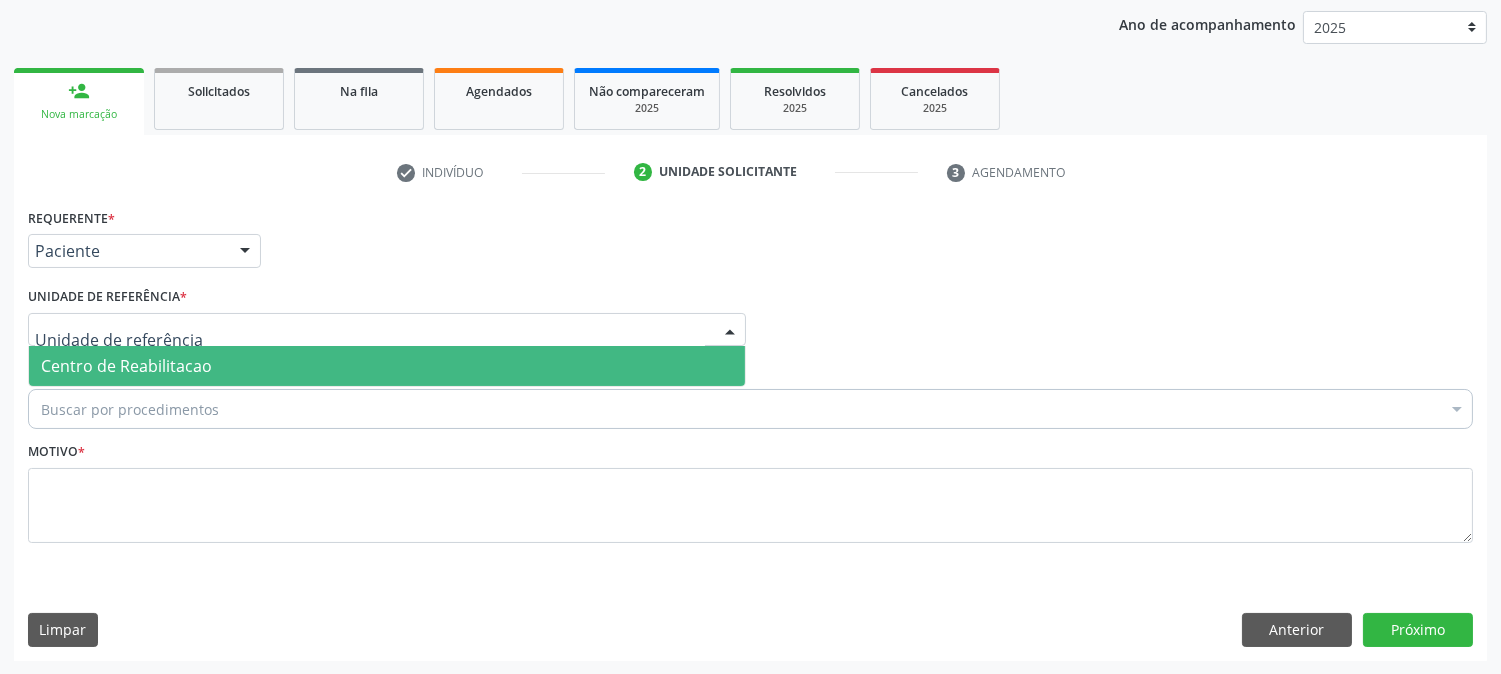 click on "Item de agendamento
*" at bounding box center (41, 409) 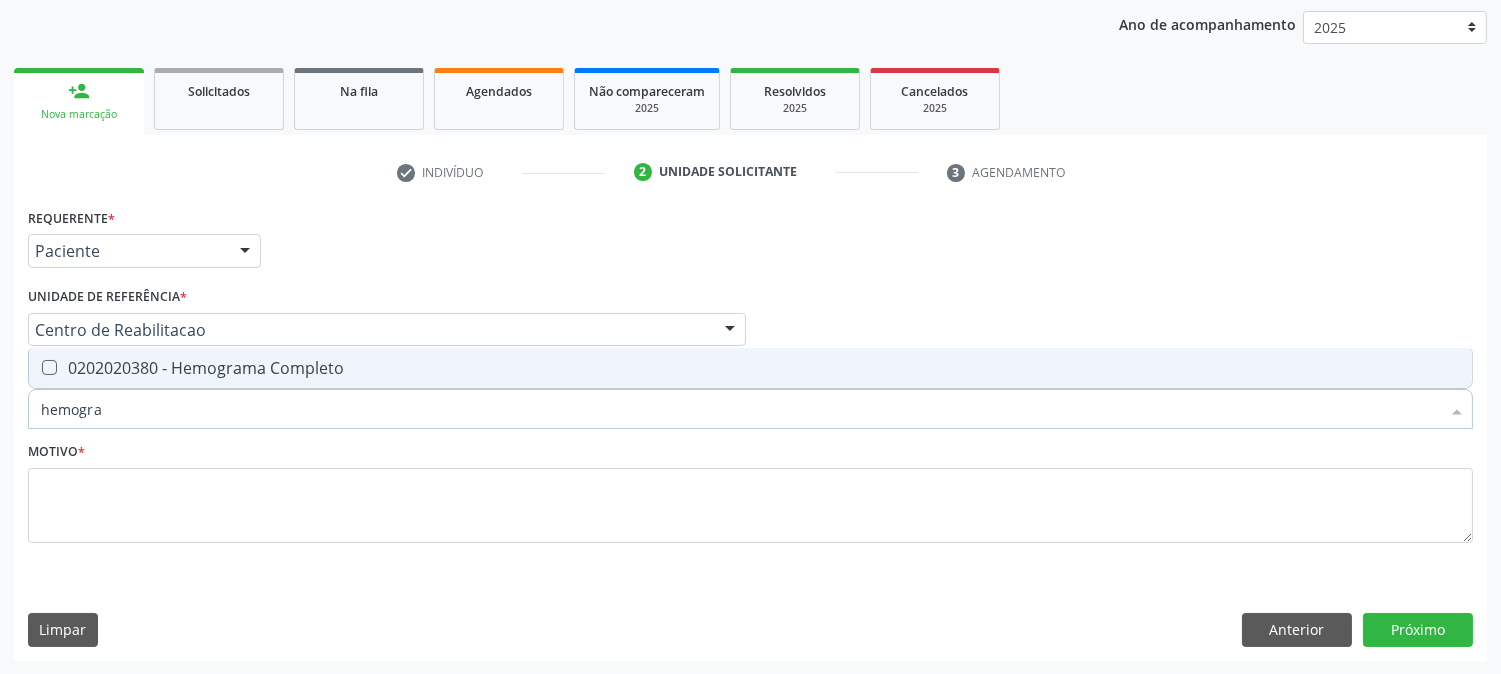 type on "hemogra" 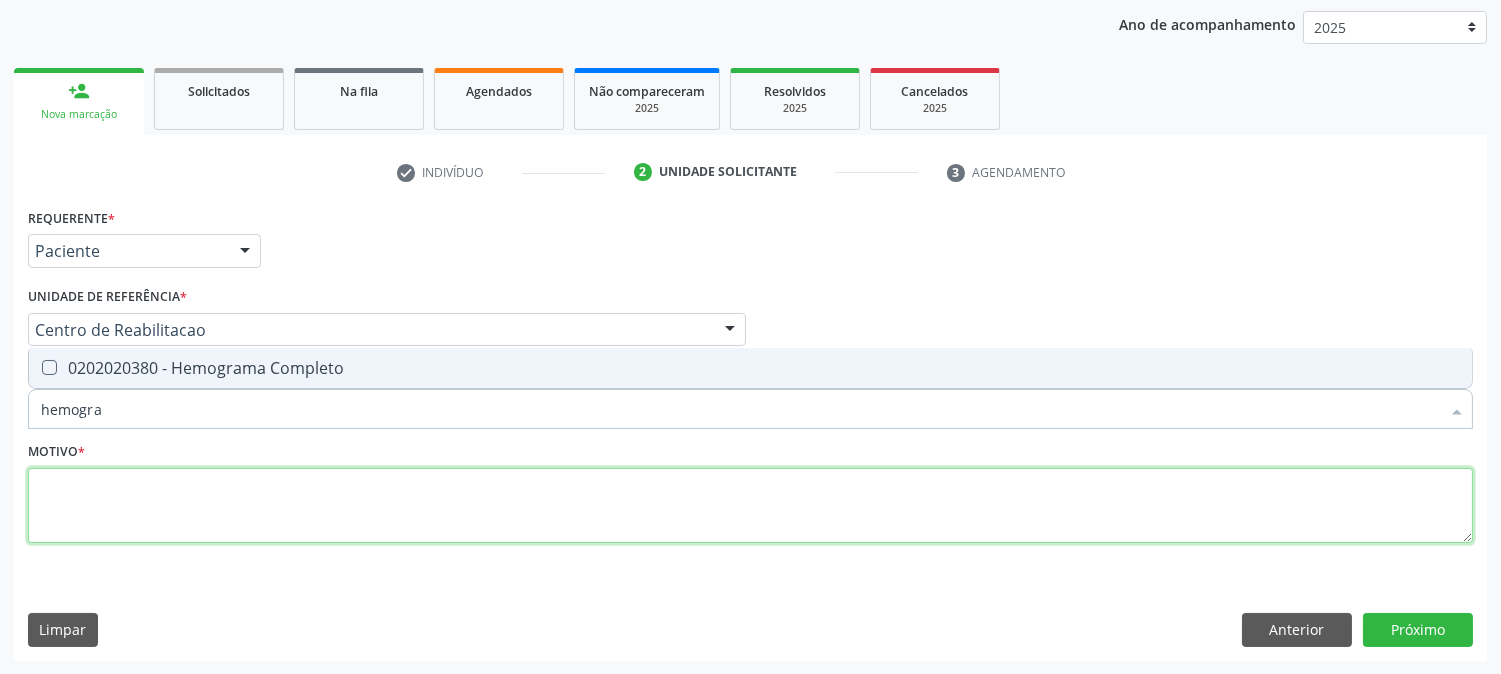 click at bounding box center (750, 506) 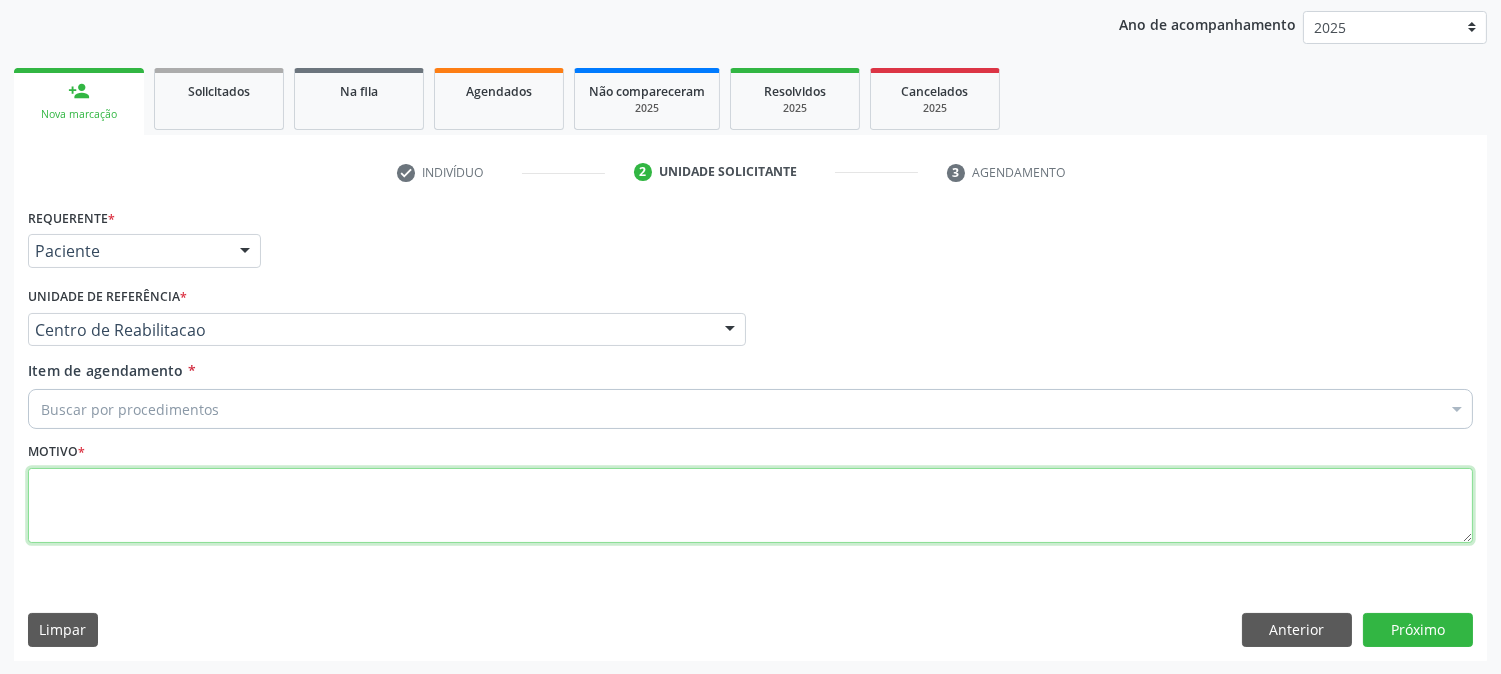 click on "0406010013 - Abertura de Comunicação Inter-Atrial" at bounding box center [819, 352] 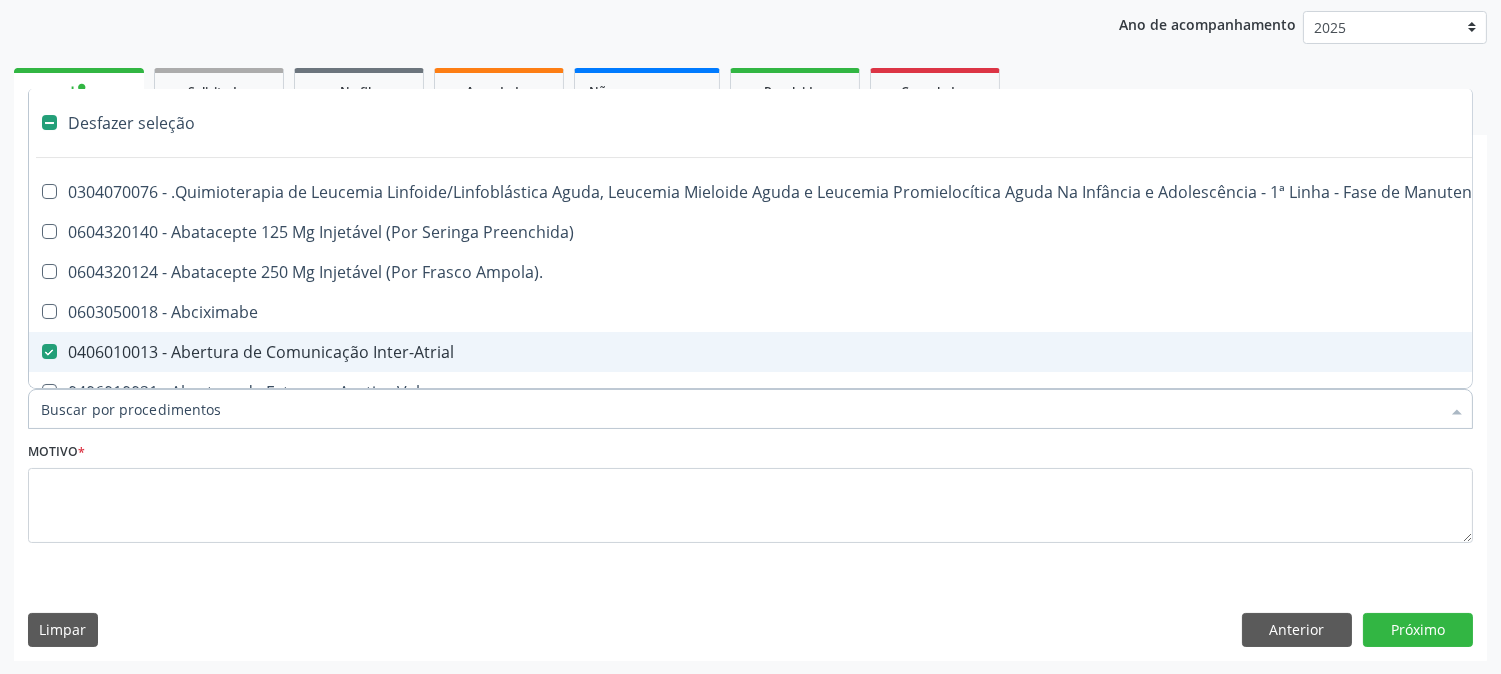 click on "0406010013 - Abertura de Comunicação Inter-Atrial" at bounding box center (819, 352) 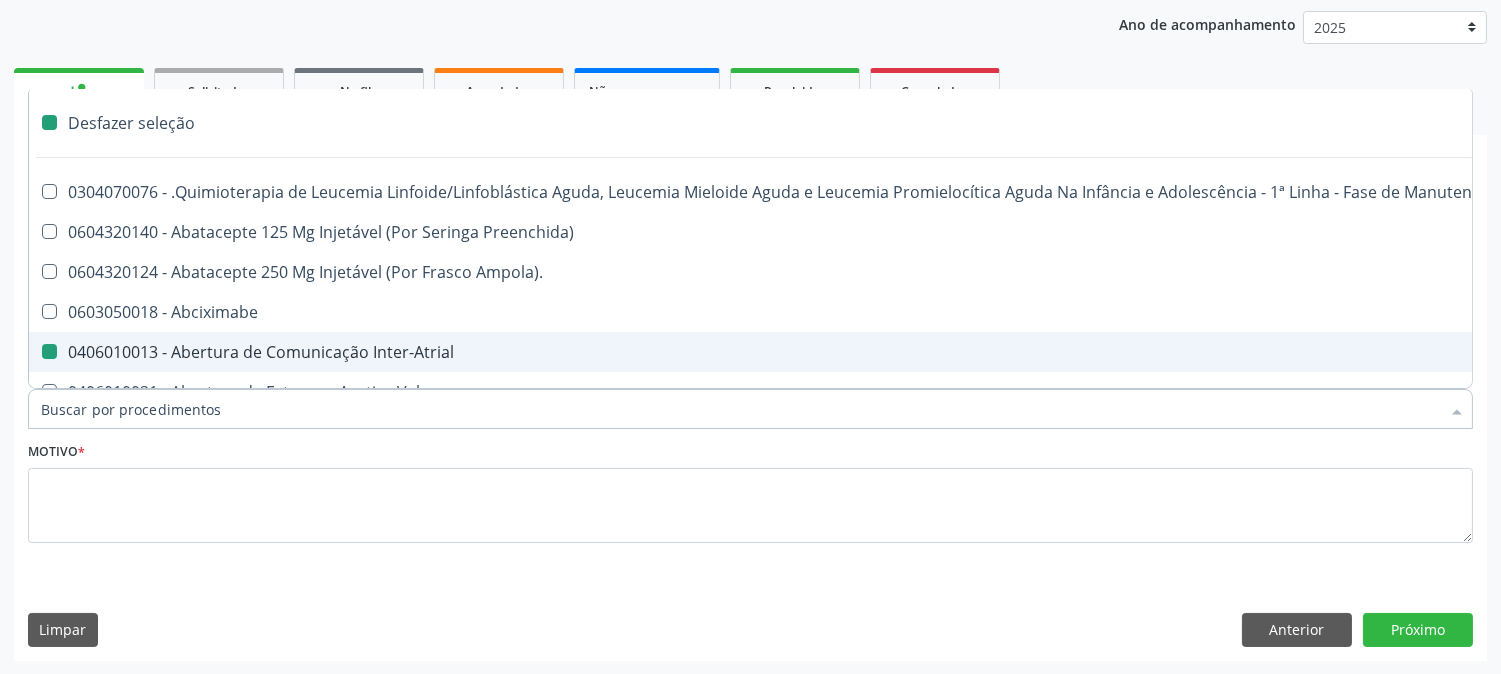 checkbox on "false" 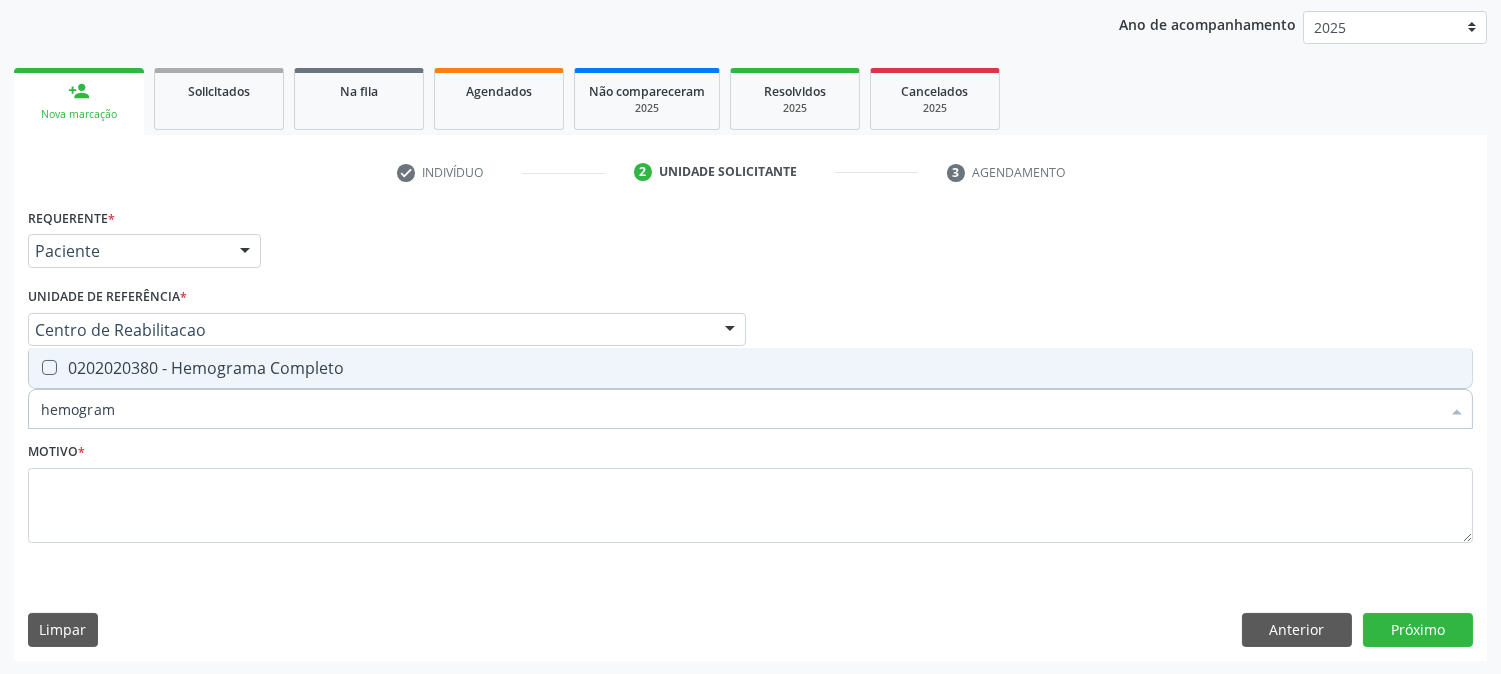 type on "hemograma" 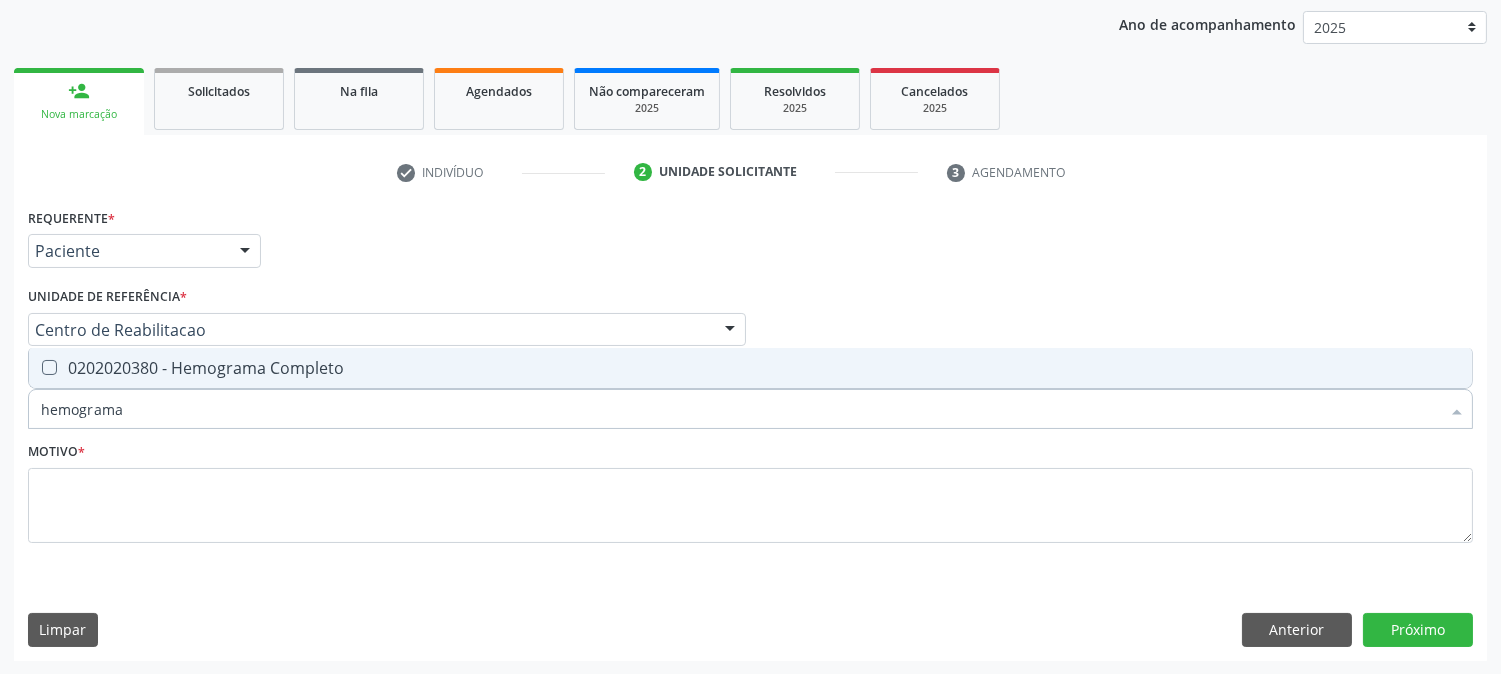 click on "0202020380 - Hemograma Completo" at bounding box center (750, 368) 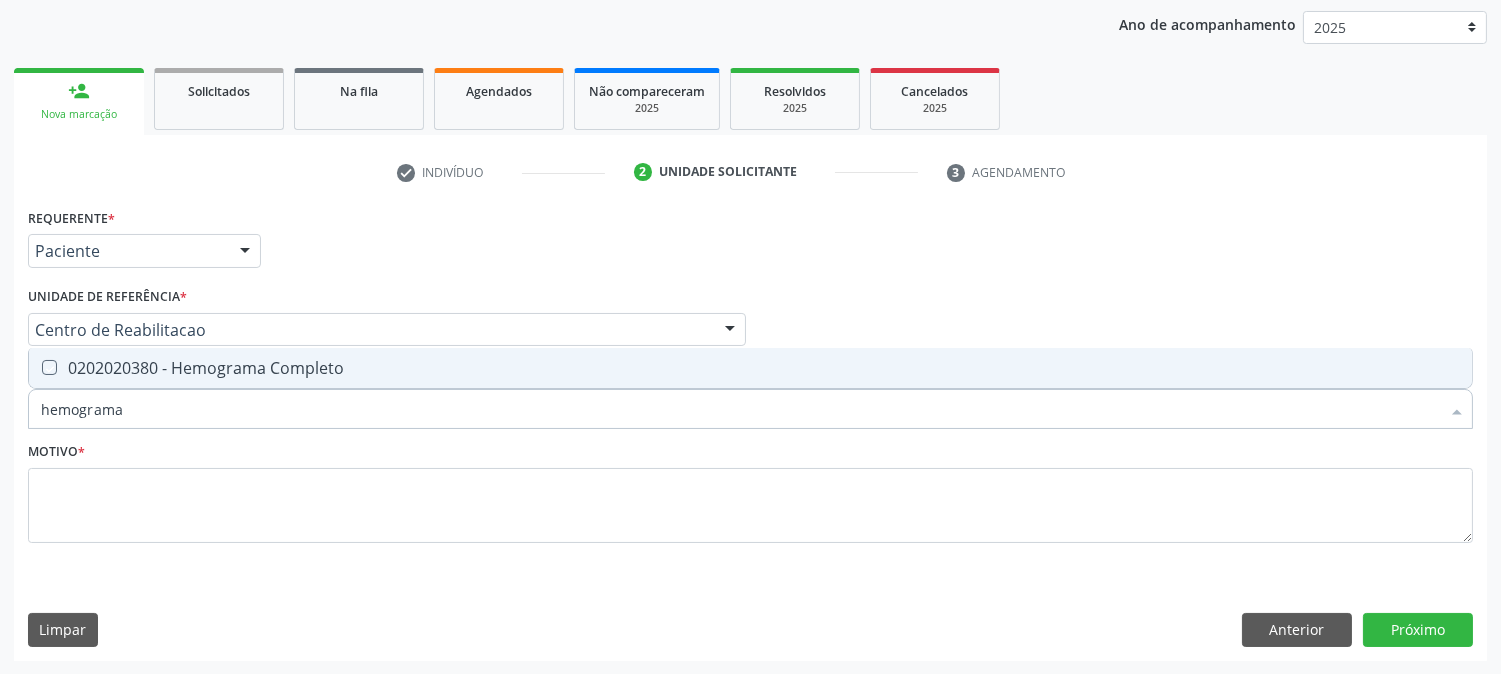 checkbox on "true" 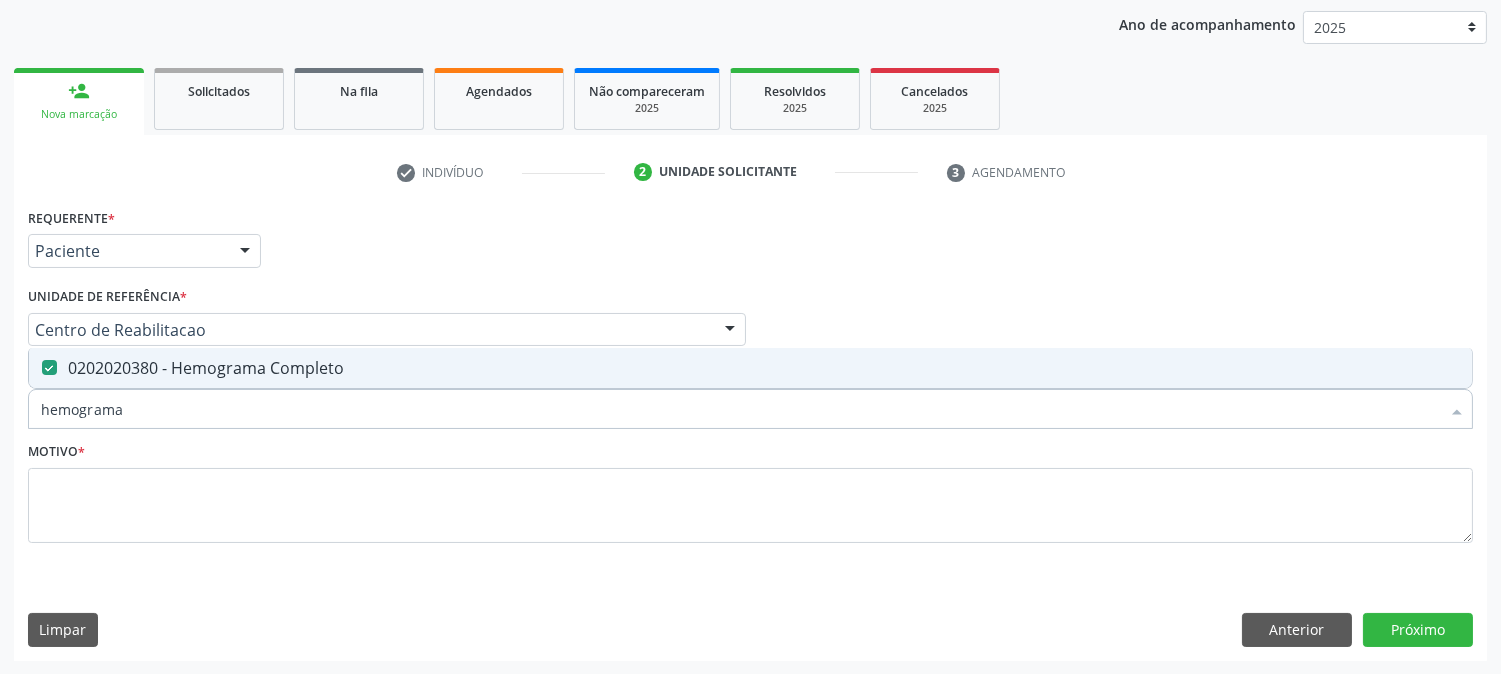 drag, startPoint x: 192, startPoint y: 420, endPoint x: 25, endPoint y: 400, distance: 168.19334 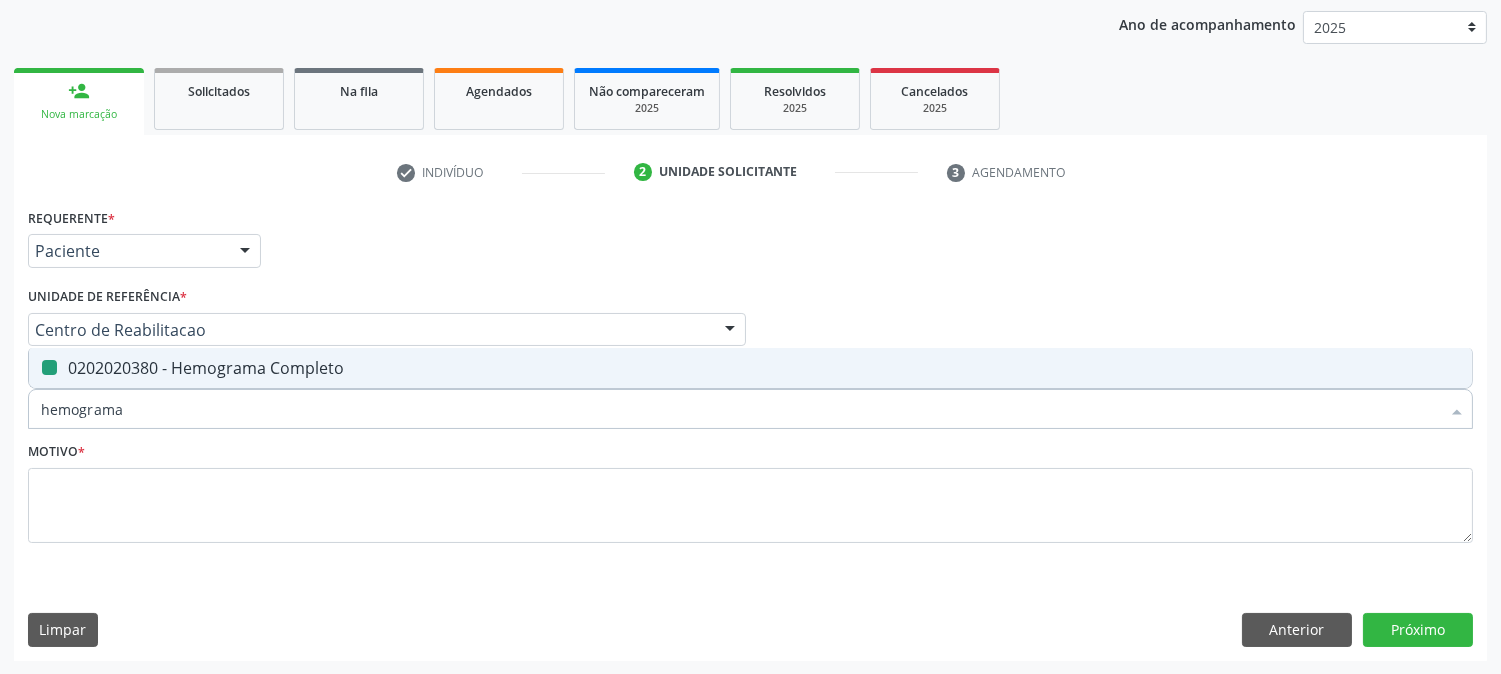 type 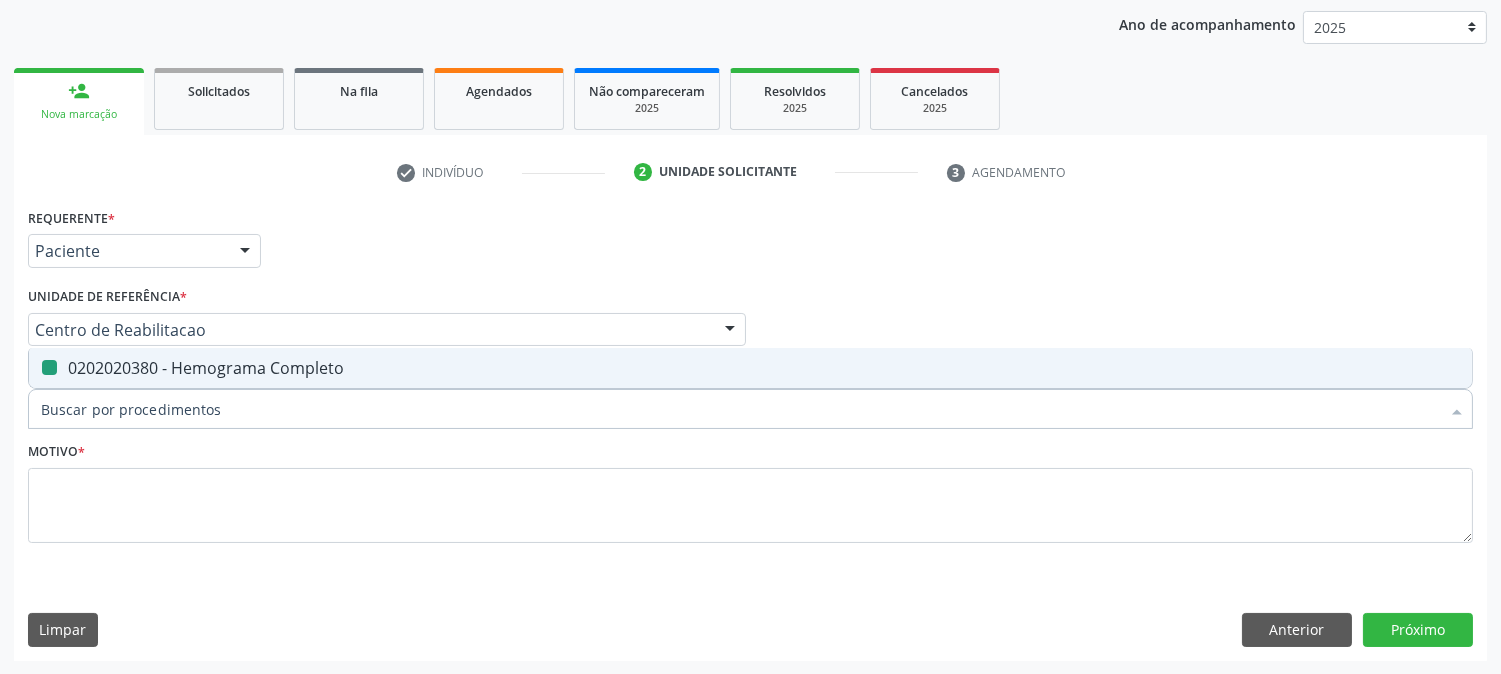 checkbox on "false" 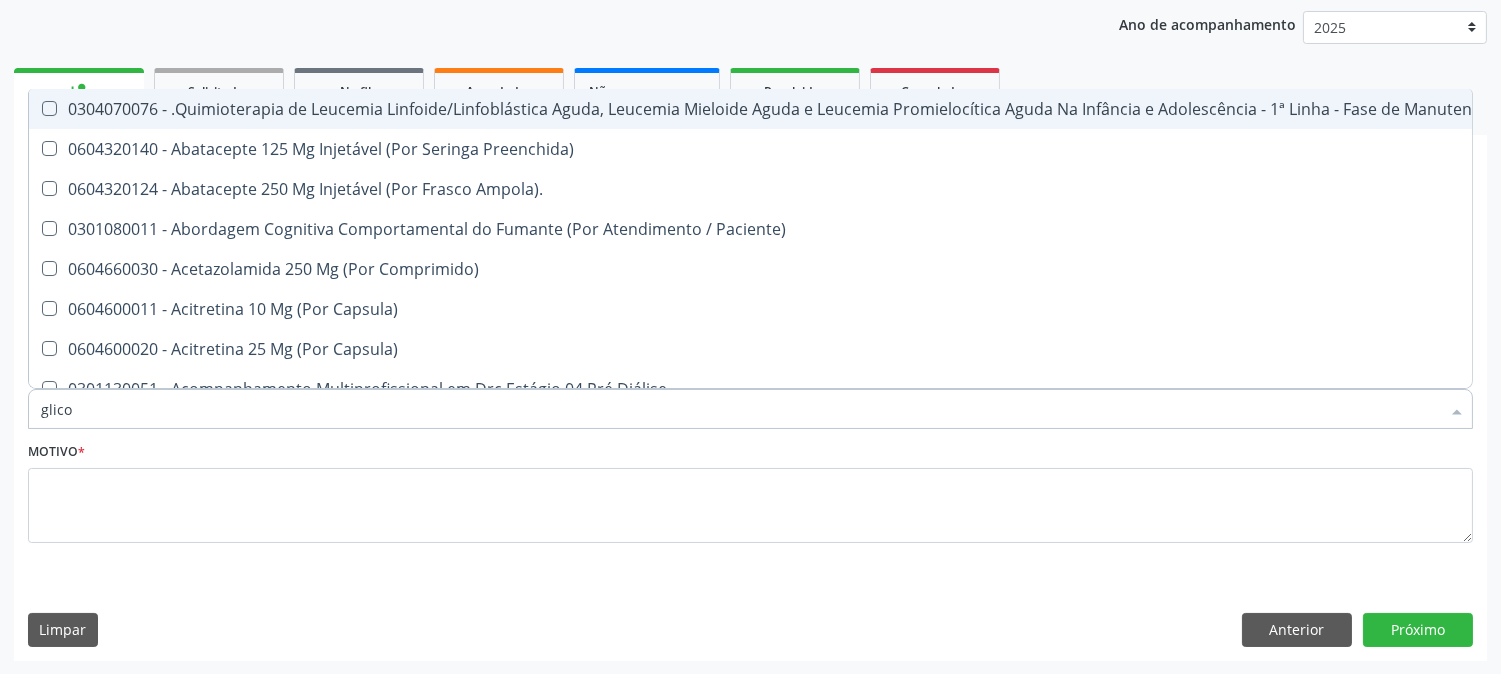 type on "glicos" 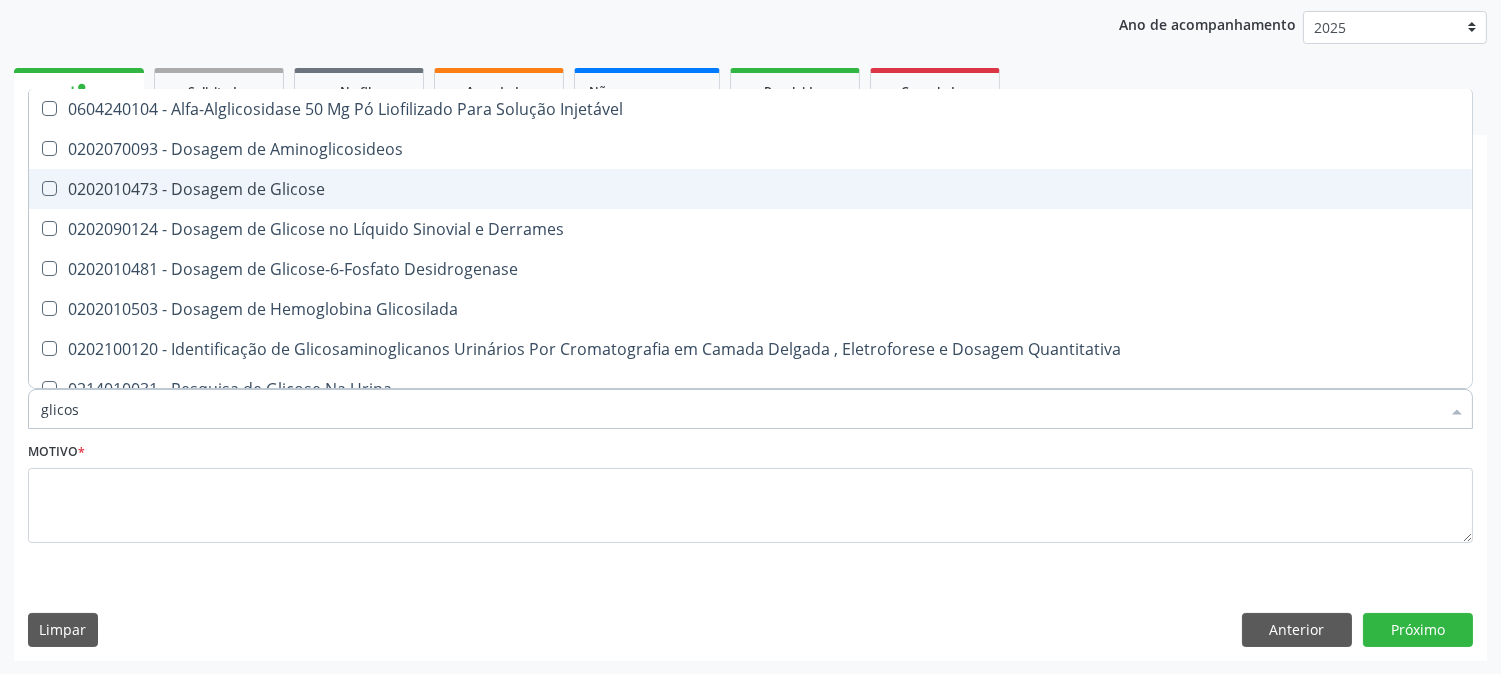 click on "0202010473 - Dosagem de Glicose" at bounding box center (750, 189) 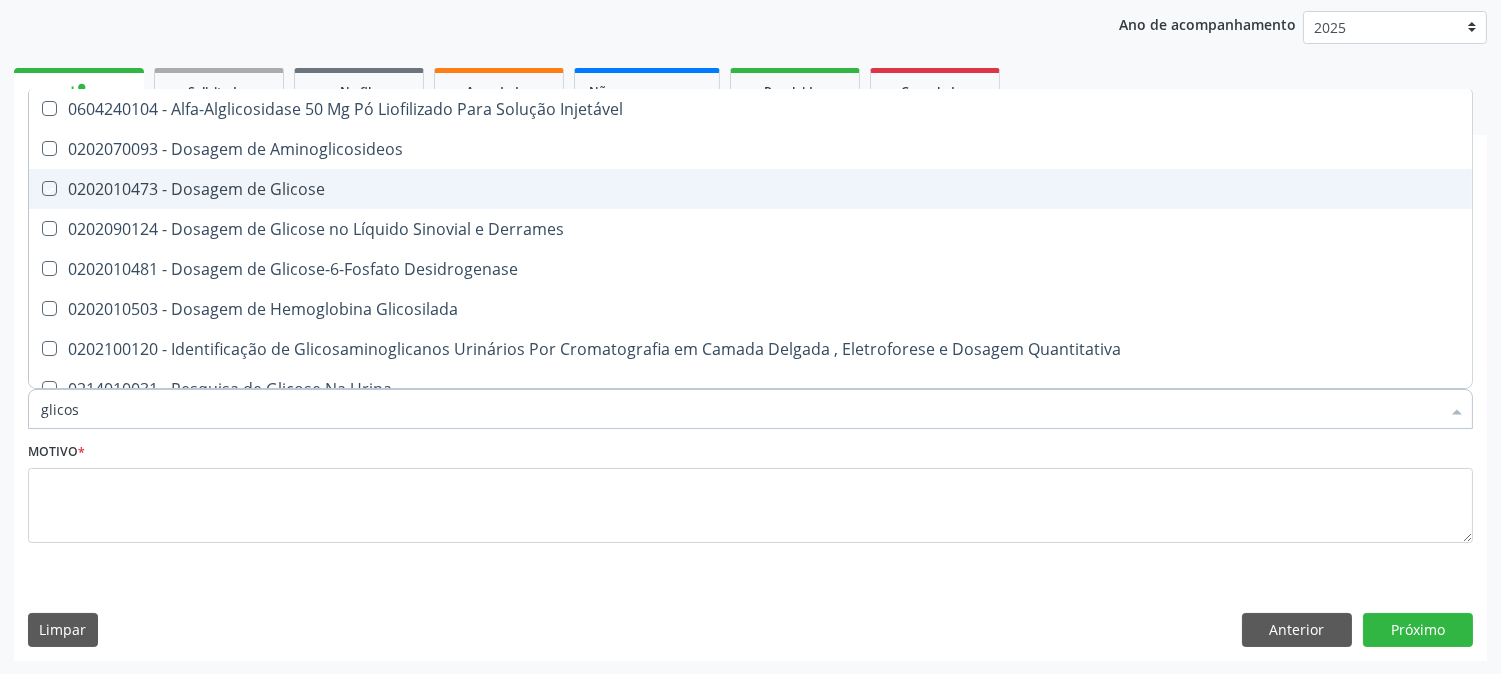 checkbox on "true" 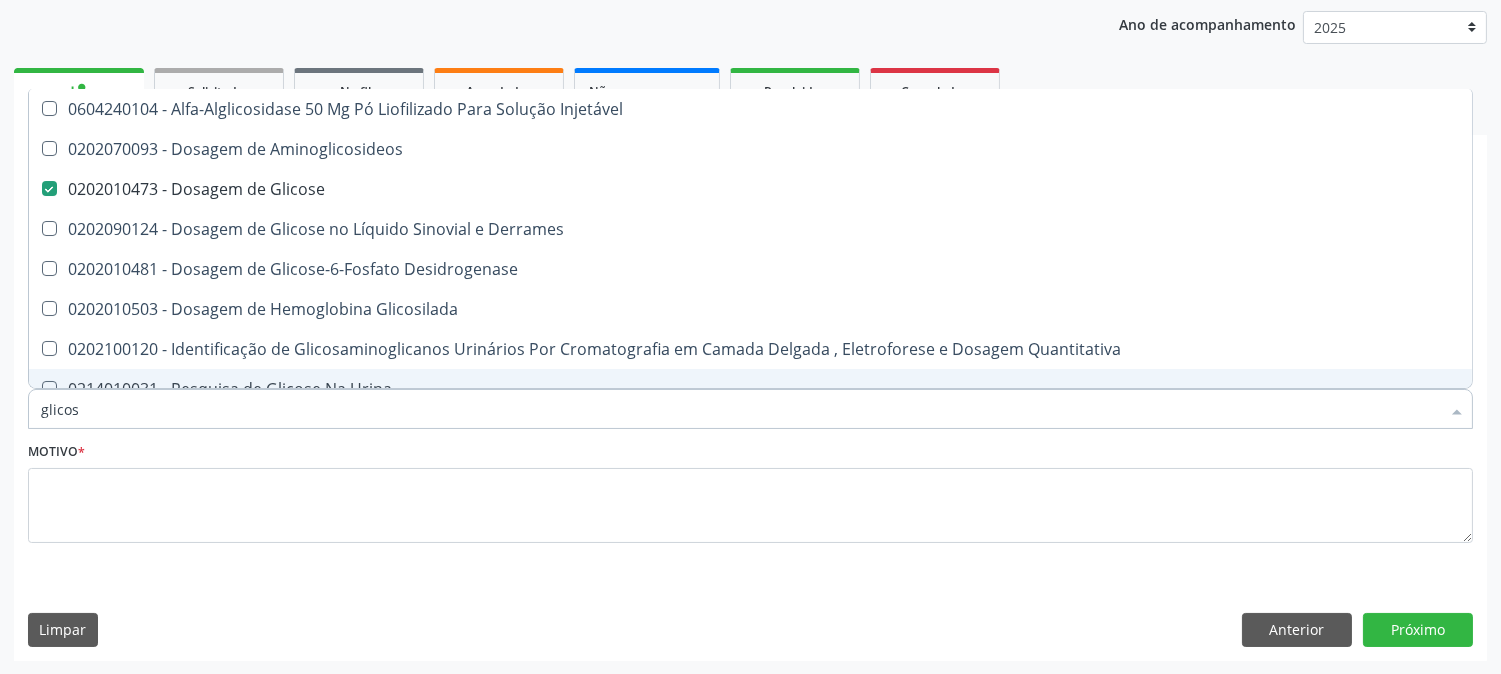 drag, startPoint x: 174, startPoint y: 412, endPoint x: 0, endPoint y: 366, distance: 179.97778 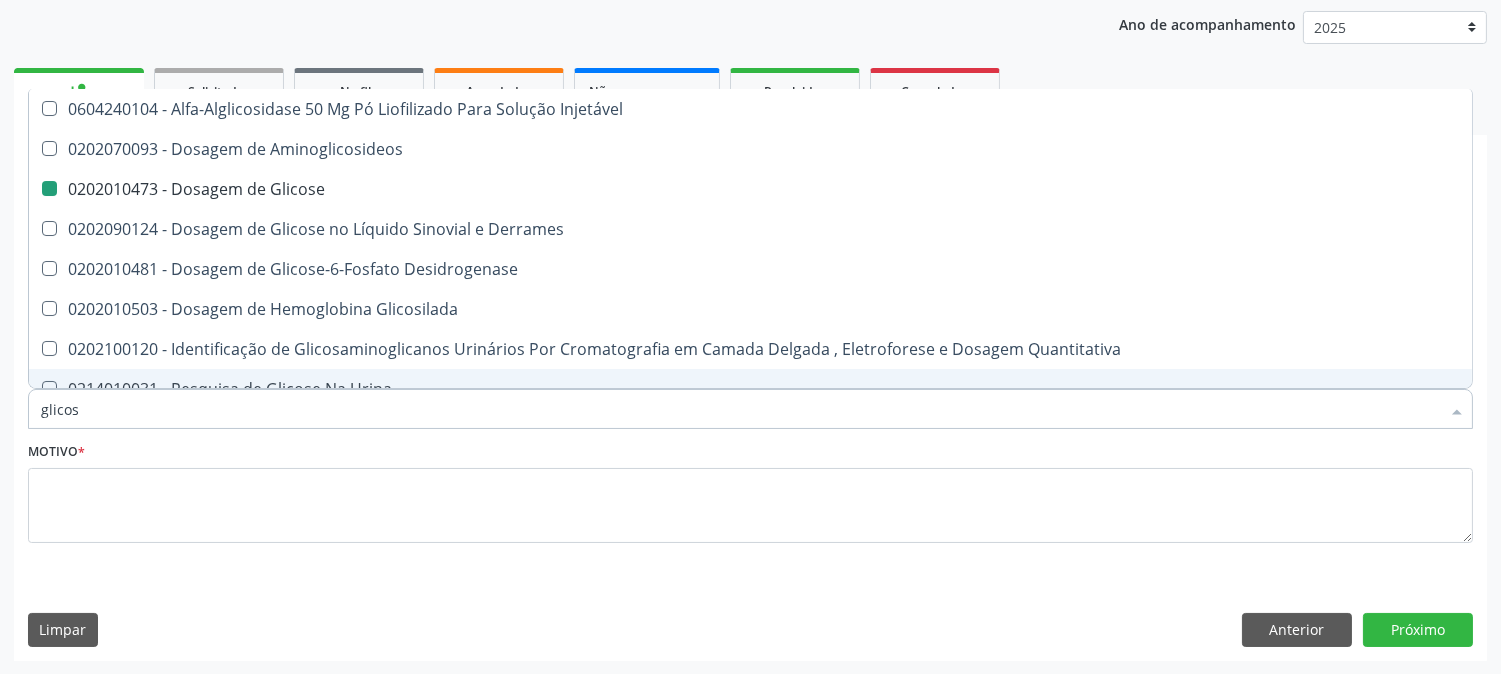 type 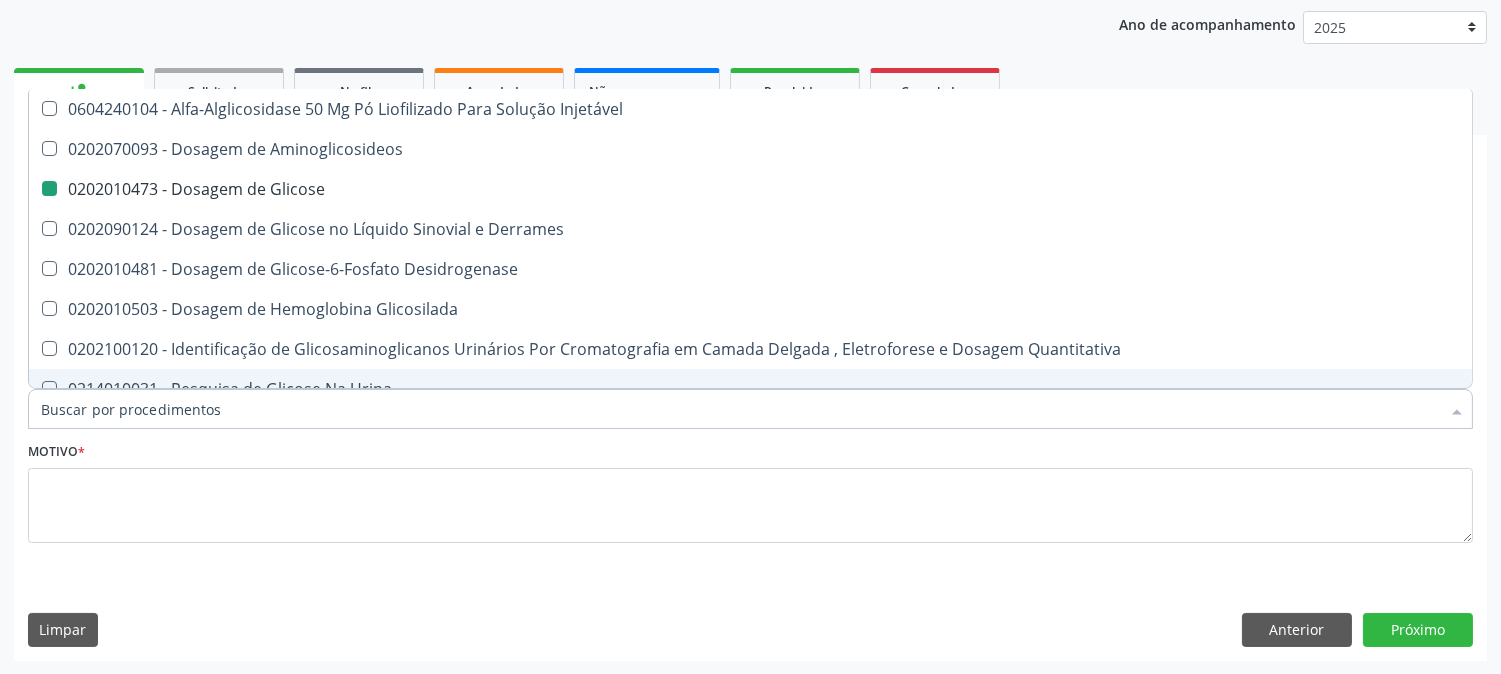 checkbox on "false" 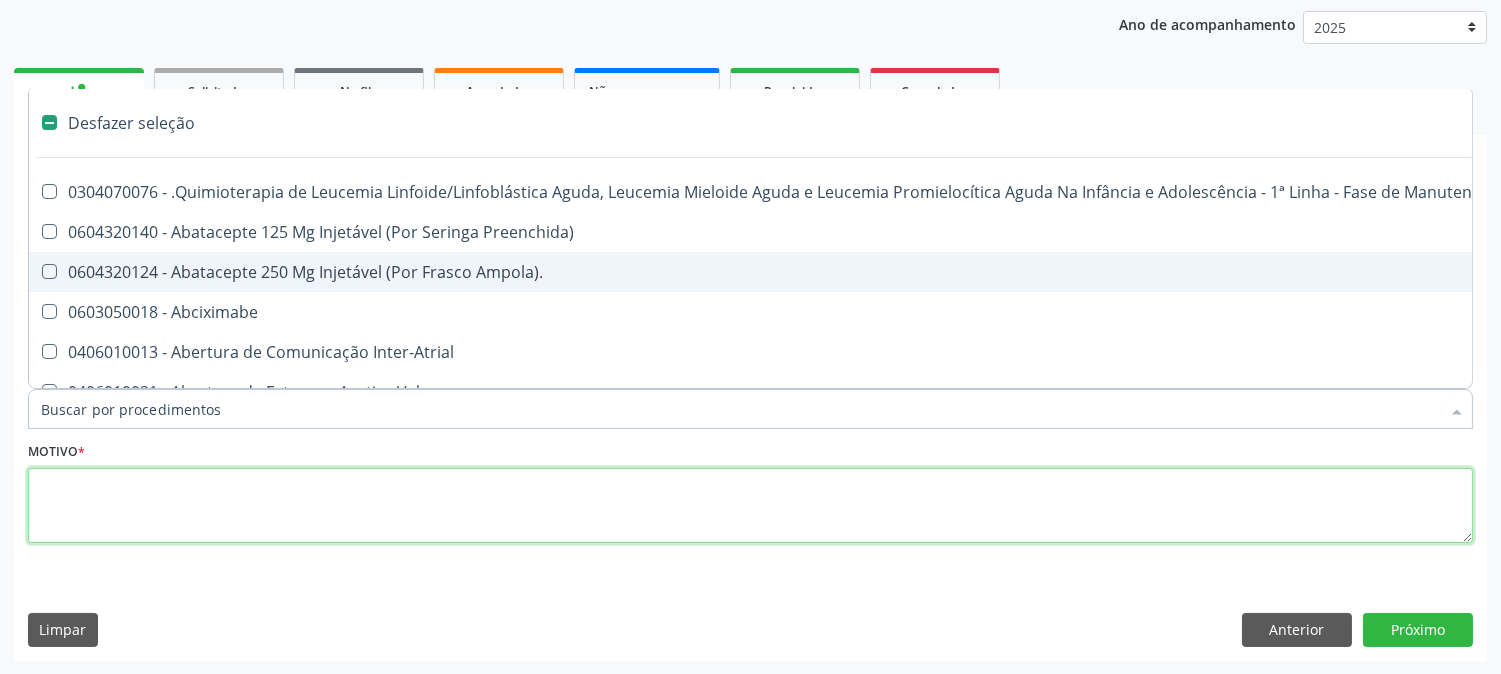 click at bounding box center (750, 506) 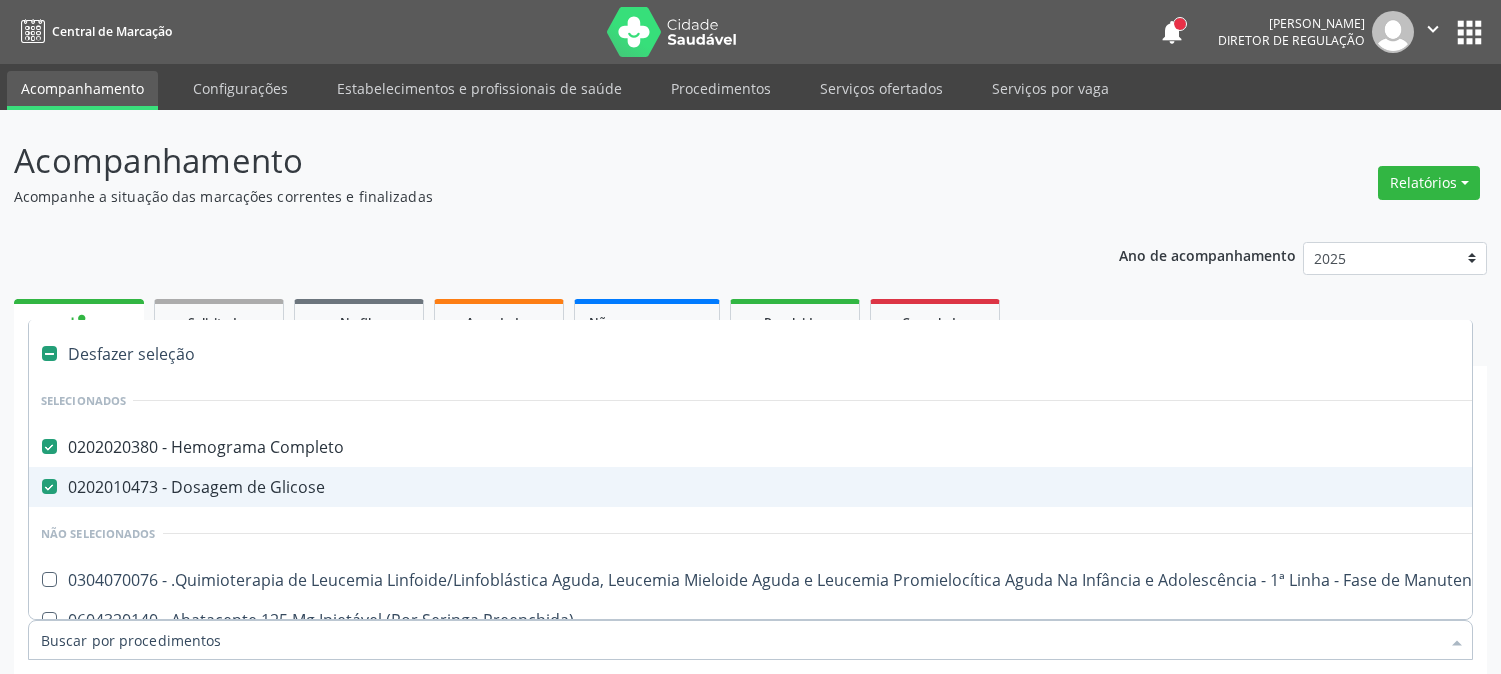 scroll, scrollTop: 231, scrollLeft: 0, axis: vertical 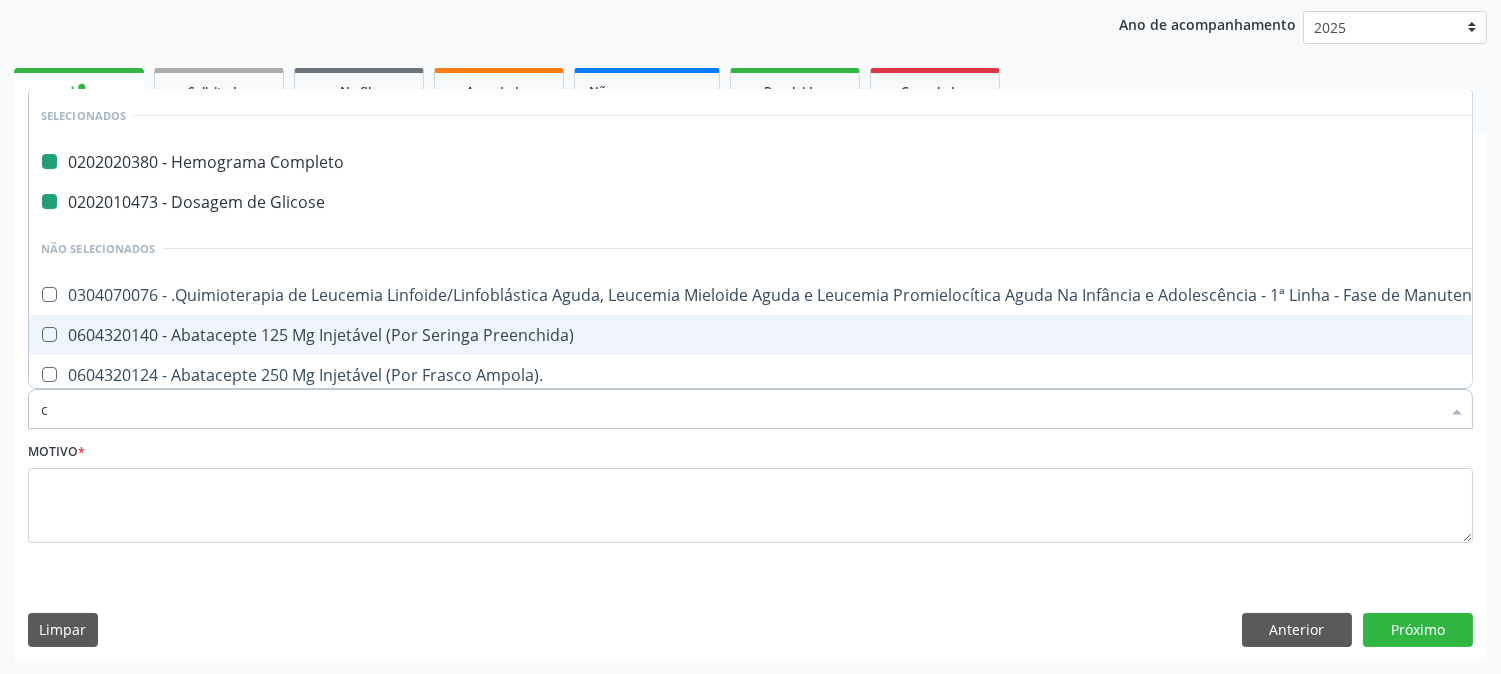 type on "cr" 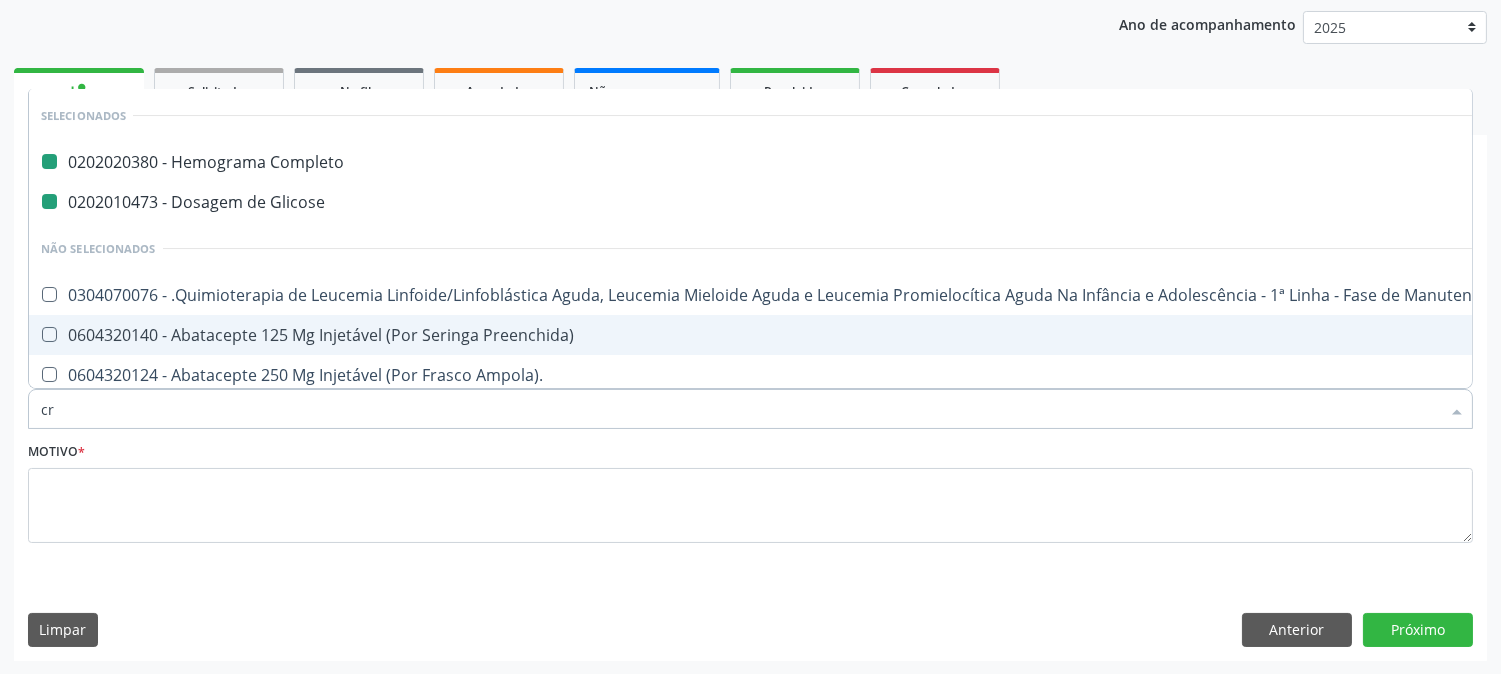 checkbox on "false" 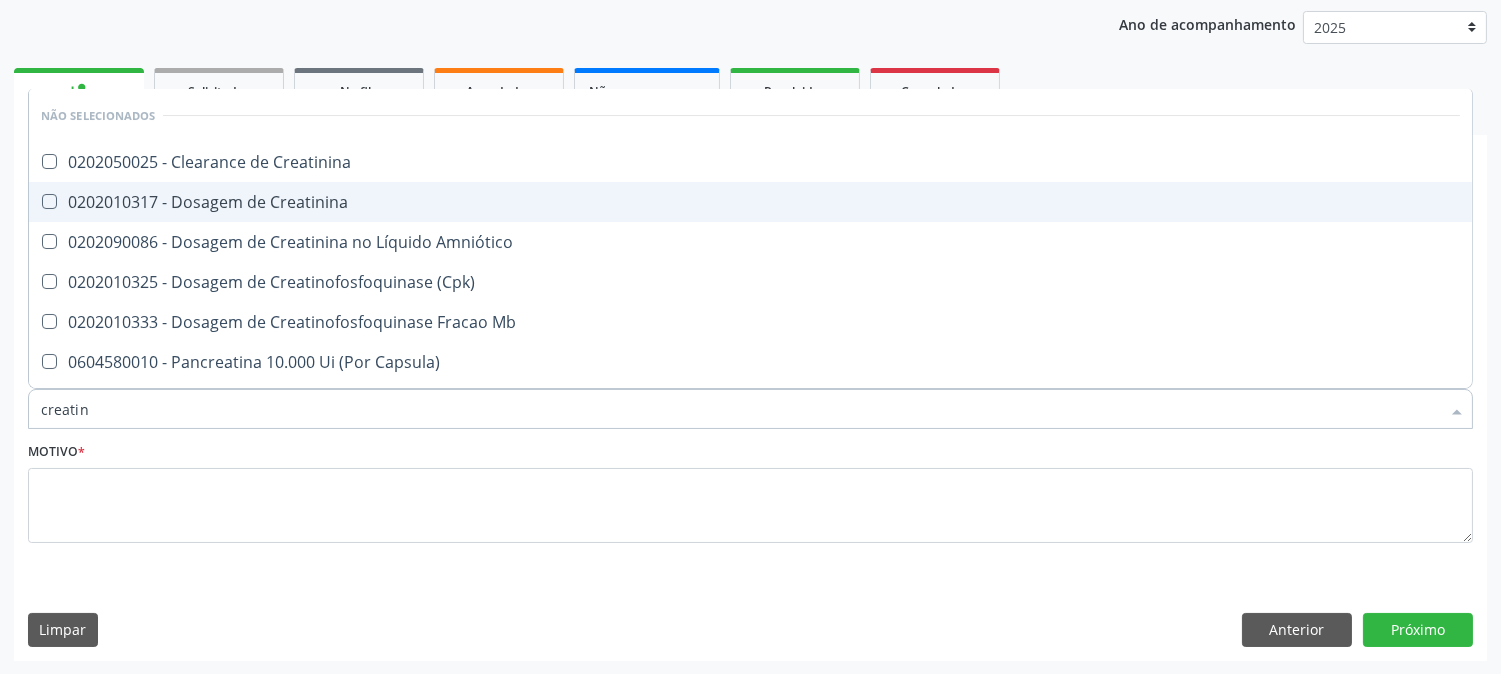 type on "creatini" 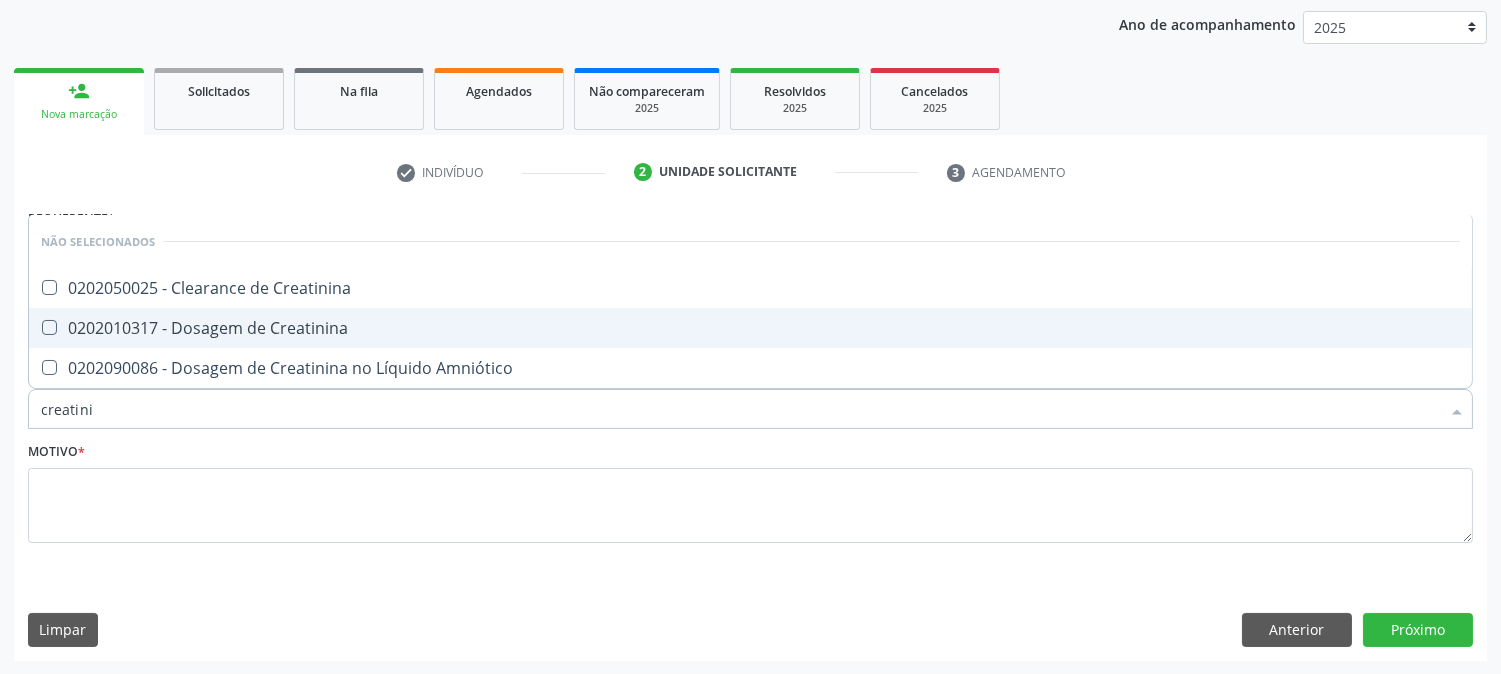 click on "0202010317 - Dosagem de Creatinina" at bounding box center (750, 328) 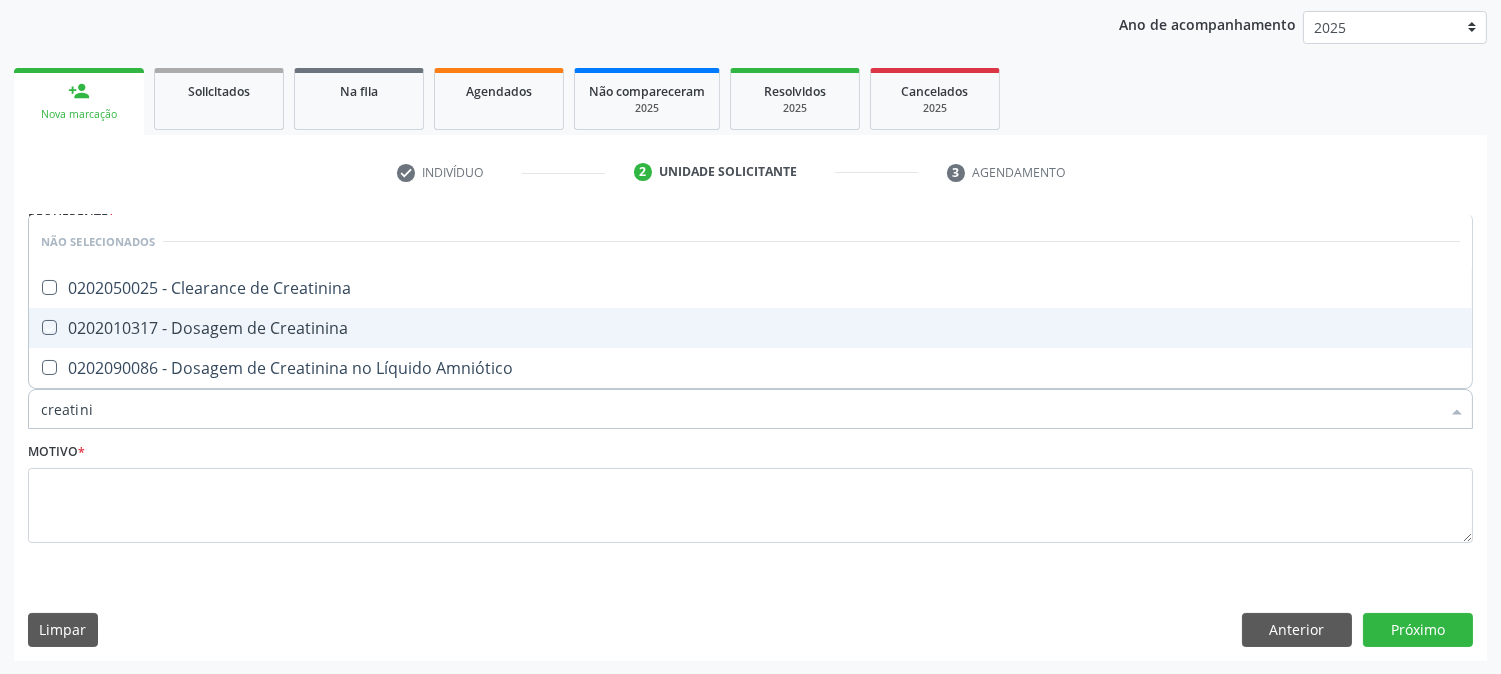 checkbox on "true" 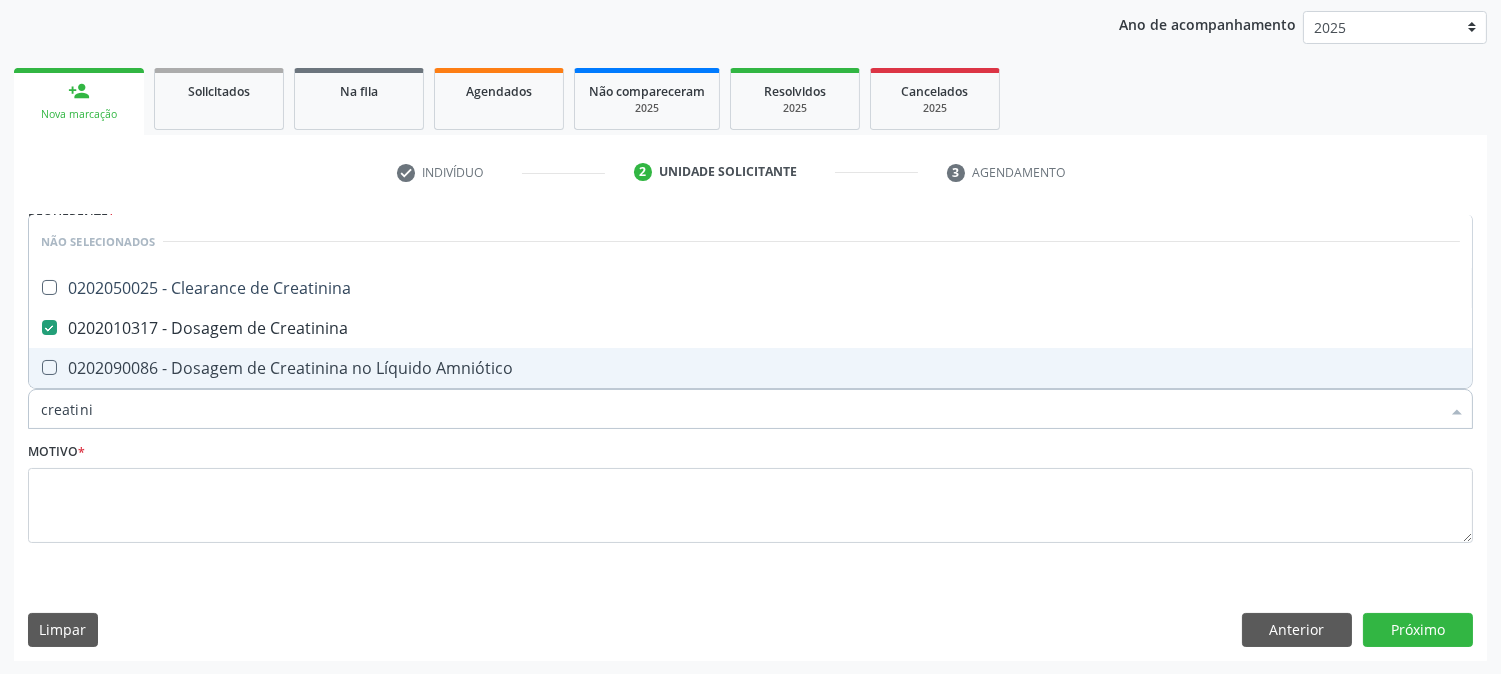 click on "creatini" at bounding box center [740, 409] 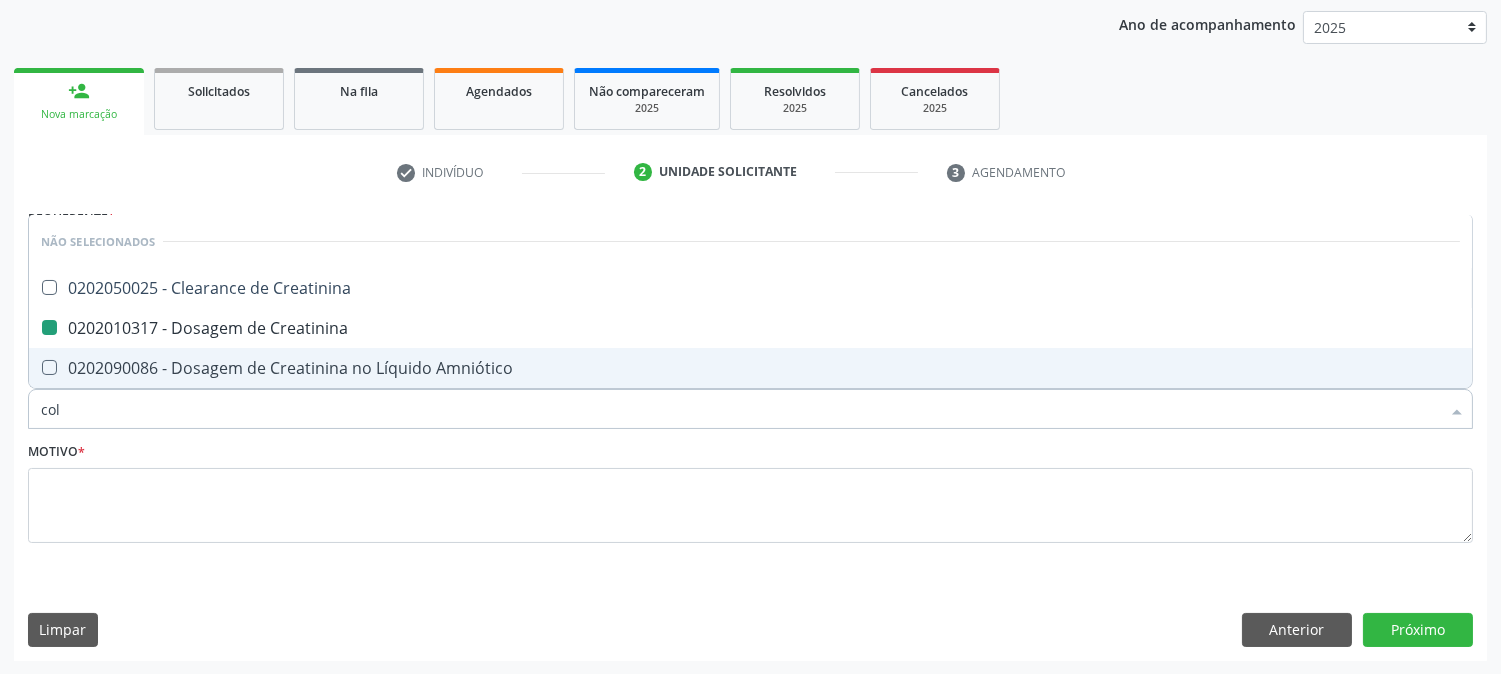 type on "cole" 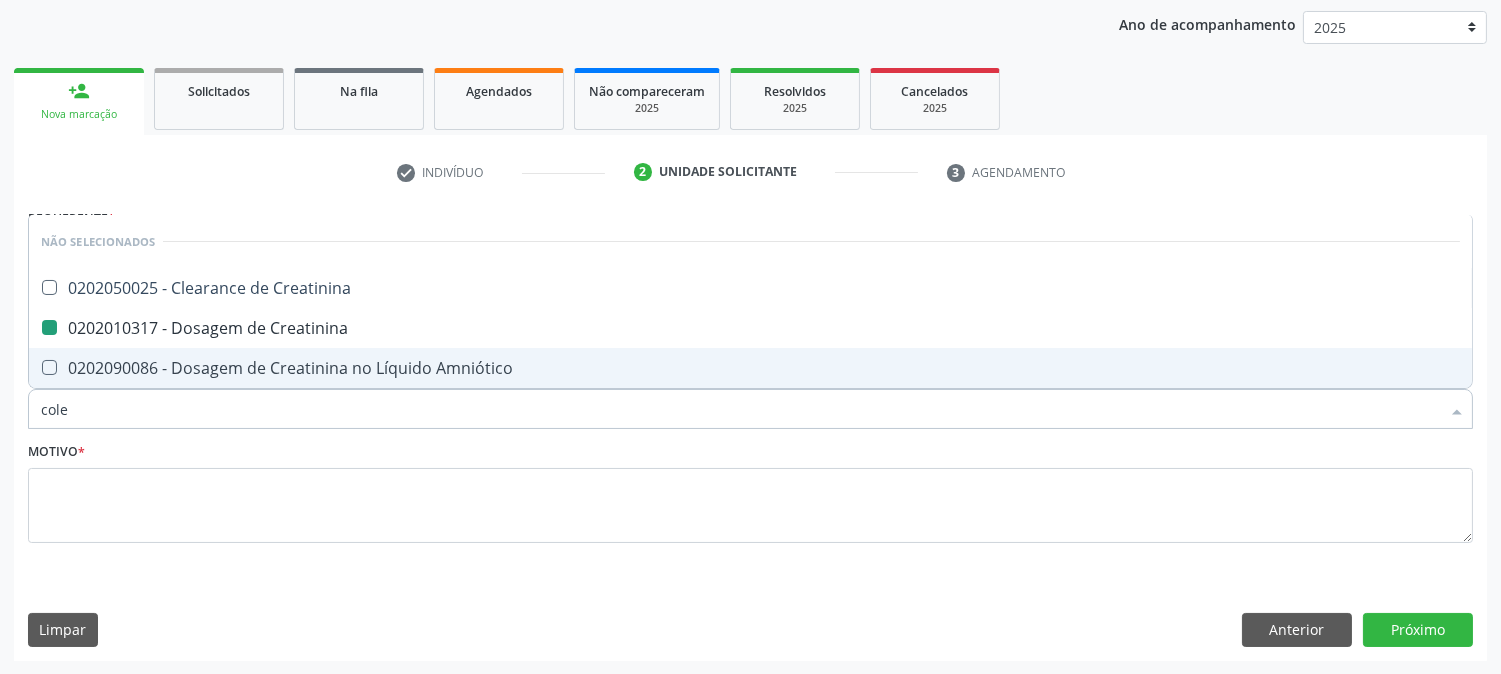 checkbox on "false" 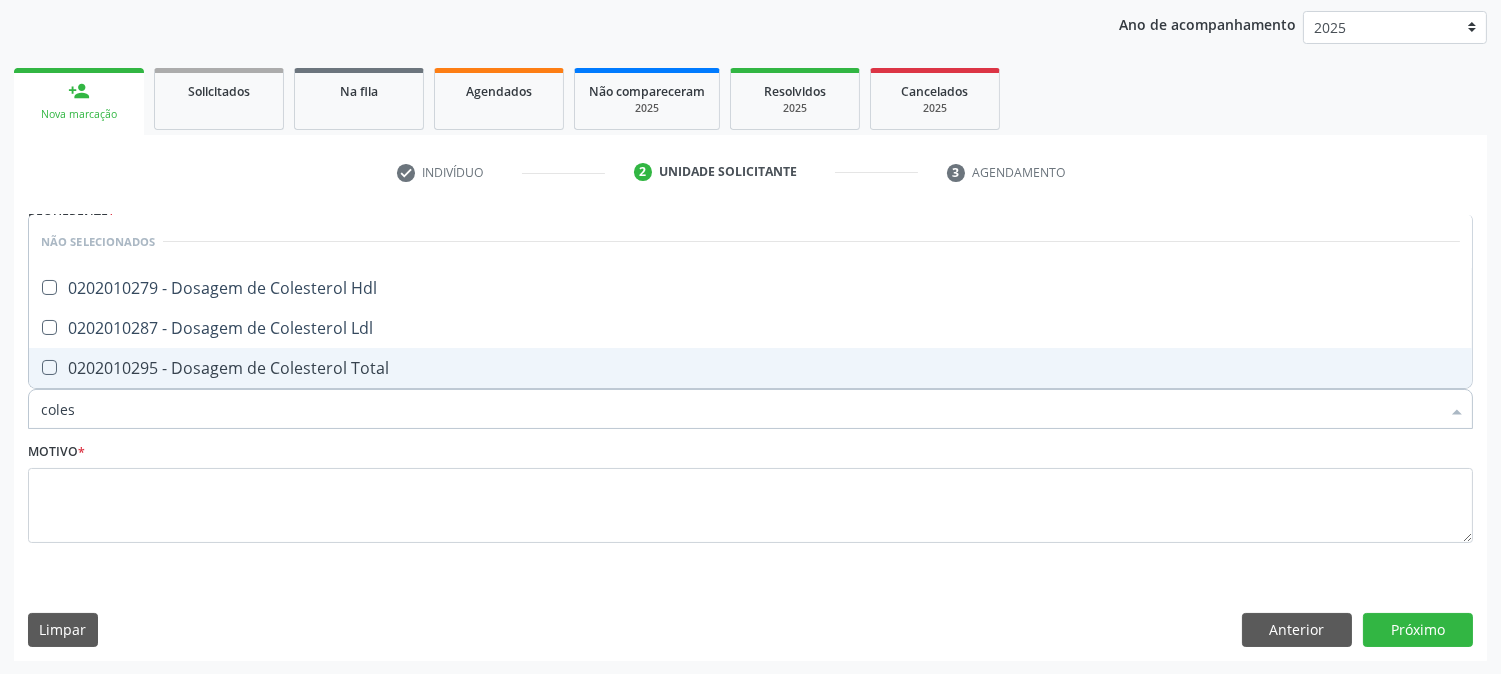 type on "colest" 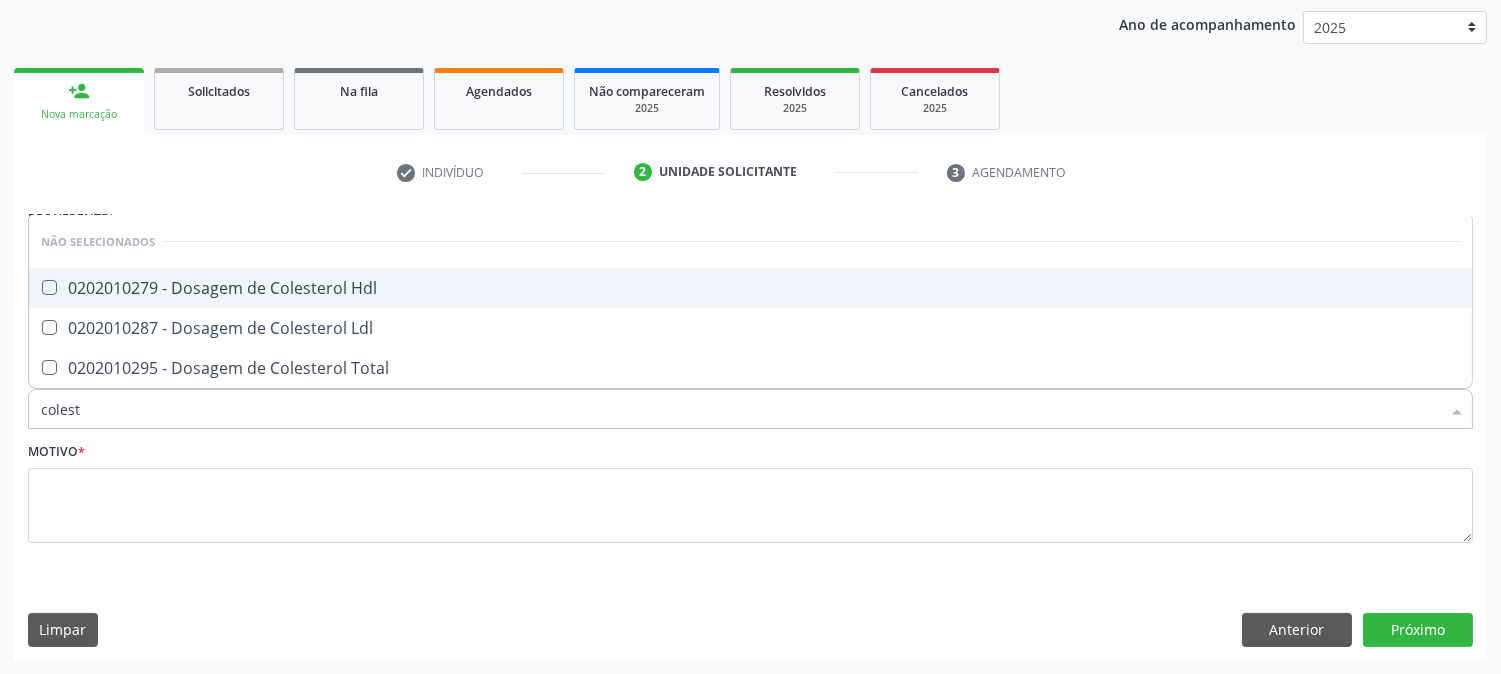 click on "0202010279 - Dosagem de Colesterol Hdl" at bounding box center [750, 288] 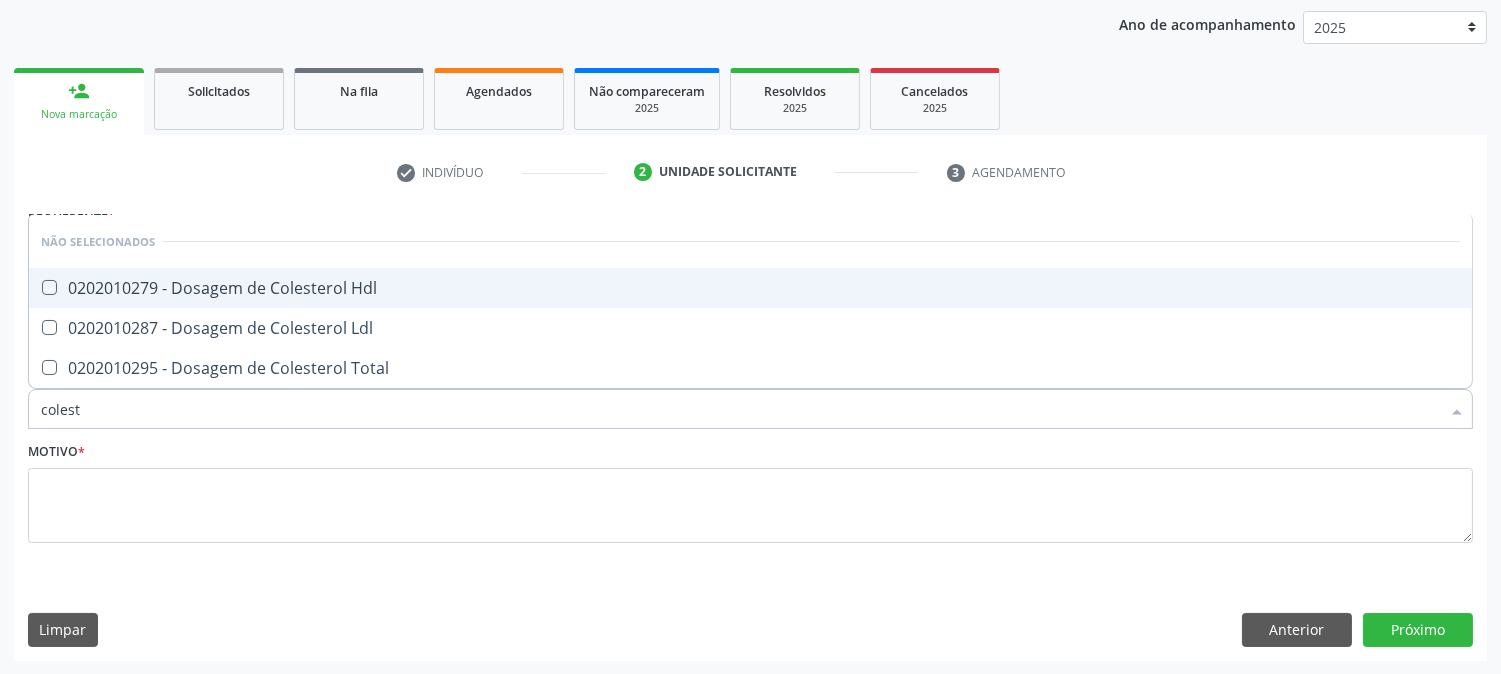 checkbox on "true" 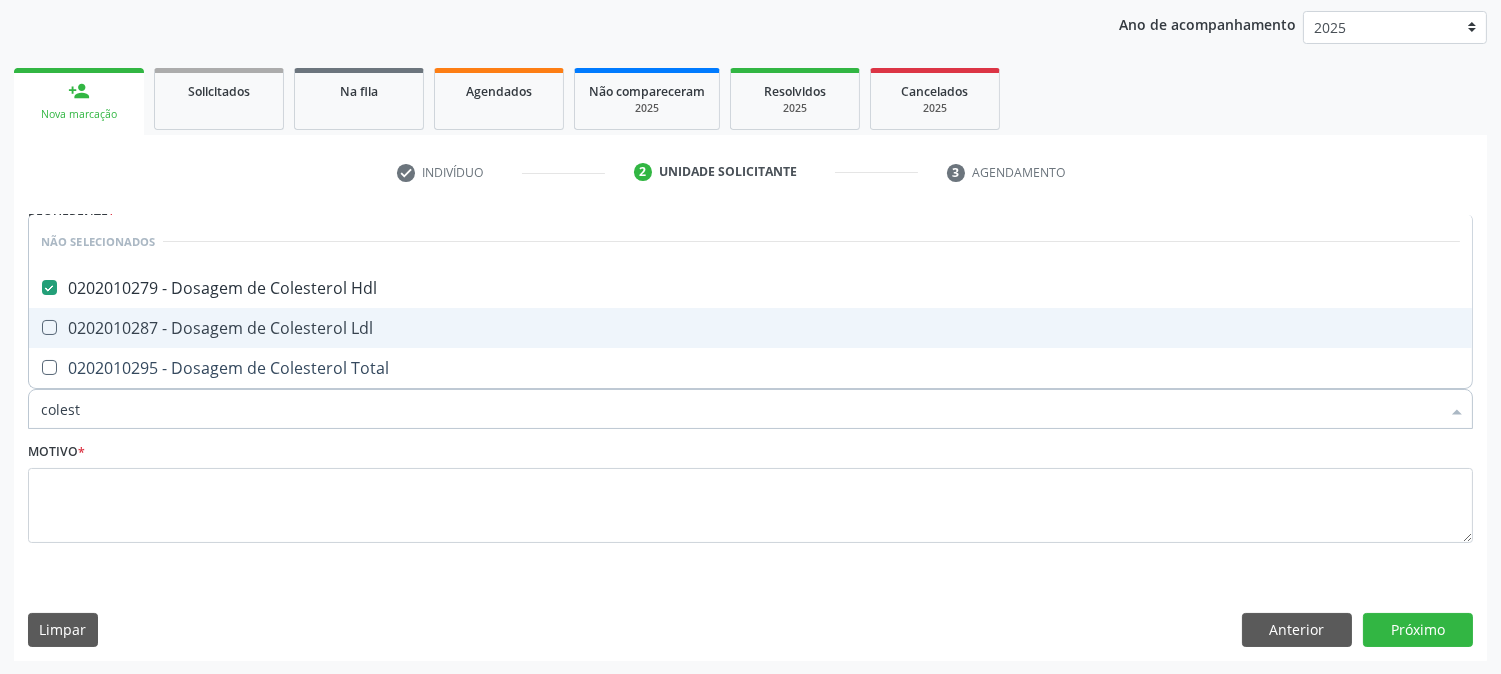 click on "0202010287 - Dosagem de Colesterol Ldl" at bounding box center [750, 328] 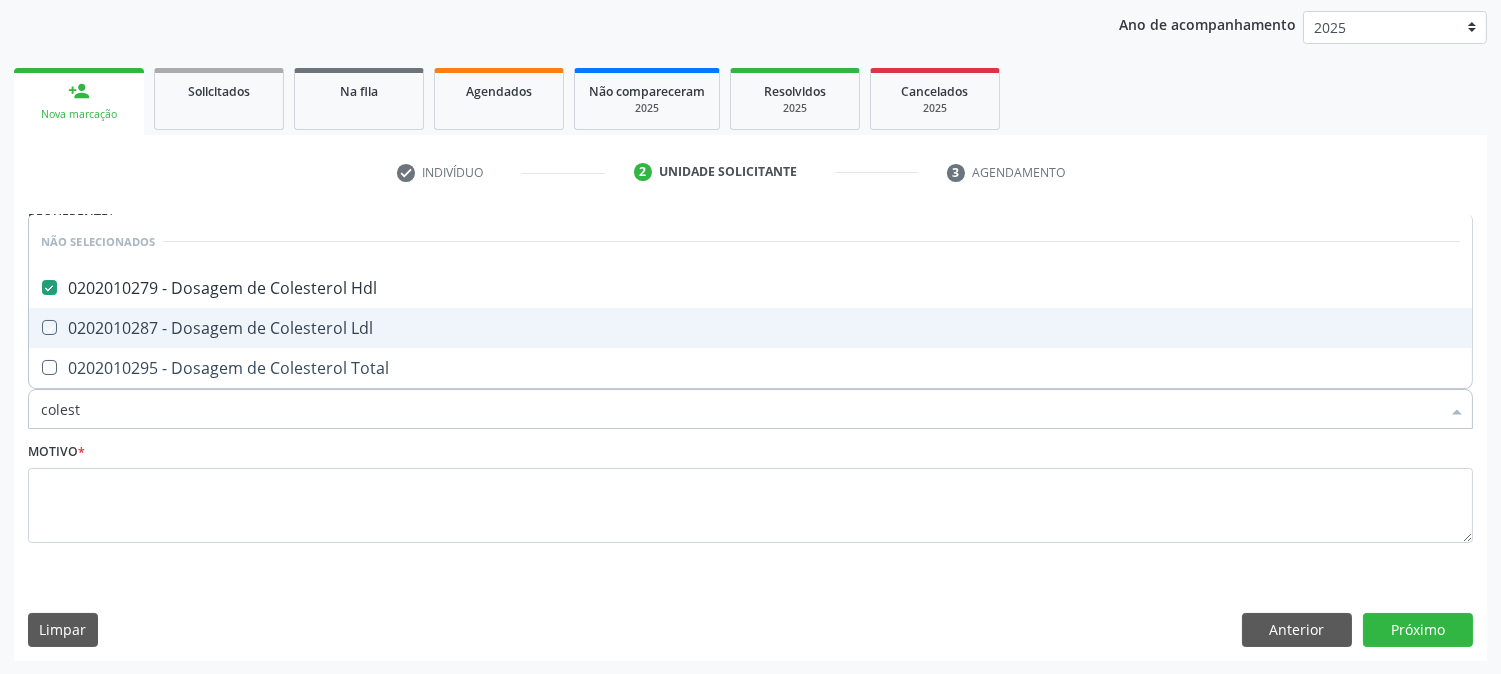 checkbox on "true" 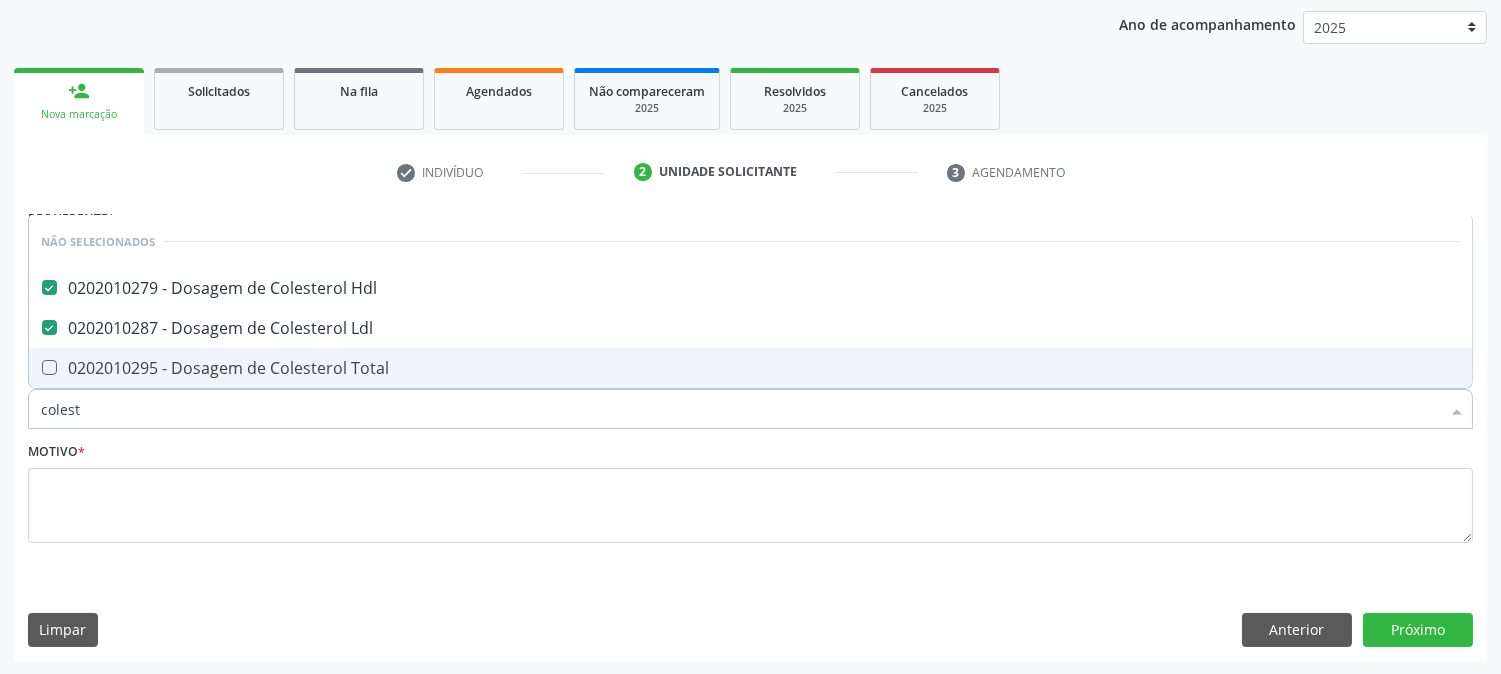 click on "0202010295 - Dosagem de Colesterol Total" at bounding box center (750, 368) 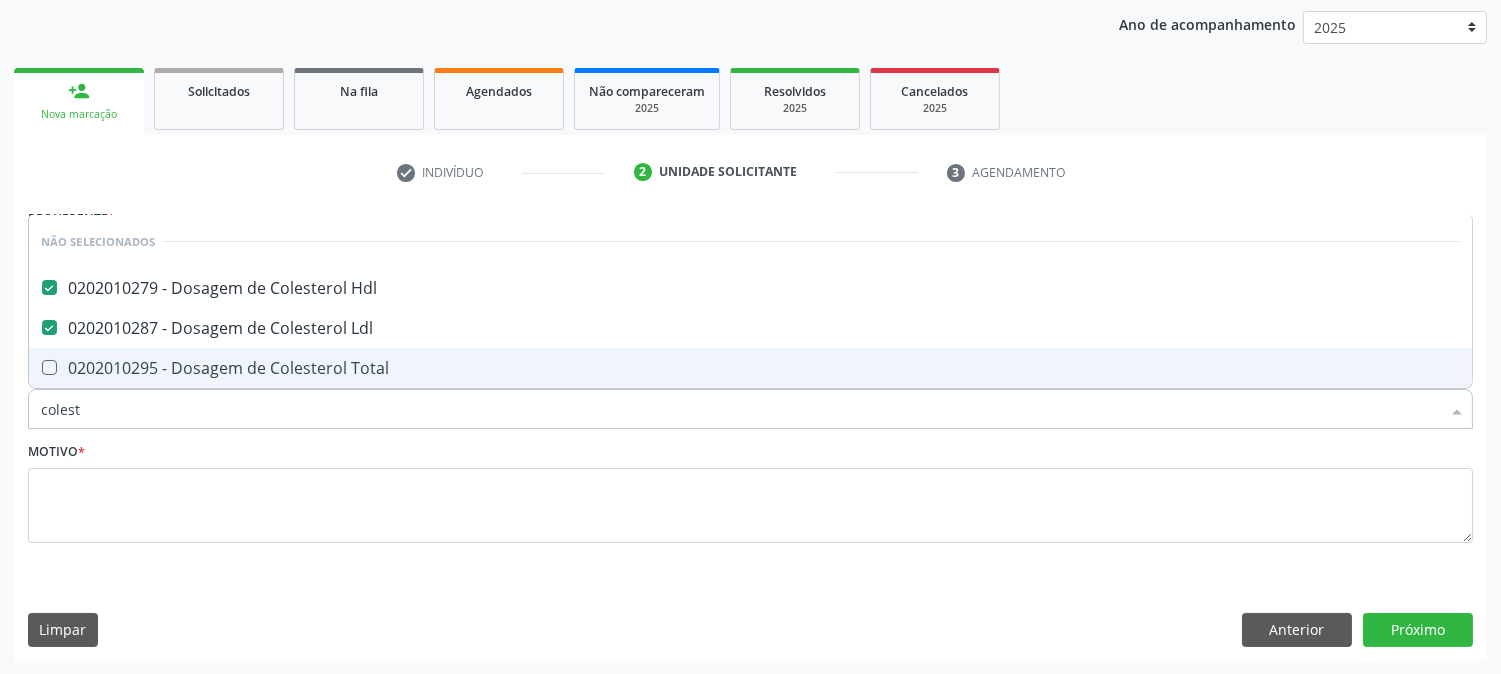 checkbox on "true" 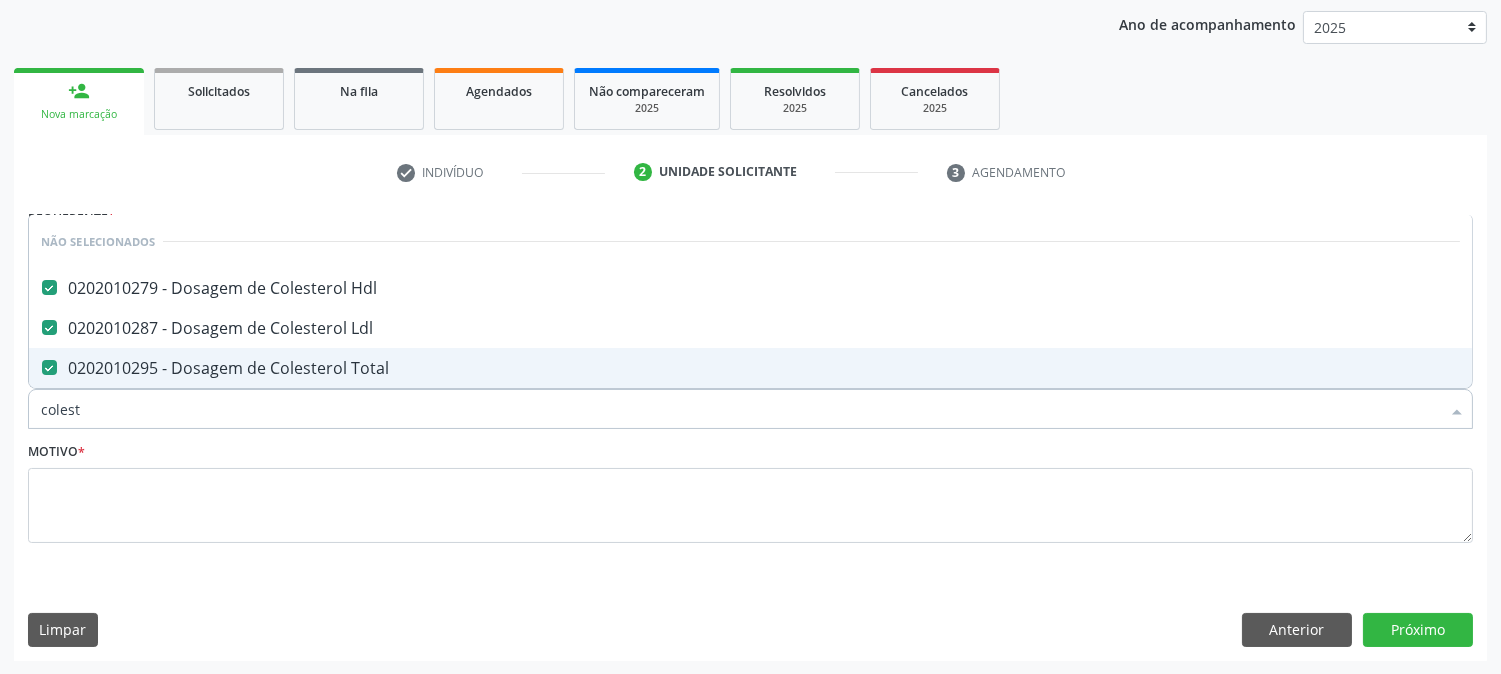 drag, startPoint x: 247, startPoint y: 410, endPoint x: 0, endPoint y: 412, distance: 247.0081 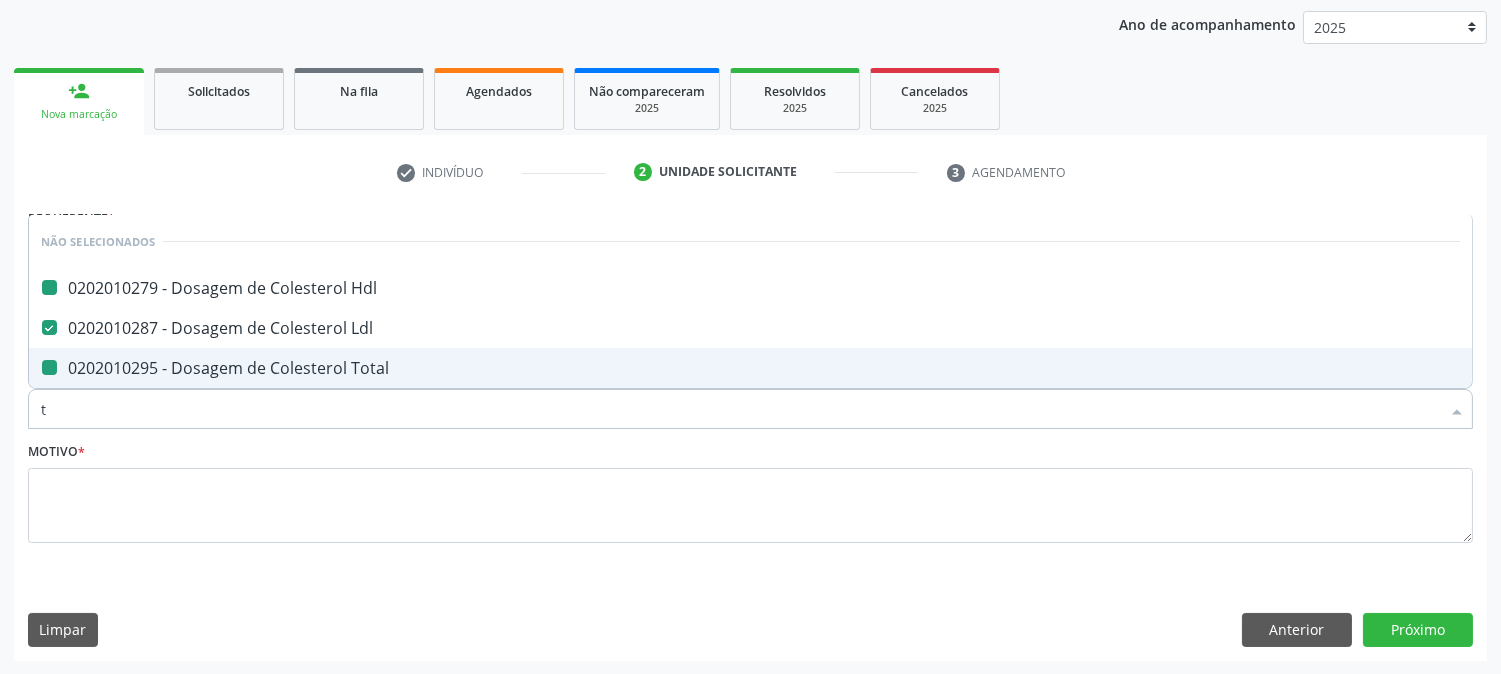 type on "tr" 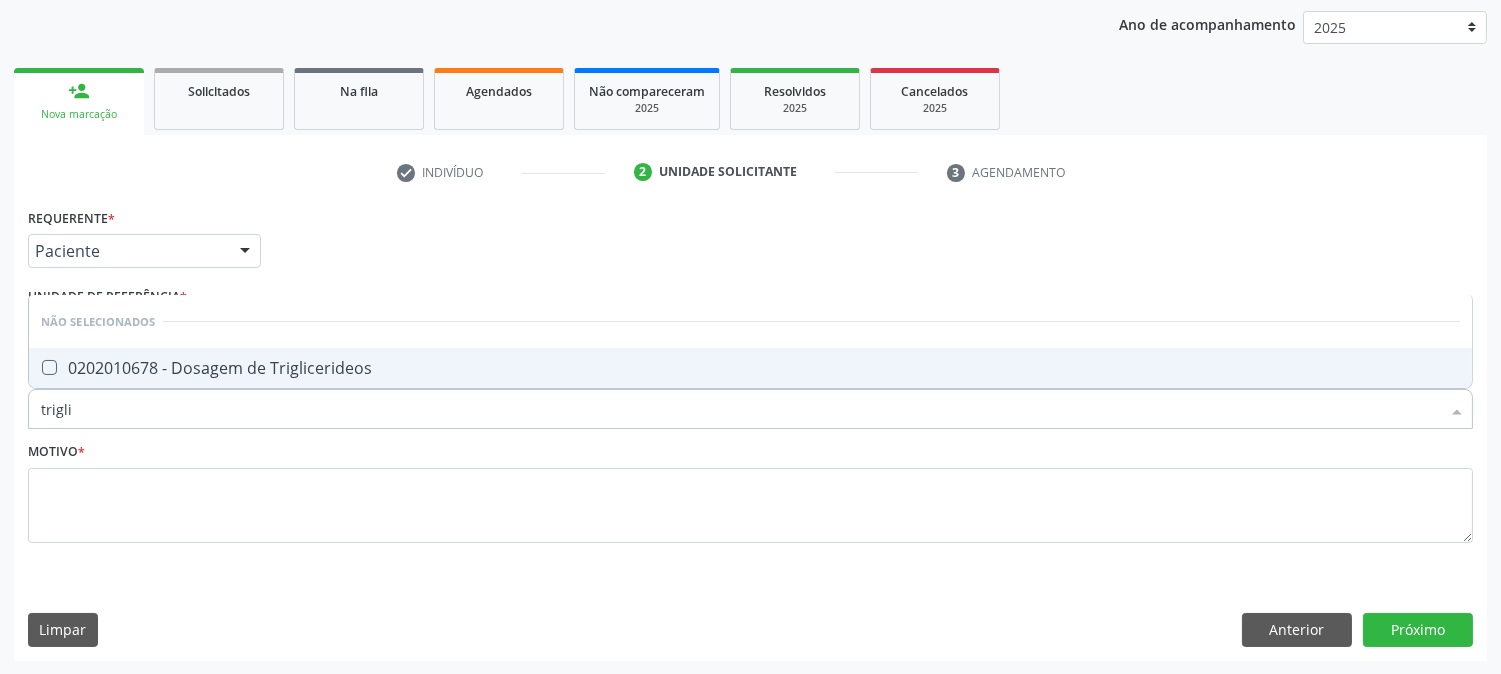 type on "triglic" 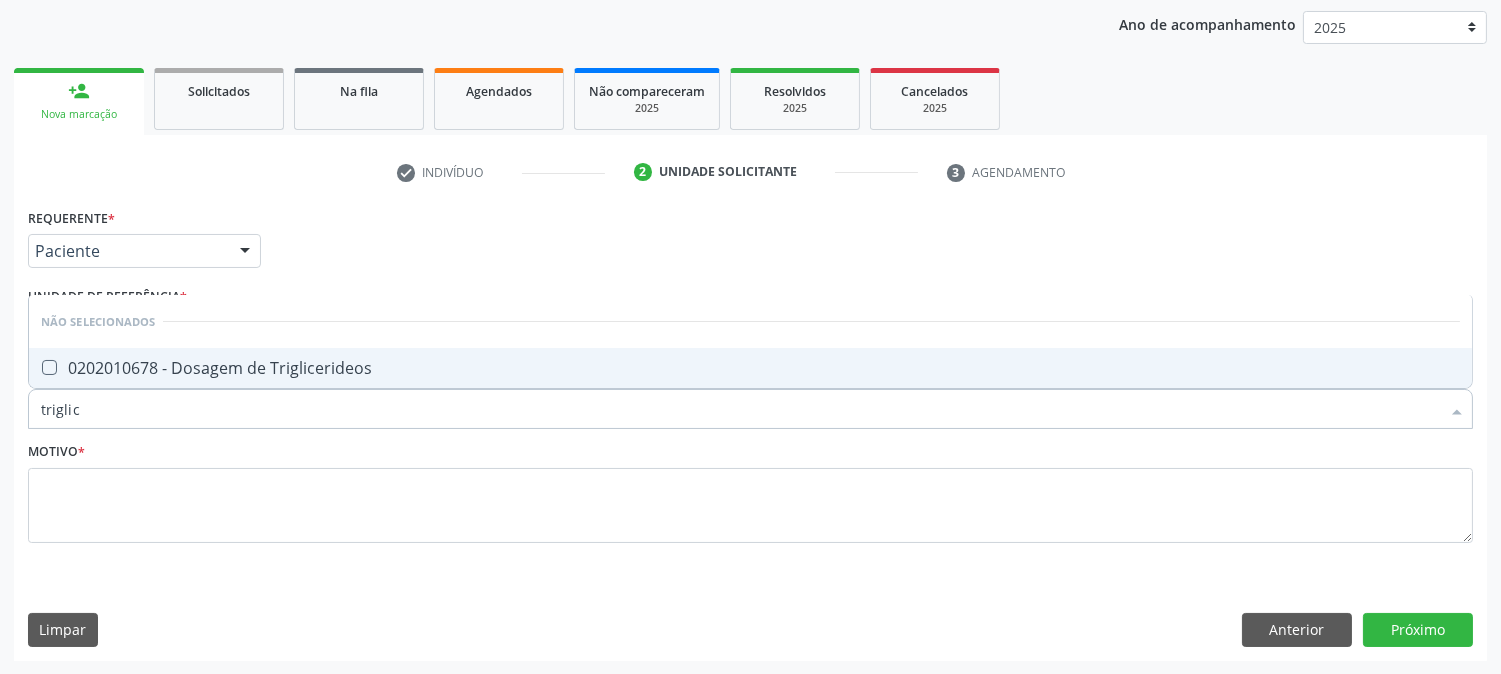 click on "0202010678 - Dosagem de Triglicerideos" at bounding box center (750, 368) 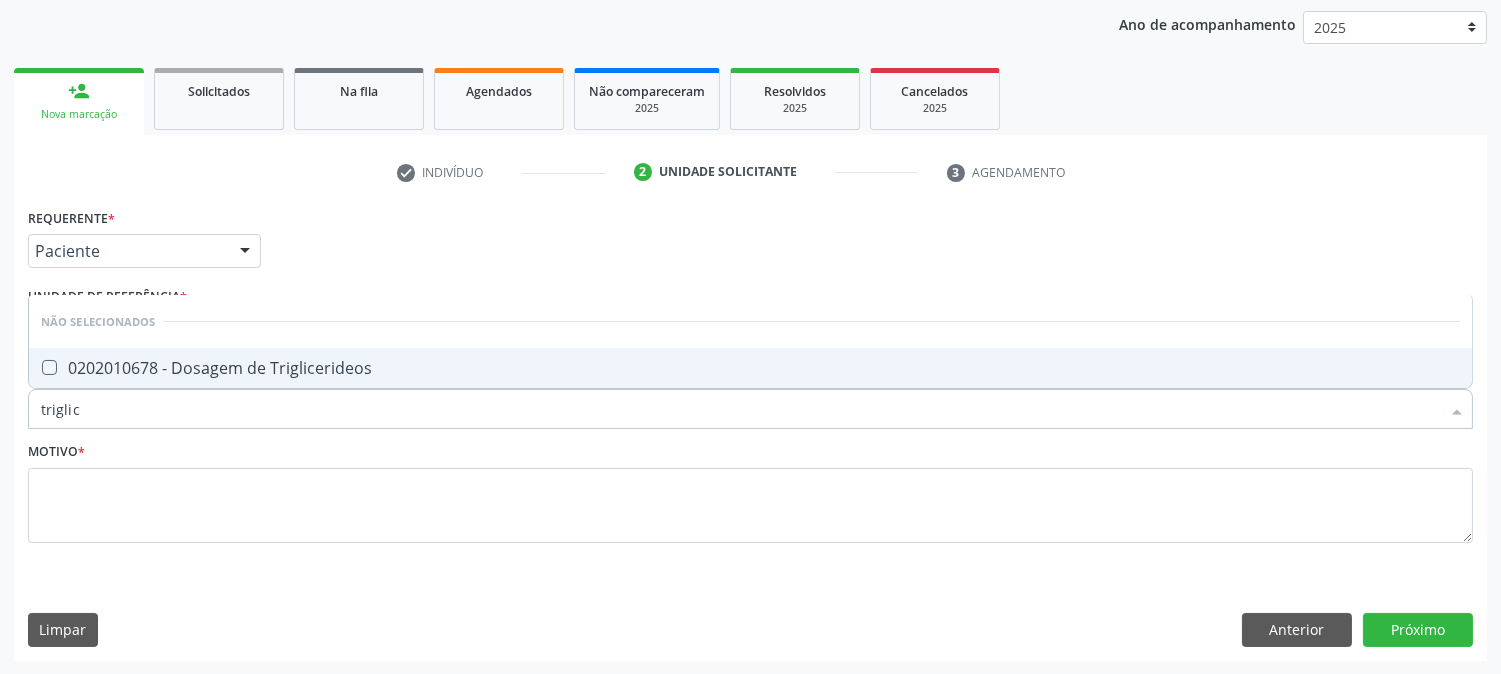 checkbox on "true" 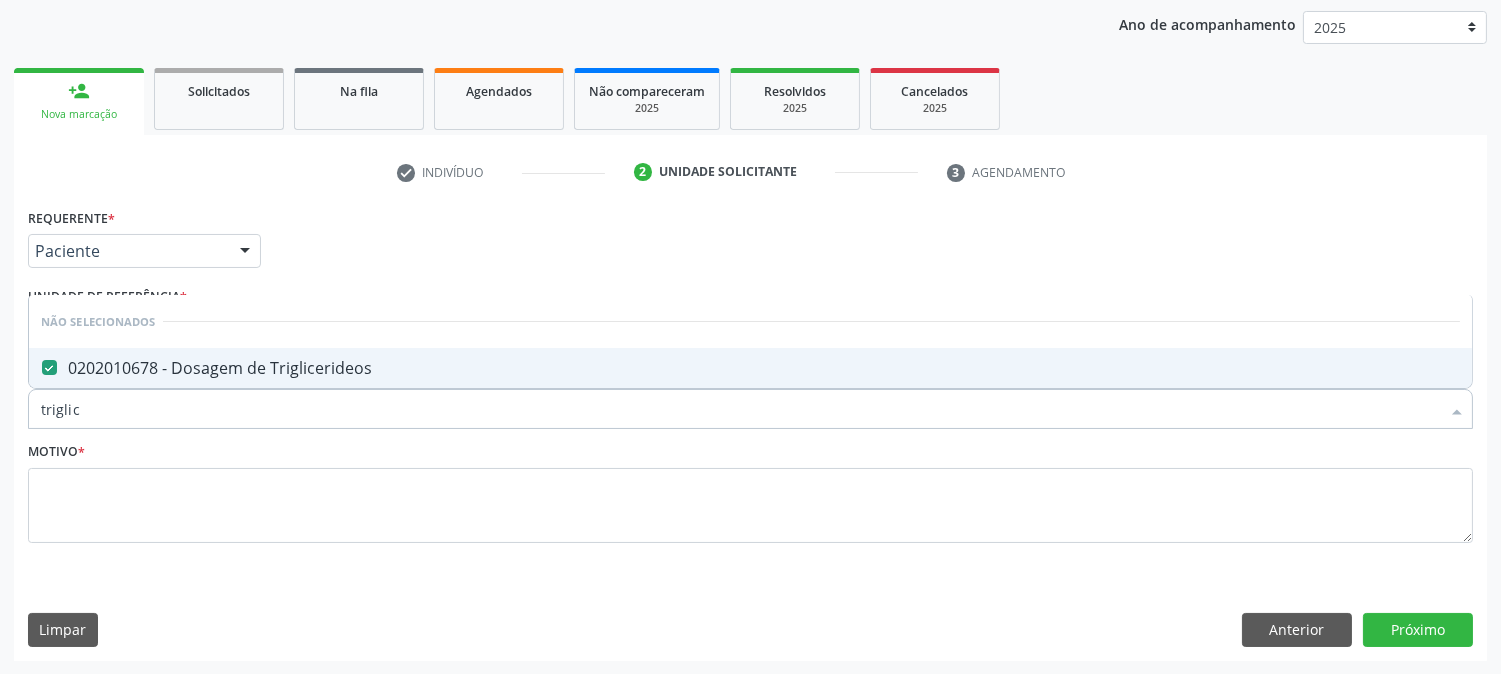 drag, startPoint x: 98, startPoint y: 405, endPoint x: 0, endPoint y: 405, distance: 98 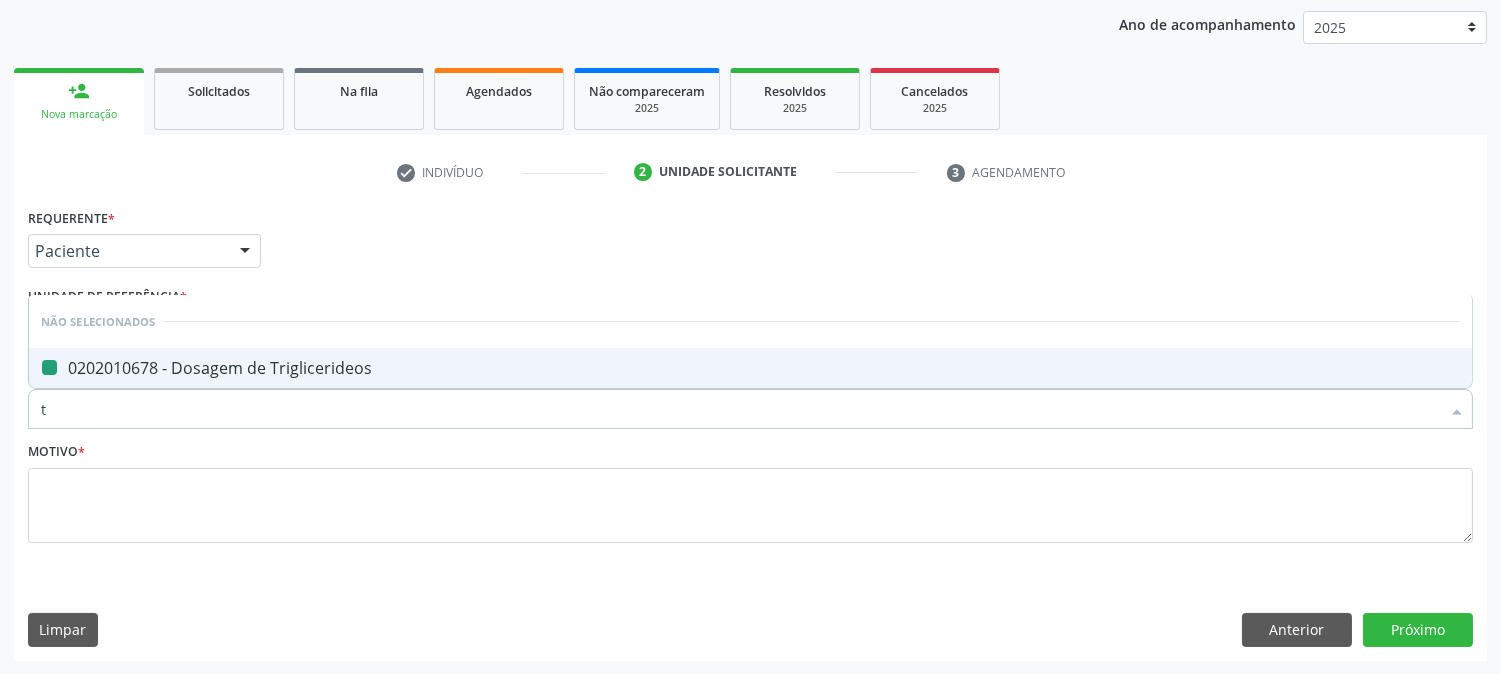 type on "tr" 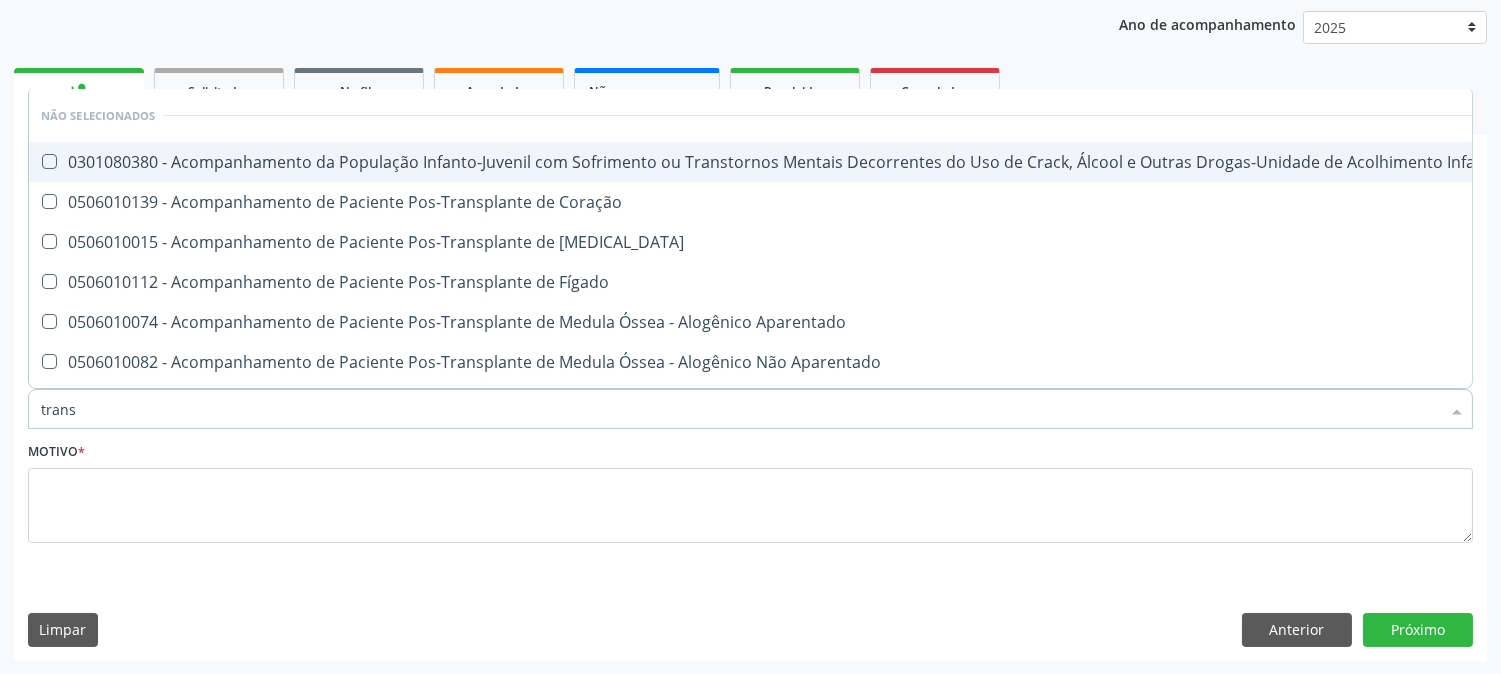 type on "transa" 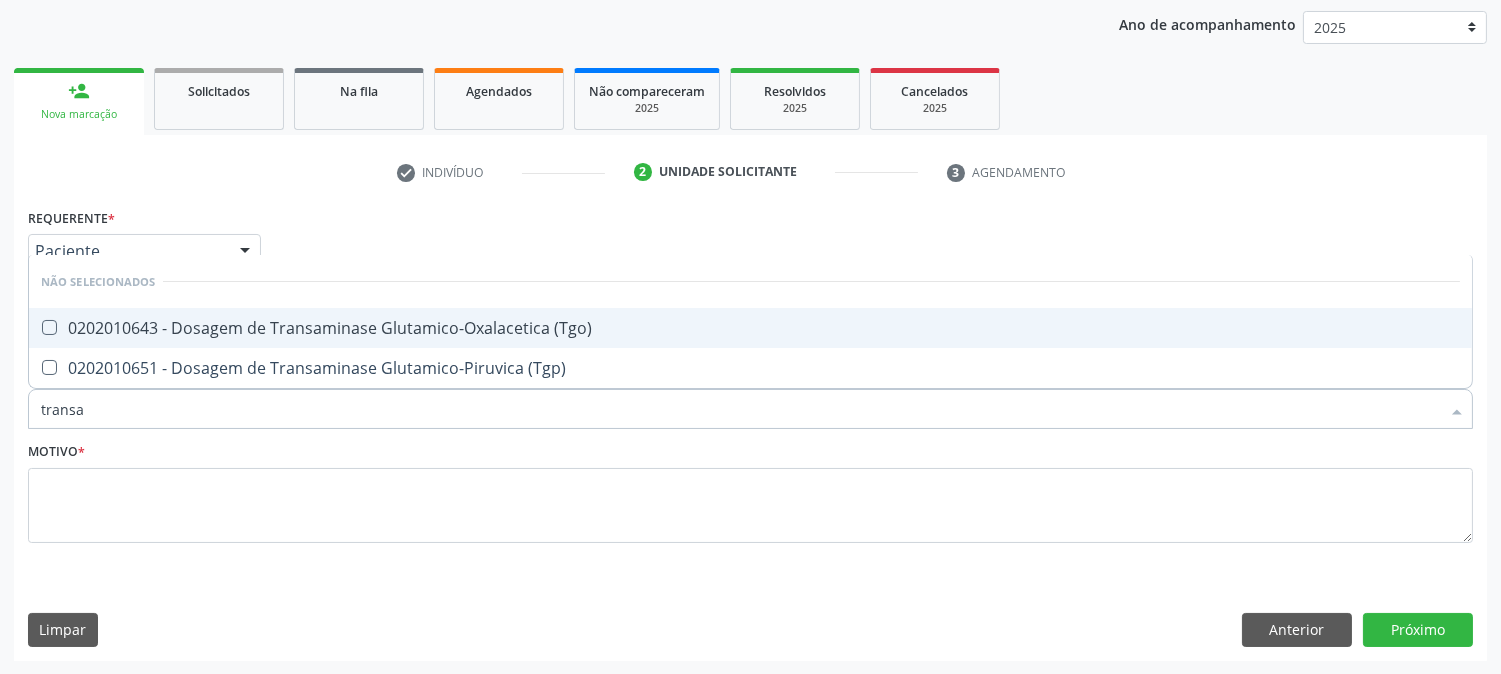 click on "0202010643 - Dosagem de Transaminase Glutamico-Oxalacetica (Tgo)" at bounding box center (750, 328) 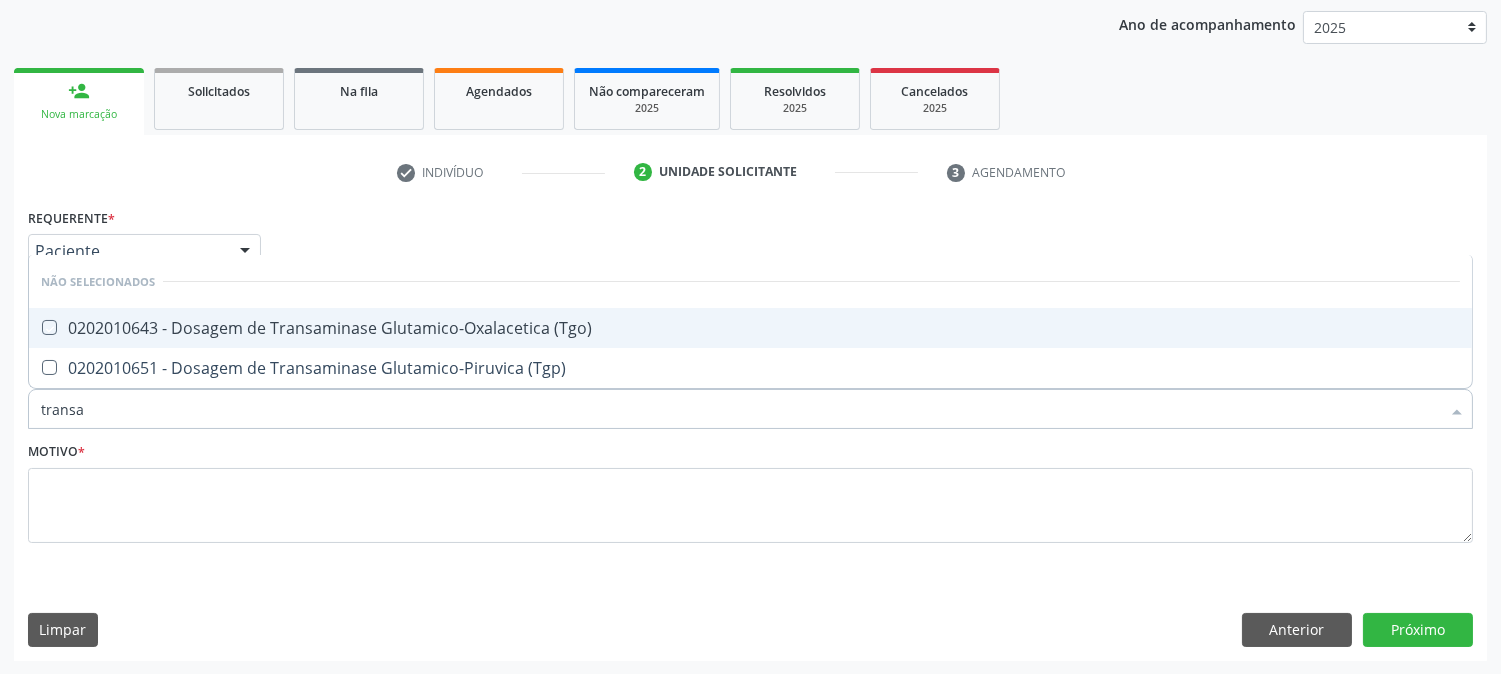 checkbox on "true" 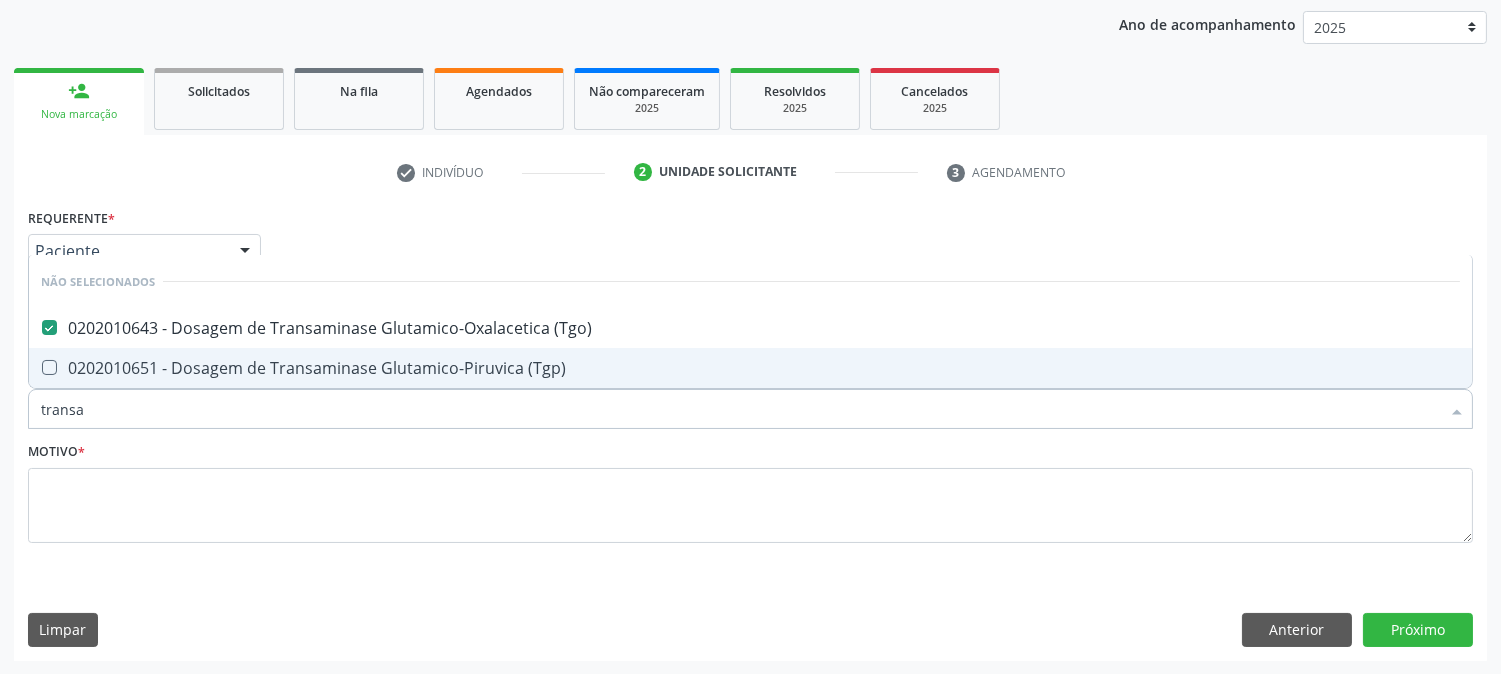 click on "0202010651 - Dosagem de Transaminase Glutamico-Piruvica (Tgp)" at bounding box center [750, 368] 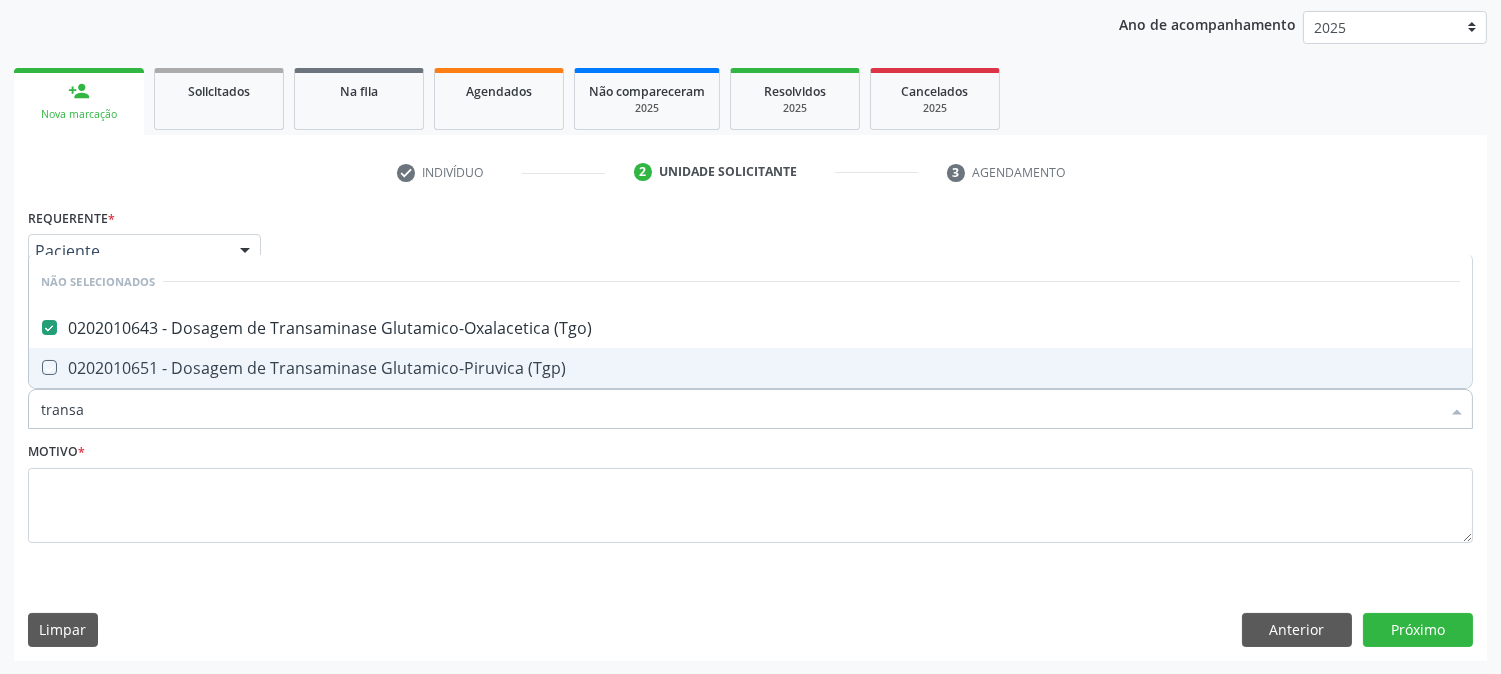 checkbox on "true" 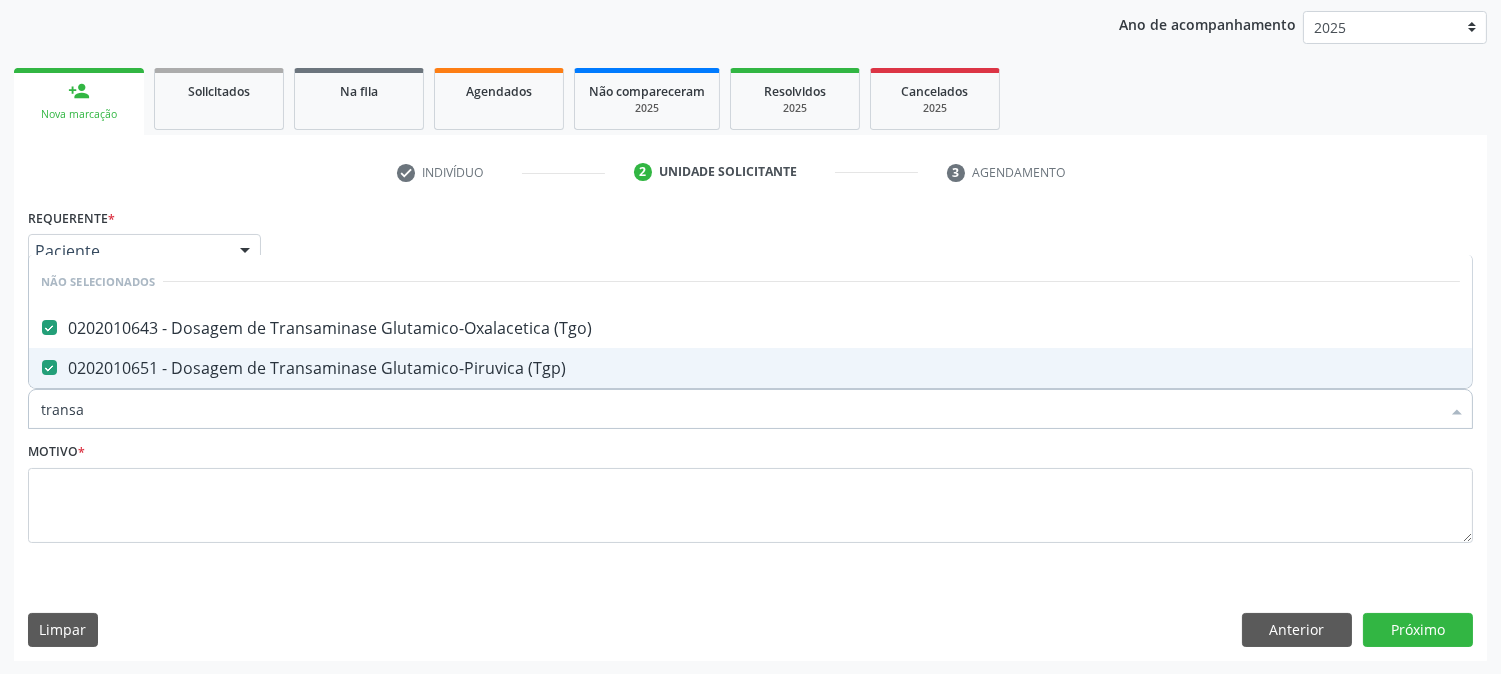 drag, startPoint x: 214, startPoint y: 403, endPoint x: 0, endPoint y: 402, distance: 214.00233 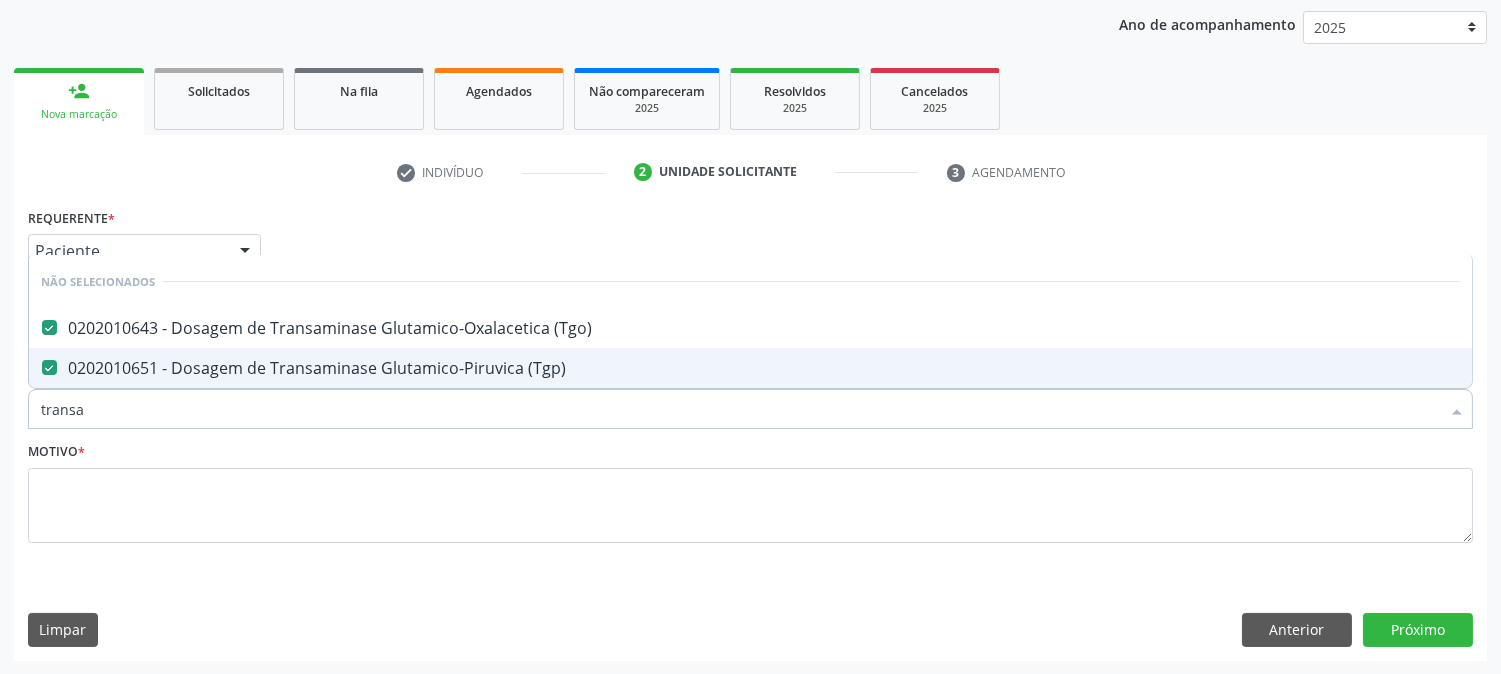 click on "Item de agendamento
*
transa
Desfazer seleção
Não selecionados
0202010643 - Dosagem de Transaminase Glutamico-Oxalacetica (Tgo)
0202010651 - Dosagem de Transaminase Glutamico-Piruvica (Tgp)
Nenhum resultado encontrado para: " transa  "
Não há nenhuma opção para ser exibida." at bounding box center (750, 398) 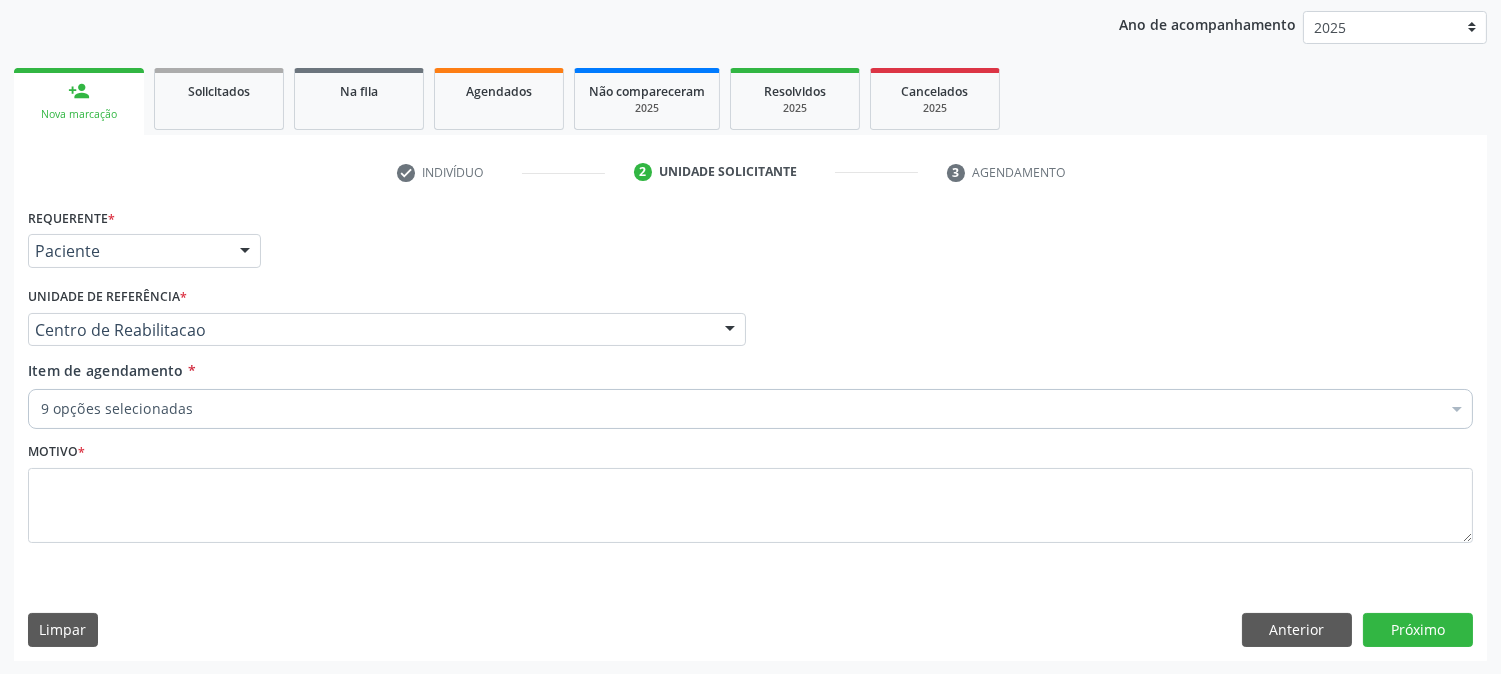 click on "Requerente
*
Paciente         Médico(a)   Enfermeiro(a)   Paciente
Nenhum resultado encontrado para: "   "
Não há nenhuma opção para ser exibida.
UF
PE         PE
Nenhum resultado encontrado para: "   "
Não há nenhuma opção para ser exibida.
Município
Serra Talhada         [GEOGRAPHIC_DATA] resultado encontrado para: "   "
Não há nenhuma opção para ser exibida.
Médico Solicitante
Por favor, selecione a Unidade de Atendimento primeiro
Nenhum resultado encontrado para: "   "
Não há nenhuma opção para ser exibida.
Unidade de referência
*
Centro de Reabilitacao         Usf do Mutirao   Usf Cohab   Usf Caicarinha da Penha Tauapiranga   Posto de Saude [PERSON_NAME]   Usf Borborema   Usf Bom Jesus I   Usf Ipsep   Usf Sao Cristovao" at bounding box center (750, 387) 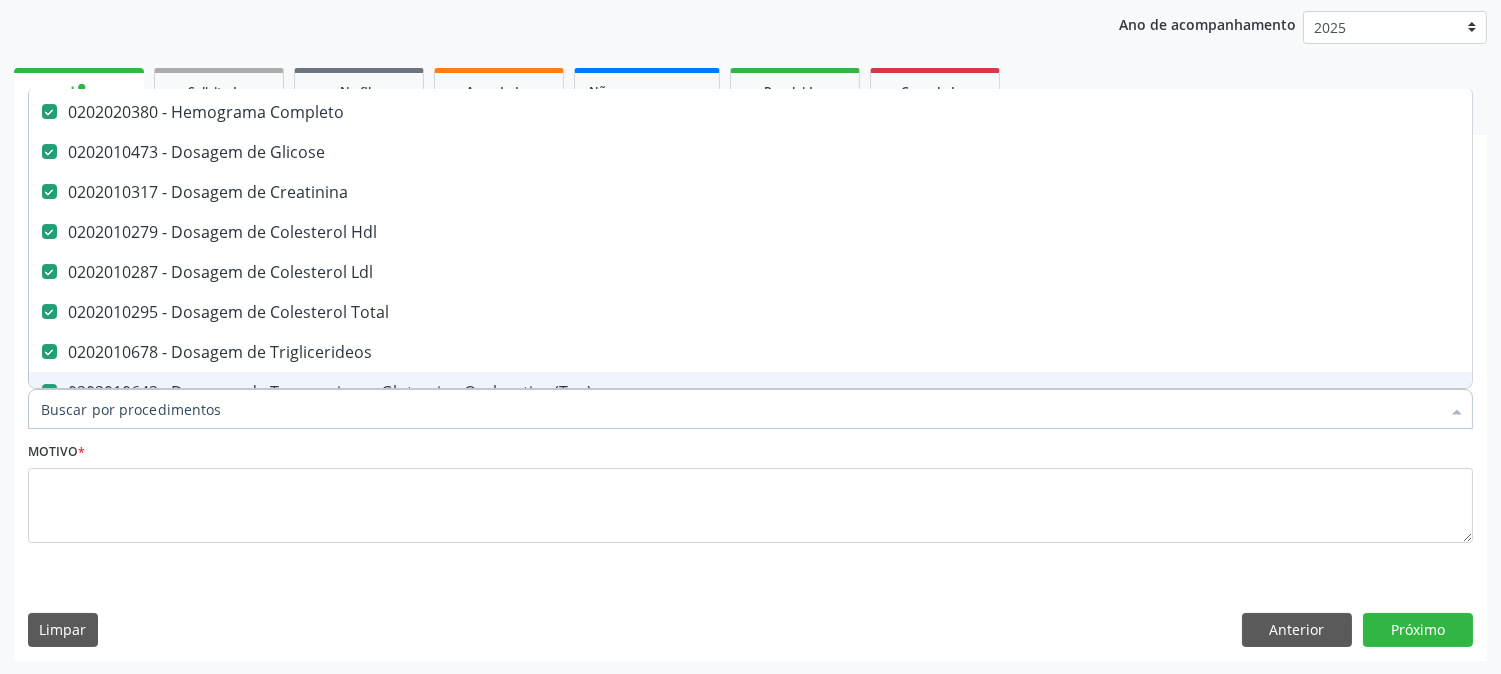 scroll, scrollTop: 0, scrollLeft: 0, axis: both 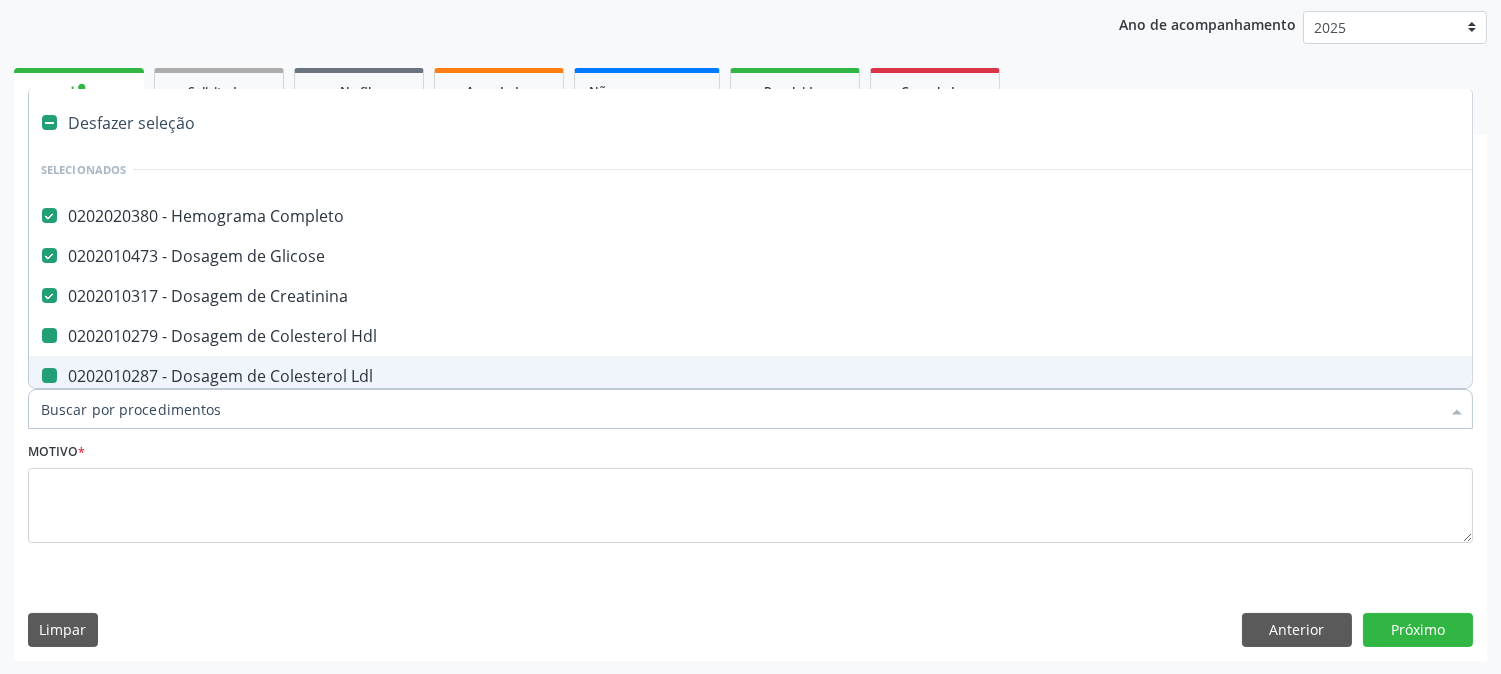 type on "u" 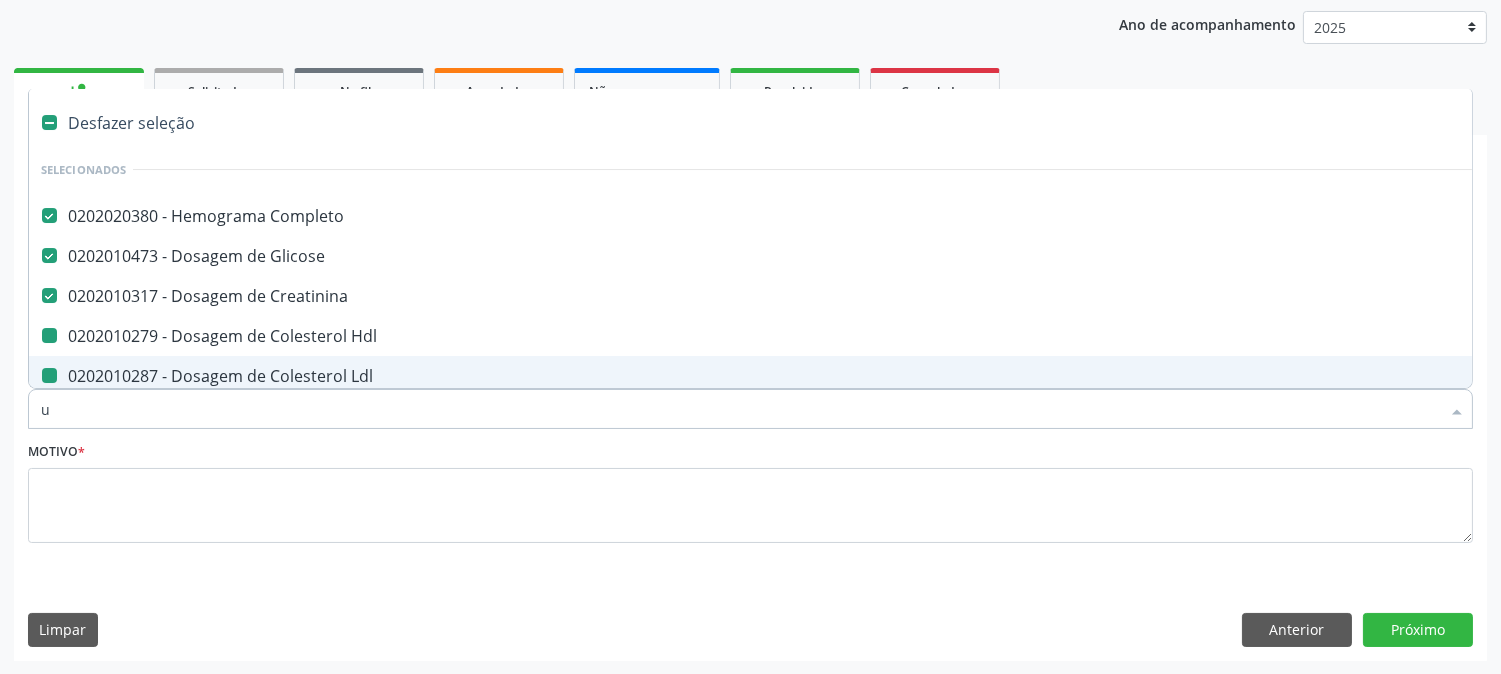 checkbox on "false" 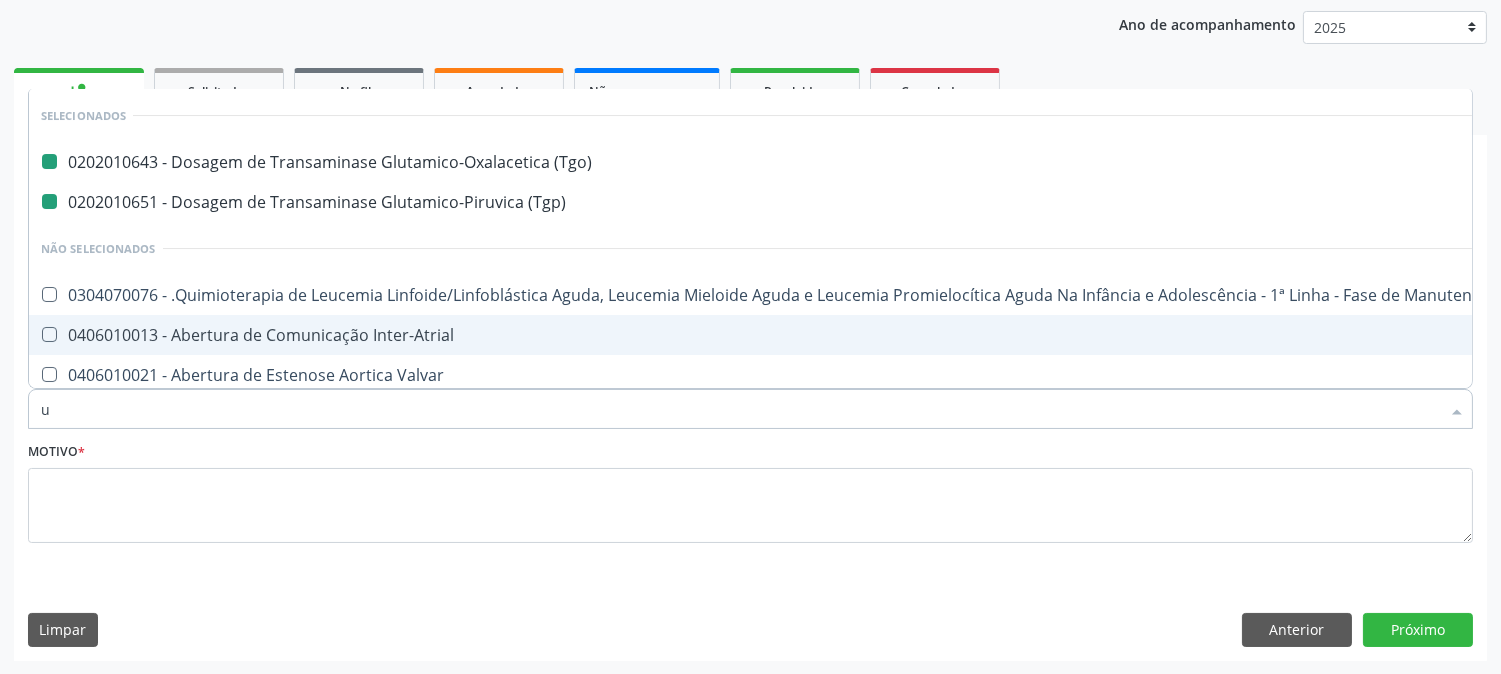 type on "ur" 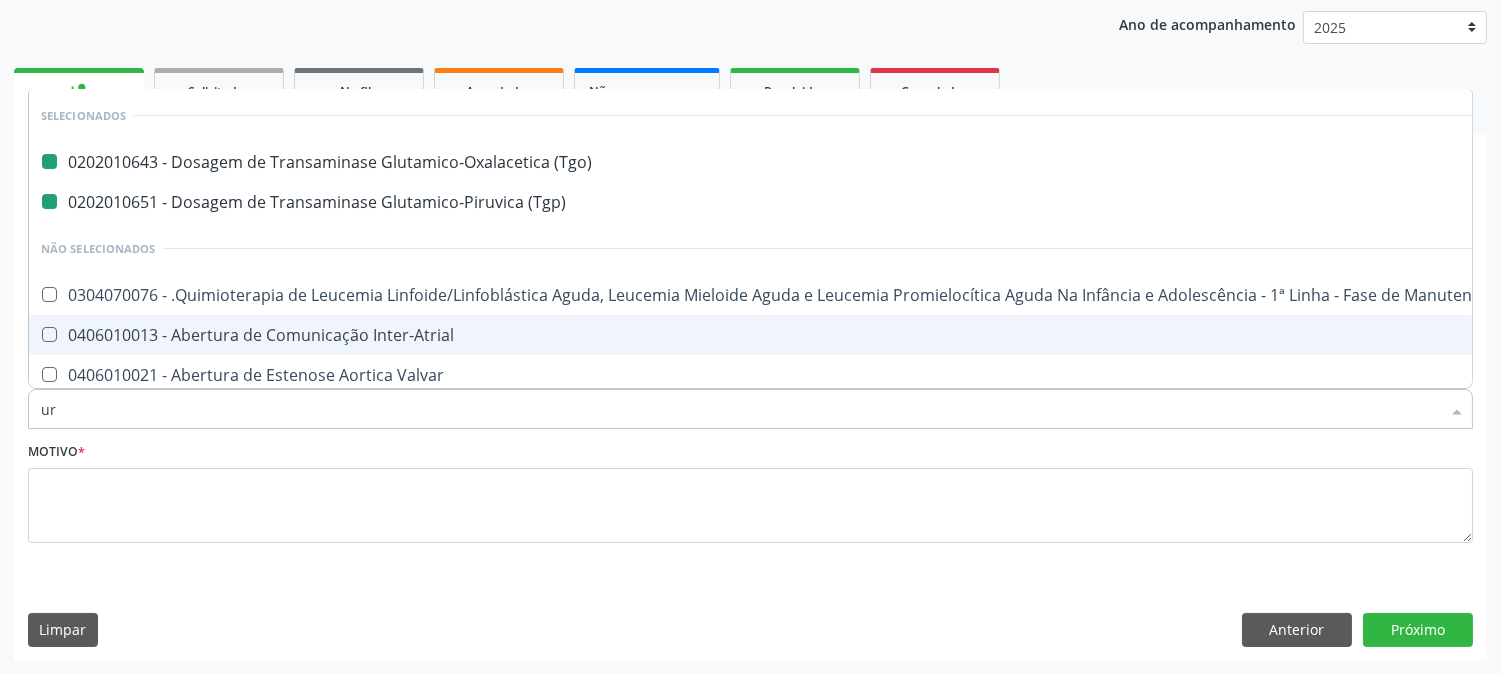 checkbox on "false" 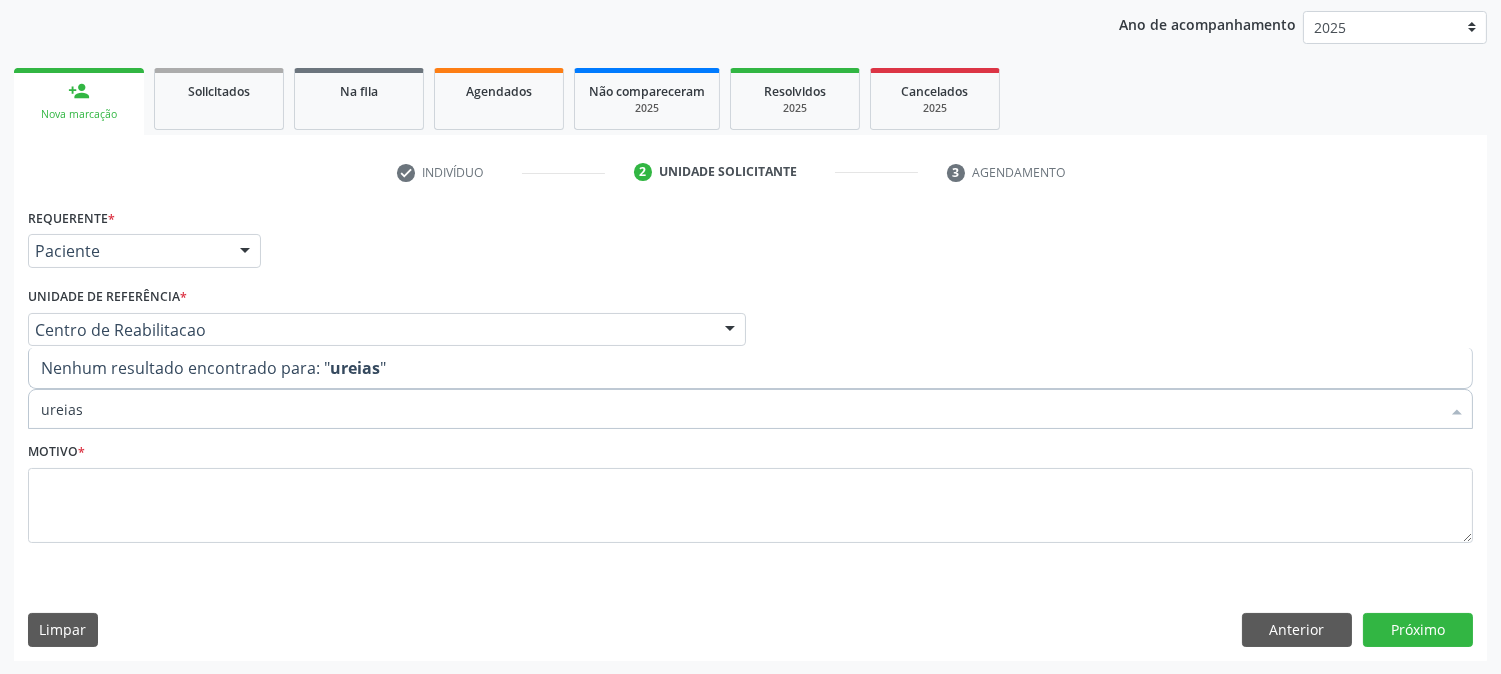type on "ureia" 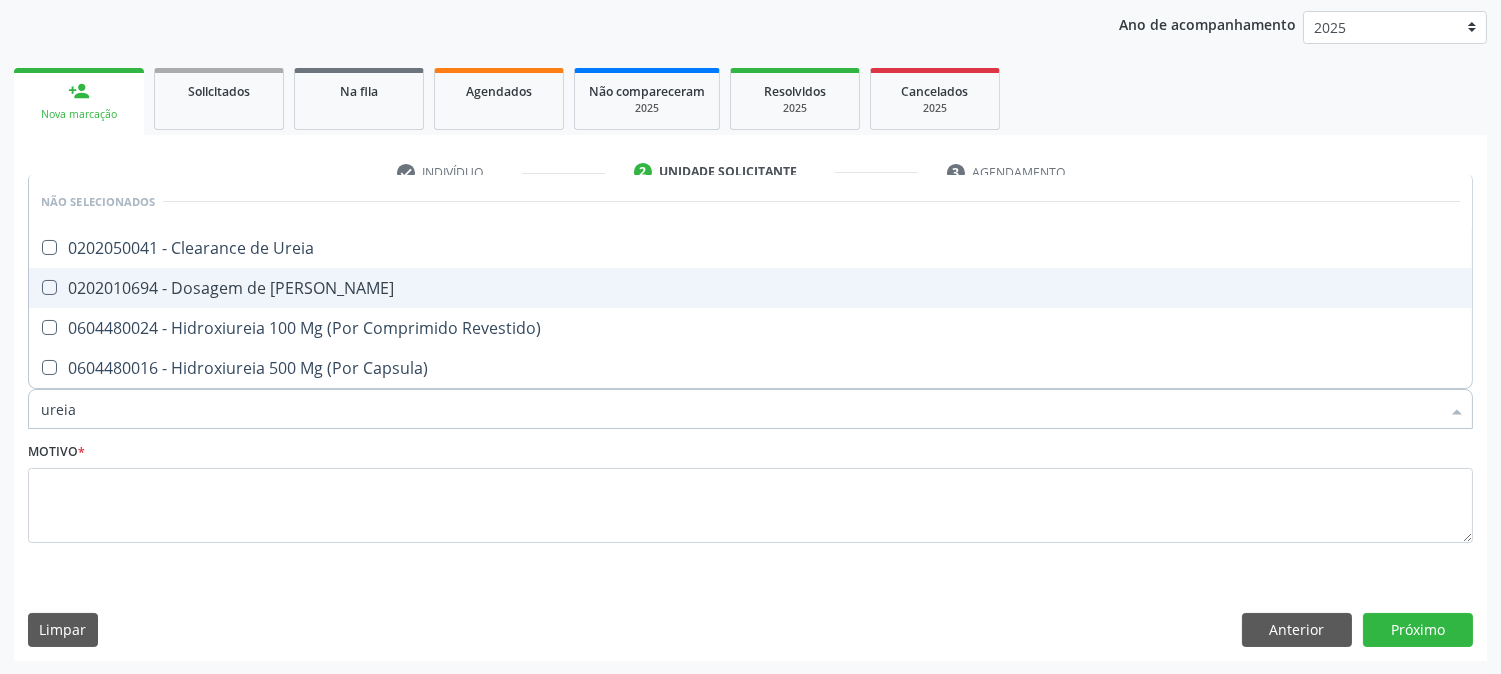 click on "0202010694 - Dosagem de [PERSON_NAME]" at bounding box center (750, 288) 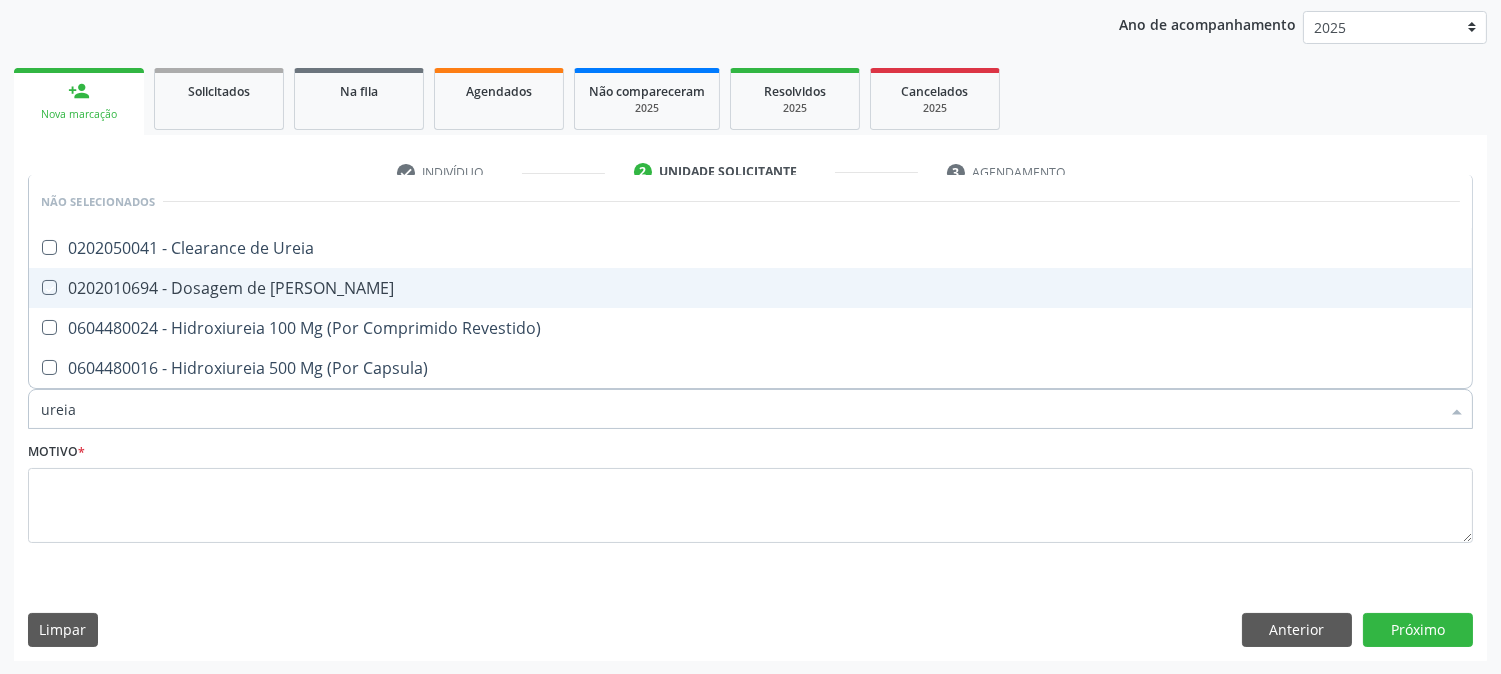 checkbox on "true" 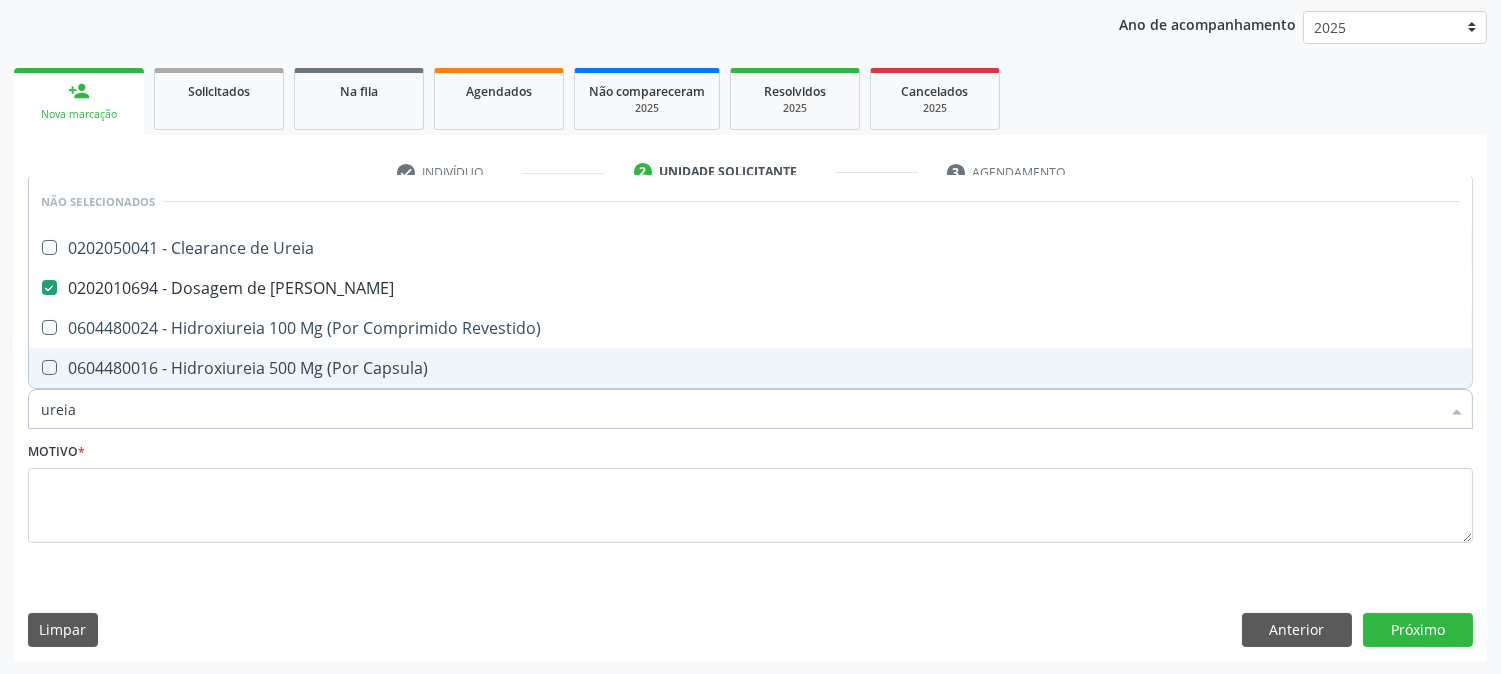 drag, startPoint x: 143, startPoint y: 413, endPoint x: 0, endPoint y: 405, distance: 143.2236 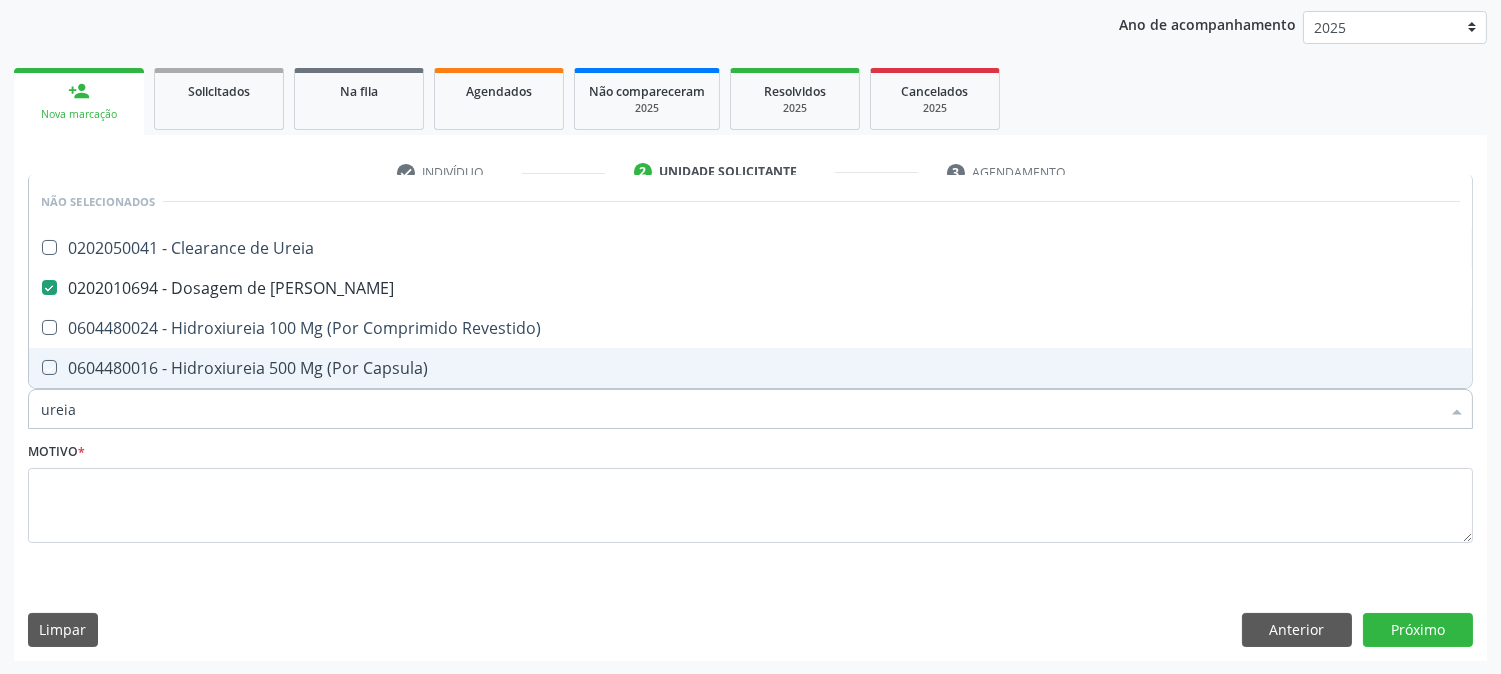 type on "a" 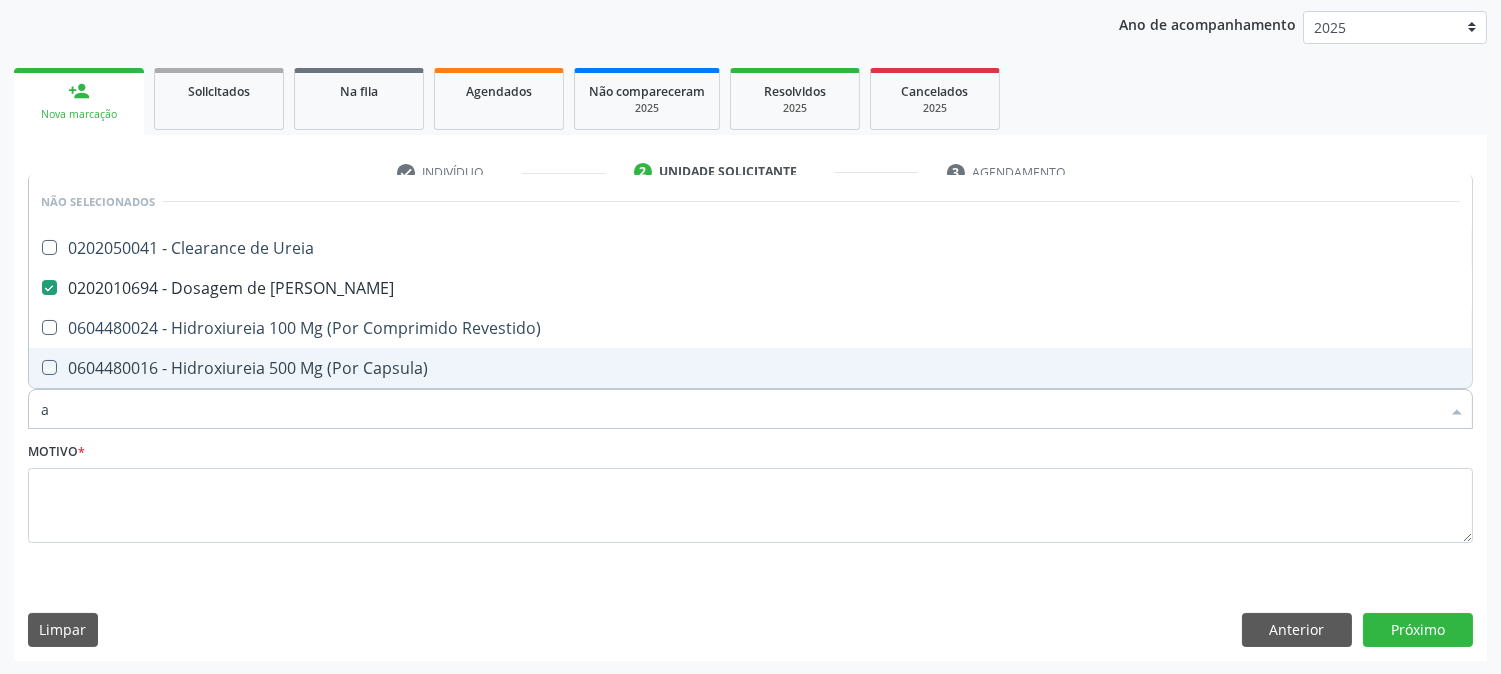 checkbox on "true" 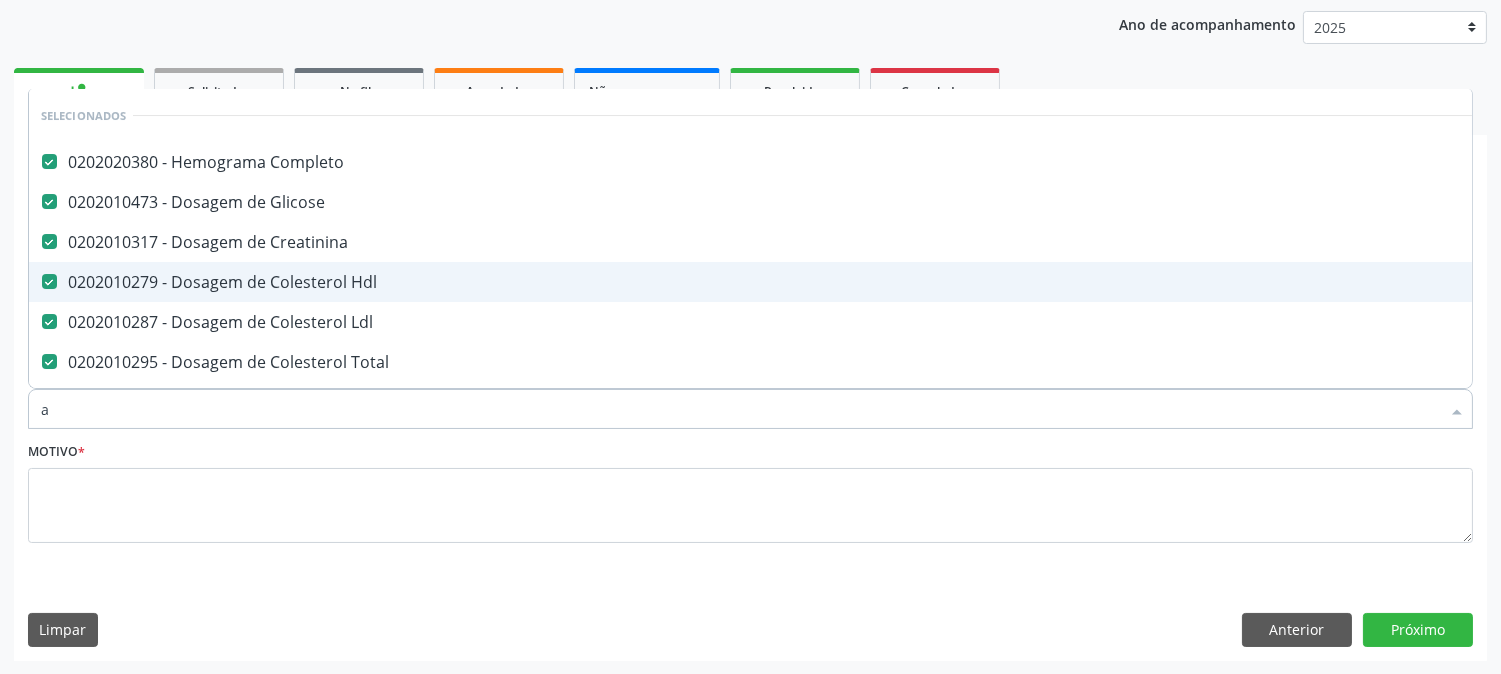 type on "ac" 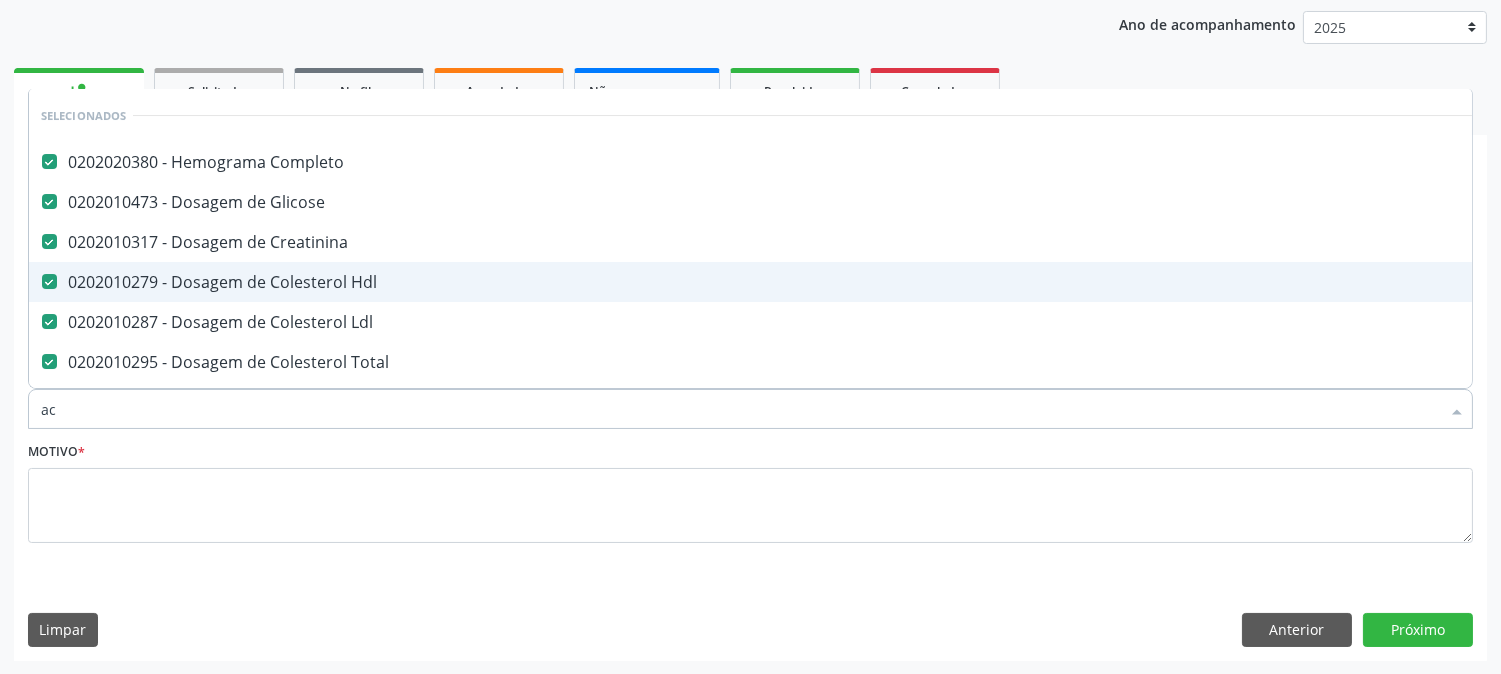 checkbox on "false" 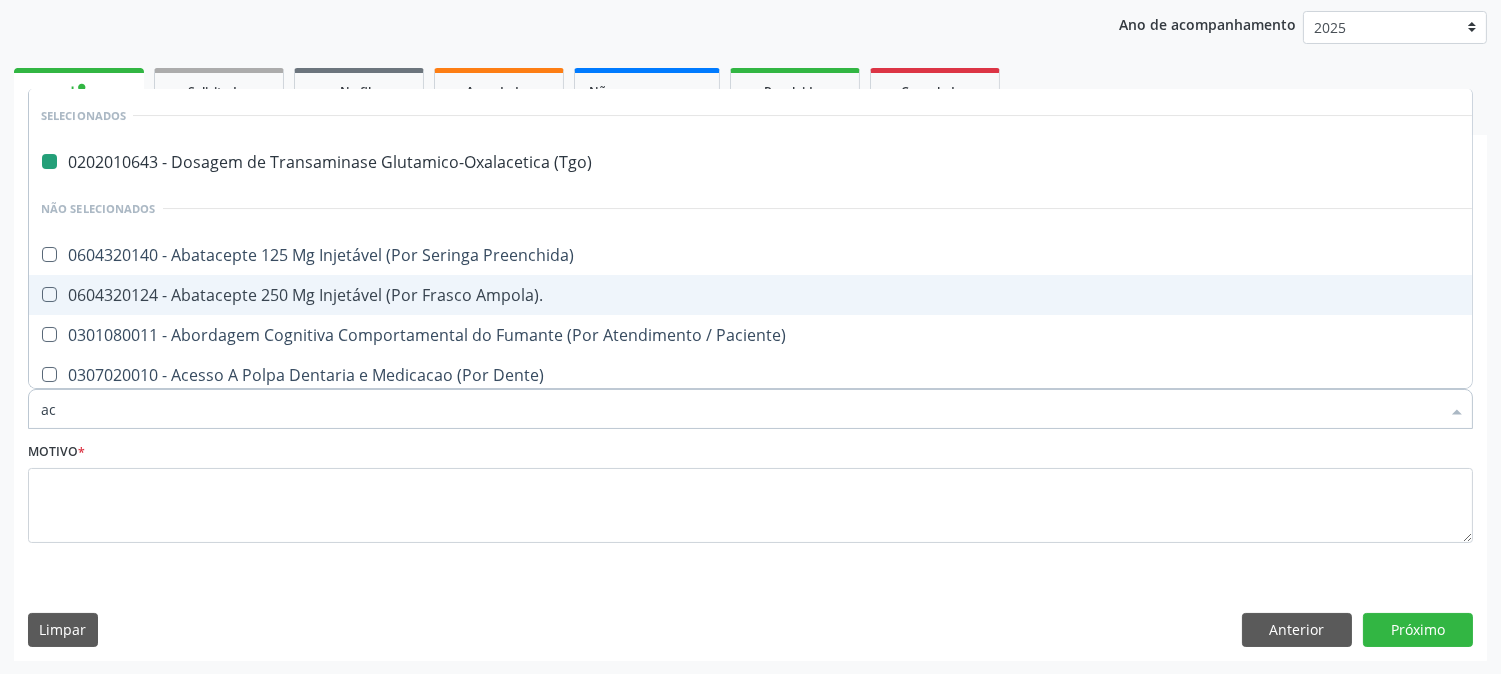type on "aci" 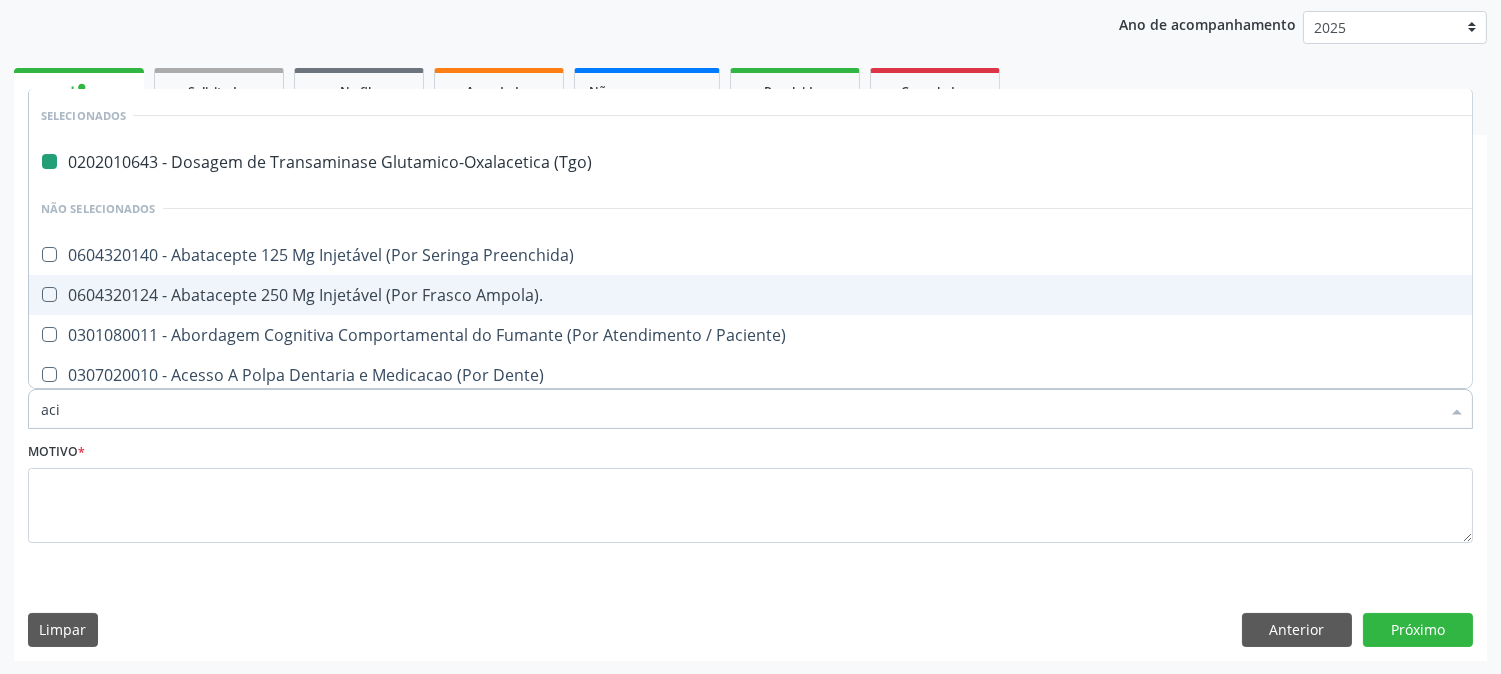 checkbox on "false" 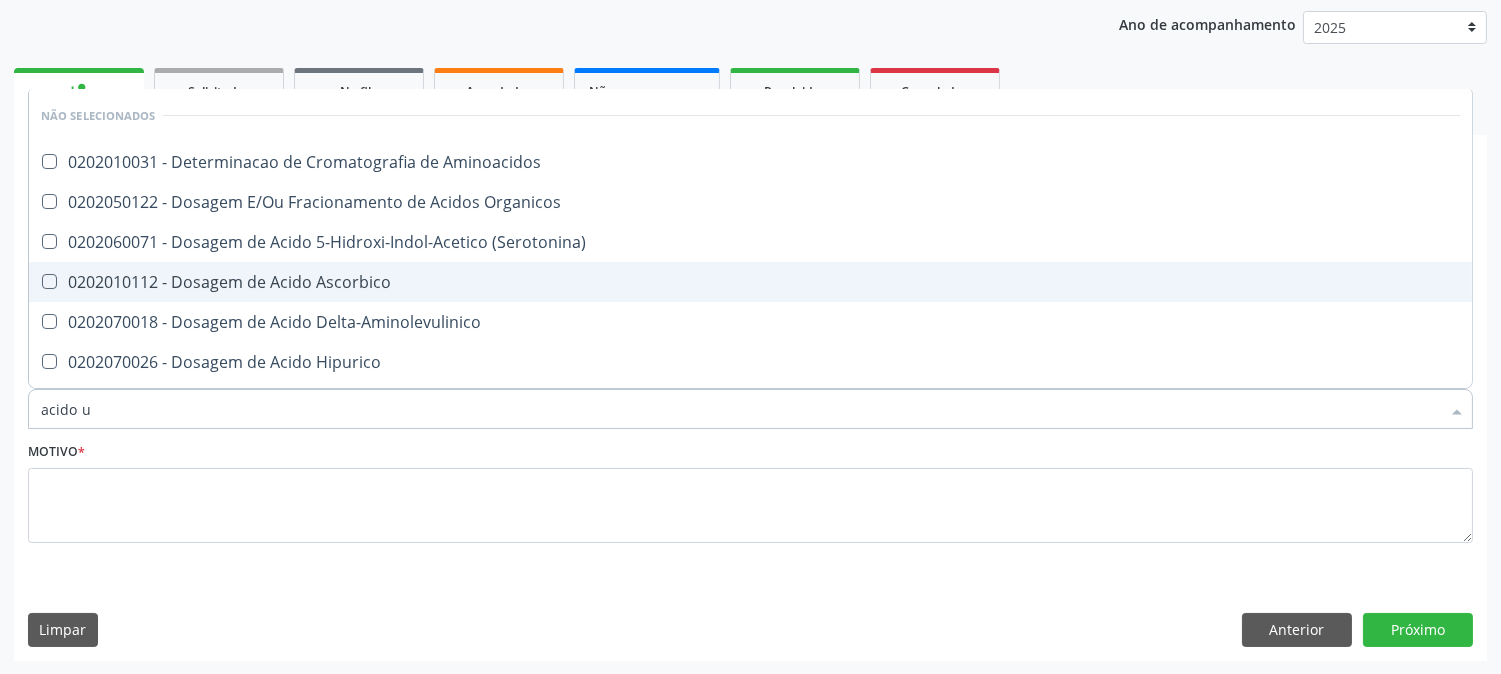 type on "acido ur" 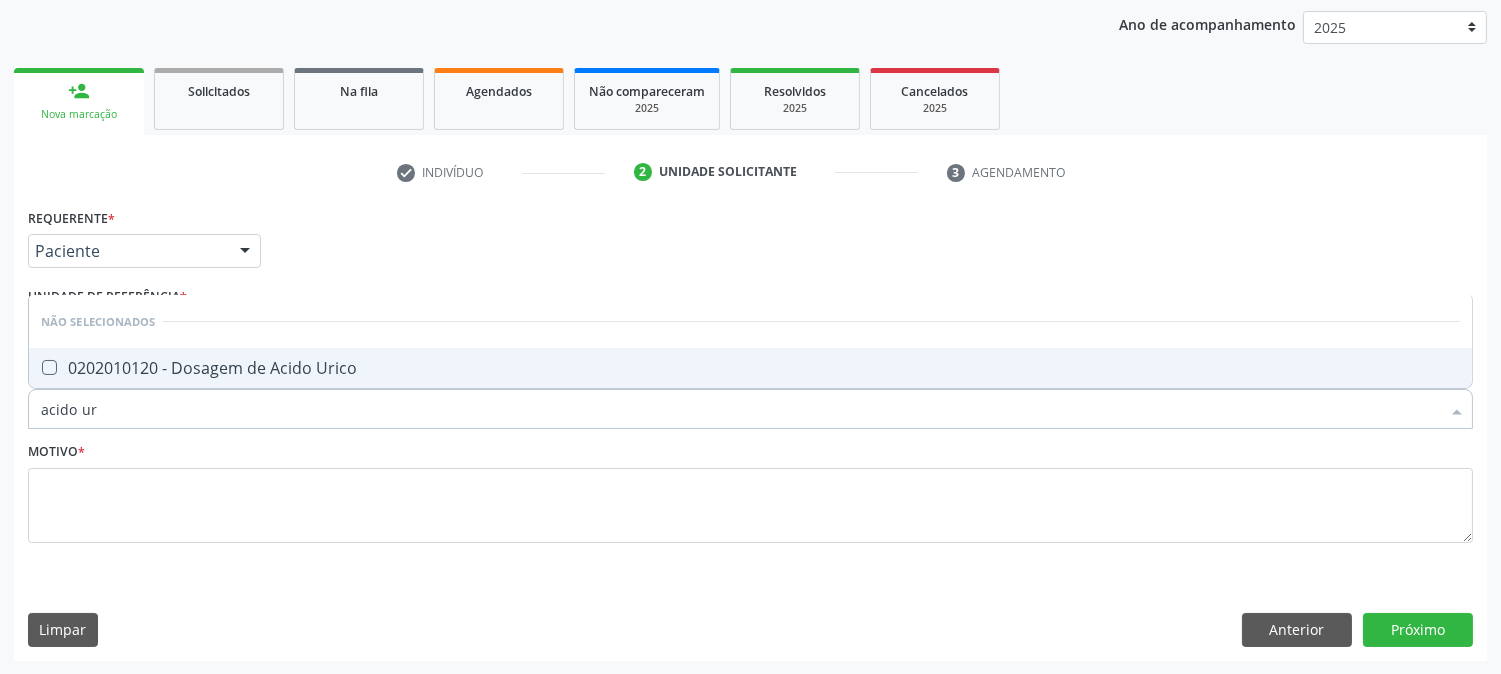 click on "0202010120 - Dosagem de Acido Urico" at bounding box center [750, 368] 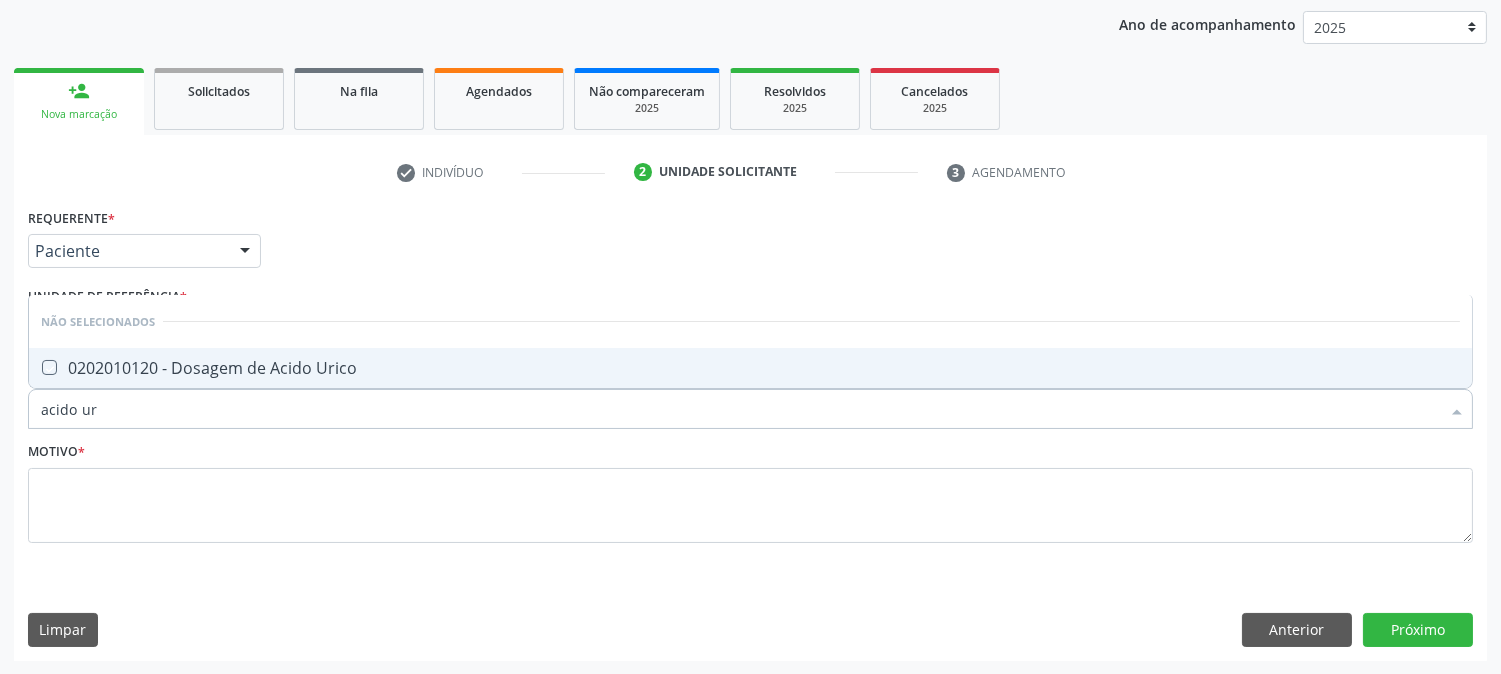 checkbox on "true" 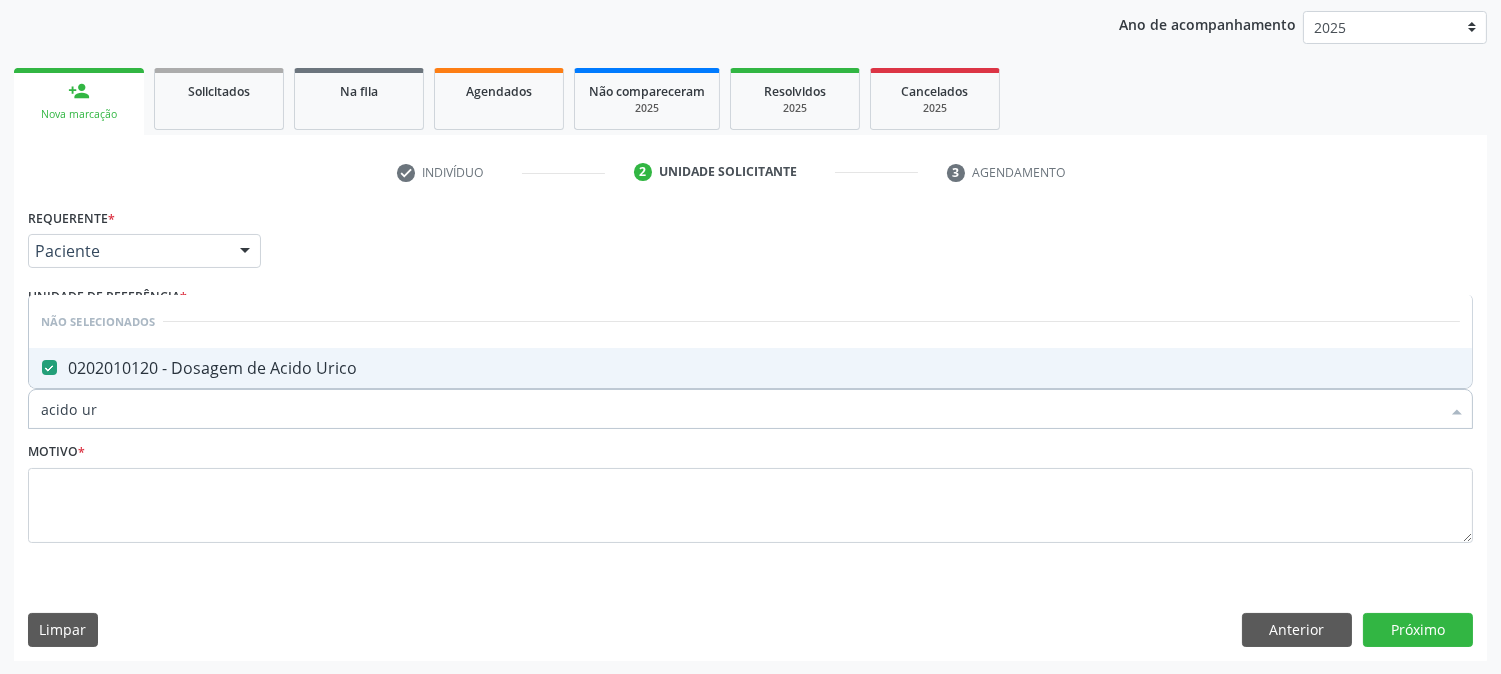 drag, startPoint x: 83, startPoint y: 464, endPoint x: 88, endPoint y: 477, distance: 13.928389 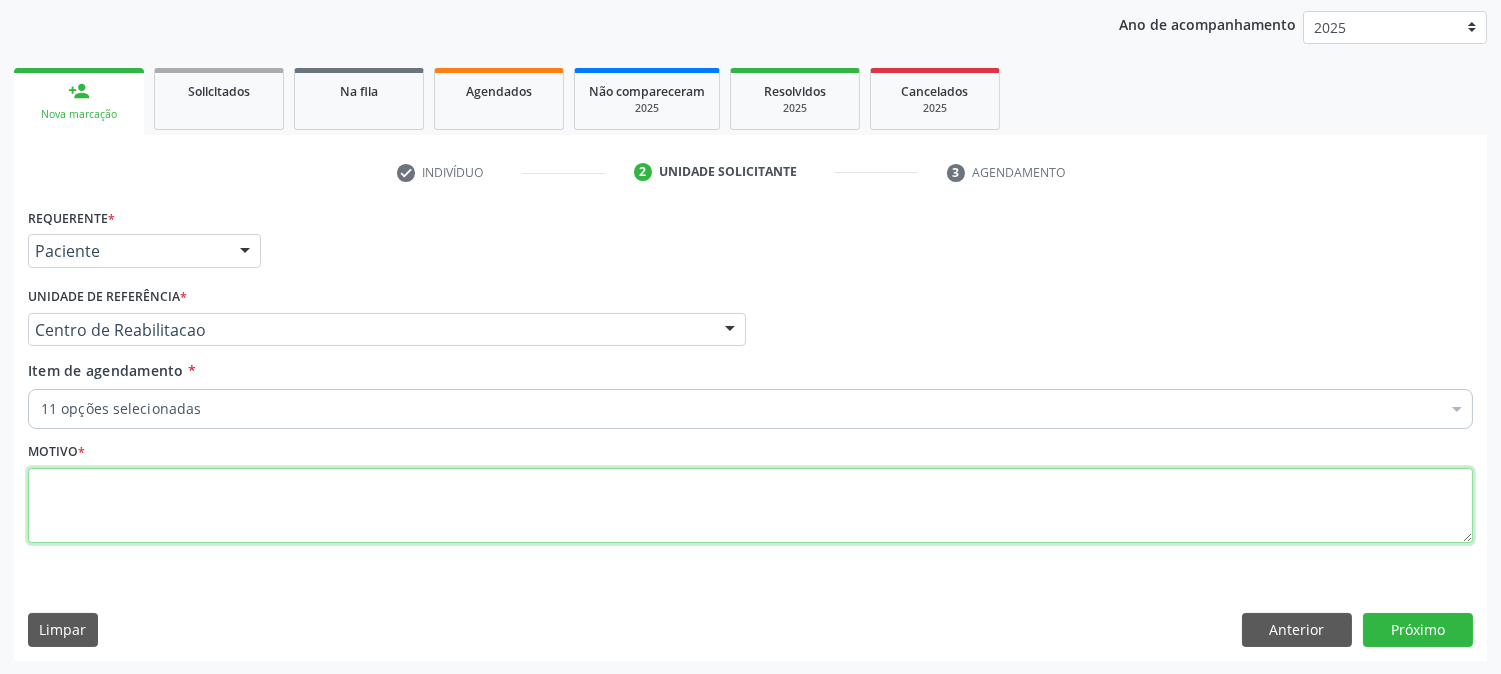 click at bounding box center (750, 506) 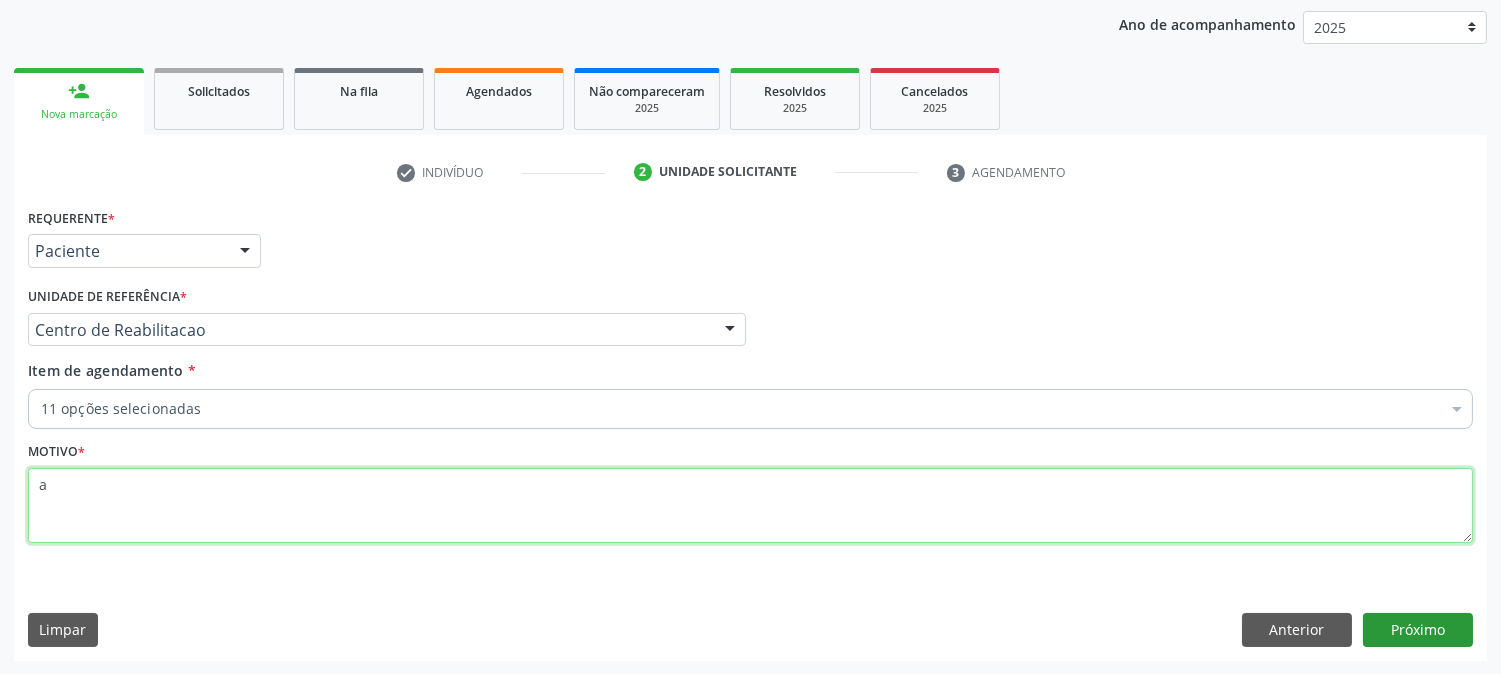 type on "a" 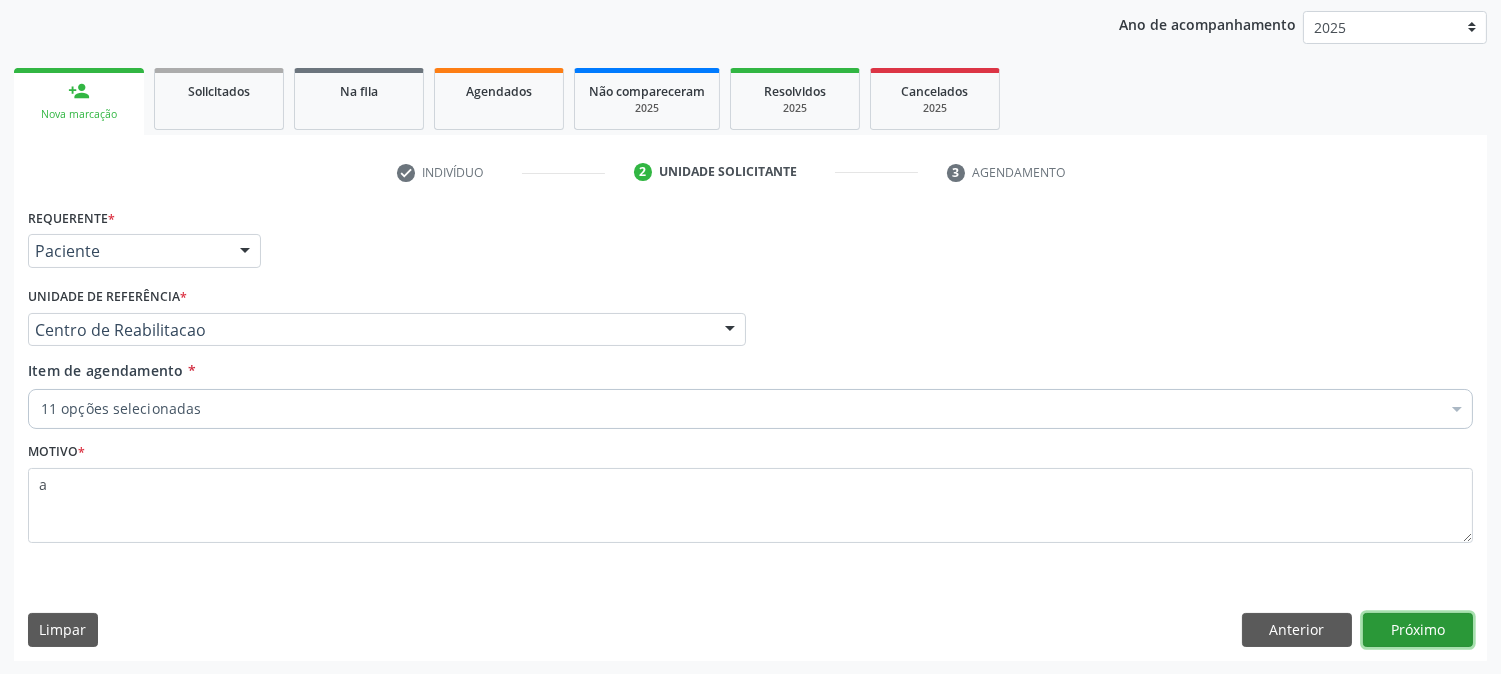 click on "Próximo" at bounding box center (1418, 630) 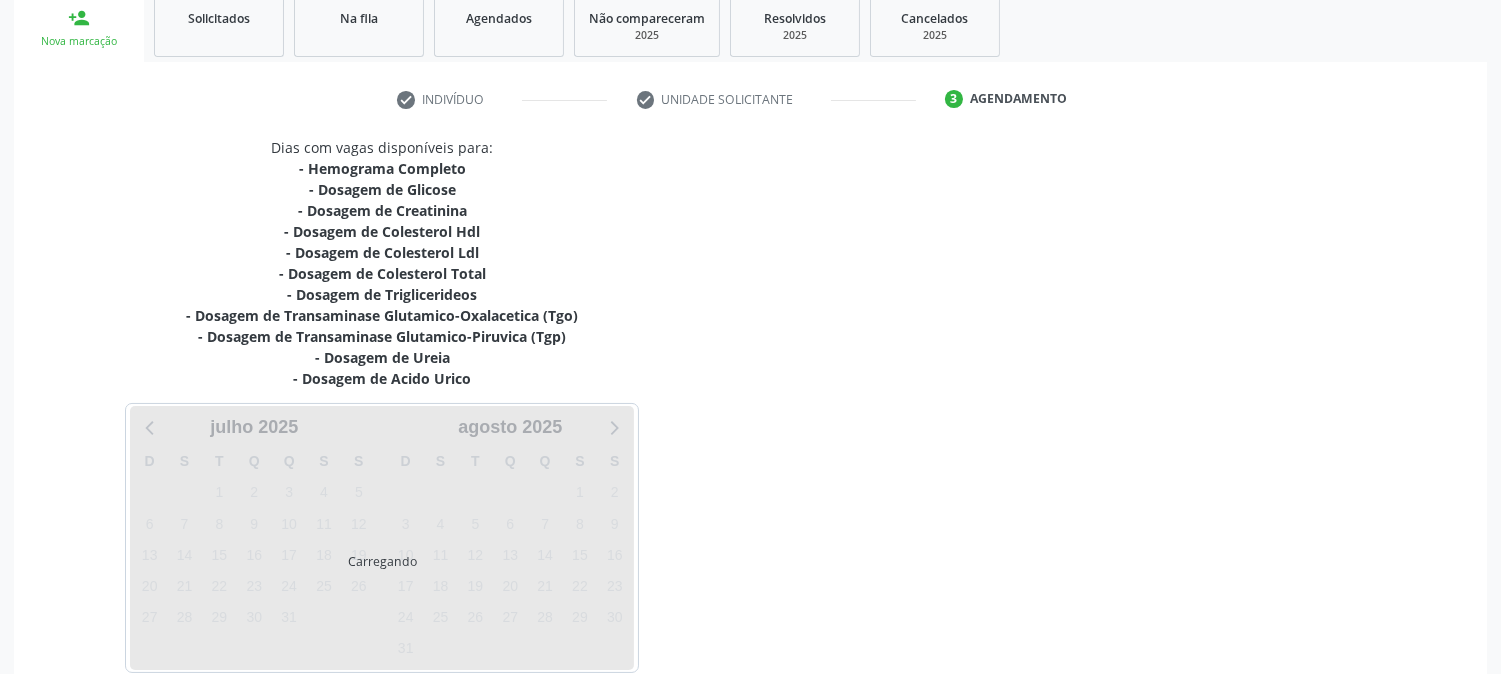 scroll, scrollTop: 405, scrollLeft: 0, axis: vertical 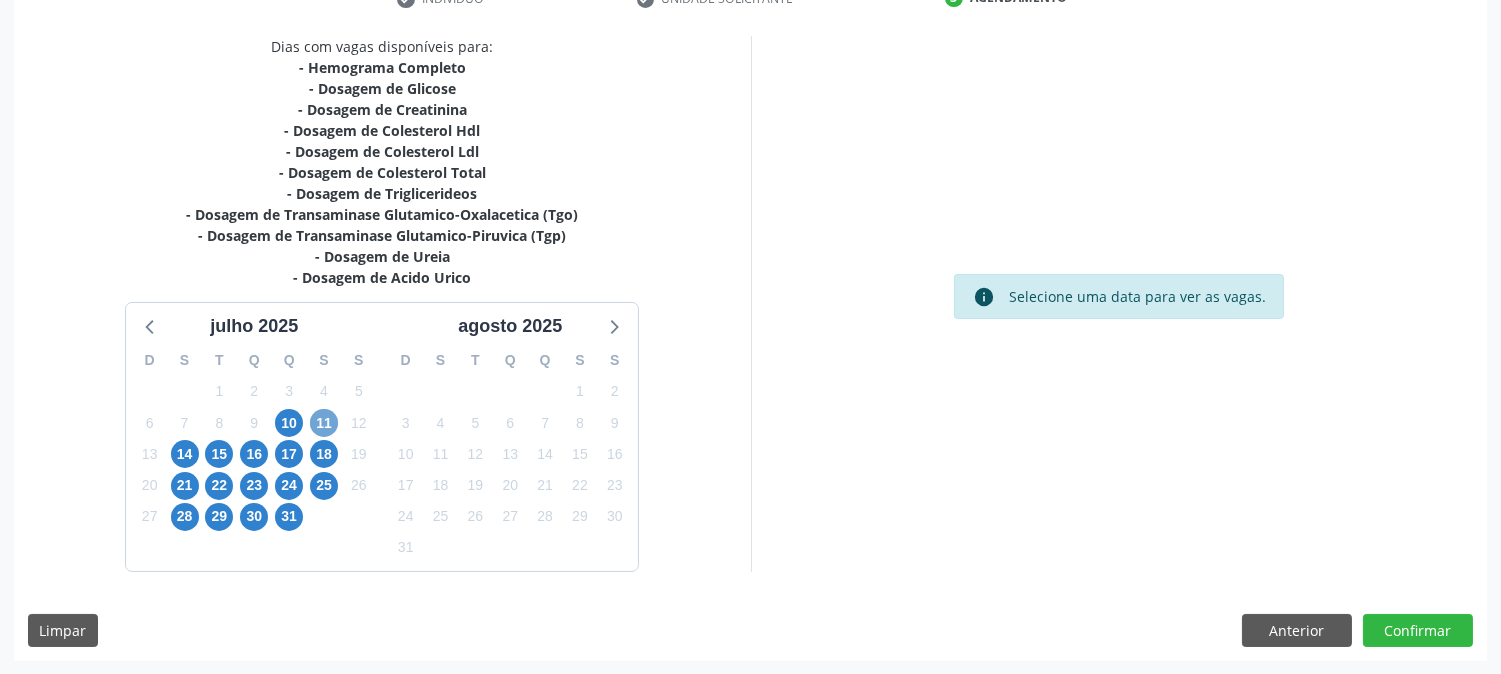 click on "11" at bounding box center (324, 423) 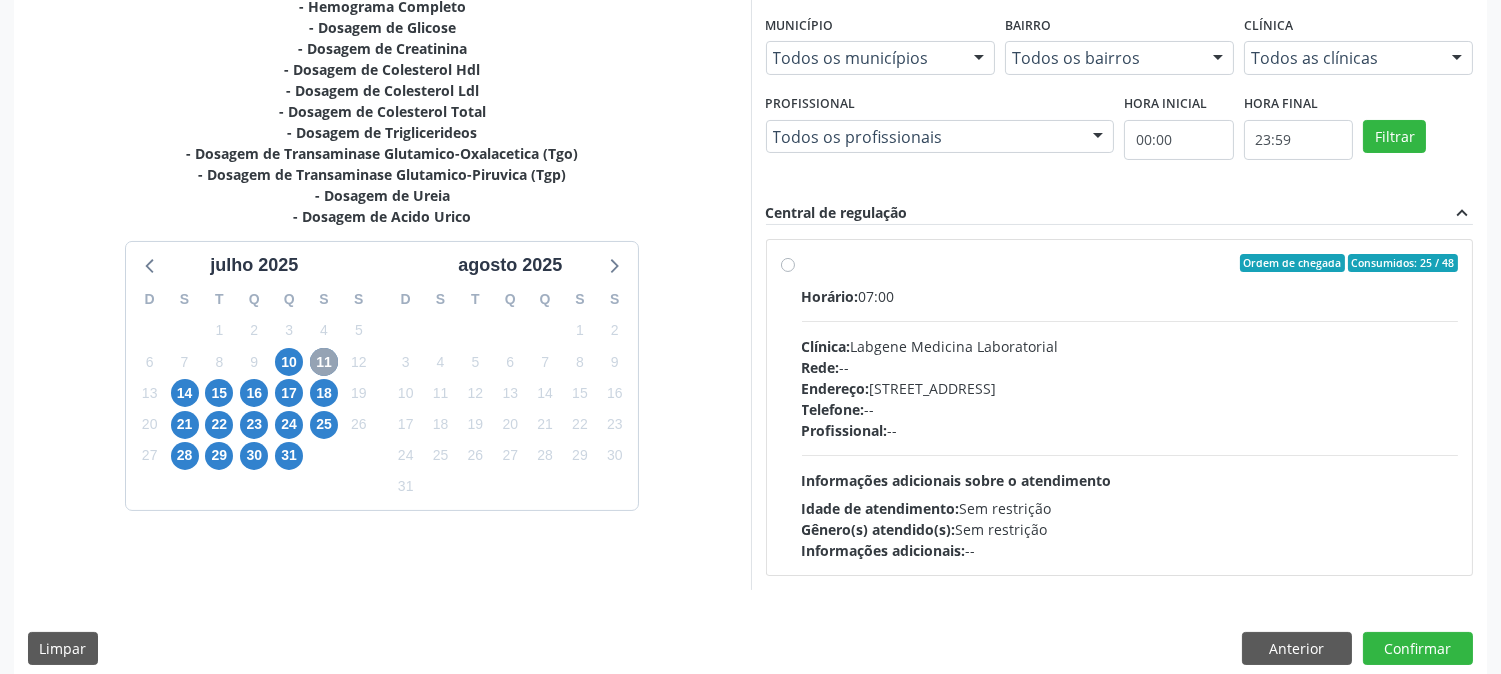 scroll, scrollTop: 484, scrollLeft: 0, axis: vertical 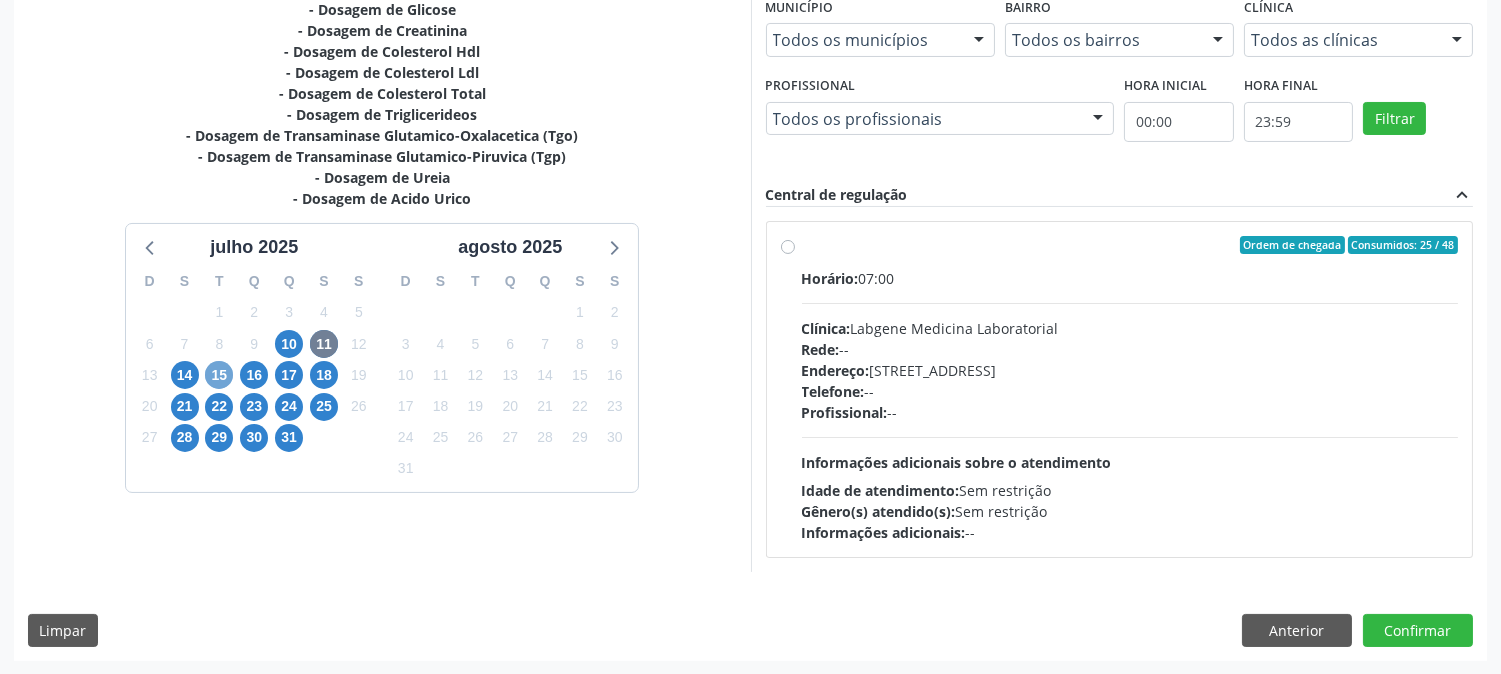 click on "15" at bounding box center [219, 375] 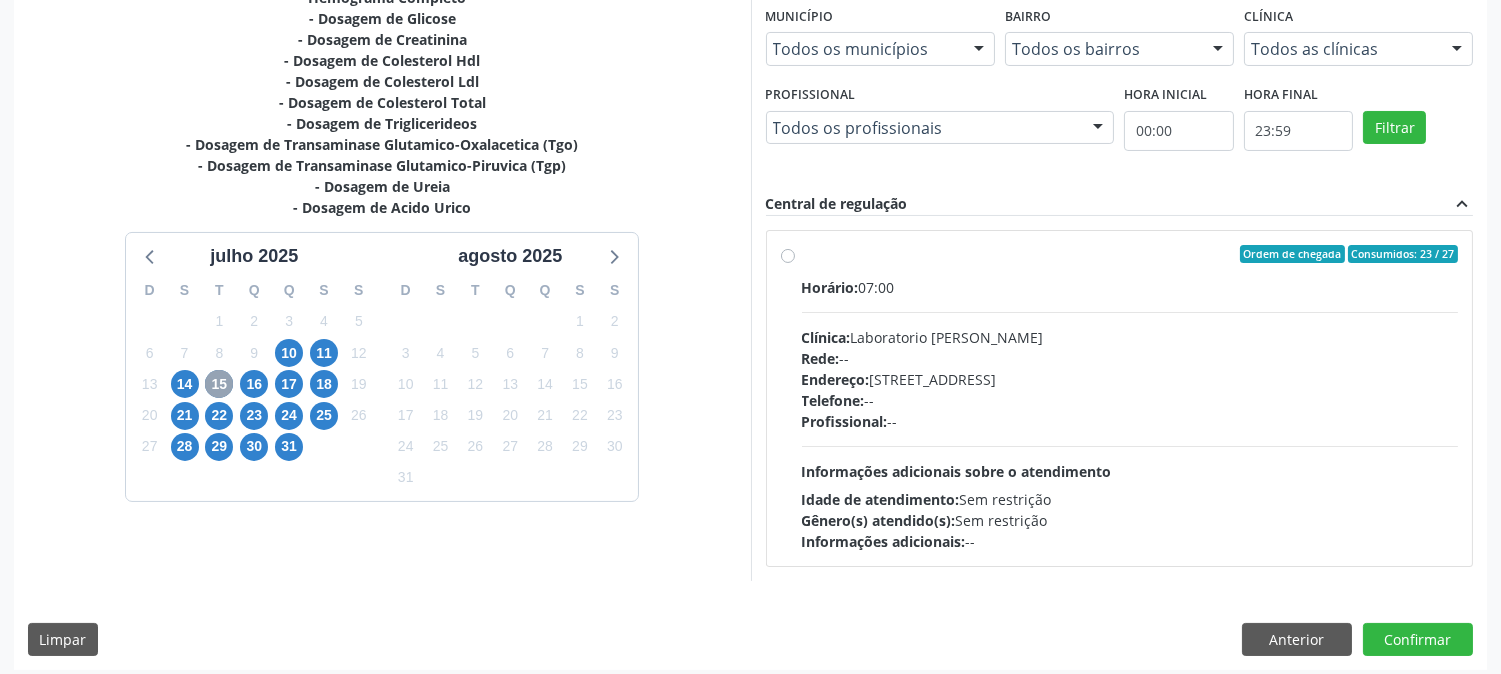 scroll, scrollTop: 484, scrollLeft: 0, axis: vertical 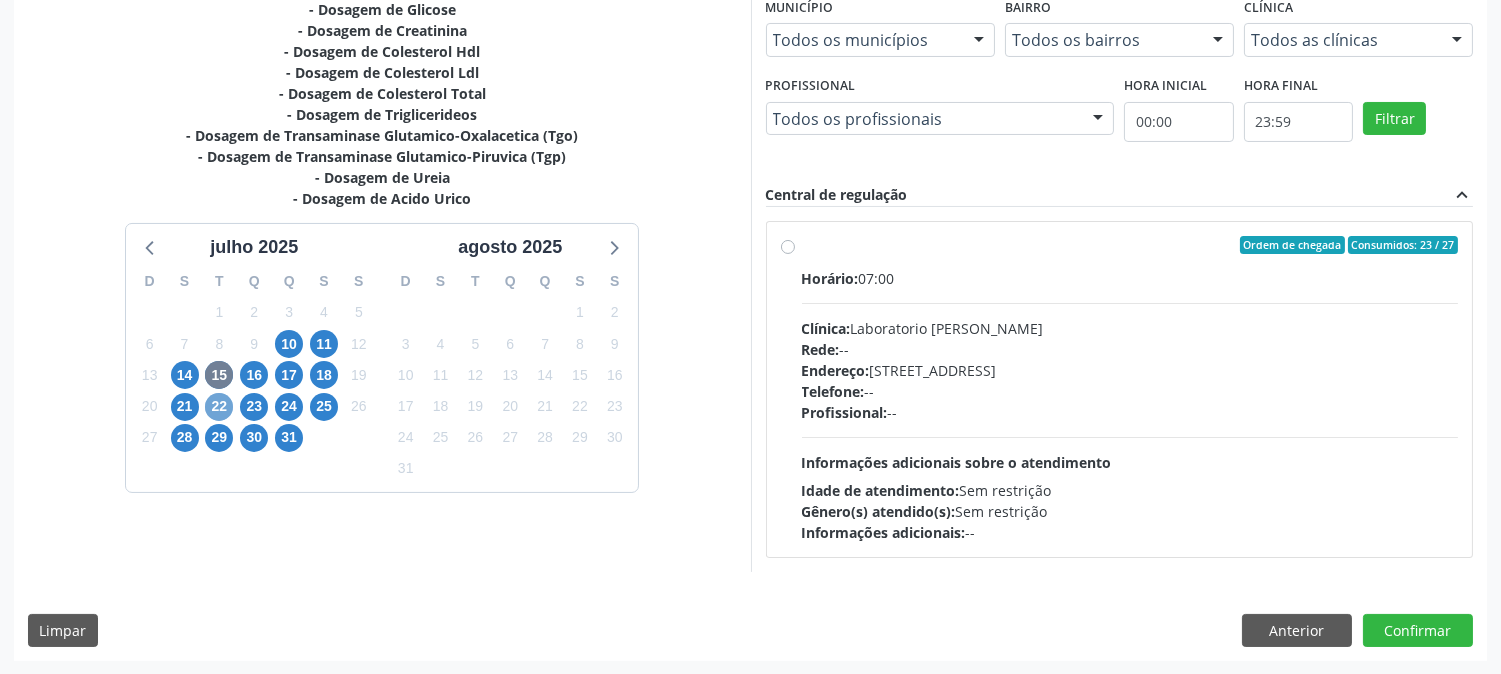 click on "22" at bounding box center [219, 407] 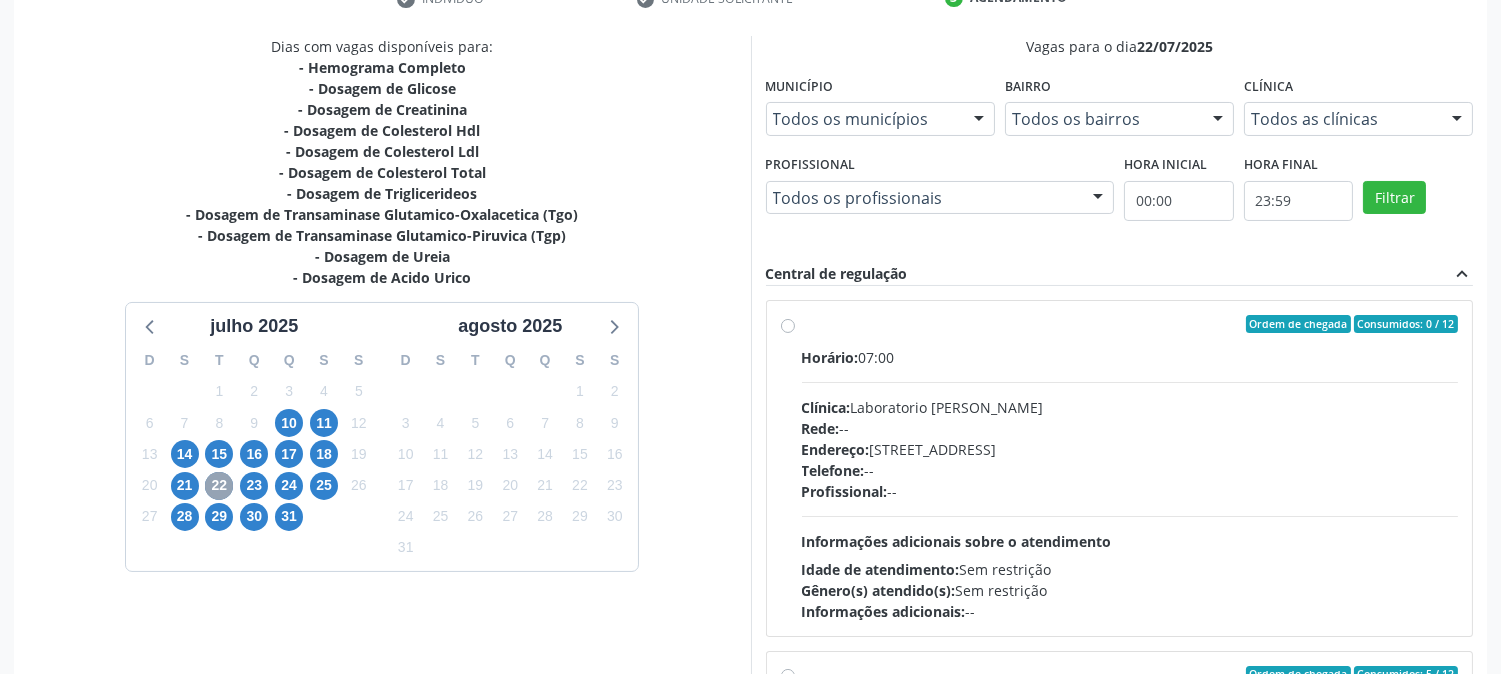 scroll, scrollTop: 484, scrollLeft: 0, axis: vertical 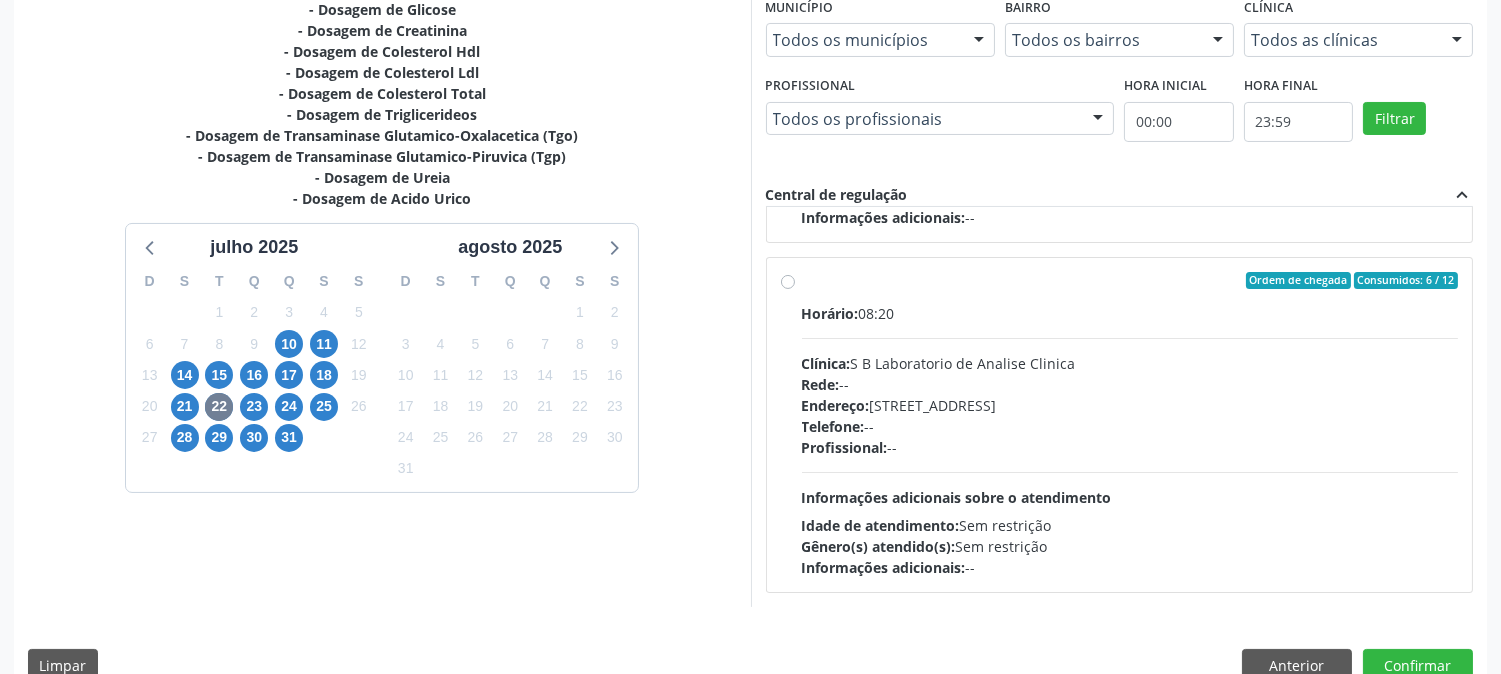 click on "Clínica:  S B Laboratorio de Analise Clinica" at bounding box center [1130, 363] 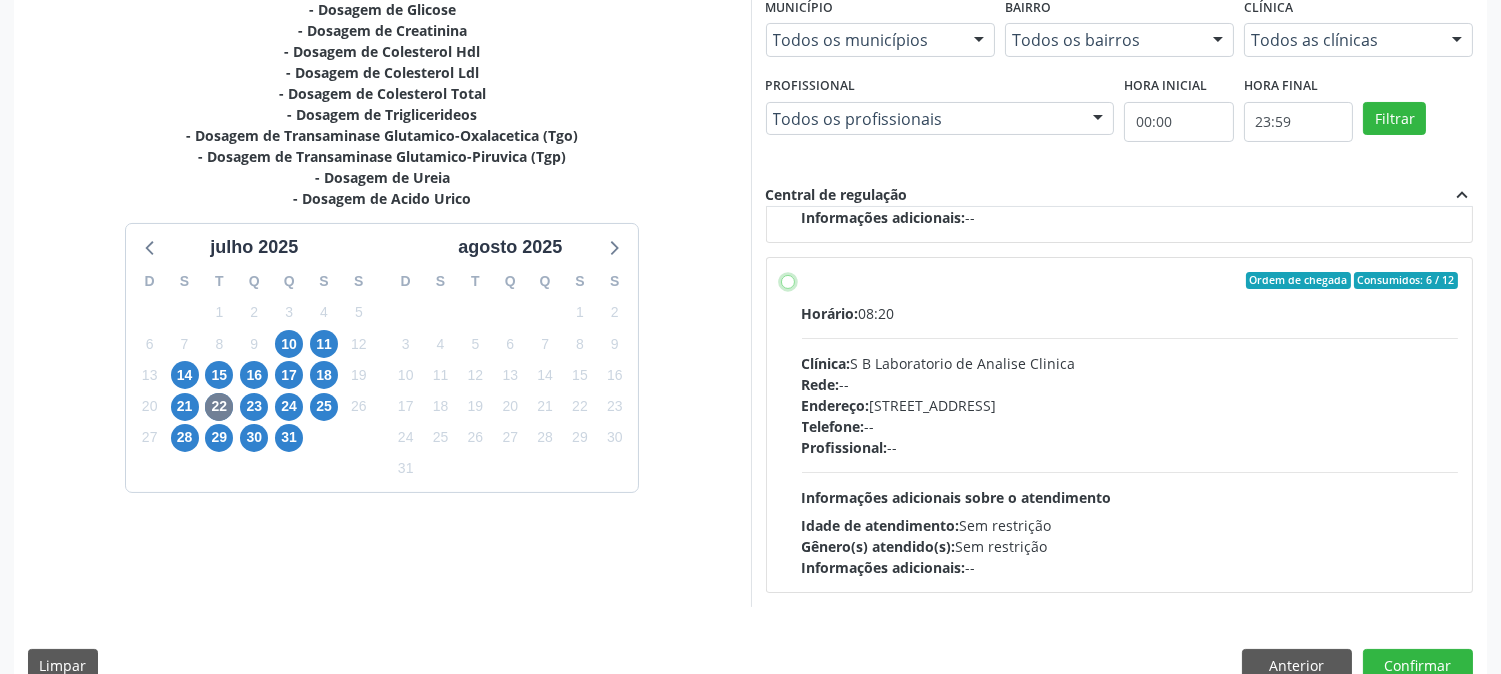 click on "Ordem de chegada
Consumidos: 6 / 12
Horário:   08:20
Clínica:  S B Laboratorio de Analise Clinica
Rede:
--
Endereço:   [STREET_ADDRESS]
Telefone:   --
Profissional:
--
Informações adicionais sobre o atendimento
Idade de atendimento:
Sem restrição
Gênero(s) atendido(s):
Sem restrição
Informações adicionais:
--" at bounding box center (788, 281) 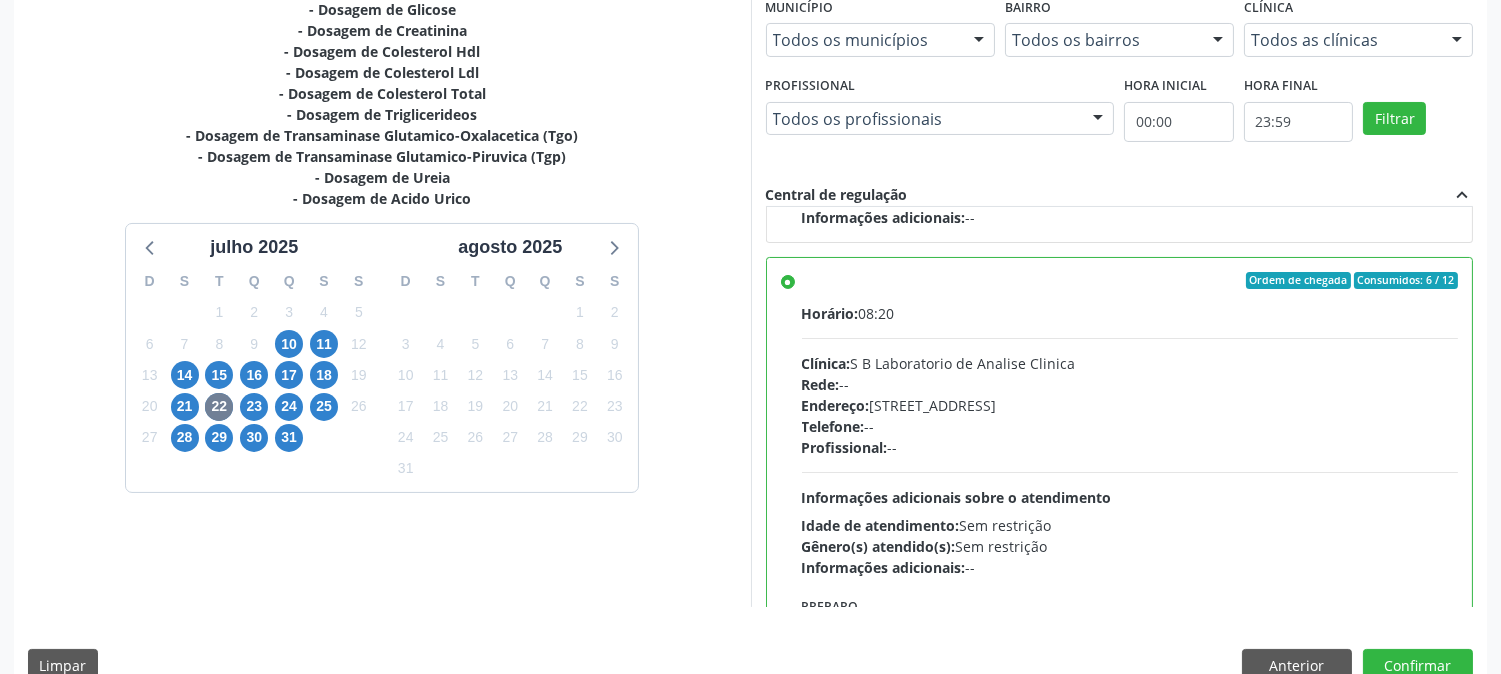 click on "Dias com vagas disponíveis para:
- Hemograma Completo
- Dosagem de Glicose
- Dosagem de Creatinina
- Dosagem de Colesterol Hdl
- Dosagem de Colesterol Ldl
- Dosagem de Colesterol Total
- Dosagem de Triglicerideos
- Dosagem de Transaminase Glutamico-Oxalacetica (Tgo)
- Dosagem de Transaminase Glutamico-Piruvica (Tgp)
- Dosagem de [GEOGRAPHIC_DATA]
- Dosagem de Acido Urico
j[DATE] D S T Q Q S S 29 30 1 2 3 4 5 6 7 8 9 10 11 12 13 14 15 16 17 18 19 20 21 22 23 24 25 26 27 28 29 30 31 1 2 3 4 5 6 7 8 9 [DATE] D S T Q Q S S 27 28 29 30 31 1 2 3 4 5 6 7 8 9 10 11 12 13 14 15 16 17 18 19 20 21 22 23 24 25 26 27 28 29 30 31 1 2 3 4 5 6
Vagas para o dia
2[DATE]
Município
Todos os municípios         Todos os municípios   [GEOGRAPHIC_DATA] - [GEOGRAPHIC_DATA] resultado encontrado para: "   "
[GEOGRAPHIC_DATA]" at bounding box center (750, 326) 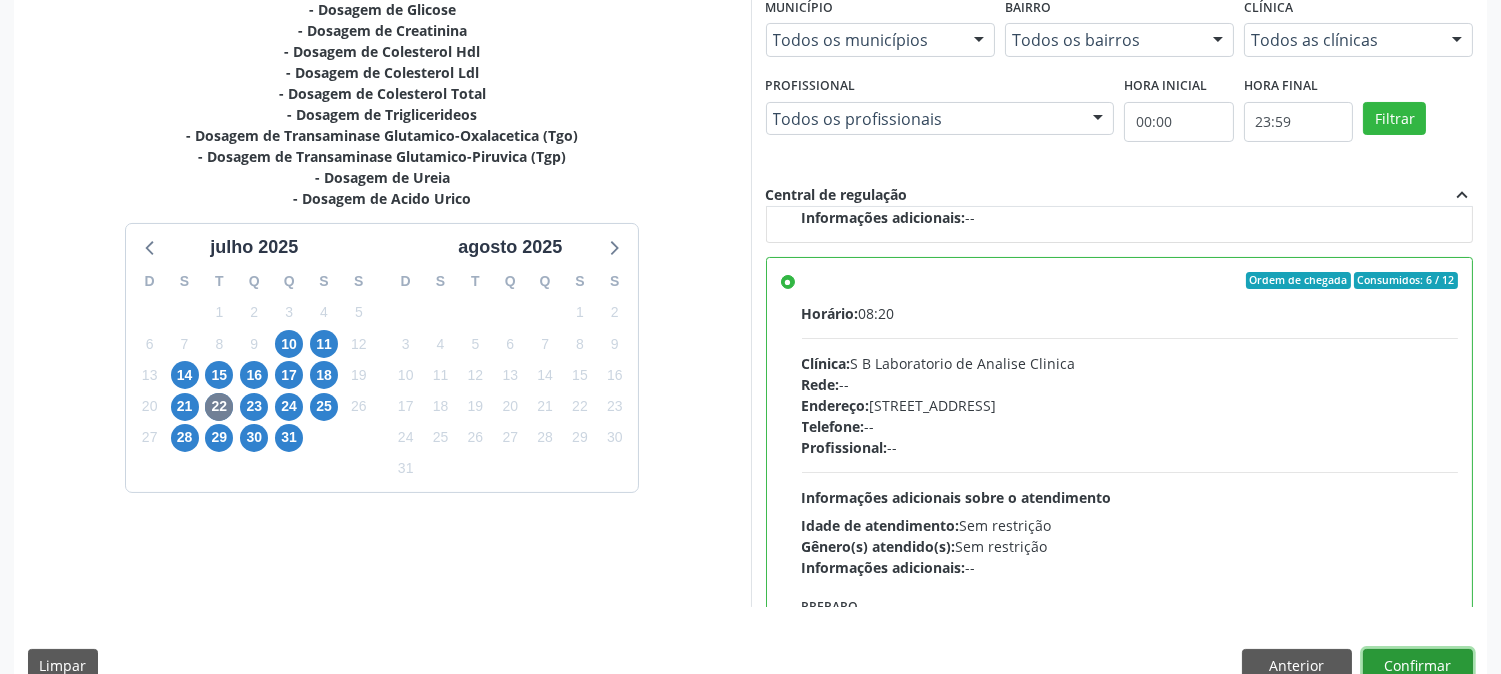 click on "Confirmar" at bounding box center (1418, 666) 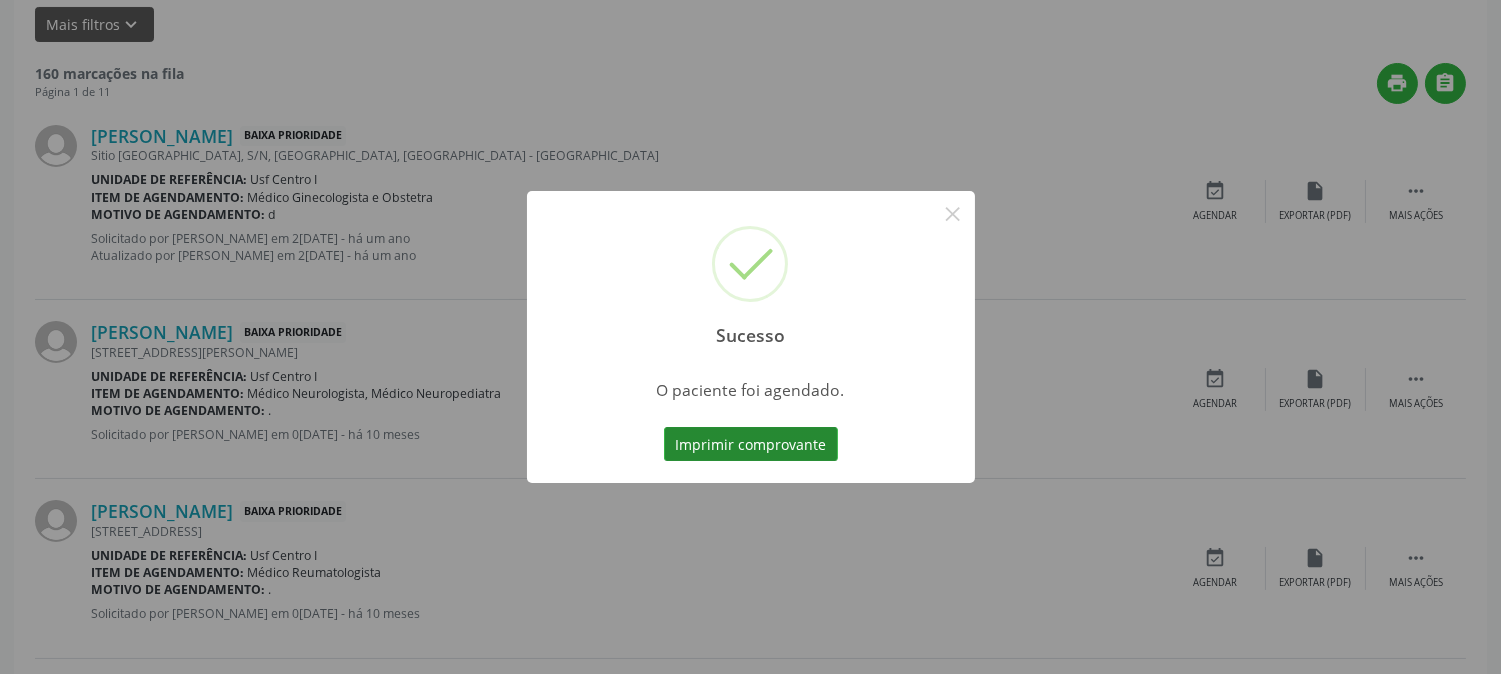 click on "Imprimir comprovante" at bounding box center [751, 444] 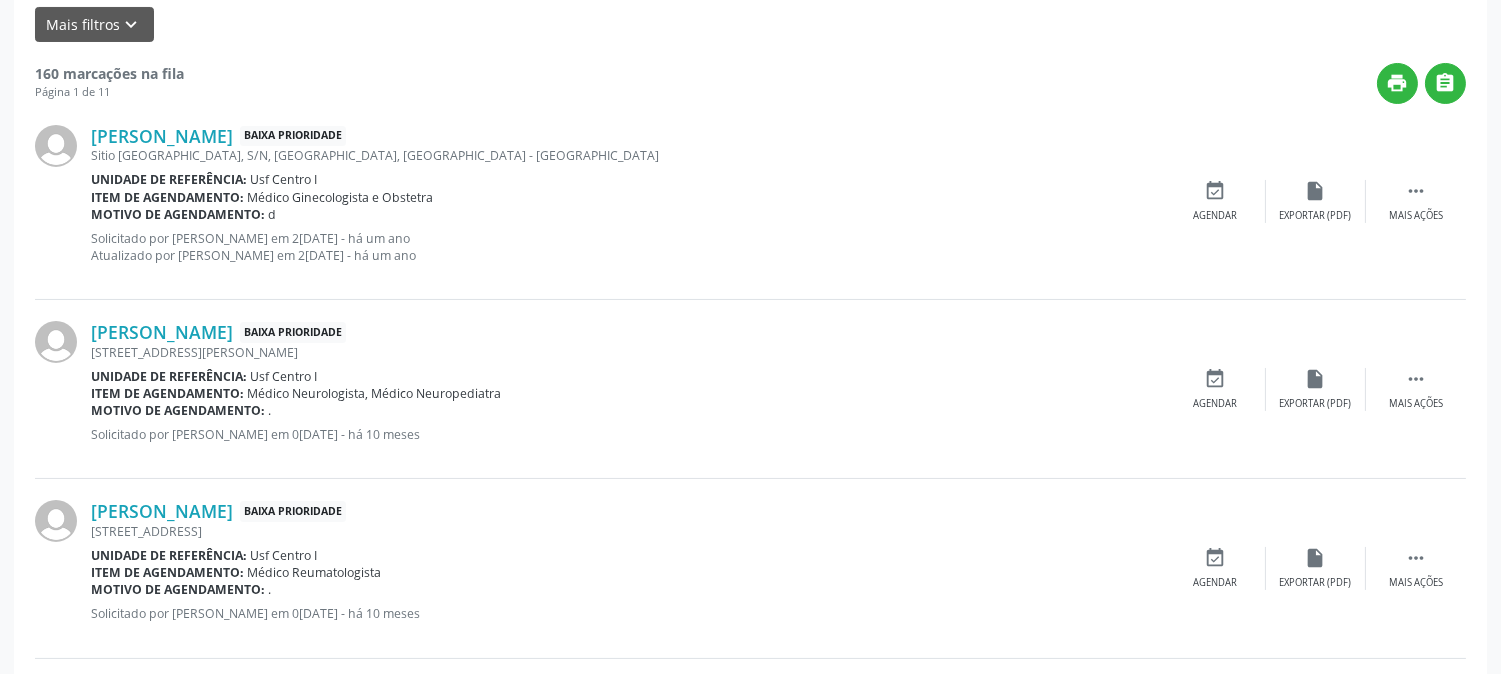 scroll, scrollTop: 0, scrollLeft: 0, axis: both 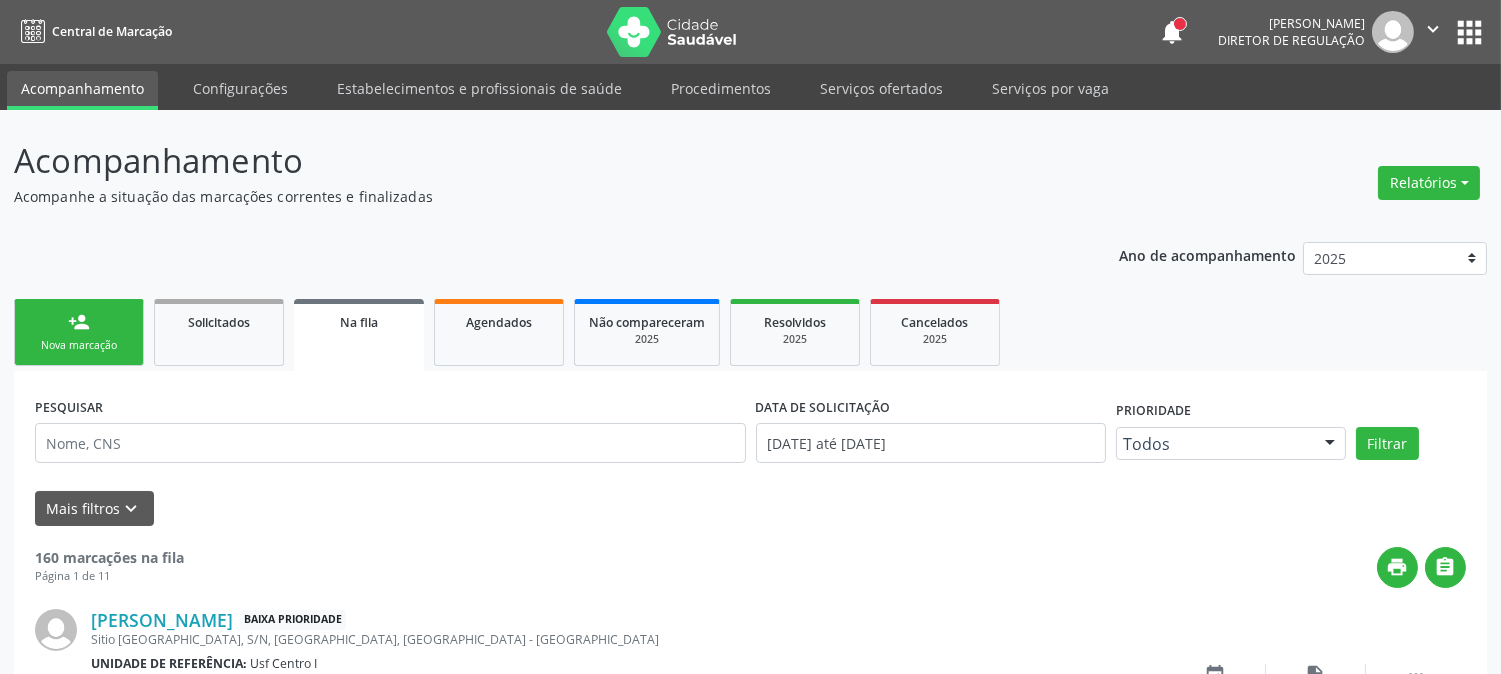 click on "person_add
Nova marcação" at bounding box center (79, 332) 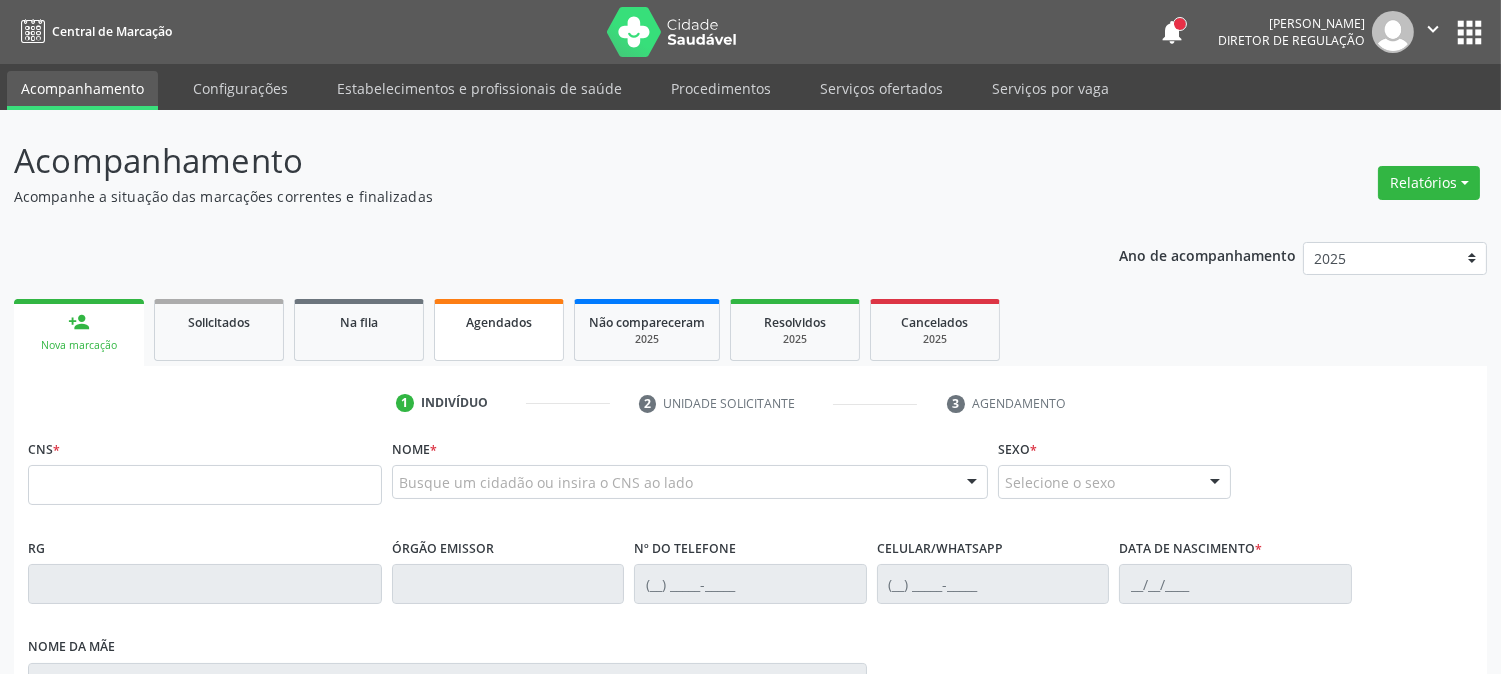 click on "Agendados" at bounding box center (499, 330) 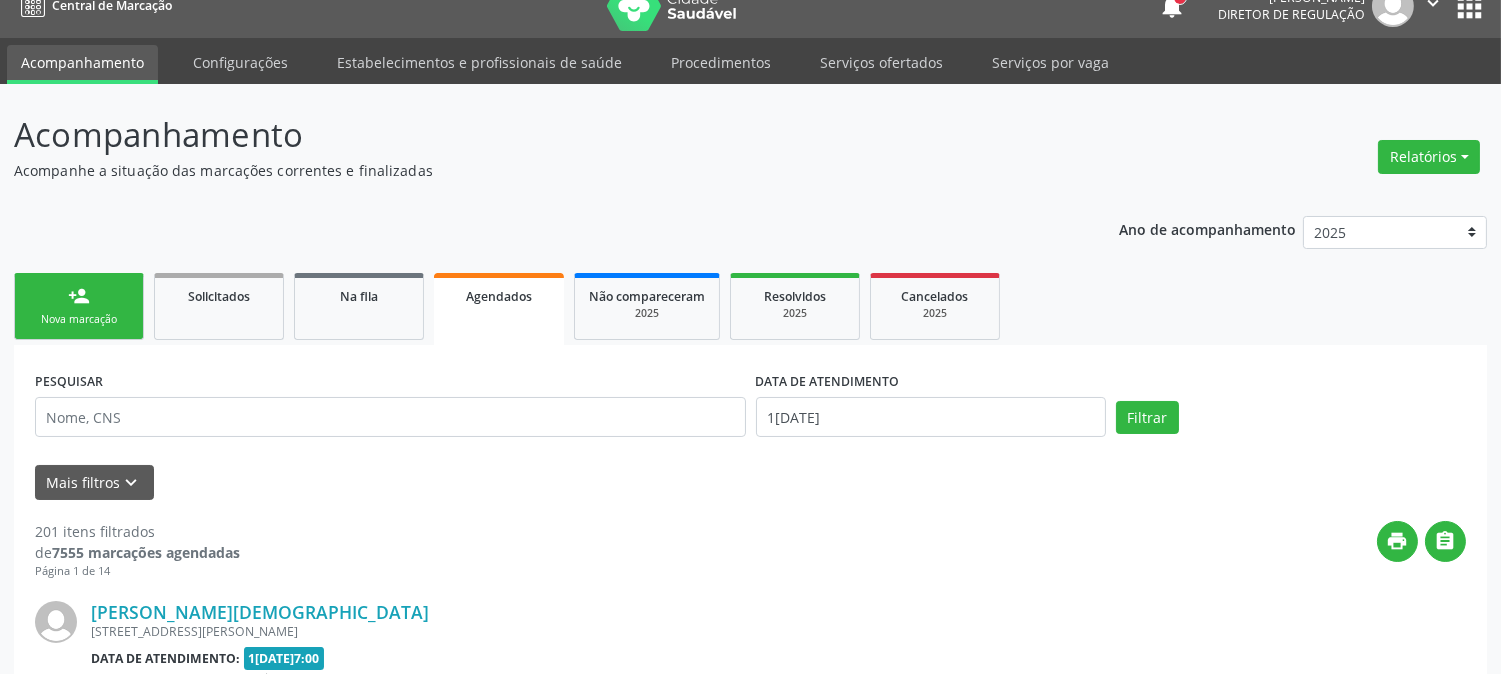 scroll, scrollTop: 222, scrollLeft: 0, axis: vertical 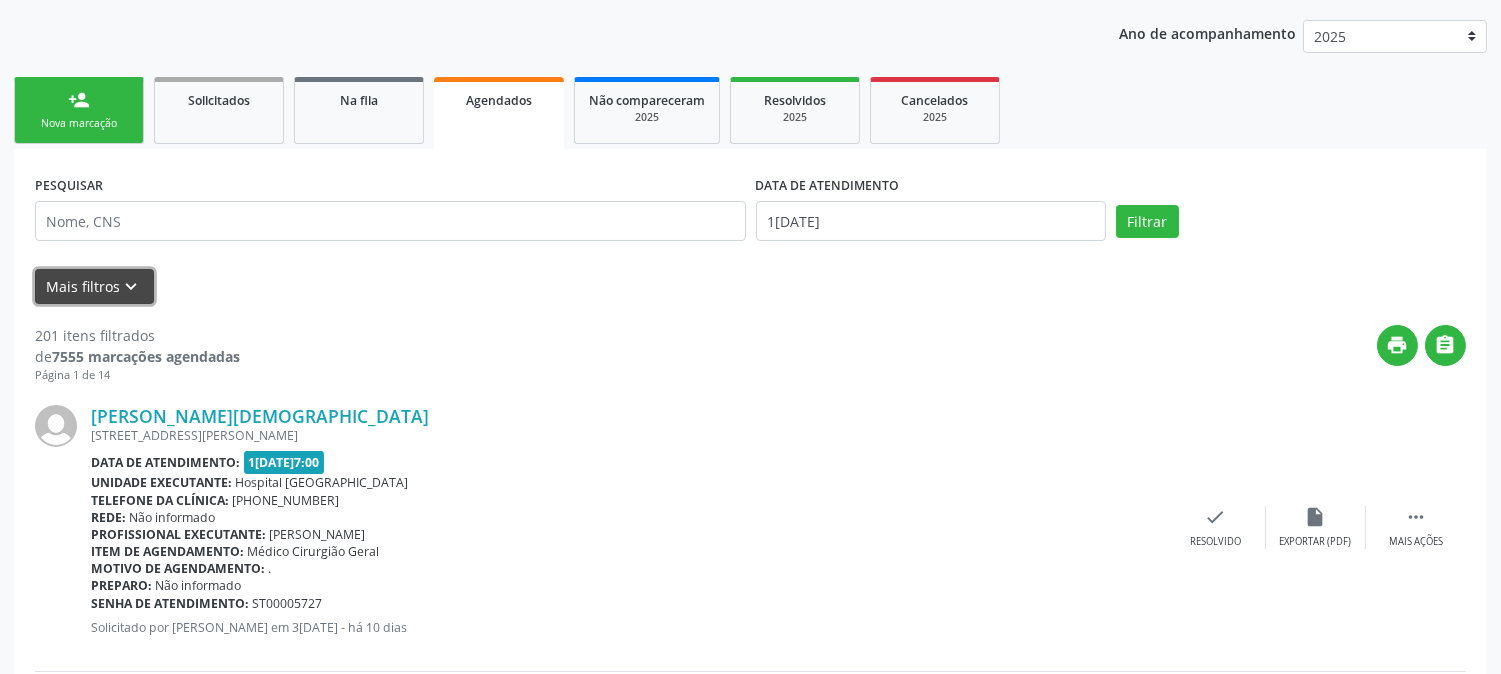 click on "Mais filtros
keyboard_arrow_down" at bounding box center [94, 286] 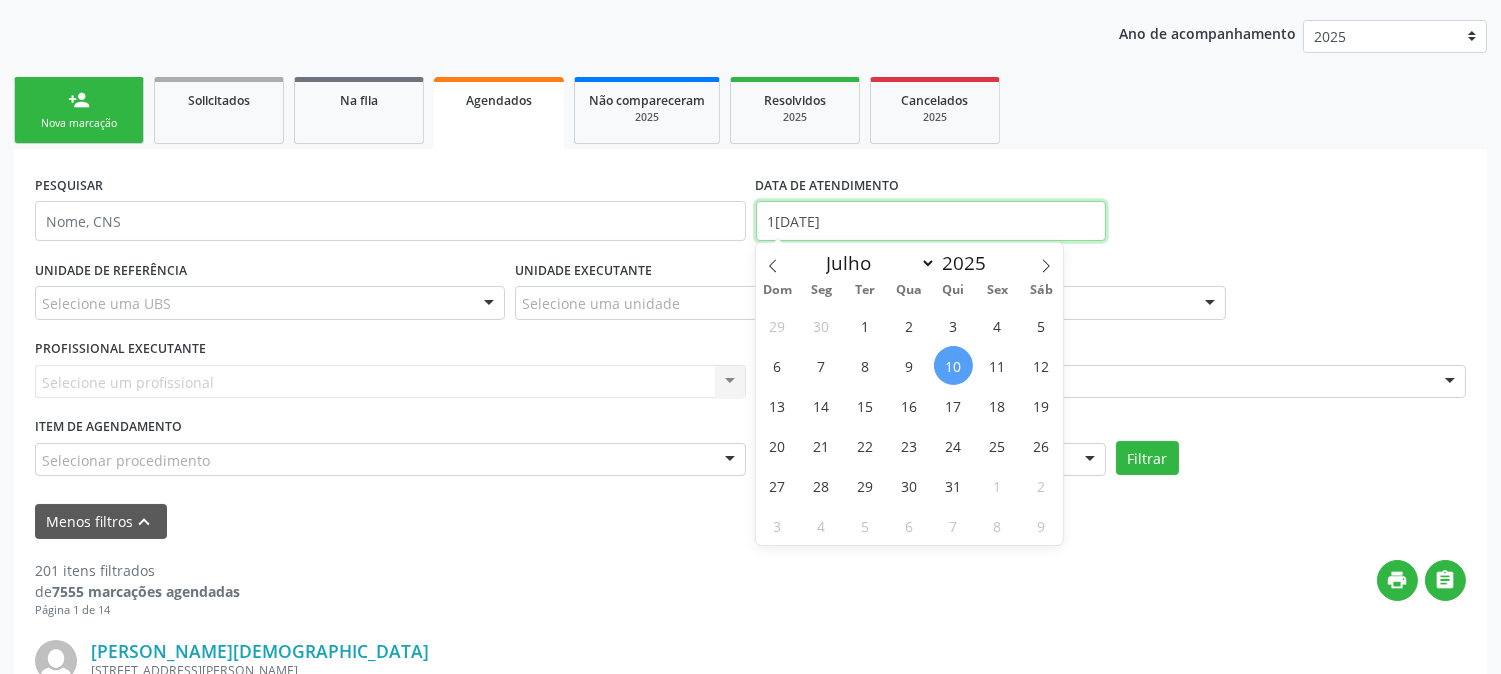 click on "1[DATE]" at bounding box center (931, 221) 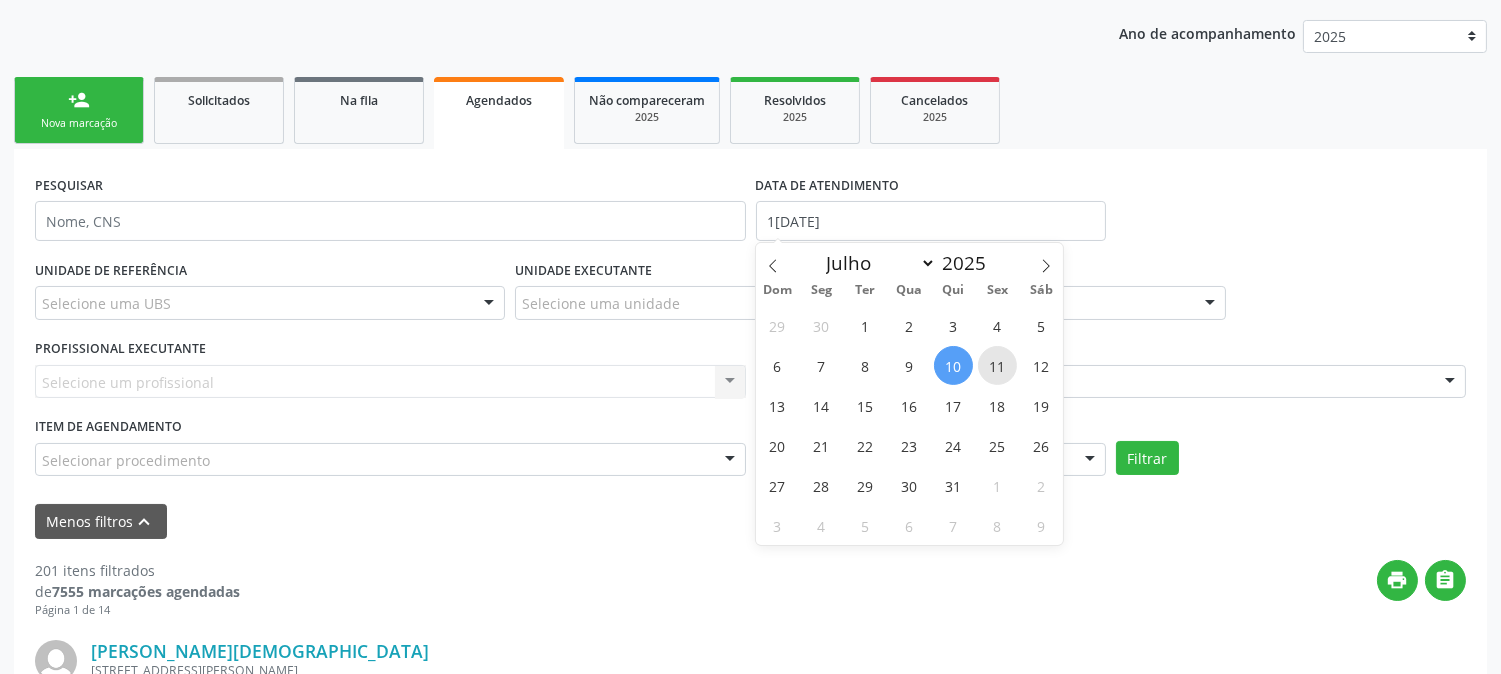 click on "11" at bounding box center [997, 365] 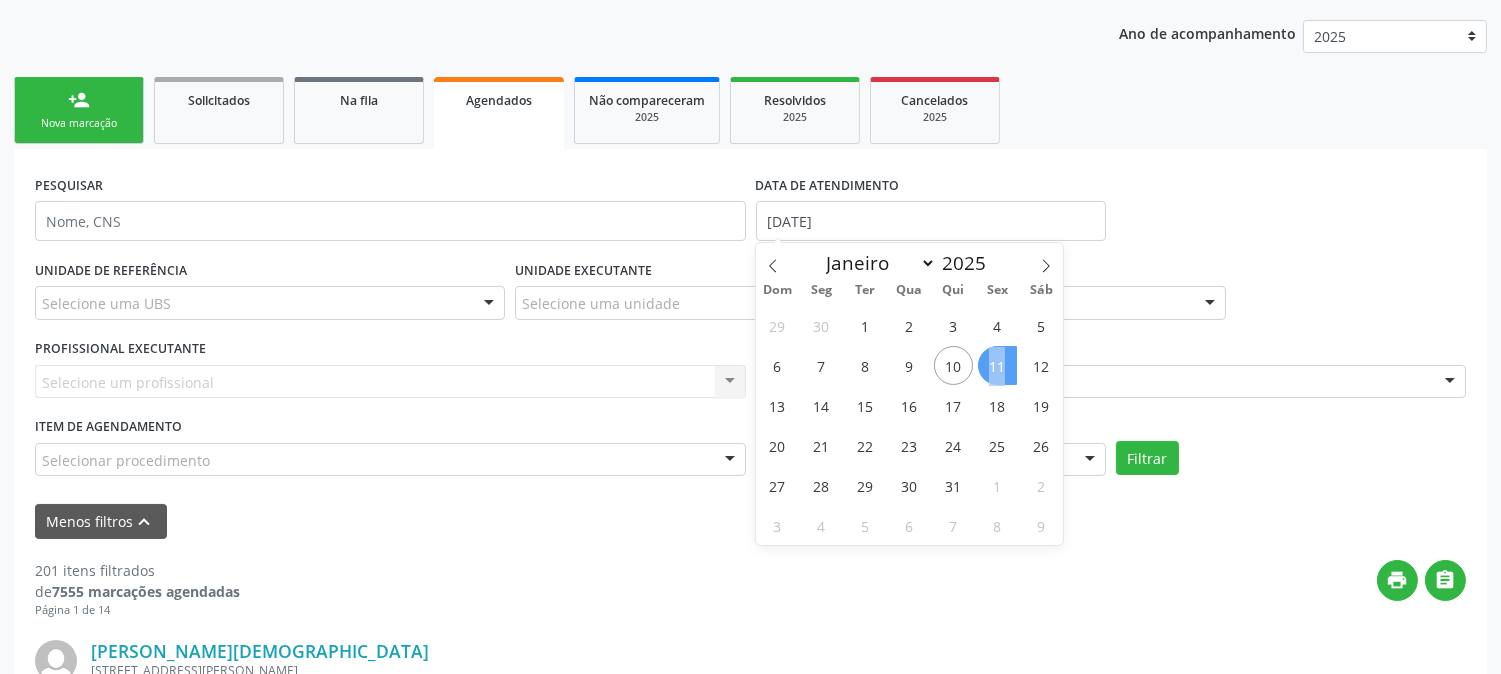 click on "11" at bounding box center [997, 365] 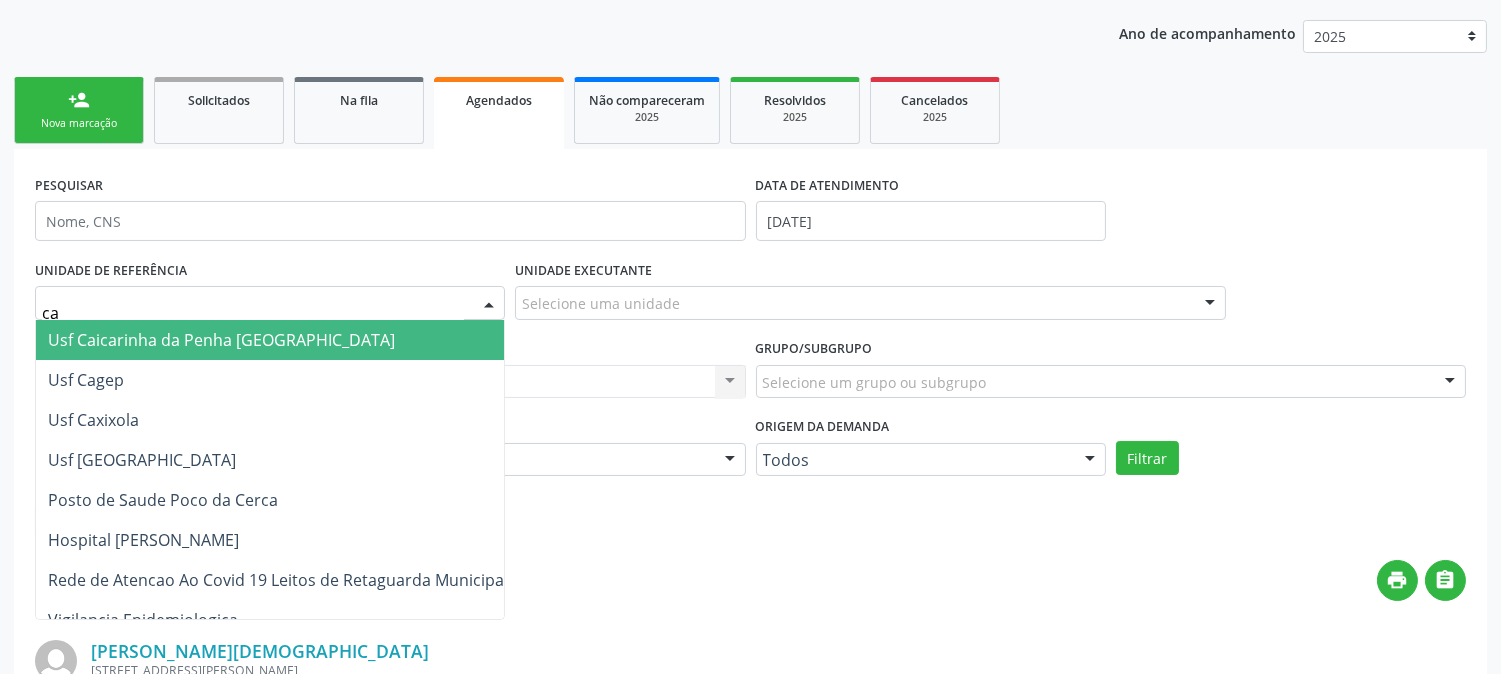 type on "cap" 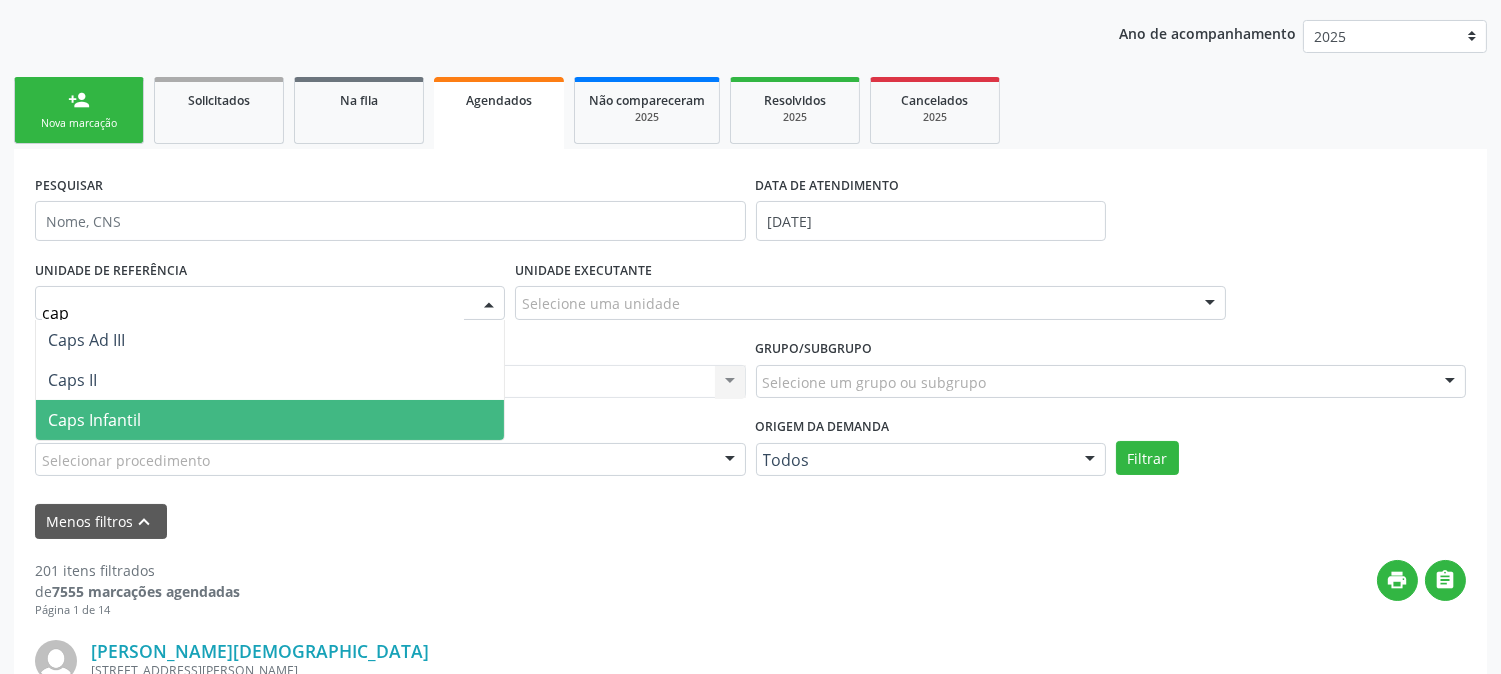 click on "Caps Infantil" at bounding box center [270, 420] 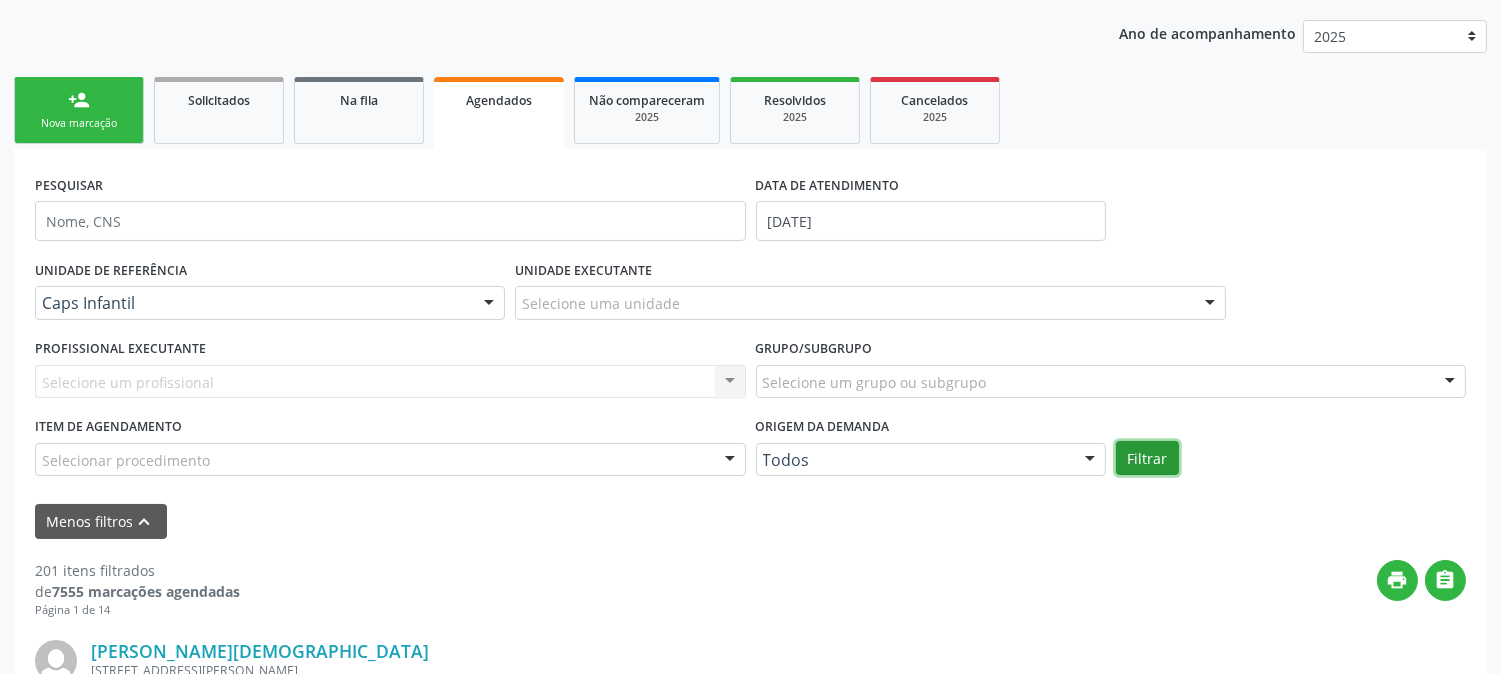 click on "Filtrar" at bounding box center [1147, 458] 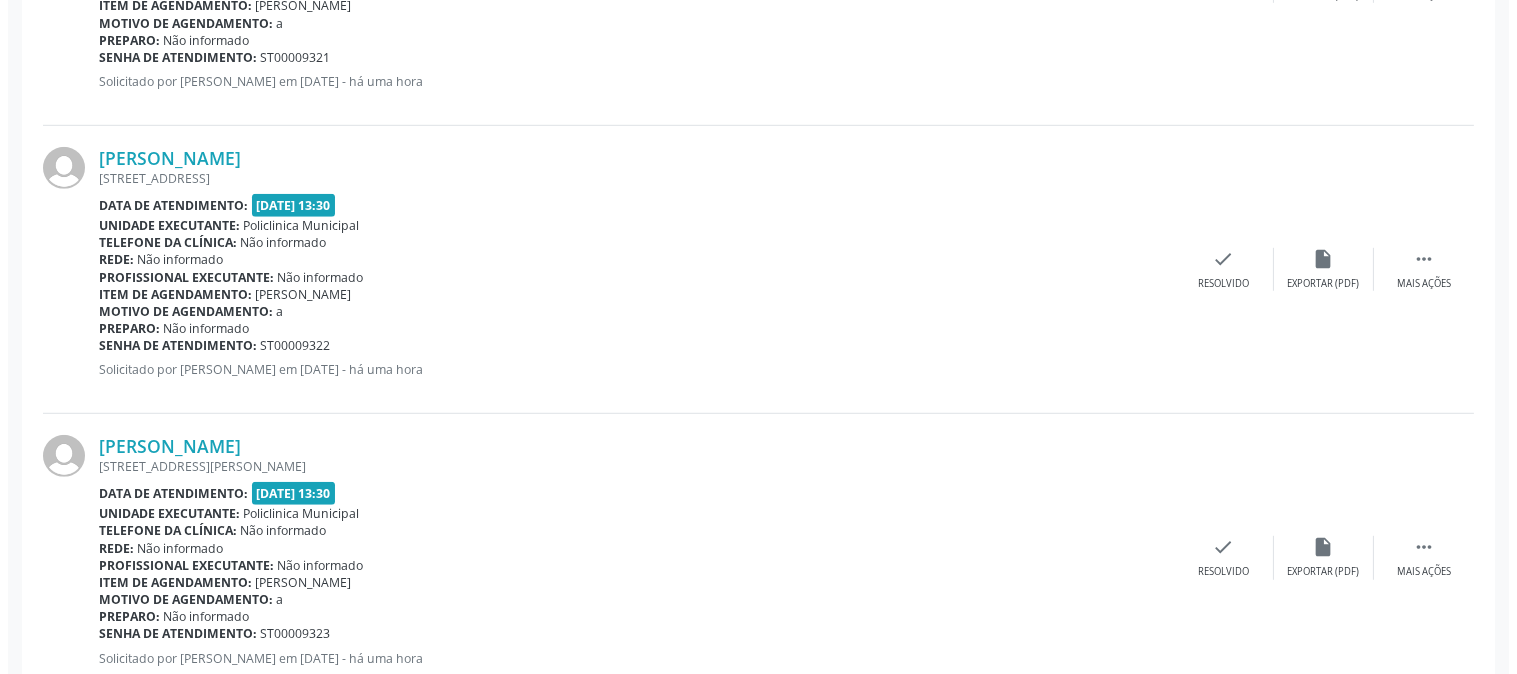 scroll, scrollTop: 2505, scrollLeft: 0, axis: vertical 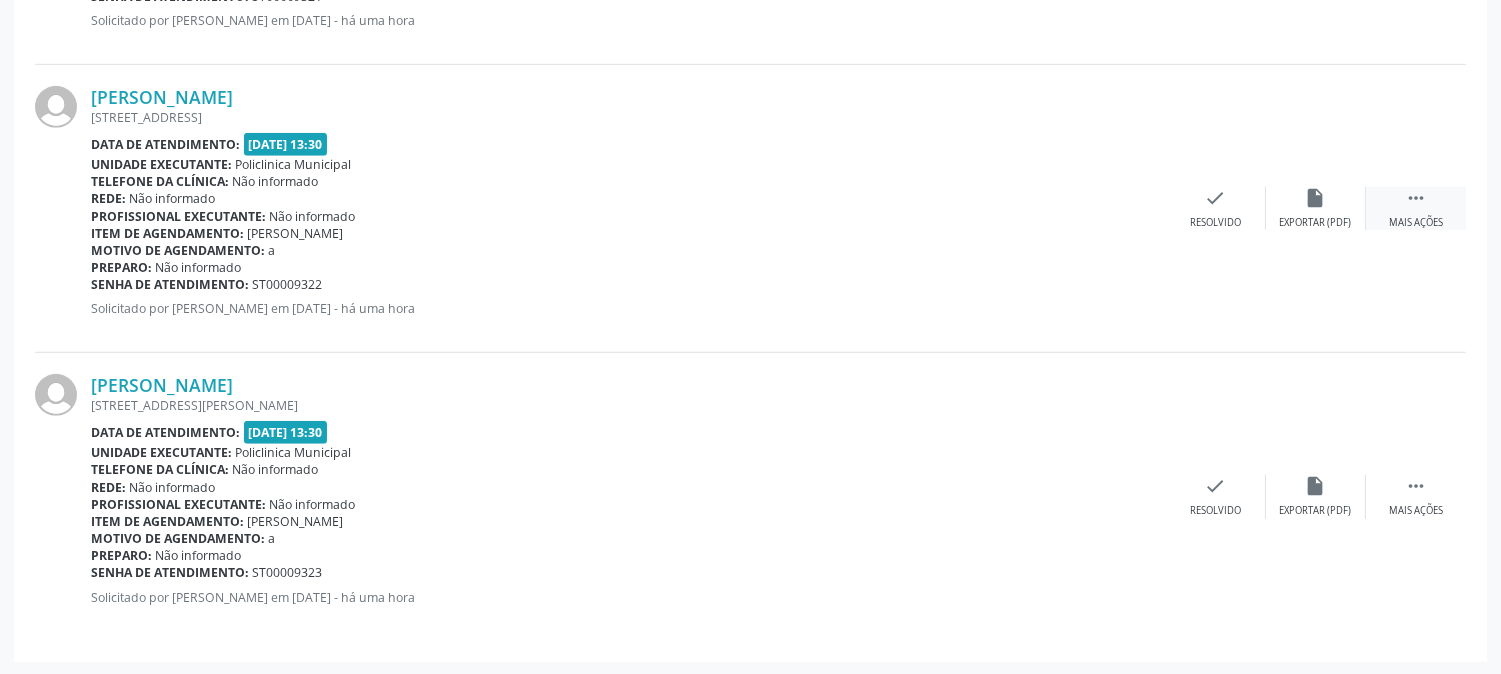 click on "
Mais ações" at bounding box center (1416, 208) 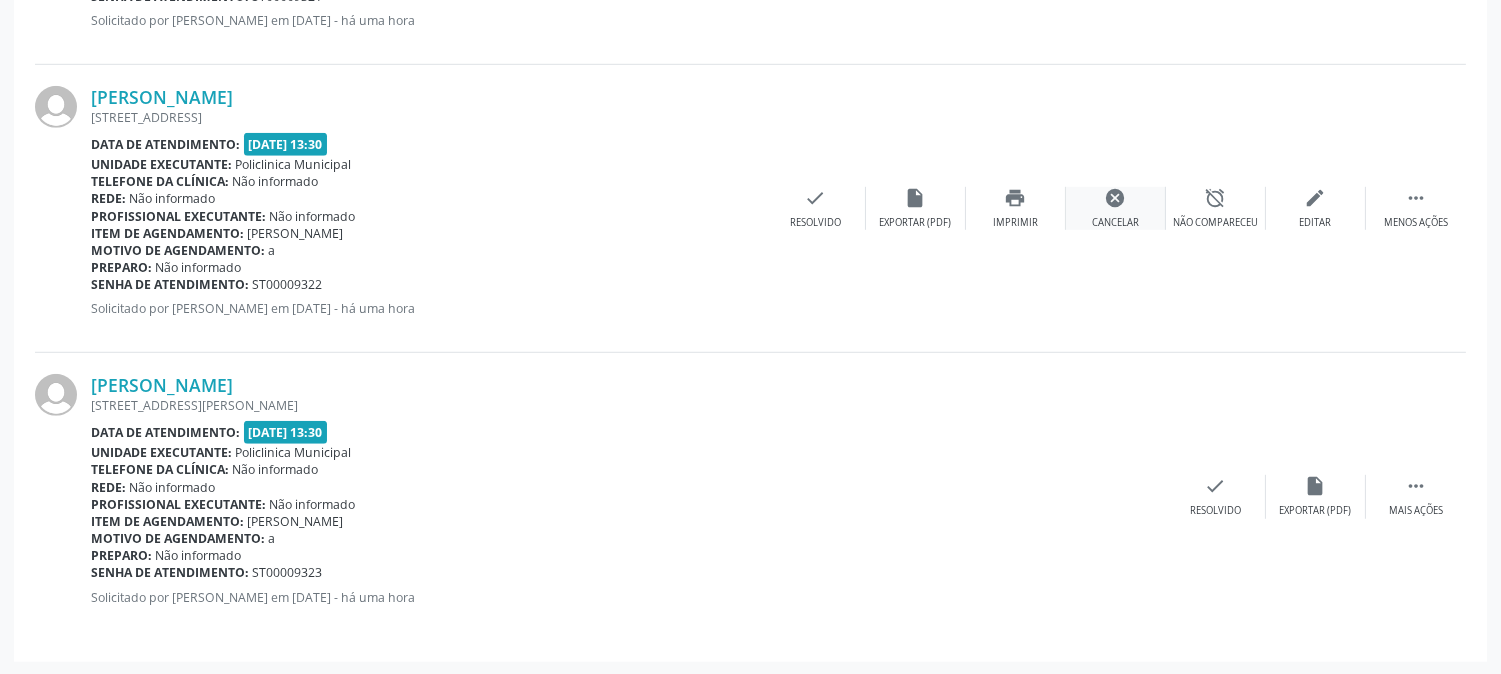 click on "cancel" at bounding box center [1116, 198] 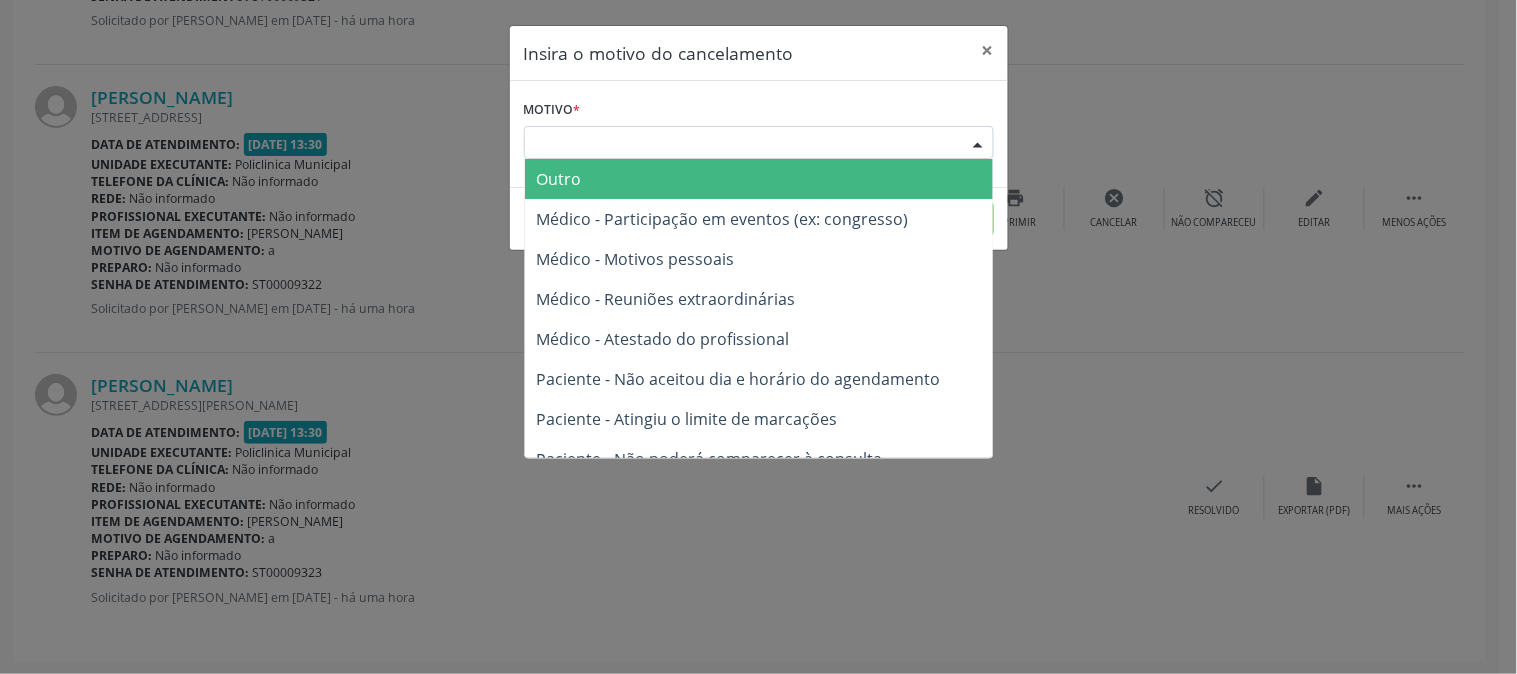 click on "Escolha o motivo" at bounding box center [759, 143] 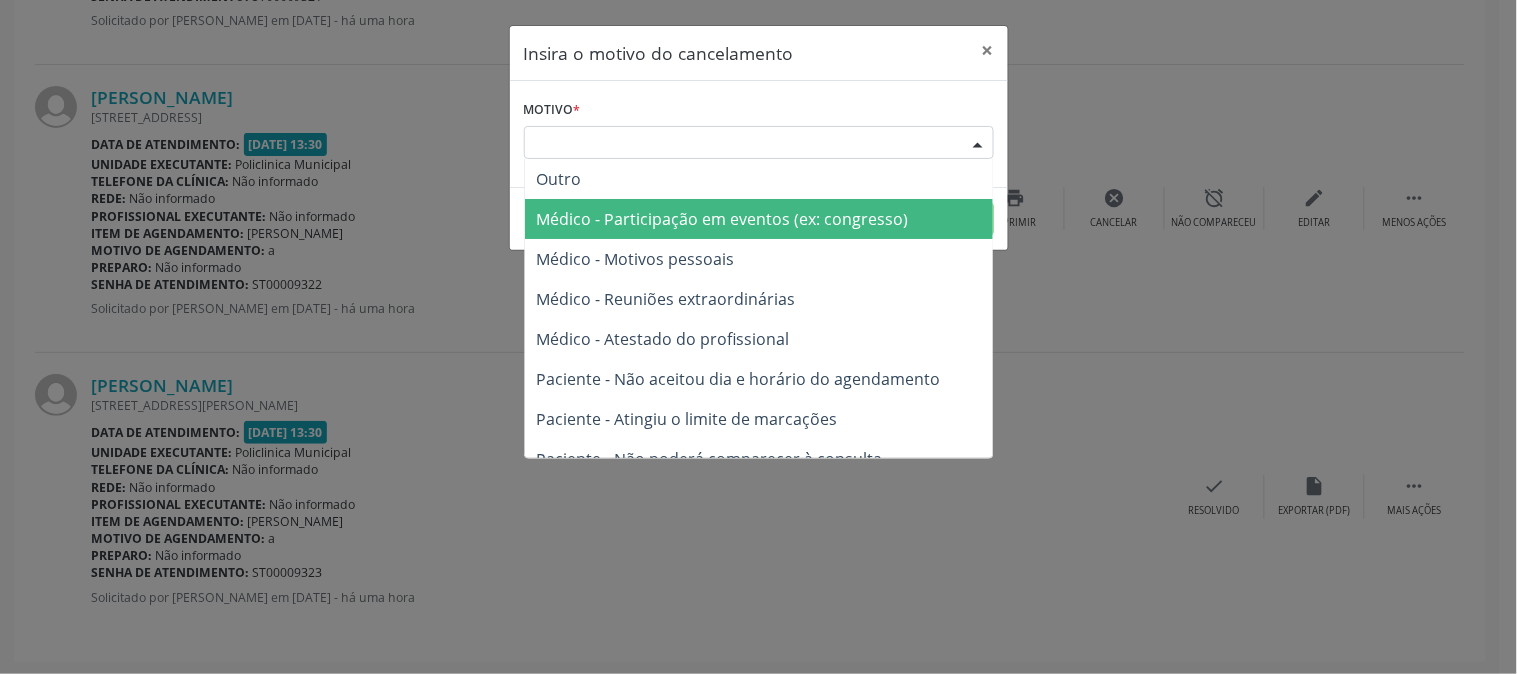 click on "Médico - Participação em eventos (ex: congresso)" at bounding box center [723, 219] 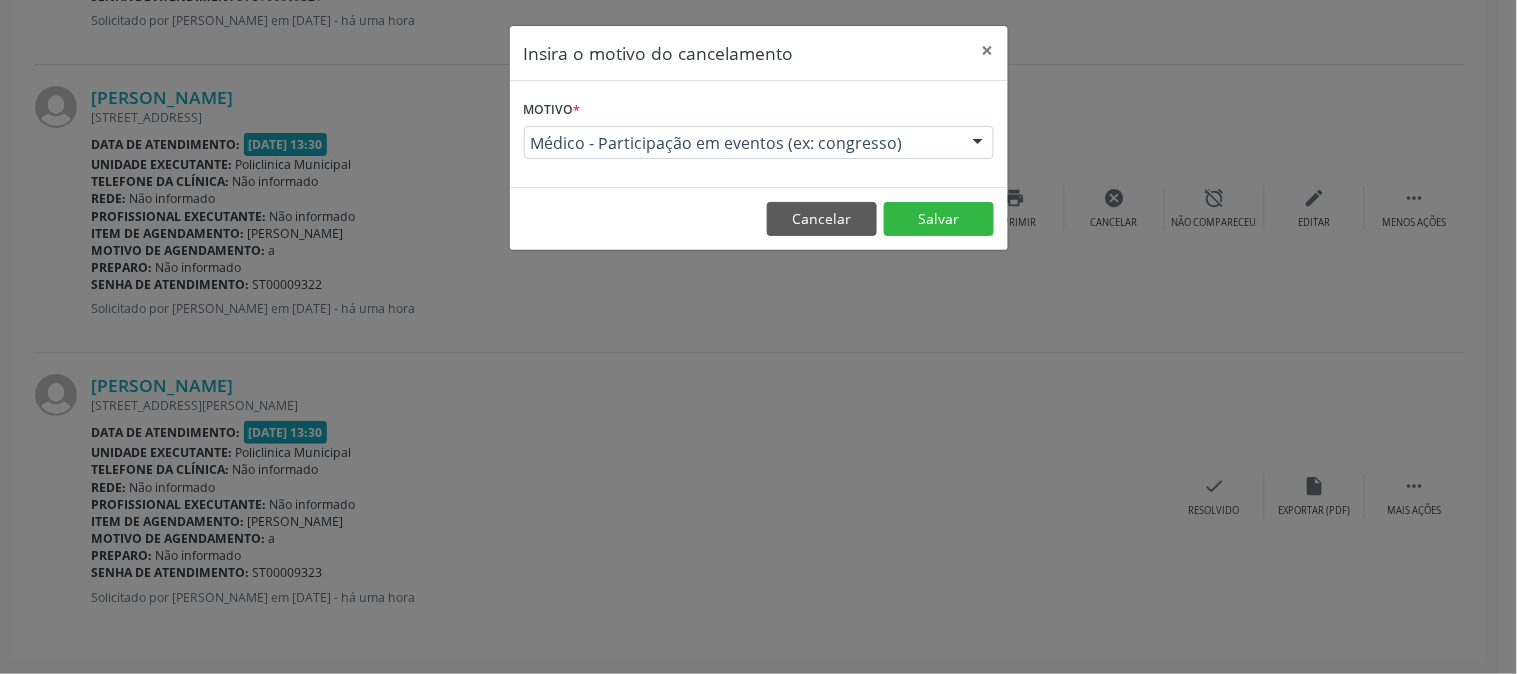 click on "Cancelar Salvar" at bounding box center [759, 218] 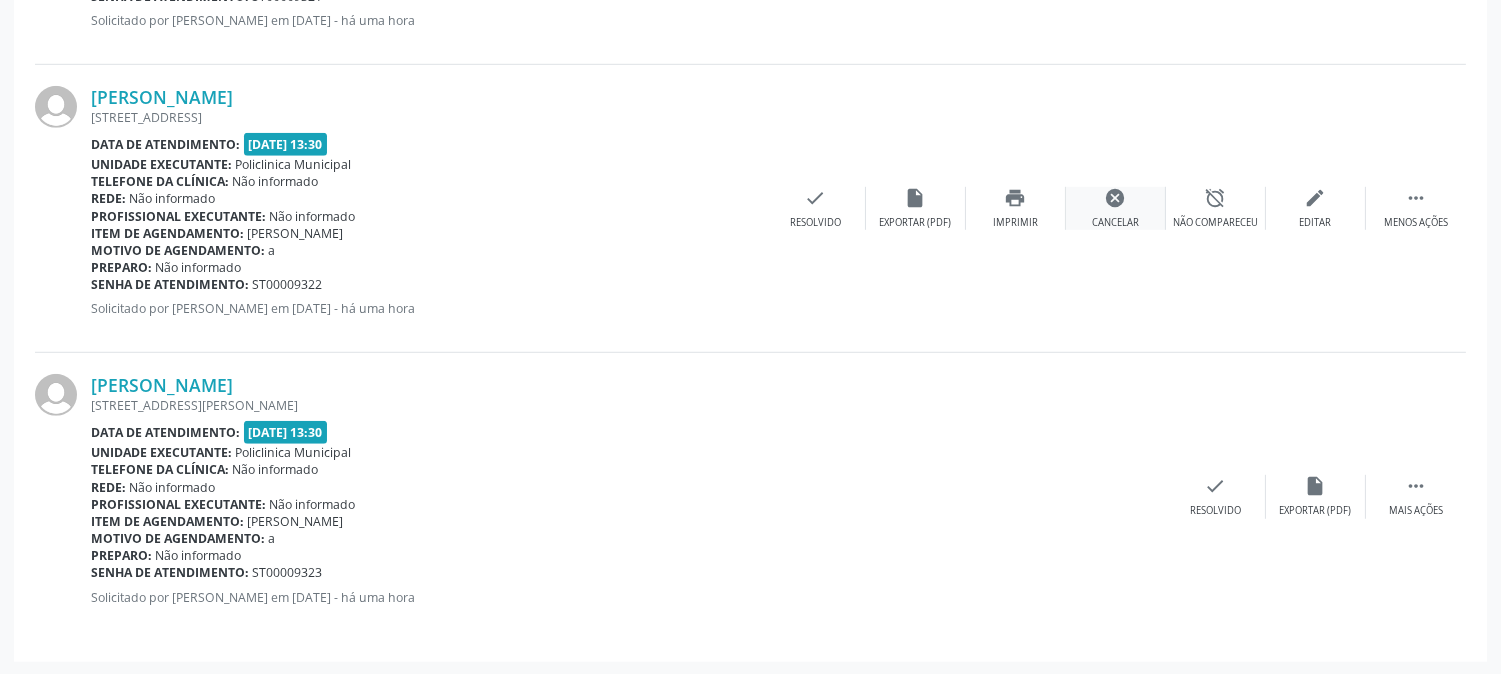 click on "cancel
Cancelar" at bounding box center [1116, 208] 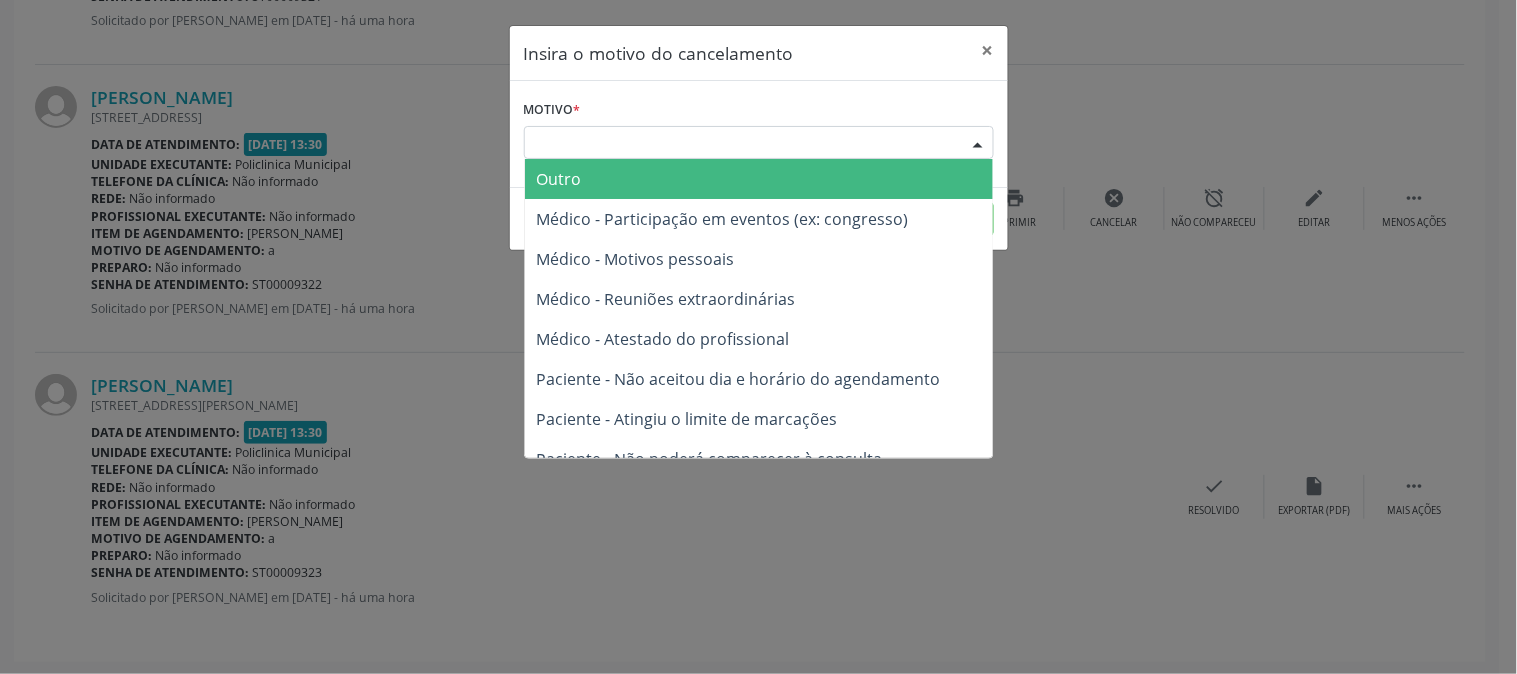 click on "Escolha o motivo" at bounding box center (759, 143) 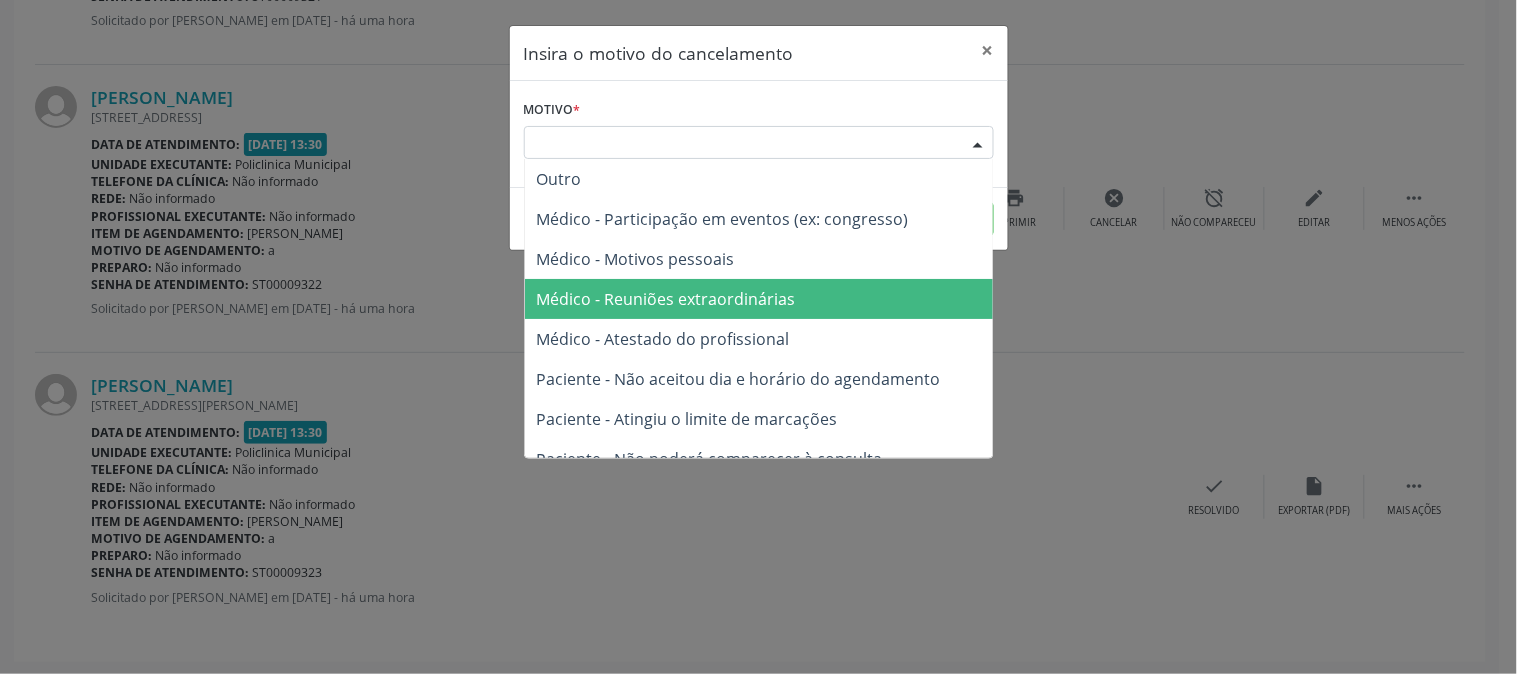 click on "Médico - Reuniões extraordinárias" at bounding box center [666, 299] 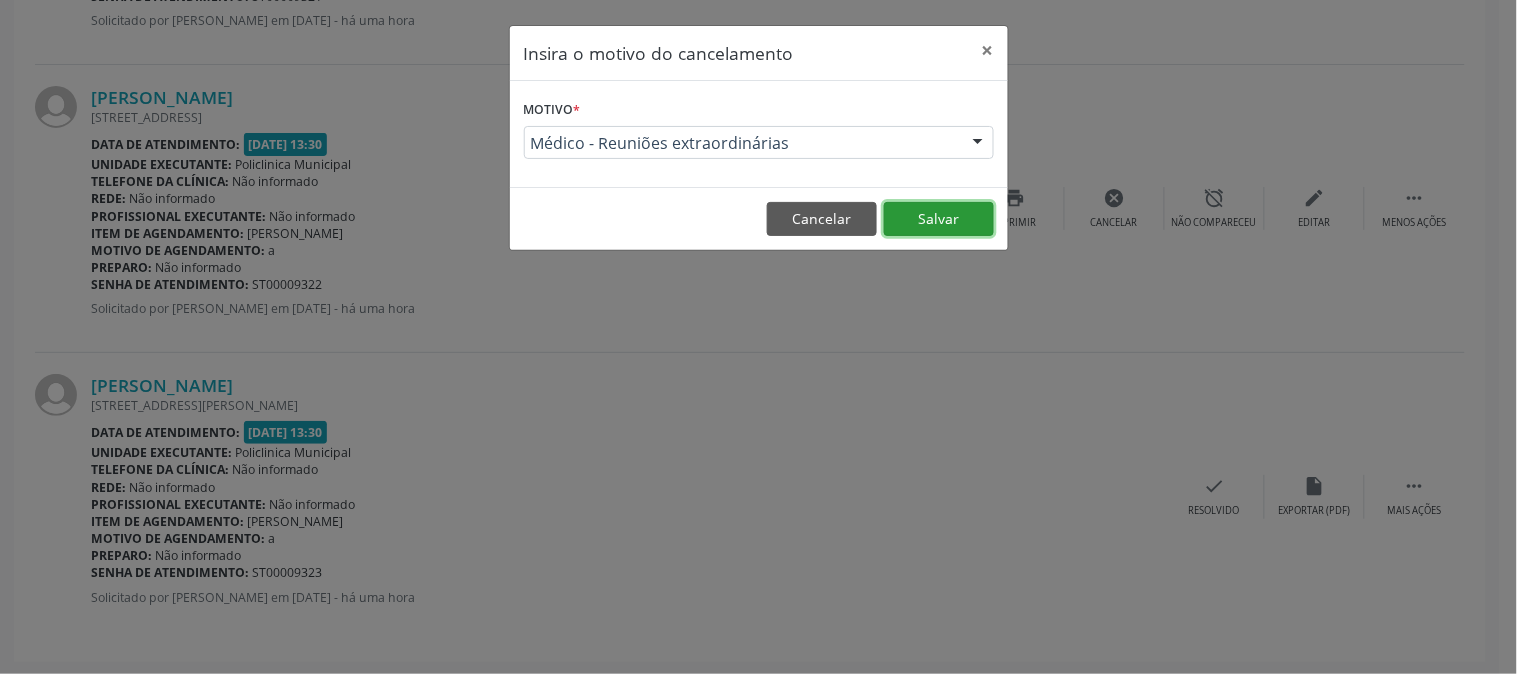 click on "Salvar" at bounding box center (939, 219) 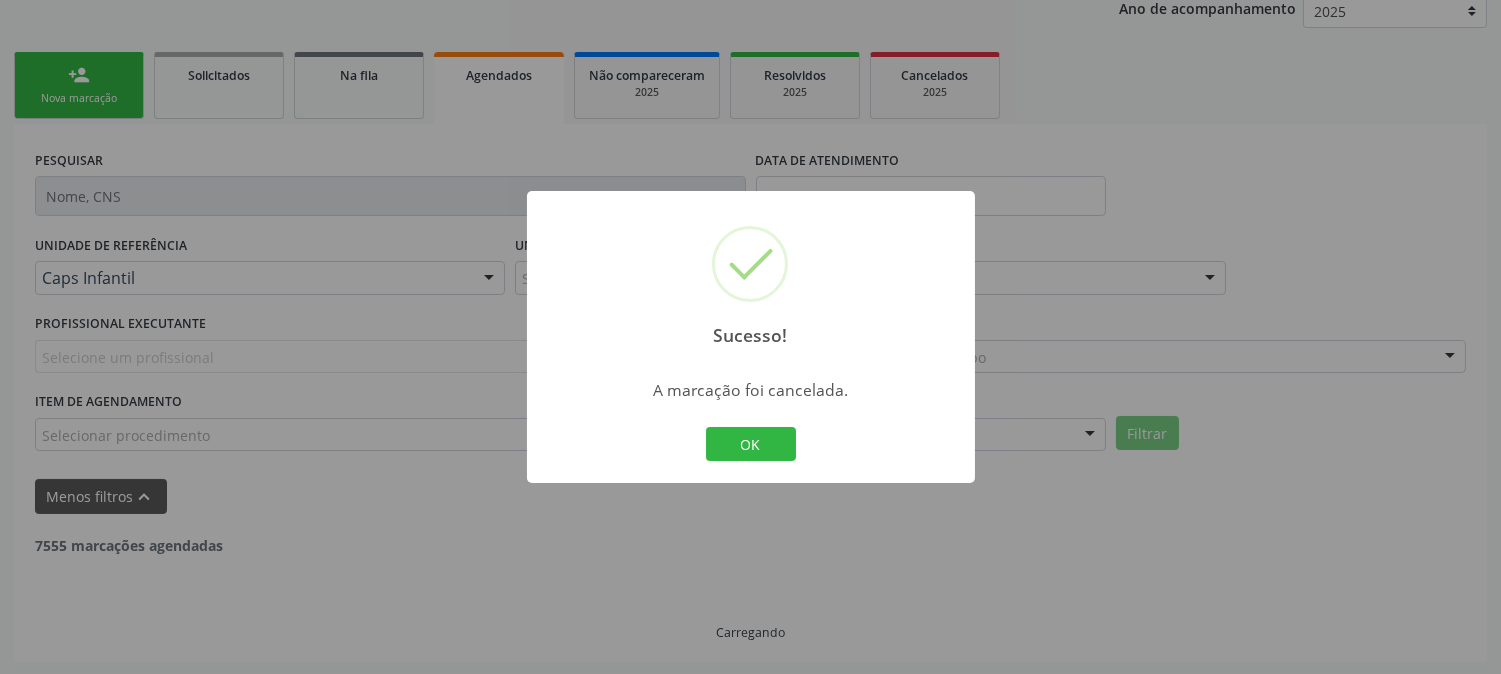 scroll, scrollTop: 2217, scrollLeft: 0, axis: vertical 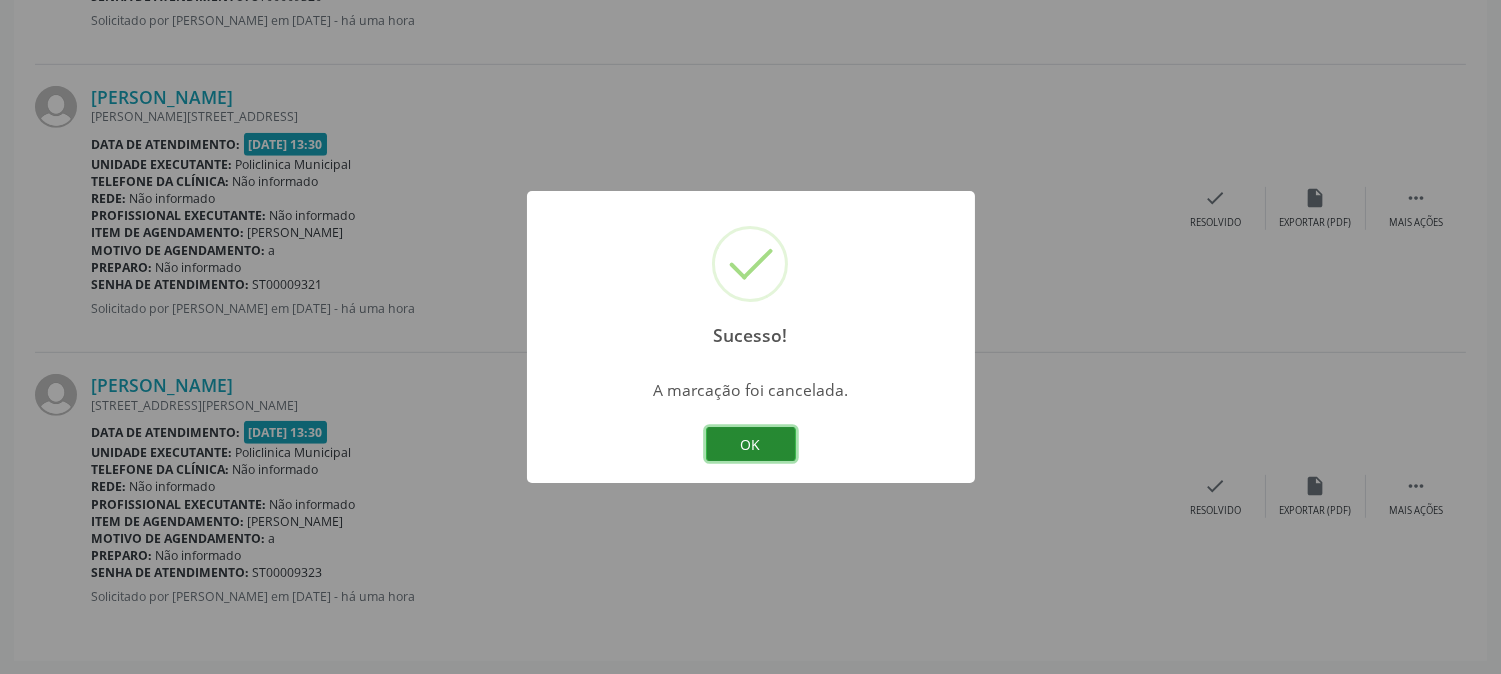 click on "OK" at bounding box center [751, 444] 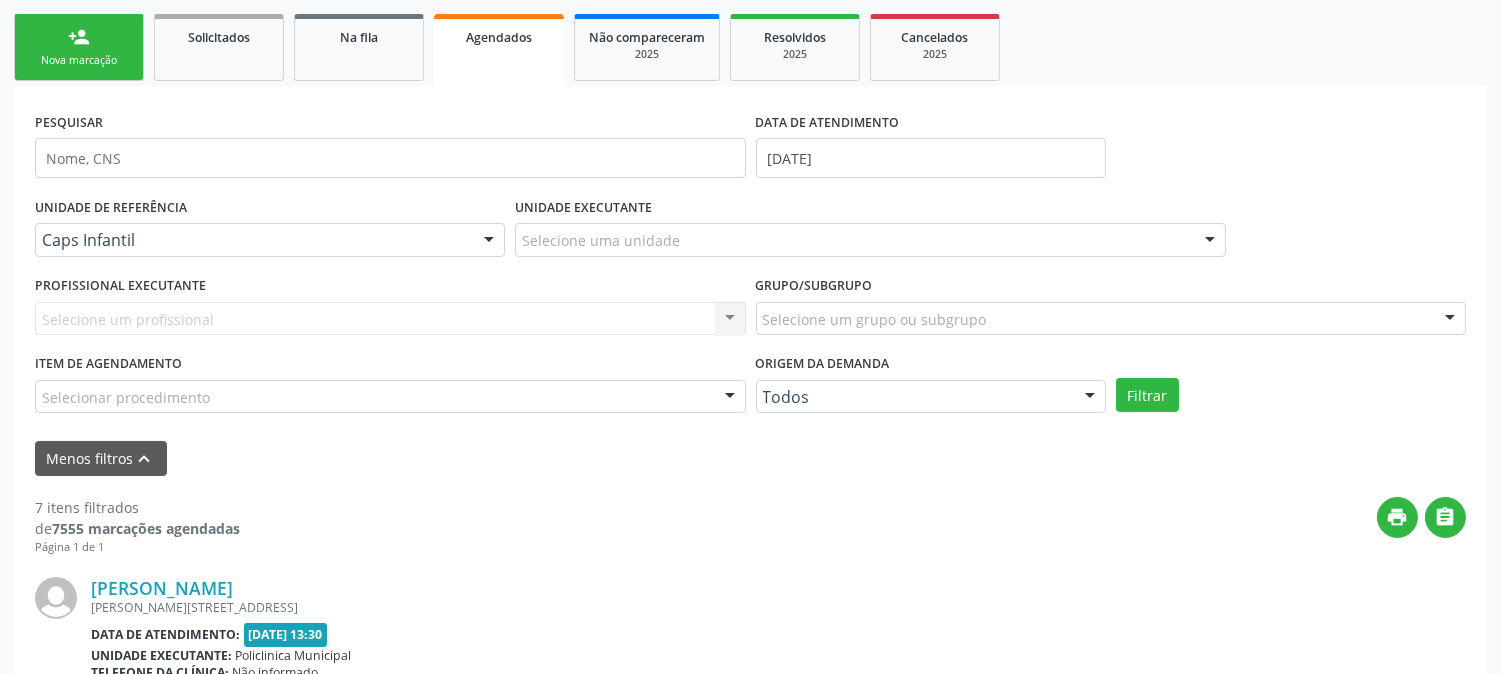 scroll, scrollTop: 217, scrollLeft: 0, axis: vertical 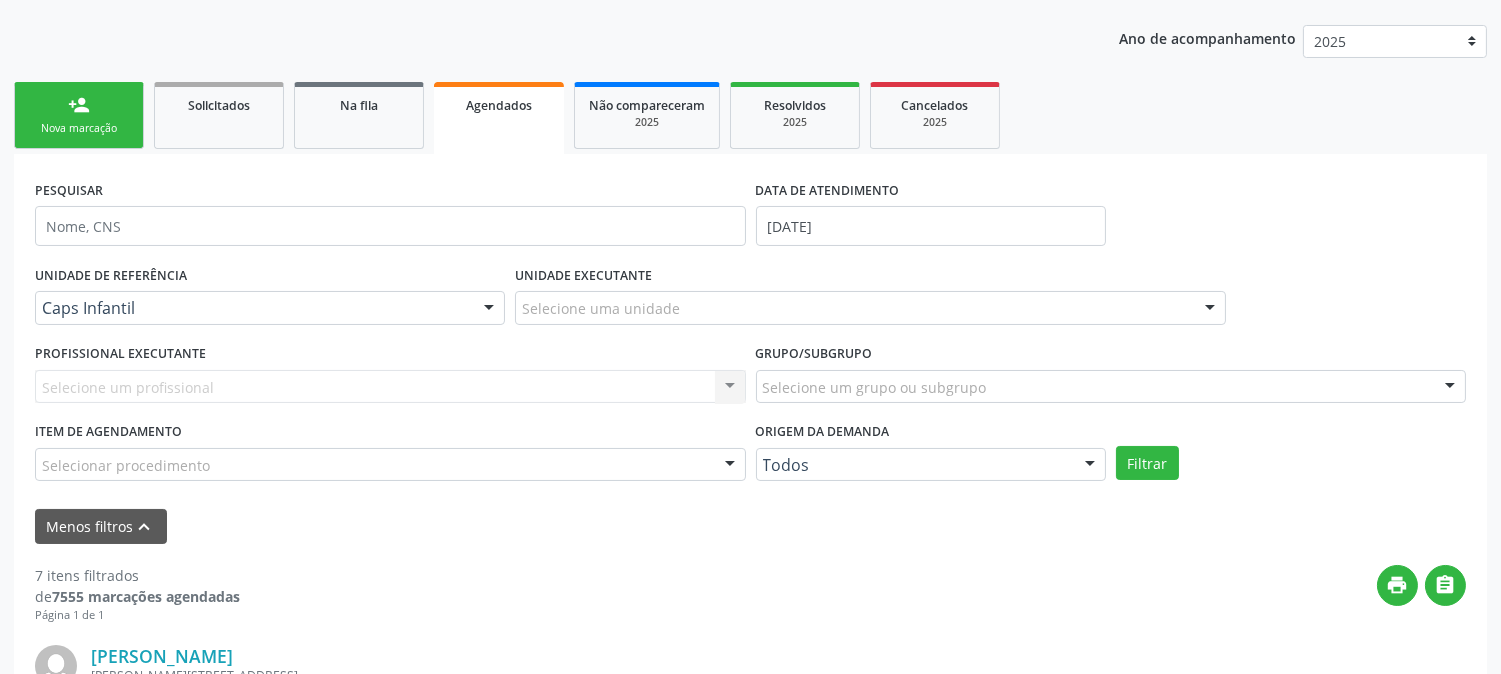 click on "person_add
Nova marcação" at bounding box center [79, 115] 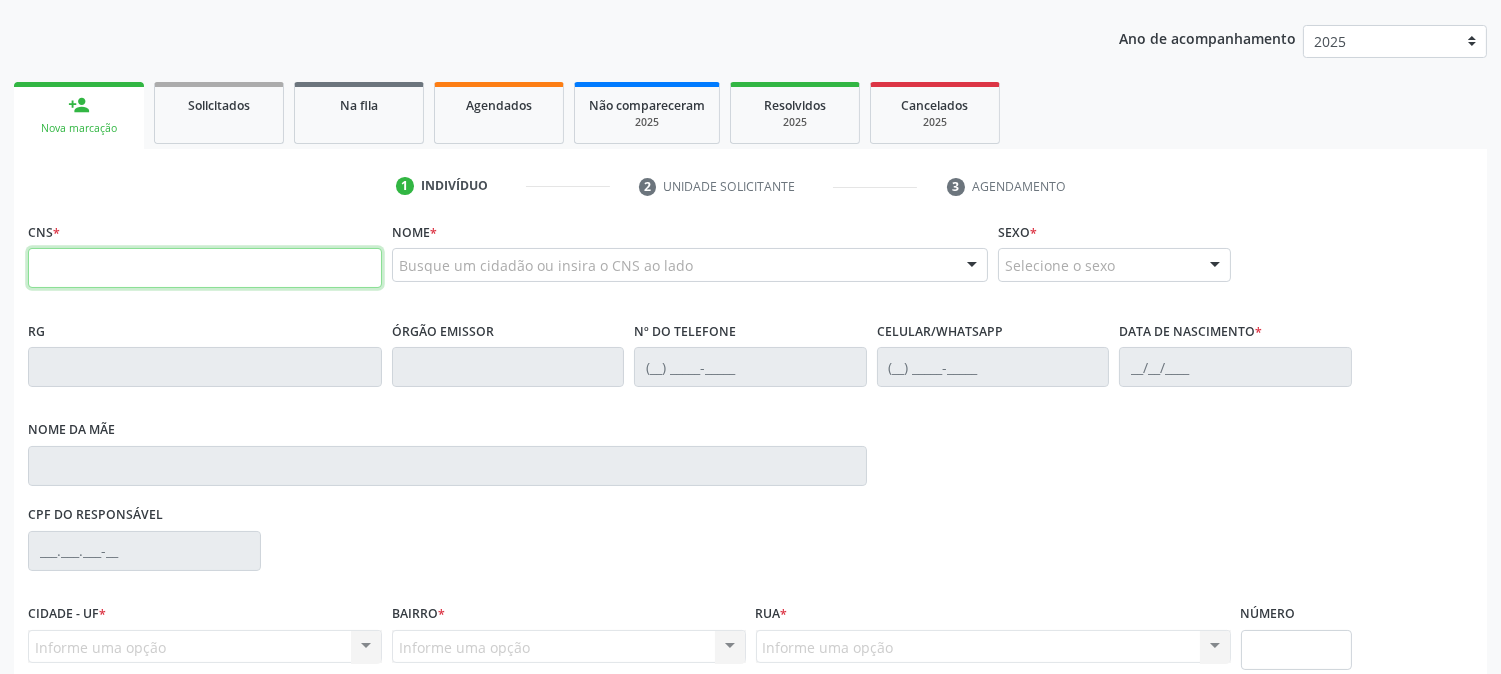 click at bounding box center (205, 268) 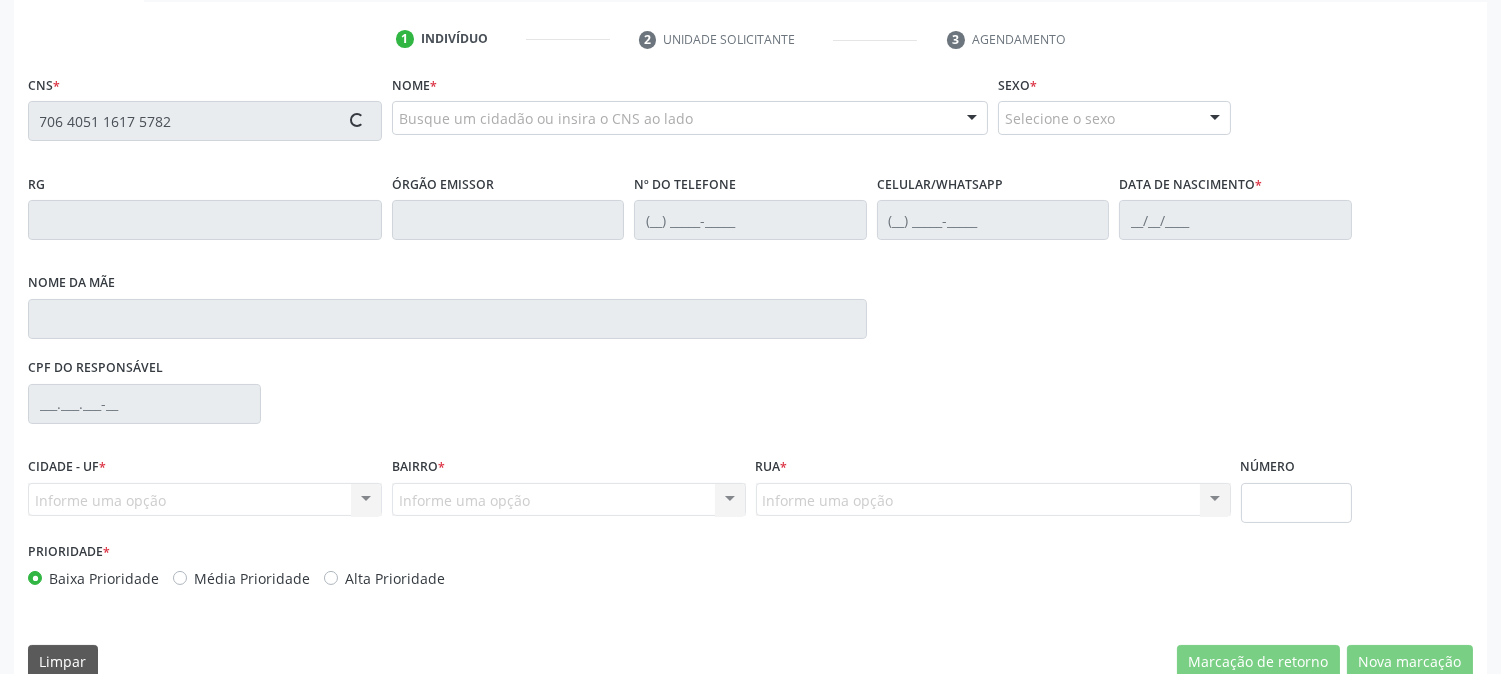 scroll, scrollTop: 395, scrollLeft: 0, axis: vertical 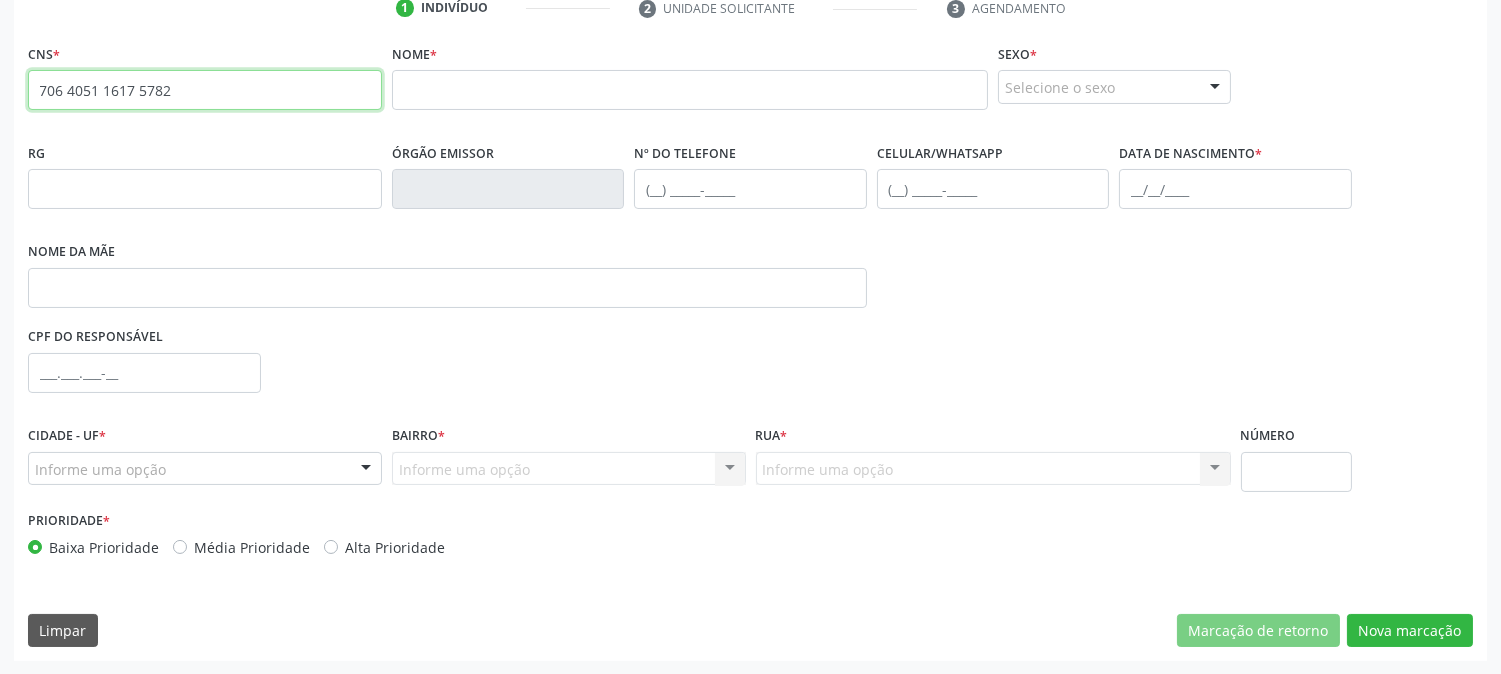 click on "706 4051 1617 5782" at bounding box center [205, 90] 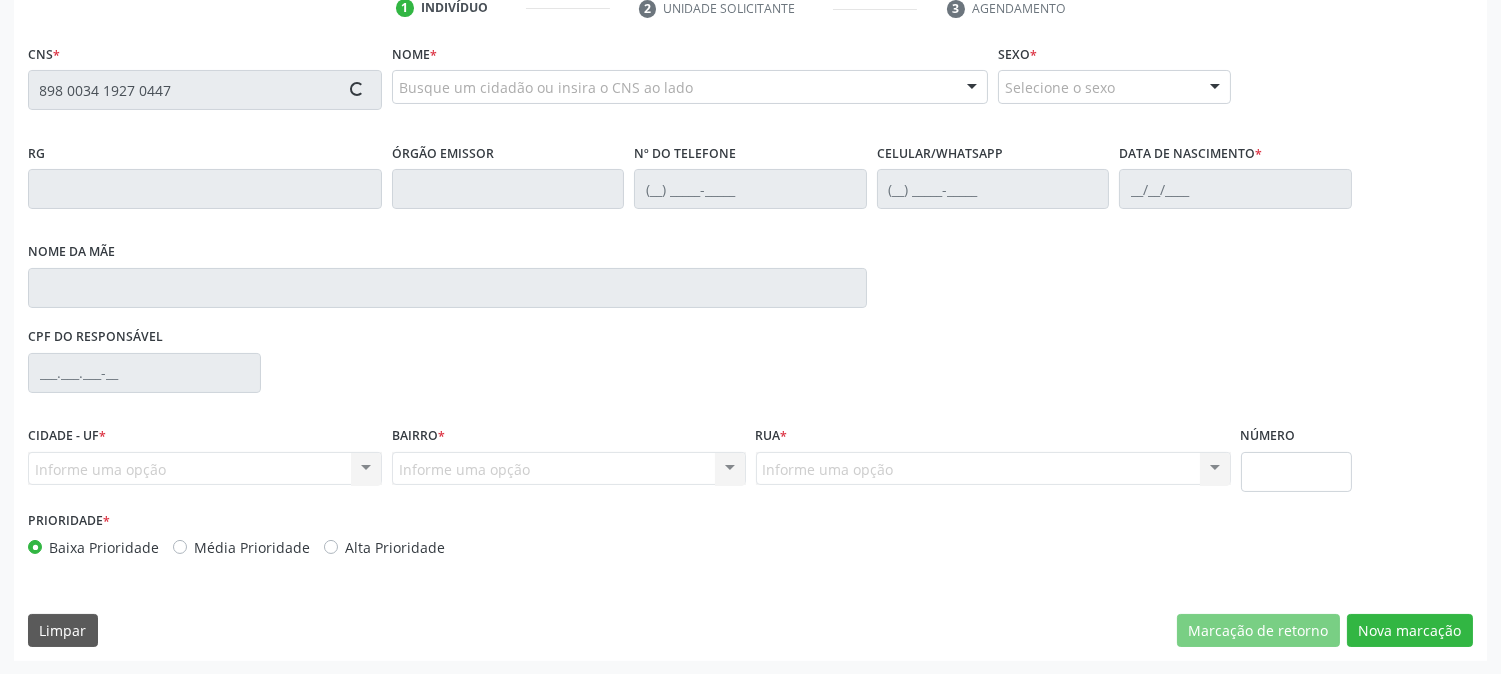 type on "898 0034 1927 0447" 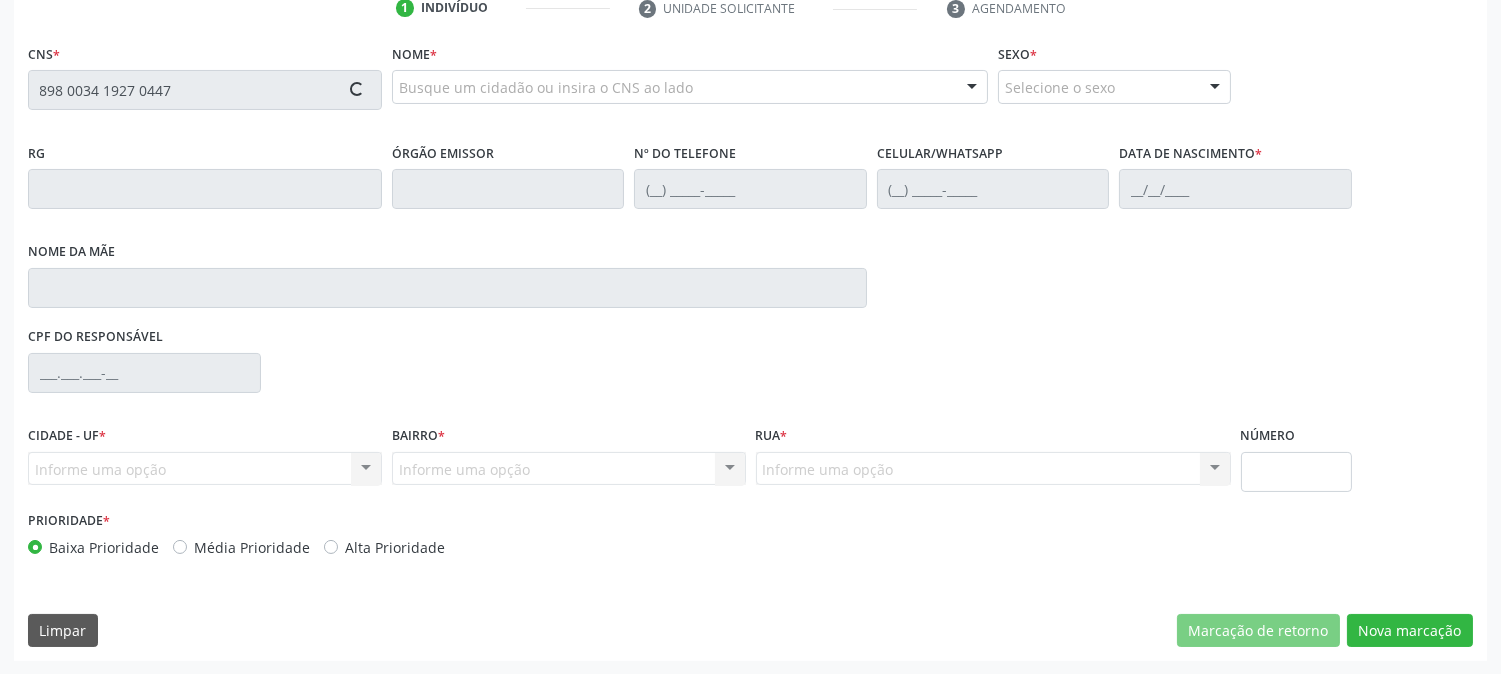type 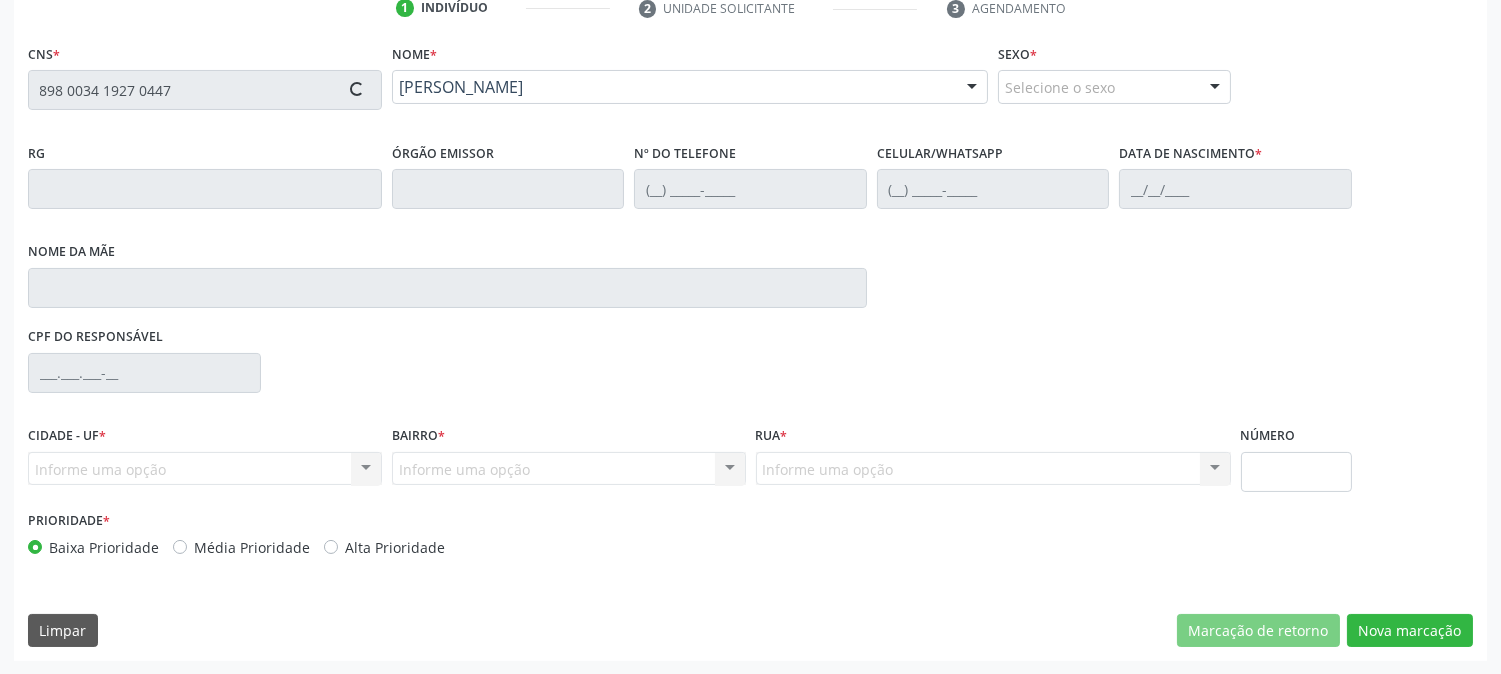 type on "[PHONE_NUMBER]" 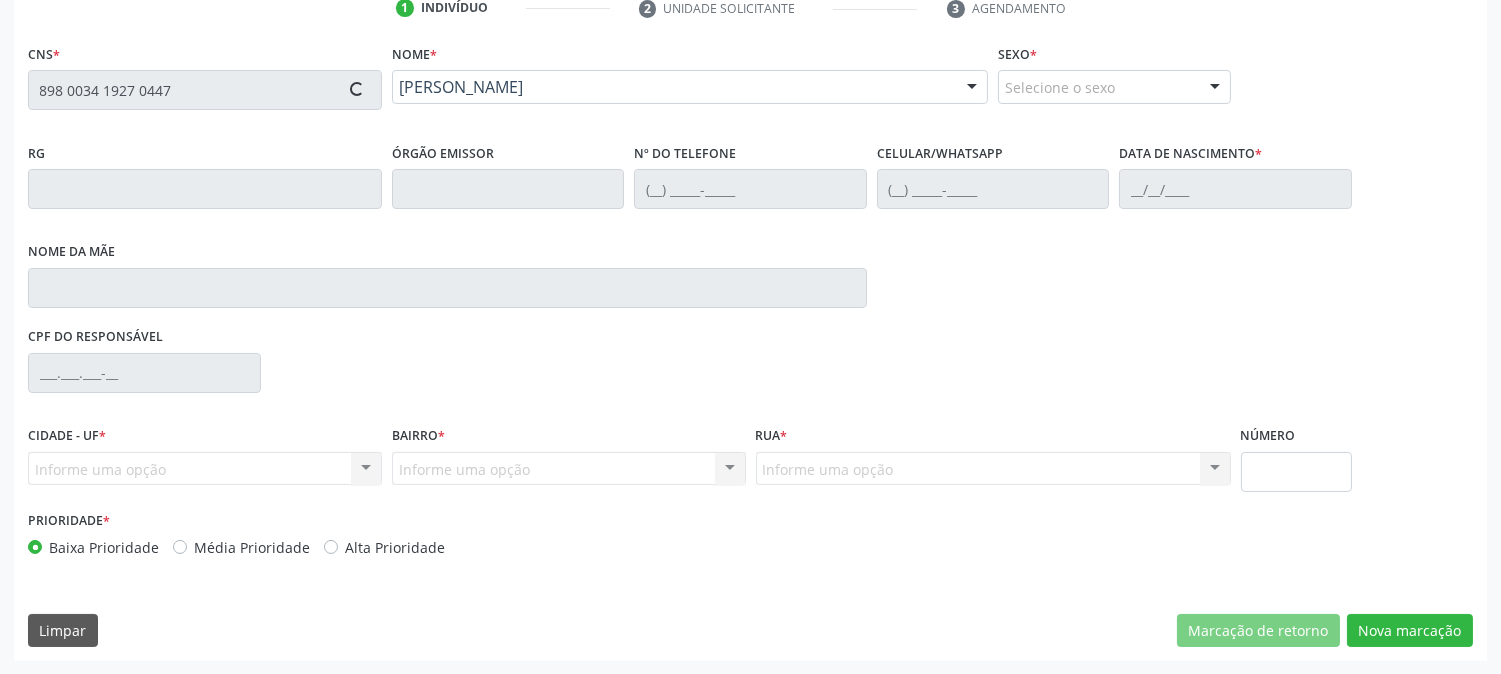 type on "0[DATE]" 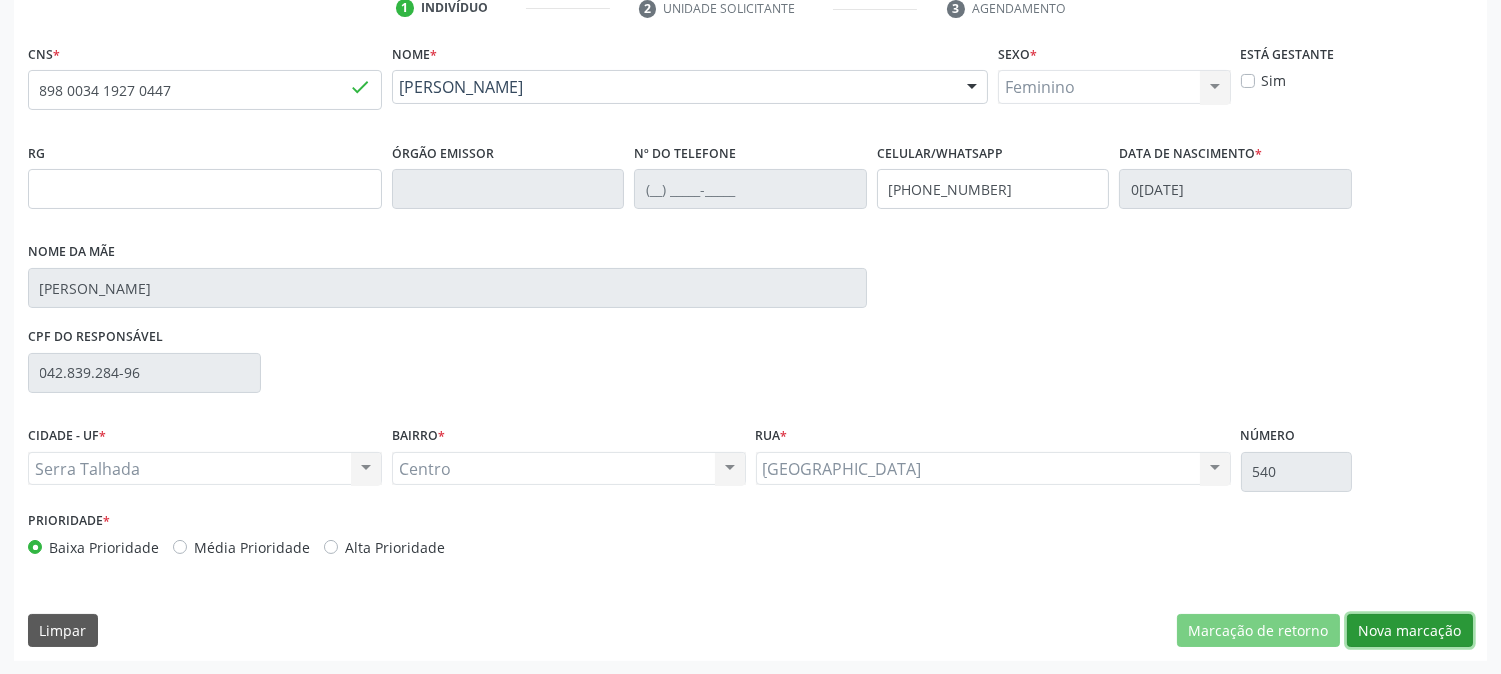 click on "Nova marcação" at bounding box center [1410, 631] 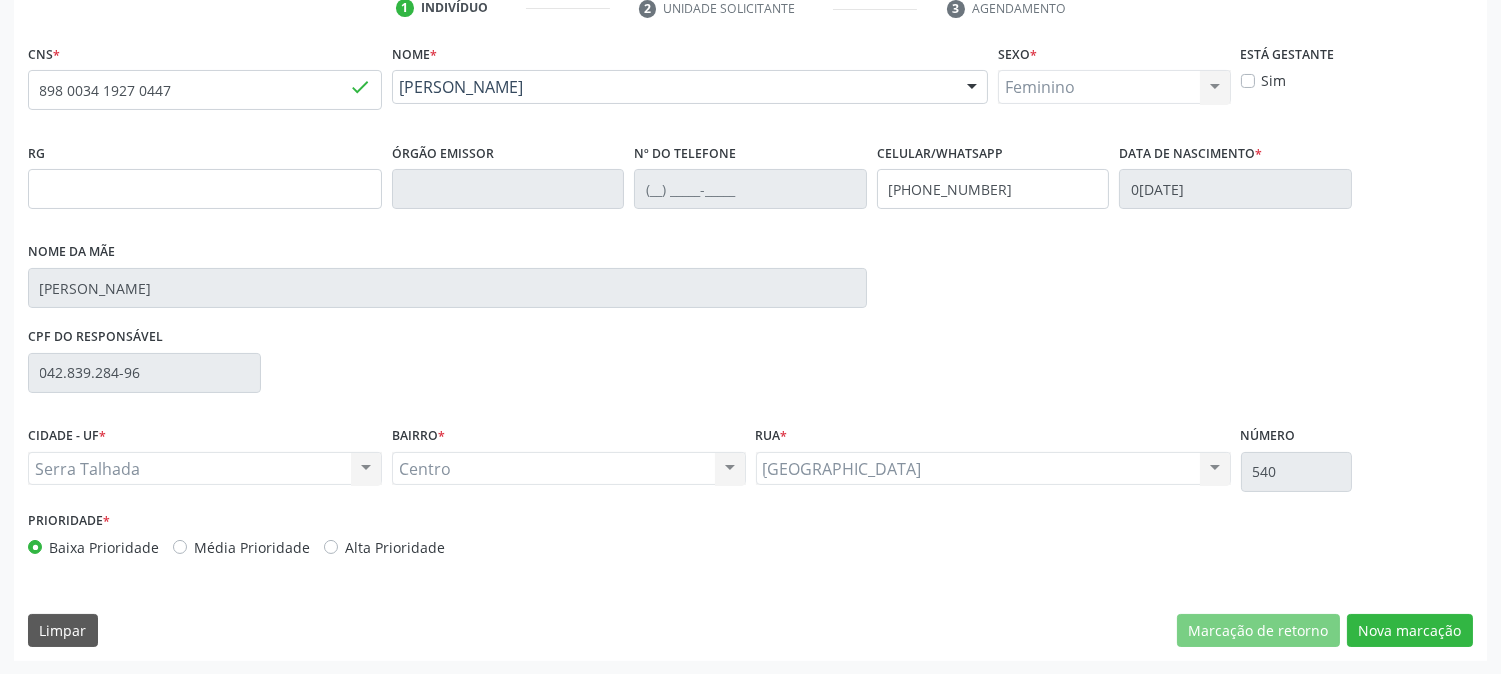 scroll, scrollTop: 231, scrollLeft: 0, axis: vertical 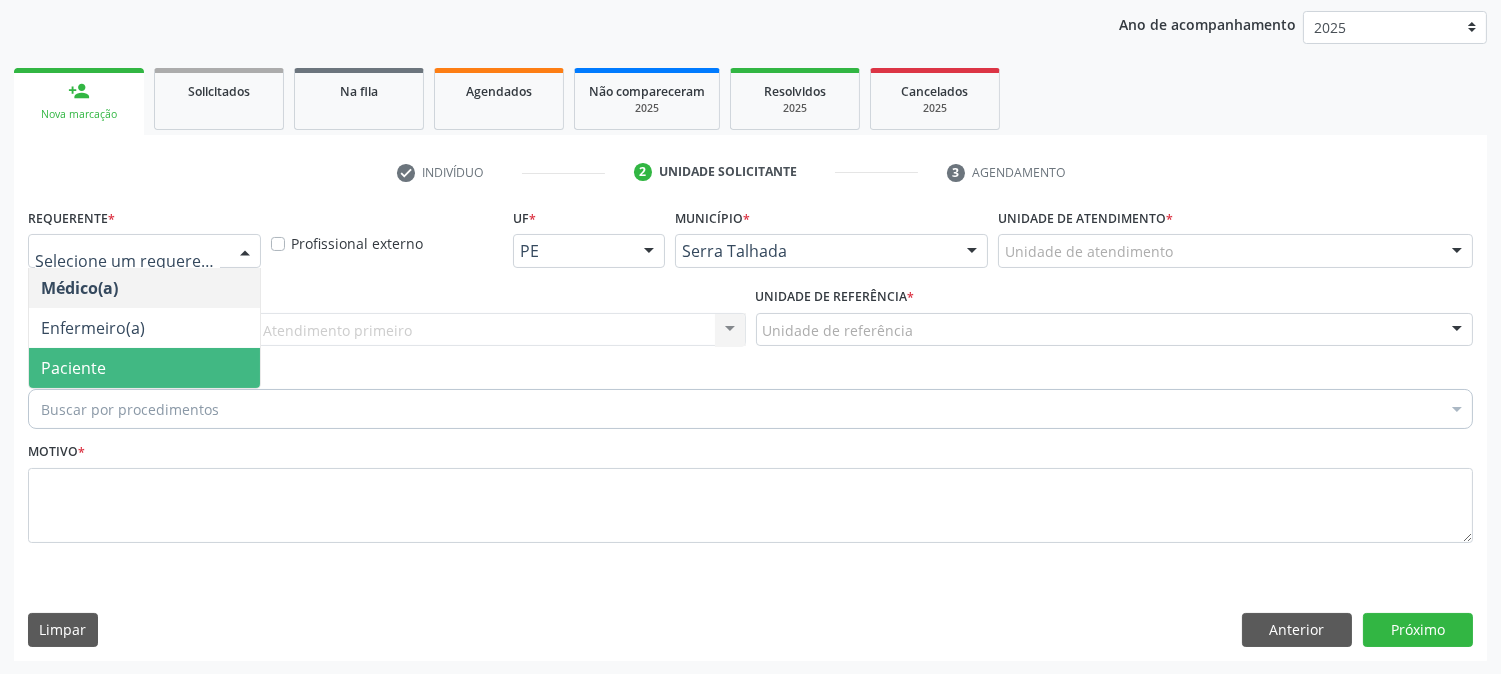 click on "Paciente" at bounding box center [144, 368] 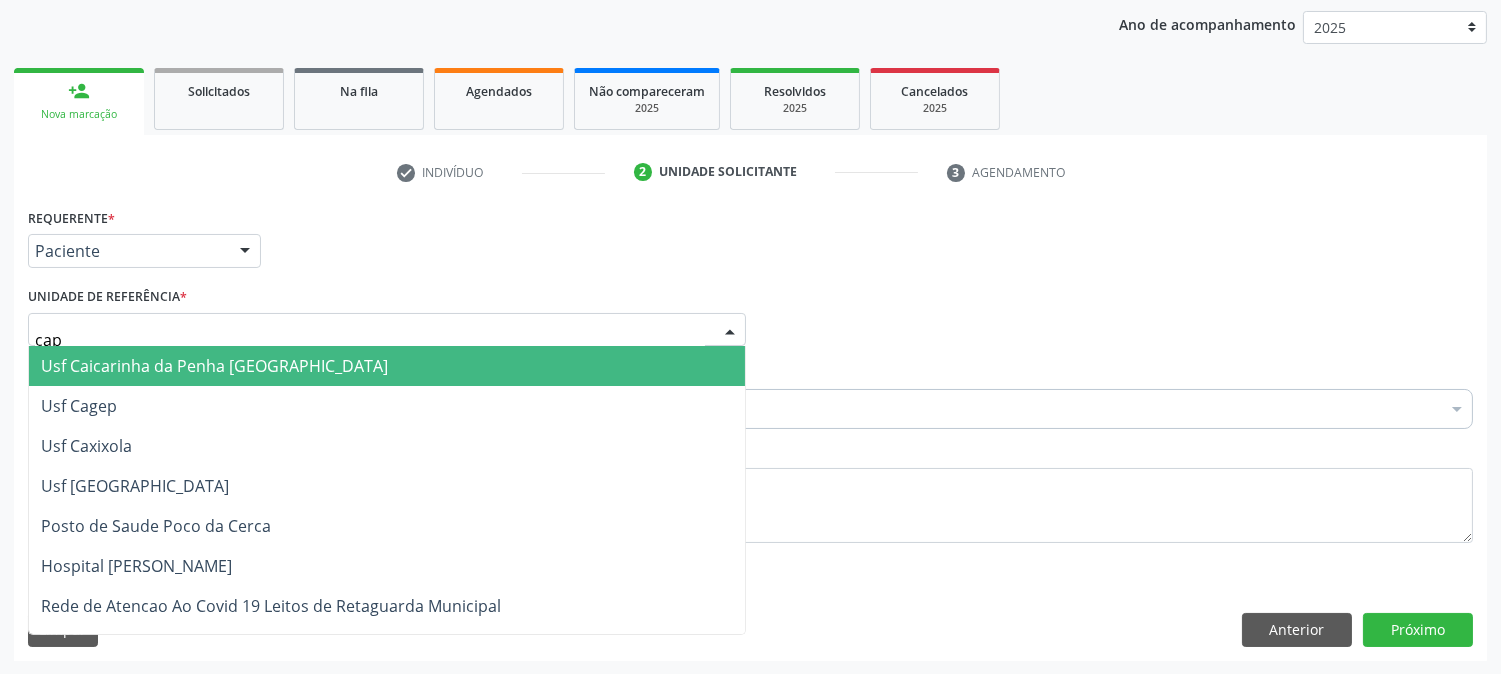 type on "caps" 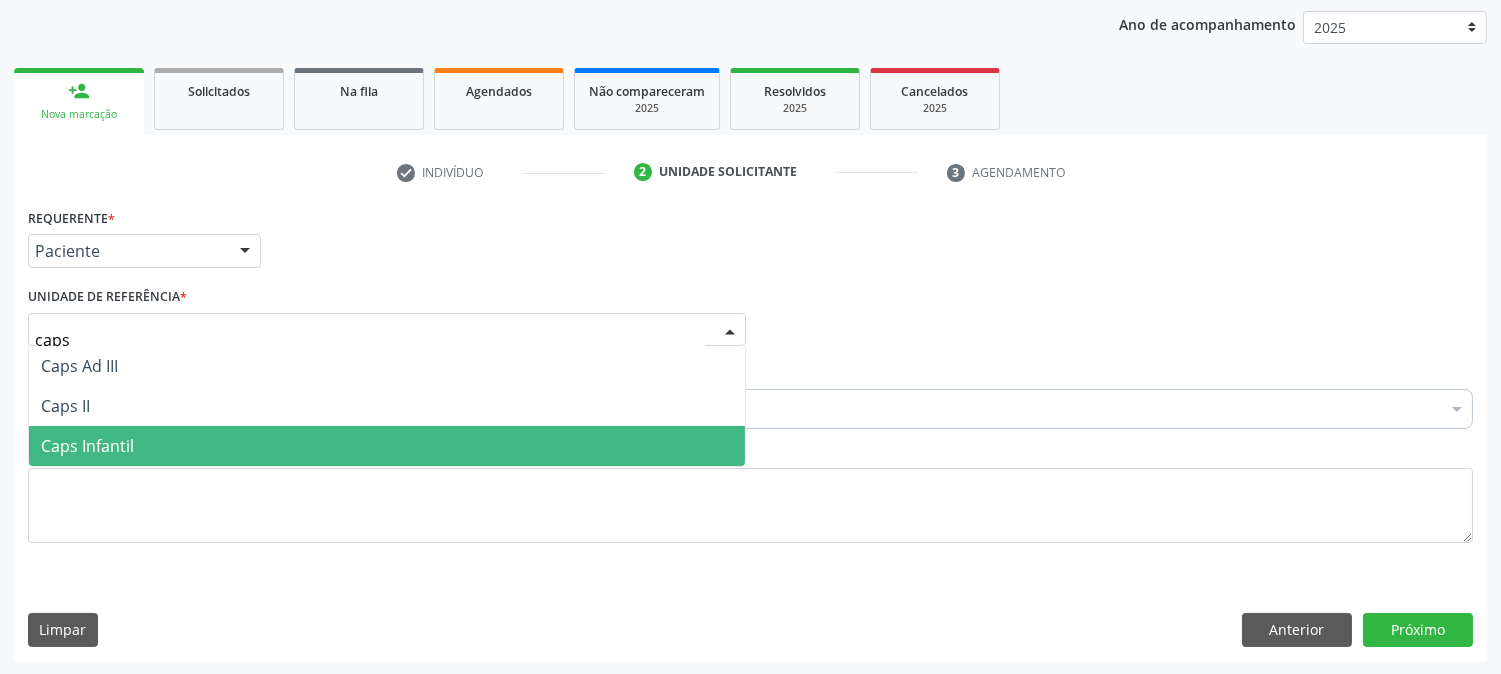 click on "Caps Infantil" at bounding box center (87, 446) 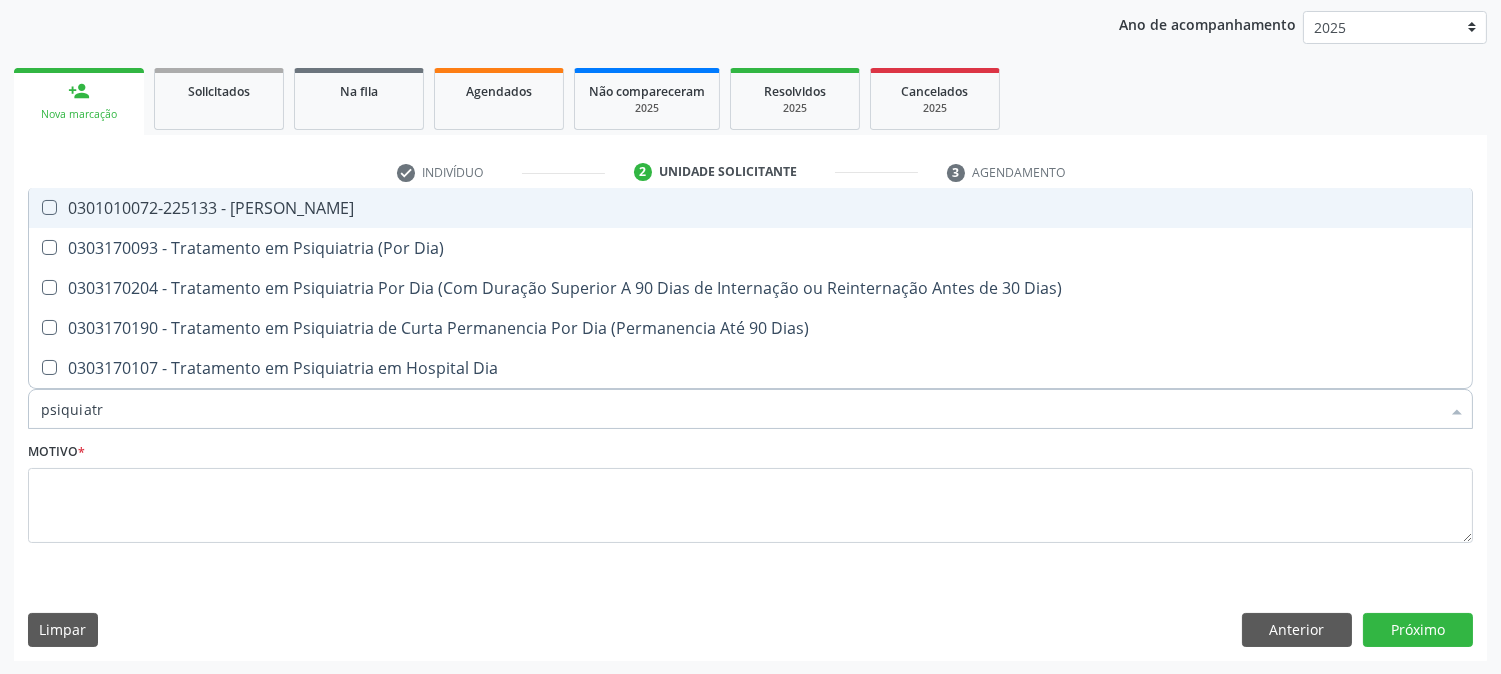 type on "psiquiatra" 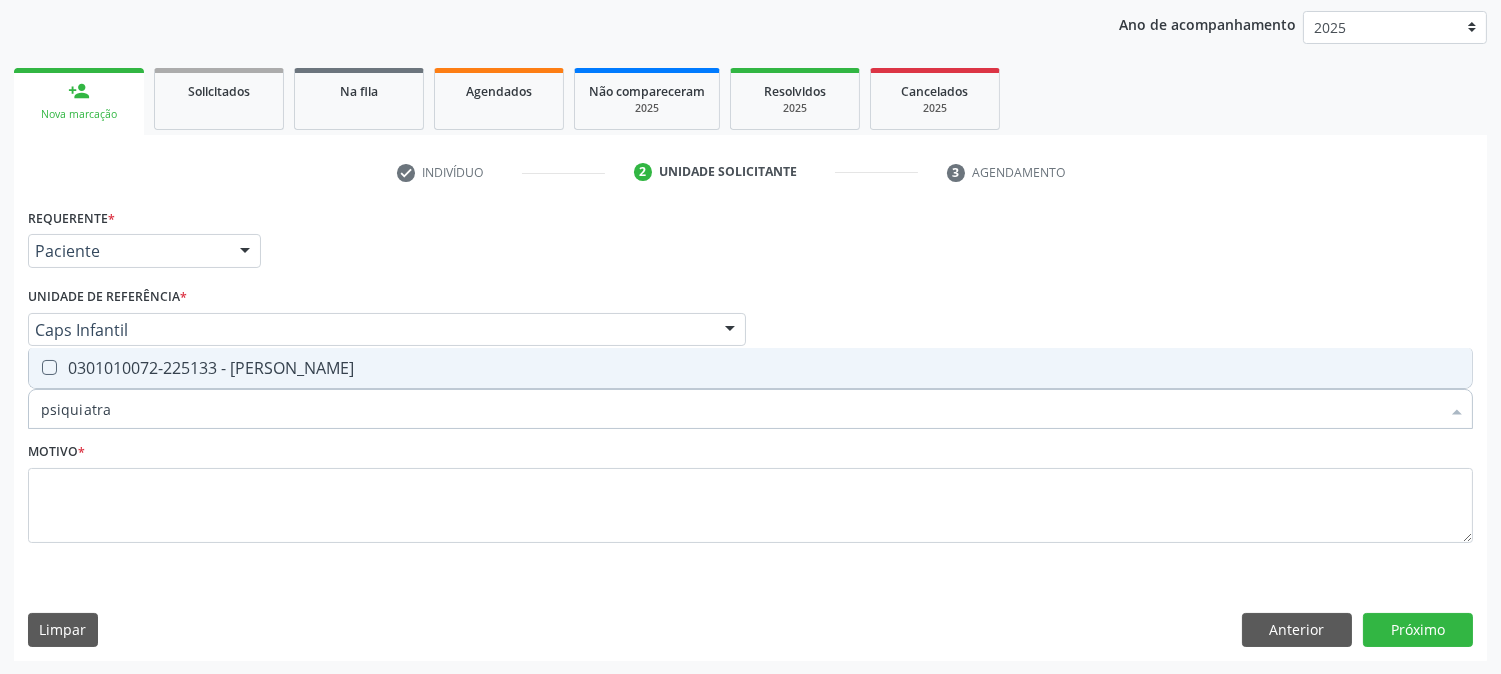 click on "0301010072-225133 - [PERSON_NAME]" at bounding box center (750, 368) 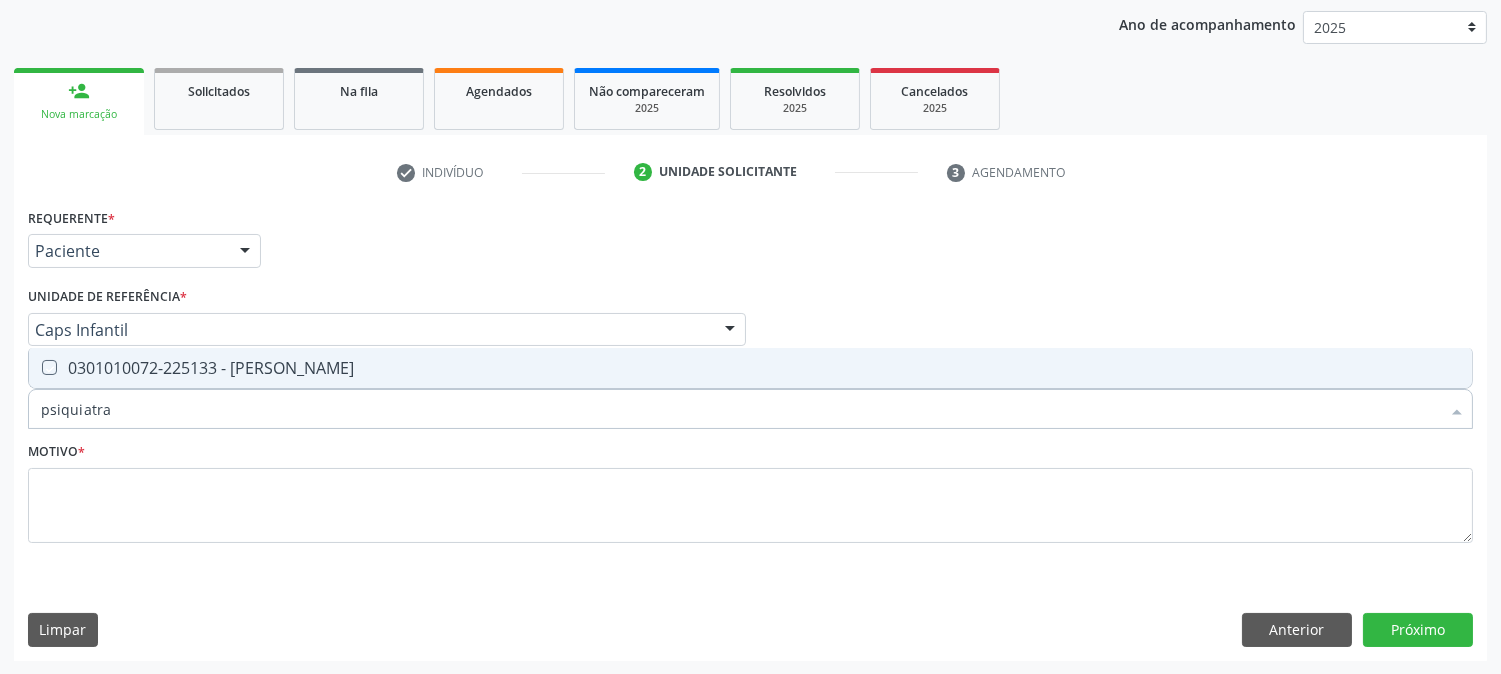 checkbox on "true" 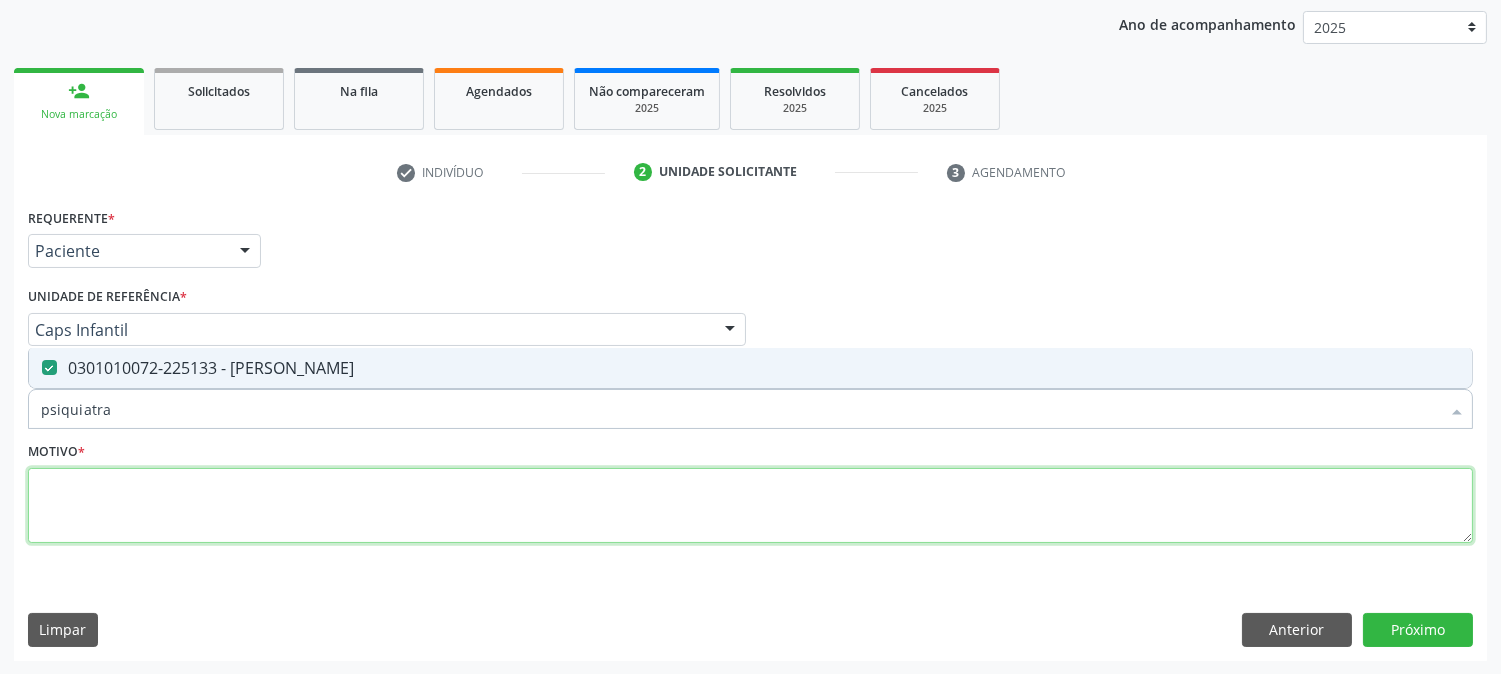 click at bounding box center [750, 506] 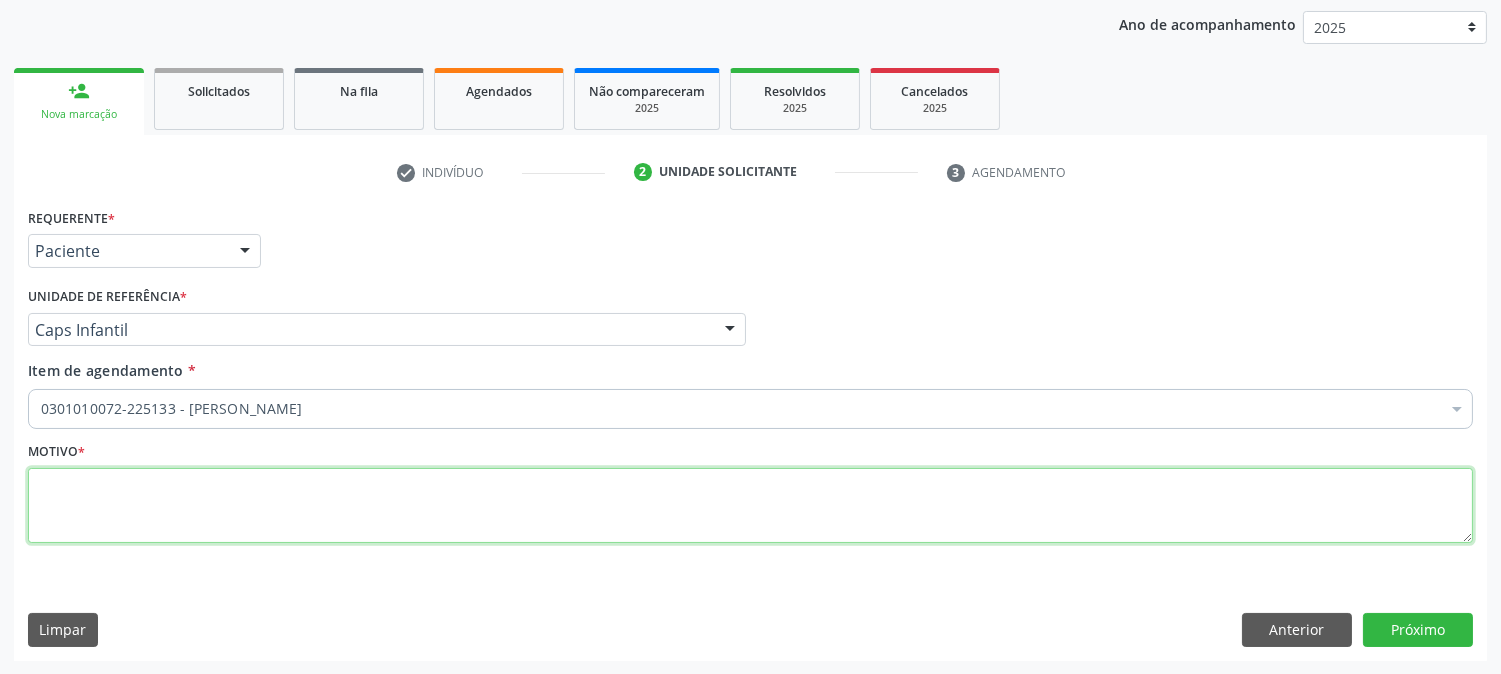 click at bounding box center (750, 506) 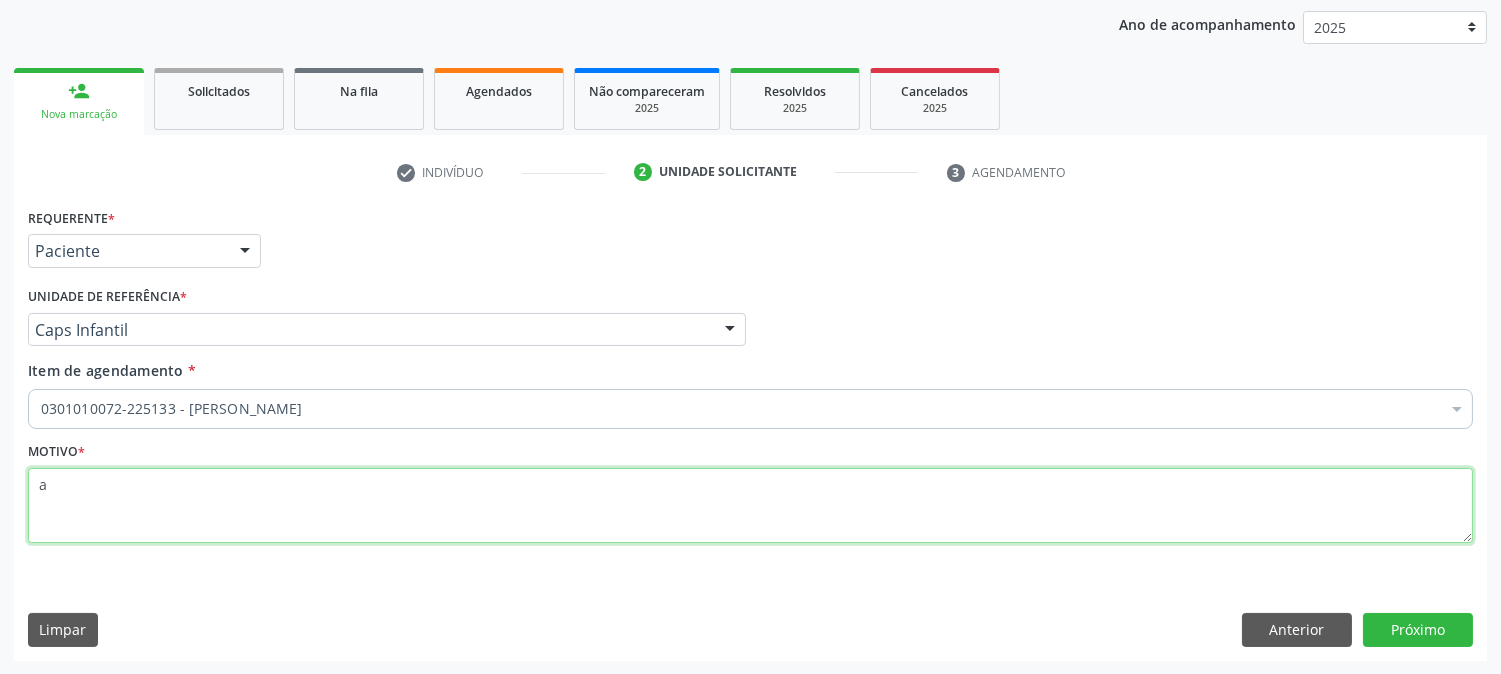 type on "a" 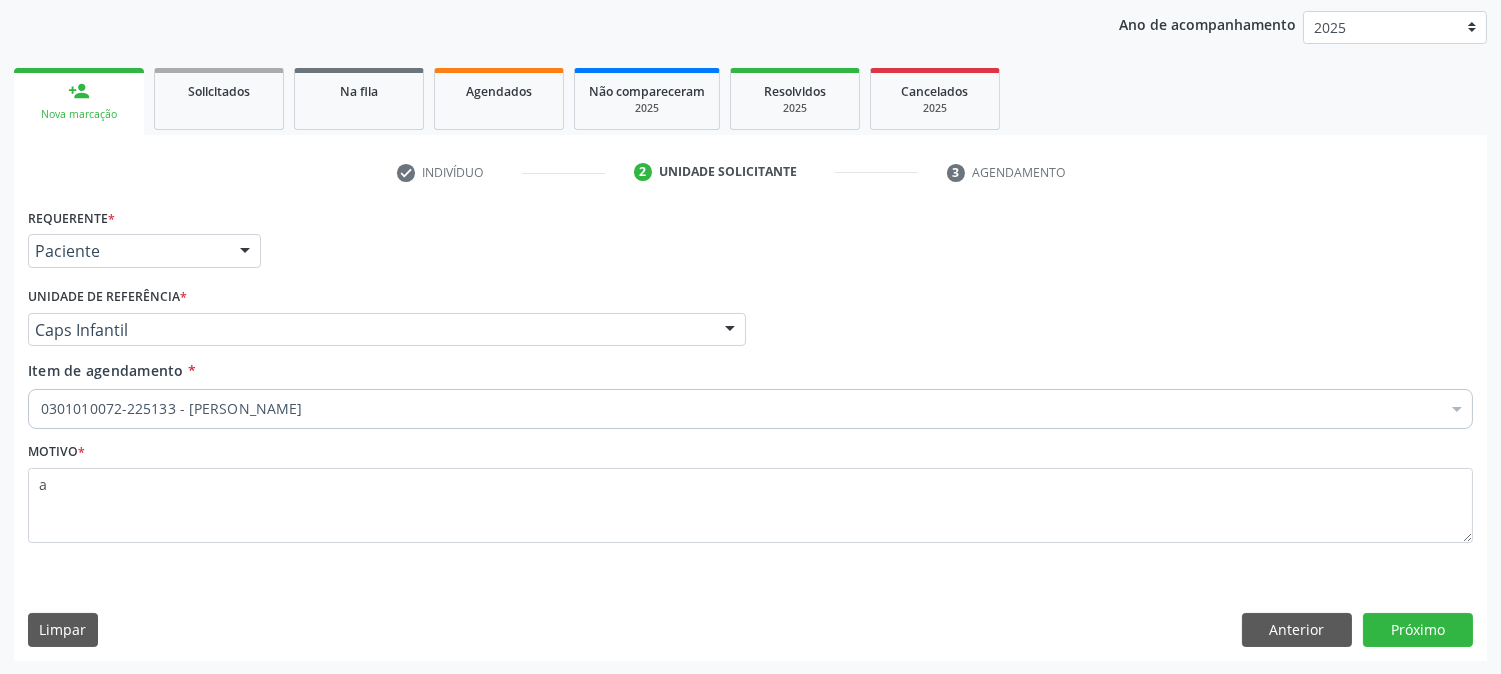 click on "Requerente
*
Paciente         Médico(a)   Enfermeiro(a)   Paciente
Nenhum resultado encontrado para: "   "
Não há nenhuma opção para ser exibida.
UF
PE         PE
Nenhum resultado encontrado para: "   "
Não há nenhuma opção para ser exibida.
Município
Serra Talhada         [GEOGRAPHIC_DATA] resultado encontrado para: "   "
Não há nenhuma opção para ser exibida.
Médico Solicitante
Por favor, selecione a Unidade de Atendimento primeiro
Nenhum resultado encontrado para: "   "
Não há nenhuma opção para ser exibida.
Unidade de referência
*
Caps Infantil         Usf do Mutirao   Usf Cohab   Usf Caicarinha da Penha Tauapiranga   Posto de Saude [PERSON_NAME]   Usf Borborema   Usf Bom Jesus I   Usf Ipsep   Usf Sao Cristovao" at bounding box center [750, 431] 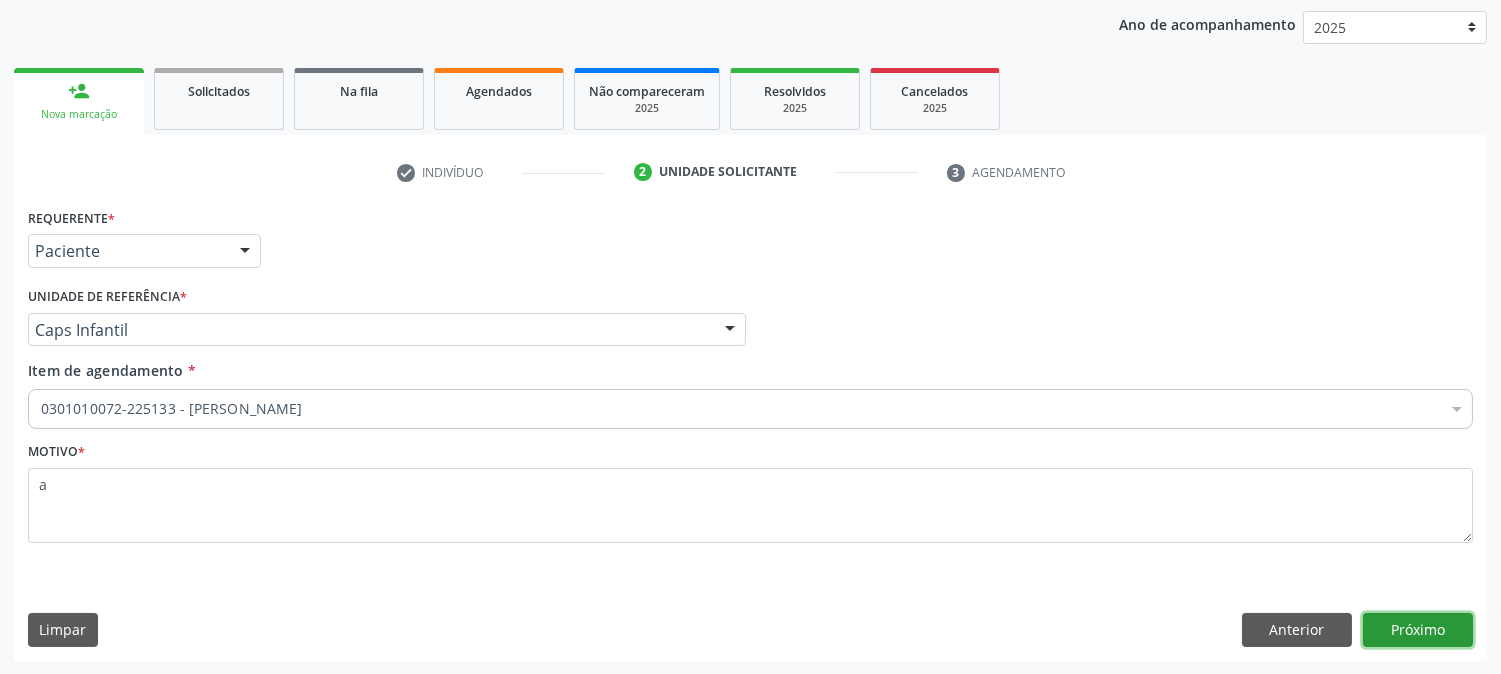 click on "Próximo" at bounding box center (1418, 630) 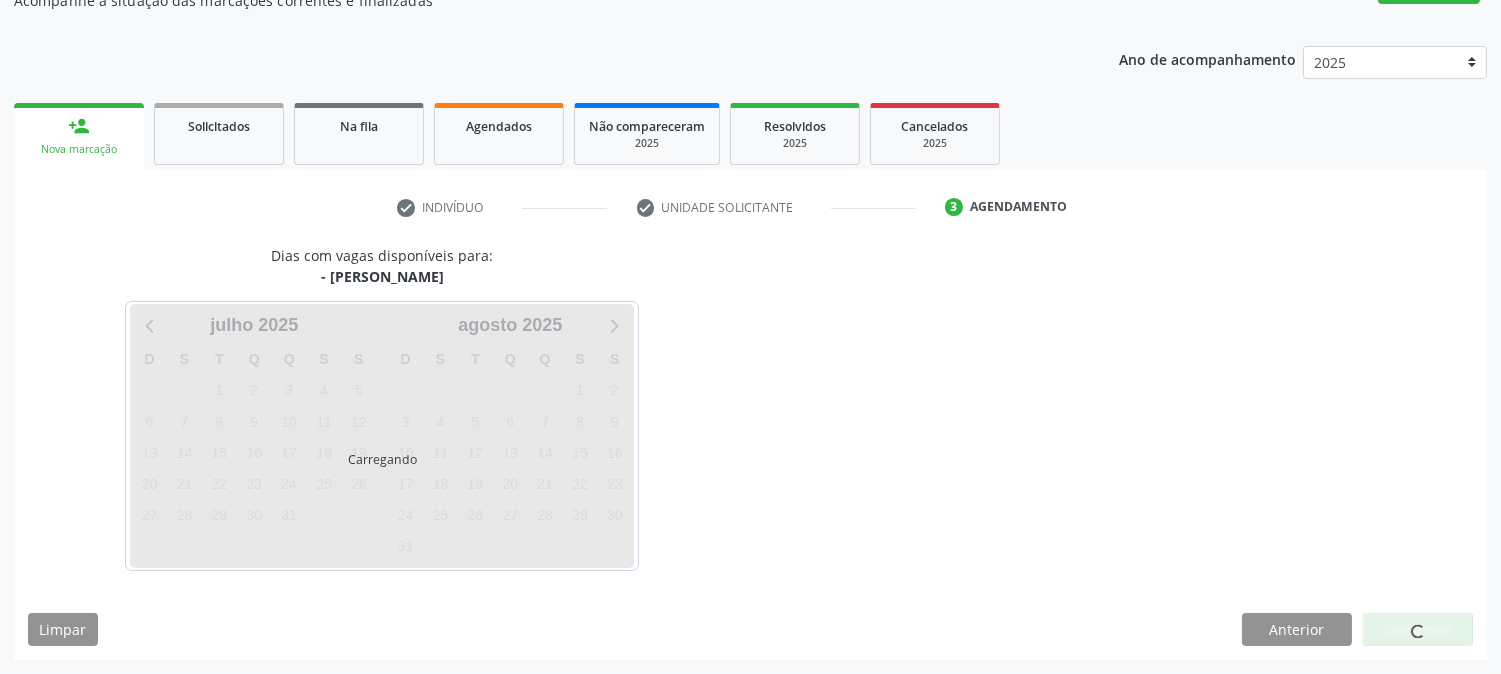 scroll, scrollTop: 195, scrollLeft: 0, axis: vertical 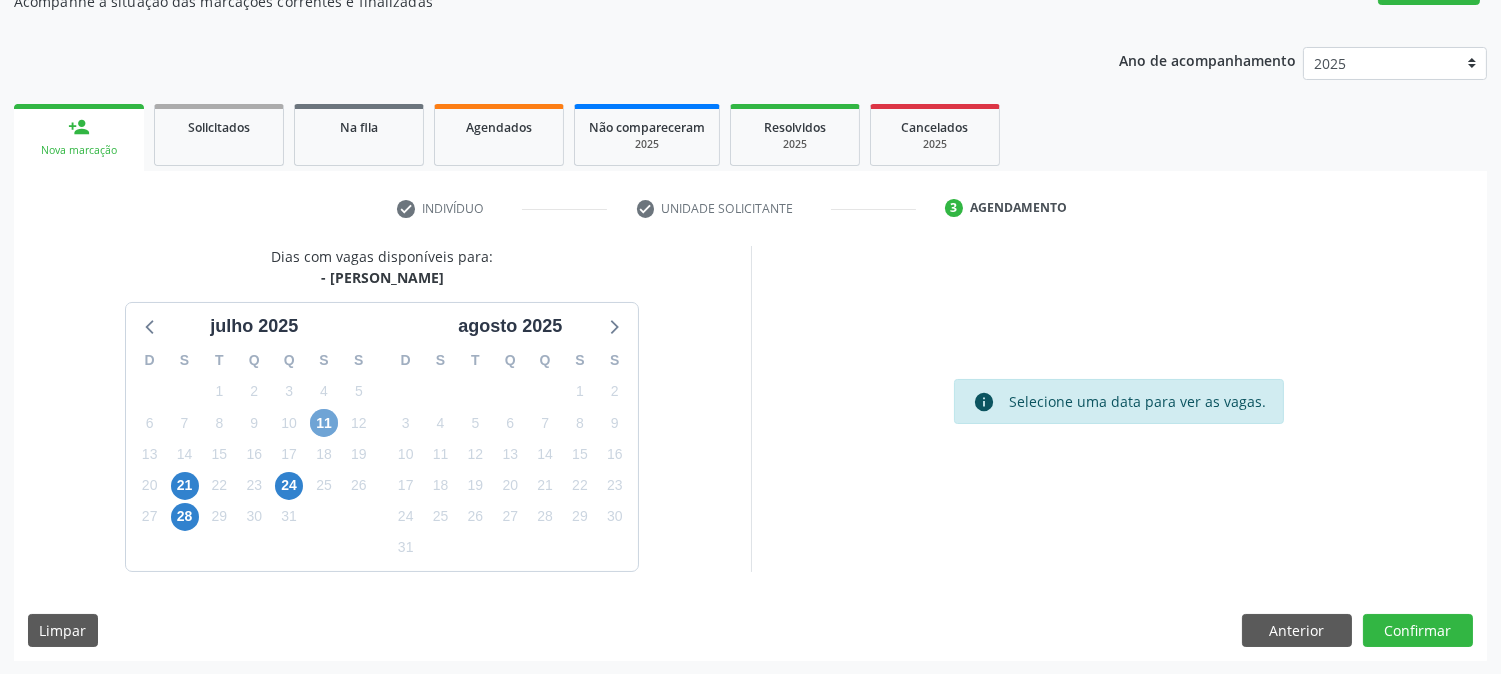 click on "11" at bounding box center (324, 423) 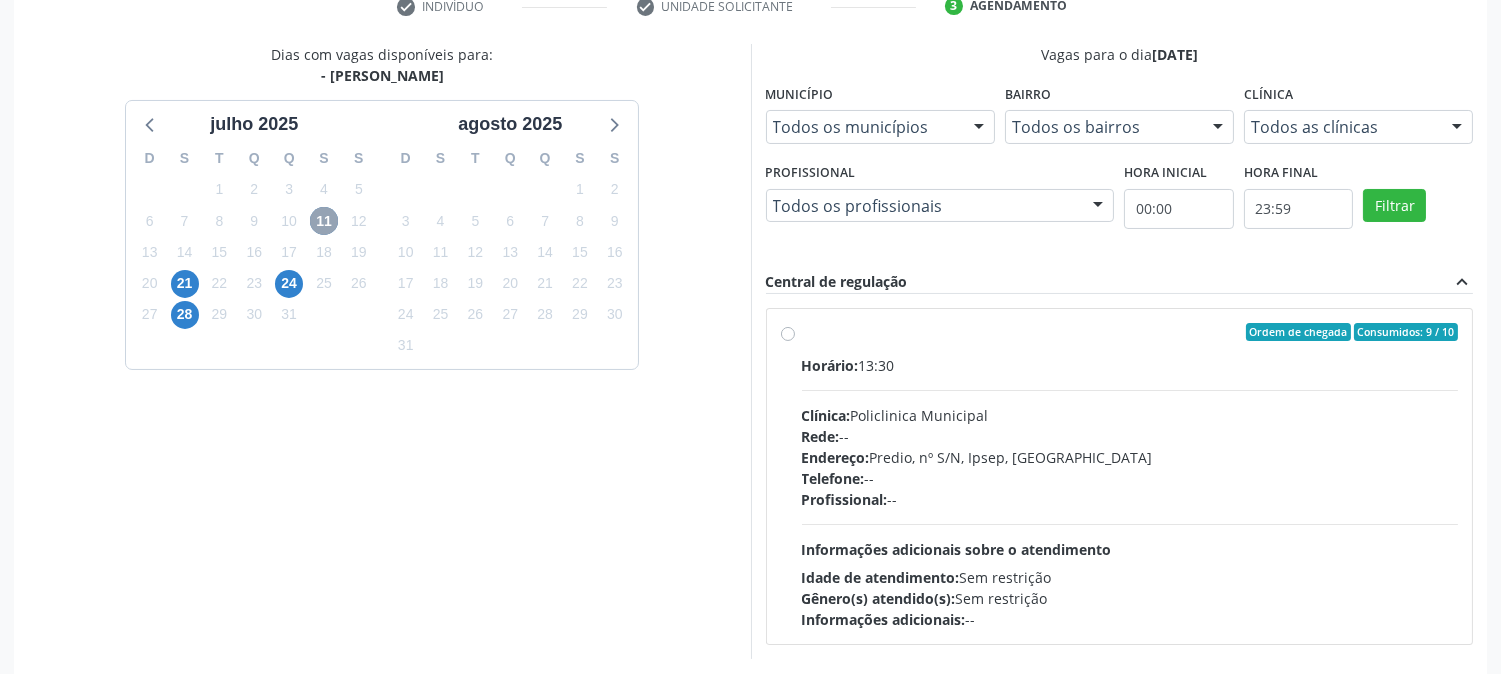 scroll, scrollTop: 417, scrollLeft: 0, axis: vertical 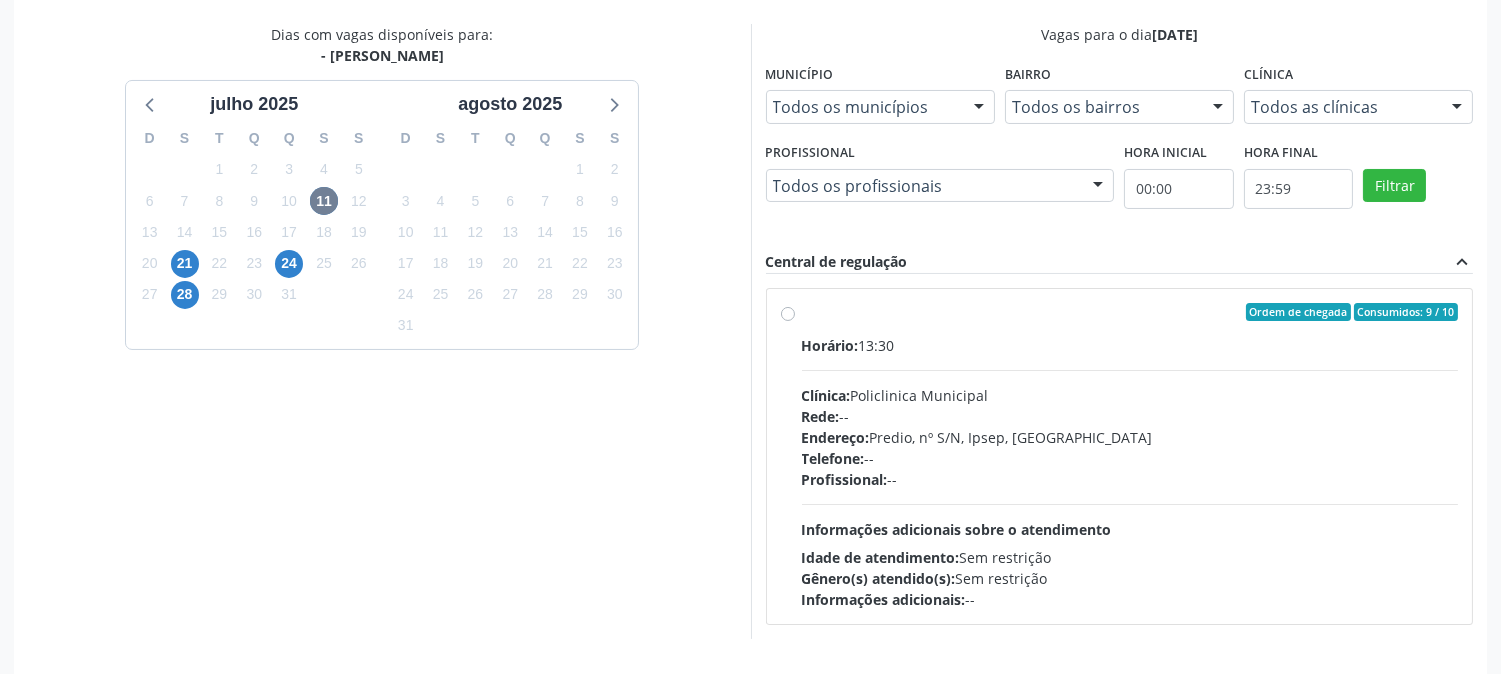 click on "Horário:   13:30" at bounding box center [1130, 345] 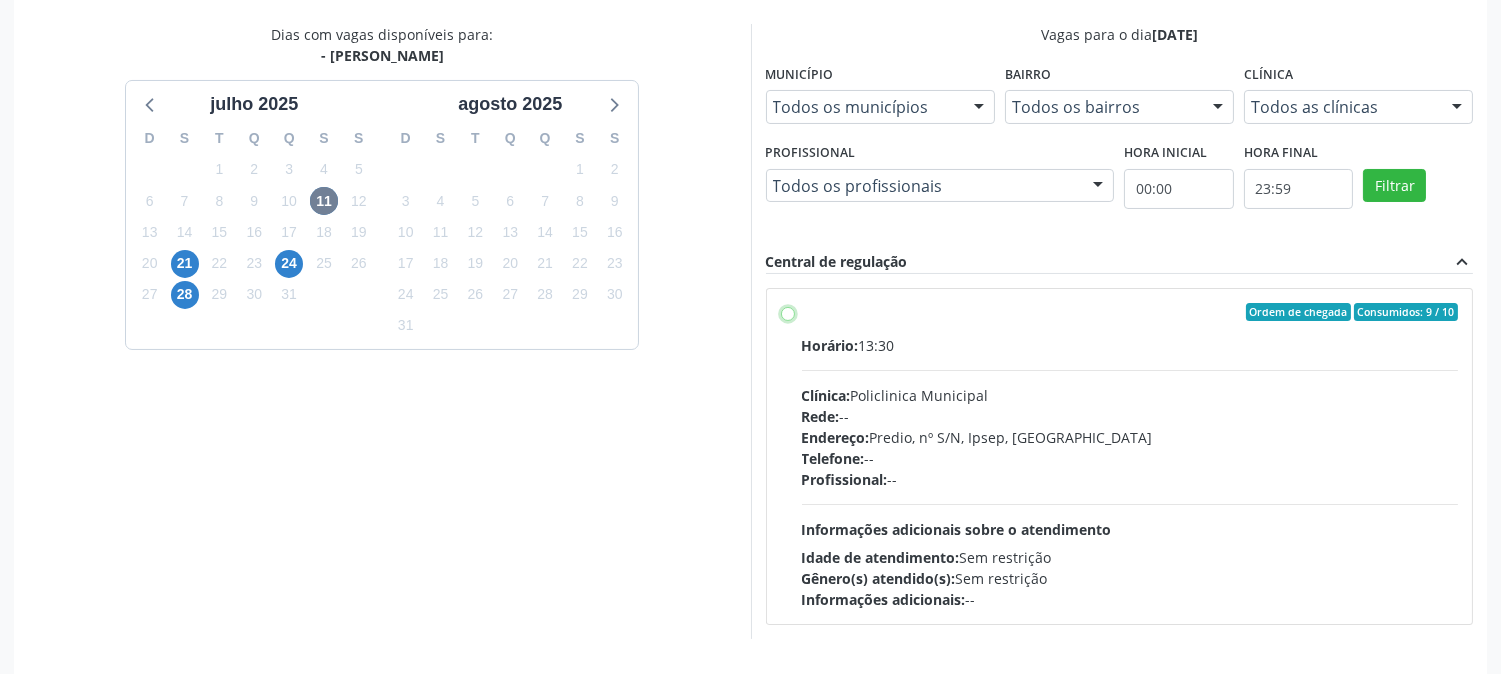 click on "Ordem de chegada
Consumidos: 9 / 10
Horário:   13:30
Clínica:  Policlinica Municipal
Rede:
--
Endereço:   Predio, nº S/N, Ipsep, [GEOGRAPHIC_DATA] - PE
Telefone:   --
Profissional:
--
Informações adicionais sobre o atendimento
Idade de atendimento:
Sem restrição
Gênero(s) atendido(s):
Sem restrição
Informações adicionais:
--" at bounding box center [788, 312] 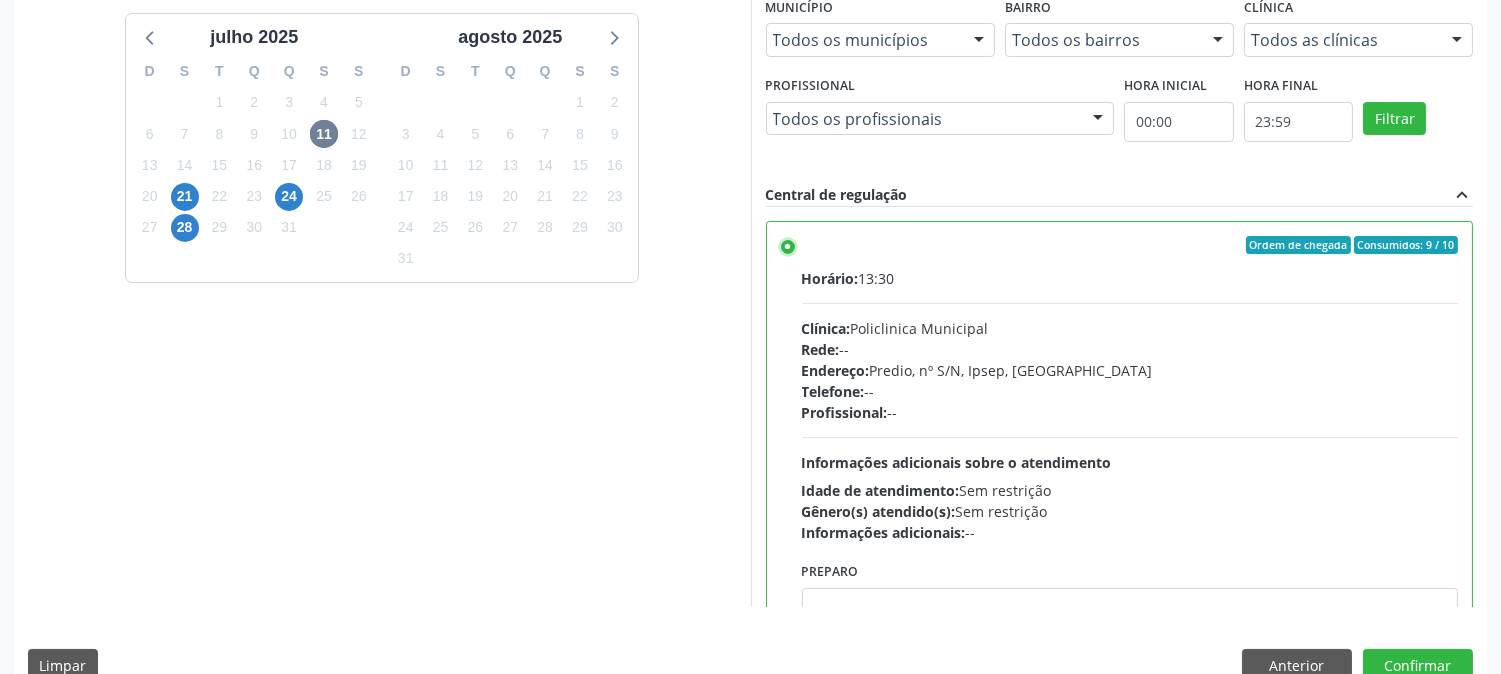 scroll, scrollTop: 520, scrollLeft: 0, axis: vertical 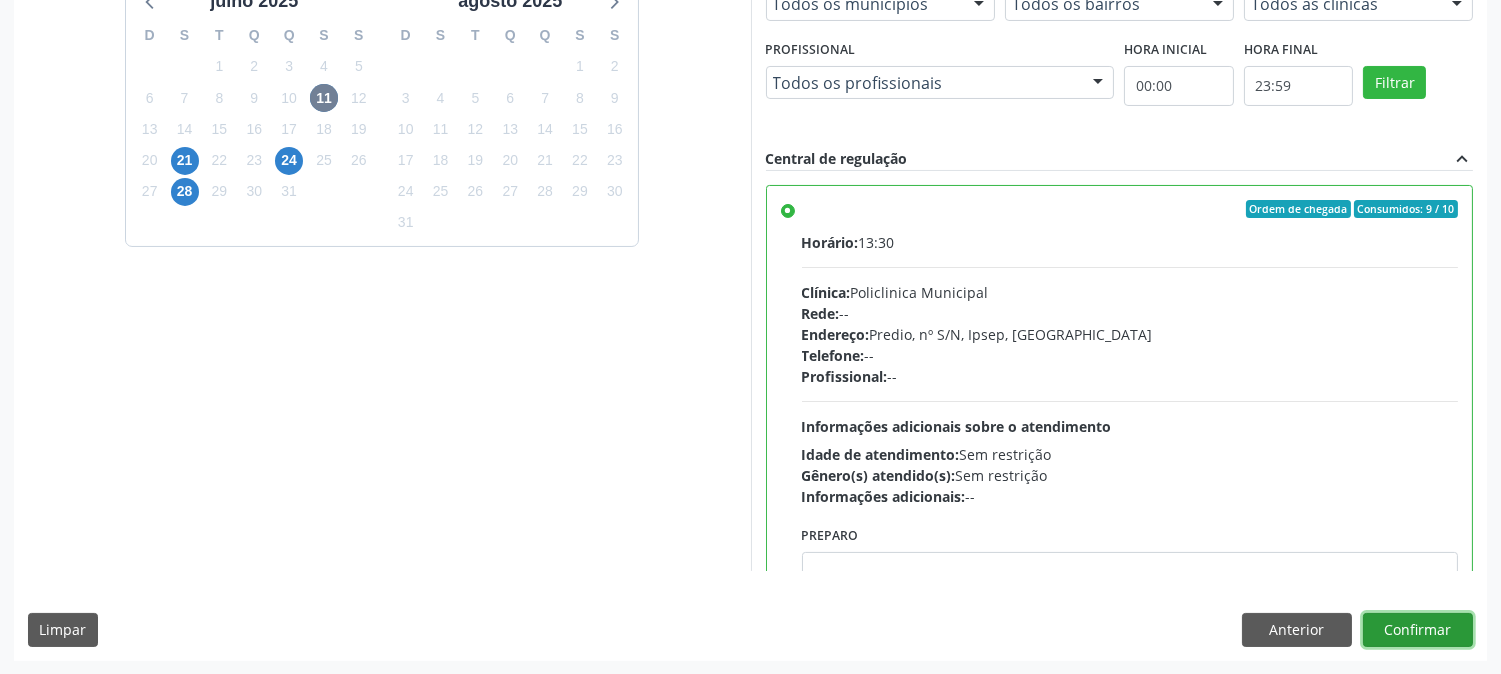 click on "Confirmar" at bounding box center (1418, 630) 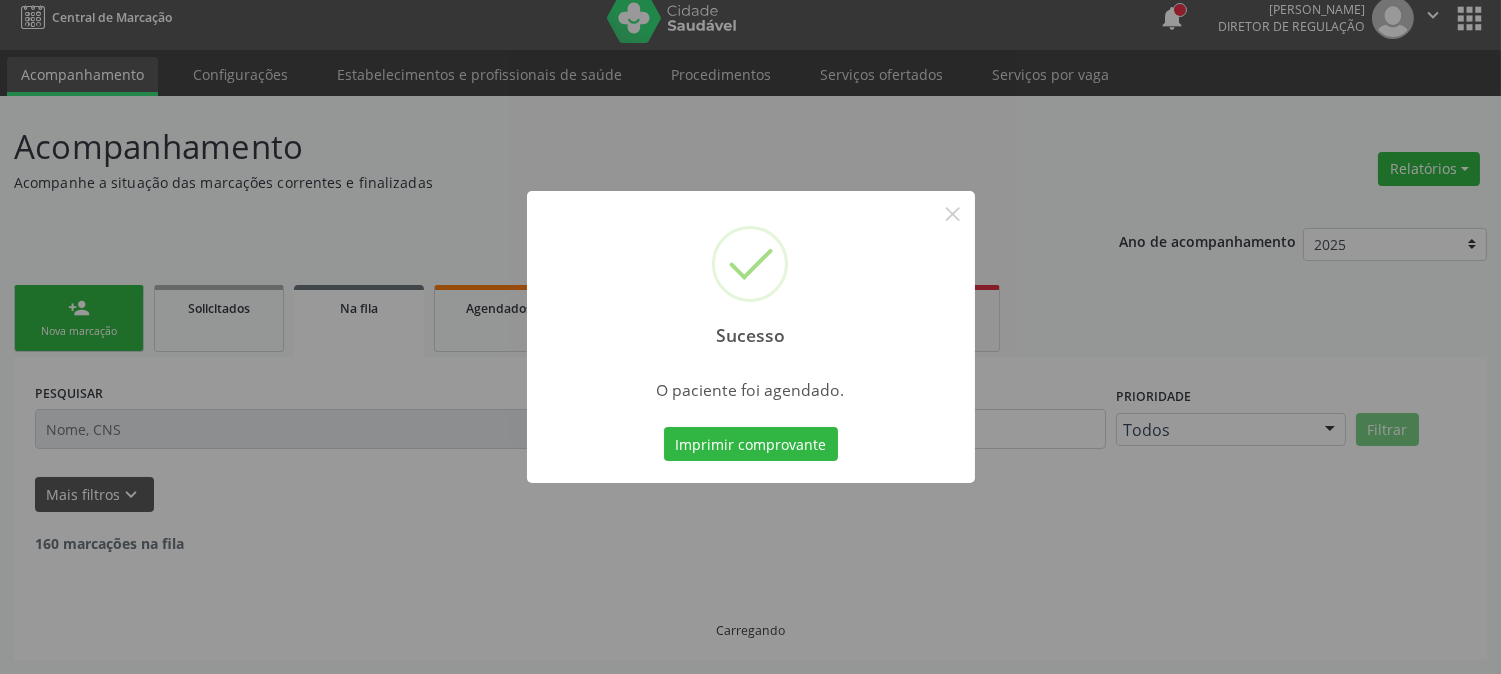scroll, scrollTop: 0, scrollLeft: 0, axis: both 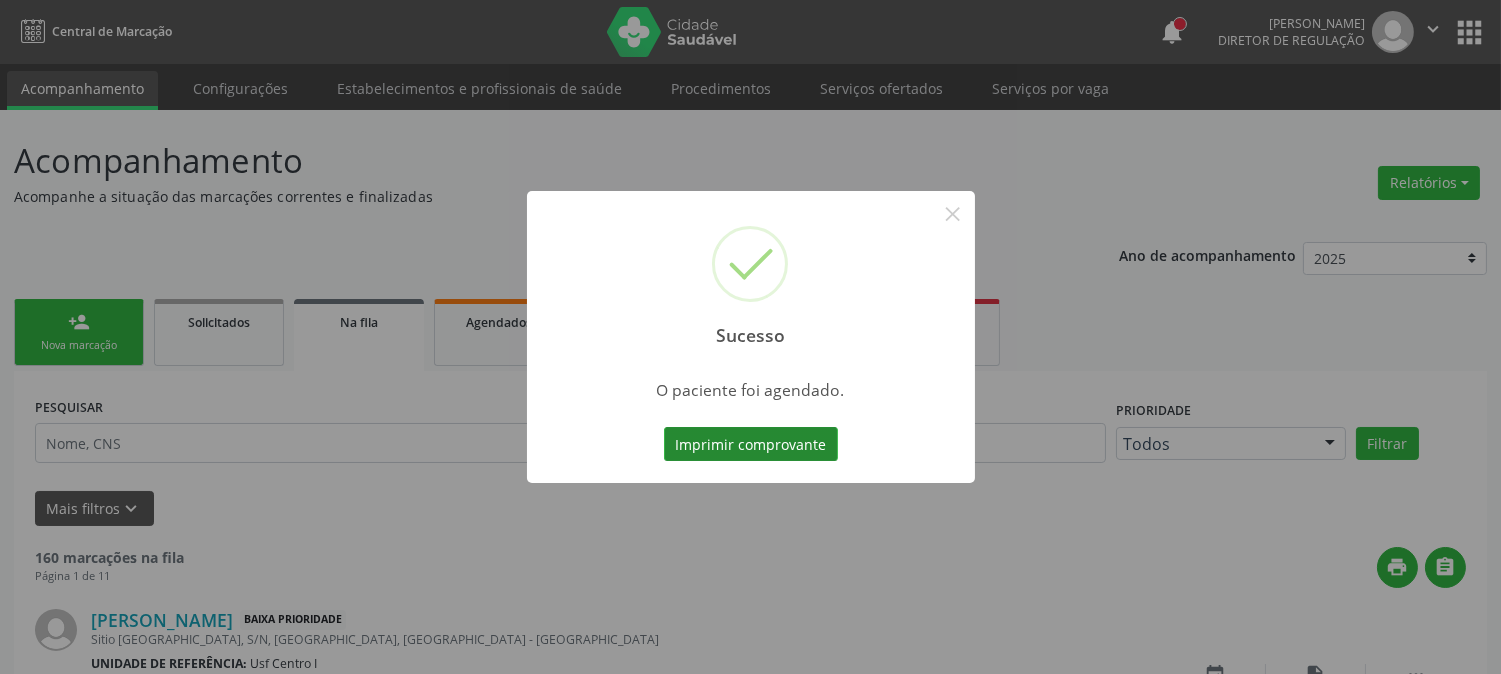 click on "Imprimir comprovante" at bounding box center [751, 444] 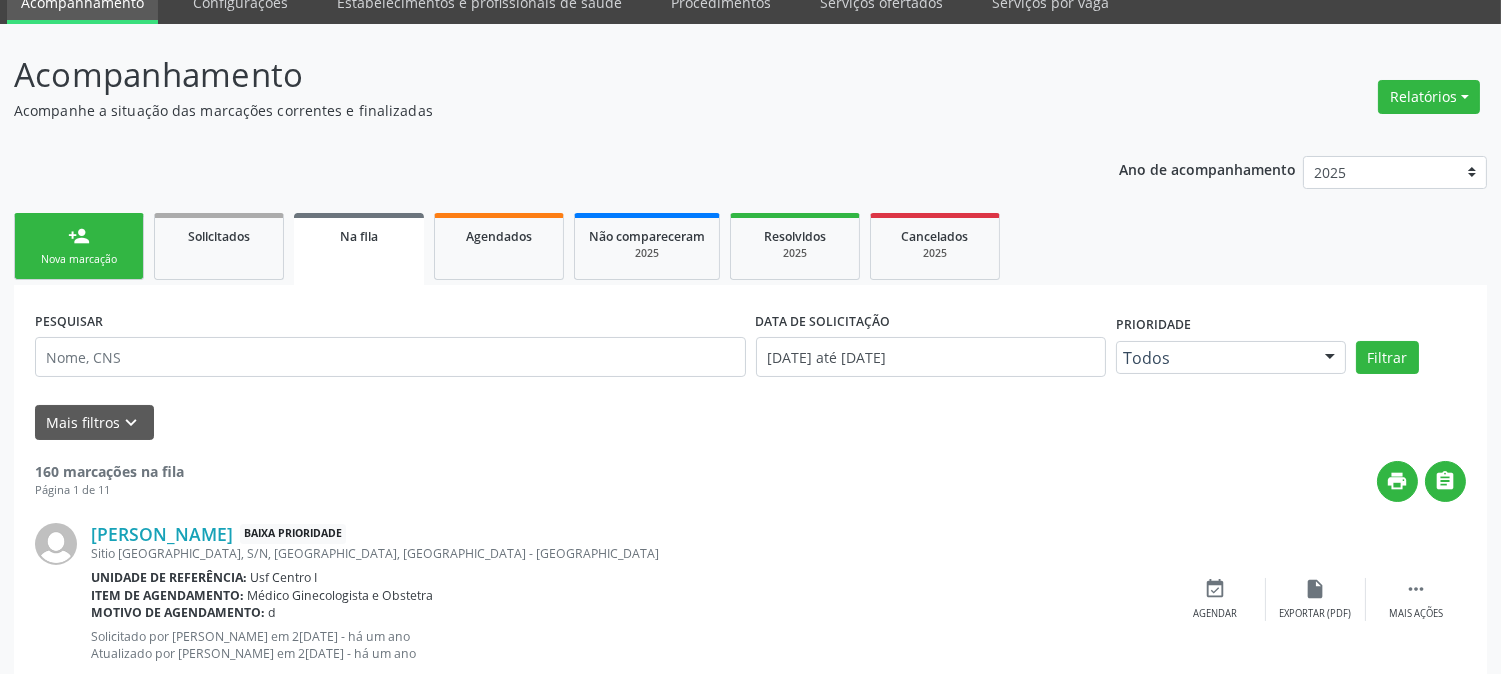 scroll, scrollTop: 0, scrollLeft: 0, axis: both 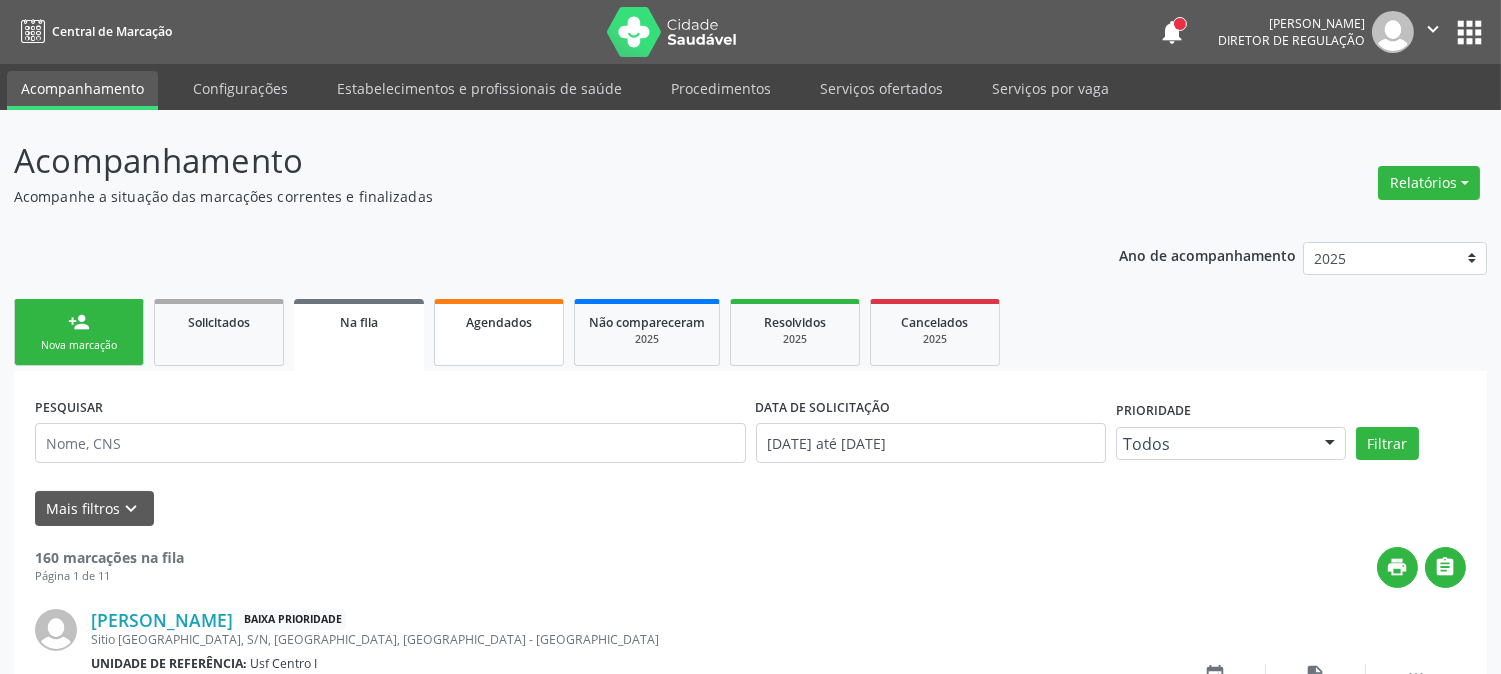 click on "Agendados" at bounding box center [499, 332] 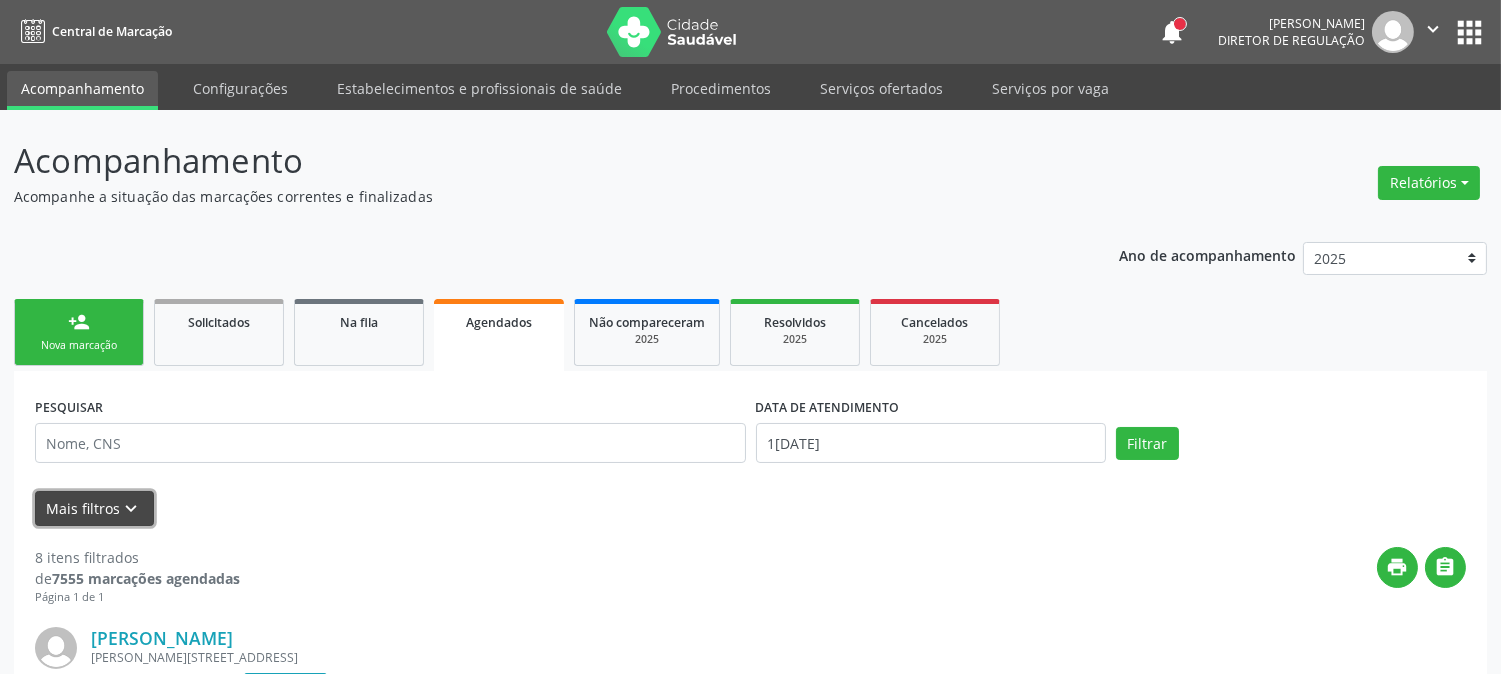 click on "Mais filtros
keyboard_arrow_down" at bounding box center (94, 508) 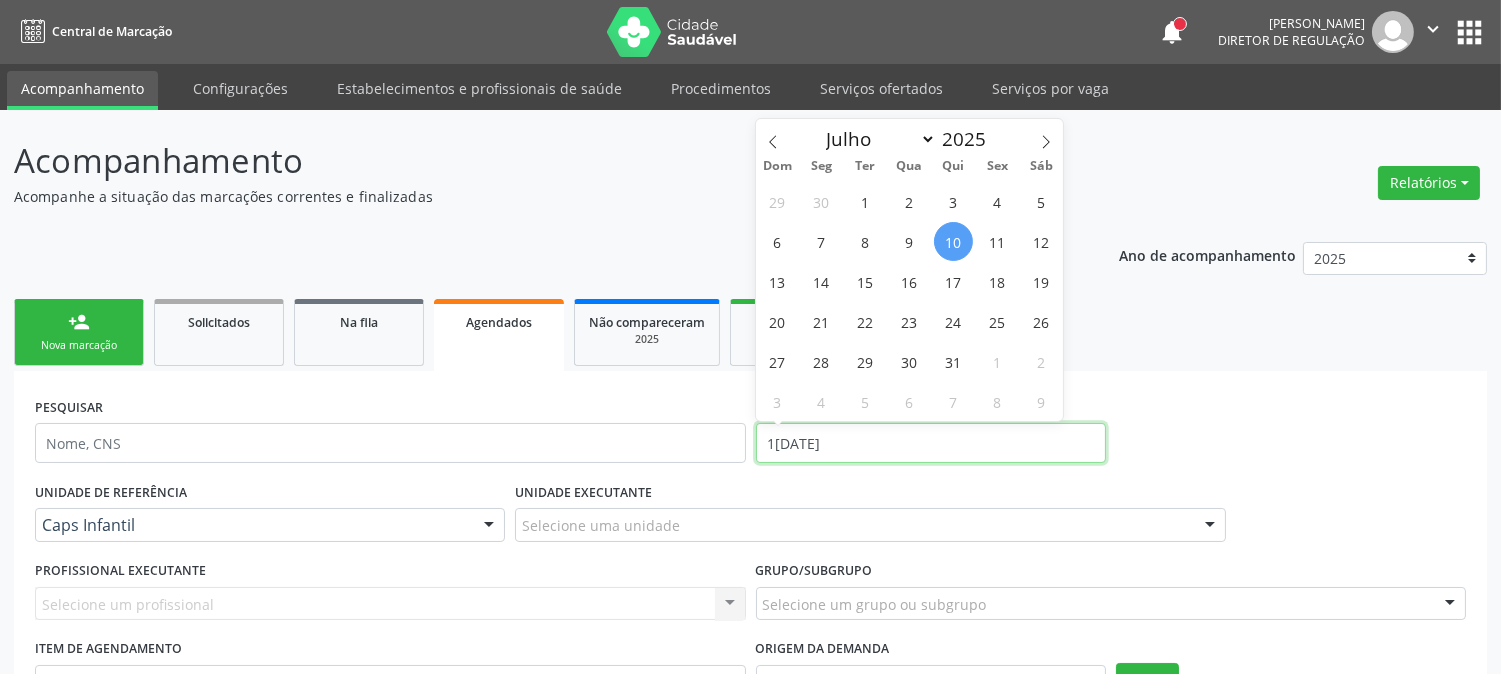 click on "1[DATE]" at bounding box center [931, 443] 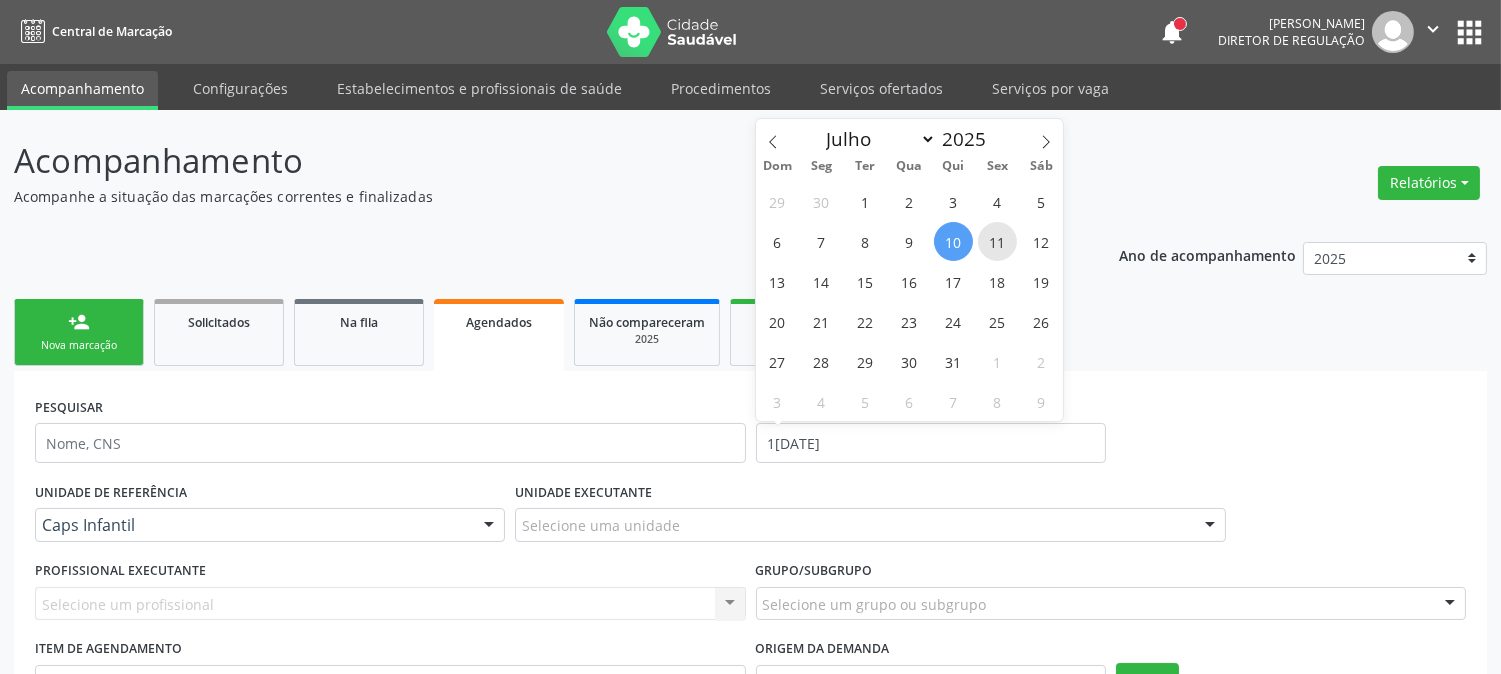 click on "11" at bounding box center [997, 241] 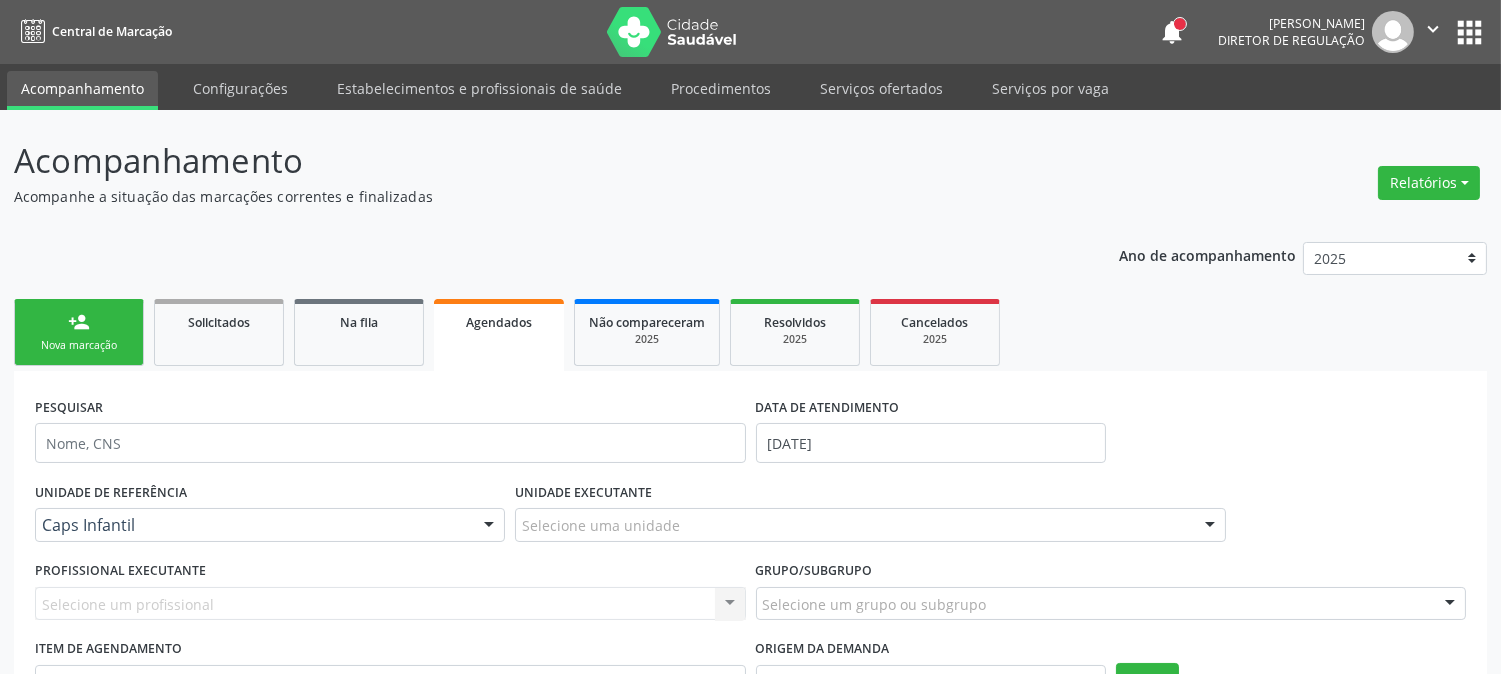 scroll, scrollTop: 222, scrollLeft: 0, axis: vertical 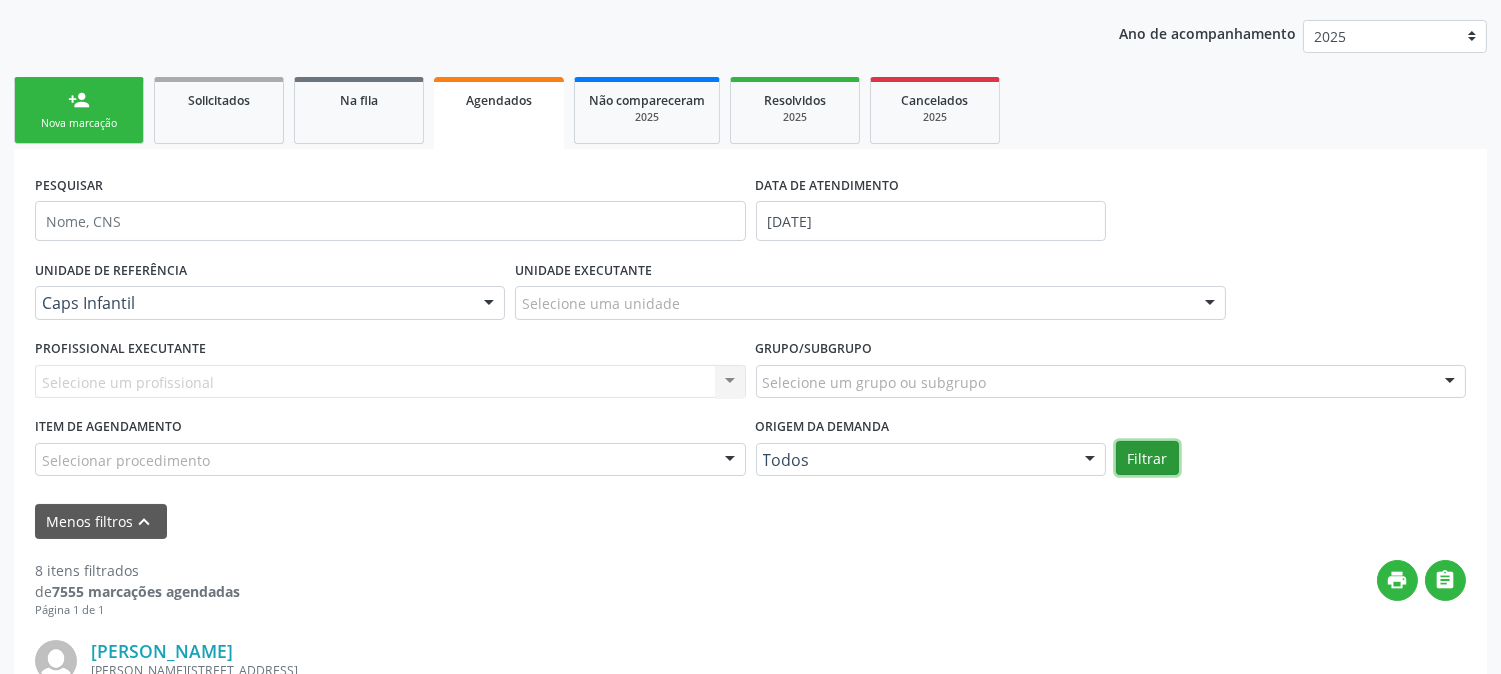 click on "Filtrar" at bounding box center (1147, 458) 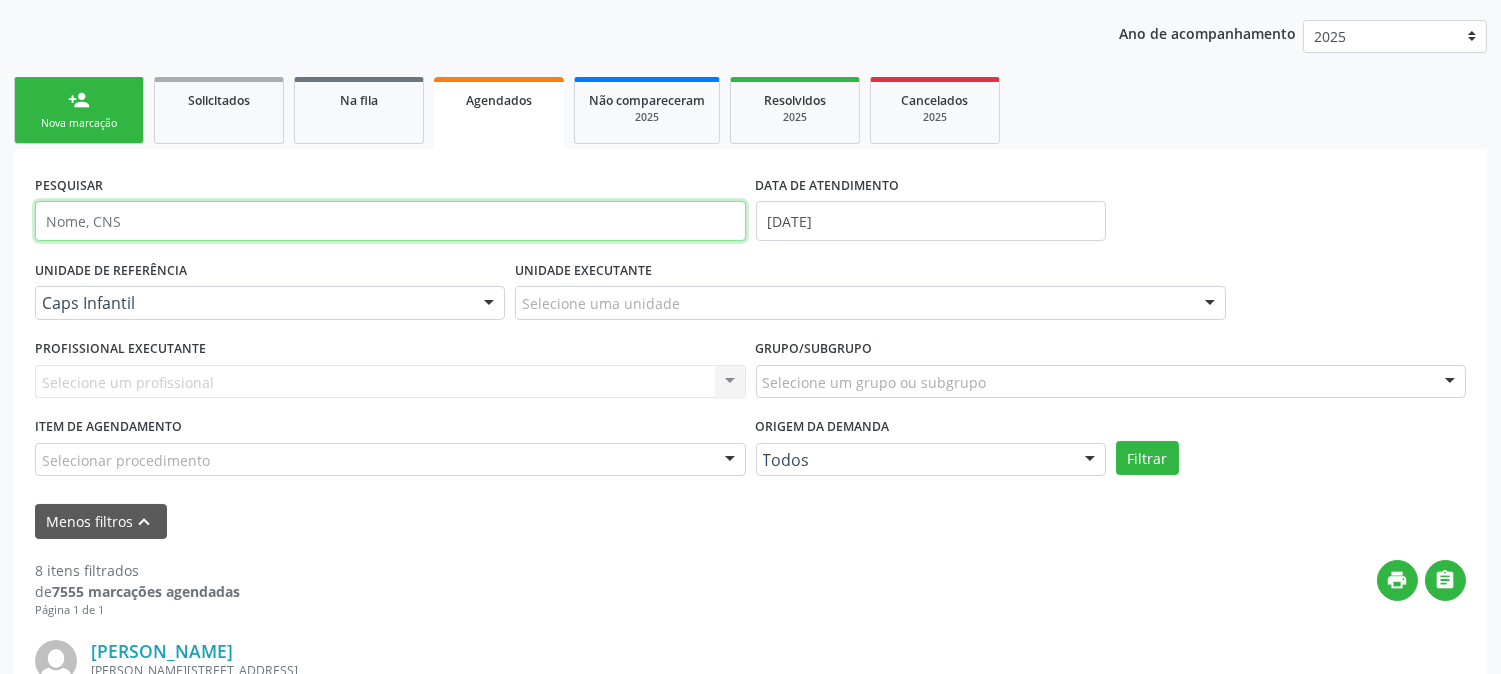 click at bounding box center (390, 221) 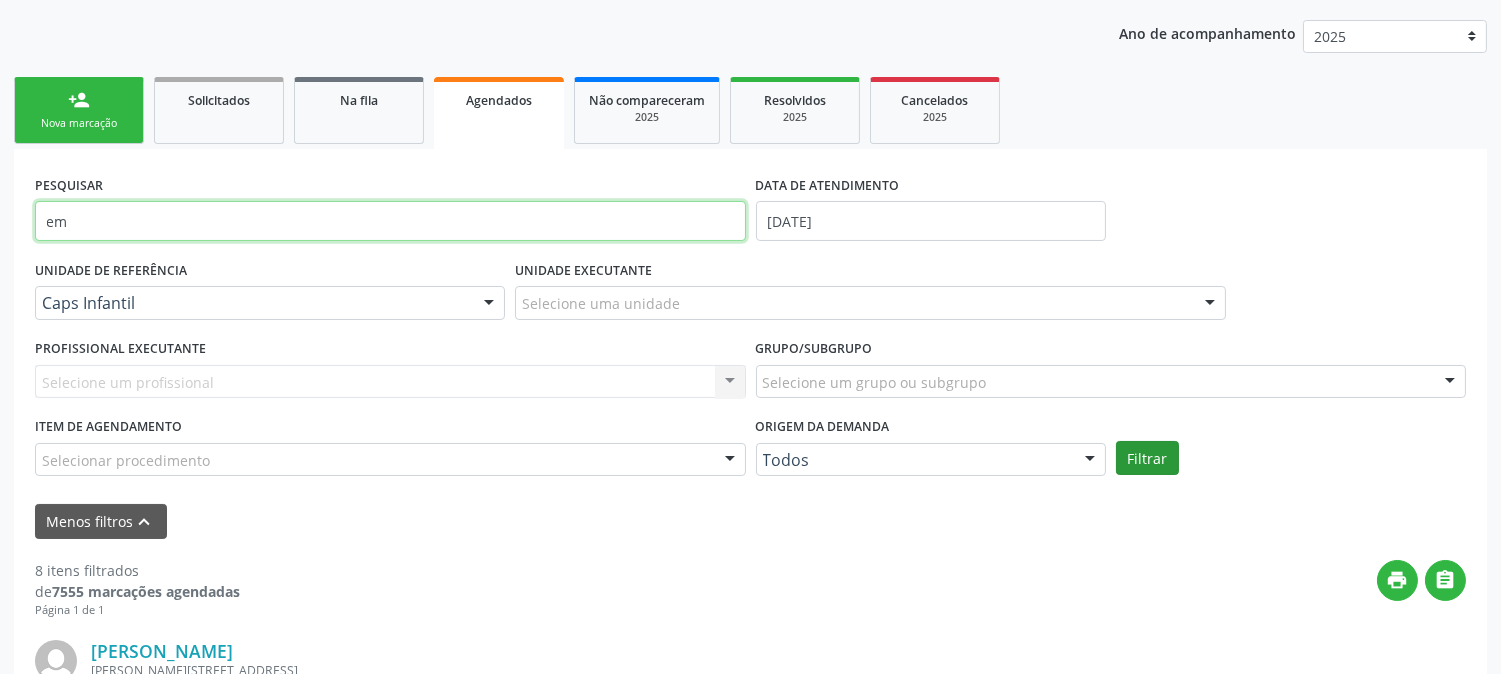 type on "em" 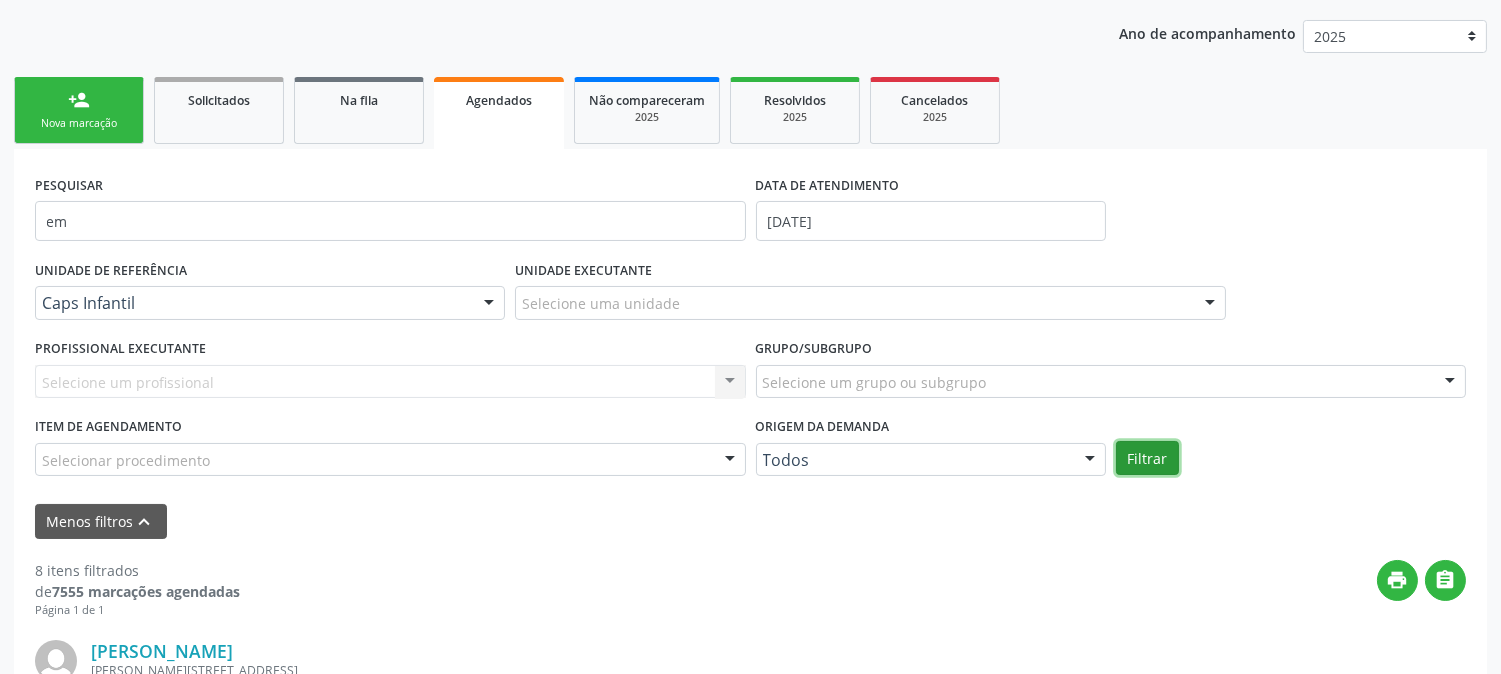 click on "Filtrar" at bounding box center [1147, 458] 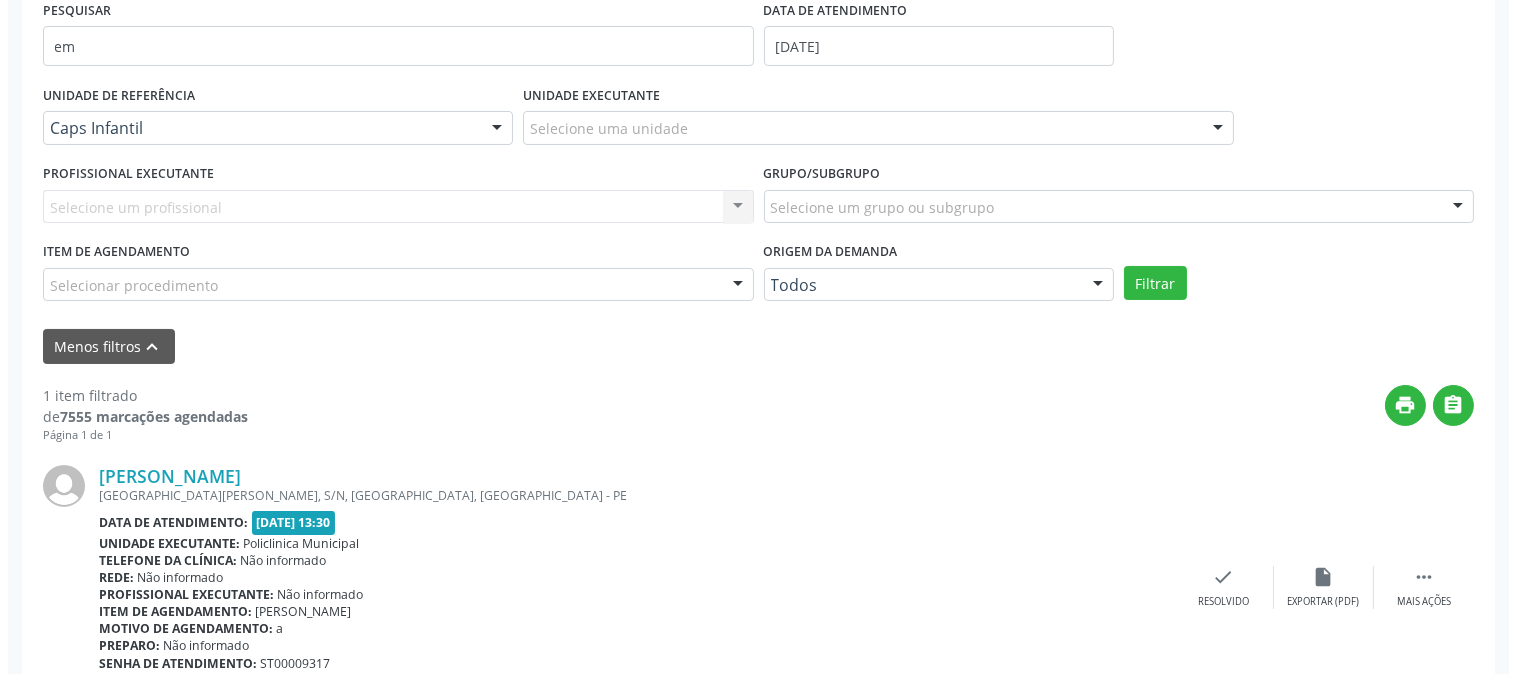scroll, scrollTop: 470, scrollLeft: 0, axis: vertical 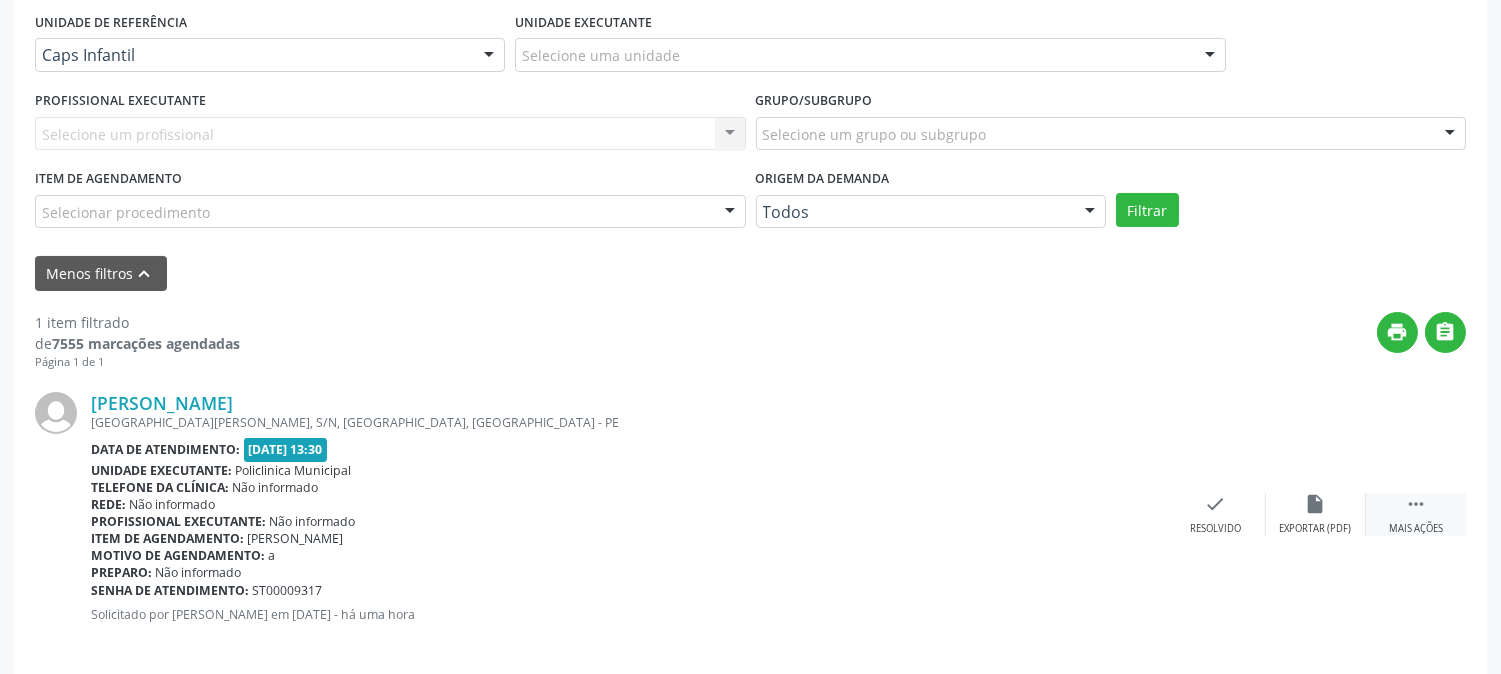 click on "
Mais ações" at bounding box center [1416, 514] 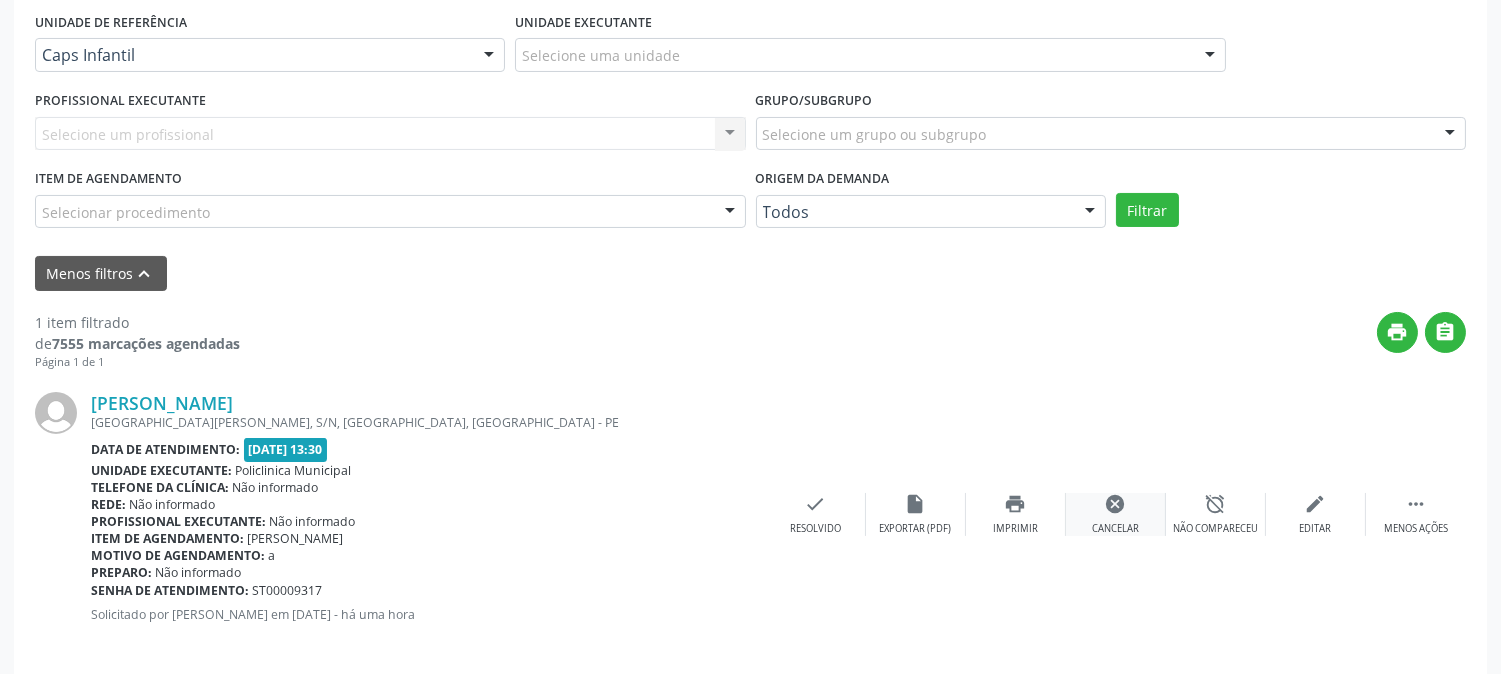 click on "cancel
Cancelar" at bounding box center [1116, 514] 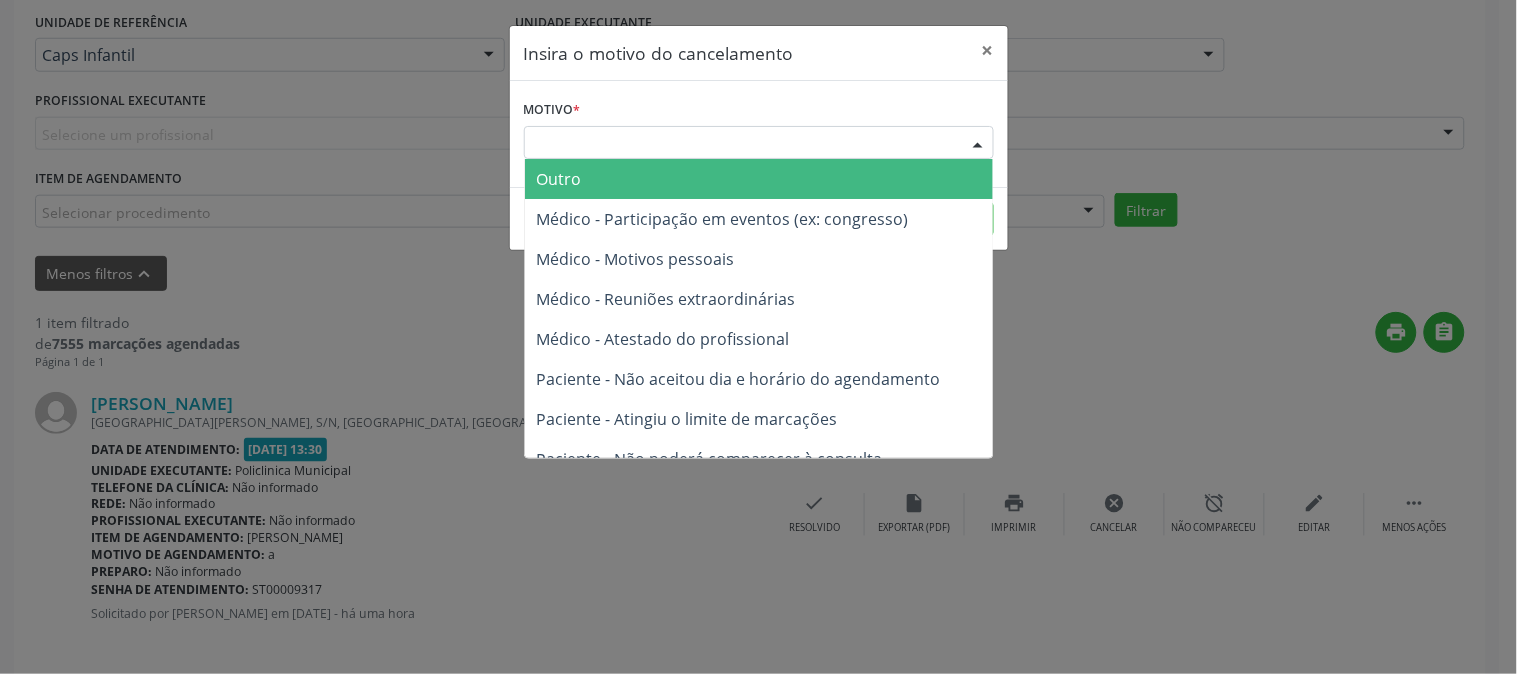 click on "Escolha o motivo" at bounding box center (759, 143) 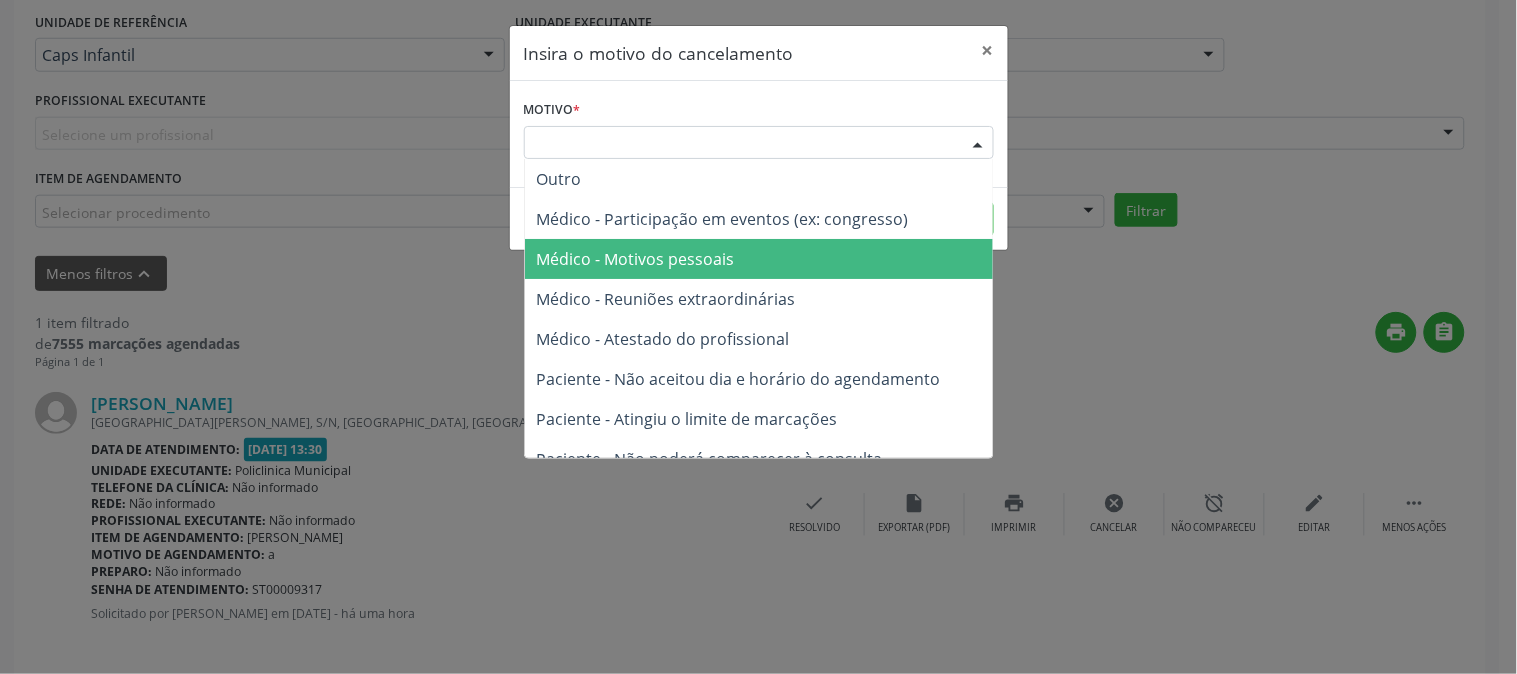 click on "Médico - Motivos pessoais" at bounding box center (636, 259) 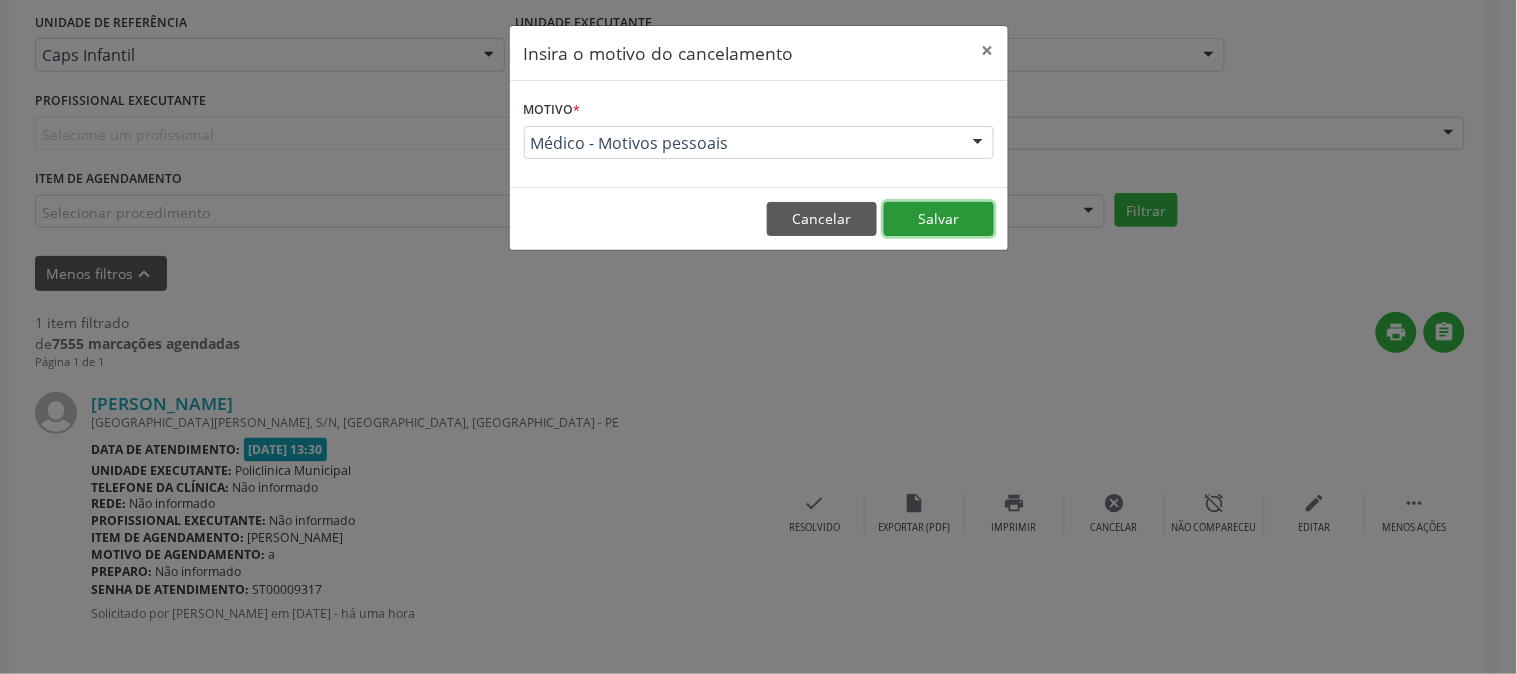 click on "Salvar" at bounding box center (939, 219) 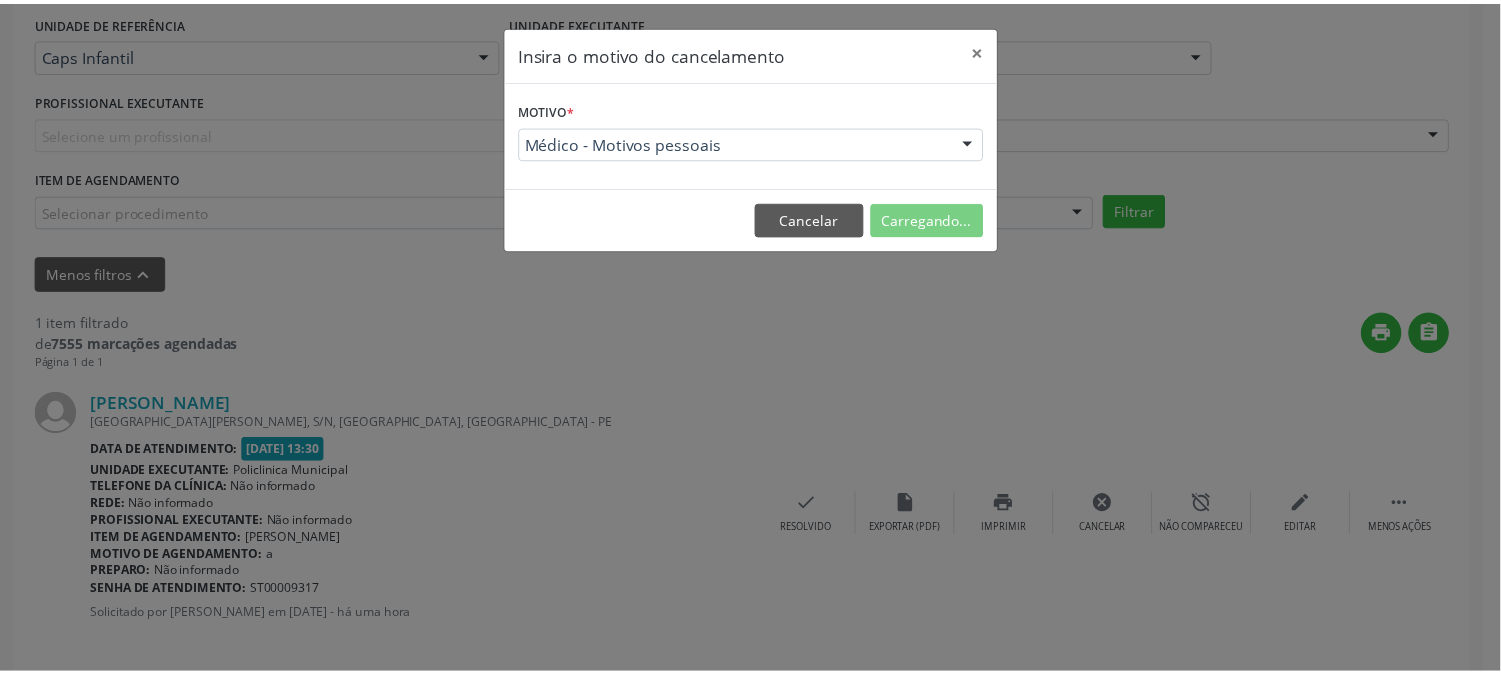 scroll, scrollTop: 247, scrollLeft: 0, axis: vertical 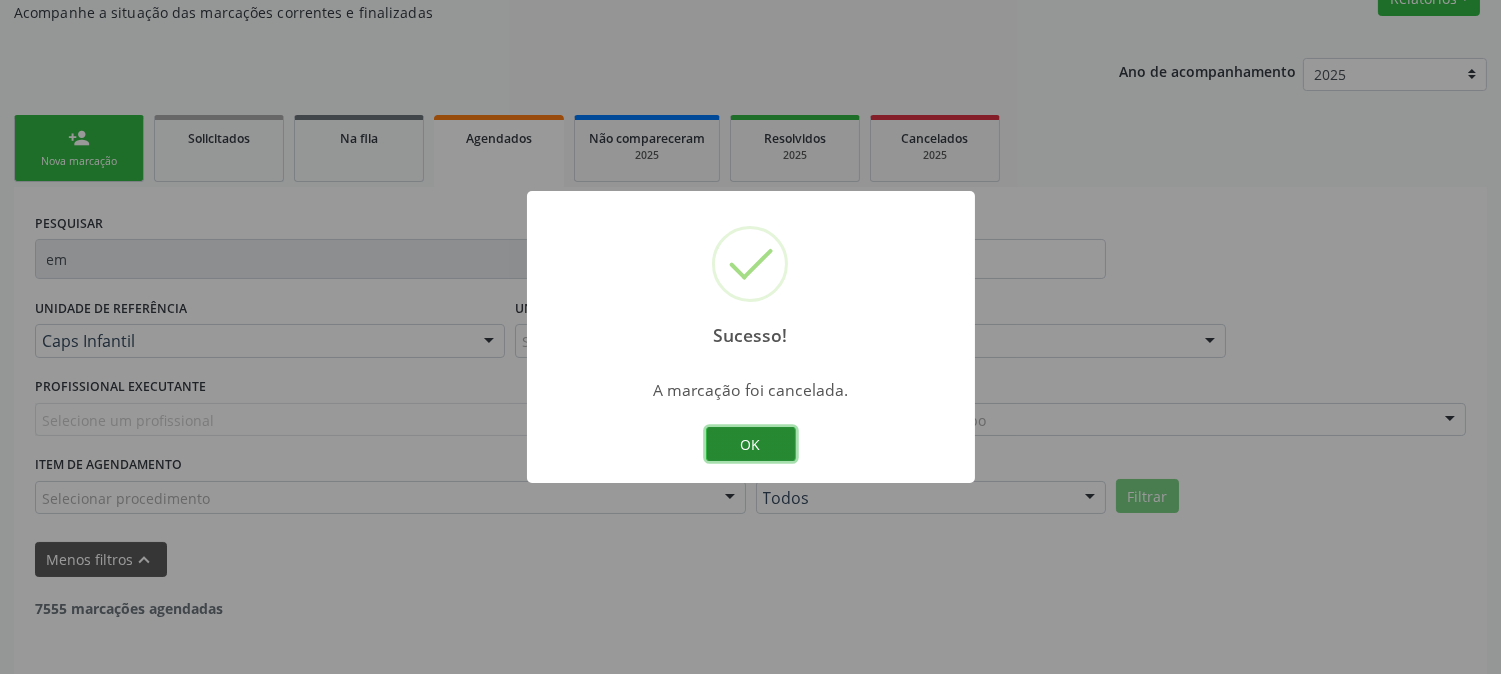click on "OK" at bounding box center [751, 444] 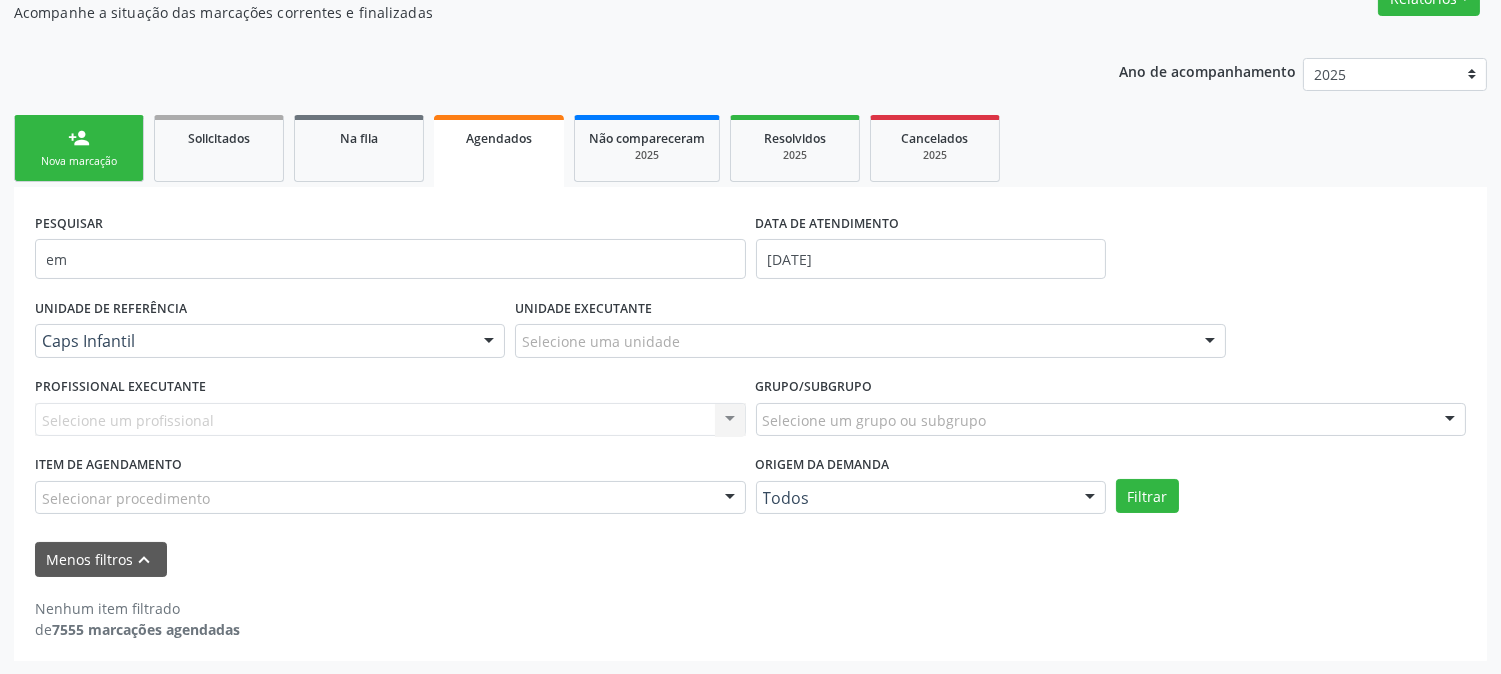 click on "person_add
Nova marcação" at bounding box center [79, 148] 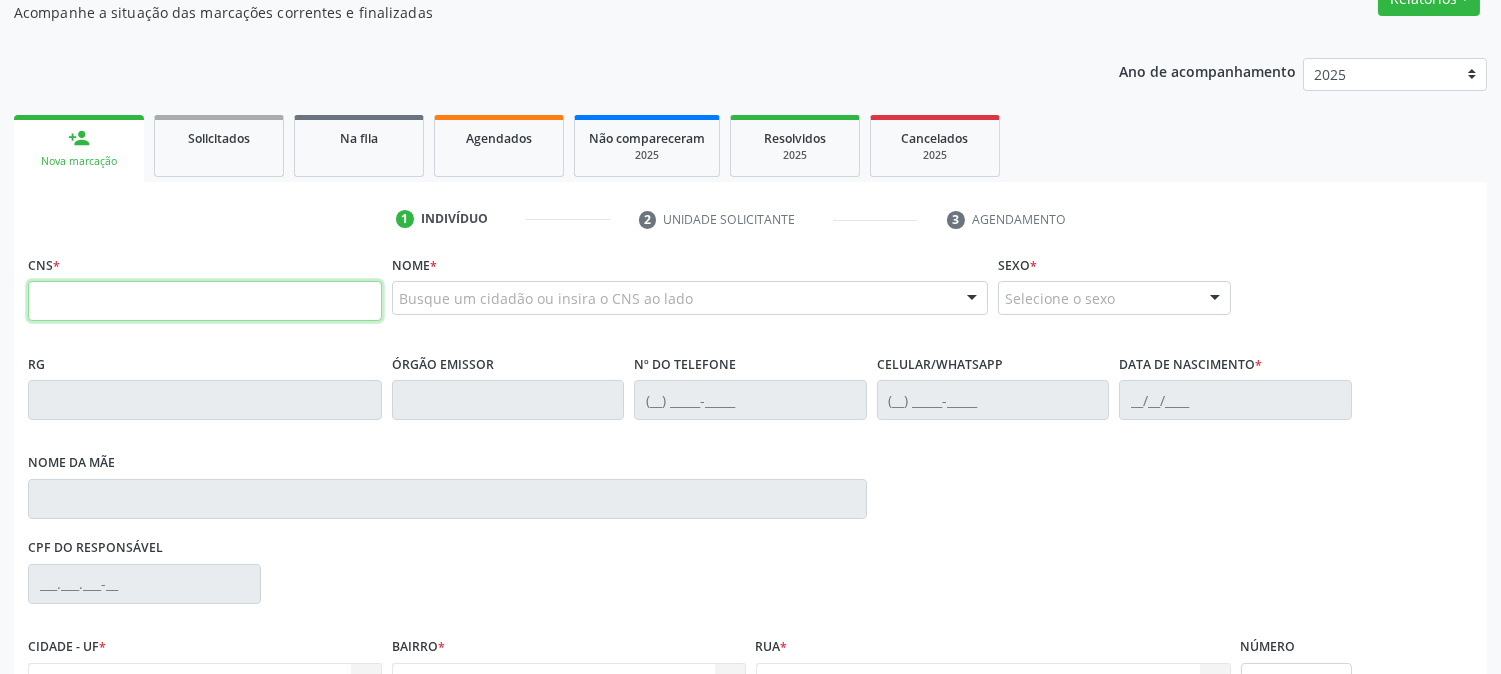 click at bounding box center (205, 301) 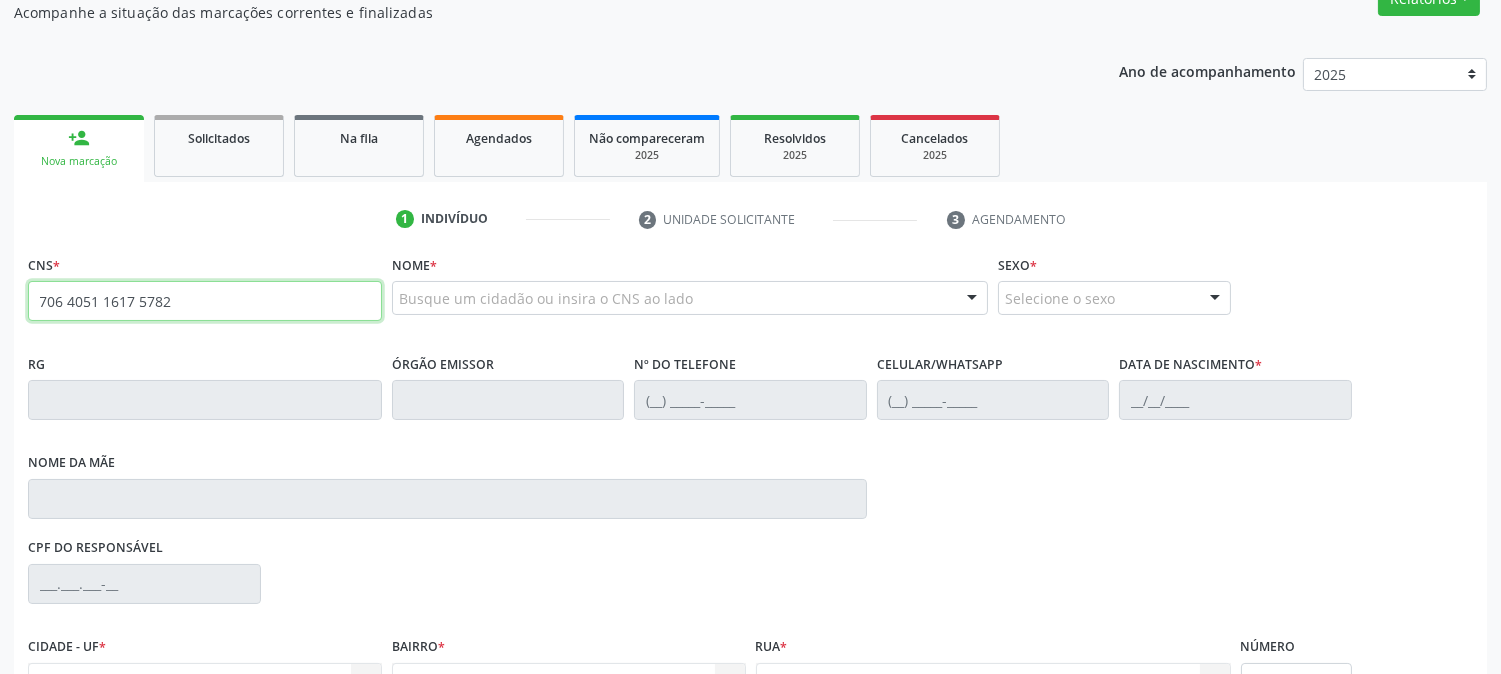 type on "706 4051 1617 5782" 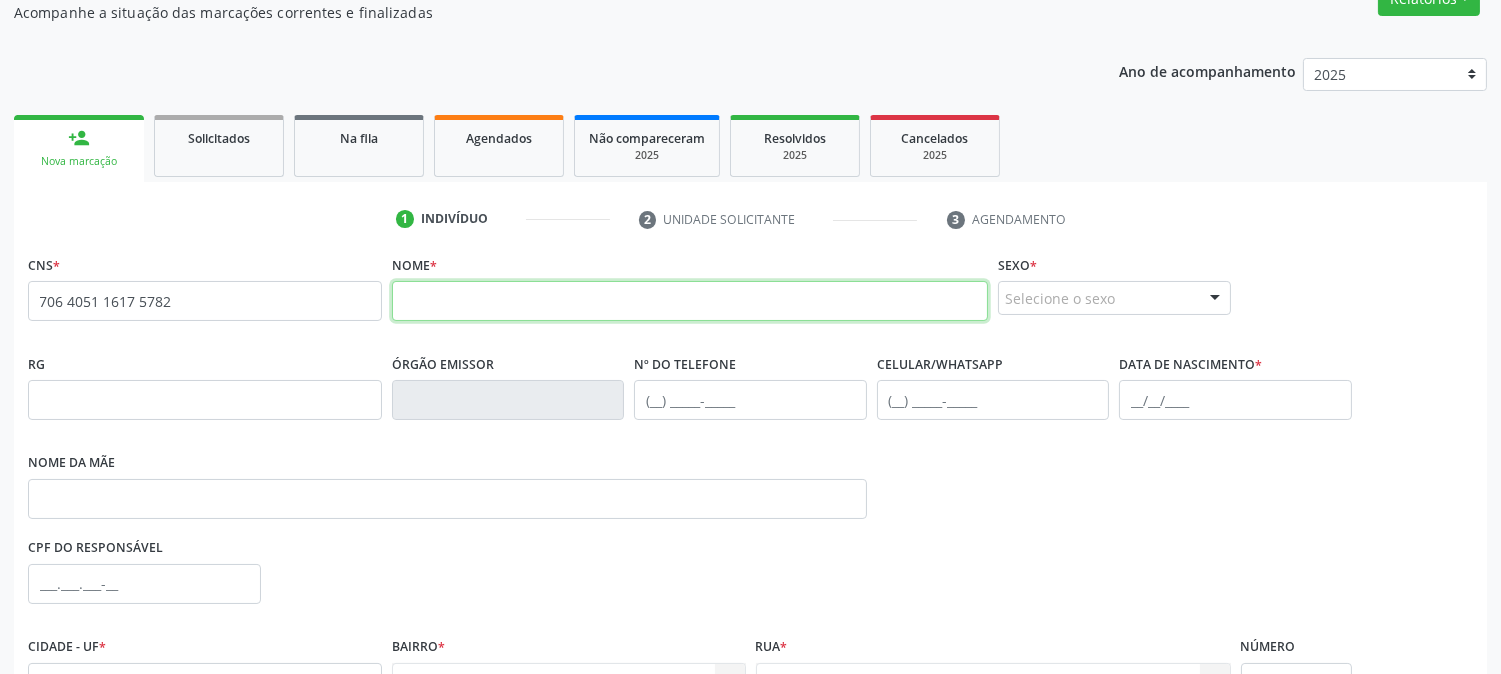 click at bounding box center (690, 301) 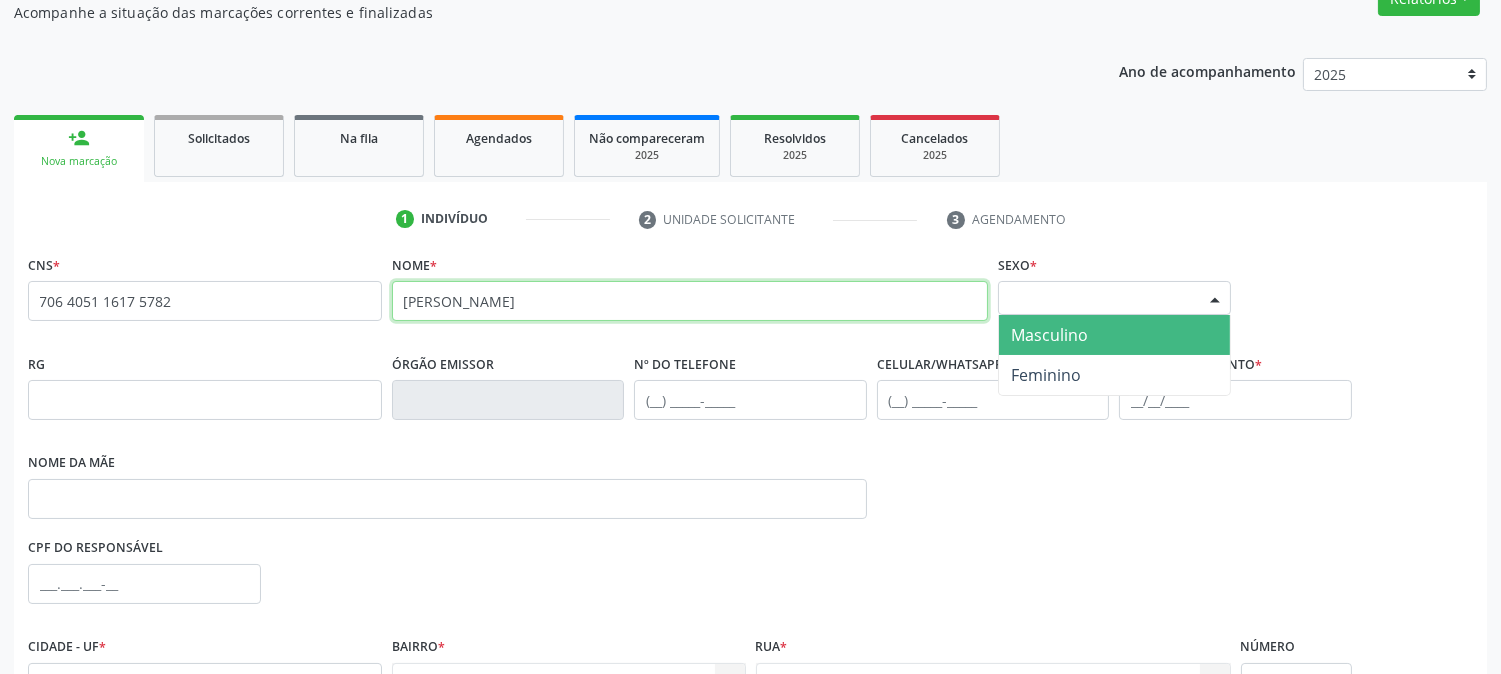 click on "[PERSON_NAME]" at bounding box center [690, 301] 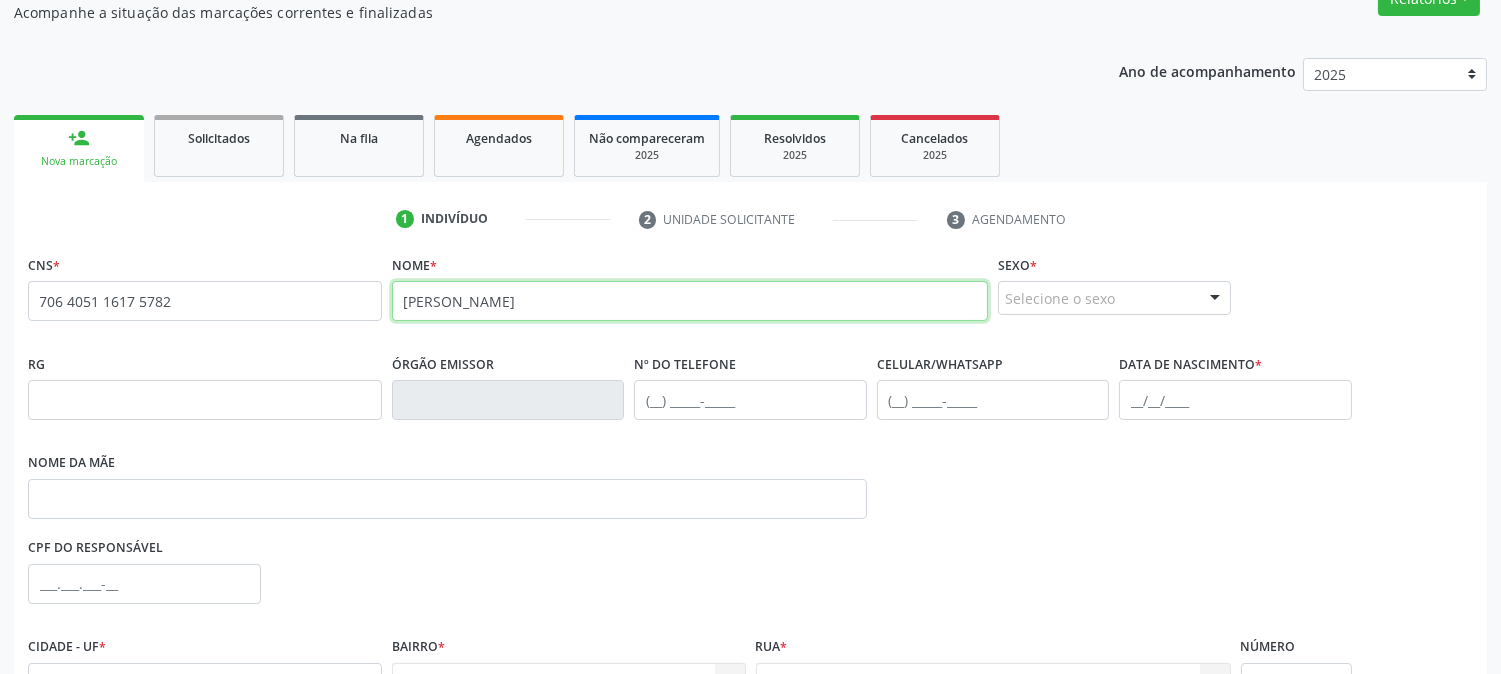 type on "[PERSON_NAME]" 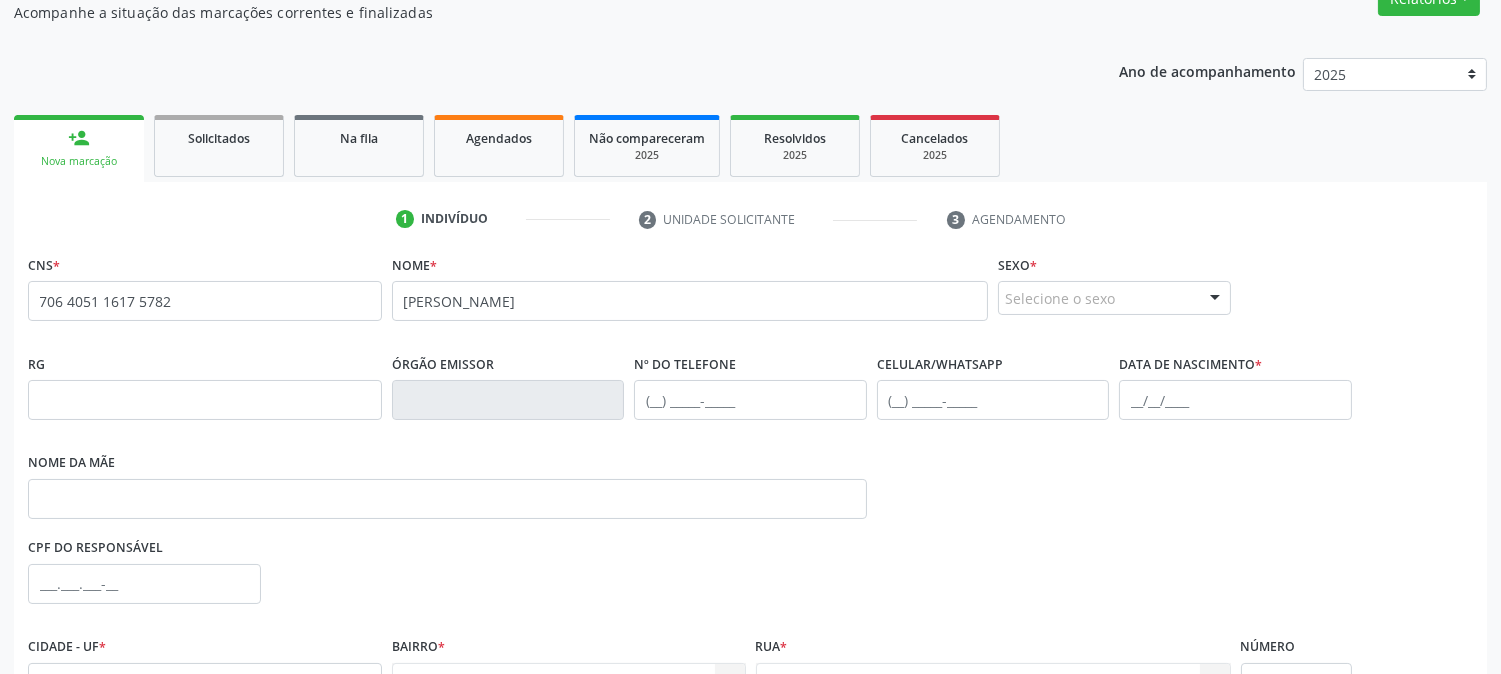 click on "Selecione o sexo" at bounding box center (1114, 298) 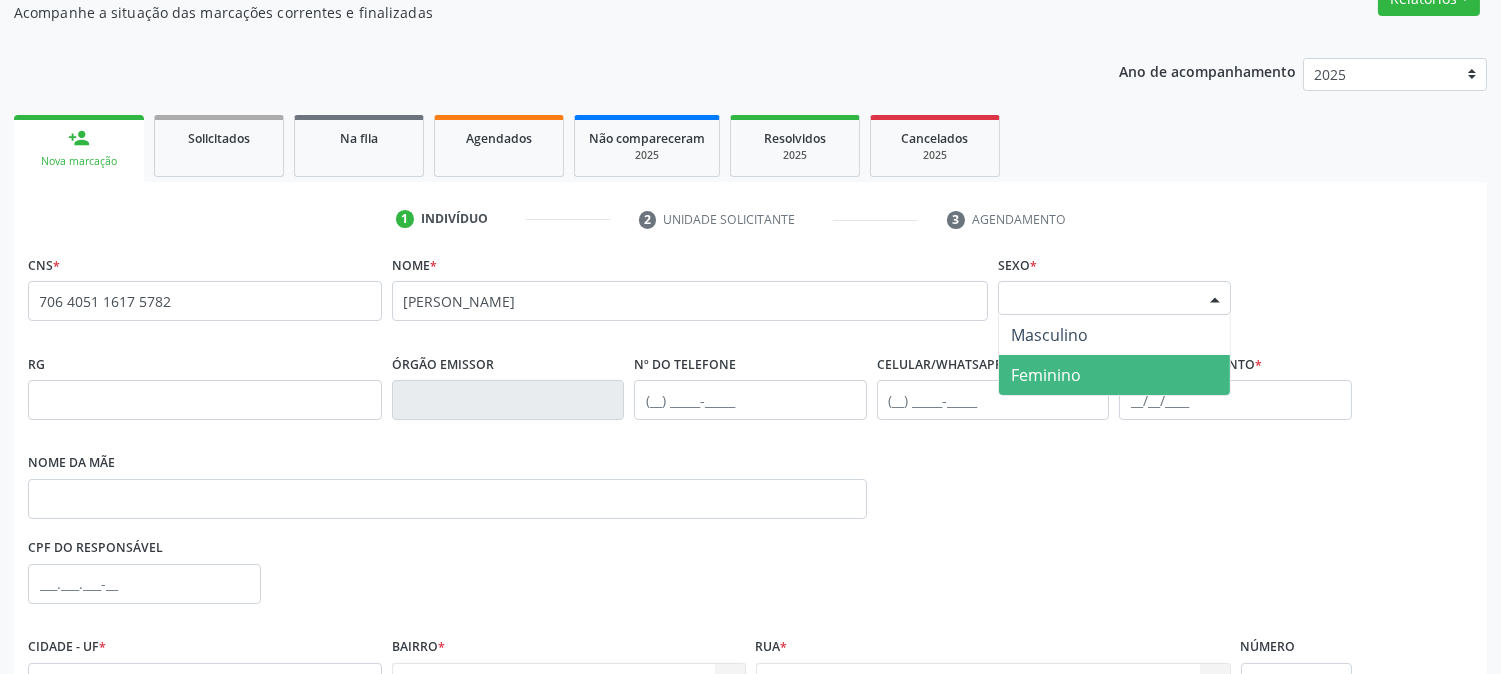 click on "Feminino" at bounding box center [1046, 375] 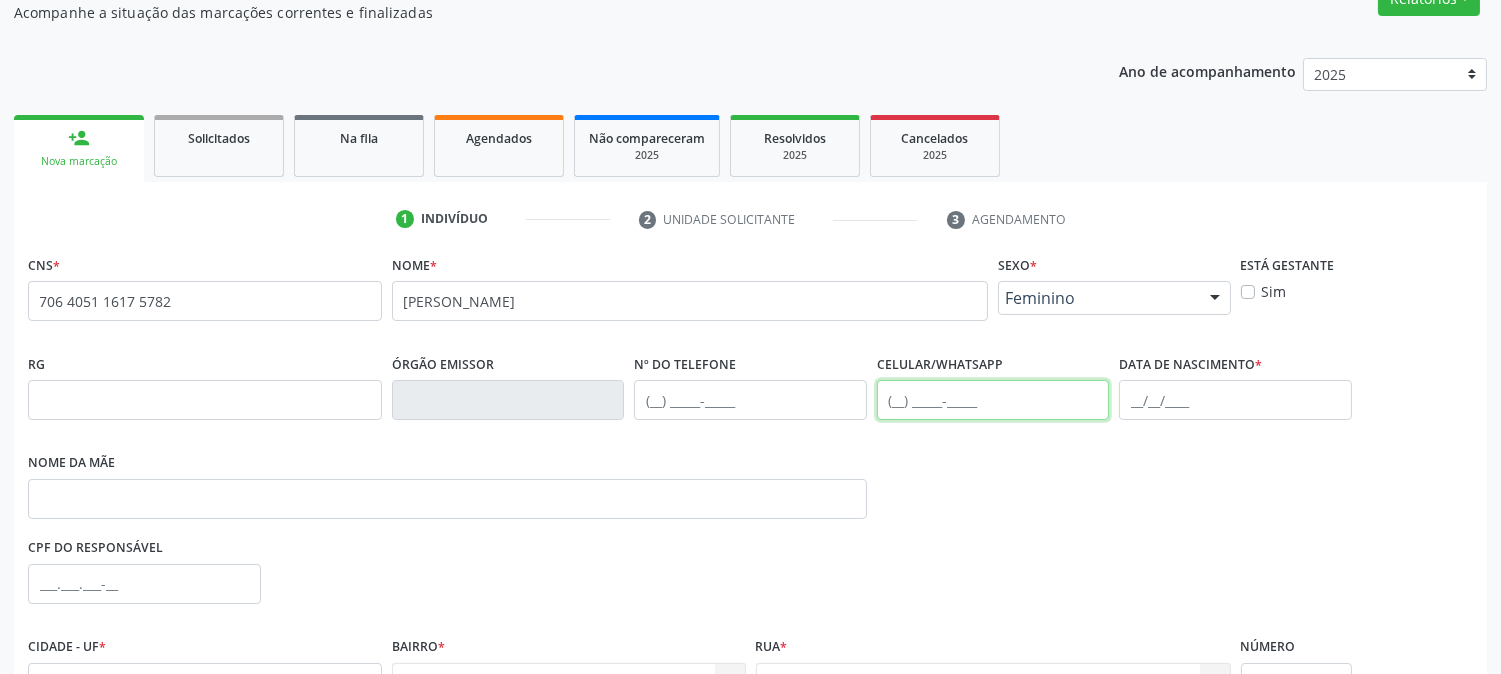 click at bounding box center (993, 400) 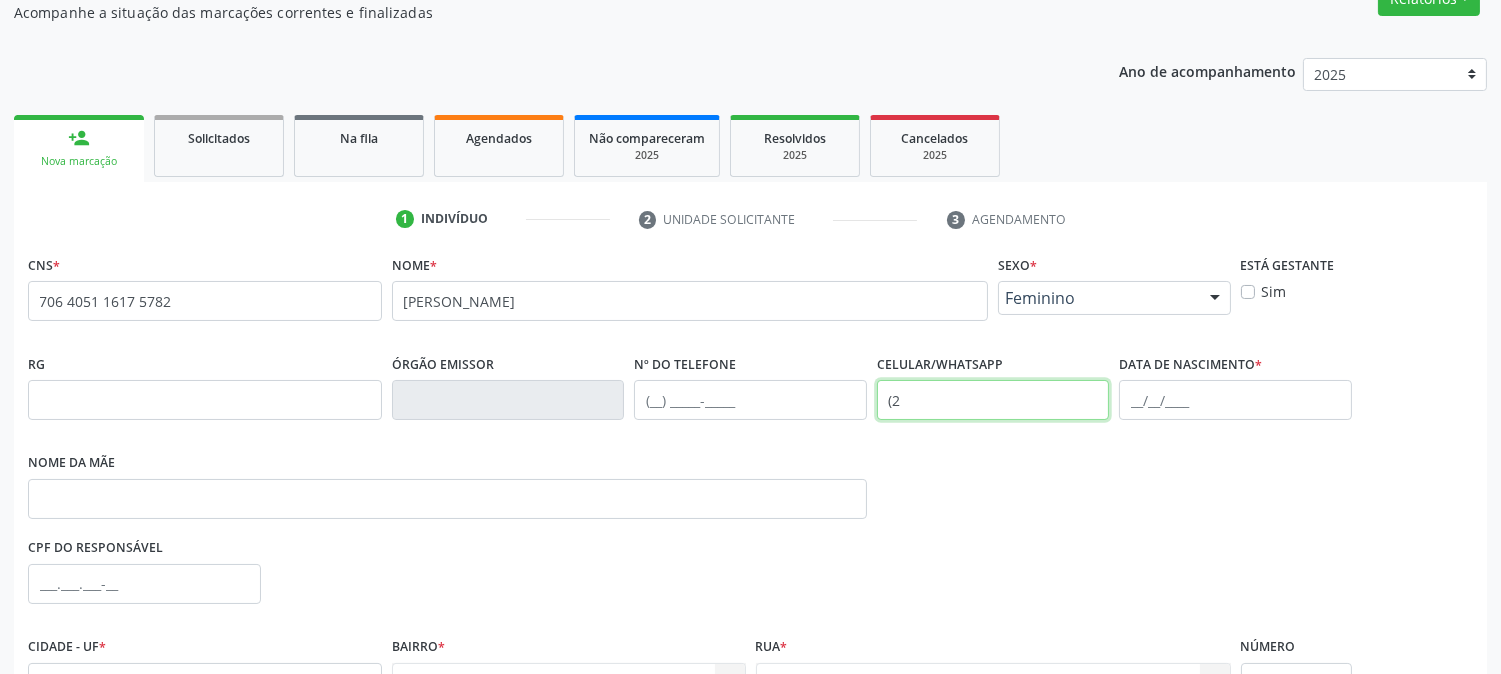type on "(" 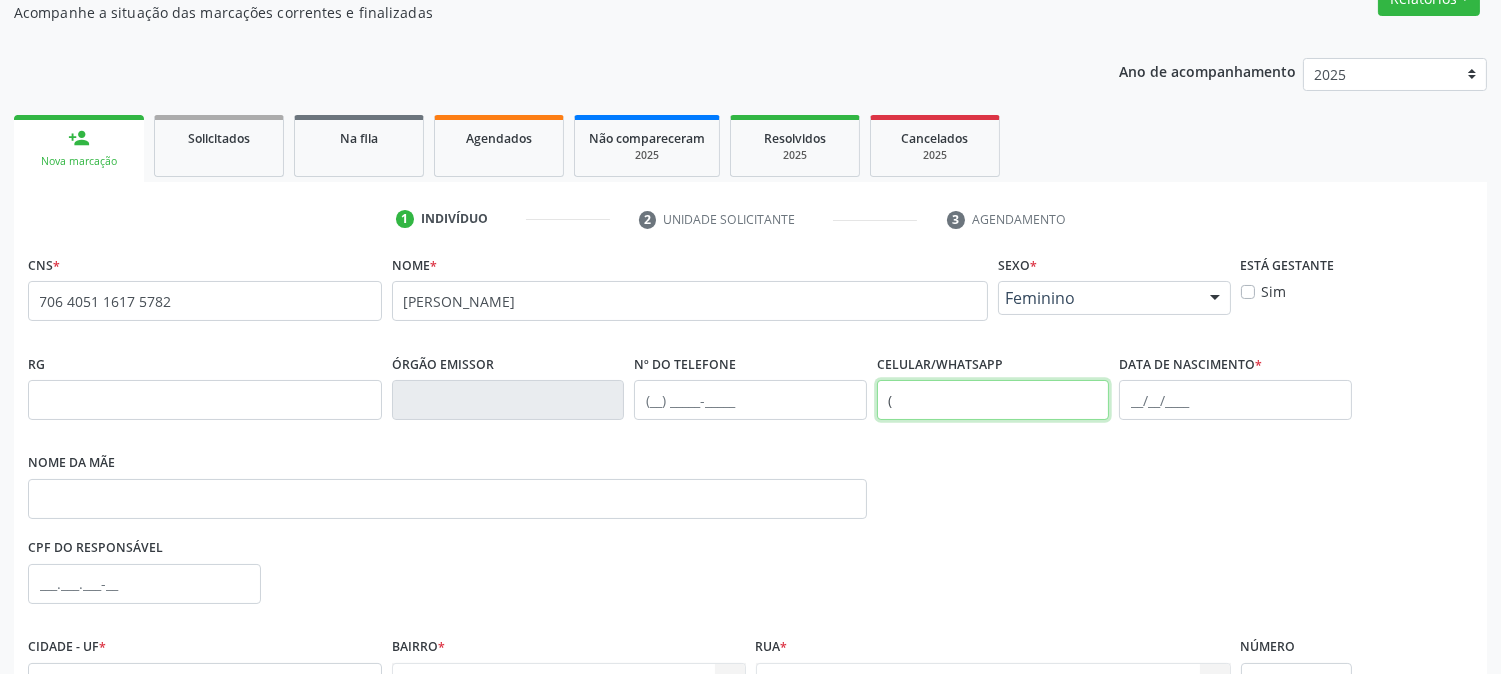 type 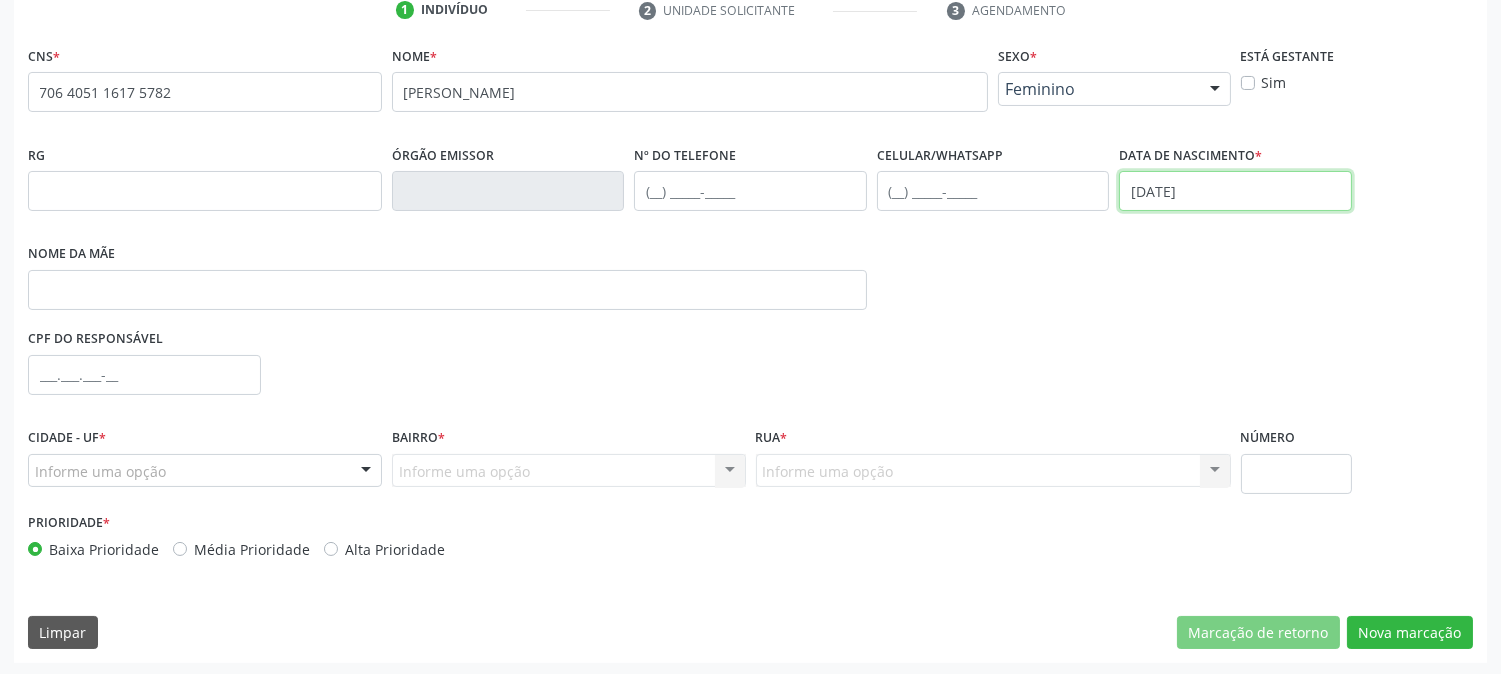 scroll, scrollTop: 395, scrollLeft: 0, axis: vertical 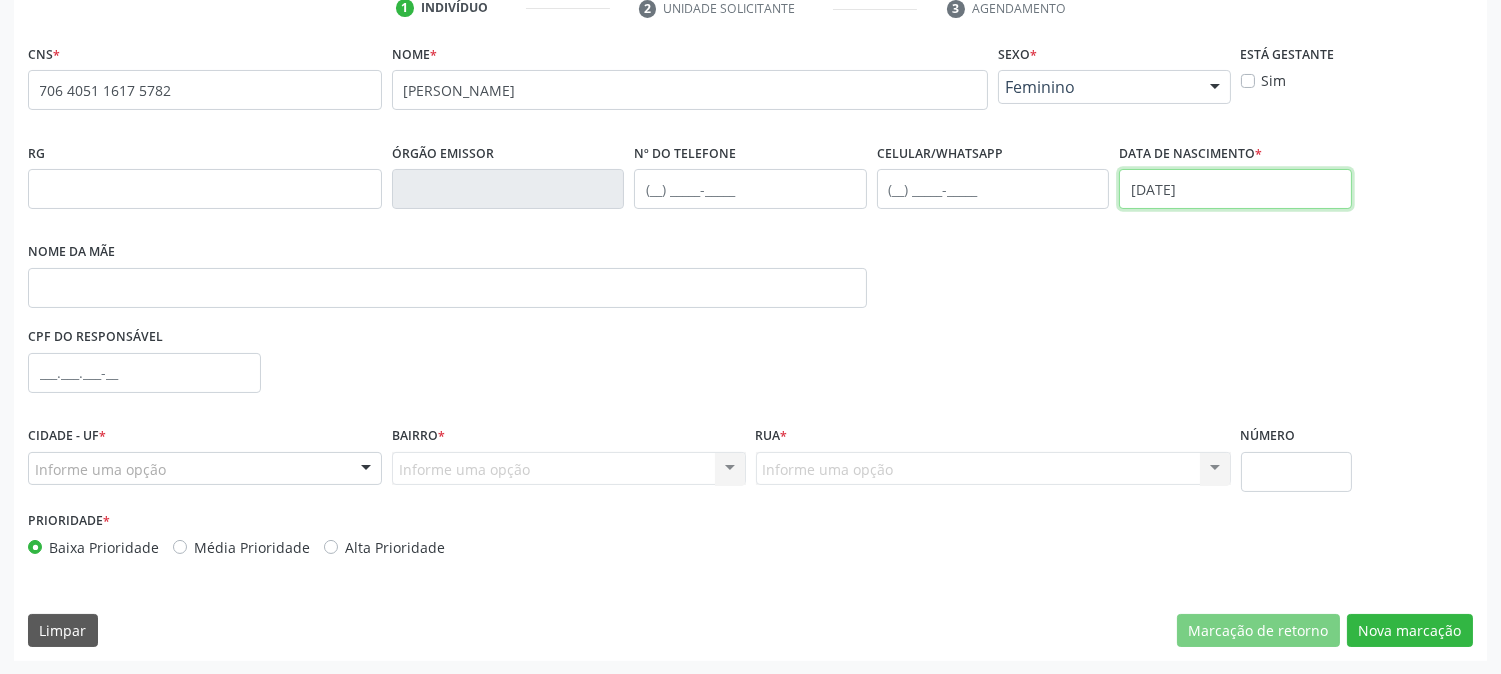 type on "[DATE]" 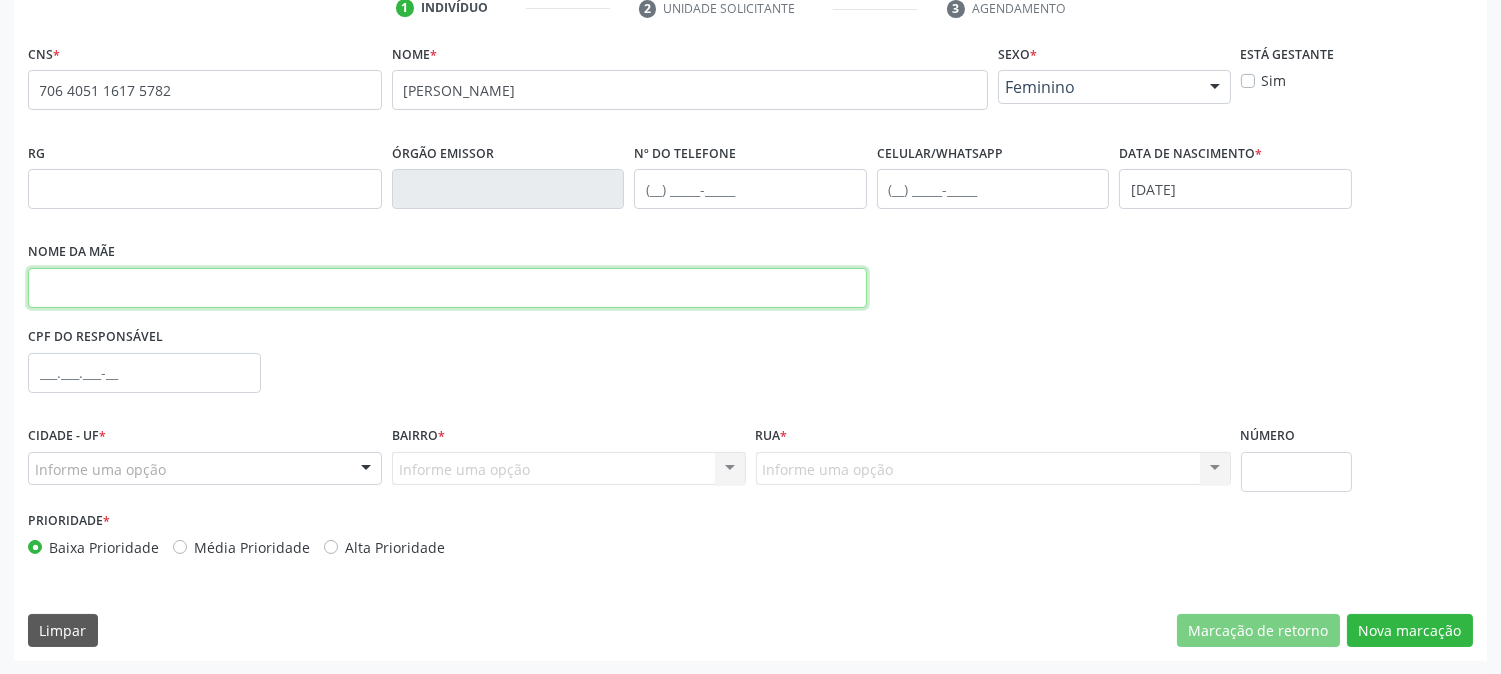 click at bounding box center (447, 288) 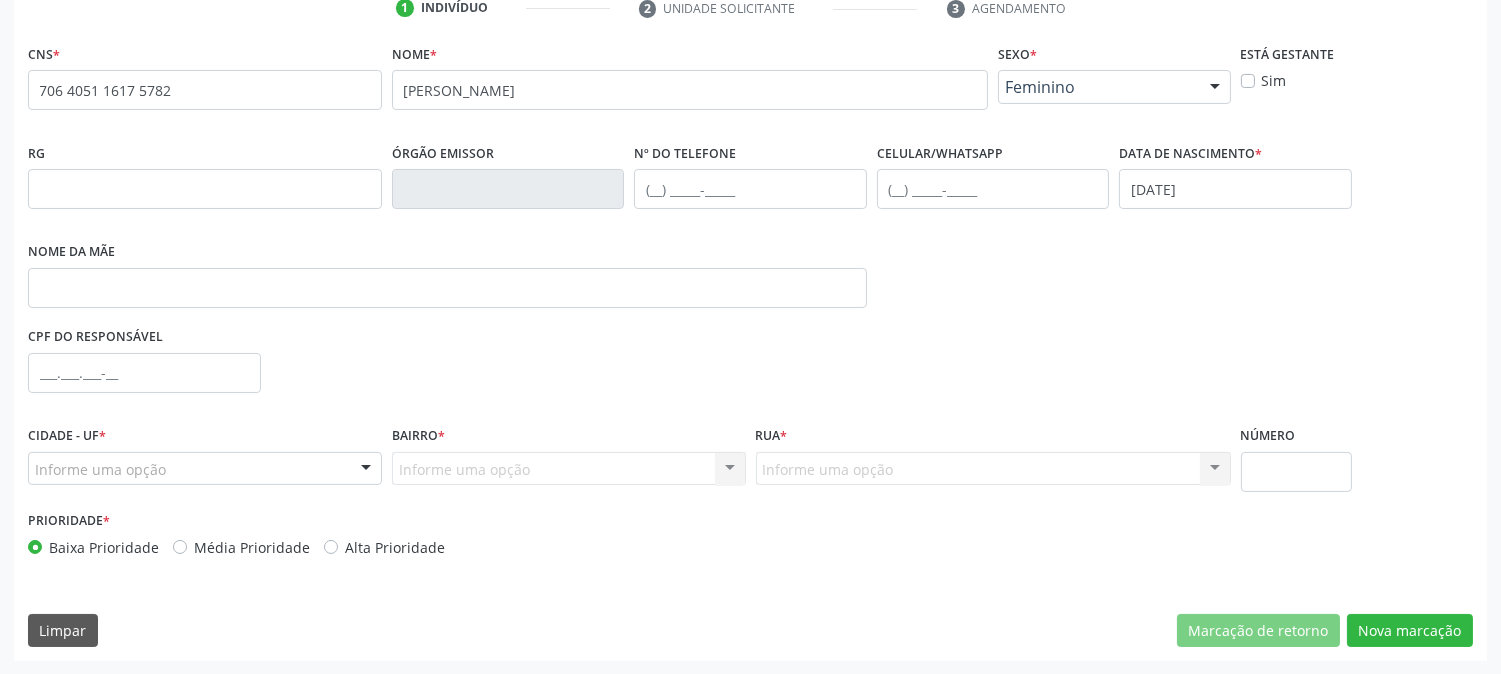 click on "Informe uma opção" at bounding box center (205, 469) 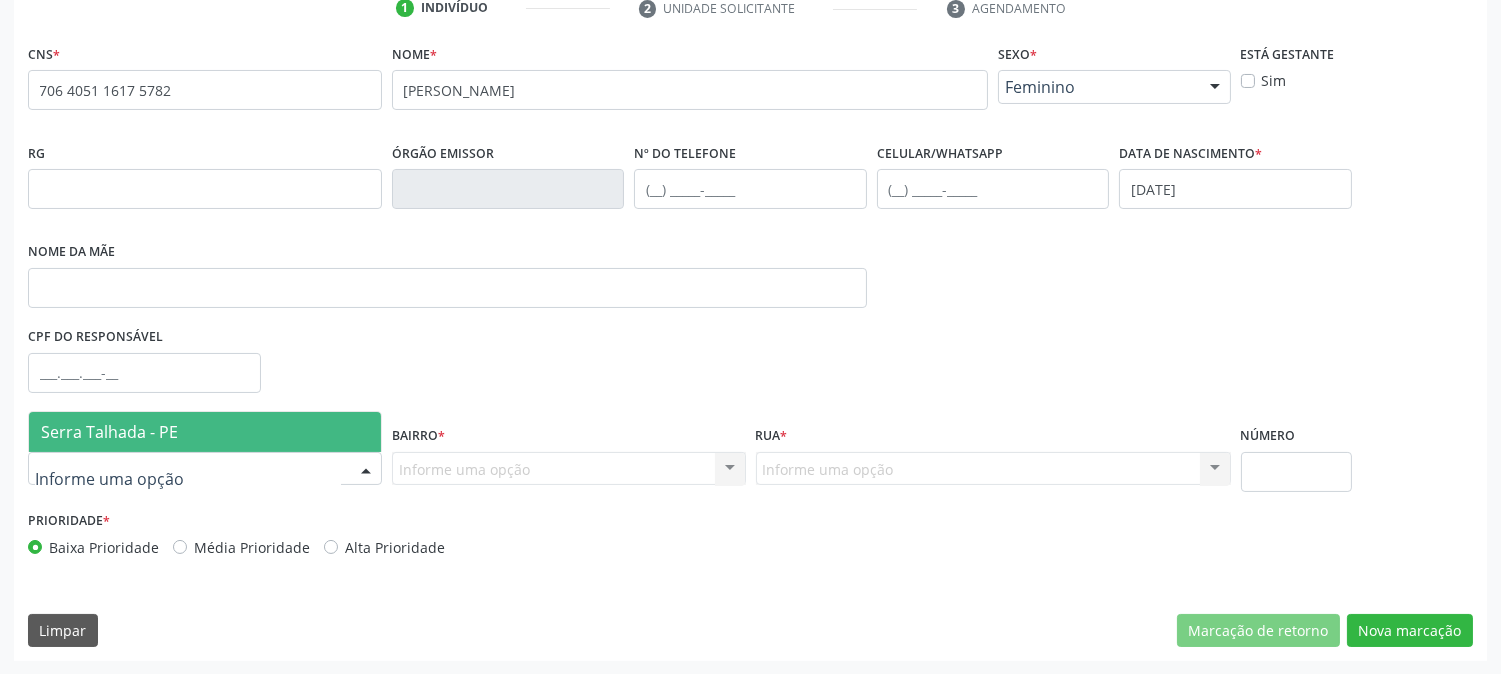 click on "Serra Talhada - PE" at bounding box center (109, 432) 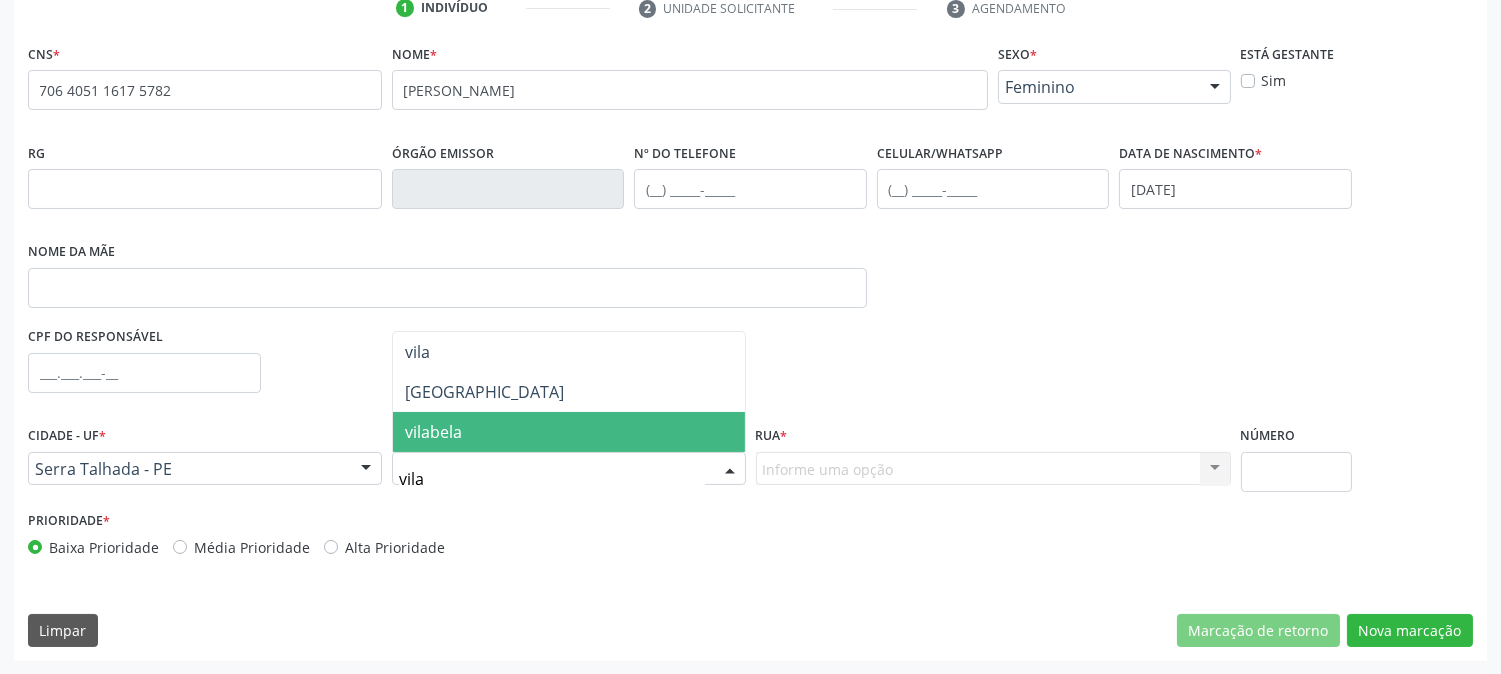 type on "vila" 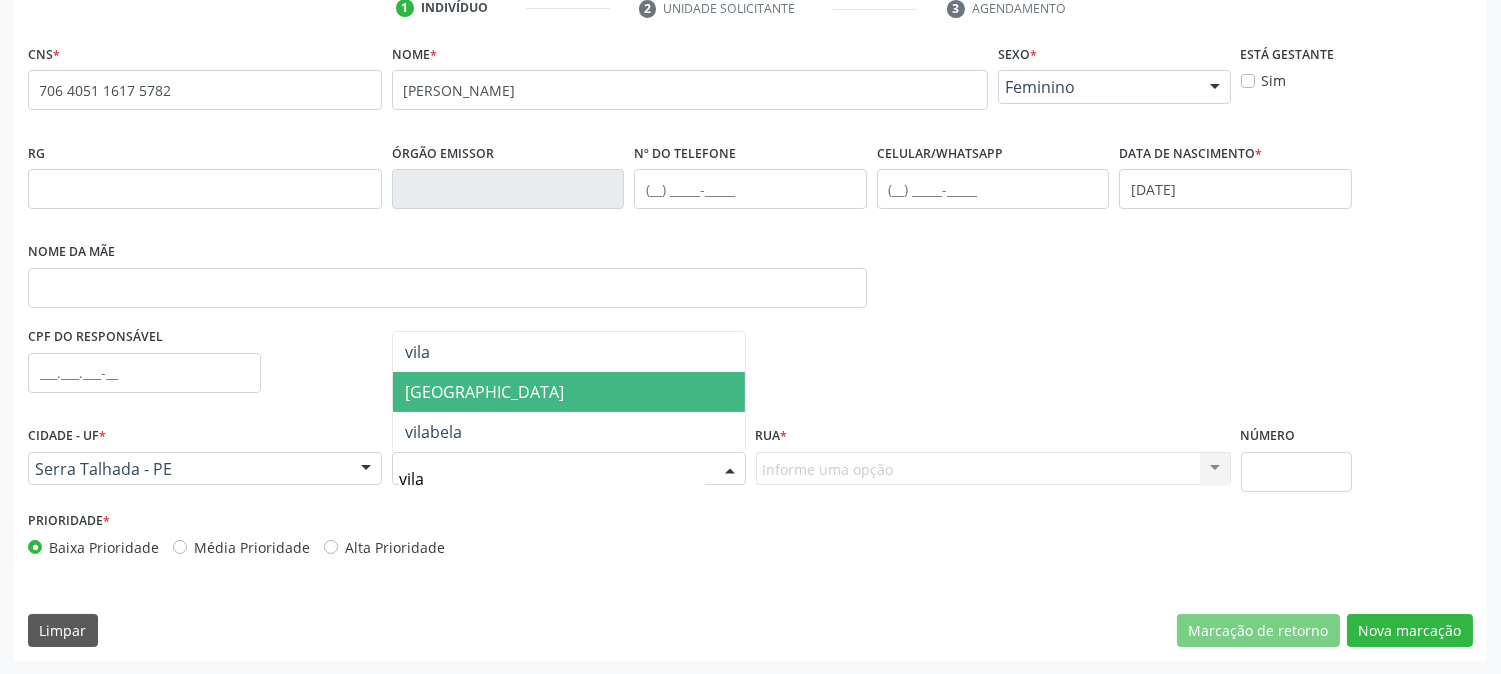 click on "[GEOGRAPHIC_DATA]" at bounding box center [484, 392] 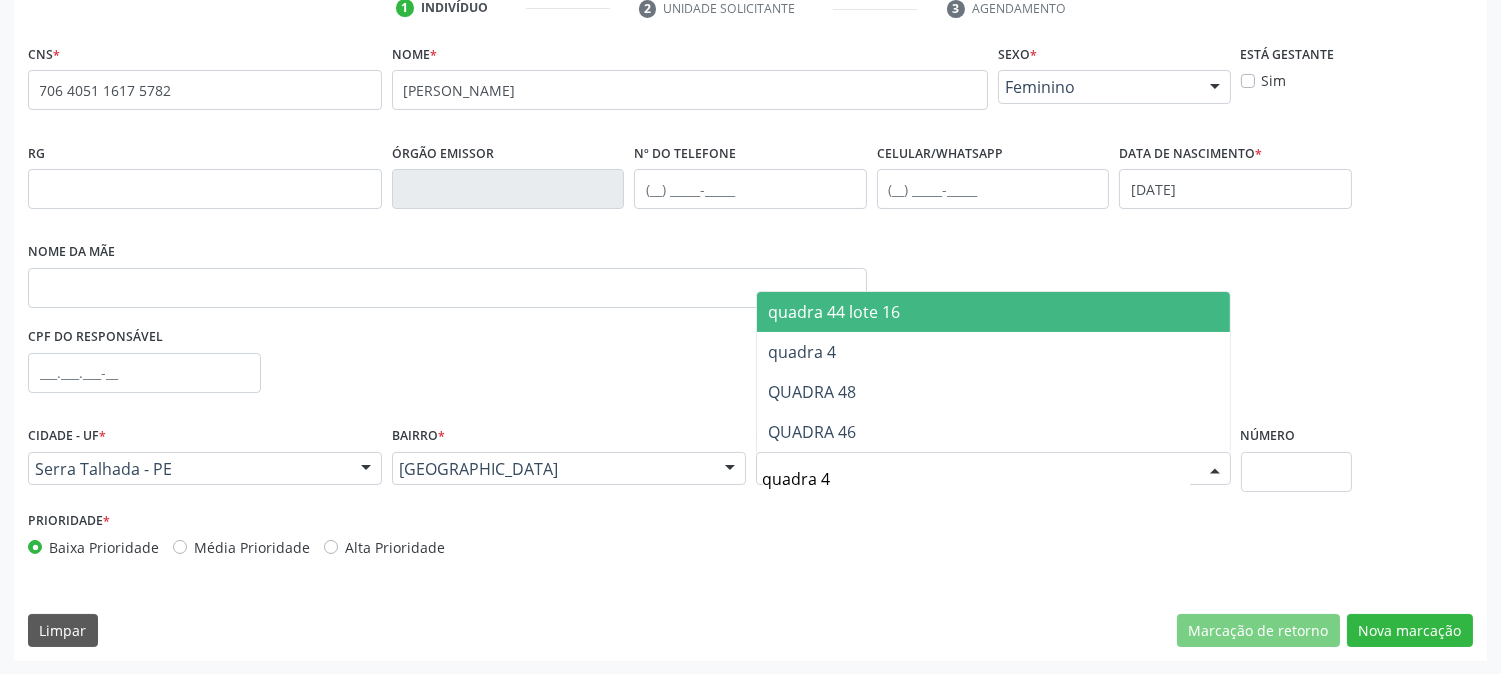 type on "quadra 41" 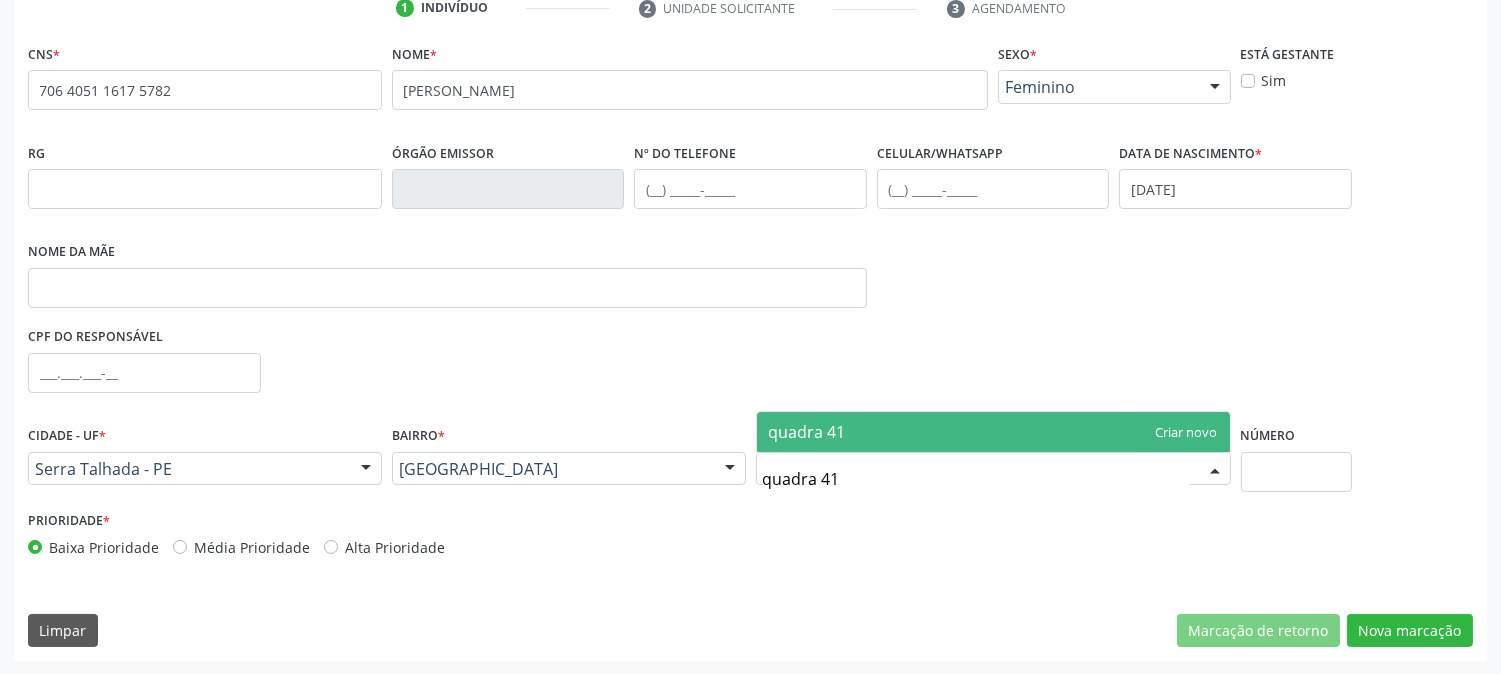 click on "quadra 41" at bounding box center [993, 432] 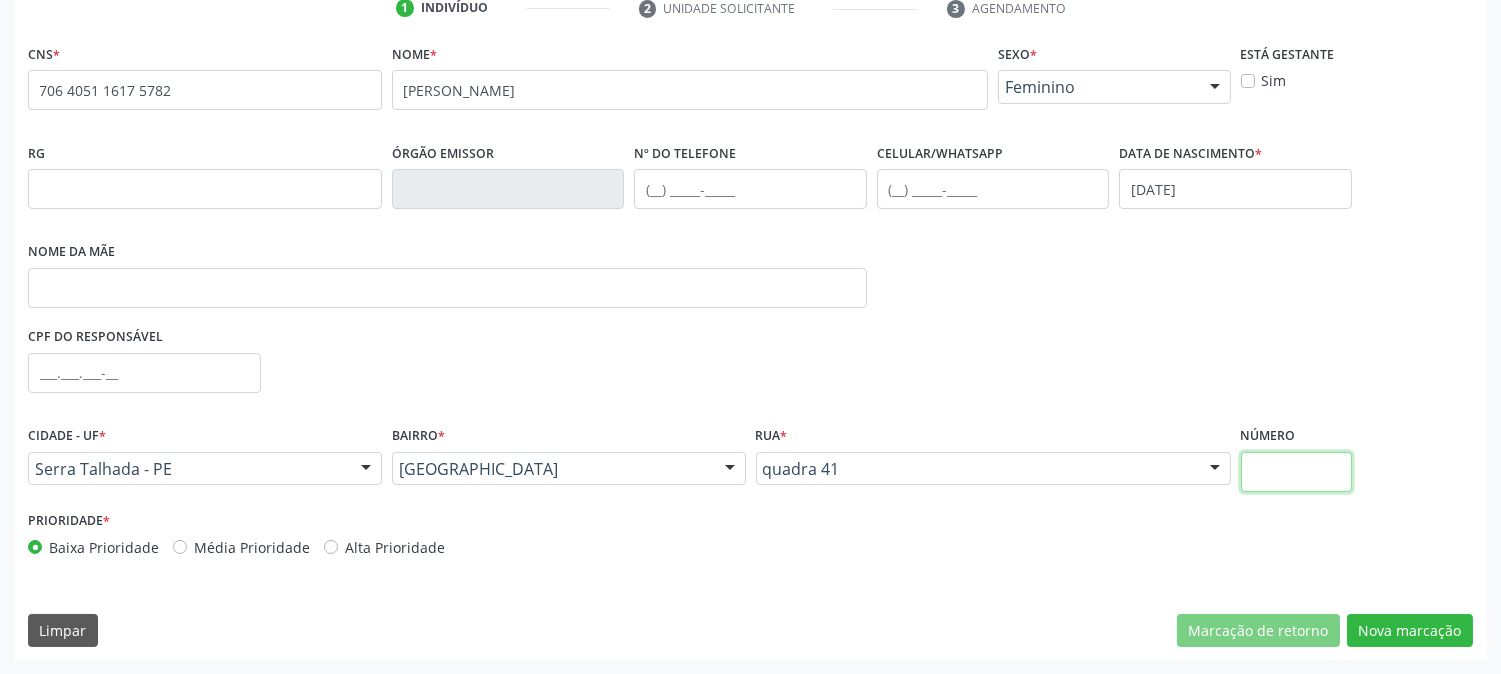 click at bounding box center [1296, 472] 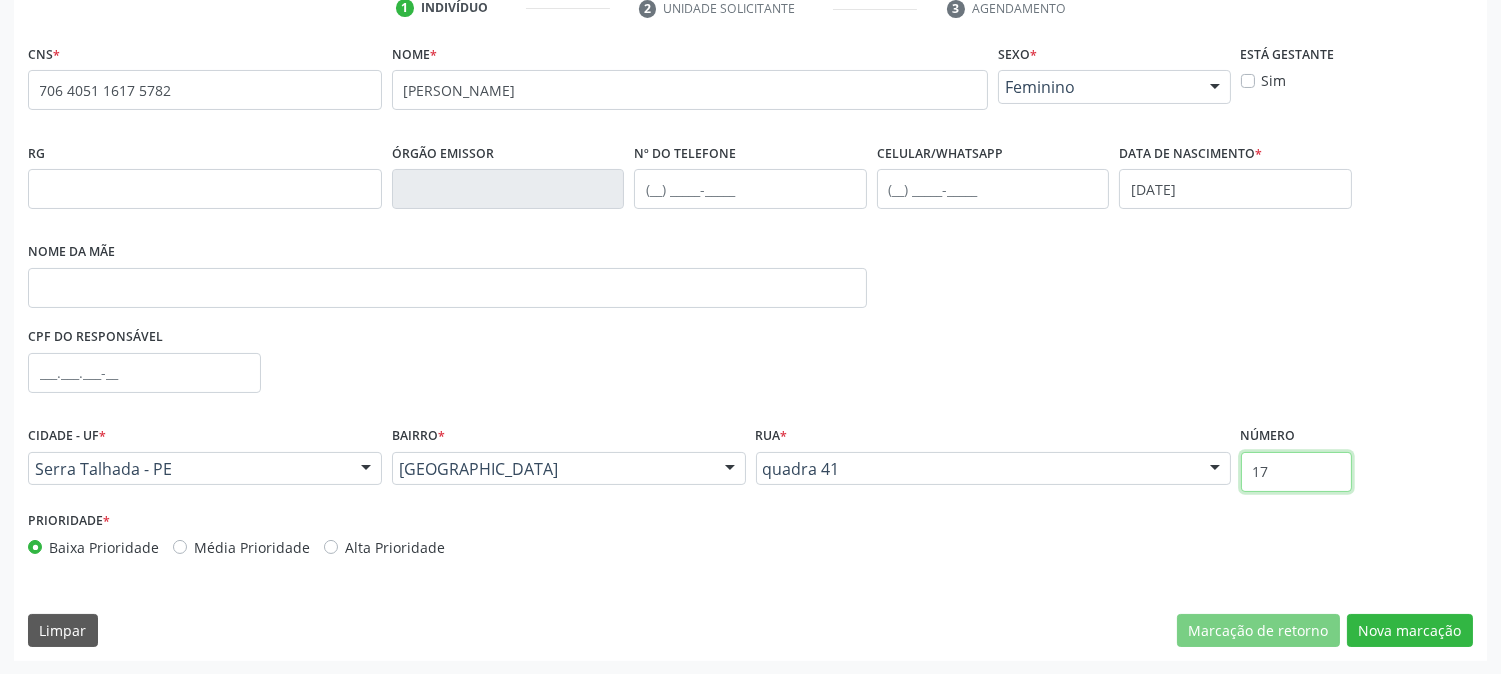 type on "17" 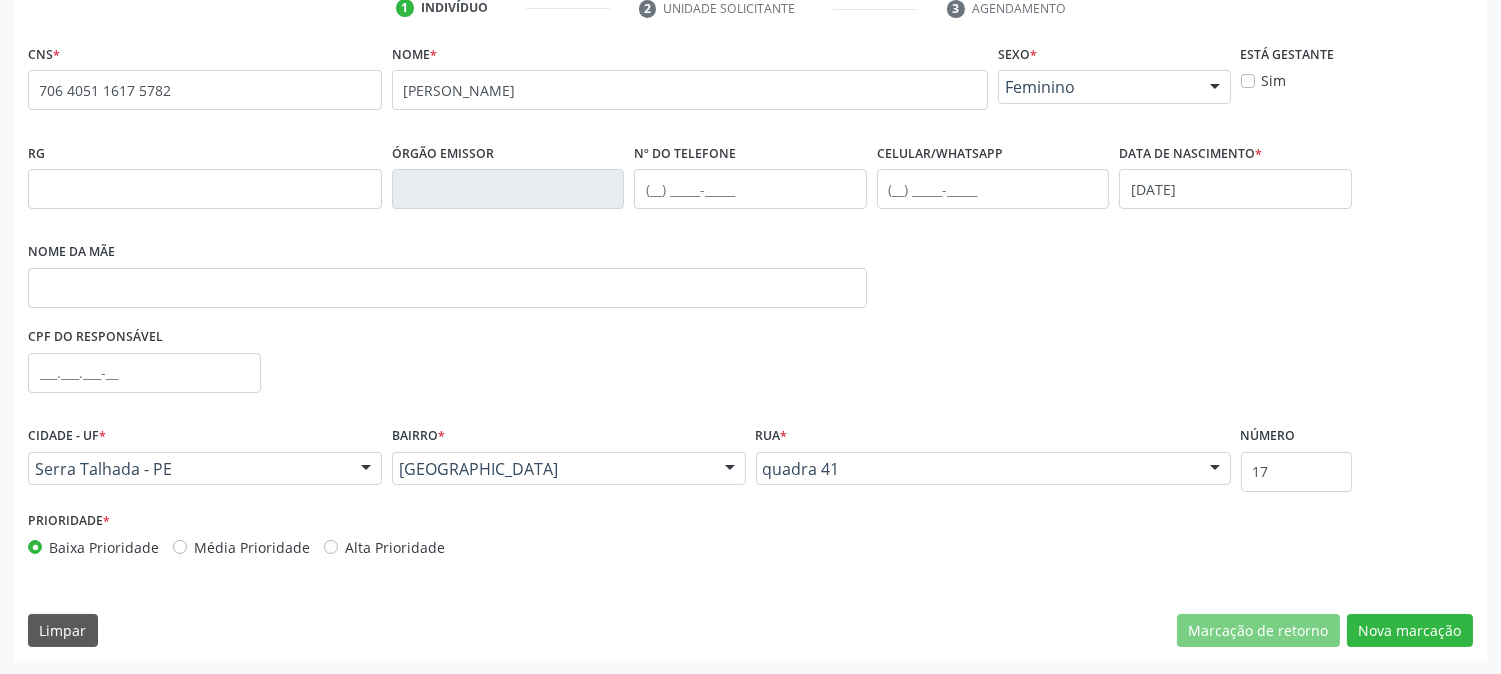 click on "CNS
*
706 4051 1617 5782       none
Nome
*
[PERSON_NAME]
*
Feminino         Masculino   Feminino
Nenhum resultado encontrado para: "   "
Não há nenhuma opção para ser exibida.
Está gestante
Sim
RG
Órgão emissor
Nº do Telefone
Celular/WhatsApp
Data de nascimento
*
2[DATE]
Nome da mãe
CPF do responsável
Cidade - UF
*
[GEOGRAPHIC_DATA] - PE         [GEOGRAPHIC_DATA] - PE
Nenhum resultado encontrado para: "   "
Nenhuma opção encontrada
[GEOGRAPHIC_DATA]
*
[GEOGRAPHIC_DATA]   [GEOGRAPHIC_DATA]   Borborema   Cagep   [GEOGRAPHIC_DATA] Renda   Dnocs (Br)   [PERSON_NAME]   Santa Rita   Varzinha" at bounding box center (750, 350) 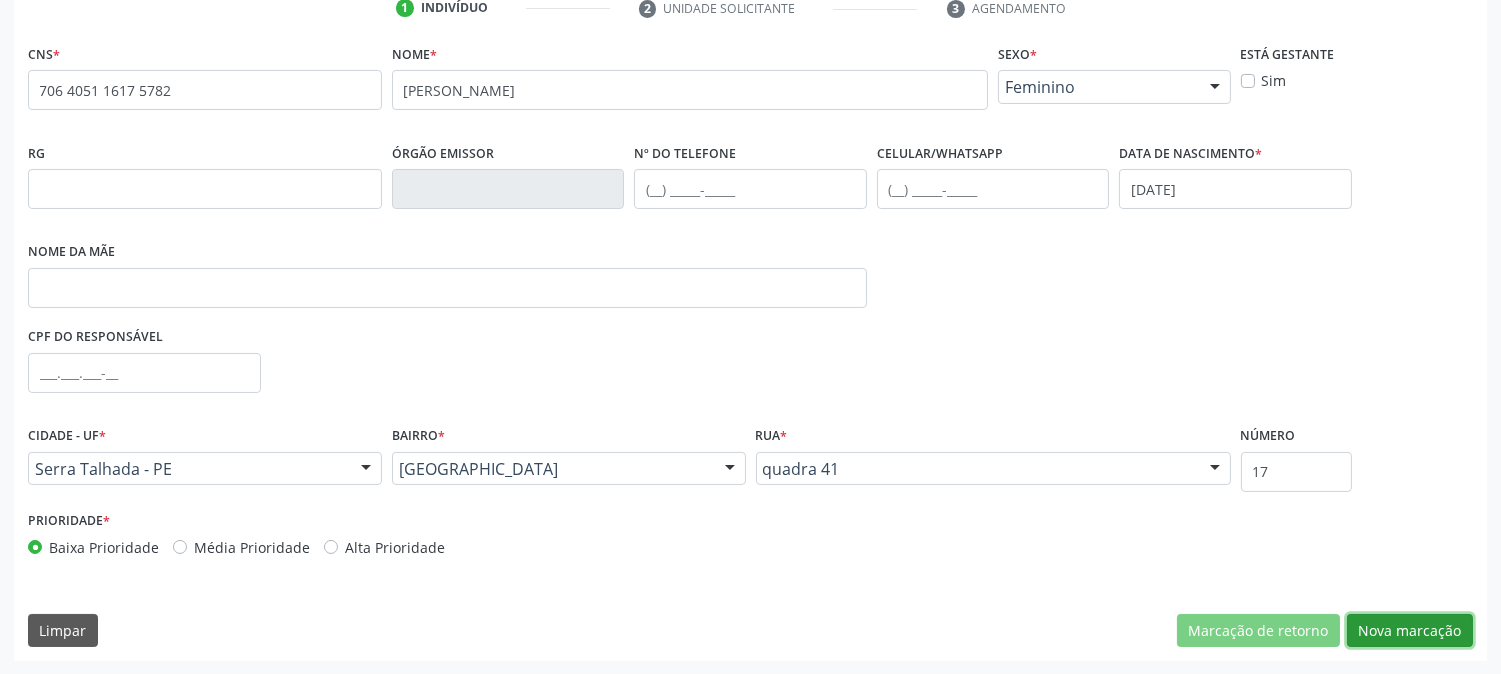 click on "Nova marcação" at bounding box center (1410, 631) 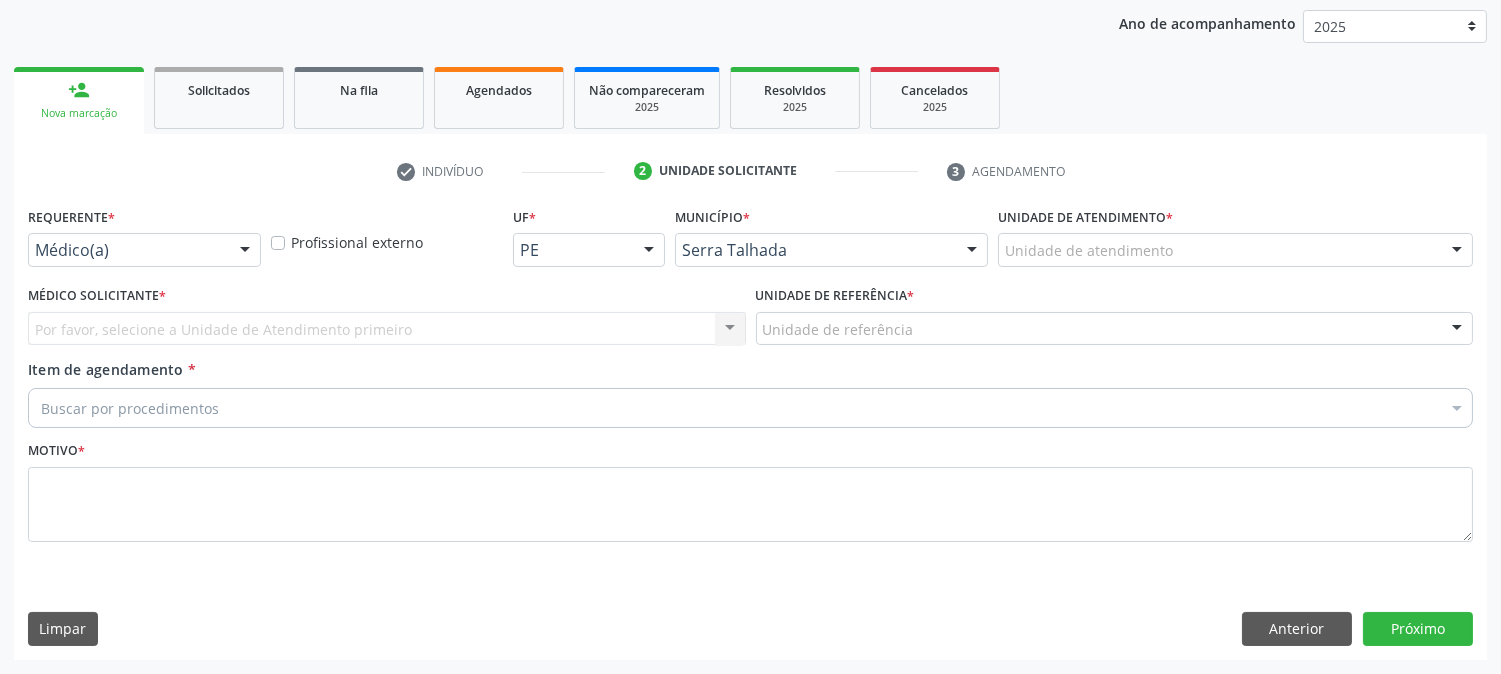scroll, scrollTop: 231, scrollLeft: 0, axis: vertical 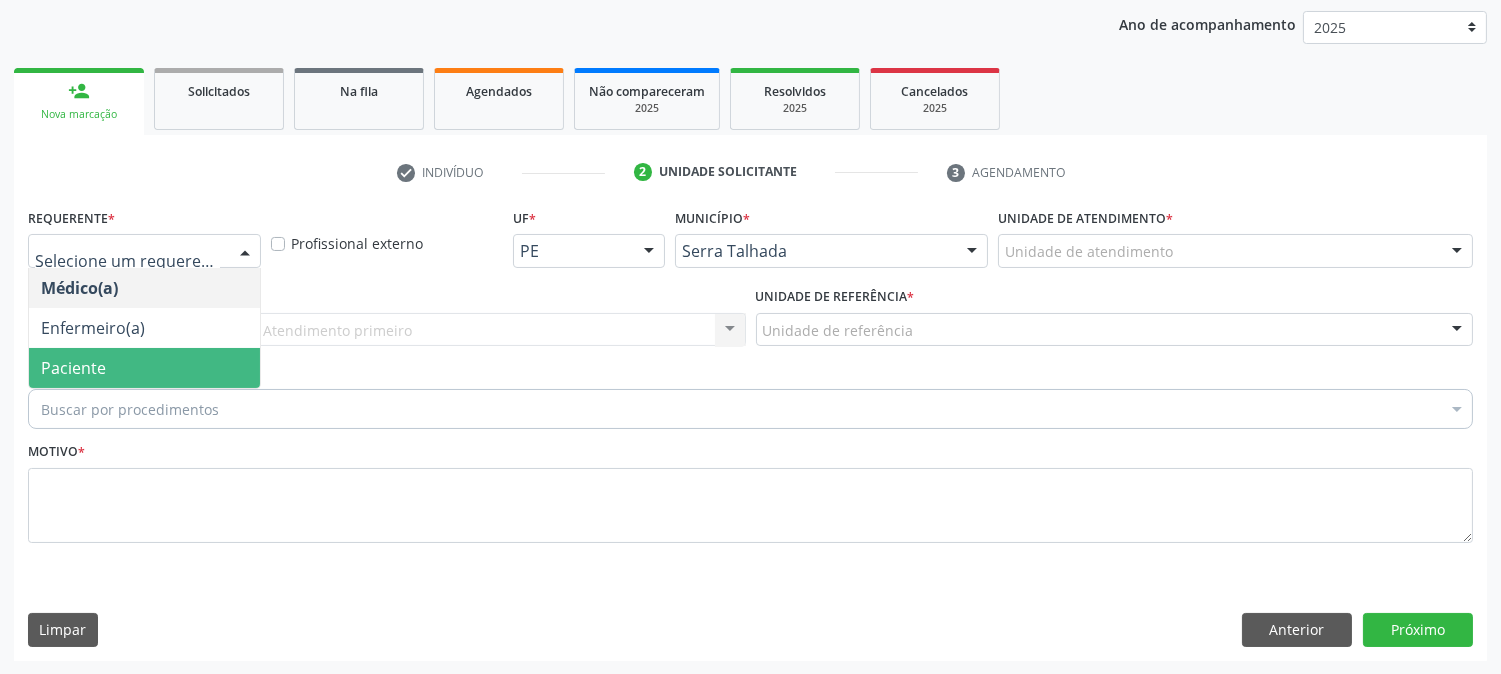 click on "Paciente" at bounding box center (144, 368) 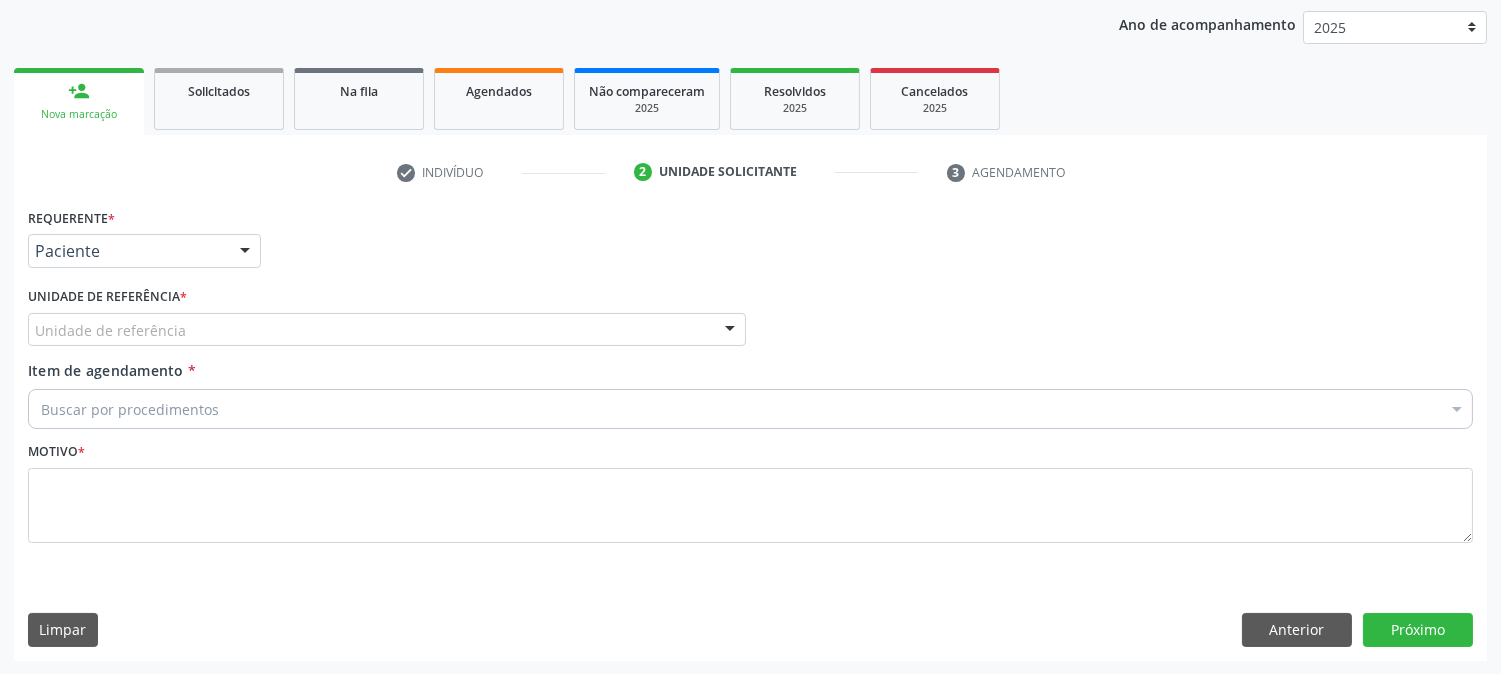 click on "Unidade de referência
*" at bounding box center (107, 297) 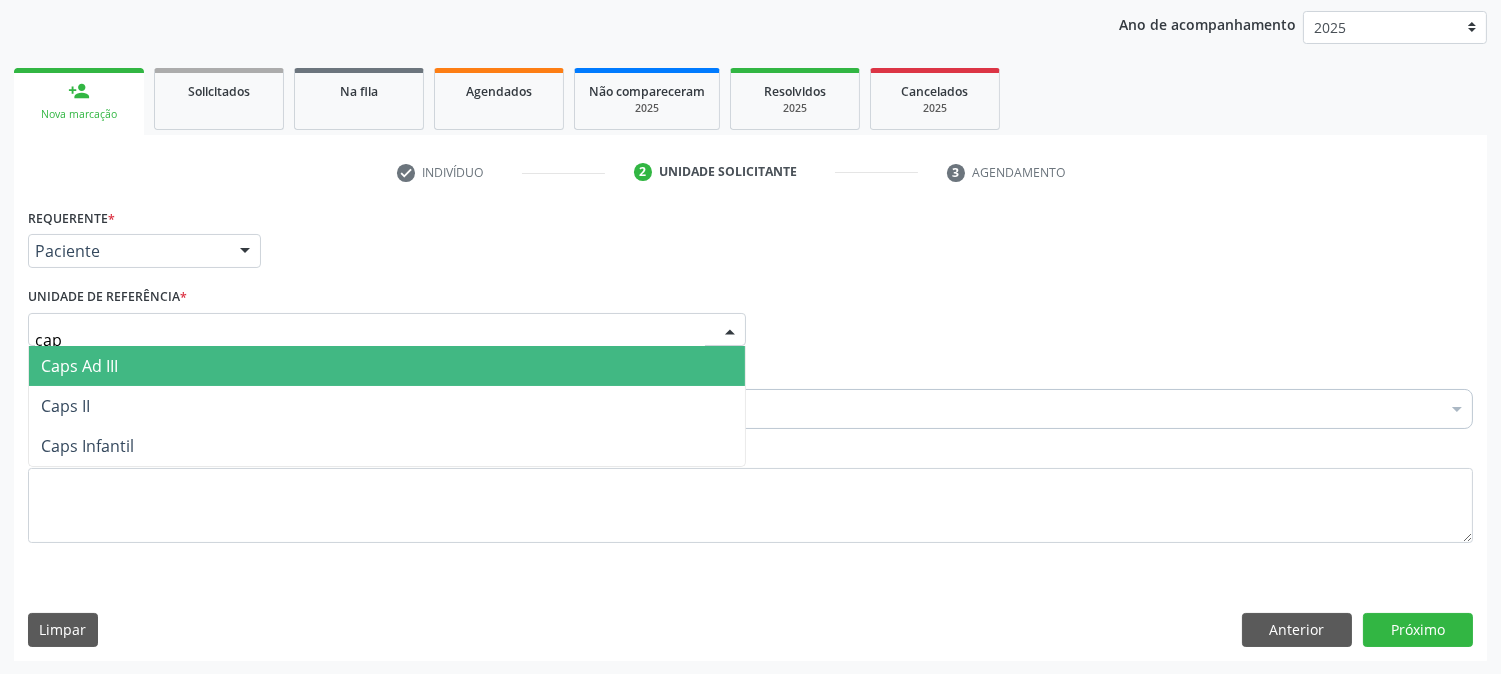 type on "caps" 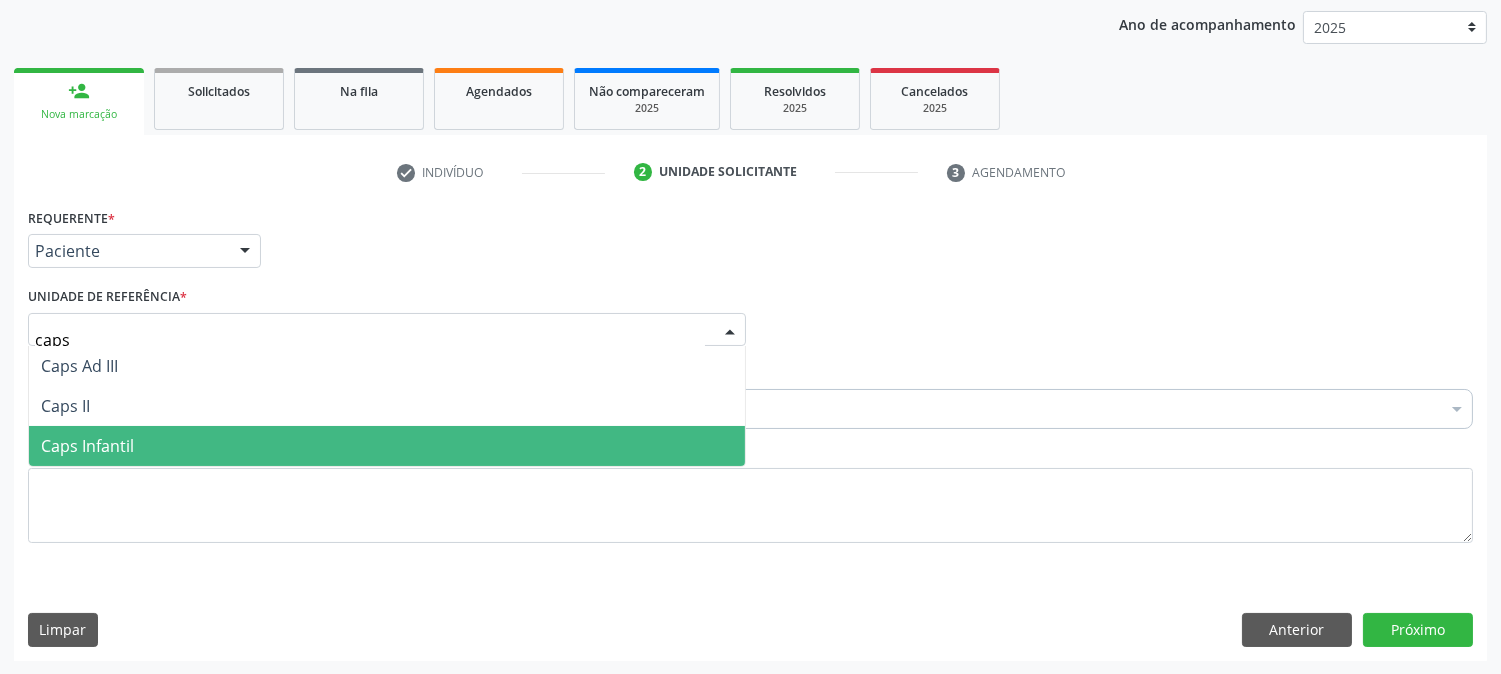 click on "Caps Infantil" at bounding box center (87, 446) 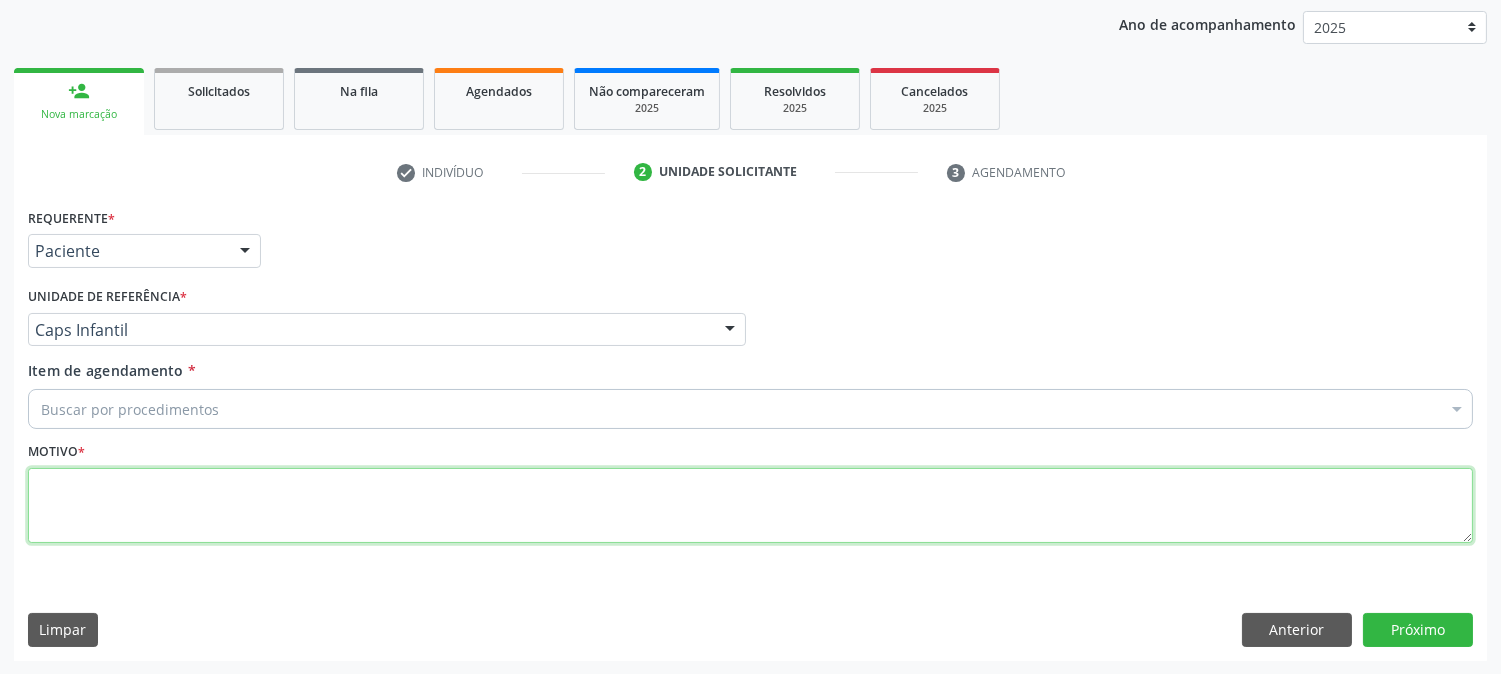click at bounding box center (750, 506) 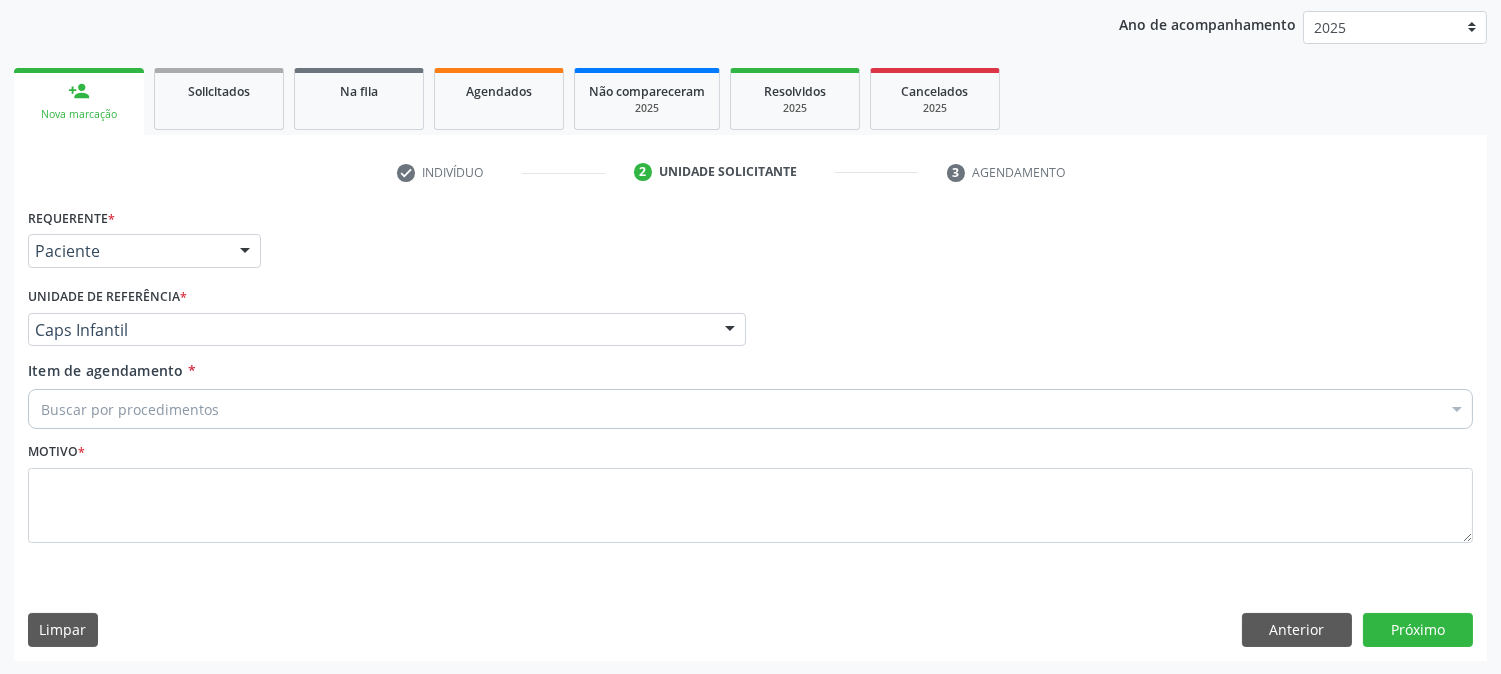 click on "Item de agendamento
*
Buscar por procedimentos
Selecionar todos
0304070076 - .Quimioterapia de Leucemia Linfoide/Linfoblástica Aguda, Leucemia Mieloide Aguda e Leucemia Promielocítica Aguda Na Infância e Adolescência - 1ª Linha - Fase de Manutenção
0604320140 - Abatacepte 125 Mg Injetável (Por Seringa Preenchida)
0604320124 - Abatacepte 250 Mg Injetável (Por Frasco Ampola).
0603050018 - Abciximabe
0406010013 - Abertura de Comunicação Inter-Atrial
0406010021 - Abertura de Estenose Aortica Valvar
0406011265 - Abertura de Estenose Aortica Valvar (Criança e Adolescente)
0406010030 - Abertura de Estenose Pulmonar Valvar
0406011273 - Abertura de Estenose Pulmonar Valvar (Criança e Adolescente)
0301080011 - Abordagem Cognitiva Comportamental do Fumante (Por Atendimento / Paciente)" at bounding box center [750, 398] 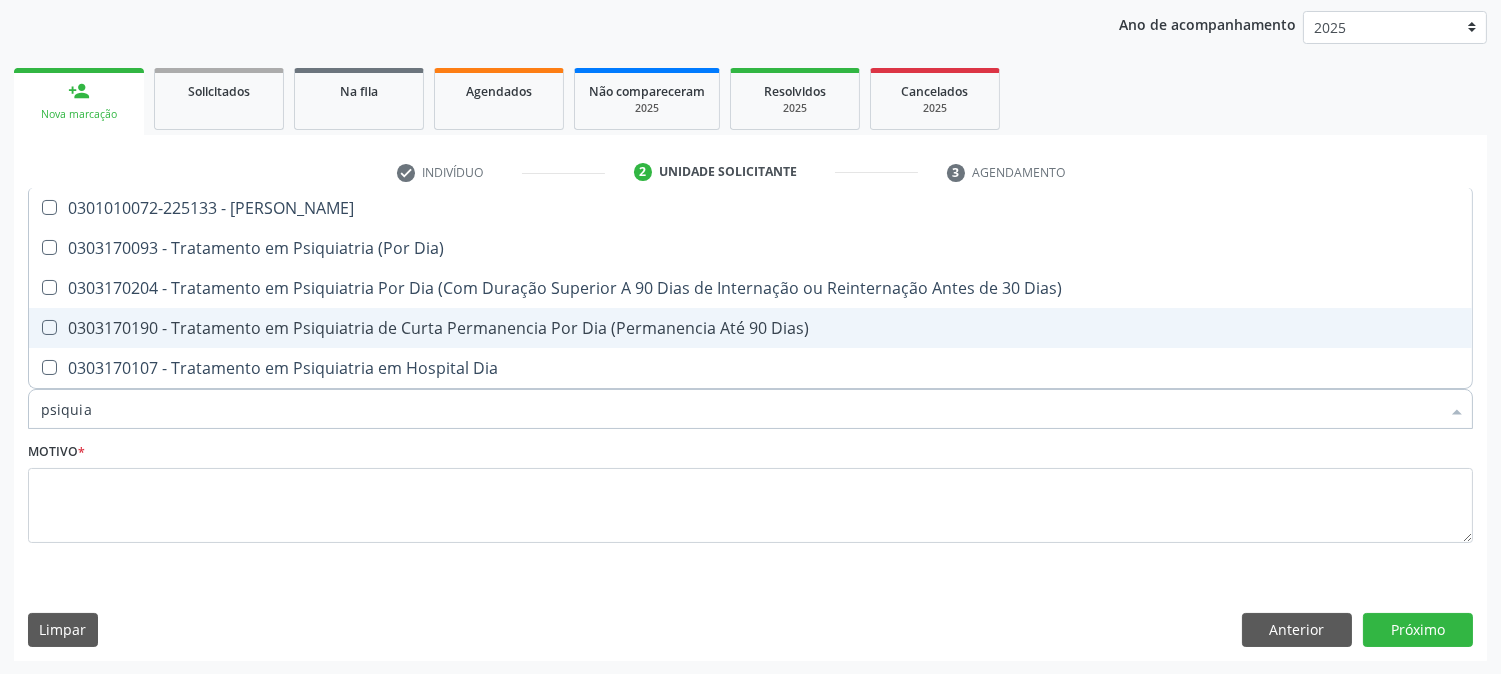 type on "psiquiat" 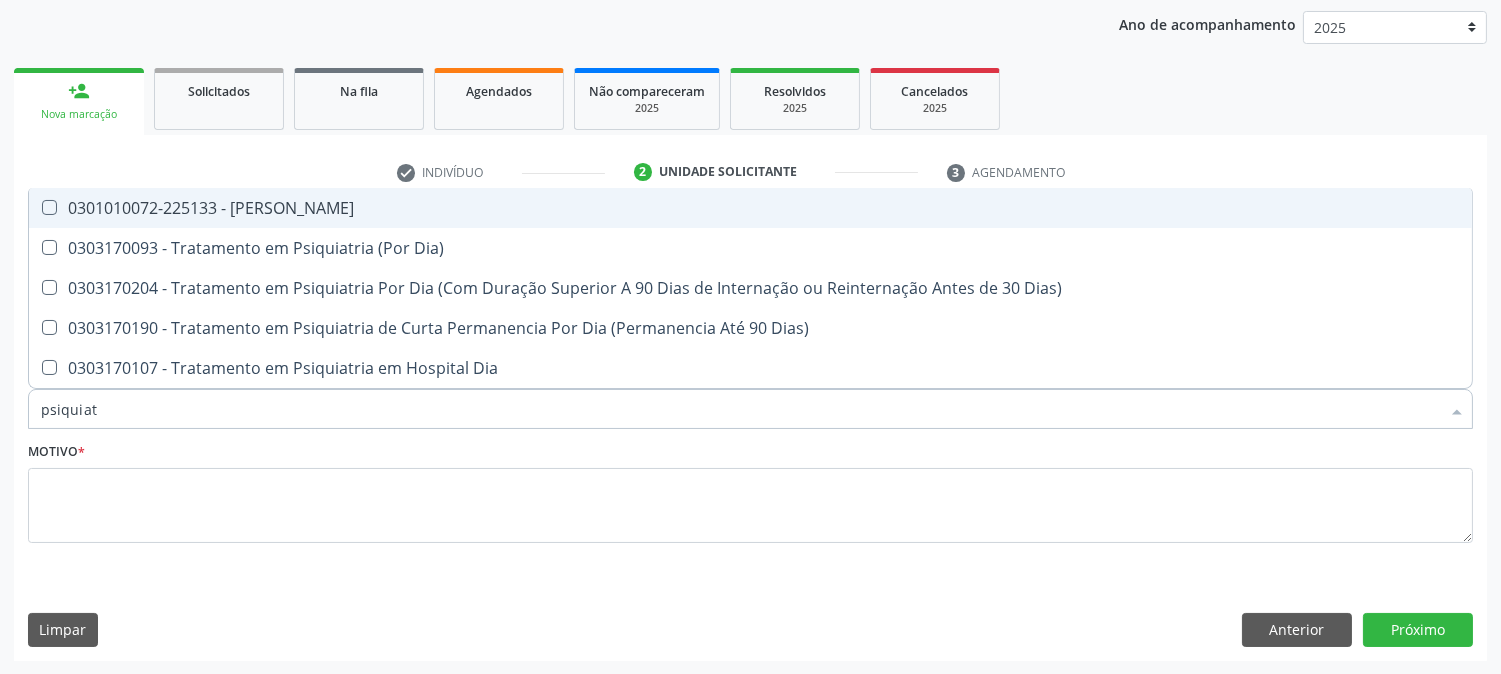 click on "0301010072-225133 - [PERSON_NAME]" at bounding box center [750, 208] 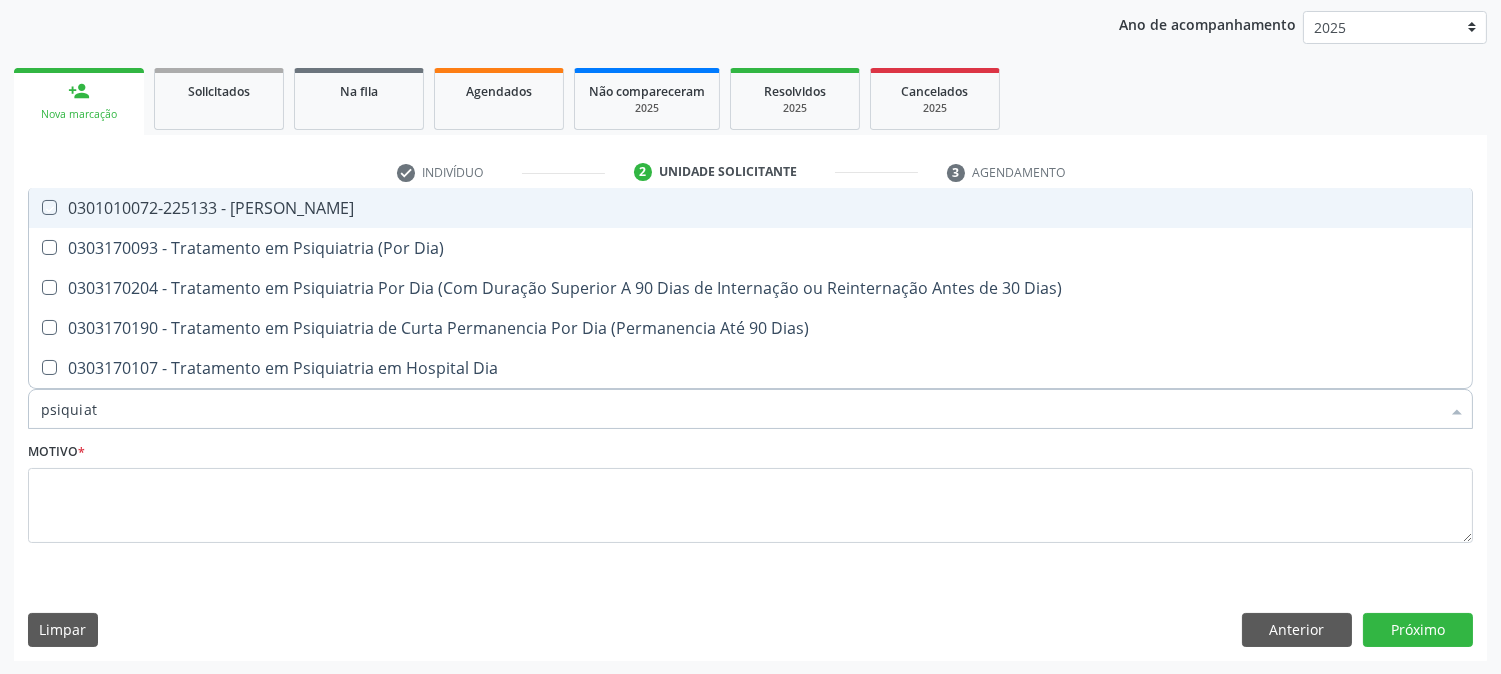 checkbox on "true" 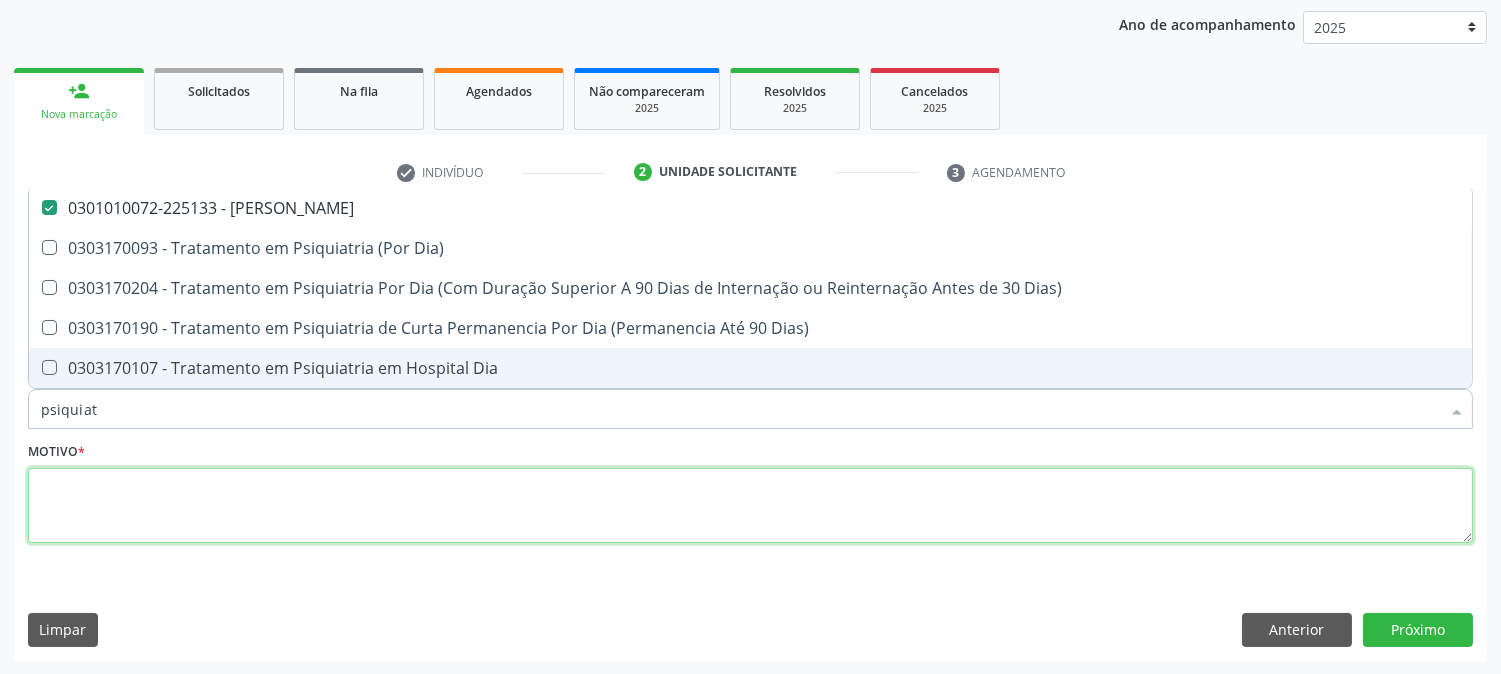 click at bounding box center [750, 506] 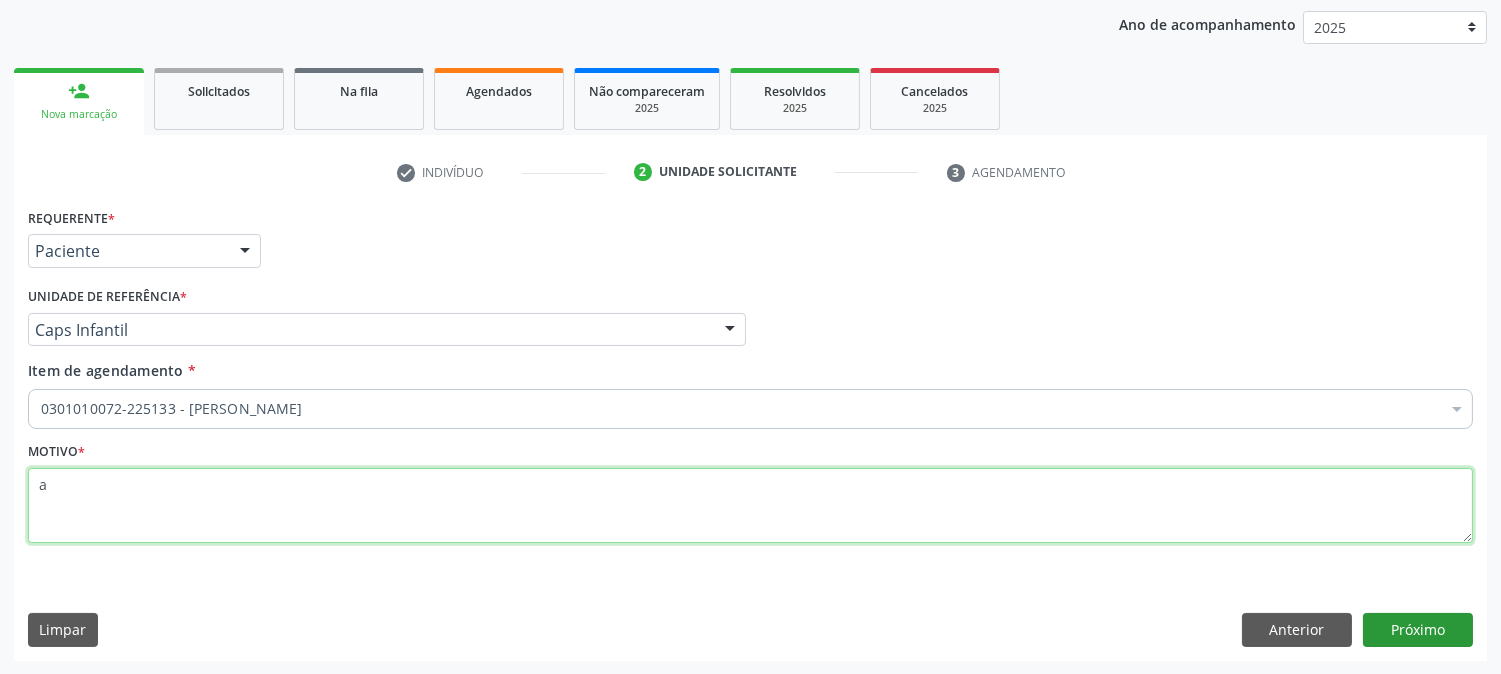 type on "a" 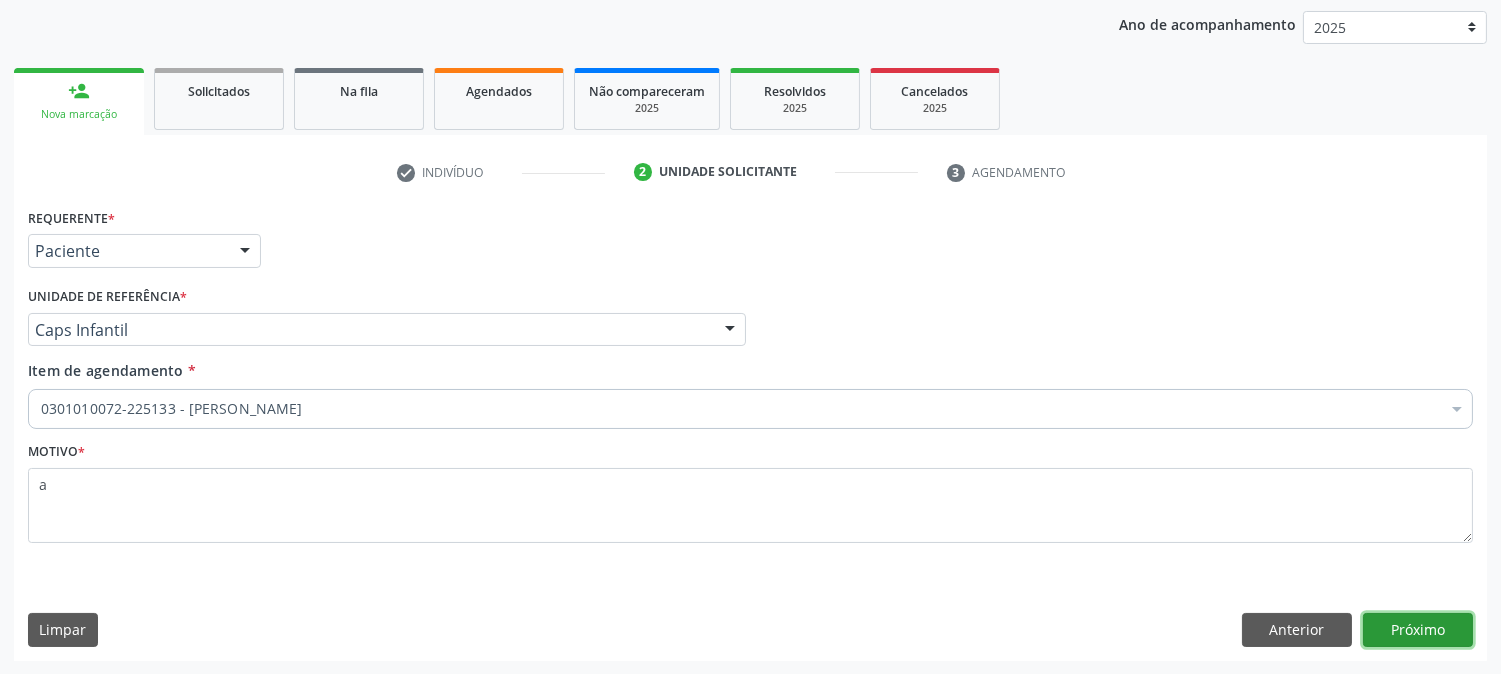click on "Próximo" at bounding box center (1418, 630) 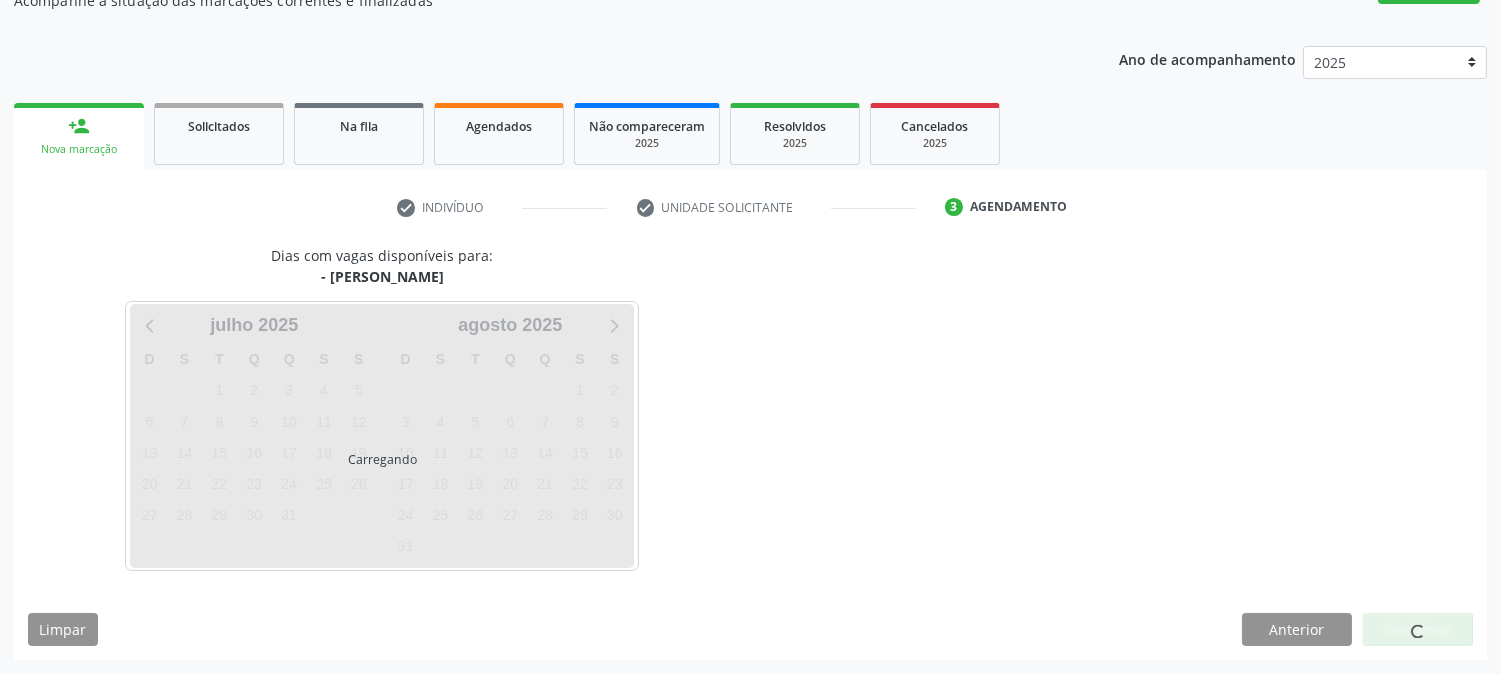 scroll, scrollTop: 195, scrollLeft: 0, axis: vertical 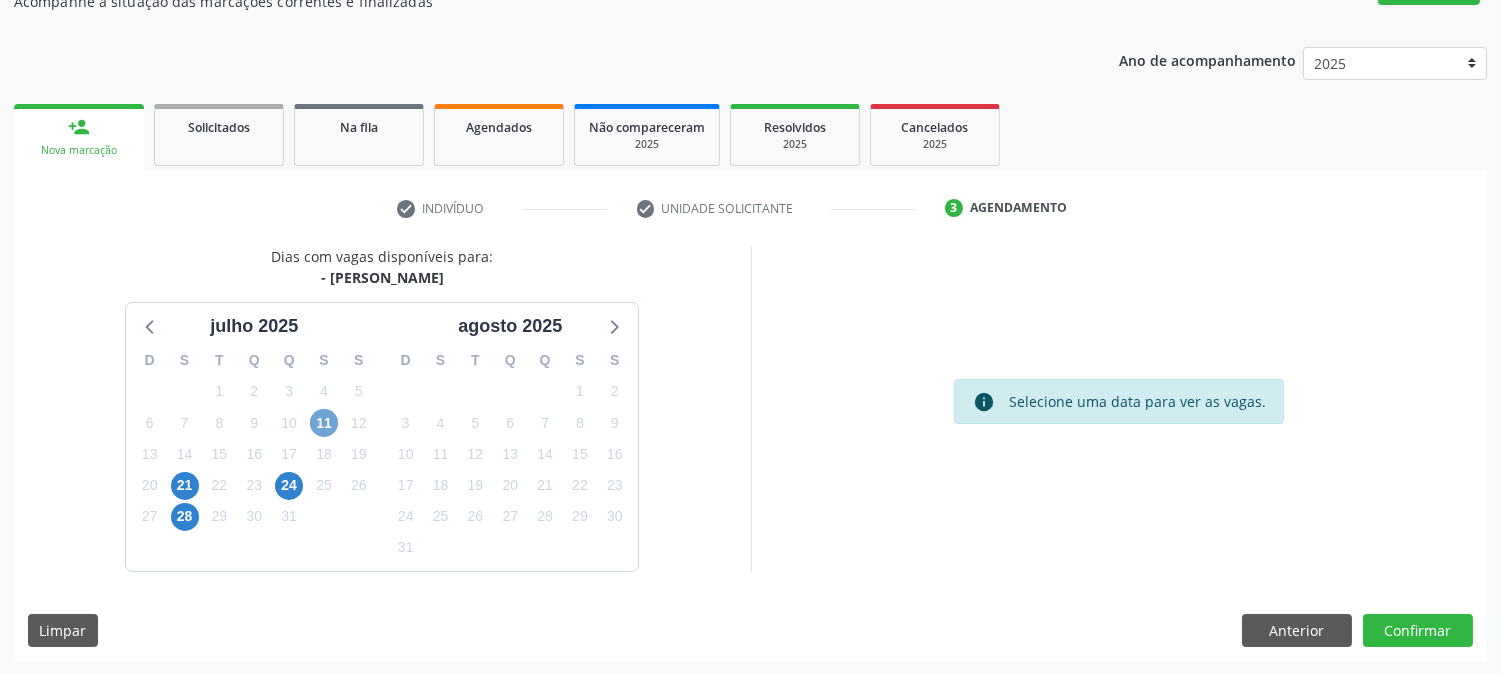 click on "11" at bounding box center [324, 423] 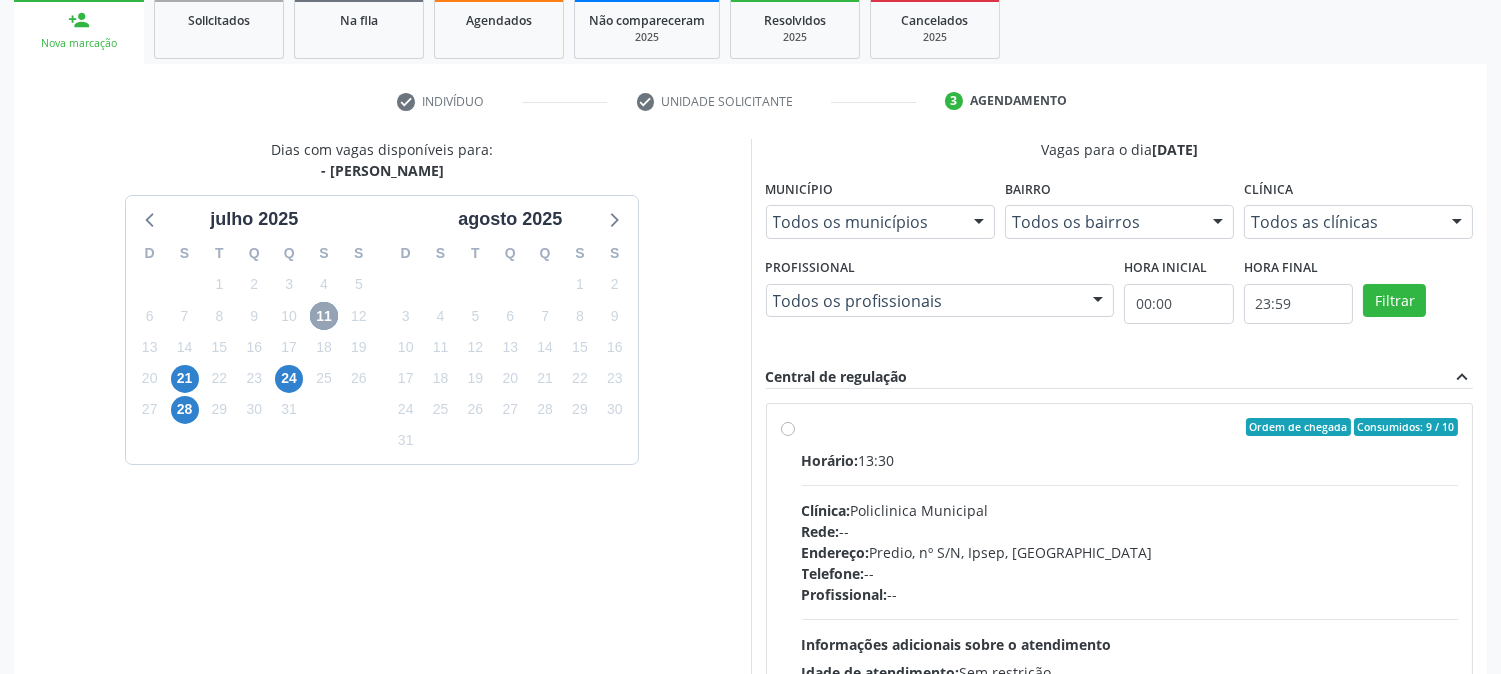 scroll, scrollTop: 417, scrollLeft: 0, axis: vertical 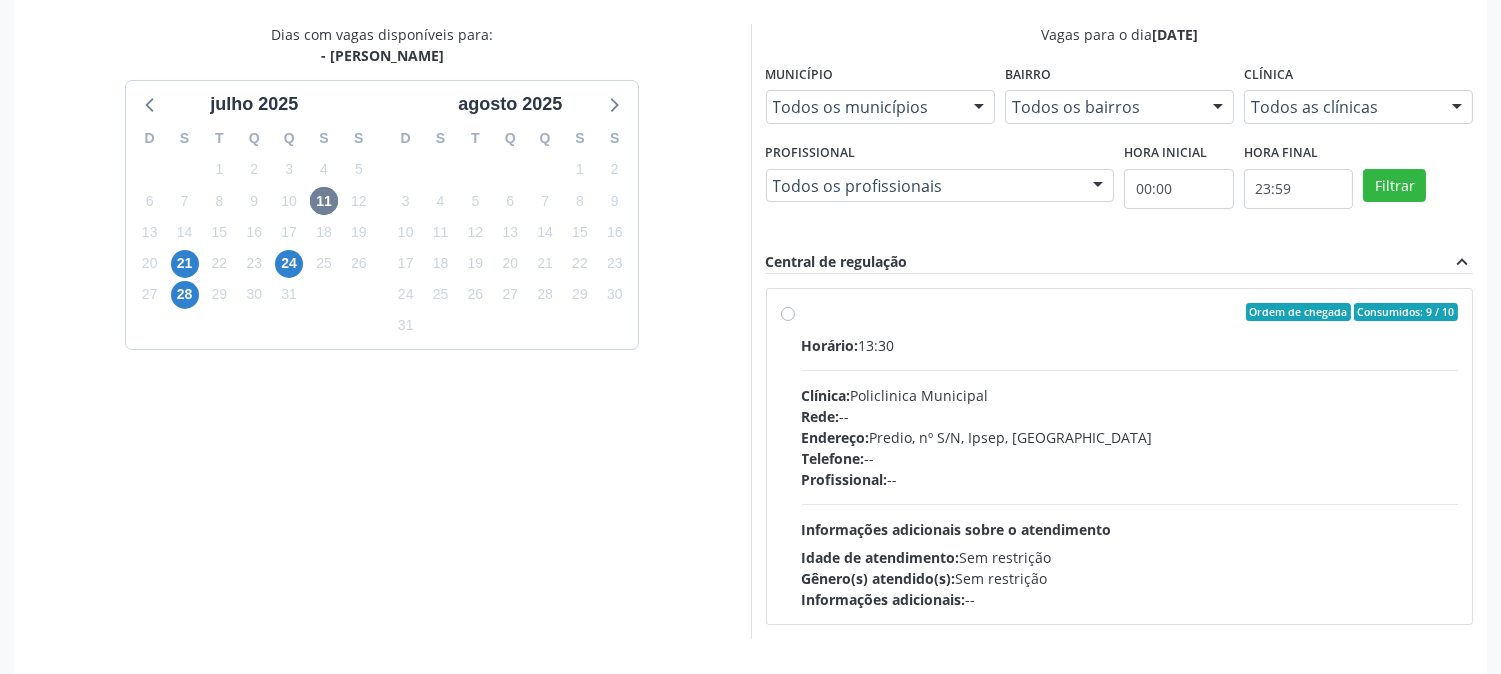 click on "Horário:   13:30" at bounding box center (1130, 345) 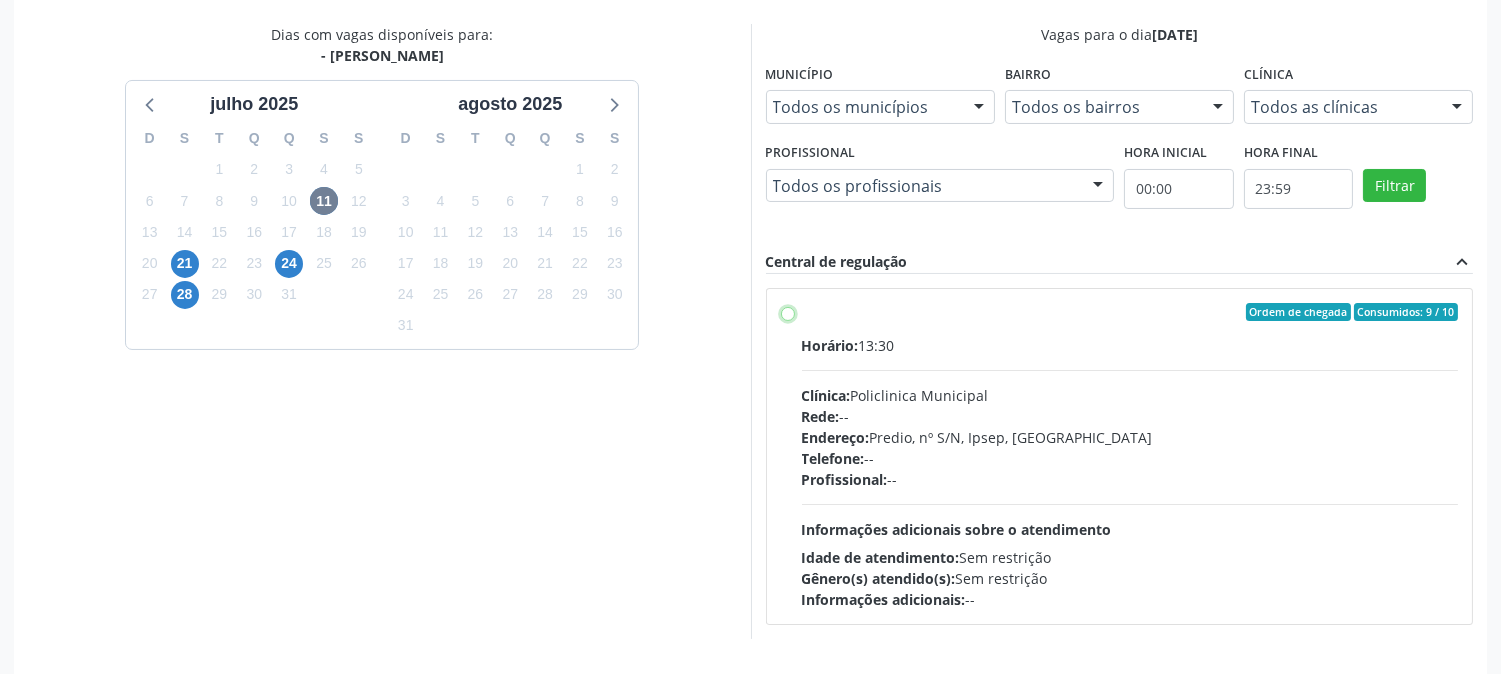 click on "Ordem de chegada
Consumidos: 9 / 10
Horário:   13:30
Clínica:  Policlinica Municipal
Rede:
--
Endereço:   Predio, nº S/N, Ipsep, [GEOGRAPHIC_DATA] - PE
Telefone:   --
Profissional:
--
Informações adicionais sobre o atendimento
Idade de atendimento:
Sem restrição
Gênero(s) atendido(s):
Sem restrição
Informações adicionais:
--" at bounding box center (788, 312) 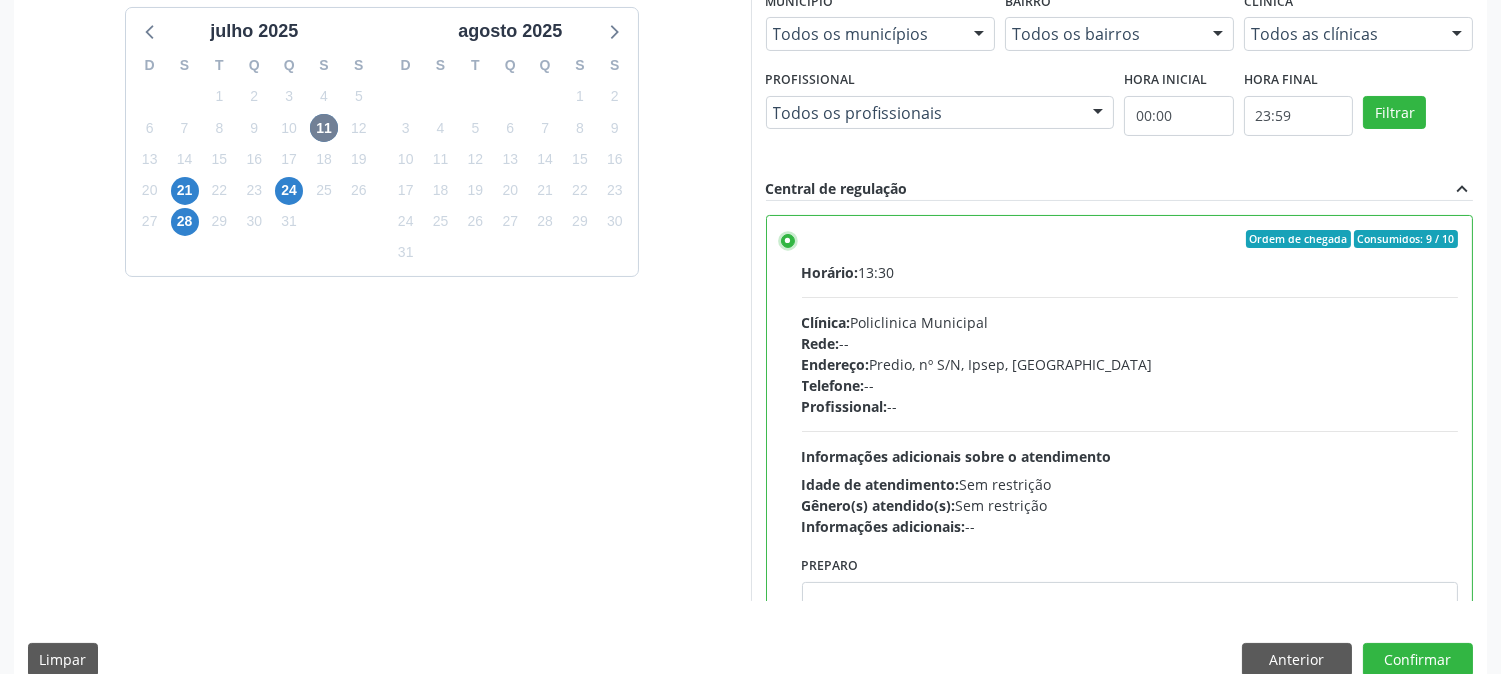 scroll, scrollTop: 520, scrollLeft: 0, axis: vertical 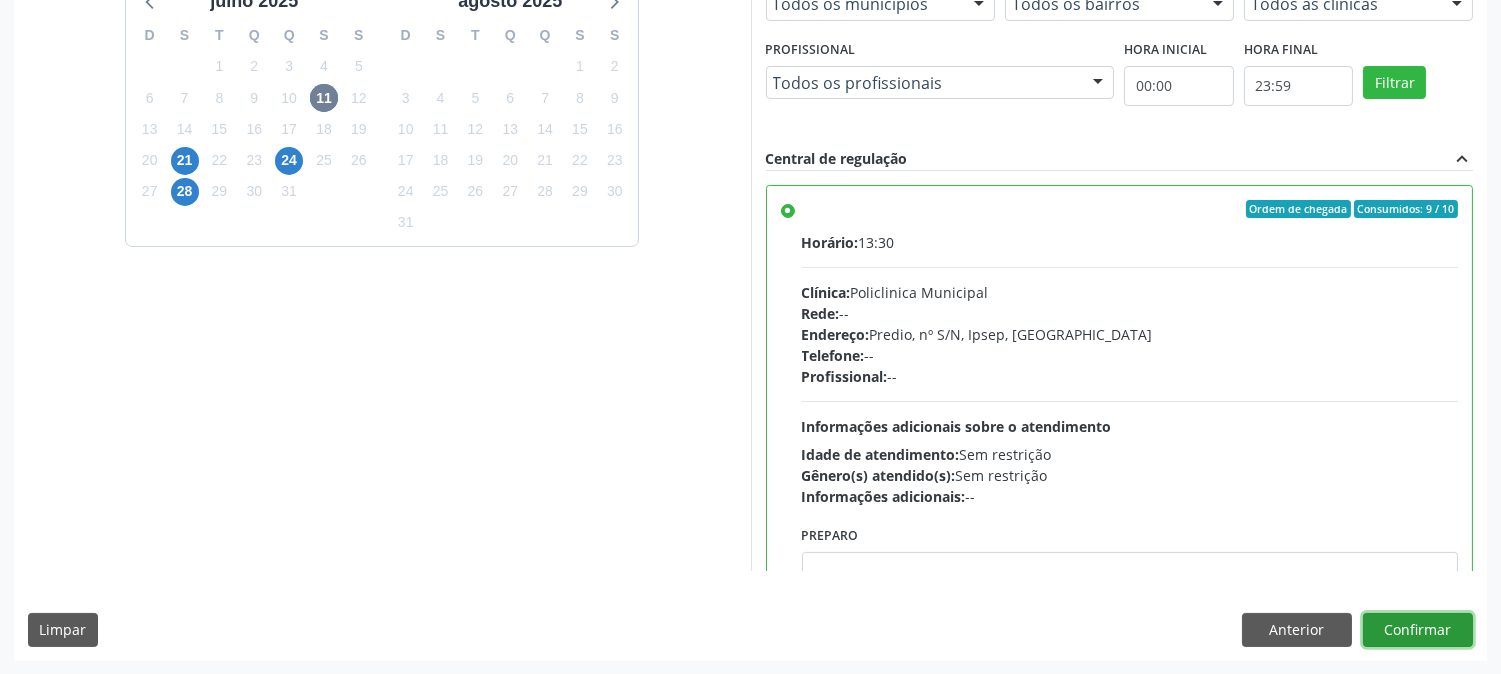 click on "Confirmar" at bounding box center [1418, 630] 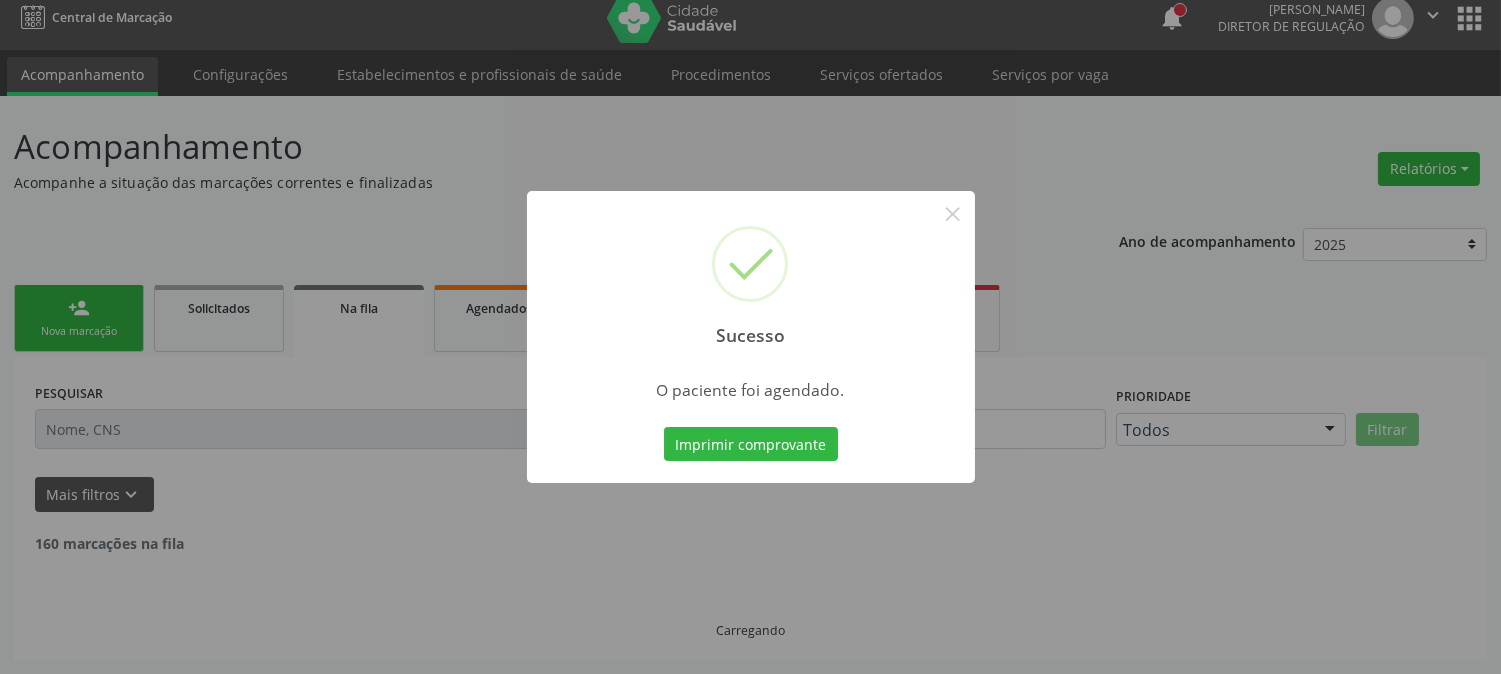 scroll, scrollTop: 0, scrollLeft: 0, axis: both 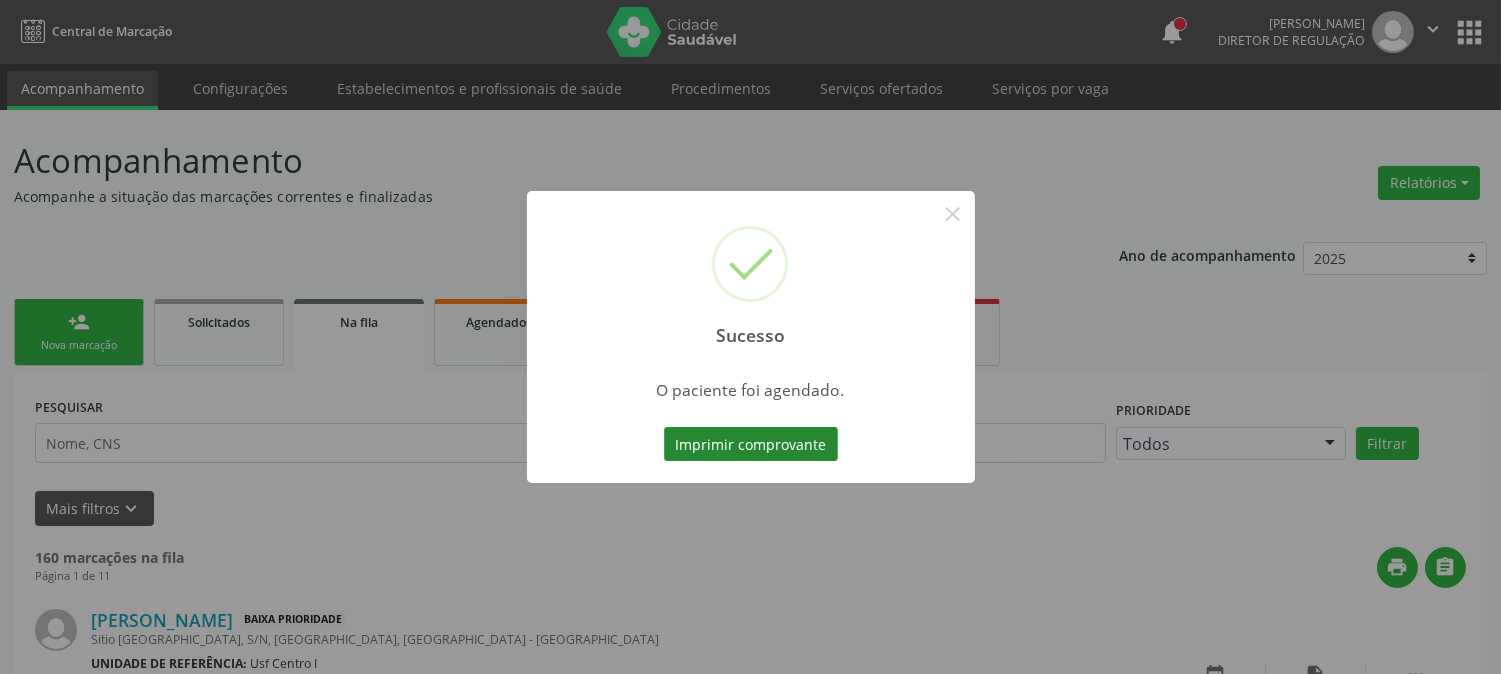 click on "Imprimir comprovante" at bounding box center [751, 444] 